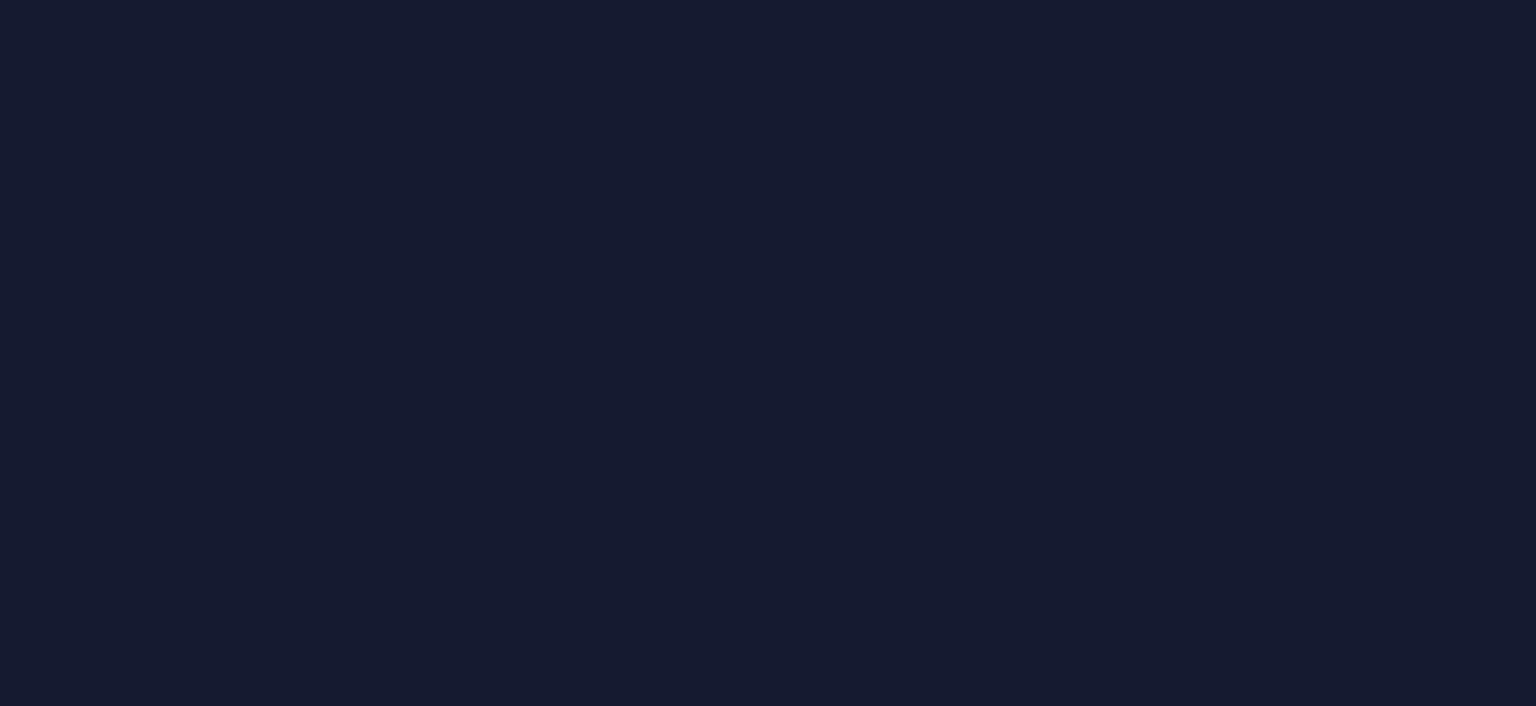 scroll, scrollTop: 0, scrollLeft: 0, axis: both 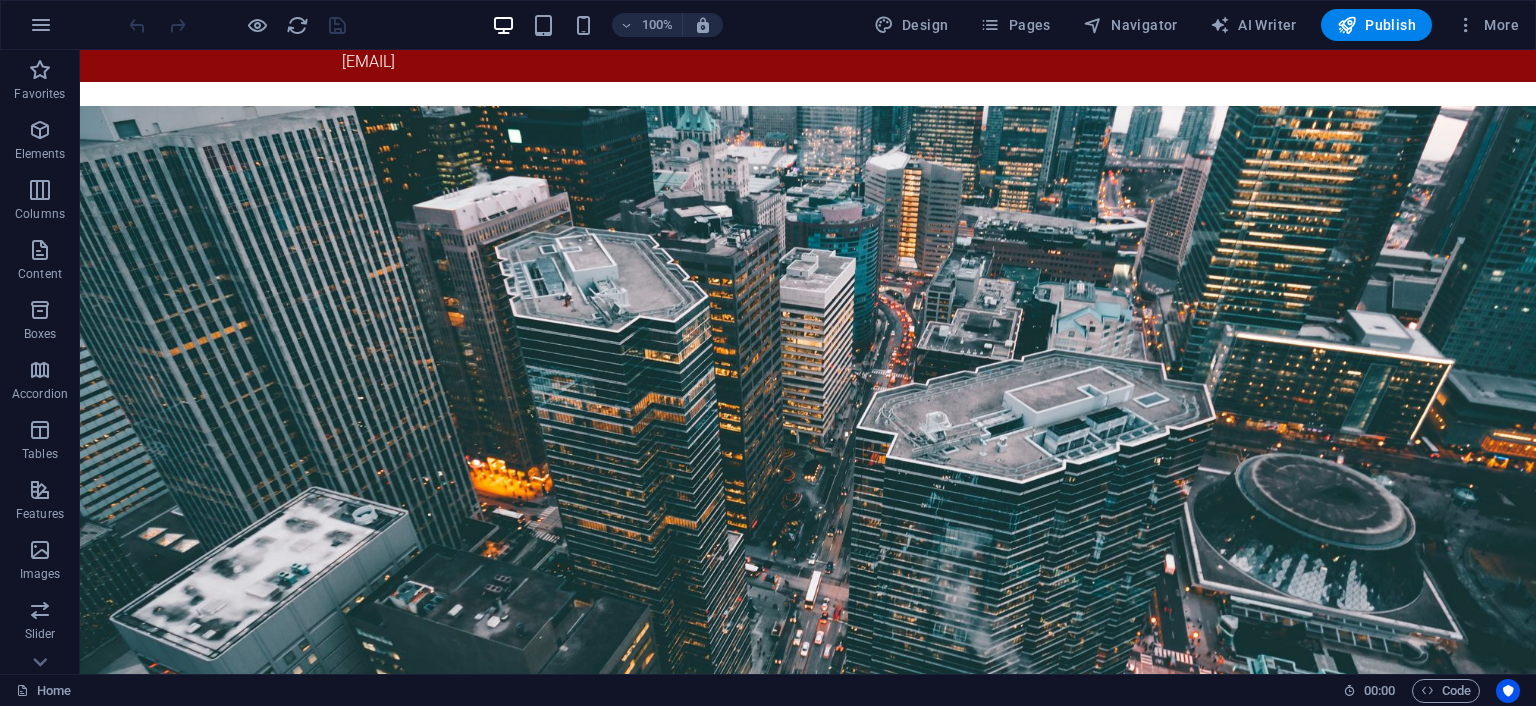 click at bounding box center [237, 25] 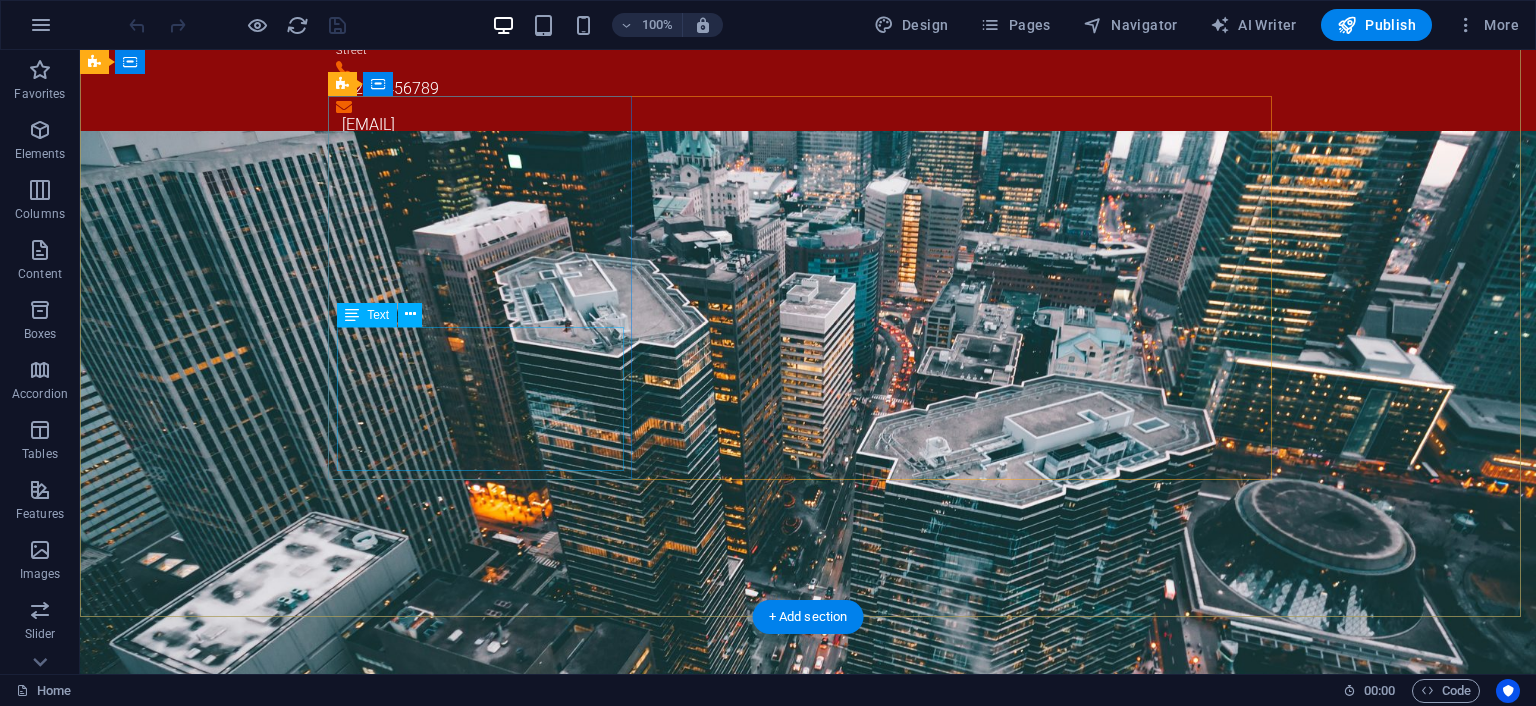 scroll, scrollTop: 0, scrollLeft: 0, axis: both 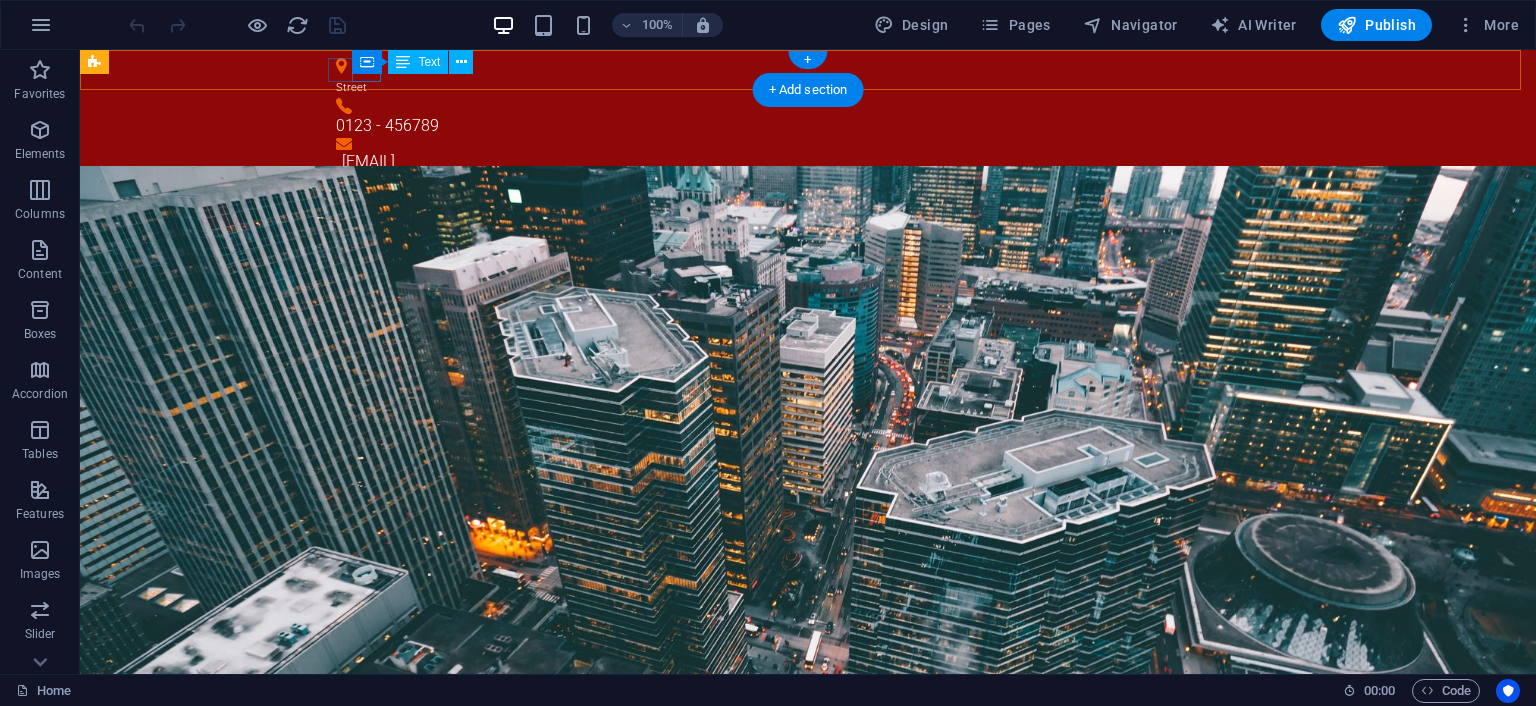 click on "Street" at bounding box center (351, 87) 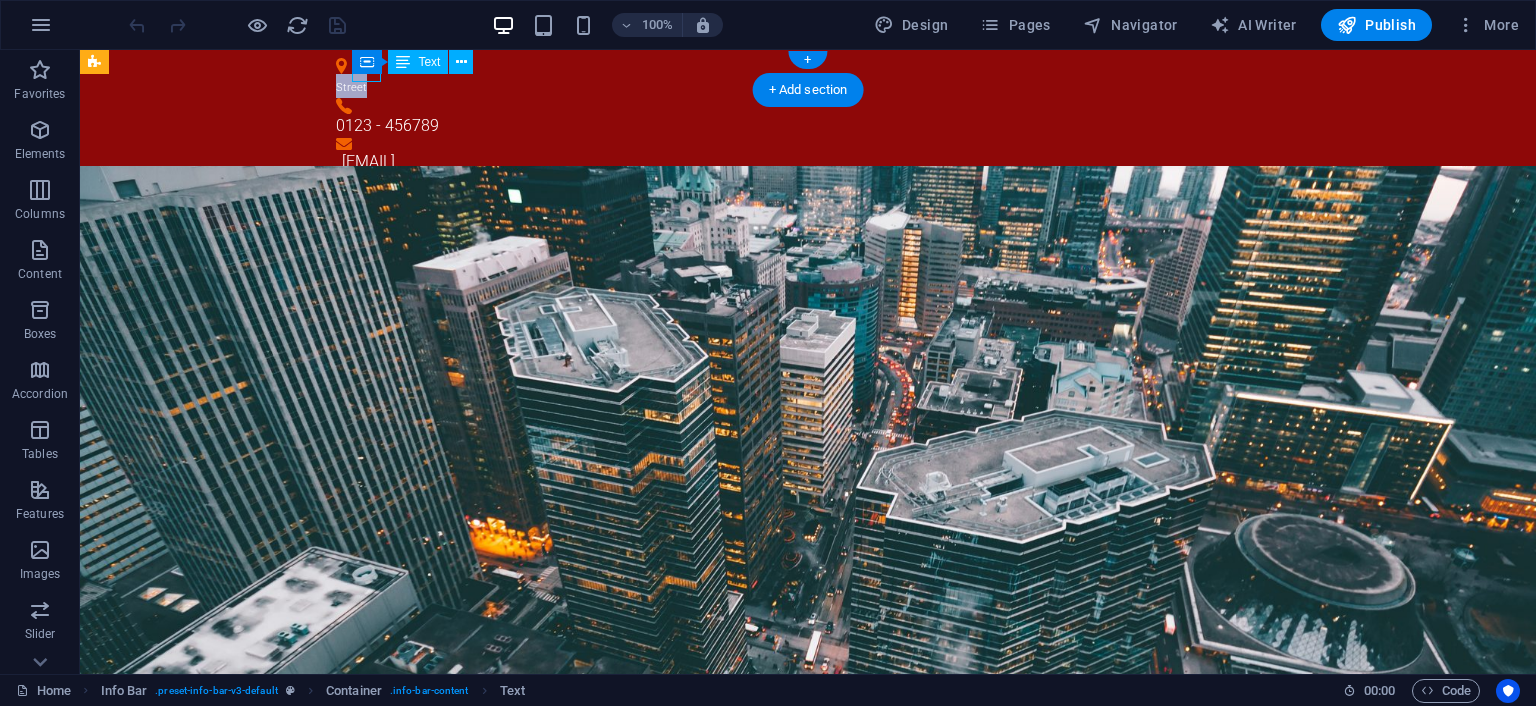 click on "Street" at bounding box center (351, 87) 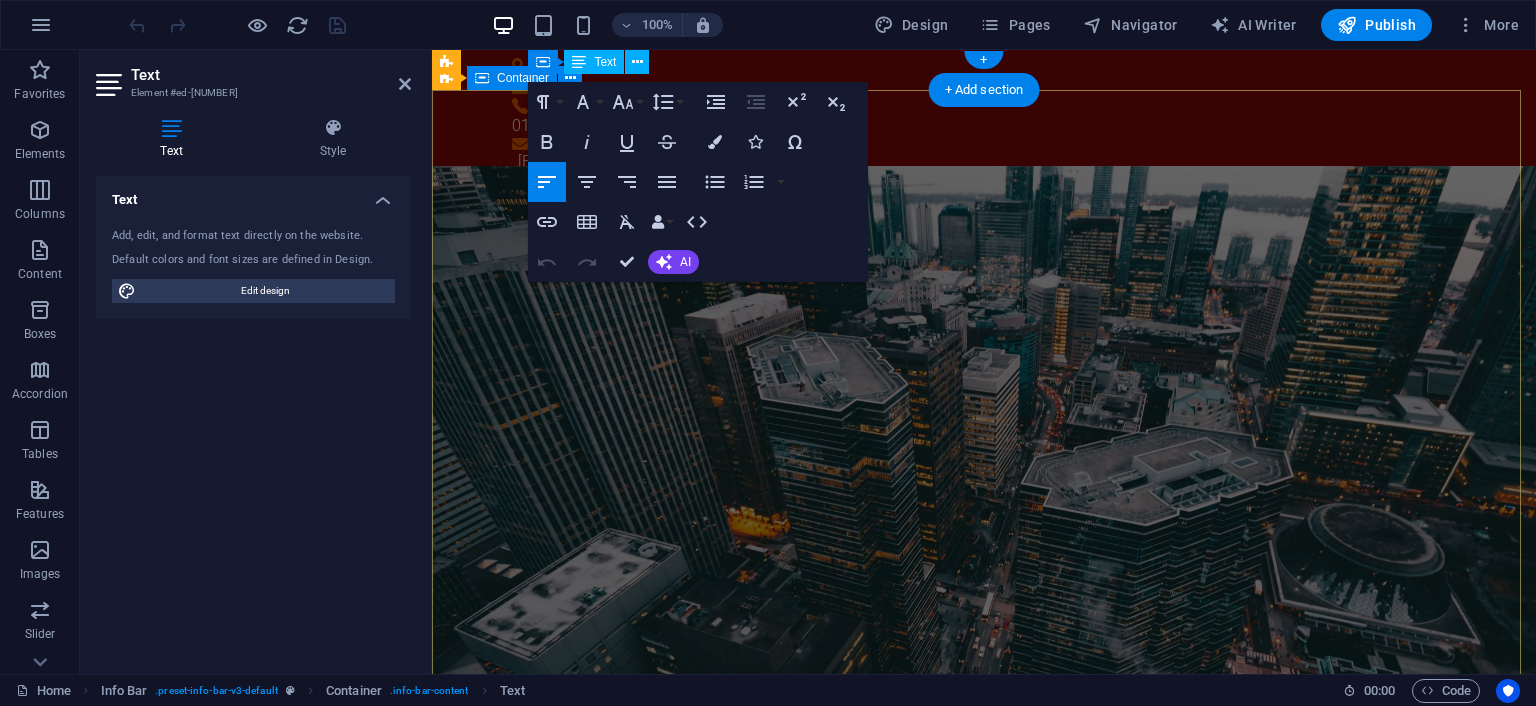 click on "Hardware Support Lorem ipsum dolor sit amet, consetetur sadipscing elitr, sed diam nonumy eirmod tempor invidunt ut labore et dolore magna aliquyam erat, sed diam voluptua. At vero eos et accusam et justo duo dolores et ea rebum. Networking Lorem ipsum dolor sit amet, consetetur sadipscing elitr, sed diam nonumy eirmod tempor invidunt ut labore et dolore magna aliquyam erat, sed diam voluptua. At vero eos et accusam et justo duo dolores et ea rebum. Circuit Boards Lorem ipsum dolor sit amet, consetetur sadipscing elitr, sed diam nonumy eirmod tempor invidunt ut labore et dolore magna aliquyam erat, sed diam voluptua. At vero eos et accusam et justo duo dolores et ea rebum. Learn more" at bounding box center (984, 1851) 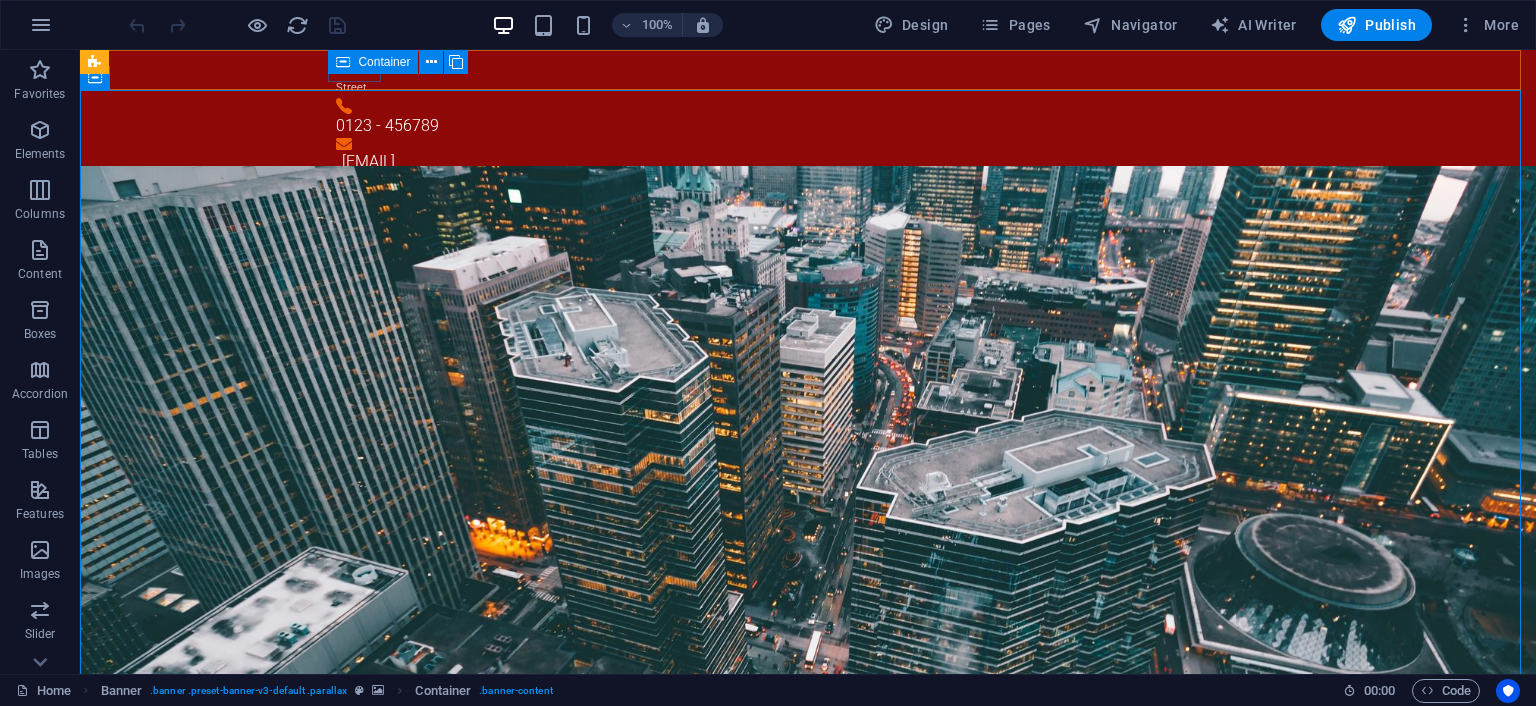 click on "Container" at bounding box center [404, 62] 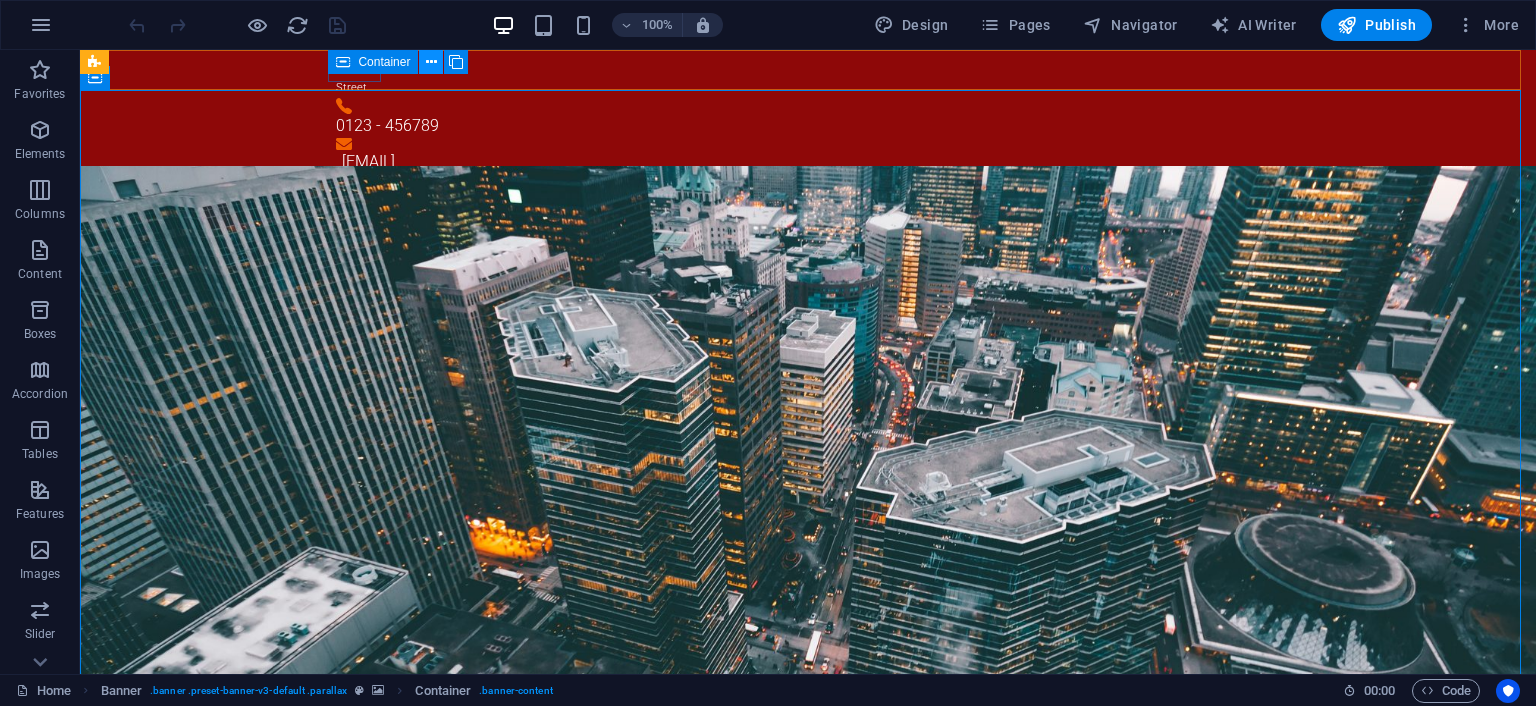 click at bounding box center (431, 62) 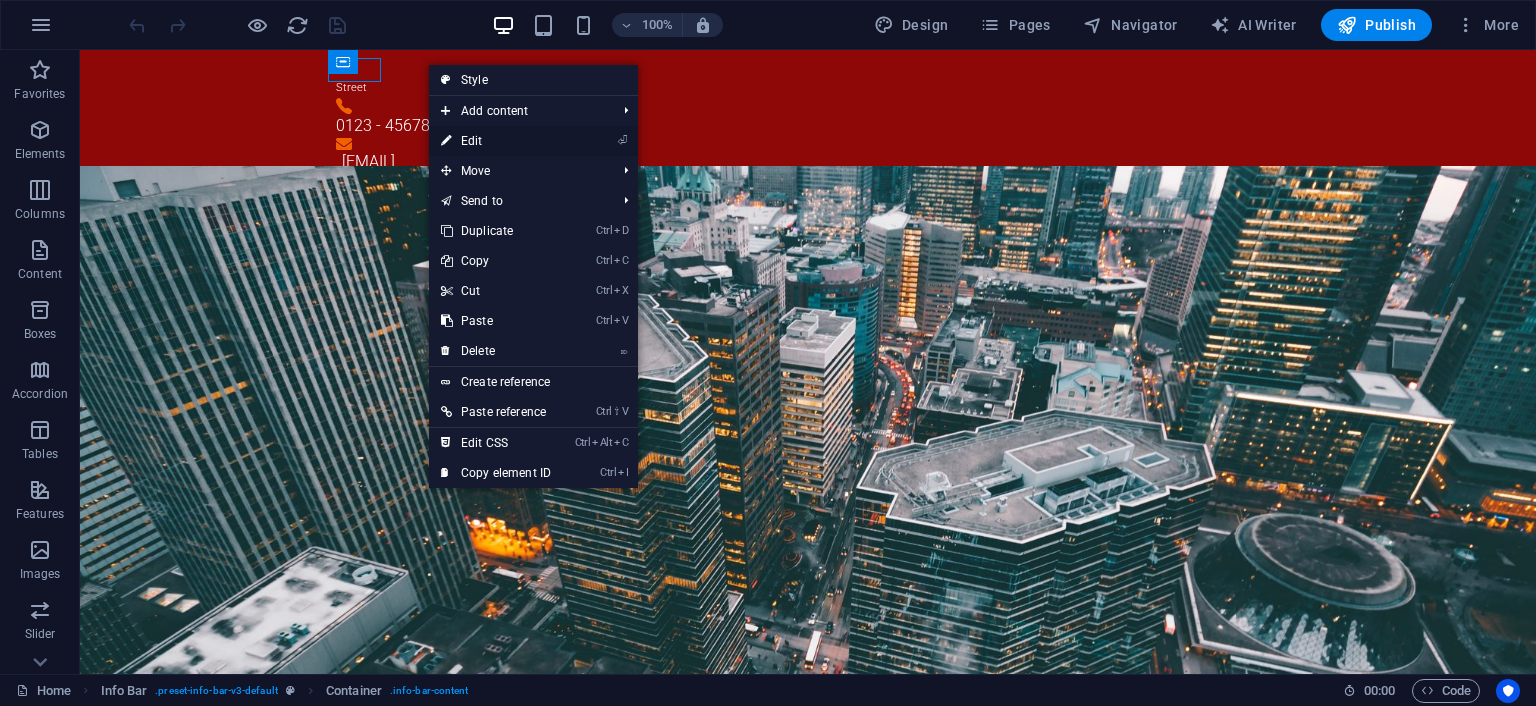 click on "⏎  Edit" at bounding box center (496, 141) 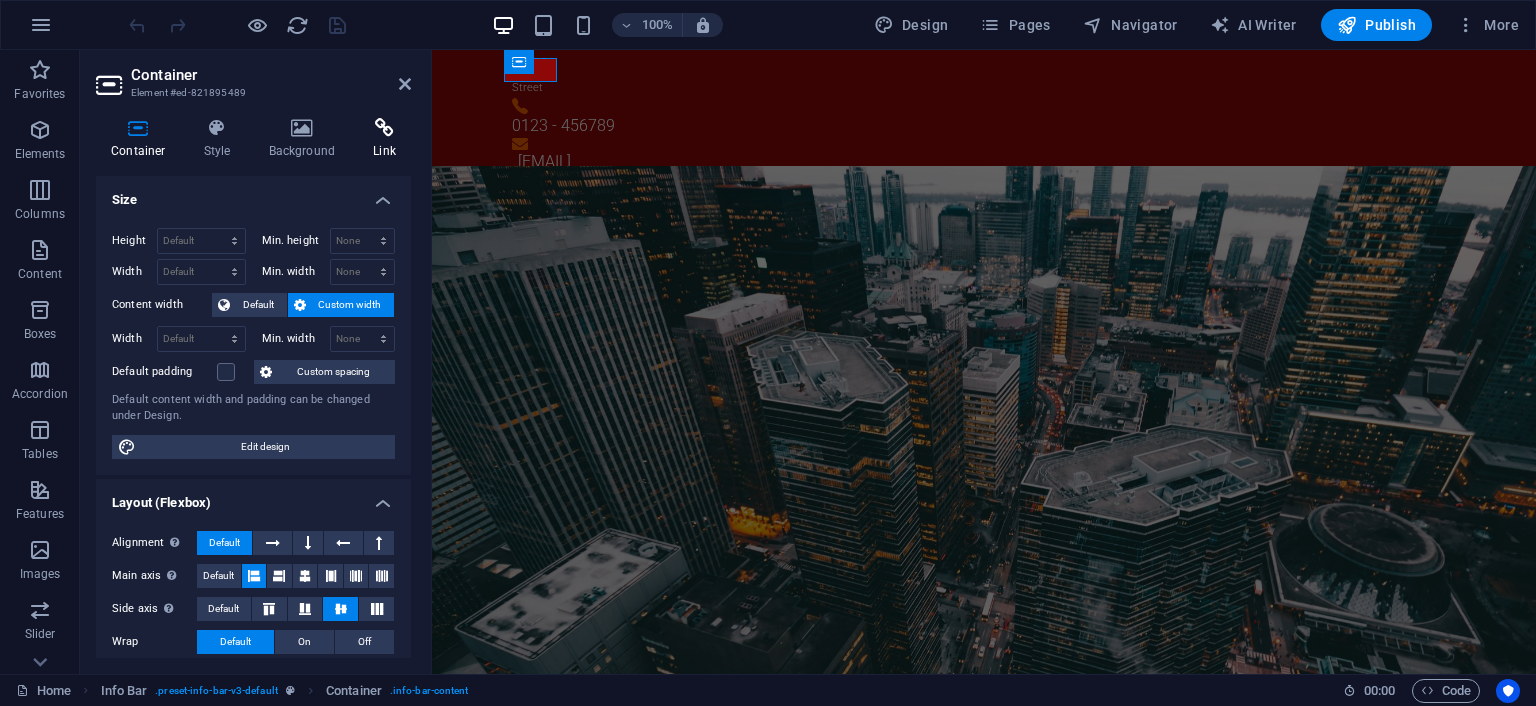 click on "Link" at bounding box center [384, 139] 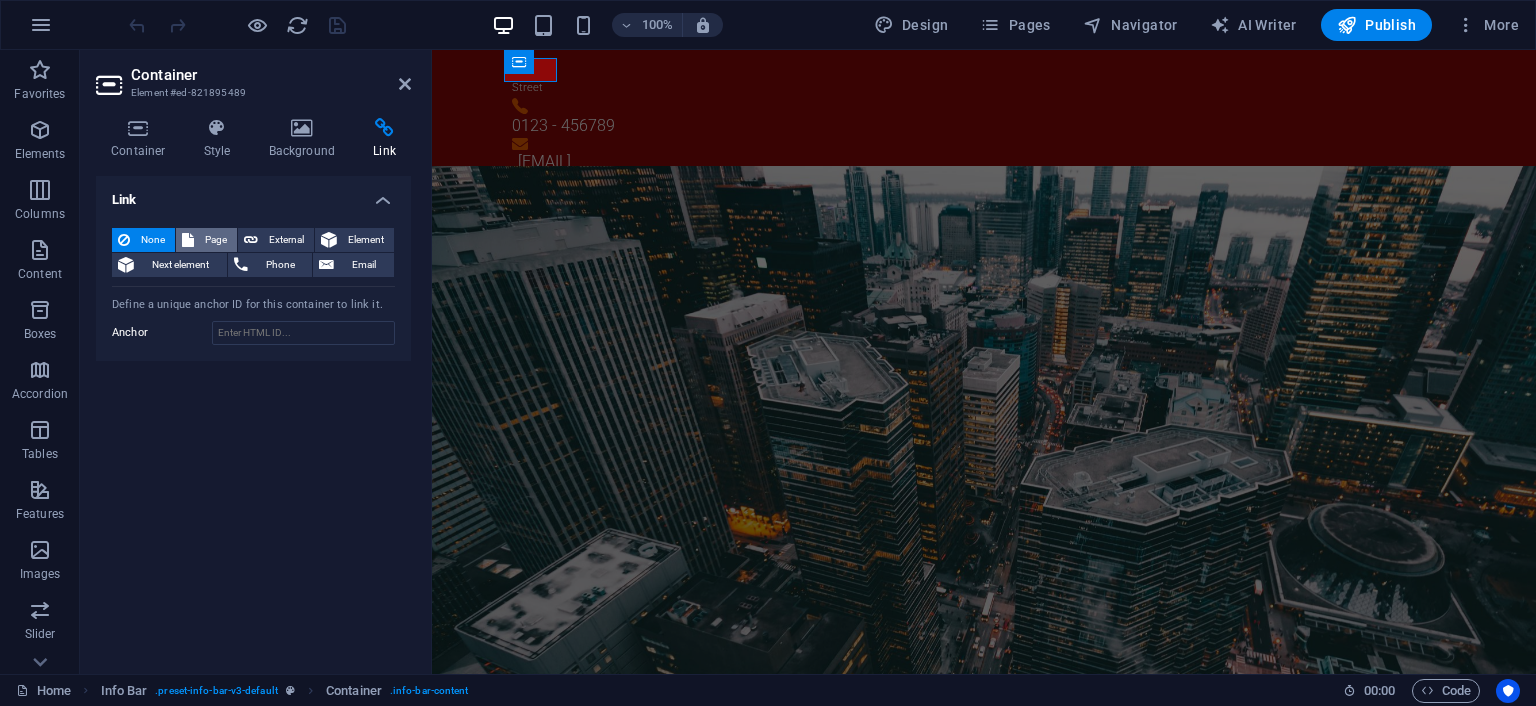 click on "Page" at bounding box center [215, 240] 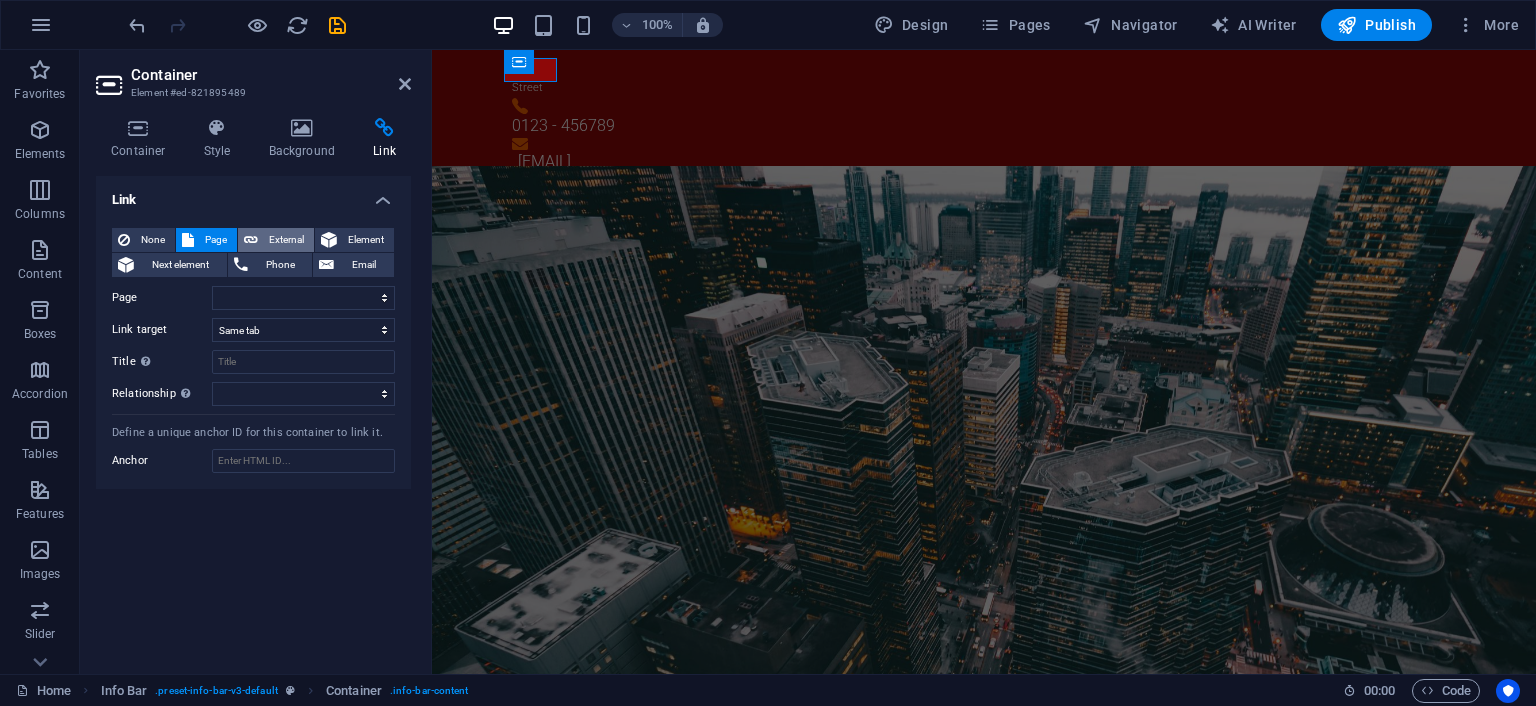click on "External" at bounding box center [276, 240] 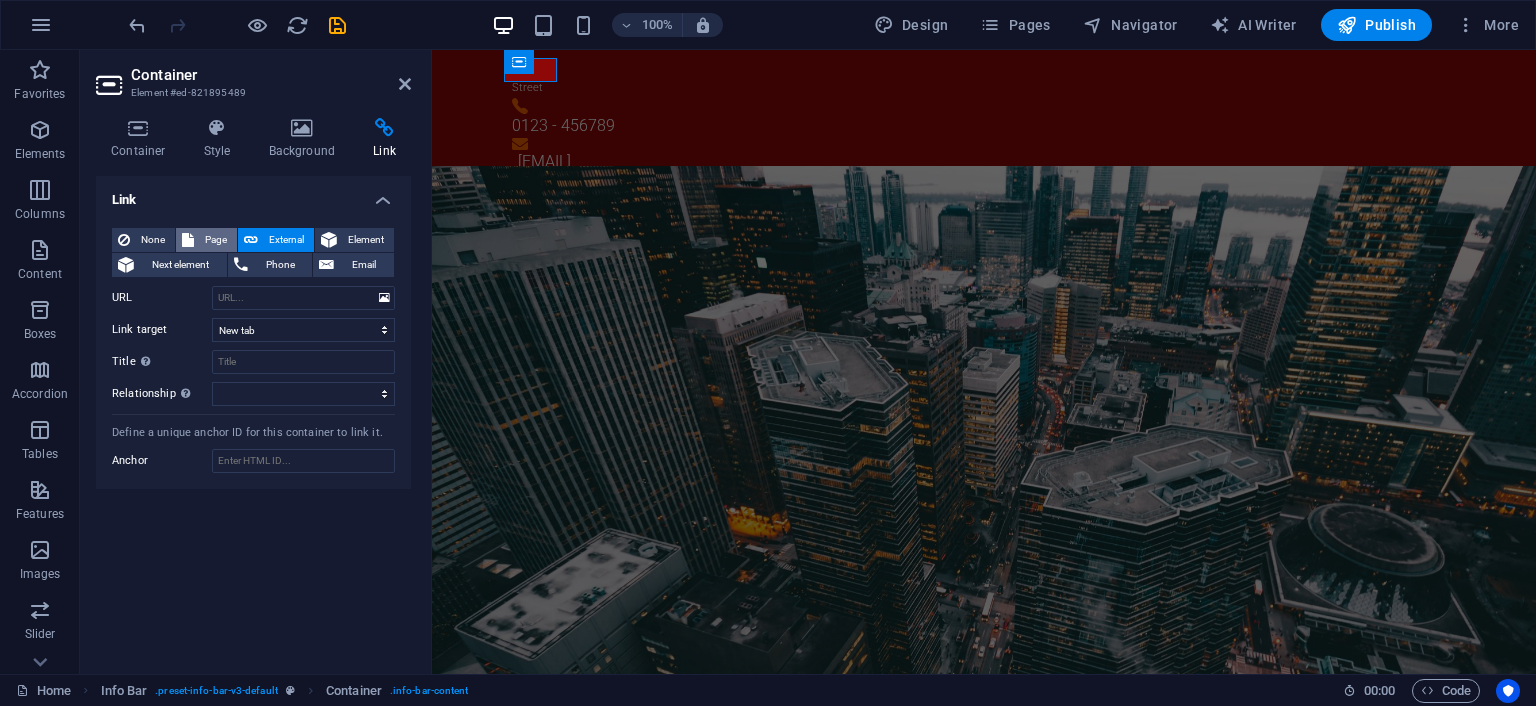 click on "Page" at bounding box center (215, 240) 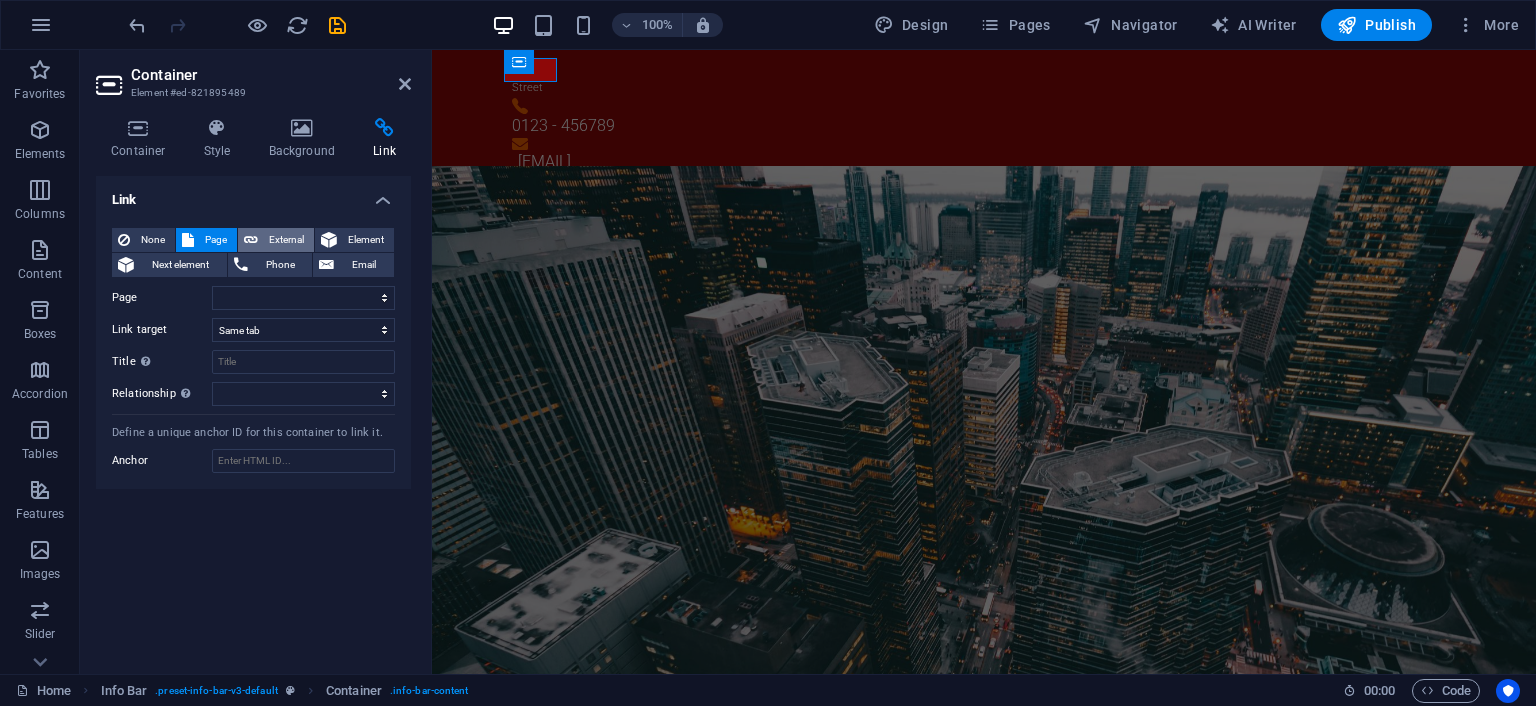 click on "External" at bounding box center [286, 240] 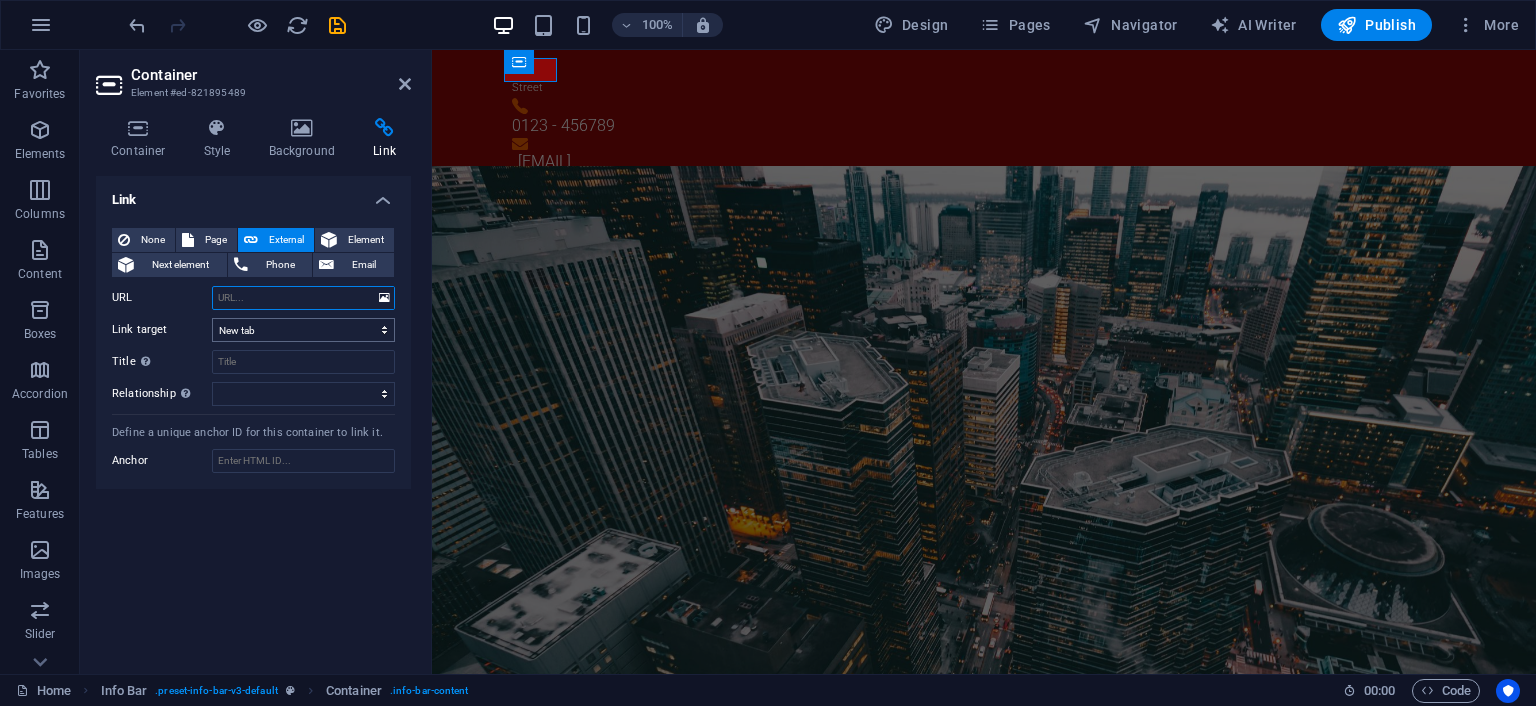paste on "https://maps.app.goo.gl/KFTVpWeMyDt1hxsWA" 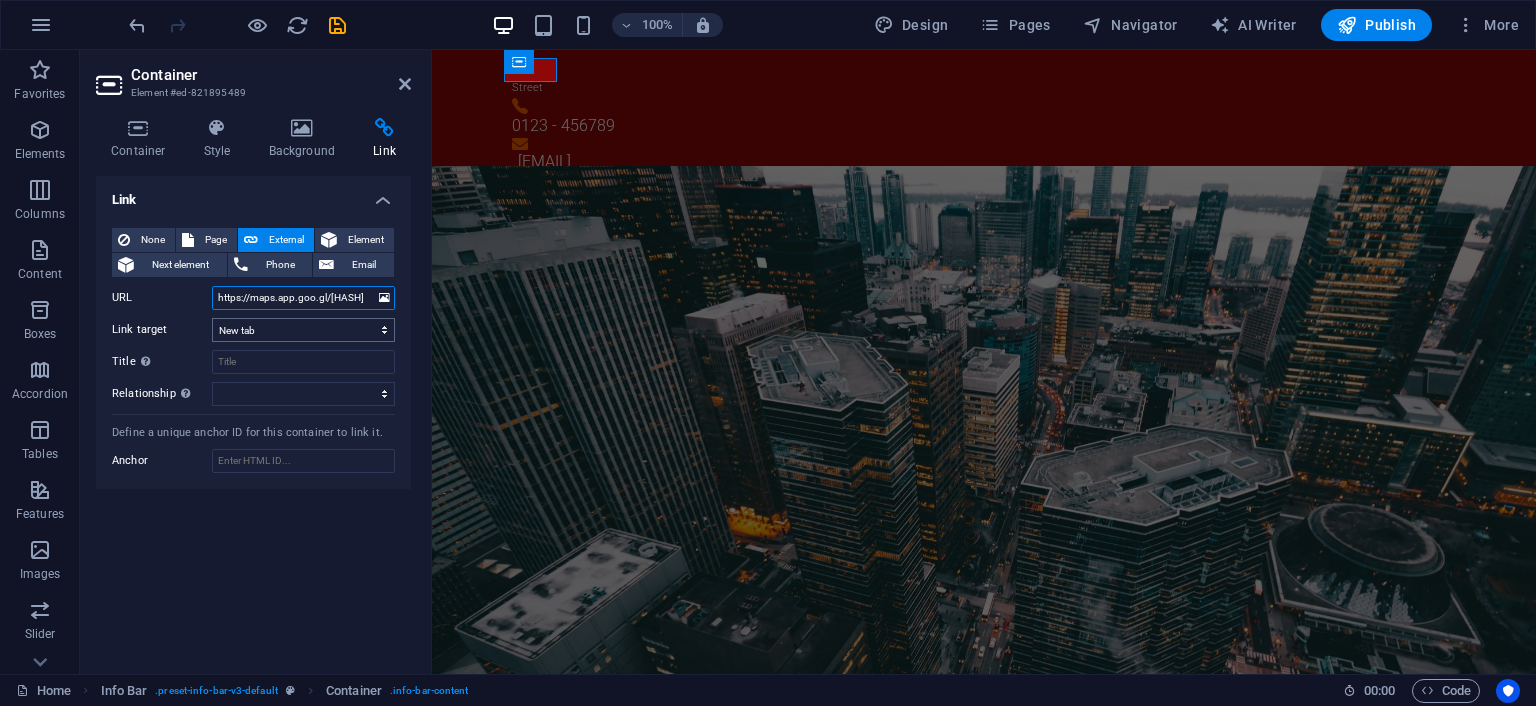 scroll, scrollTop: 0, scrollLeft: 63, axis: horizontal 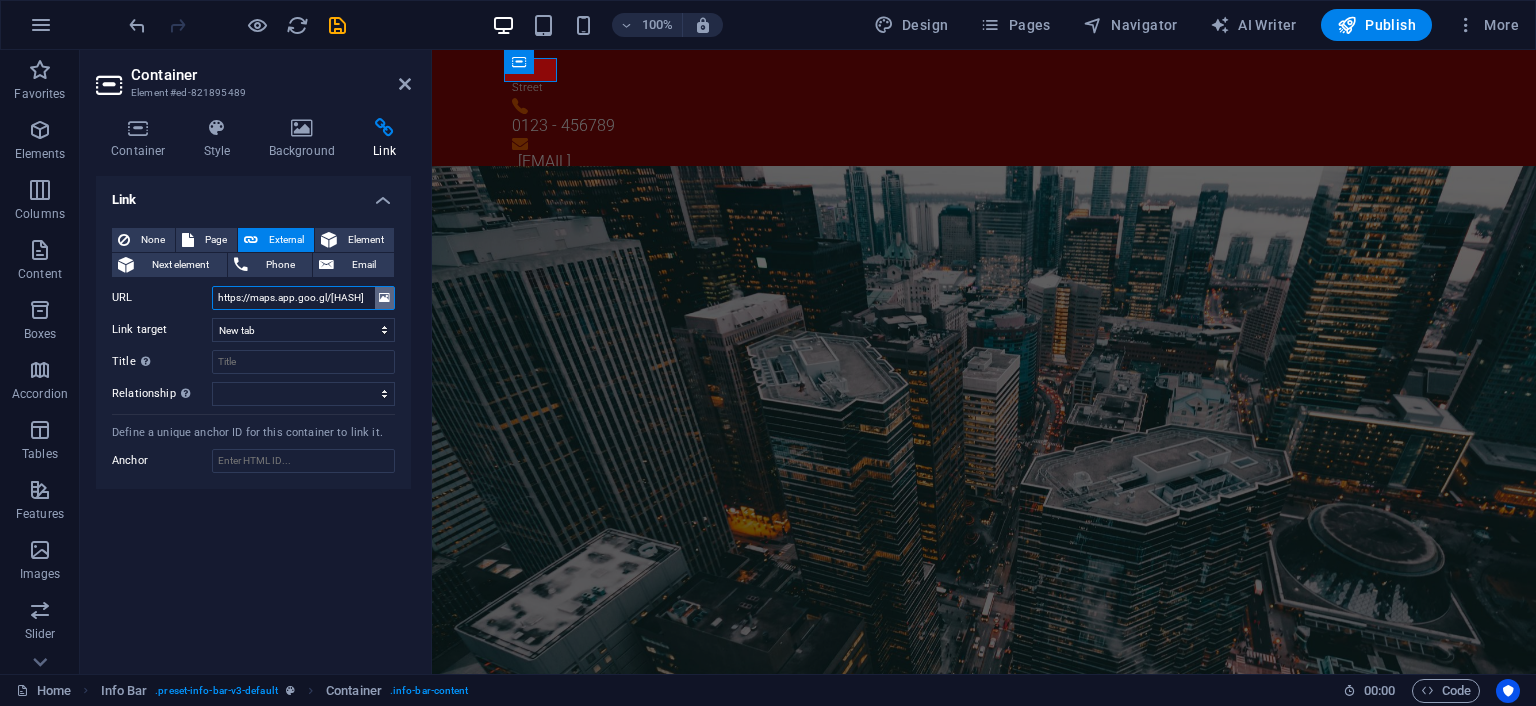 type on "https://maps.app.goo.gl/KFTVpWeMyDt1hxsWA" 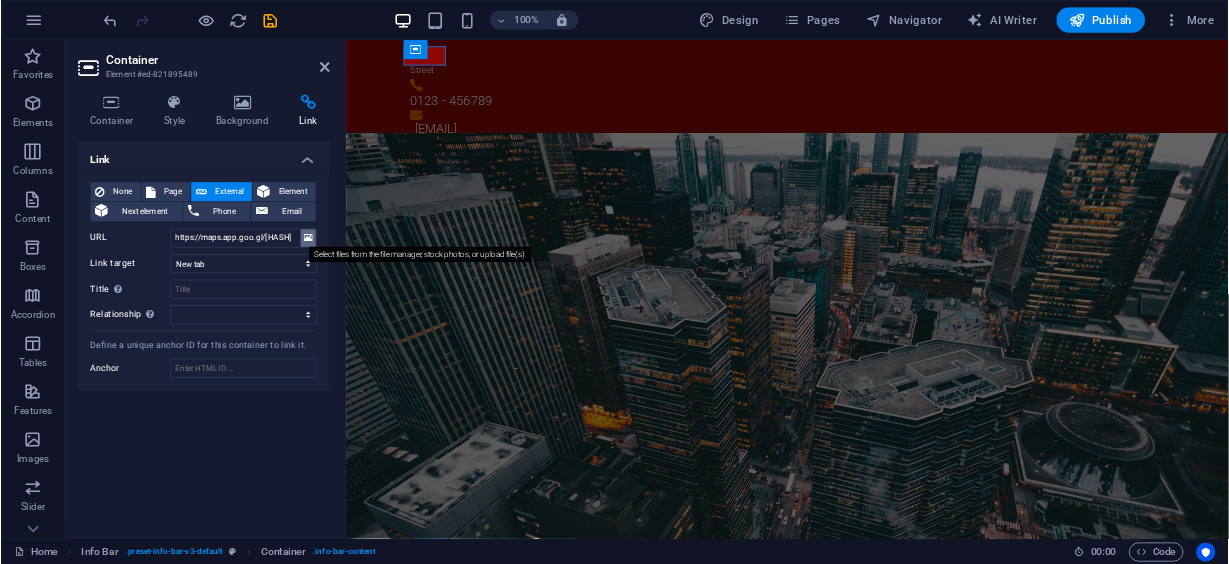 scroll, scrollTop: 0, scrollLeft: 0, axis: both 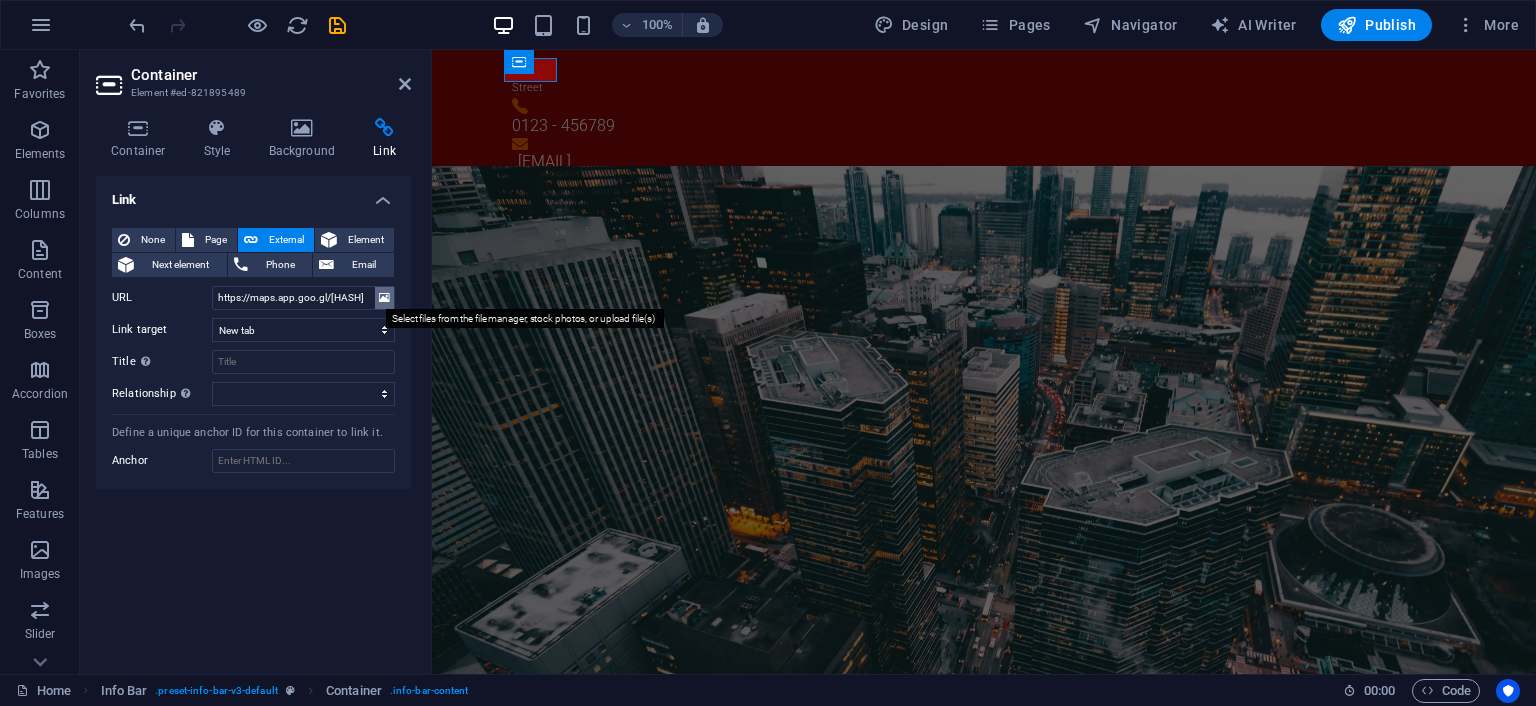 click at bounding box center [384, 298] 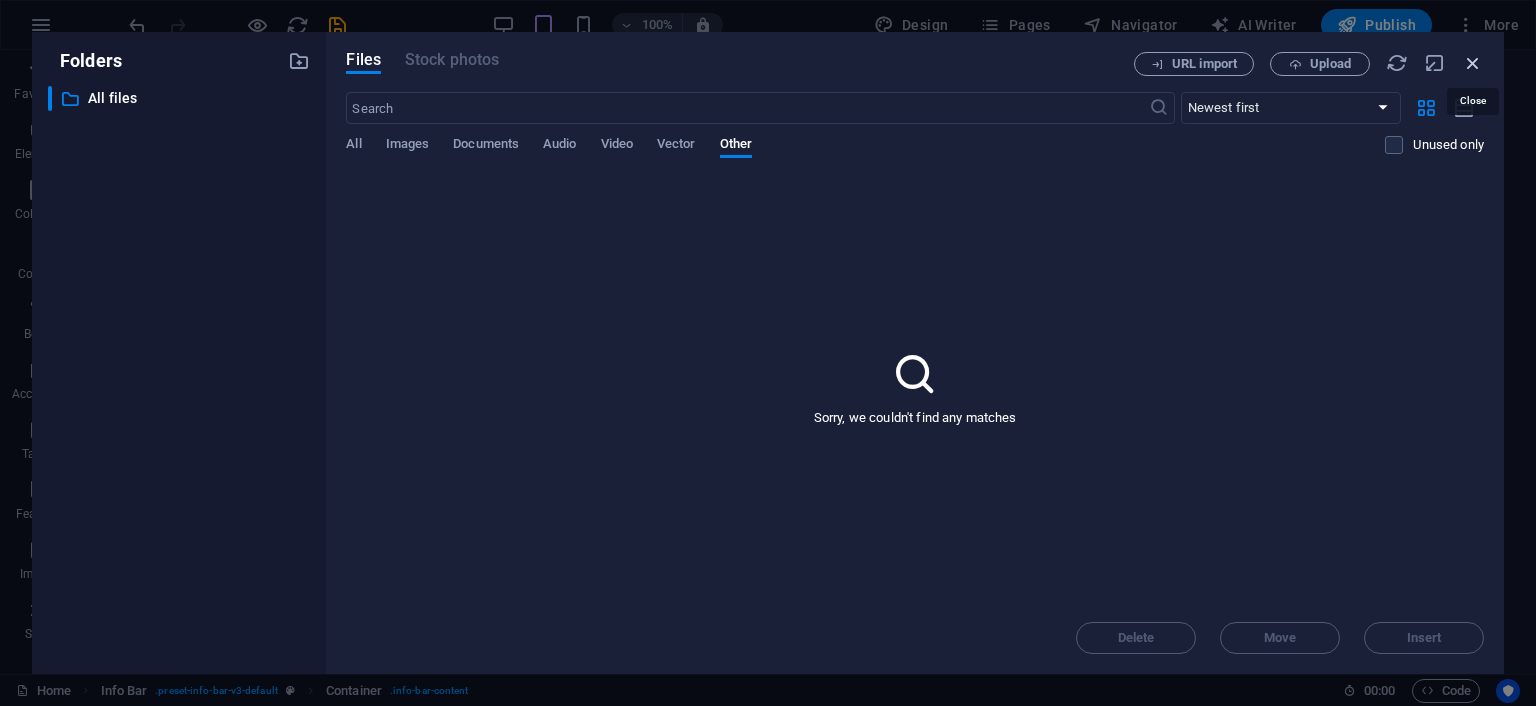 drag, startPoint x: 1467, startPoint y: 63, endPoint x: 636, endPoint y: 107, distance: 832.16406 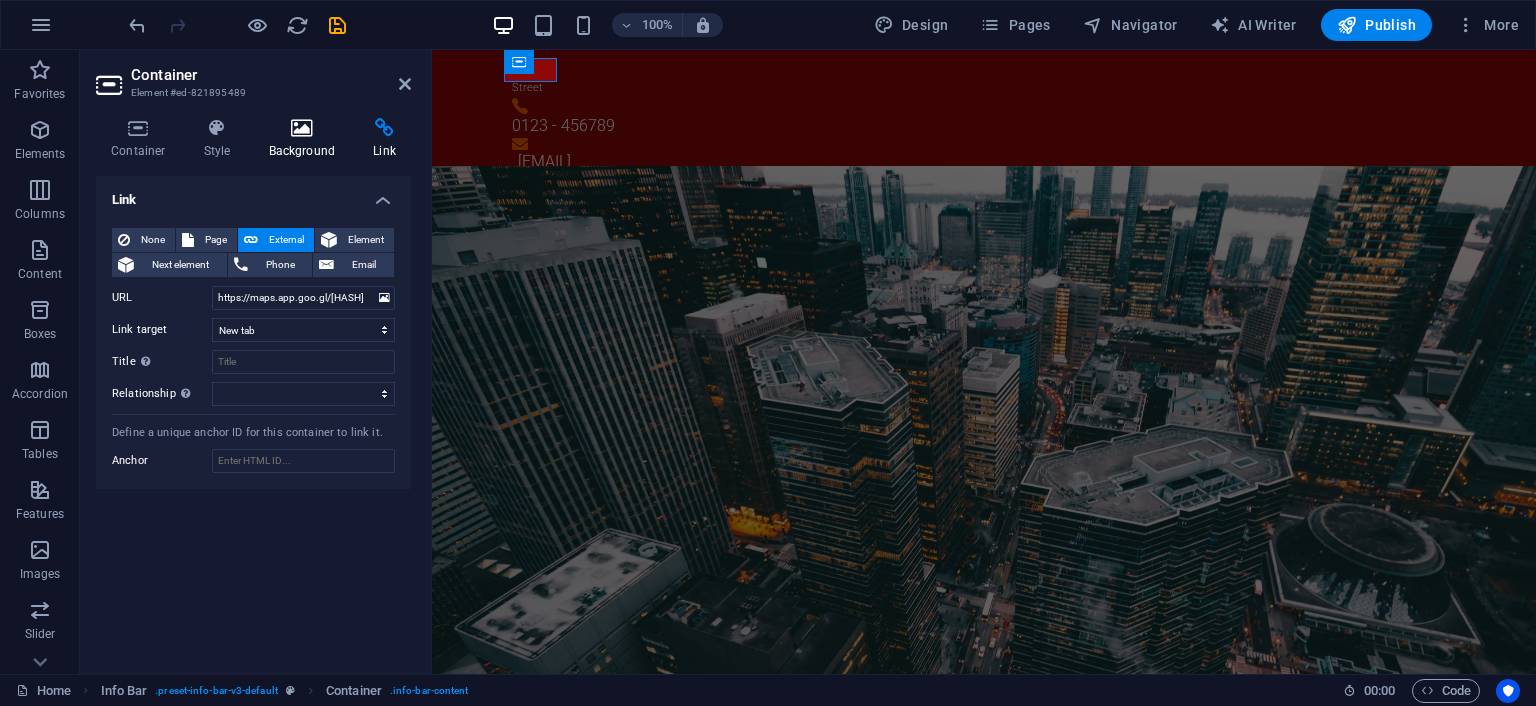 click on "Background" at bounding box center [306, 139] 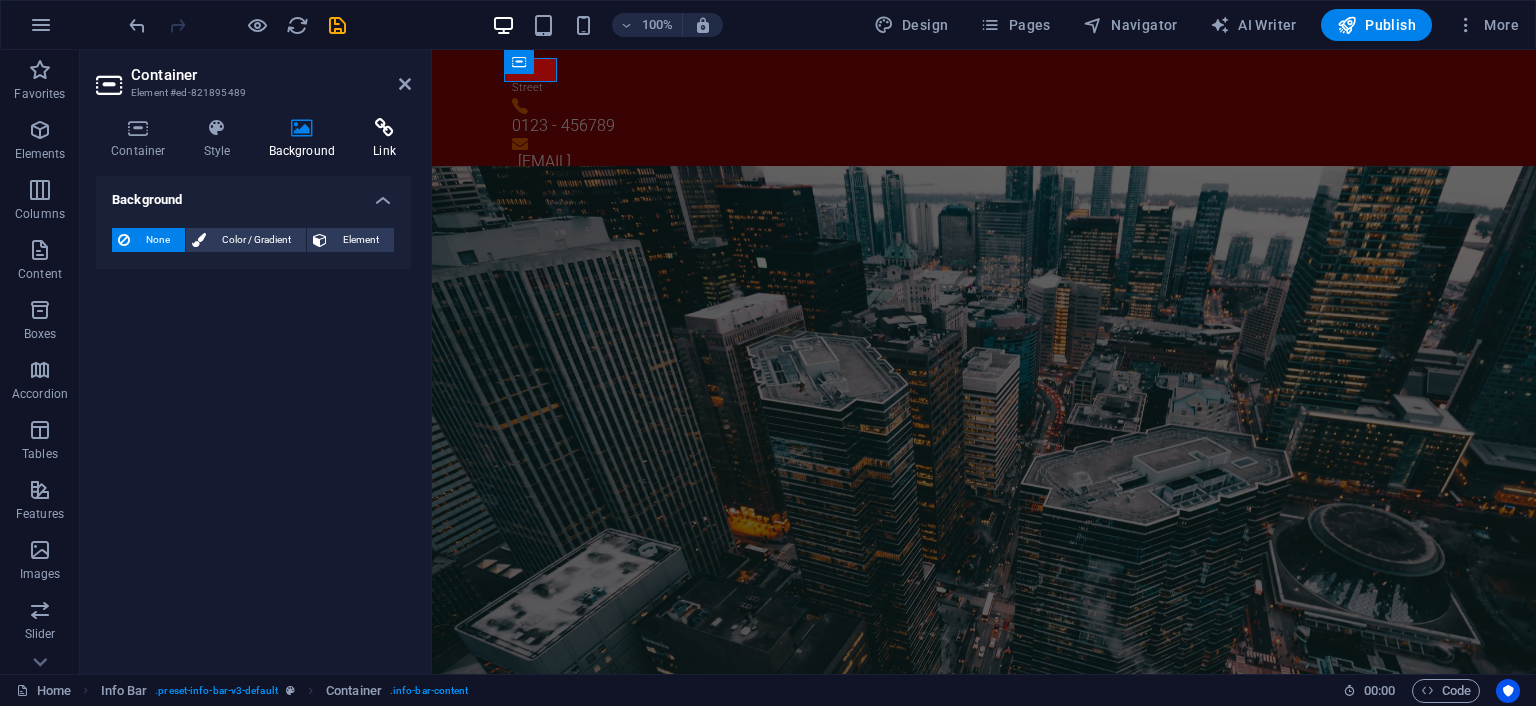 click on "Link" at bounding box center [384, 139] 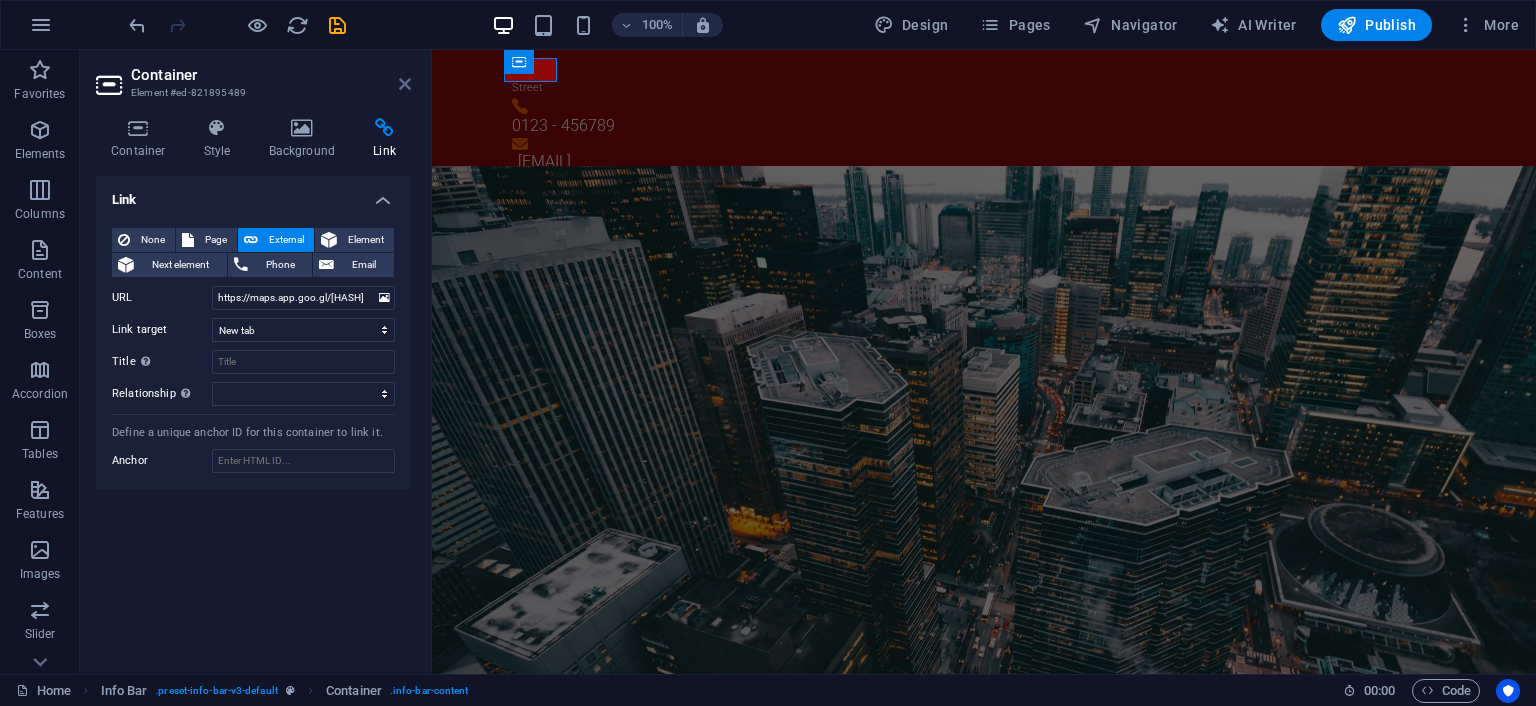 click at bounding box center (405, 84) 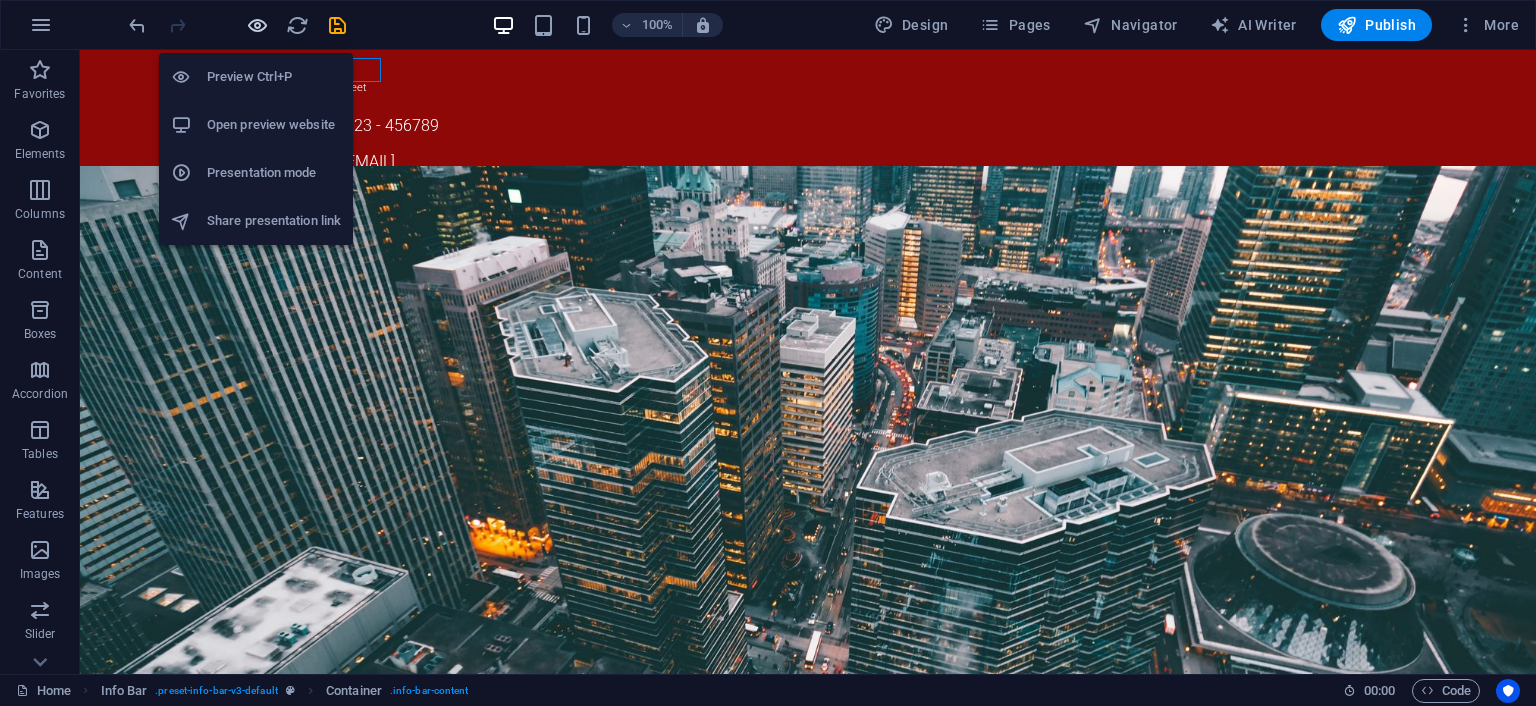click at bounding box center [257, 25] 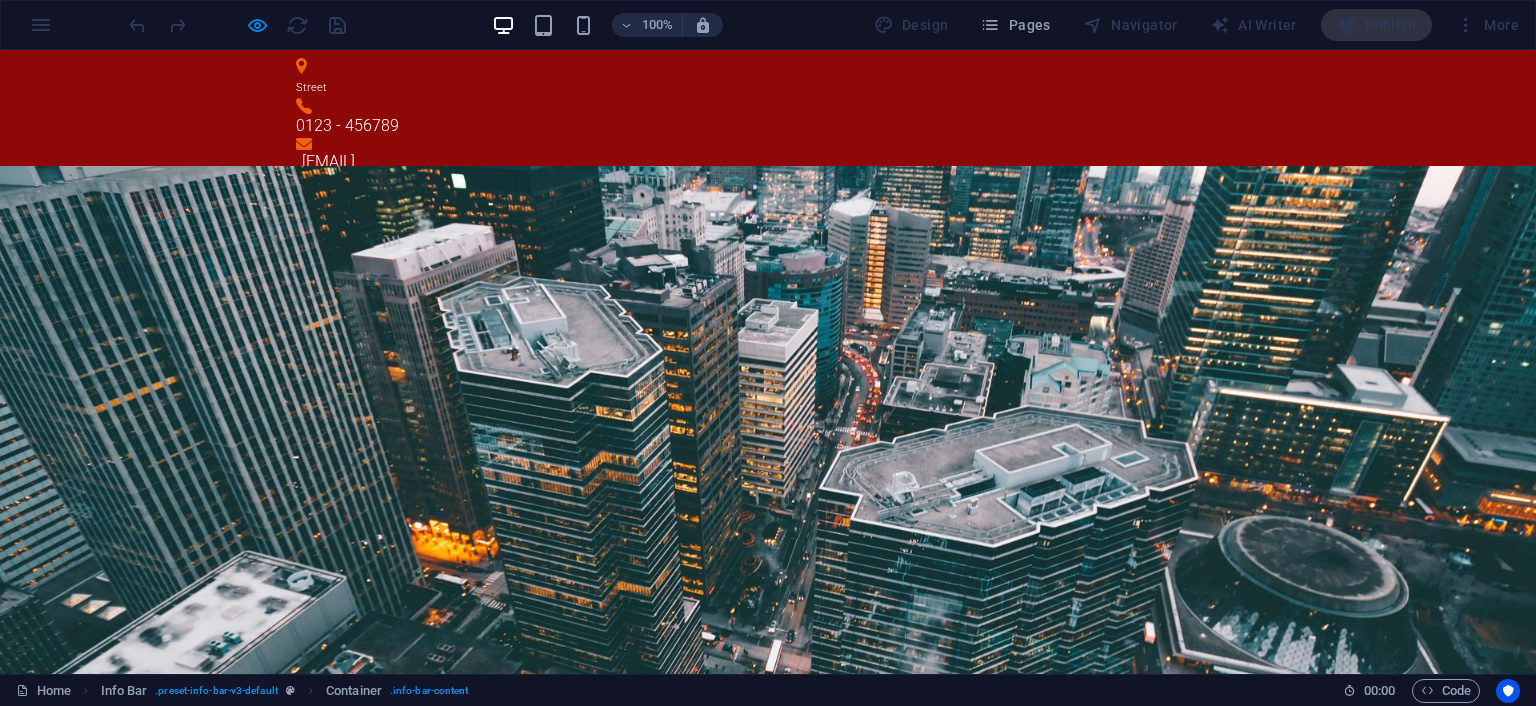 click on "Street" at bounding box center (311, 87) 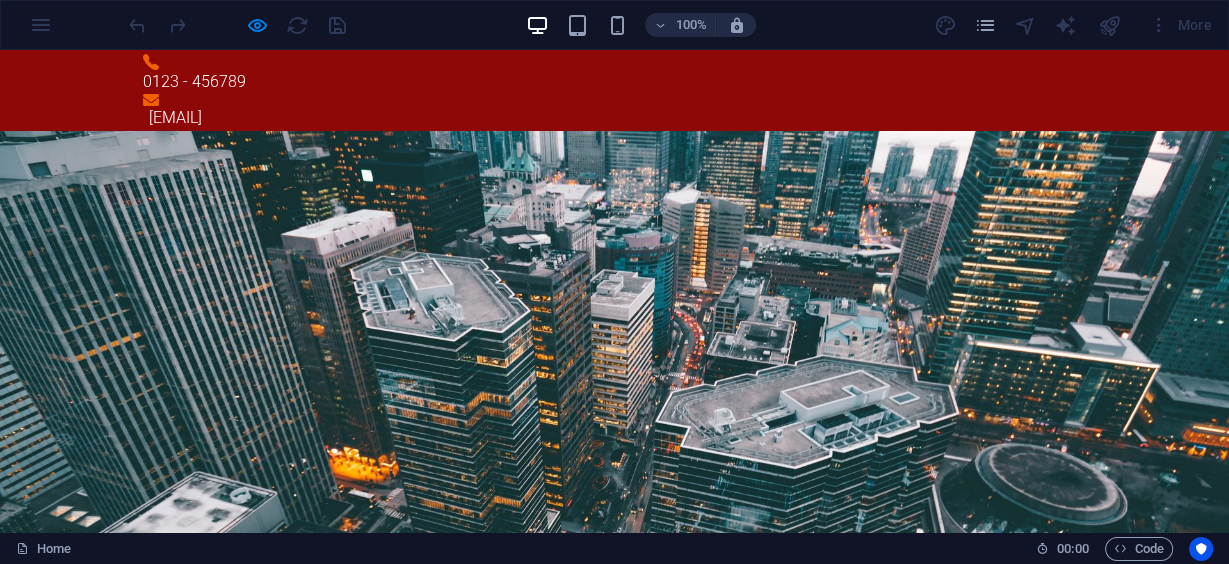 scroll, scrollTop: 0, scrollLeft: 0, axis: both 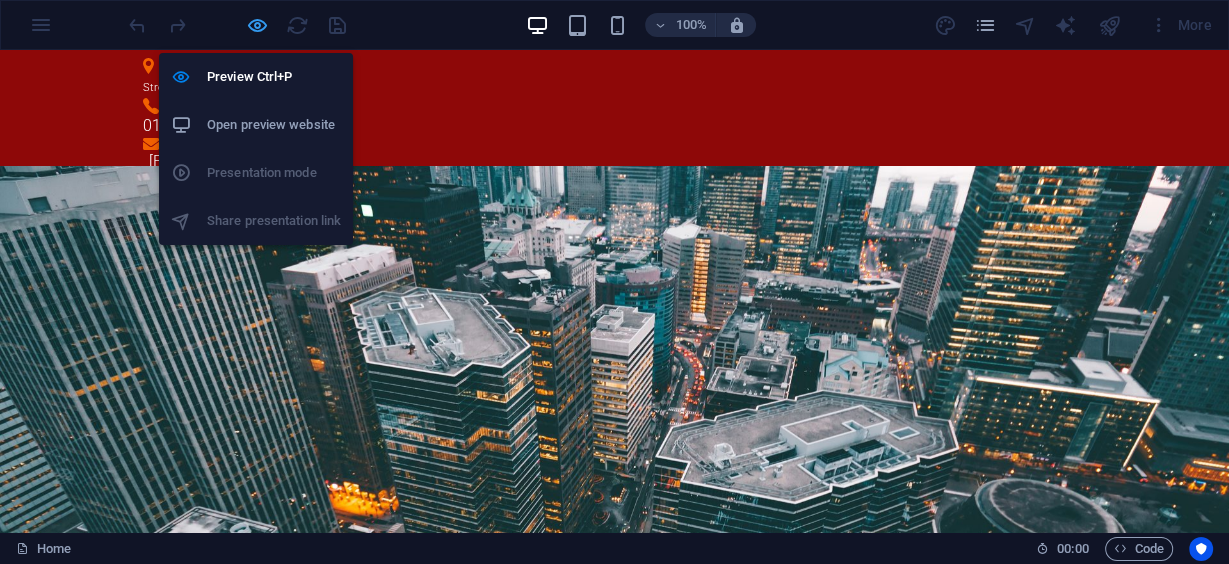 click at bounding box center (257, 25) 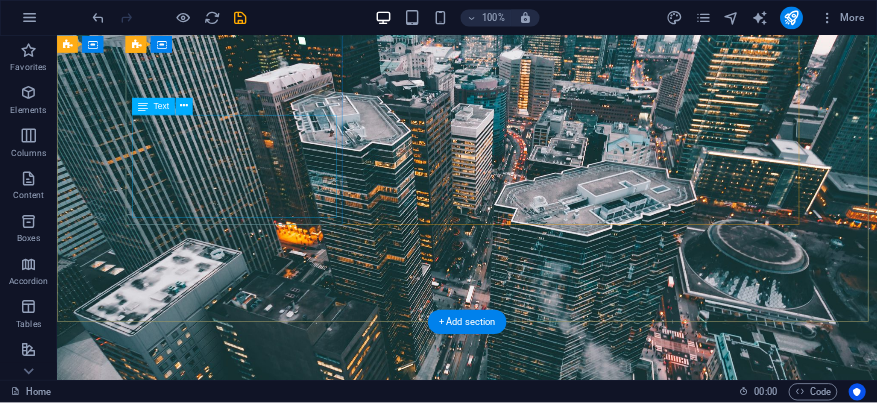 scroll, scrollTop: 0, scrollLeft: 0, axis: both 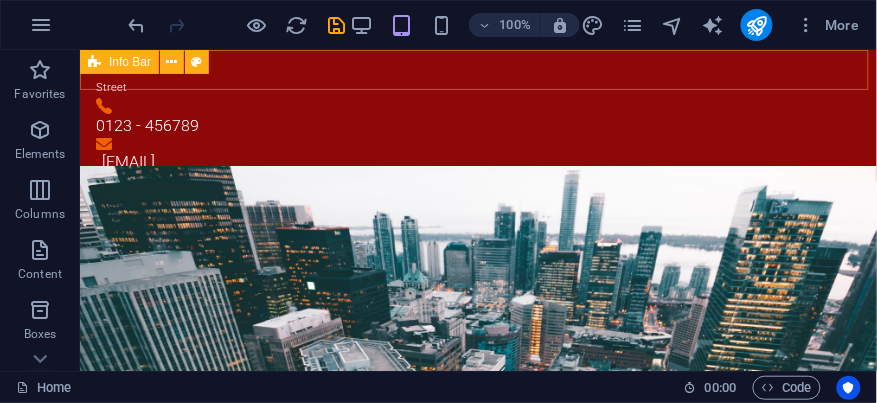 click on "Info Bar" at bounding box center (151, 62) 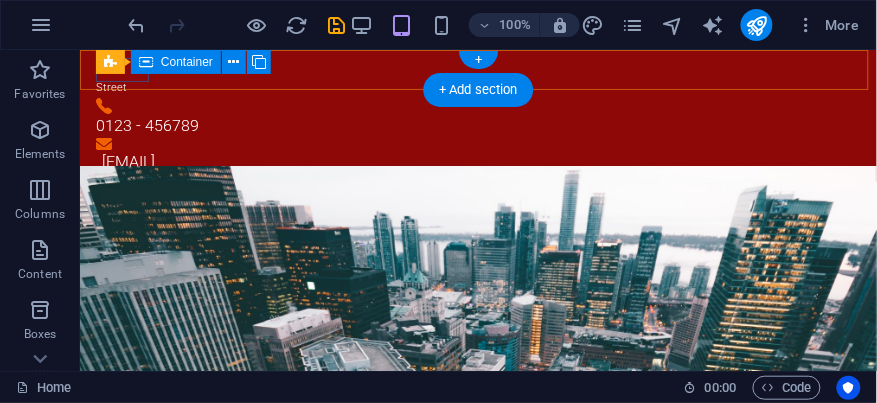 click on "Street" at bounding box center [469, 77] 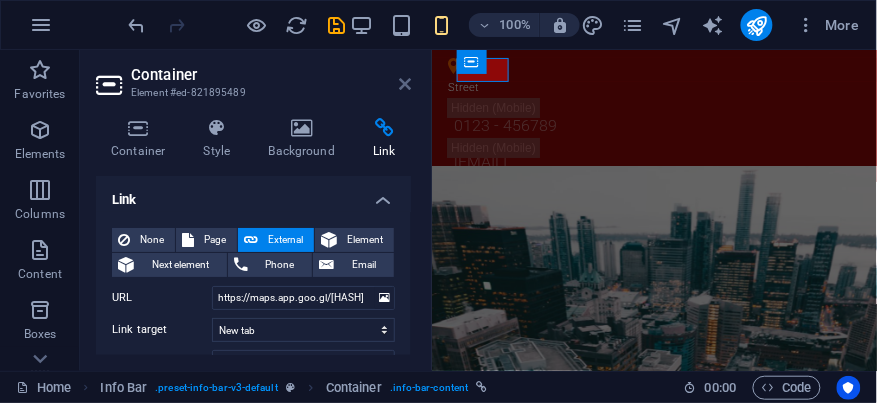drag, startPoint x: 404, startPoint y: 80, endPoint x: 242, endPoint y: 54, distance: 164.07315 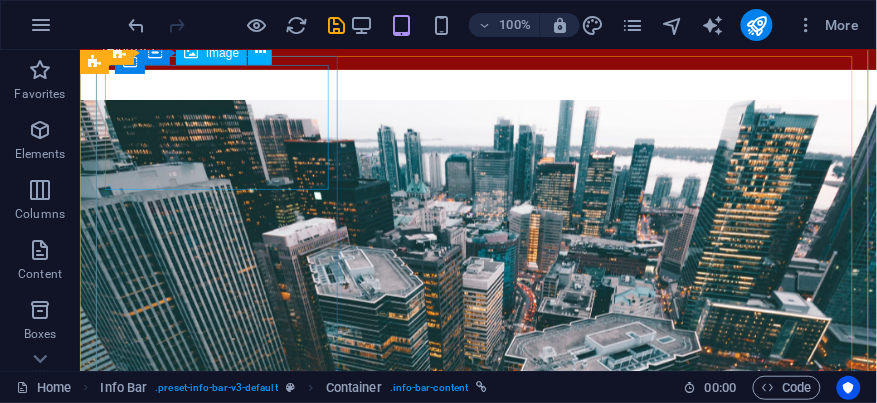 scroll, scrollTop: 0, scrollLeft: 0, axis: both 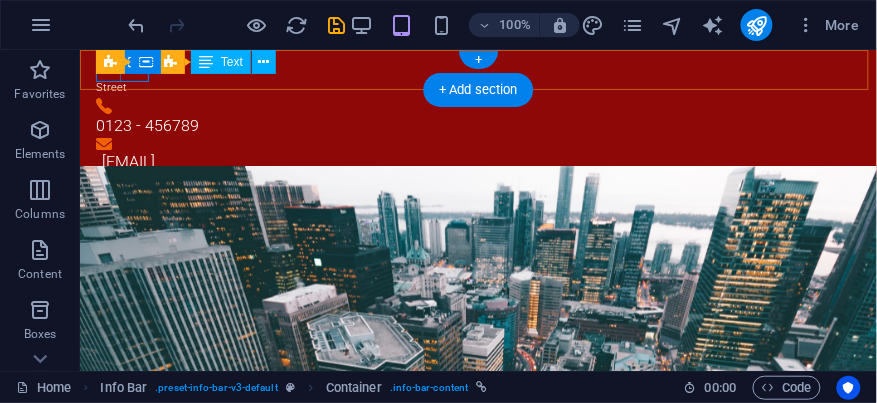 click on "Street" at bounding box center [110, 86] 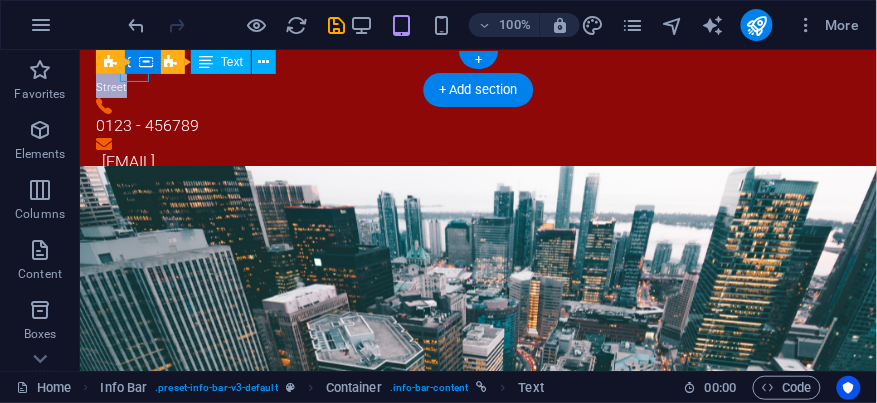 click on "Street" at bounding box center [110, 86] 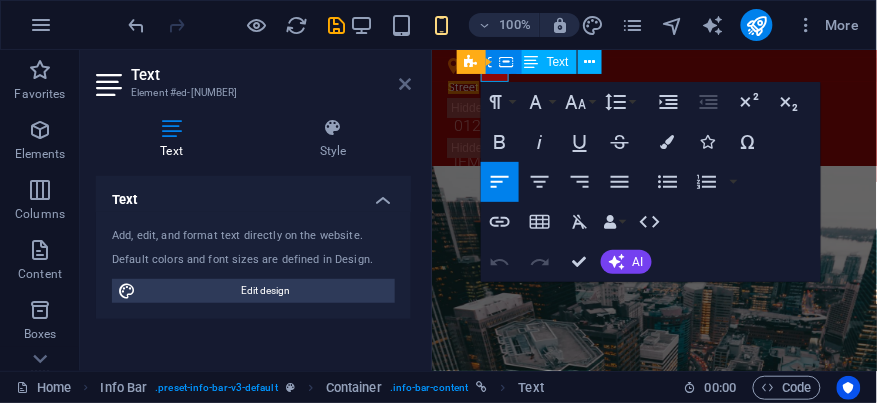click at bounding box center (405, 84) 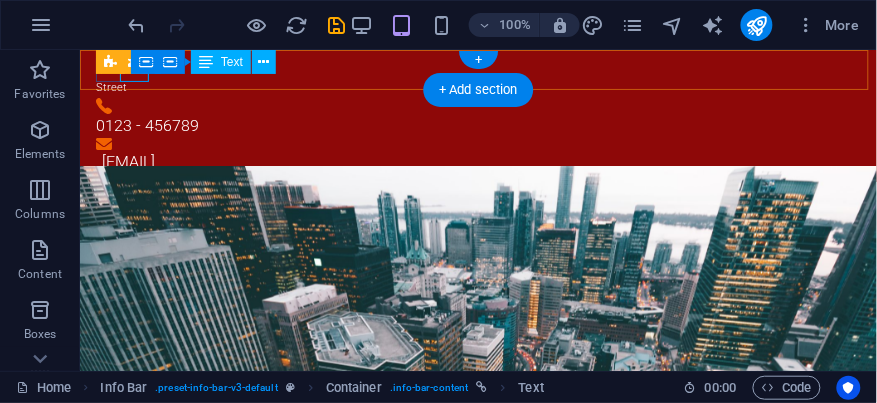 click on "Street" at bounding box center (469, 85) 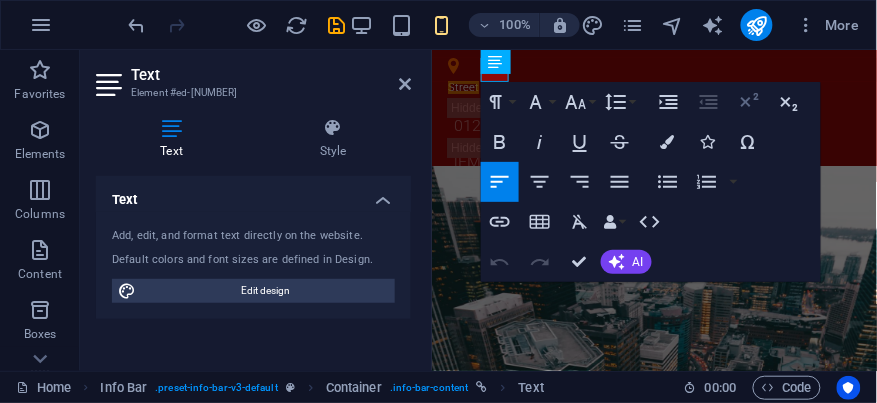 click 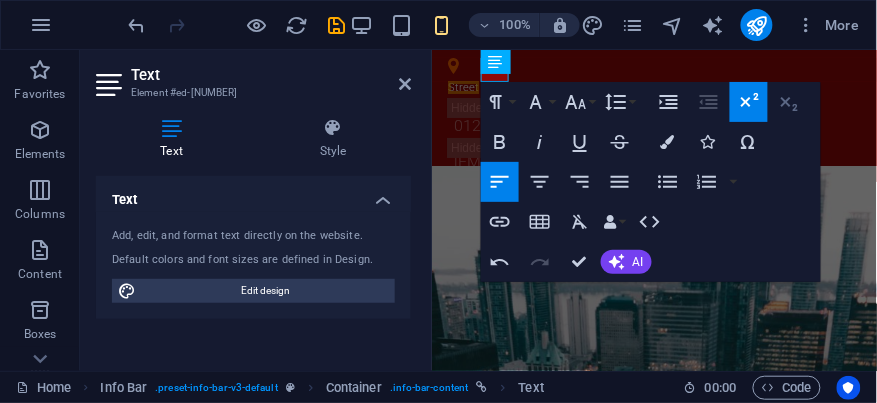 click 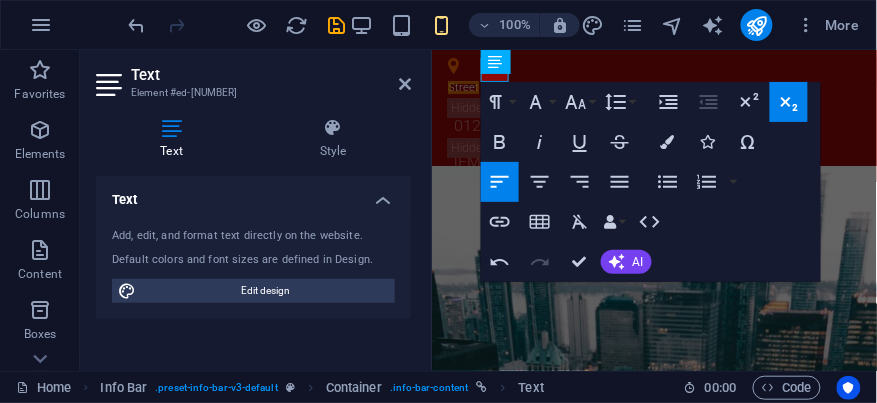 click 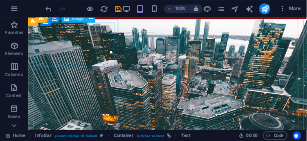 scroll, scrollTop: 0, scrollLeft: 0, axis: both 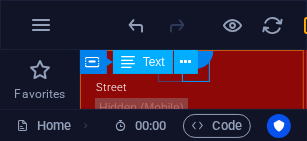 click on "Street" at bounding box center (110, 86) 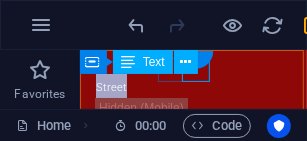 click on "Street" at bounding box center [110, 86] 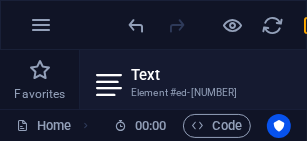 scroll, scrollTop: 0, scrollLeft: 124, axis: horizontal 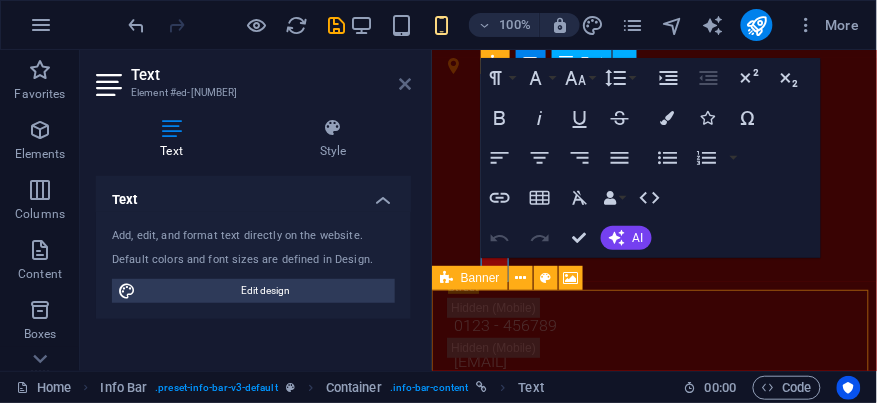 click at bounding box center [405, 84] 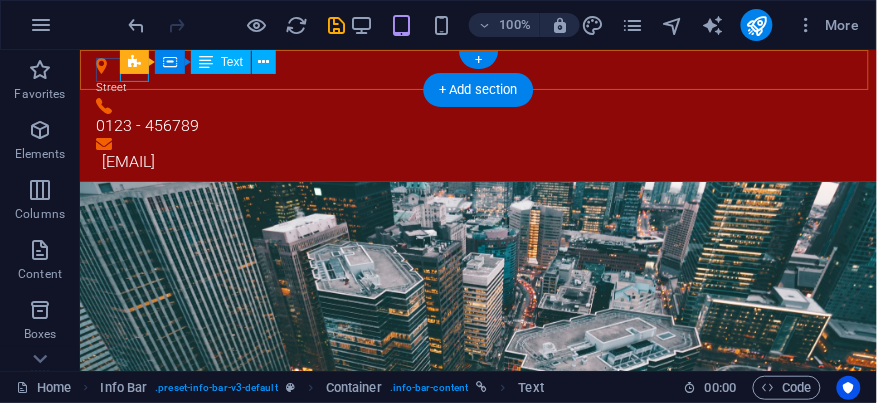 click on "Street" at bounding box center [110, 86] 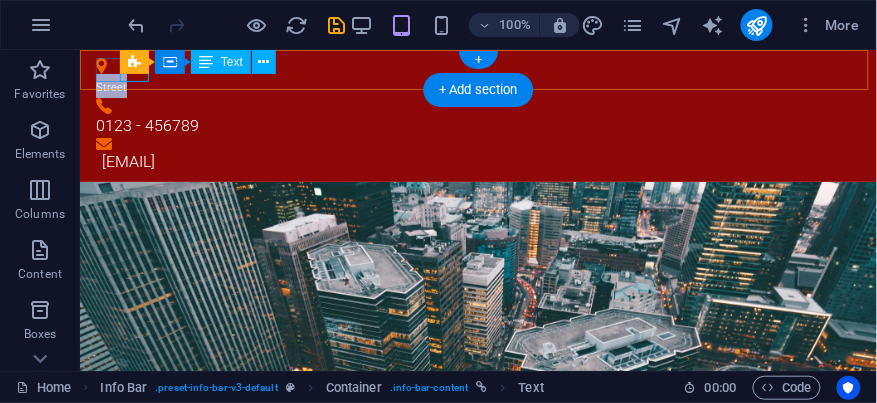 click on "Street" at bounding box center (110, 86) 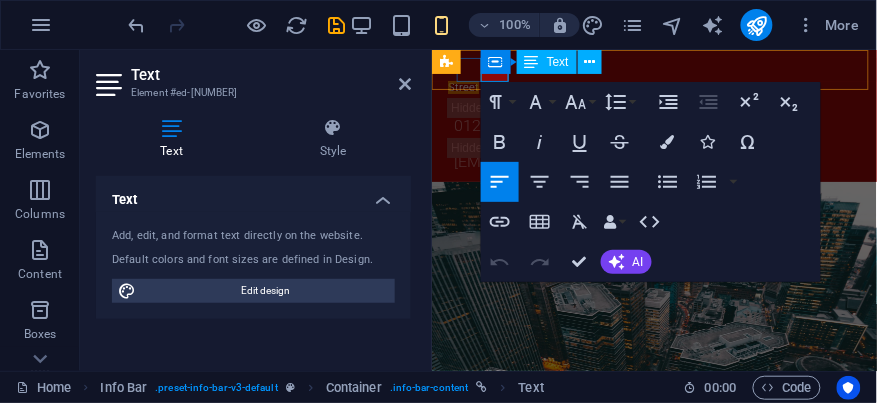 click on "Street" at bounding box center (462, 86) 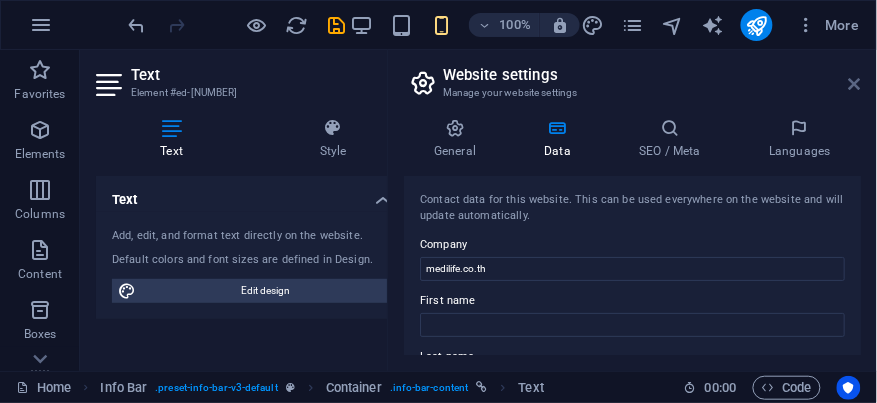 click at bounding box center [855, 84] 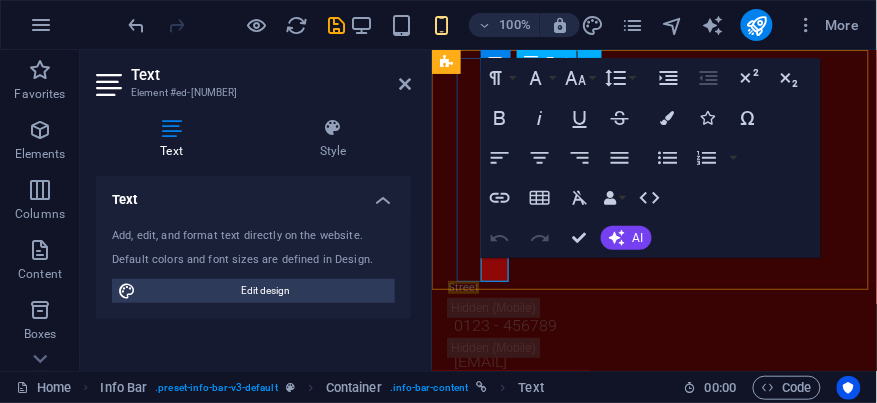 click on "Street" at bounding box center [462, 286] 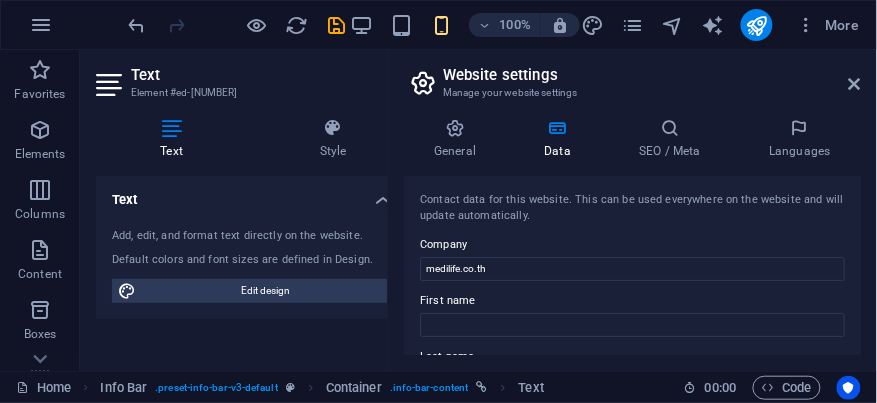 click on "medilife.co.th" at bounding box center [632, 269] 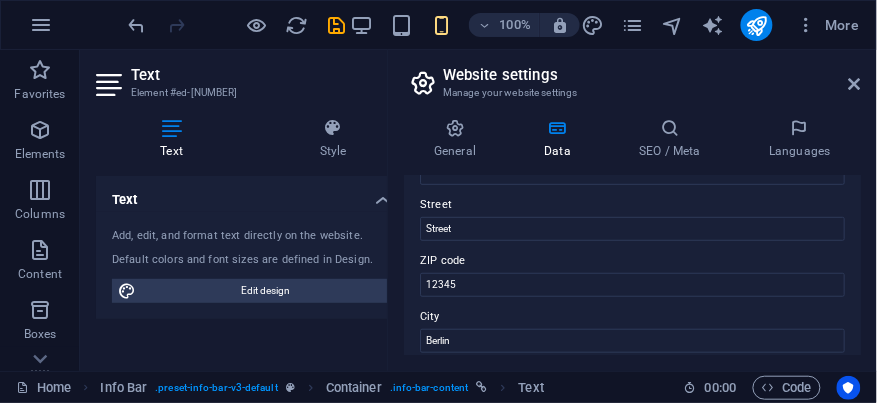 scroll, scrollTop: 228, scrollLeft: 0, axis: vertical 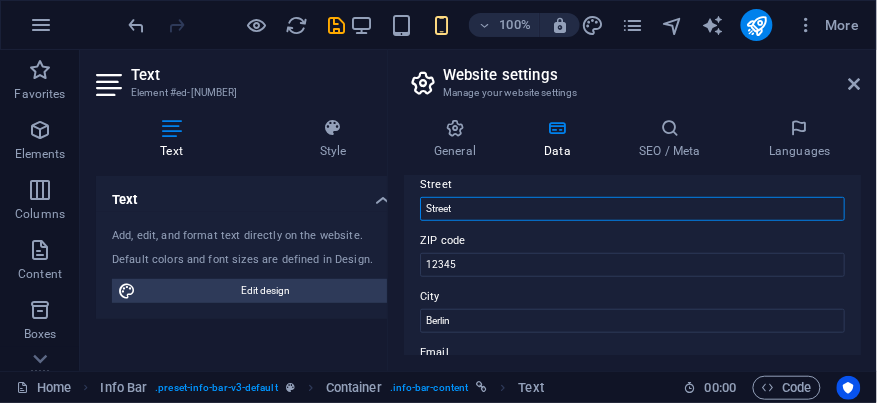 drag, startPoint x: 433, startPoint y: 208, endPoint x: 409, endPoint y: 208, distance: 24 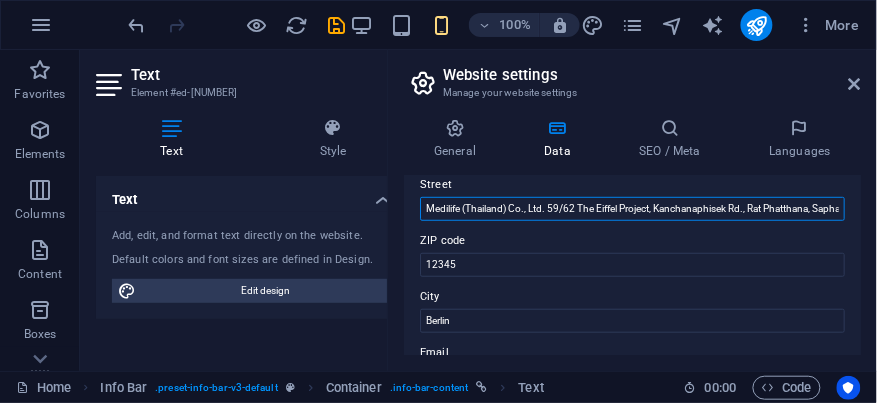 scroll, scrollTop: 0, scrollLeft: 164, axis: horizontal 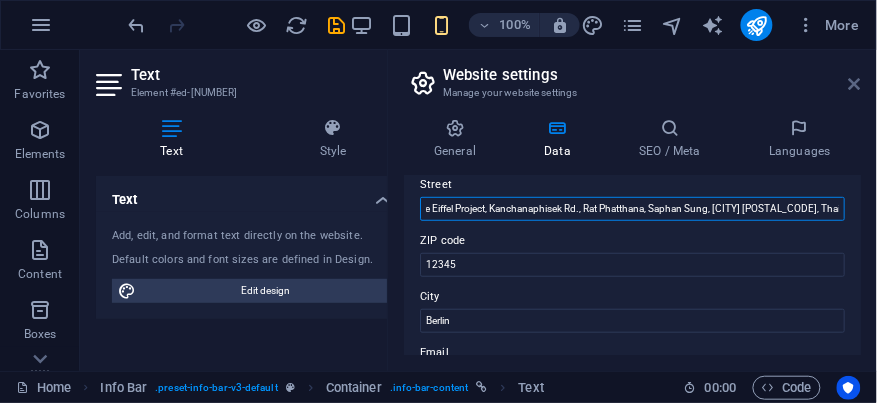 type on "Medilife (Thailand) Co., Ltd. 59/62 The Eiffel Project, Kanchanaphisek Rd., Rat Phatthana, Saphan Sung, Bangkok 10240, Thailand." 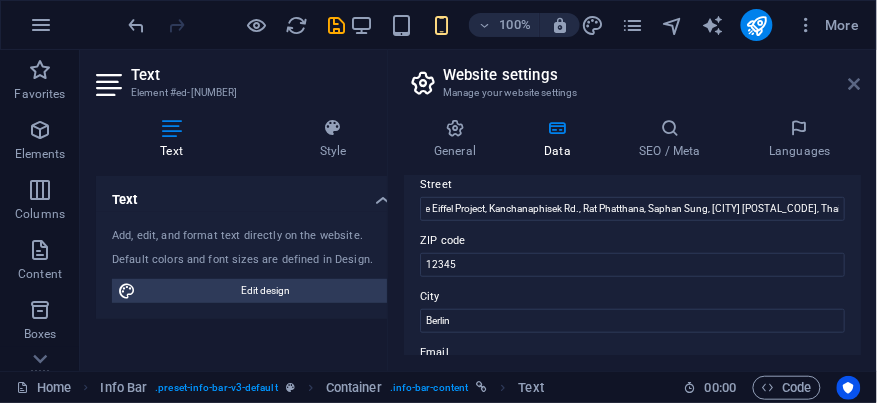 scroll, scrollTop: 0, scrollLeft: 0, axis: both 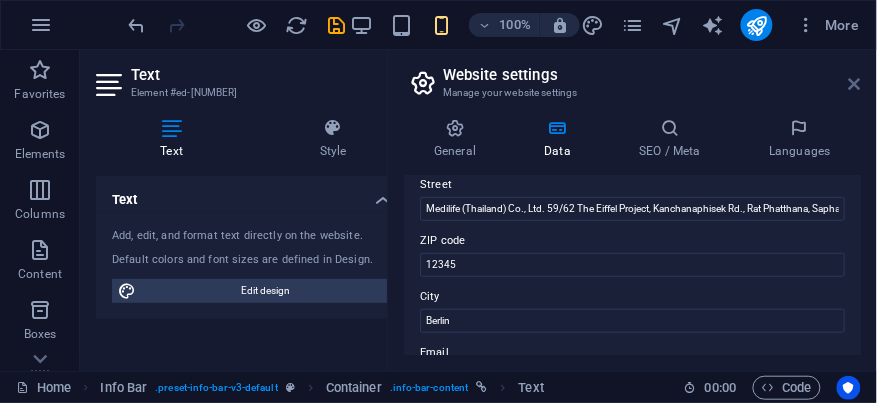 click at bounding box center (855, 84) 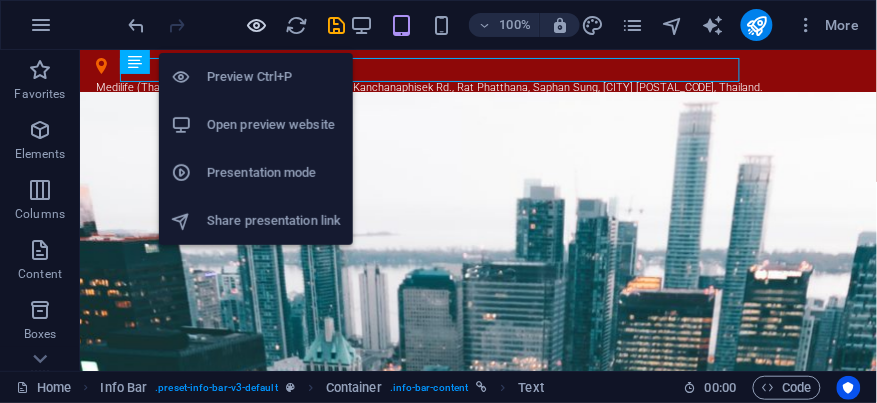 click at bounding box center [257, 25] 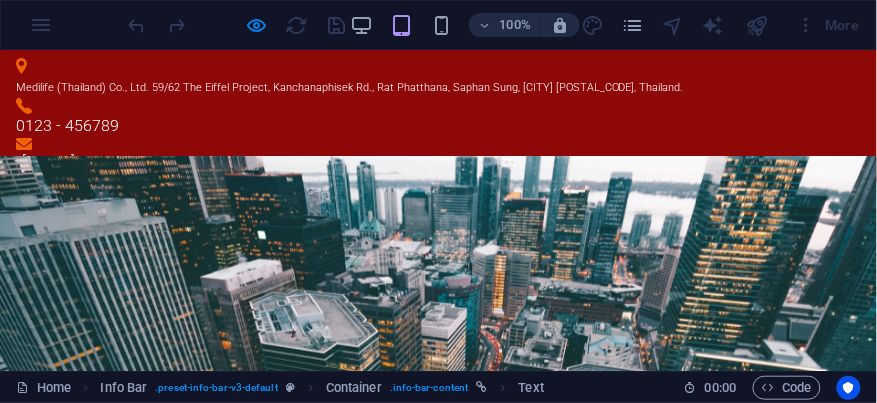 click on "Medilife (Thailand) Co., Ltd. 59/62 The Eiffel Project, Kanchanaphisek Rd., Rat Phatthana, Saphan Sung, Bangkok 10240, Thailand." at bounding box center (350, 86) 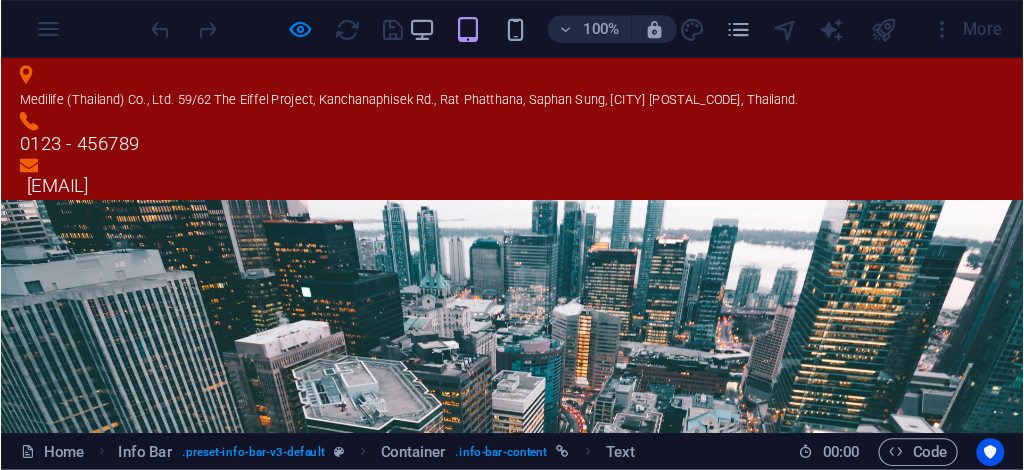 scroll, scrollTop: 0, scrollLeft: 0, axis: both 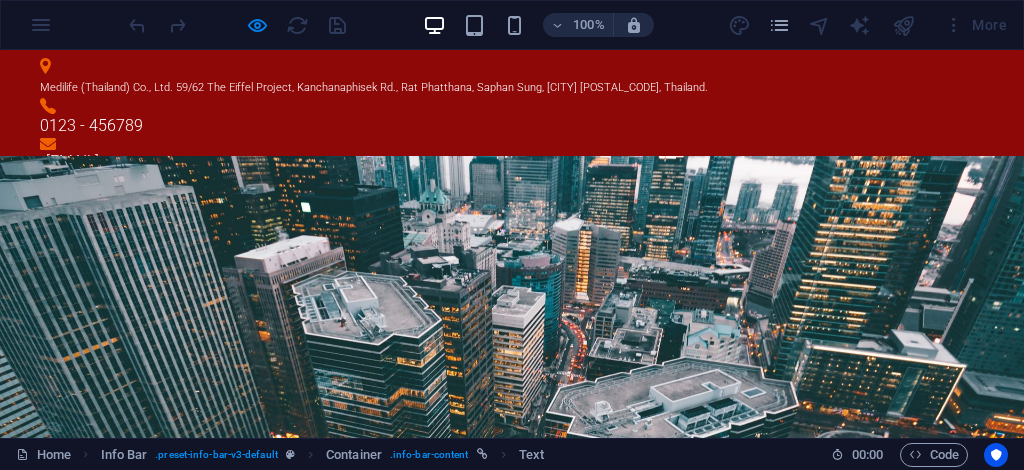 click on "Medilife (Thailand) Co., Ltd. 59/62 The Eiffel Project, Kanchanaphisek Rd., Rat Phatthana, Saphan Sung, Bangkok 10240, Thailand." at bounding box center [374, 87] 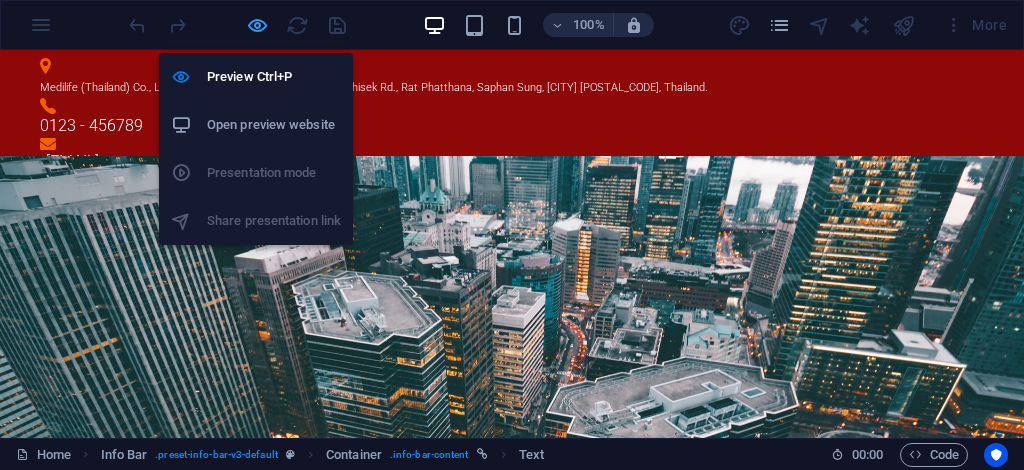 click at bounding box center (257, 25) 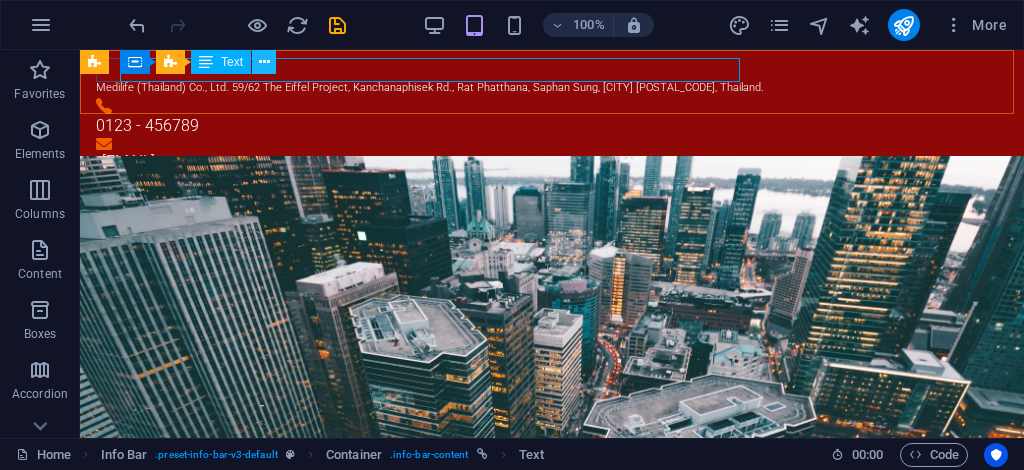 click at bounding box center [264, 62] 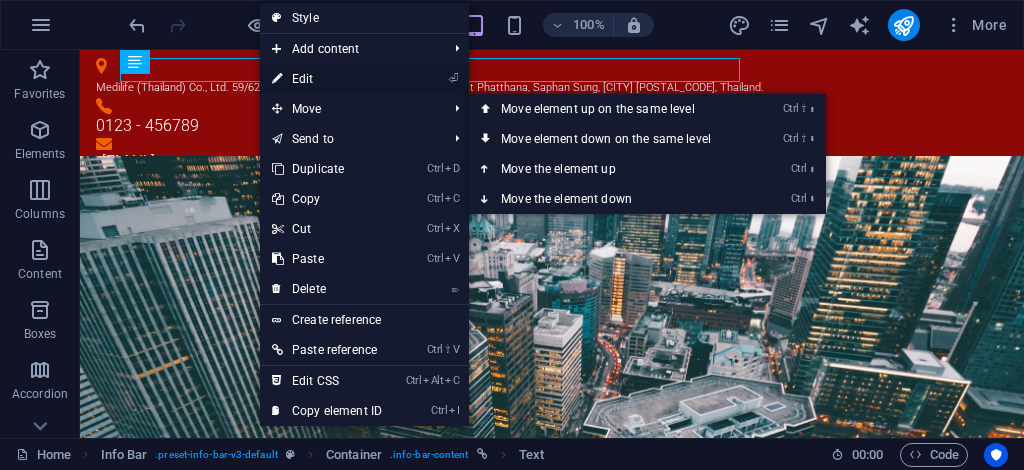 click on "⏎  Edit" at bounding box center (327, 79) 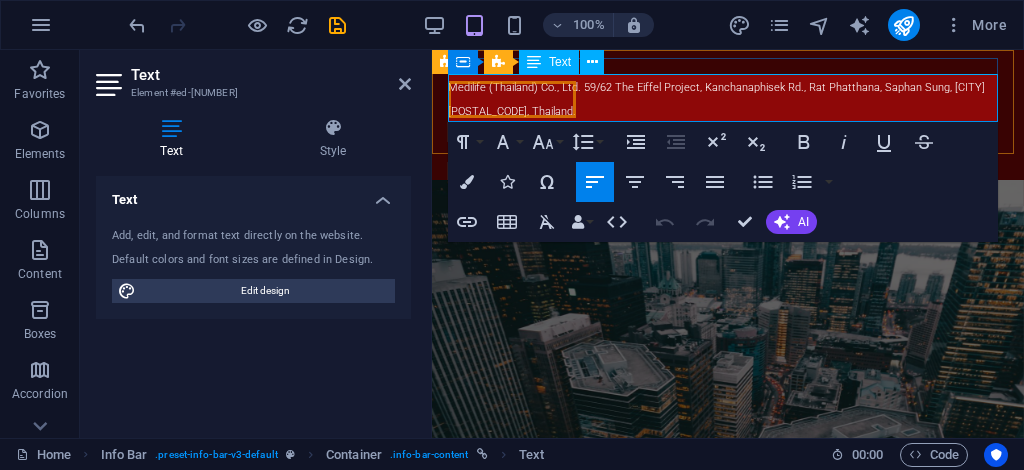click on "Medilife (Thailand) Co., Ltd. 59/62 The Eiffel Project, Kanchanaphisek Rd., Rat Phatthana, Saphan Sung, Bangkok 10240, Thailand." at bounding box center (720, 98) 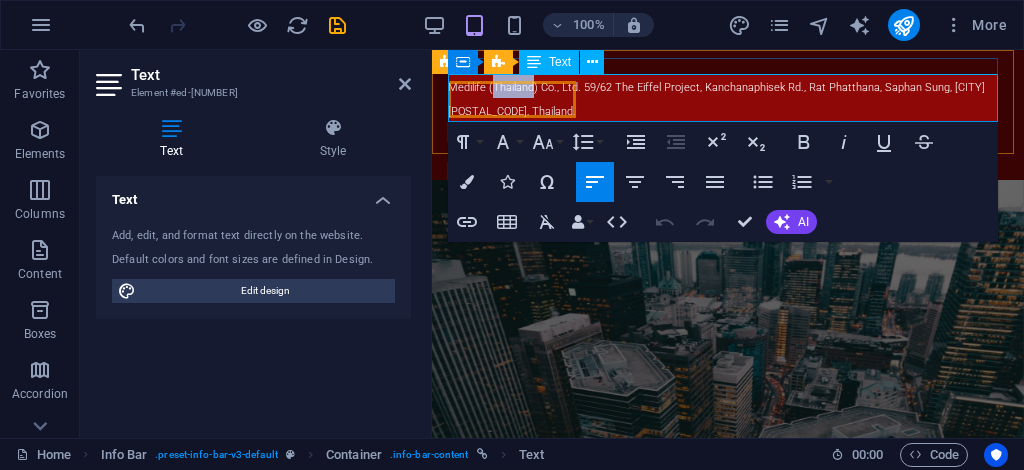 click on "Medilife (Thailand) Co., Ltd. 59/62 The Eiffel Project, Kanchanaphisek Rd., Rat Phatthana, Saphan Sung, Bangkok 10240, Thailand." at bounding box center (720, 98) 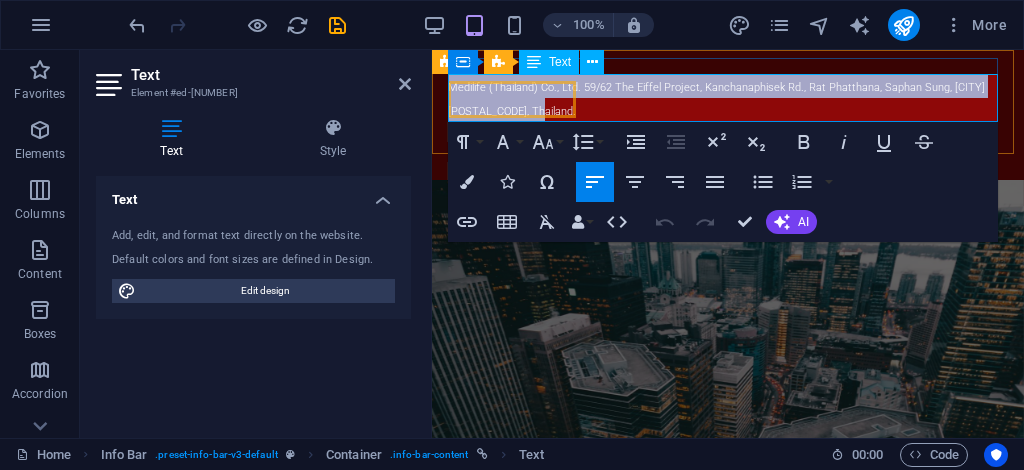 click on "Medilife (Thailand) Co., Ltd. 59/62 The Eiffel Project, Kanchanaphisek Rd., Rat Phatthana, Saphan Sung, Bangkok 10240, Thailand." at bounding box center [720, 98] 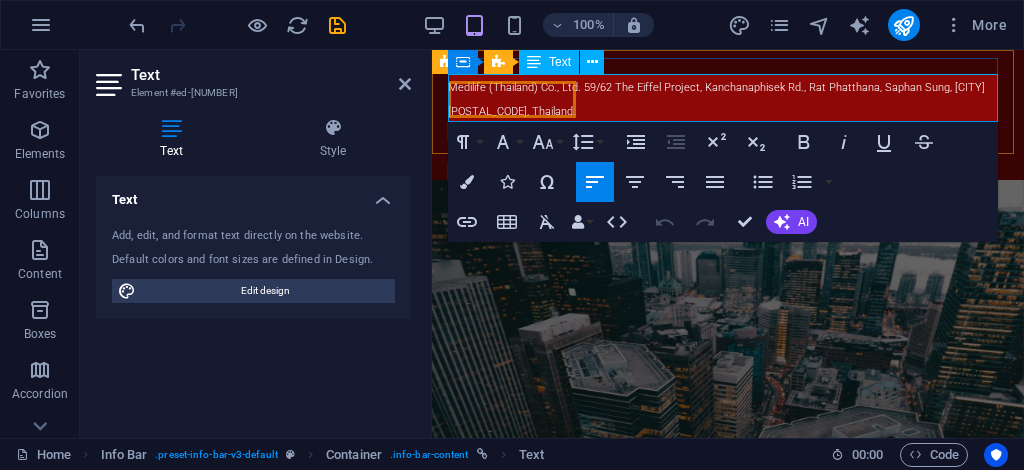 click on "Medilife (Thailand) Co., Ltd. 59/62 The Eiffel Project, Kanchanaphisek Rd., Rat Phatthana, Saphan Sung, Bangkok 10240, Thailand." at bounding box center (716, 99) 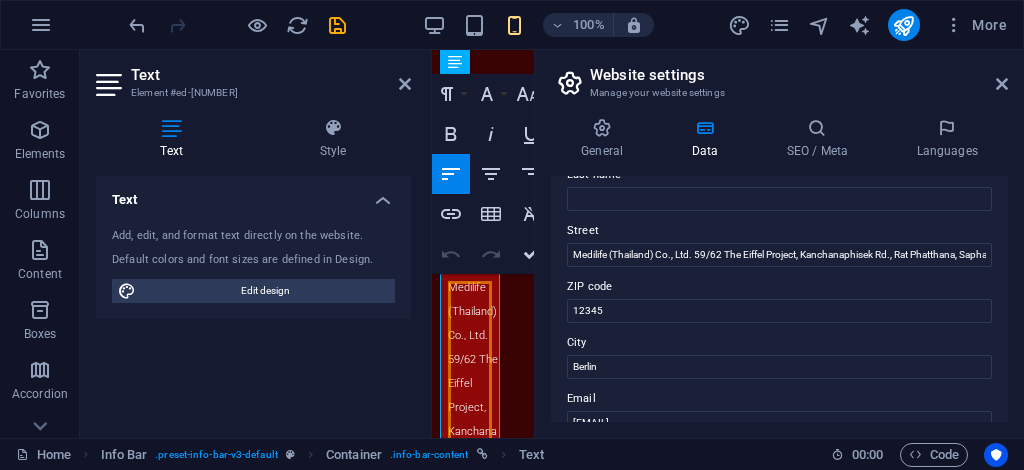 scroll, scrollTop: 200, scrollLeft: 0, axis: vertical 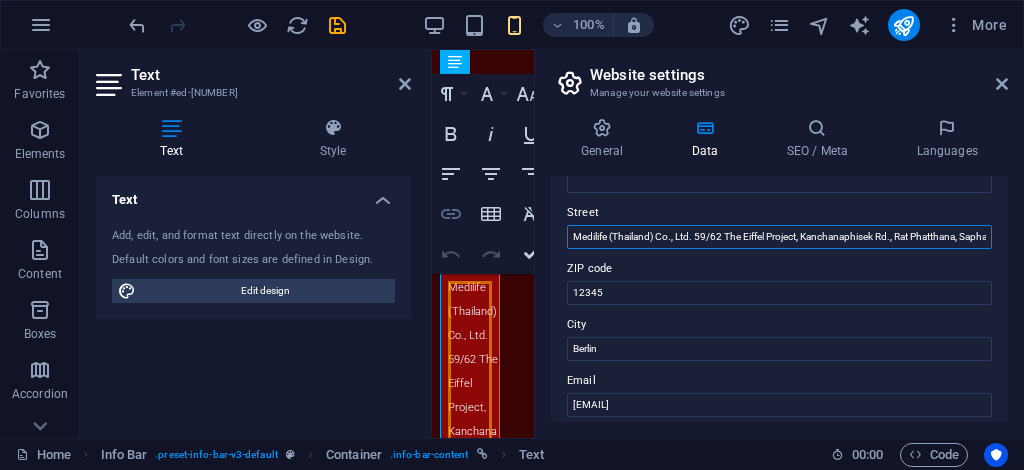 drag, startPoint x: 694, startPoint y: 237, endPoint x: 453, endPoint y: 218, distance: 241.7478 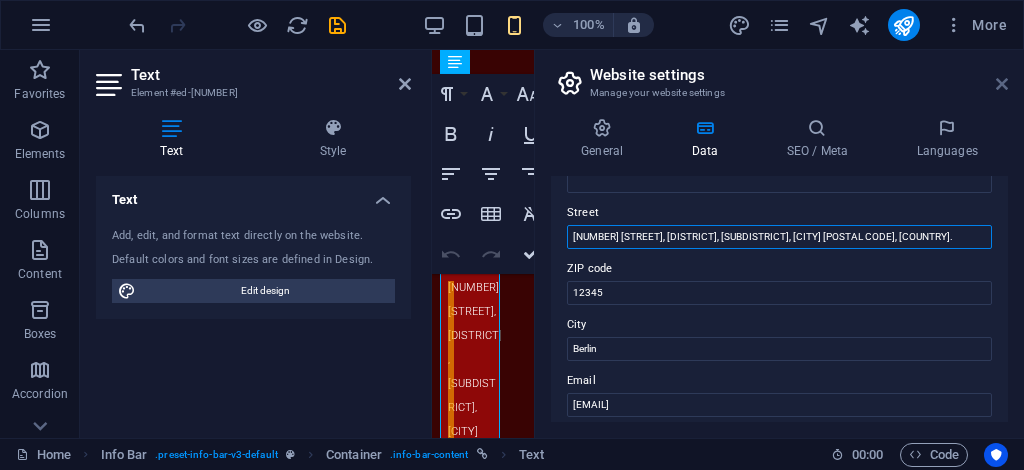 type on "[ADDRESS]" 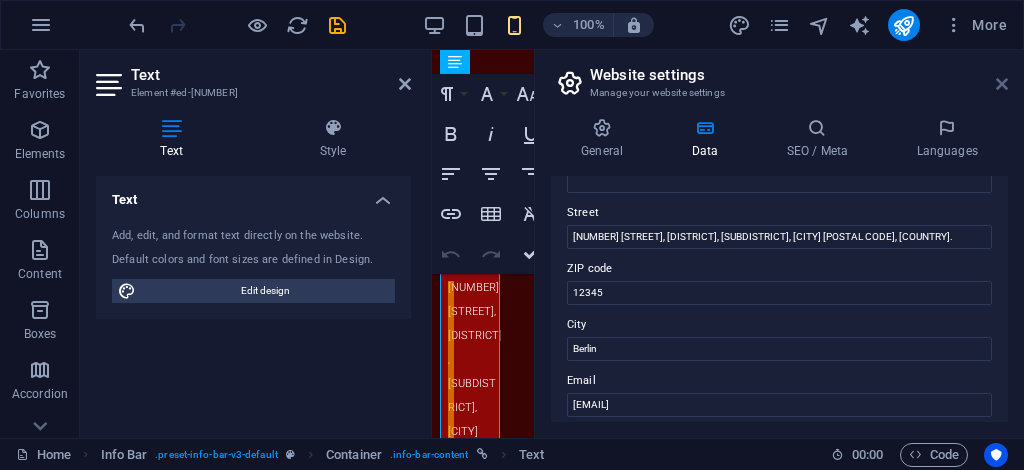click at bounding box center [1002, 84] 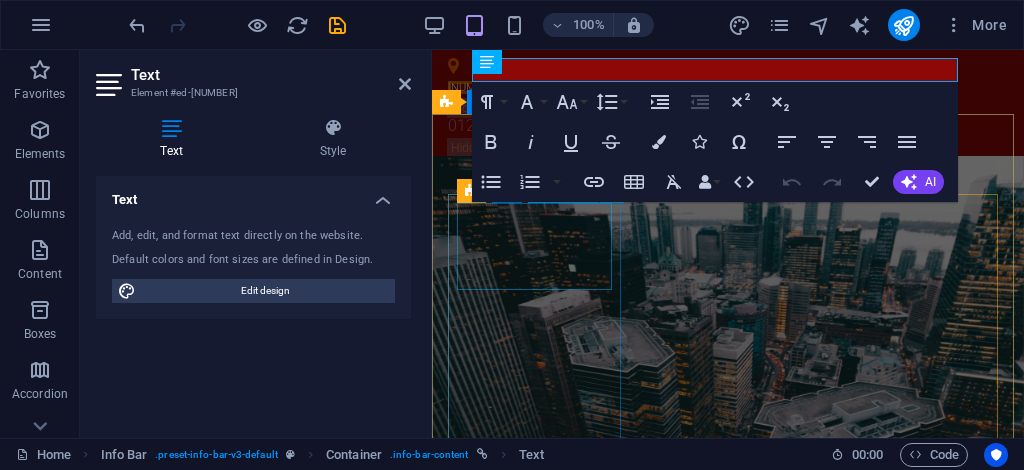 click at bounding box center [728, 938] 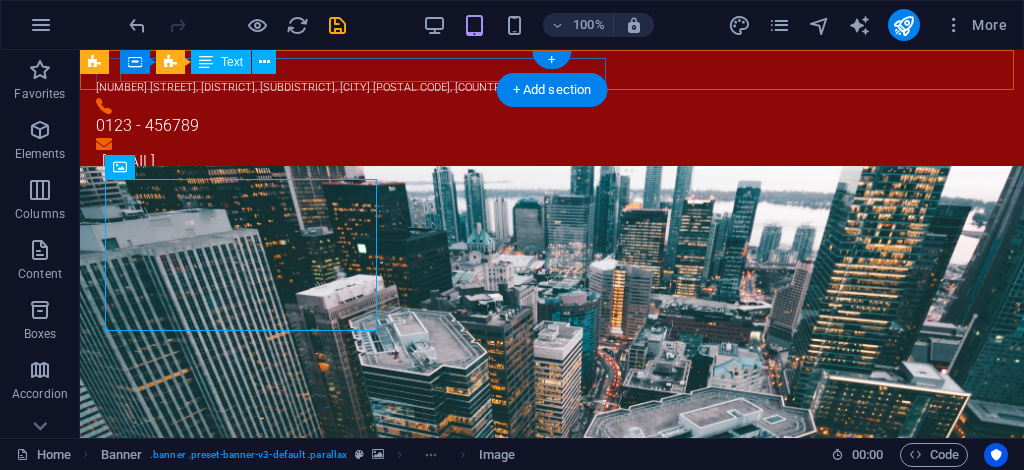click on "[ADDRESS]" at bounding box center (305, 87) 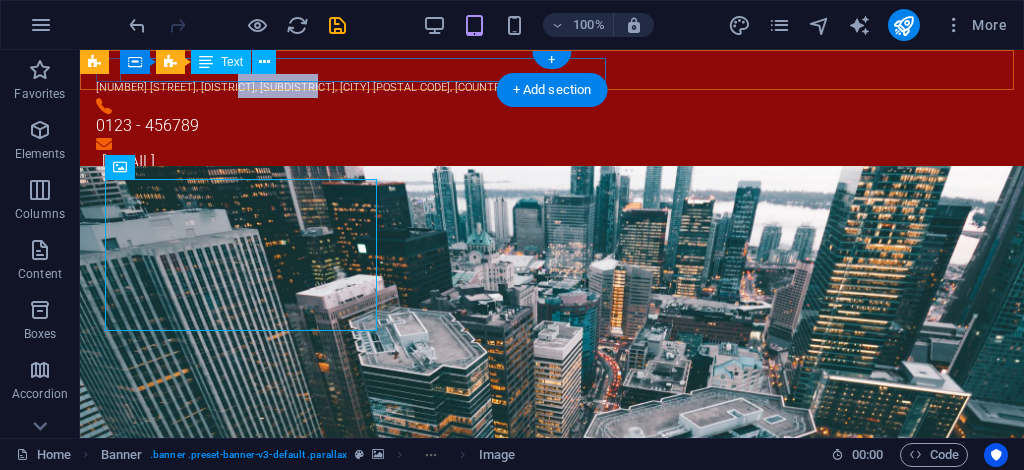 click on "[ADDRESS]" at bounding box center [305, 87] 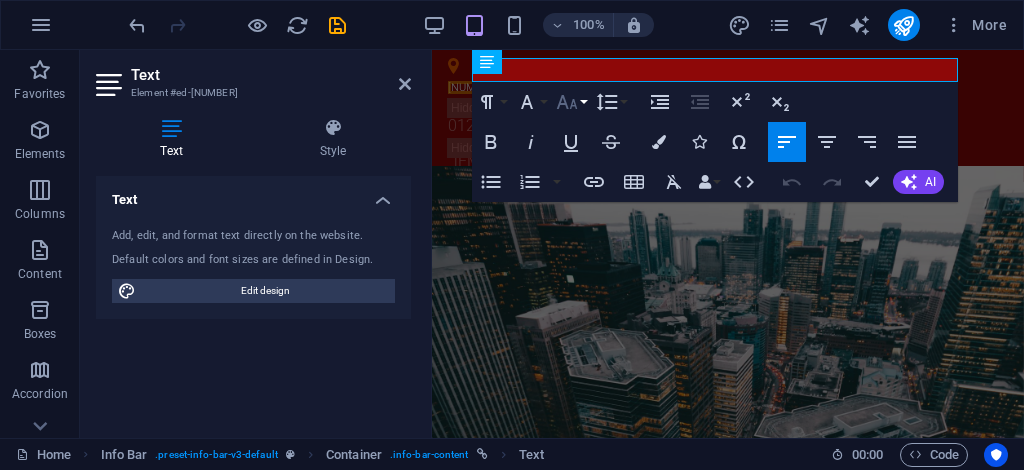 click on "Font Size" at bounding box center [571, 102] 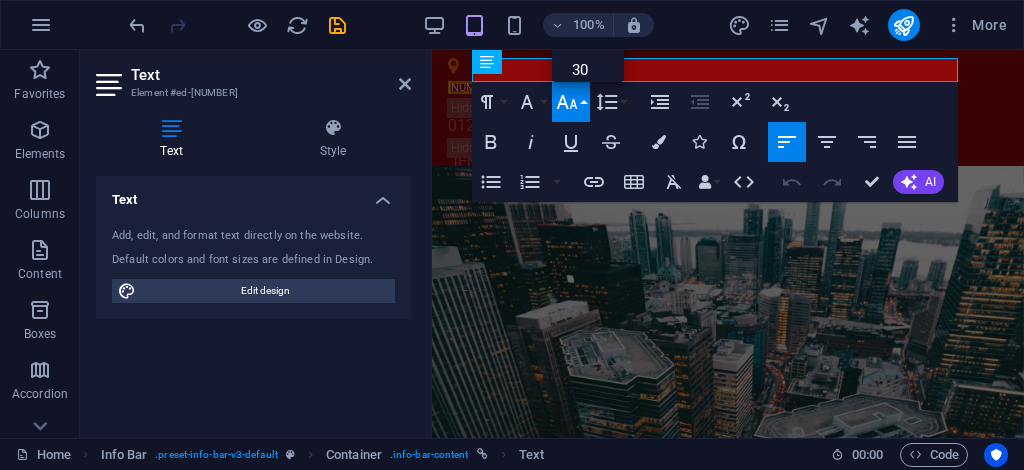 type 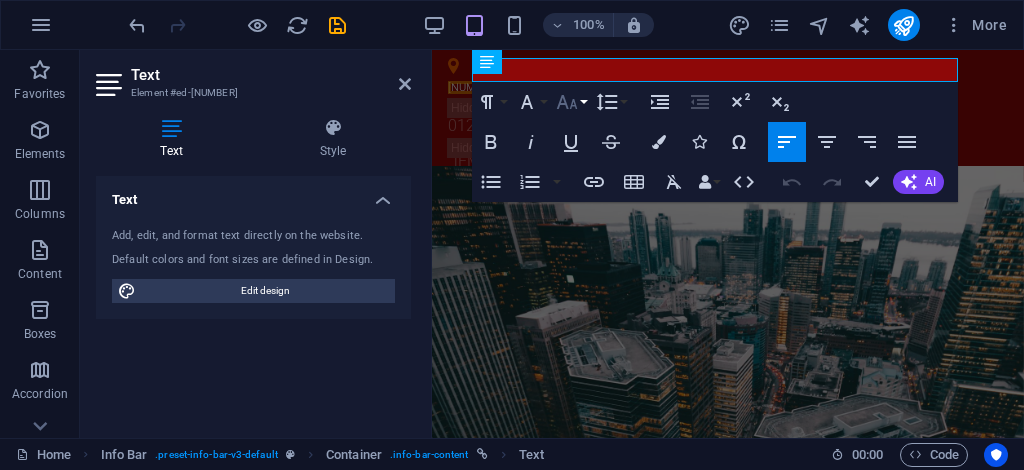 click on "Font Size" at bounding box center [571, 102] 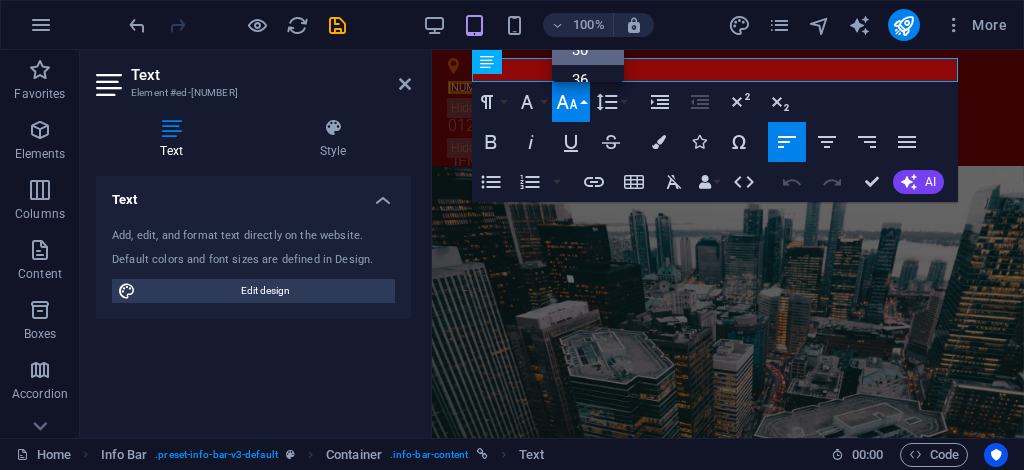 scroll, scrollTop: 0, scrollLeft: 0, axis: both 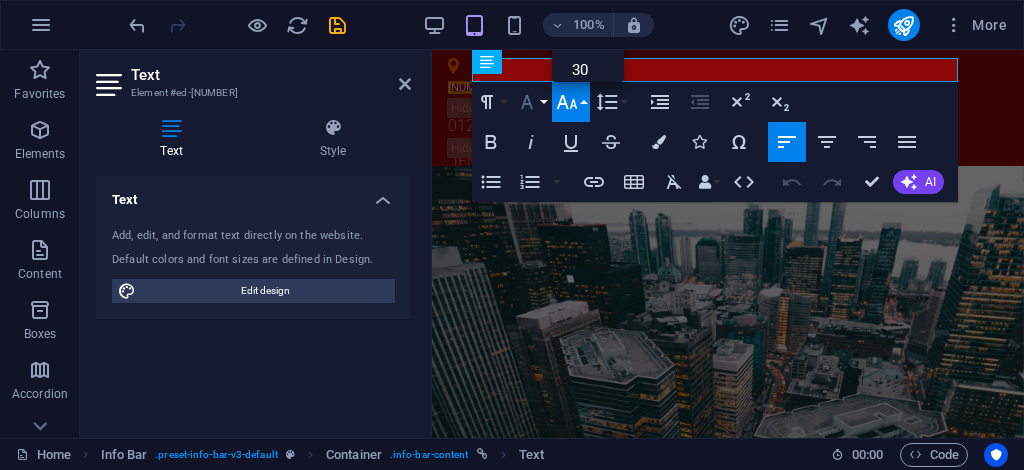 click on "Font Family" at bounding box center [531, 102] 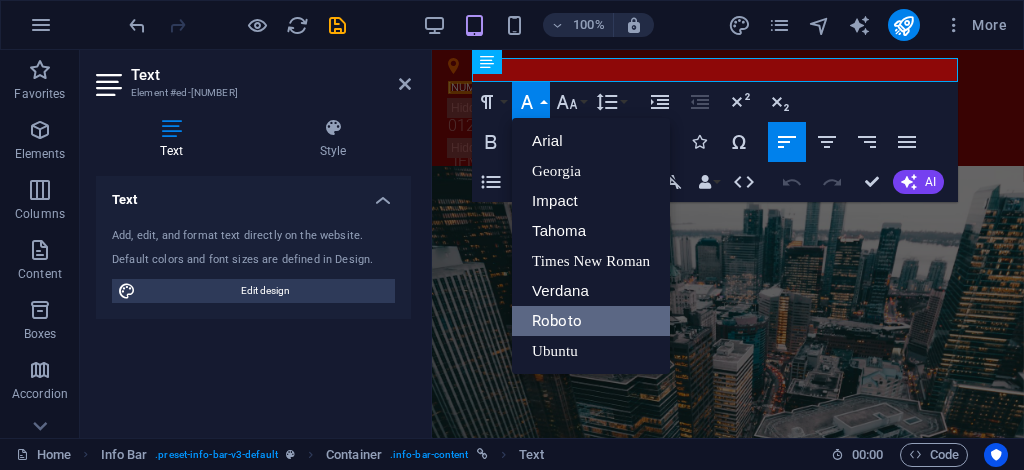 scroll, scrollTop: 0, scrollLeft: 0, axis: both 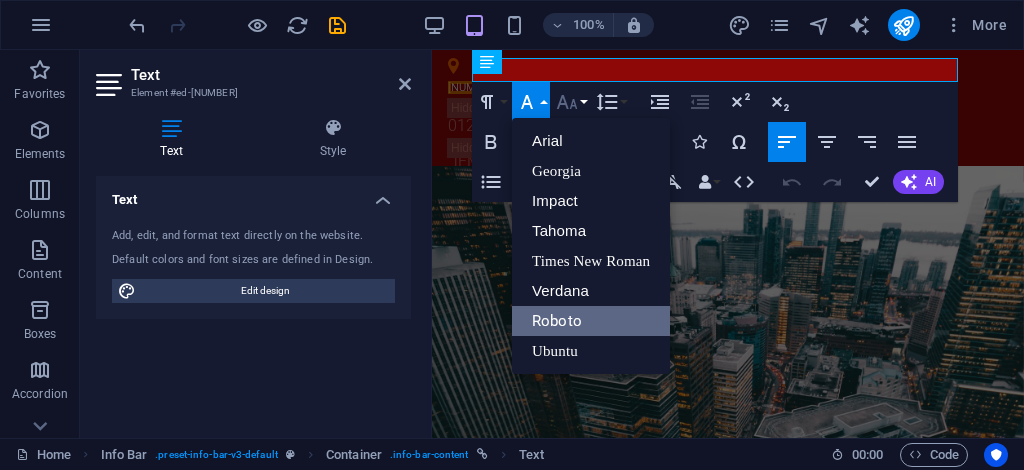 click 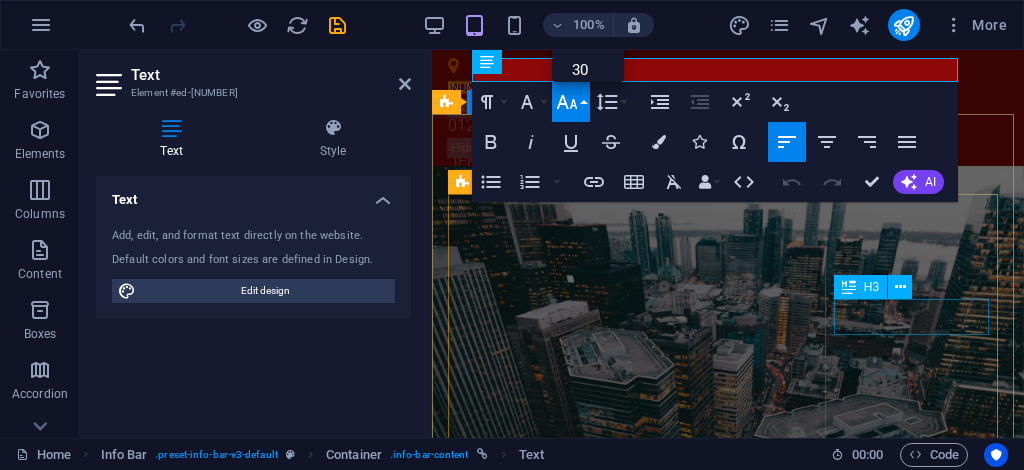 click on "Circuit Boards" at bounding box center [728, 2006] 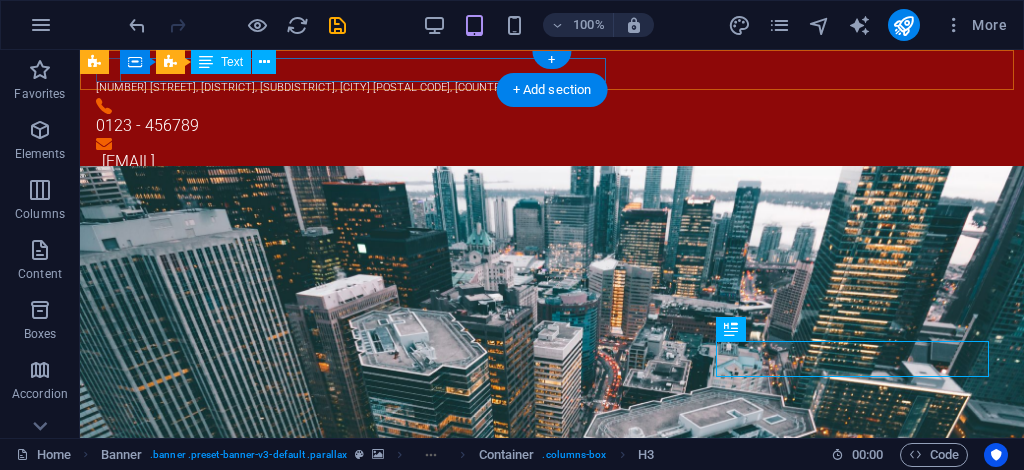 click on "[ADDRESS]" at bounding box center [305, 87] 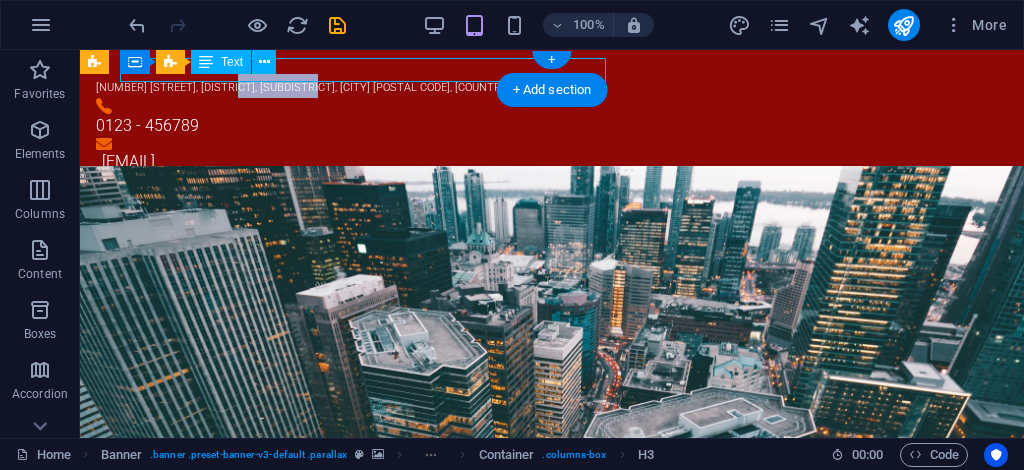 click on "[ADDRESS]" at bounding box center [305, 87] 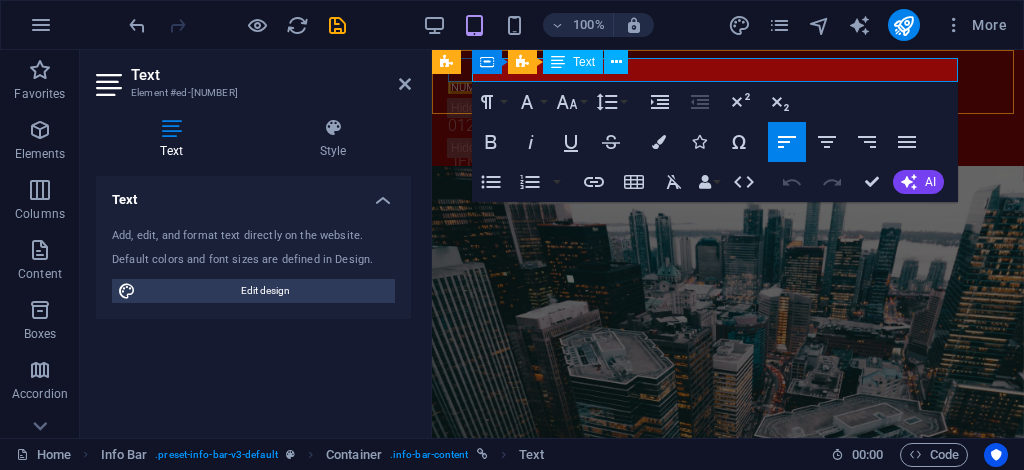 click on "[ADDRESS]" at bounding box center (657, 87) 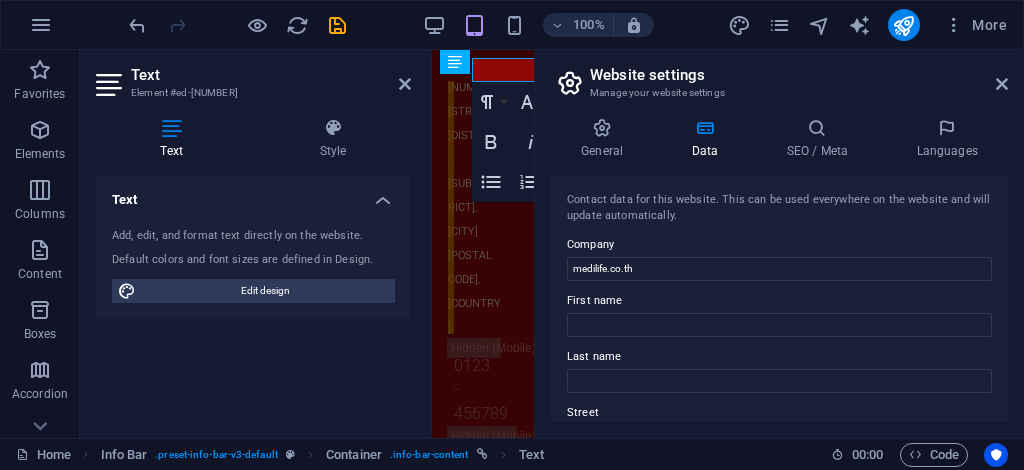 click on "Website settings" at bounding box center [799, 75] 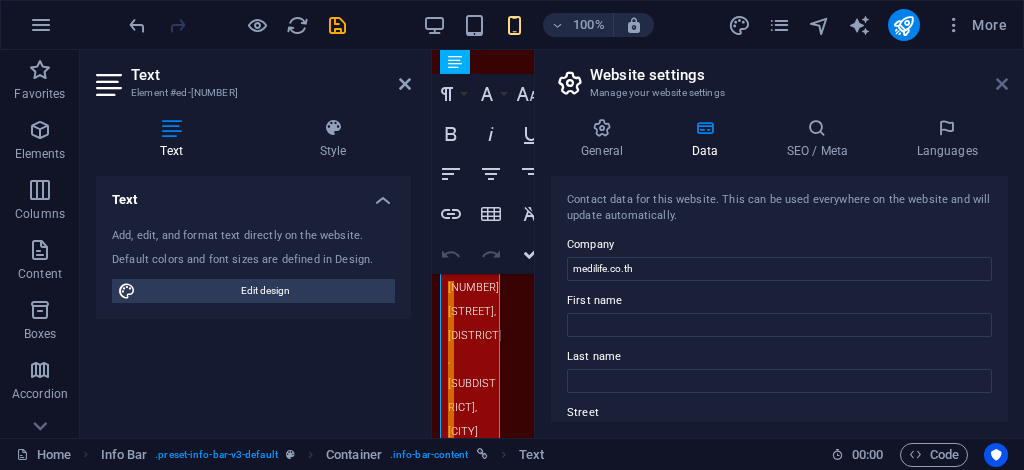 click at bounding box center [1002, 84] 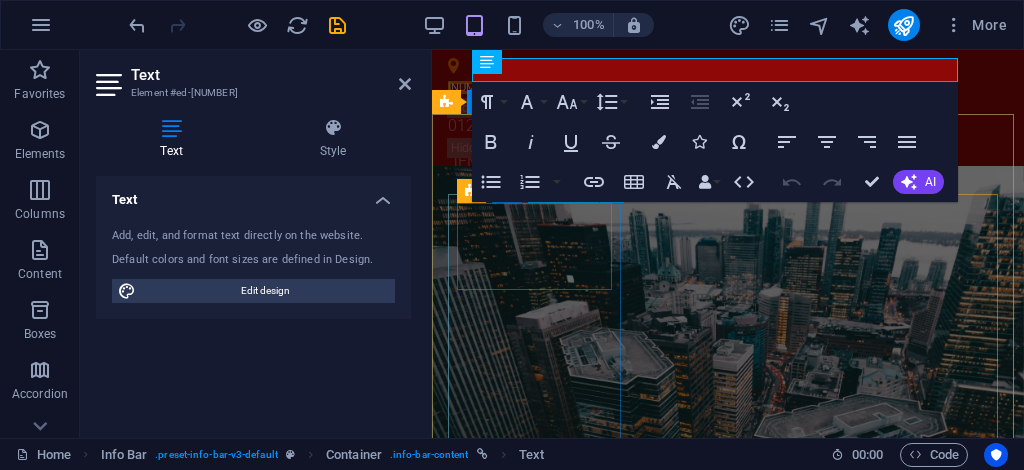 click at bounding box center [728, 944] 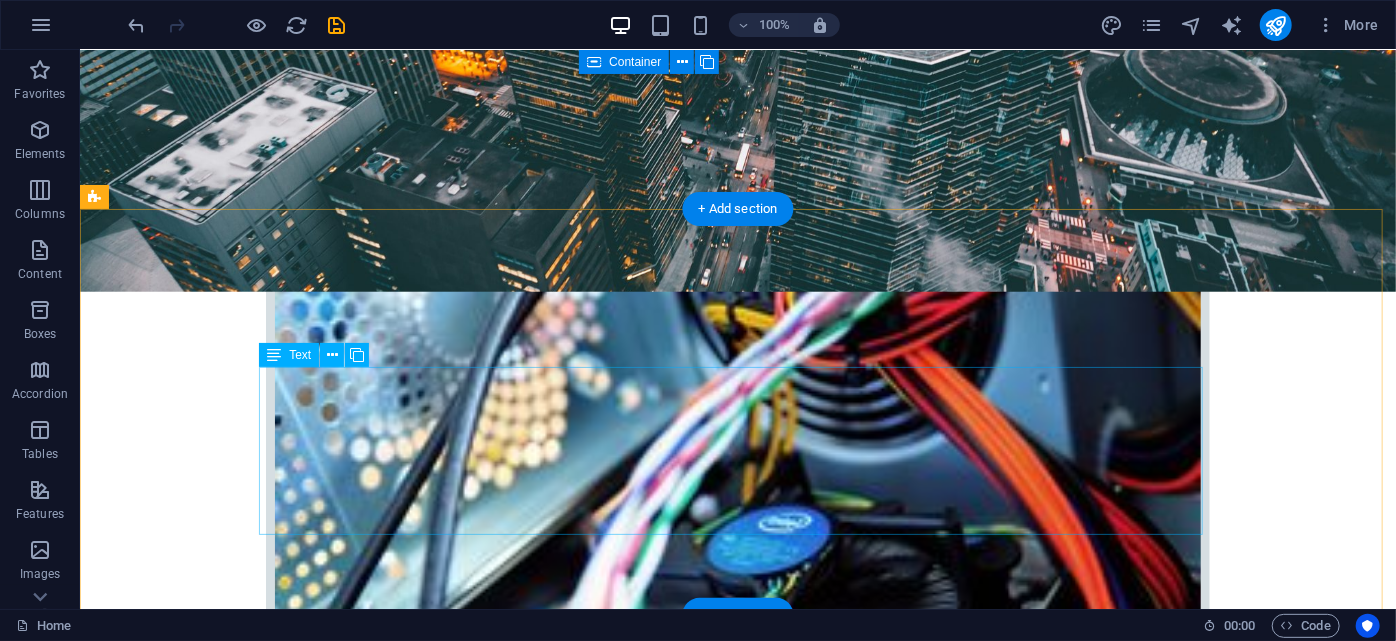 scroll, scrollTop: 454, scrollLeft: 0, axis: vertical 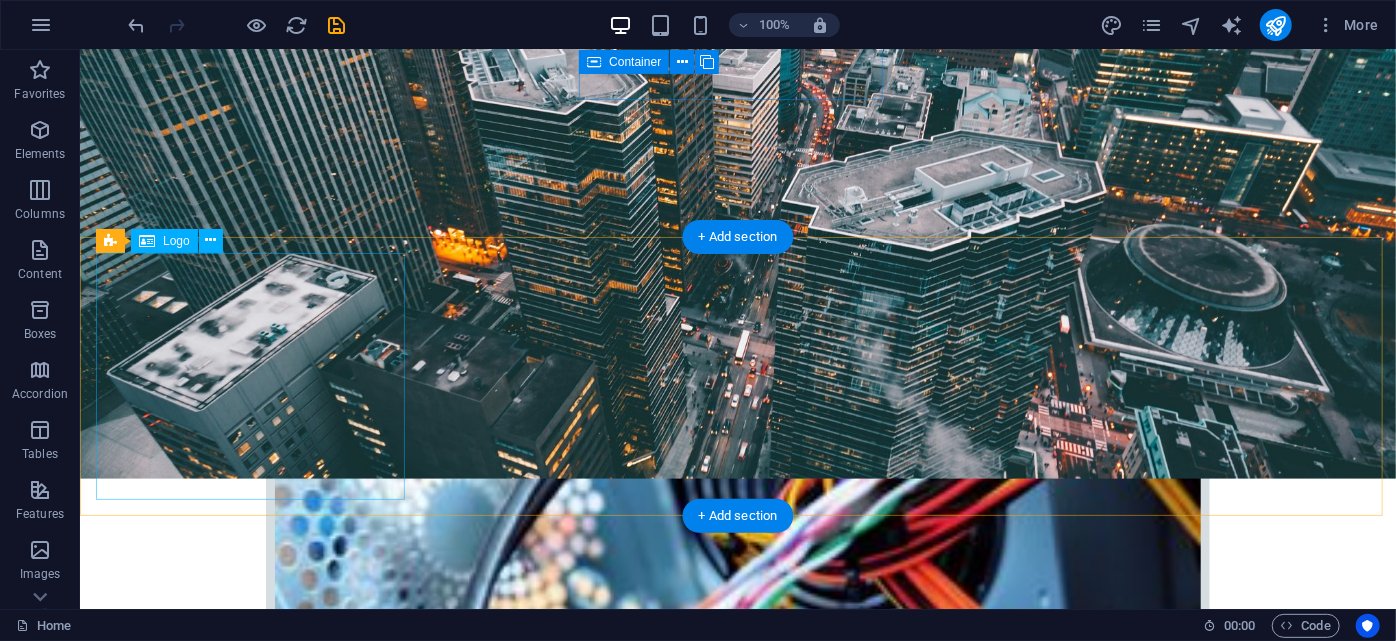 click at bounding box center [737, 2567] 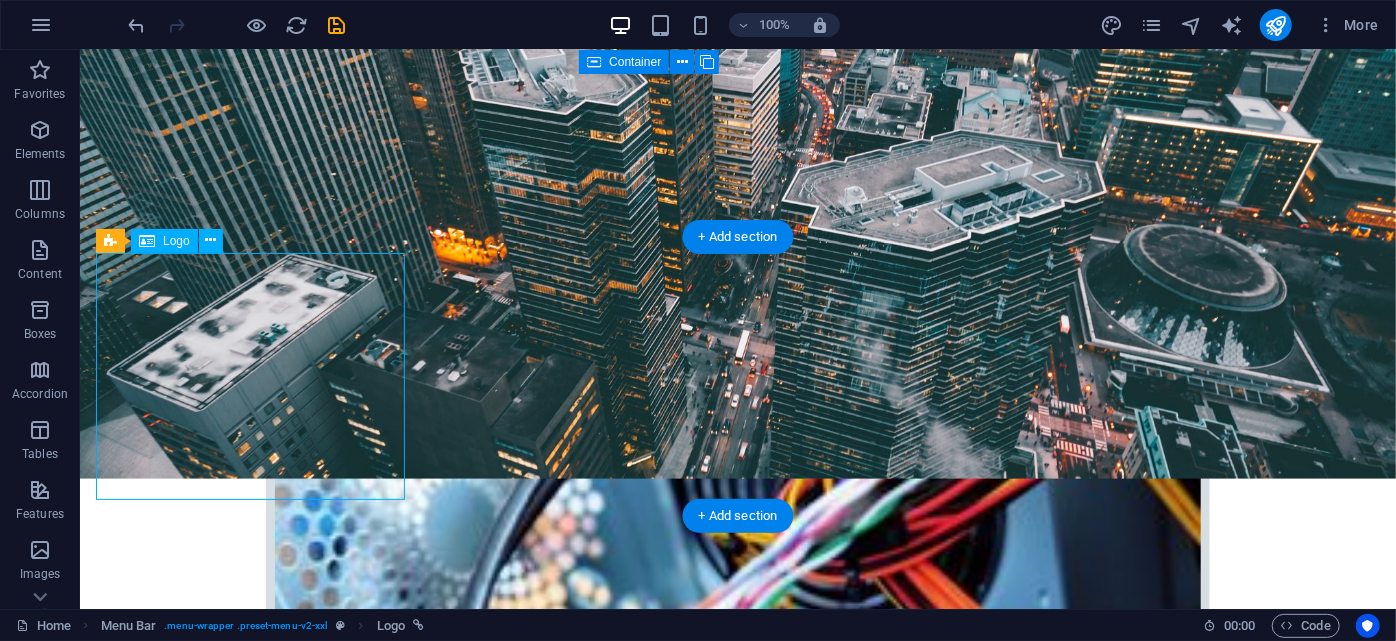 click at bounding box center (737, 2567) 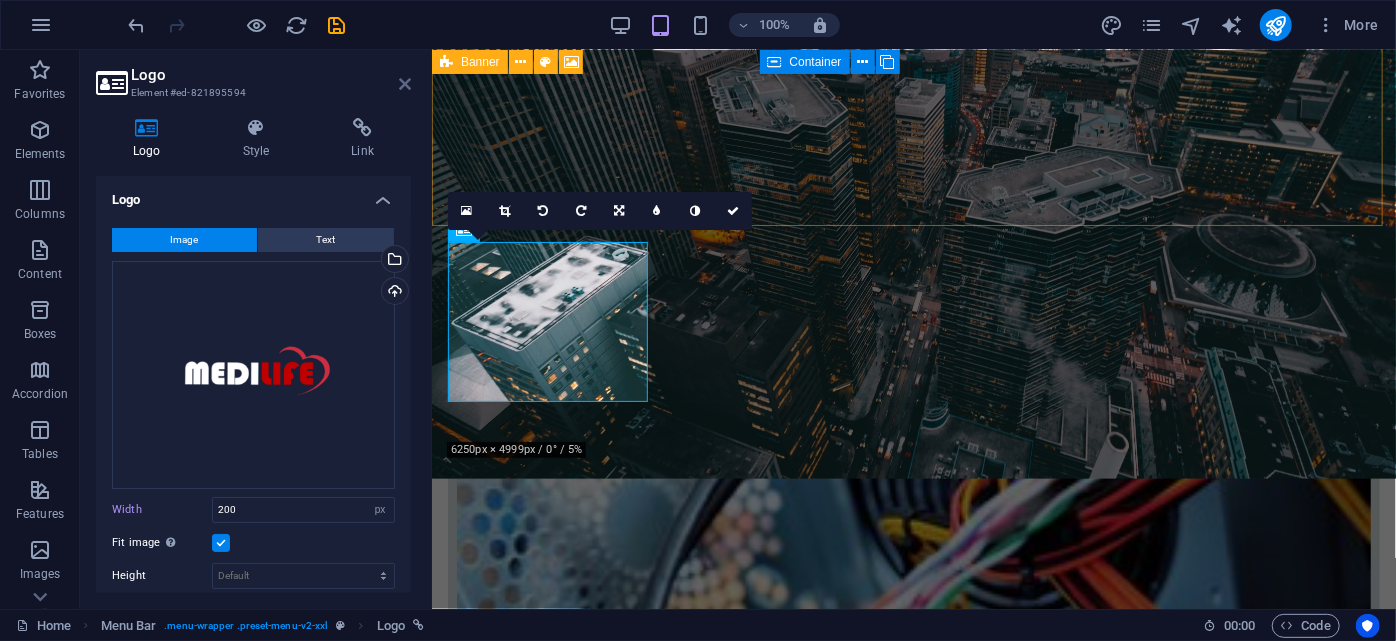 click at bounding box center (405, 84) 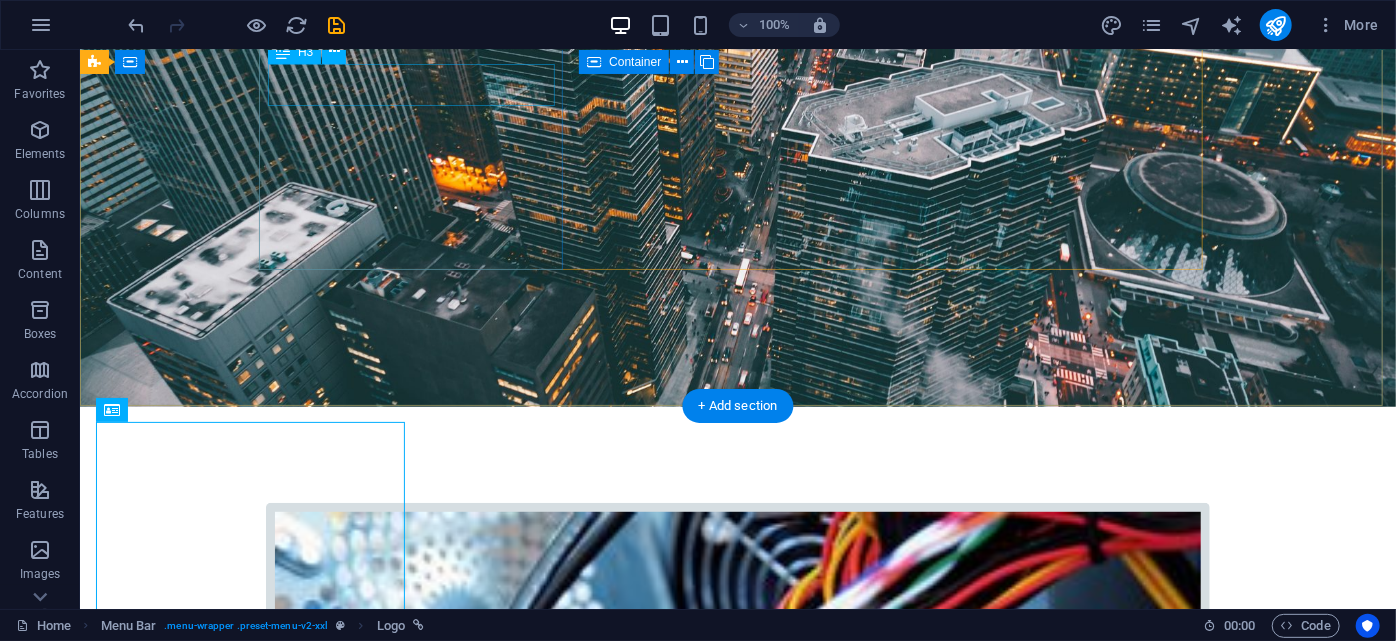 scroll, scrollTop: 0, scrollLeft: 0, axis: both 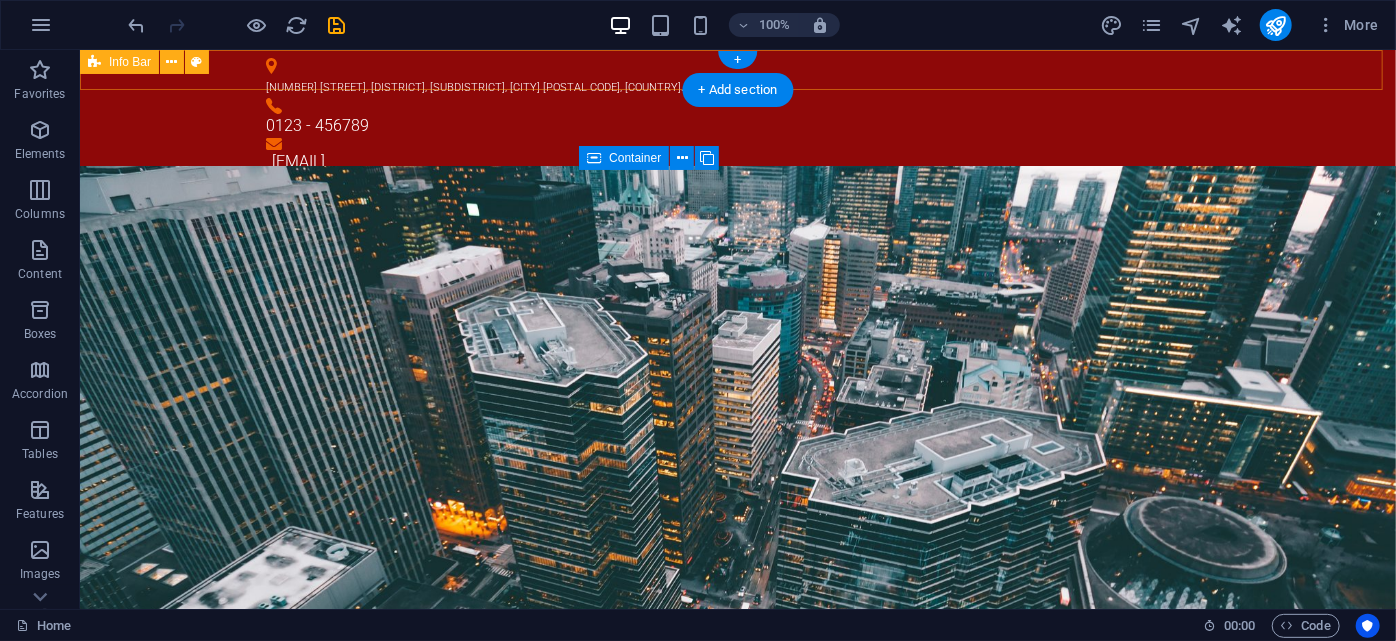 click on "59/62 The Eiffel Project, Kanchanaphisek Rd., Rat Phatthana, Saphan Sung, Bangkok 10240, Thailand. 0123 - 456789 info@medilife.co.th" at bounding box center [737, 115] 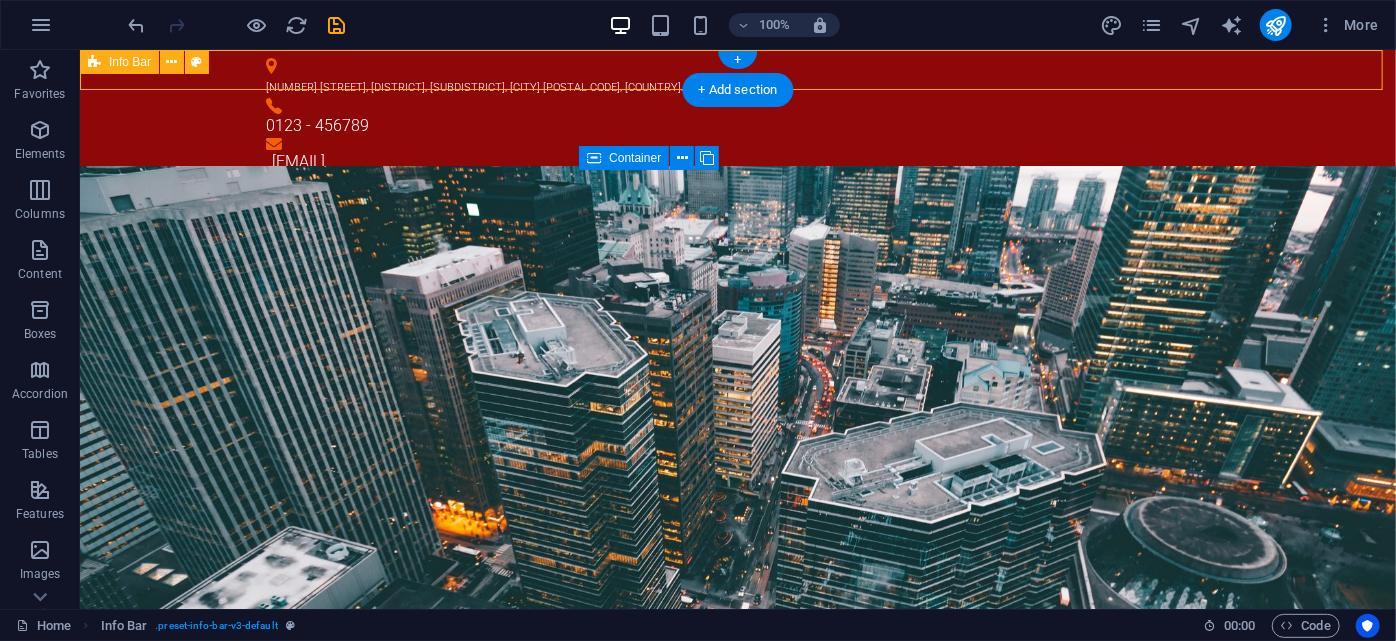 click on "59/62 The Eiffel Project, Kanchanaphisek Rd., Rat Phatthana, Saphan Sung, Bangkok 10240, Thailand. 0123 - 456789 info@medilife.co.th" at bounding box center [737, 115] 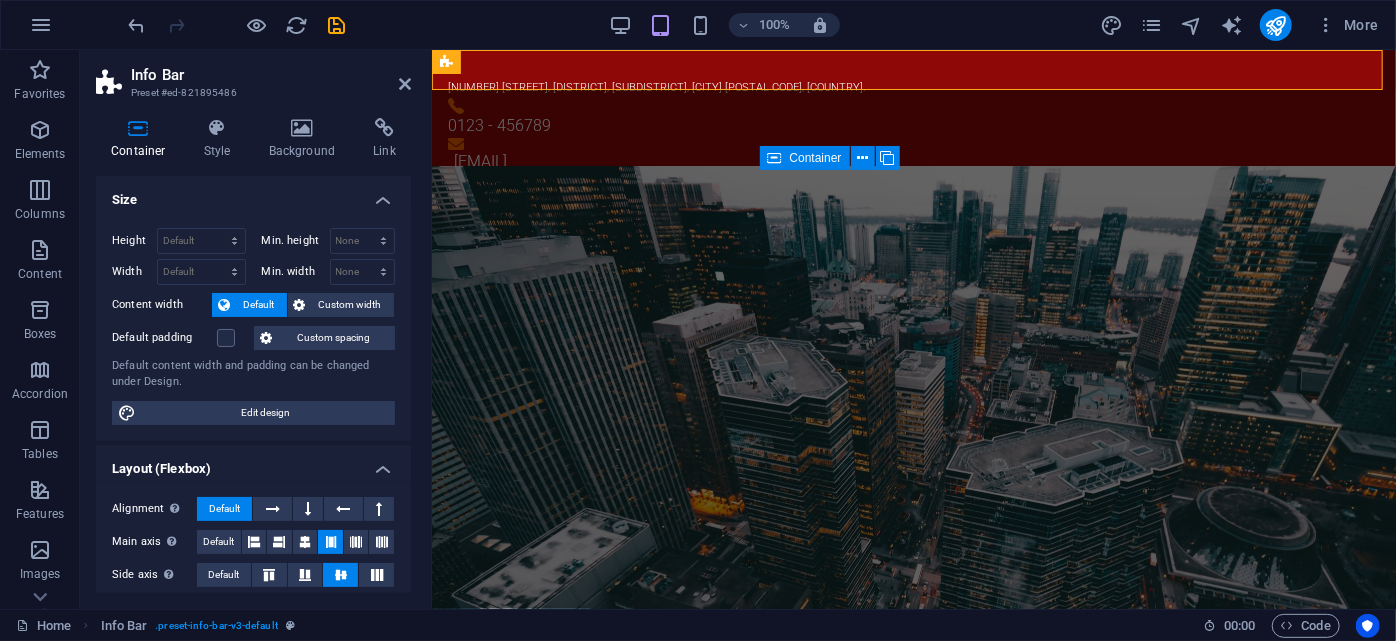 click on "Info Bar Preset #ed-821895486
Container Style Background Link Size Height Default px rem % vh vw Min. height None px rem % vh vw Width Default px rem % em vh vw Min. width None px rem % vh vw Content width Default Custom width Width Default px rem % em vh vw Min. width None px rem % vh vw Default padding Custom spacing Default content width and padding can be changed under Design. Edit design Layout (Flexbox) Alignment Determines the flex direction. Default Main axis Determine how elements should behave along the main axis inside this container (justify content). Default Side axis Control the vertical direction of the element inside of the container (align items). Default Wrap Default On Off Fill Controls the distances and direction of elements on the y-axis across several lines (align content). Default Accessibility ARIA helps assistive technologies (like screen readers) to understand the role, state, and behavior of web elements Role The ARIA role defines the purpose of an element.  None %" at bounding box center [256, 329] 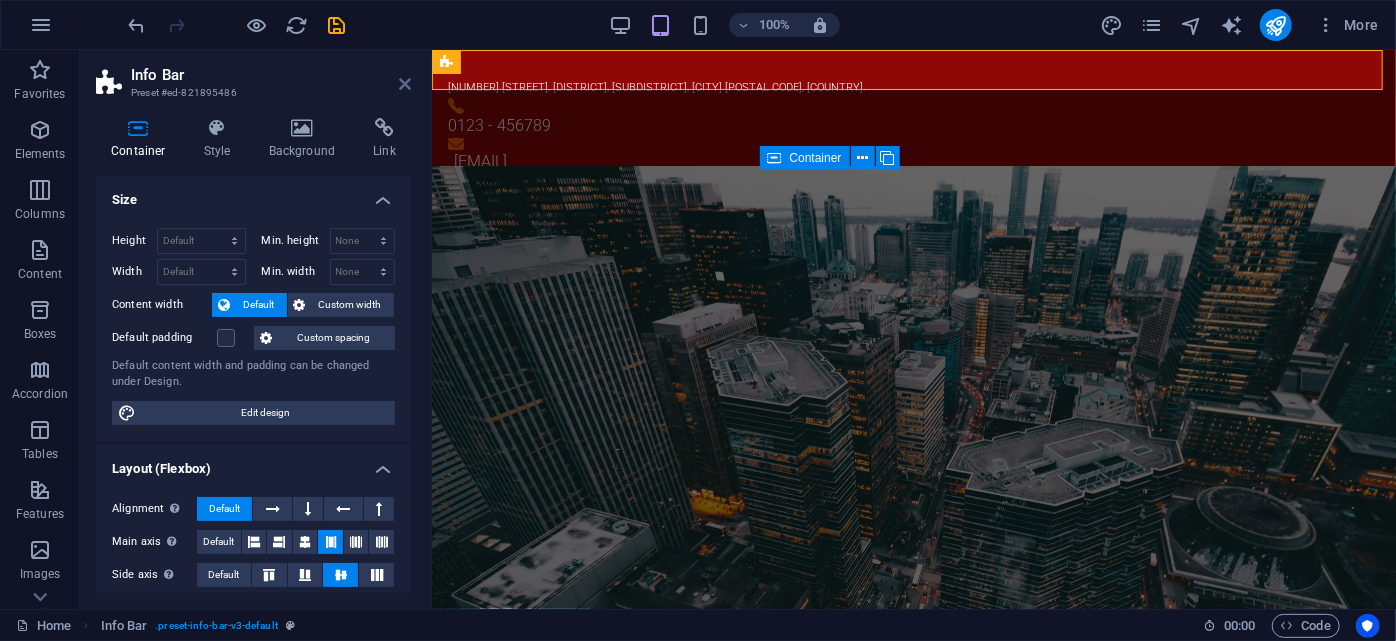 click at bounding box center (405, 84) 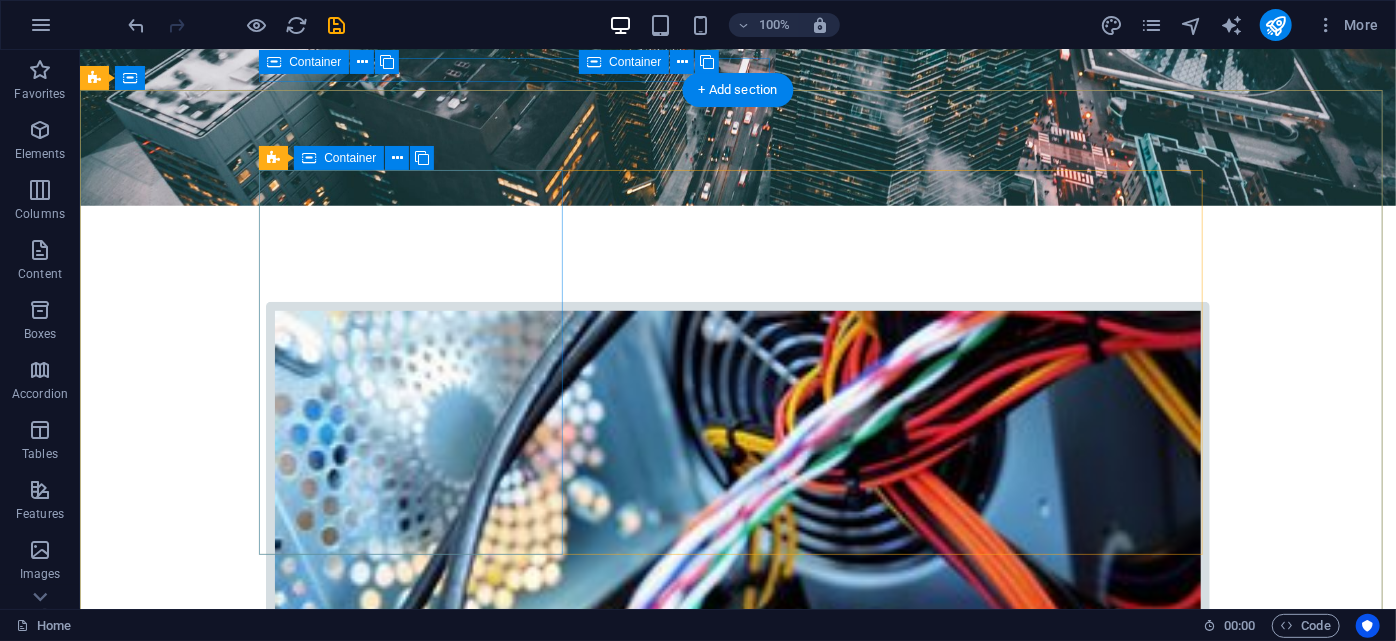scroll, scrollTop: 0, scrollLeft: 0, axis: both 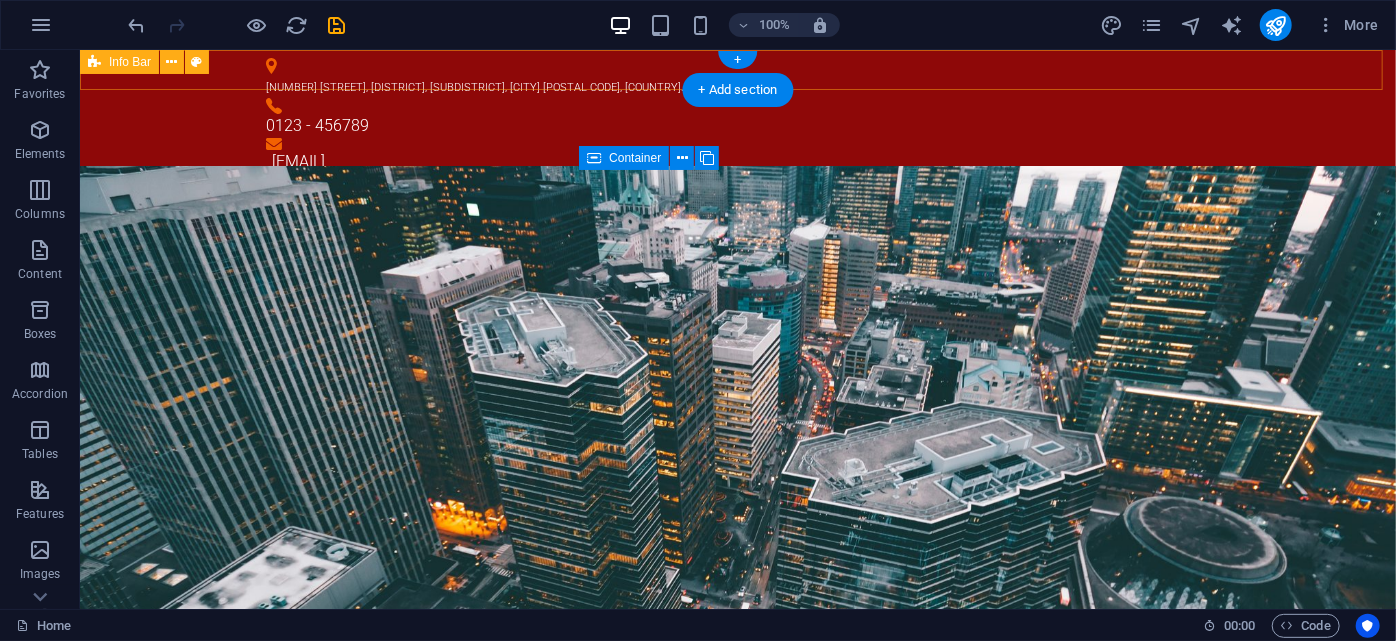 click on "59/62 The Eiffel Project, Kanchanaphisek Rd., Rat Phatthana, Saphan Sung, Bangkok 10240, Thailand. 0123 - 456789 info@medilife.co.th" at bounding box center [737, 115] 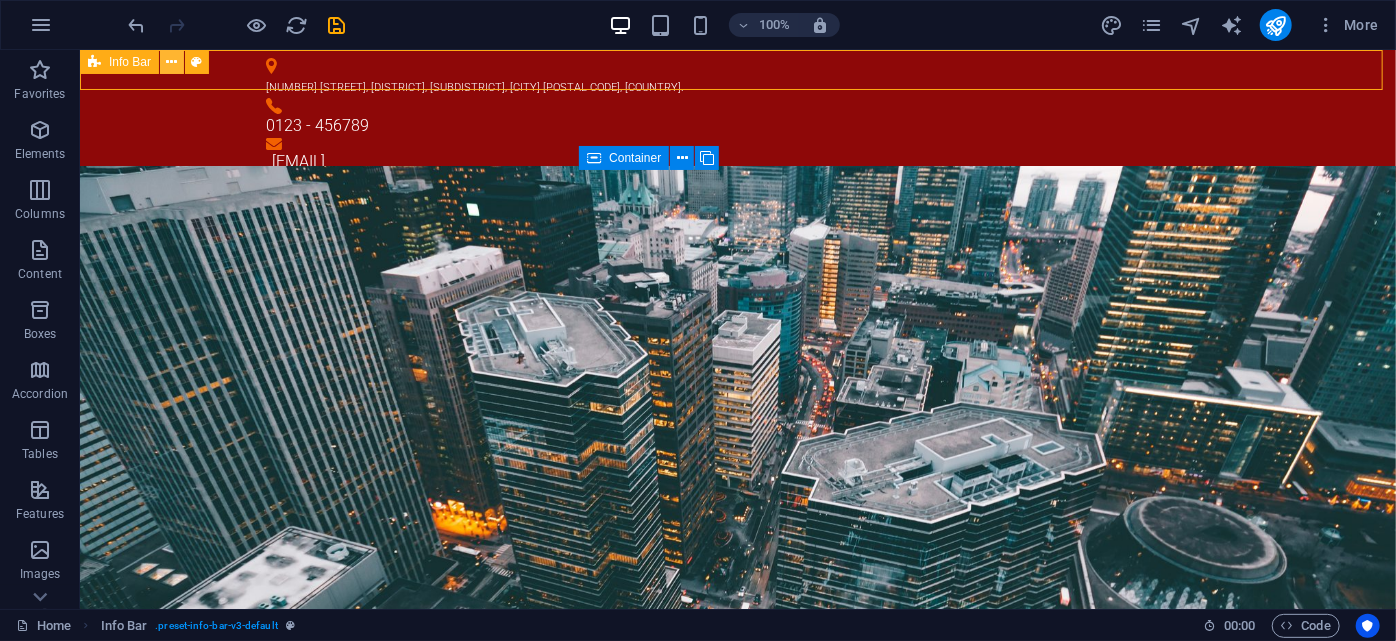 click at bounding box center [172, 62] 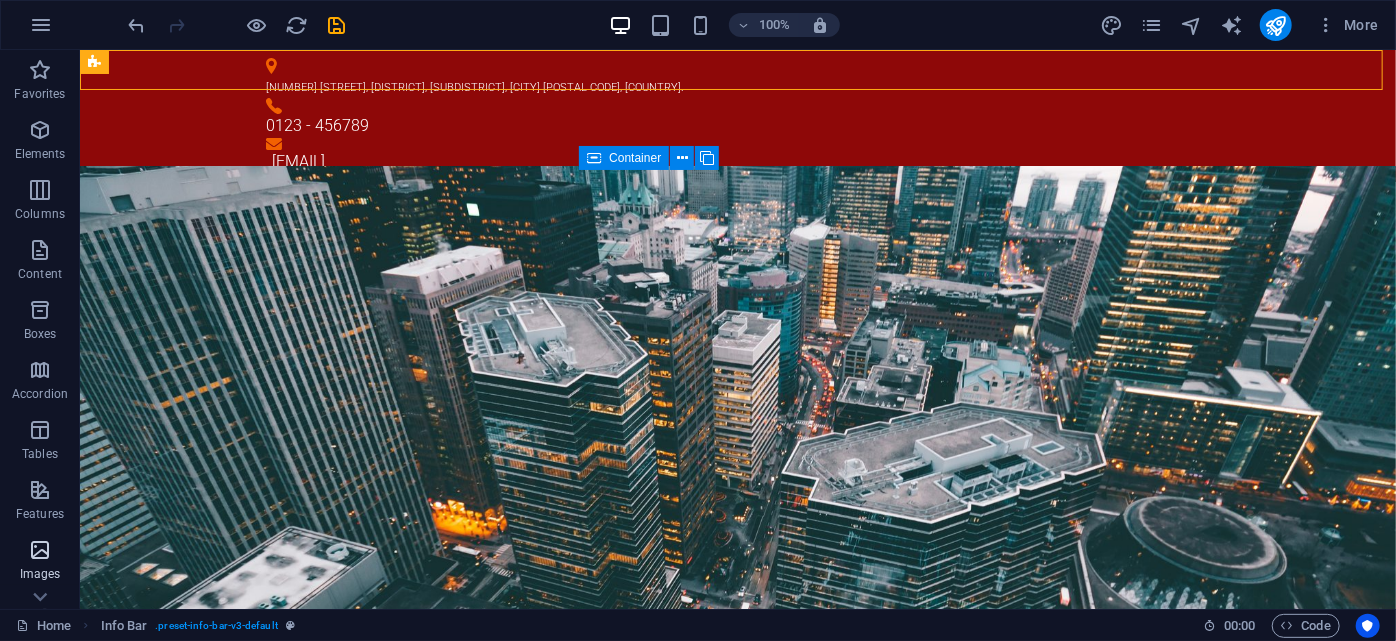 click at bounding box center (40, 550) 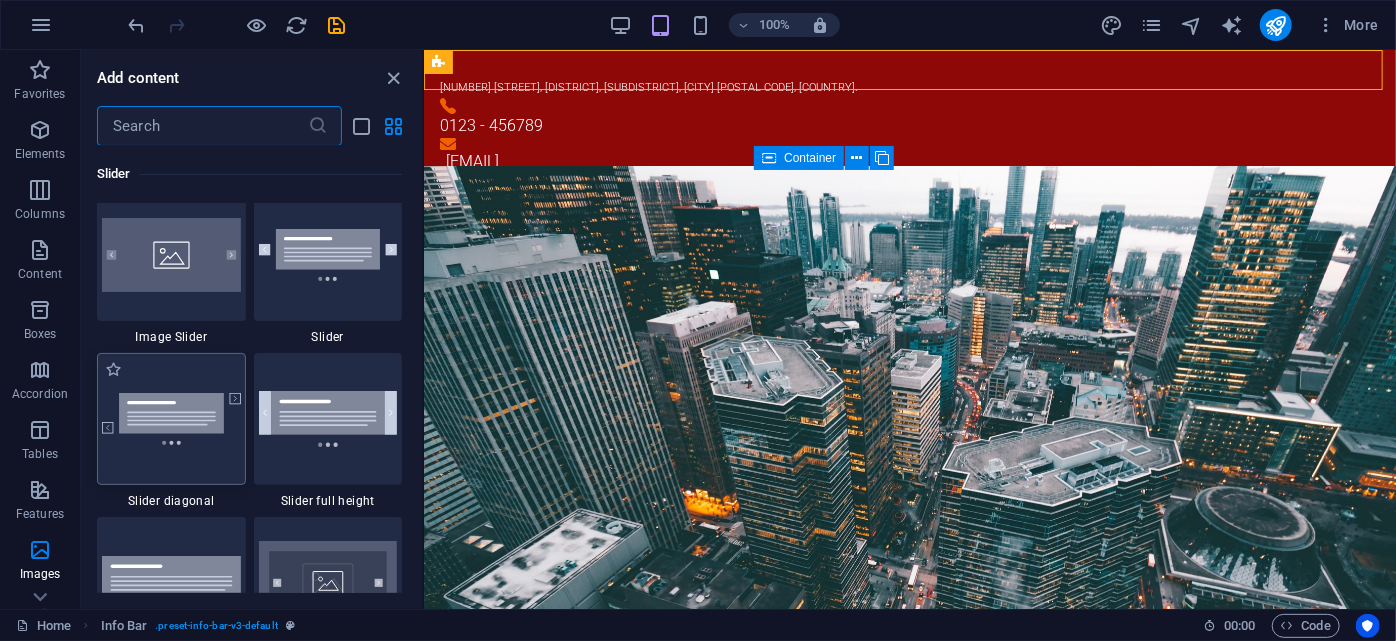 scroll, scrollTop: 11231, scrollLeft: 0, axis: vertical 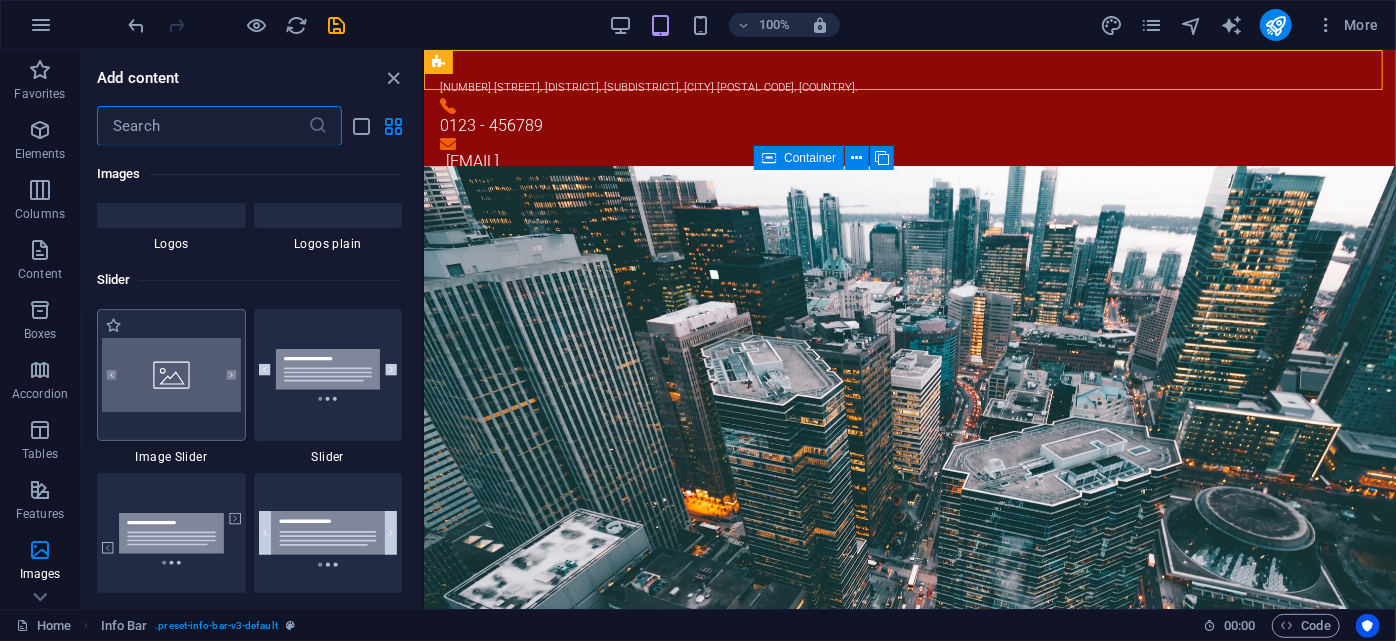 click at bounding box center [171, 375] 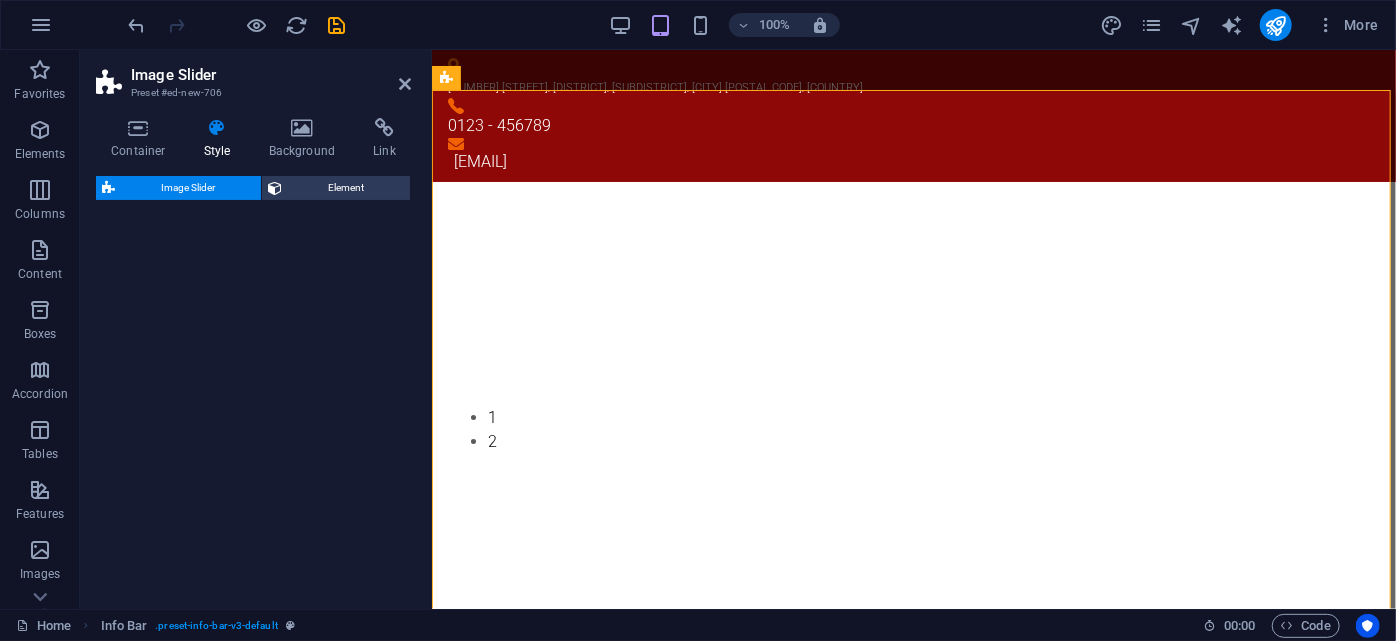 select on "rem" 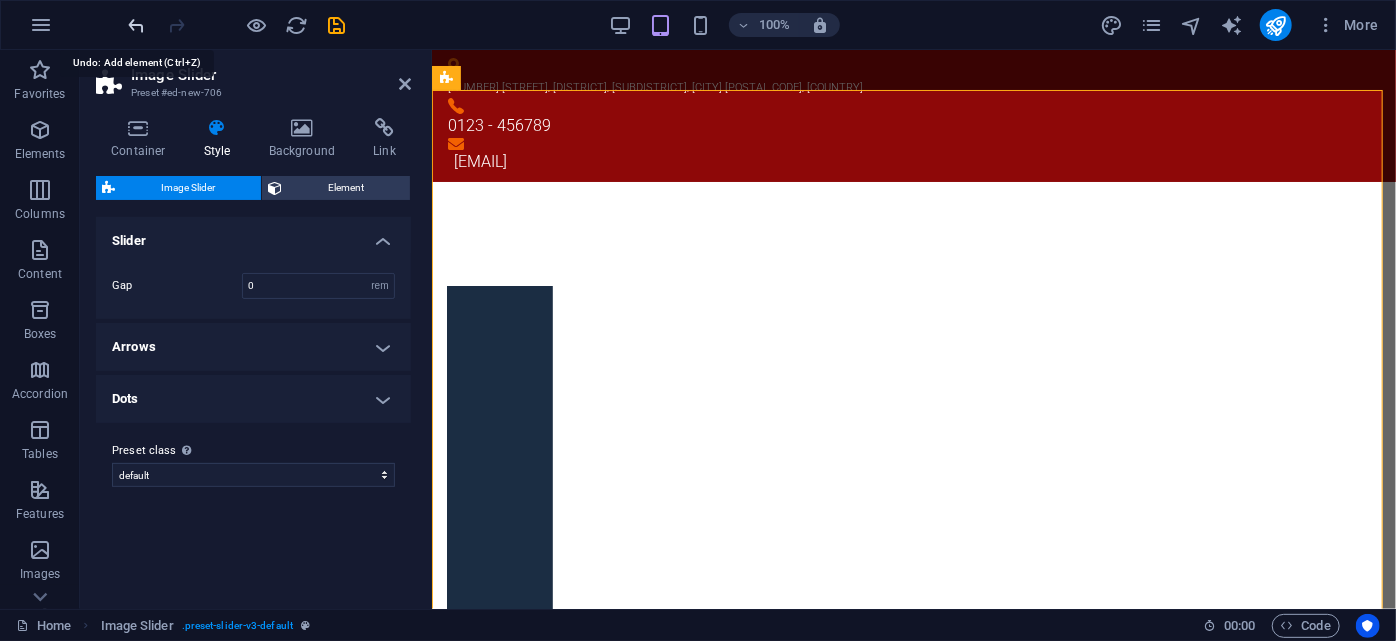 click at bounding box center [137, 25] 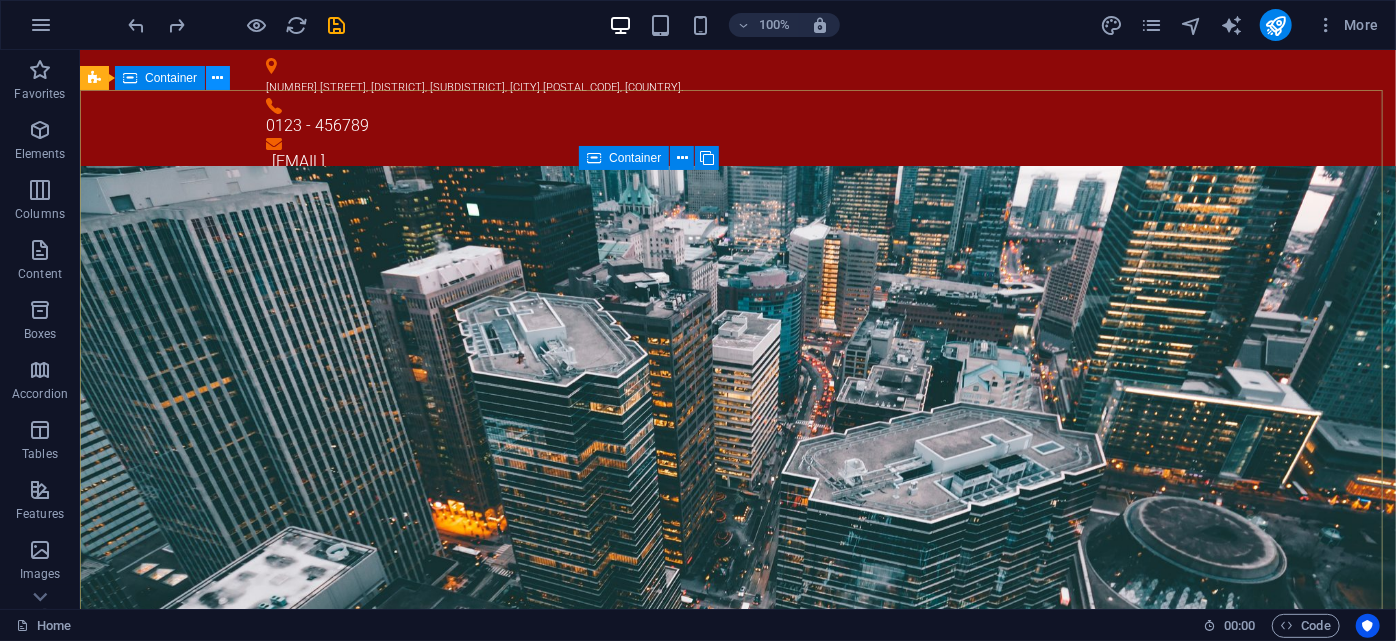 click at bounding box center [218, 78] 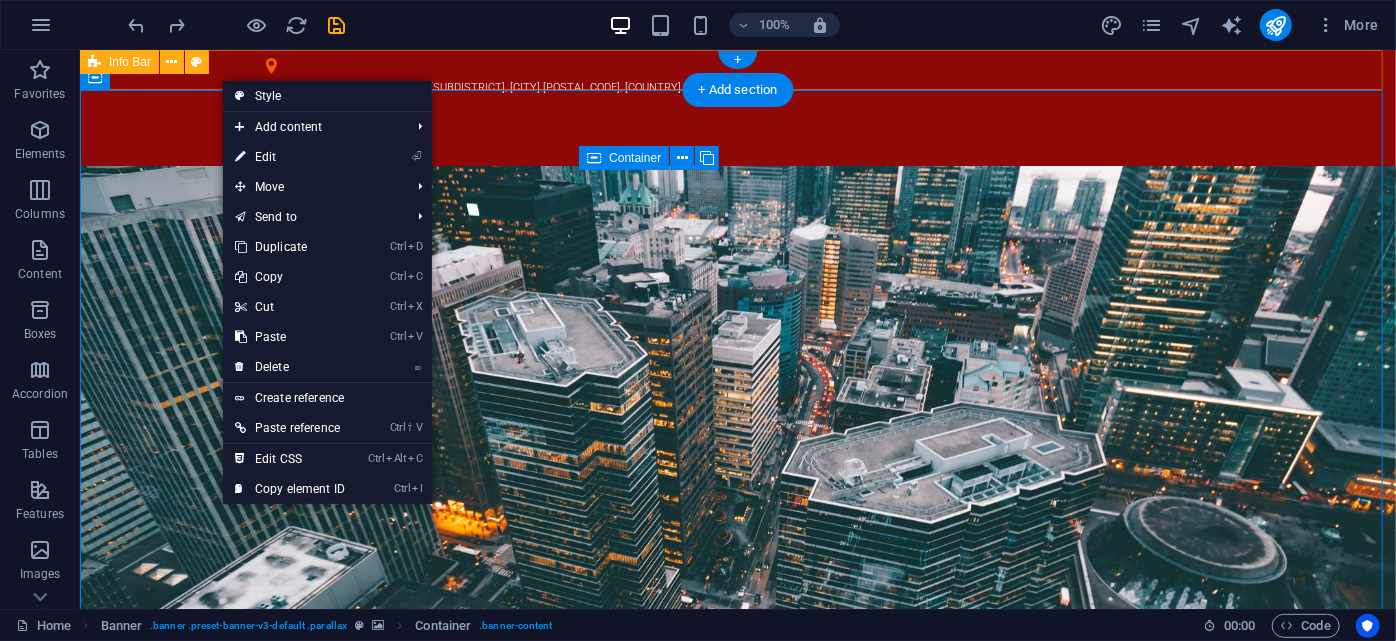 drag, startPoint x: 242, startPoint y: 62, endPoint x: 321, endPoint y: 115, distance: 95.131485 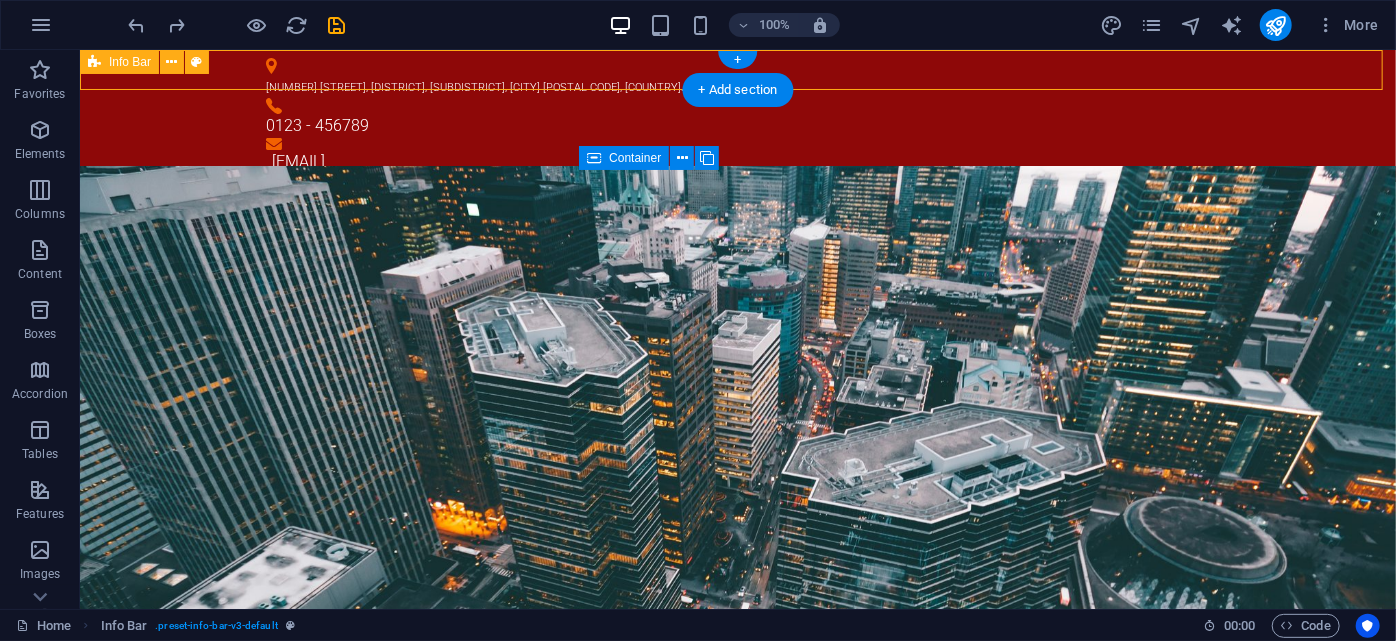 click on "59/62 The Eiffel Project, Kanchanaphisek Rd., Rat Phatthana, Saphan Sung, Bangkok 10240, Thailand. 0123 - 456789 info@medilife.co.th" at bounding box center (737, 115) 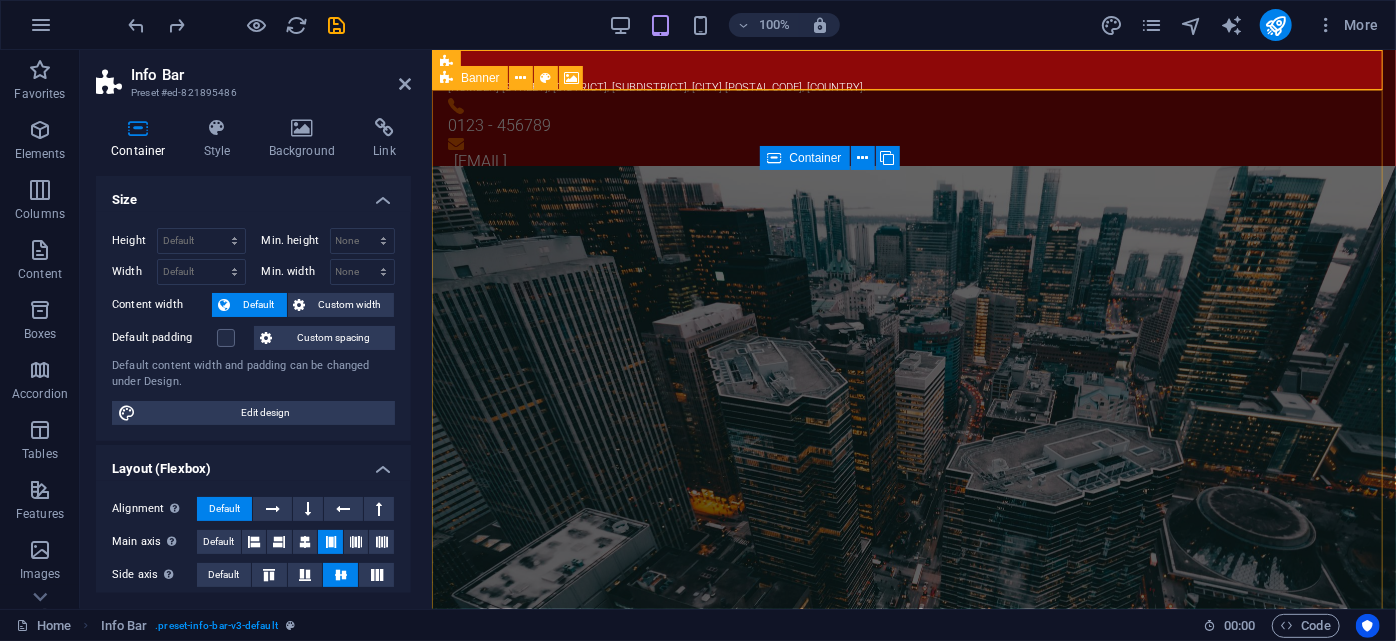 click on "Info Bar" at bounding box center (271, 75) 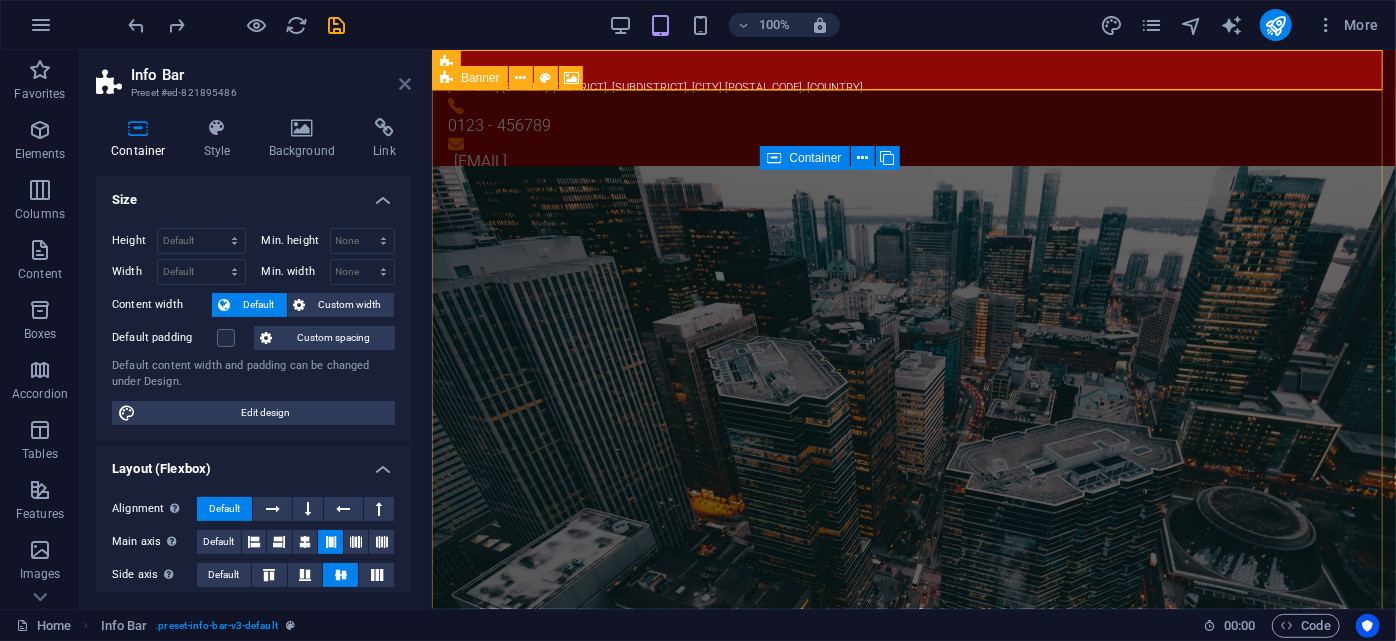 drag, startPoint x: 401, startPoint y: 82, endPoint x: 321, endPoint y: 37, distance: 91.787796 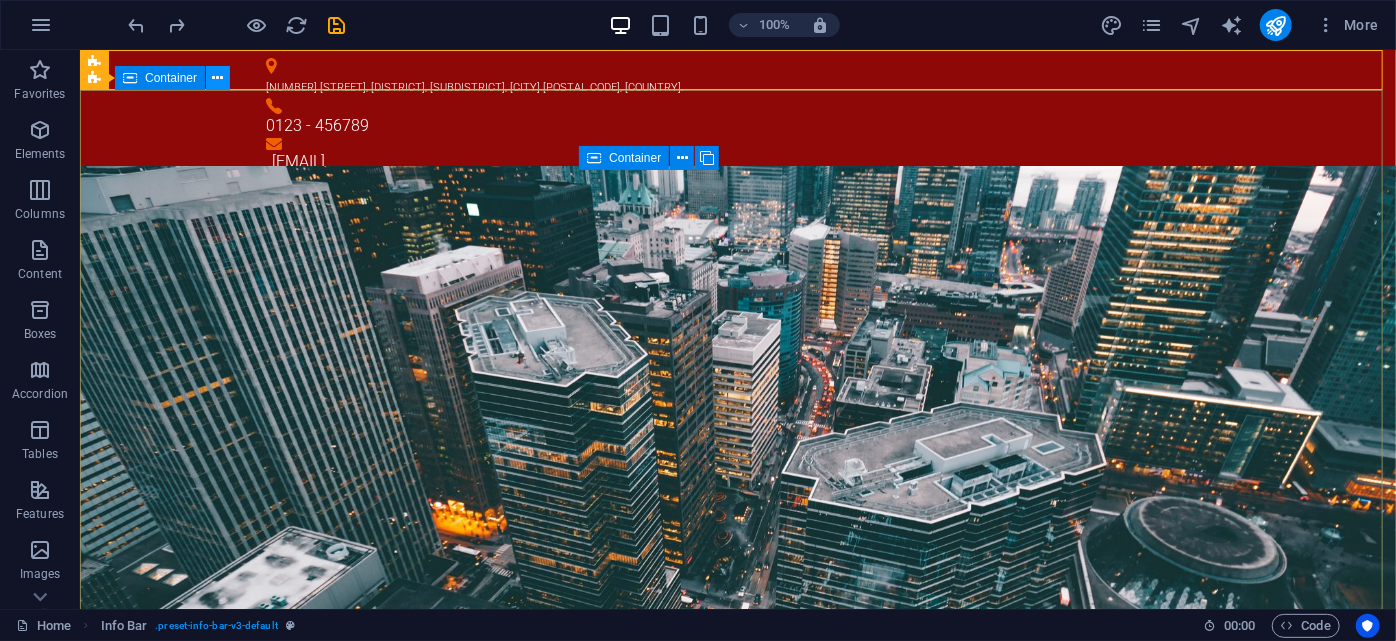 click at bounding box center [218, 78] 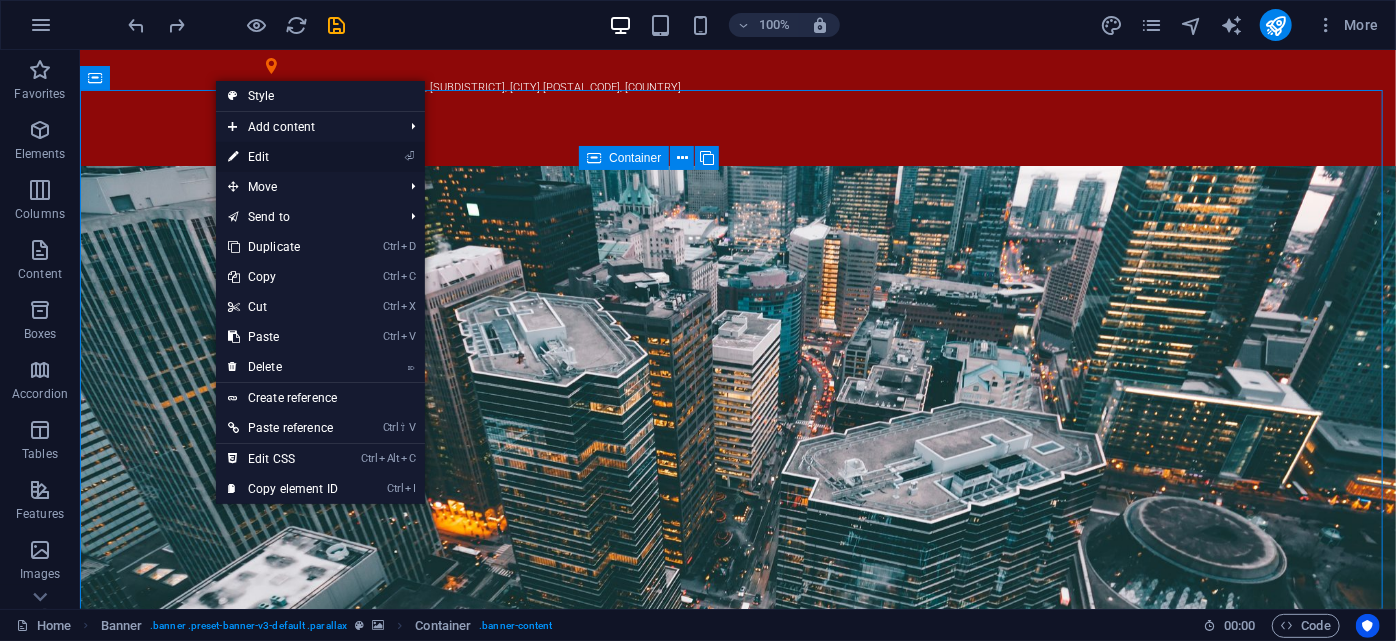 click on "⏎  Edit" at bounding box center [283, 157] 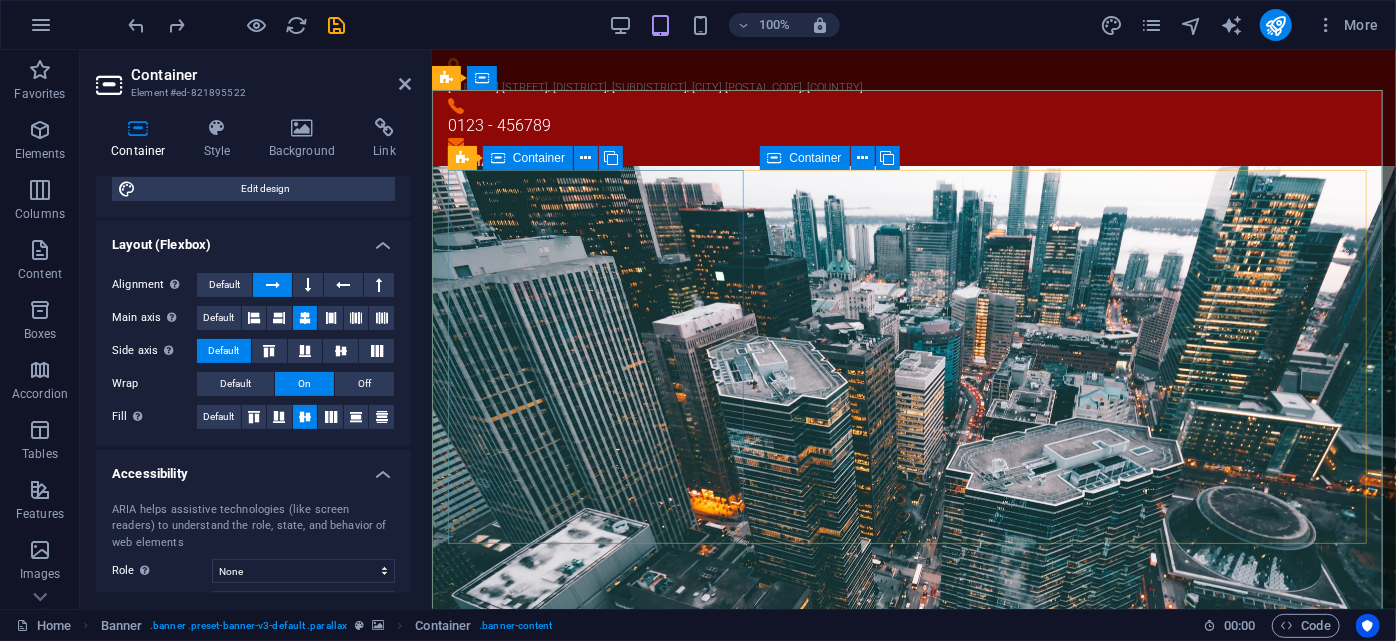 scroll, scrollTop: 356, scrollLeft: 0, axis: vertical 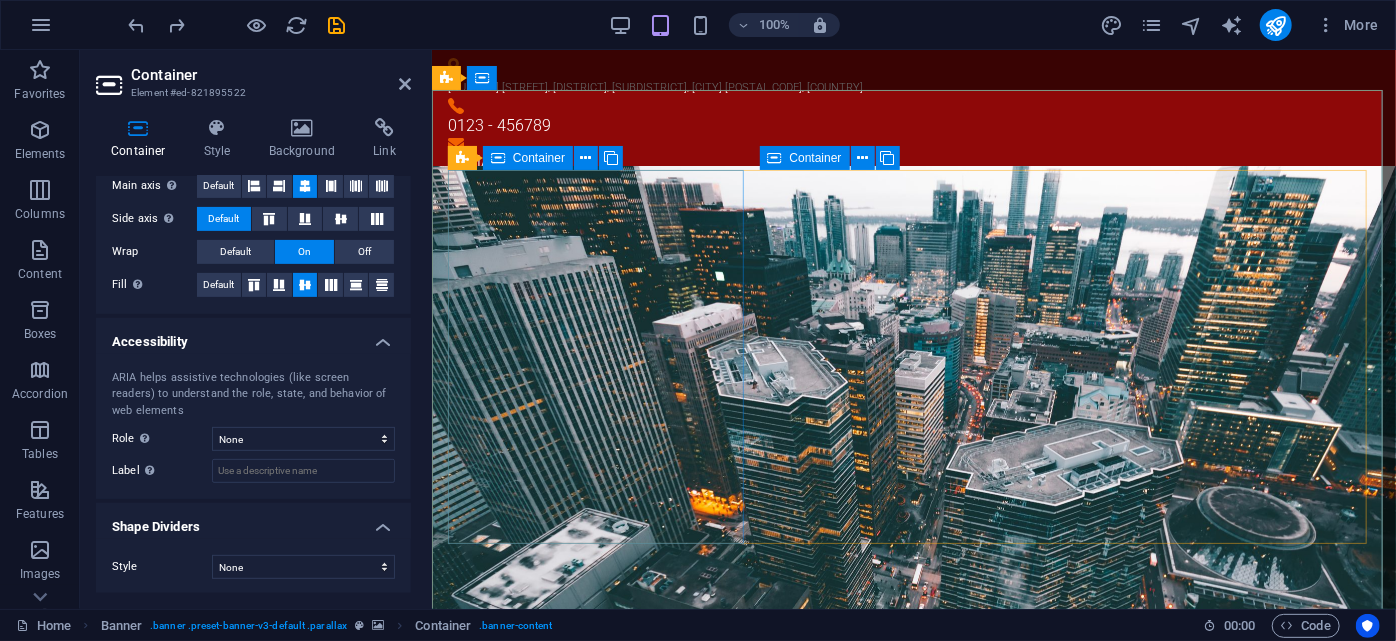 click on "Container Style Background Link Size Height Default px rem % vh vw Min. height None px rem % vh vw Width Default px rem % em vh vw Min. width None px rem % vh vw Content width Default Custom width Width Default px rem % em vh vw Min. width None px rem % vh vw Default padding Custom spacing Default content width and padding can be changed under Design. Edit design Layout (Flexbox) Alignment Determines the flex direction. Default Main axis Determine how elements should behave along the main axis inside this container (justify content). Default Side axis Control the vertical direction of the element inside of the container (align items). Default Wrap Default On Off Fill Controls the distances and direction of elements on the y-axis across several lines (align content). Default Accessibility ARIA helps assistive technologies (like screen readers) to understand the role, state, and behavior of web elements Role The ARIA role defines the purpose of an element.  None Alert Article Banner Comment Fan" at bounding box center [253, 355] 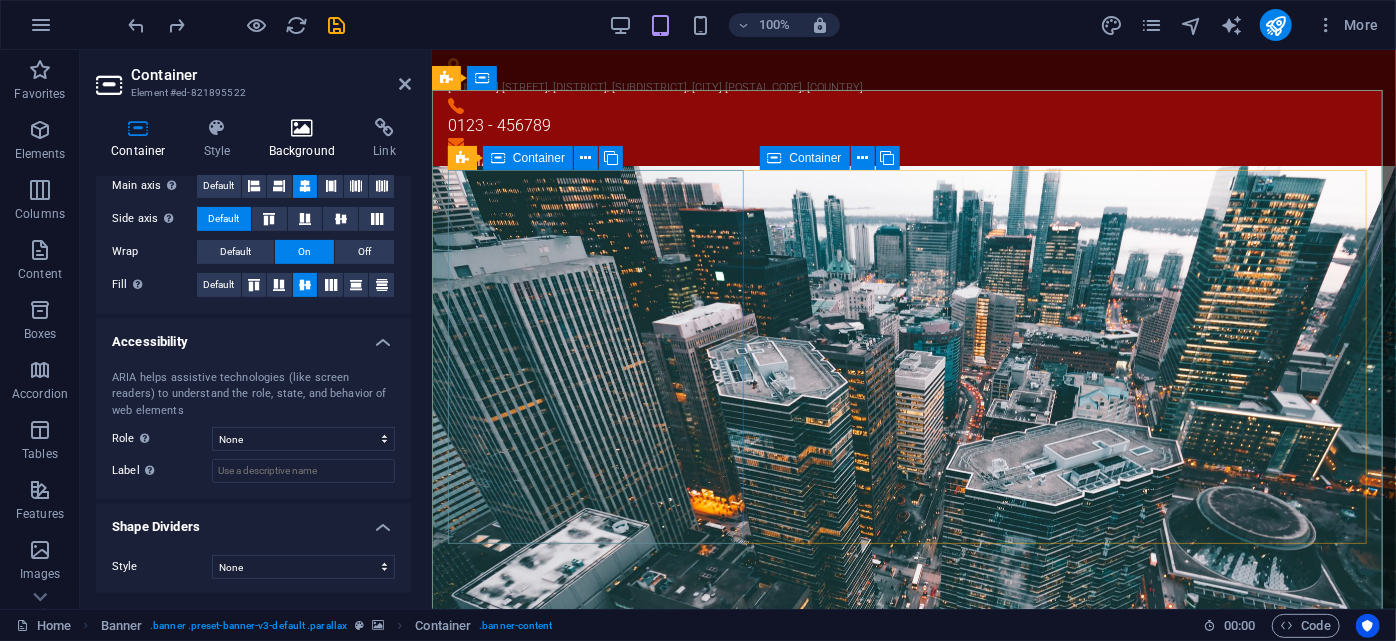 click at bounding box center [302, 128] 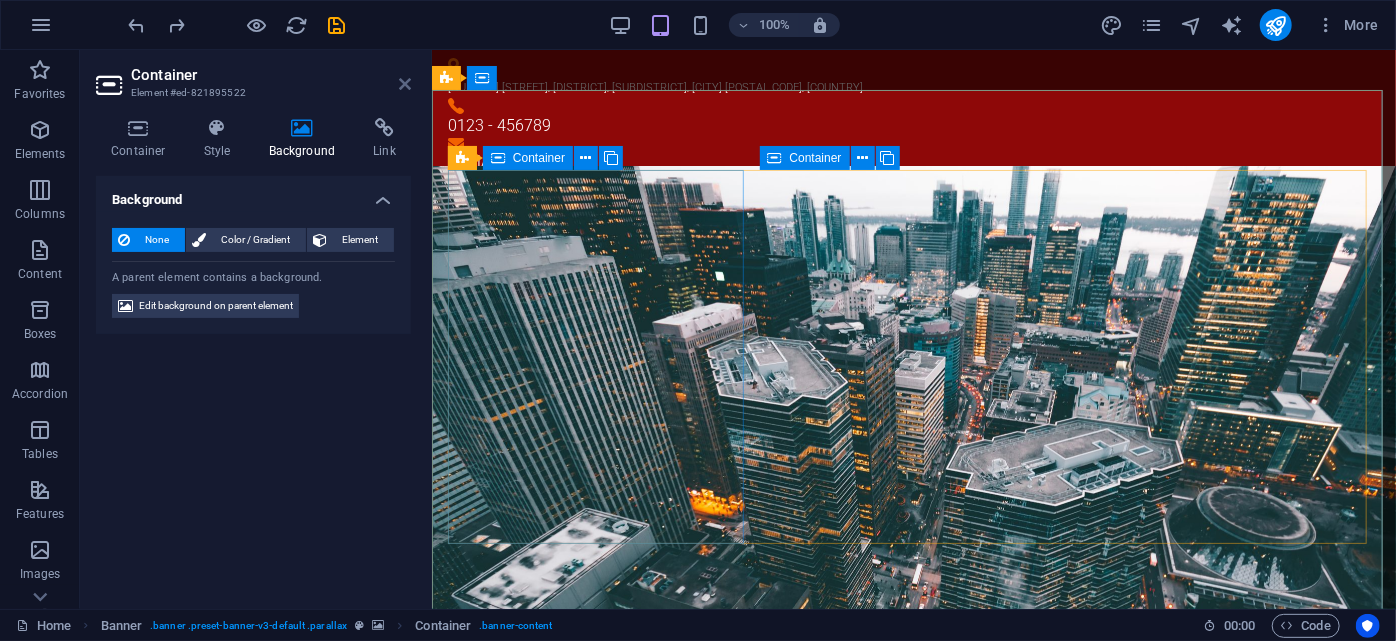 drag, startPoint x: 320, startPoint y: 29, endPoint x: 400, endPoint y: 78, distance: 93.813644 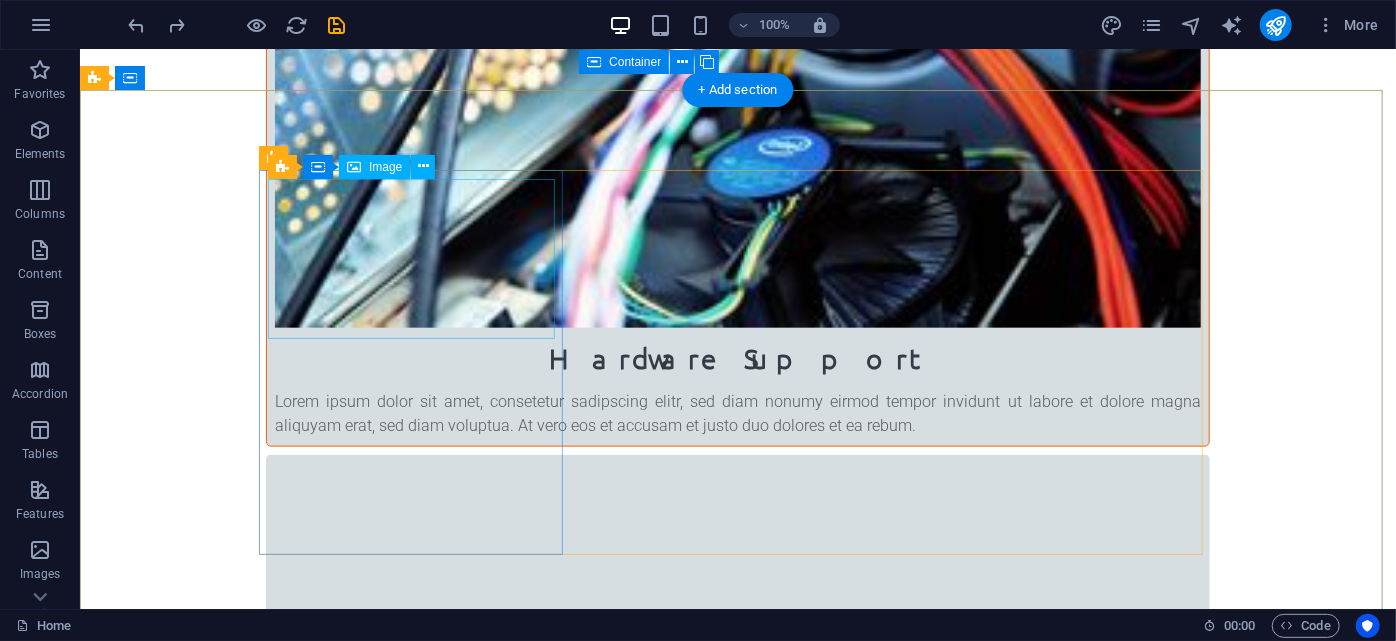 scroll, scrollTop: 0, scrollLeft: 0, axis: both 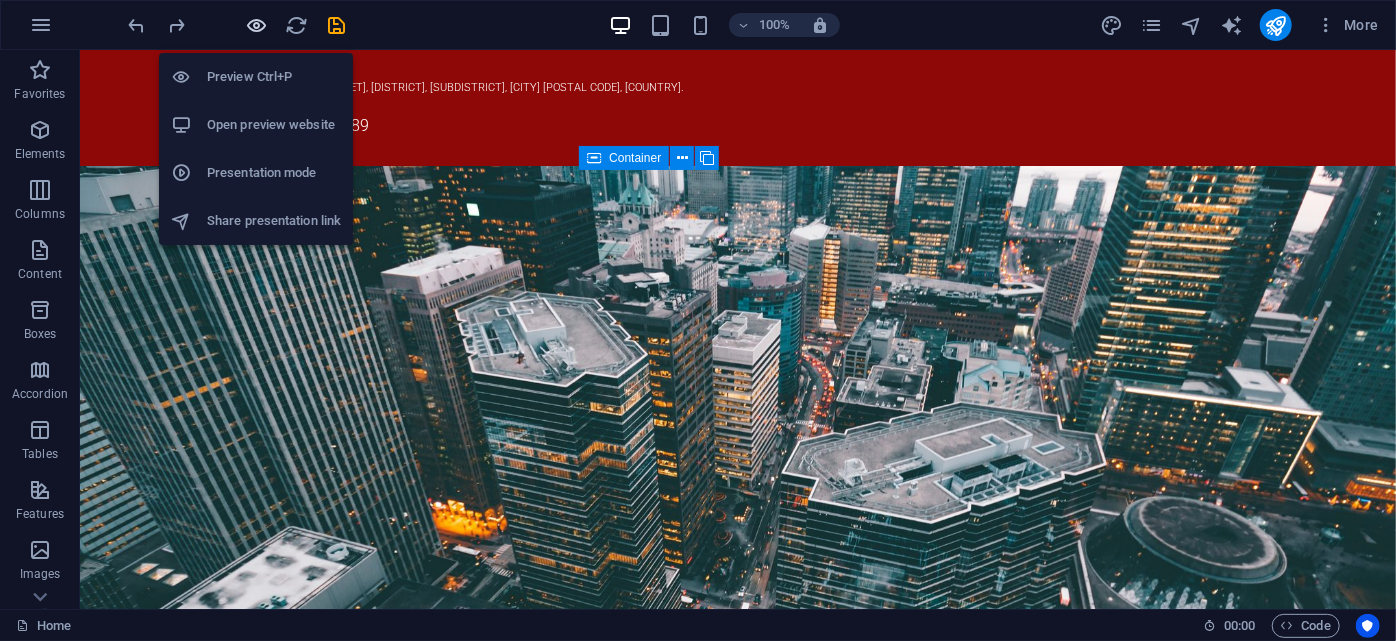 click at bounding box center [257, 25] 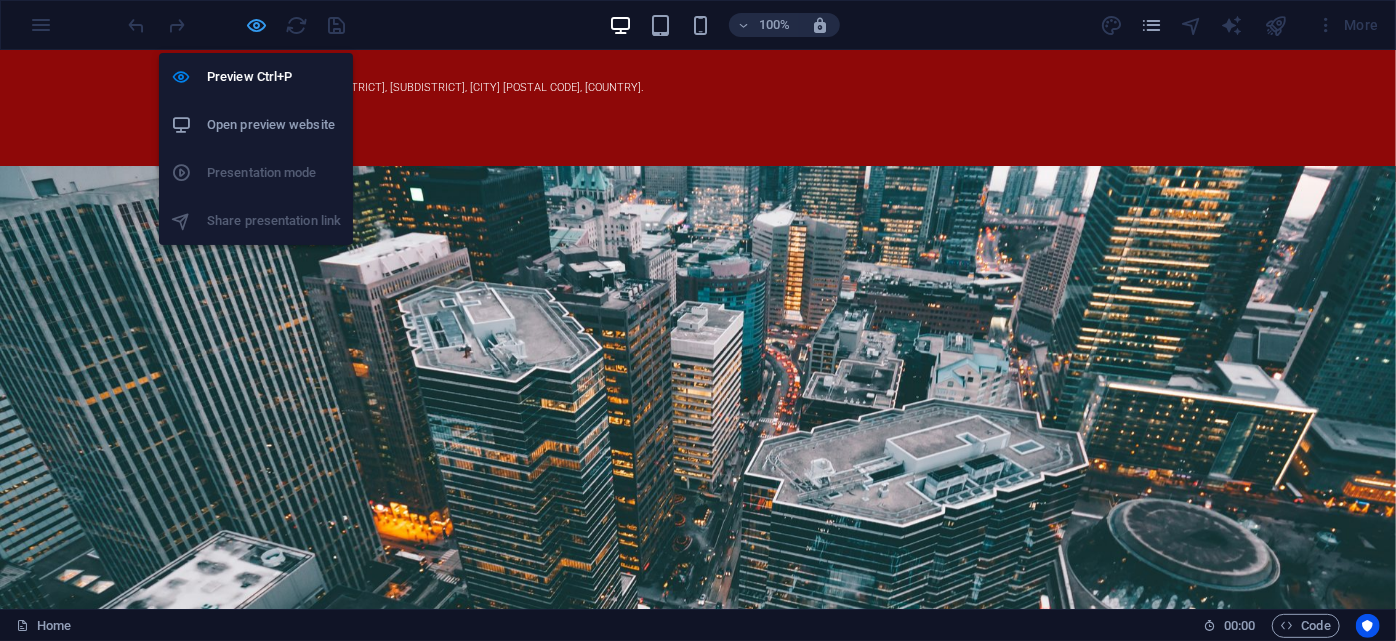 click at bounding box center (257, 25) 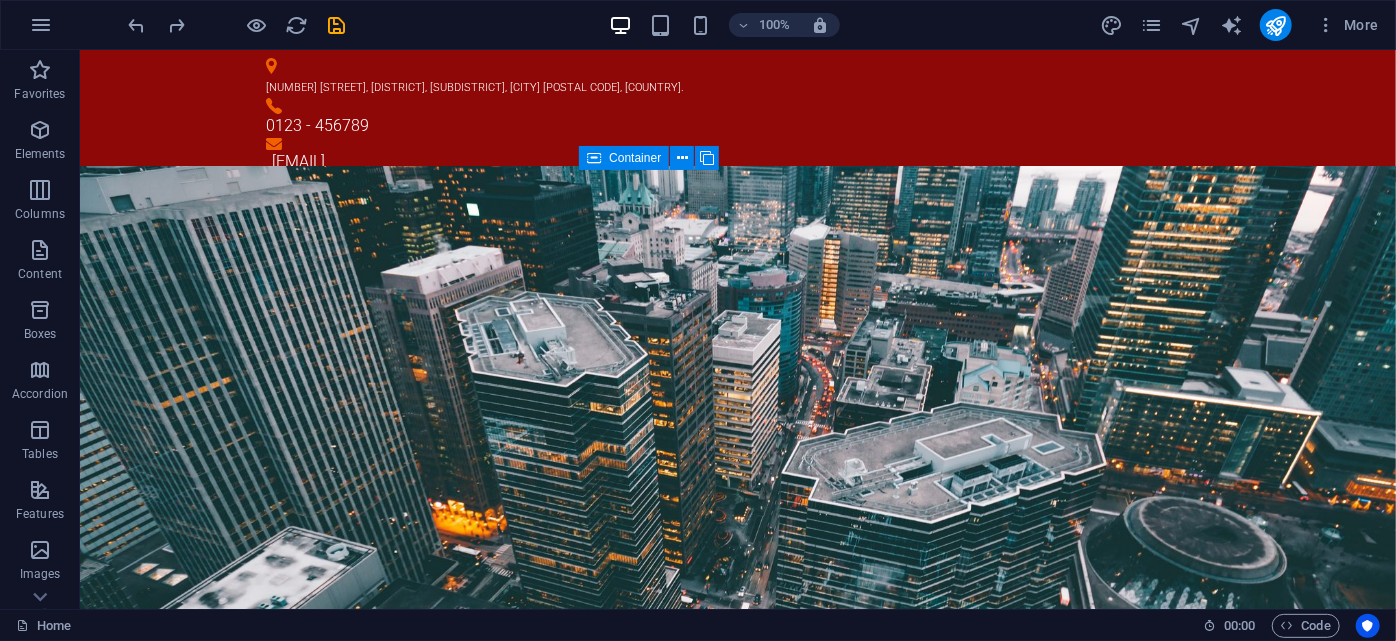 click on "100% More" at bounding box center [756, 25] 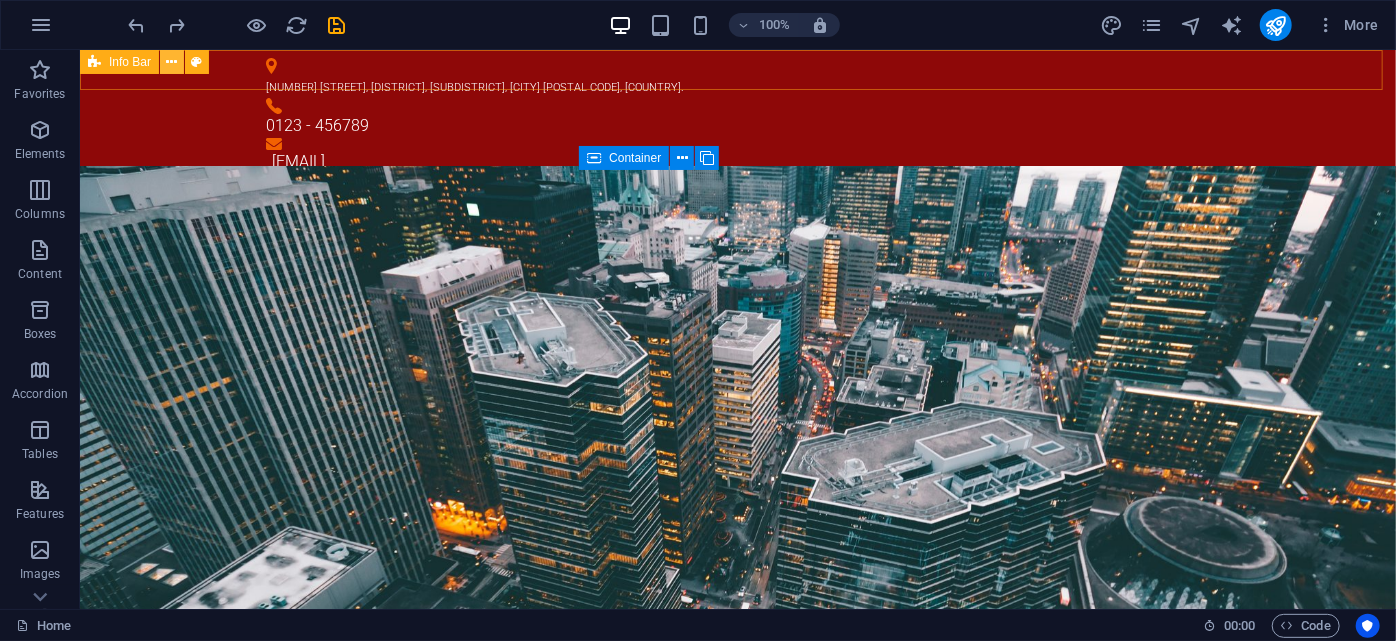 click at bounding box center [172, 62] 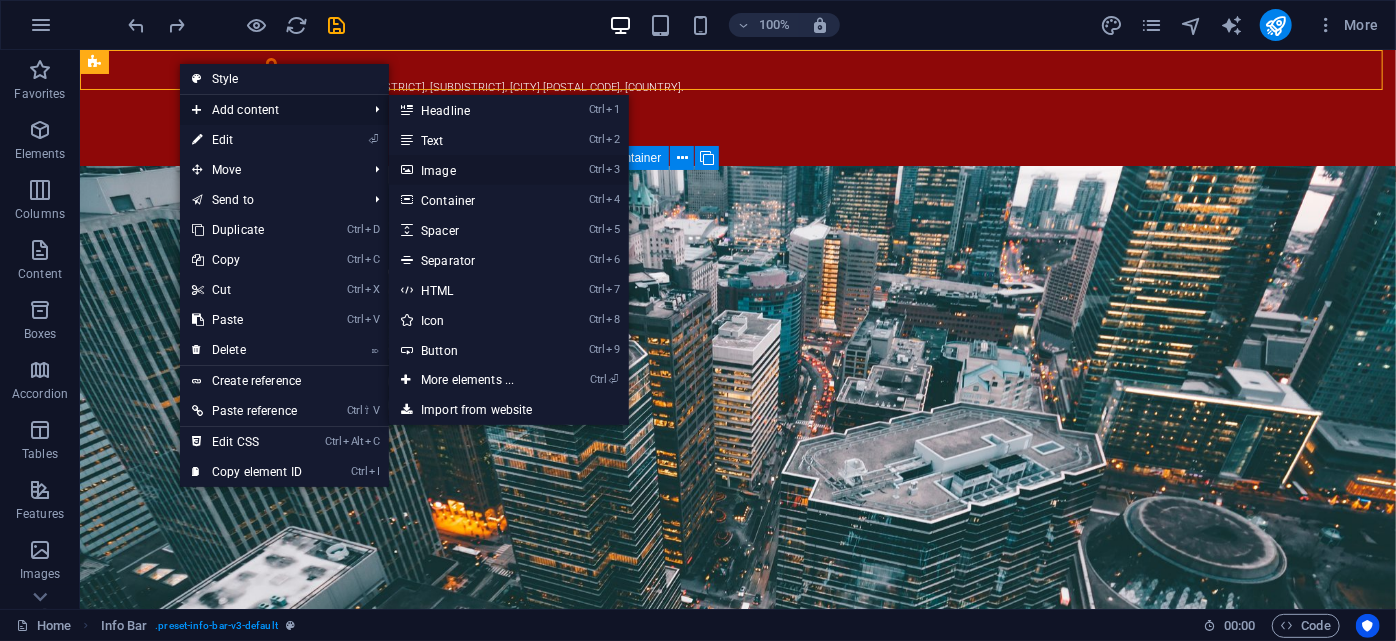 click on "Ctrl 3  Image" at bounding box center [471, 170] 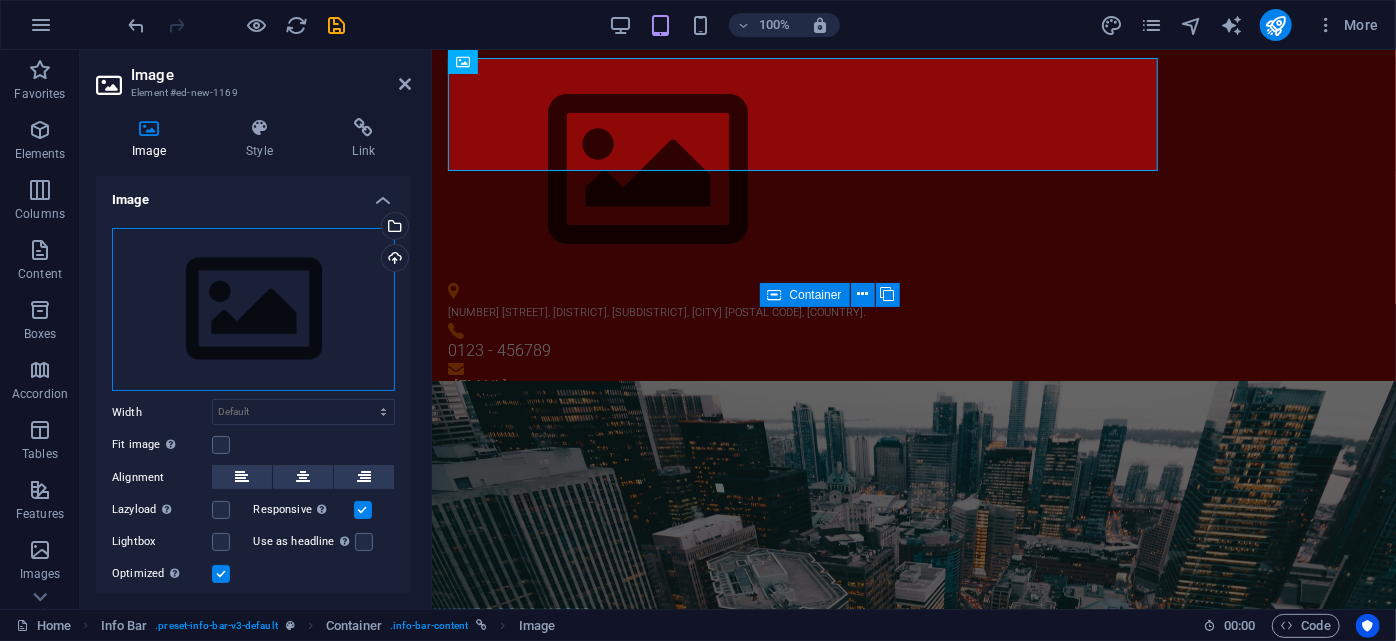 click on "Drag files here, click to choose files or select files from Files or our free stock photos & videos" at bounding box center (253, 310) 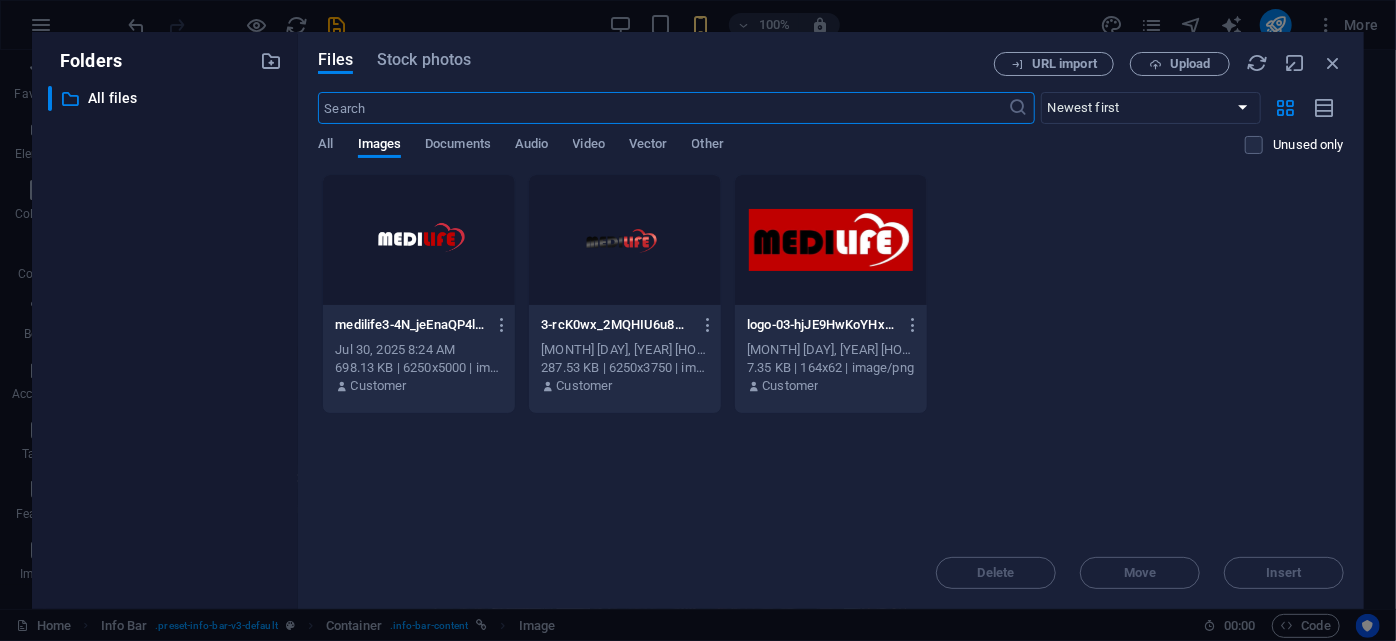 click at bounding box center (419, 240) 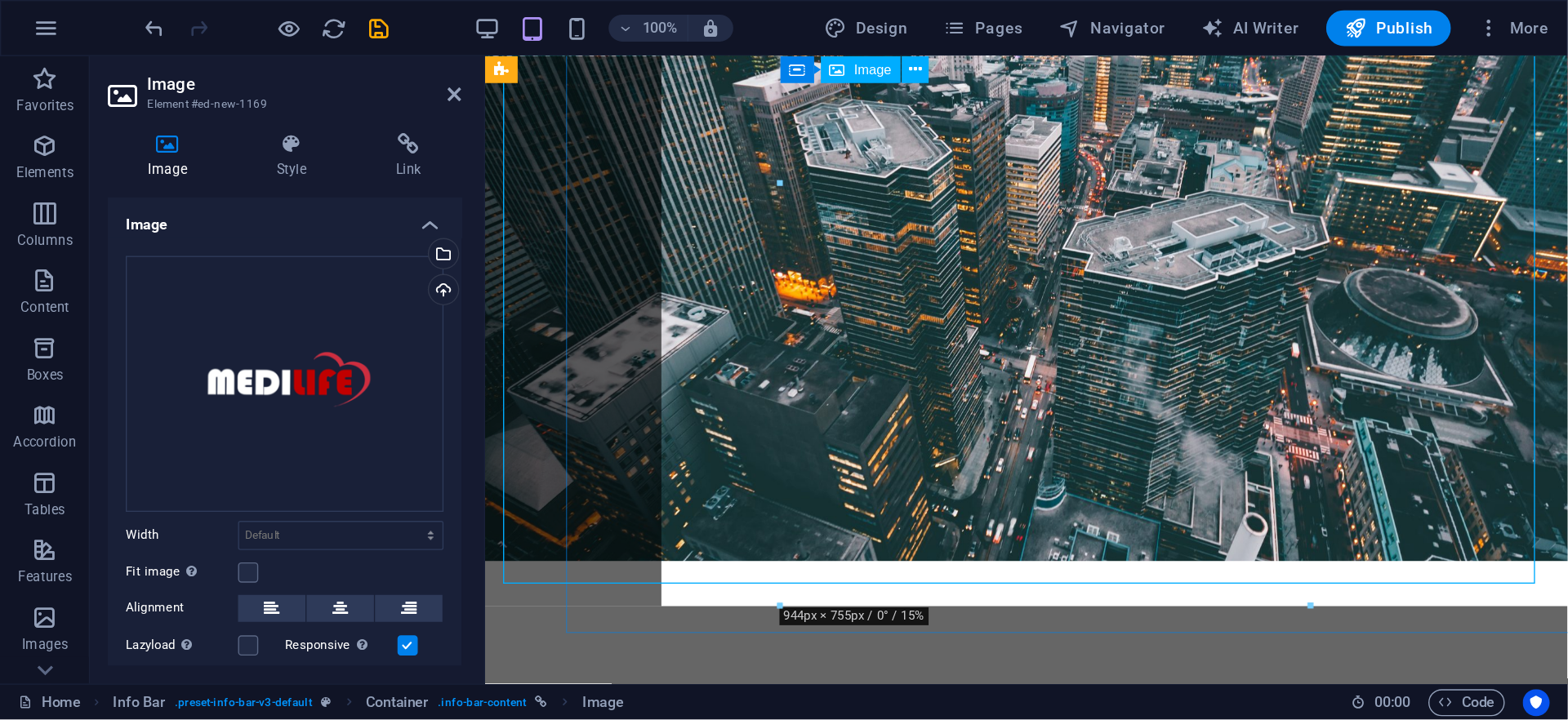 scroll, scrollTop: 223, scrollLeft: 0, axis: vertical 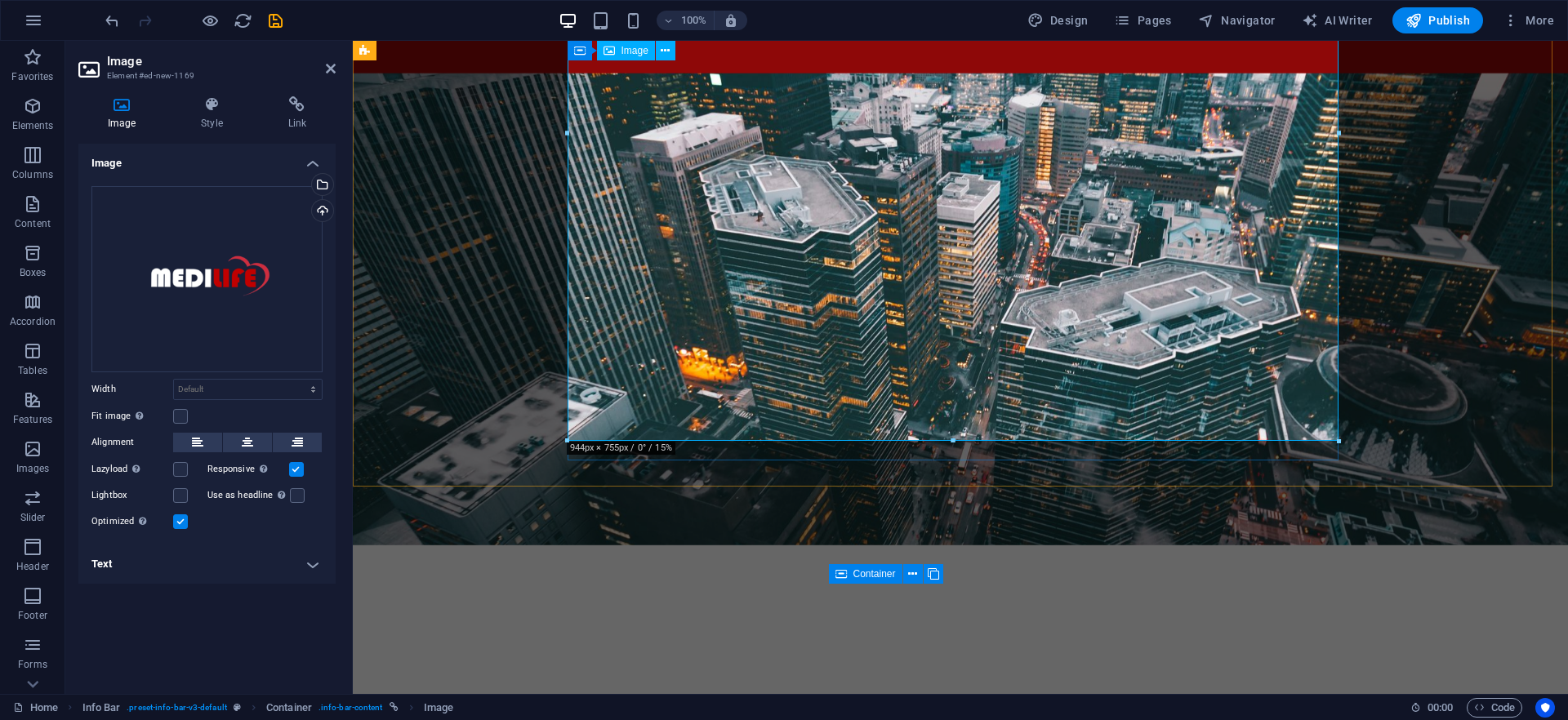 drag, startPoint x: 1690, startPoint y: 478, endPoint x: 1281, endPoint y: 320, distance: 438.45752 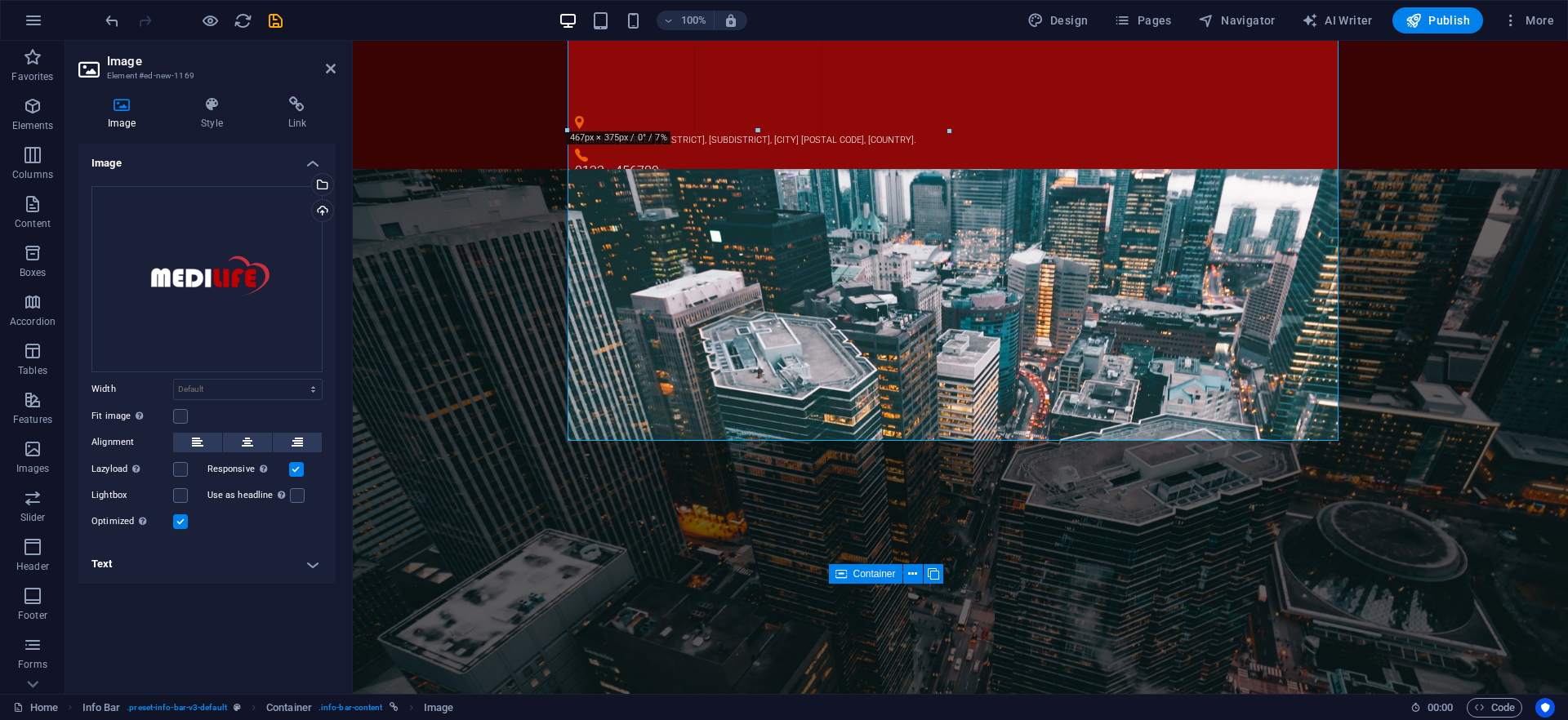 drag, startPoint x: 1339, startPoint y: 438, endPoint x: 925, endPoint y: 115, distance: 525.0952 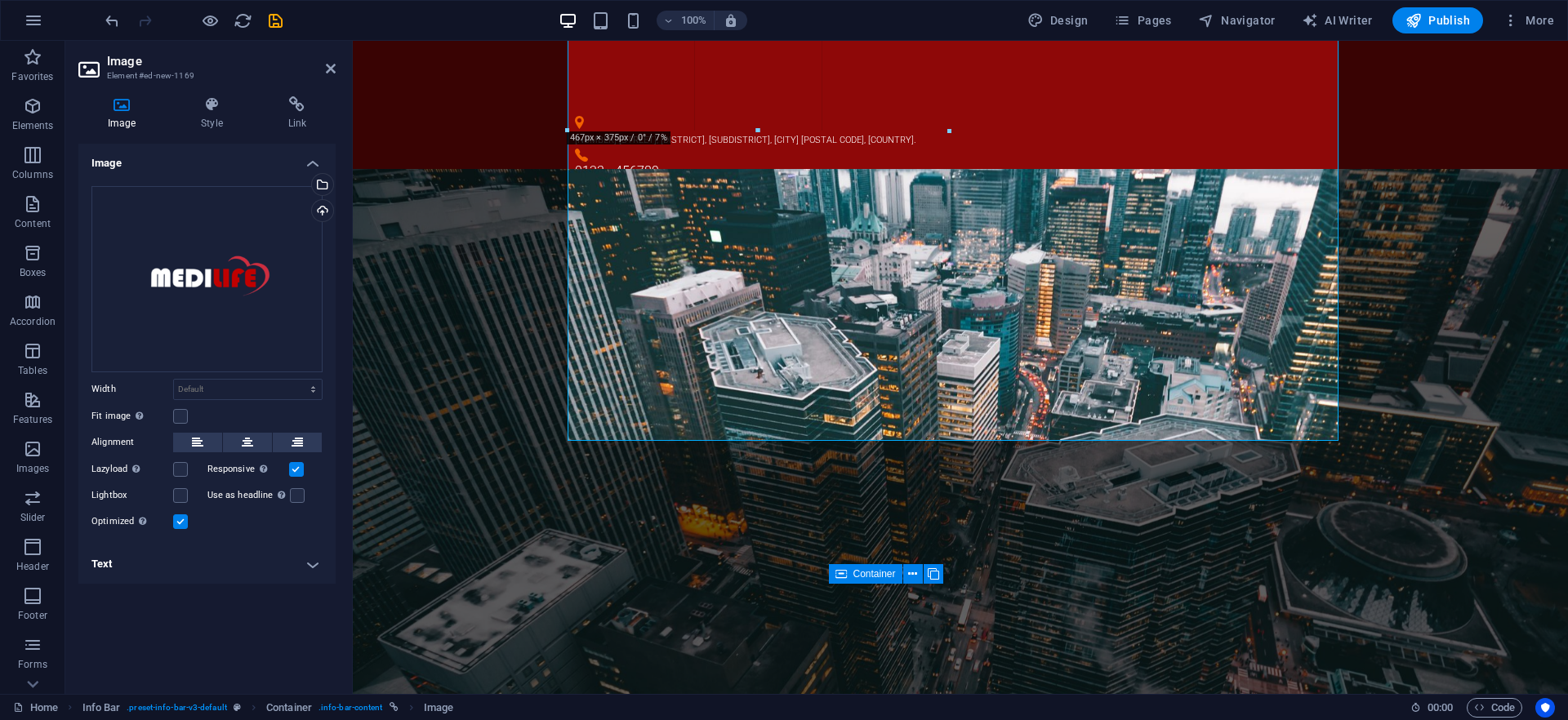 type on "444" 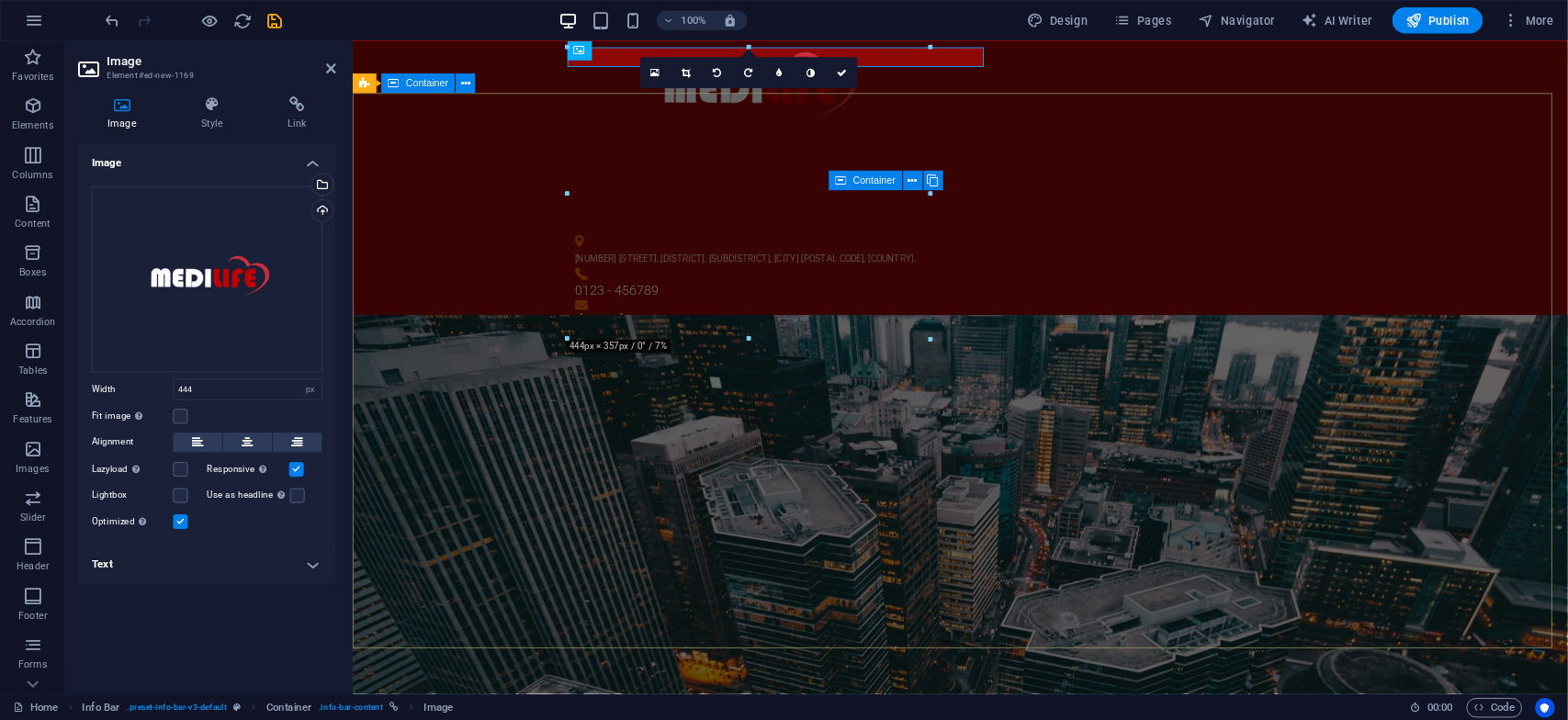 scroll, scrollTop: 0, scrollLeft: 0, axis: both 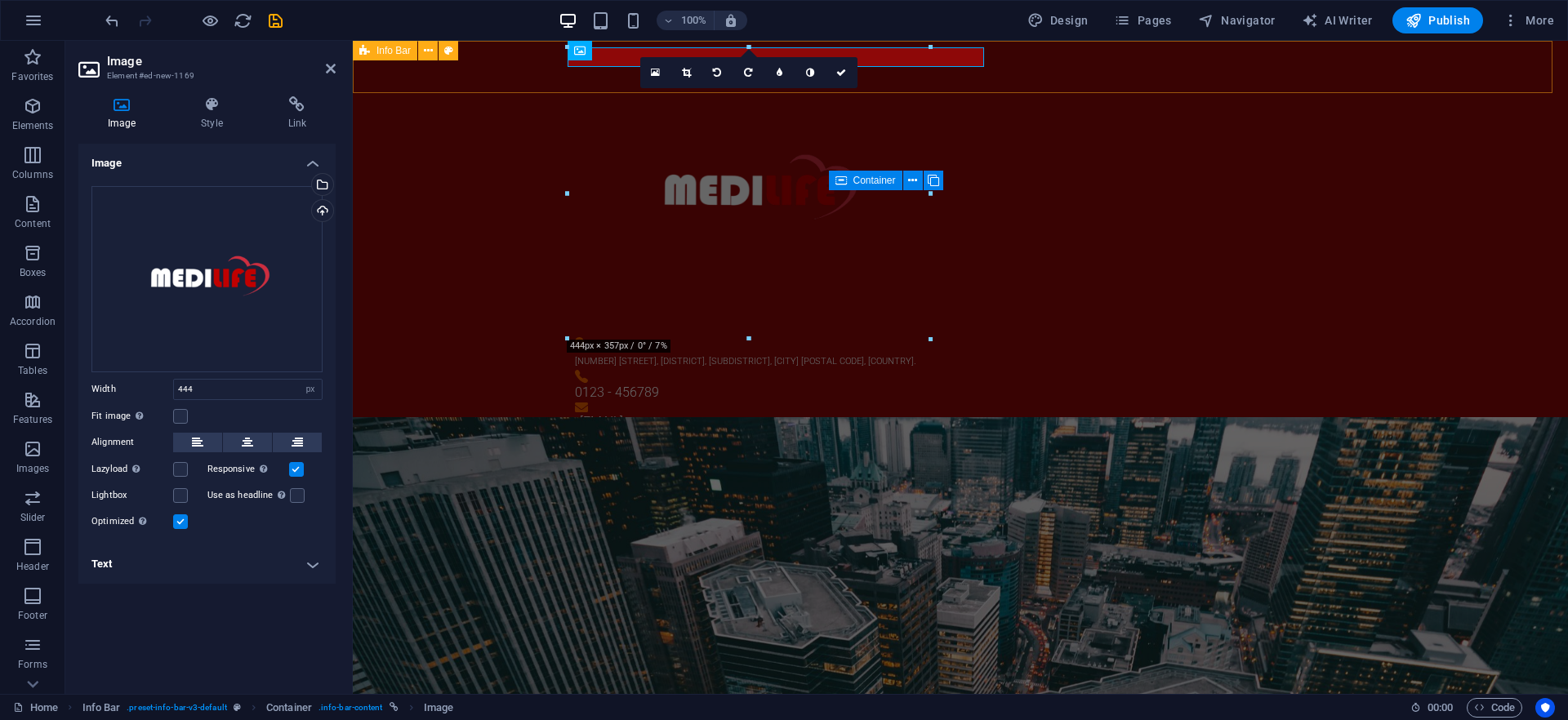 drag, startPoint x: 530, startPoint y: 64, endPoint x: 1109, endPoint y: 109, distance: 580.7461 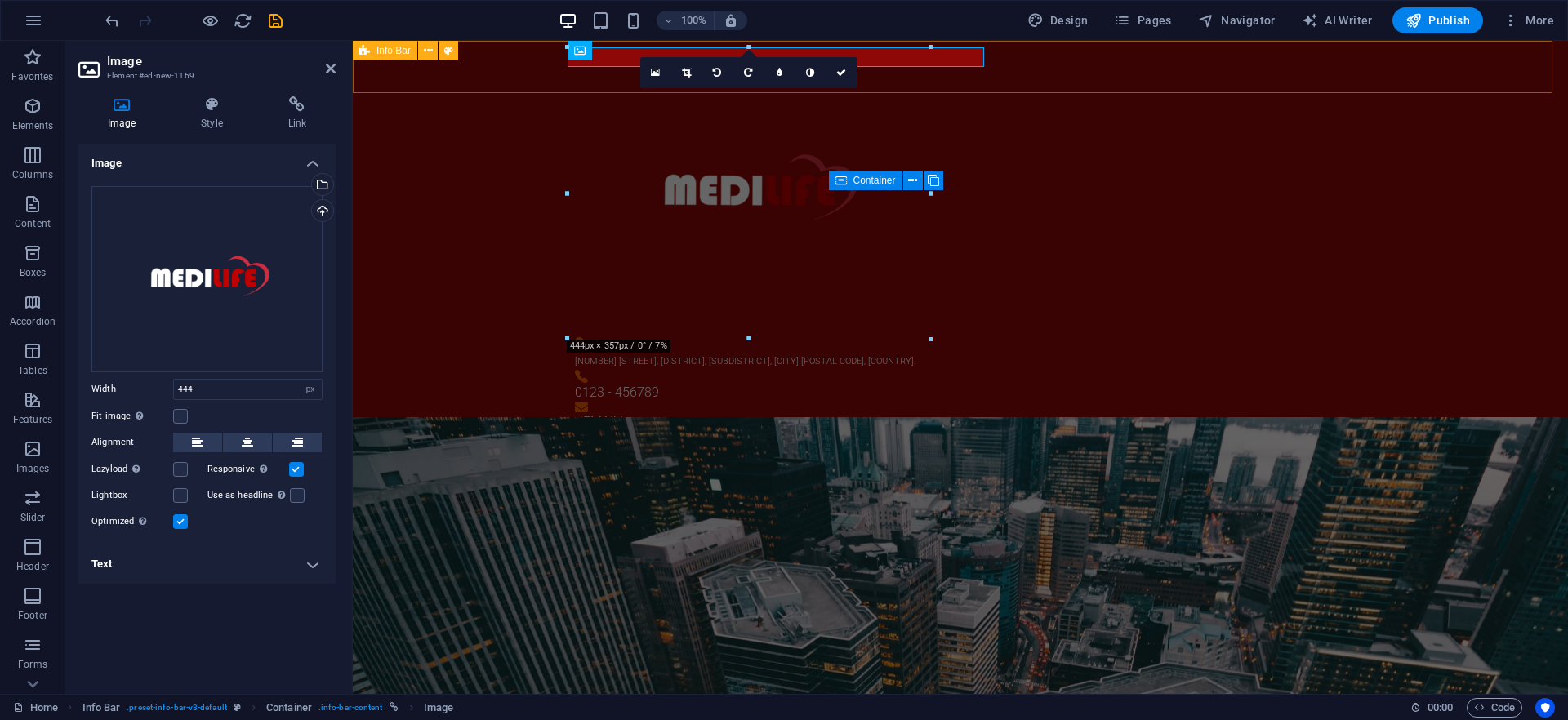 click on "59/62 The Eiffel Project, Kanchanaphisek Rd., Rat Phatthana, Saphan Sung, Bangkok 10240, Thailand. 0123 - 456789 info@medilife.co.th" at bounding box center [960, 239] 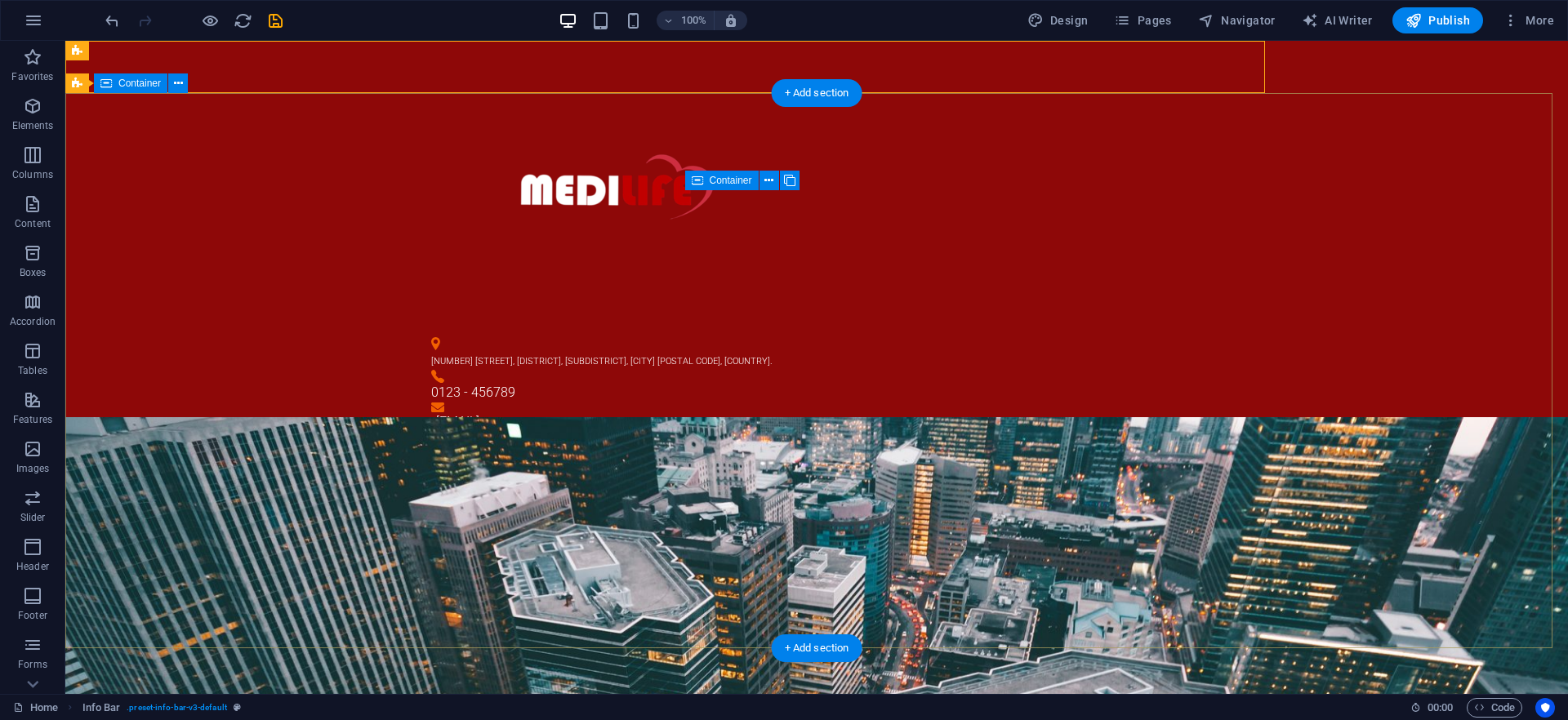 click on "Hardware Support Lorem ipsum dolor sit amet, consetetur sadipscing elitr, sed diam nonumy eirmod tempor invidunt ut labore et dolore magna aliquyam erat, sed diam voluptua. At vero eos et accusam et justo duo dolores et ea rebum. Networking Lorem ipsum dolor sit amet, consetetur sadipscing elitr, sed diam nonumy eirmod tempor invidunt ut labore et dolore magna aliquyam erat, sed diam voluptua. At vero eos et accusam et justo duo dolores et ea rebum. Circuit Boards Lorem ipsum dolor sit amet, consetetur sadipscing elitr, sed diam nonumy eirmod tempor invidunt ut labore et dolore magna aliquyam erat, sed diam voluptua. At vero eos et accusam et justo duo dolores et ea rebum. Learn more" at bounding box center (817, 1896) 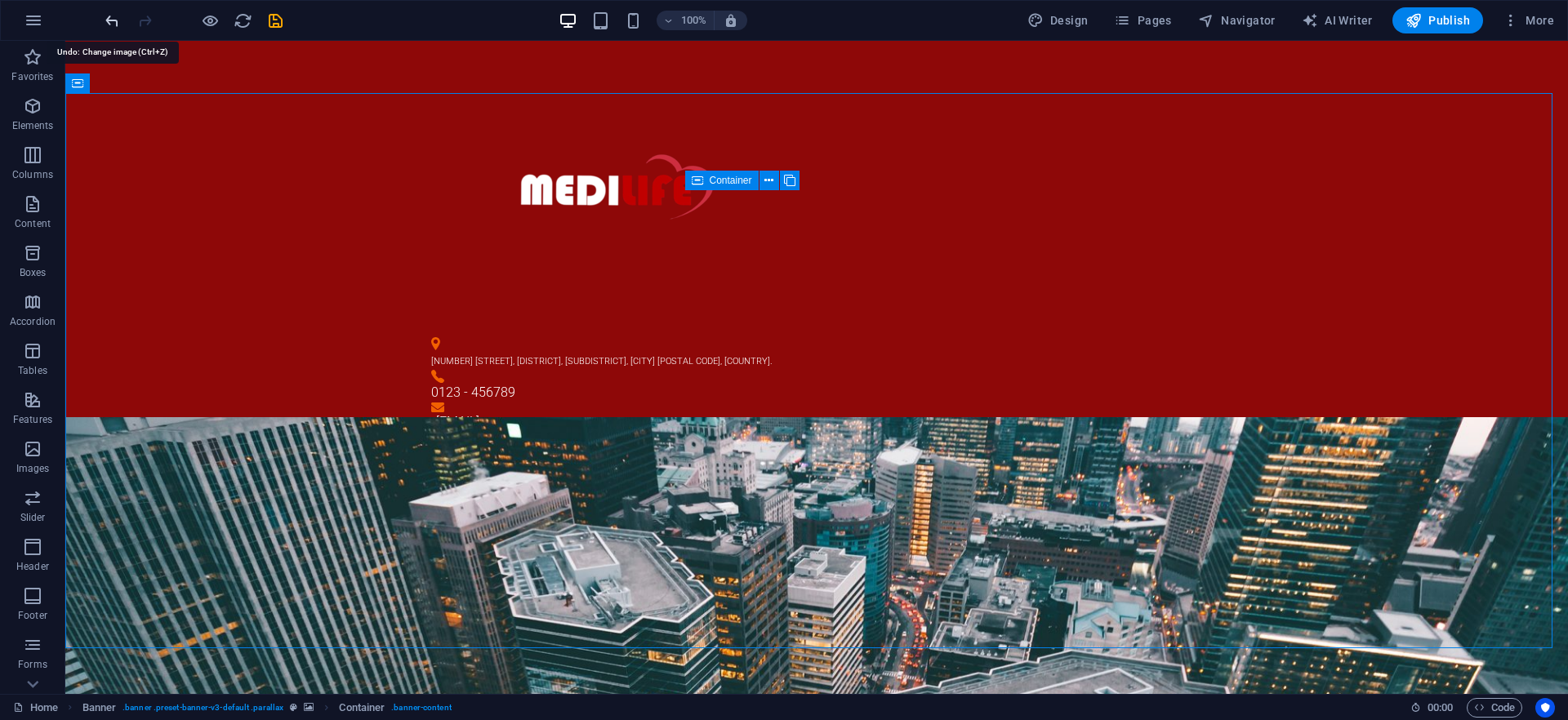 click at bounding box center [112, 20] 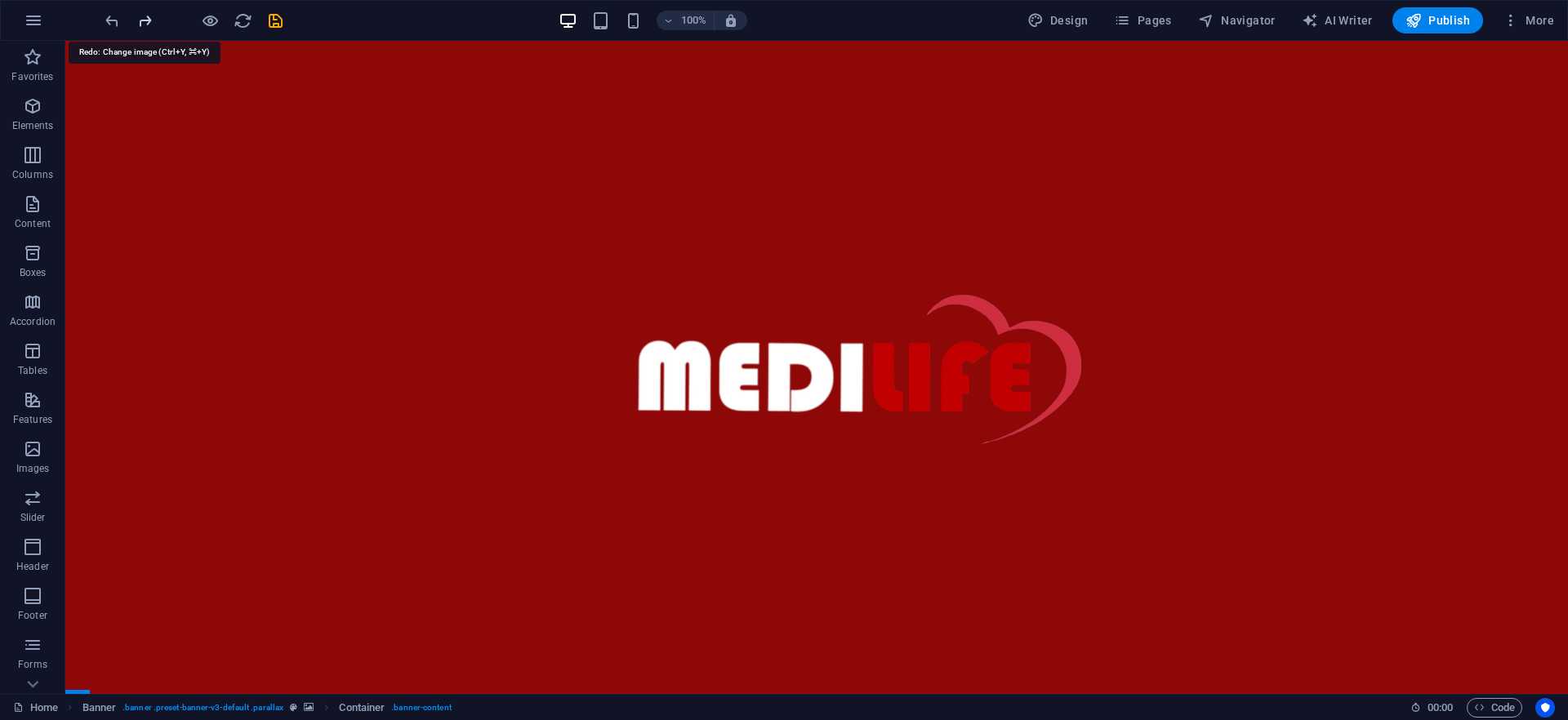 click at bounding box center [145, 20] 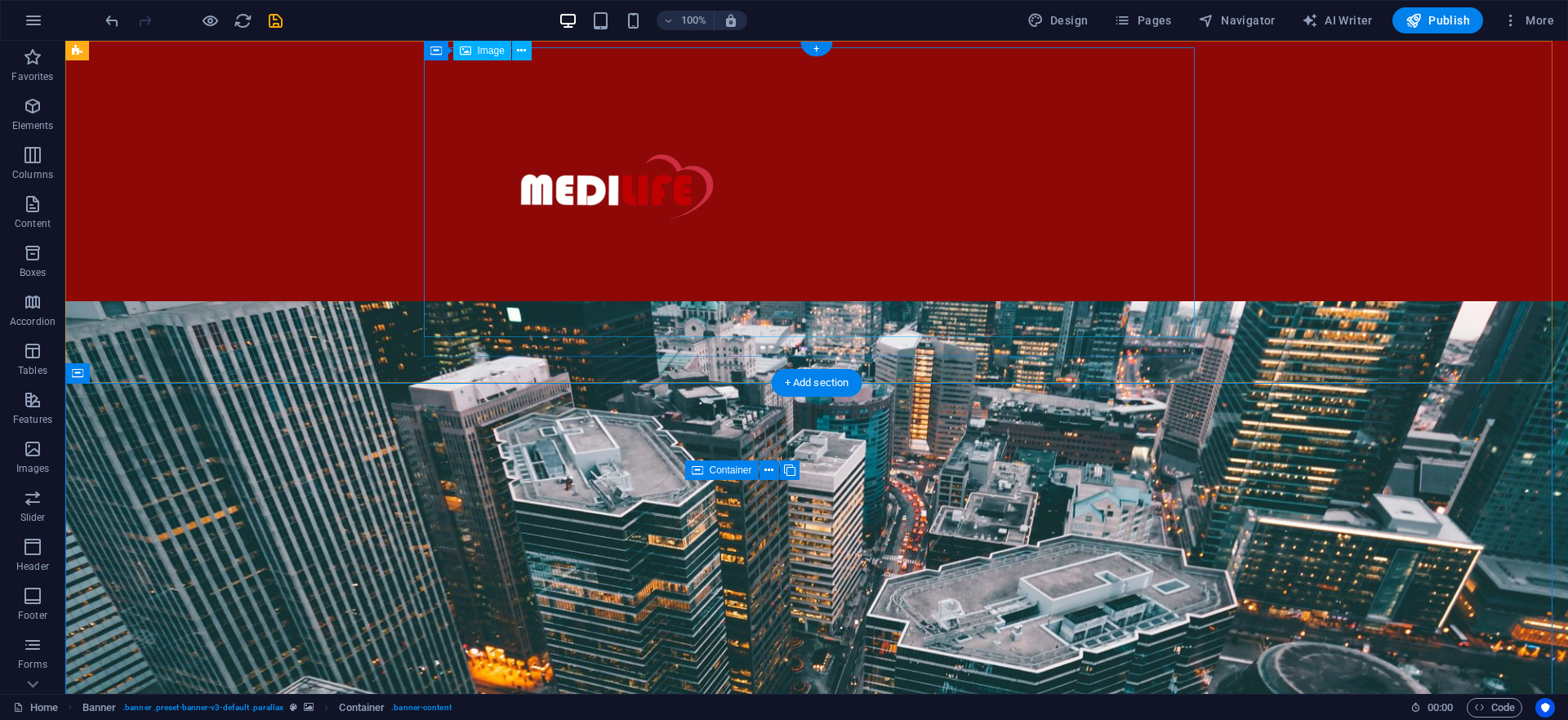 click at bounding box center (810, 192) 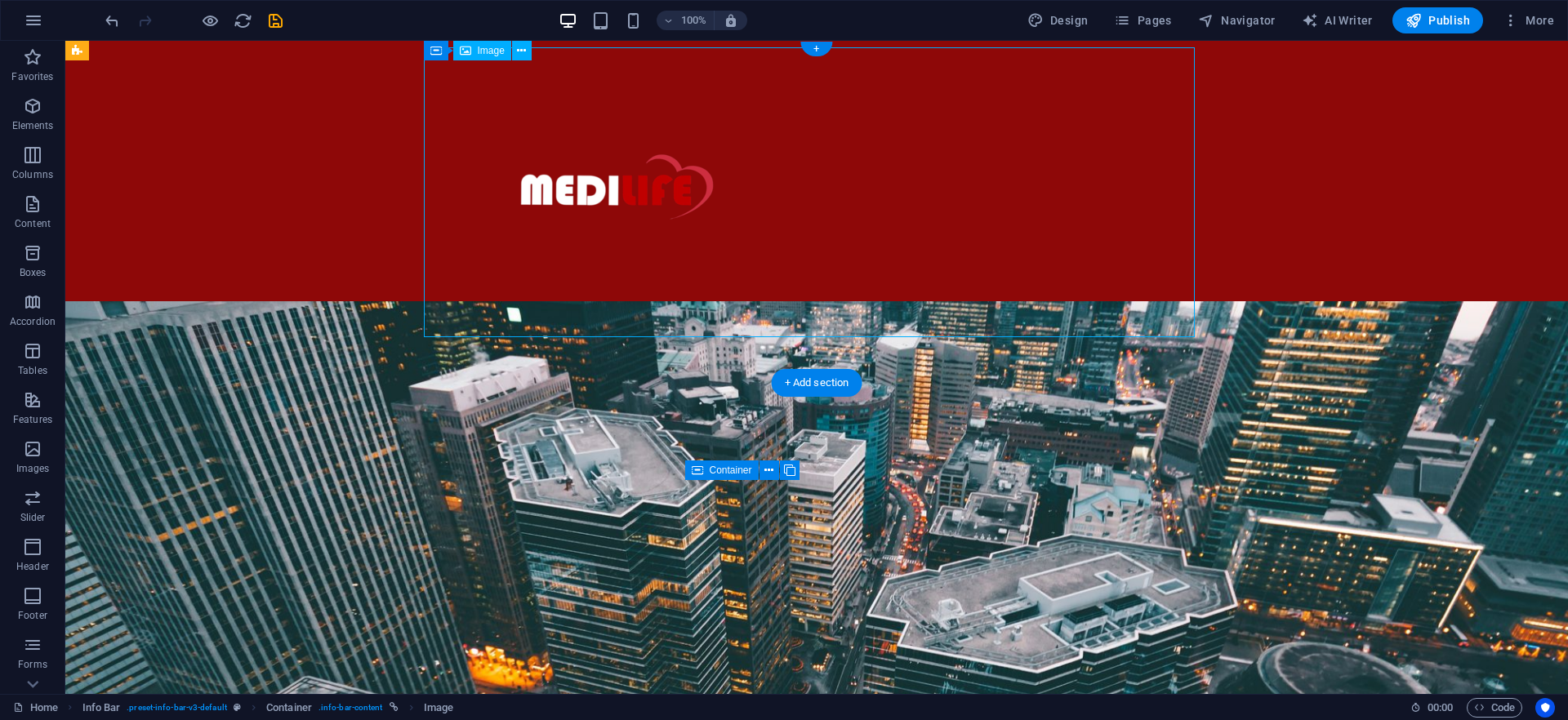 click at bounding box center (810, 192) 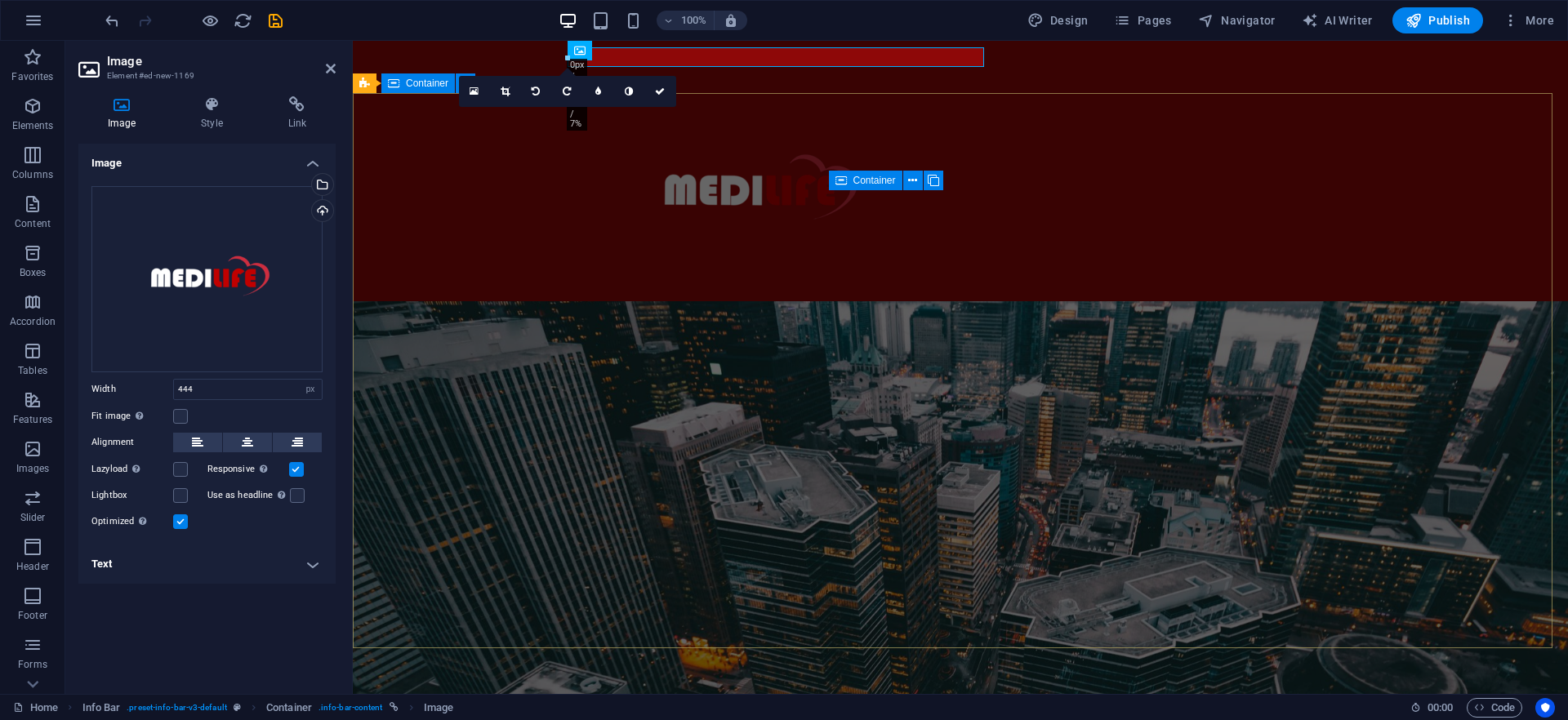 drag, startPoint x: 512, startPoint y: 185, endPoint x: 857, endPoint y: 145, distance: 347.3111 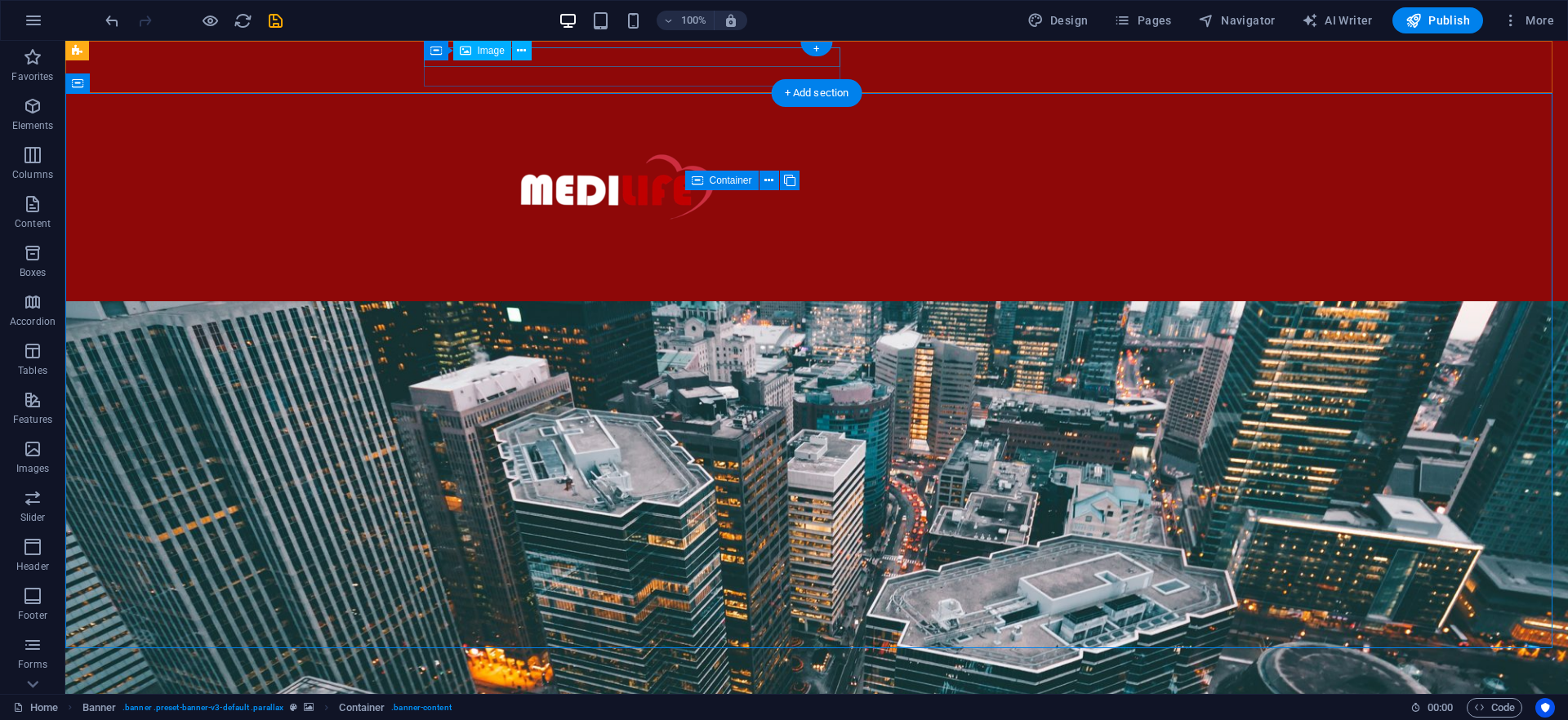 click at bounding box center (810, 192) 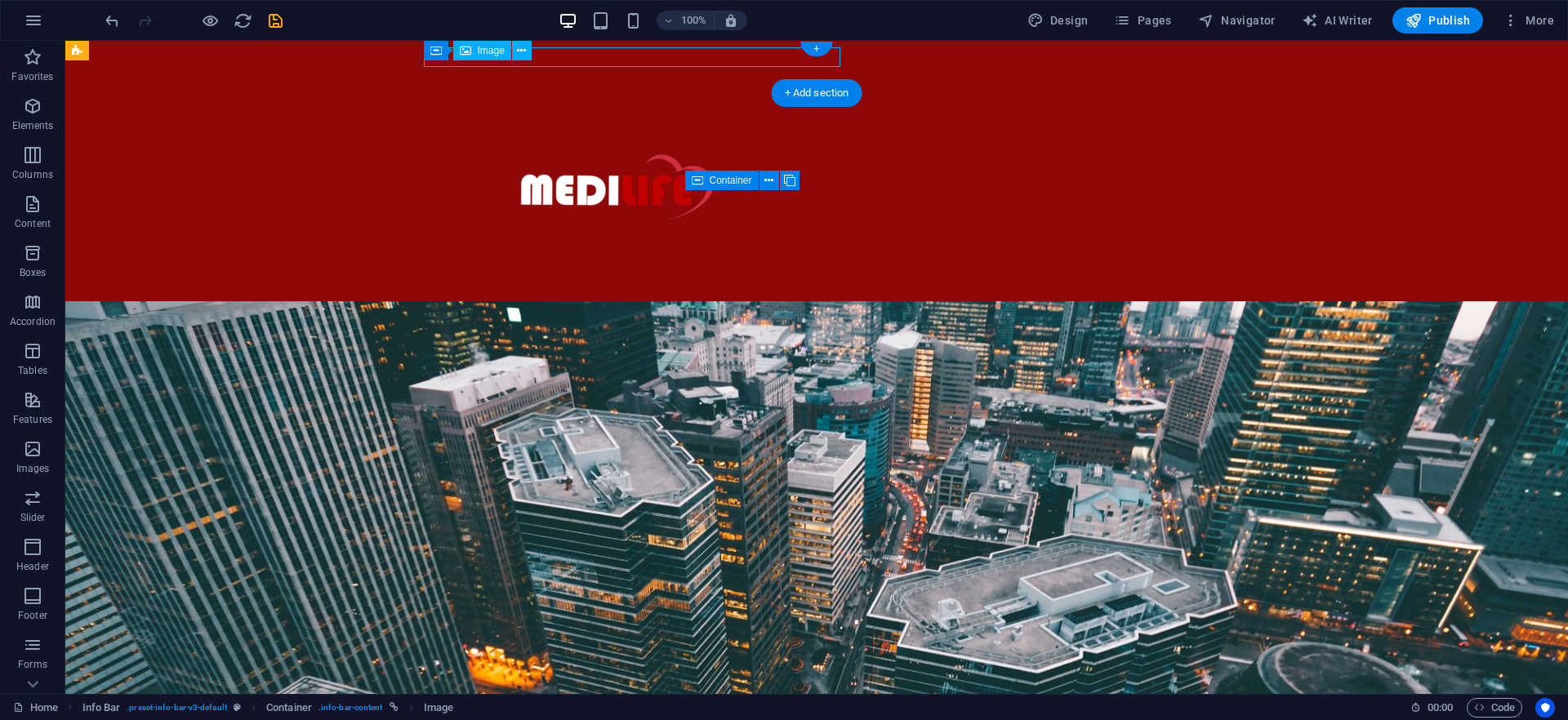 click at bounding box center [810, 192] 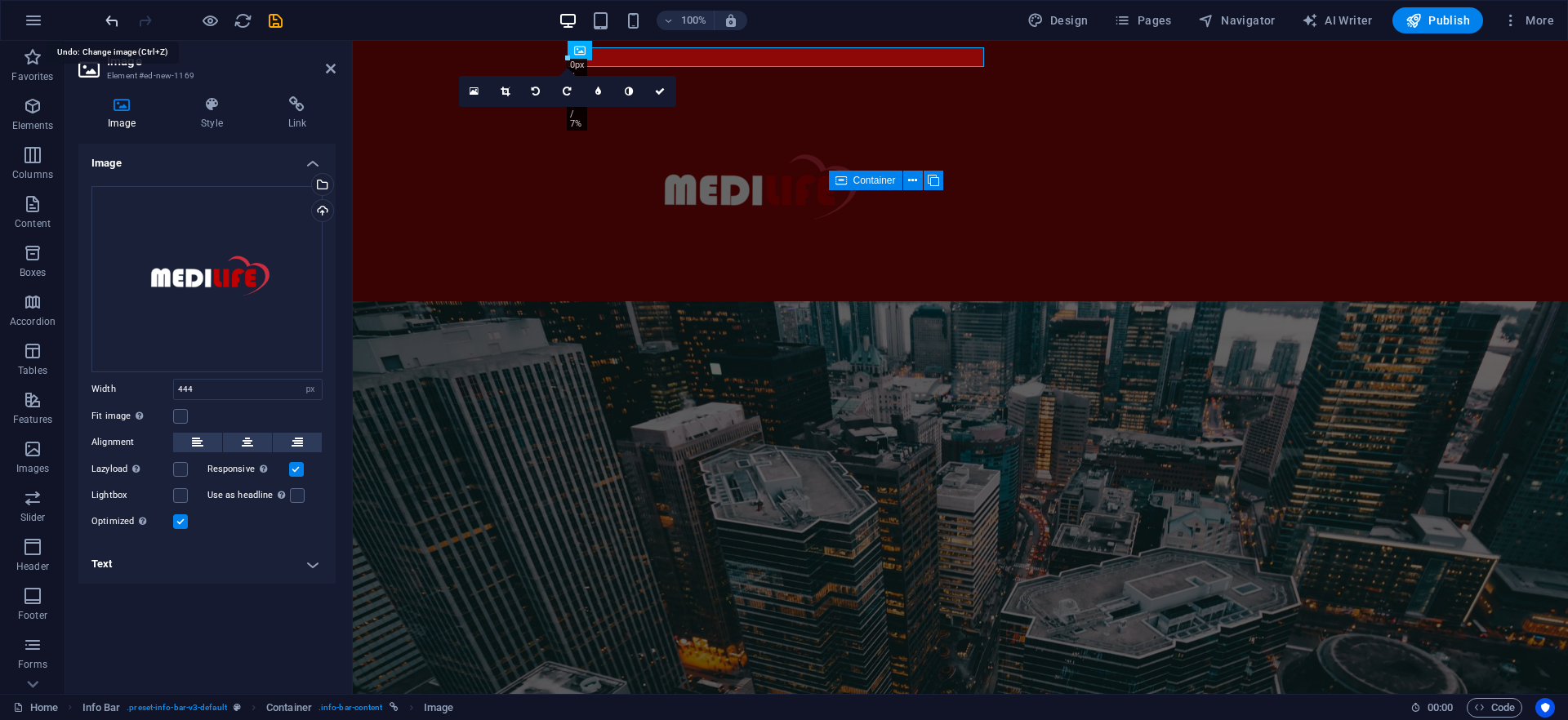 click at bounding box center [112, 20] 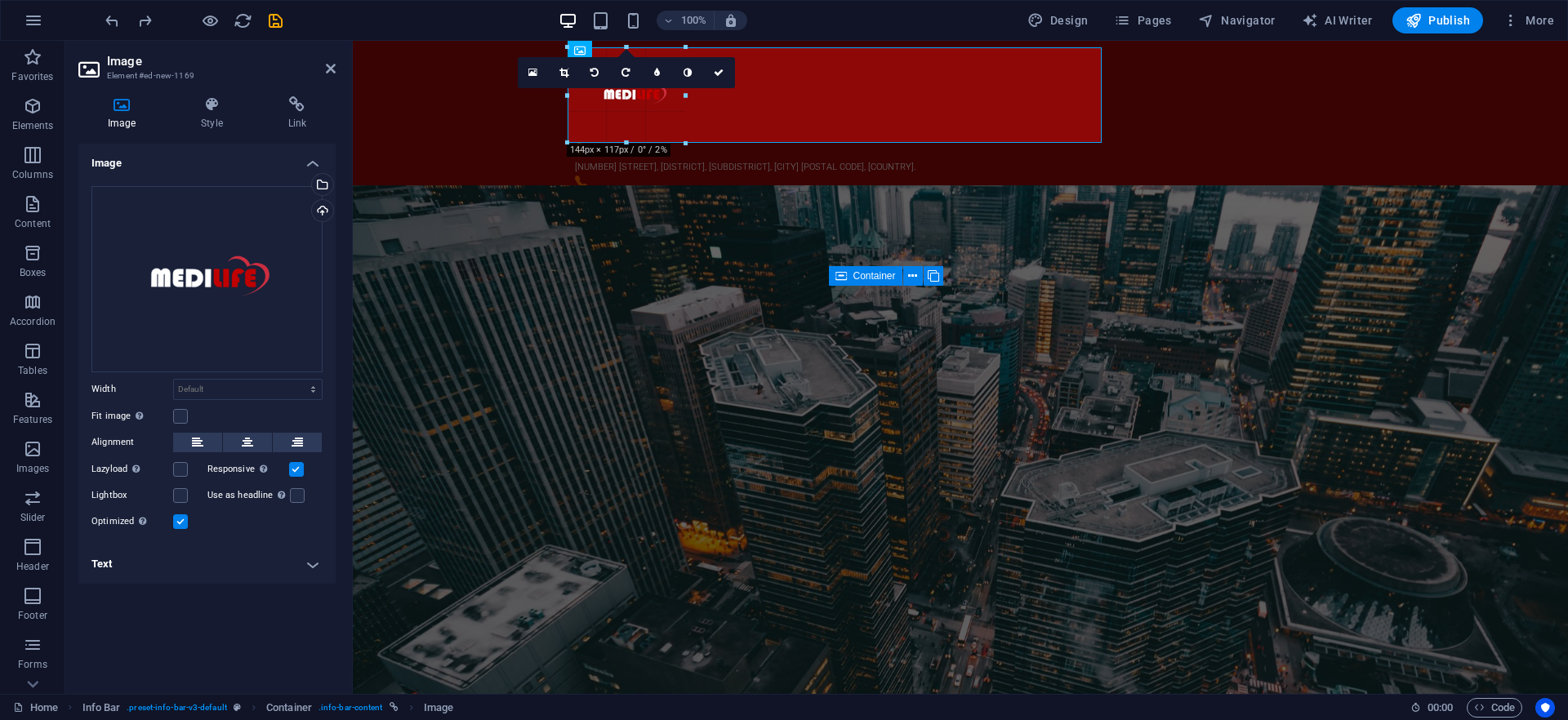 drag, startPoint x: 1335, startPoint y: 659, endPoint x: 682, endPoint y: 185, distance: 806.8984 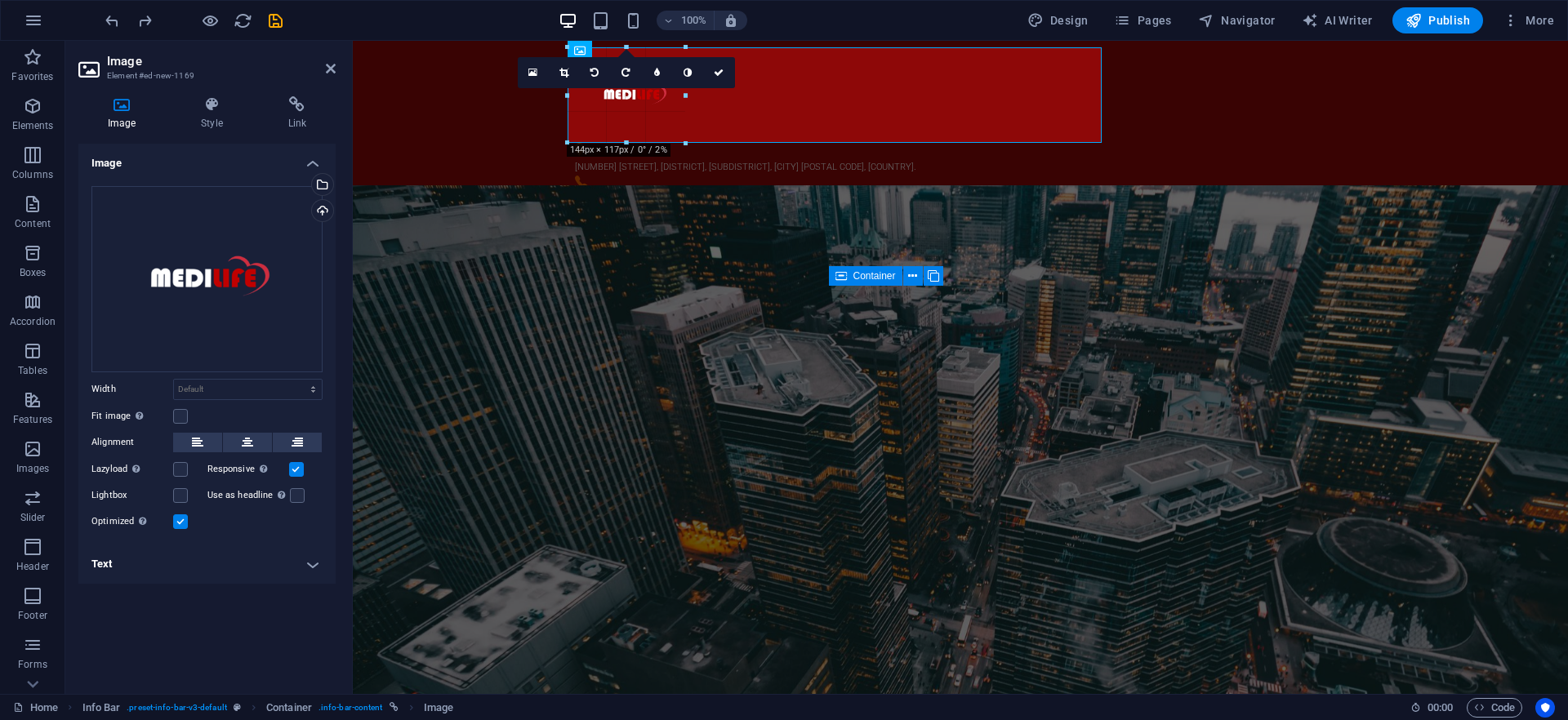 type on "144" 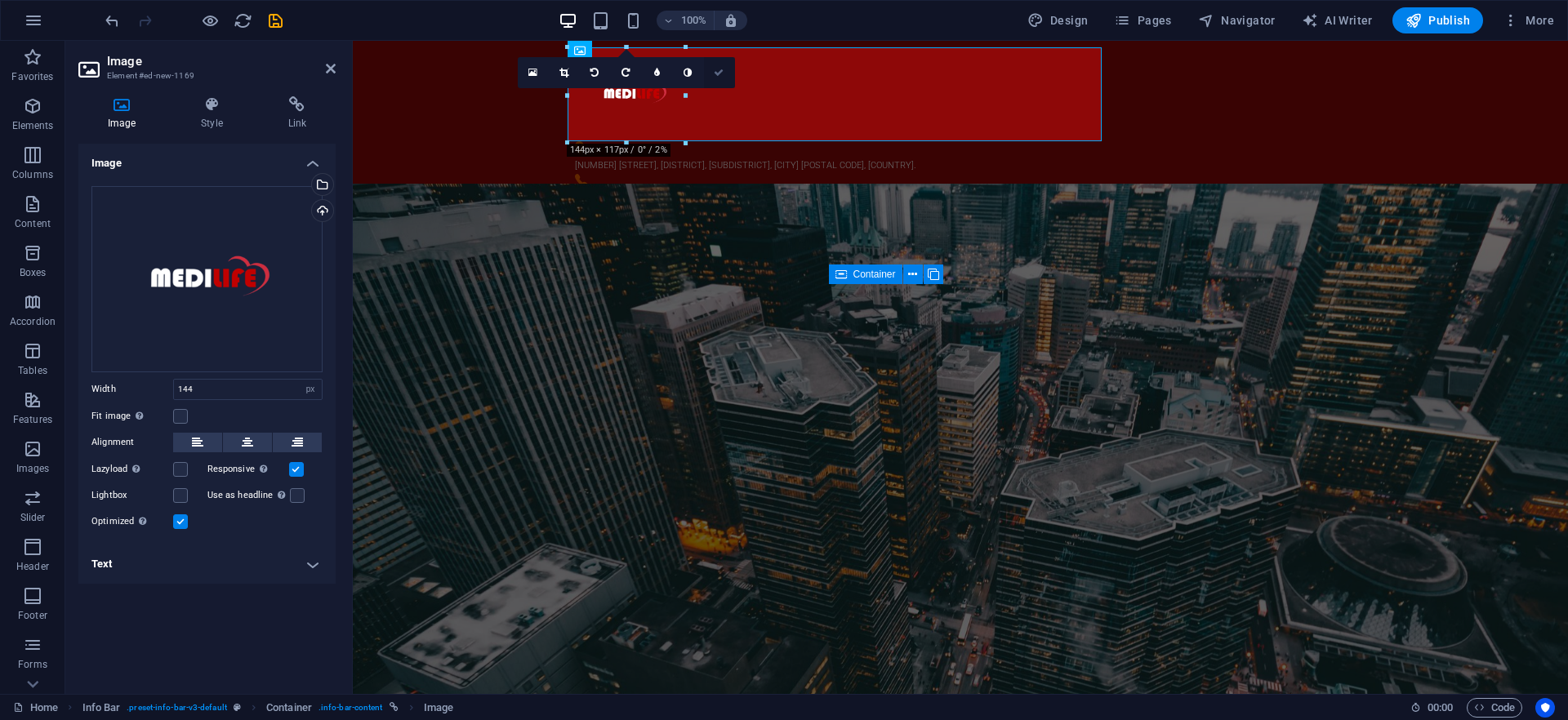 drag, startPoint x: 724, startPoint y: 73, endPoint x: 657, endPoint y: 32, distance: 78.54935 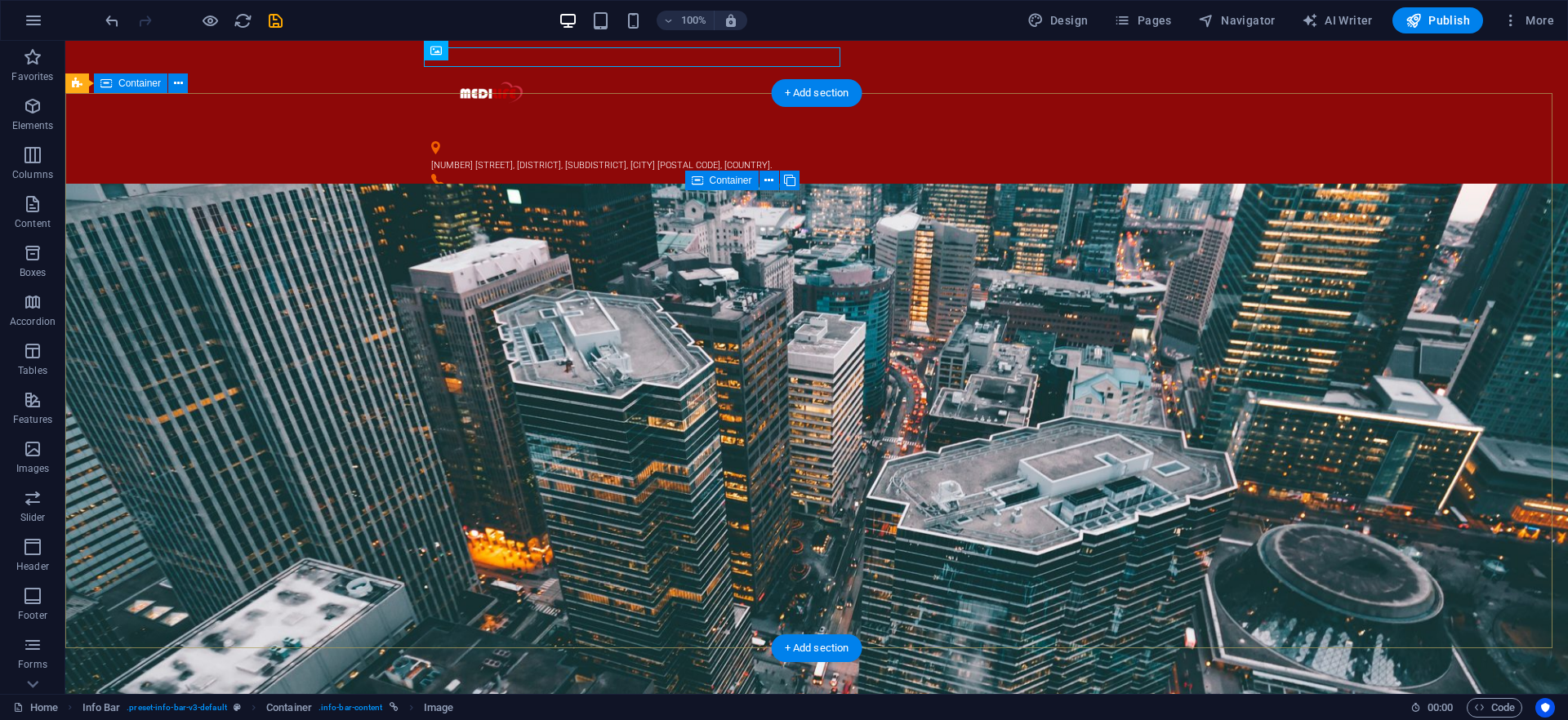 click on "Hardware Support Lorem ipsum dolor sit amet, consetetur sadipscing elitr, sed diam nonumy eirmod tempor invidunt ut labore et dolore magna aliquyam erat, sed diam voluptua. At vero eos et accusam et justo duo dolores et ea rebum. Networking Lorem ipsum dolor sit amet, consetetur sadipscing elitr, sed diam nonumy eirmod tempor invidunt ut labore et dolore magna aliquyam erat, sed diam voluptua. At vero eos et accusam et justo duo dolores et ea rebum. Circuit Boards Lorem ipsum dolor sit amet, consetetur sadipscing elitr, sed diam nonumy eirmod tempor invidunt ut labore et dolore magna aliquyam erat, sed diam voluptua. At vero eos et accusam et justo duo dolores et ea rebum. Learn more" at bounding box center (817, 1700) 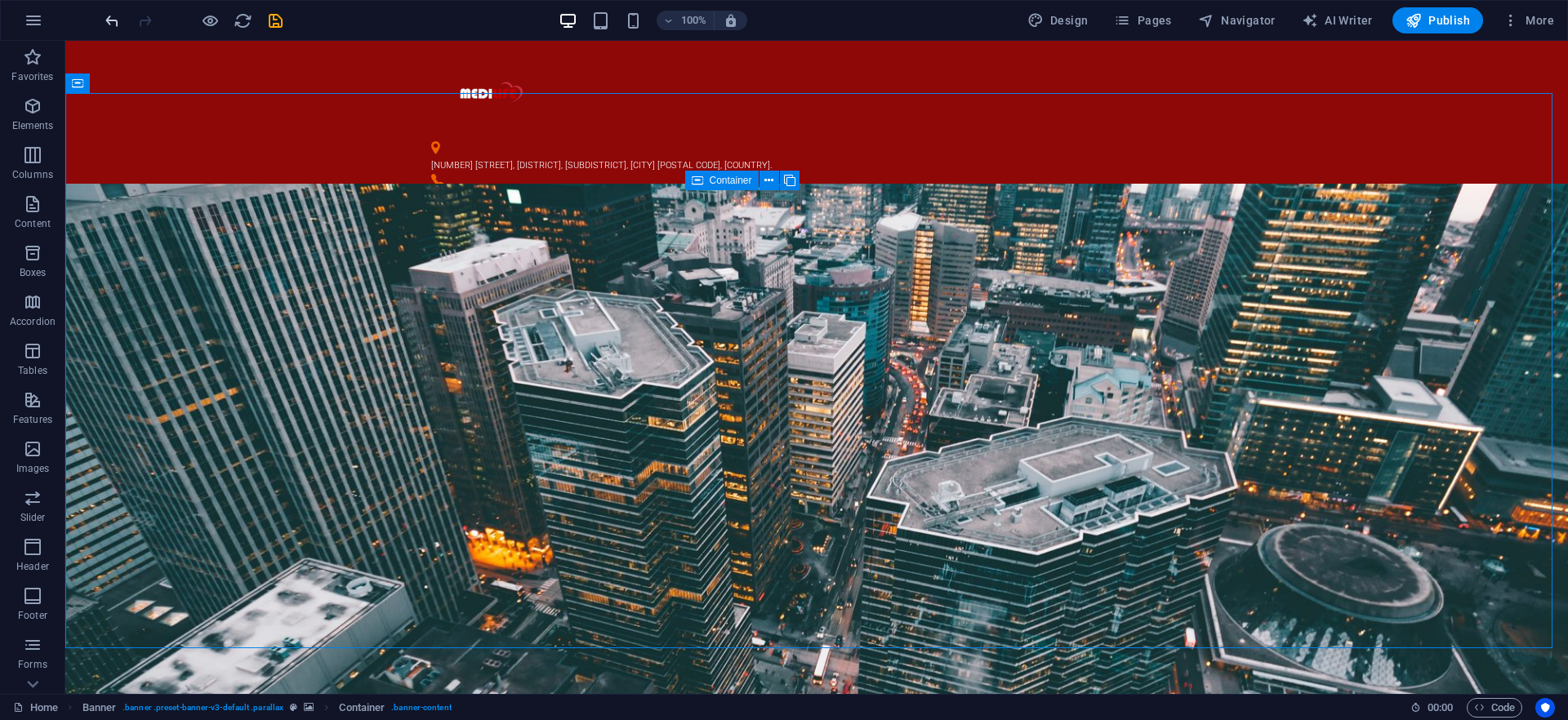 click at bounding box center (112, 20) 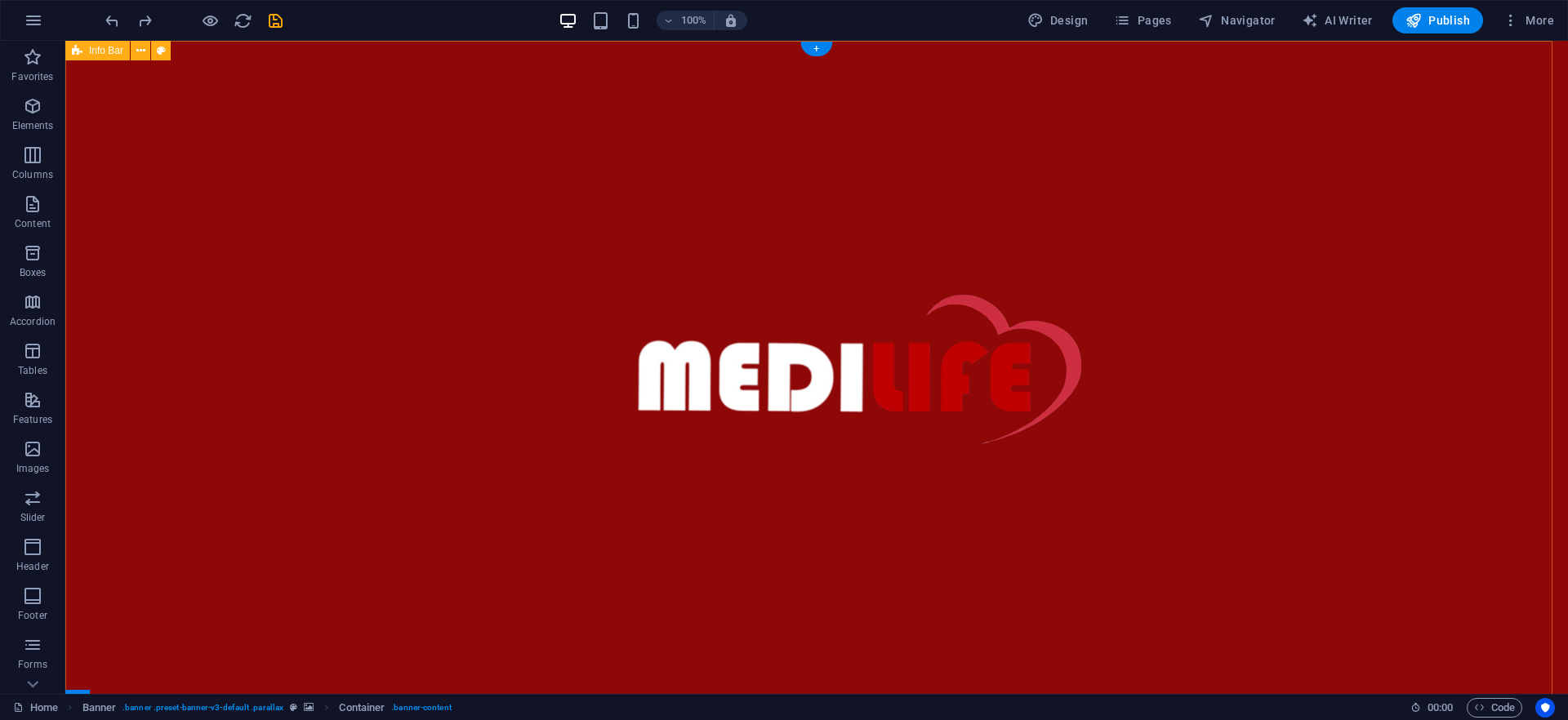 click on "59/62 The Eiffel Project, Kanchanaphisek Rd., Rat Phatthana, Saphan Sung, Bangkok 10240, Thailand. 0123 - 456789 info@medilife.co.th" at bounding box center [817, 429] 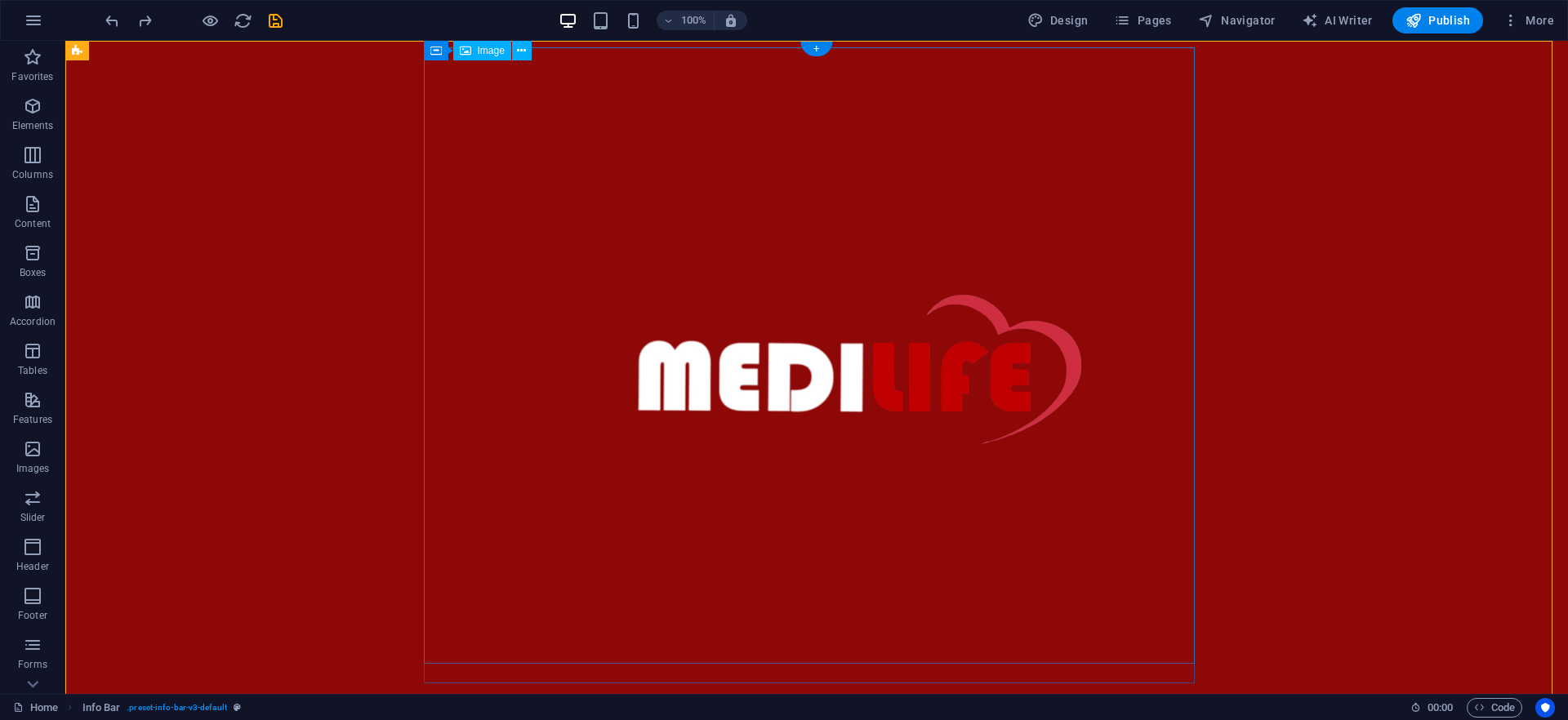 drag, startPoint x: 948, startPoint y: 412, endPoint x: 938, endPoint y: 406, distance: 11.661904 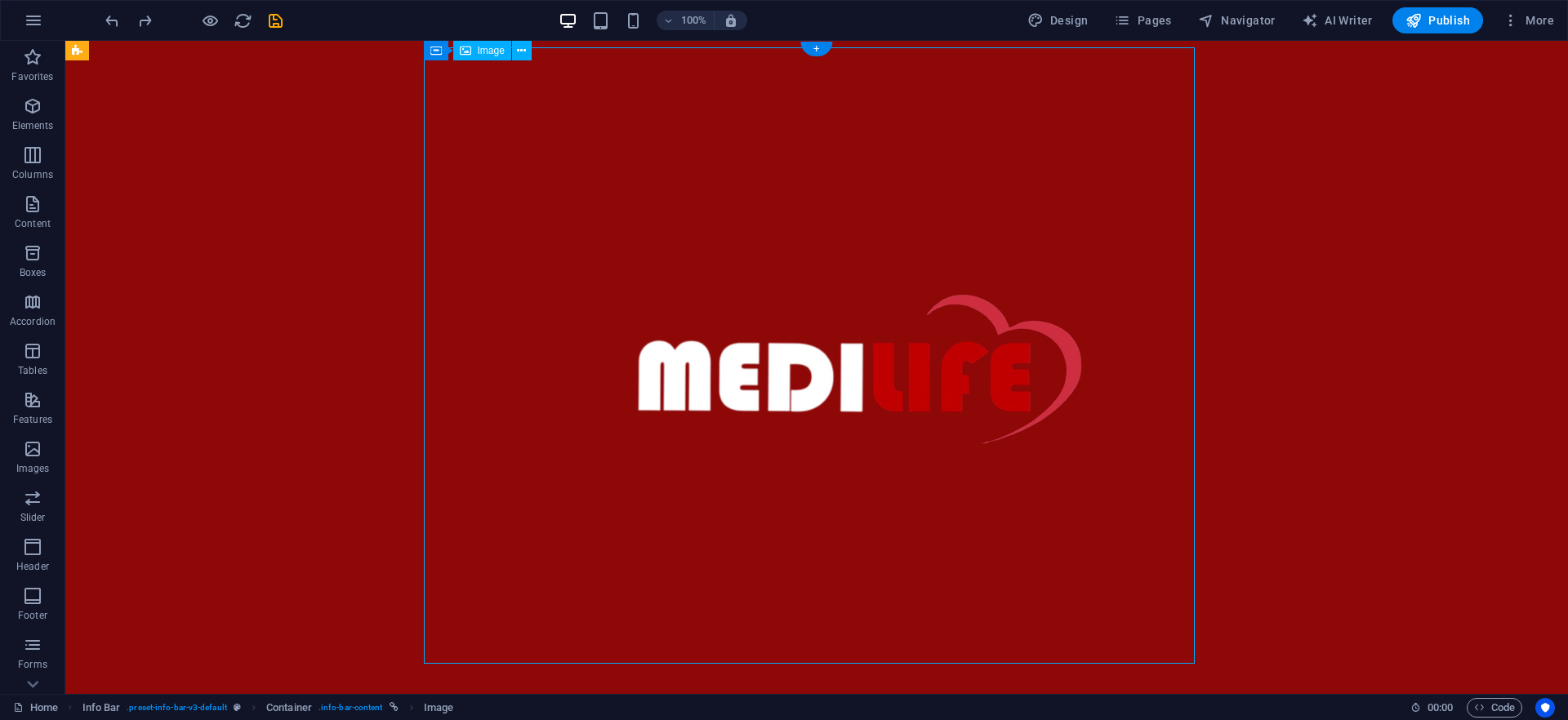 click at bounding box center (810, 381) 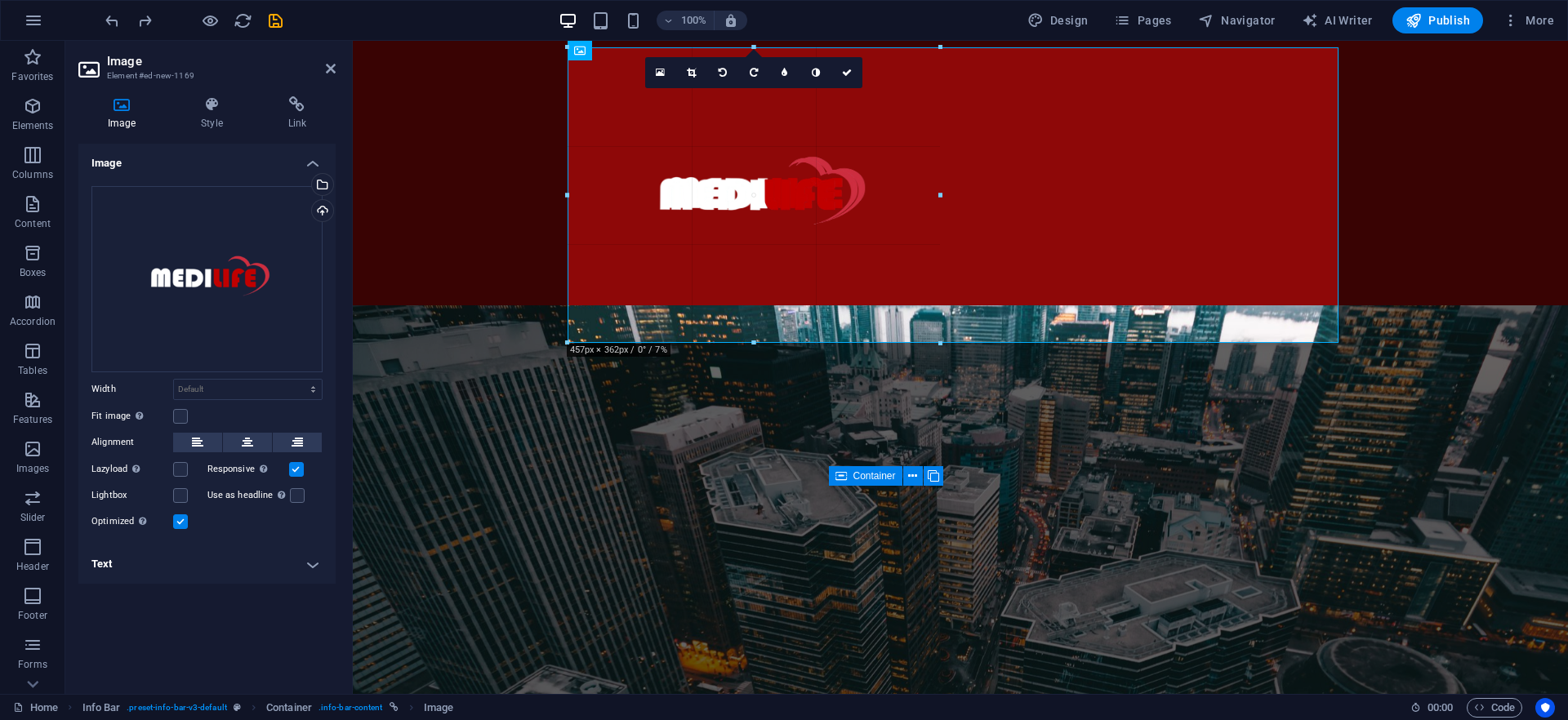 drag, startPoint x: 1339, startPoint y: 45, endPoint x: 258, endPoint y: 358, distance: 1125.4022 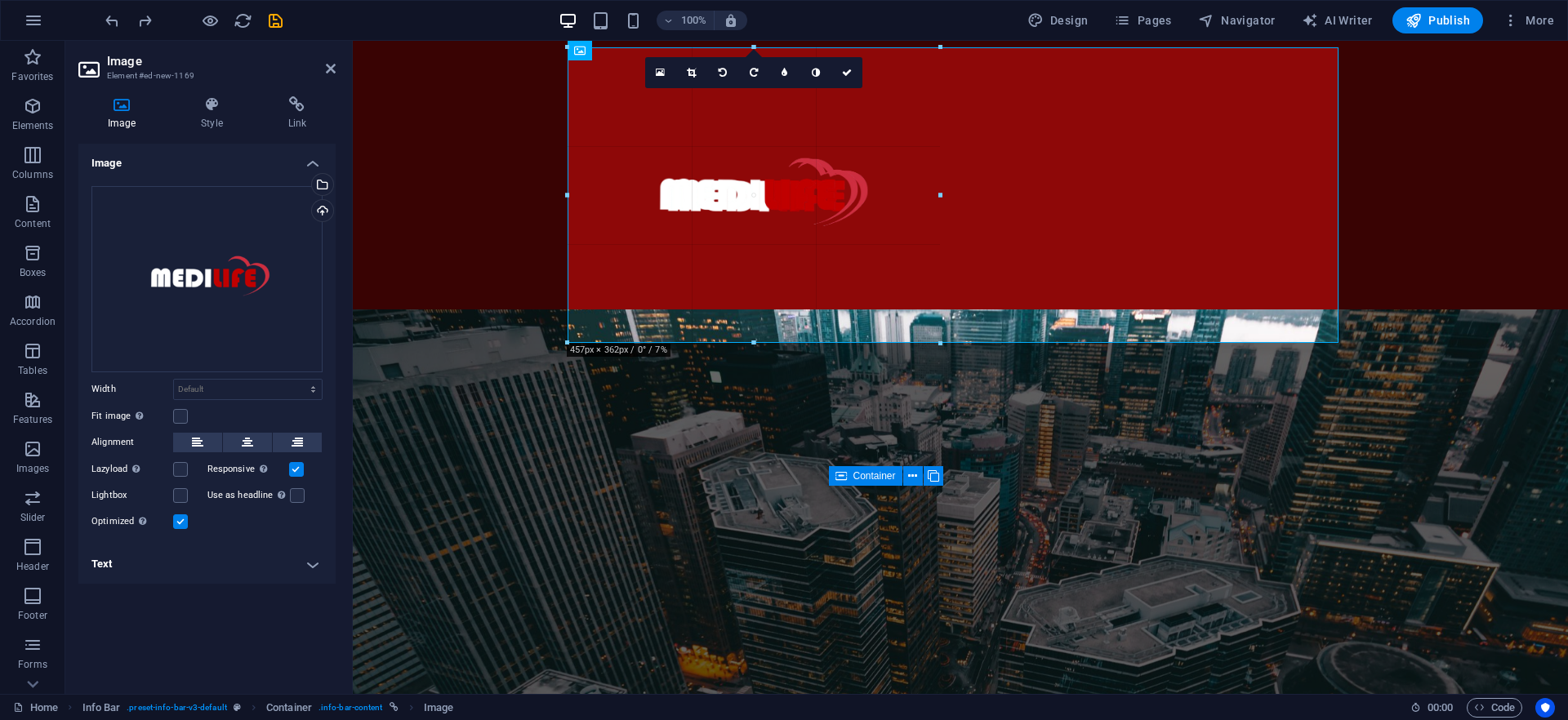 type on "461" 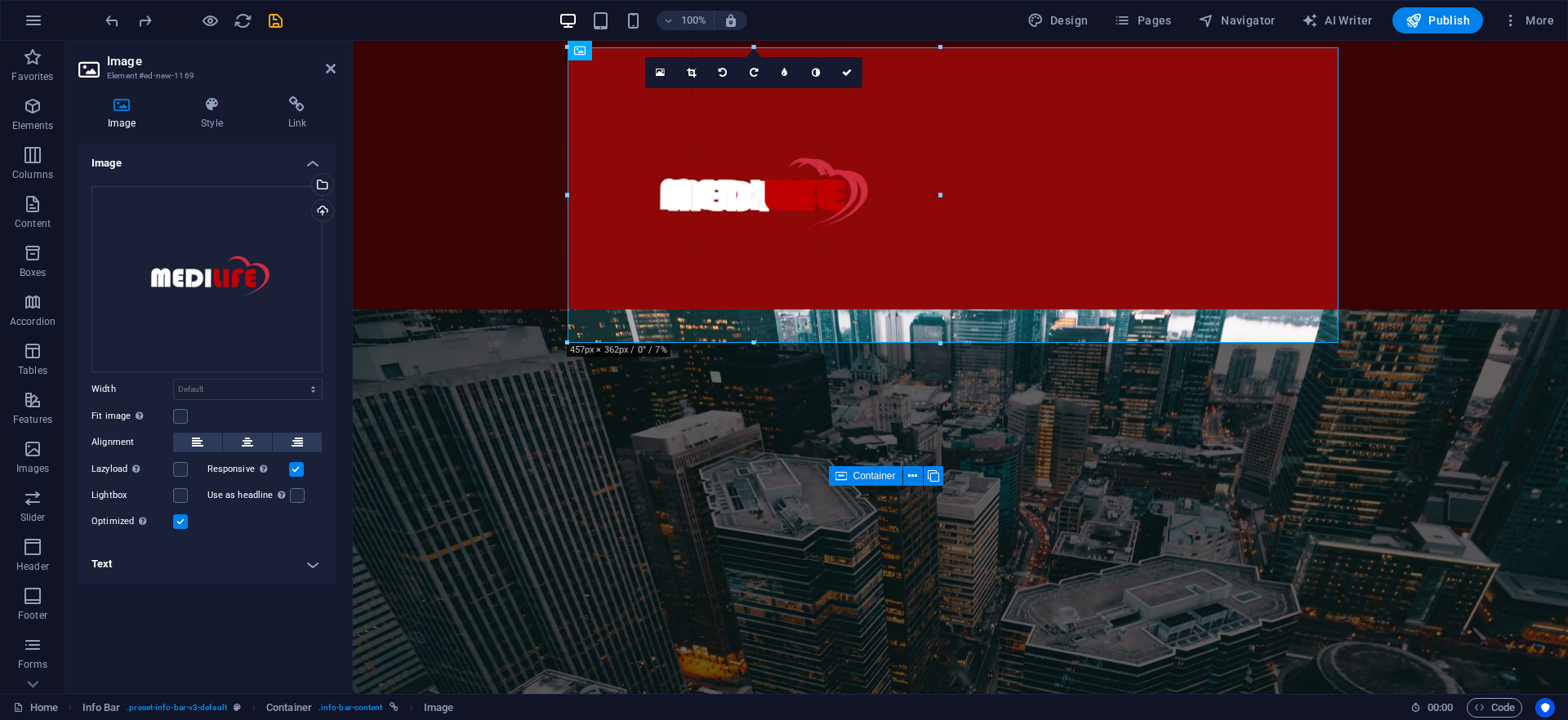 select on "px" 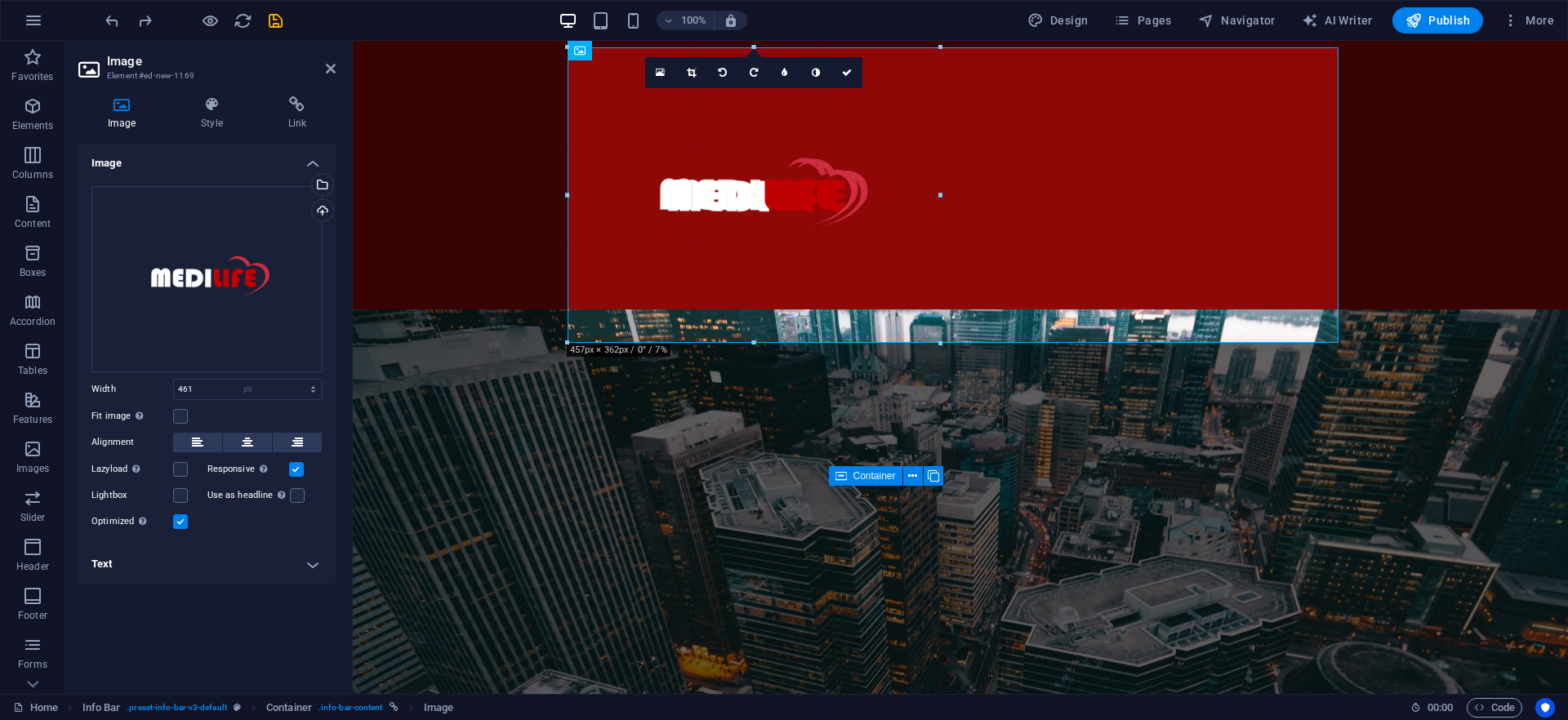 click on "Hardware Support Lorem ipsum dolor sit amet, consetetur sadipscing elitr, sed diam nonumy eirmod tempor invidunt ut labore et dolore magna aliquyam erat, sed diam voluptua. At vero eos et accusam et justo duo dolores et ea rebum. Networking Lorem ipsum dolor sit amet, consetetur sadipscing elitr, sed diam nonumy eirmod tempor invidunt ut labore et dolore magna aliquyam erat, sed diam voluptua. At vero eos et accusam et justo duo dolores et ea rebum. Circuit Boards Lorem ipsum dolor sit amet, consetetur sadipscing elitr, sed diam nonumy eirmod tempor invidunt ut labore et dolore magna aliquyam erat, sed diam voluptua. At vero eos et accusam et justo duo dolores et ea rebum. Learn more" at bounding box center [960, 1908] 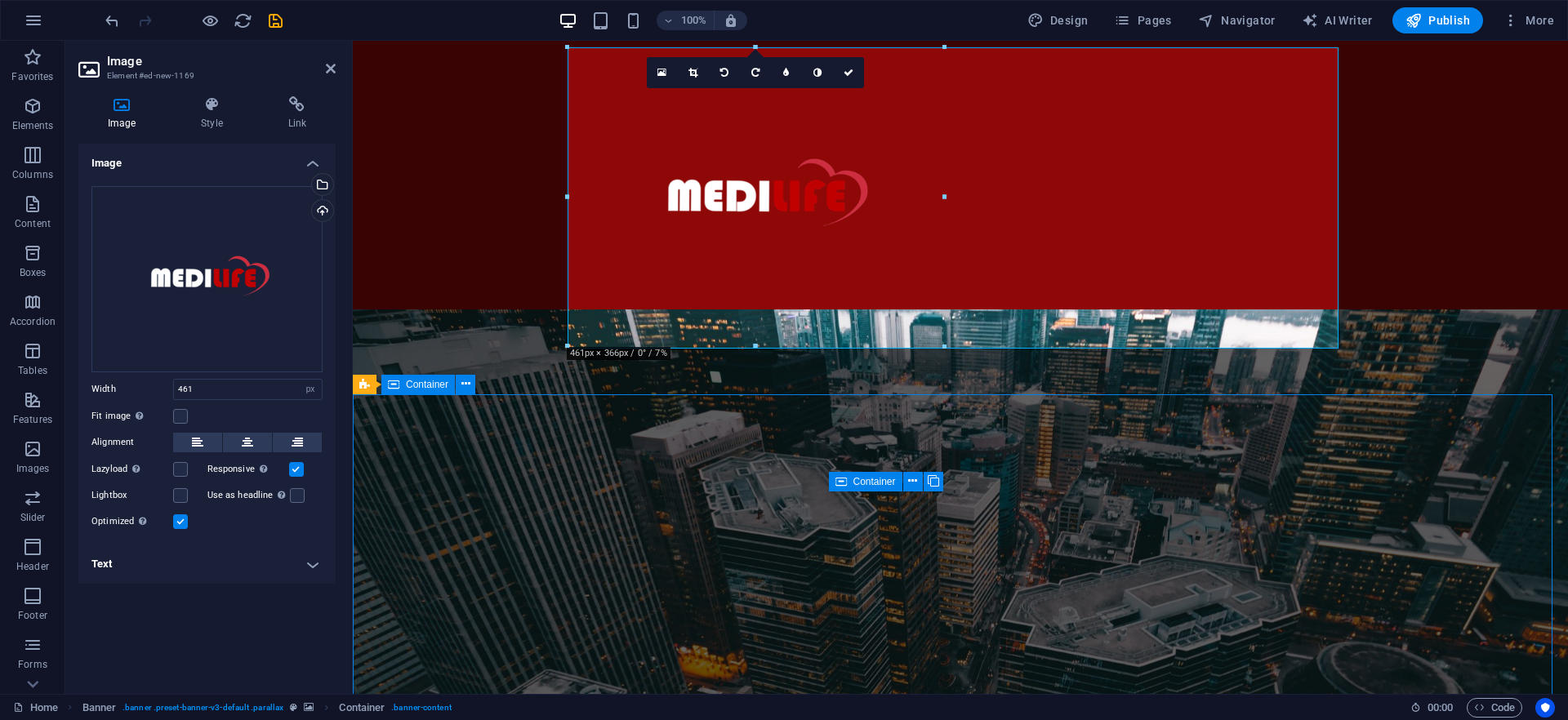 click on "Hardware Support Lorem ipsum dolor sit amet, consetetur sadipscing elitr, sed diam nonumy eirmod tempor invidunt ut labore et dolore magna aliquyam erat, sed diam voluptua. At vero eos et accusam et justo duo dolores et ea rebum. Networking Lorem ipsum dolor sit amet, consetetur sadipscing elitr, sed diam nonumy eirmod tempor invidunt ut labore et dolore magna aliquyam erat, sed diam voluptua. At vero eos et accusam et justo duo dolores et ea rebum. Circuit Boards Lorem ipsum dolor sit amet, consetetur sadipscing elitr, sed diam nonumy eirmod tempor invidunt ut labore et dolore magna aliquyam erat, sed diam voluptua. At vero eos et accusam et justo duo dolores et ea rebum. Learn more" at bounding box center [960, 1908] 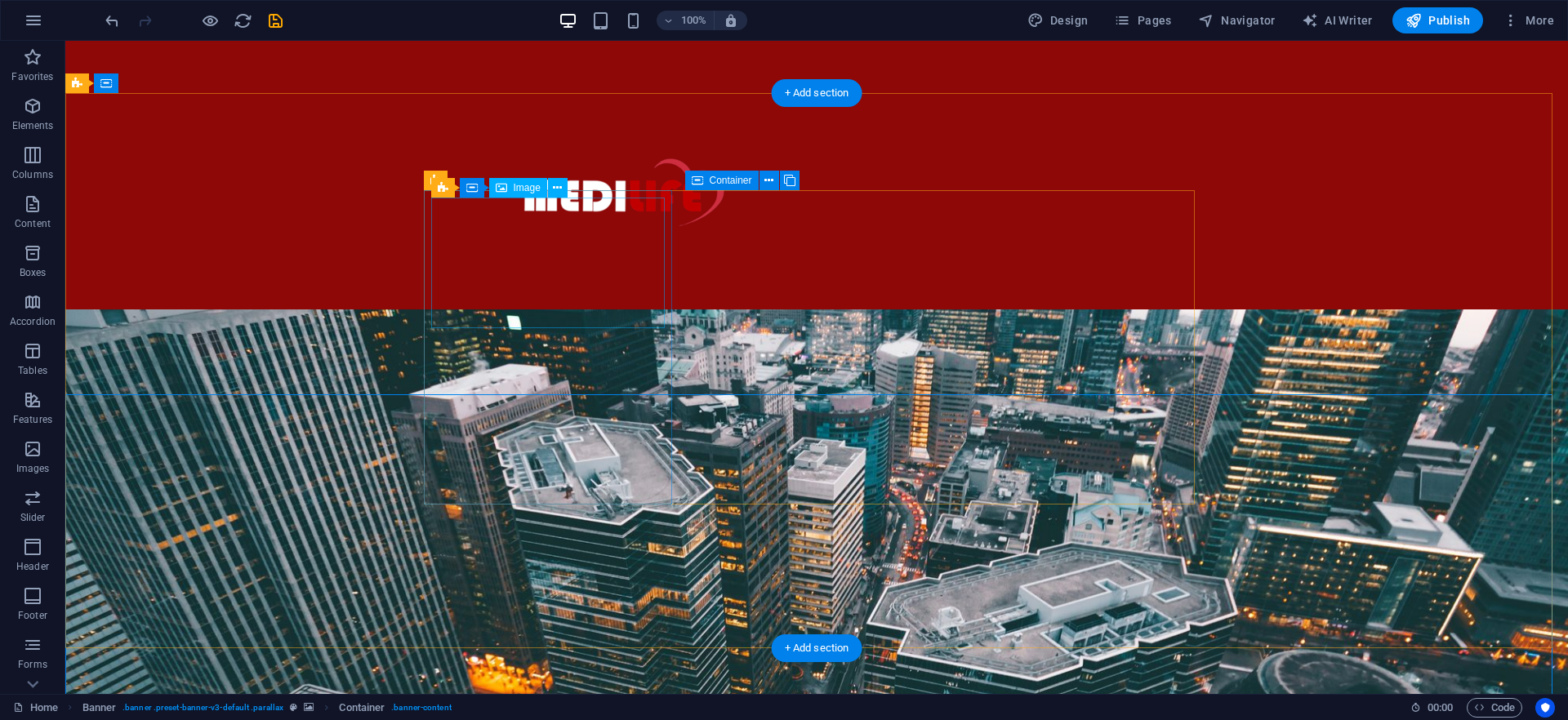 click at bounding box center (817, 1328) 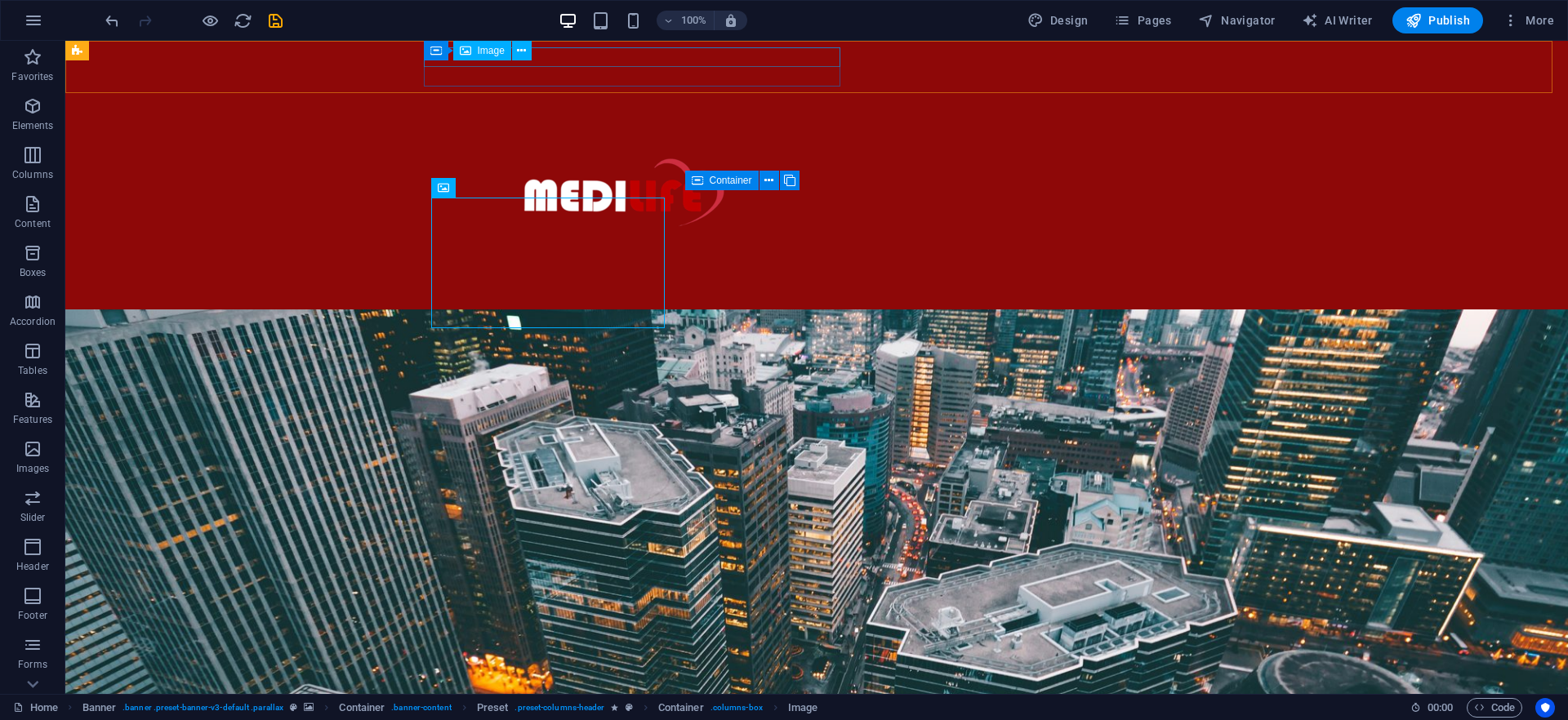 click at bounding box center (466, 51) 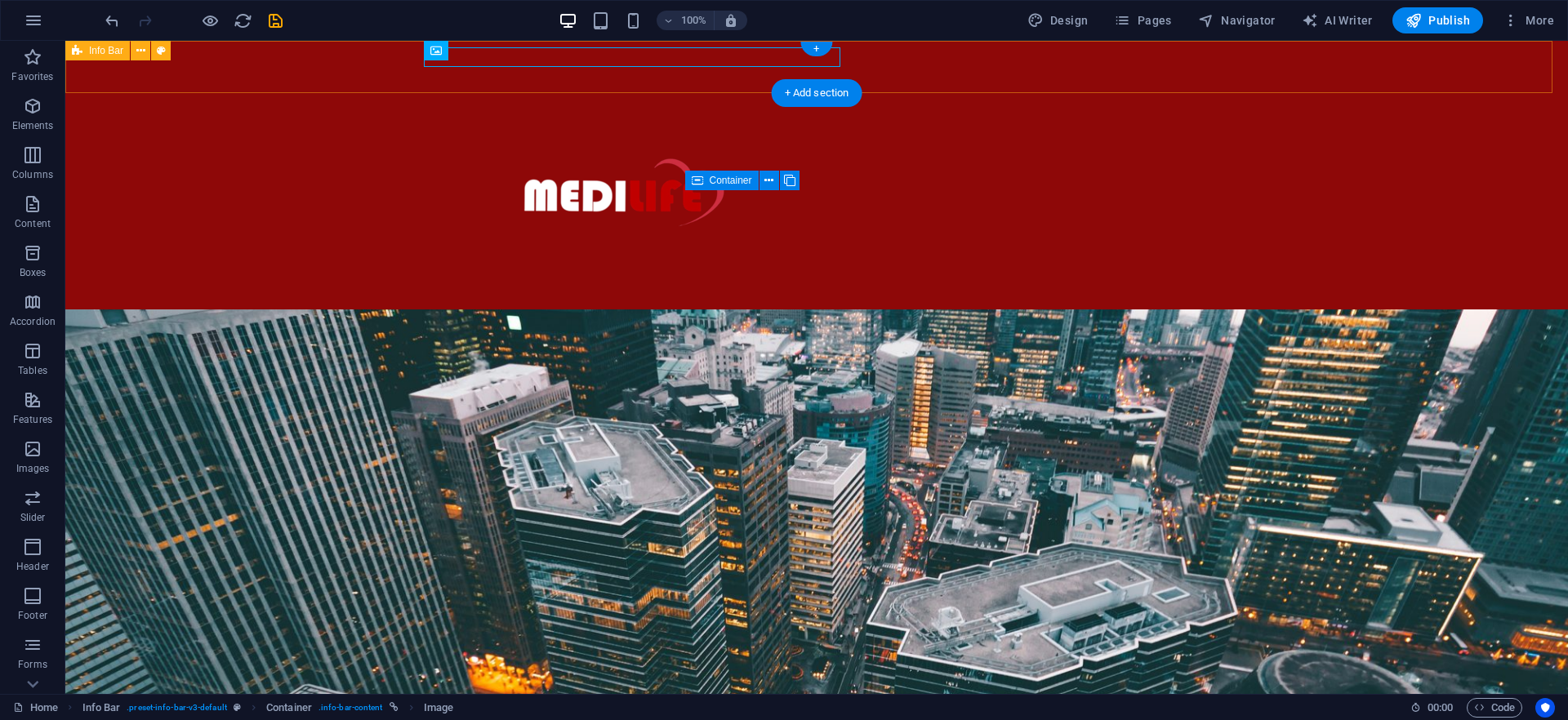 click on "59/62 The Eiffel Project, Kanchanaphisek Rd., Rat Phatthana, Saphan Sung, Bangkok 10240, Thailand. 0123 - 456789 info@medilife.co.th" at bounding box center [817, 245] 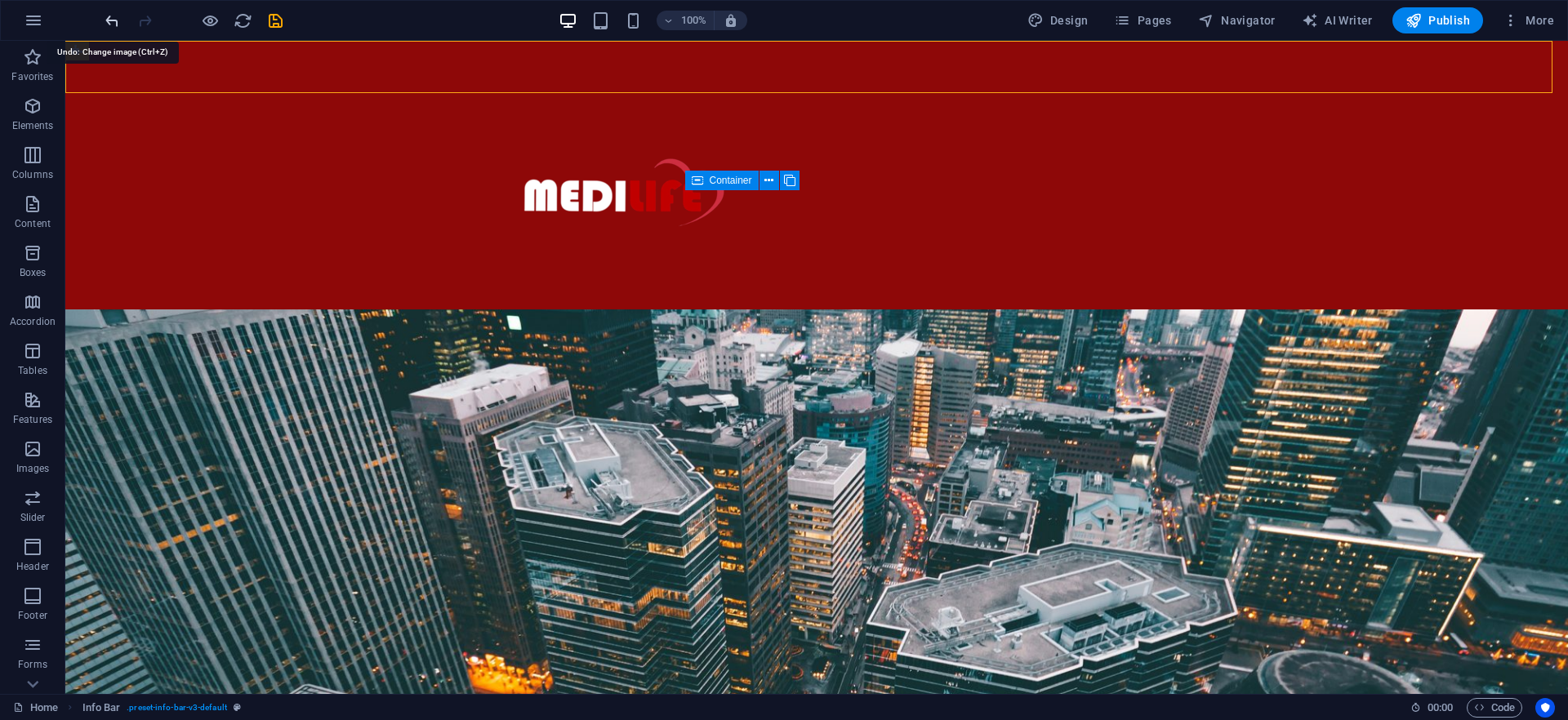 click at bounding box center (112, 20) 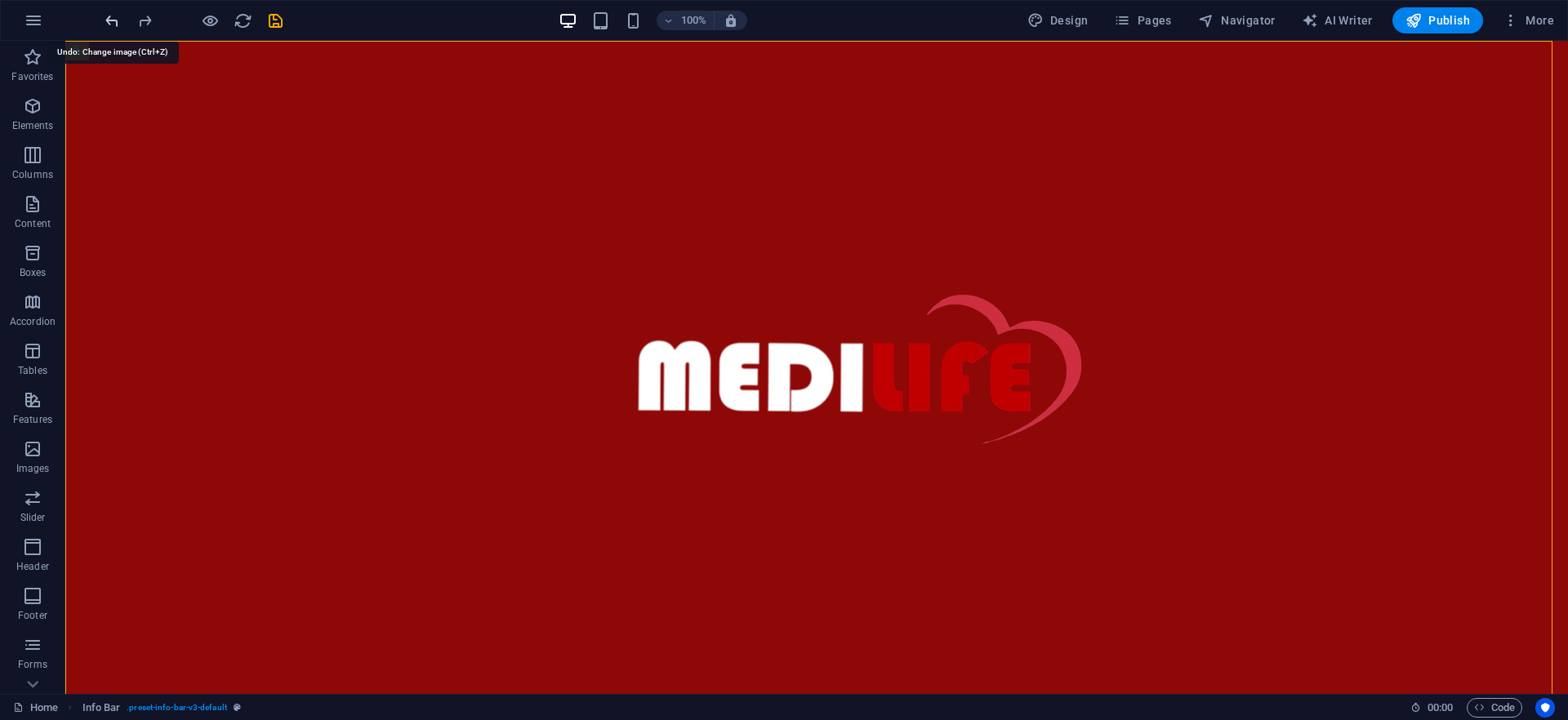 click at bounding box center [112, 20] 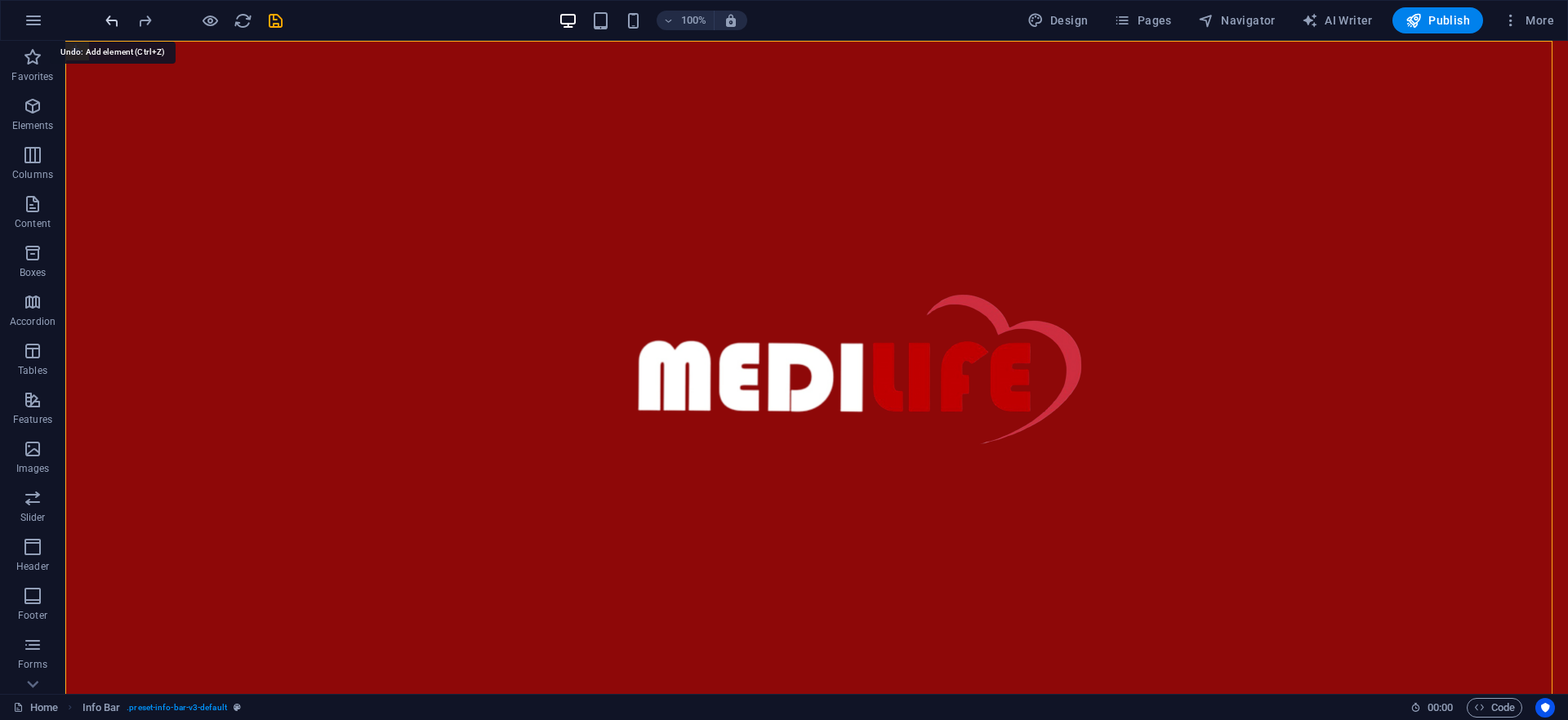 click at bounding box center [112, 20] 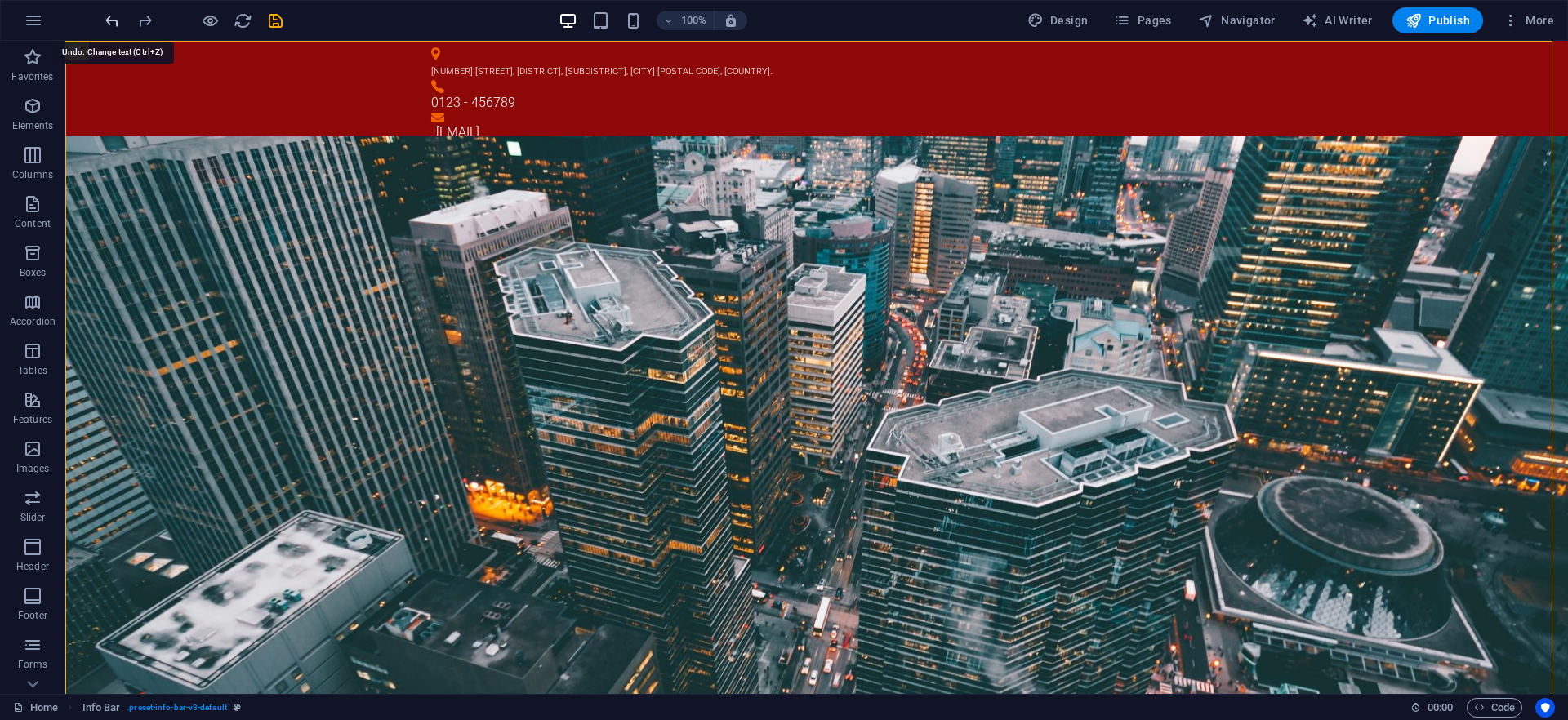 click at bounding box center [112, 20] 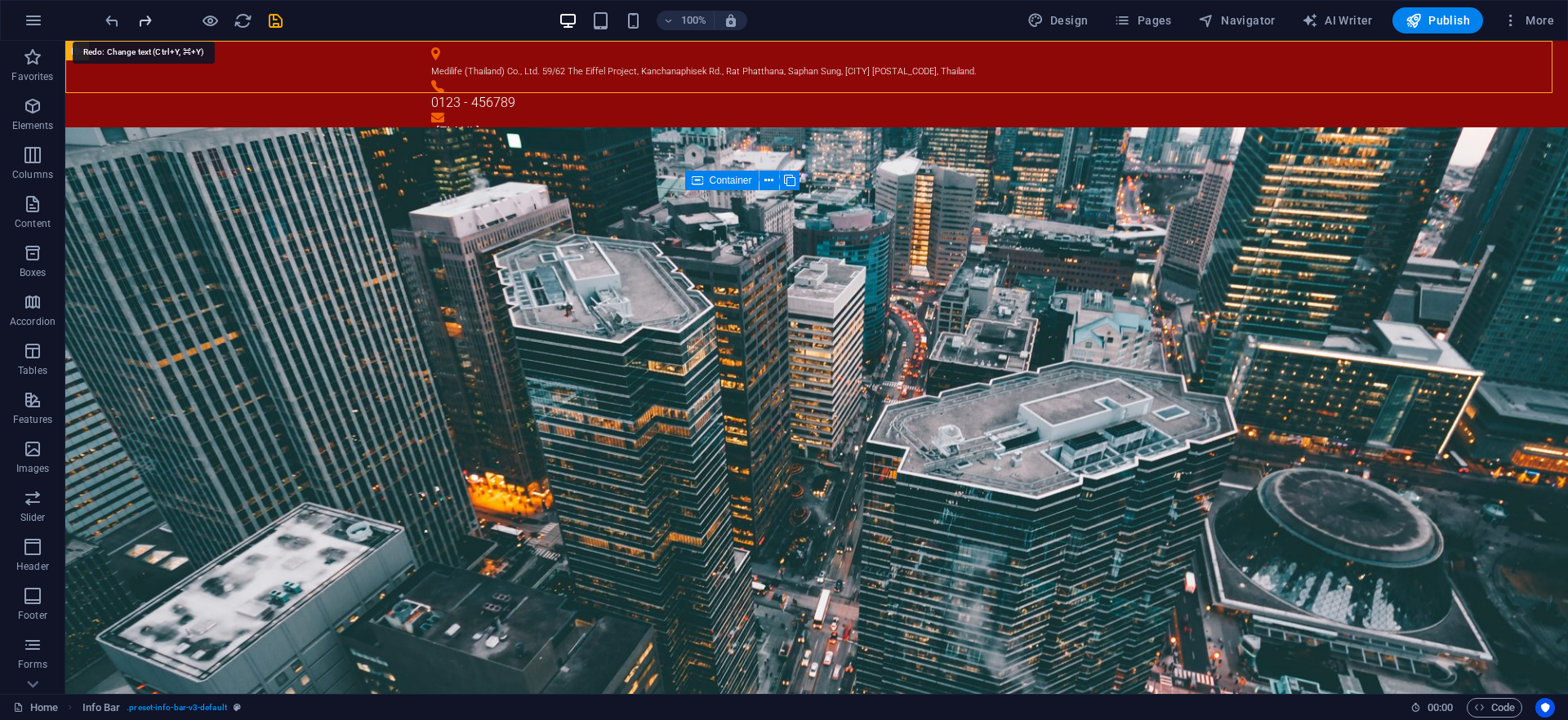 click at bounding box center (145, 20) 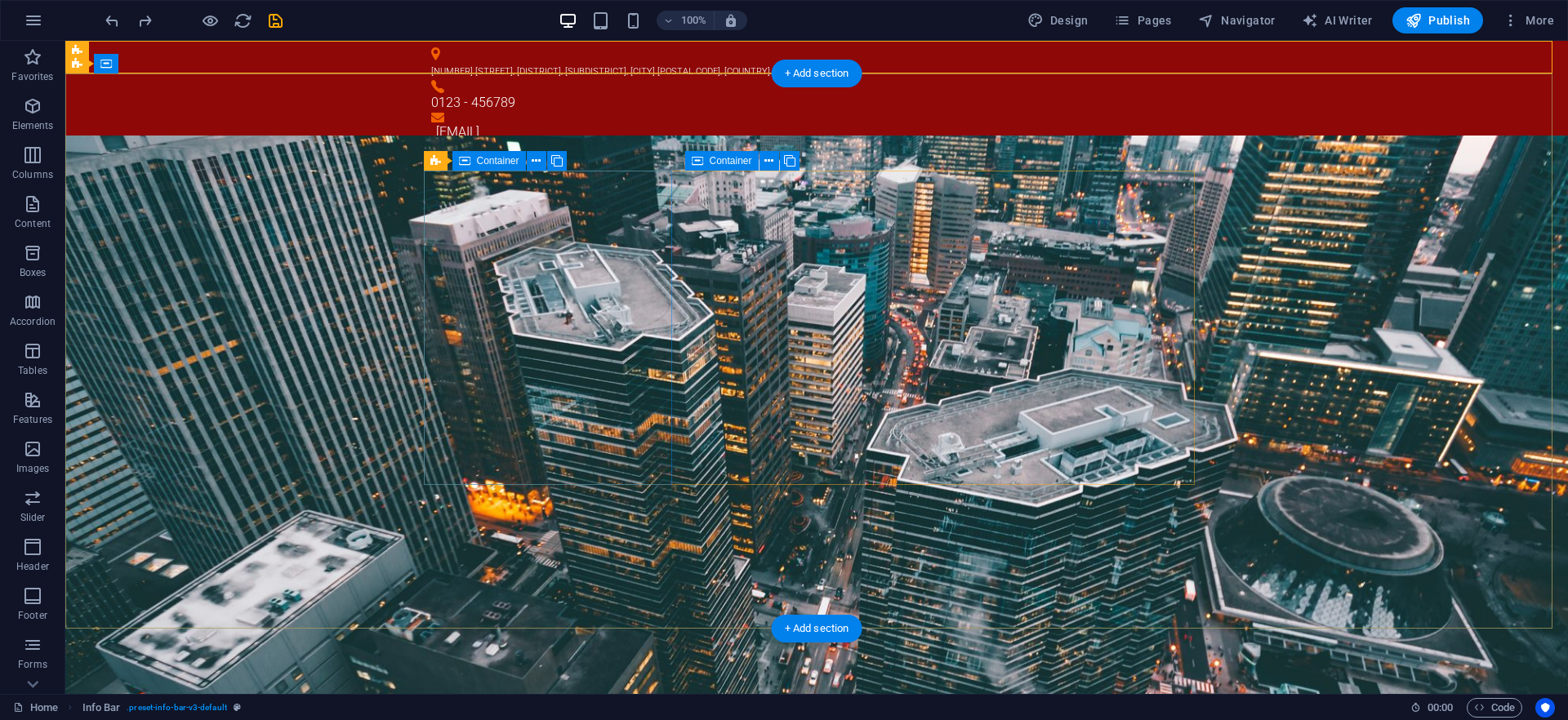 type 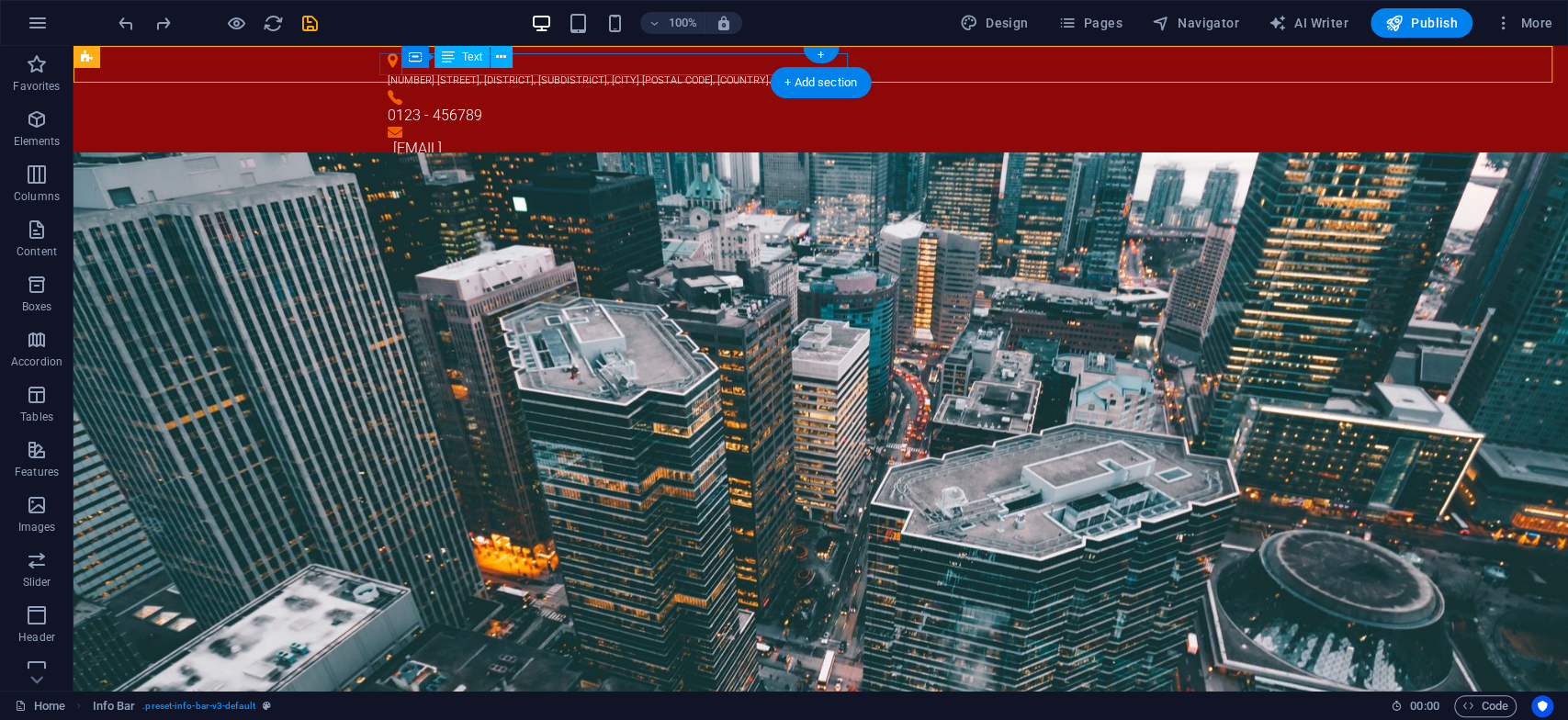 click on "[ADDRESS]" at bounding box center [580, 80] 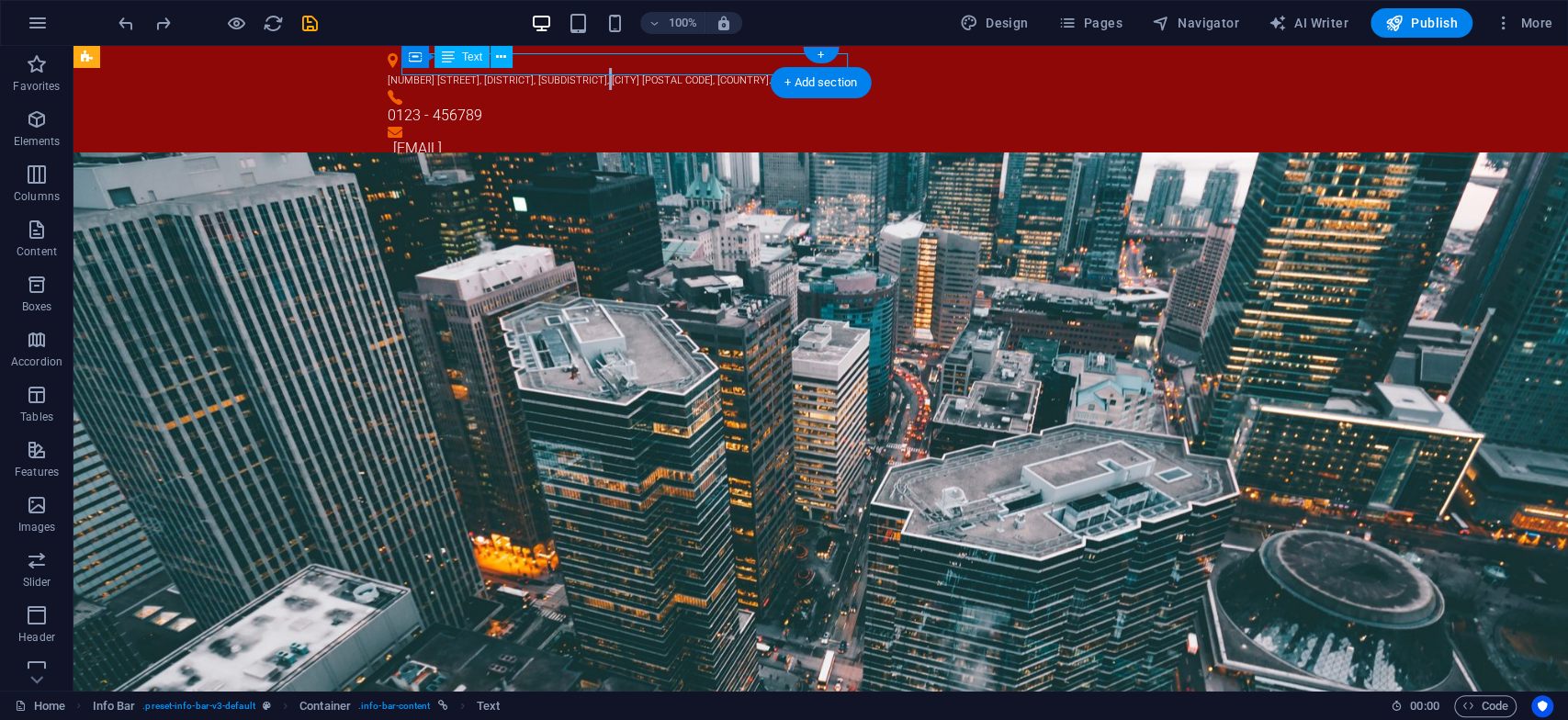 click on "[ADDRESS]" at bounding box center [580, 80] 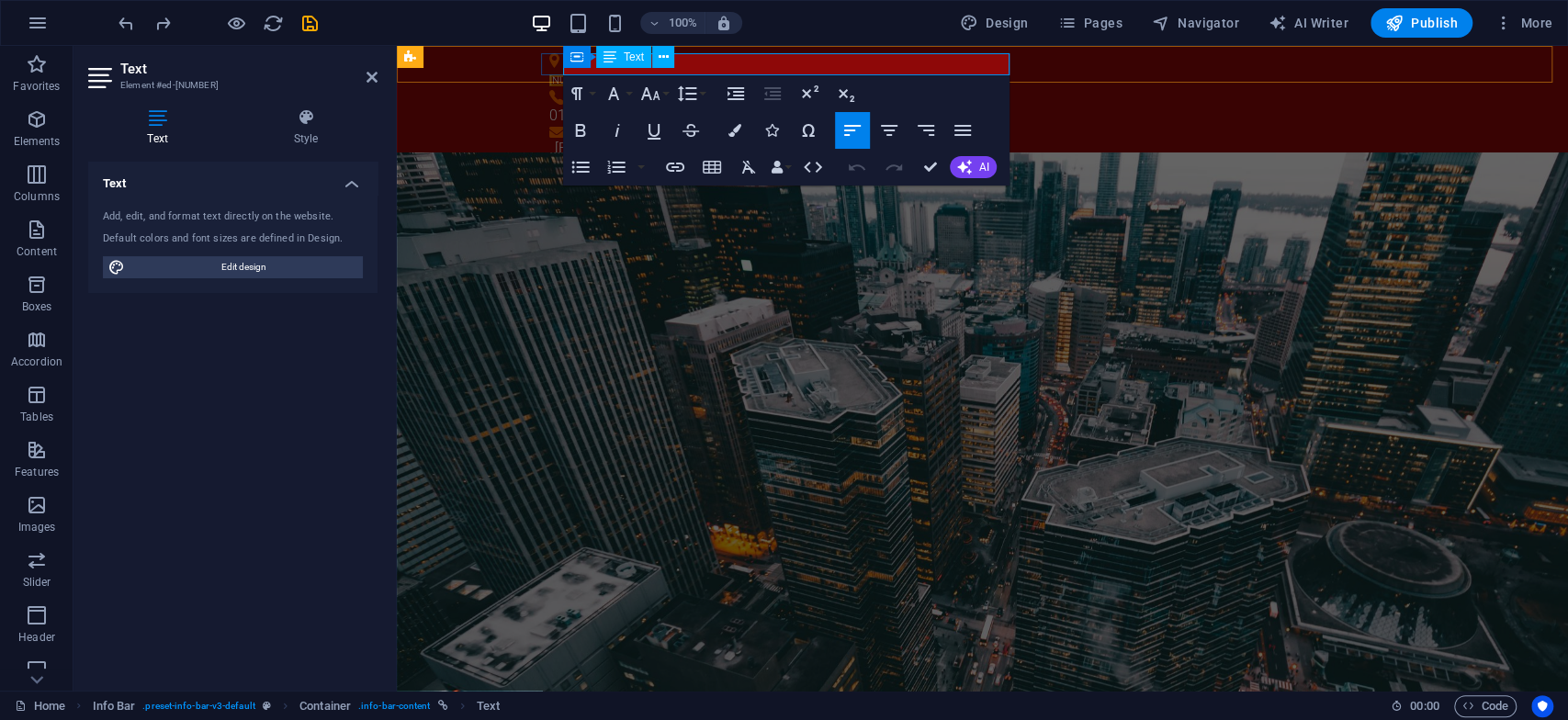 click on "[ADDRESS]" at bounding box center (741, 80) 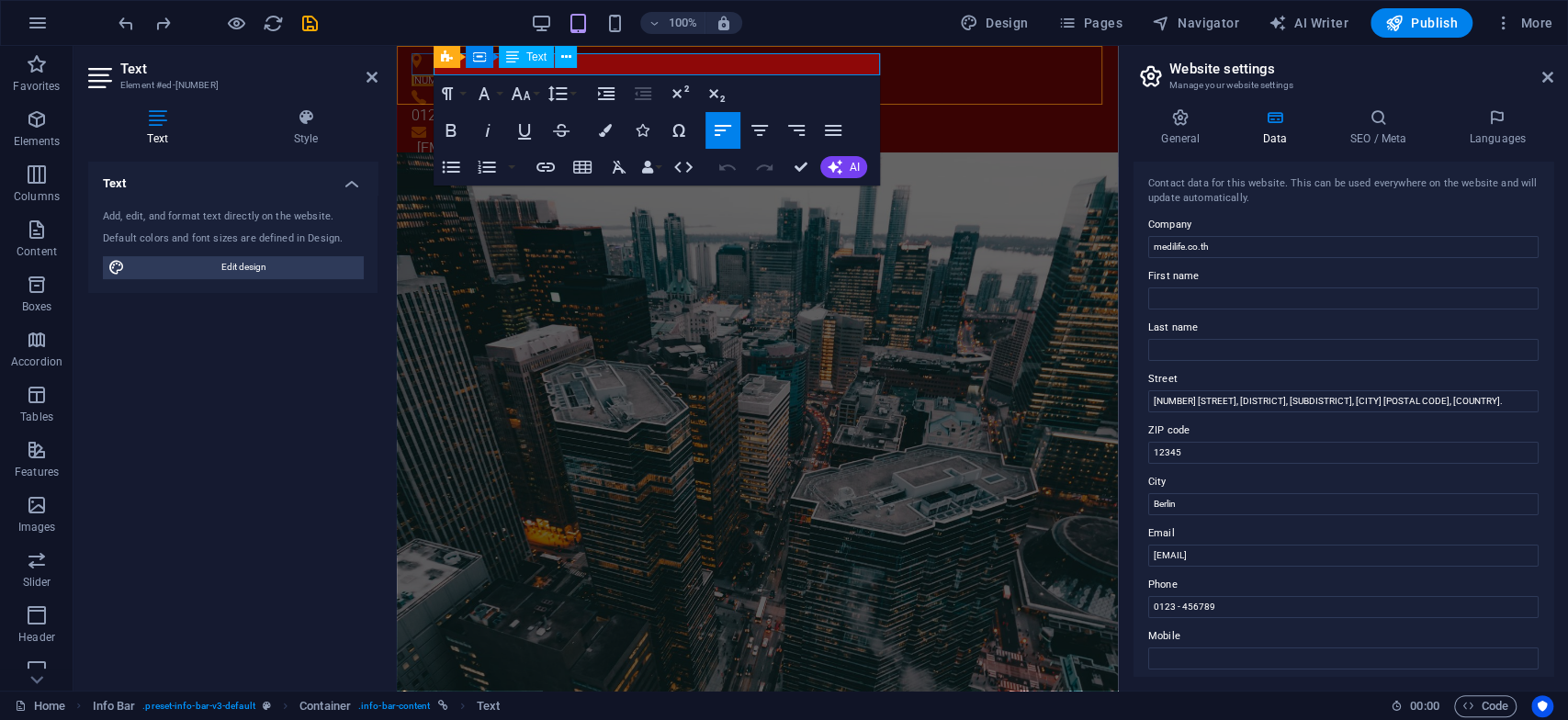 click on "[ADDRESS]" at bounding box center [604, 80] 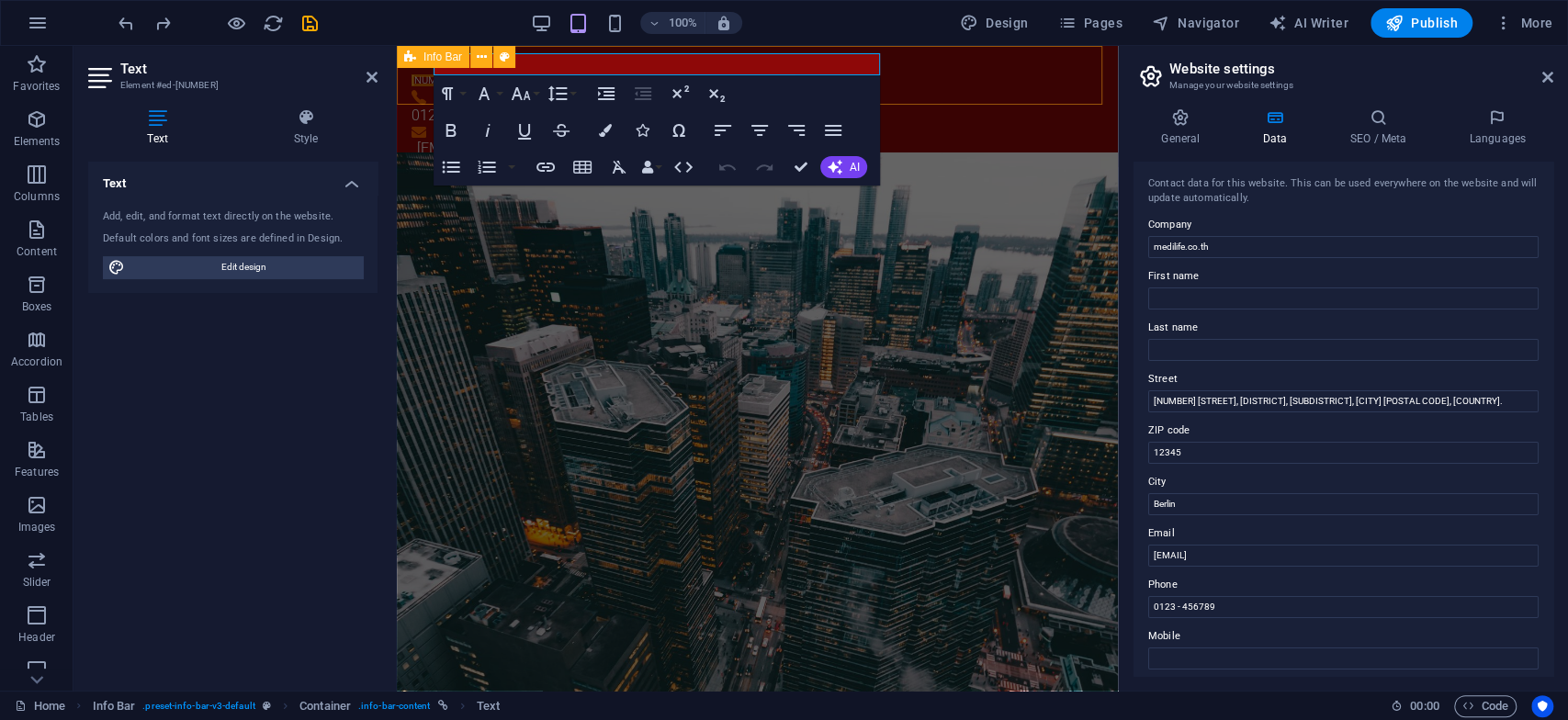 click on "59/62 The Eiffel Project, Kanchanaphisek Rd., Rat Phatthana, Saphan Sung, Bangkok 10240, Thailand. 0123 - 456789 info@medilife.co.th" at bounding box center (757, 107) 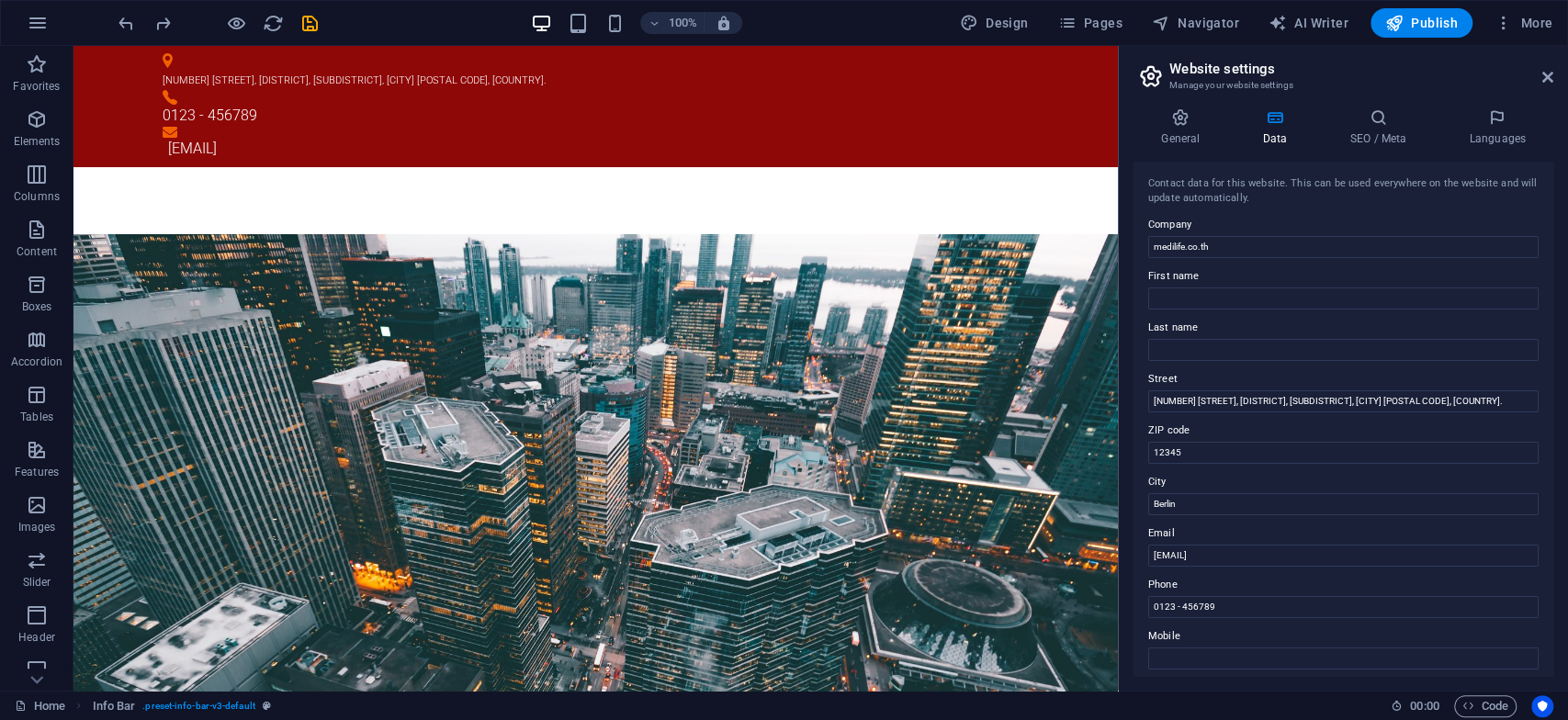 scroll, scrollTop: 204, scrollLeft: 0, axis: vertical 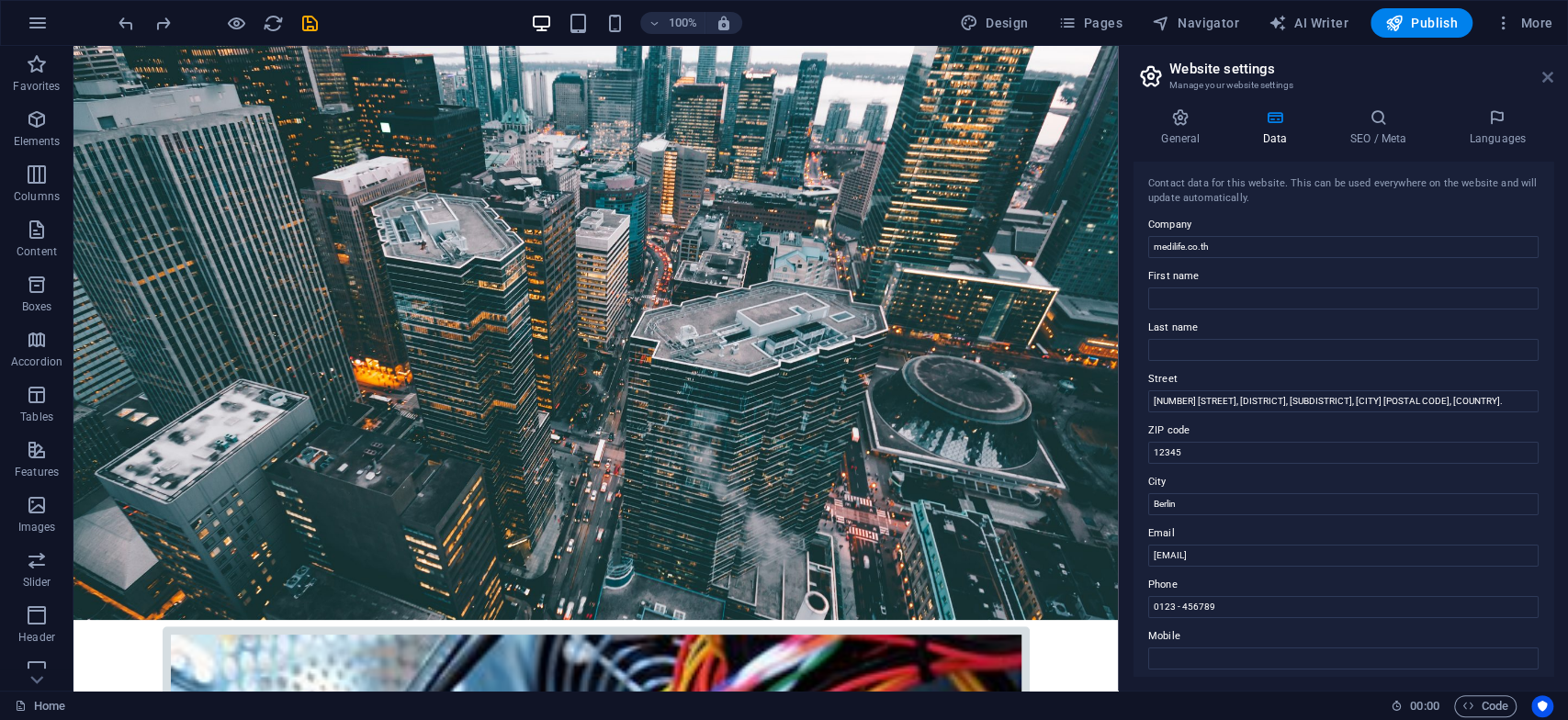 drag, startPoint x: 1541, startPoint y: 77, endPoint x: 1442, endPoint y: 40, distance: 105.68822 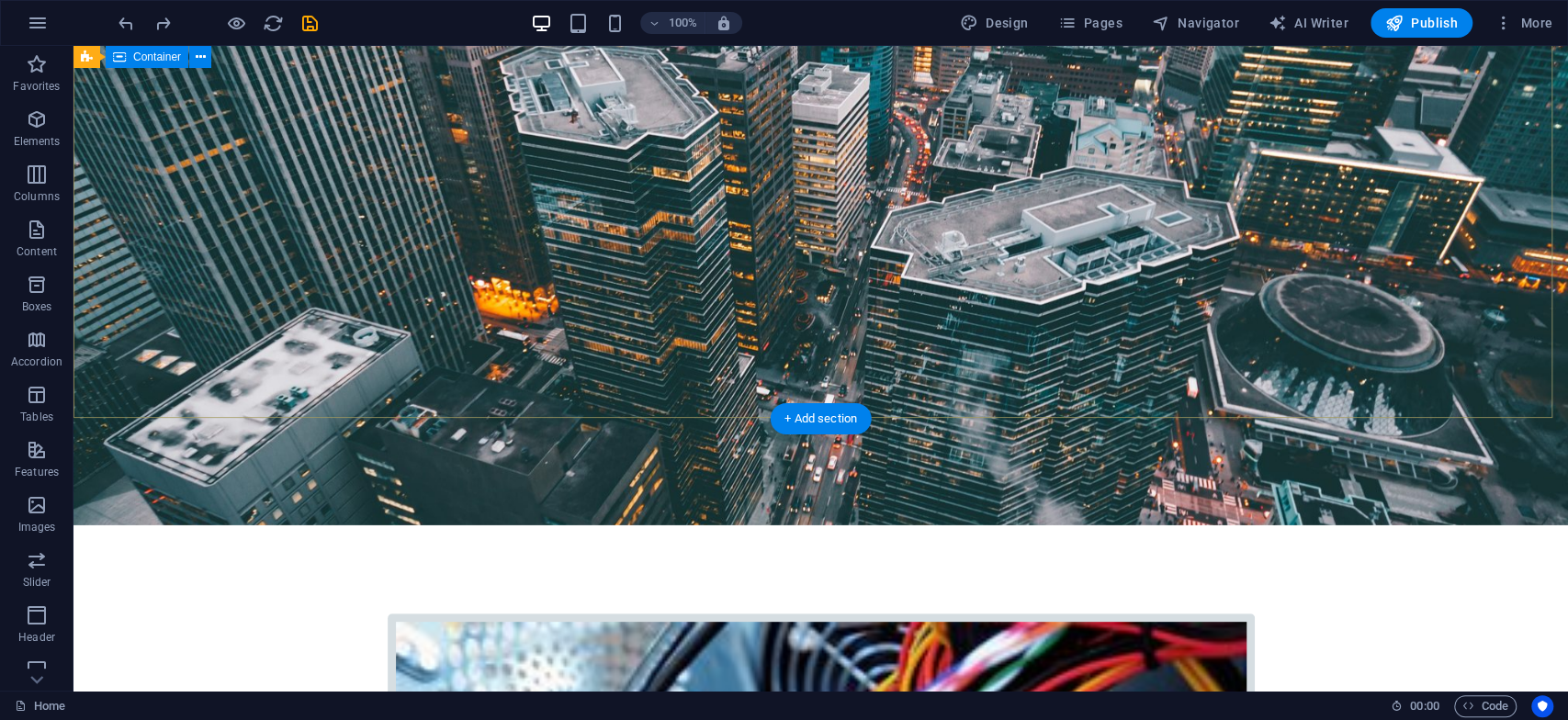 scroll, scrollTop: 0, scrollLeft: 0, axis: both 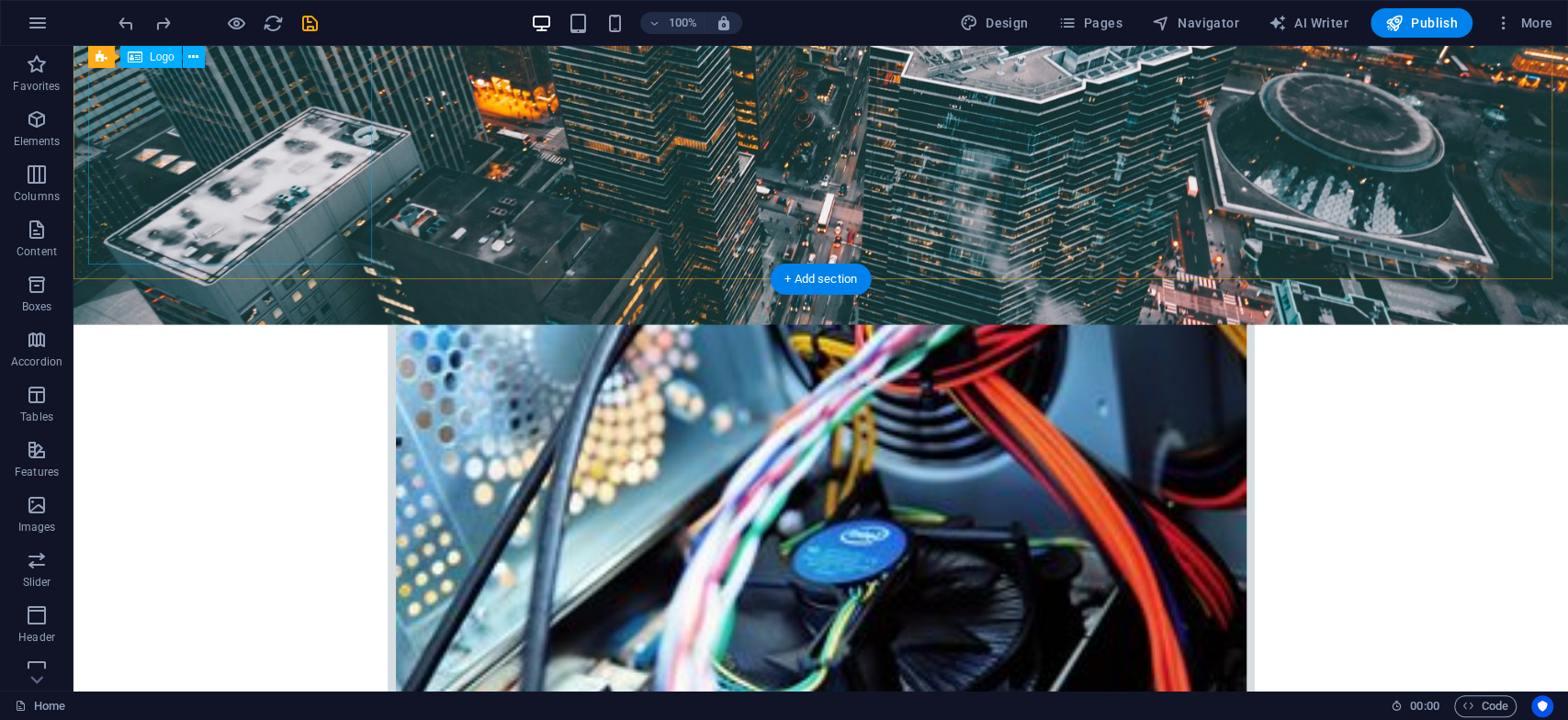 click at bounding box center [820, 2216] 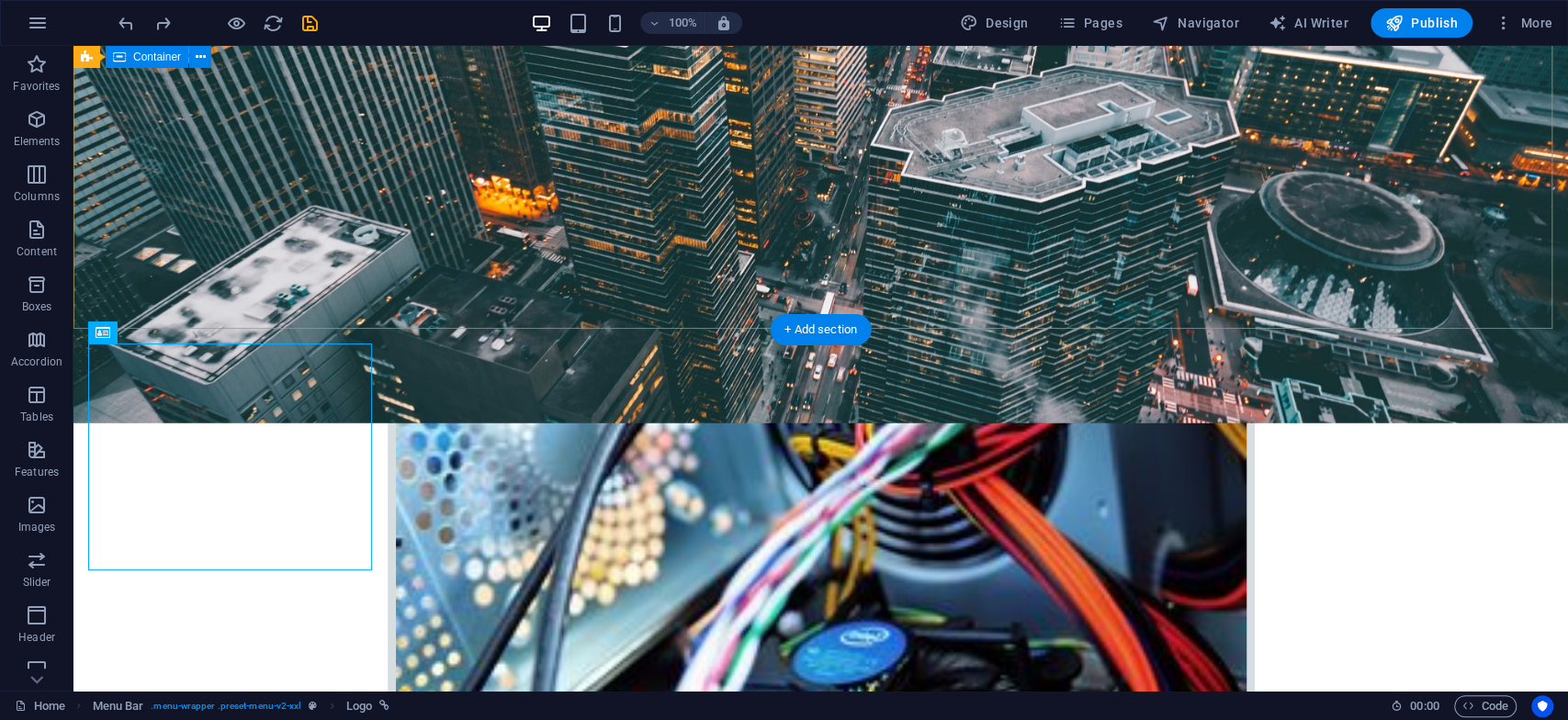 scroll, scrollTop: 306, scrollLeft: 0, axis: vertical 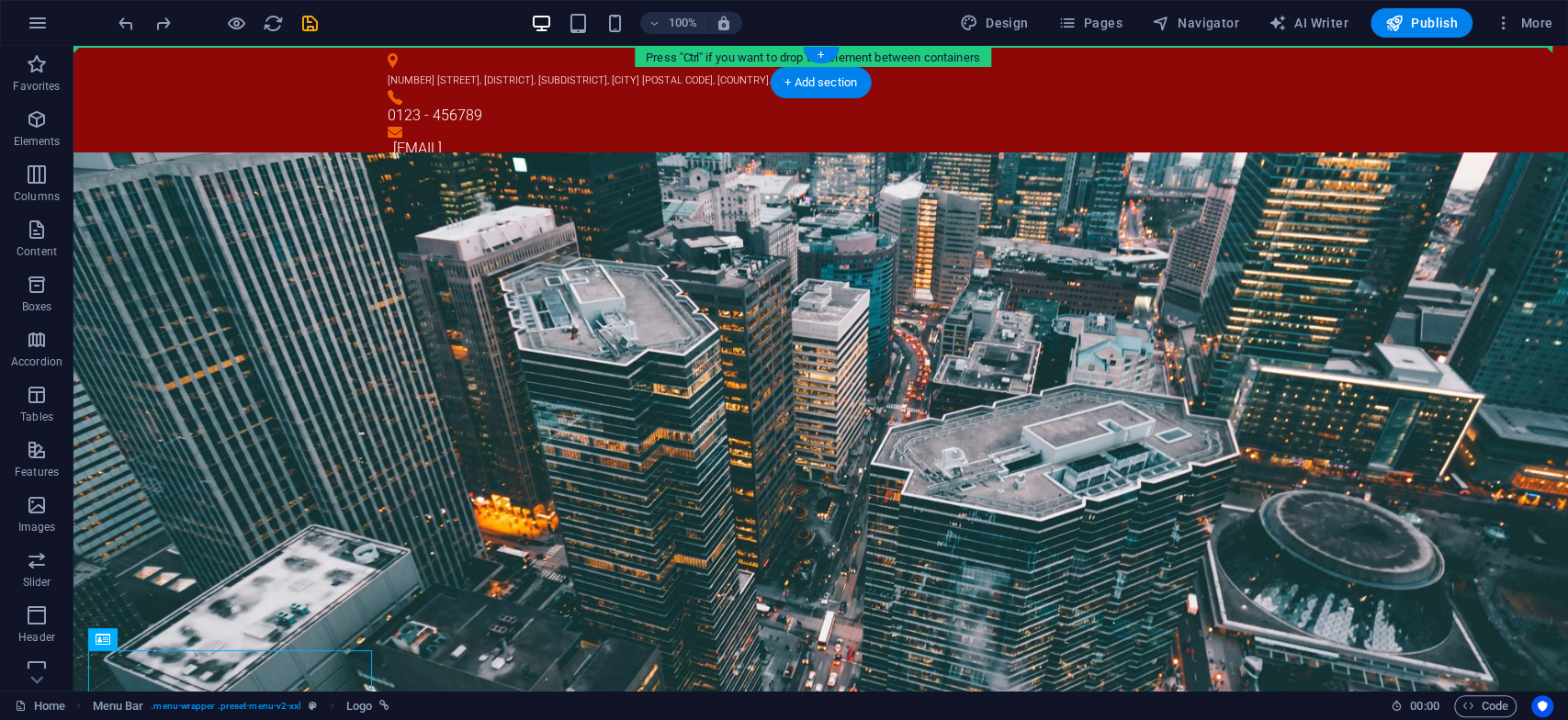 drag, startPoint x: 235, startPoint y: 405, endPoint x: 268, endPoint y: 62, distance: 344.58381 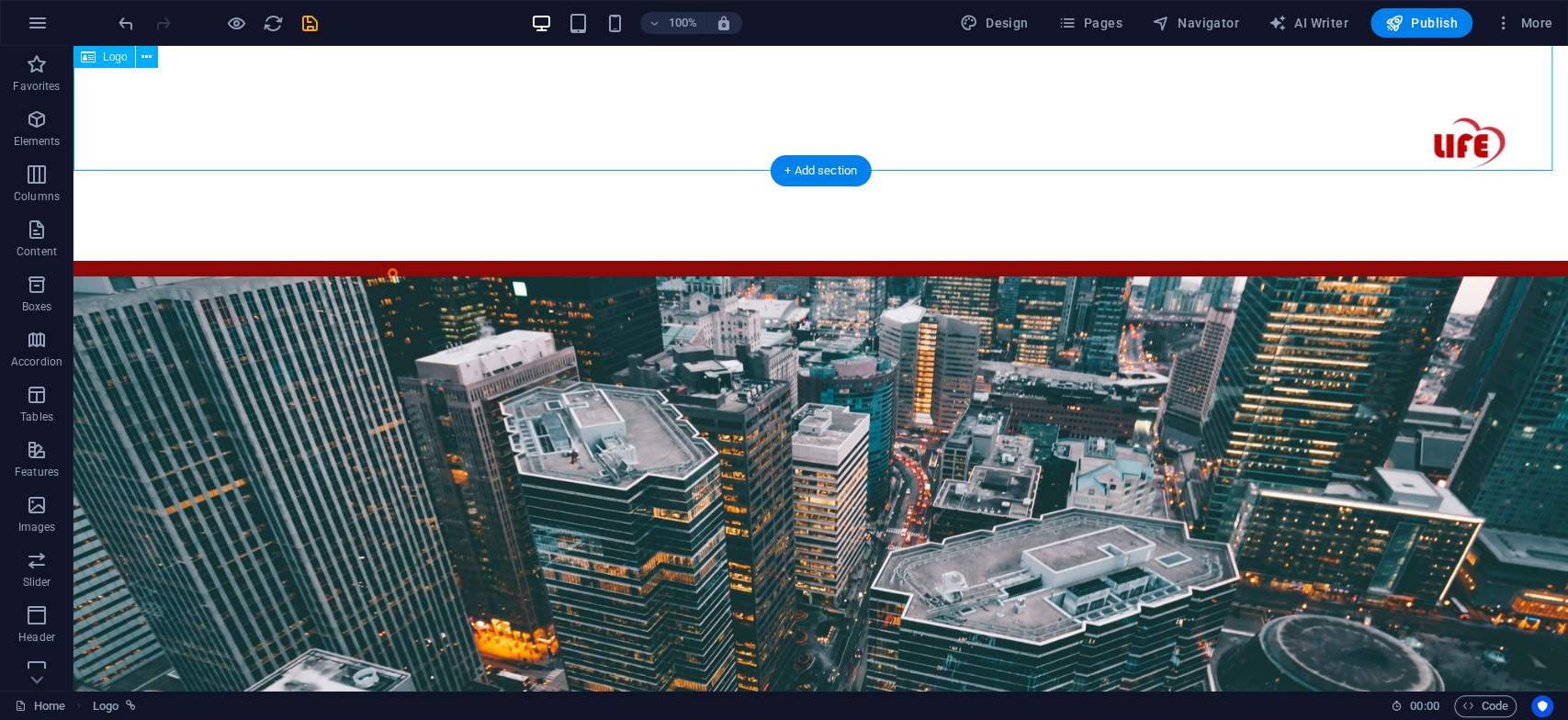 scroll, scrollTop: 0, scrollLeft: 0, axis: both 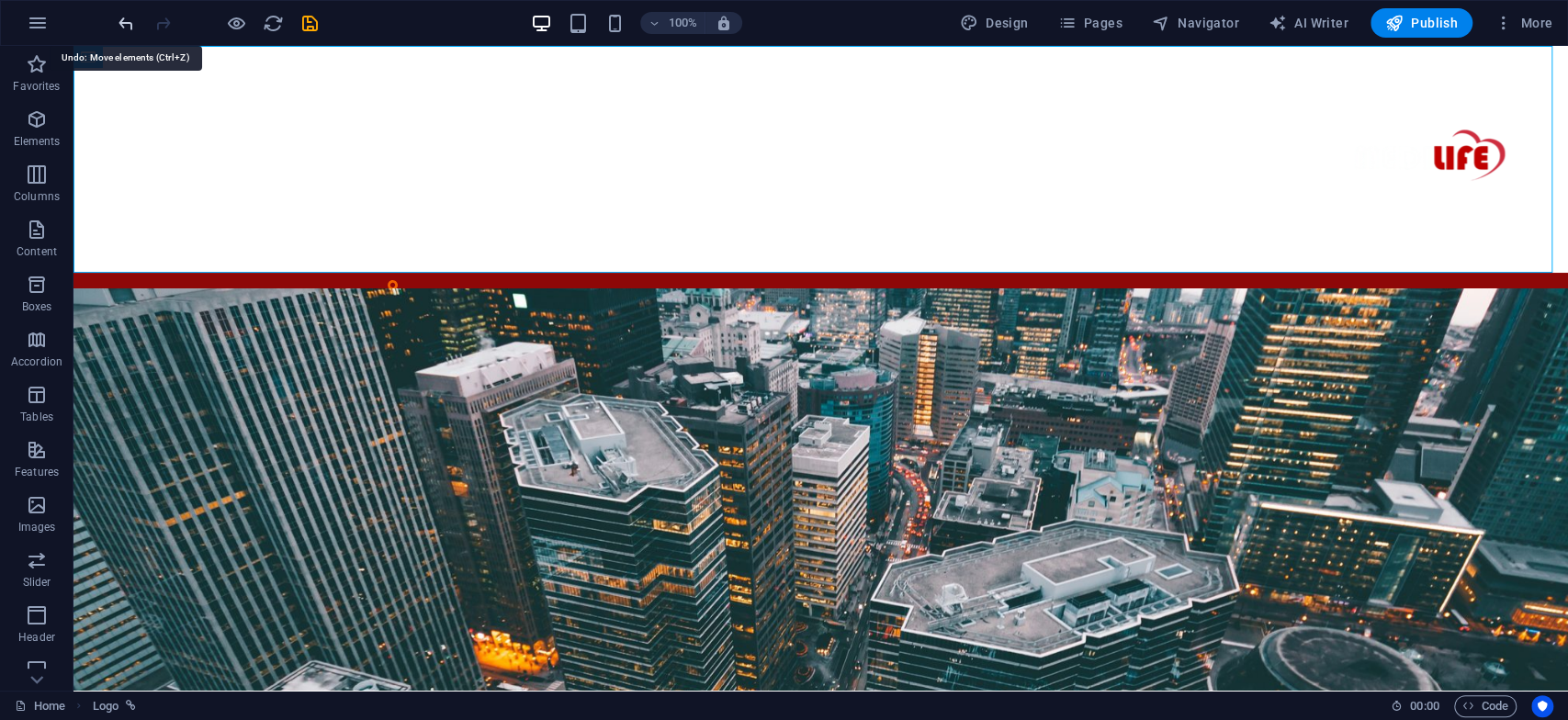click at bounding box center (126, 23) 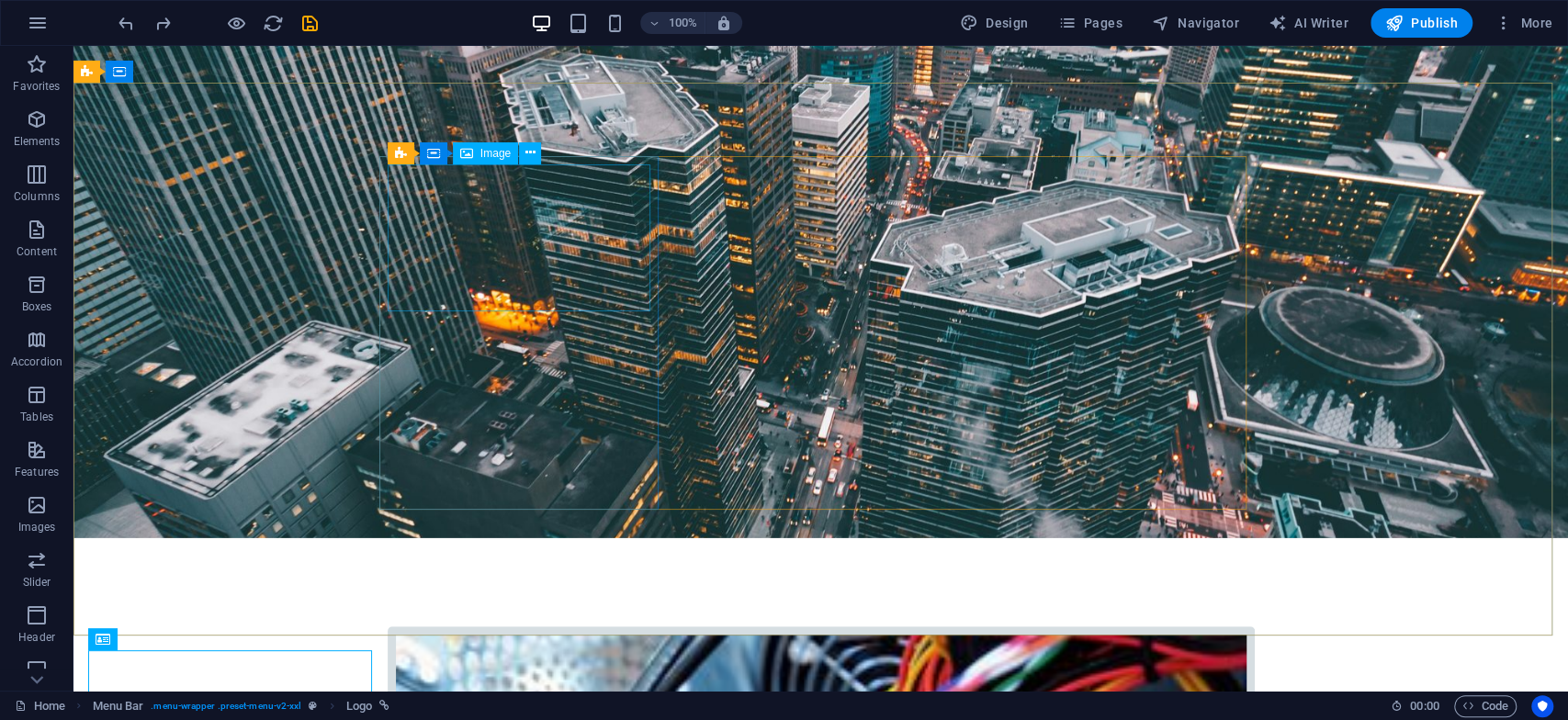 scroll, scrollTop: 0, scrollLeft: 0, axis: both 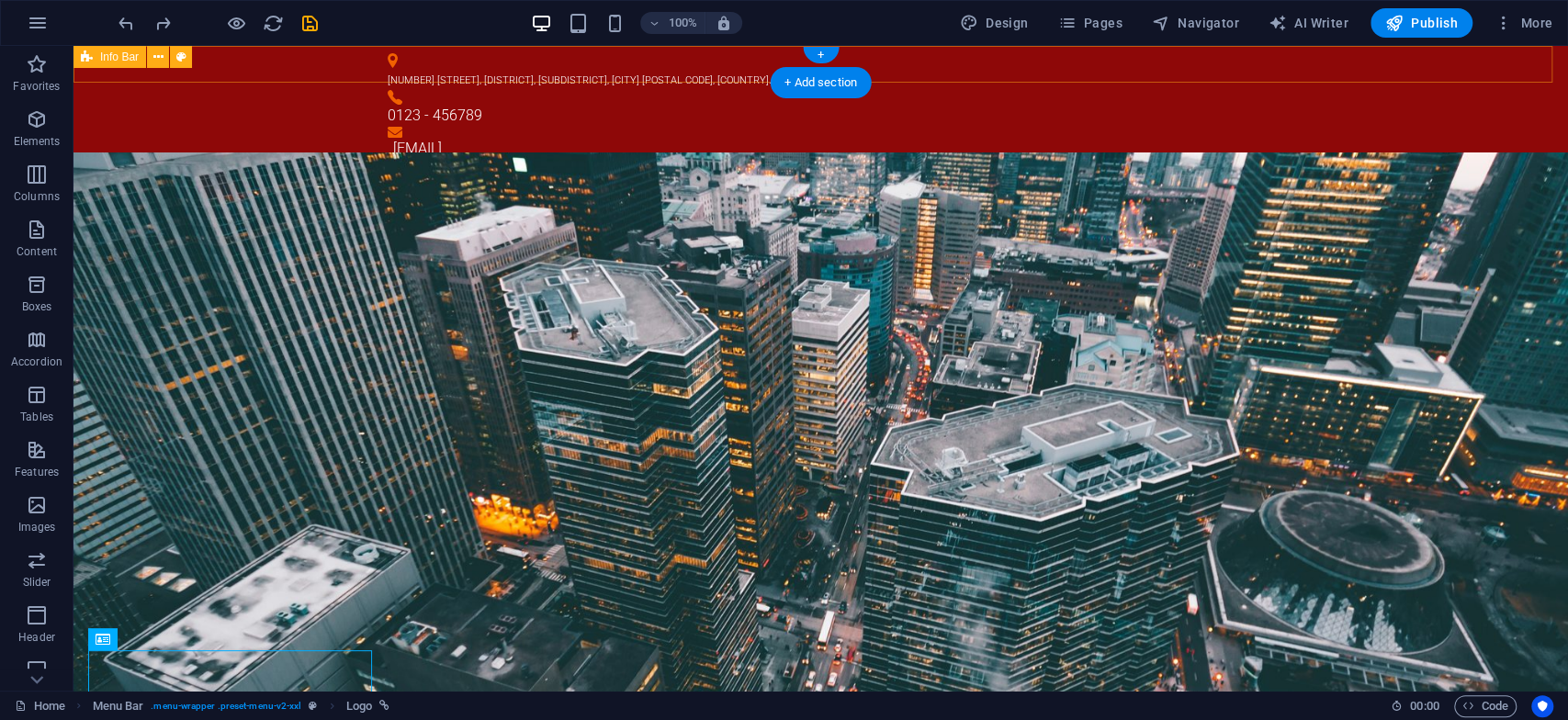 click on "59/62 The Eiffel Project, Kanchanaphisek Rd., Rat Phatthana, Saphan Sung, Bangkok 10240, Thailand. 0123 - 456789 info@medilife.co.th" at bounding box center [820, 107] 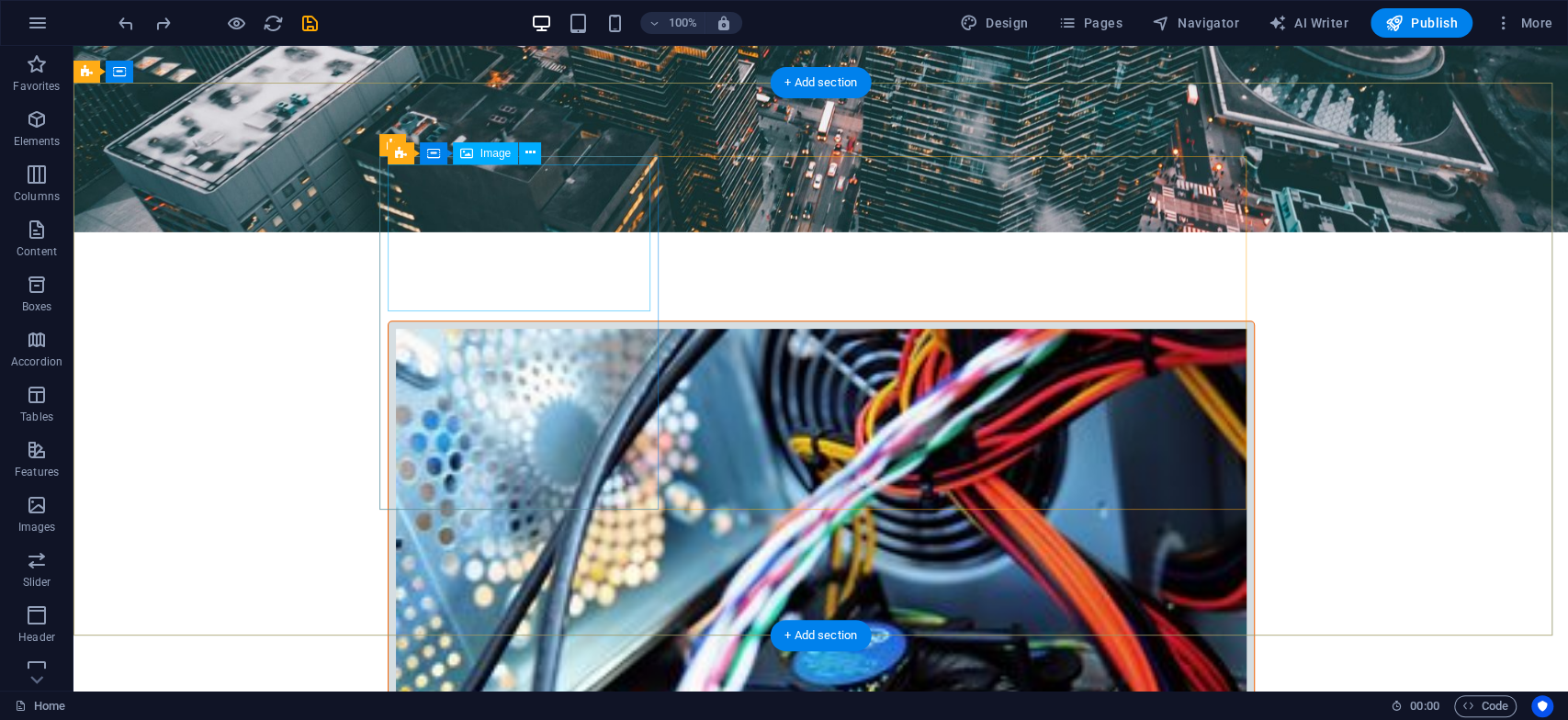 scroll, scrollTop: 0, scrollLeft: 0, axis: both 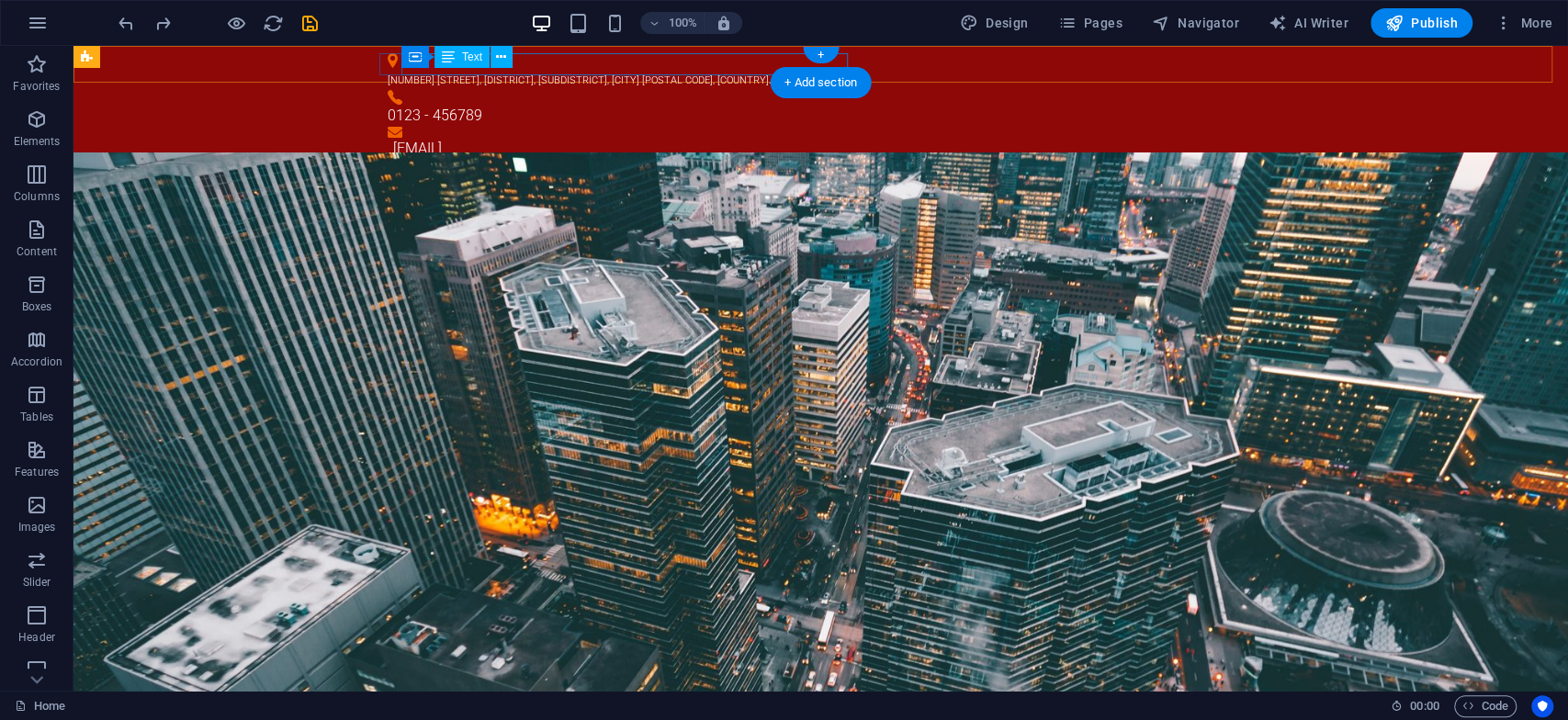 click on "[ADDRESS]" at bounding box center (580, 80) 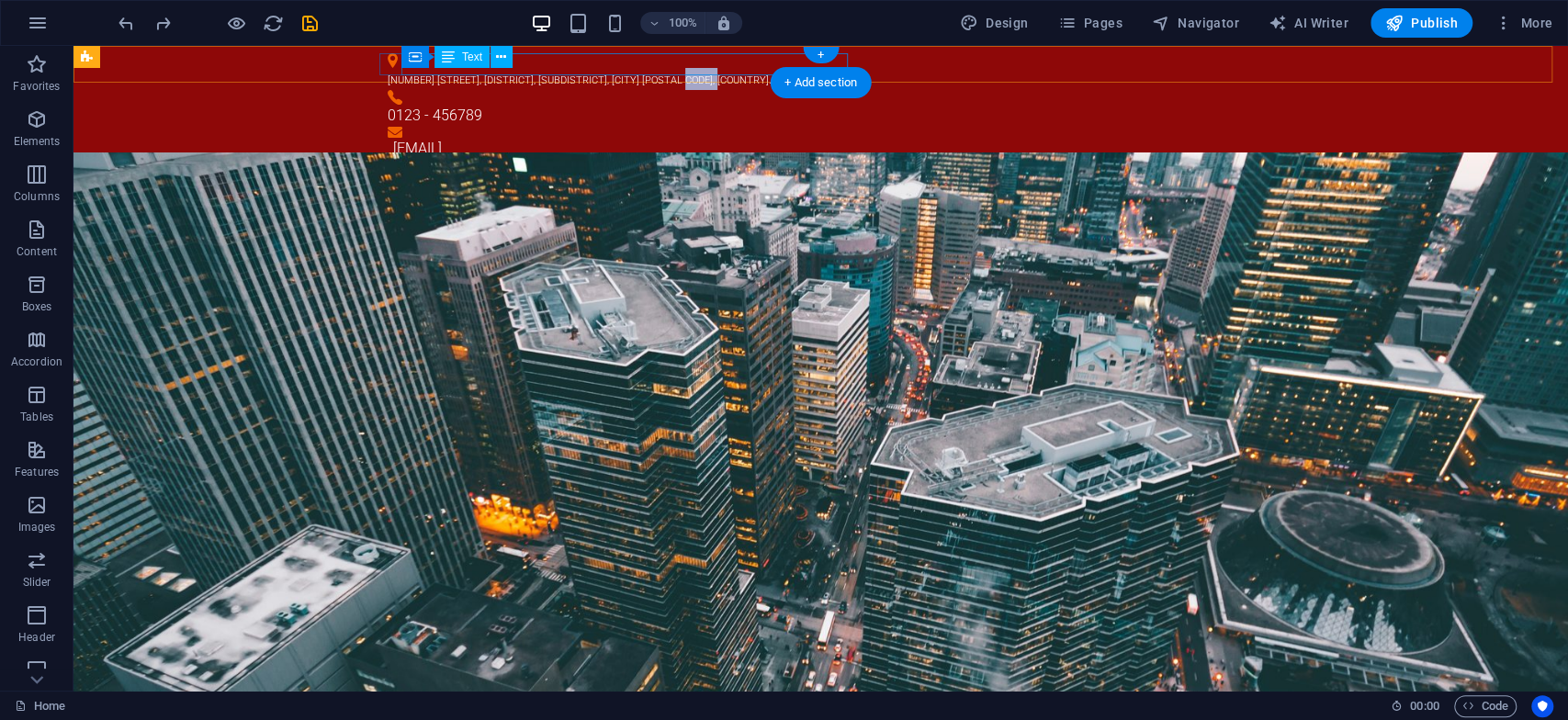 click on "[ADDRESS]" at bounding box center (580, 80) 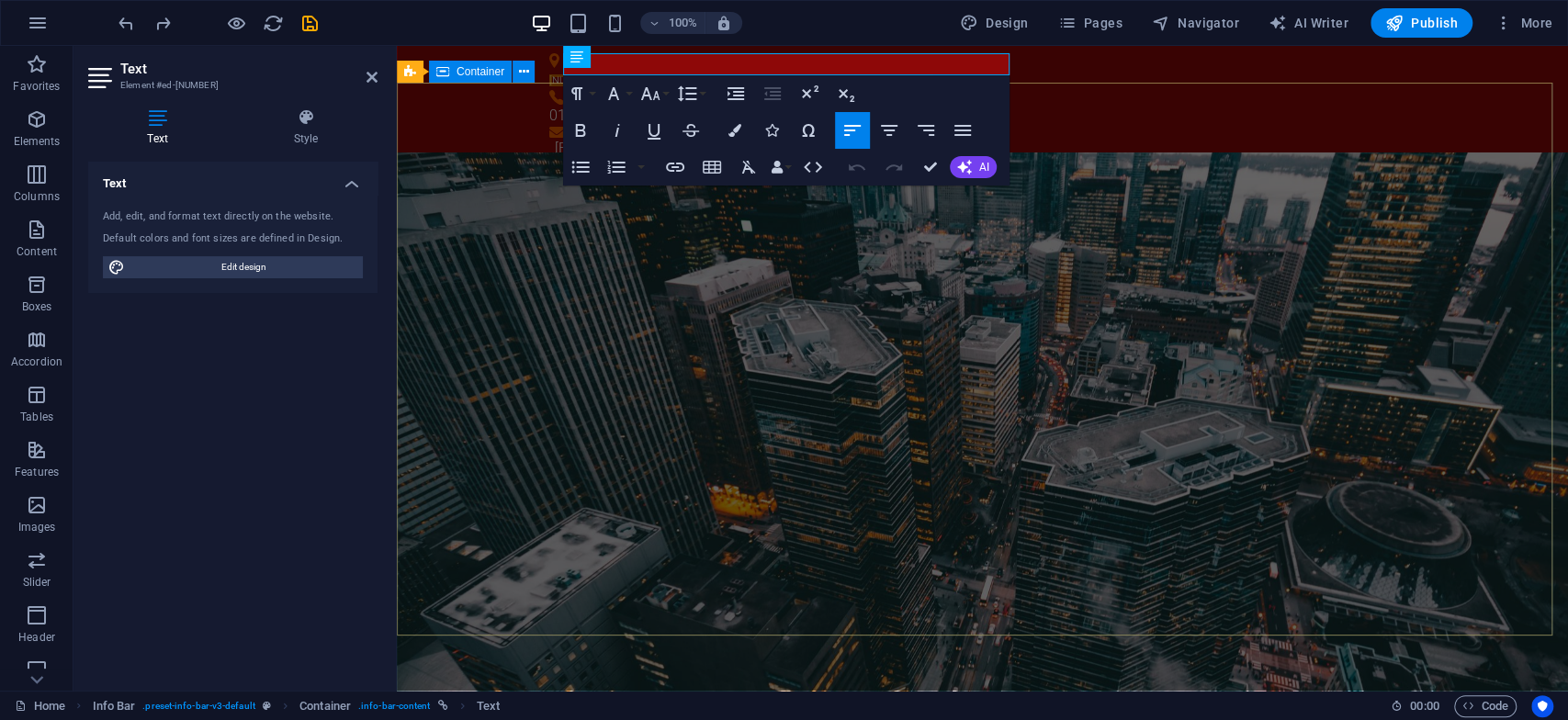 click on "Hardware Support Lorem ipsum dolor sit amet, consetetur sadipscing elitr, sed diam nonumy eirmod tempor invidunt ut labore et dolore magna aliquyam erat, sed diam voluptua. At vero eos et accusam et justo duo dolores et ea rebum. Networking Lorem ipsum dolor sit amet, consetetur sadipscing elitr, sed diam nonumy eirmod tempor invidunt ut labore et dolore magna aliquyam erat, sed diam voluptua. At vero eos et accusam et justo duo dolores et ea rebum. Circuit Boards Lorem ipsum dolor sit amet, consetetur sadipscing elitr, sed diam nonumy eirmod tempor invidunt ut labore et dolore magna aliquyam erat, sed diam voluptua. At vero eos et accusam et justo duo dolores et ea rebum. Learn more" at bounding box center [982, 1728] 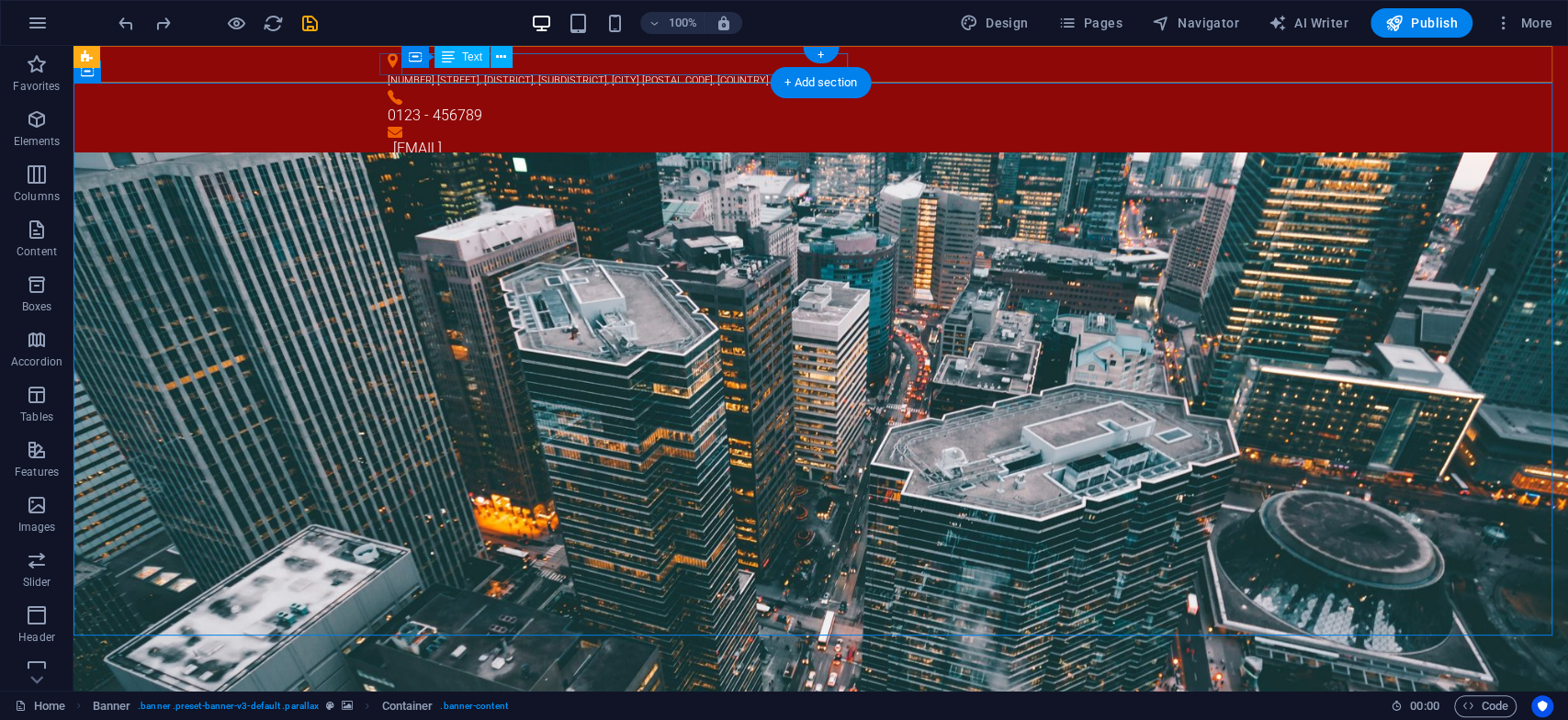 click on "[ADDRESS]" at bounding box center (580, 80) 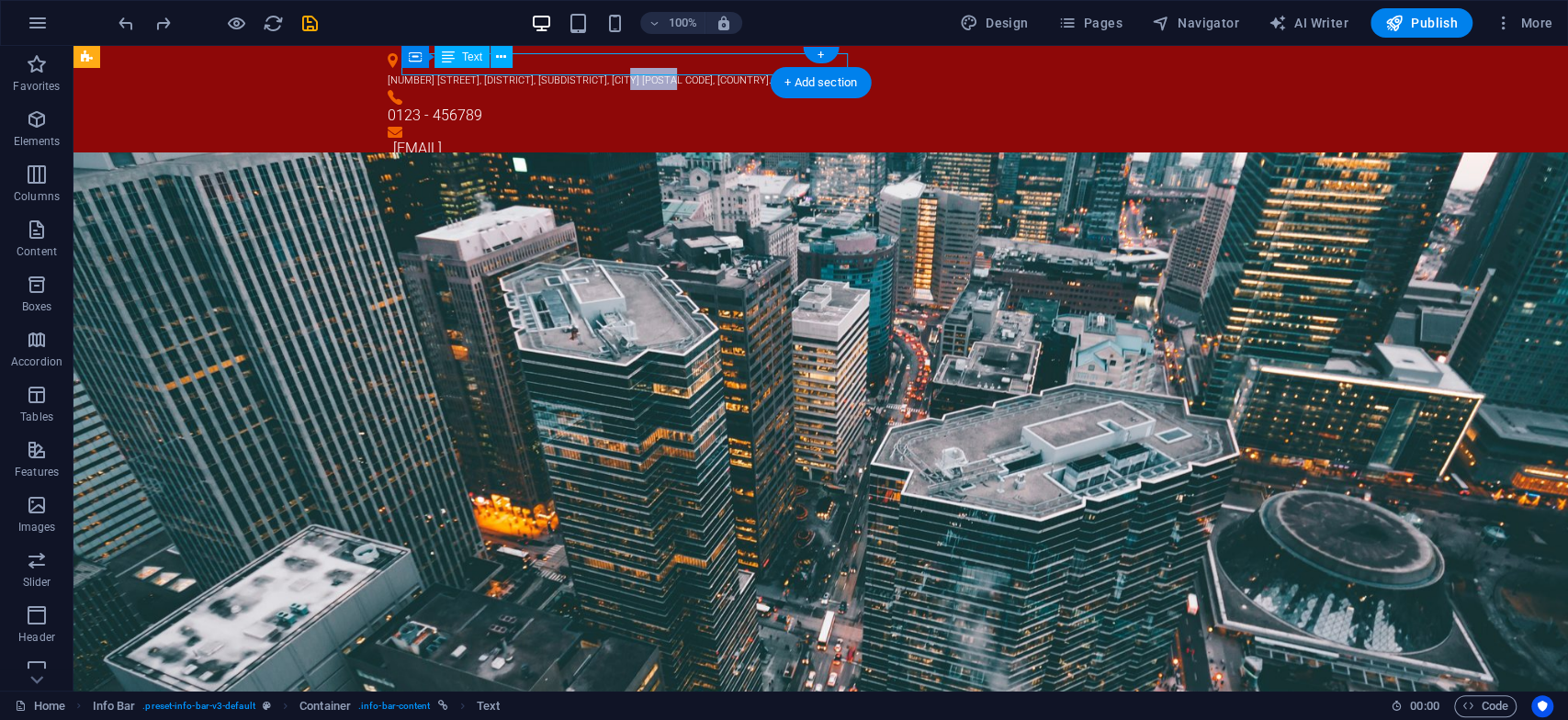 click on "[ADDRESS]" at bounding box center (580, 80) 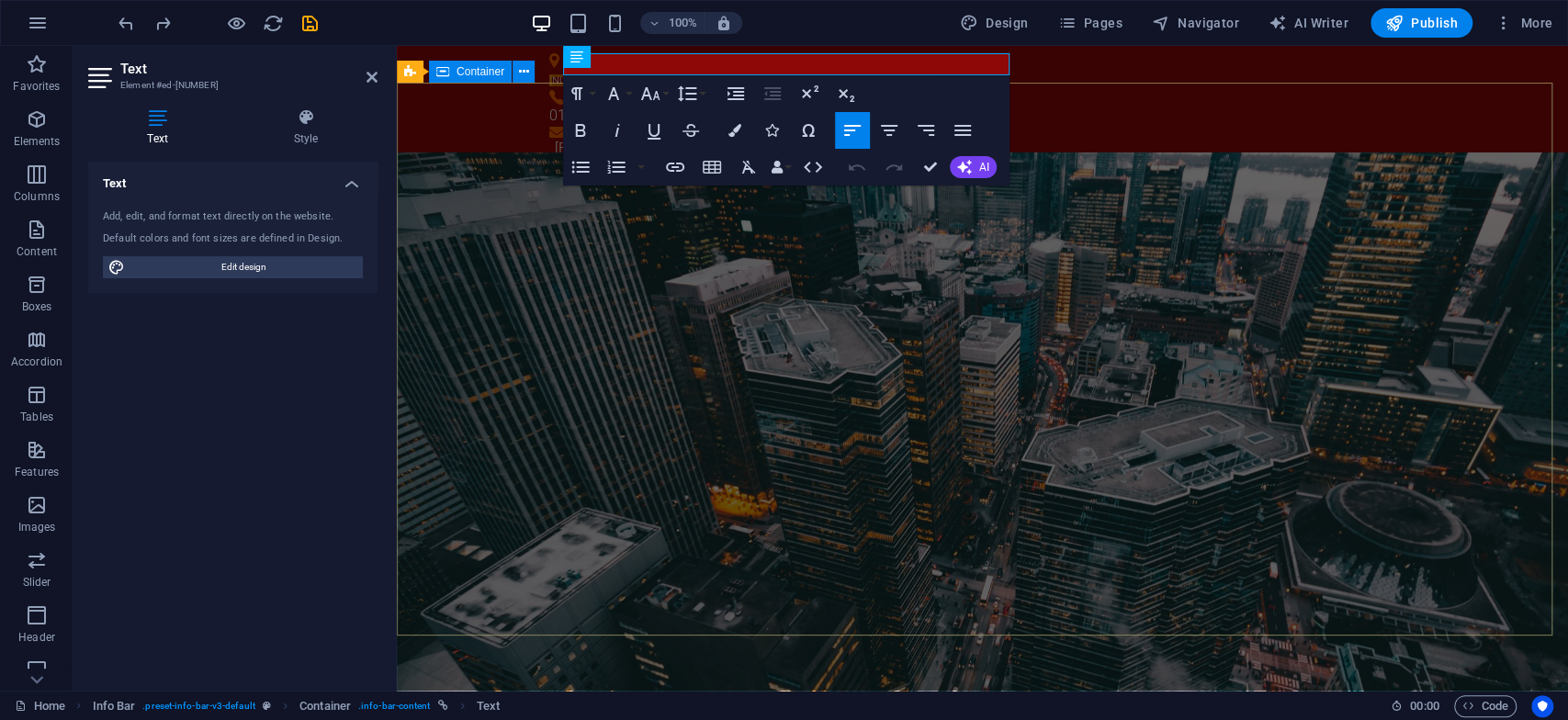 click on "Hardware Support Lorem ipsum dolor sit amet, consetetur sadipscing elitr, sed diam nonumy eirmod tempor invidunt ut labore et dolore magna aliquyam erat, sed diam voluptua. At vero eos et accusam et justo duo dolores et ea rebum. Networking Lorem ipsum dolor sit amet, consetetur sadipscing elitr, sed diam nonumy eirmod tempor invidunt ut labore et dolore magna aliquyam erat, sed diam voluptua. At vero eos et accusam et justo duo dolores et ea rebum. Circuit Boards Lorem ipsum dolor sit amet, consetetur sadipscing elitr, sed diam nonumy eirmod tempor invidunt ut labore et dolore magna aliquyam erat, sed diam voluptua. At vero eos et accusam et justo duo dolores et ea rebum. Learn more" at bounding box center [982, 1728] 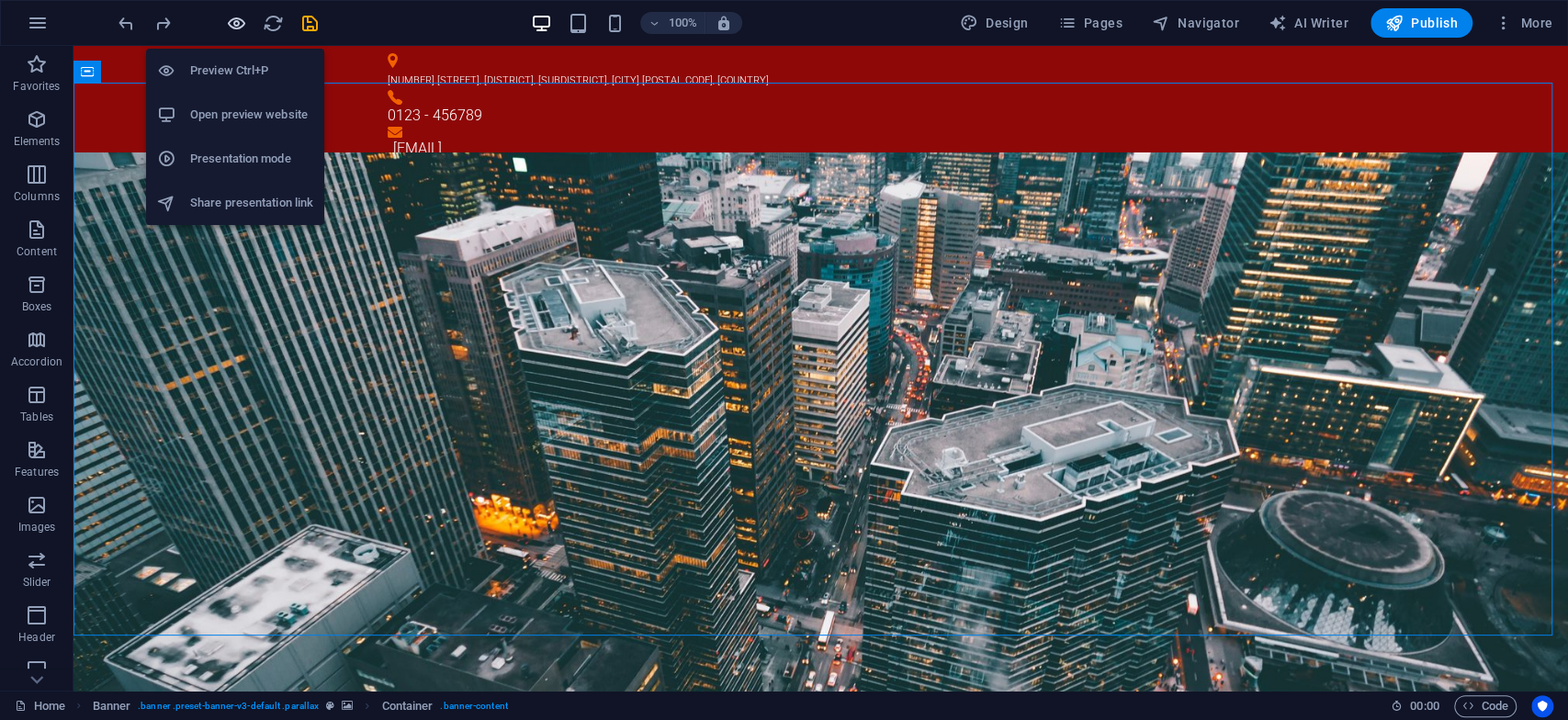 click at bounding box center [236, 23] 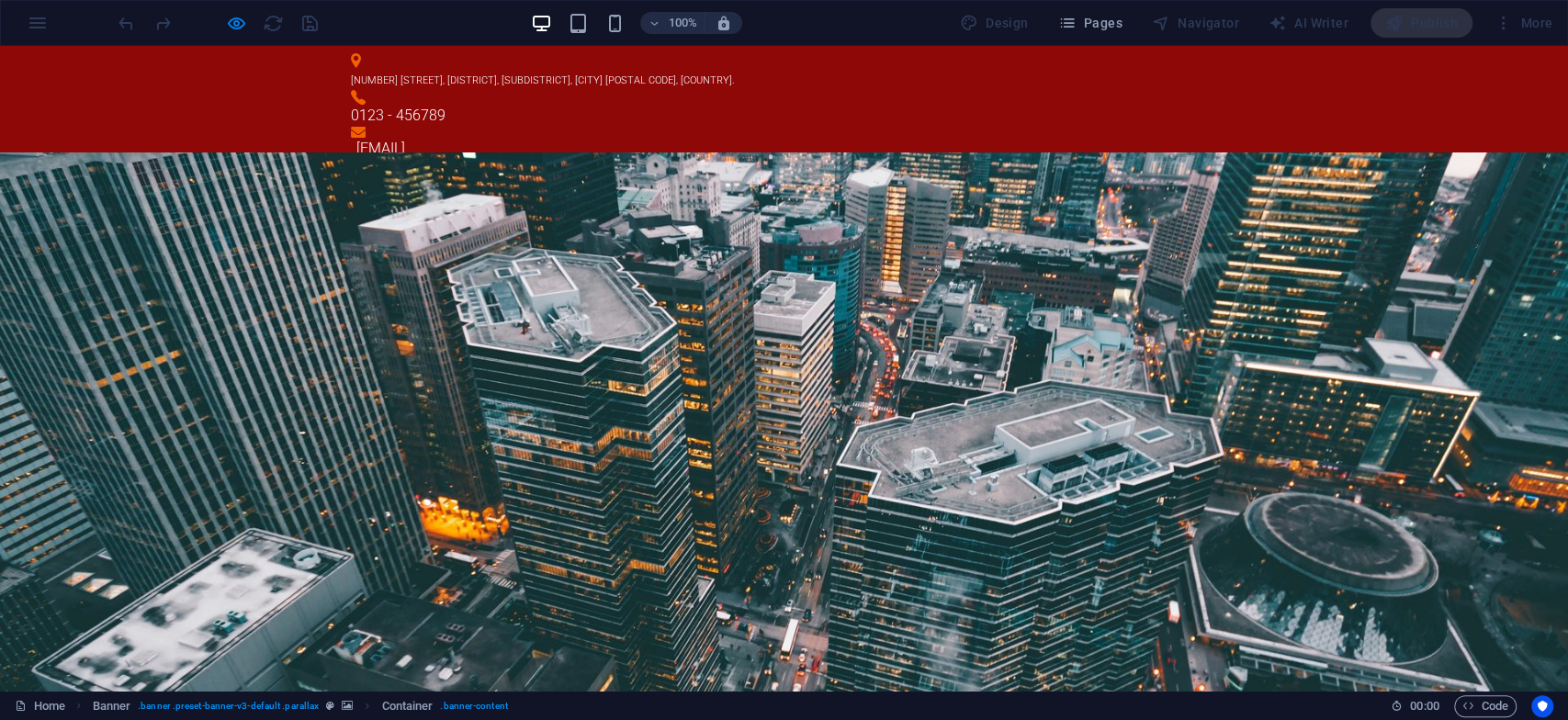 click on "[ADDRESS]" at bounding box center [543, 80] 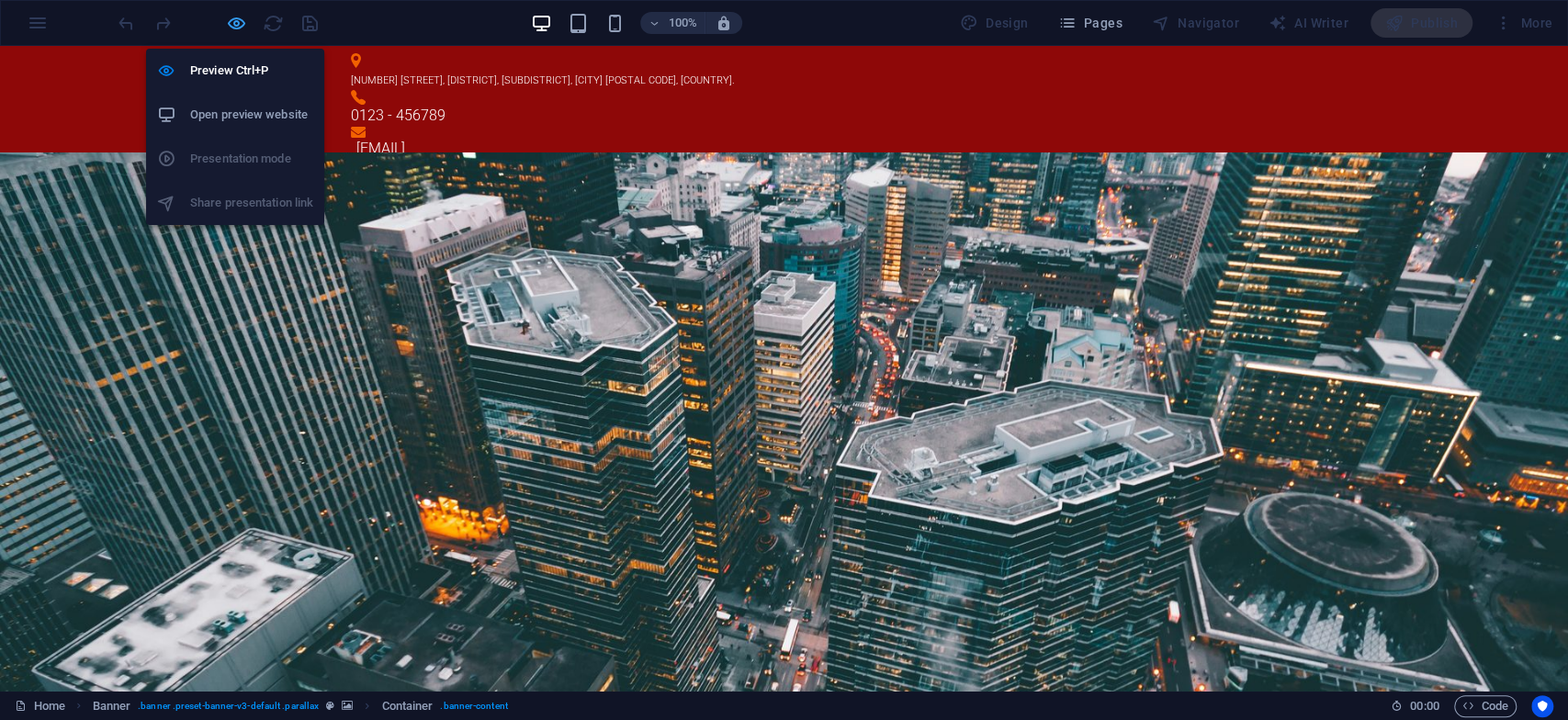 click at bounding box center (236, 23) 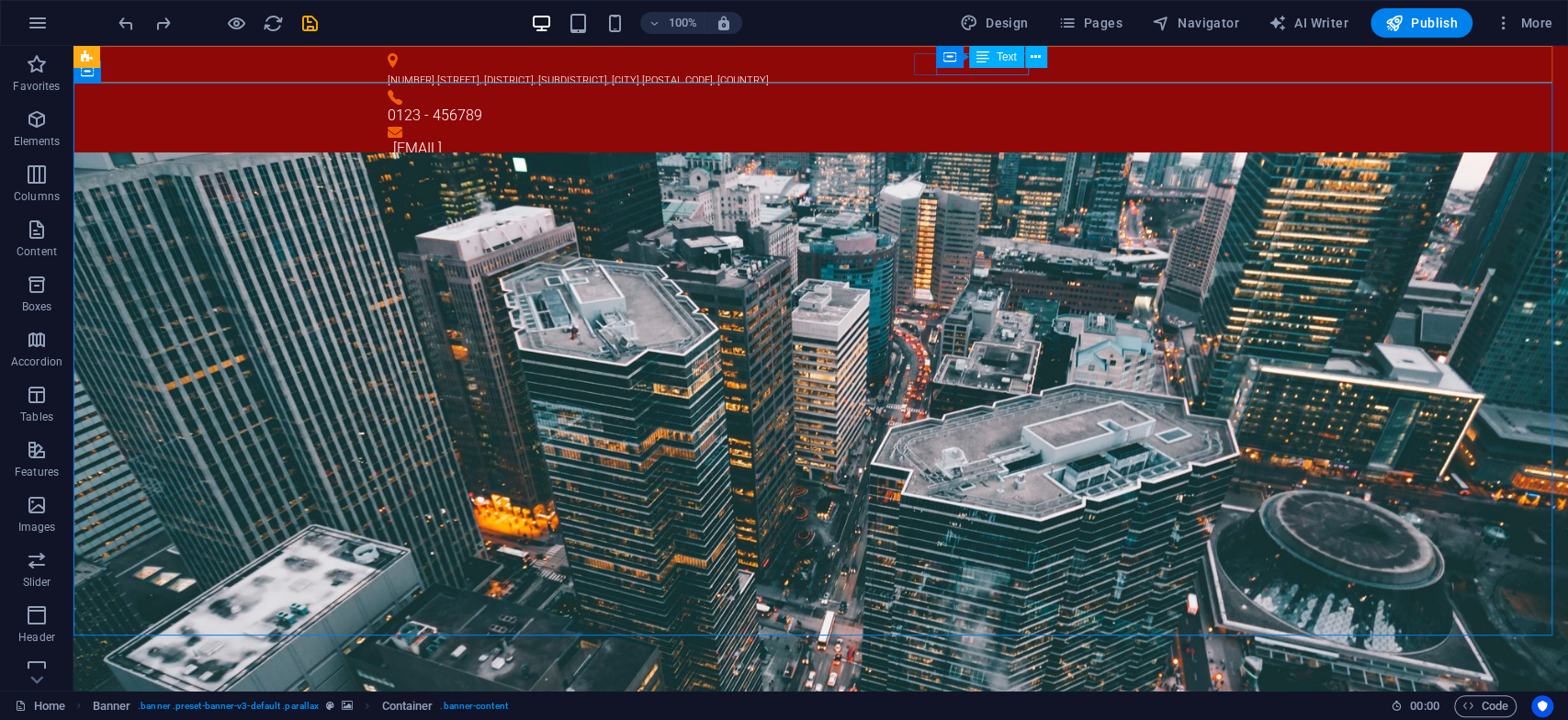 click at bounding box center (983, 57) 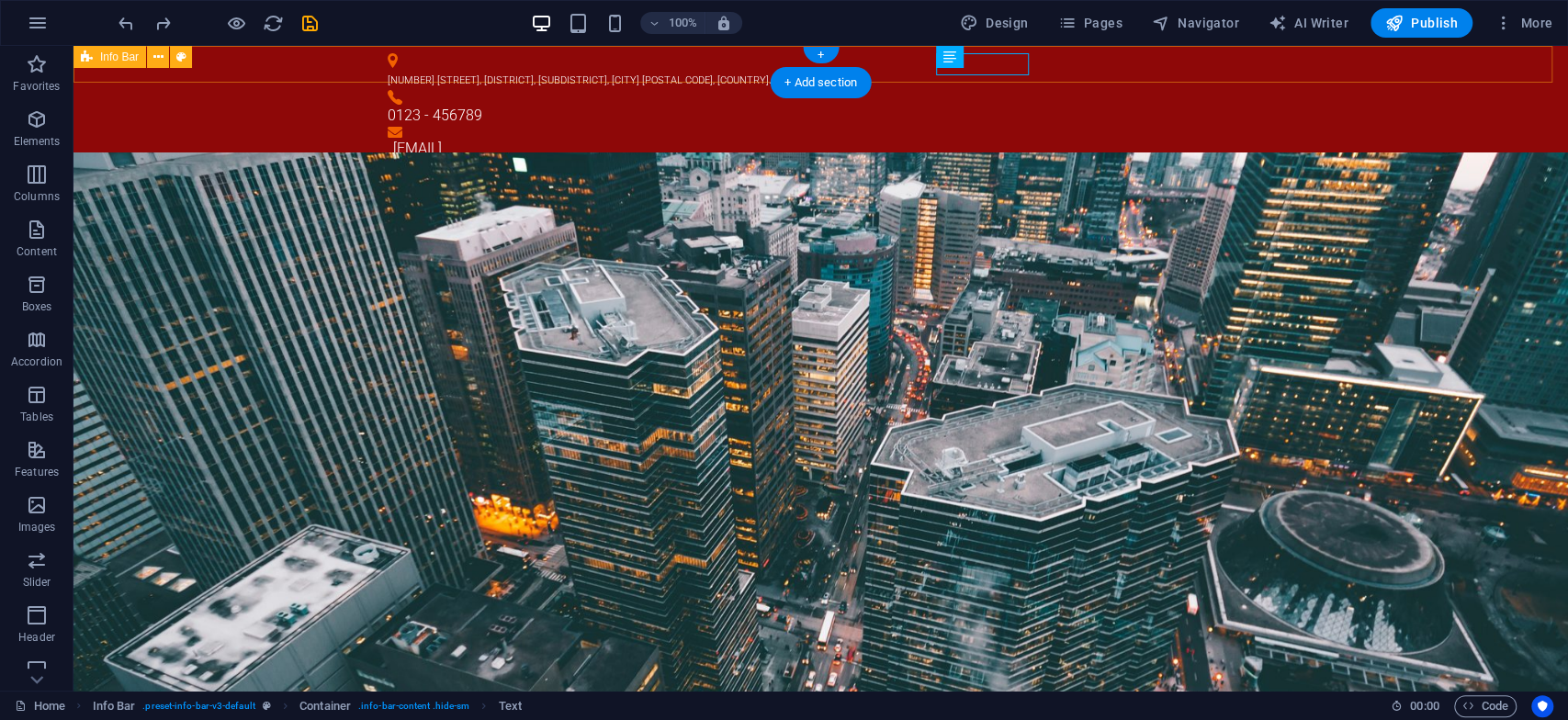 click on "59/62 The Eiffel Project, Kanchanaphisek Rd., Rat Phatthana, Saphan Sung, Bangkok 10240, Thailand. 0123 - 456789 info@medilife.co.th" at bounding box center (820, 107) 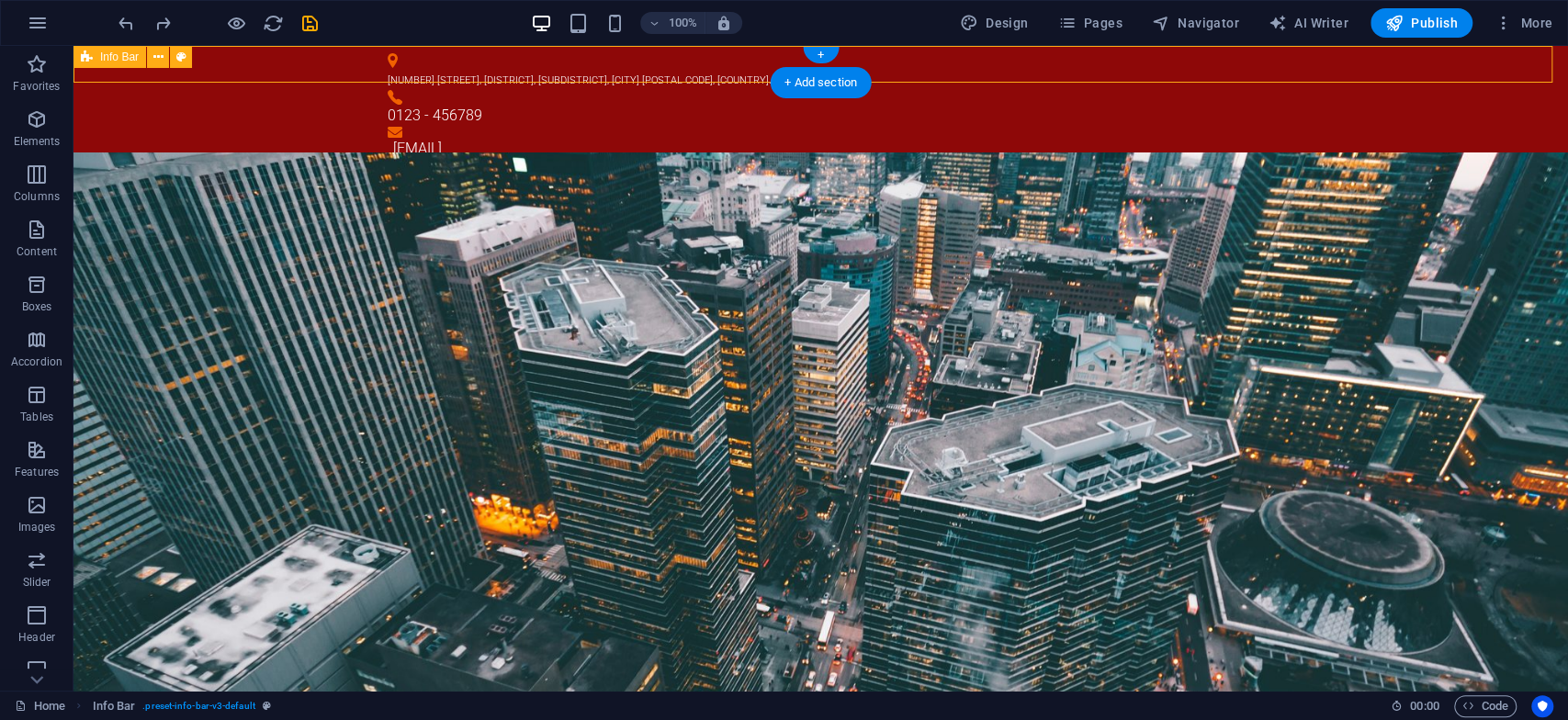 click on "59/62 The Eiffel Project, Kanchanaphisek Rd., Rat Phatthana, Saphan Sung, Bangkok 10240, Thailand. 0123 - 456789 info@medilife.co.th" at bounding box center [820, 107] 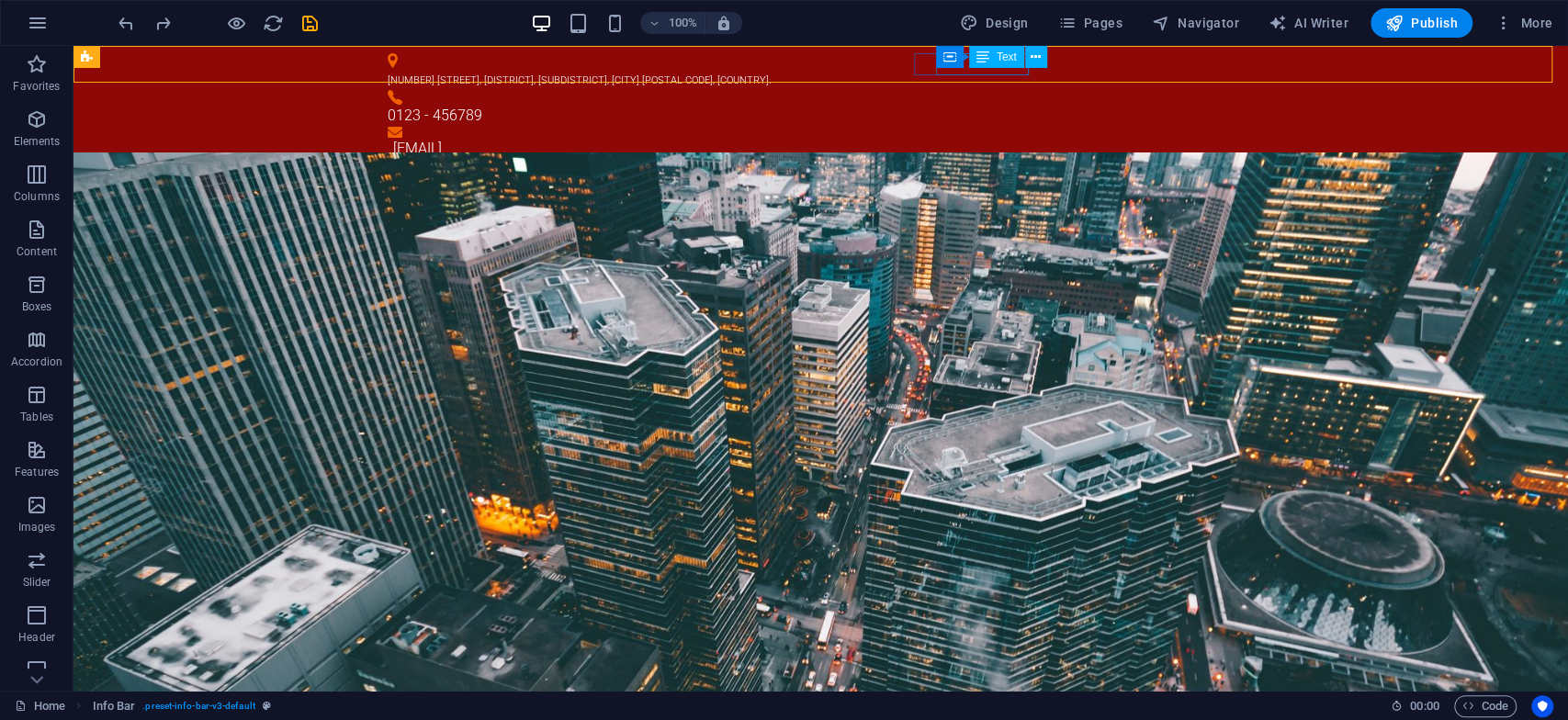 click on "Text" at bounding box center (1007, 57) 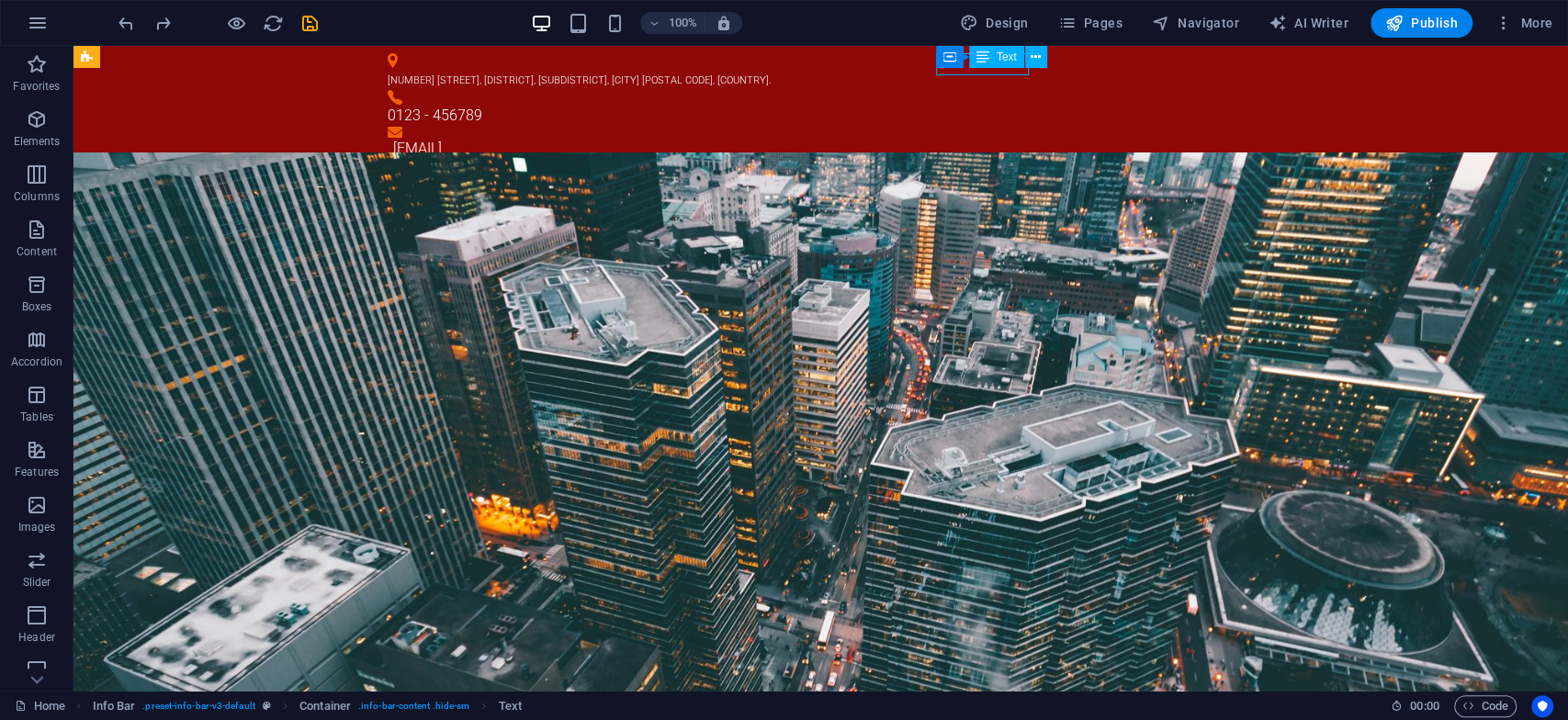 click on "Text" at bounding box center [1007, 57] 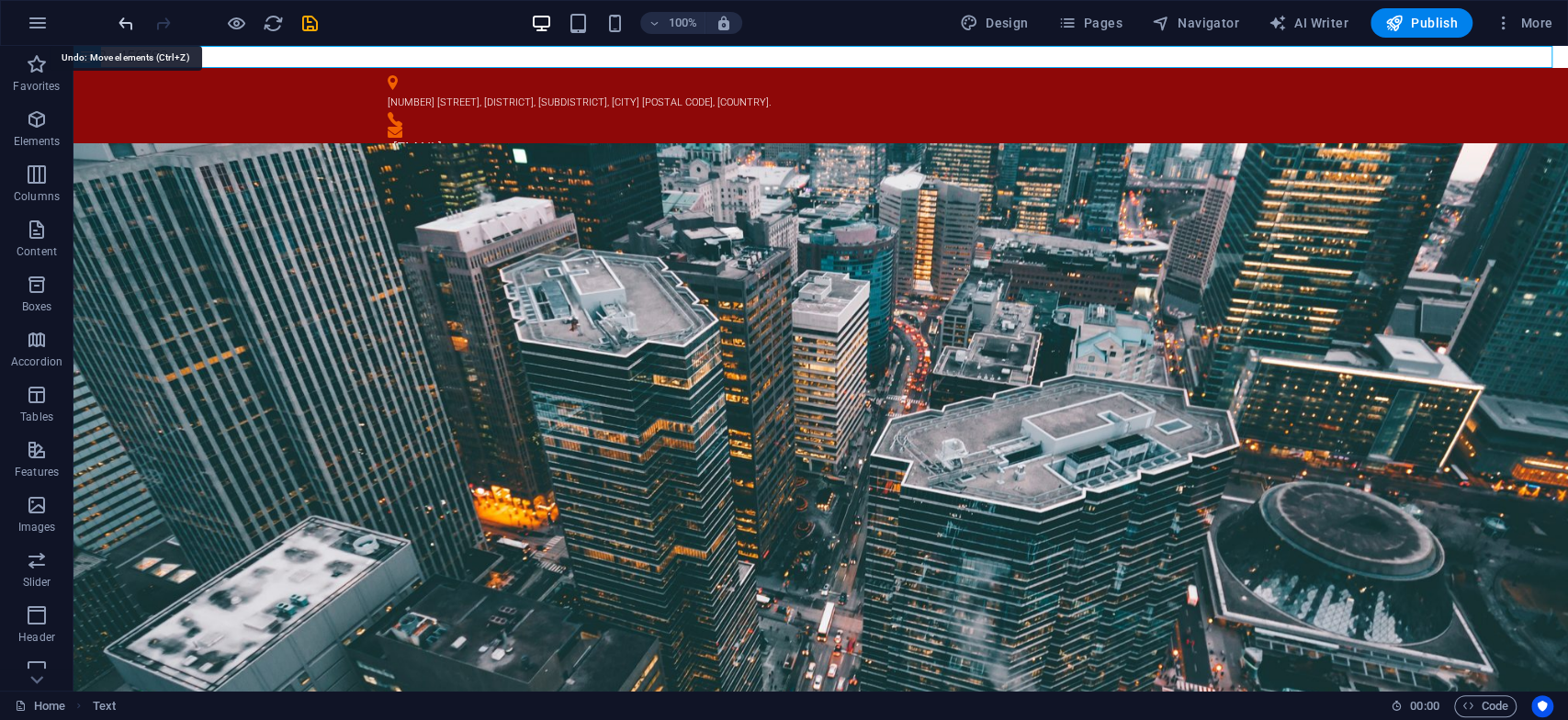click at bounding box center [126, 23] 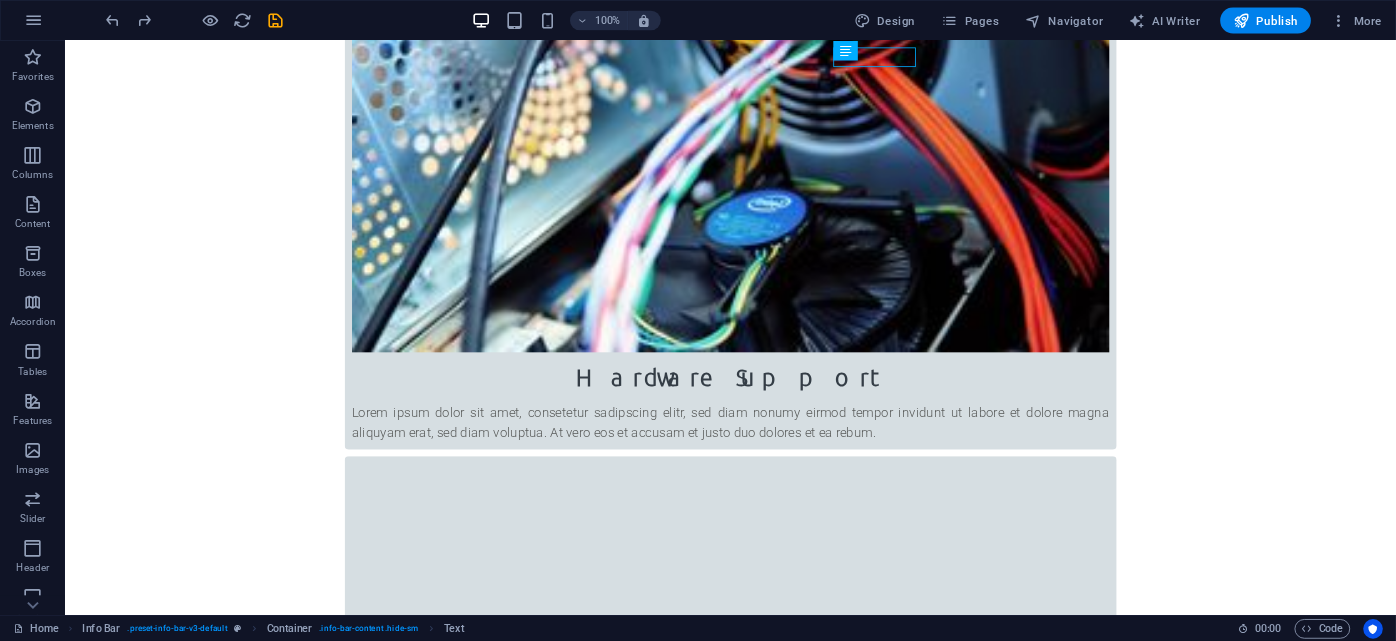scroll, scrollTop: 0, scrollLeft: 0, axis: both 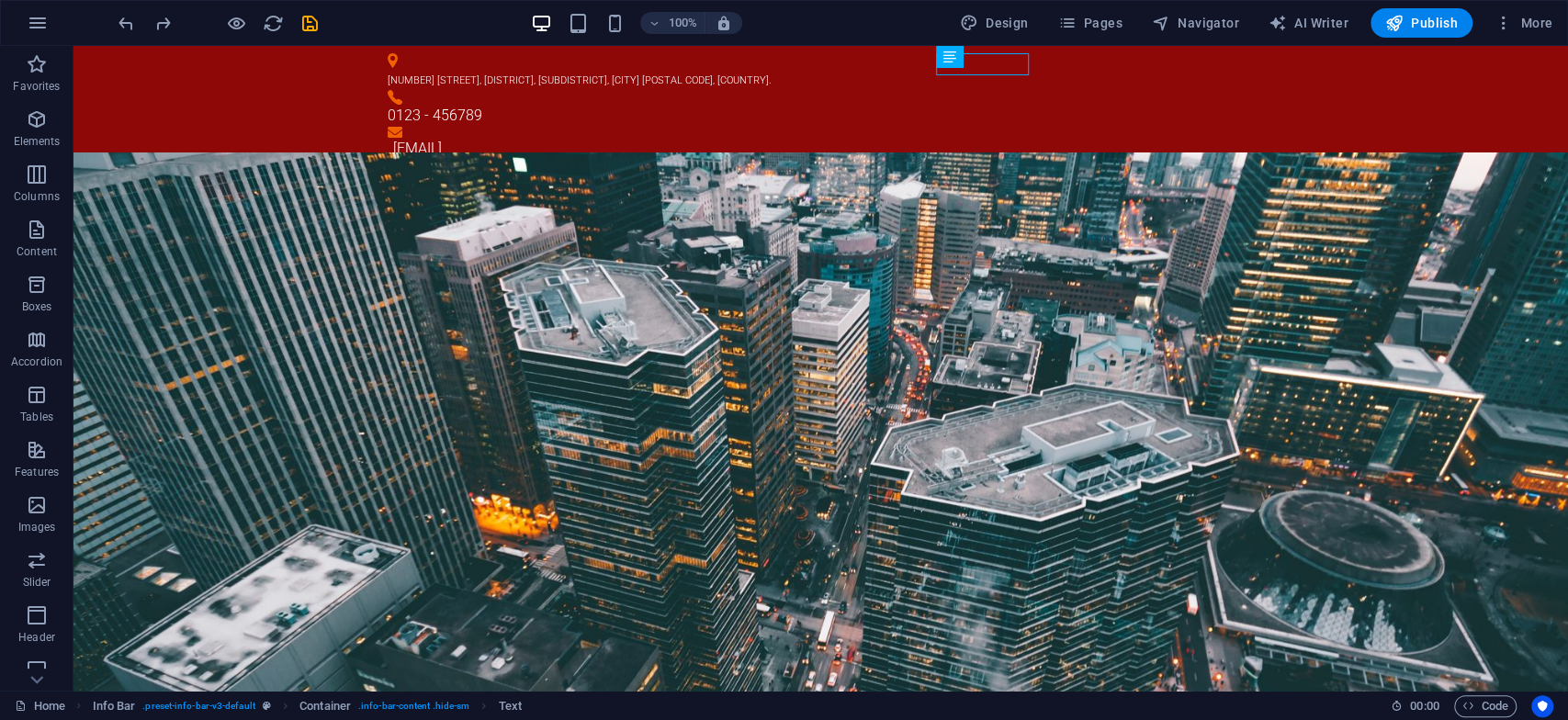 click on "100% Design Pages Navigator AI Writer Publish More" at bounding box center (837, 23) 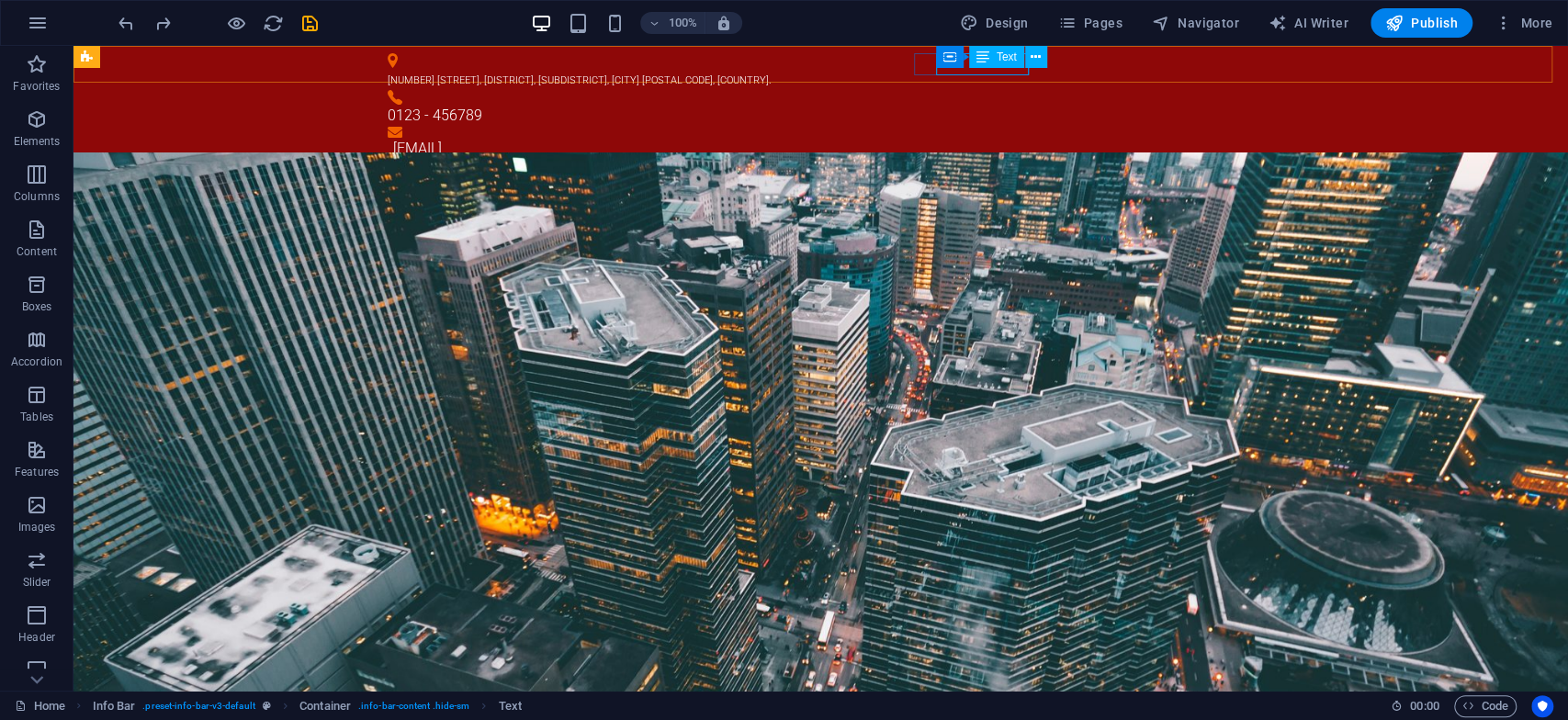 click at bounding box center [983, 57] 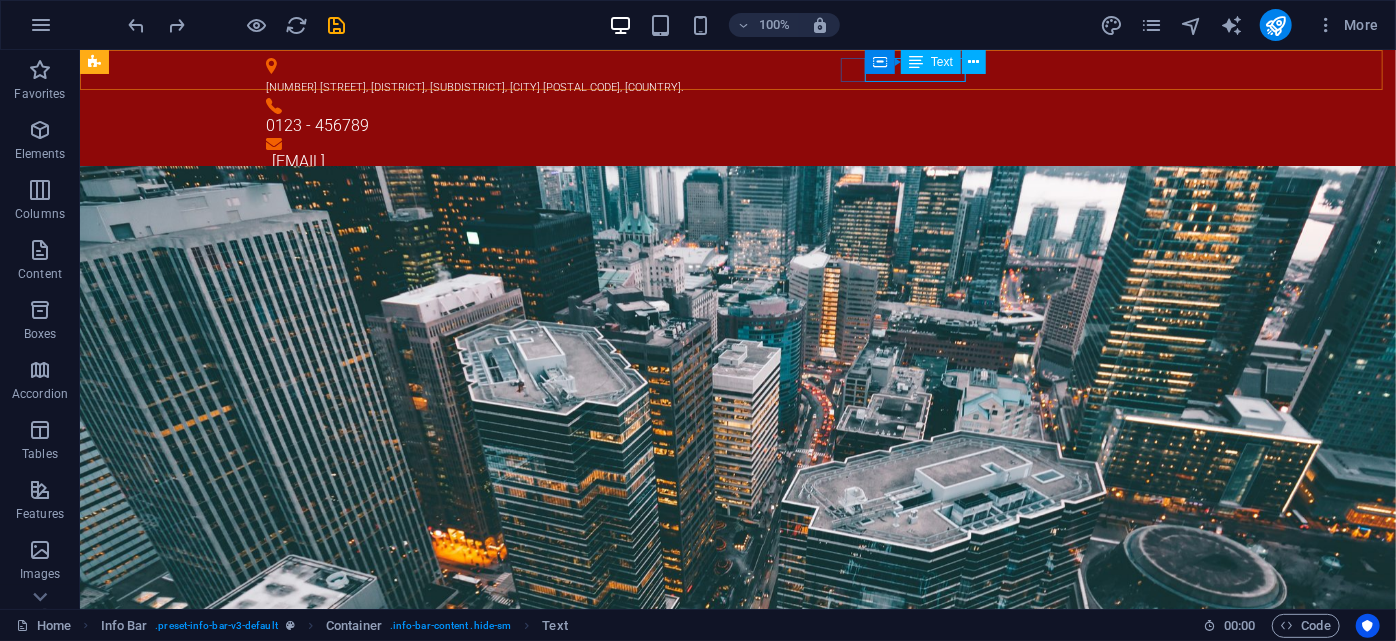 click on "Container   Text" at bounding box center (932, 62) 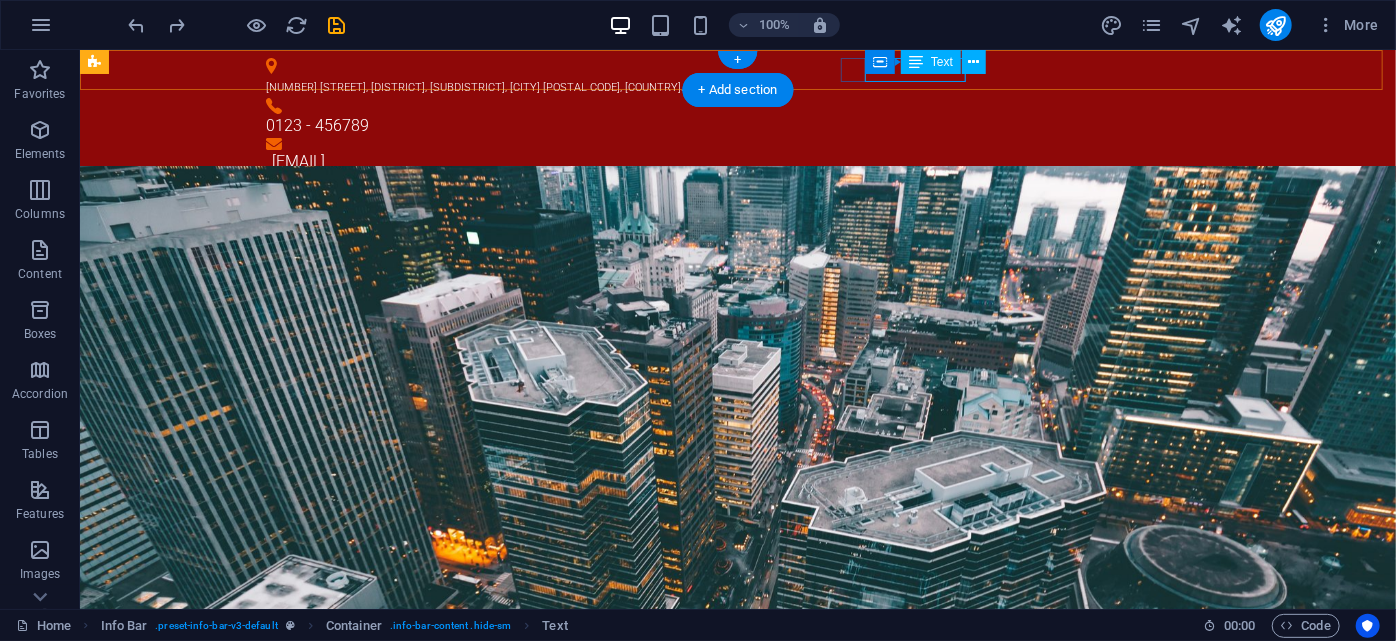 click on "0123 - 456789" at bounding box center (729, 125) 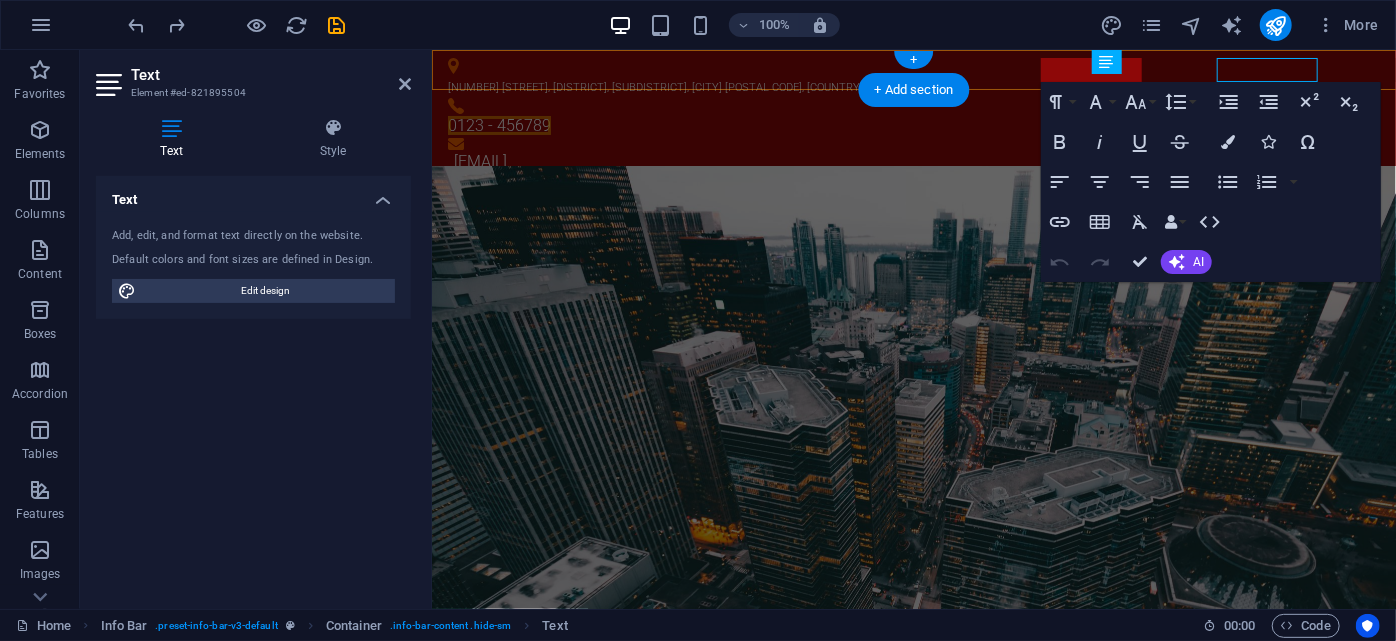 click on "Container" at bounding box center [0, 0] 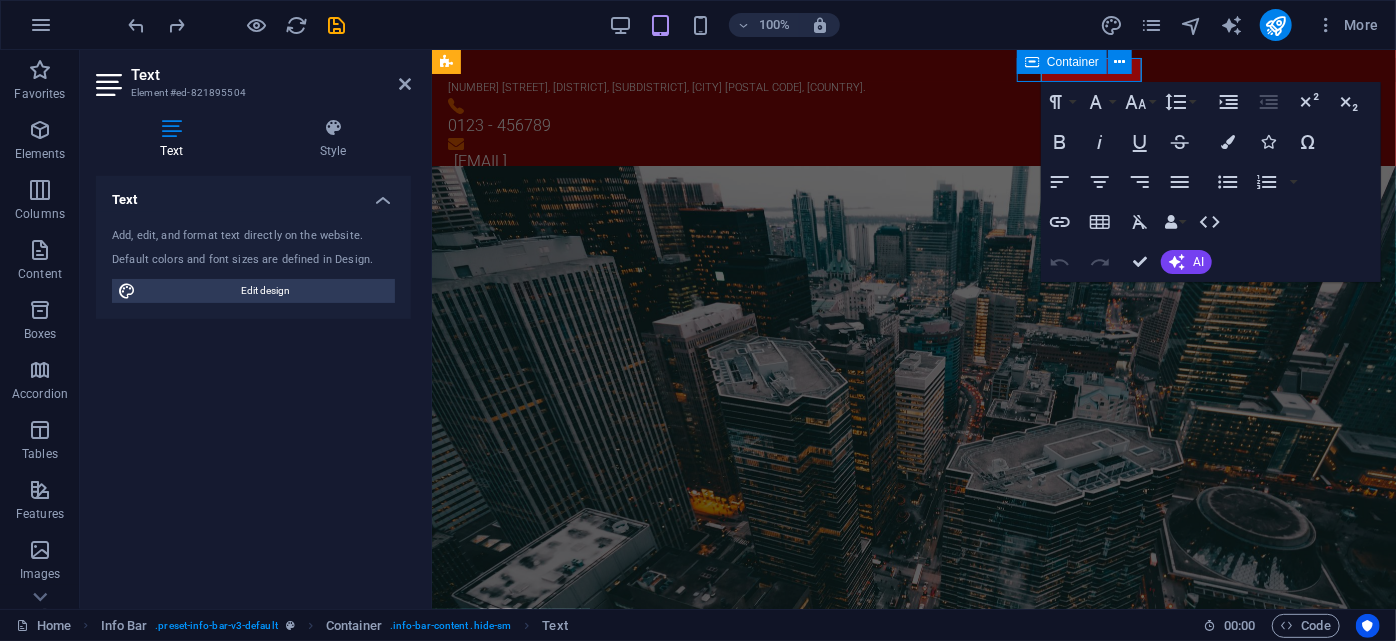 click at bounding box center (0, 0) 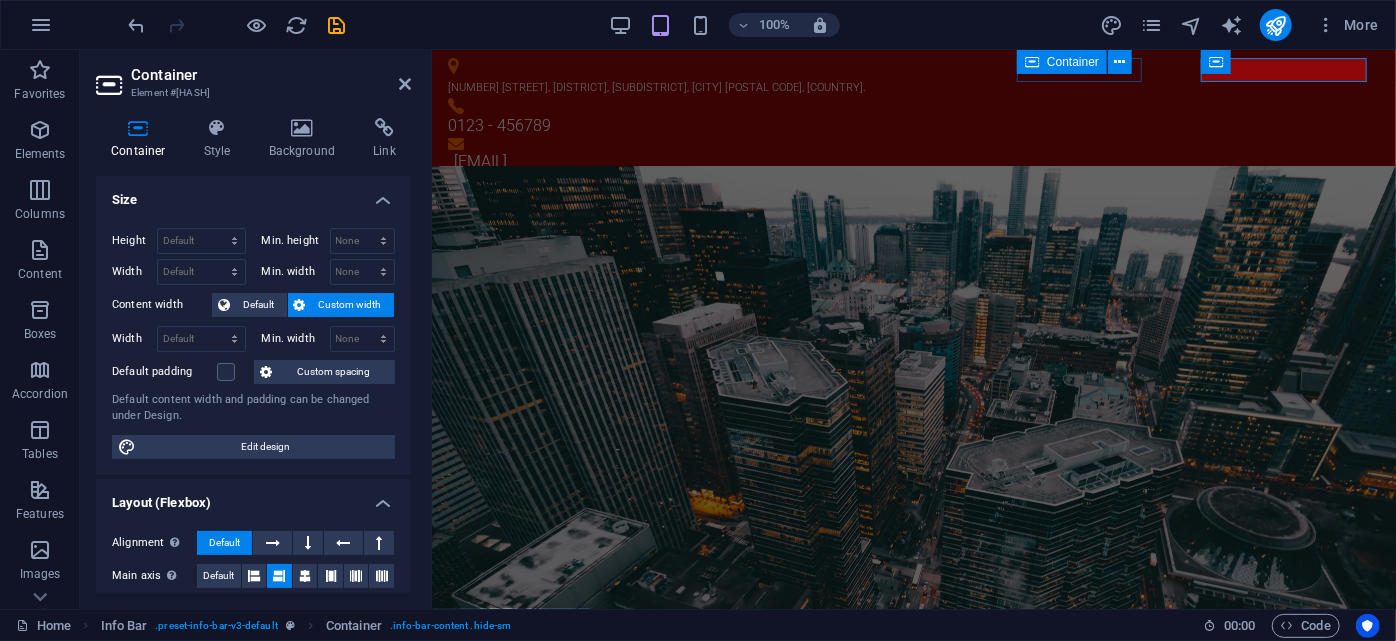 click on "Container" at bounding box center (271, 75) 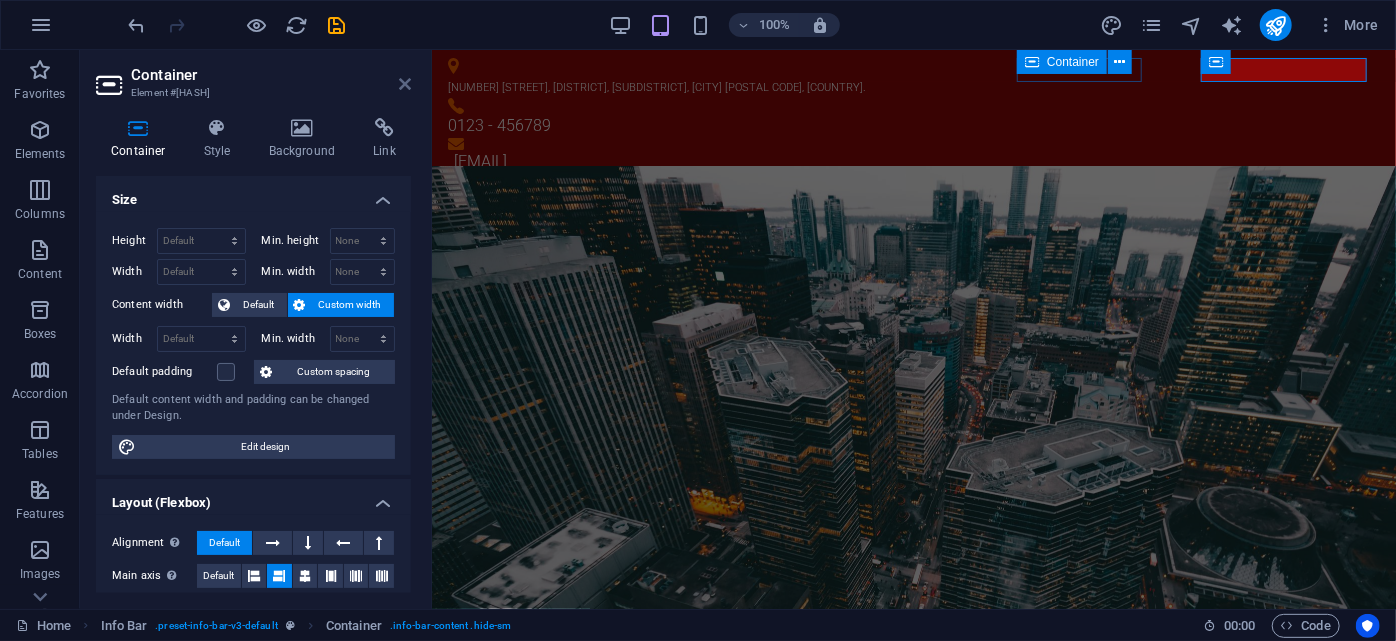 click at bounding box center (405, 84) 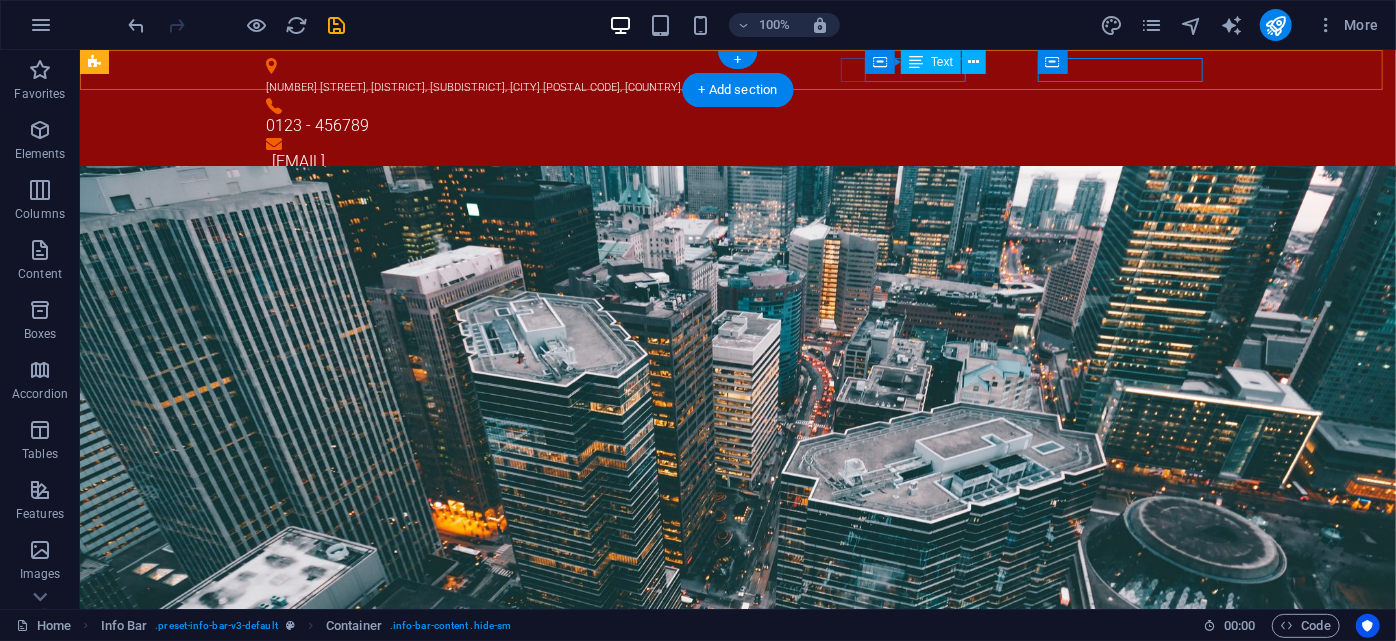 click on "0123 - 456789" at bounding box center [729, 125] 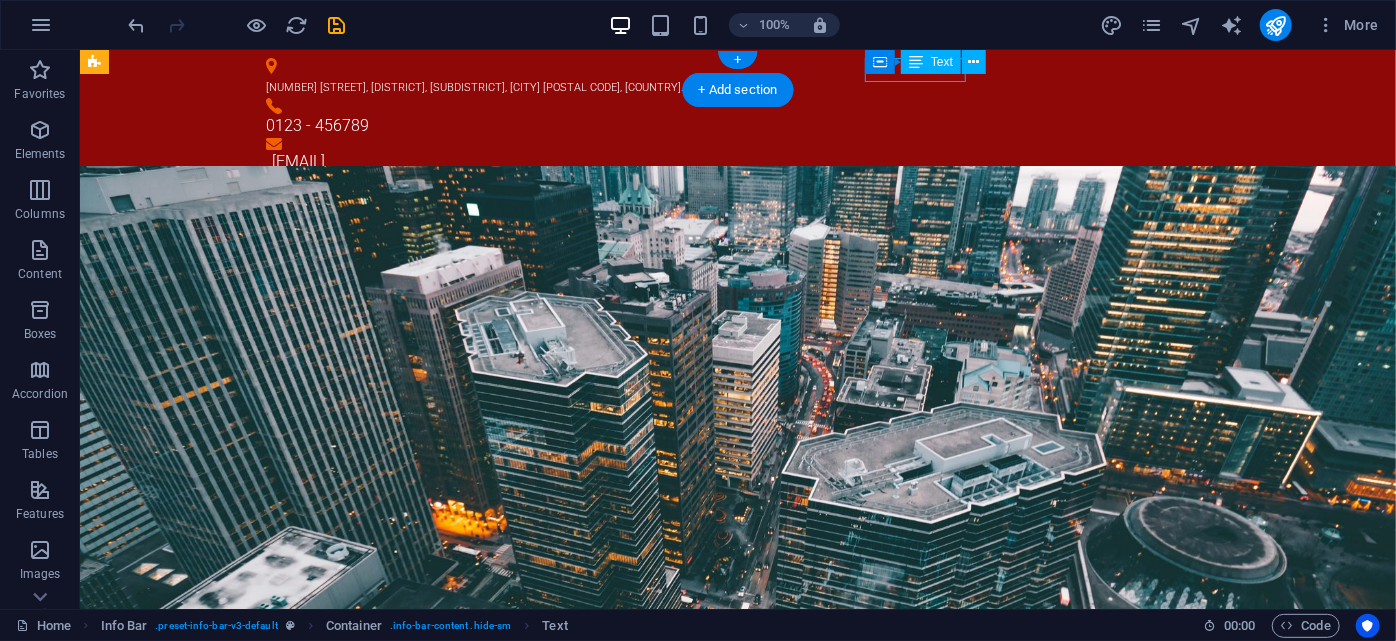 click on "0123 - 456789" at bounding box center (729, 125) 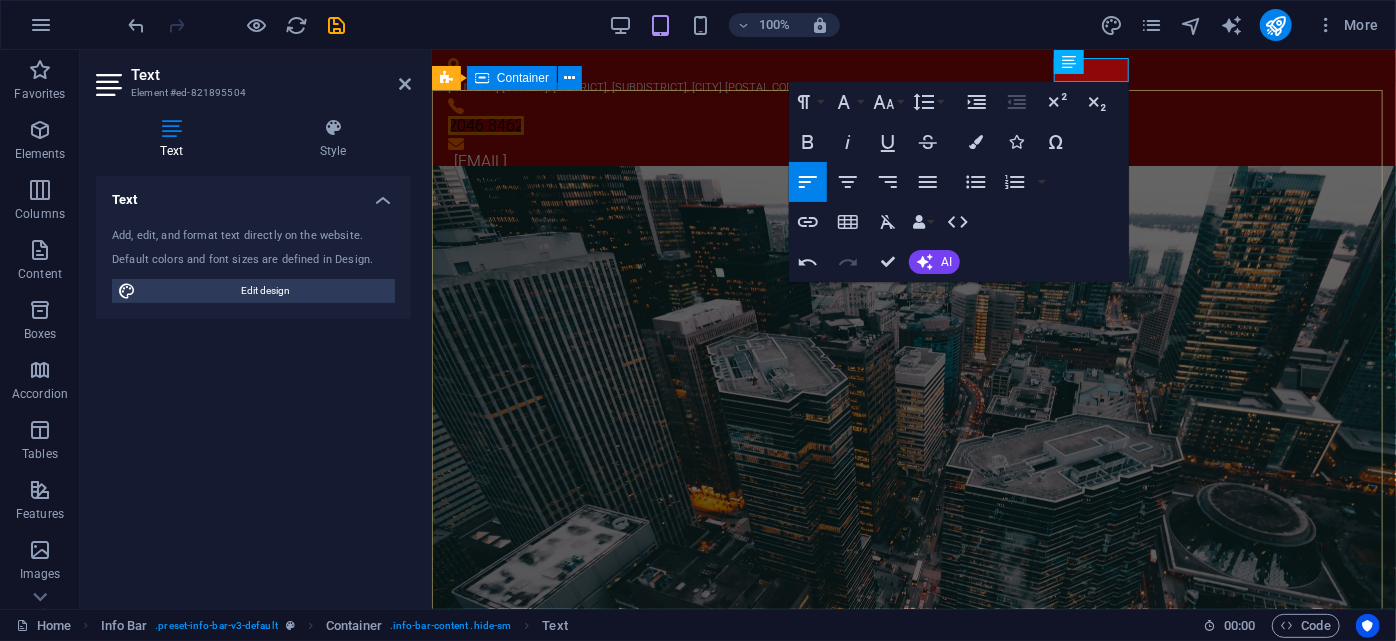 click on "Hardware Support Lorem ipsum dolor sit amet, consetetur sadipscing elitr, sed diam nonumy eirmod tempor invidunt ut labore et dolore magna aliquyam erat, sed diam voluptua. At vero eos et accusam et justo duo dolores et ea rebum. Networking Lorem ipsum dolor sit amet, consetetur sadipscing elitr, sed diam nonumy eirmod tempor invidunt ut labore et dolore magna aliquyam erat, sed diam voluptua. At vero eos et accusam et justo duo dolores et ea rebum. Circuit Boards Lorem ipsum dolor sit amet, consetetur sadipscing elitr, sed diam nonumy eirmod tempor invidunt ut labore et dolore magna aliquyam erat, sed diam voluptua. At vero eos et accusam et justo duo dolores et ea rebum. Learn more" at bounding box center (913, 1798) 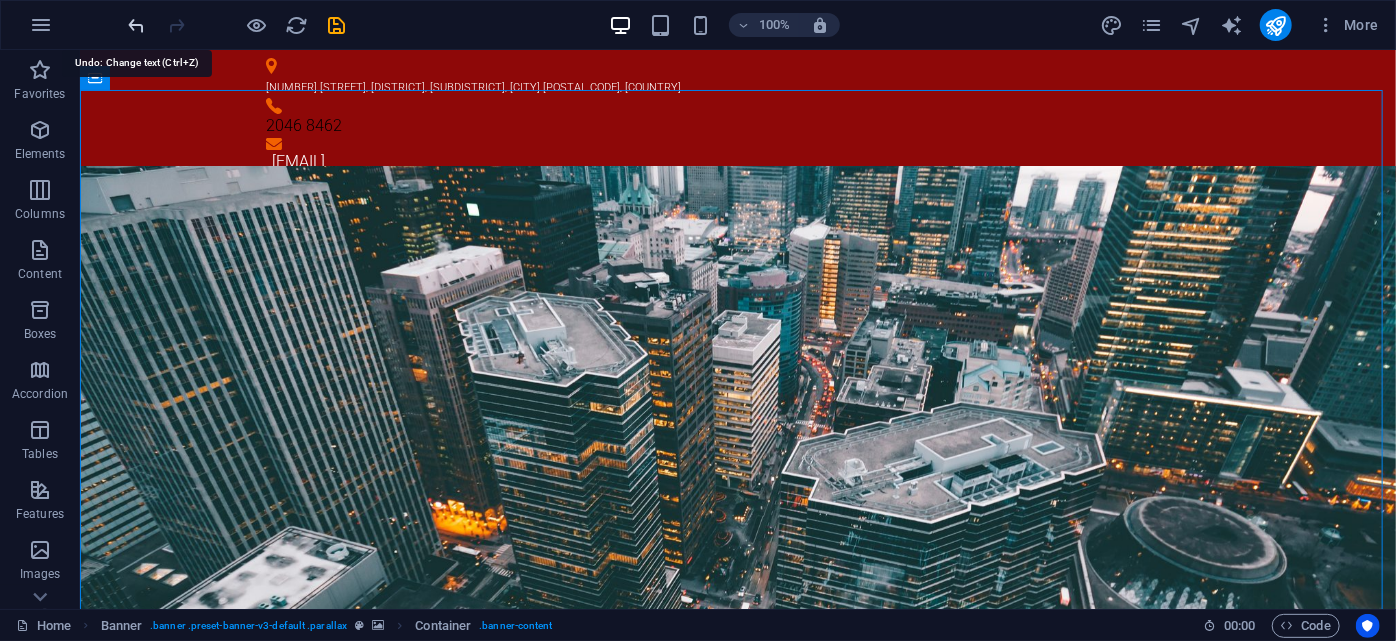 click at bounding box center (137, 25) 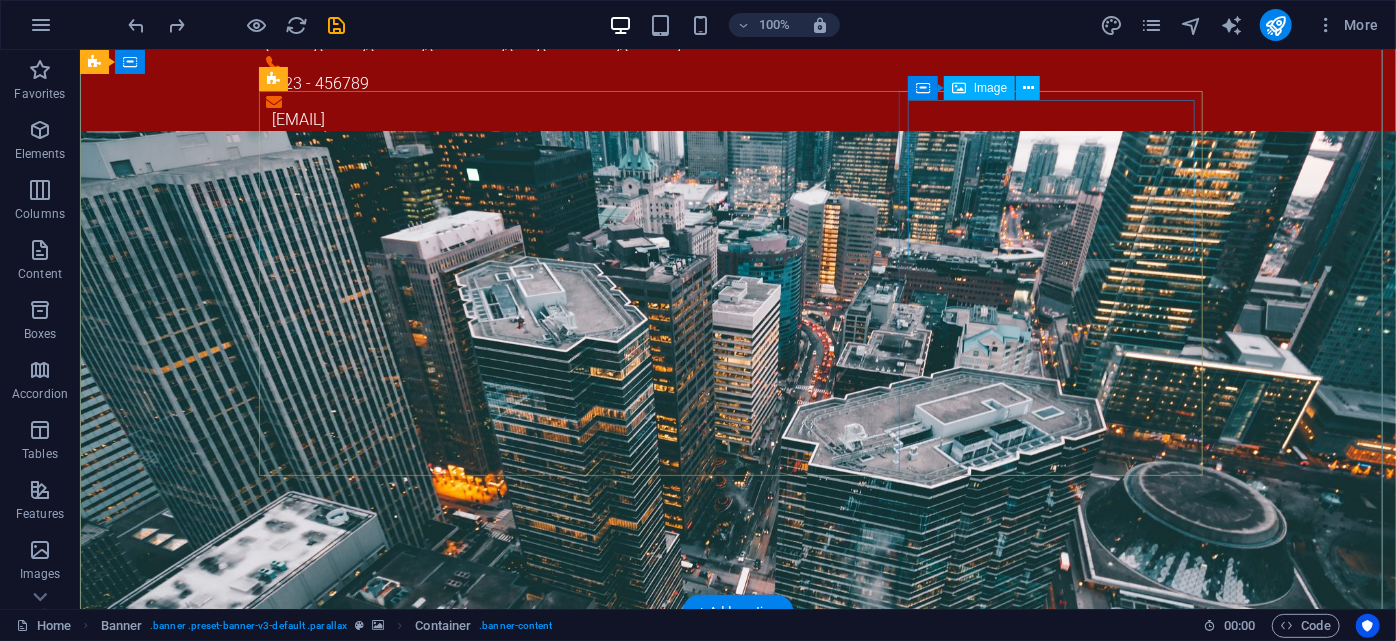 scroll, scrollTop: 0, scrollLeft: 0, axis: both 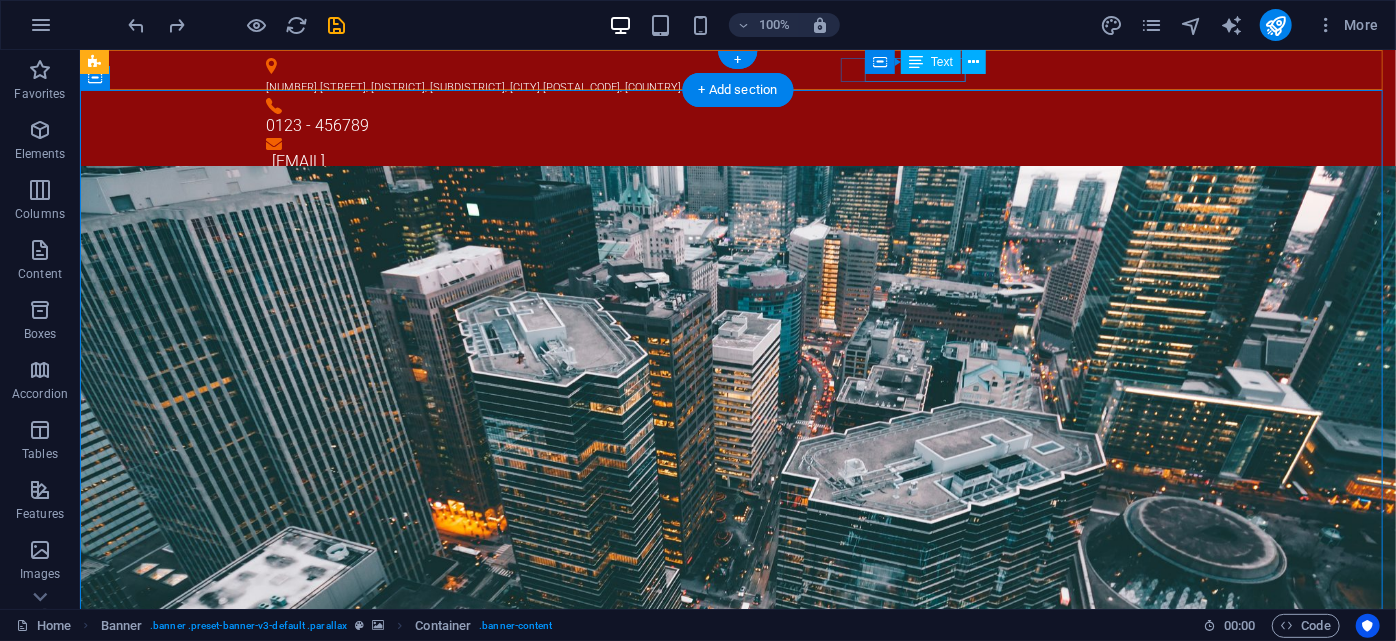click on "0123 - 456789" at bounding box center (729, 125) 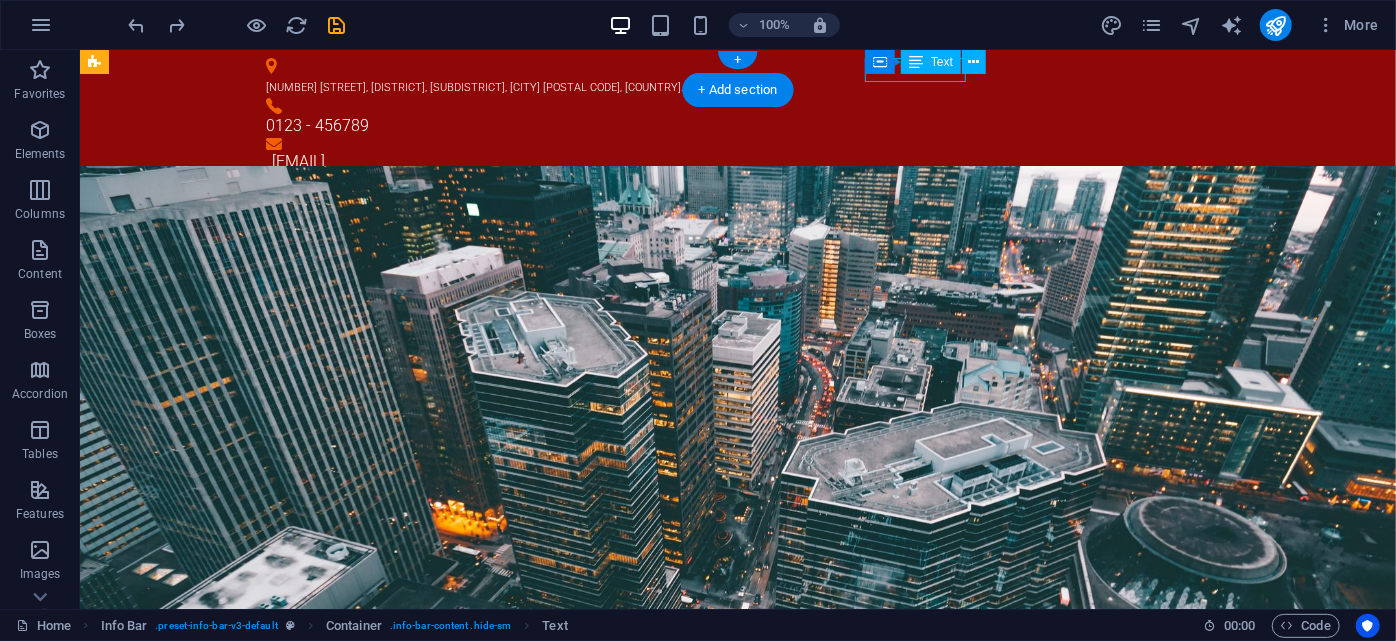 click on "0123 - 456789" at bounding box center [729, 125] 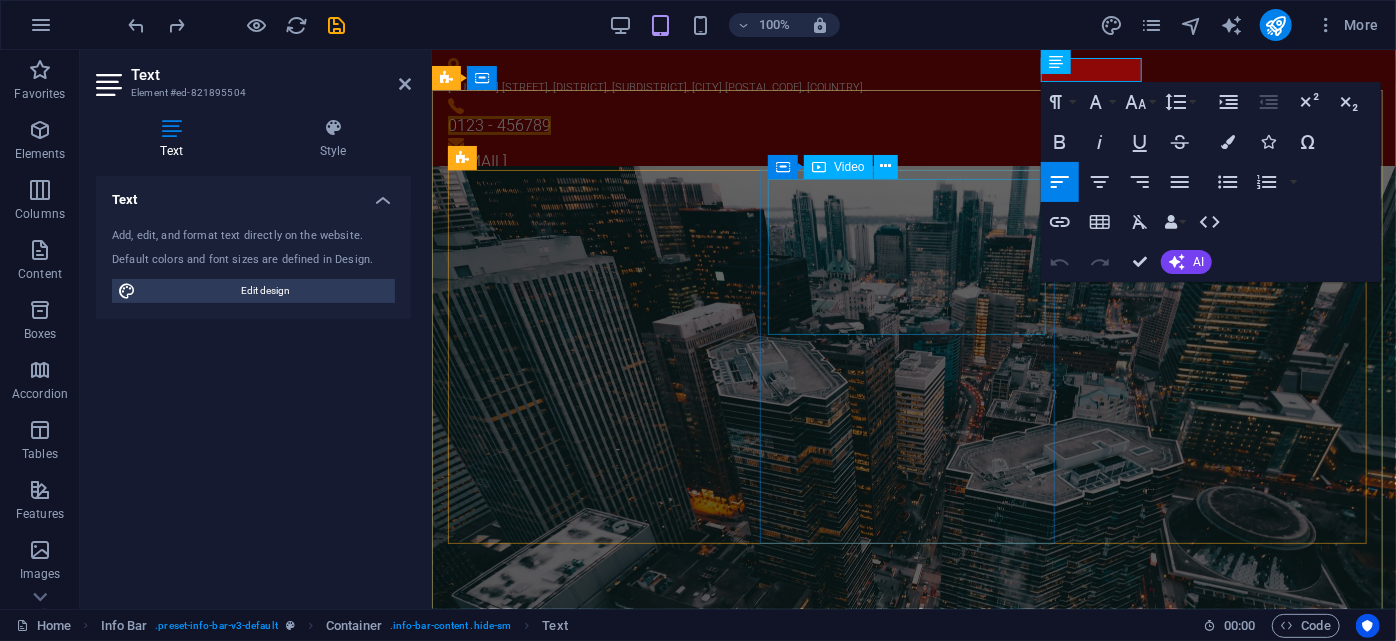 click at bounding box center [913, 1724] 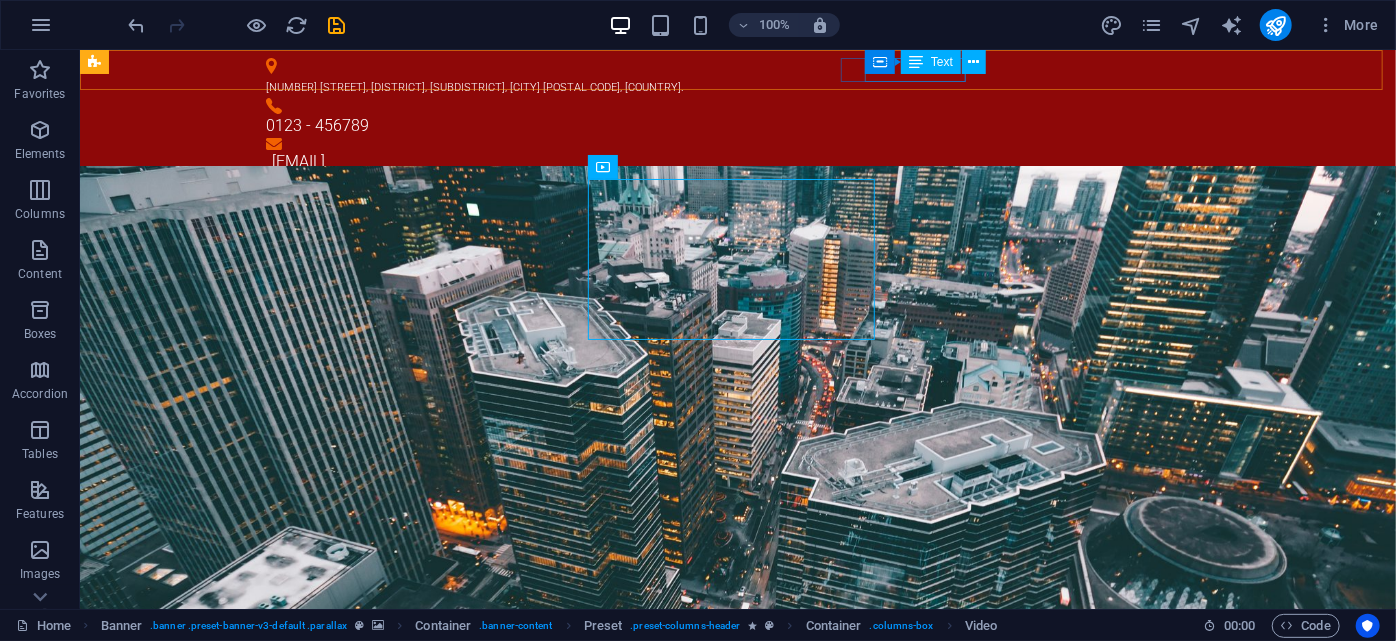 click on "Container   Text" at bounding box center [932, 62] 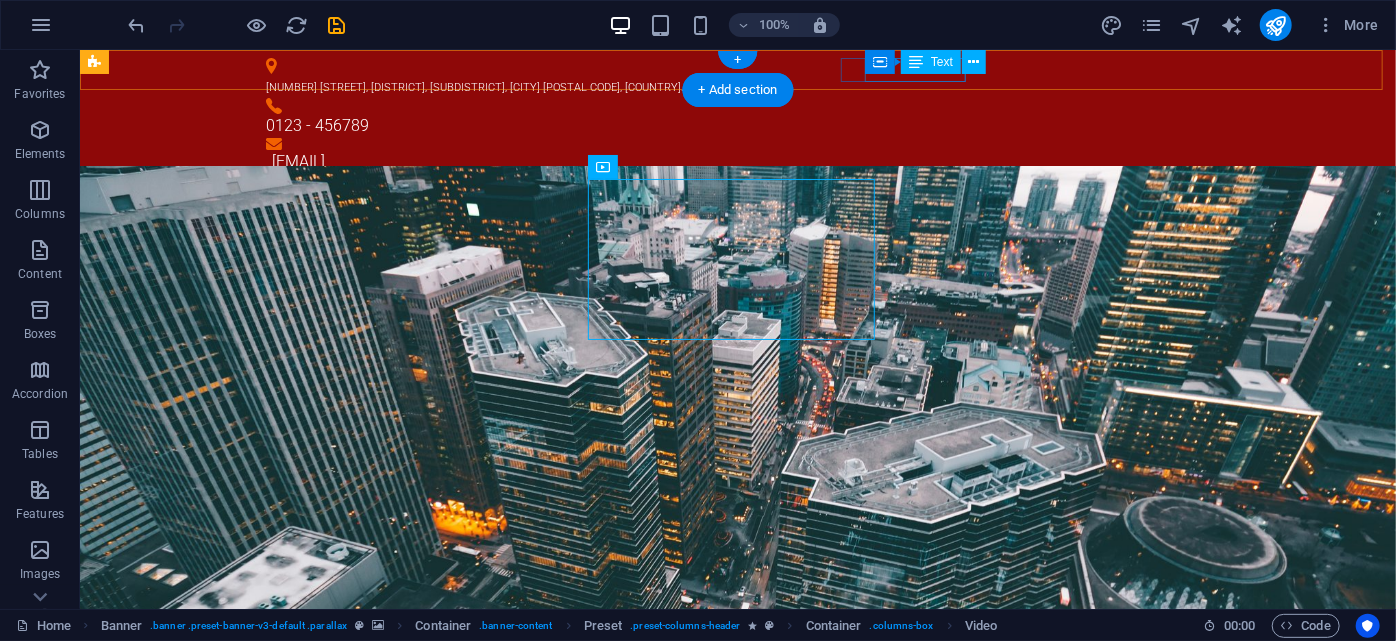 click on "0123 - 456789" at bounding box center (729, 125) 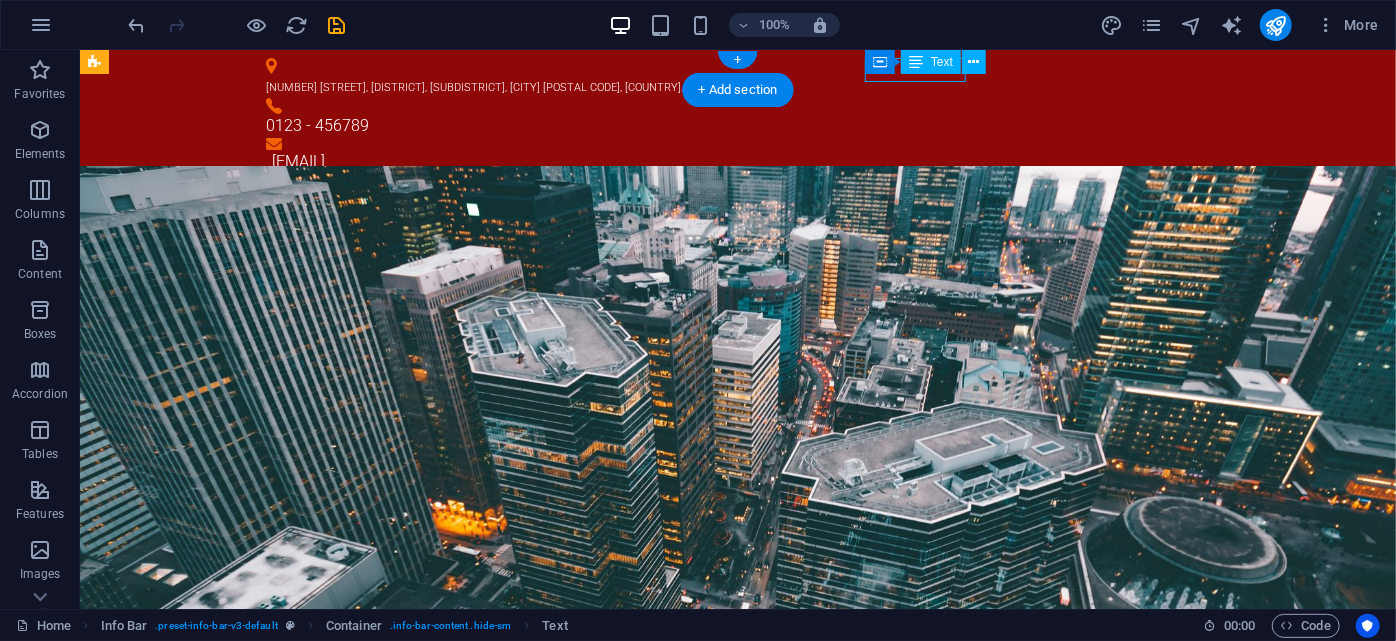 click on "0123 - 456789" at bounding box center [729, 125] 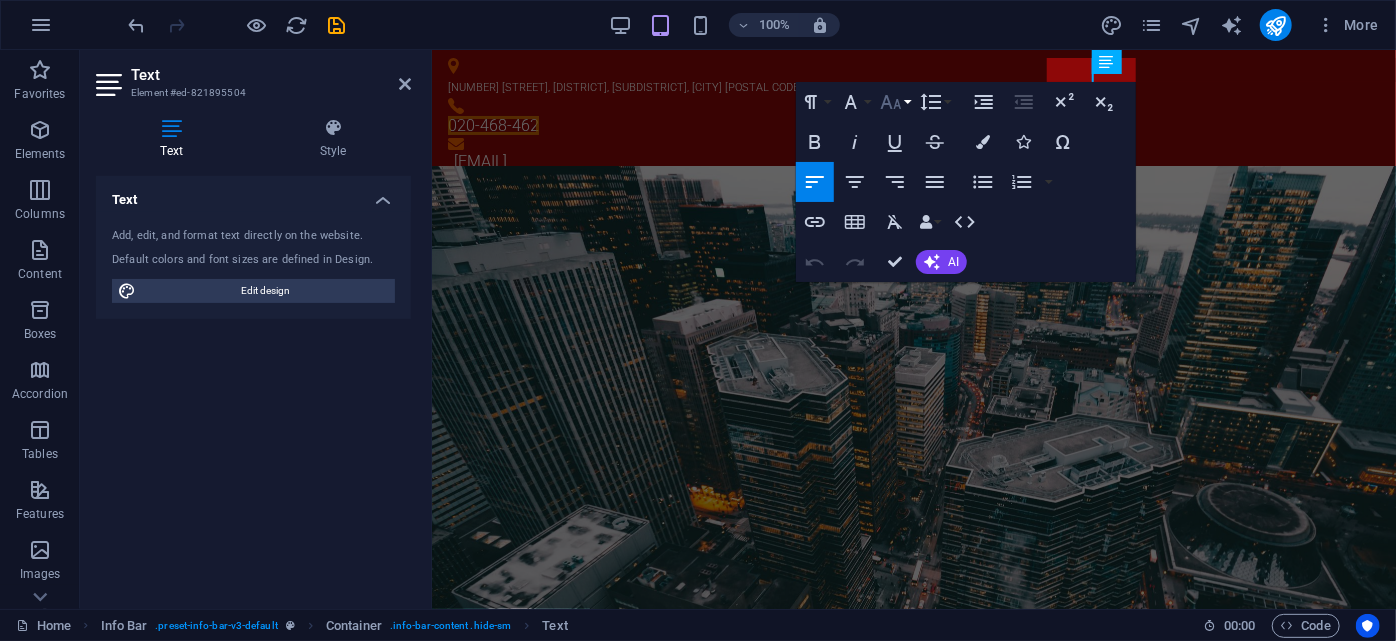 scroll, scrollTop: 0, scrollLeft: 7, axis: horizontal 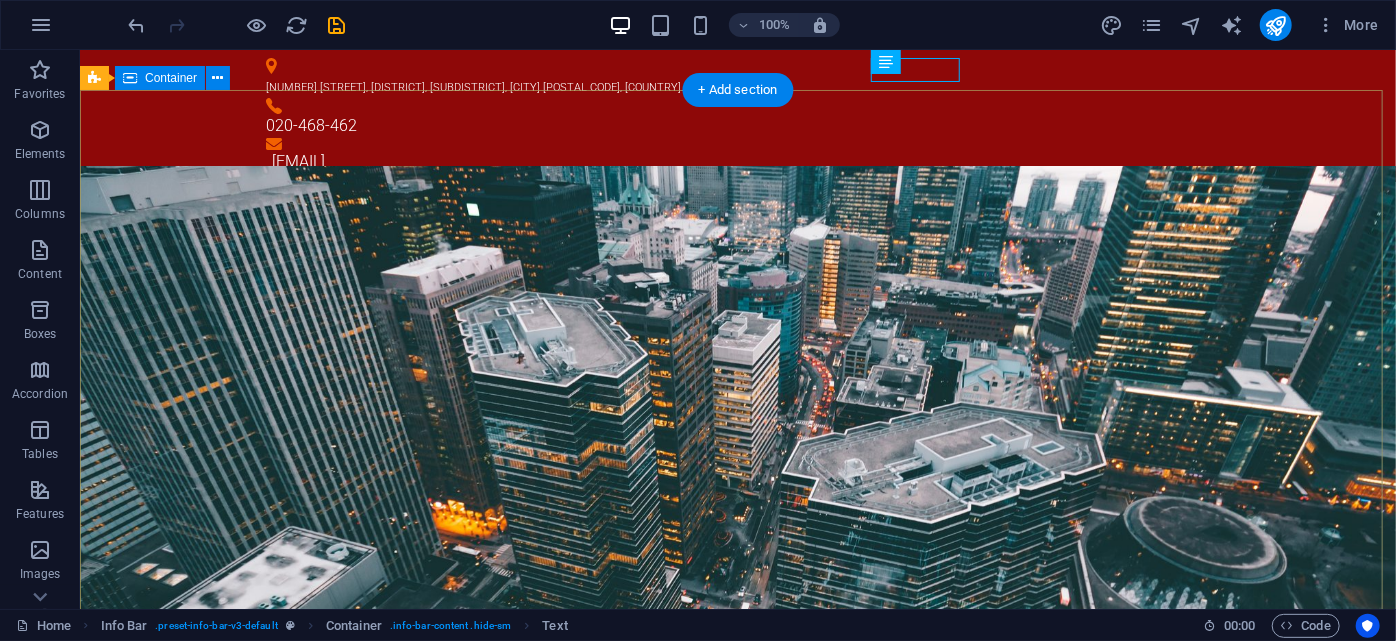 click on "Hardware Support Lorem ipsum dolor sit amet, consetetur sadipscing elitr, sed diam nonumy eirmod tempor invidunt ut labore et dolore magna aliquyam erat, sed diam voluptua. At vero eos et accusam et justo duo dolores et ea rebum. Networking Lorem ipsum dolor sit amet, consetetur sadipscing elitr, sed diam nonumy eirmod tempor invidunt ut labore et dolore magna aliquyam erat, sed diam voluptua. At vero eos et accusam et justo duo dolores et ea rebum. Circuit Boards Lorem ipsum dolor sit amet, consetetur sadipscing elitr, sed diam nonumy eirmod tempor invidunt ut labore et dolore magna aliquyam erat, sed diam voluptua. At vero eos et accusam et justo duo dolores et ea rebum. Learn more" at bounding box center (737, 1824) 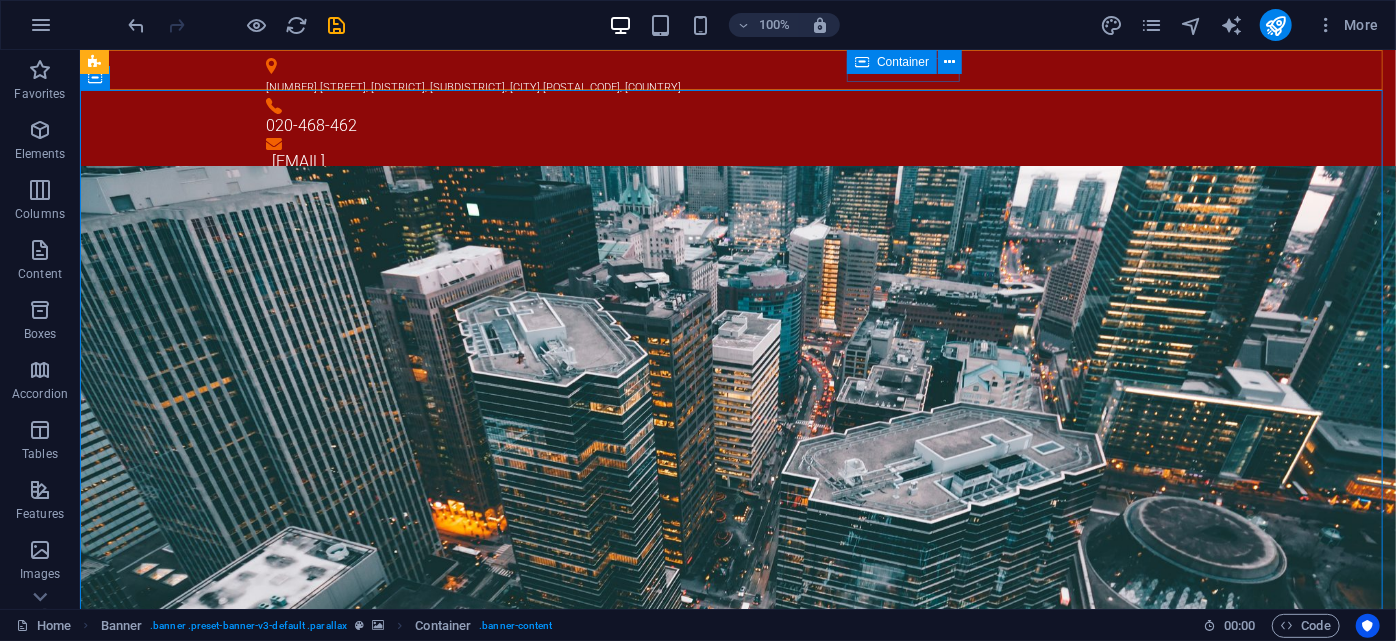 click at bounding box center [862, 62] 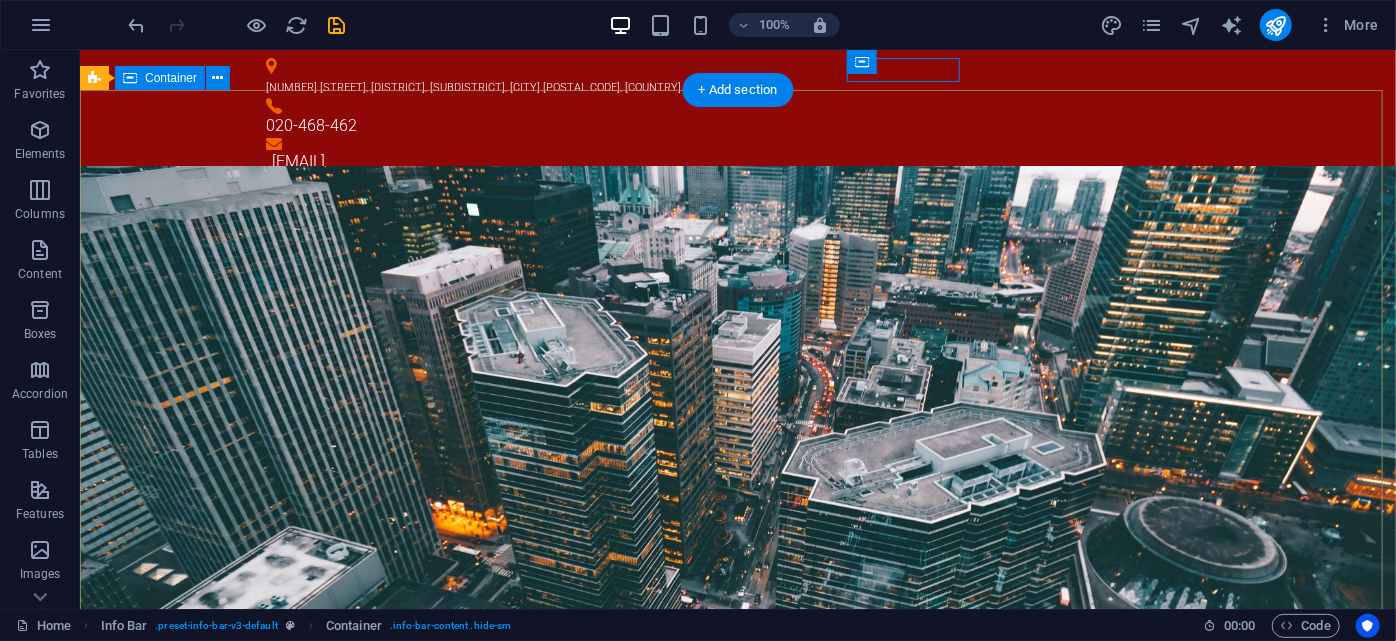click on "Hardware Support Lorem ipsum dolor sit amet, consetetur sadipscing elitr, sed diam nonumy eirmod tempor invidunt ut labore et dolore magna aliquyam erat, sed diam voluptua. At vero eos et accusam et justo duo dolores et ea rebum. Networking Lorem ipsum dolor sit amet, consetetur sadipscing elitr, sed diam nonumy eirmod tempor invidunt ut labore et dolore magna aliquyam erat, sed diam voluptua. At vero eos et accusam et justo duo dolores et ea rebum. Circuit Boards Lorem ipsum dolor sit amet, consetetur sadipscing elitr, sed diam nonumy eirmod tempor invidunt ut labore et dolore magna aliquyam erat, sed diam voluptua. At vero eos et accusam et justo duo dolores et ea rebum. Learn more" at bounding box center [737, 1824] 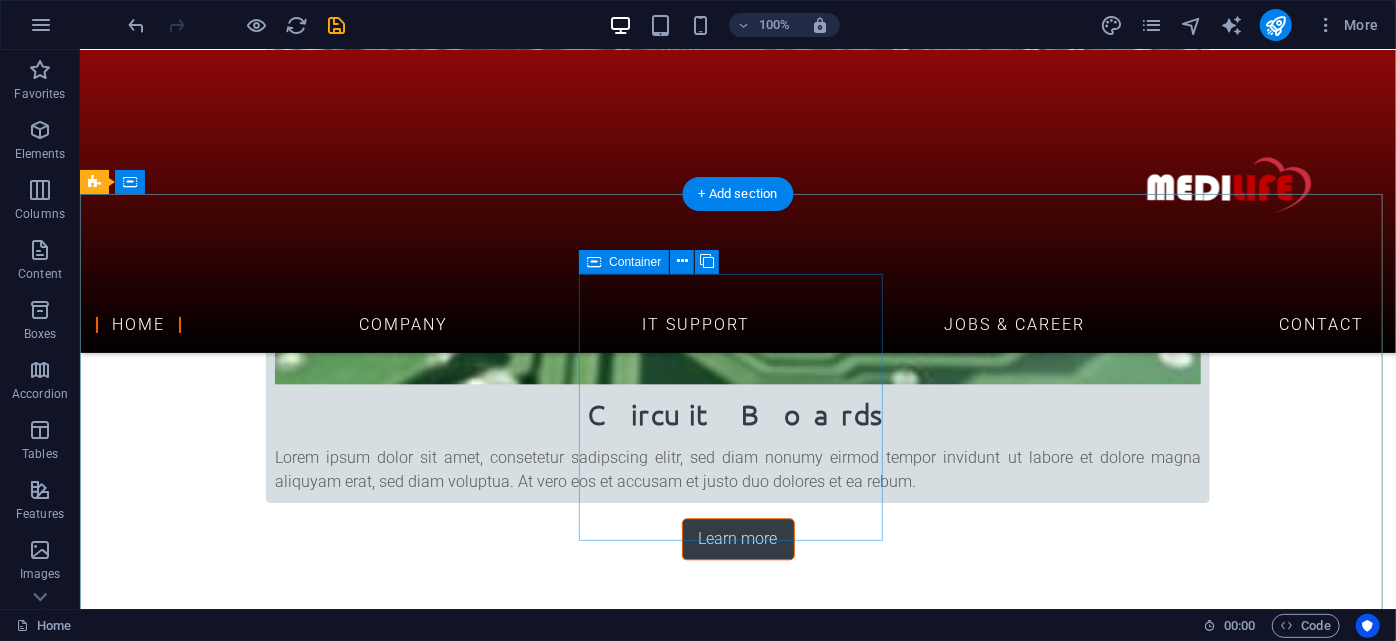 scroll, scrollTop: 2181, scrollLeft: 0, axis: vertical 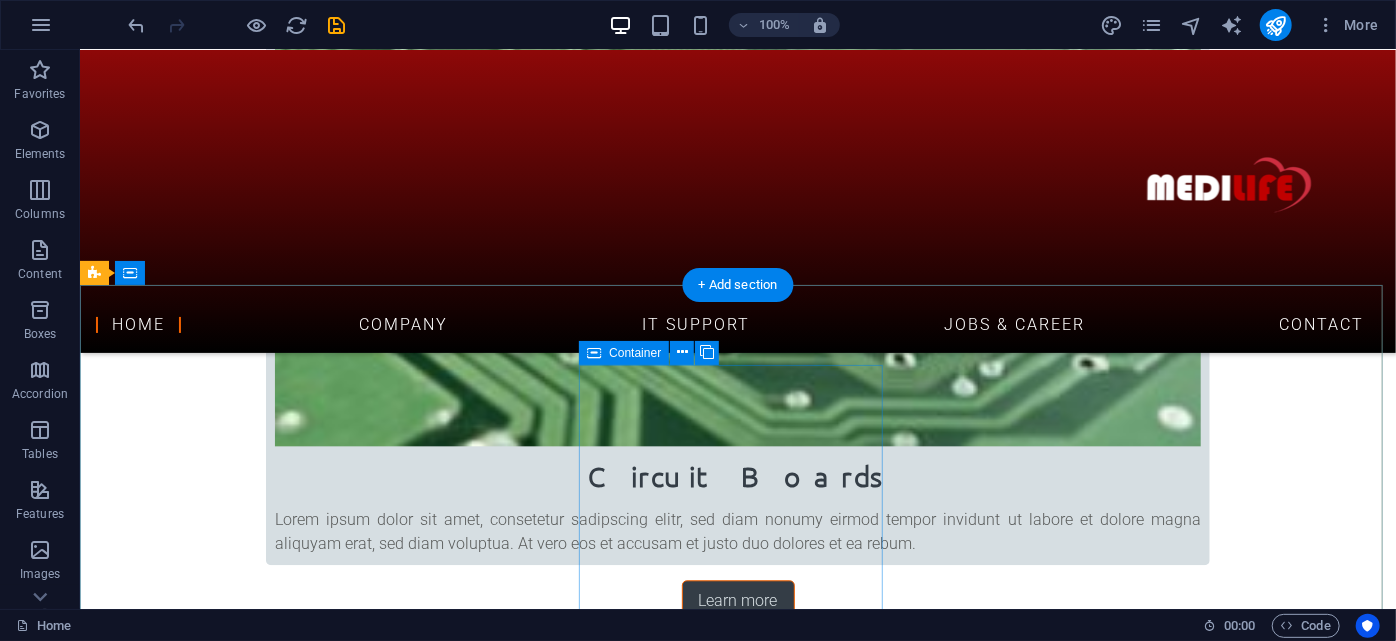 click on "Phone Phone:  0123 - 456789 Mobile:" at bounding box center (567, 3697) 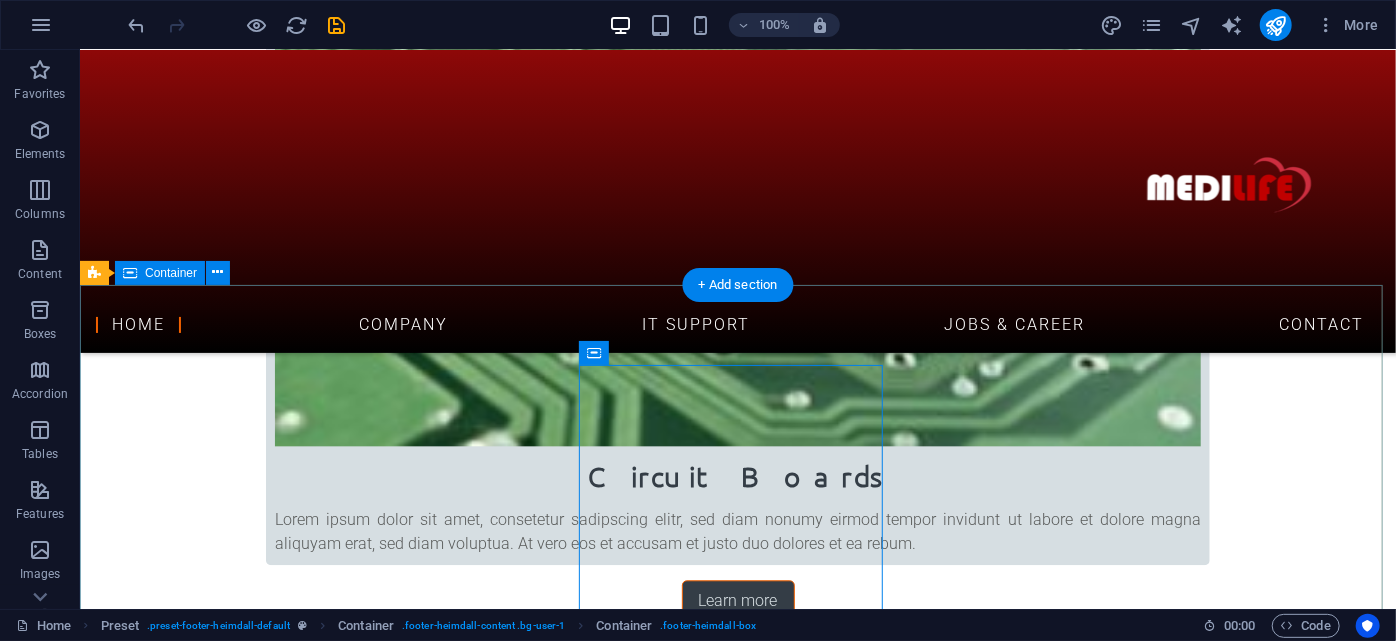 click on "Address [ADDRESS] [CITY]   [ZIP] Phone Phone:  [PHONE] Mobile:  Contact [EMAIL] Legal Notice  |  Privacy" at bounding box center (737, 3697) 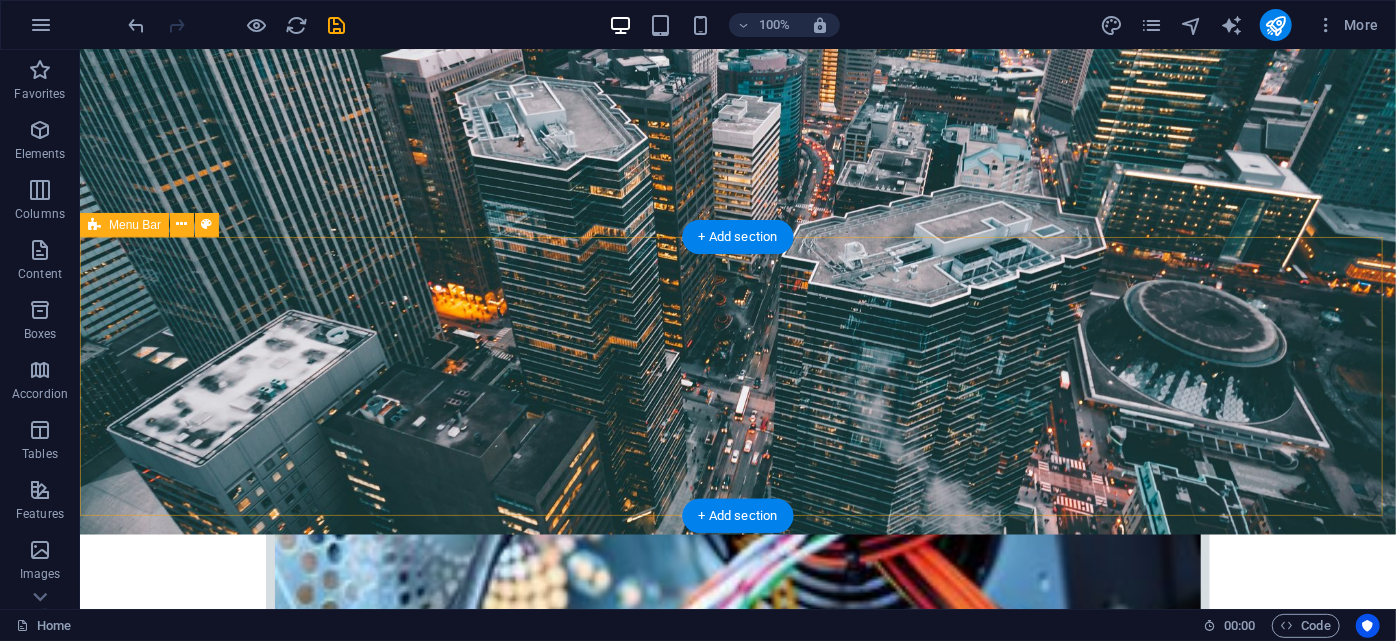 scroll, scrollTop: 454, scrollLeft: 0, axis: vertical 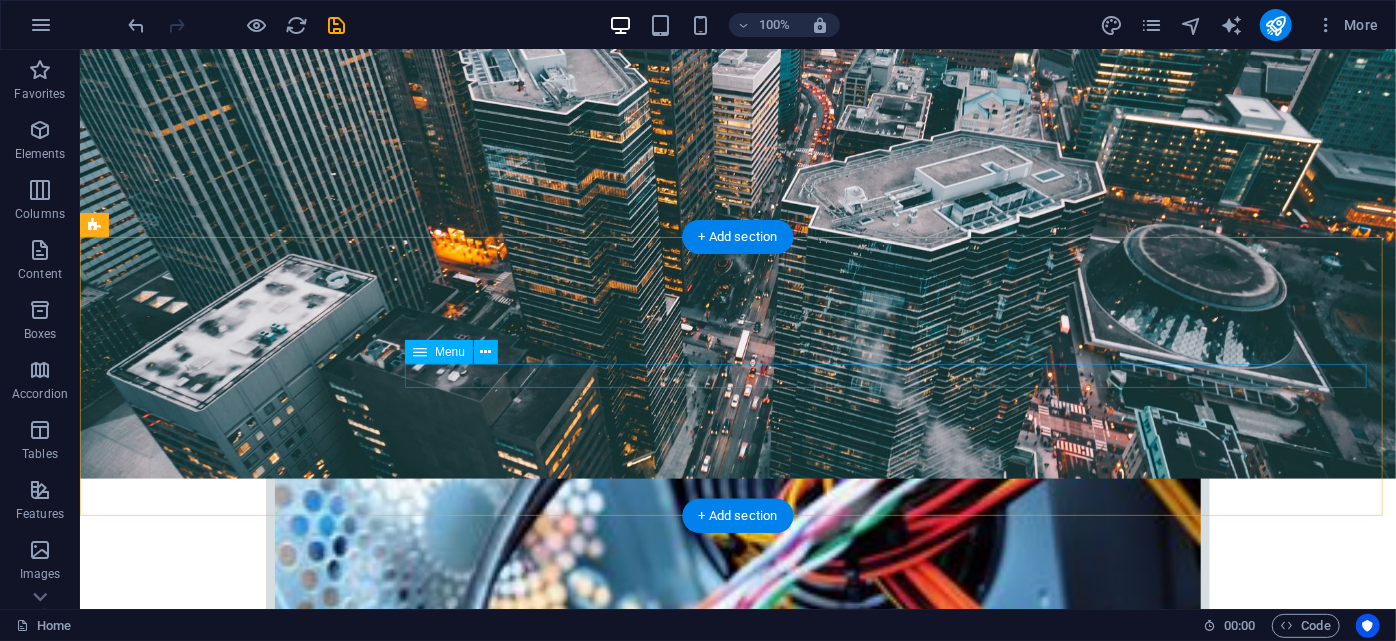 click on "Home Company IT Support Jobs & Career Contact" at bounding box center [737, 2703] 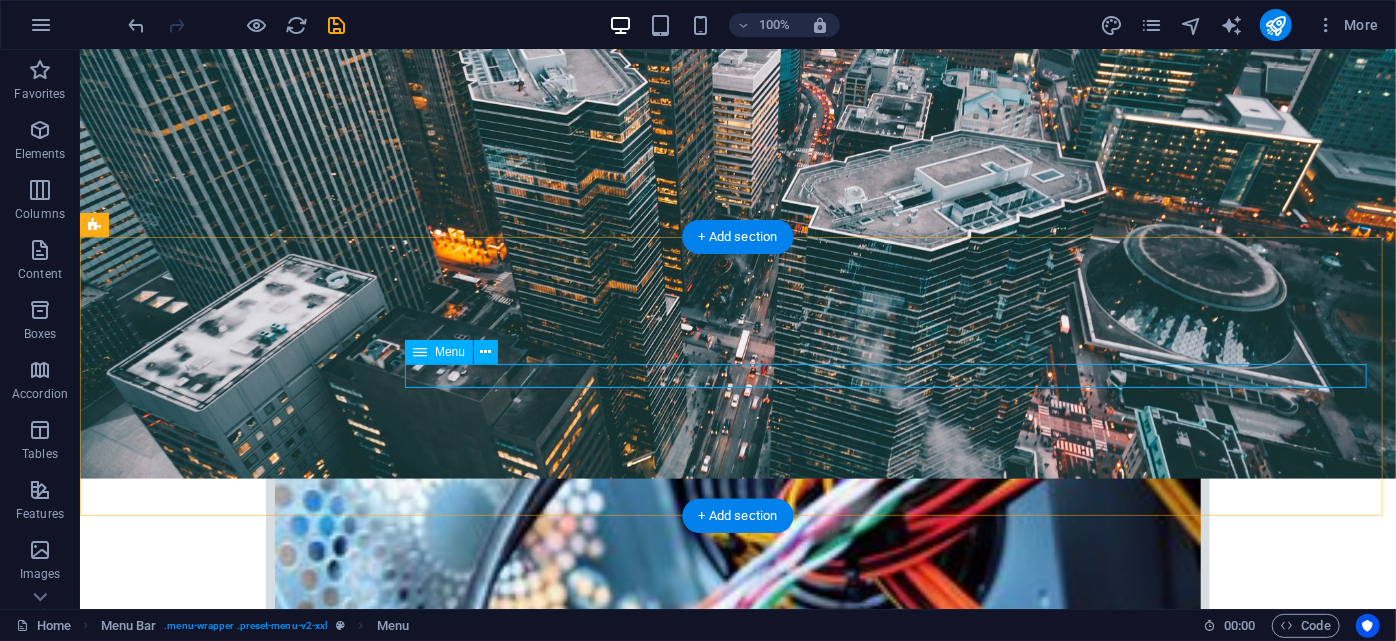 click on "Home Company IT Support Jobs & Career Contact" at bounding box center (737, 2703) 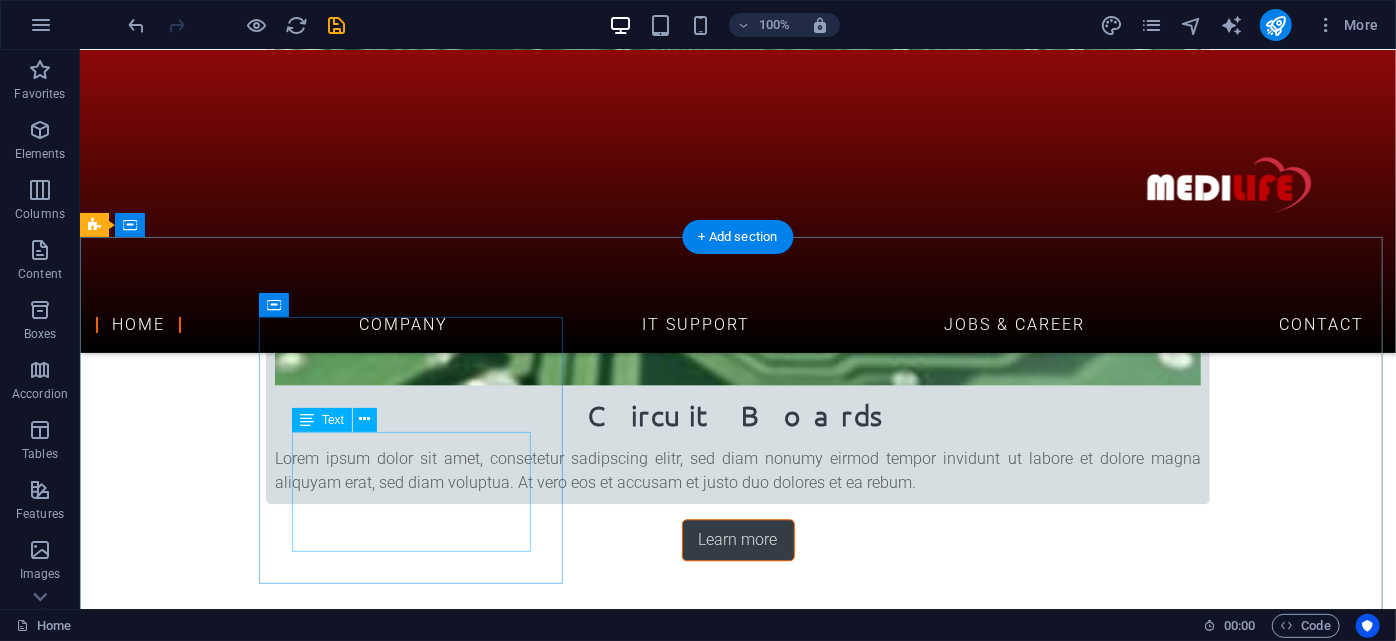 scroll, scrollTop: 2248, scrollLeft: 0, axis: vertical 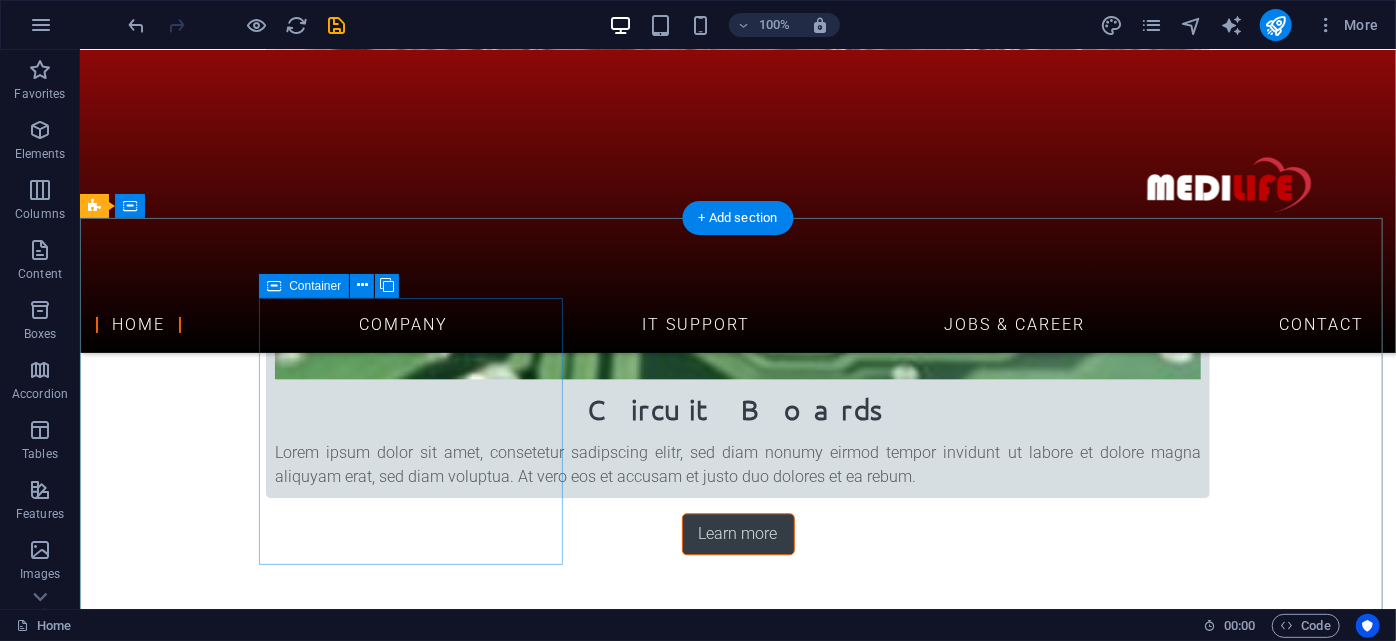 click on "Address 59/62 The Eiffel Project, Kanchanaphisek Rd., Rat Phatthana, Saphan Sung, Bangkok 10240, Thailand. Berlin   12345" at bounding box center (567, 3426) 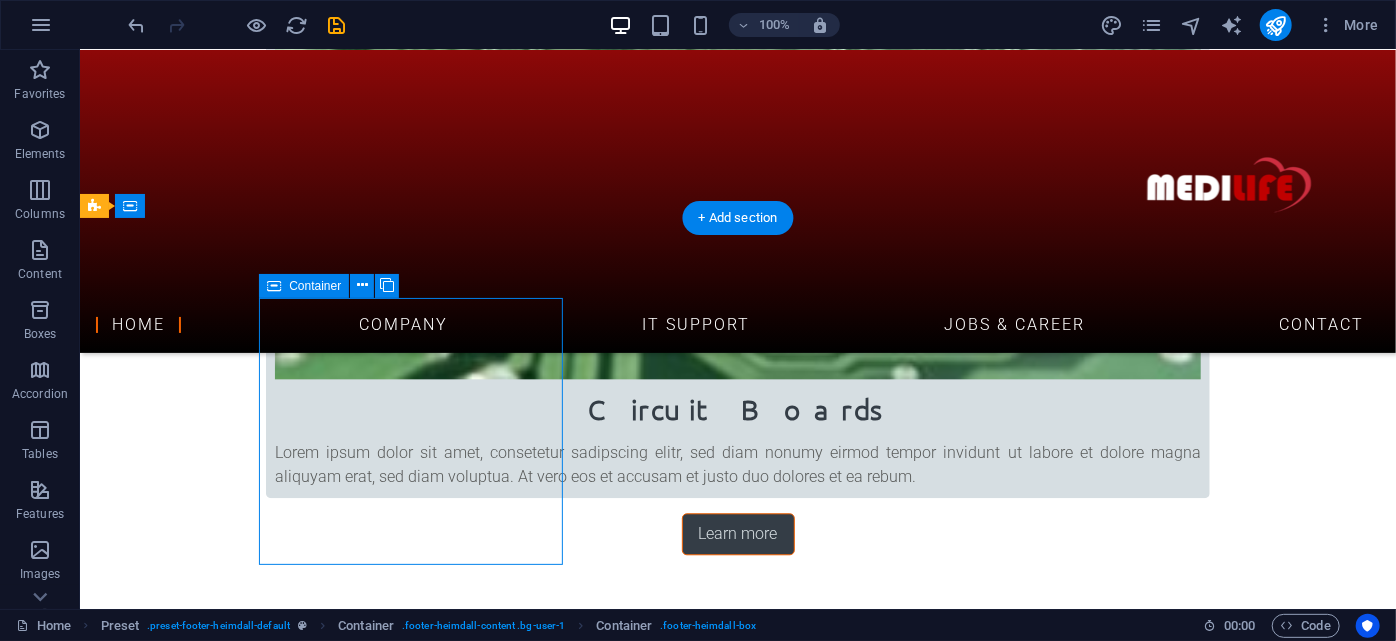 click on "Address 59/62 The Eiffel Project, Kanchanaphisek Rd., Rat Phatthana, Saphan Sung, Bangkok 10240, Thailand. Berlin   12345" at bounding box center (567, 3426) 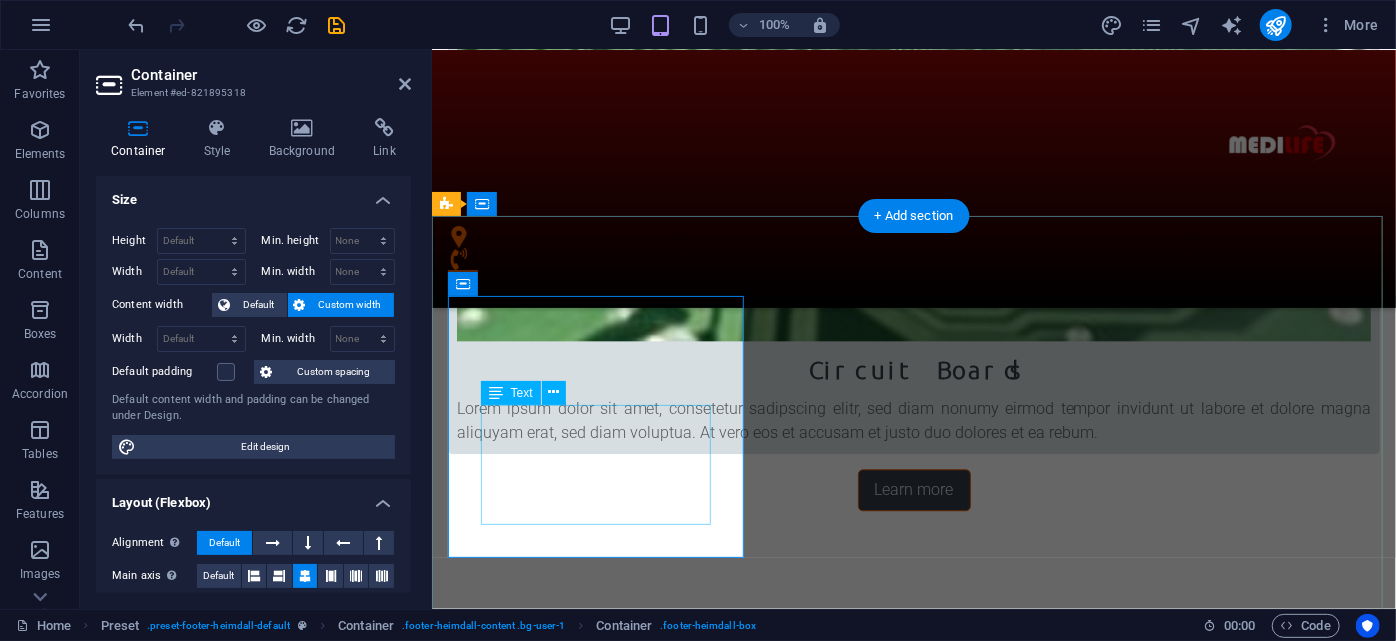 scroll, scrollTop: 2161, scrollLeft: 0, axis: vertical 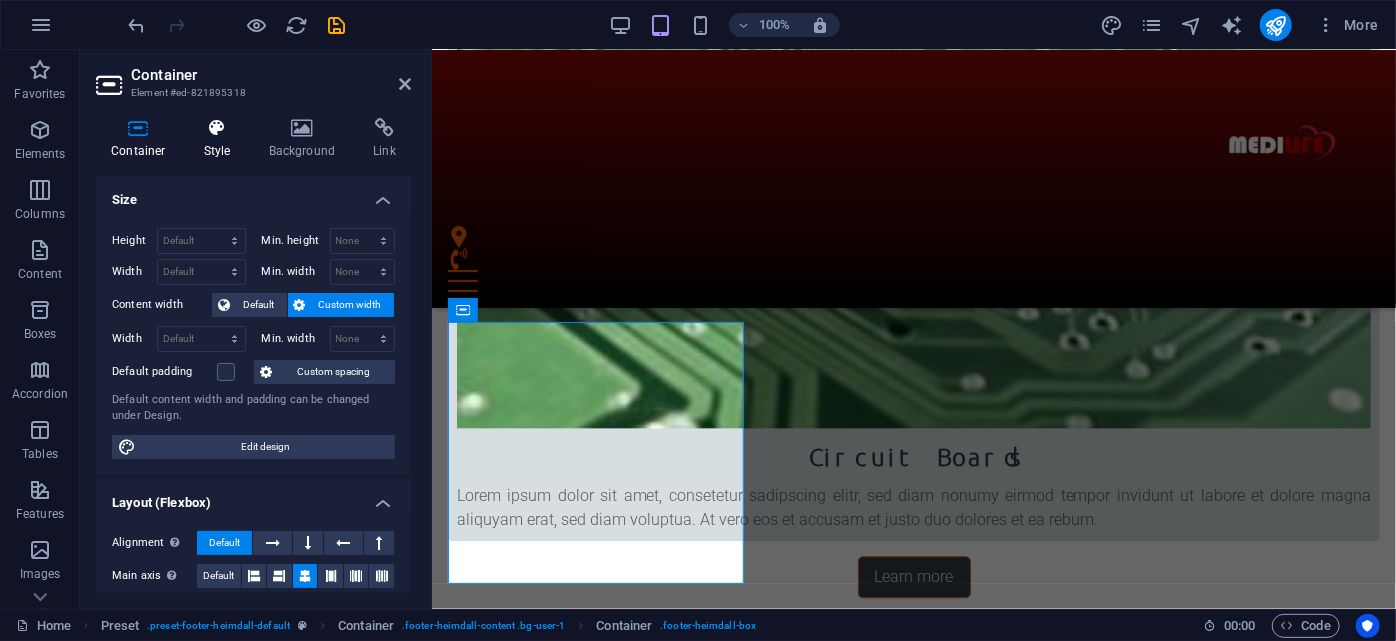 click on "Style" at bounding box center [221, 139] 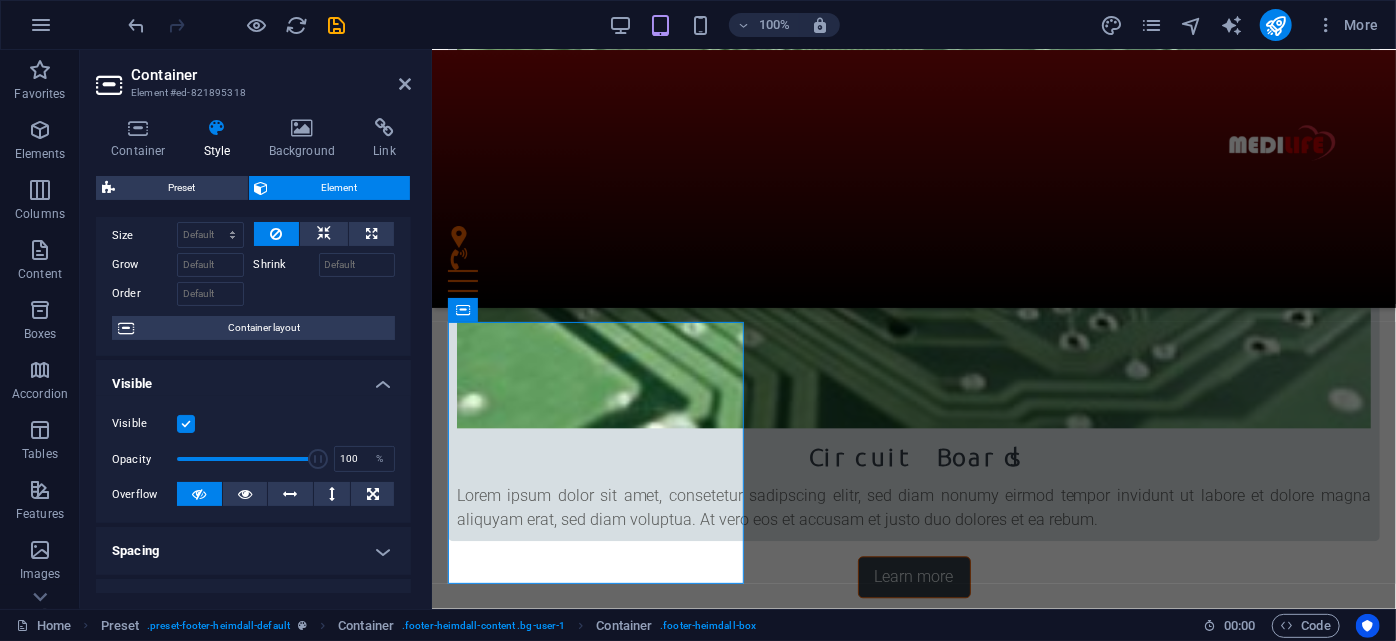 scroll, scrollTop: 0, scrollLeft: 0, axis: both 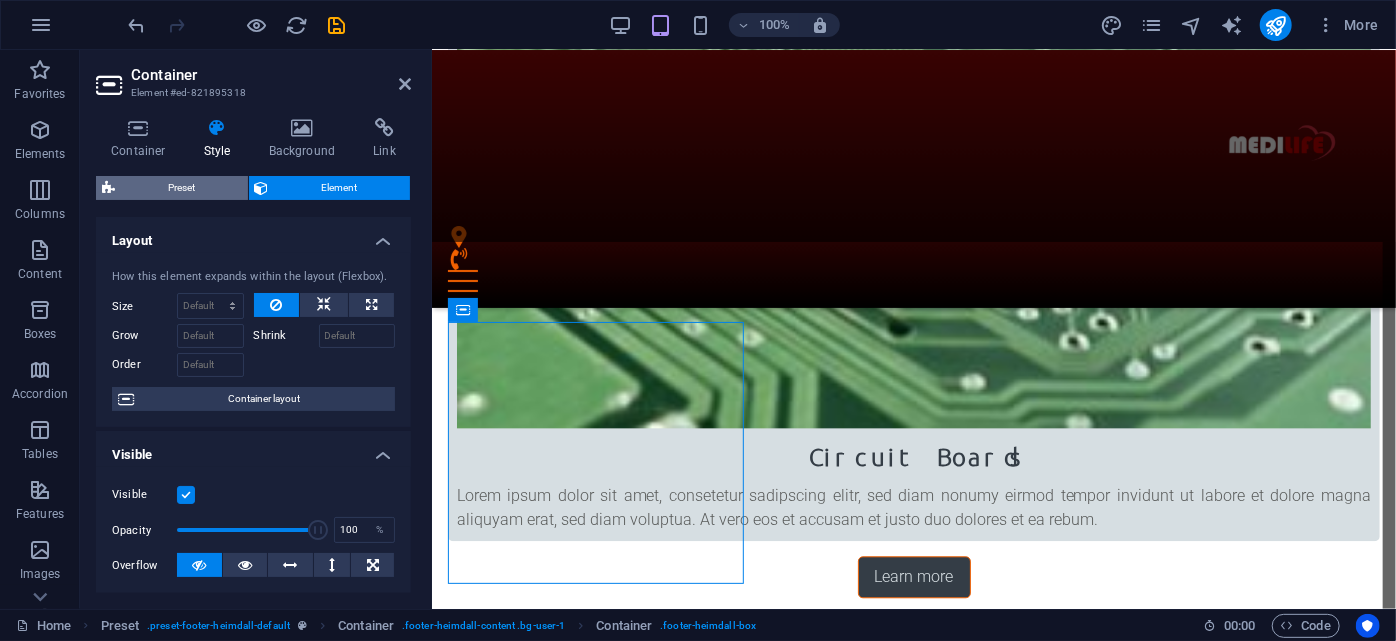 click on "Preset" at bounding box center [181, 188] 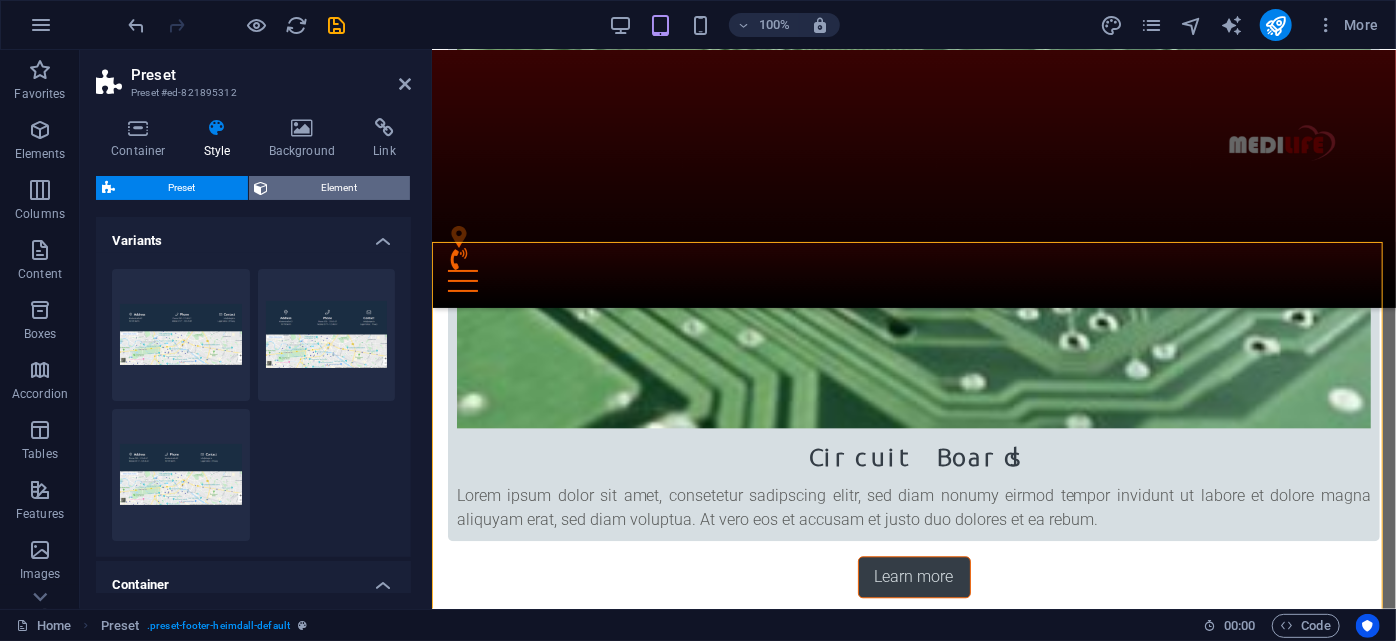 click on "Element" at bounding box center [340, 188] 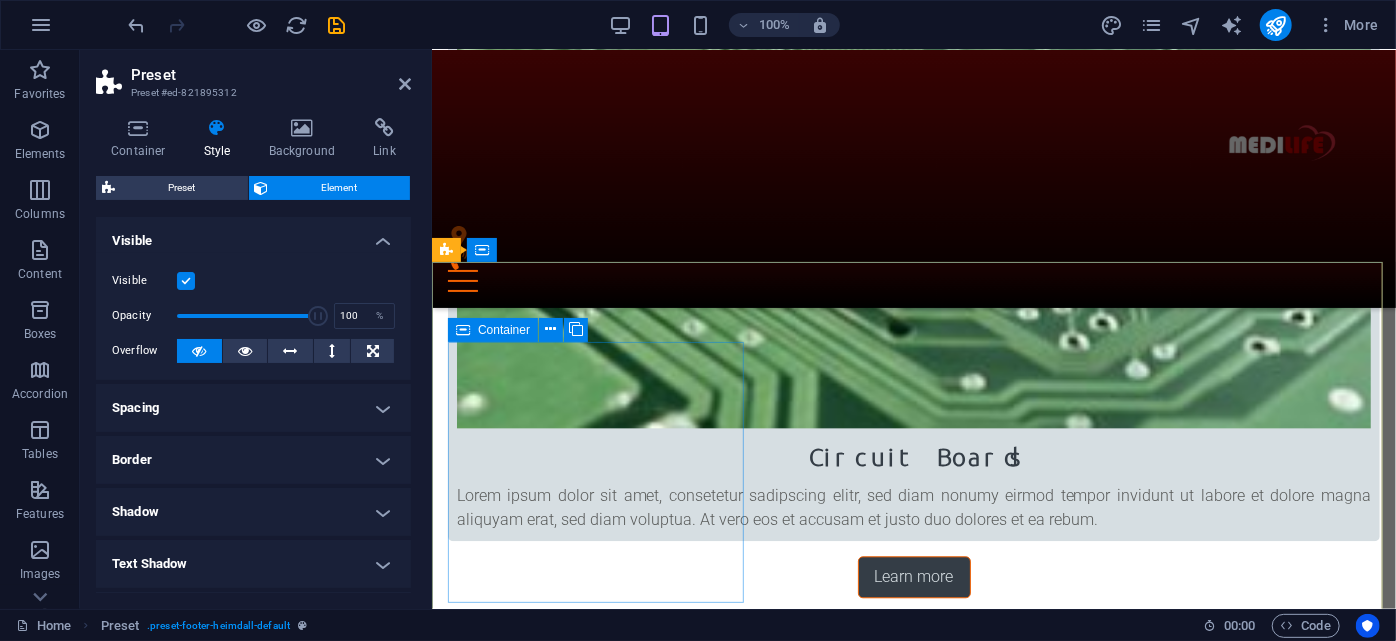 click on "Address 59/62 The Eiffel Project, Kanchanaphisek Rd., Rat Phatthana, Saphan Sung, Bangkok 10240, Thailand. Berlin   12345" at bounding box center (913, 3354) 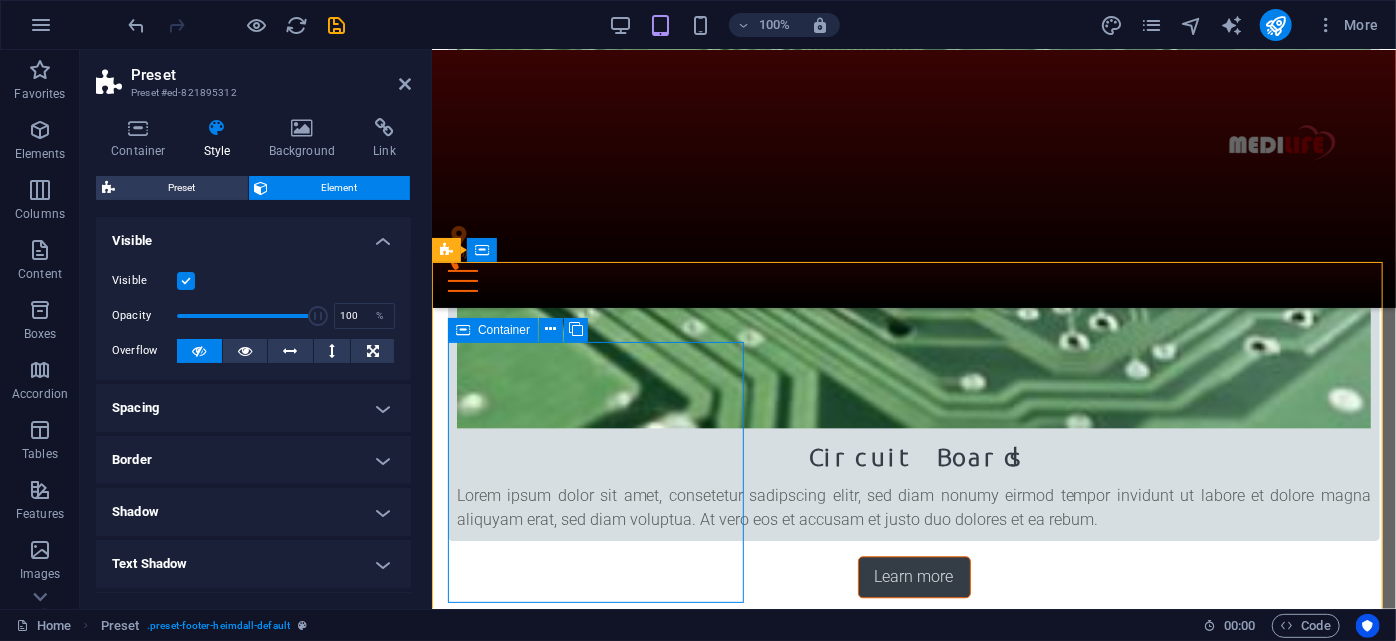click on "Address 59/62 The Eiffel Project, Kanchanaphisek Rd., Rat Phatthana, Saphan Sung, Bangkok 10240, Thailand. Berlin   12345" at bounding box center (913, 3354) 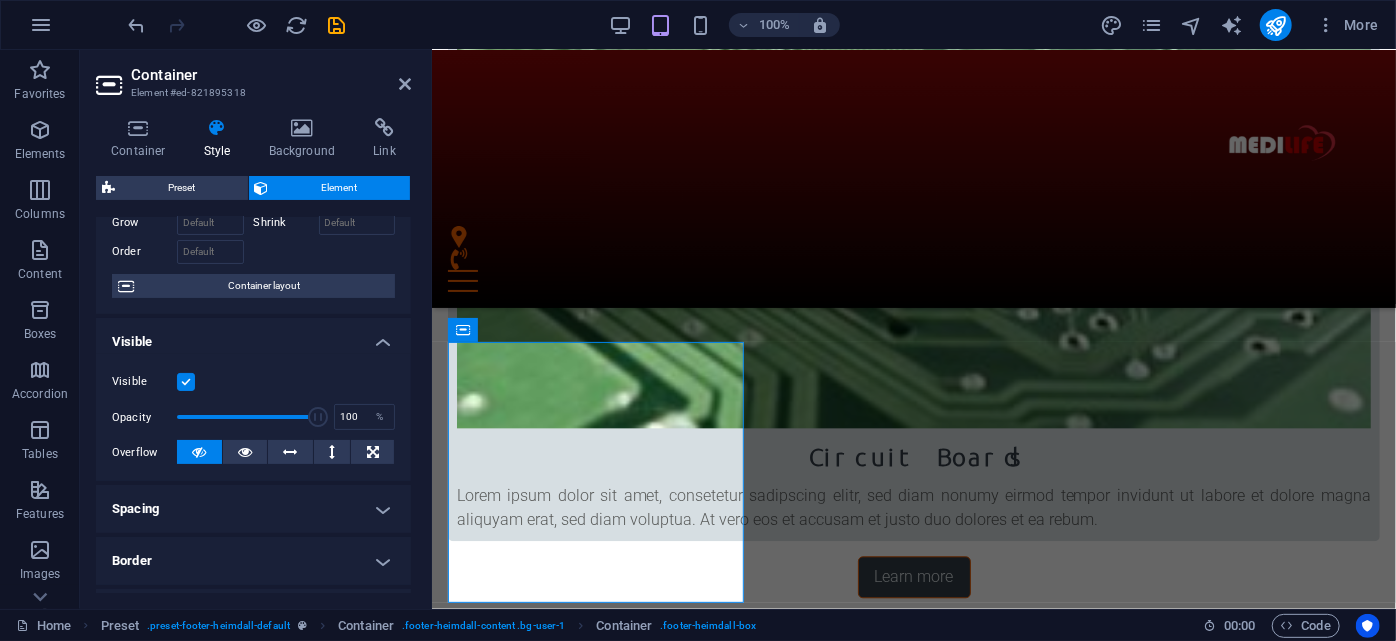 scroll, scrollTop: 181, scrollLeft: 0, axis: vertical 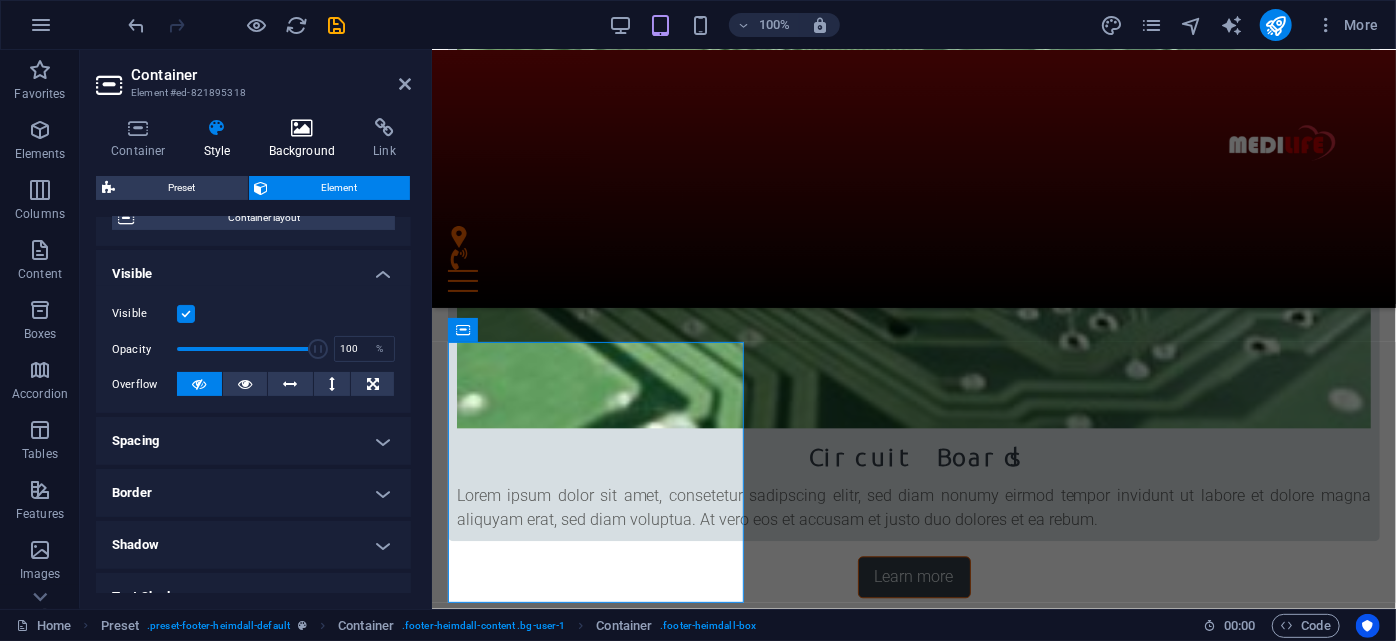 click on "Background" at bounding box center (306, 139) 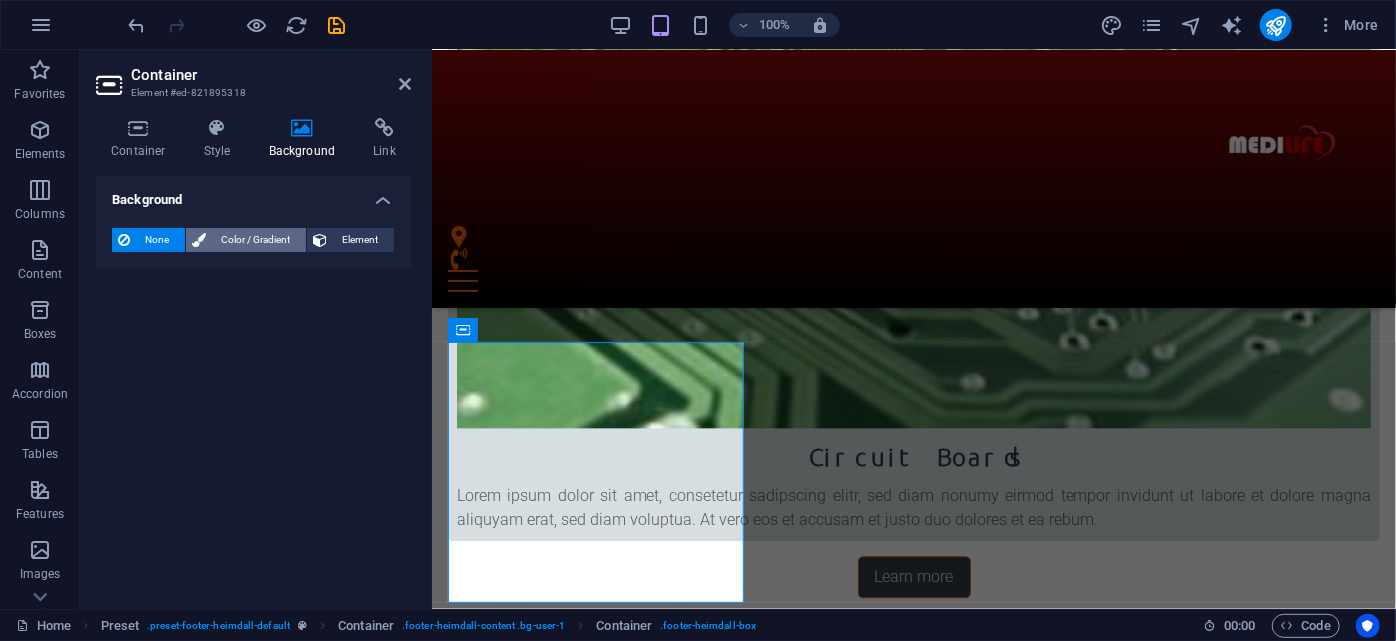 click on "Color / Gradient" at bounding box center [256, 240] 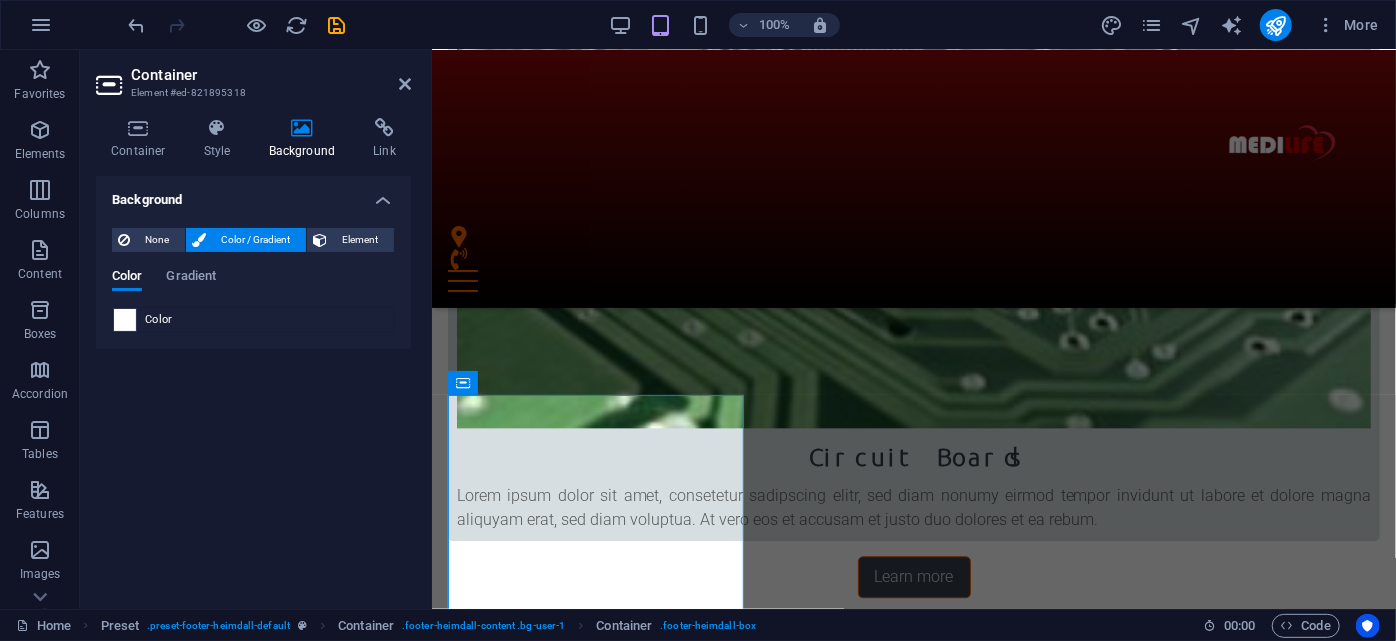 click at bounding box center [125, 320] 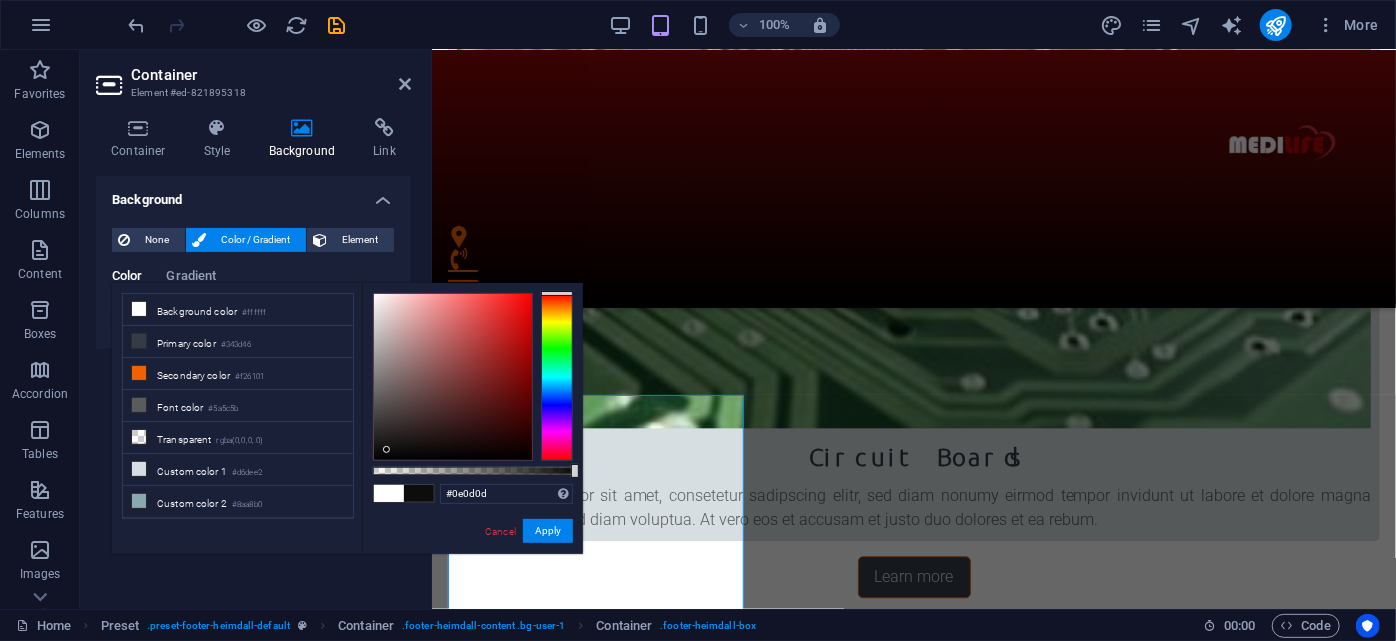 click at bounding box center [453, 377] 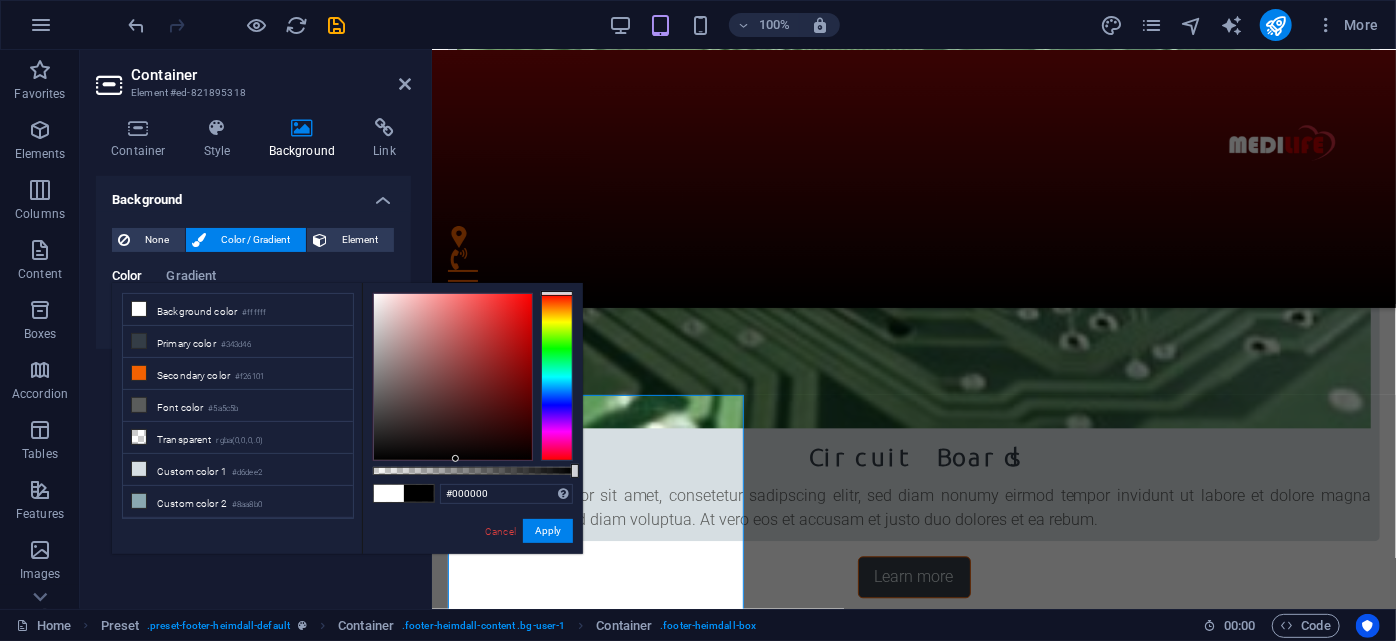 drag, startPoint x: 388, startPoint y: 450, endPoint x: 460, endPoint y: 476, distance: 76.55064 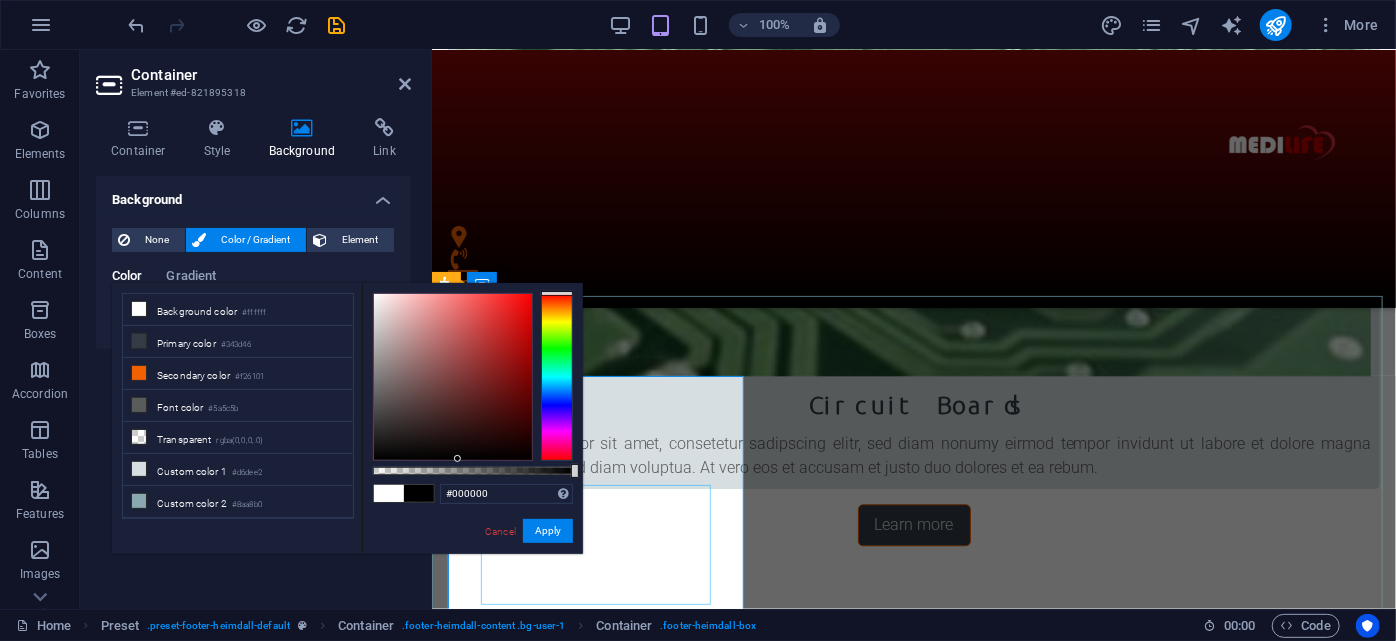 scroll, scrollTop: 2252, scrollLeft: 0, axis: vertical 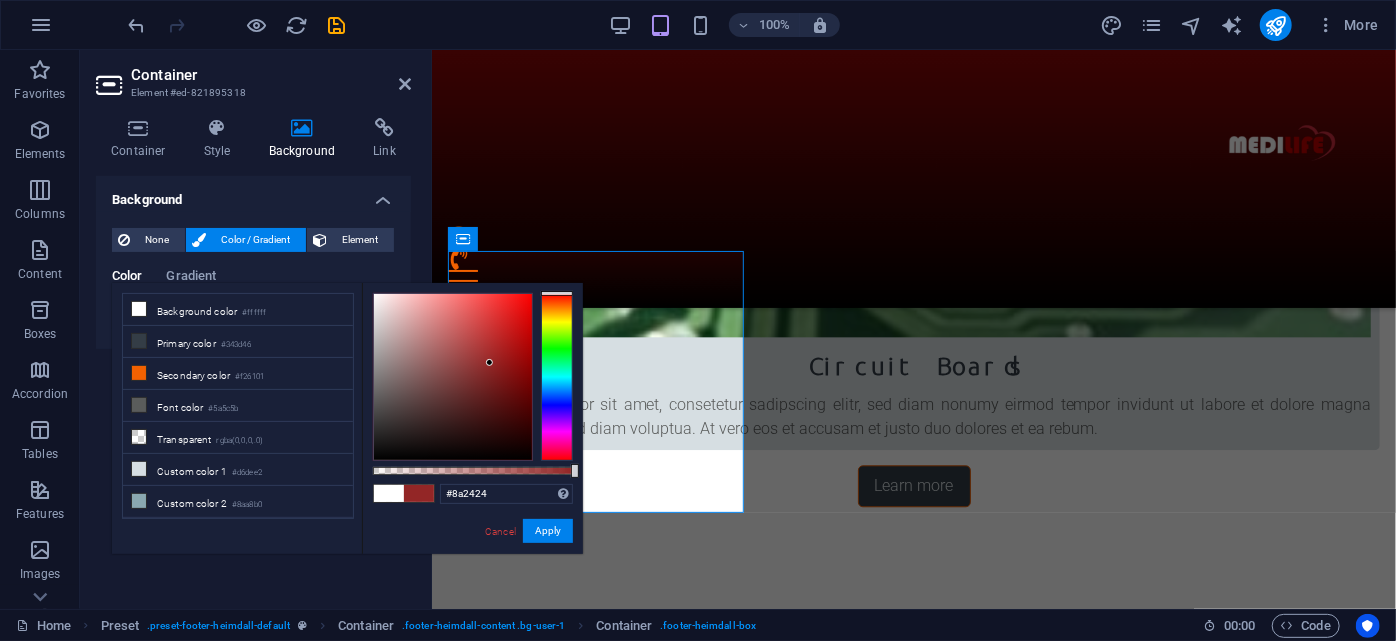 type on "#882424" 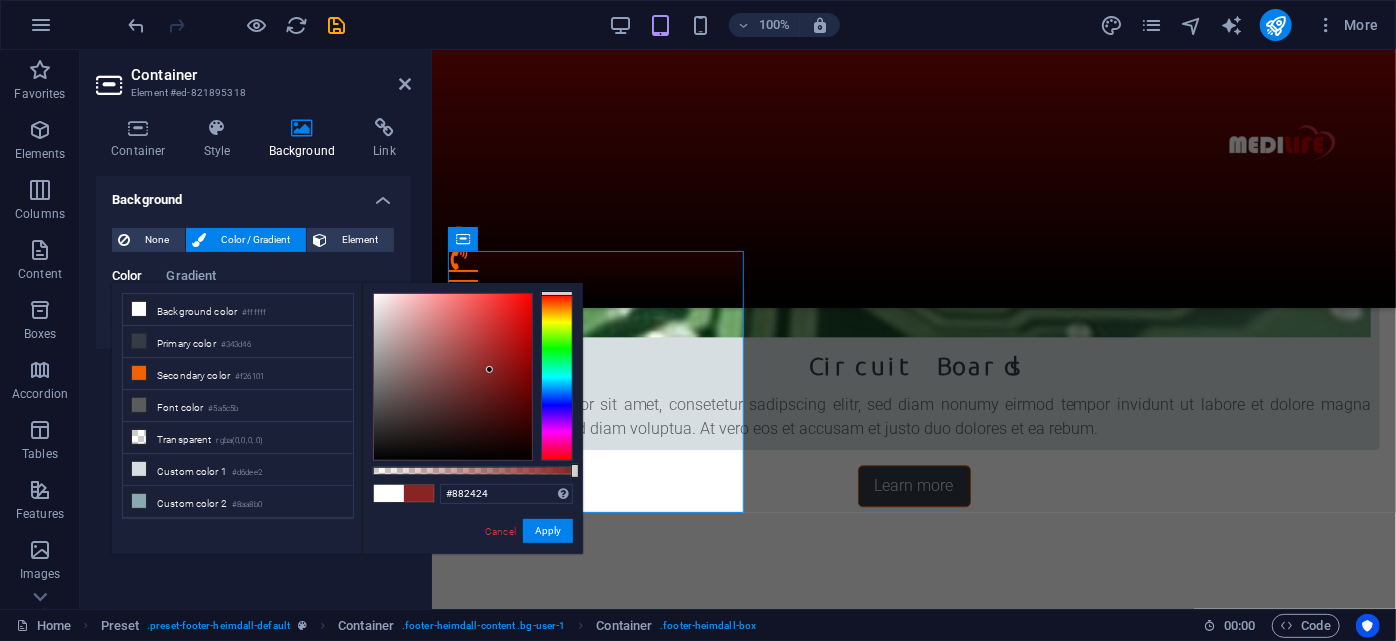 drag, startPoint x: 453, startPoint y: 453, endPoint x: 490, endPoint y: 370, distance: 90.873535 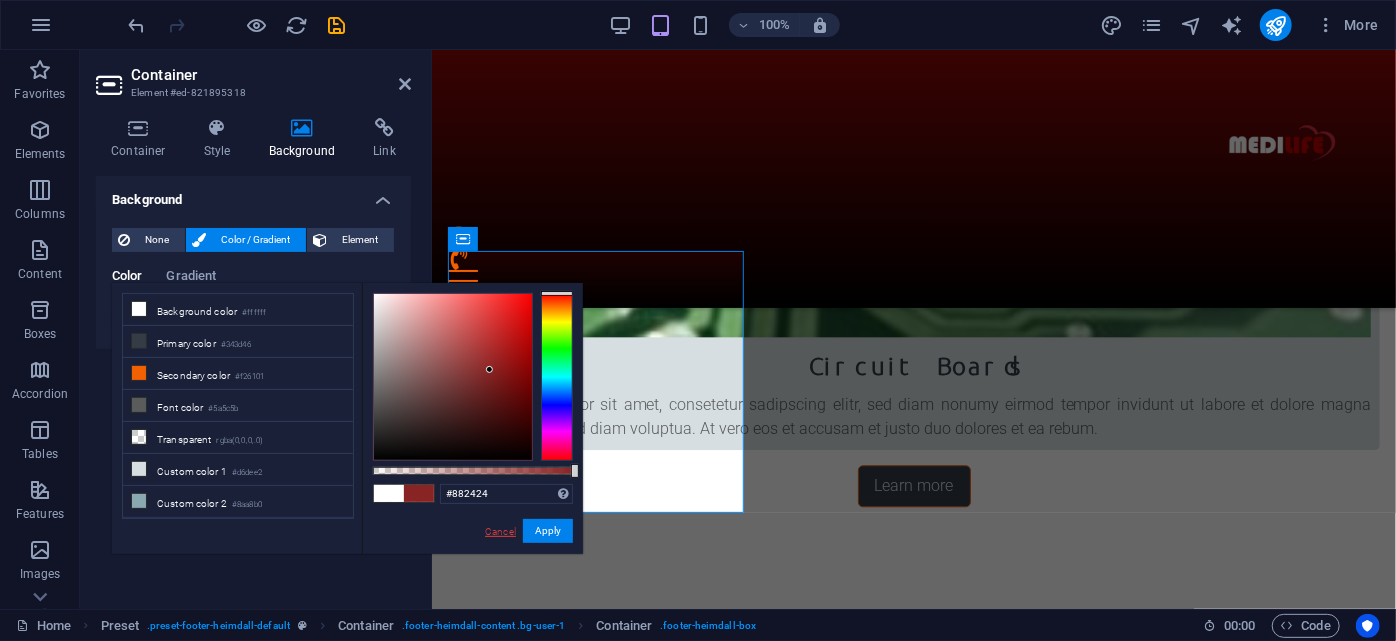 click on "Cancel" at bounding box center (500, 531) 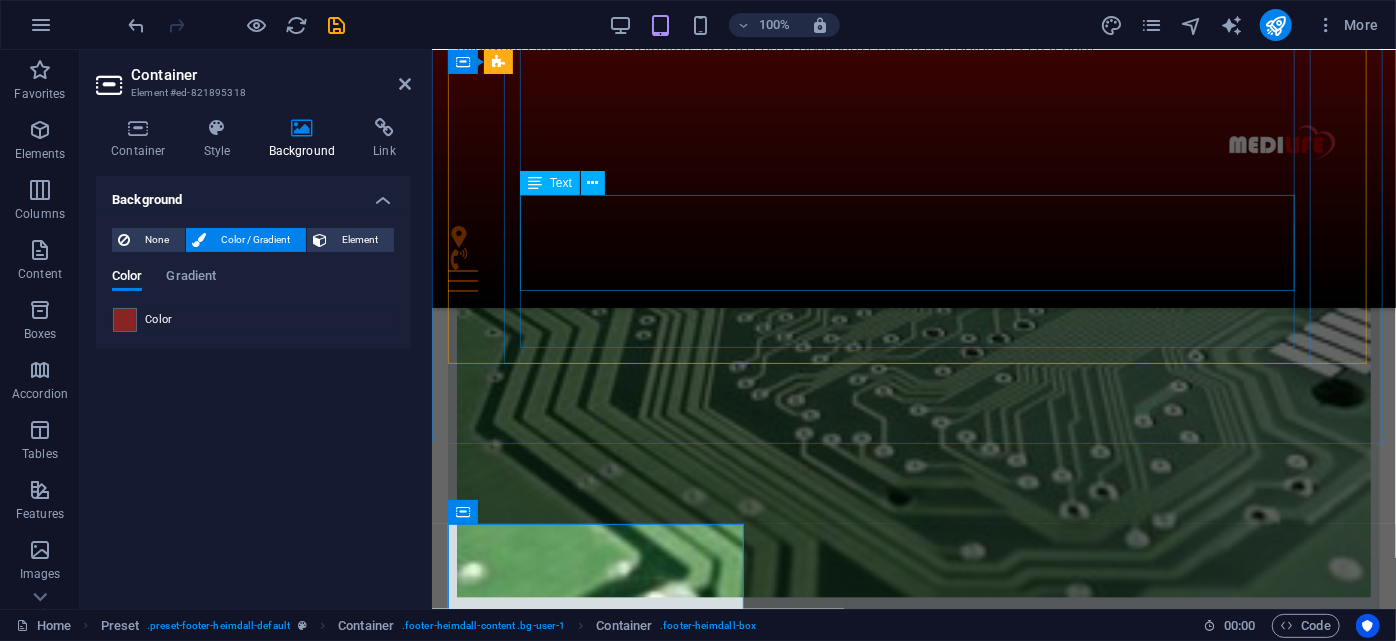 scroll, scrollTop: 2070, scrollLeft: 0, axis: vertical 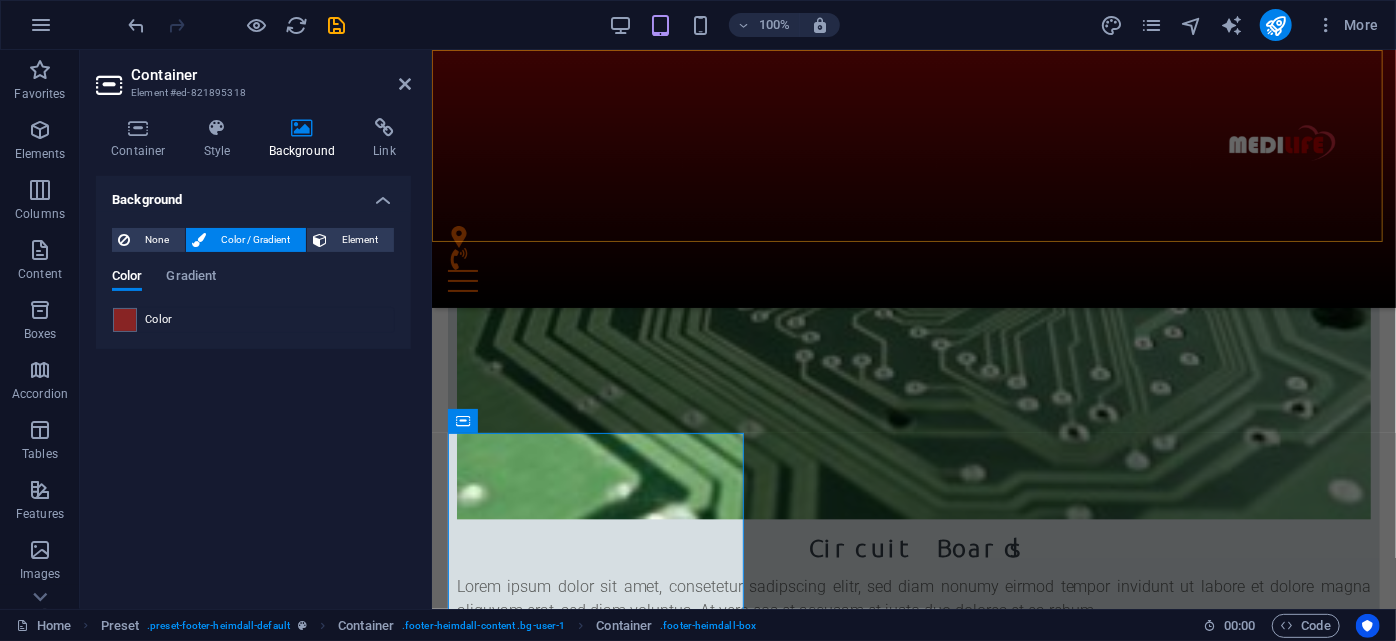 click on "Home Company IT Support Jobs & Career Contact" at bounding box center (913, 178) 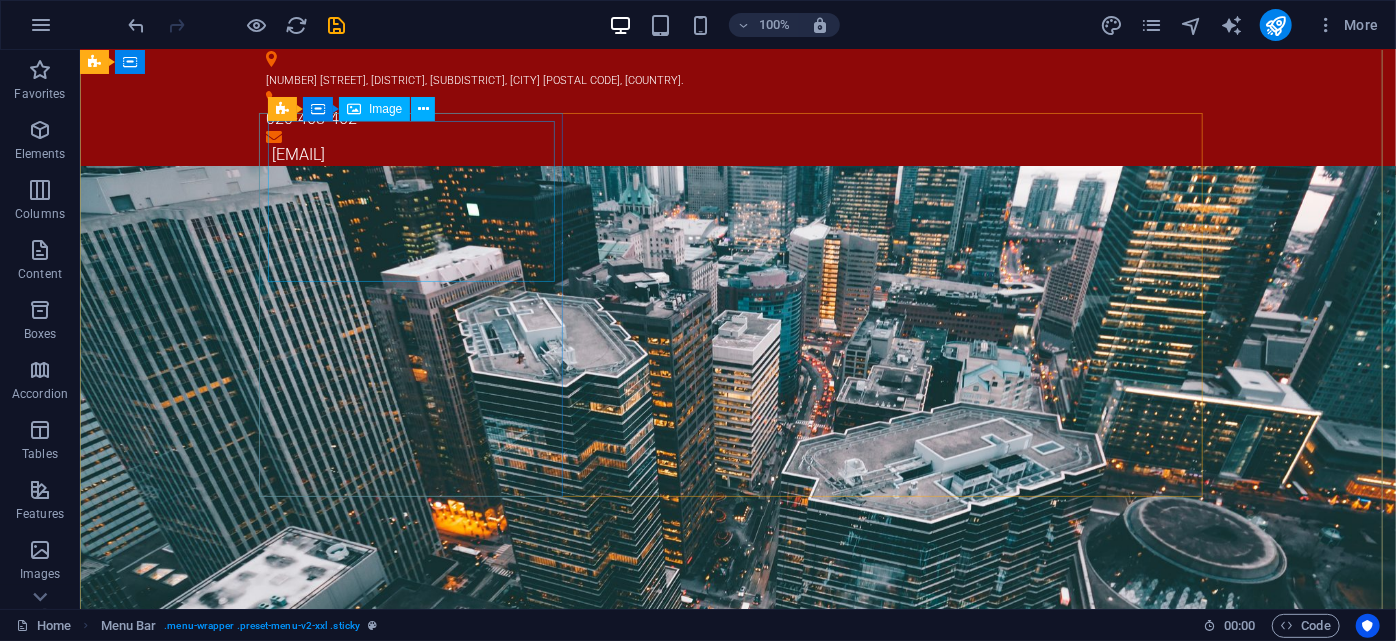 scroll, scrollTop: 0, scrollLeft: 0, axis: both 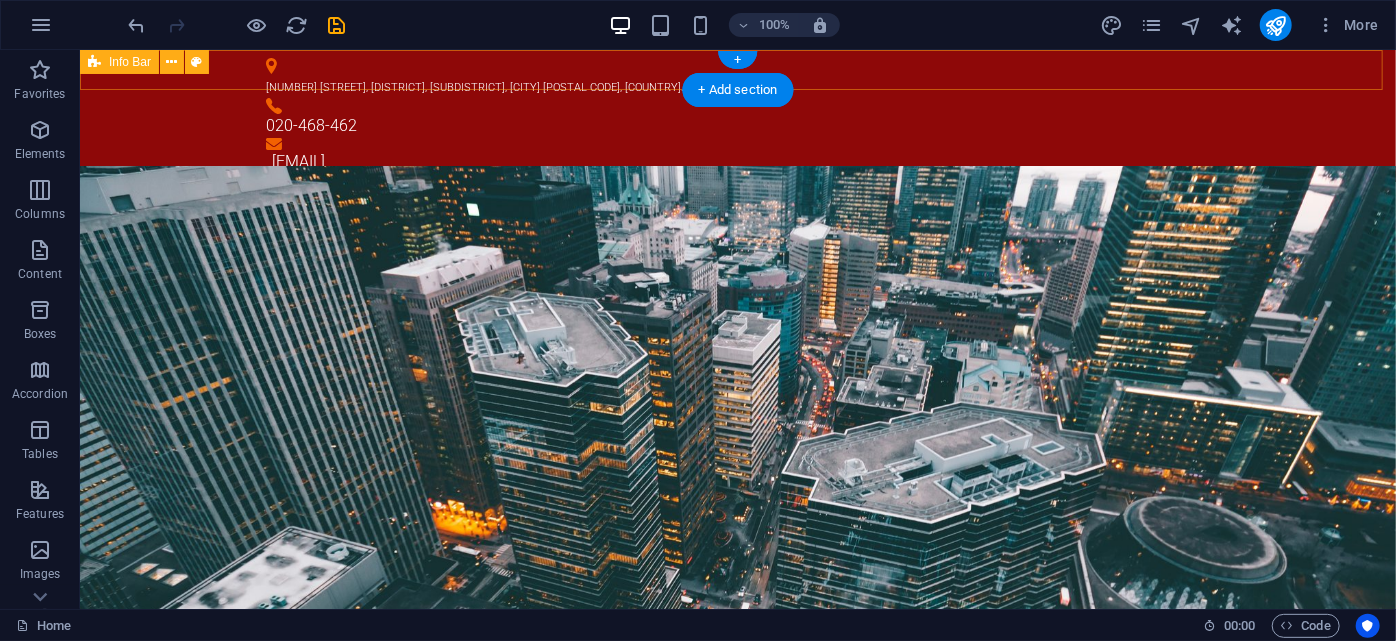 click on "[ADDRESS] [PHONE] [EMAIL]" at bounding box center [737, 115] 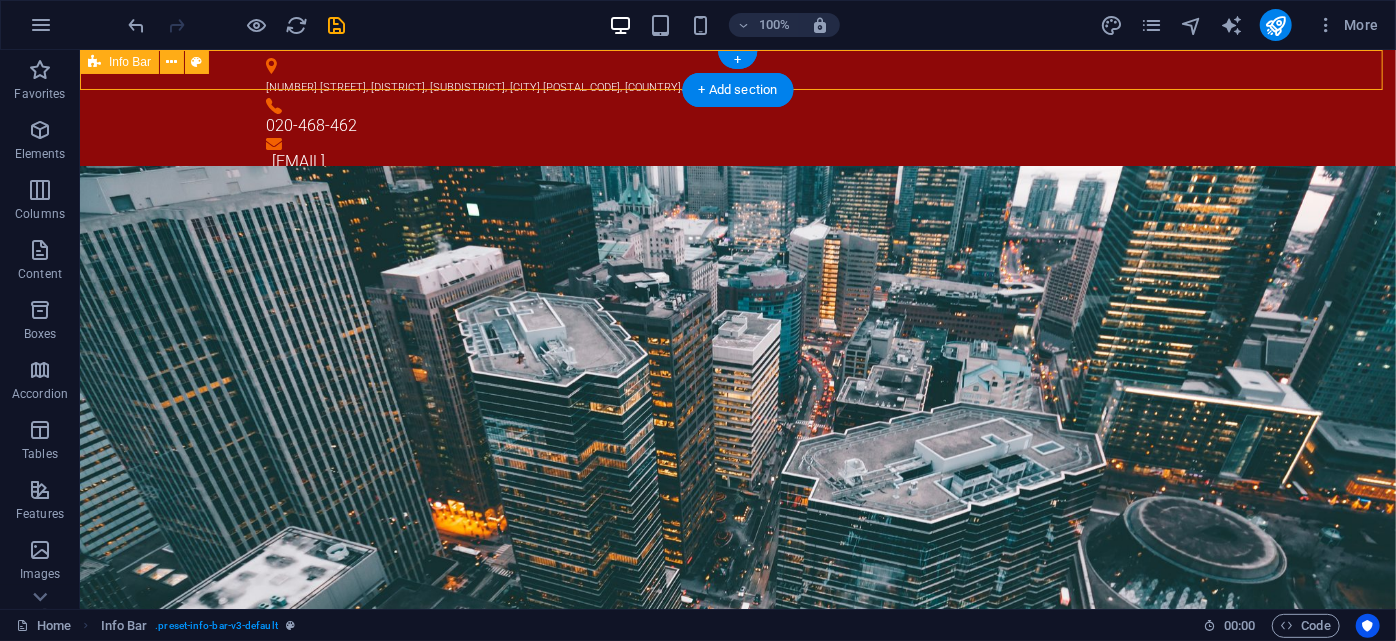 click on "[ADDRESS] [PHONE] [EMAIL]" at bounding box center (737, 115) 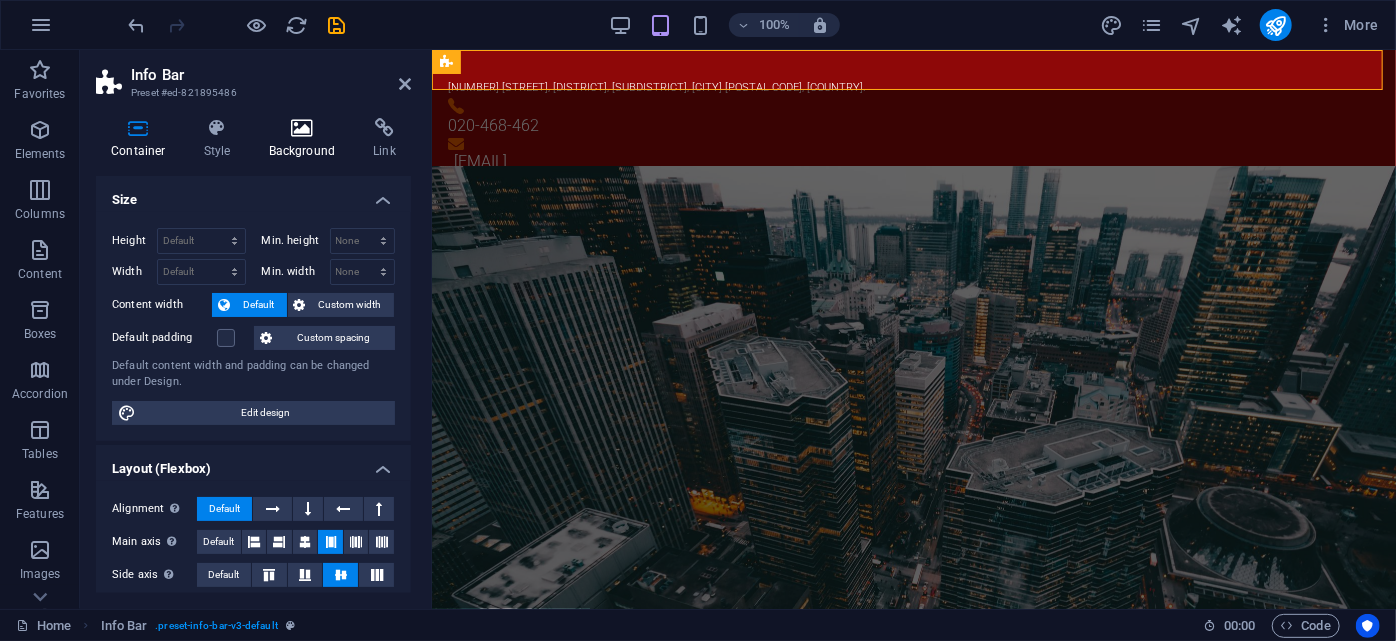 click at bounding box center [302, 128] 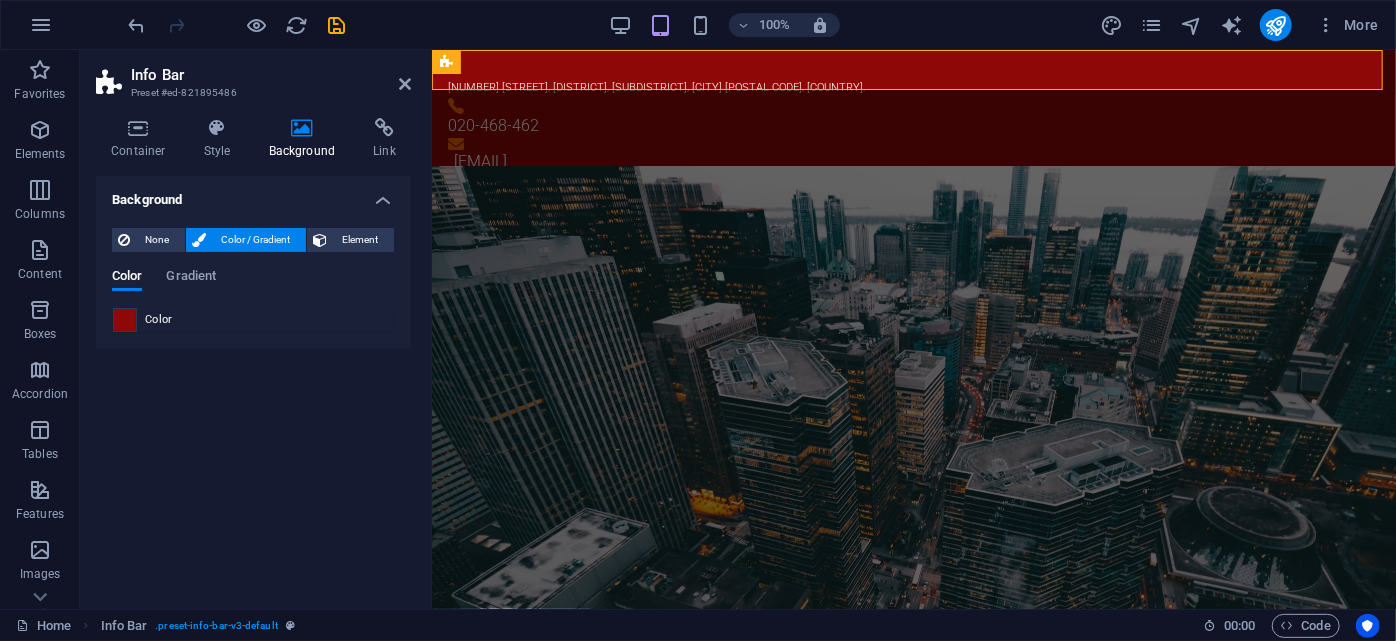 click at bounding box center [125, 320] 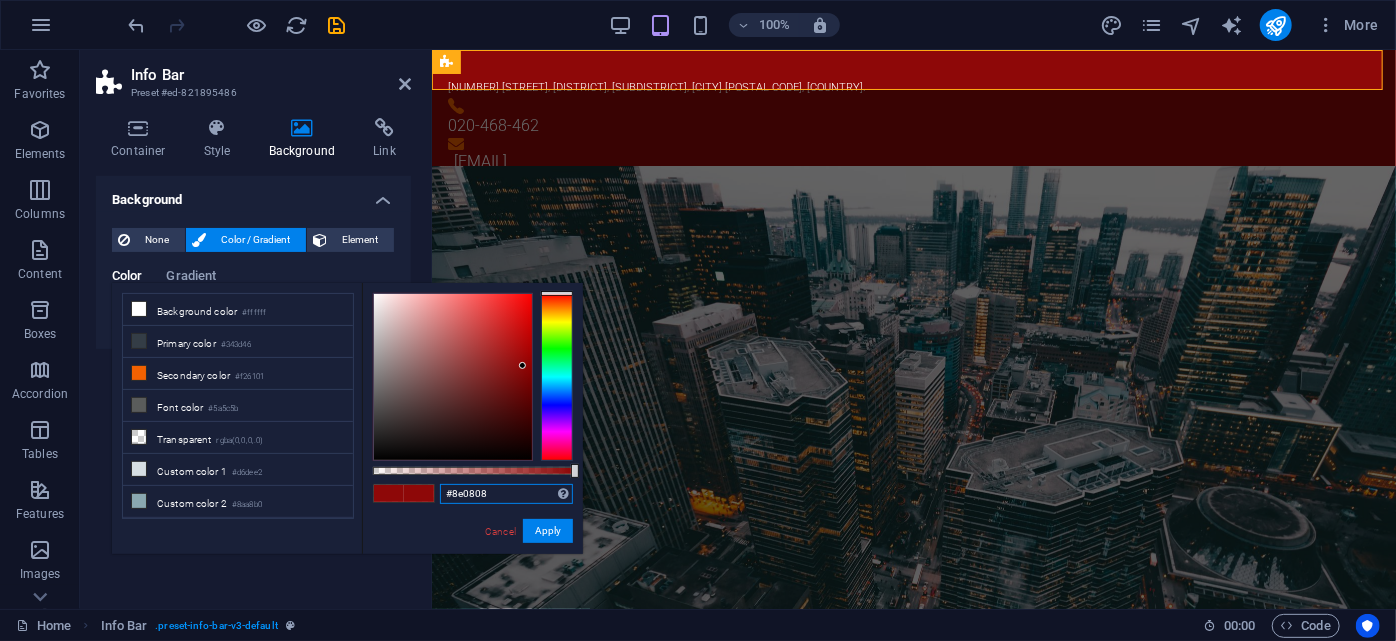 drag, startPoint x: 494, startPoint y: 495, endPoint x: 433, endPoint y: 498, distance: 61.073727 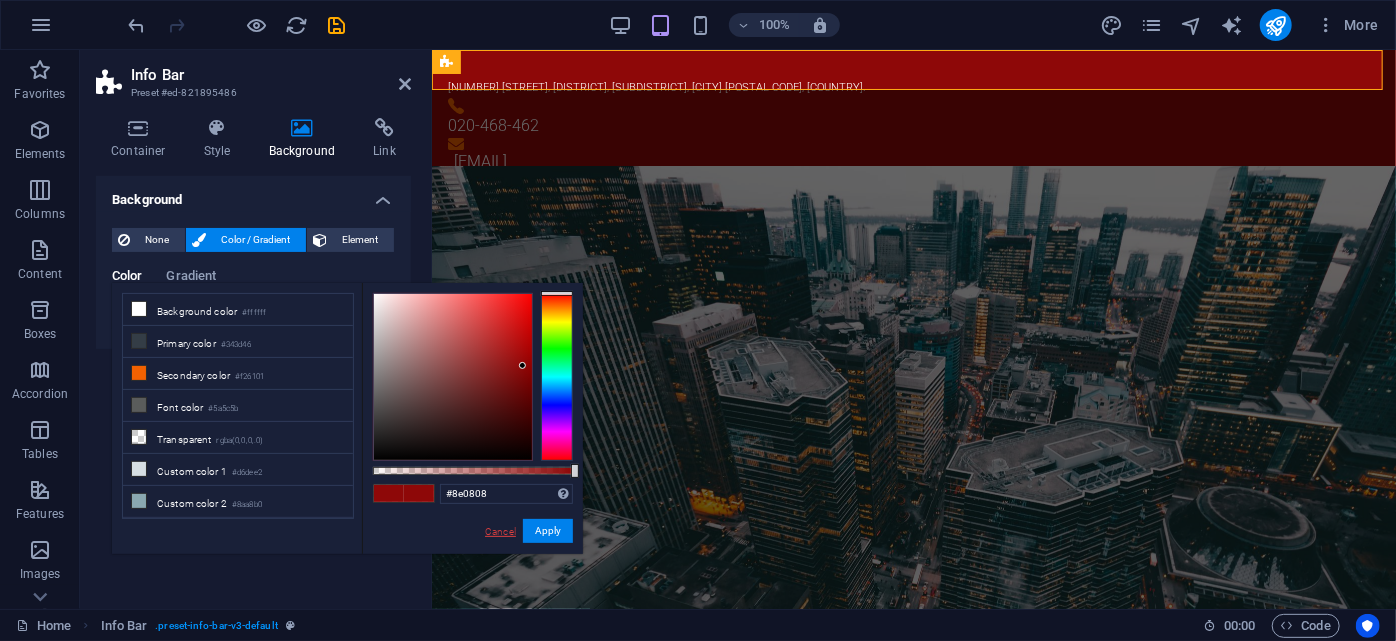 click on "Cancel" at bounding box center [500, 531] 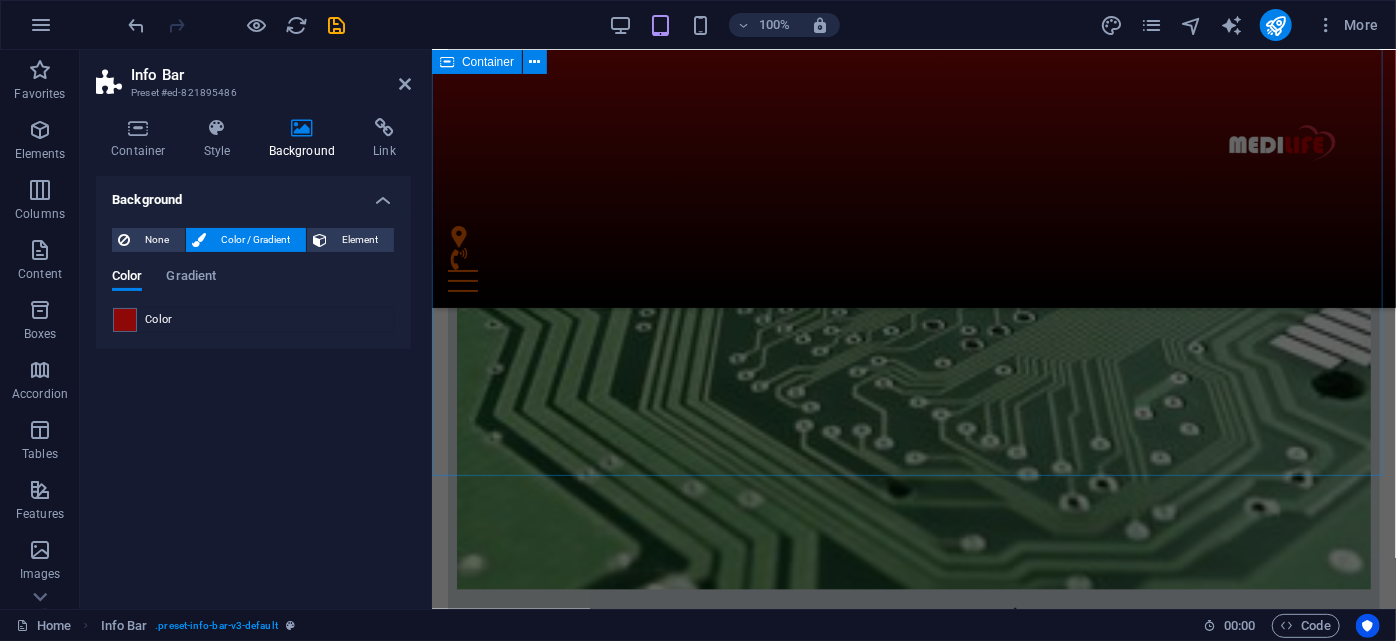 scroll, scrollTop: 2272, scrollLeft: 0, axis: vertical 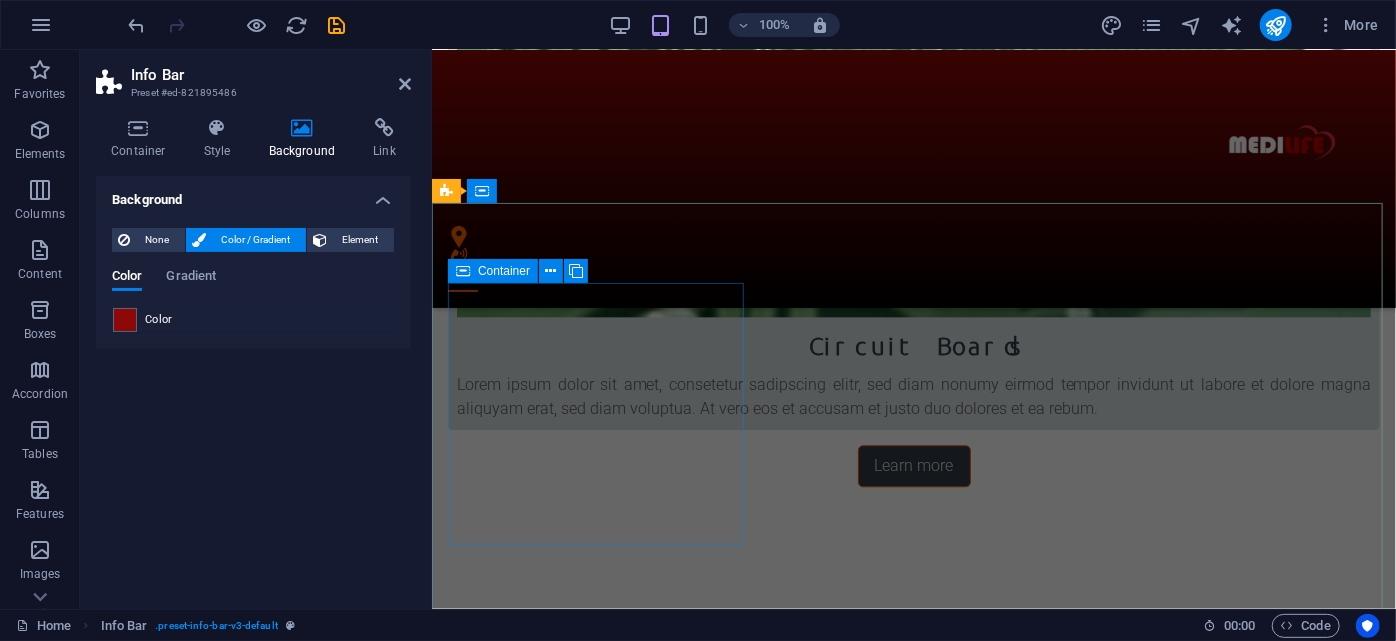click on "Address 59/62 The Eiffel Project, Kanchanaphisek Rd., Rat Phatthana, Saphan Sung, Bangkok 10240, Thailand. Berlin   12345" at bounding box center [913, 3296] 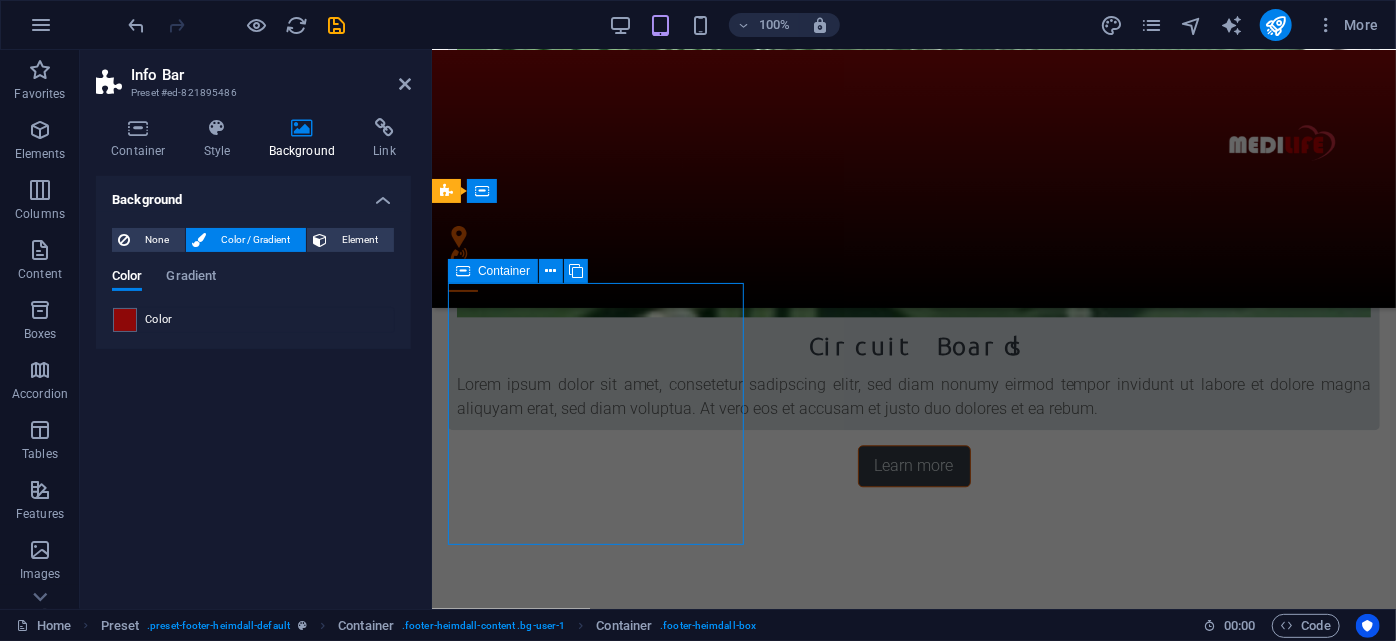 click on "Phone" at bounding box center (913, 3490) 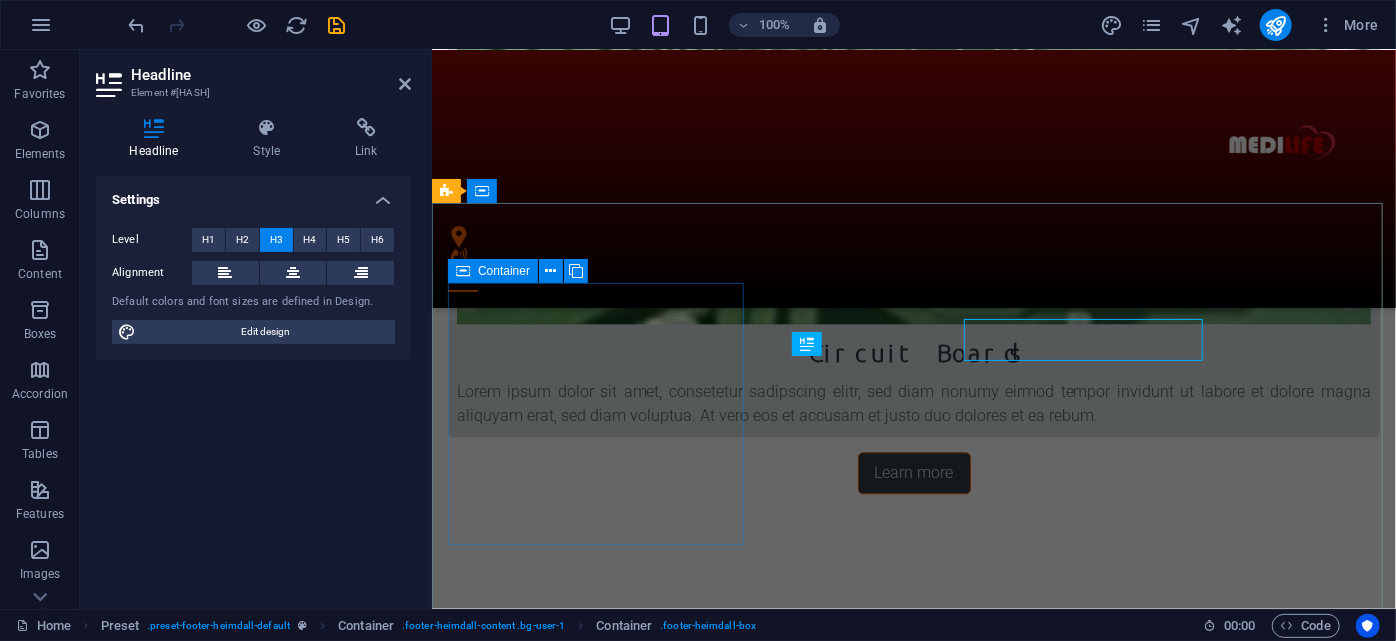 click on "Address 59/62 The Eiffel Project, Kanchanaphisek Rd., Rat Phatthana, Saphan Sung, Bangkok 10240, Thailand. Berlin   12345" at bounding box center [913, 3286] 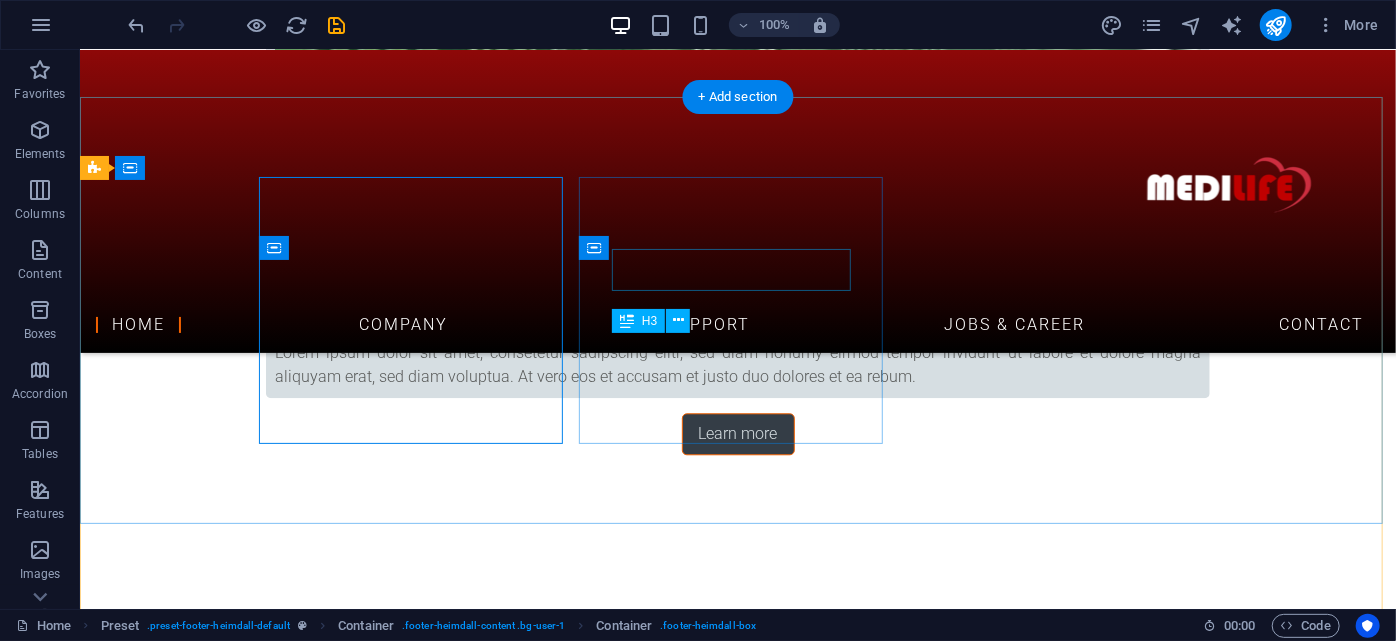scroll, scrollTop: 2359, scrollLeft: 0, axis: vertical 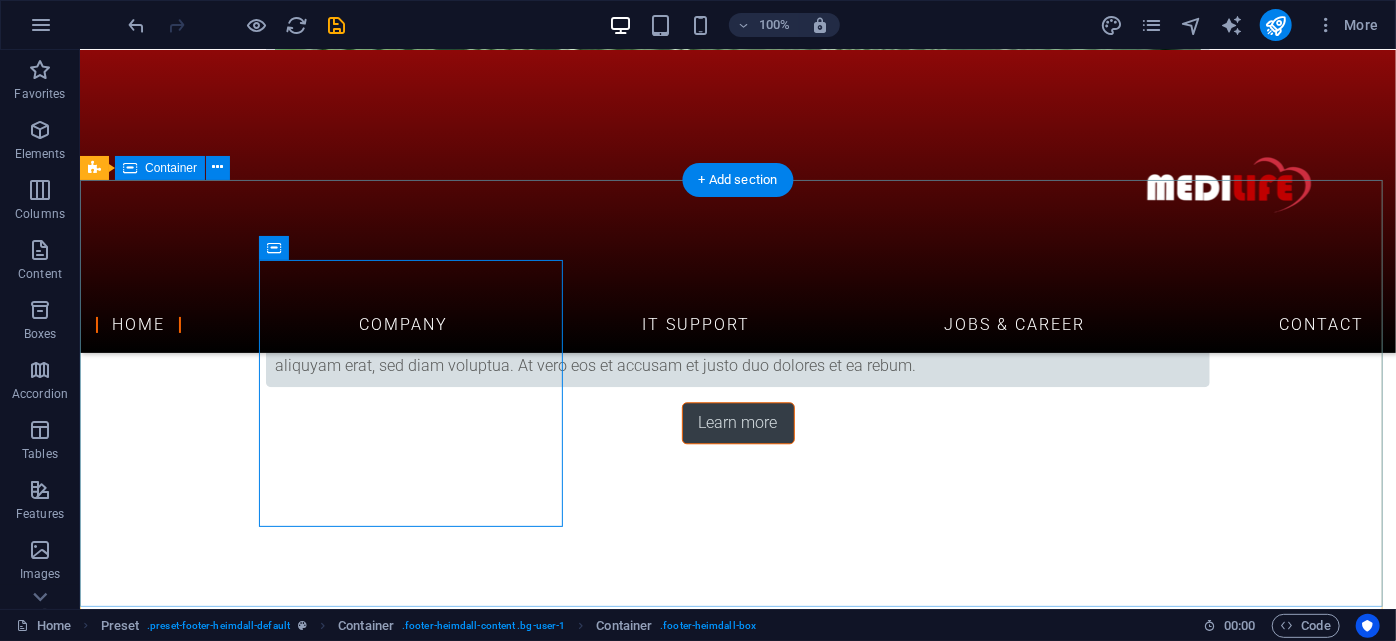 click on "Address [ADDRESS] [CITY]   [ZIP] Phone Phone:  [PHONE] Mobile:  Contact [EMAIL] Legal Notice  |  Privacy" at bounding box center (737, 3591) 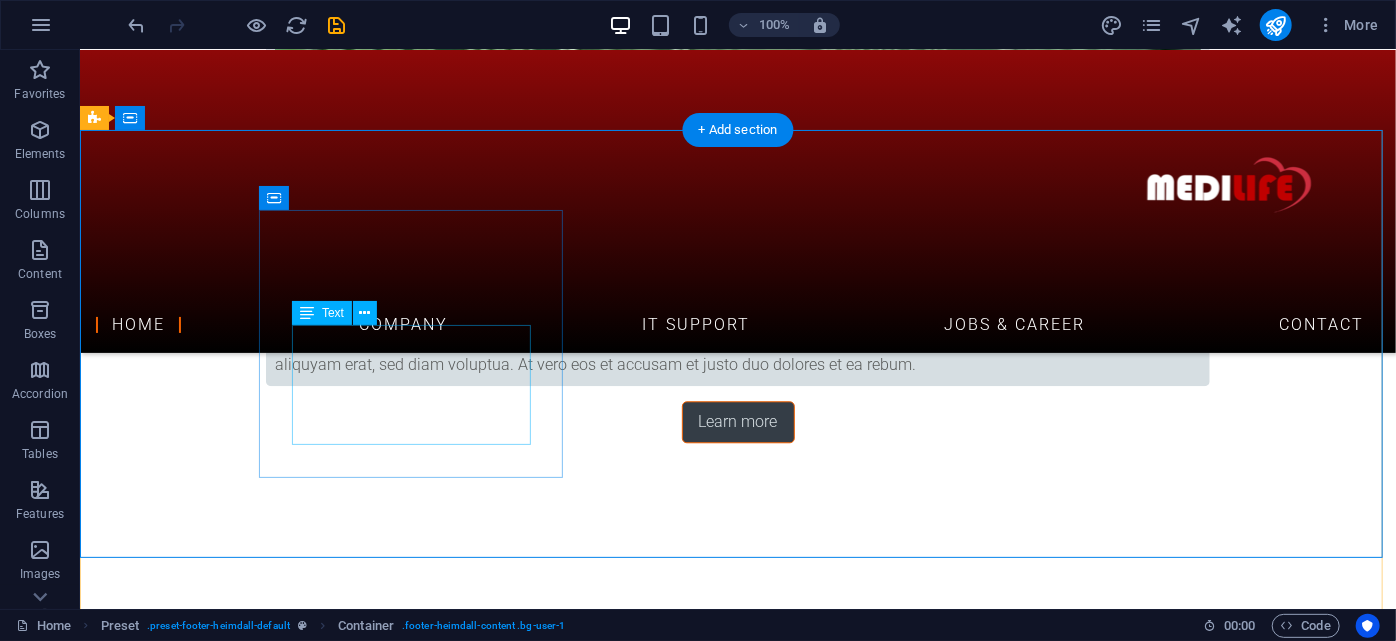 scroll, scrollTop: 2359, scrollLeft: 0, axis: vertical 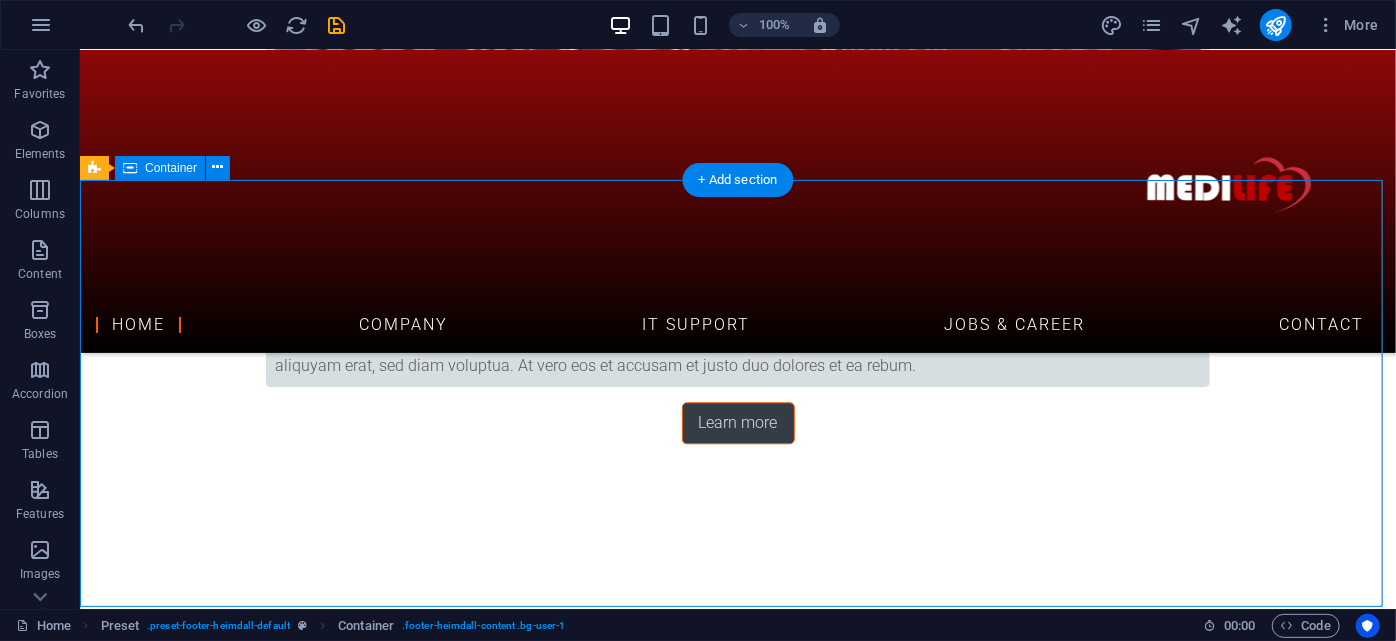 click on "Address [ADDRESS] [CITY]   [ZIP] Phone Phone:  [PHONE] Mobile:  Contact [EMAIL] Legal Notice  |  Privacy" at bounding box center (737, 3591) 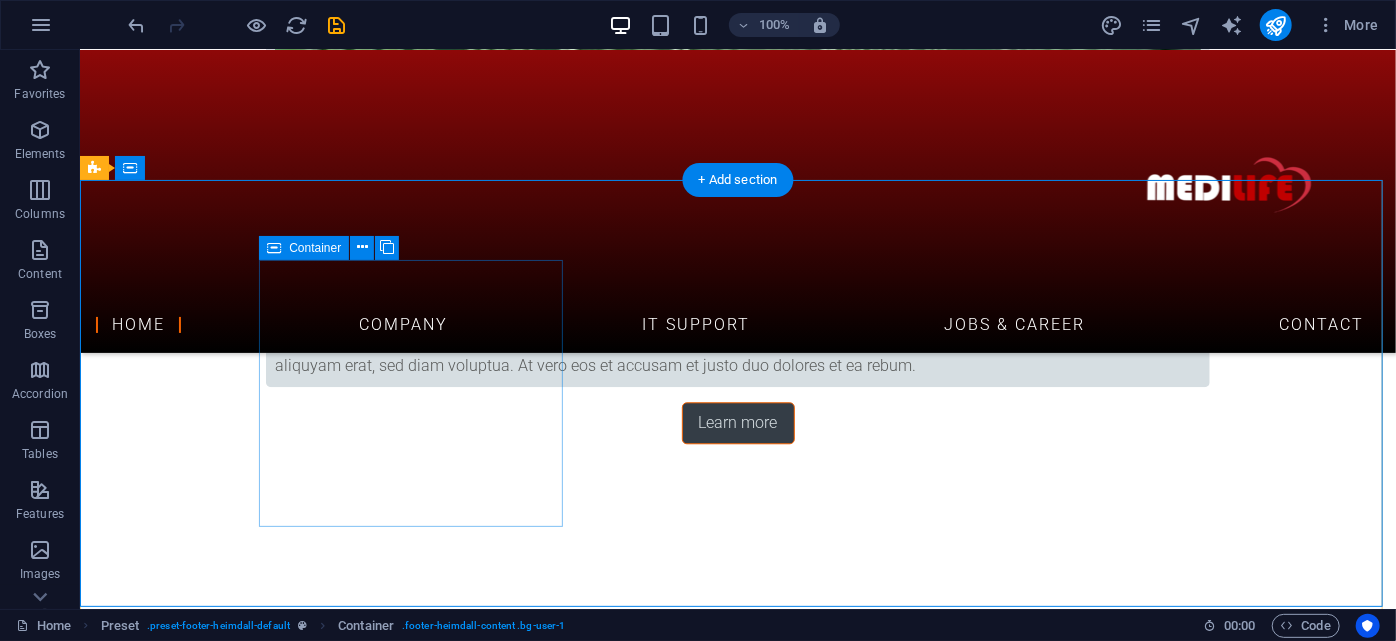 click on "Address 59/62 The Eiffel Project, Kanchanaphisek Rd., Rat Phatthana, Saphan Sung, Bangkok 10240, Thailand. Berlin   12345" at bounding box center (567, 3387) 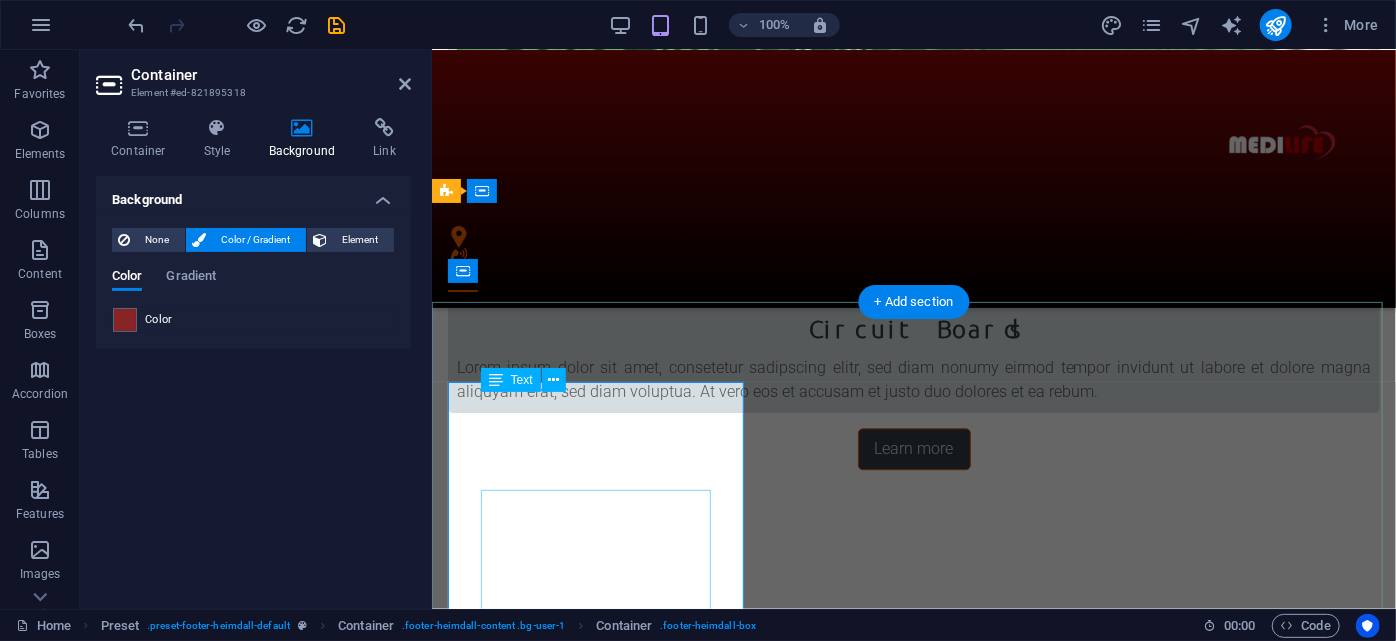 scroll, scrollTop: 2272, scrollLeft: 0, axis: vertical 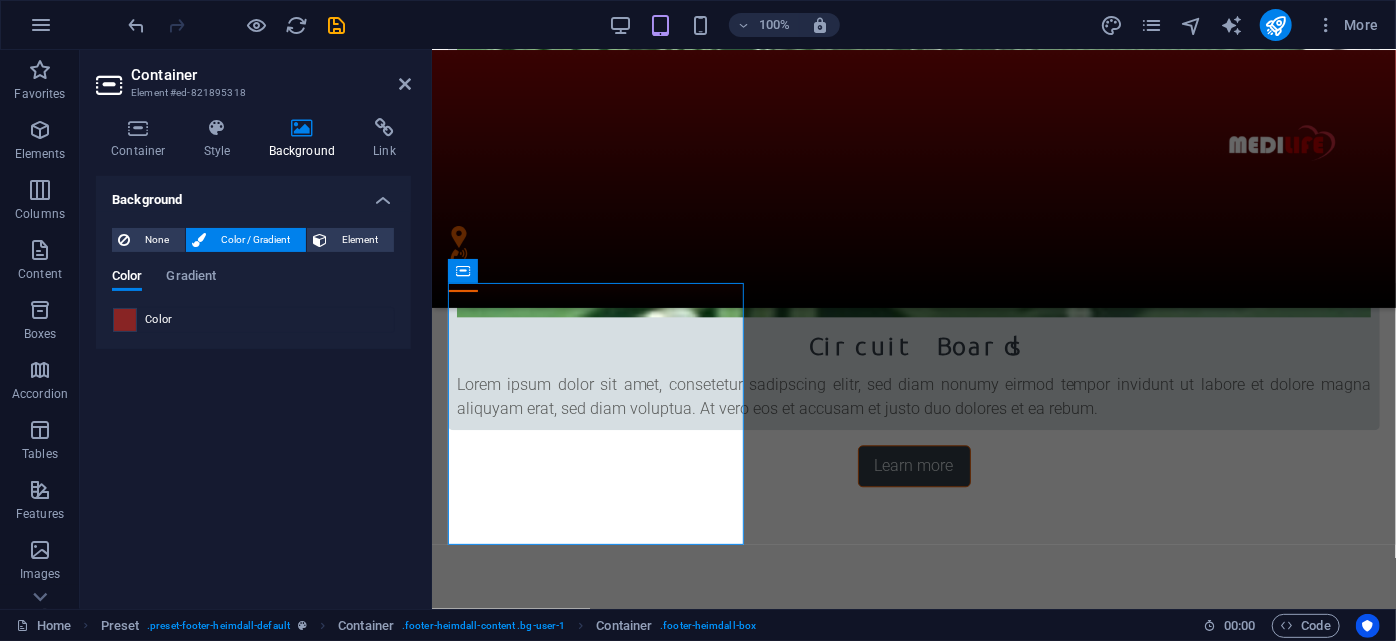 click at bounding box center (125, 320) 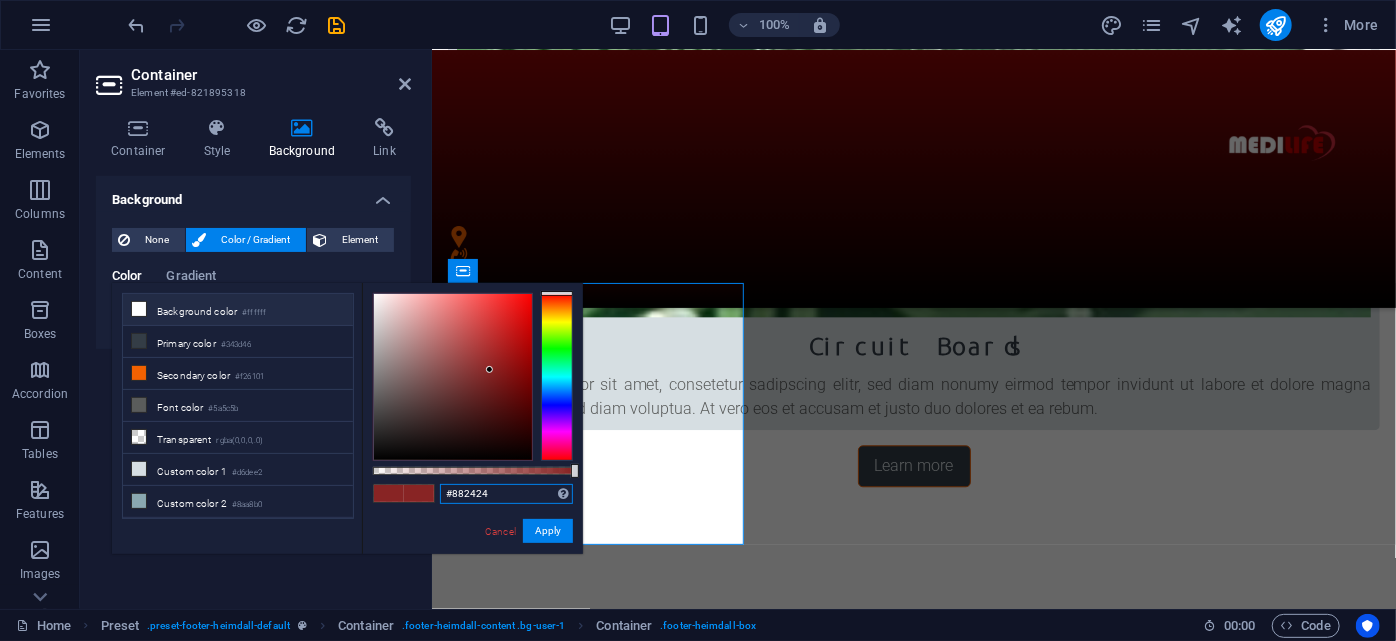 drag, startPoint x: 487, startPoint y: 490, endPoint x: 432, endPoint y: 491, distance: 55.00909 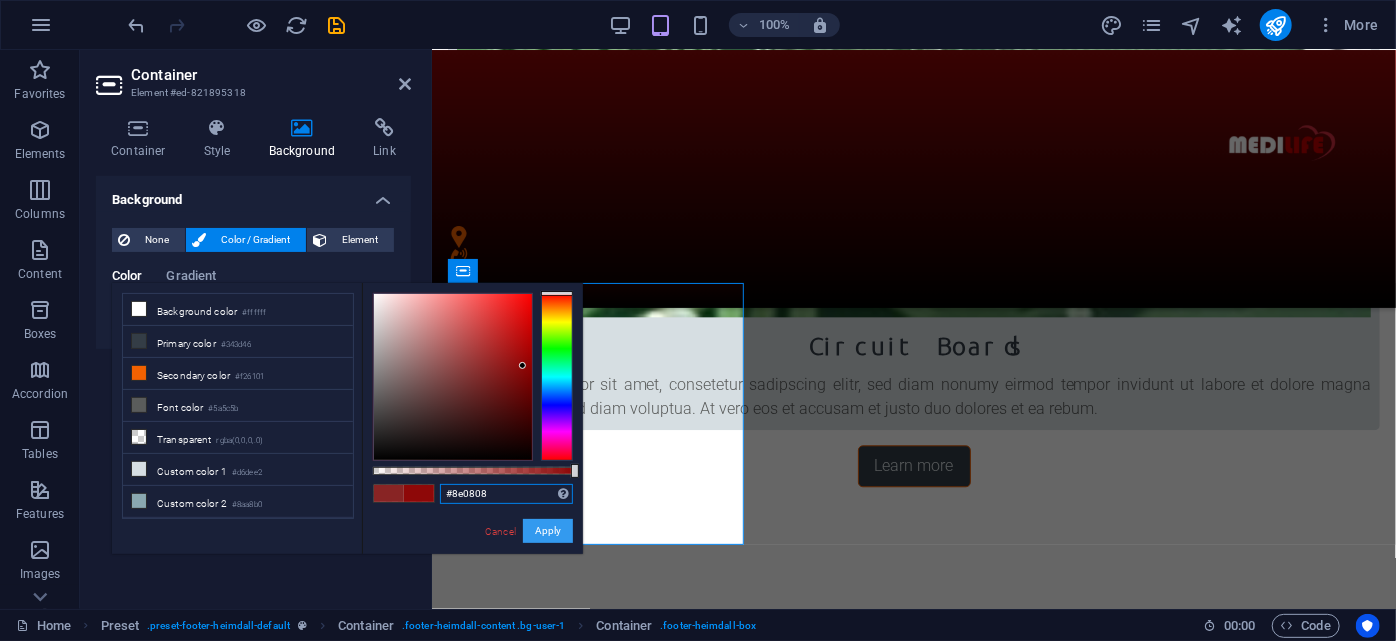 type on "#8e0808" 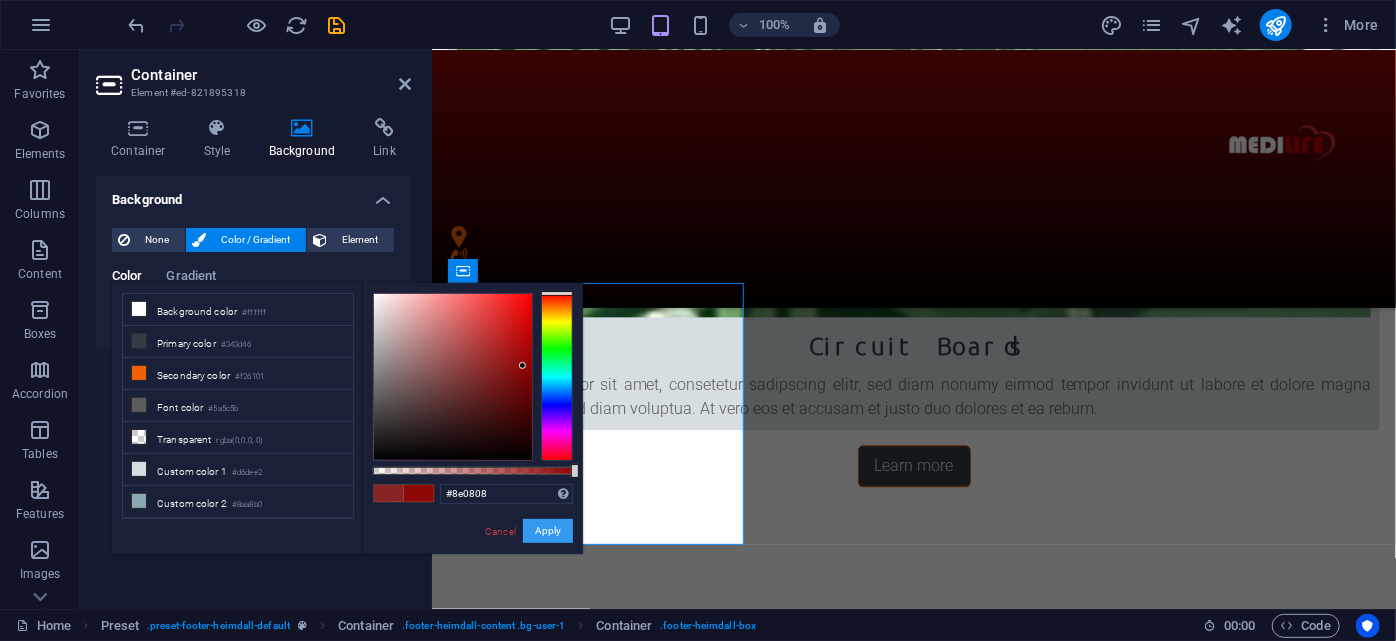 click on "Apply" at bounding box center [548, 531] 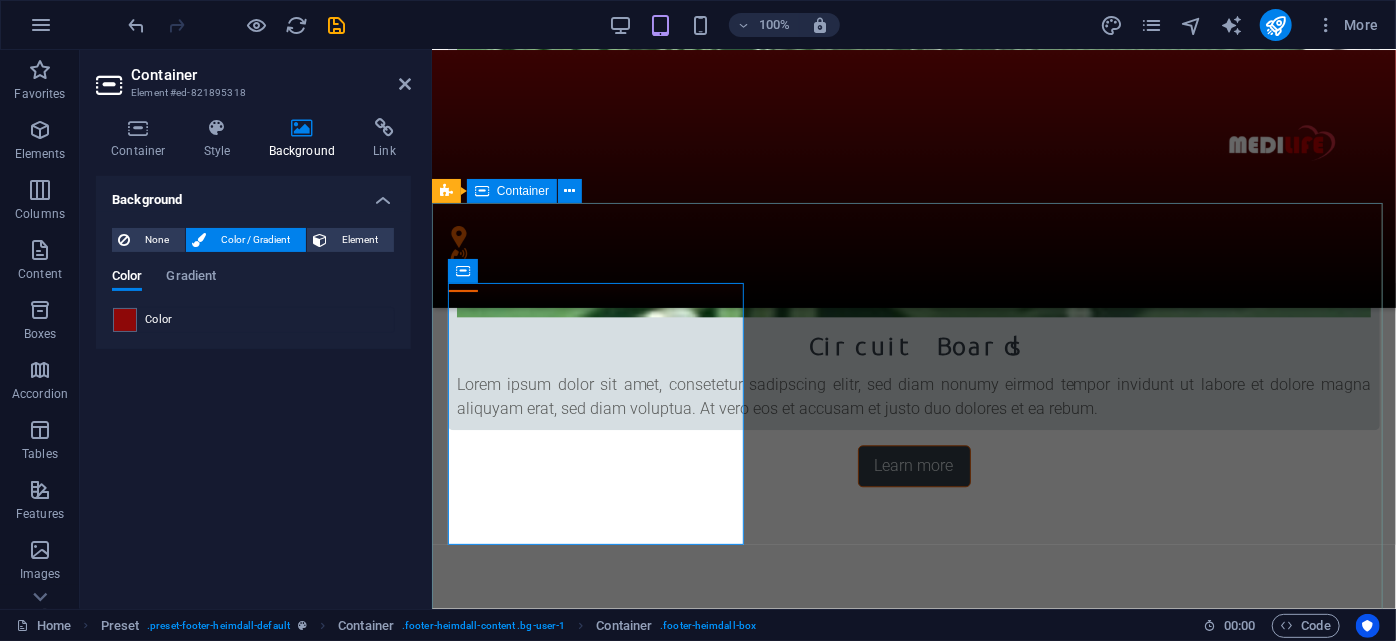 click on "Address [ADDRESS] [CITY]   [ZIP] Phone Phone:  [PHONE] Mobile:  Contact [EMAIL] Legal Notice  |  Privacy" at bounding box center (913, 3494) 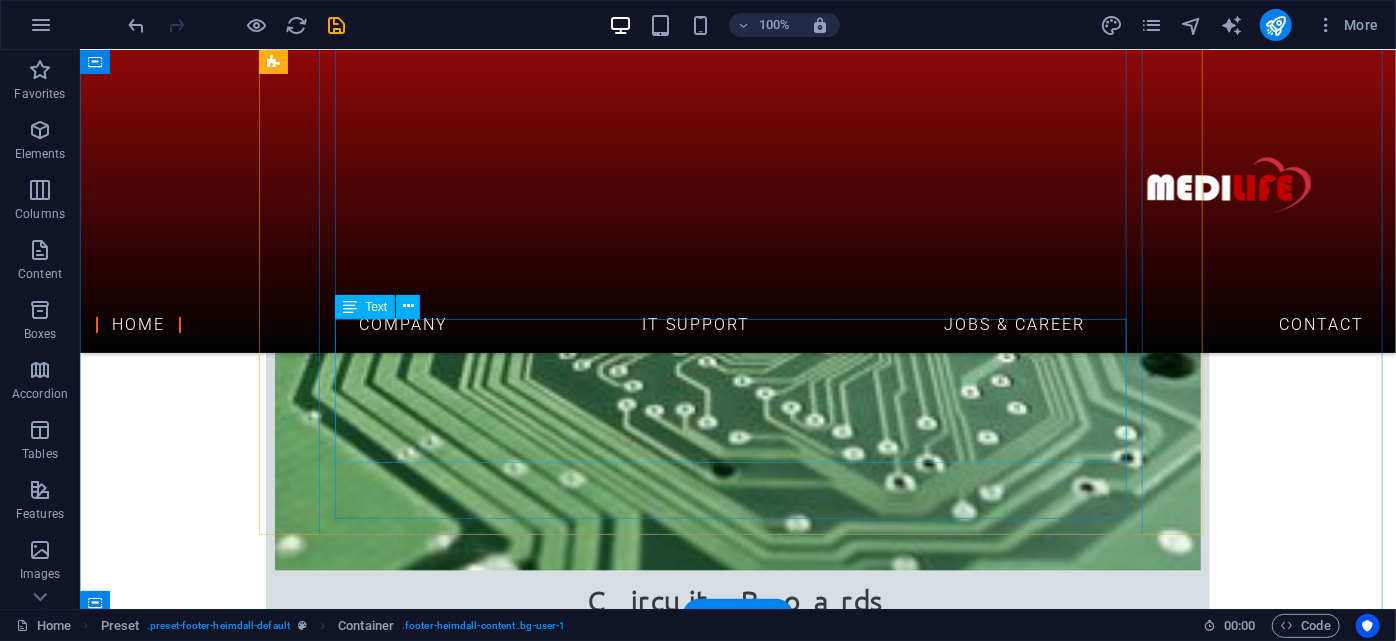 scroll, scrollTop: 2378, scrollLeft: 0, axis: vertical 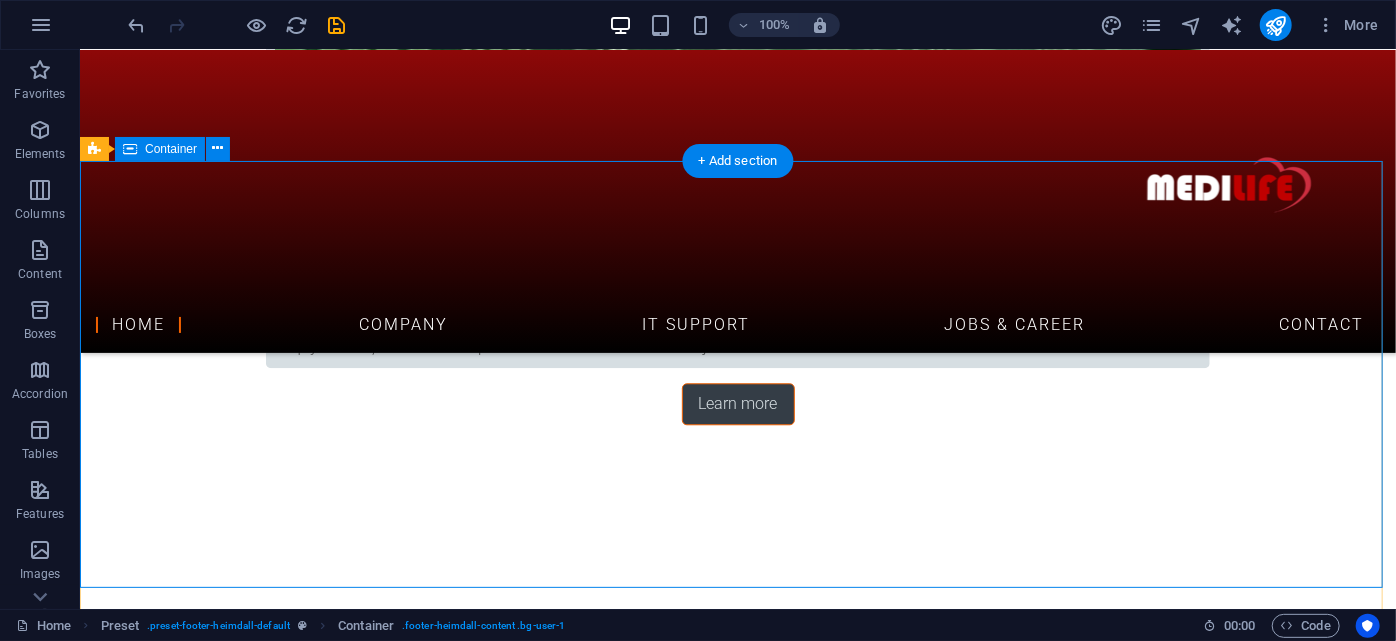 click on "Address [ADDRESS] [CITY]   [ZIP] Phone Phone:  [PHONE] Mobile:  Contact [EMAIL] Legal Notice  |  Privacy" at bounding box center (737, 3572) 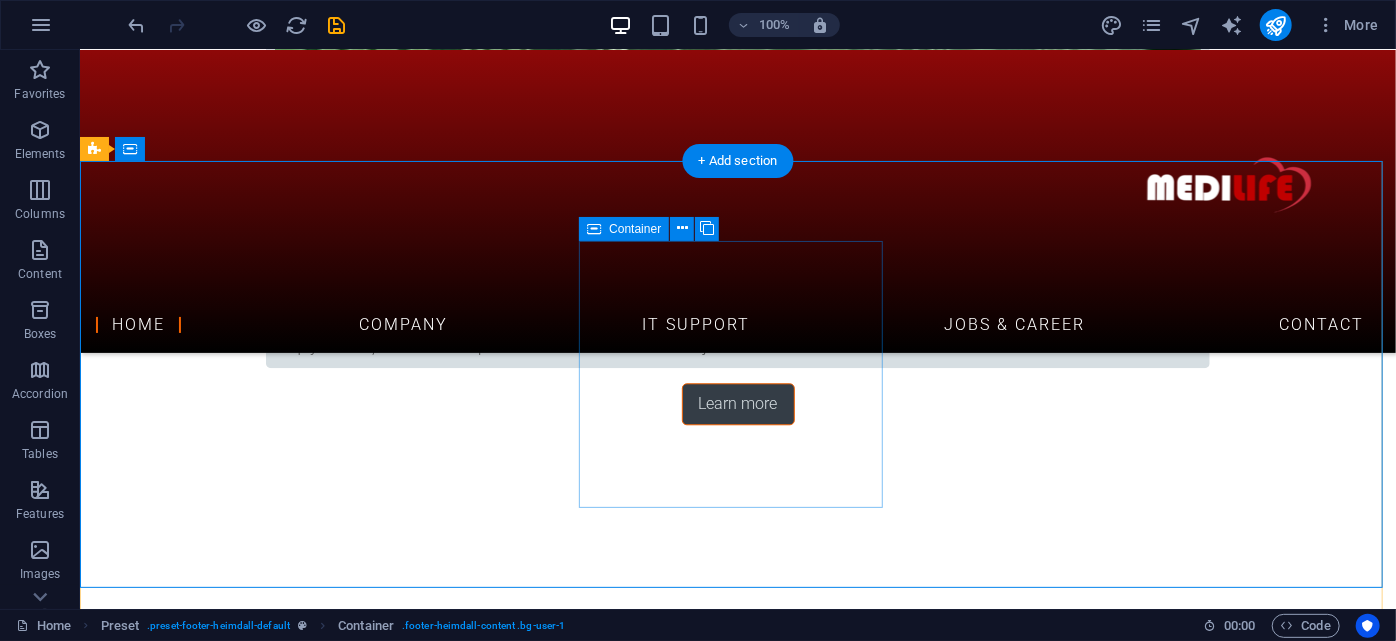 click on "Phone Phone:  0123 - 456789 Mobile:" at bounding box center (567, 3572) 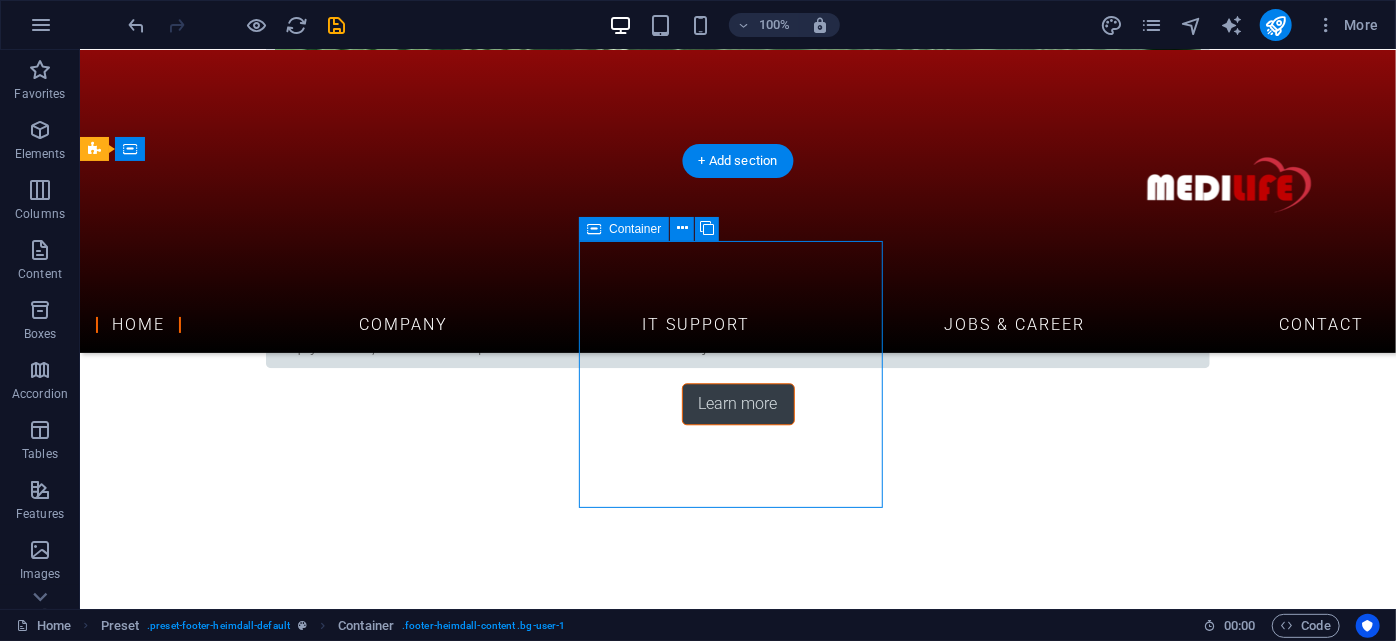 click on "Phone Phone:  0123 - 456789 Mobile:" at bounding box center [567, 3572] 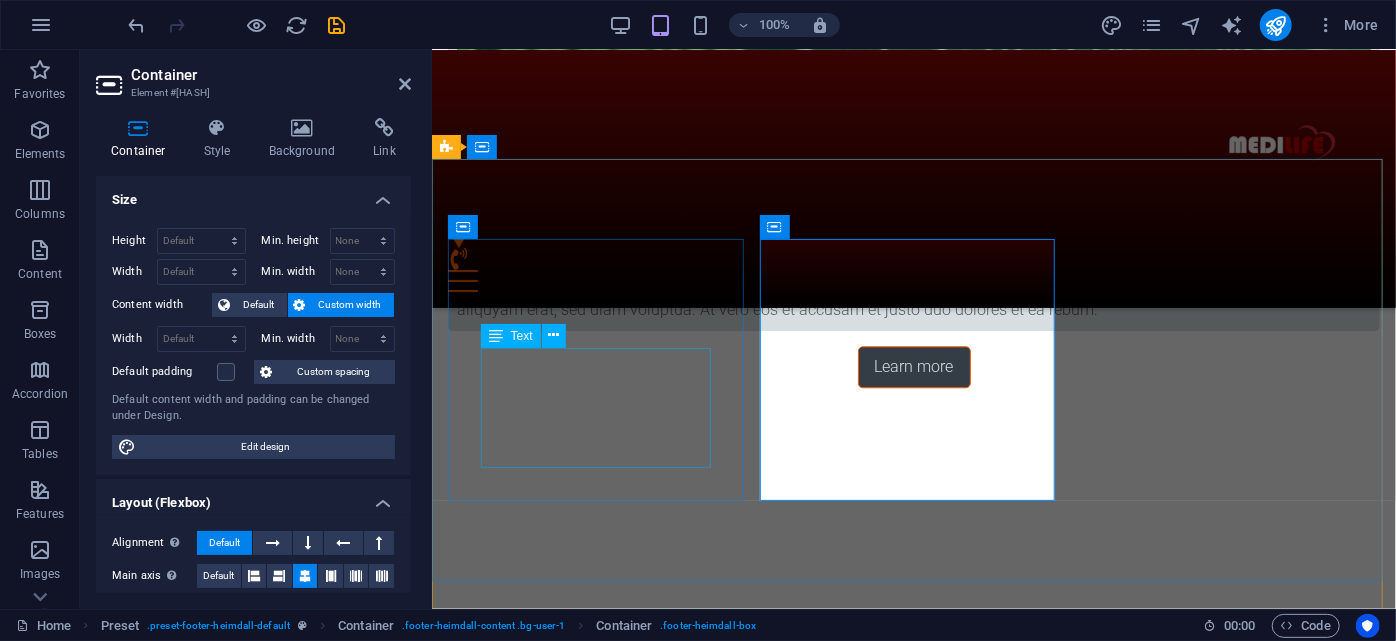 scroll, scrollTop: 2290, scrollLeft: 0, axis: vertical 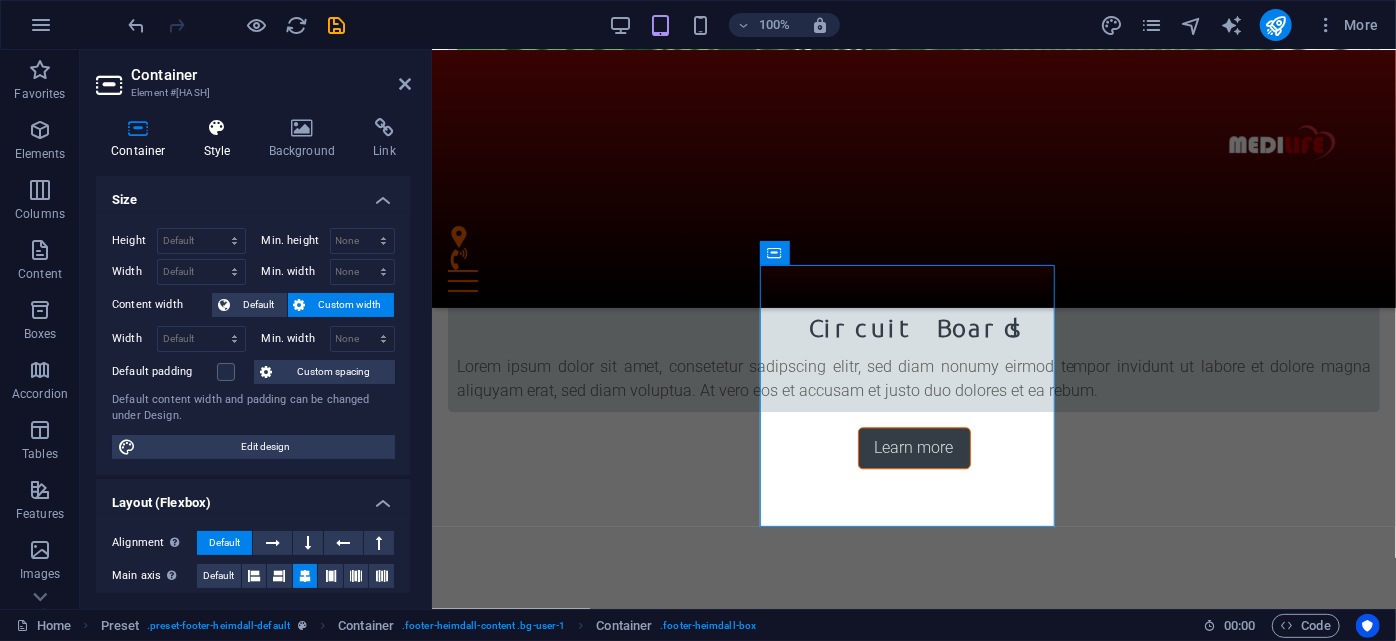 click on "Style" at bounding box center [221, 139] 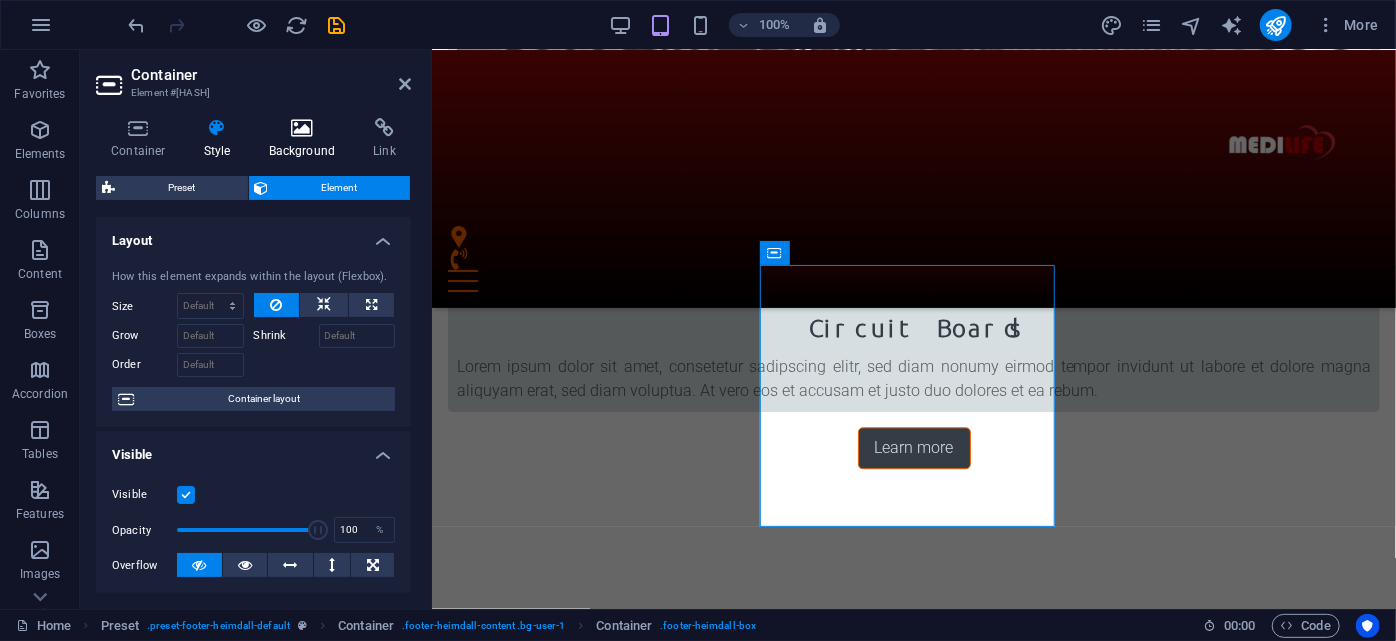 click at bounding box center (302, 128) 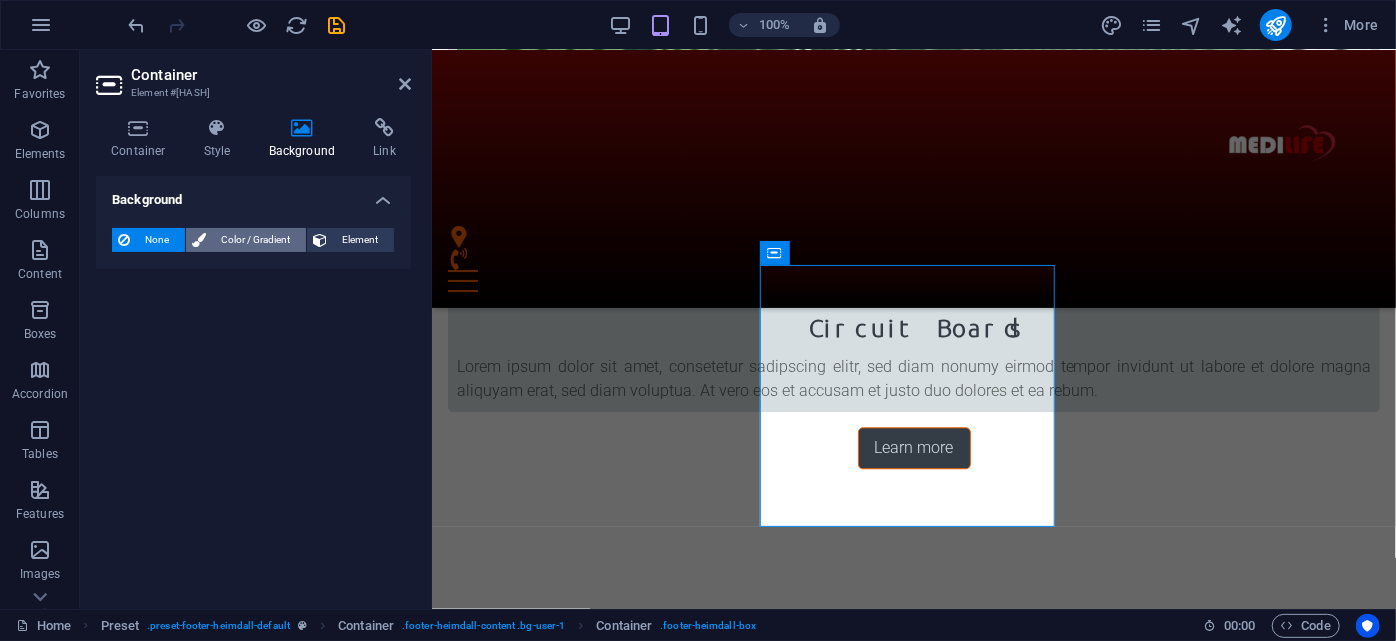 click on "Color / Gradient" at bounding box center [256, 240] 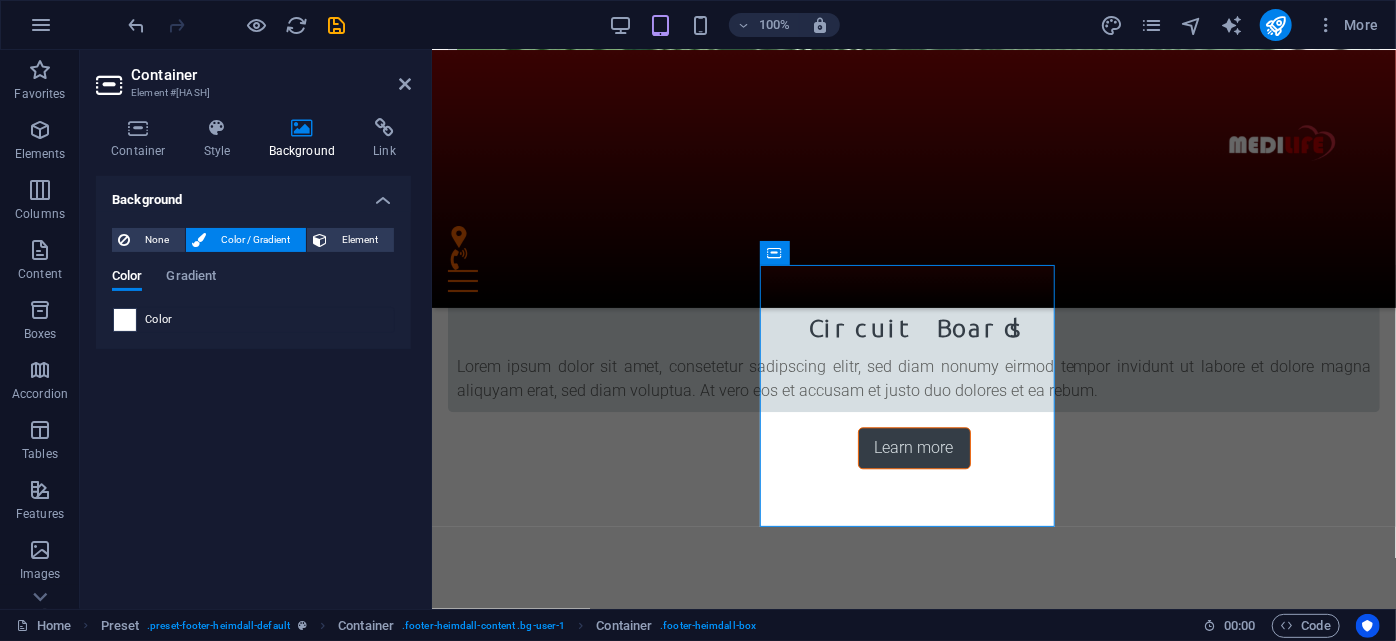 click at bounding box center [125, 320] 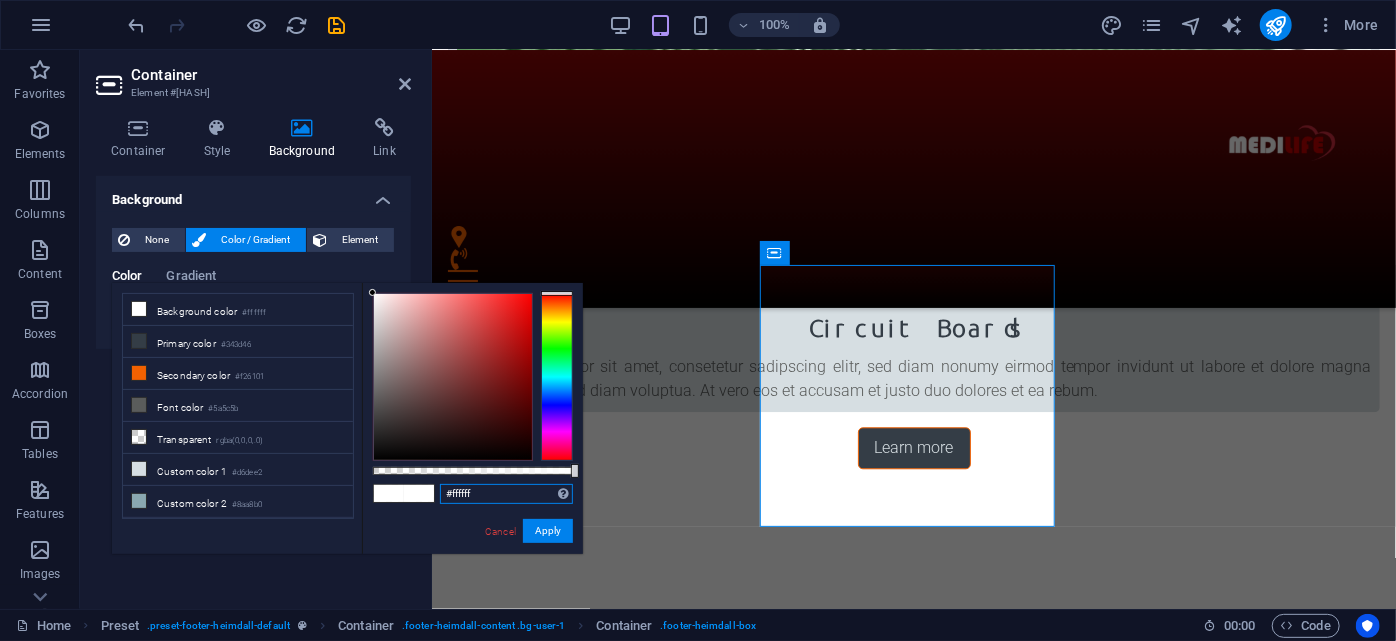 drag, startPoint x: 487, startPoint y: 490, endPoint x: 431, endPoint y: 490, distance: 56 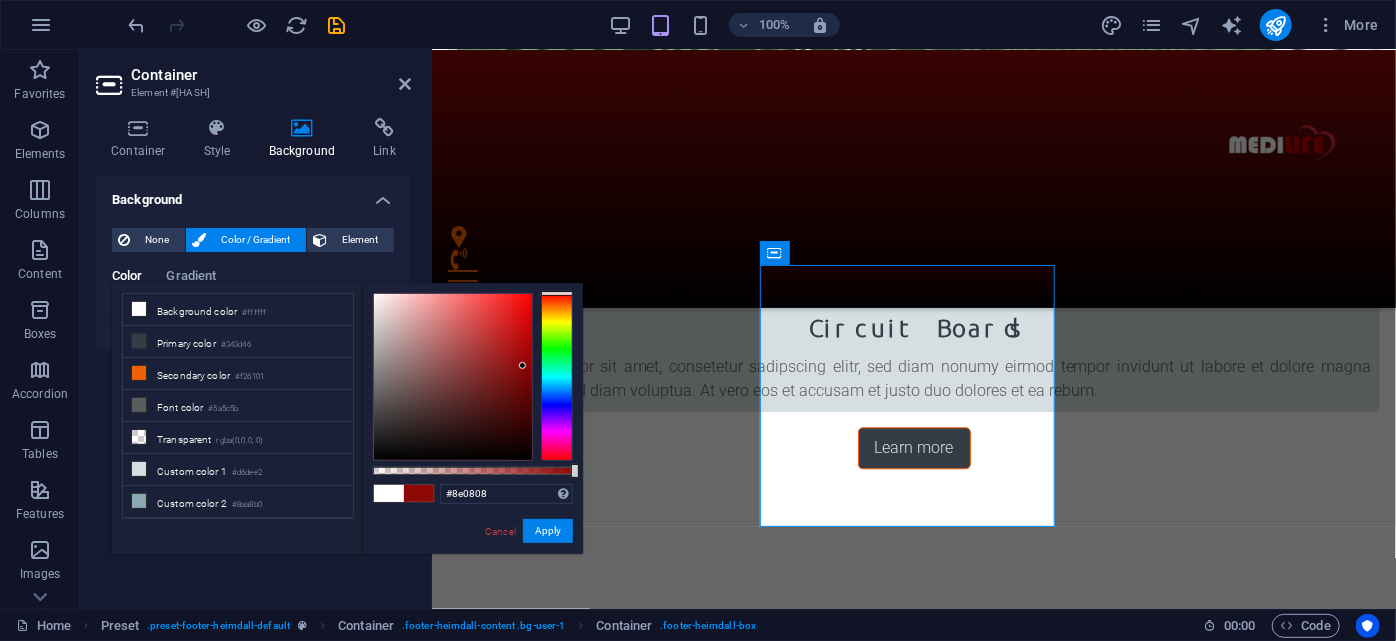 click on "Cancel Apply" at bounding box center (528, 531) 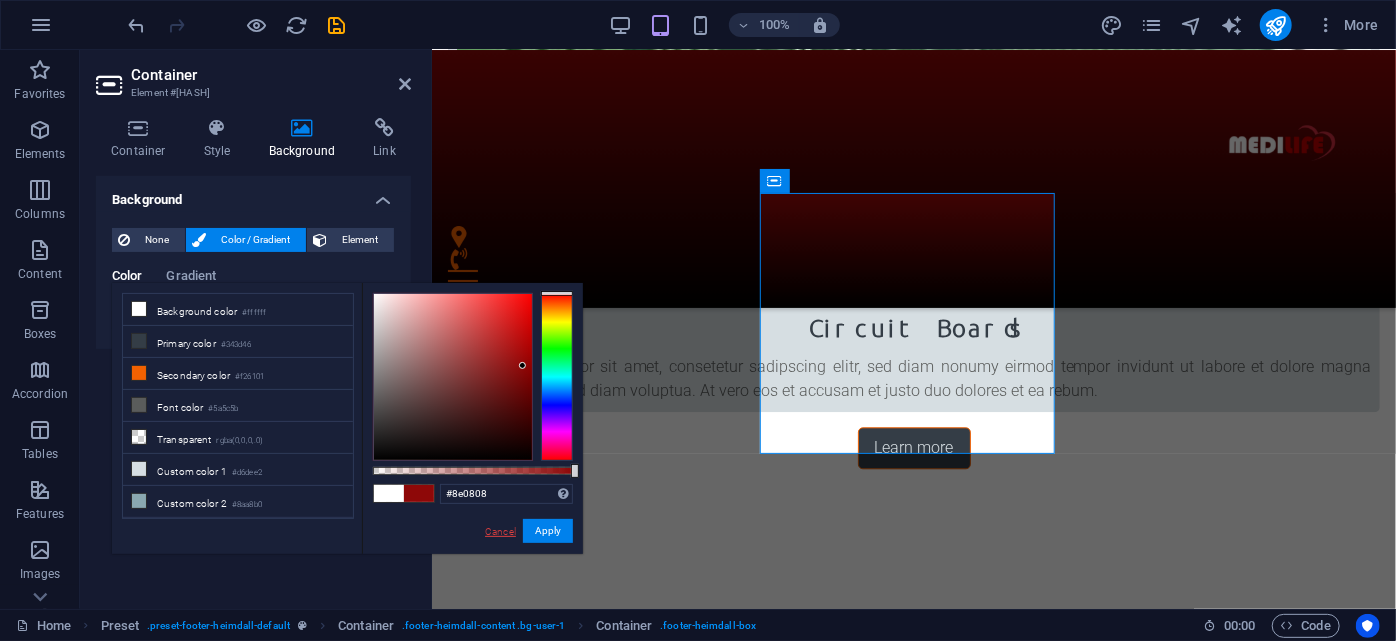 click on "Cancel" at bounding box center (500, 531) 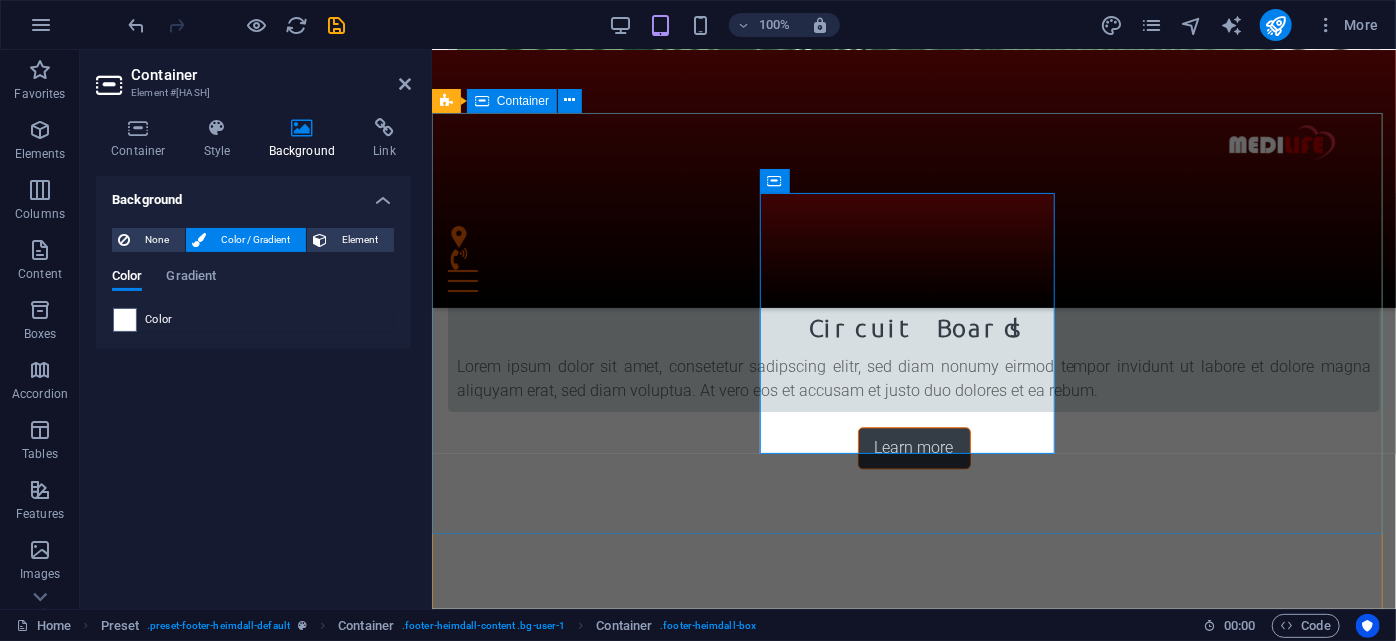 click on "Address [ADDRESS] [CITY]   [ZIP] Phone Phone:  [PHONE] Mobile:  Contact [EMAIL] Legal Notice  |  Privacy" at bounding box center [913, 3403] 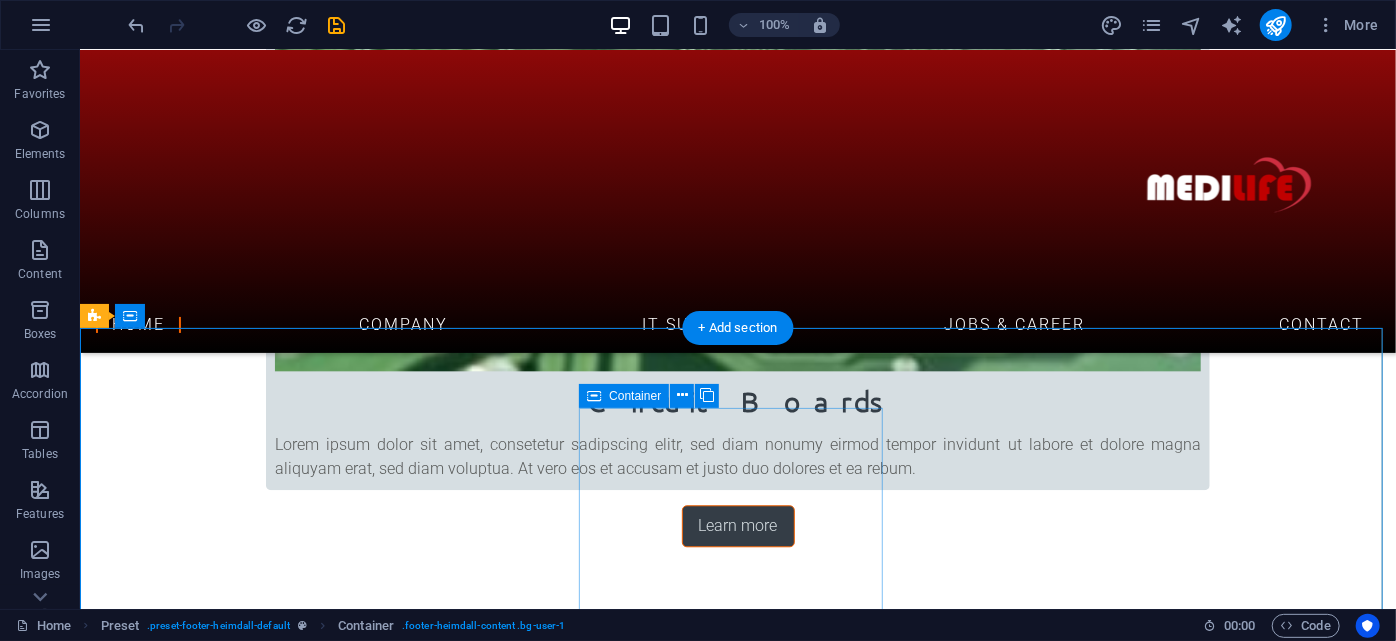 scroll, scrollTop: 2287, scrollLeft: 0, axis: vertical 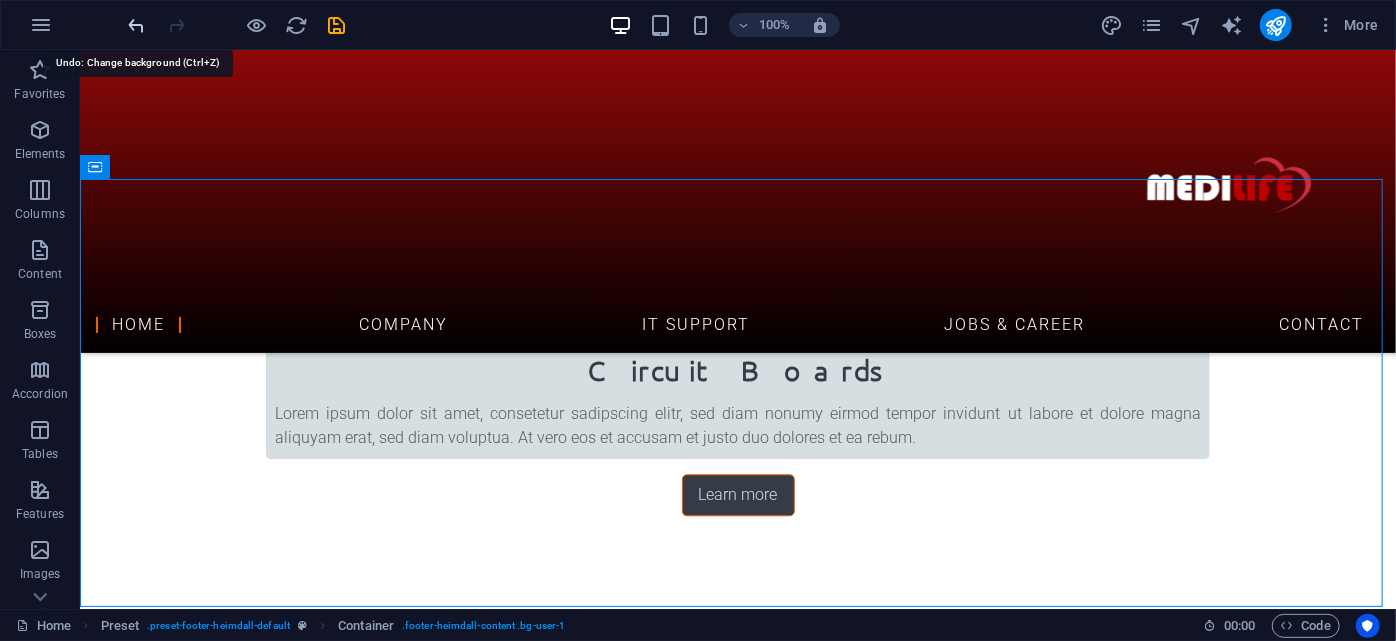 click at bounding box center [137, 25] 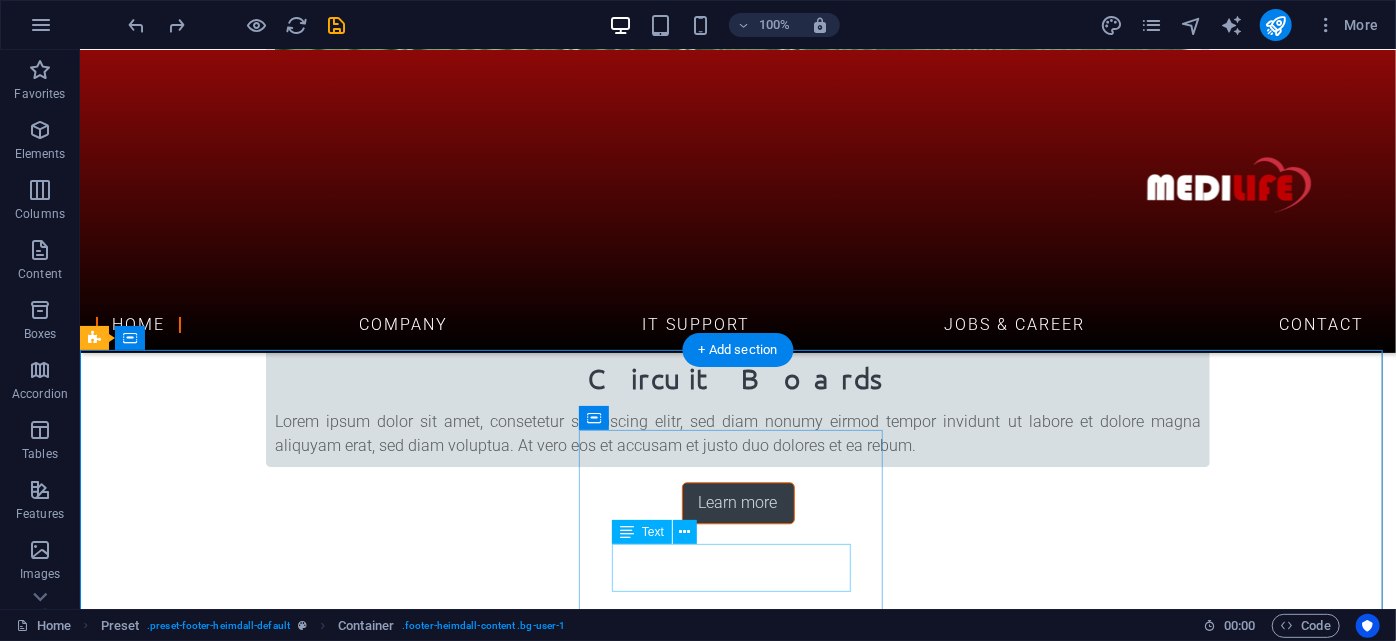 scroll, scrollTop: 2287, scrollLeft: 0, axis: vertical 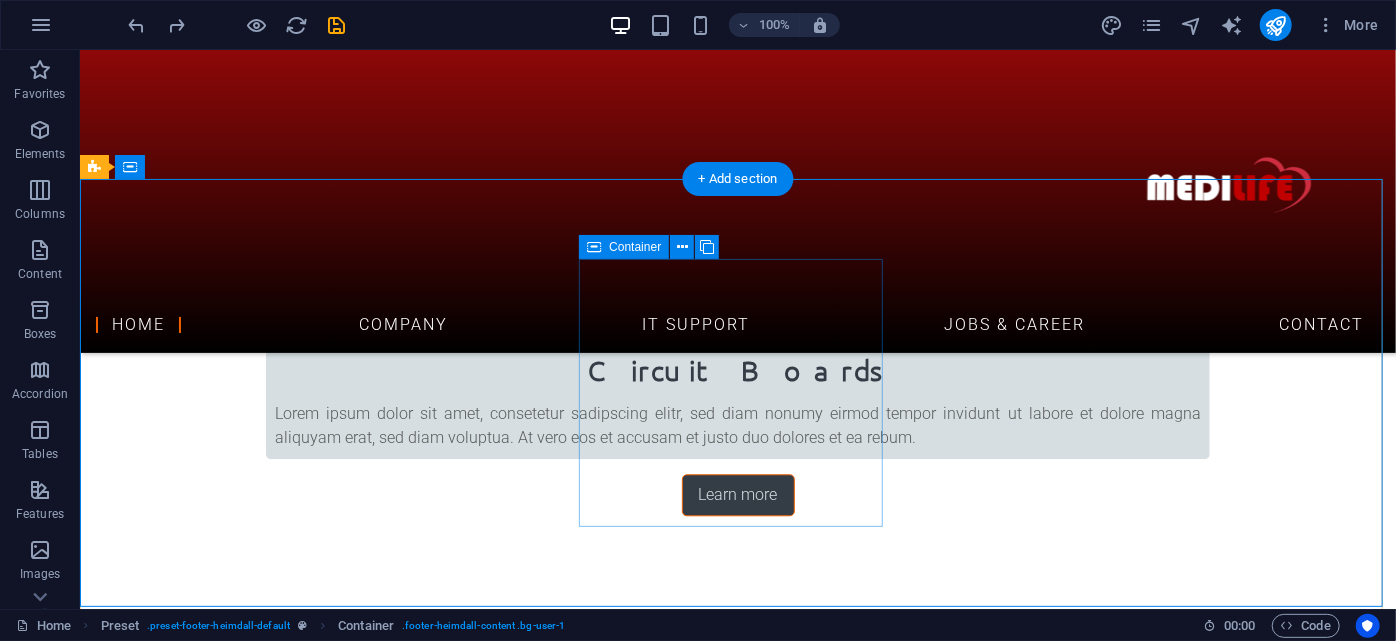 click on "Phone Phone:  0123 - 456789 Mobile:" at bounding box center (567, 3591) 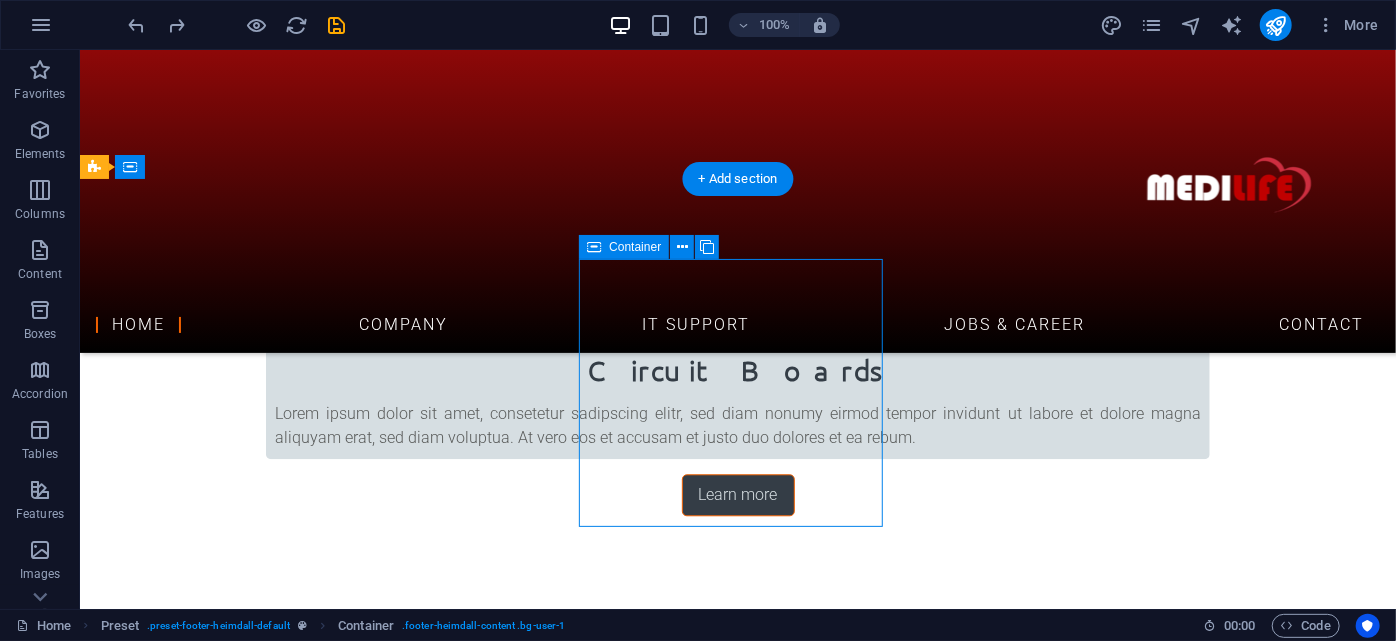 click on "Phone Phone:  0123 - 456789 Mobile:" at bounding box center [567, 3591] 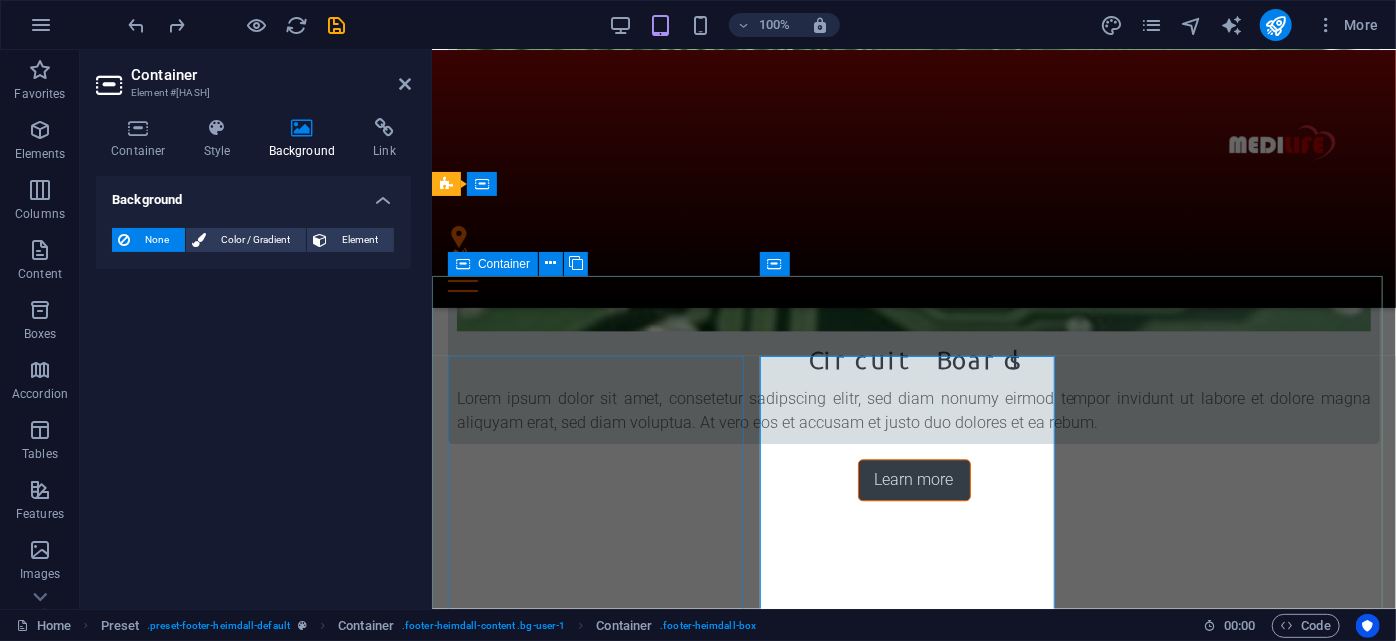 scroll, scrollTop: 2227, scrollLeft: 0, axis: vertical 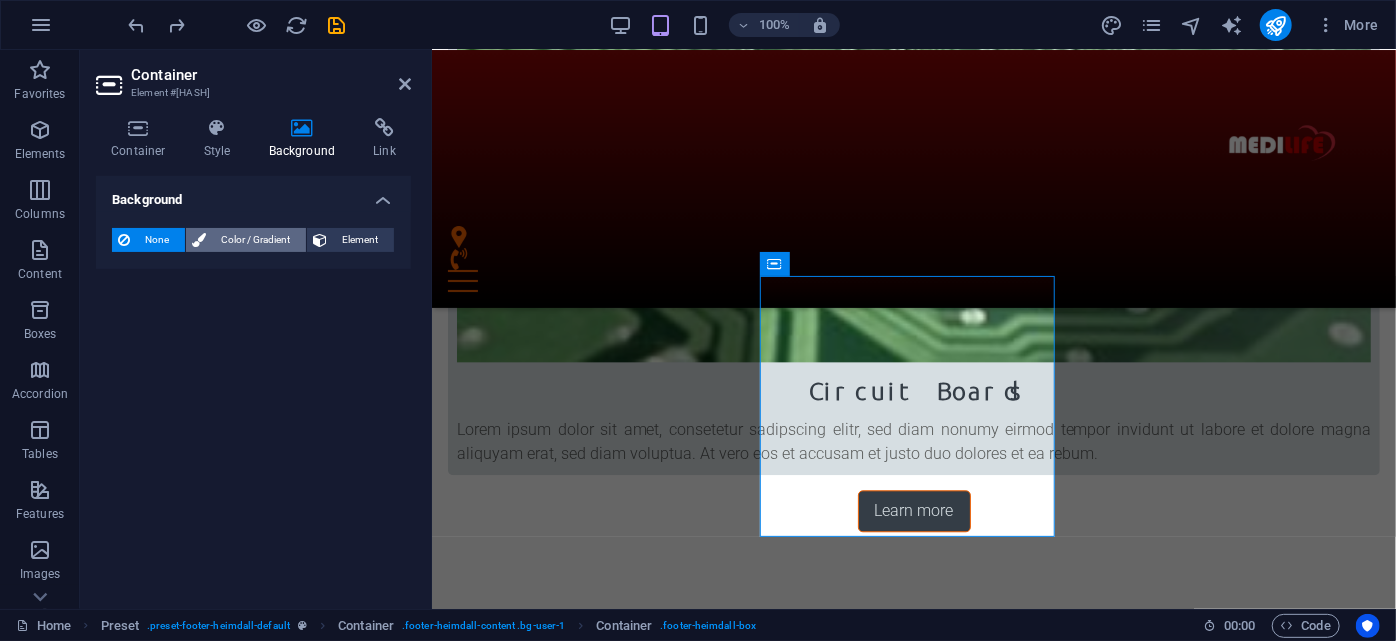 click on "Color / Gradient" at bounding box center (256, 240) 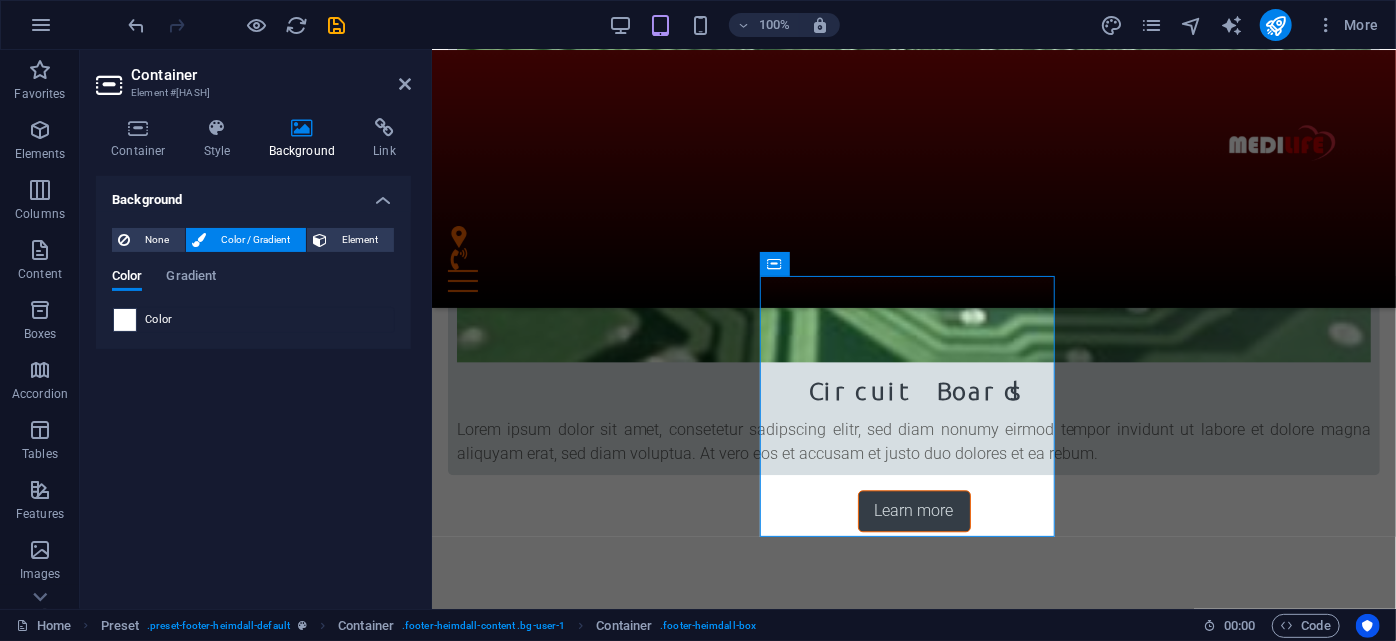 click at bounding box center (125, 320) 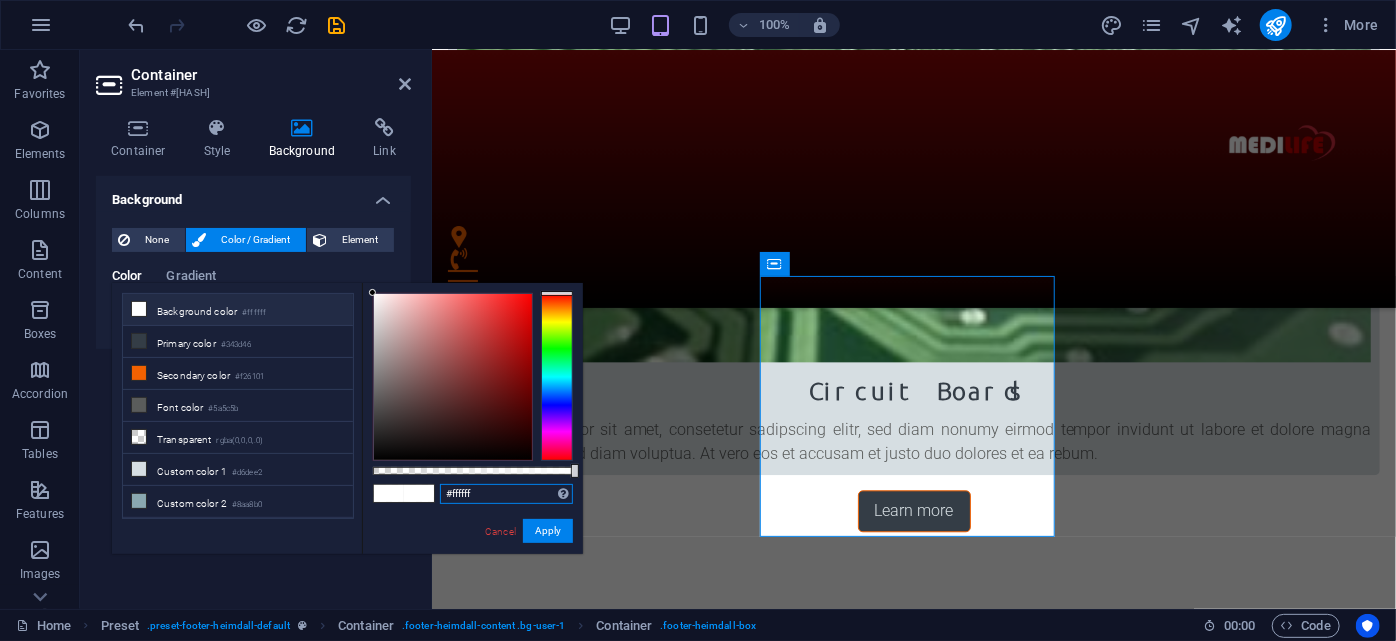 drag, startPoint x: 474, startPoint y: 494, endPoint x: 415, endPoint y: 494, distance: 59 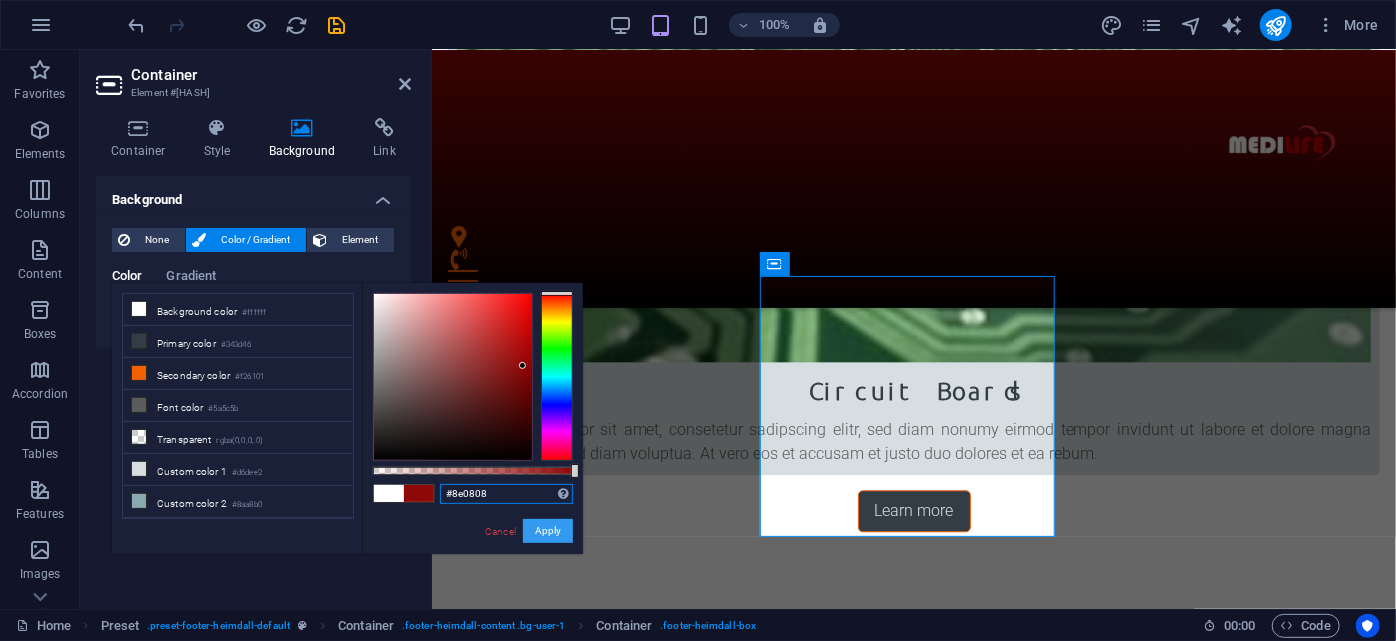 type on "#8e0808" 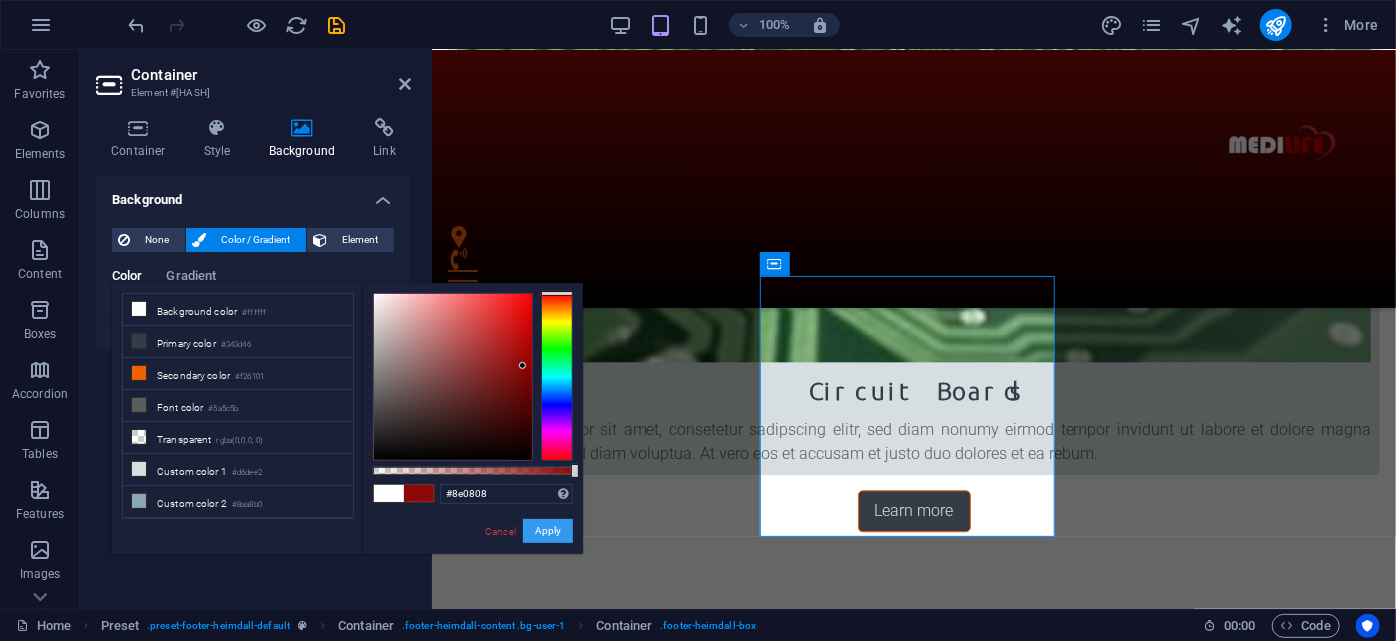 click on "Apply" at bounding box center (548, 531) 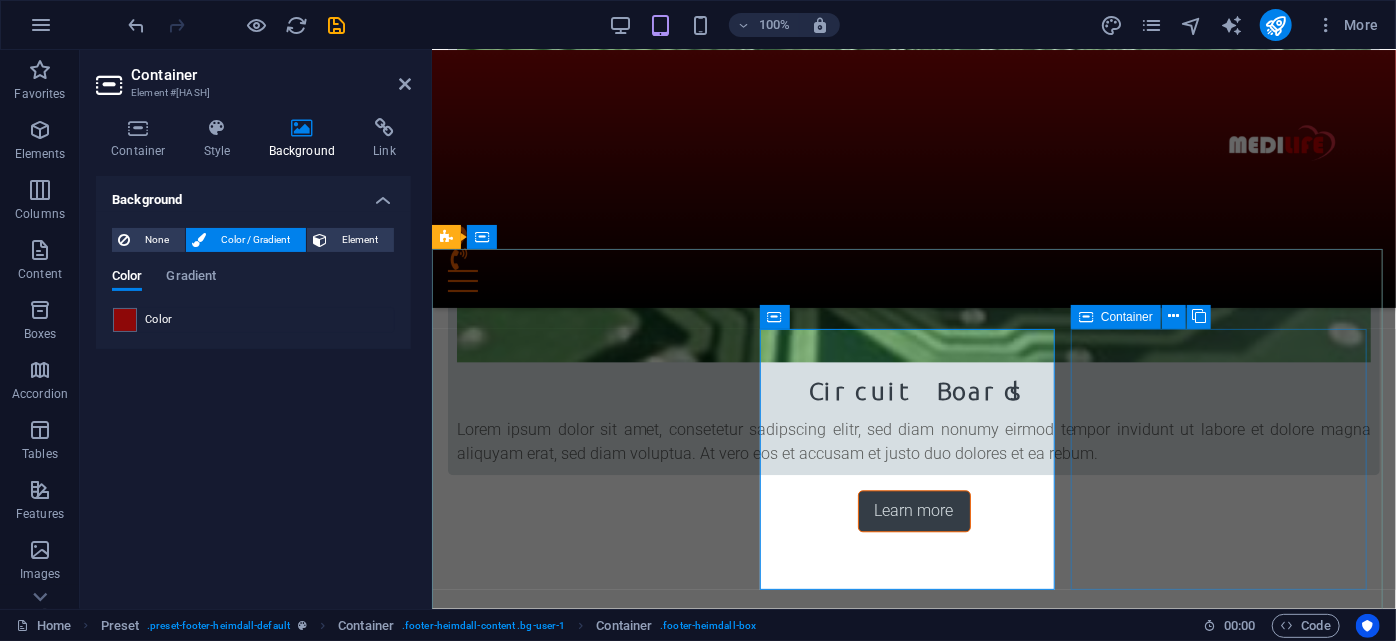click on "Contact 7db4405801319591545831b5f36f0d@plesk.local Legal Notice  |  Privacy" at bounding box center (913, 3737) 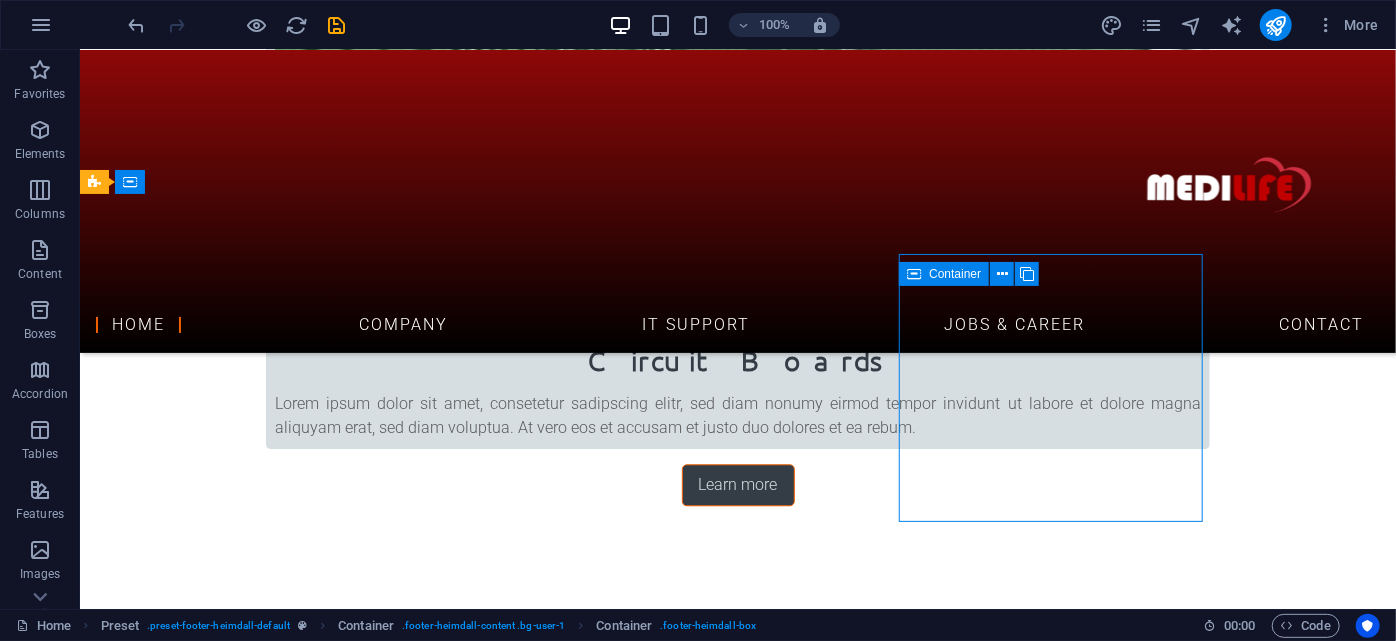 scroll, scrollTop: 2314, scrollLeft: 0, axis: vertical 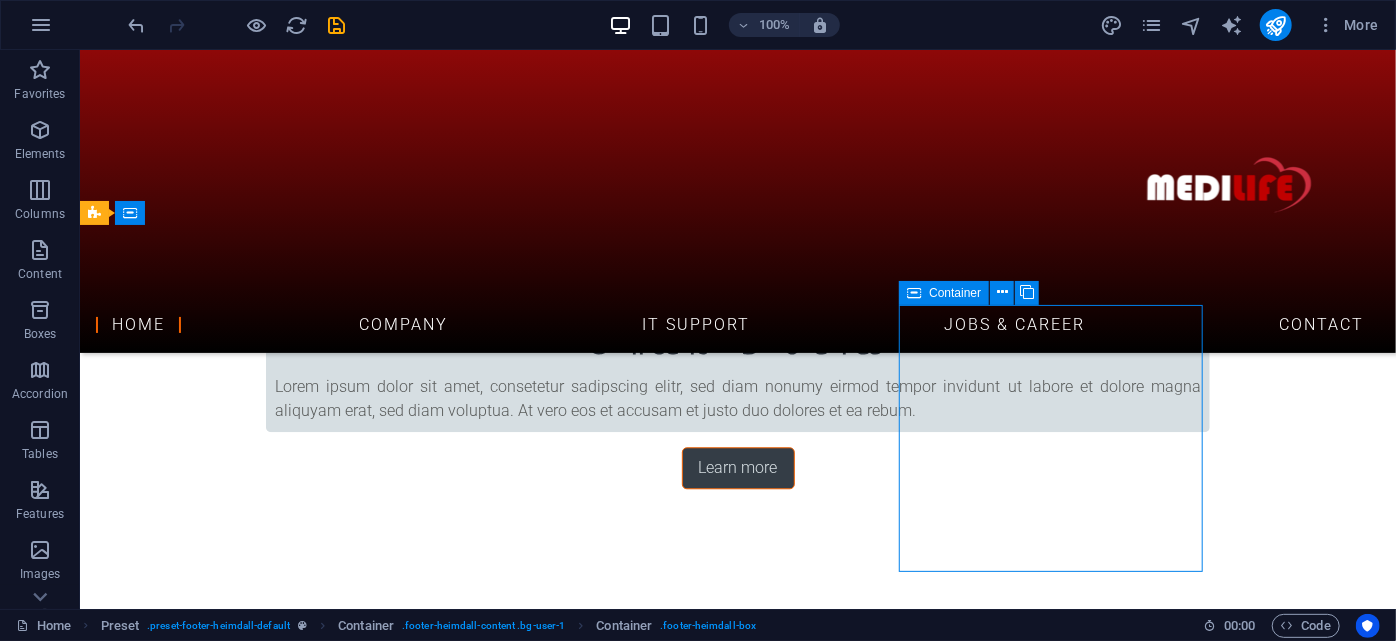 click on "Contact 7db4405801319591545831b5f36f0d@plesk.local Legal Notice  |  Privacy" at bounding box center [567, 3840] 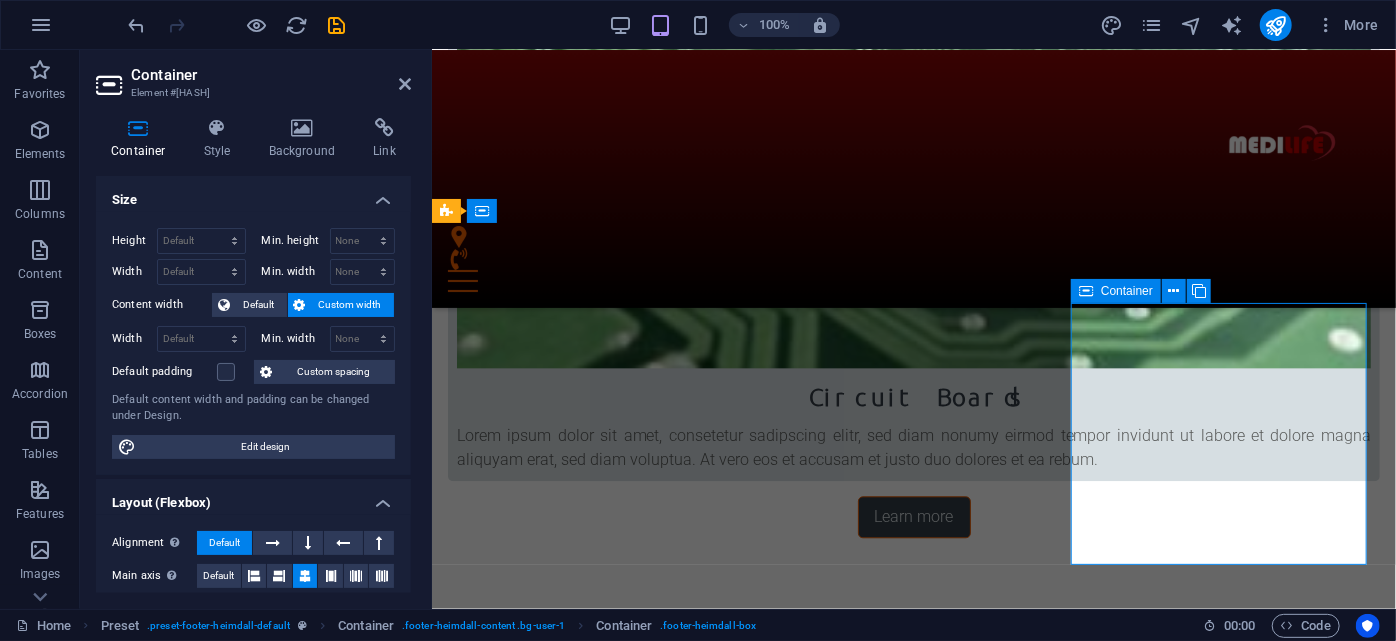 scroll, scrollTop: 2227, scrollLeft: 0, axis: vertical 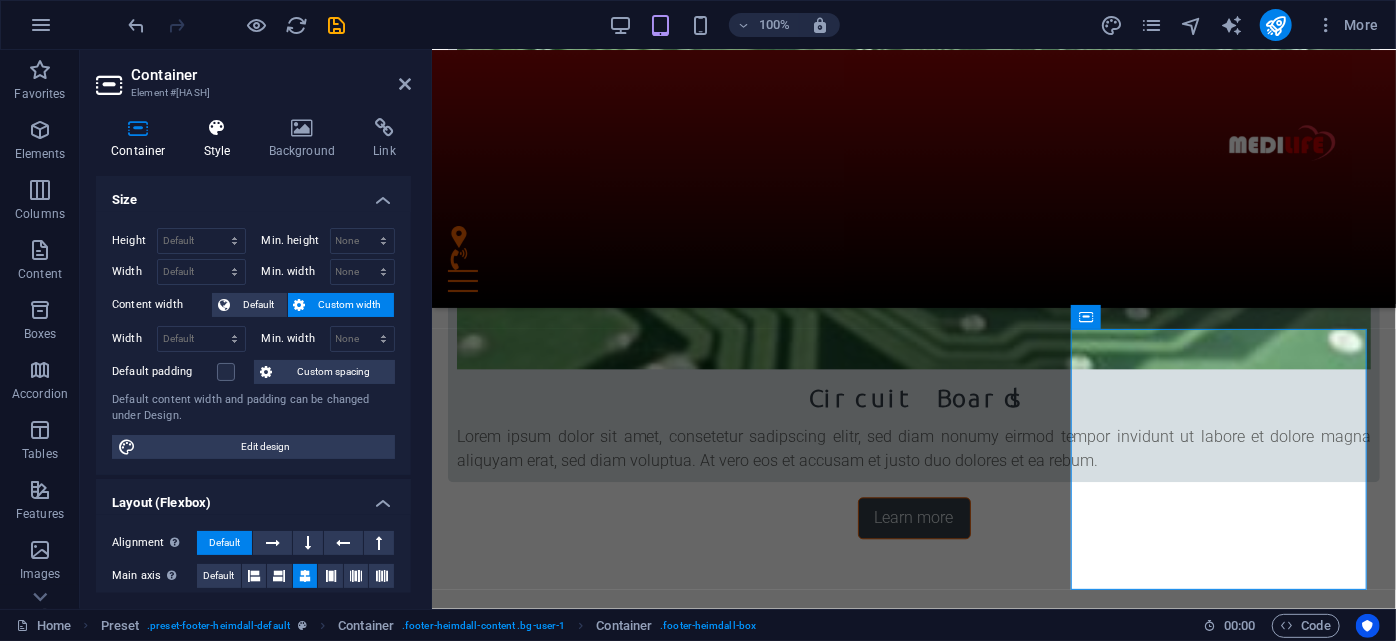 click at bounding box center (217, 128) 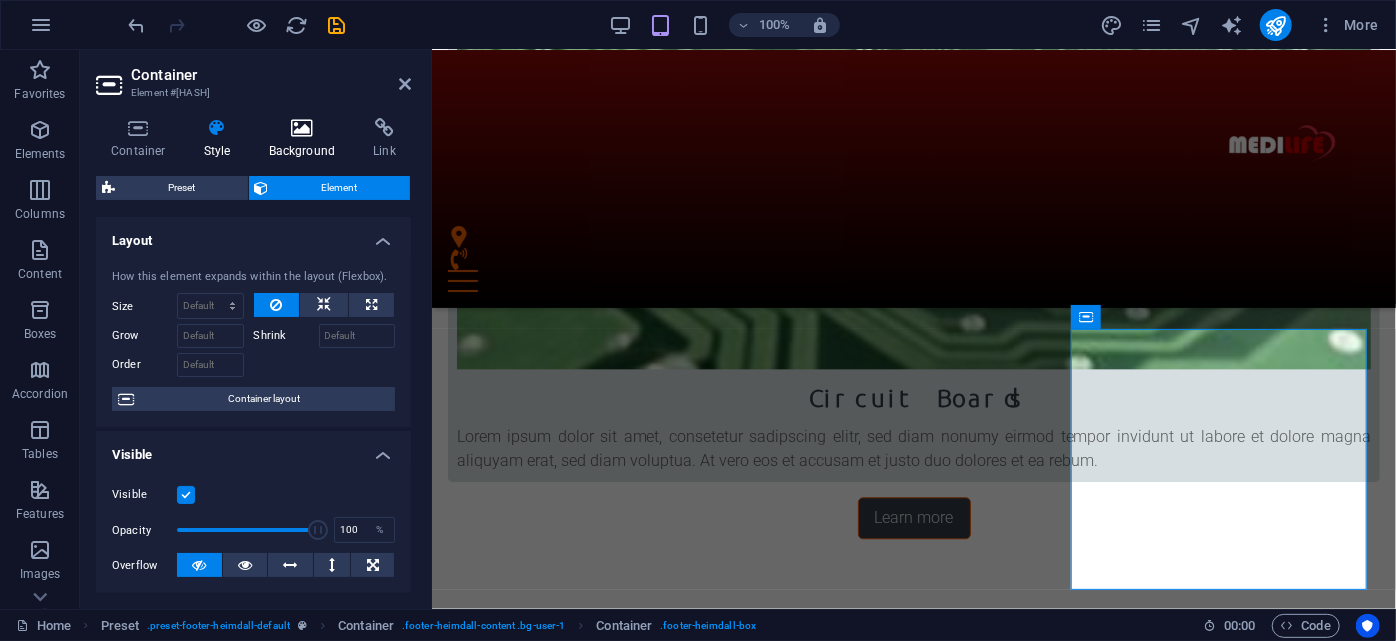 click at bounding box center [302, 128] 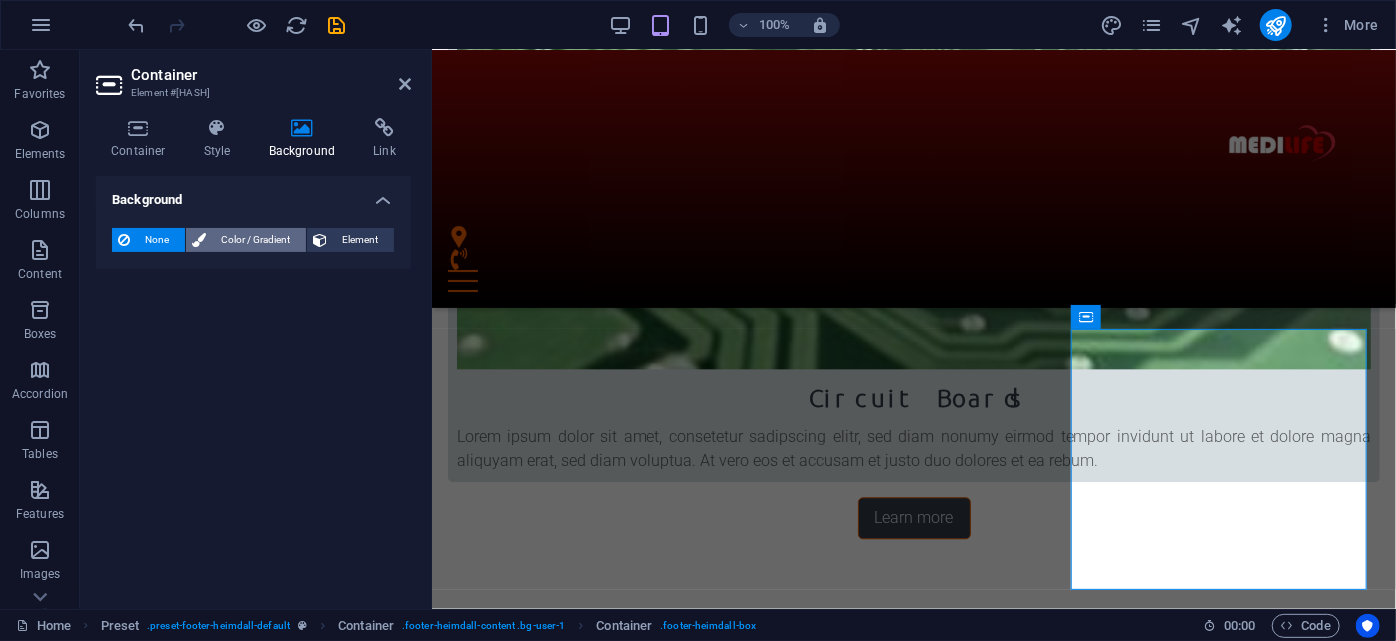 click on "Color / Gradient" at bounding box center (256, 240) 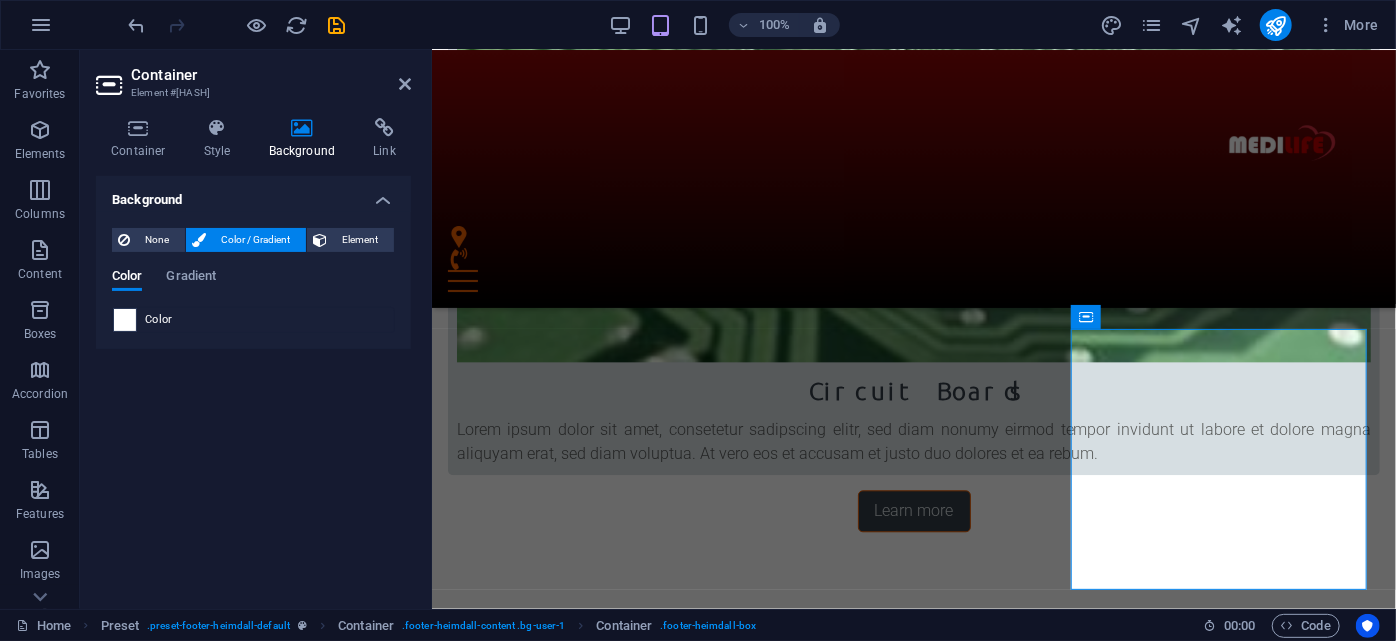 click at bounding box center [125, 320] 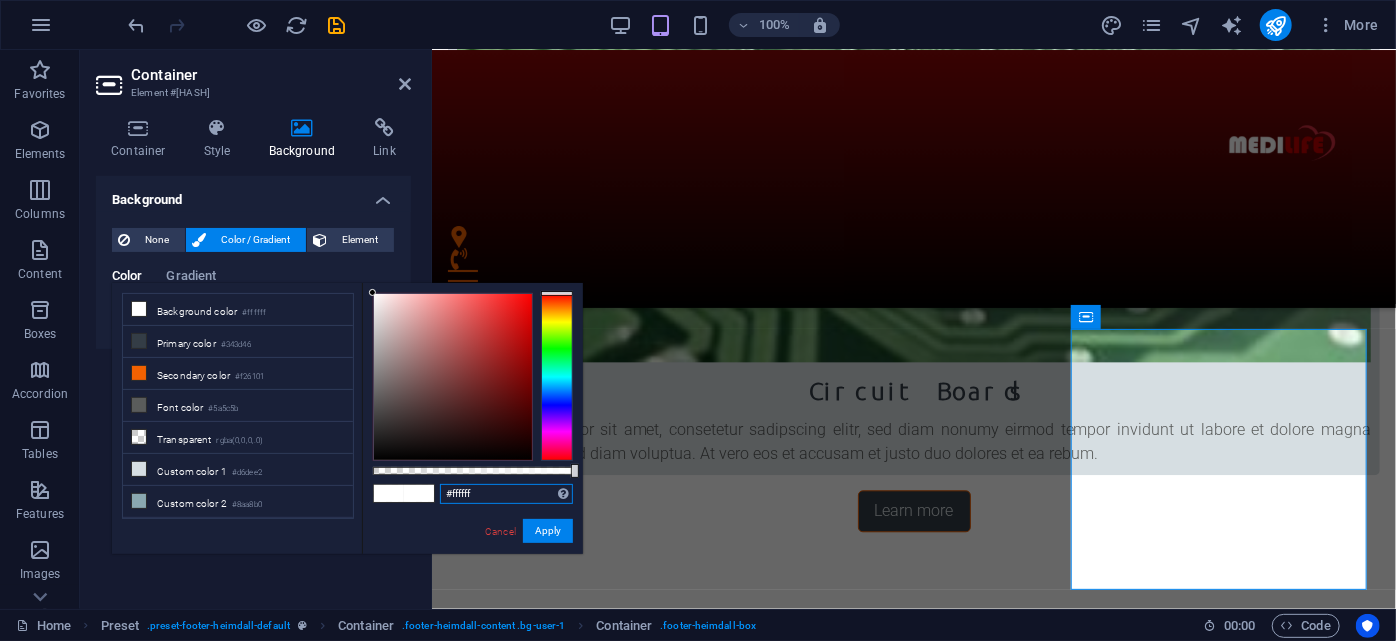 drag, startPoint x: 505, startPoint y: 495, endPoint x: 410, endPoint y: 495, distance: 95 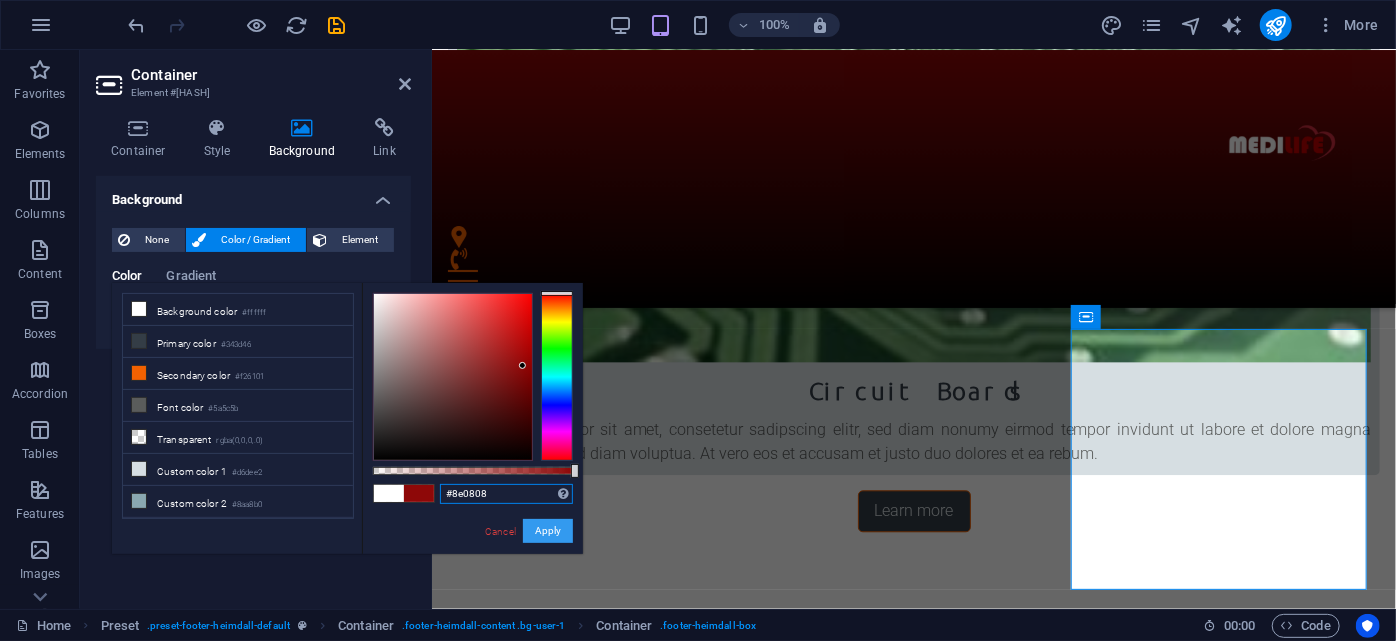 type on "#8e0808" 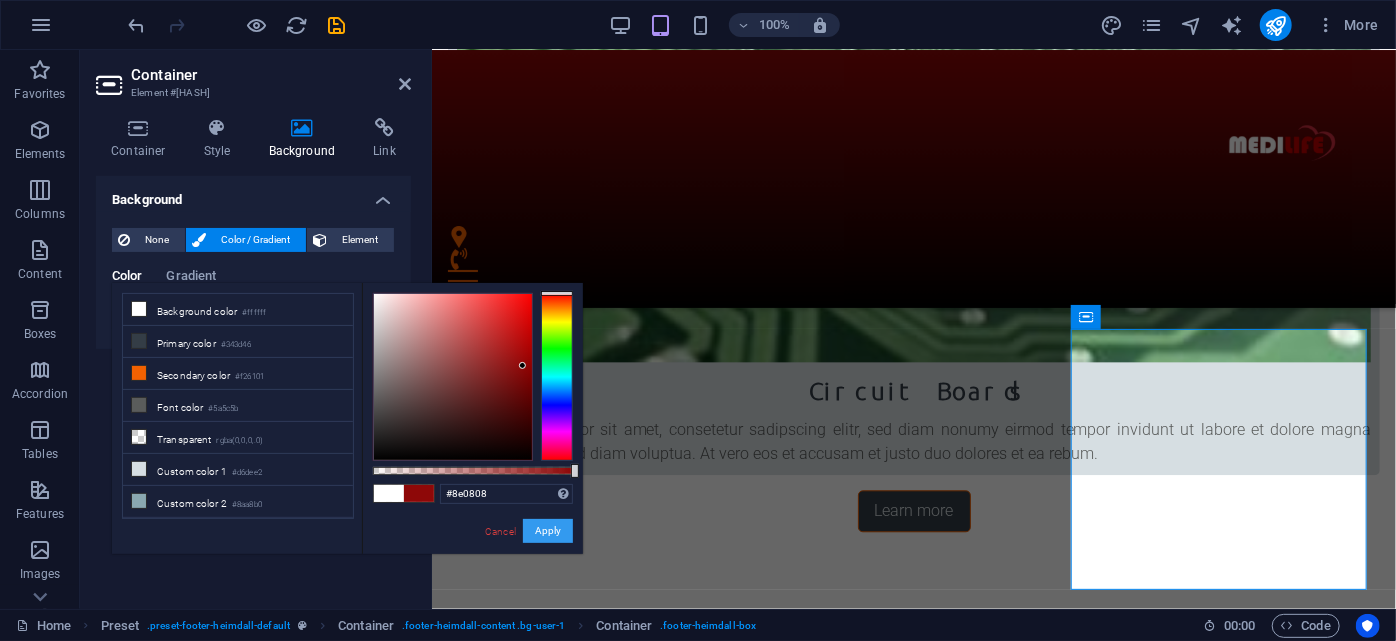 click on "Apply" at bounding box center [548, 531] 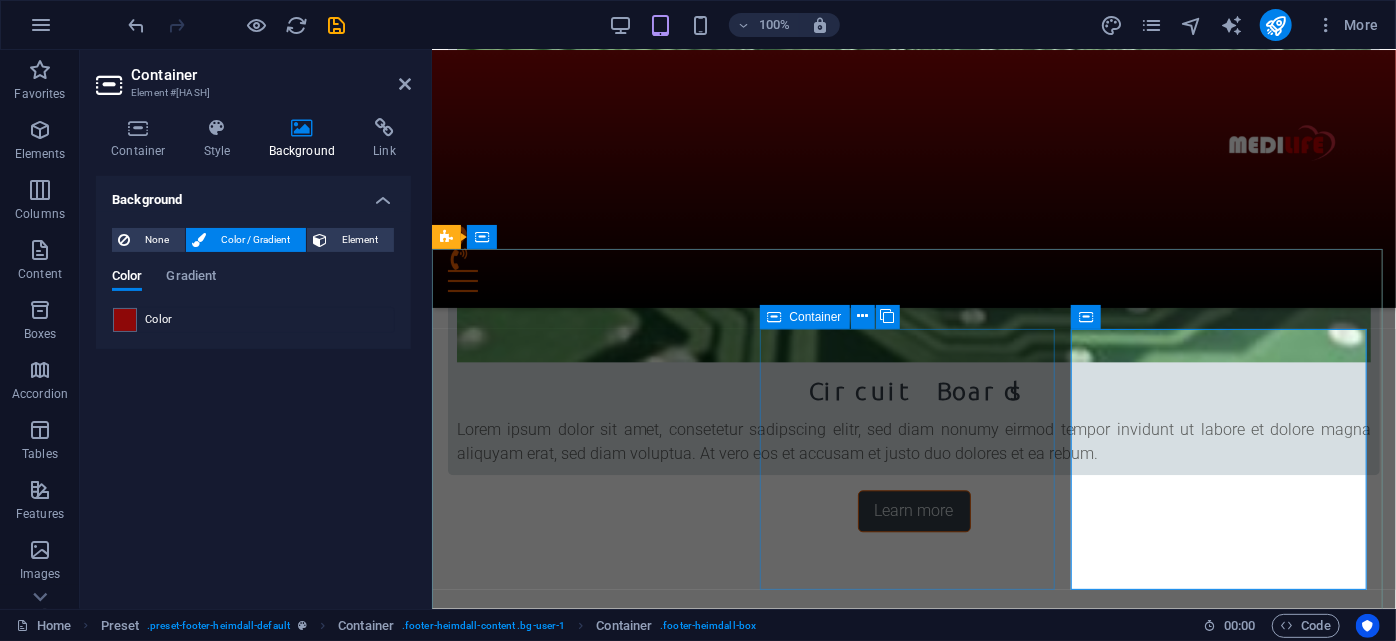 click on "Phone Phone:  0123 - 456789 Mobile:" at bounding box center (913, 3539) 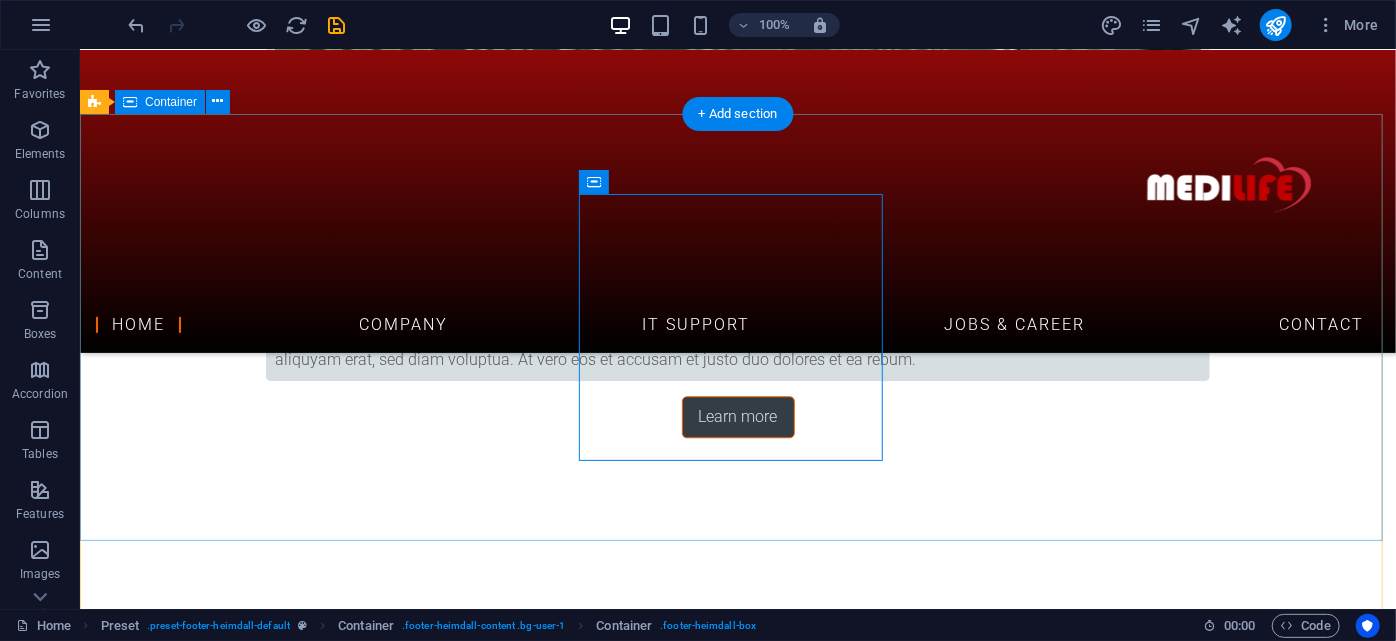 scroll, scrollTop: 2366, scrollLeft: 0, axis: vertical 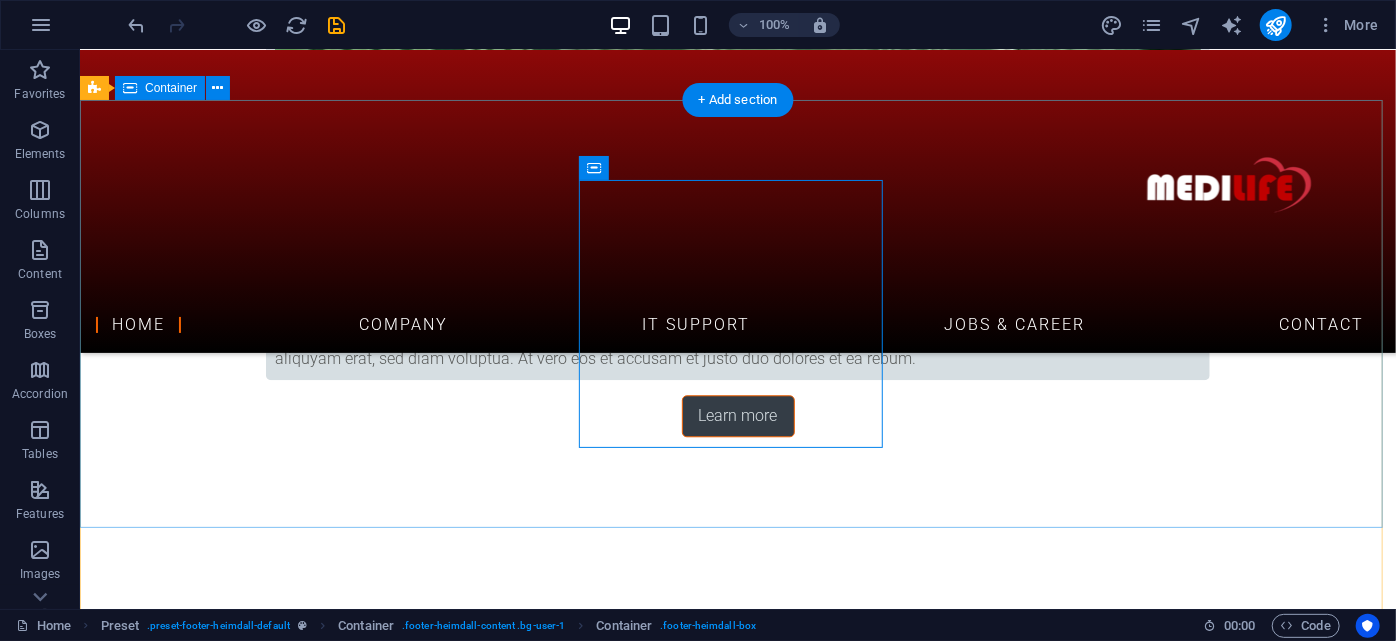 click on "Address [ADDRESS] [CITY]   [ZIP] Phone Phone:  [PHONE] Mobile:  Contact [EMAIL] Legal Notice  |  Privacy" at bounding box center (737, 3512) 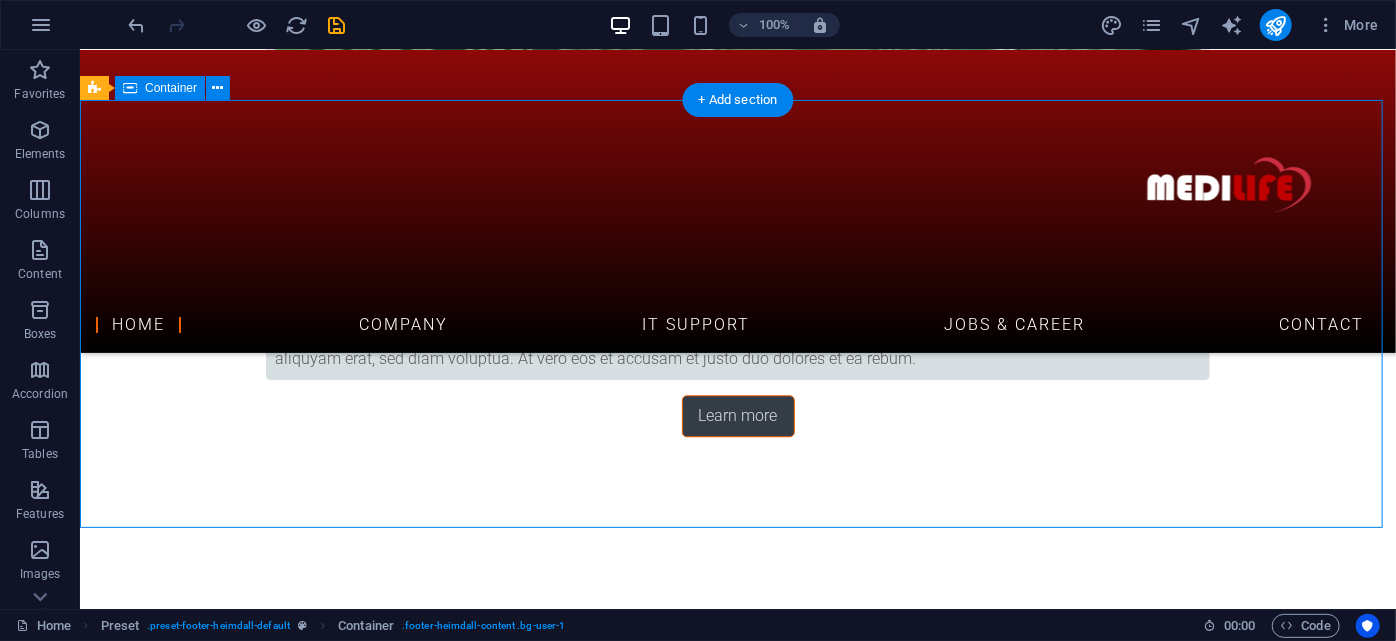 click on "Address [ADDRESS] [CITY]   [ZIP] Phone Phone:  [PHONE] Mobile:  Contact [EMAIL] Legal Notice  |  Privacy" at bounding box center (737, 3512) 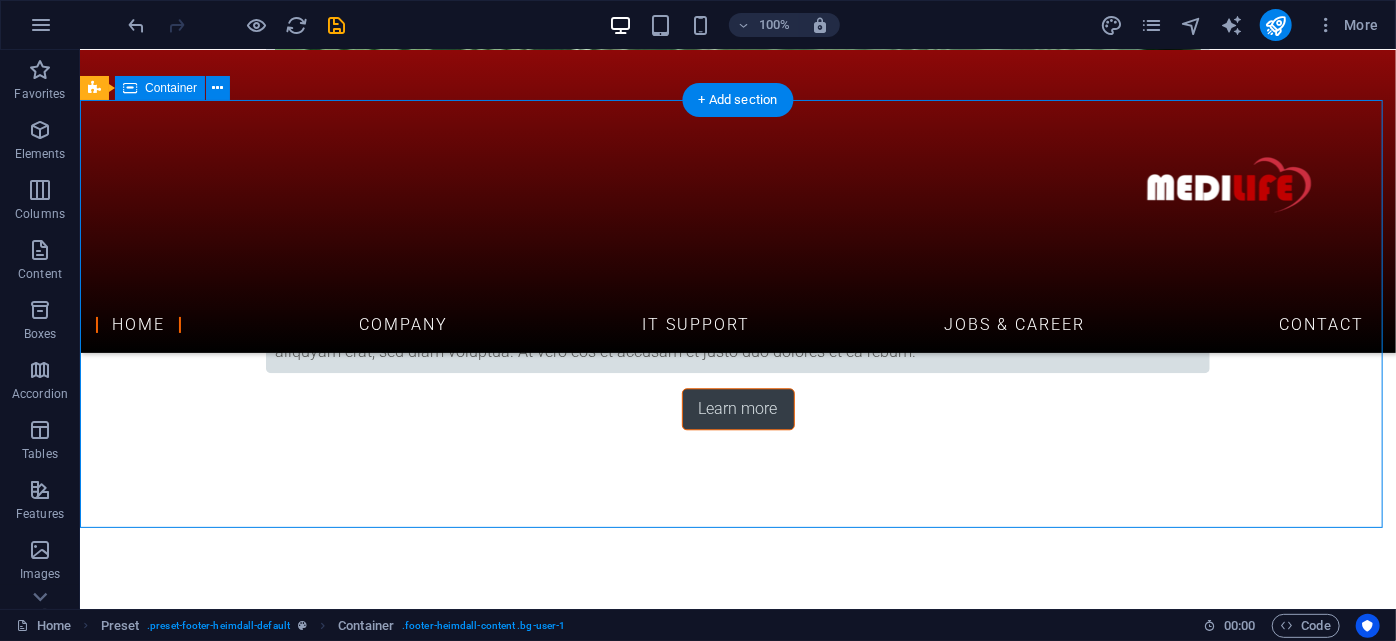 scroll, scrollTop: 2324, scrollLeft: 0, axis: vertical 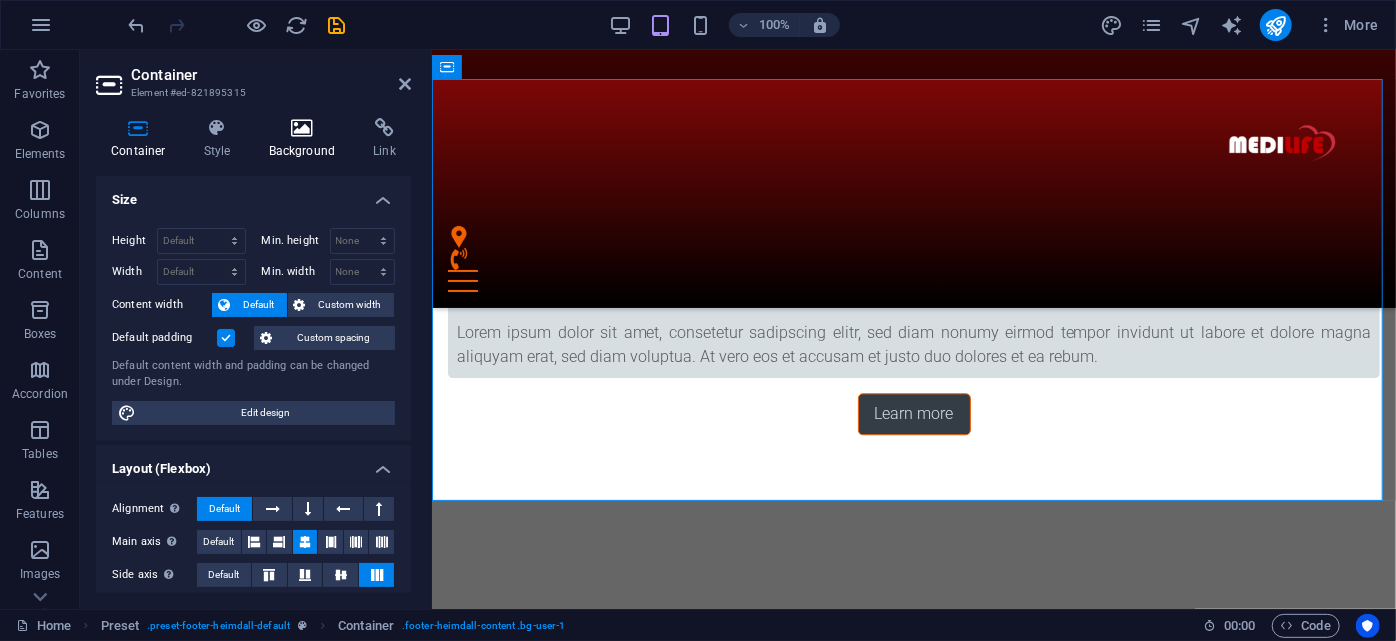 click on "Background" at bounding box center [306, 139] 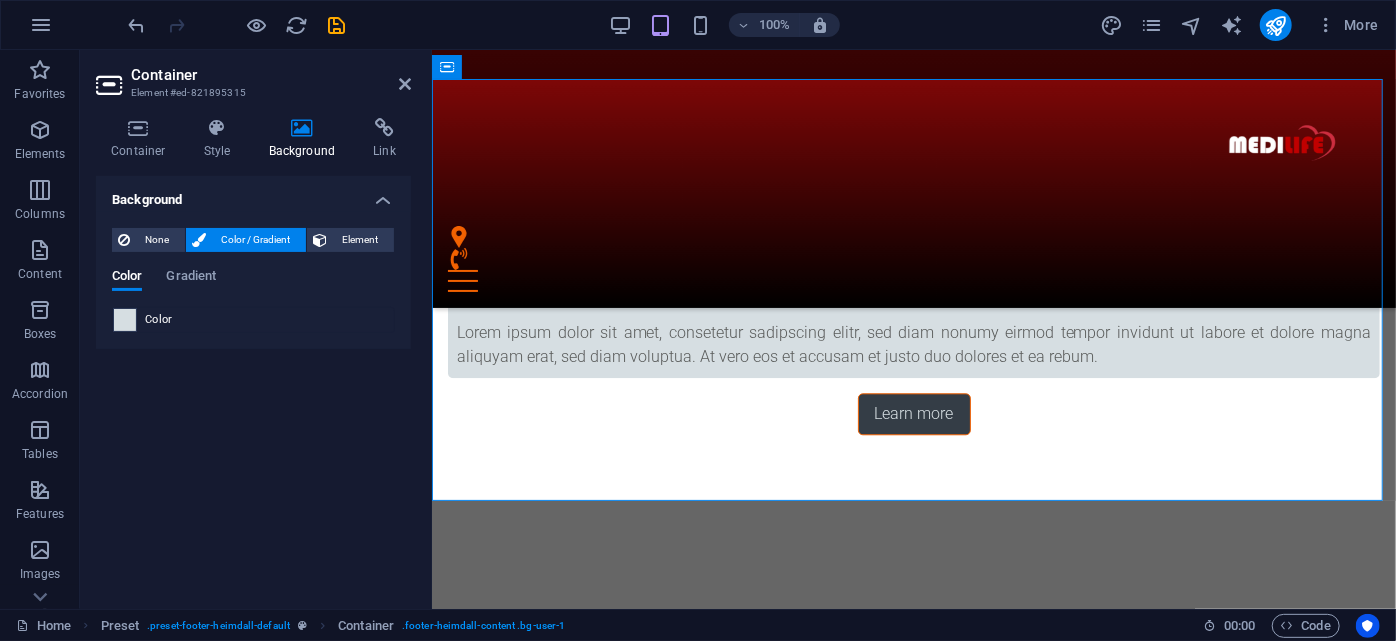 click at bounding box center [125, 320] 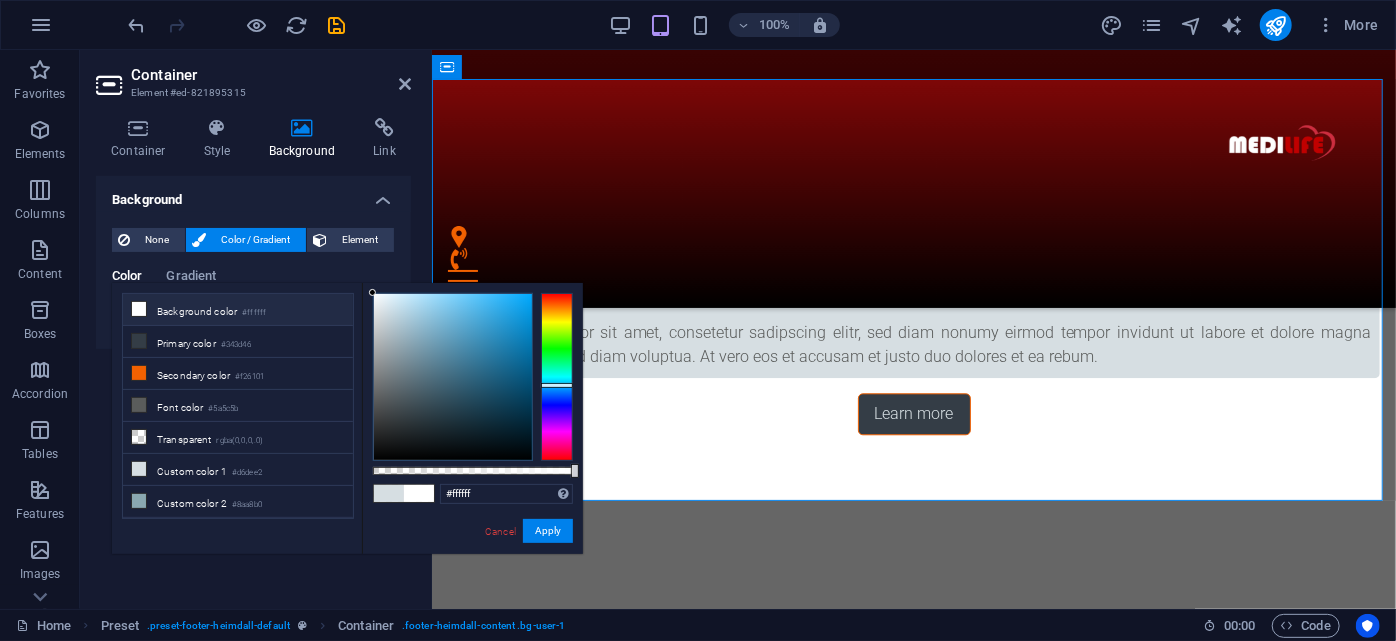 drag, startPoint x: 373, startPoint y: 294, endPoint x: 360, endPoint y: 271, distance: 26.41969 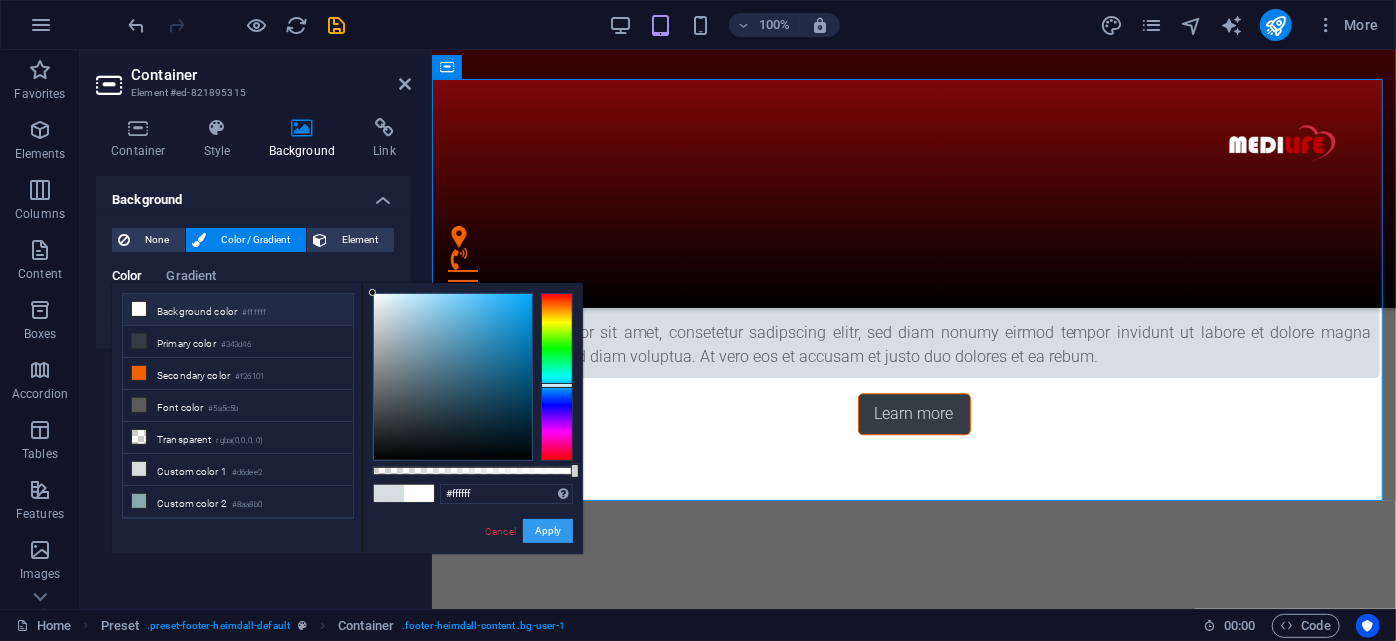 click on "Apply" at bounding box center [548, 531] 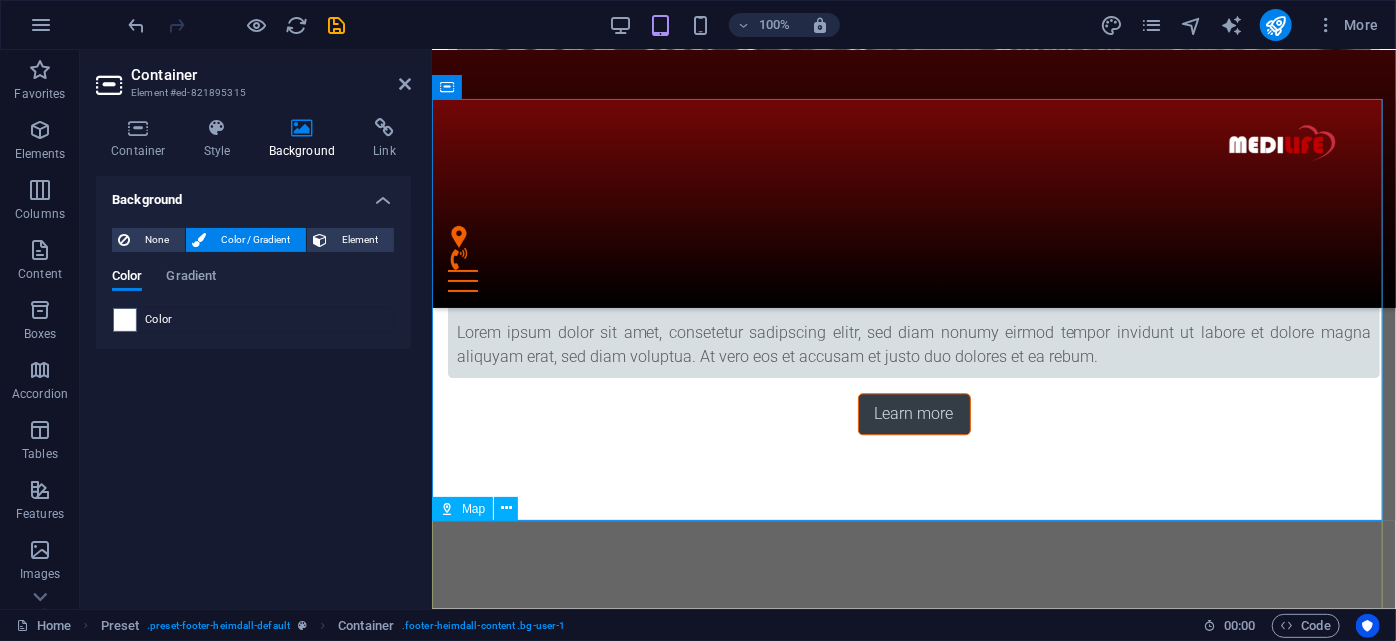click at bounding box center (913, 4062) 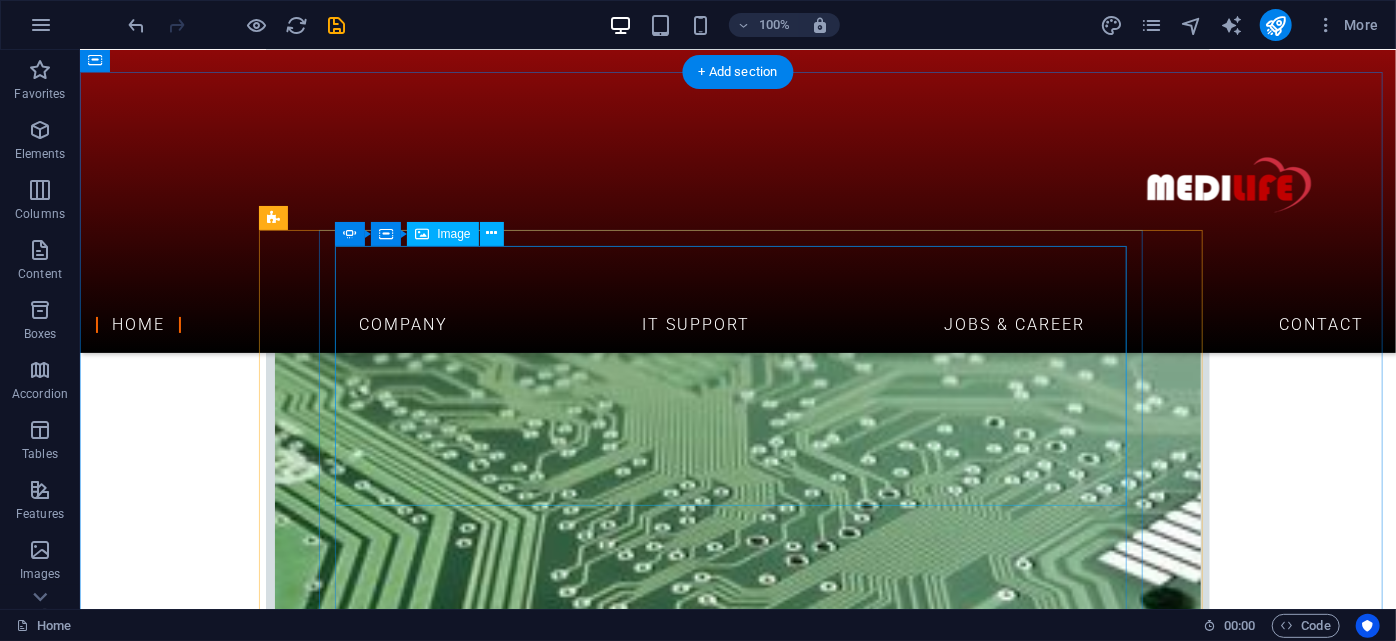 scroll, scrollTop: 2002, scrollLeft: 0, axis: vertical 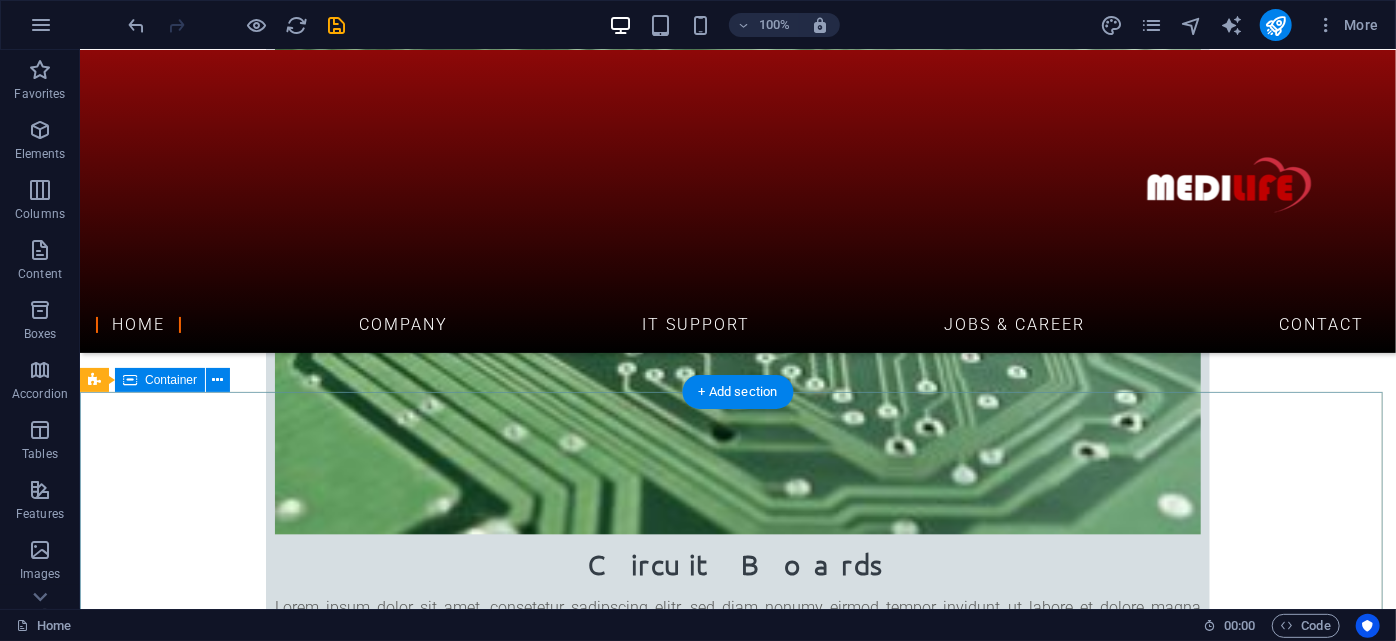 click on "Address [ADDRESS] [CITY]   [ZIP] Phone Phone:  [PHONE] Mobile:  Contact [EMAIL] Legal Notice  |  Privacy" at bounding box center (737, 3804) 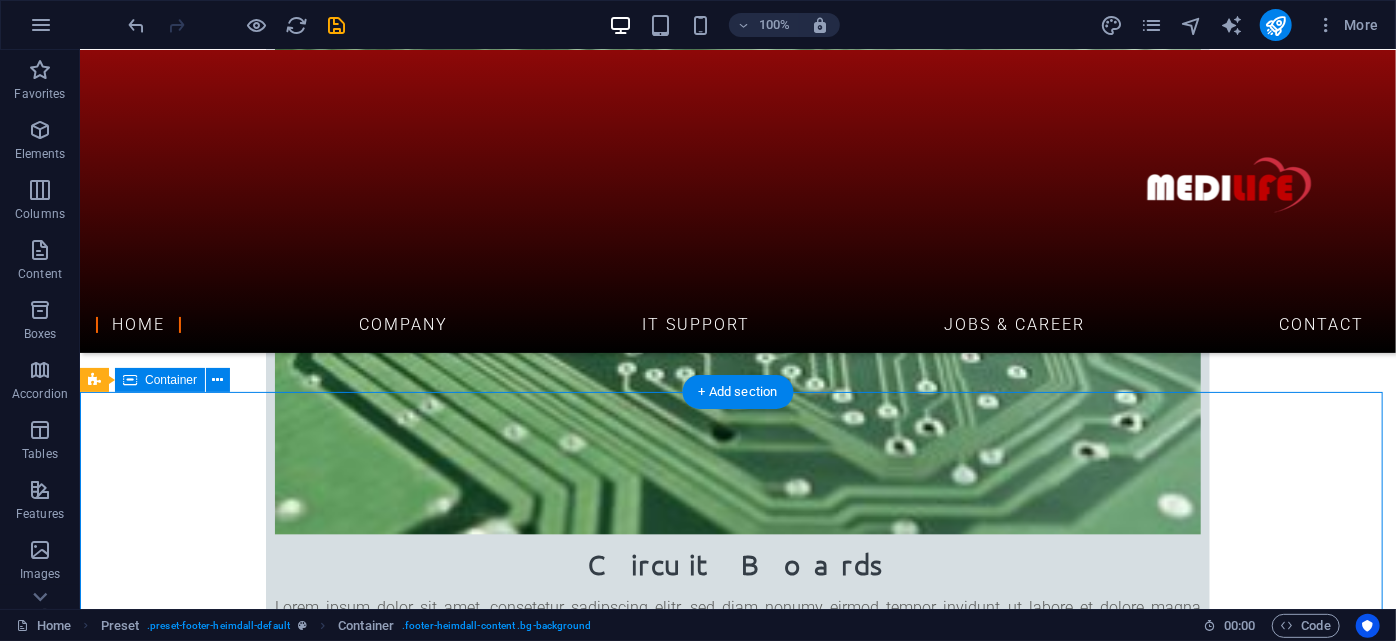 click on "Address [ADDRESS] [CITY]   [ZIP] Phone Phone:  [PHONE] Mobile:  Contact [EMAIL] Legal Notice  |  Privacy" at bounding box center [737, 3804] 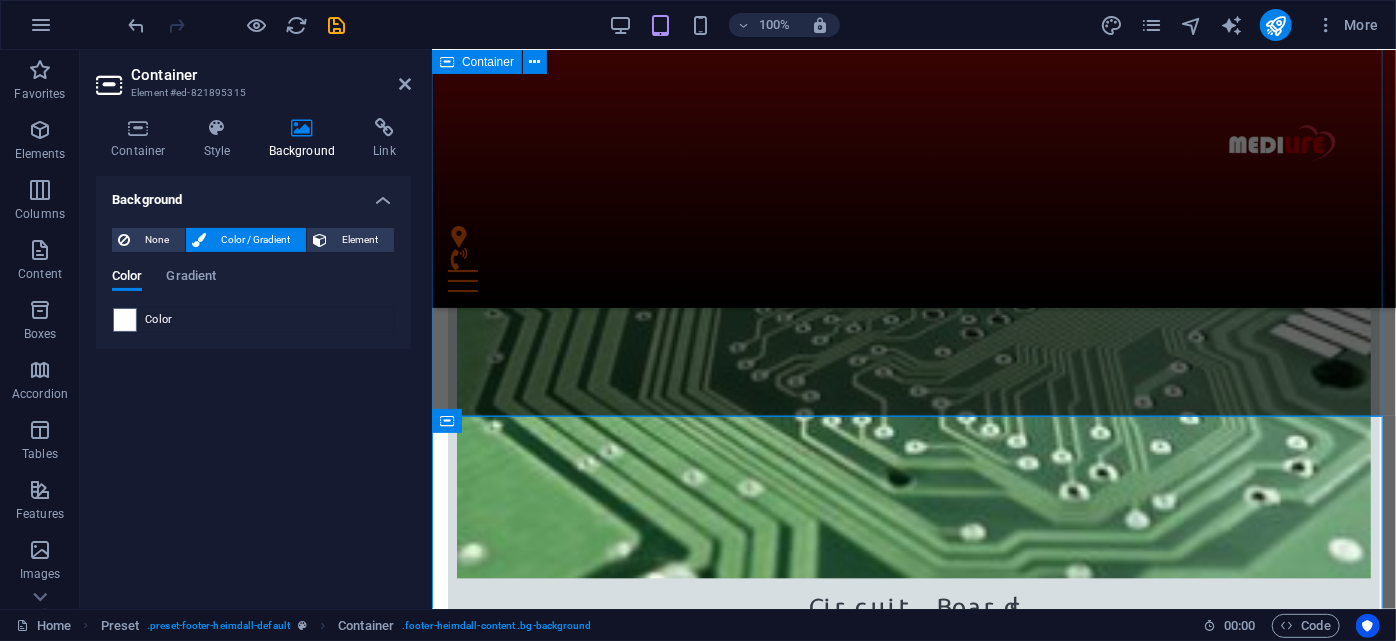 scroll, scrollTop: 2007, scrollLeft: 0, axis: vertical 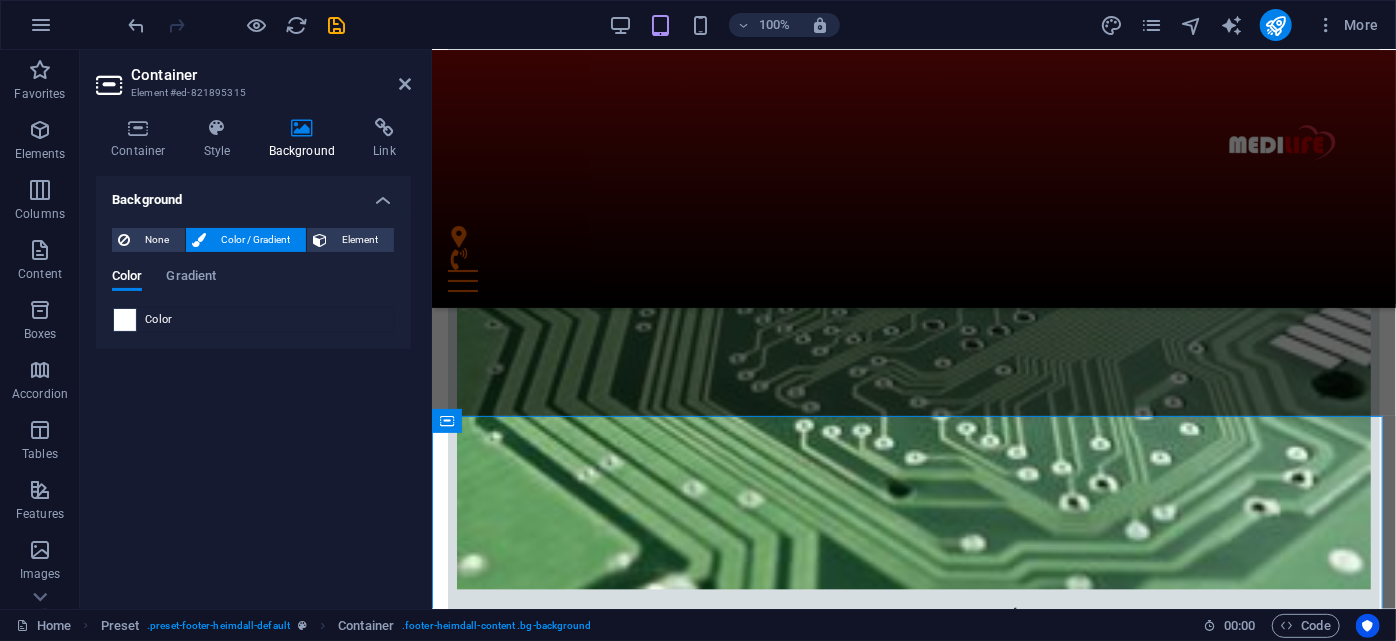 click at bounding box center (125, 320) 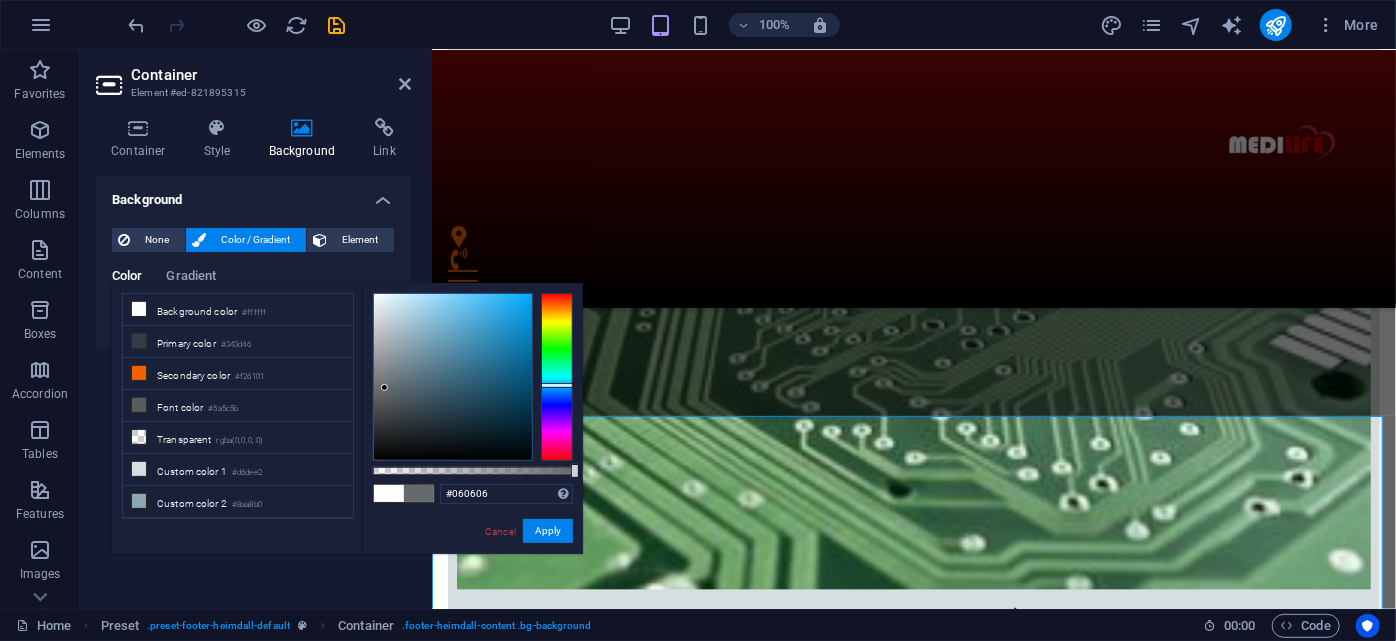 type on "#000000" 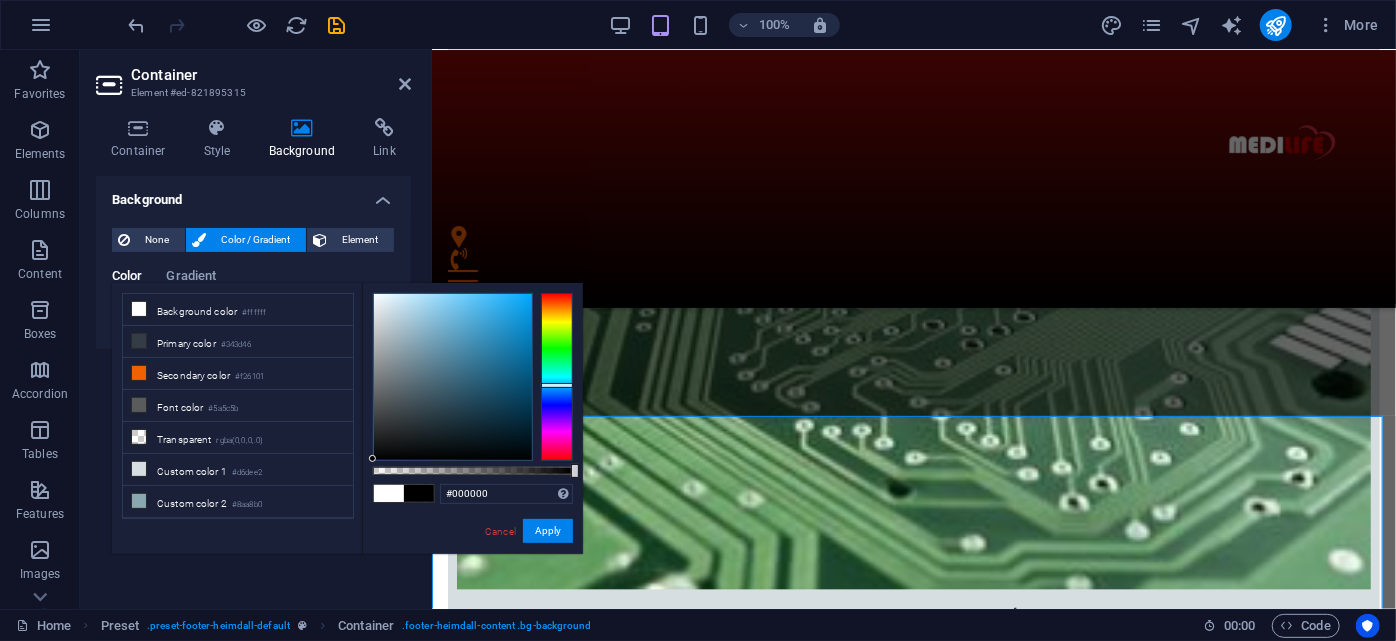 drag, startPoint x: 371, startPoint y: 290, endPoint x: 370, endPoint y: 470, distance: 180.00278 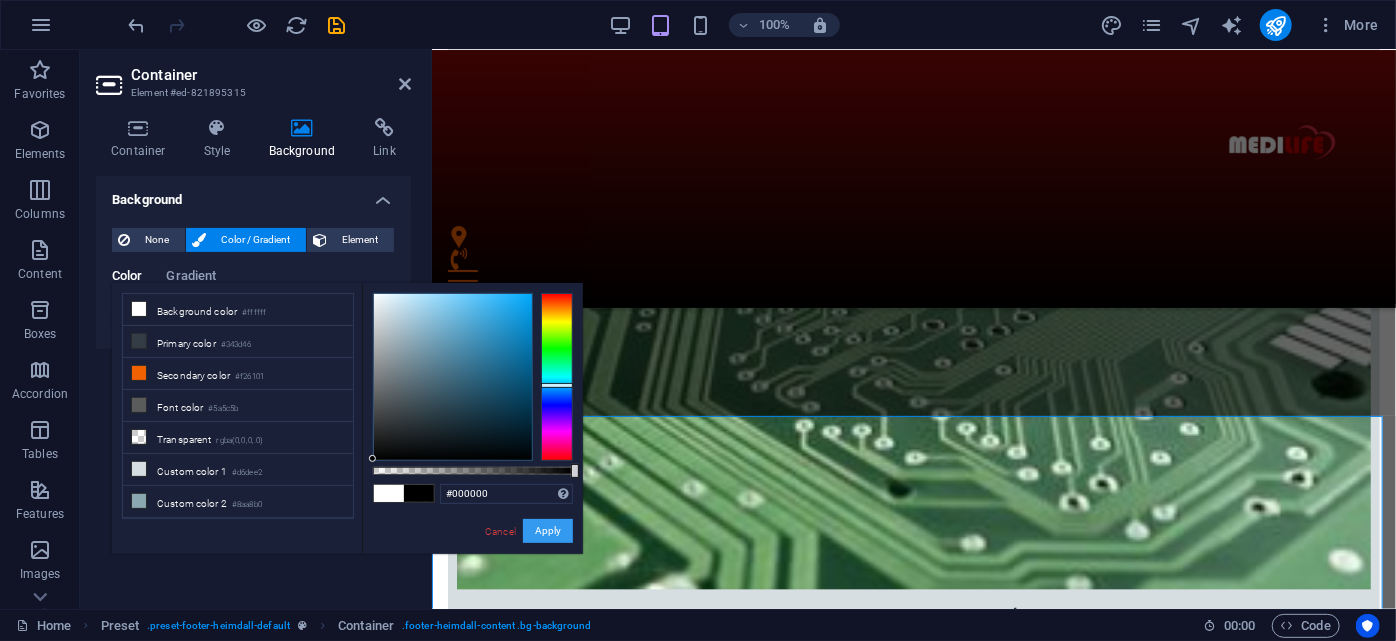 click on "Apply" at bounding box center (548, 531) 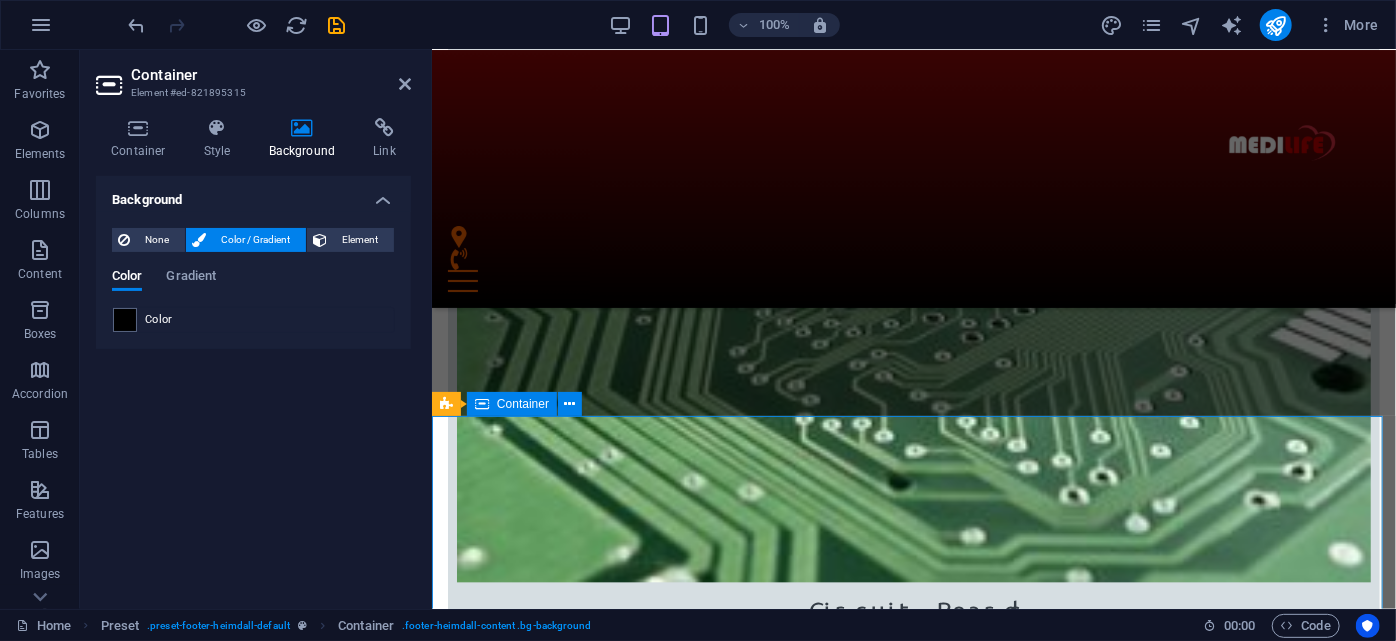 click on "Address [ADDRESS] [CITY]   [ZIP] Phone Phone:  [PHONE] Mobile:  Contact [EMAIL] Legal Notice  |  Privacy" at bounding box center (913, 3711) 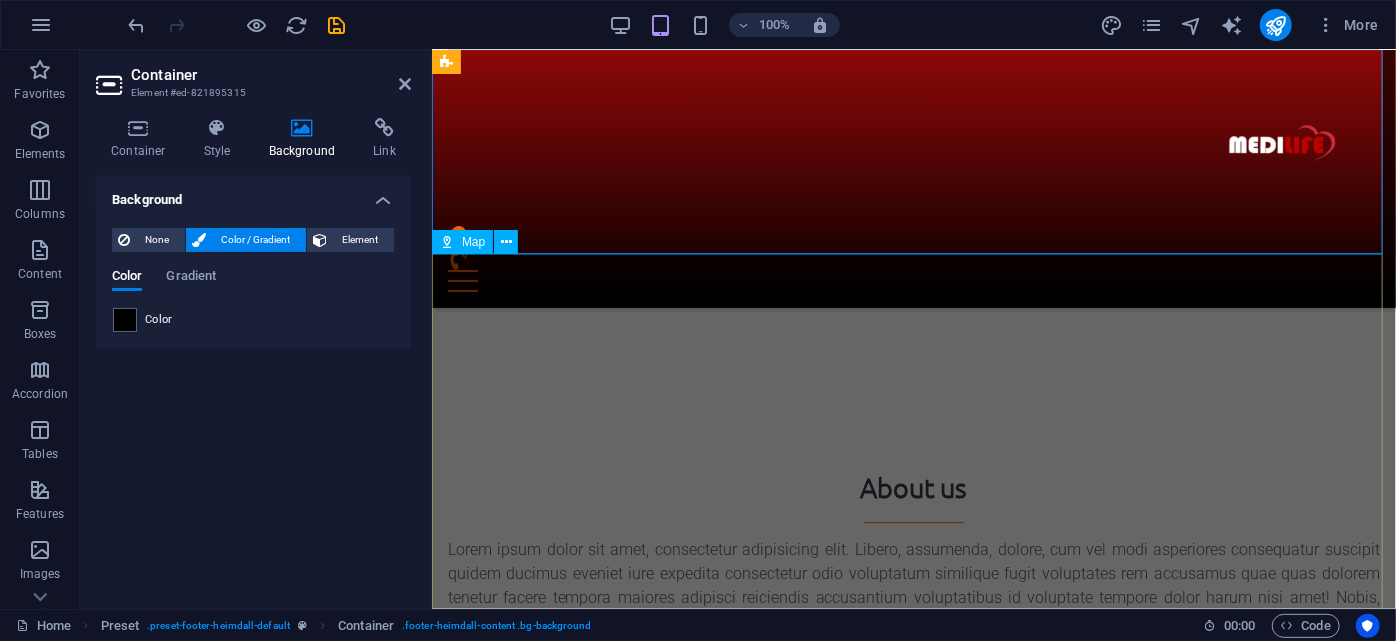 click at bounding box center (913, 3796) 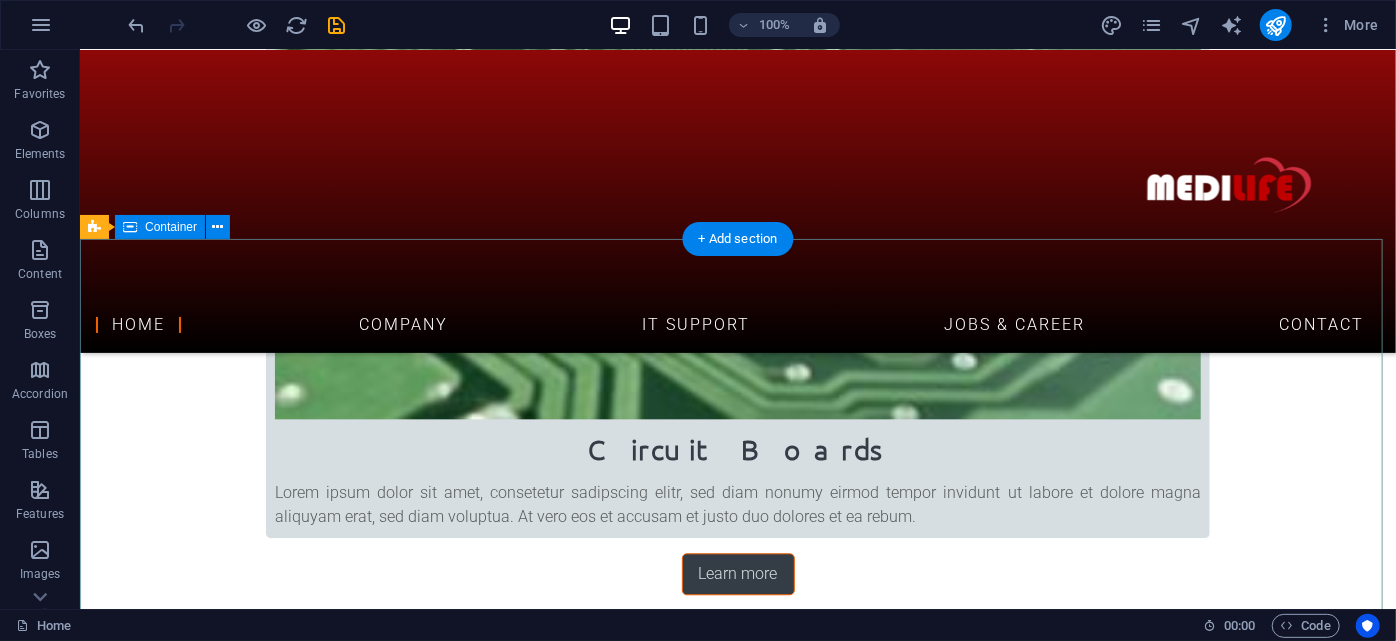 scroll, scrollTop: 2090, scrollLeft: 0, axis: vertical 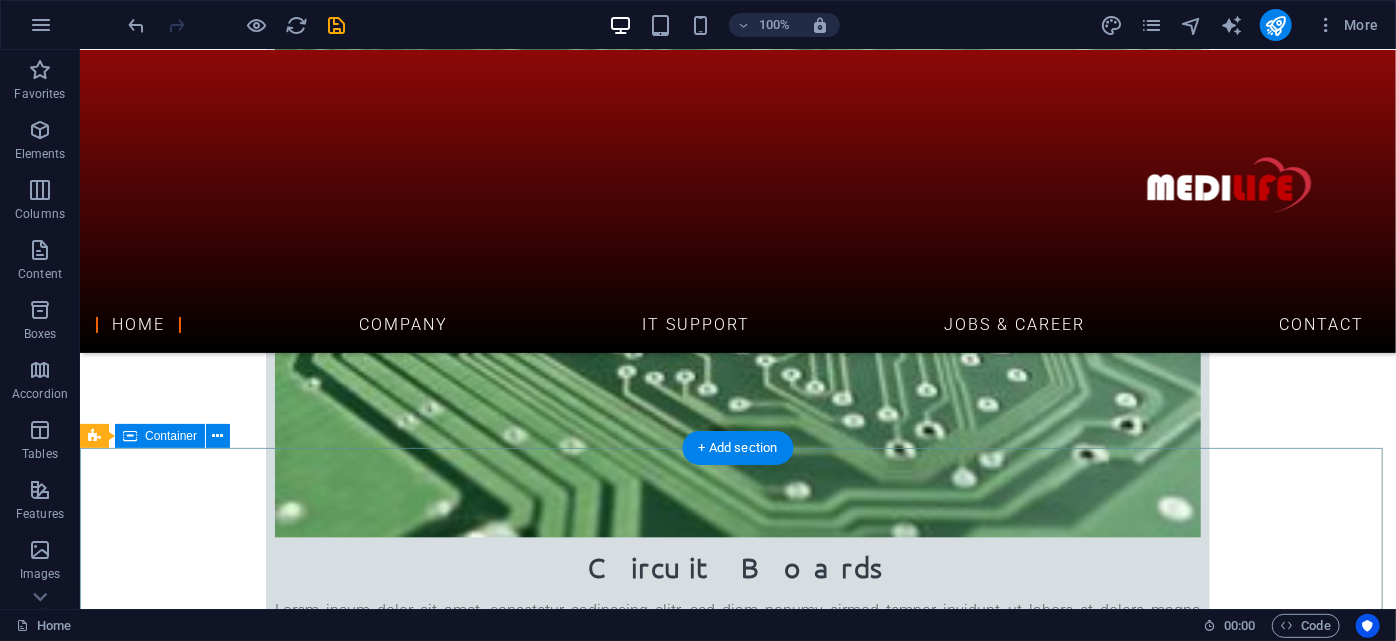 click on "Address [ADDRESS] [CITY]   [ZIP] Phone Phone:  [PHONE] Mobile:  Contact [EMAIL] Legal Notice  |  Privacy" at bounding box center (737, 3860) 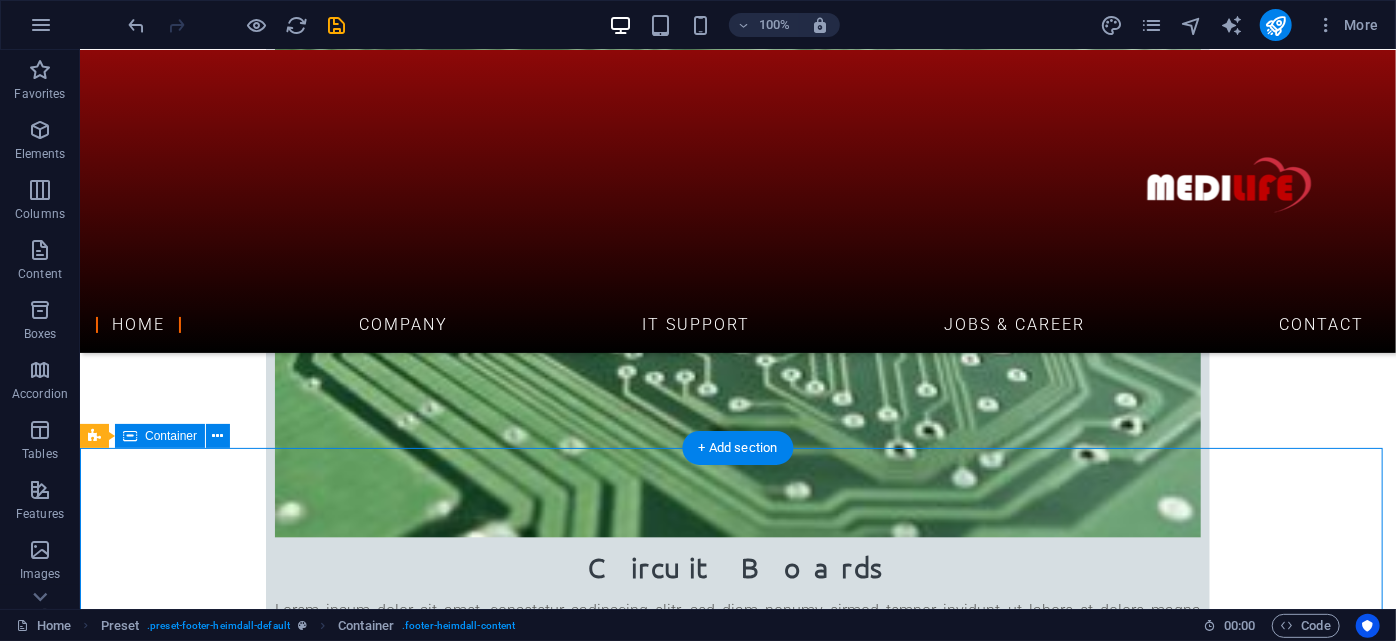 click on "Address [ADDRESS] [CITY]   [ZIP] Phone Phone:  [PHONE] Mobile:  Contact [EMAIL] Legal Notice  |  Privacy" at bounding box center [737, 3860] 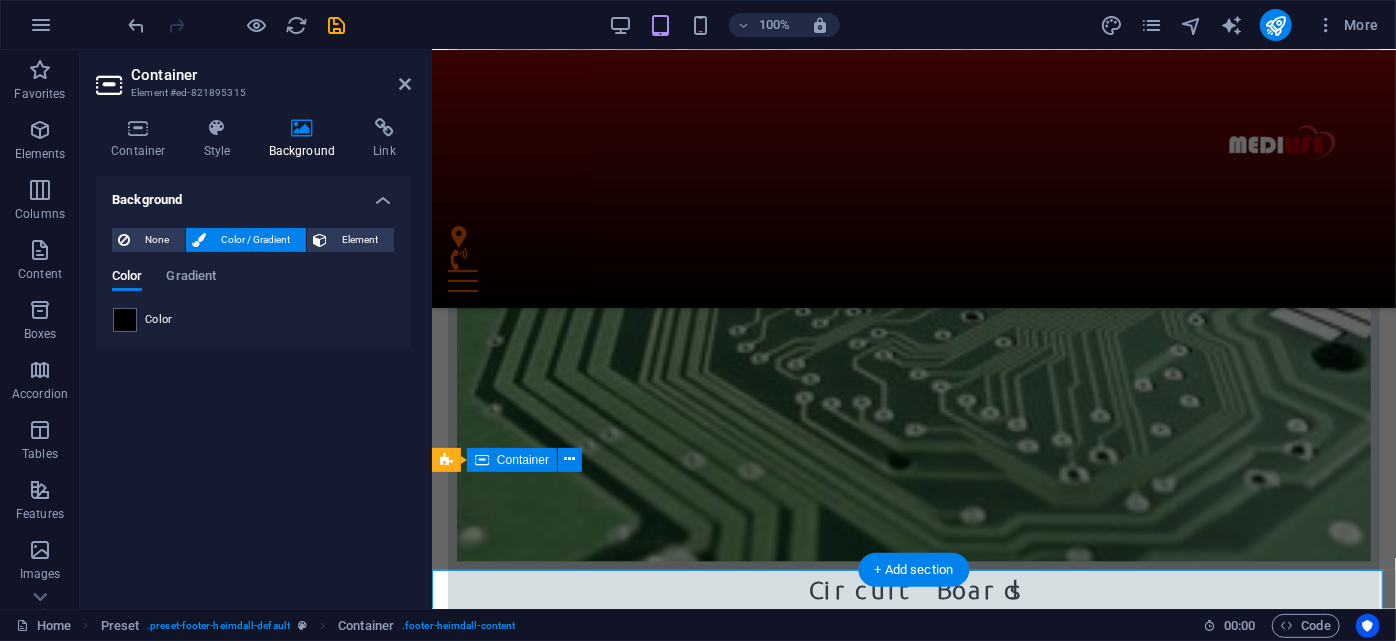 scroll, scrollTop: 2004, scrollLeft: 0, axis: vertical 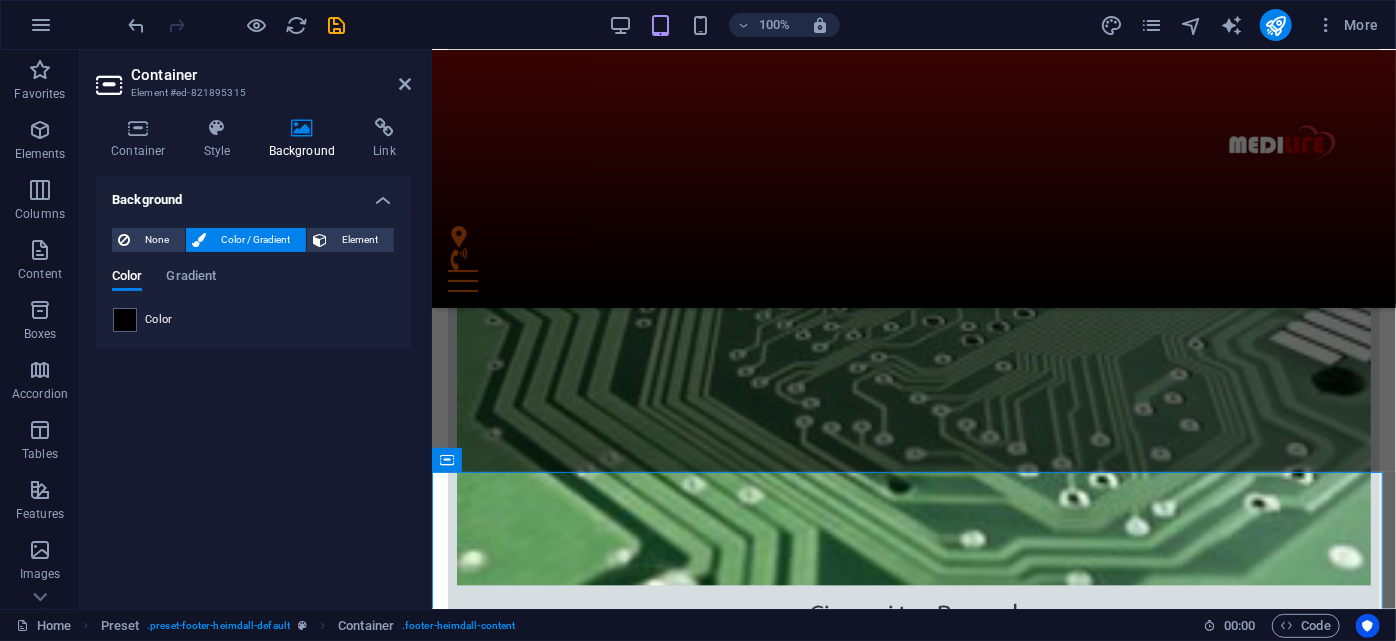click on "Color Gradient Color" at bounding box center (253, 293) 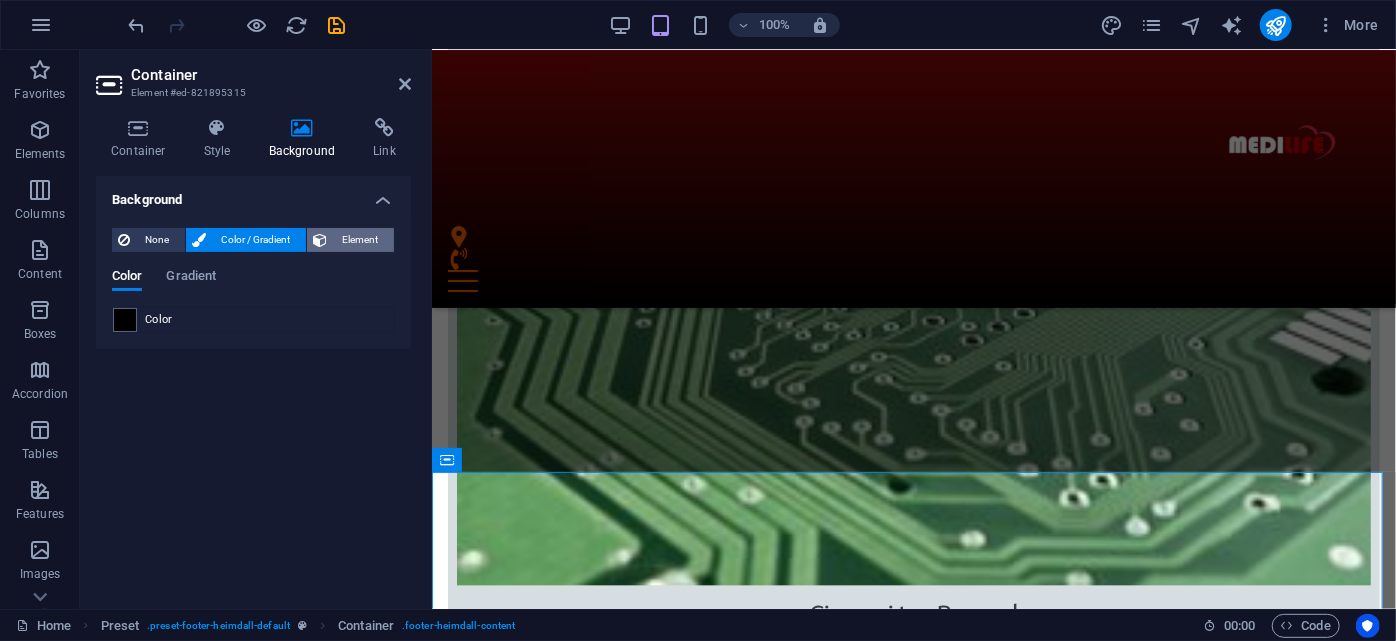 click at bounding box center [320, 240] 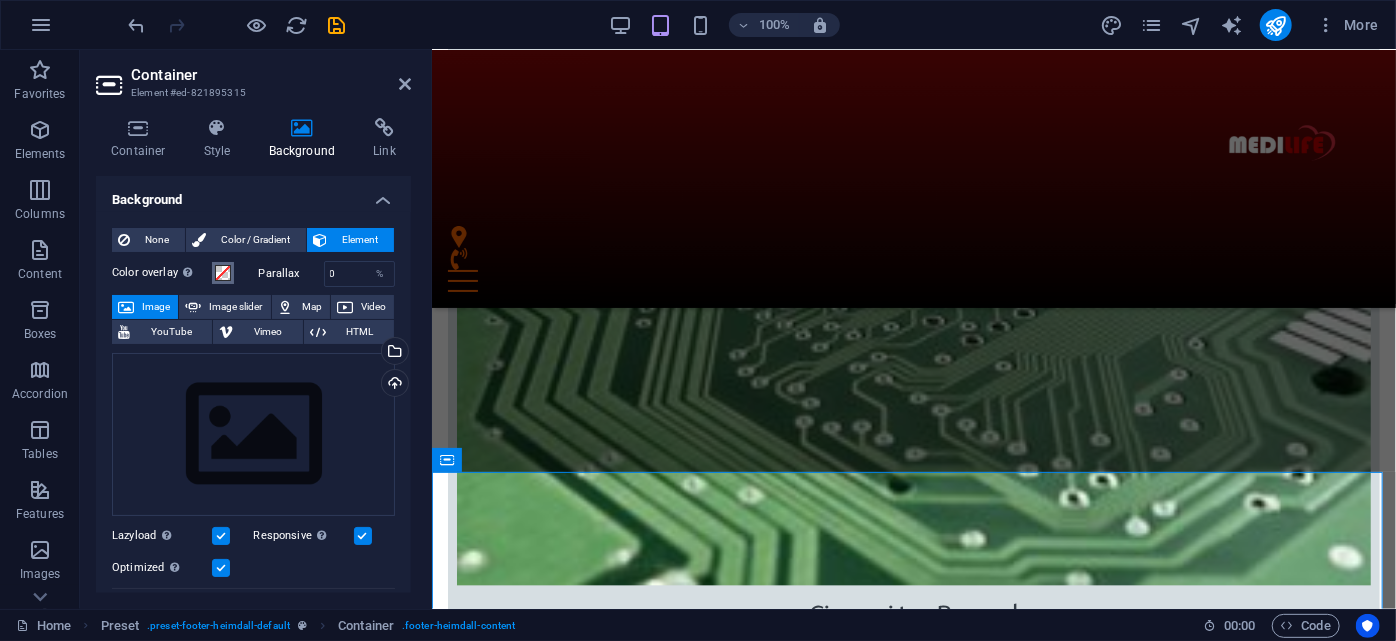 click at bounding box center (223, 273) 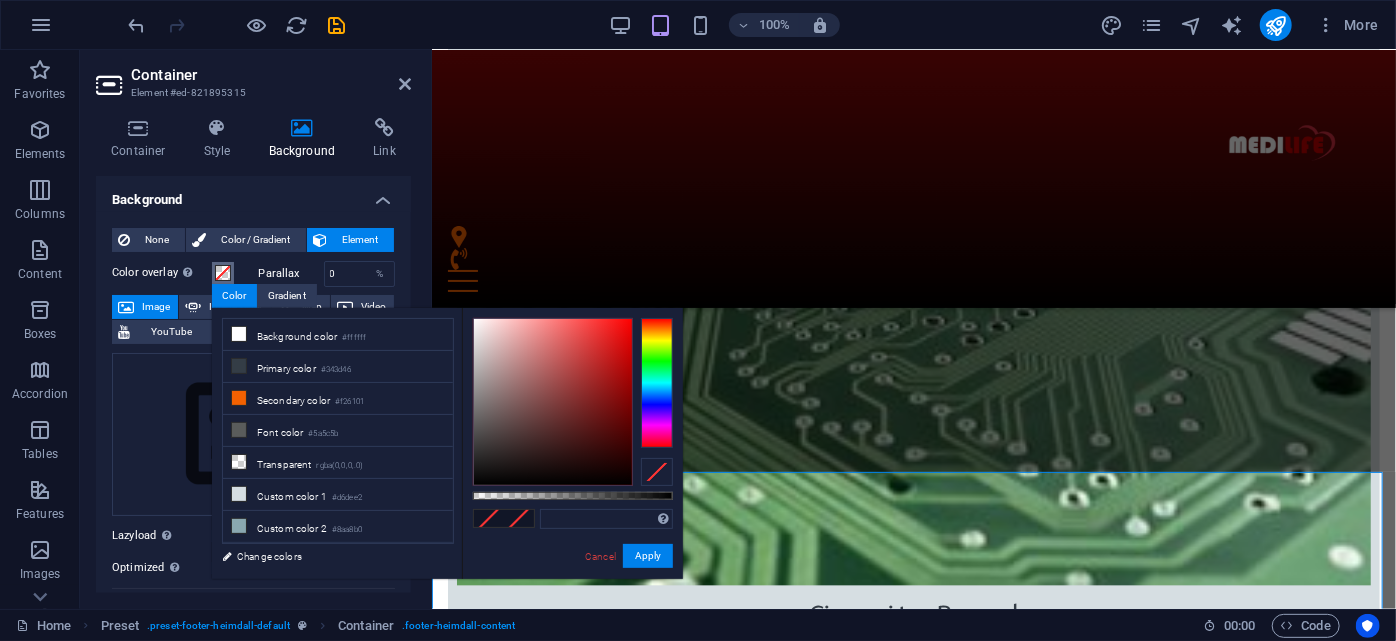 click at bounding box center [223, 273] 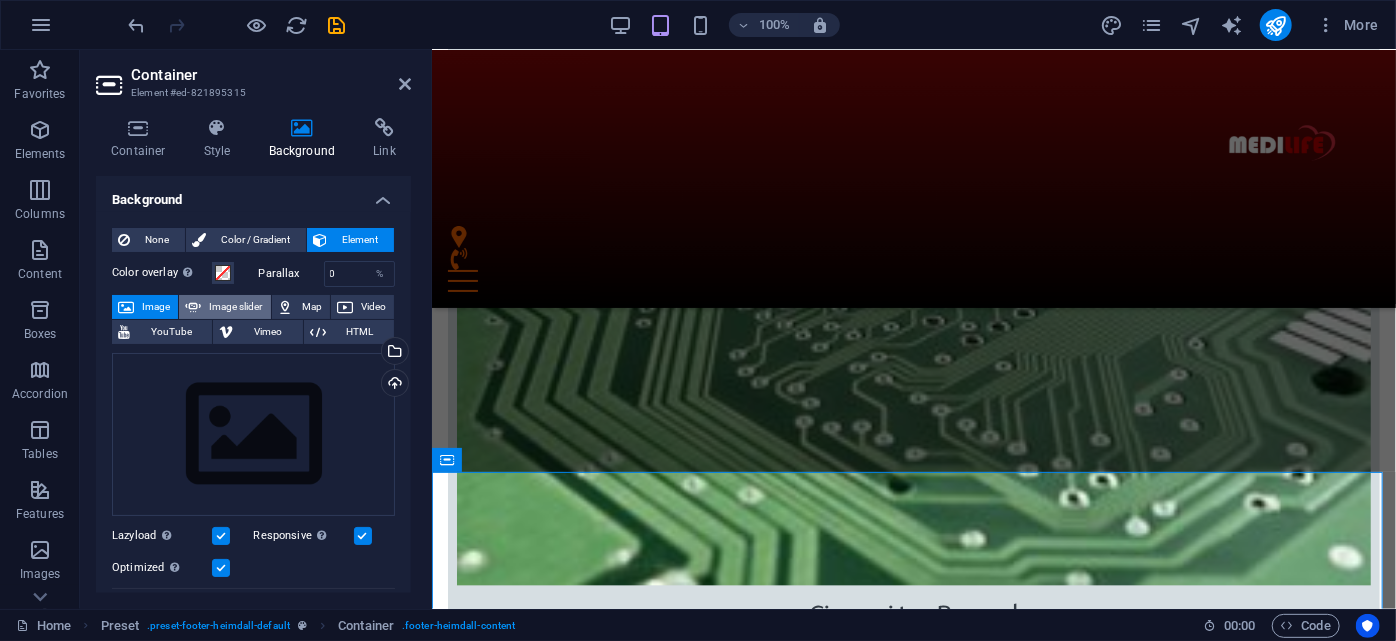 click on "Image slider" at bounding box center (224, 307) 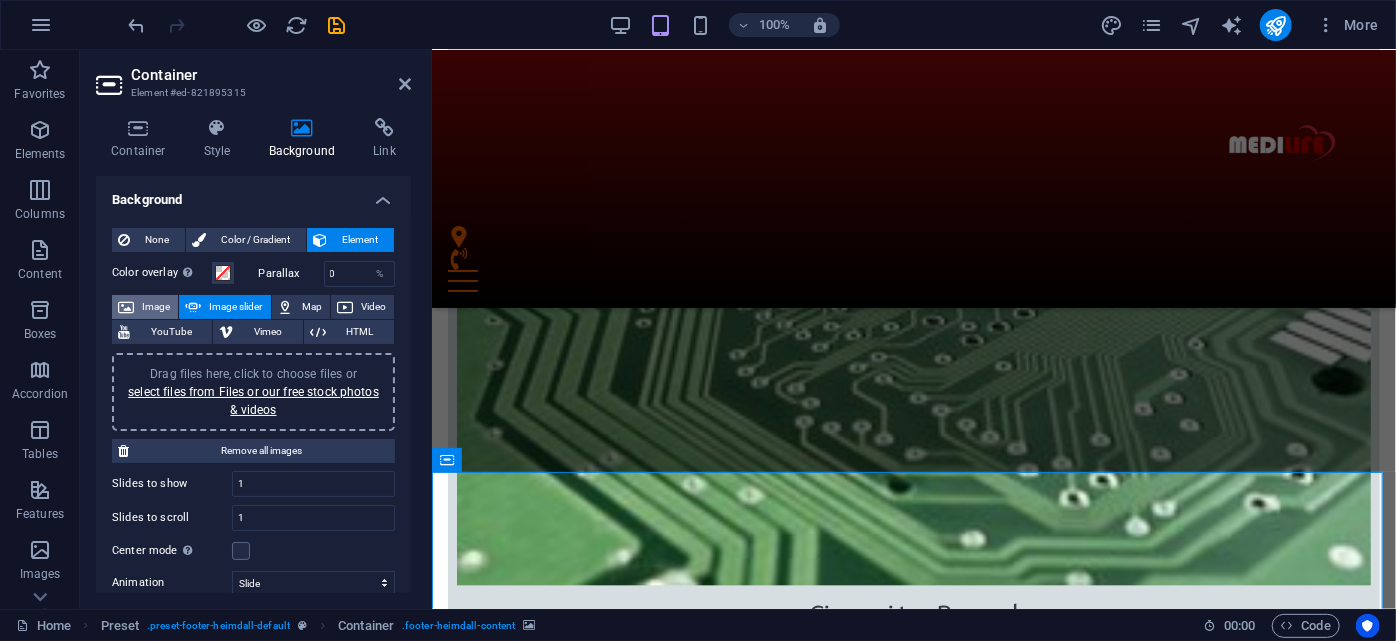 click on "Image" at bounding box center (156, 307) 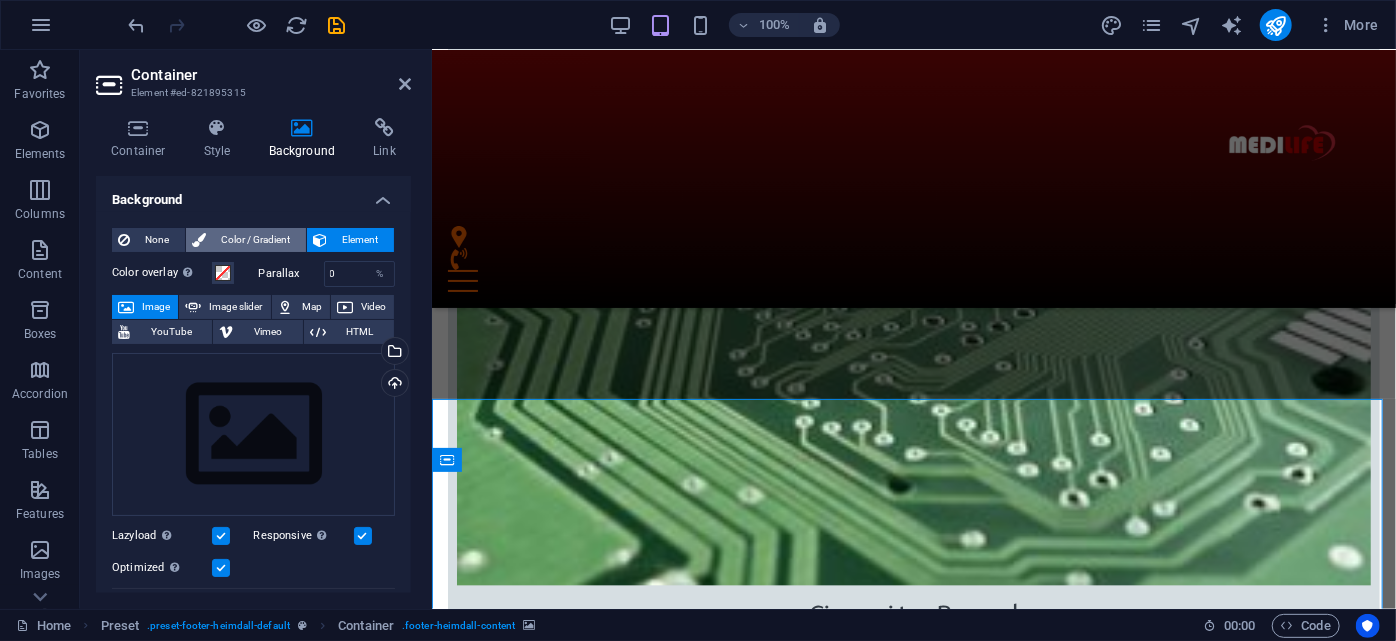click on "Color / Gradient" at bounding box center (256, 240) 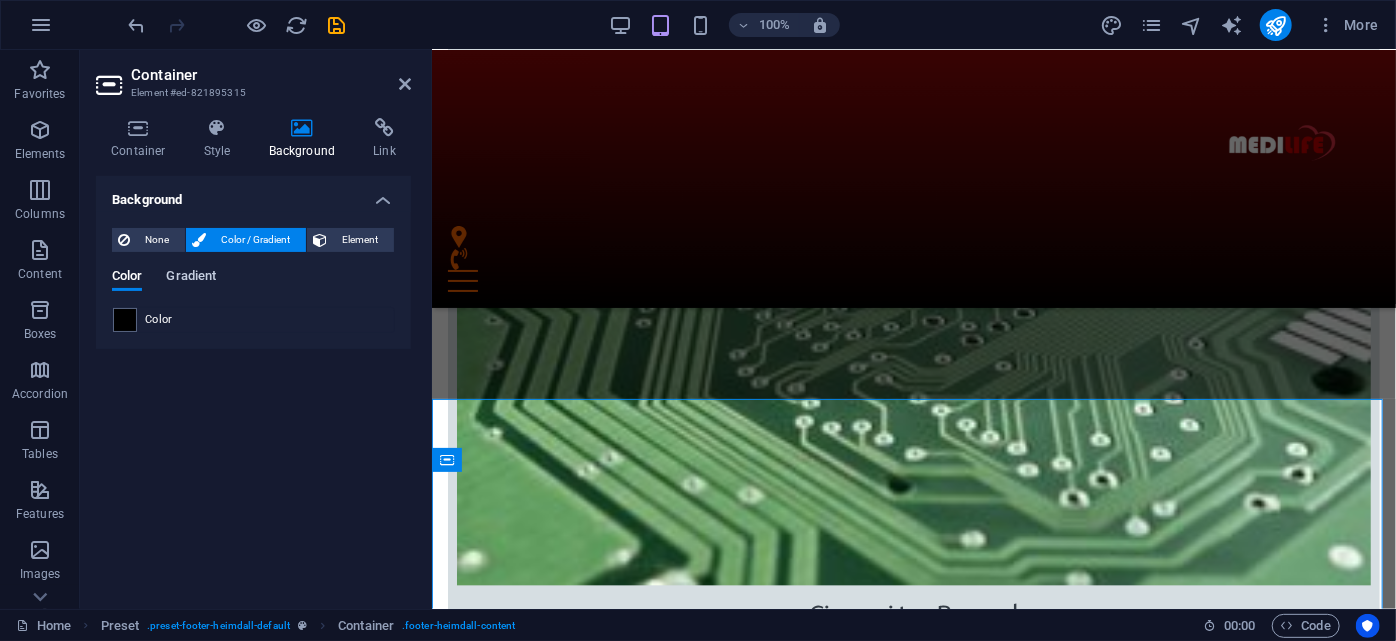 click on "Gradient" at bounding box center [191, 278] 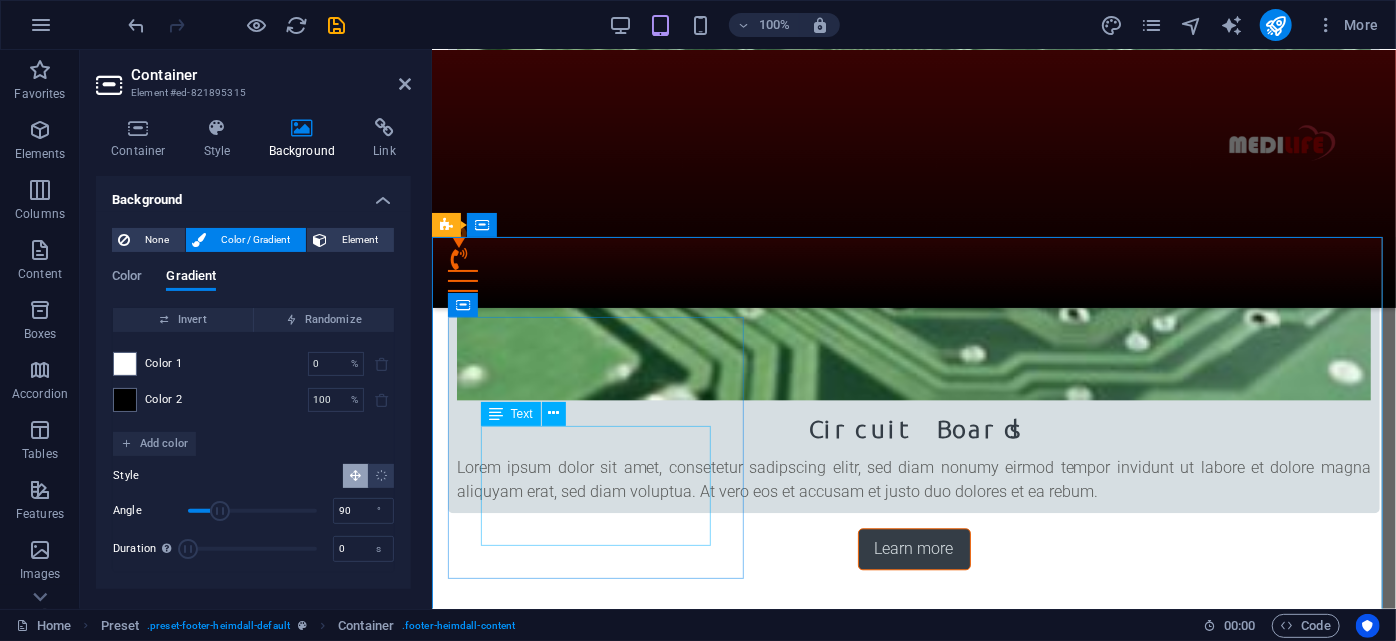 scroll, scrollTop: 2186, scrollLeft: 0, axis: vertical 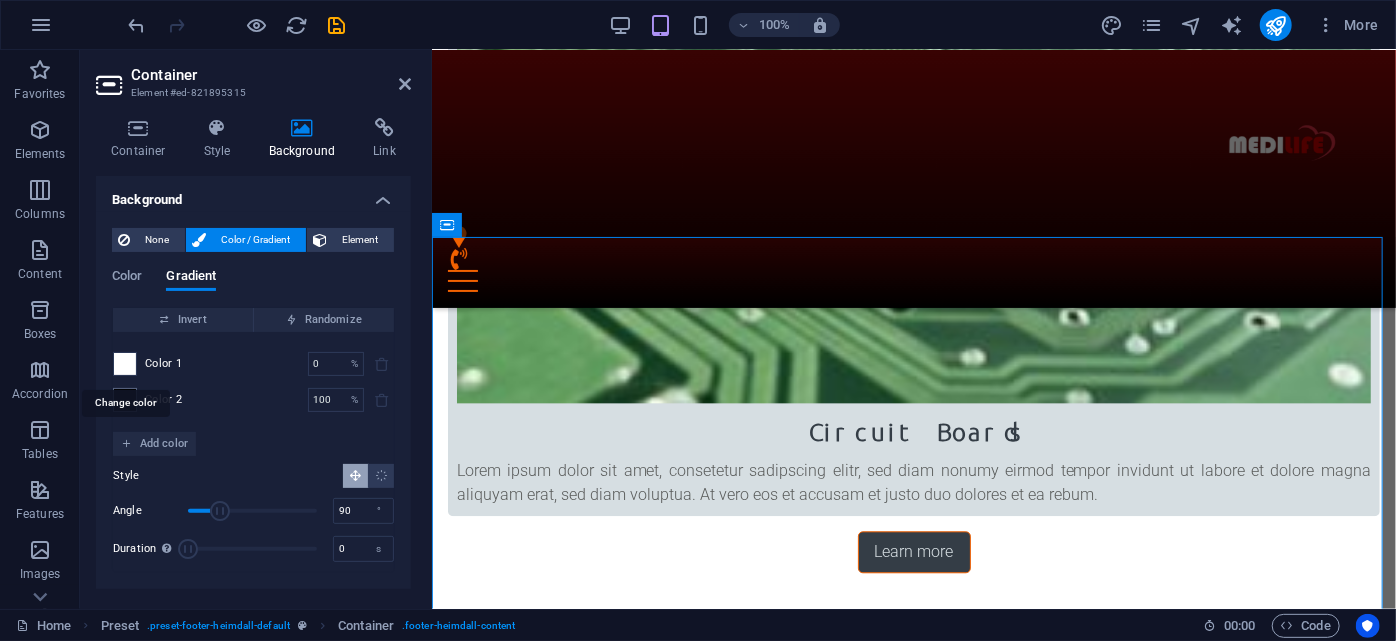 click at bounding box center [125, 364] 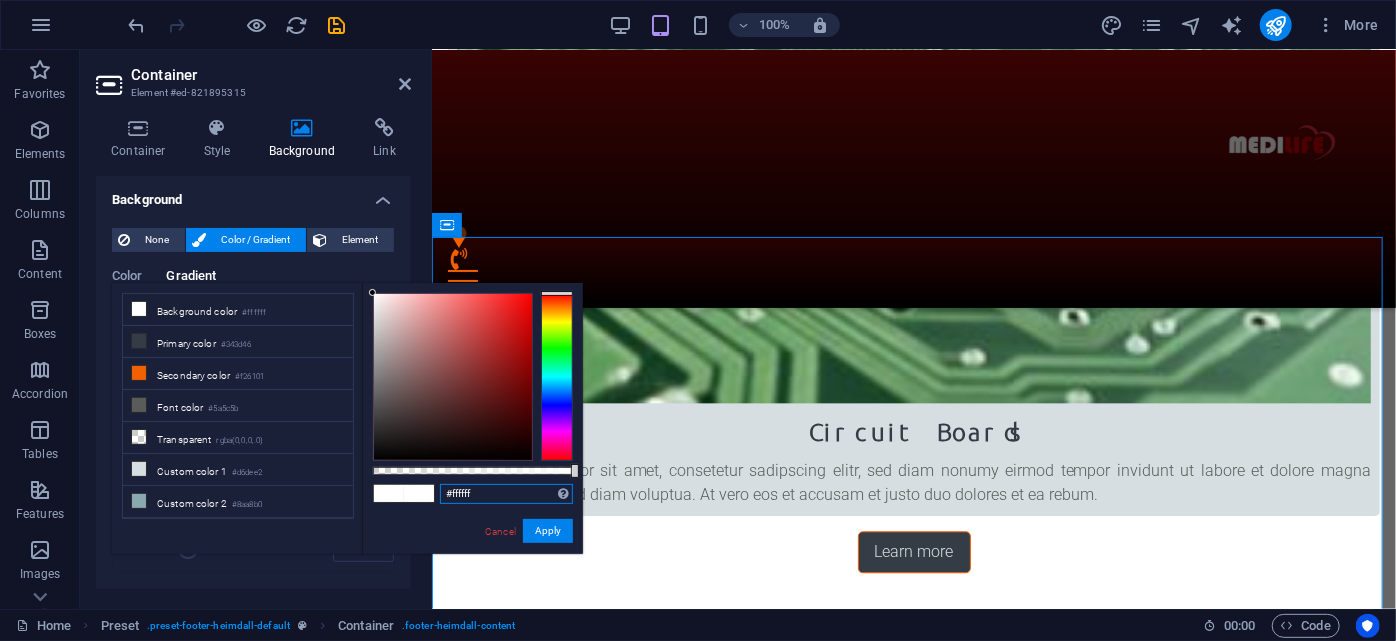 drag, startPoint x: 457, startPoint y: 492, endPoint x: 416, endPoint y: 488, distance: 41.19466 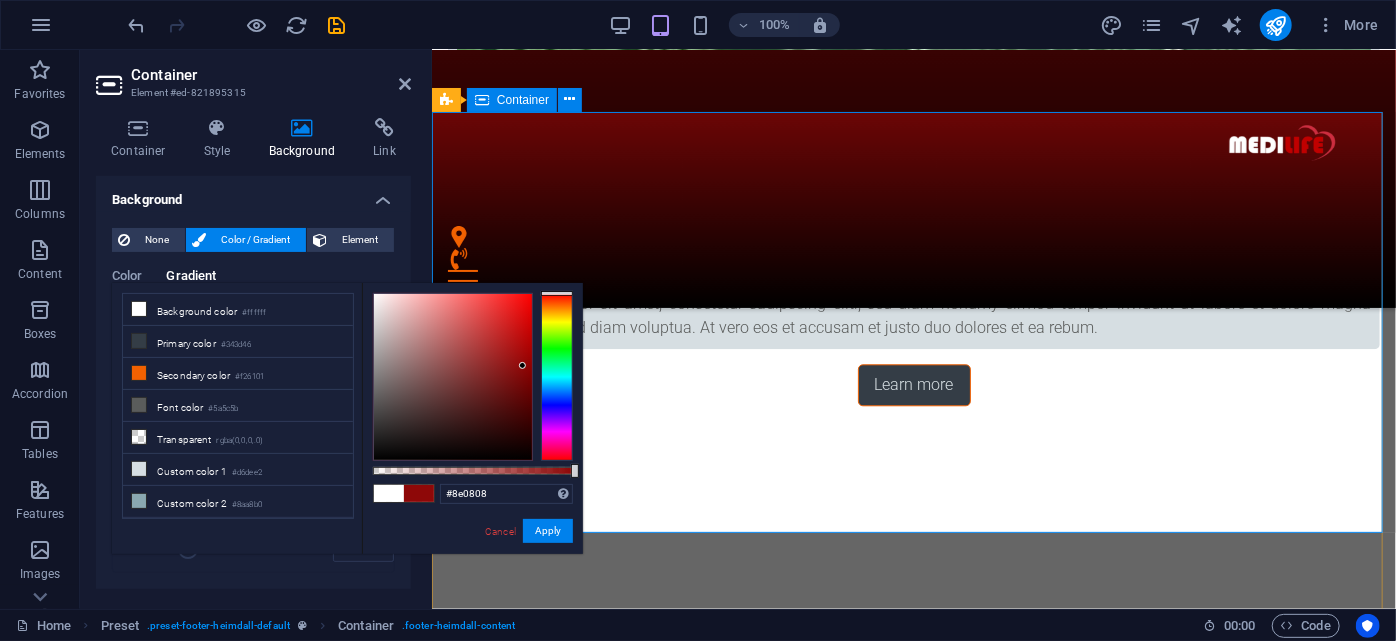 scroll, scrollTop: 2368, scrollLeft: 0, axis: vertical 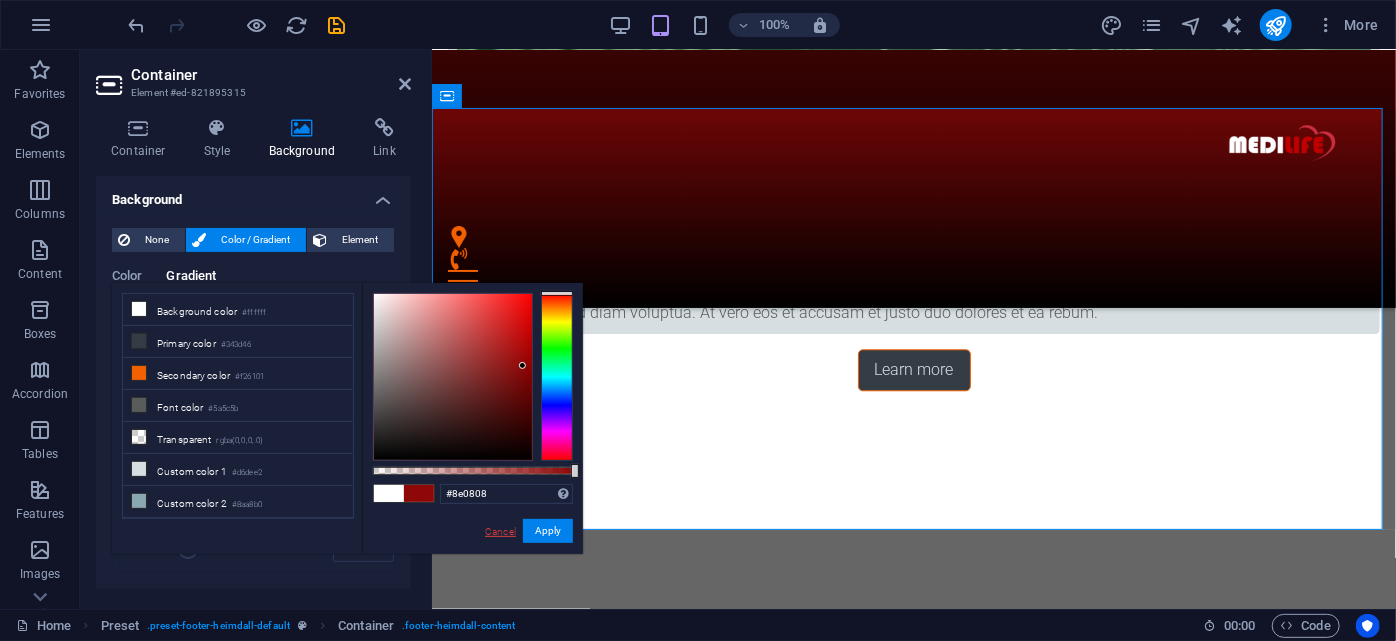 click on "Cancel" at bounding box center [500, 531] 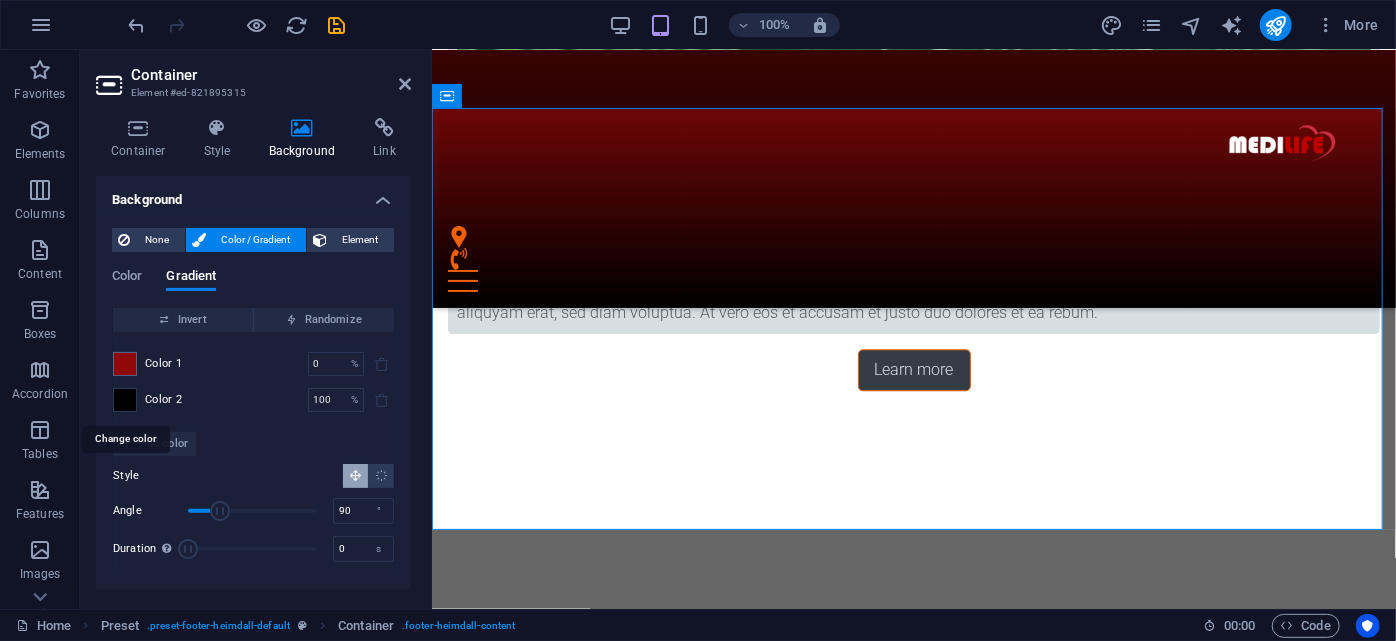 click at bounding box center (125, 400) 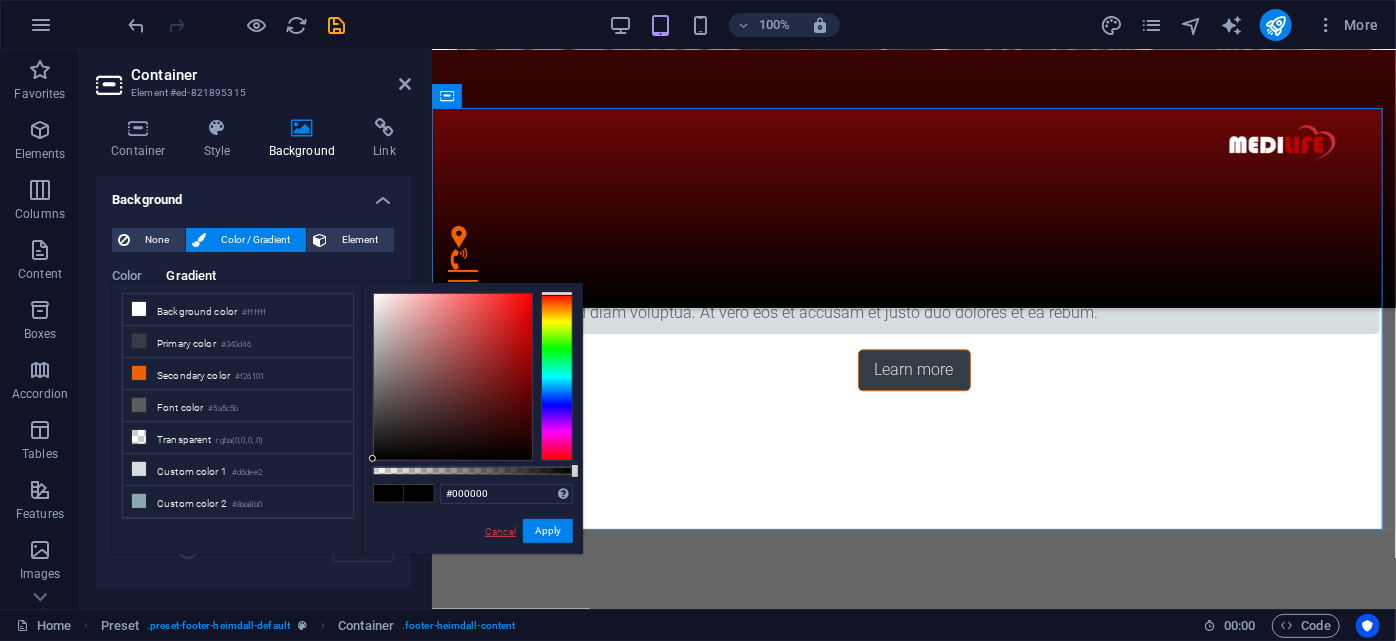 click on "Cancel" at bounding box center [500, 531] 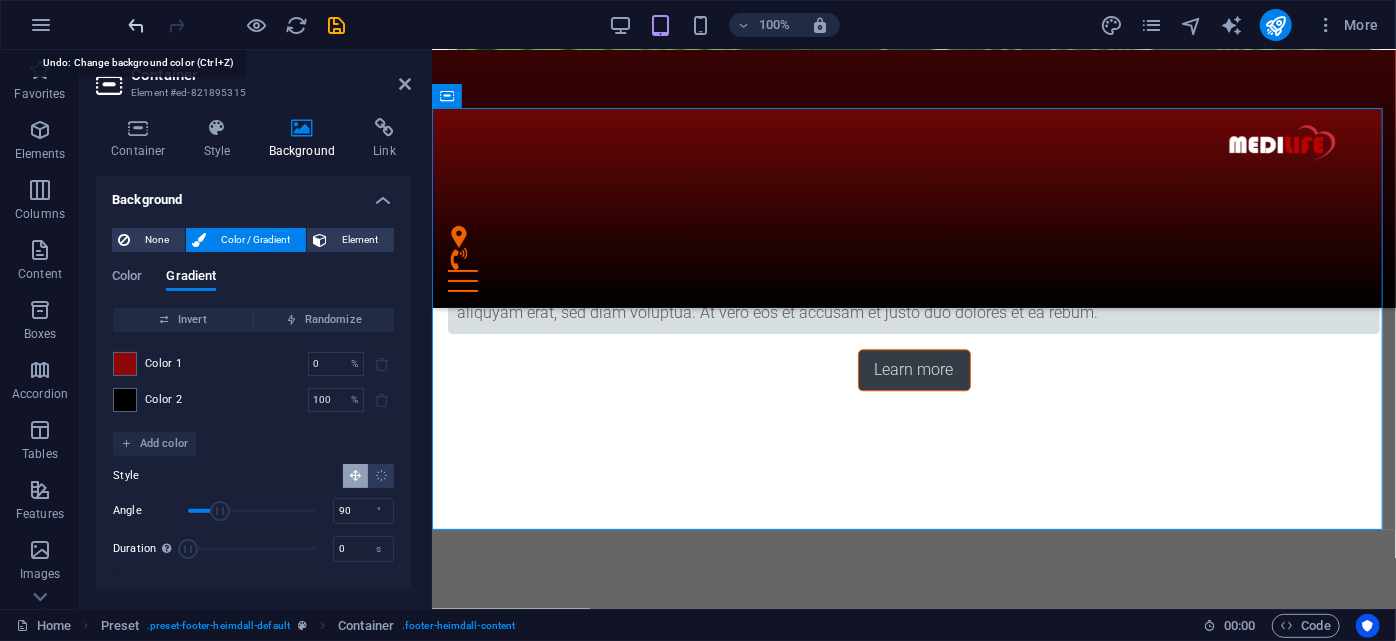 click at bounding box center (137, 25) 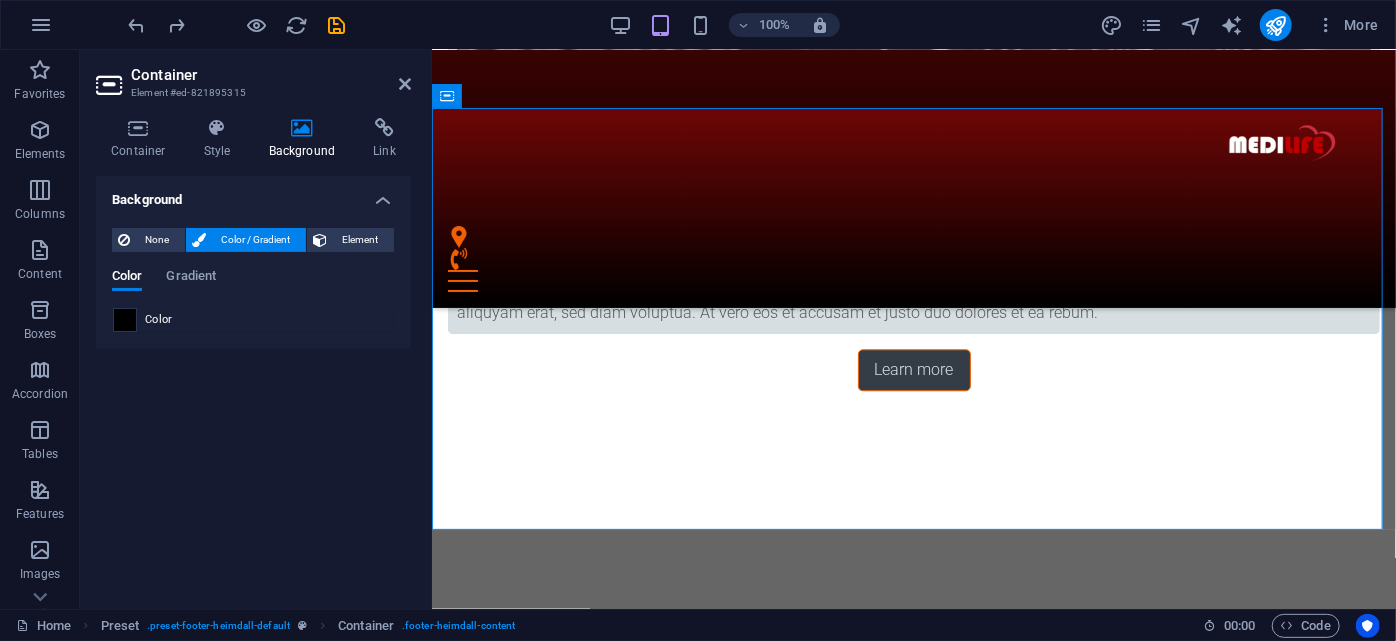 click at bounding box center (125, 320) 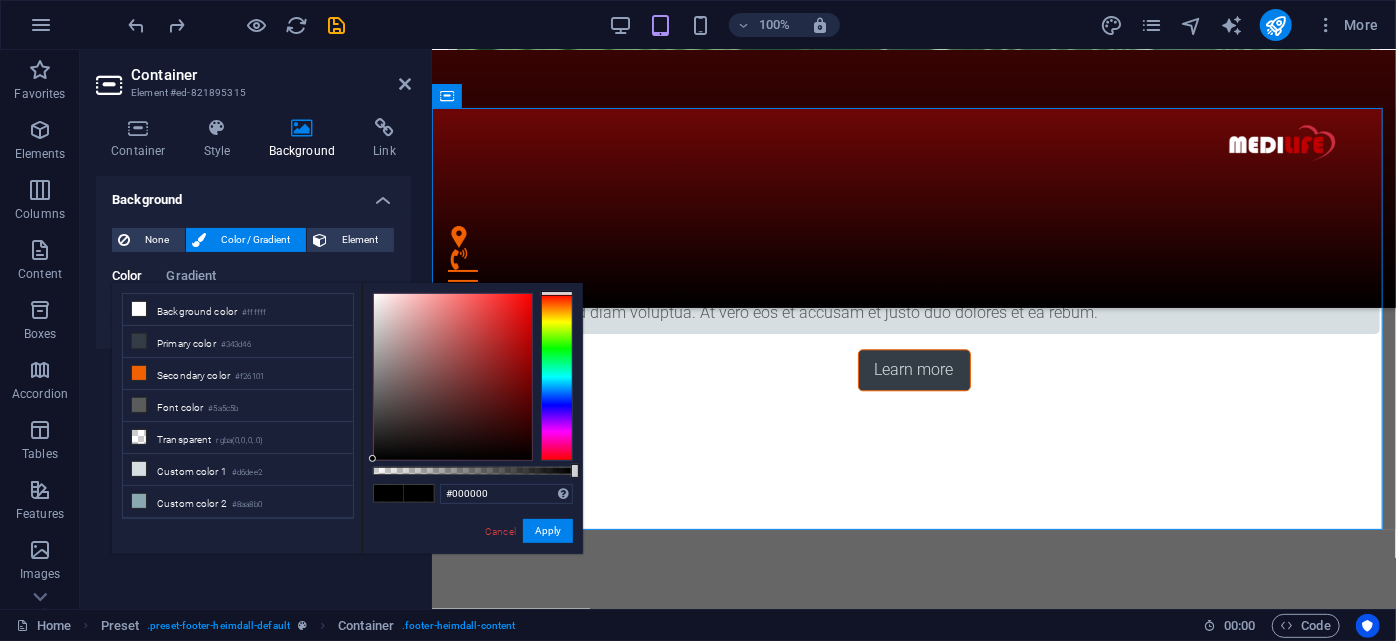 click on "Color Gradient" at bounding box center [253, 288] 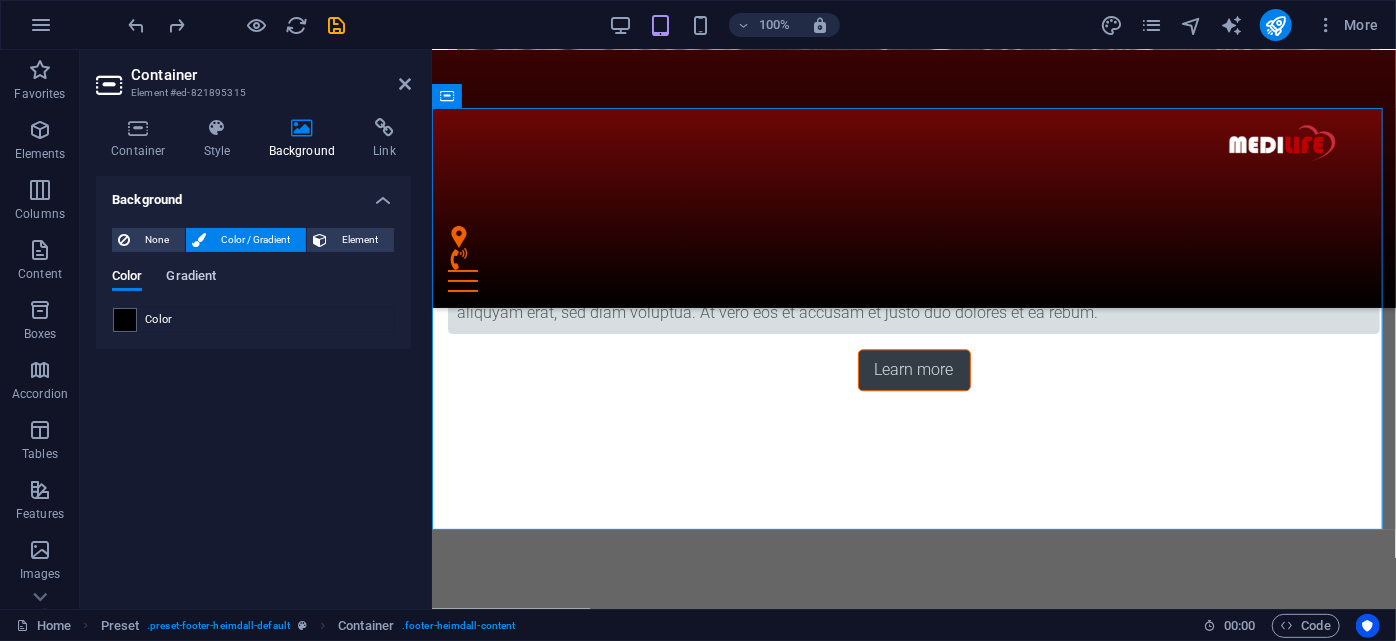 click on "Gradient" at bounding box center [191, 278] 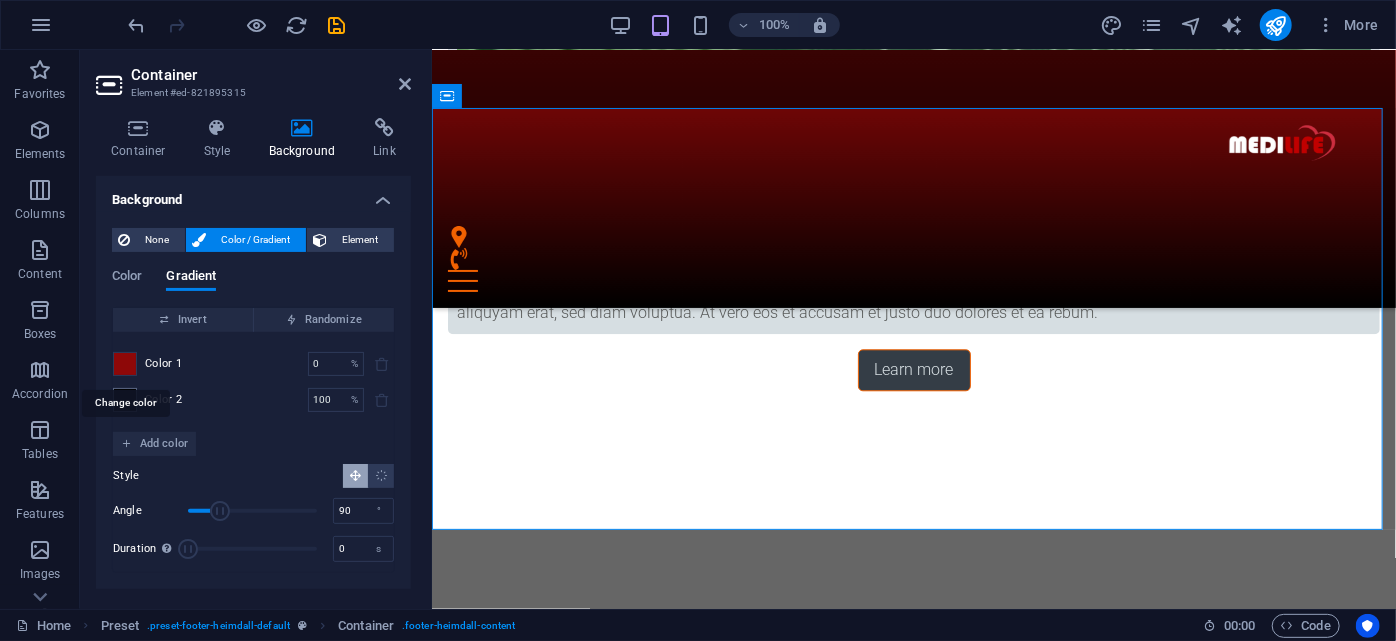 click at bounding box center [125, 364] 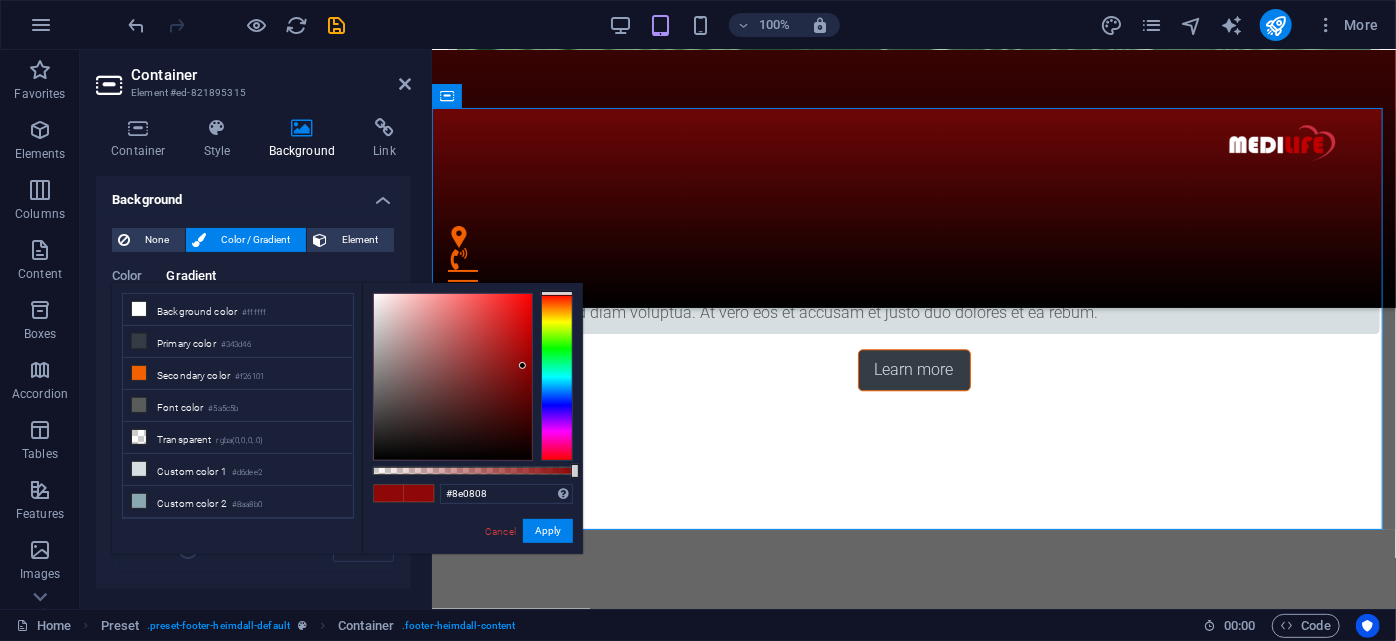 click on "Secondary color
#f26101" at bounding box center [238, 374] 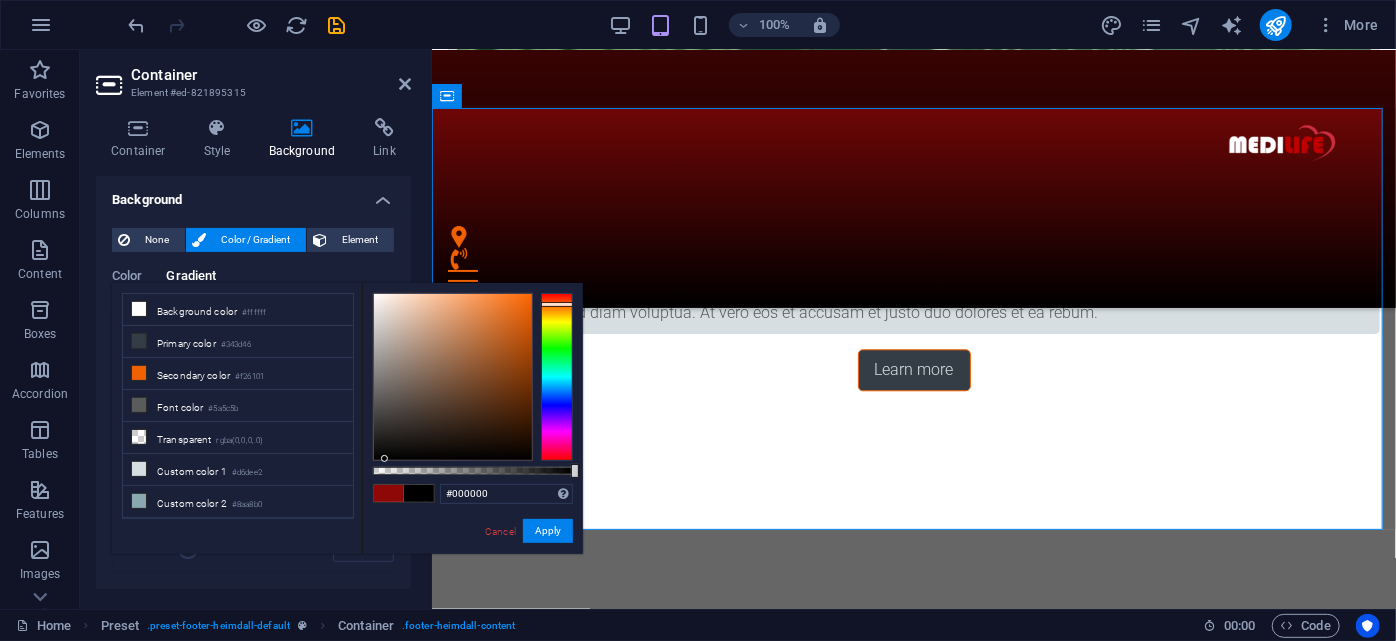 drag, startPoint x: 511, startPoint y: 310, endPoint x: 385, endPoint y: 483, distance: 214.02103 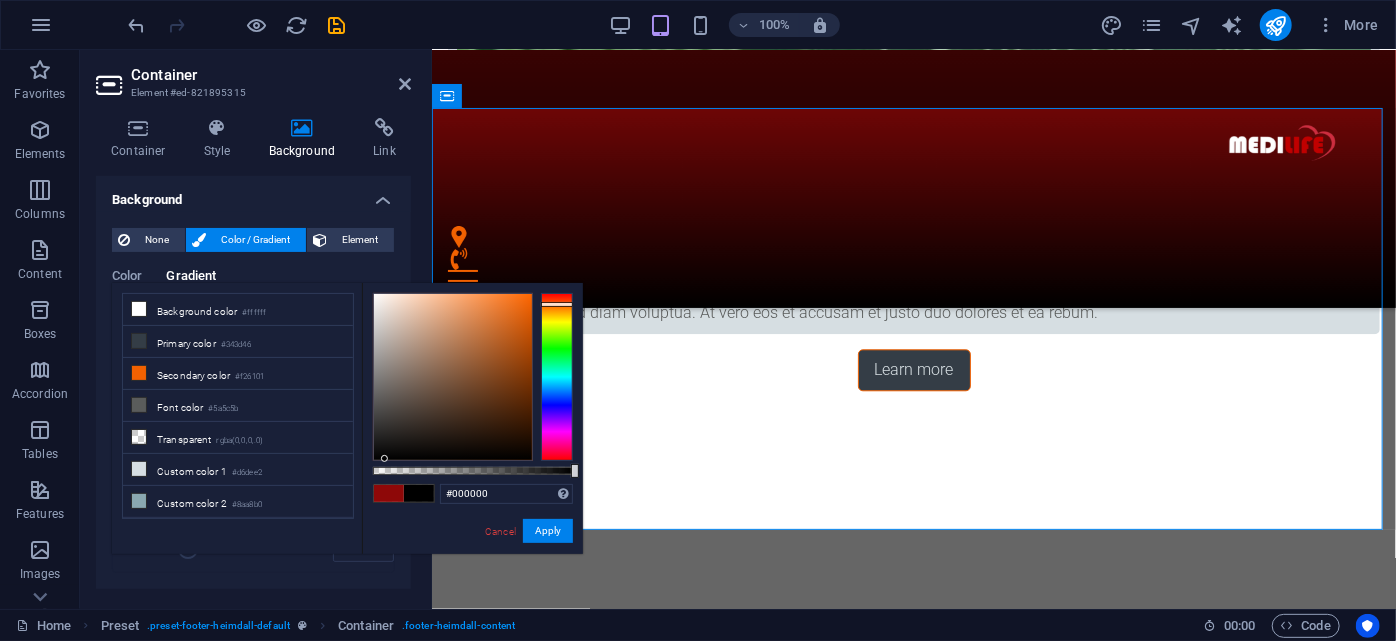 drag, startPoint x: 506, startPoint y: 530, endPoint x: 456, endPoint y: 511, distance: 53.488316 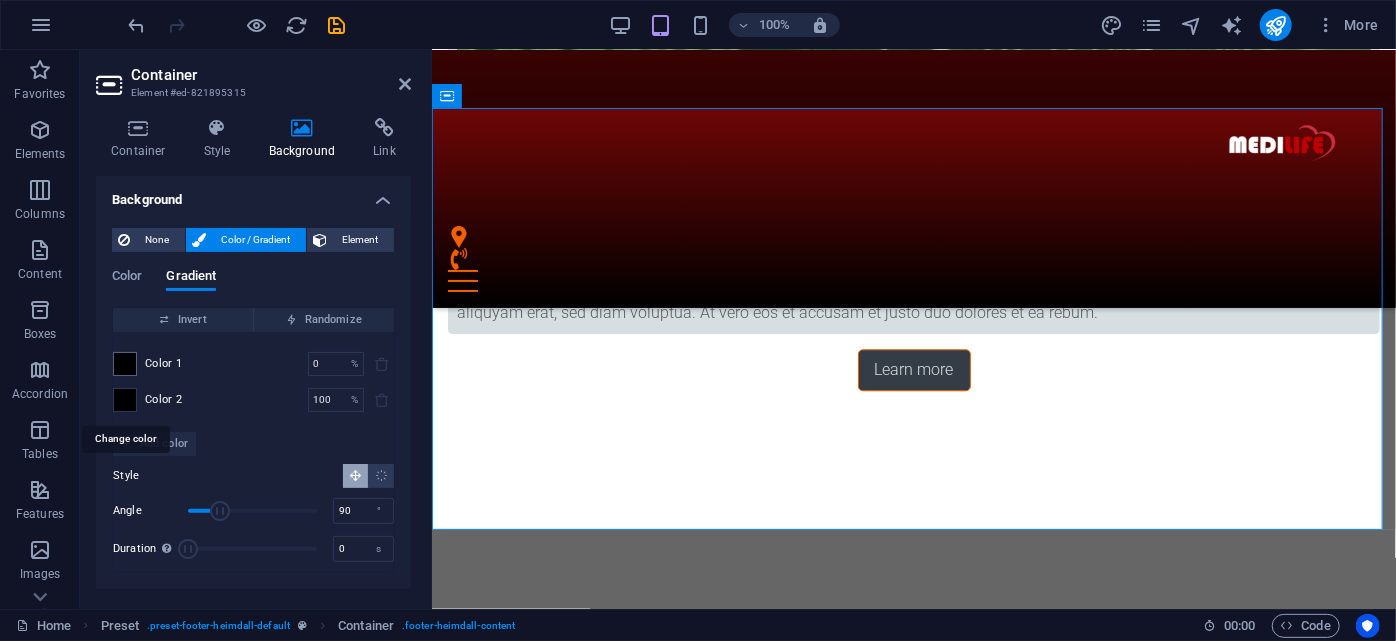 click at bounding box center (125, 400) 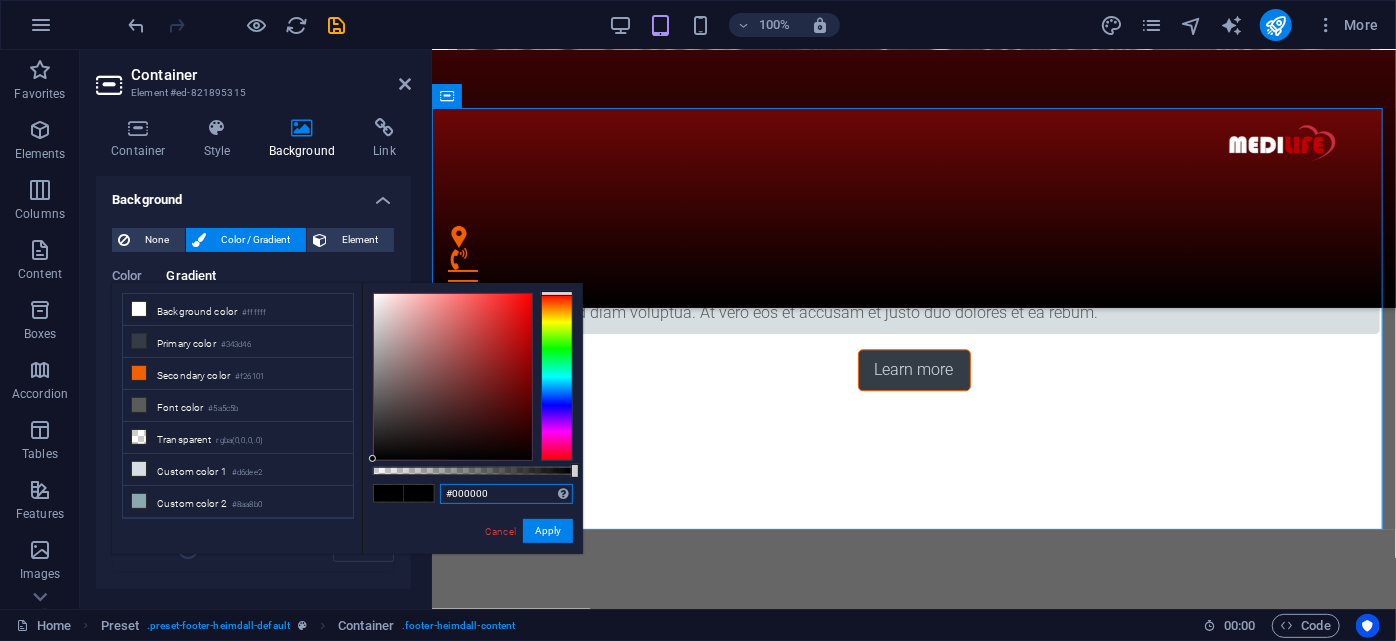 drag, startPoint x: 490, startPoint y: 493, endPoint x: 421, endPoint y: 492, distance: 69.00725 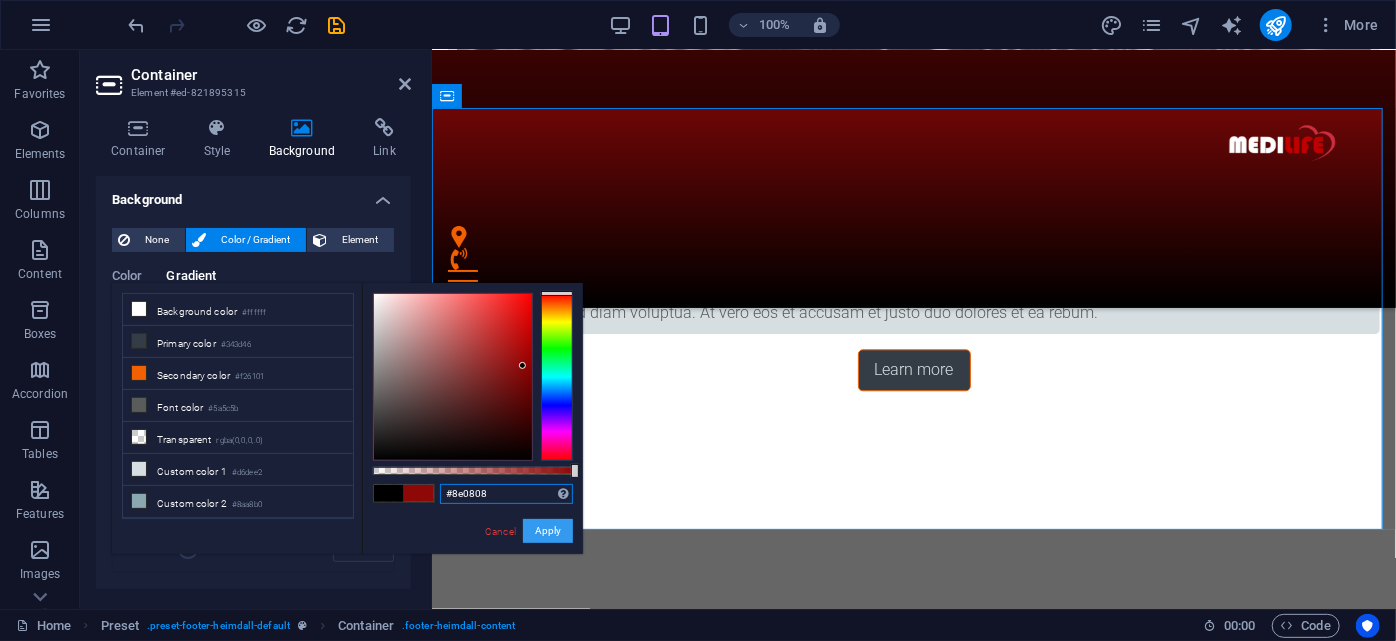 type on "#8e0808" 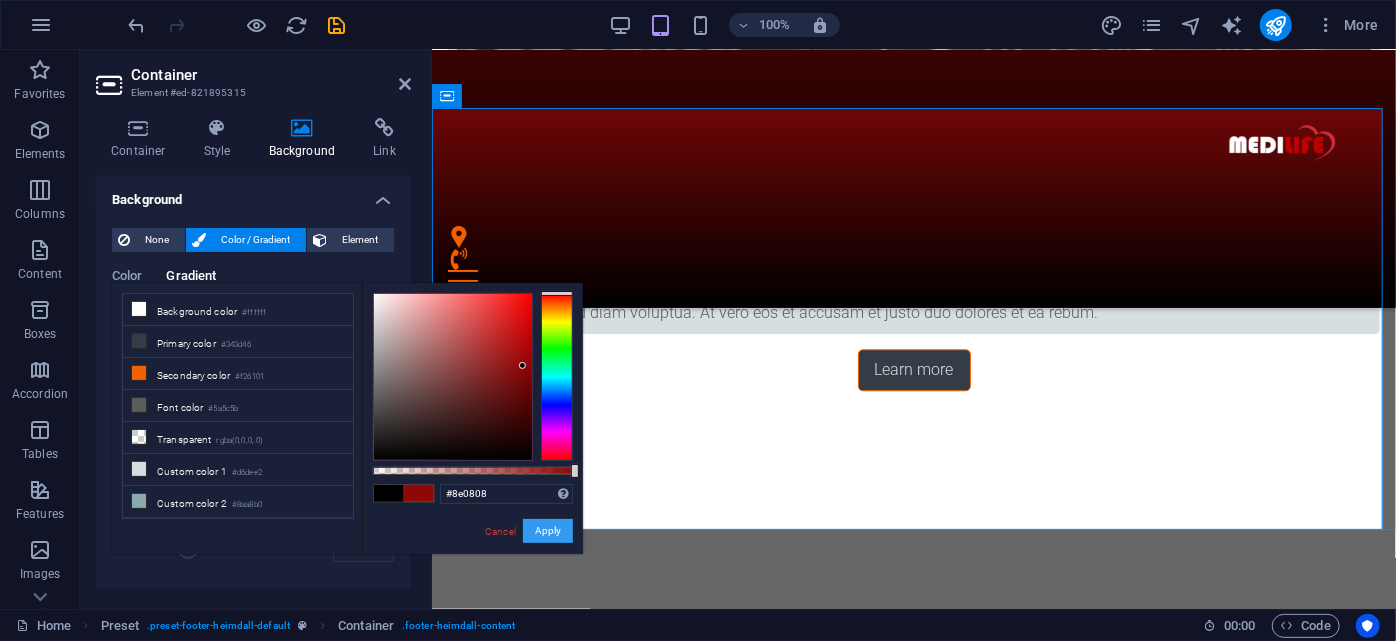 click on "Apply" at bounding box center (548, 531) 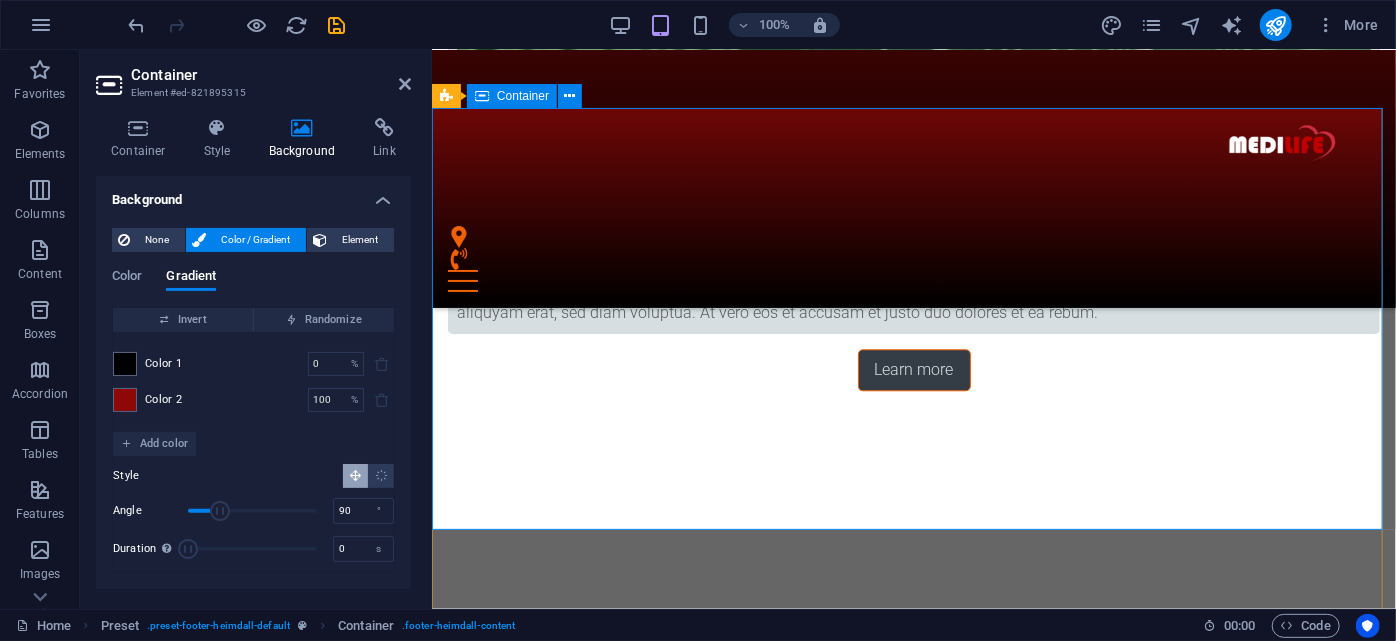 click on "Address [ADDRESS] [CITY]   [ZIP] Phone Phone:  [PHONE] Mobile:  Contact [EMAIL] Legal Notice  |  Privacy" at bounding box center [913, 3398] 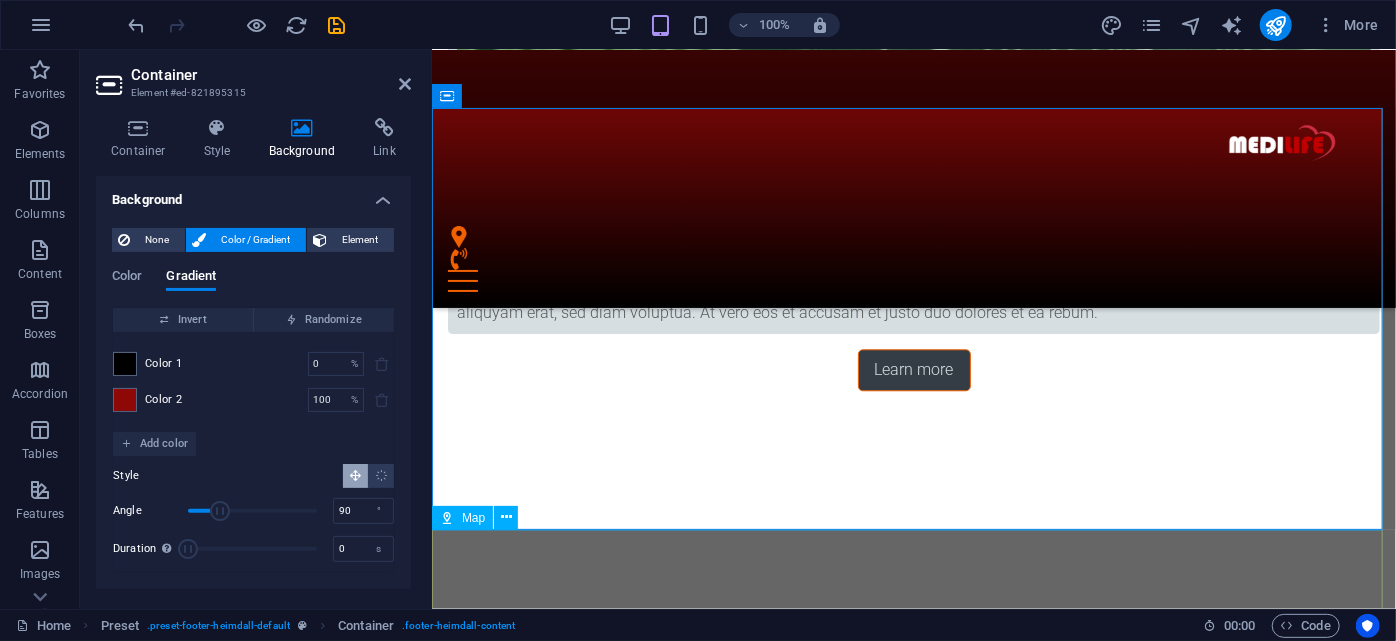 click at bounding box center [913, 4071] 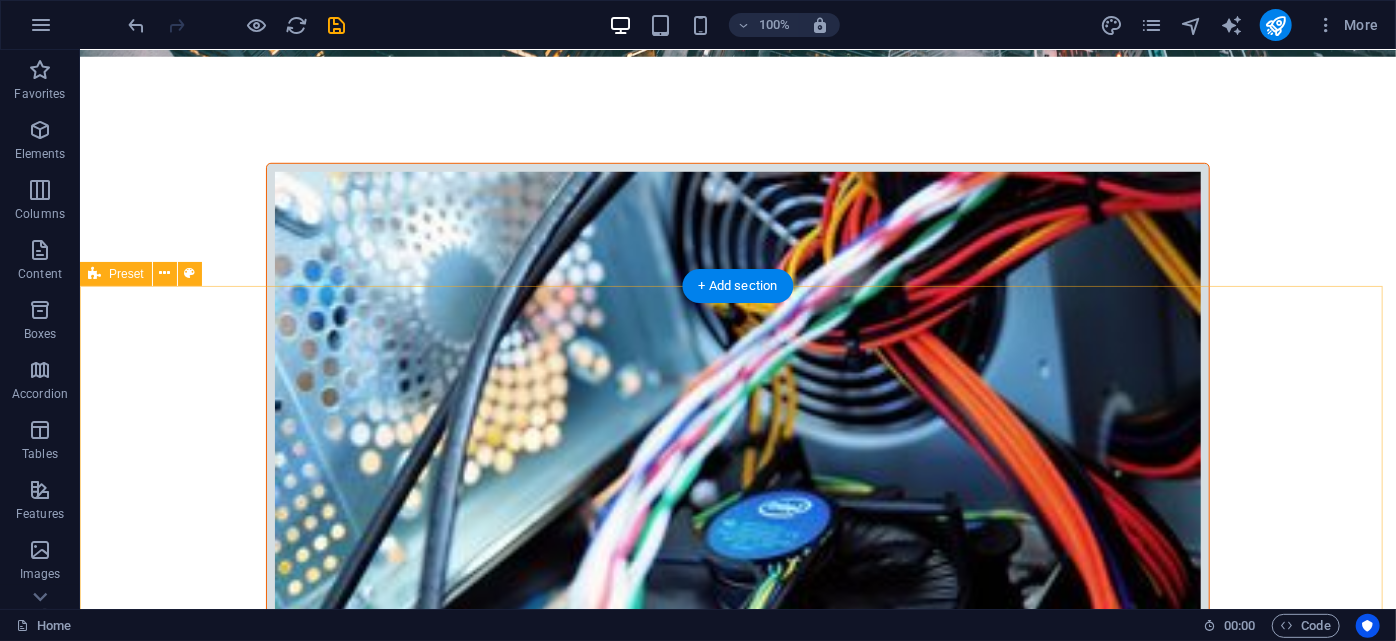 scroll, scrollTop: 0, scrollLeft: 0, axis: both 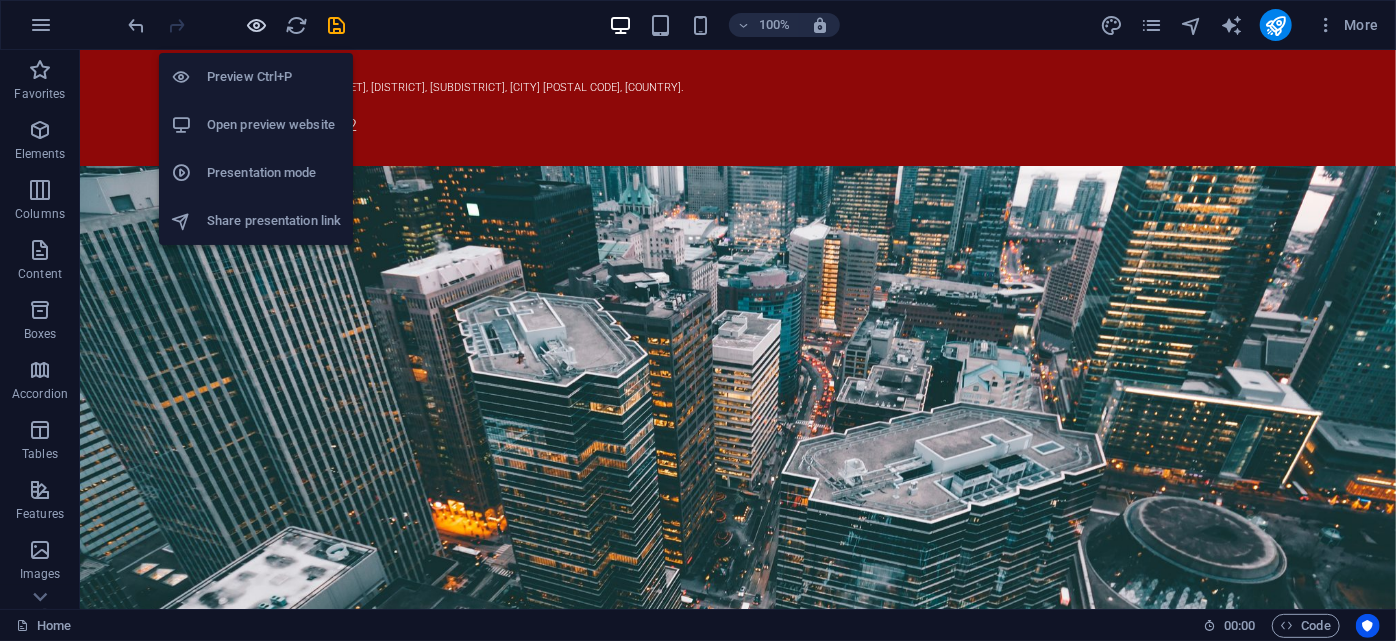 click at bounding box center [257, 25] 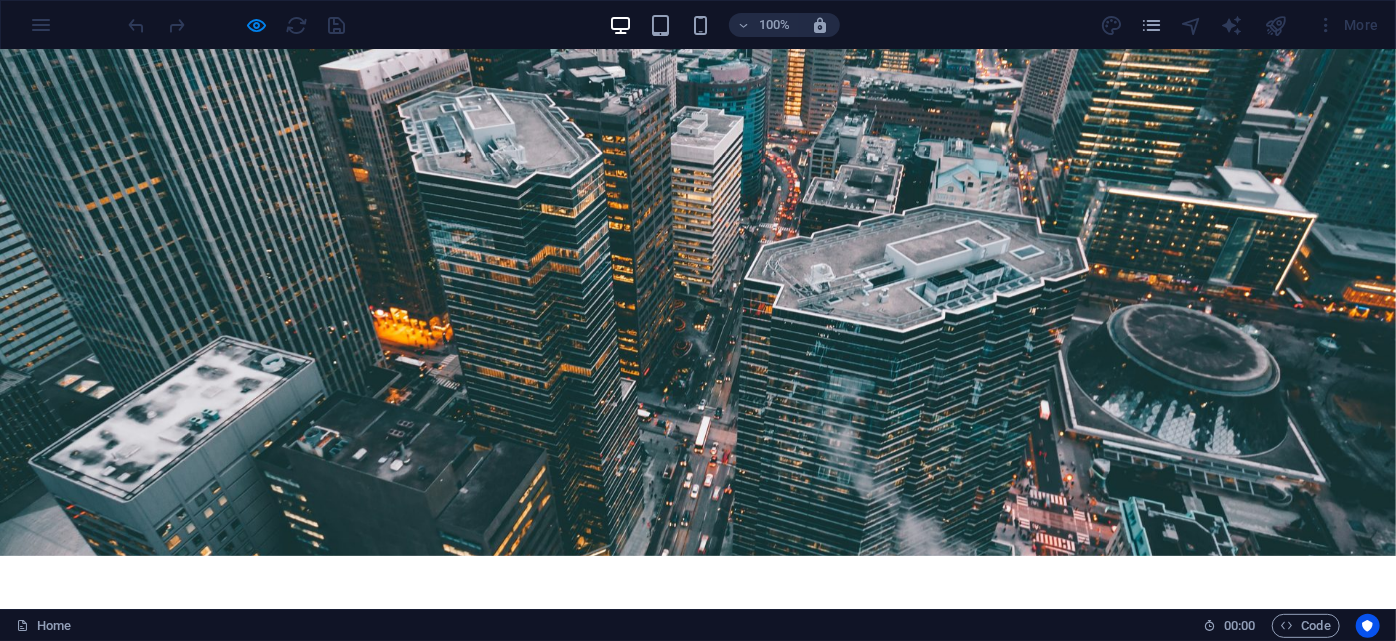 scroll, scrollTop: 0, scrollLeft: 0, axis: both 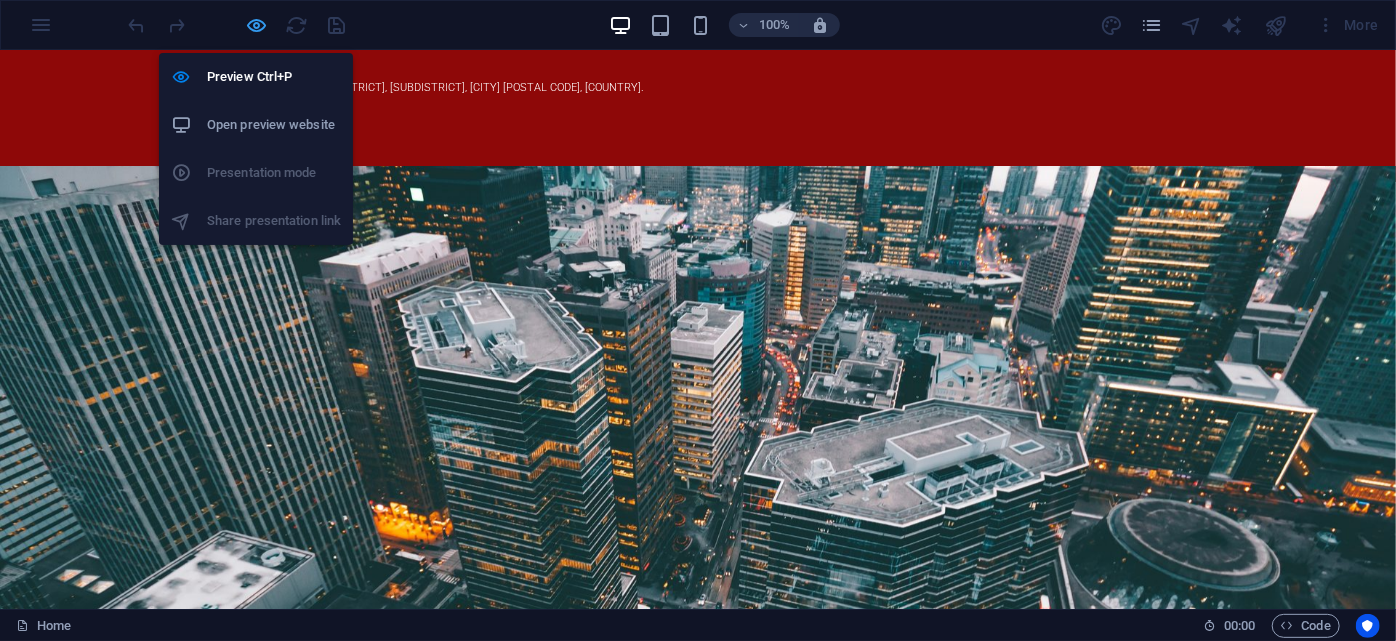 click at bounding box center [257, 25] 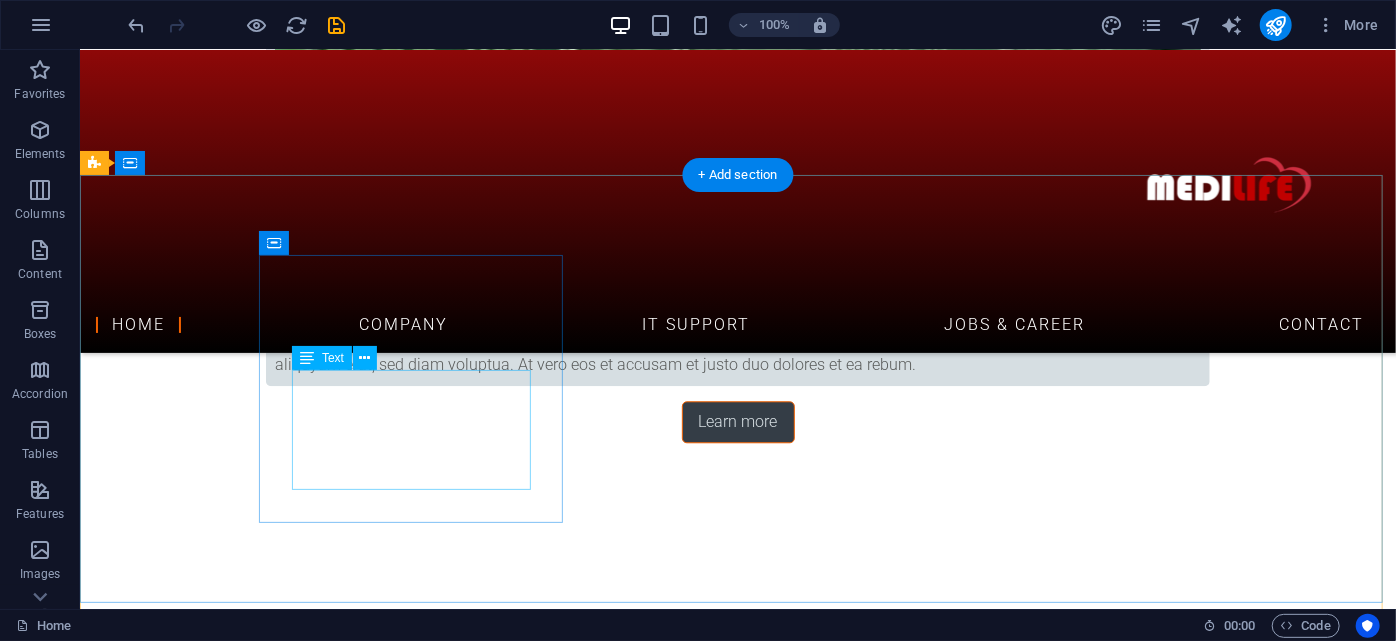 scroll, scrollTop: 2363, scrollLeft: 0, axis: vertical 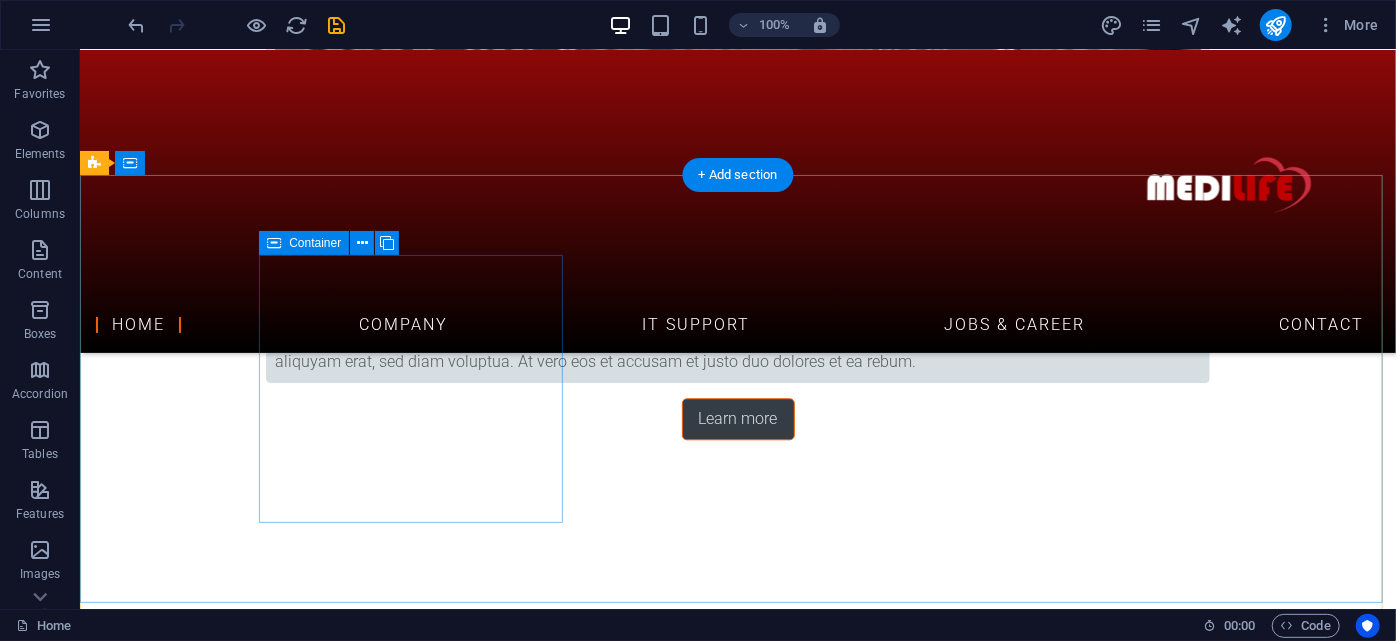 click on "Address 59/62 The Eiffel Project, Kanchanaphisek Rd., Rat Phatthana, Saphan Sung, Bangkok 10240, Thailand. Berlin   12345" at bounding box center (567, 3383) 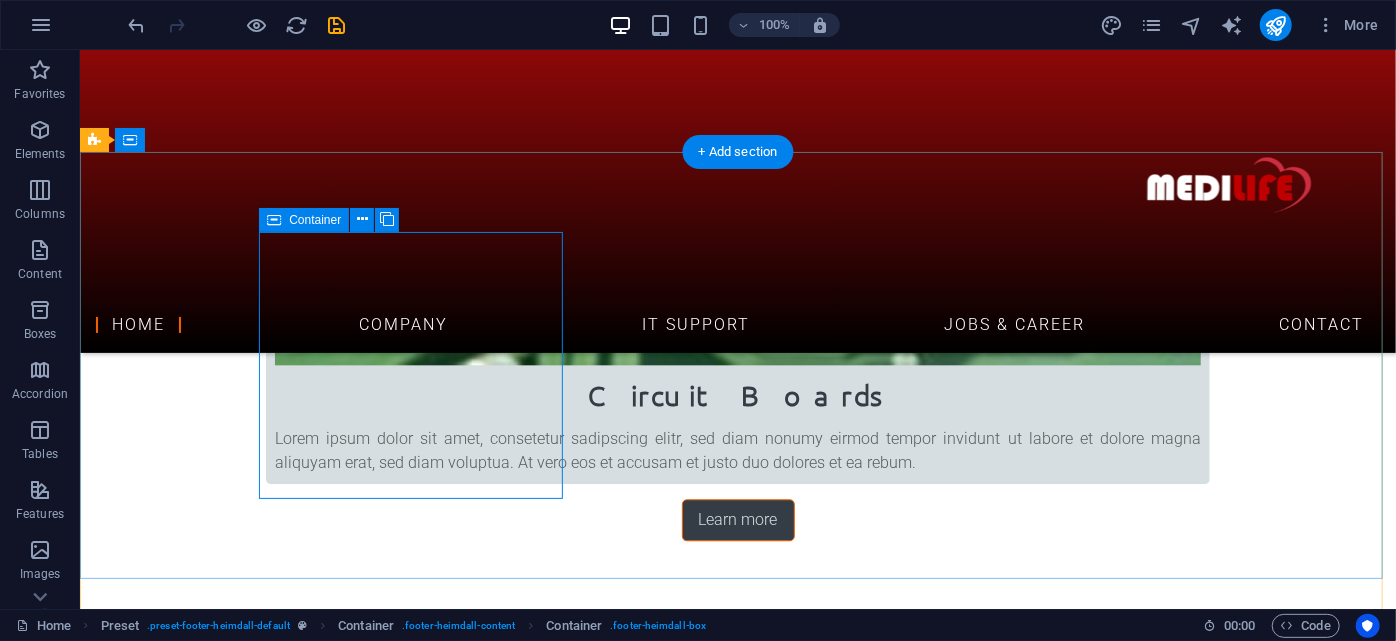 scroll, scrollTop: 2259, scrollLeft: 0, axis: vertical 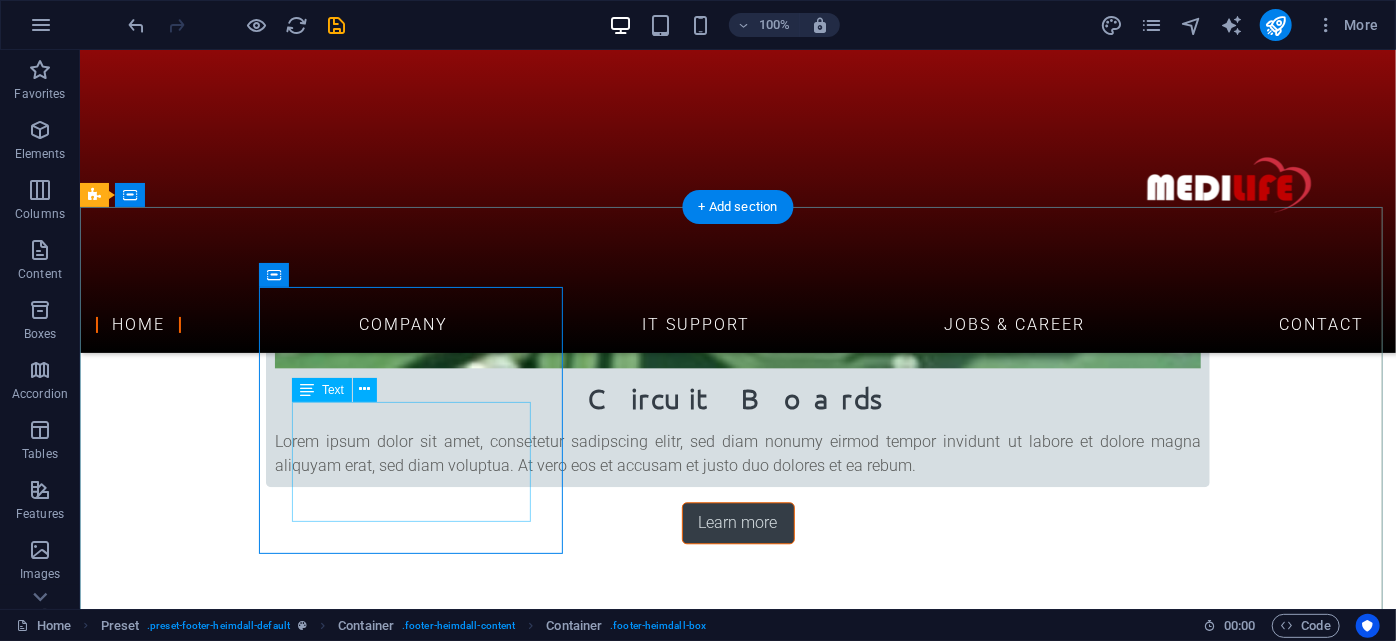 click on "59/62 The Eiffel Project, Kanchanaphisek Rd., Rat Phatthana, Saphan Sung, Bangkok 10240, Thailand. Berlin   12345" at bounding box center [567, 3456] 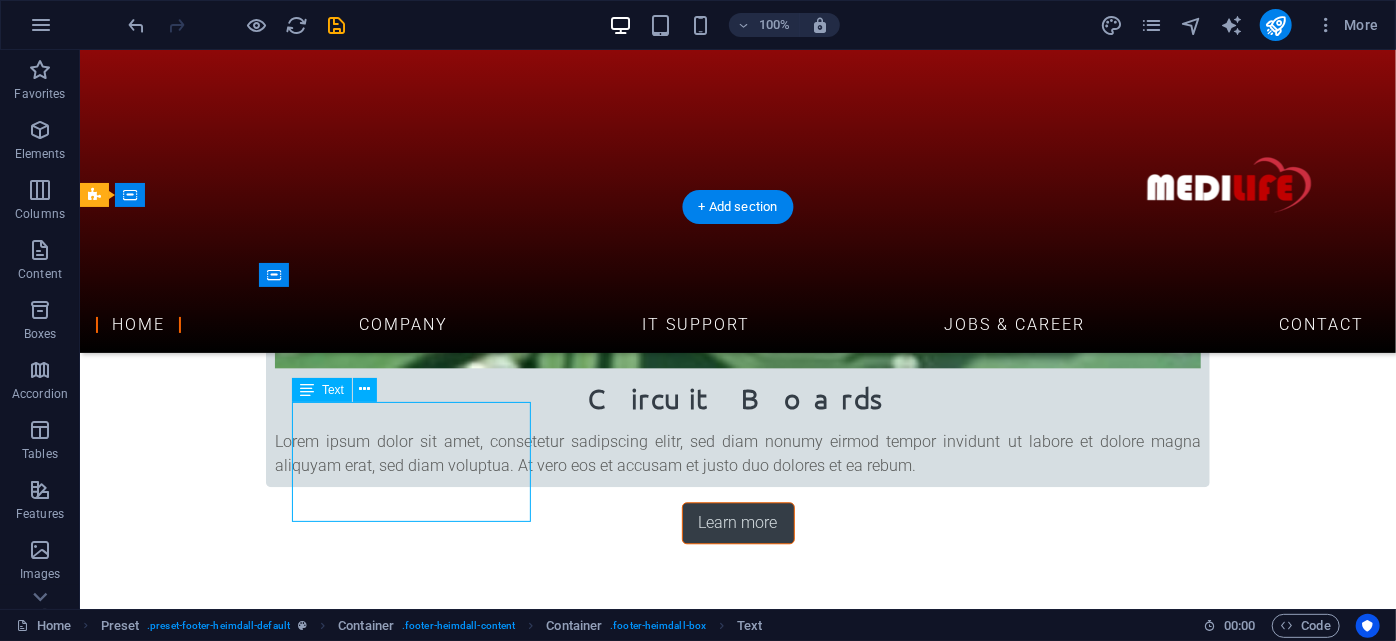 click on "59/62 The Eiffel Project, Kanchanaphisek Rd., Rat Phatthana, Saphan Sung, Bangkok 10240, Thailand. Berlin   12345" at bounding box center [567, 3456] 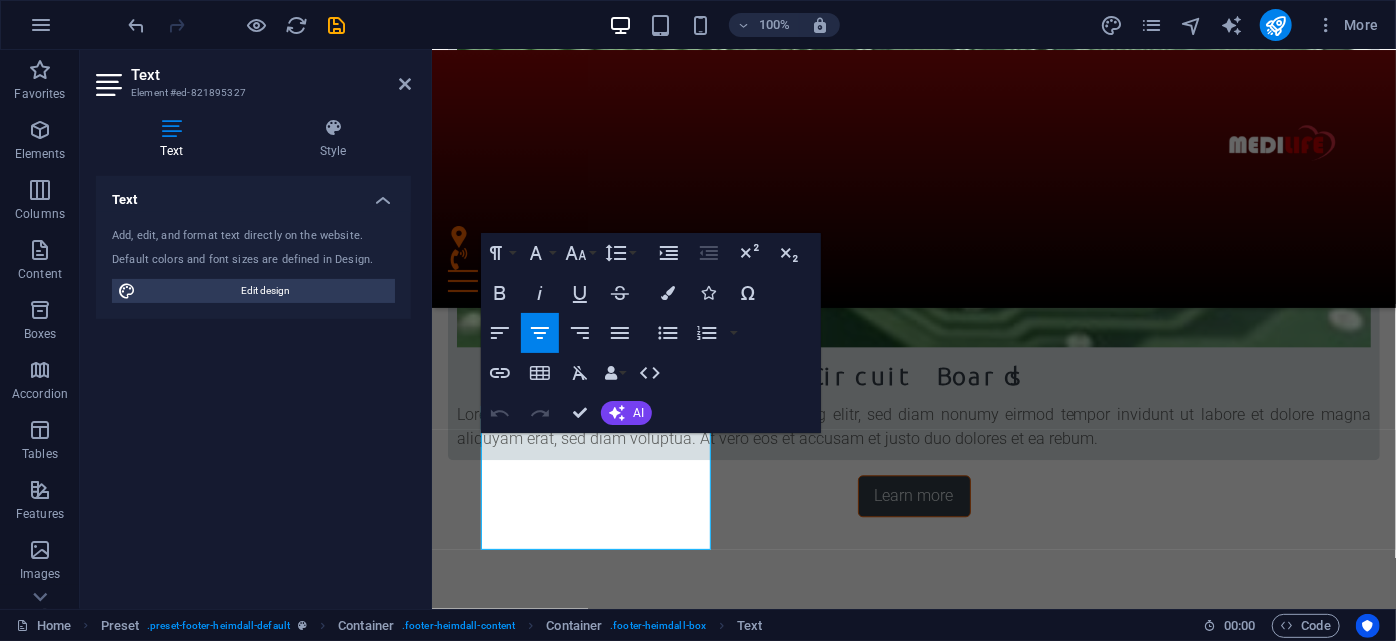 scroll, scrollTop: 2159, scrollLeft: 0, axis: vertical 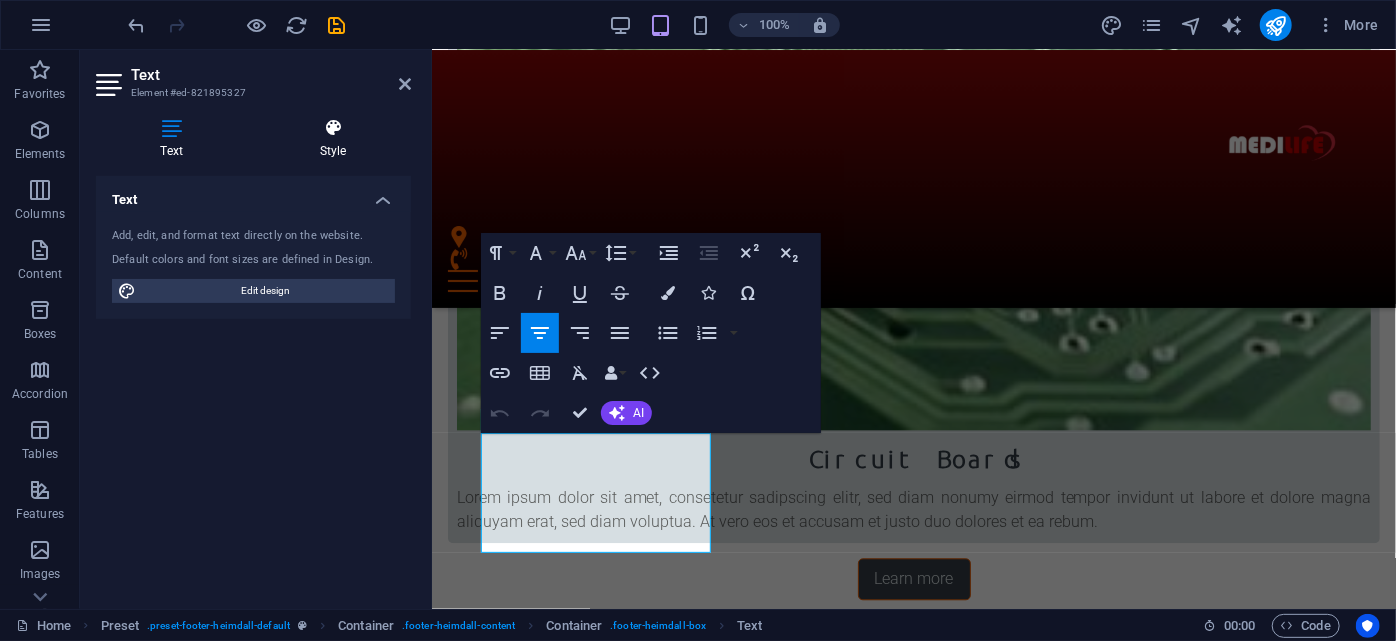 click on "Style" at bounding box center [333, 139] 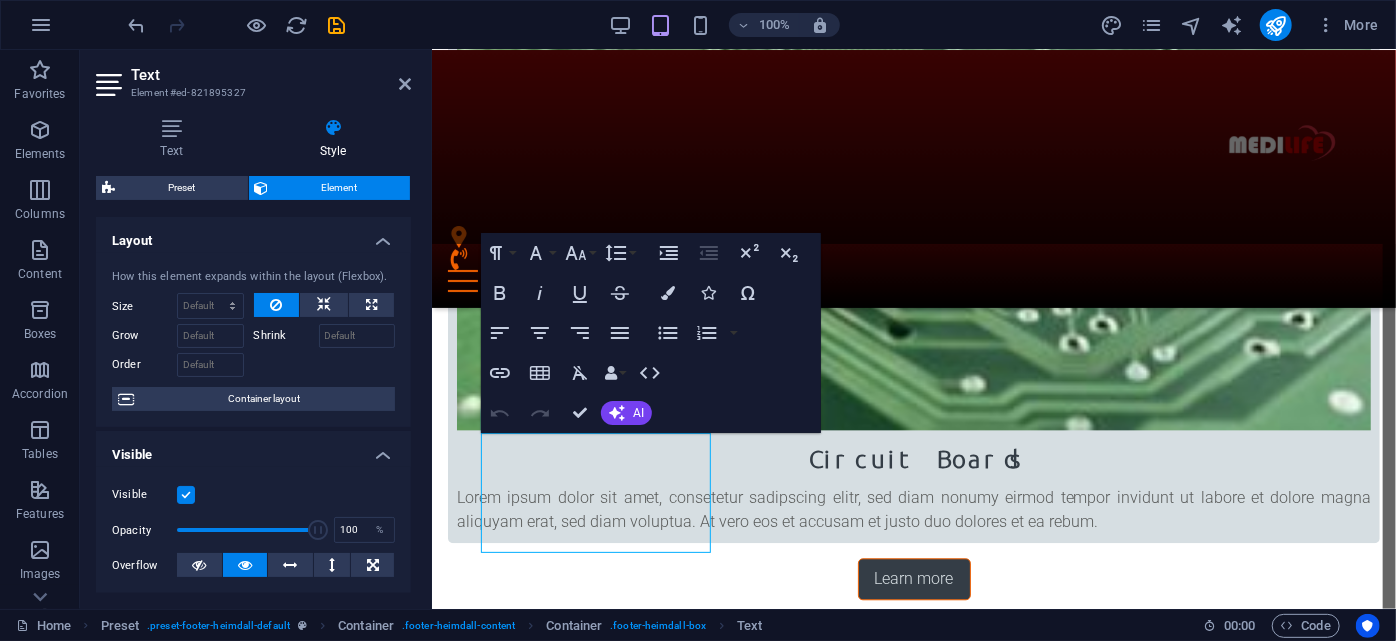 click on "Text Style Text Add, edit, and format text directly on the website. Default colors and font sizes are defined in Design. Edit design Alignment Left aligned Centered Right aligned Preset Element Layout How this element expands within the layout (Flexbox). Size Default auto px % 1/1 1/2 1/3 1/4 1/5 1/6 1/7 1/8 1/9 1/10 Grow Shrink Order Container layout Visible Visible Opacity 100 % Overflow Spacing Margin Default auto px % rem vw vh Custom Custom auto px % rem vw vh auto px % rem vw vh auto px % rem vw vh auto px % rem vw vh Padding Default px rem % vh vw Custom Custom px rem % vh vw px rem % vh vw px rem % vh vw px rem % vh vw Border Style              - Width 1 auto px rem % vh vw Custom Custom 1 auto px rem % vh vw 1 auto px rem % vh vw 1 auto px rem % vh vw 1 auto px rem % vh vw  - Color Round corners Default px rem % vh vw Custom Custom px rem % vh vw px rem % vh vw px rem % vh vw px rem % vh vw Shadow Default None Outside Inside Color X offset 0 px rem vh vw Y offset 0 px rem vh vw Blur 0 px %" at bounding box center [253, 355] 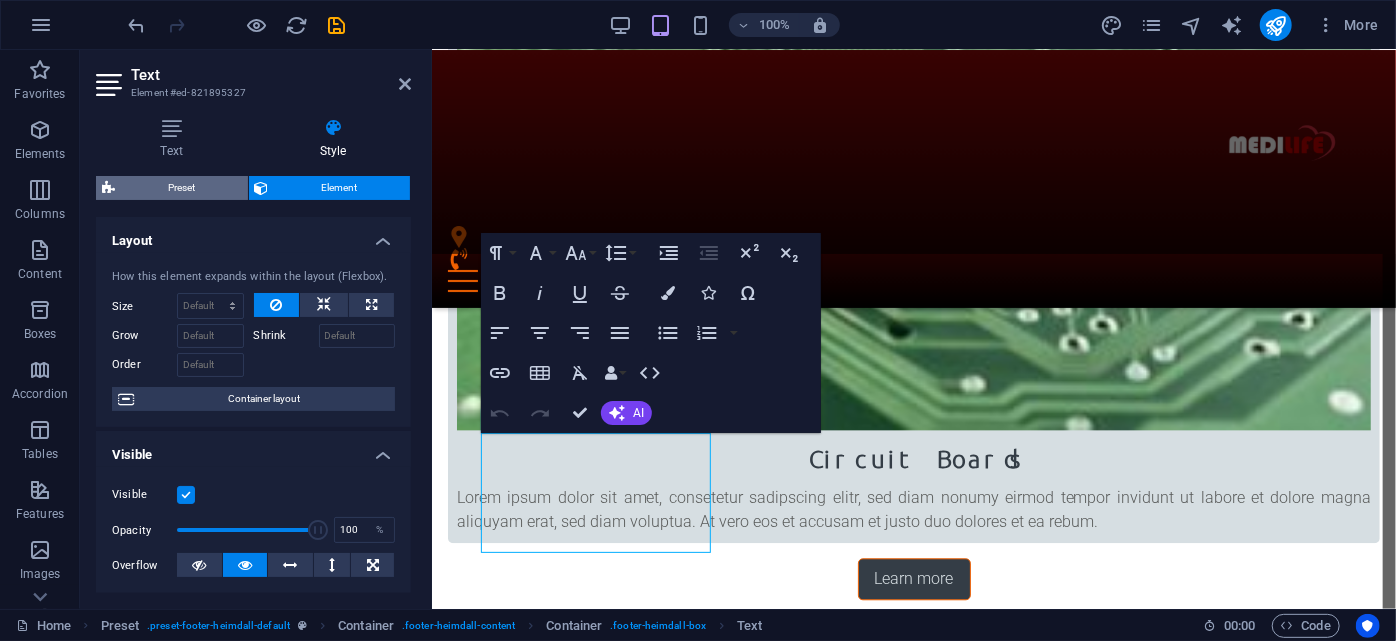 click on "Preset" at bounding box center [181, 188] 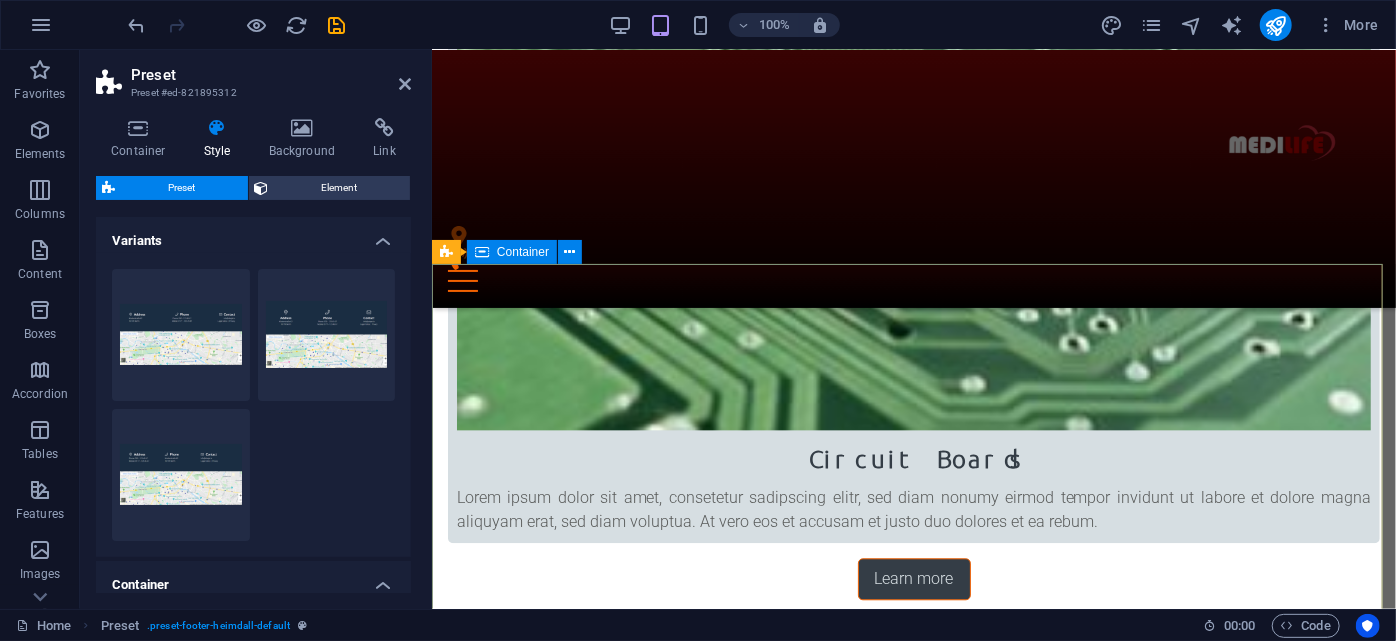 click on "Address [ADDRESS] [CITY]   [ZIP] Phone Phone:  [PHONE] Mobile:  Contact [EMAIL] Legal Notice  |  Privacy" at bounding box center [913, 3554] 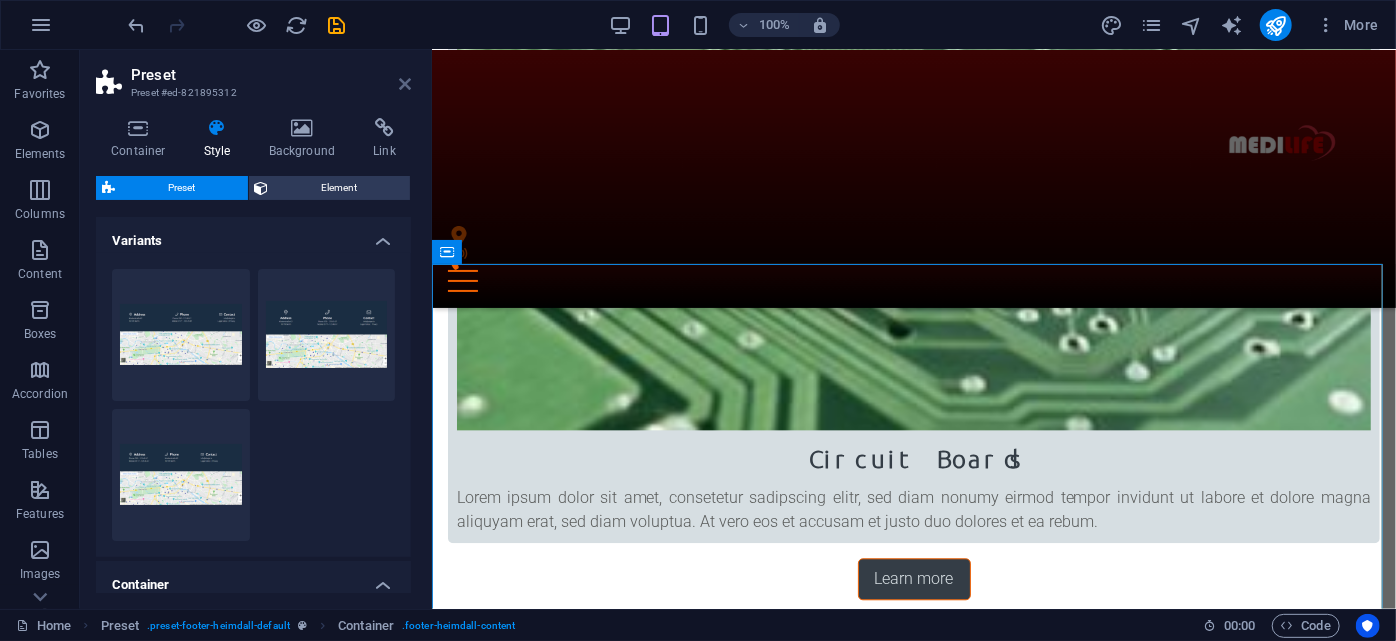 click at bounding box center (405, 84) 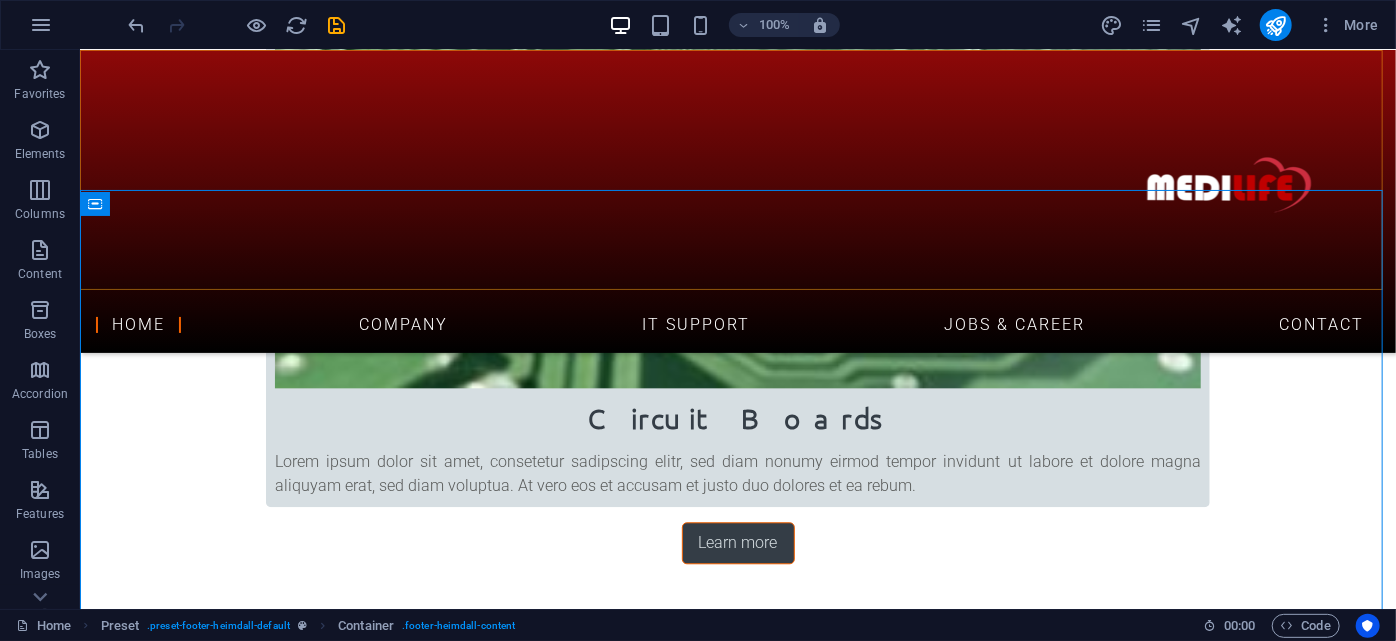 scroll, scrollTop: 2245, scrollLeft: 0, axis: vertical 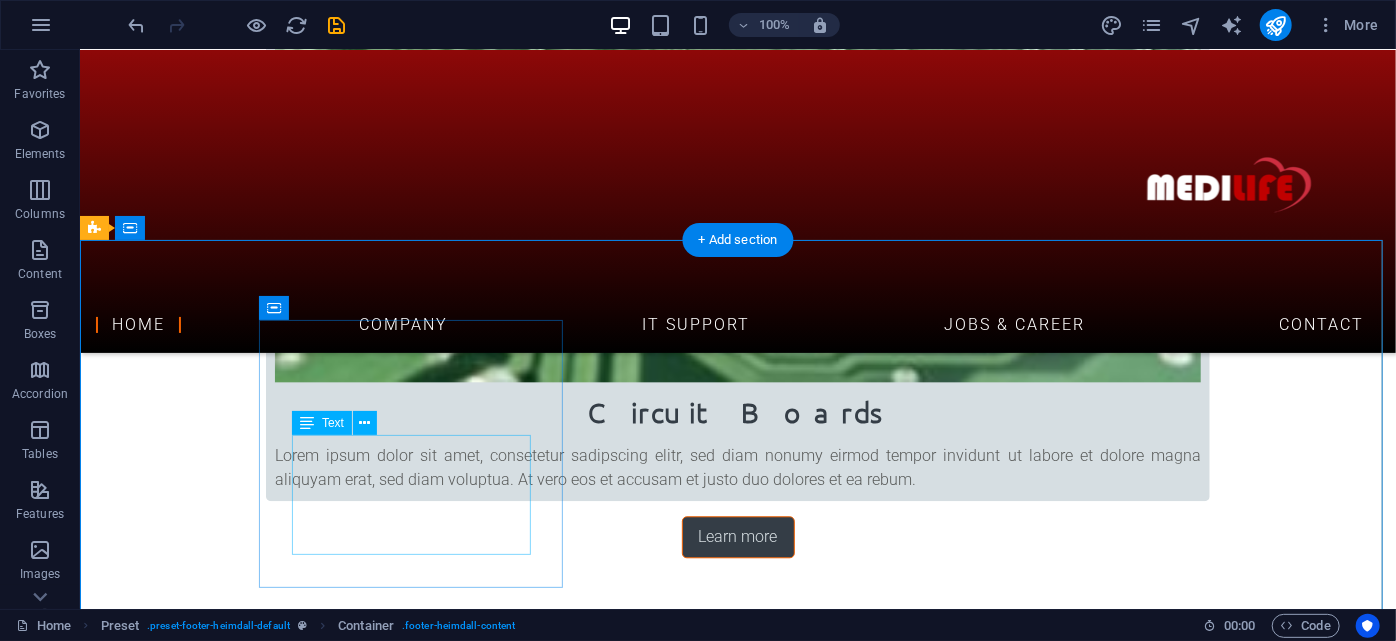 click on "59/62 The Eiffel Project, Kanchanaphisek Rd., Rat Phatthana, Saphan Sung, Bangkok 10240, Thailand. Berlin   12345" at bounding box center [567, 3489] 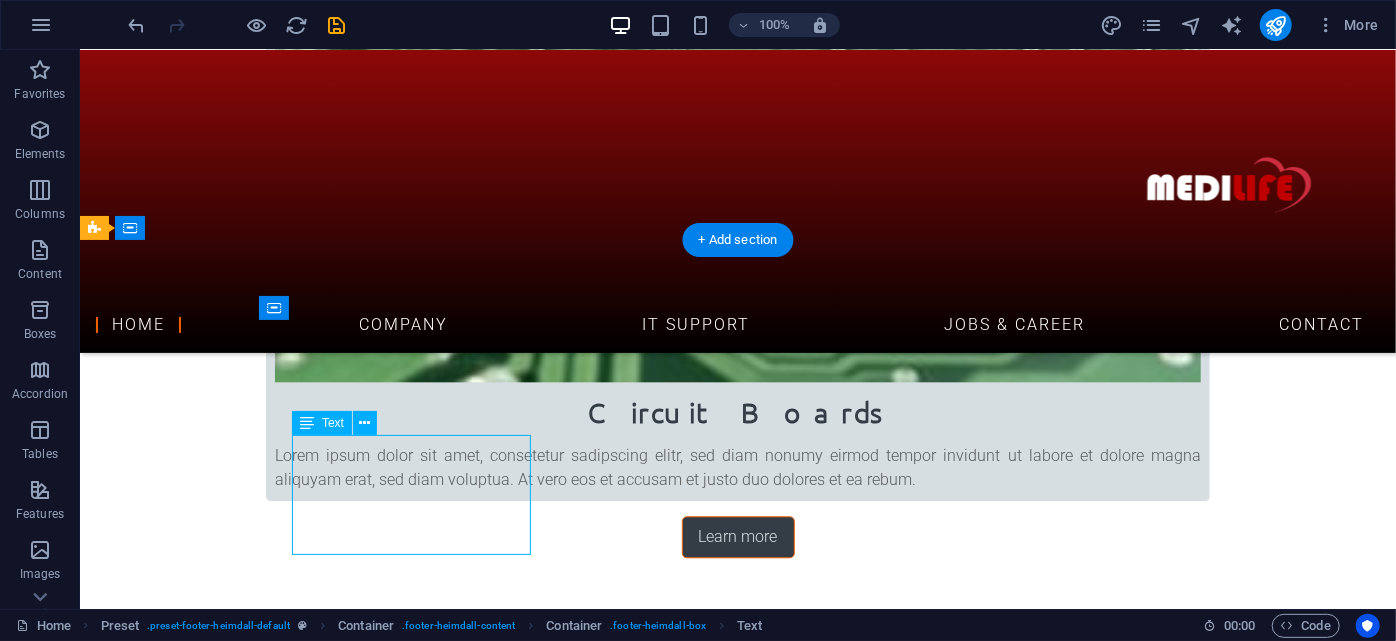 click on "59/62 The Eiffel Project, Kanchanaphisek Rd., Rat Phatthana, Saphan Sung, Bangkok 10240, Thailand. Berlin   12345" at bounding box center [567, 3489] 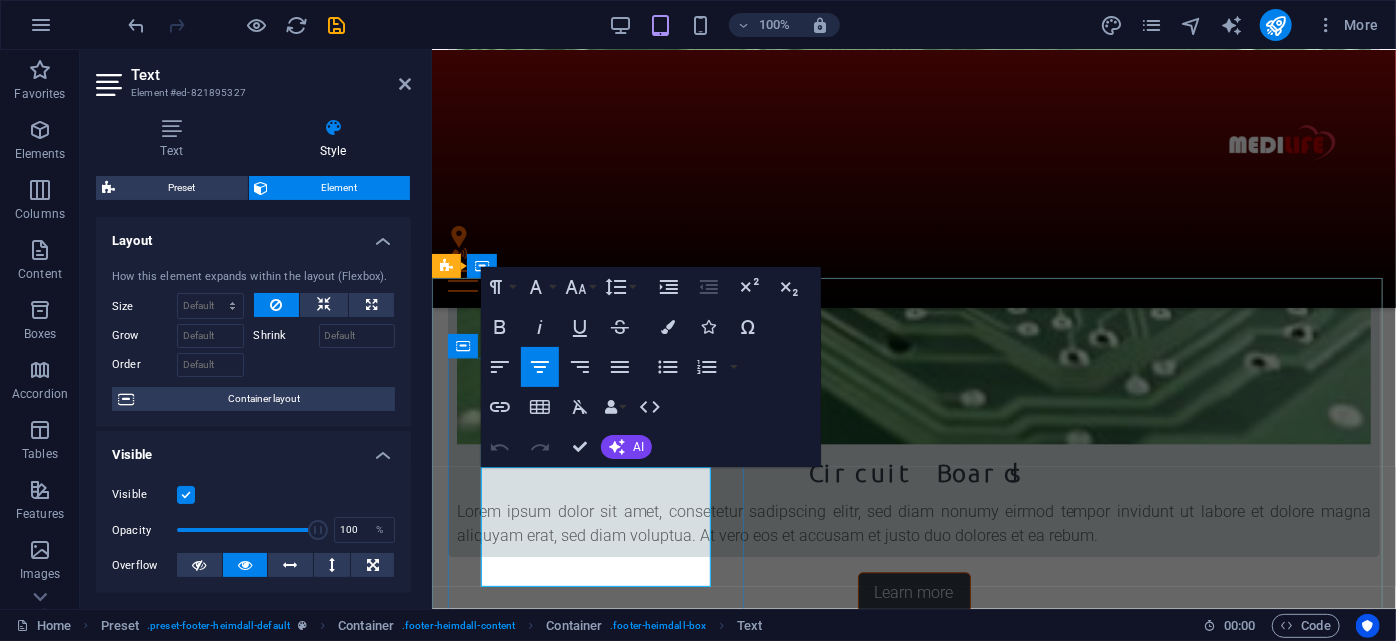 click on "Berlin" at bounding box center [889, 3419] 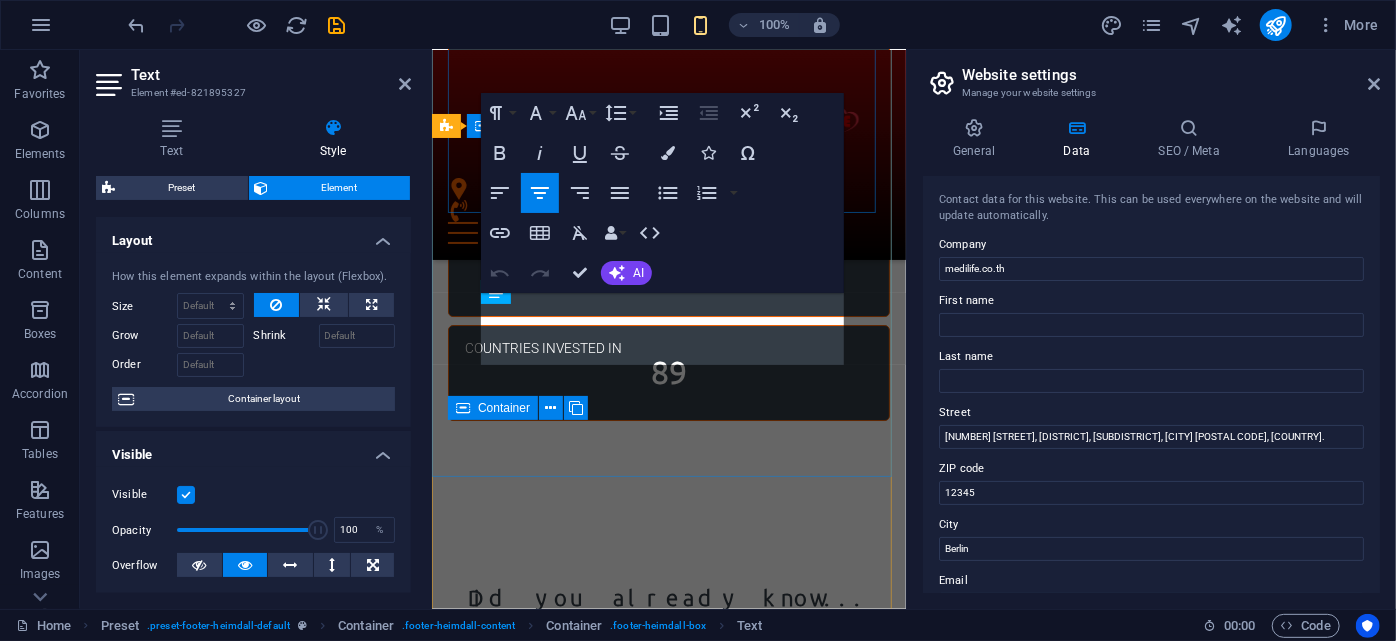 scroll, scrollTop: 3338, scrollLeft: 0, axis: vertical 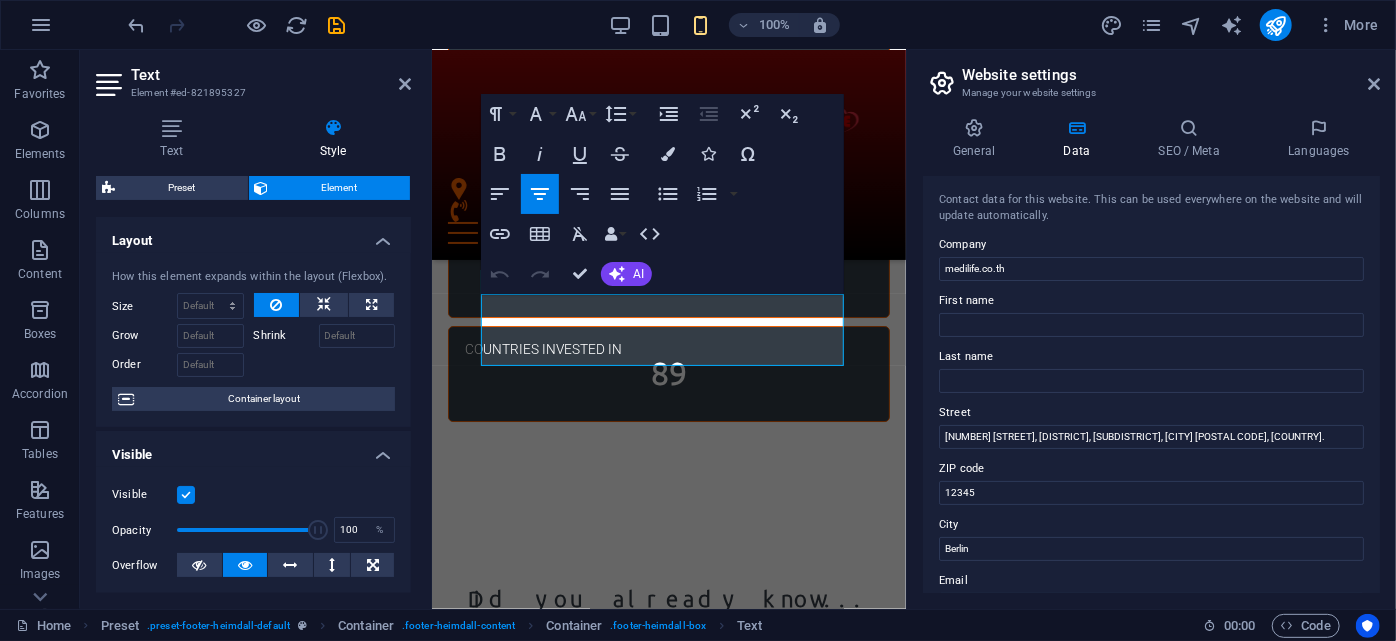 click on "Text Element #ed-821895327" at bounding box center [253, 76] 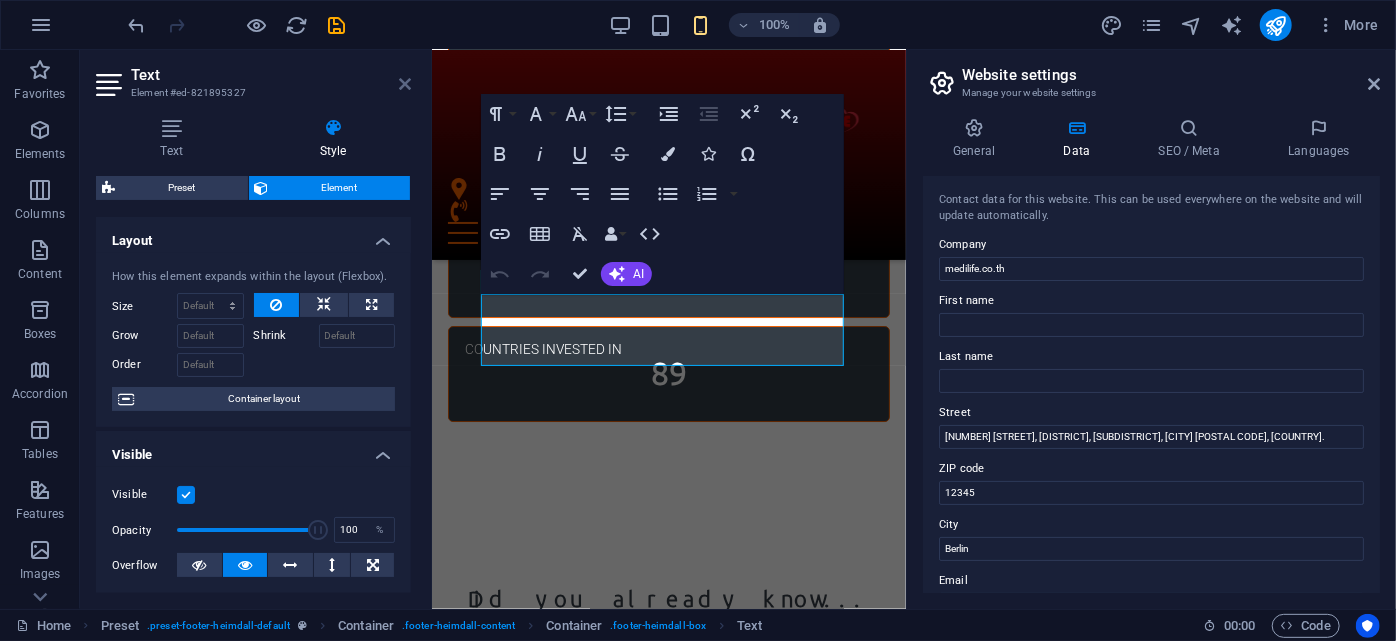 click at bounding box center (405, 84) 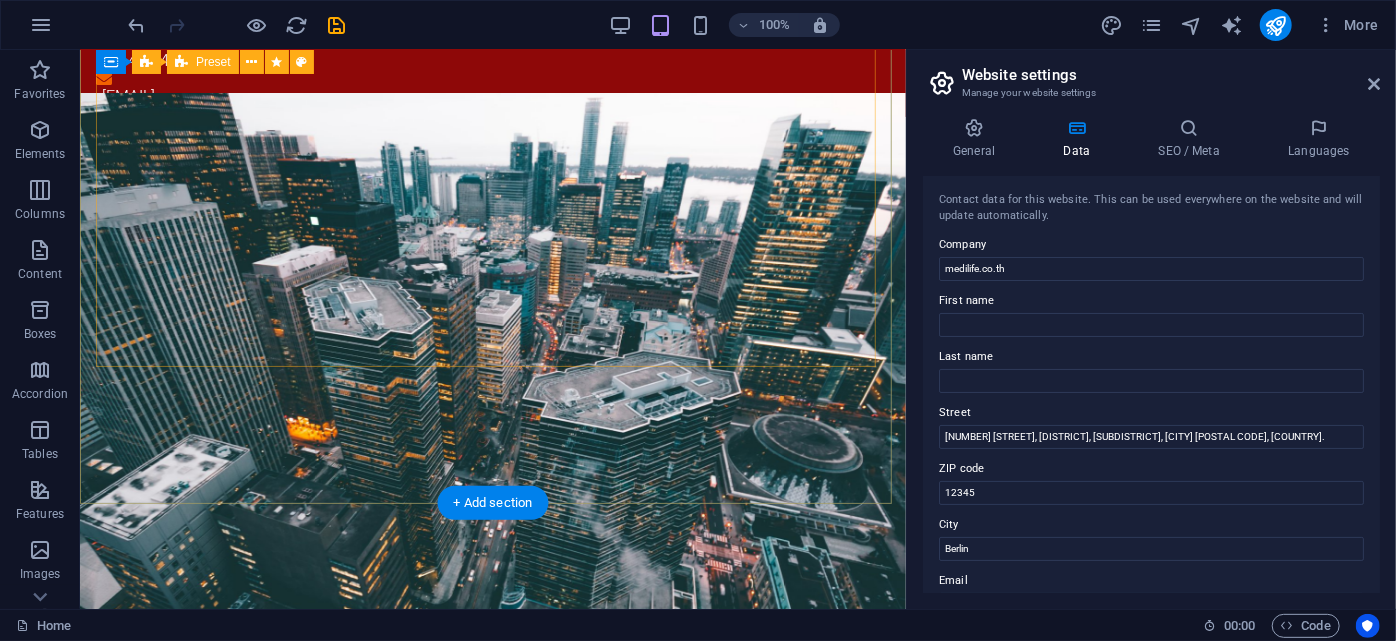 scroll, scrollTop: 0, scrollLeft: 0, axis: both 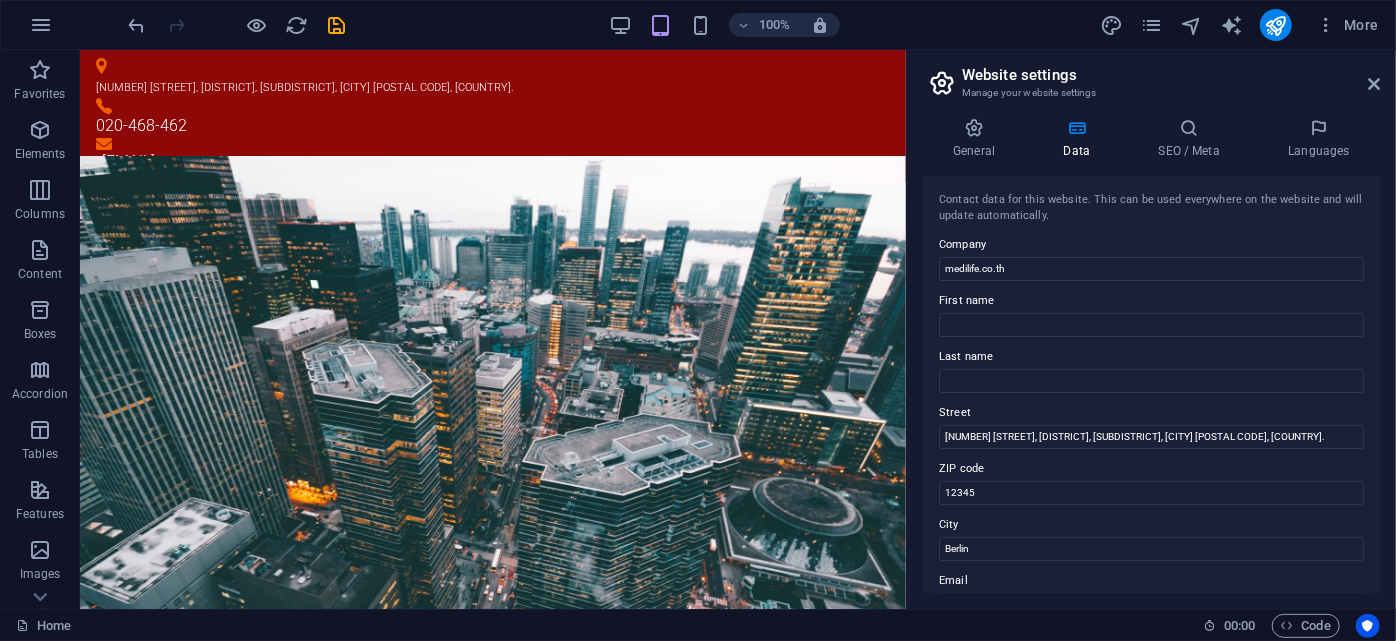 click on "Website settings" at bounding box center [1171, 75] 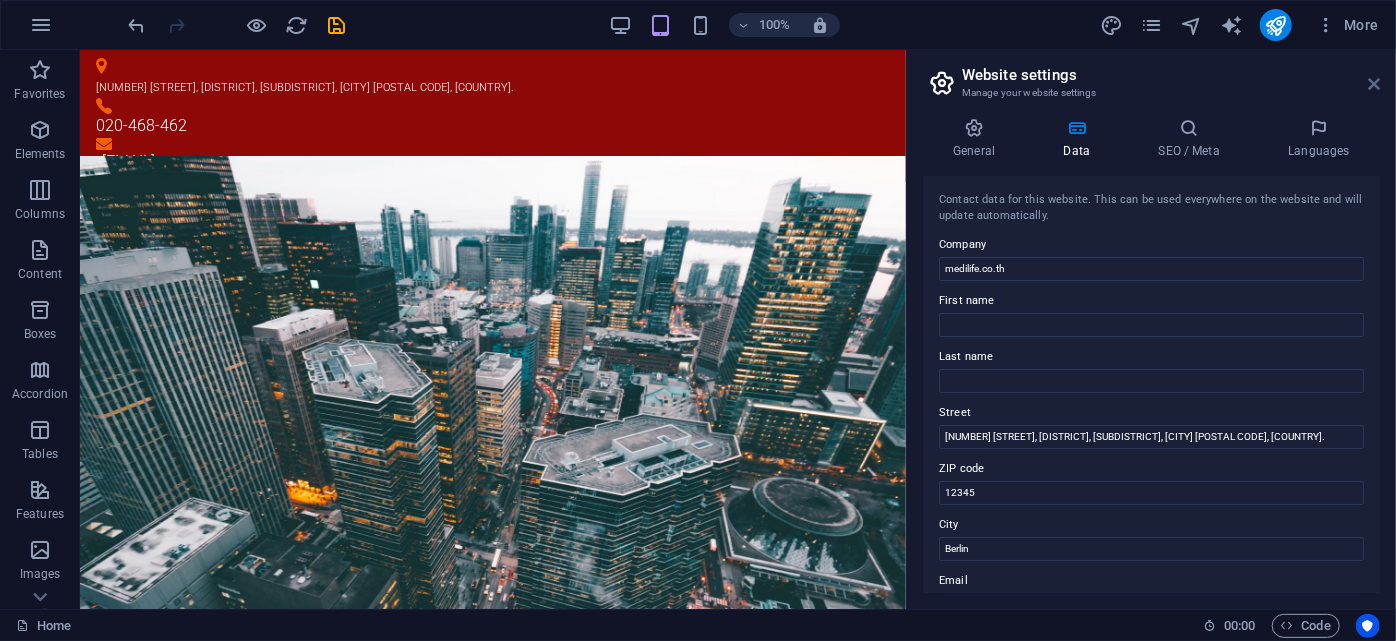 click at bounding box center [1374, 84] 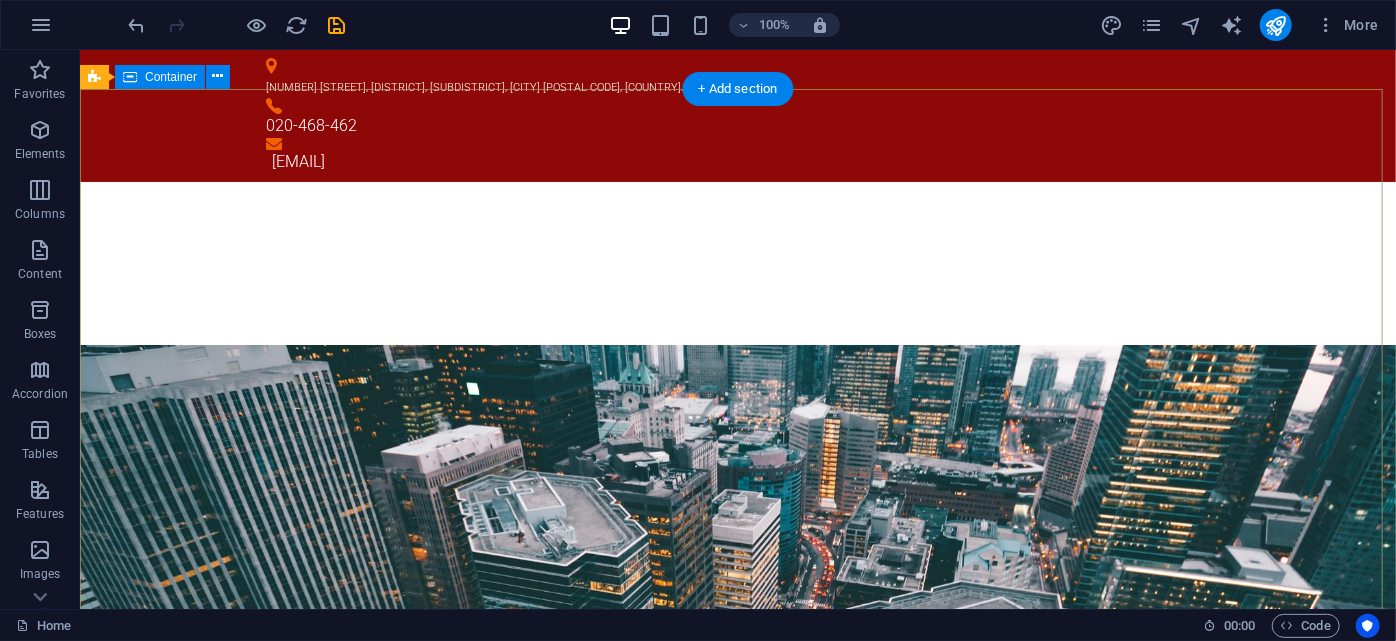 scroll, scrollTop: 454, scrollLeft: 0, axis: vertical 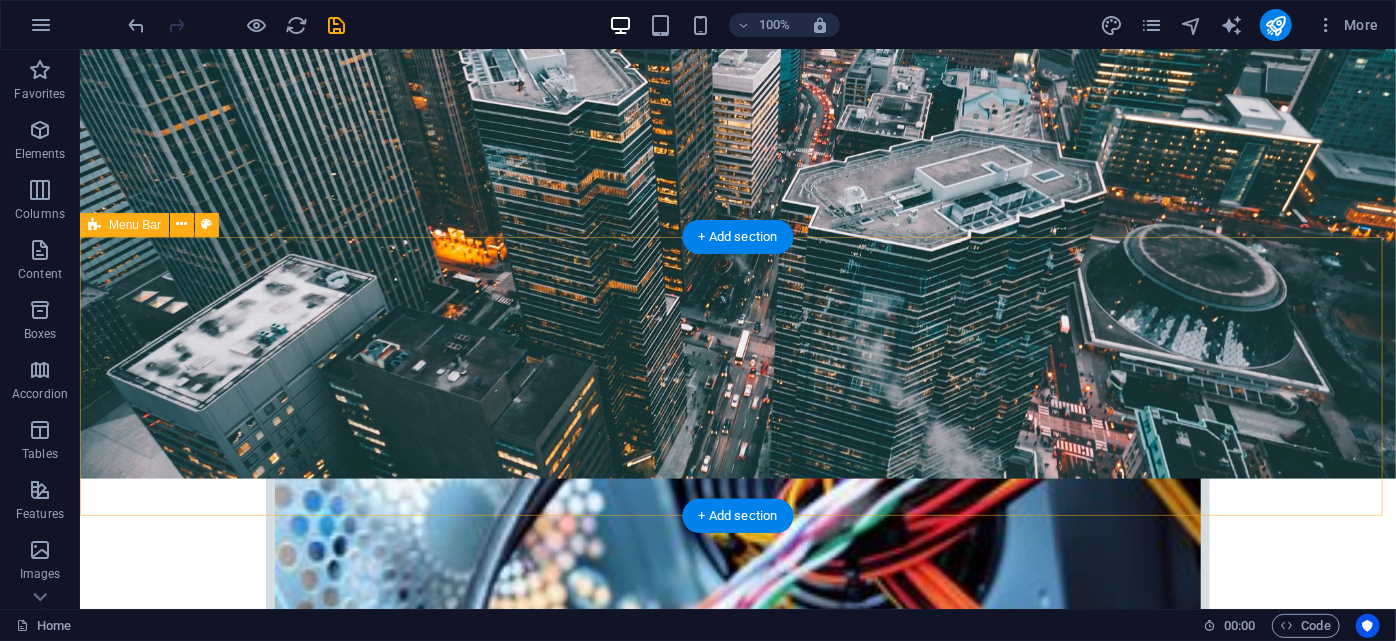 click on "Home Company IT Support Jobs & Career Contact" at bounding box center [737, 2579] 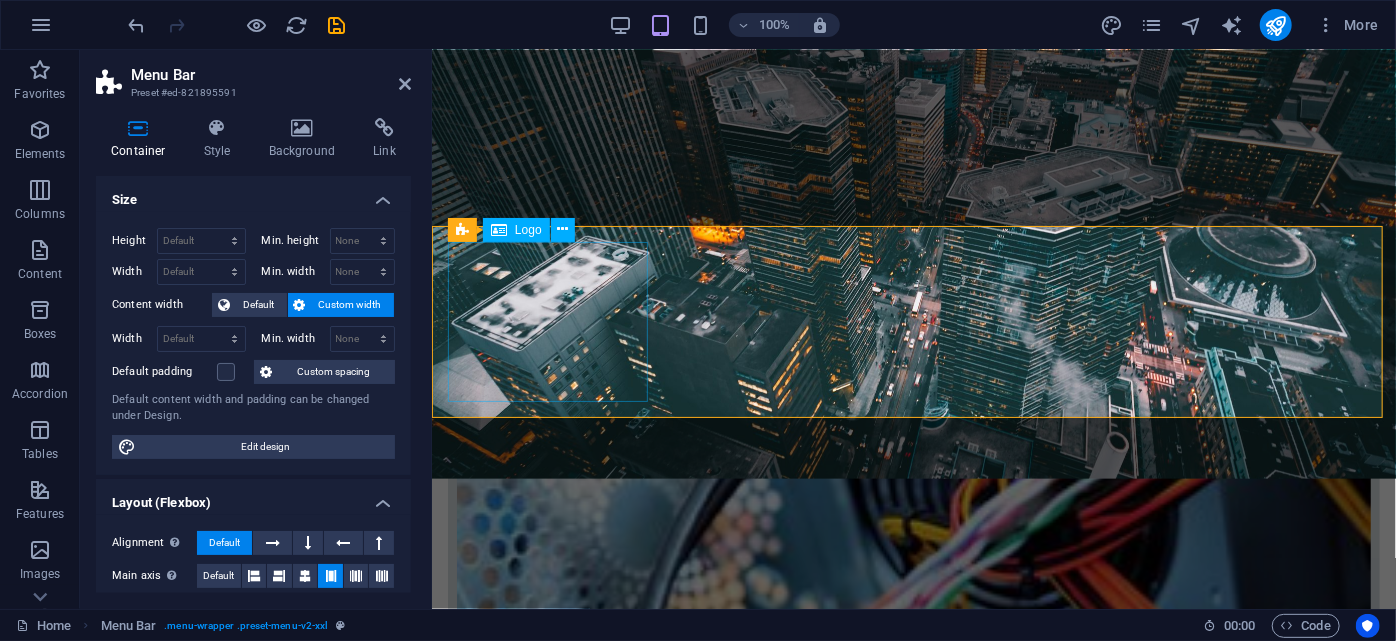 click at bounding box center (913, 2487) 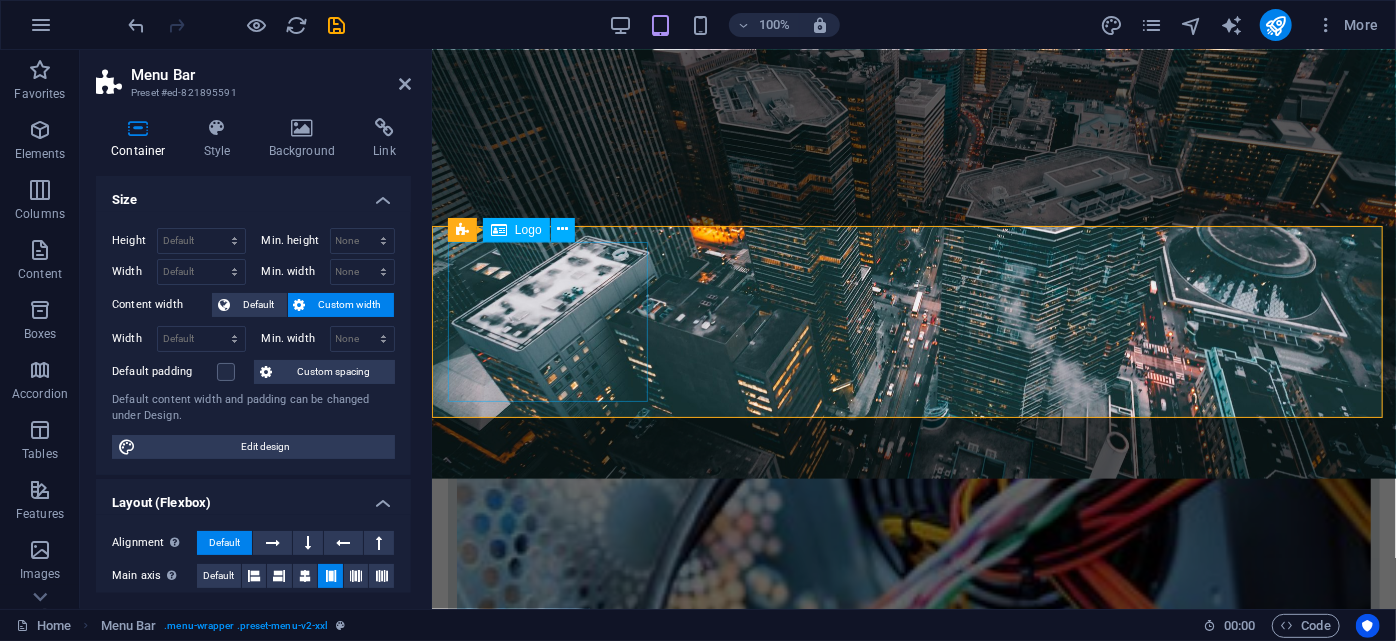 click at bounding box center [913, 2487] 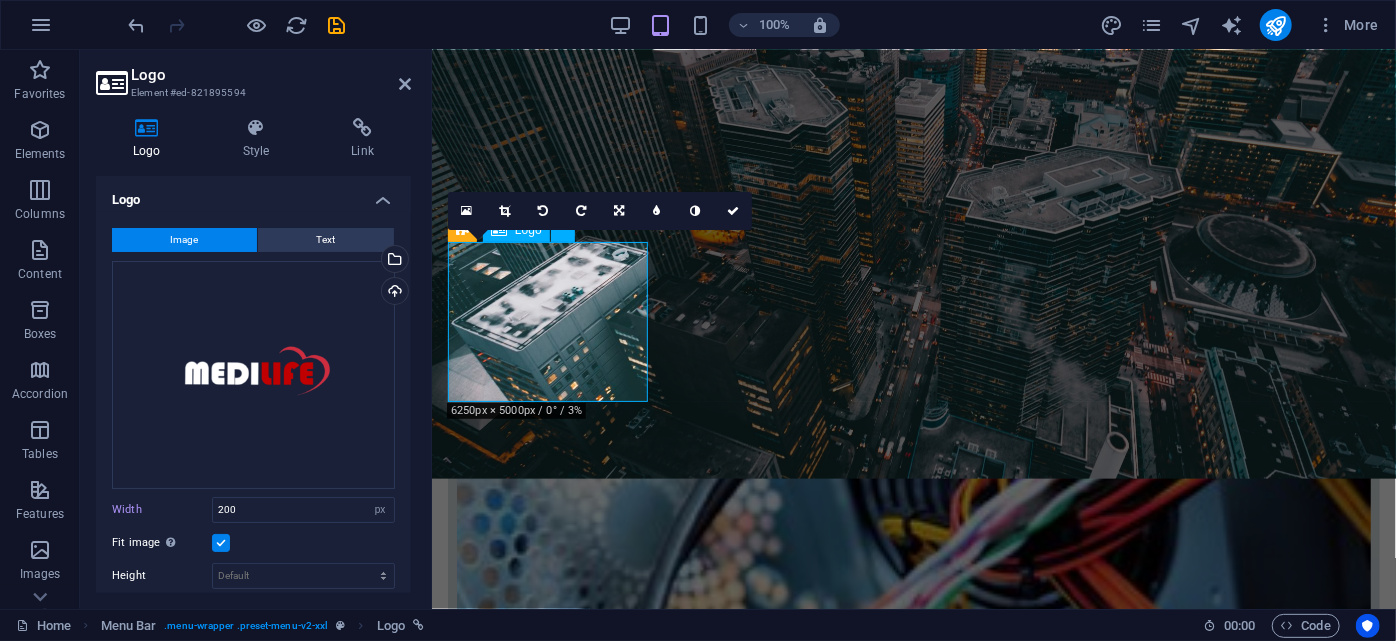 click at bounding box center [913, 2487] 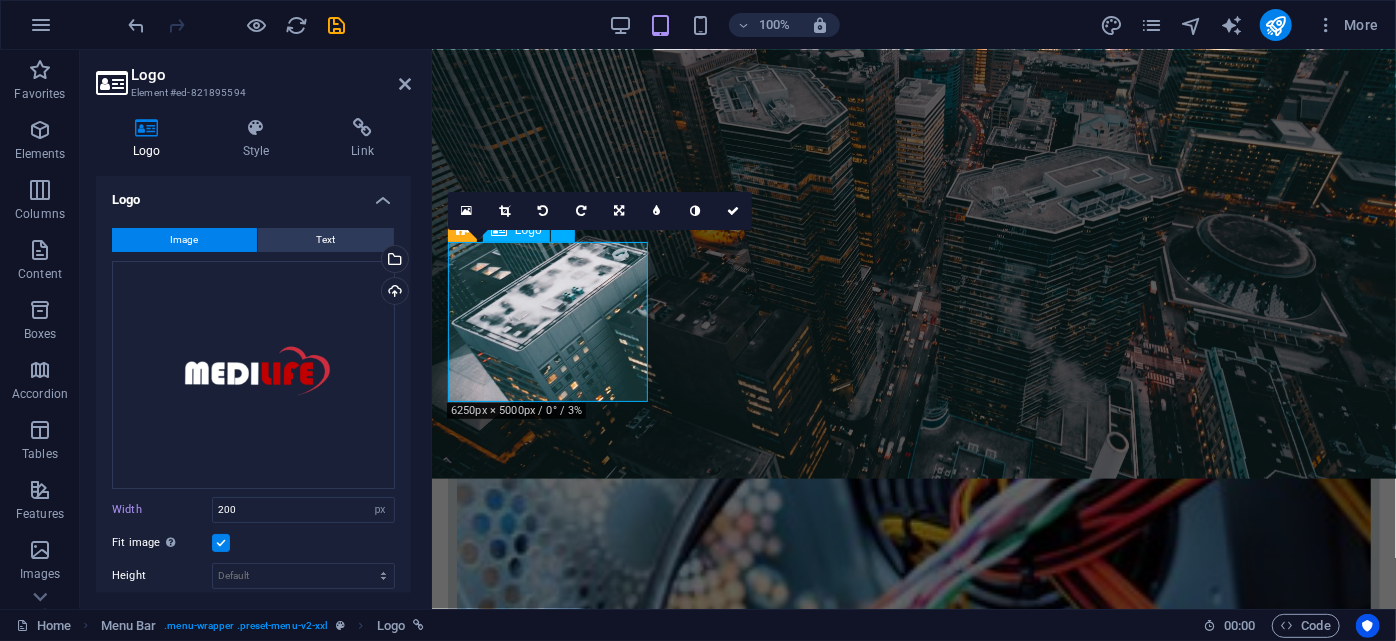 click at bounding box center [913, 2487] 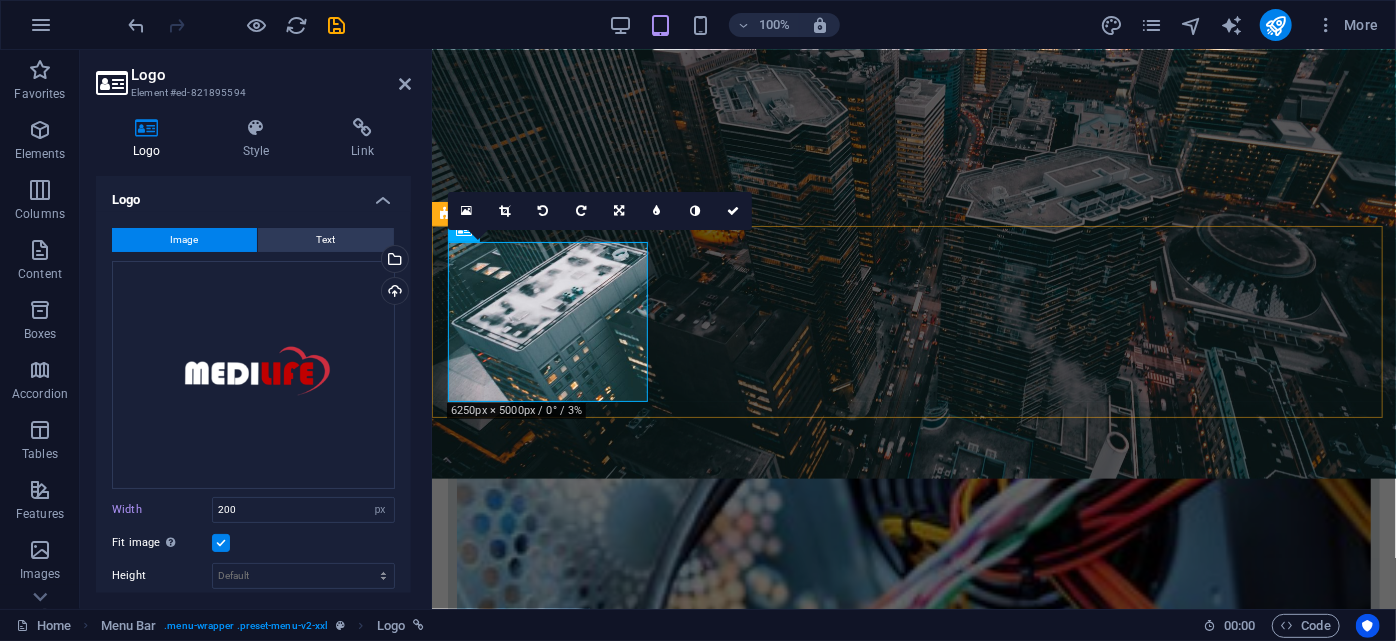 click on "Home Company IT Support Jobs & Career Contact" at bounding box center (913, 2520) 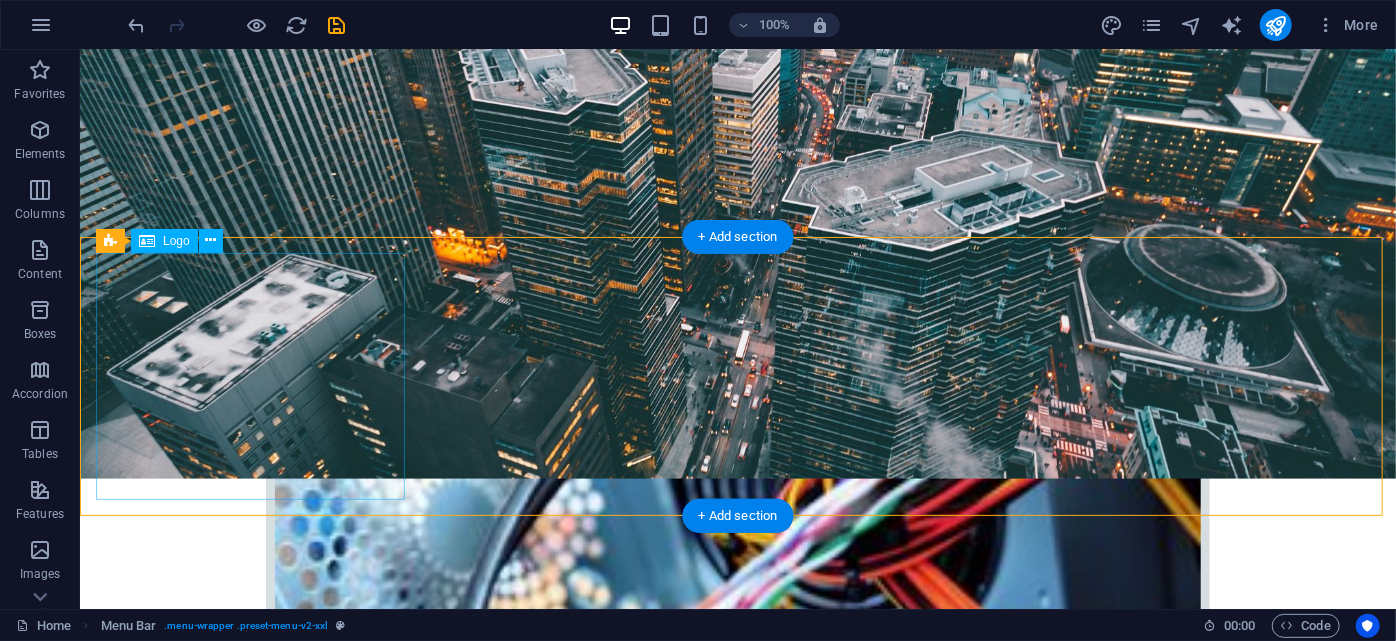 click at bounding box center (737, 2567) 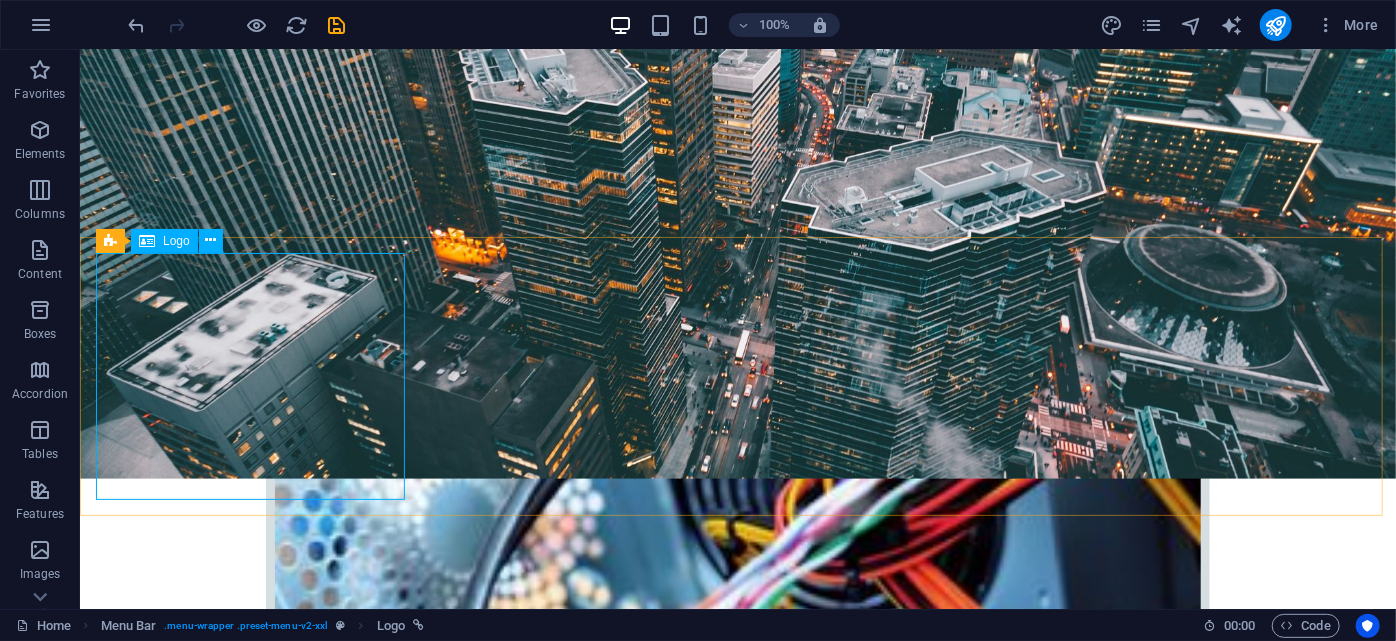 click on "Logo" at bounding box center (176, 241) 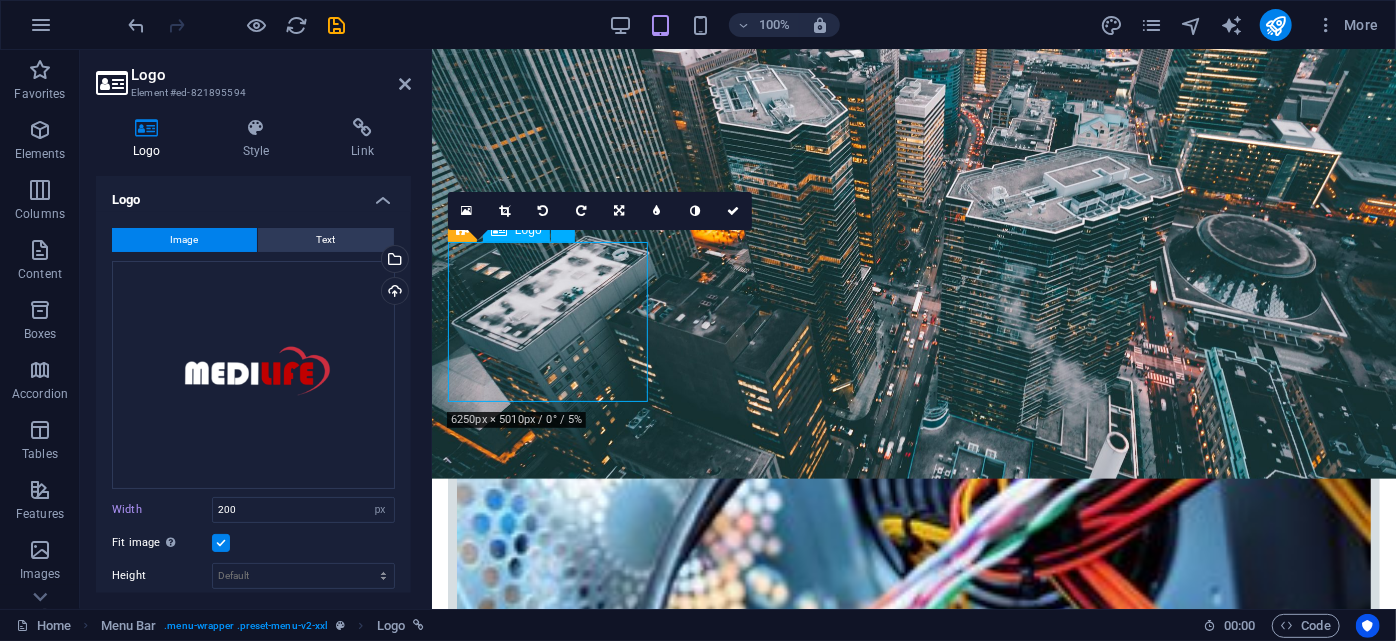 drag, startPoint x: 644, startPoint y: 393, endPoint x: 624, endPoint y: 377, distance: 25.612497 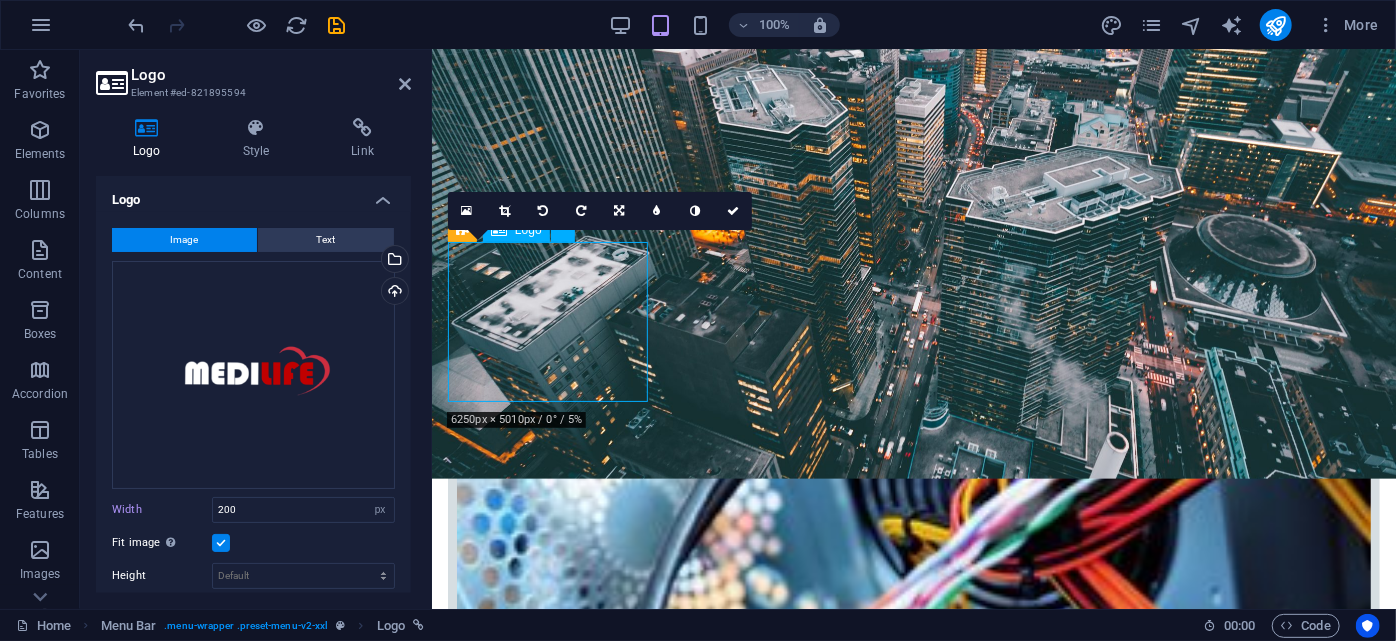 click at bounding box center [913, 2487] 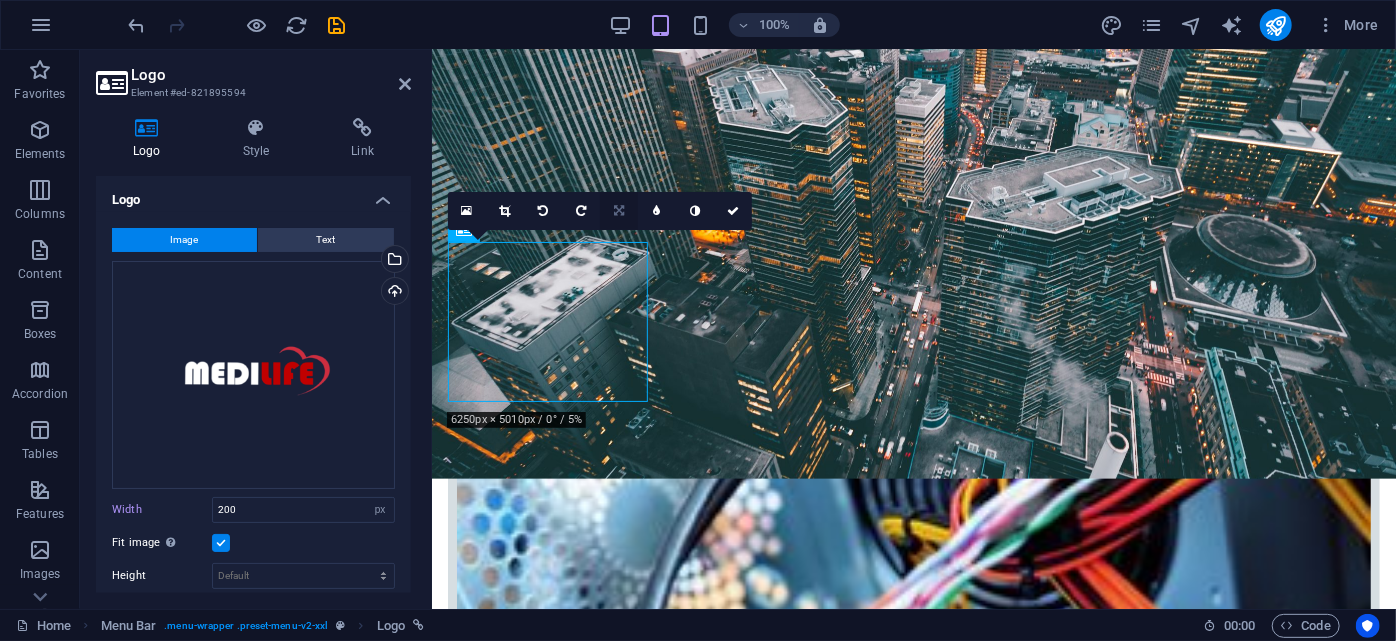 click at bounding box center [619, 211] 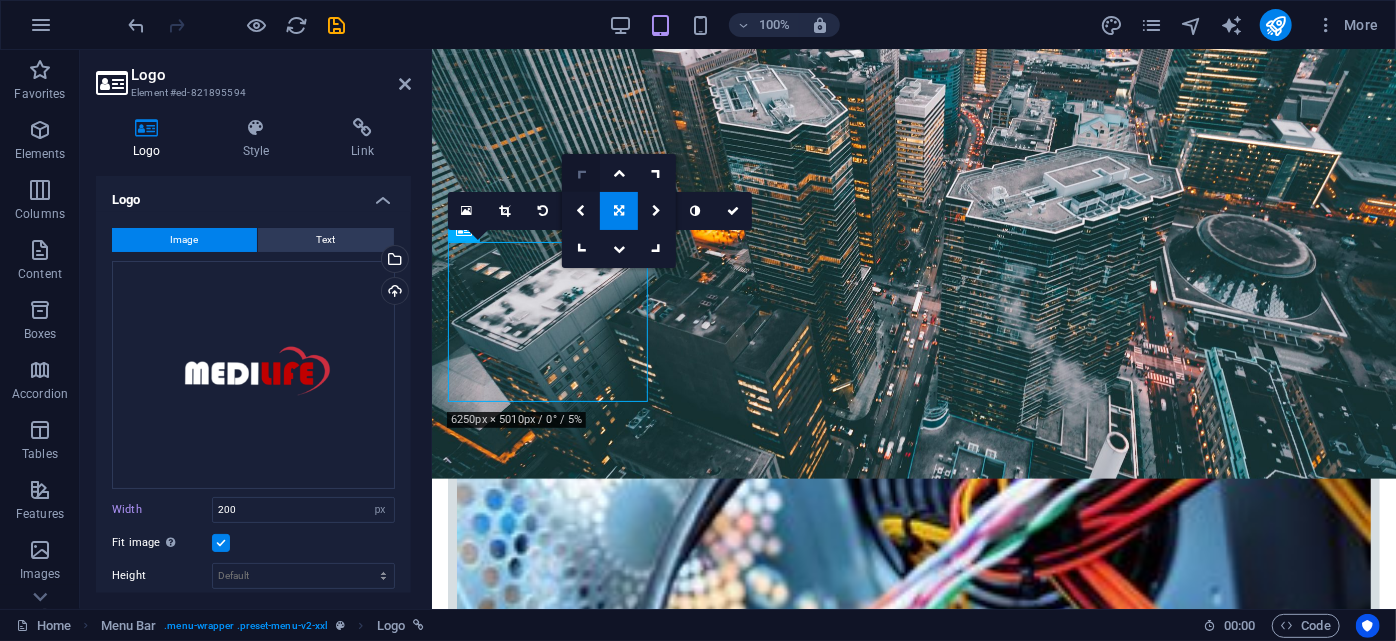 click at bounding box center [580, 172] 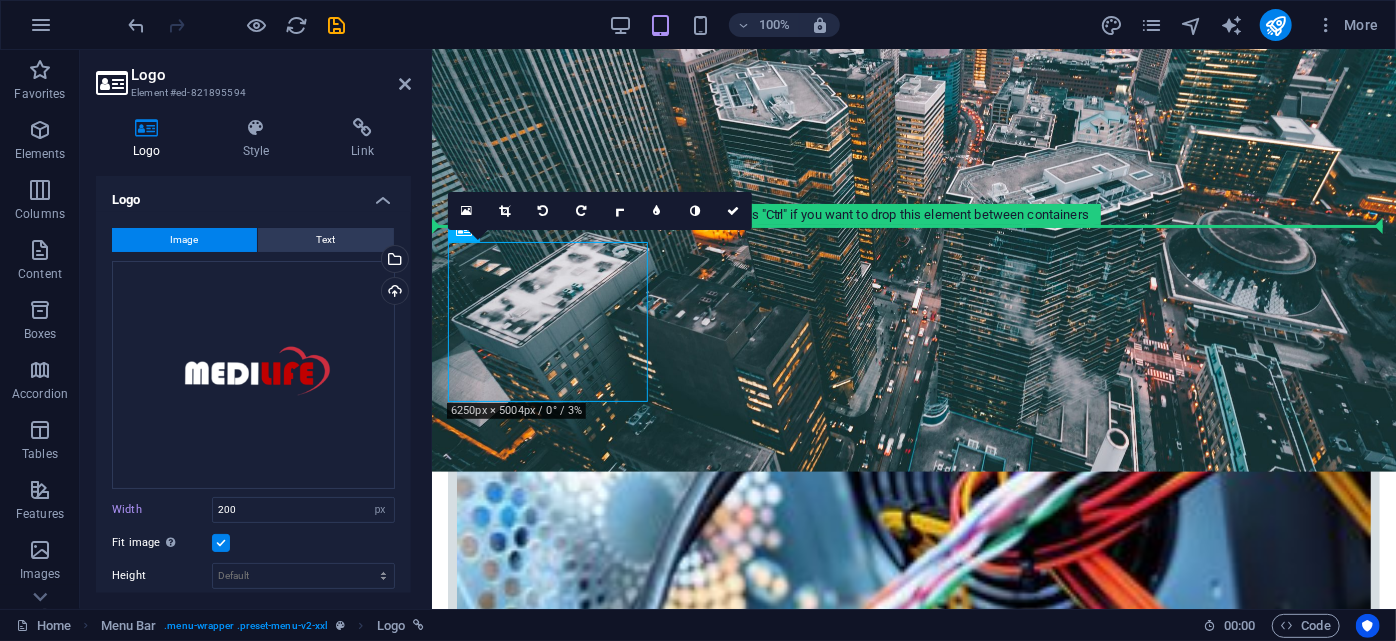 drag, startPoint x: 617, startPoint y: 303, endPoint x: 652, endPoint y: 303, distance: 35 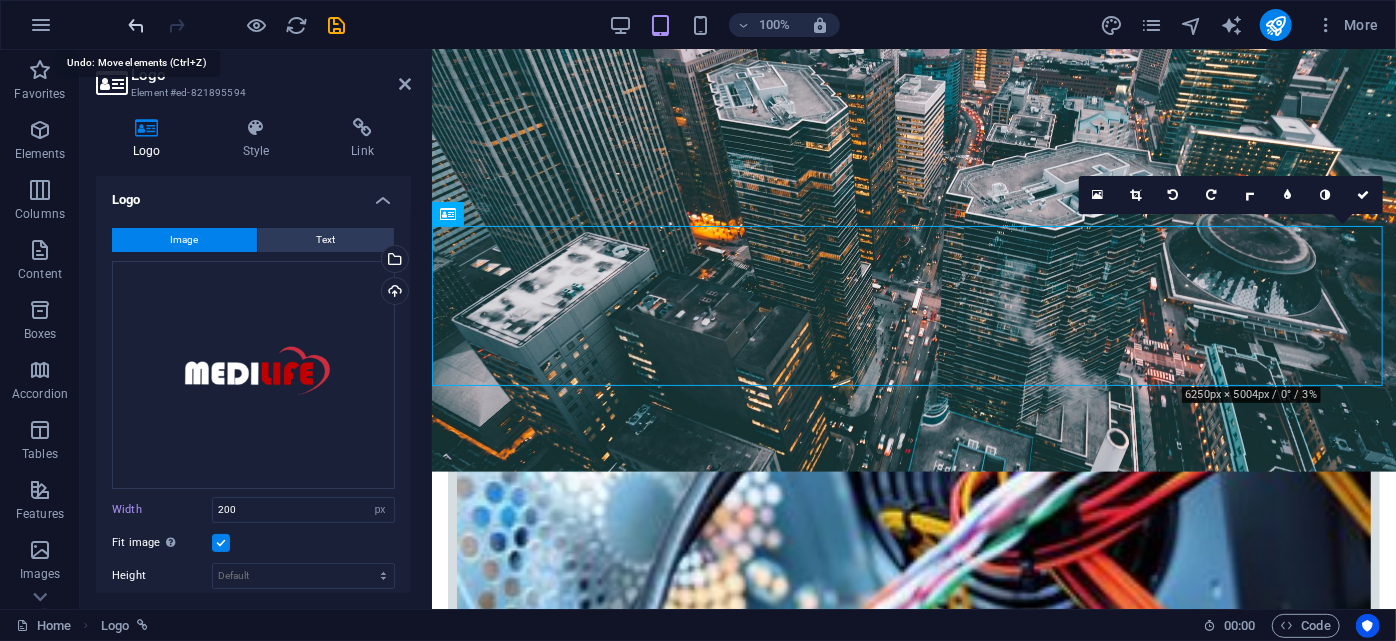 click at bounding box center (137, 25) 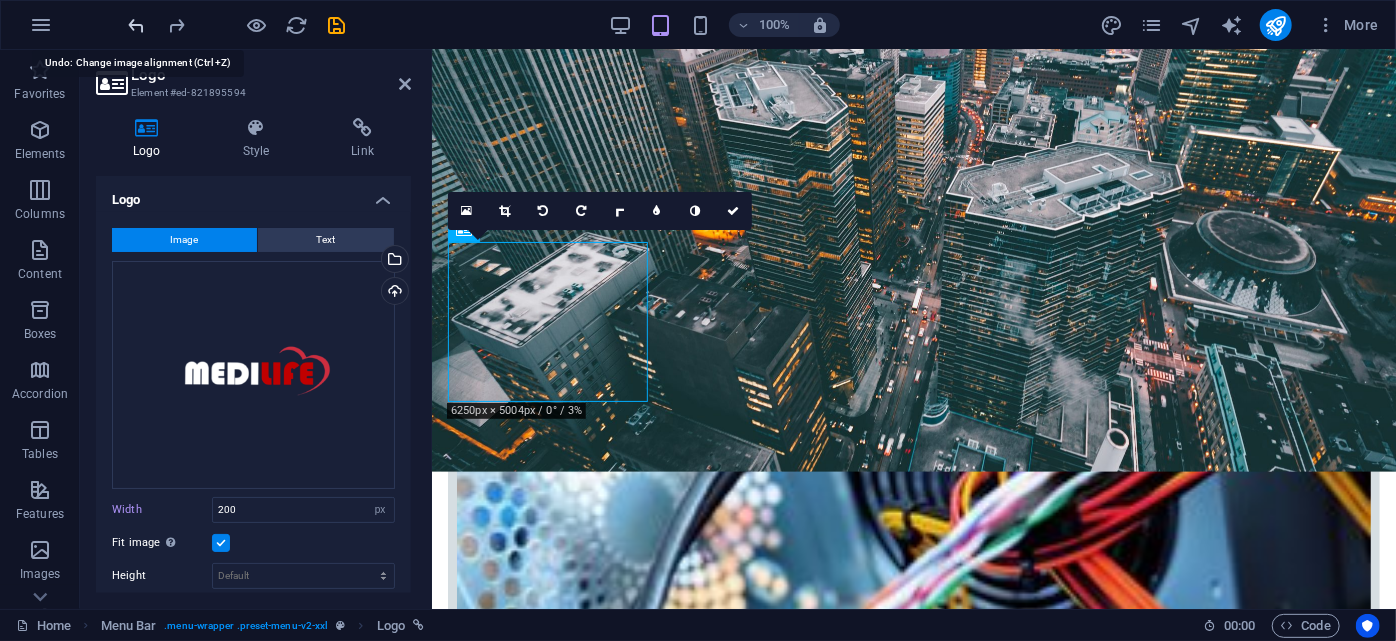 click at bounding box center [137, 25] 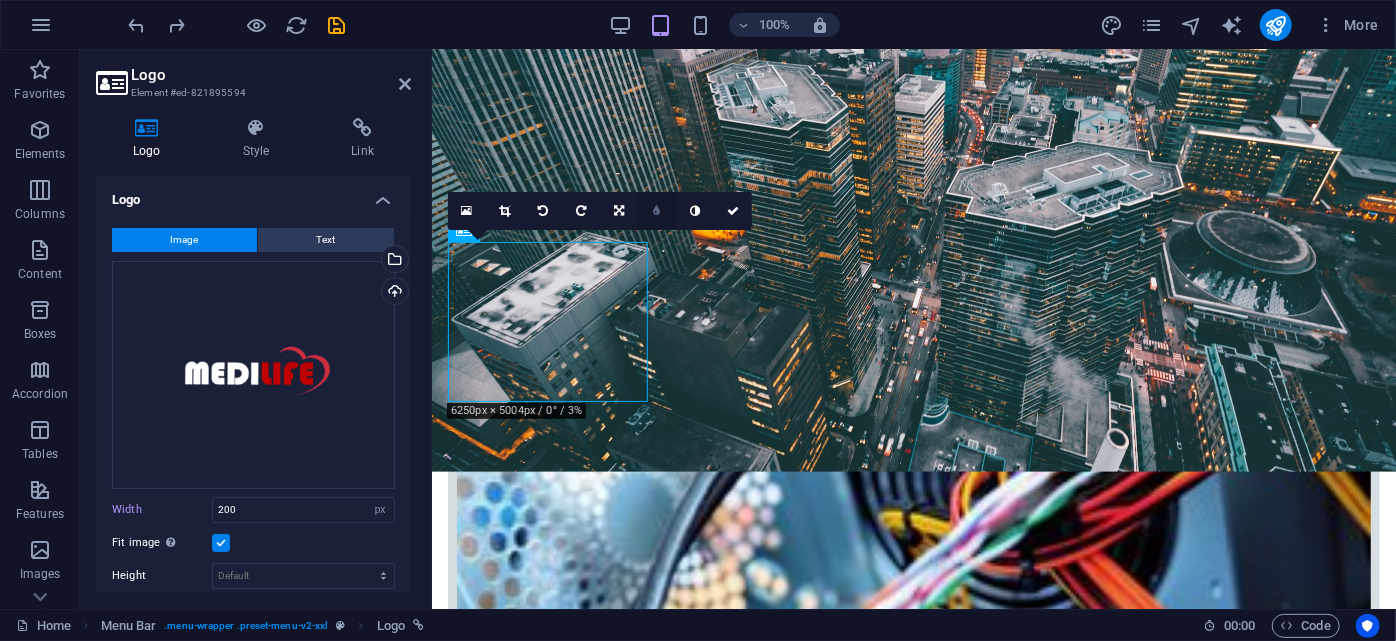 click at bounding box center [656, 211] 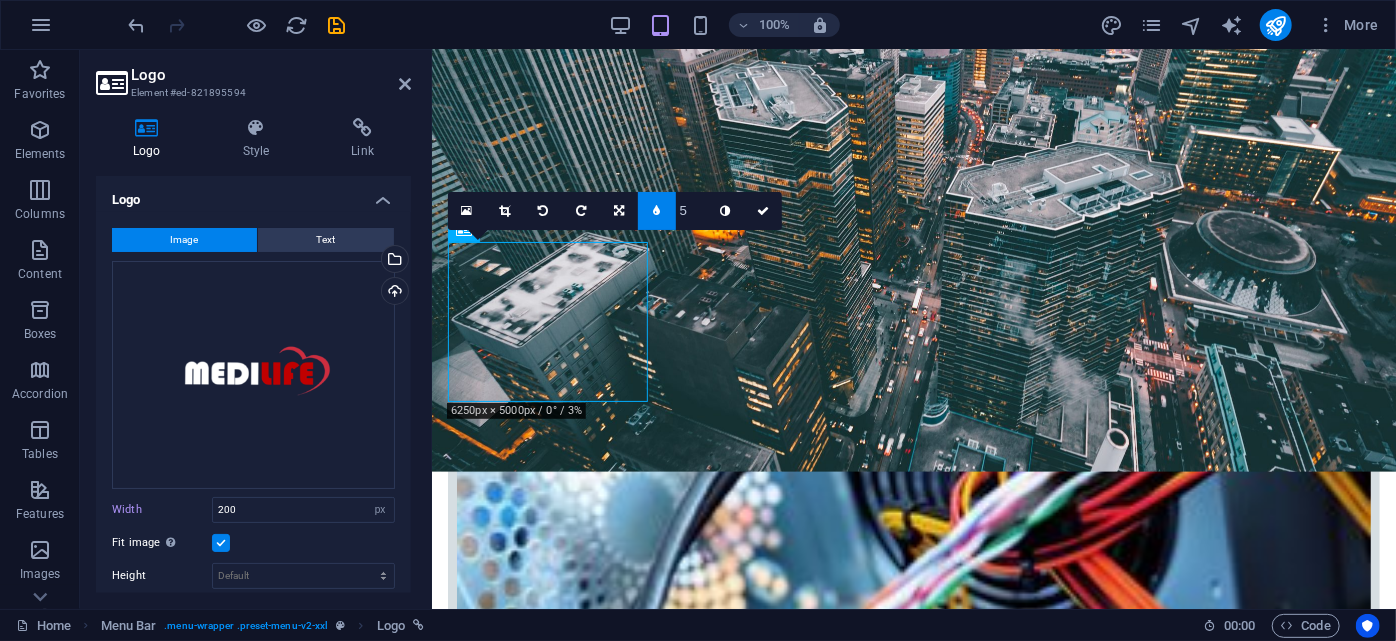 click at bounding box center (657, 211) 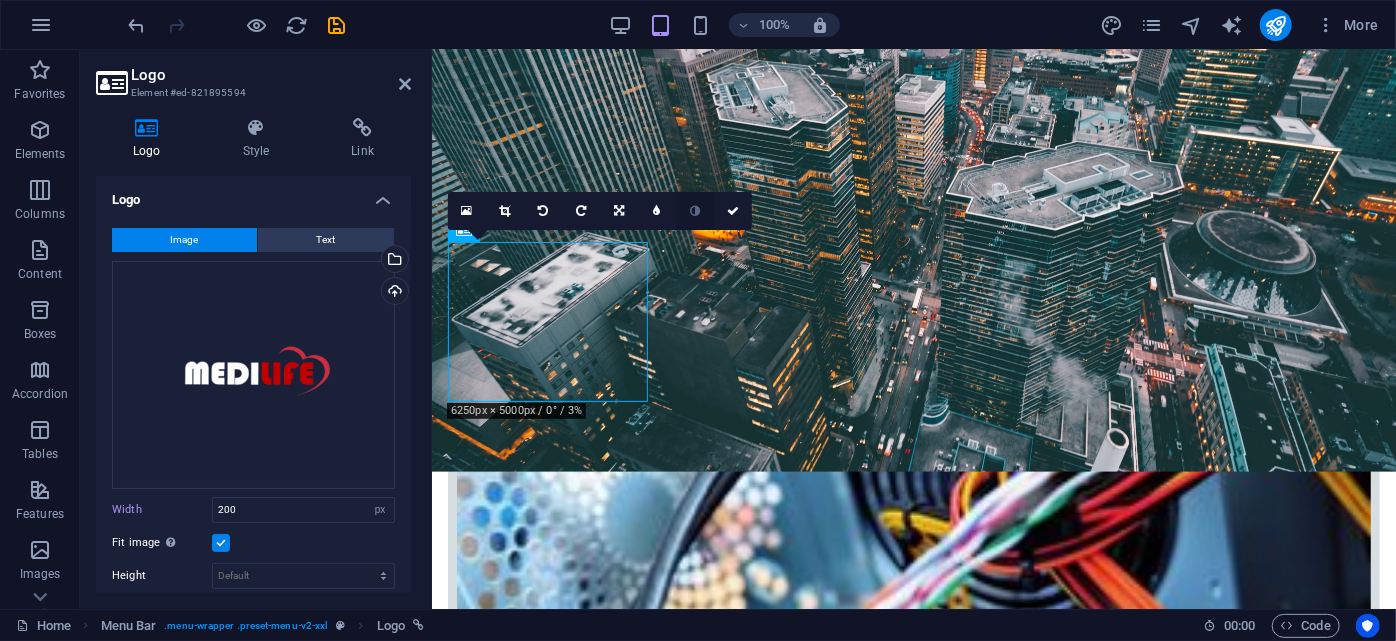 click at bounding box center (695, 211) 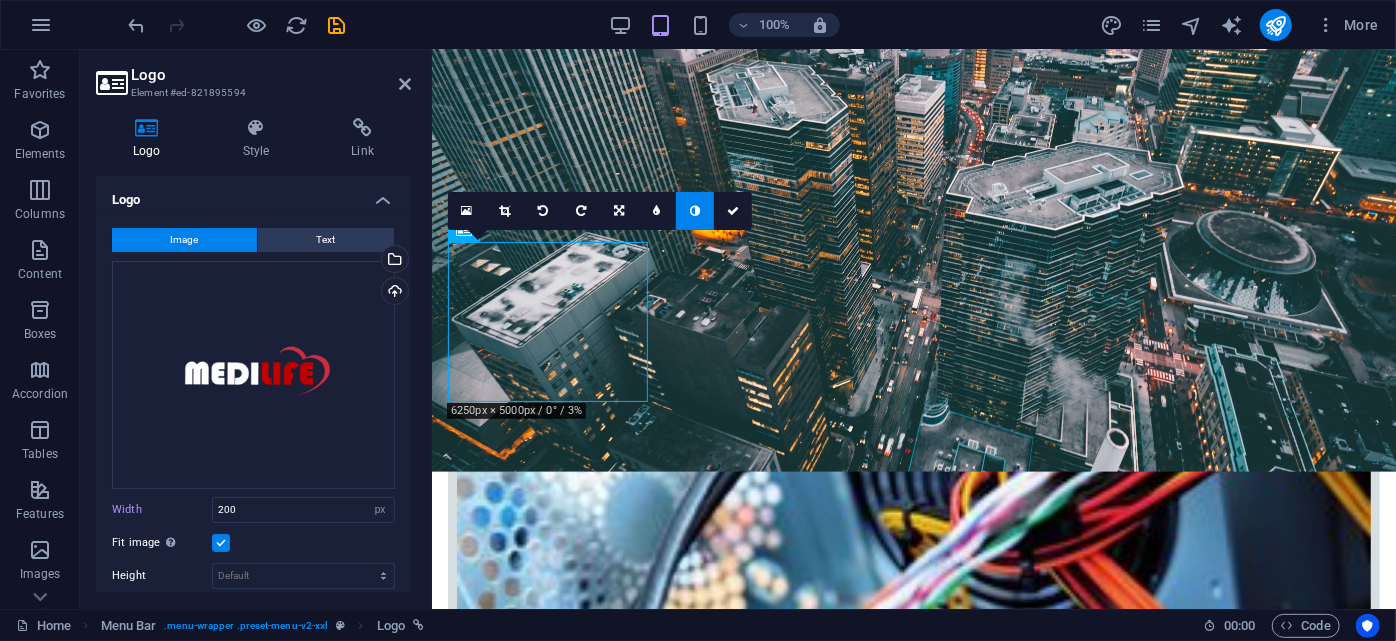 click at bounding box center (695, 211) 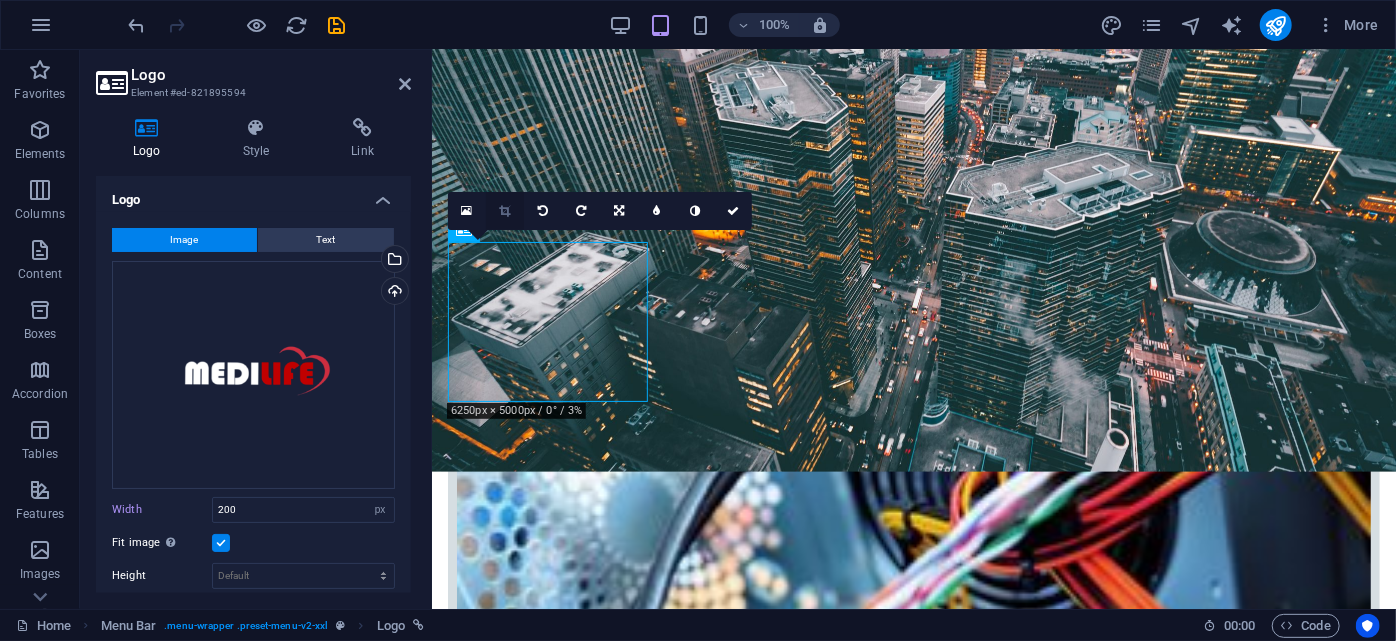 click at bounding box center [504, 211] 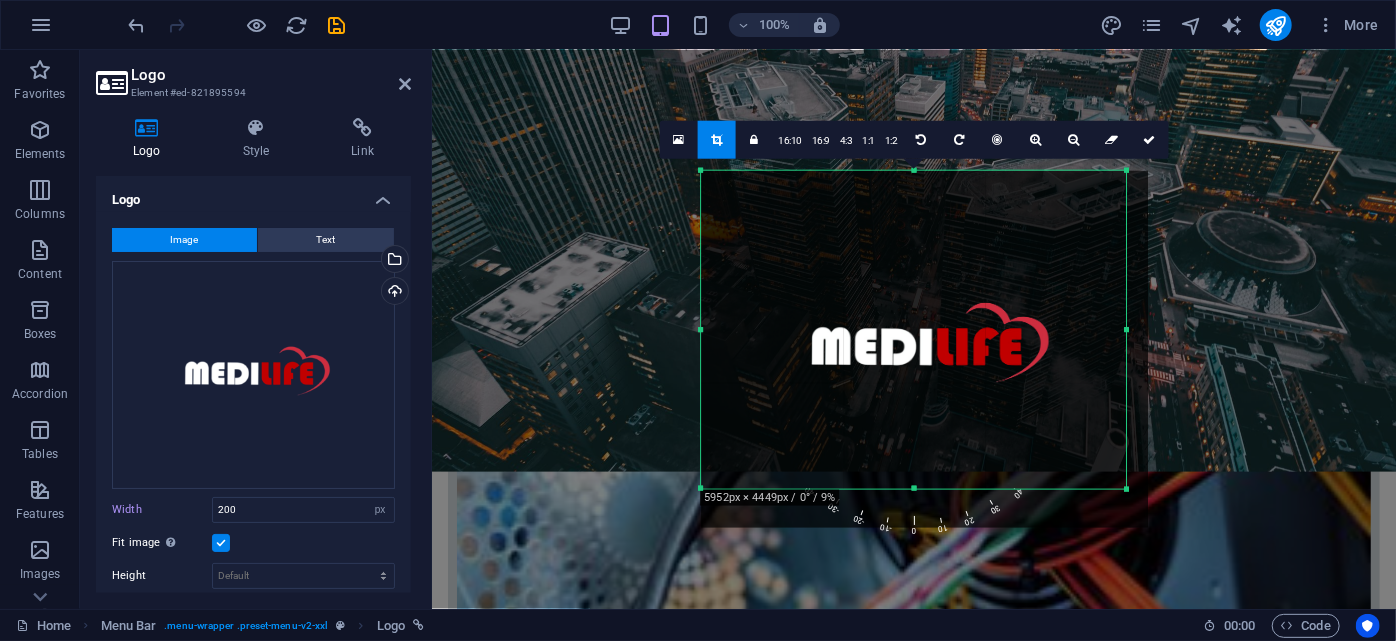 drag, startPoint x: 1192, startPoint y: 554, endPoint x: 1058, endPoint y: 425, distance: 186.00269 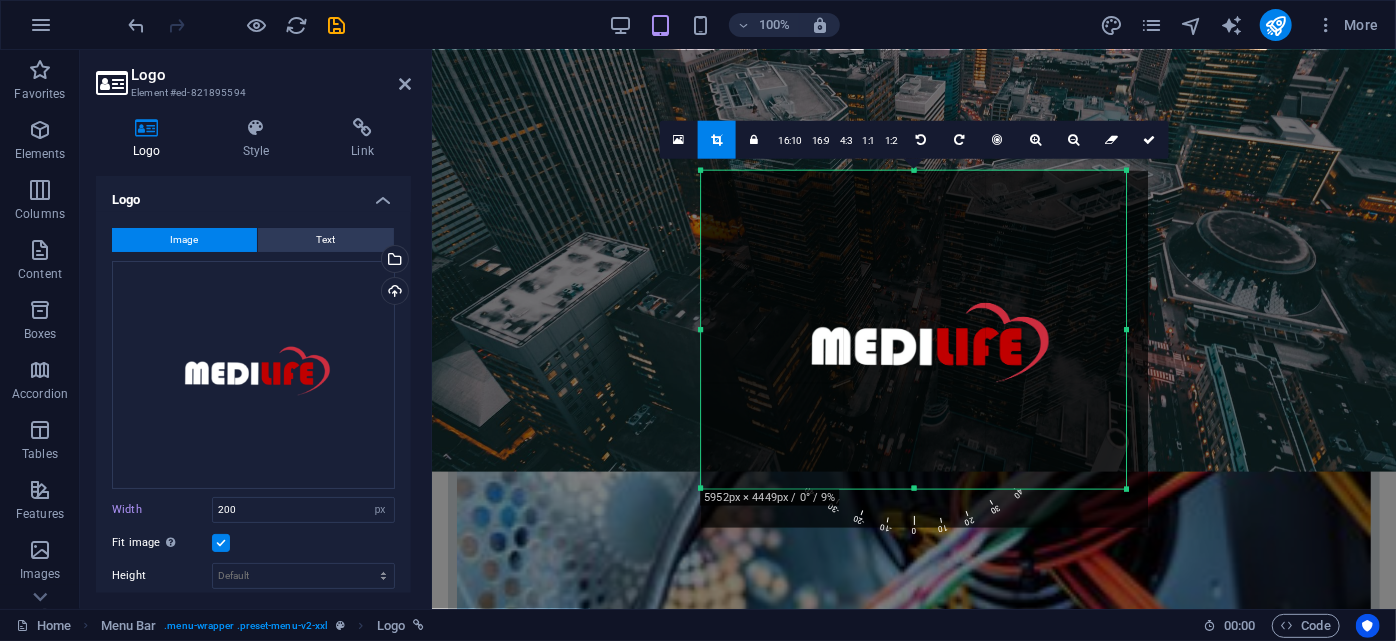 click on "180 170 160 150 140 130 120 110 100 90 80 70 60 50 40 30 20 10 0 -10 -20 -30 -40 -50 -60 -70 -80 -90 -100 -110 -120 -130 -140 -150 -160 -170 5952px × 4449px / 0° / 9% 16:10 16:9 4:3 1:1 1:2 0" at bounding box center (913, 329) 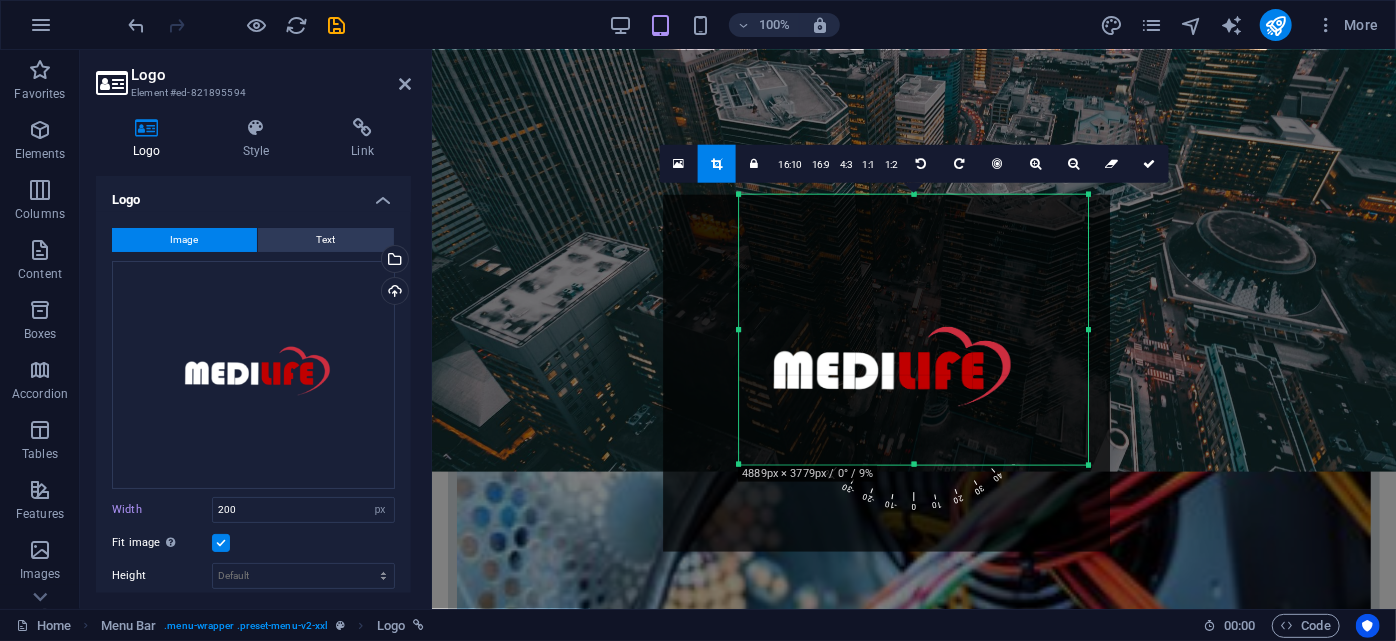 drag, startPoint x: 700, startPoint y: 488, endPoint x: 776, endPoint y: 440, distance: 89.88882 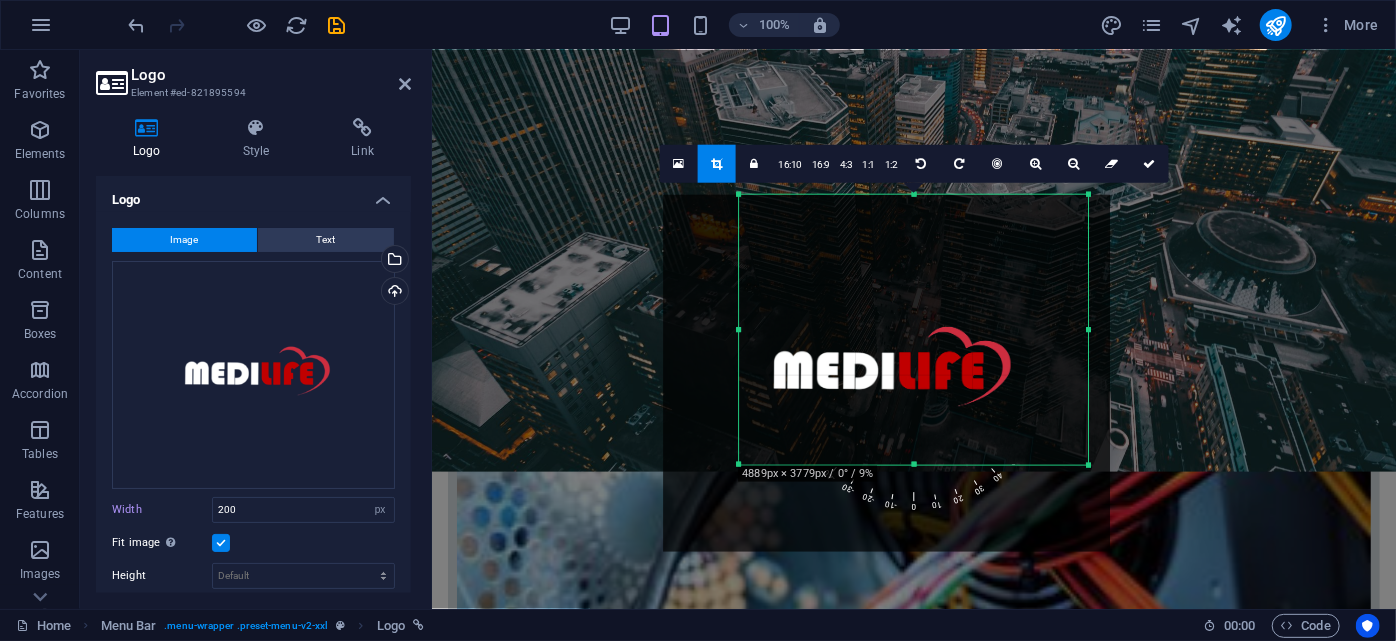 click on "180 170 160 150 140 130 120 110 100 90 80 70 60 50 40 30 20 10 0 -10 -20 -30 -40 -50 -60 -70 -80 -90 -100 -110 -120 -130 -140 -150 -160 -170 4889px × 3779px / 0° / 9% 16:10 16:9 4:3 1:1 1:2 0" at bounding box center (913, 329) 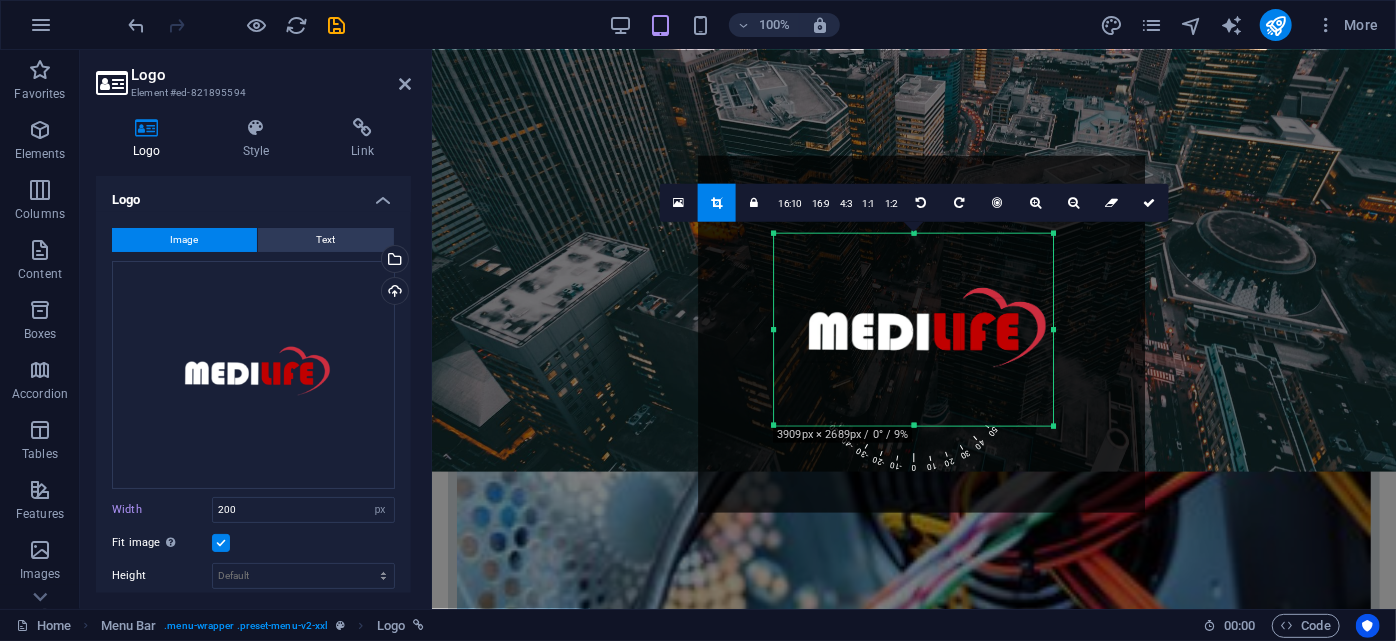 drag, startPoint x: 1088, startPoint y: 194, endPoint x: 1018, endPoint y: 272, distance: 104.80458 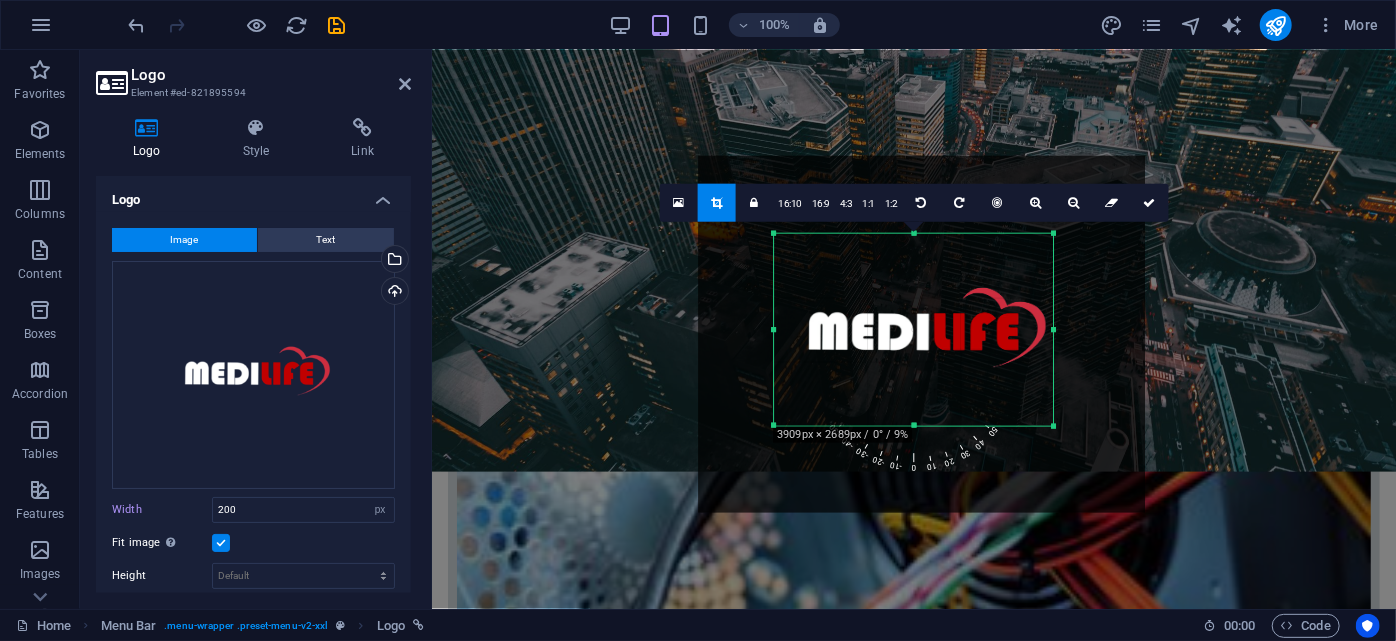 click on "180 170 160 150 140 130 120 110 100 90 80 70 60 50 40 30 20 10 0 -10 -20 -30 -40 -50 -60 -70 -80 -90 -100 -110 -120 -130 -140 -150 -160 -170 3909px × 2689px / 0° / 9% 16:10 16:9 4:3 1:1 1:2 0" at bounding box center [913, 329] 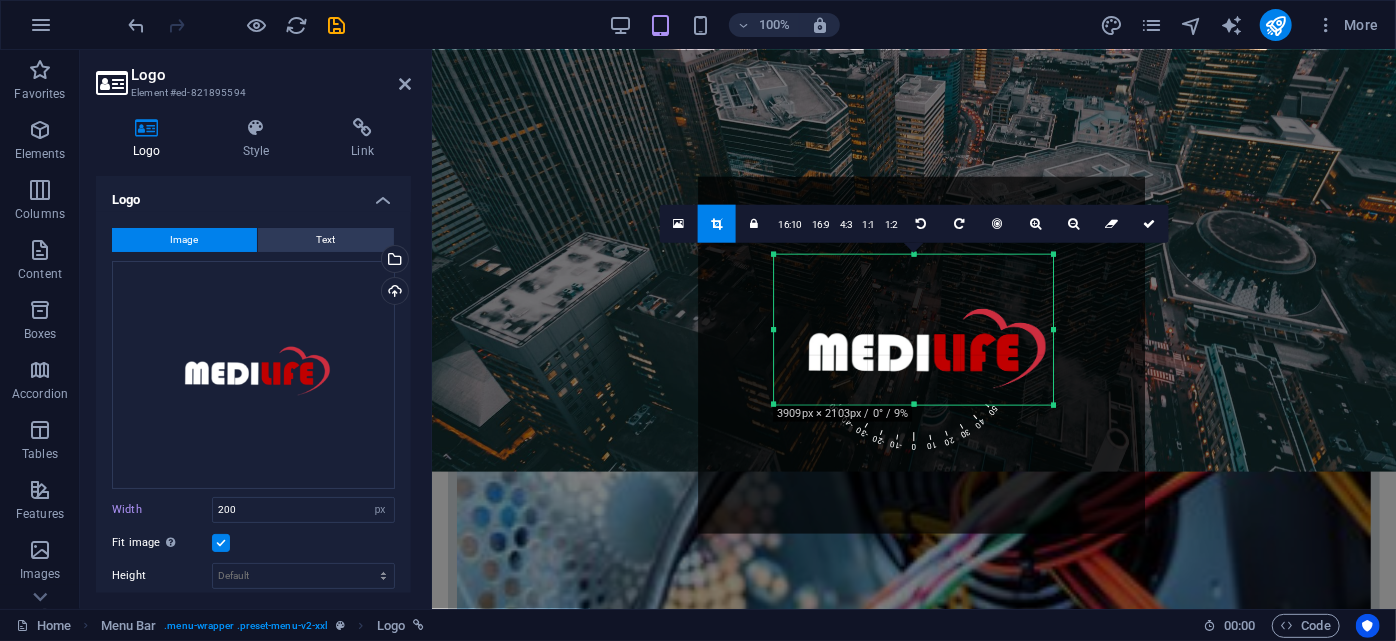 drag, startPoint x: 918, startPoint y: 426, endPoint x: 934, endPoint y: 384, distance: 44.94441 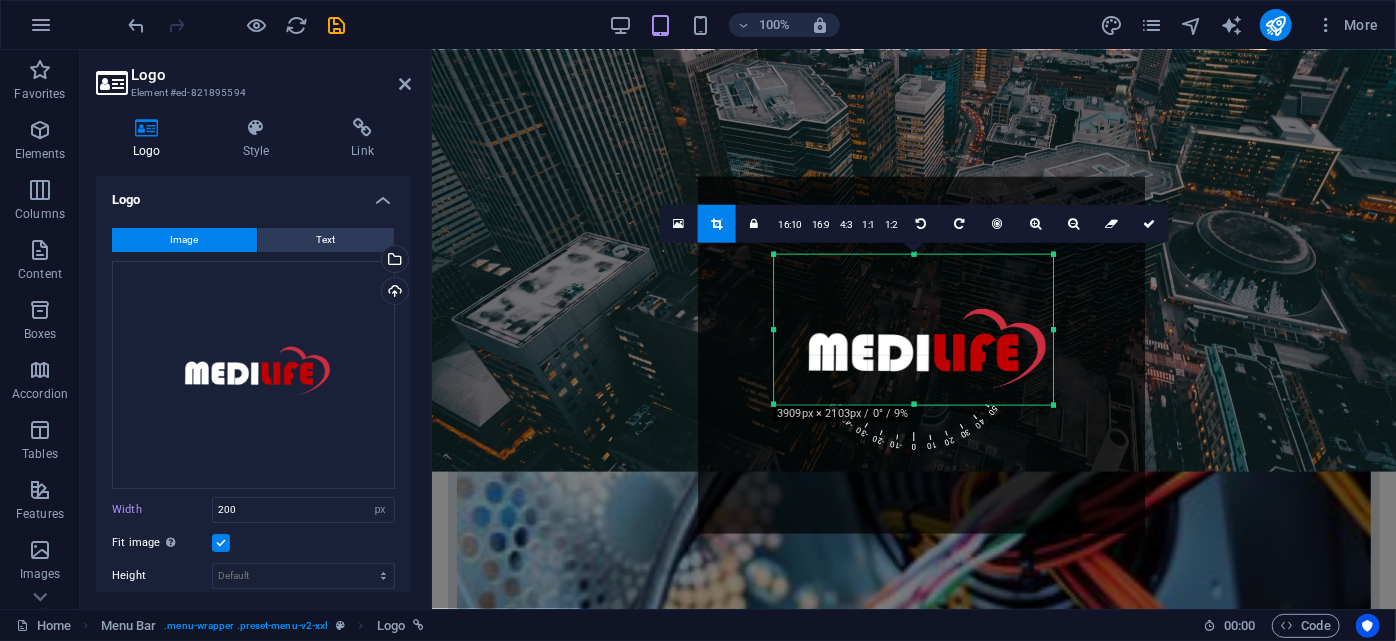 click on "180 170 160 150 140 130 120 110 100 90 80 70 60 50 40 30 20 10 0 -10 -20 -30 -40 -50 -60 -70 -80 -90 -100 -110 -120 -130 -140 -150 -160 -170 3909px × 2103px / 0° / 9% 16:10 16:9 4:3 1:1 1:2 0" at bounding box center [913, 329] 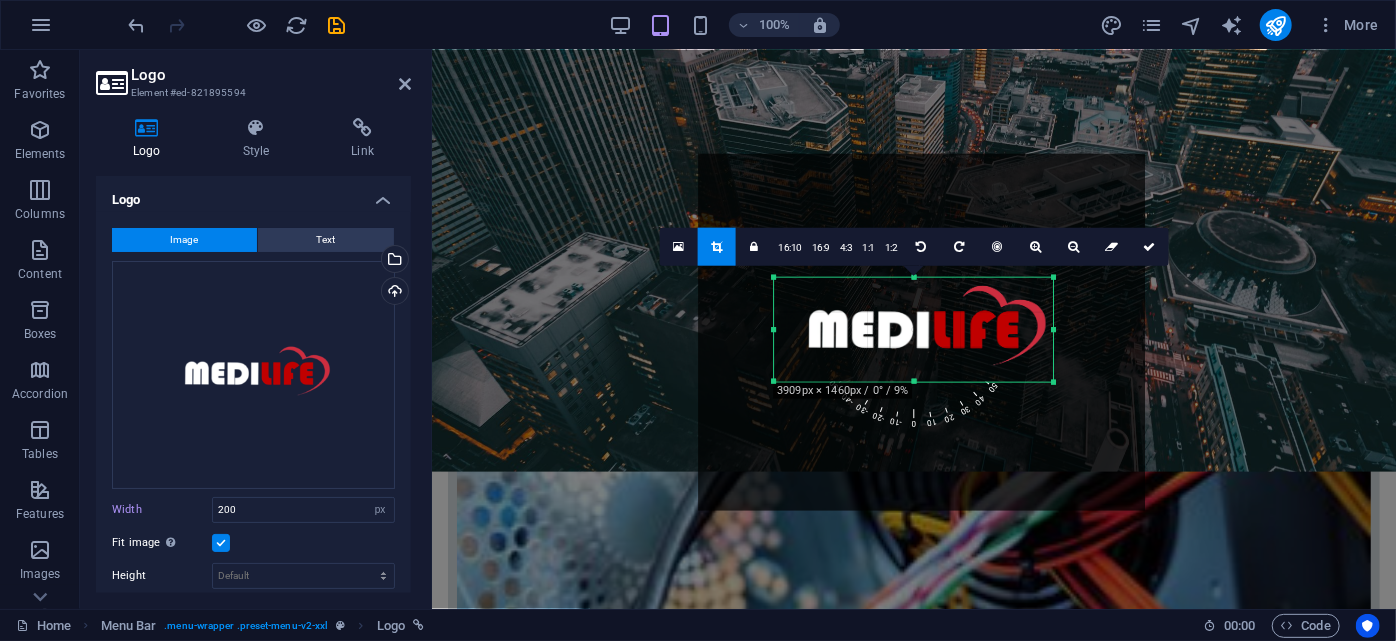 drag, startPoint x: 917, startPoint y: 255, endPoint x: 909, endPoint y: 301, distance: 46.69047 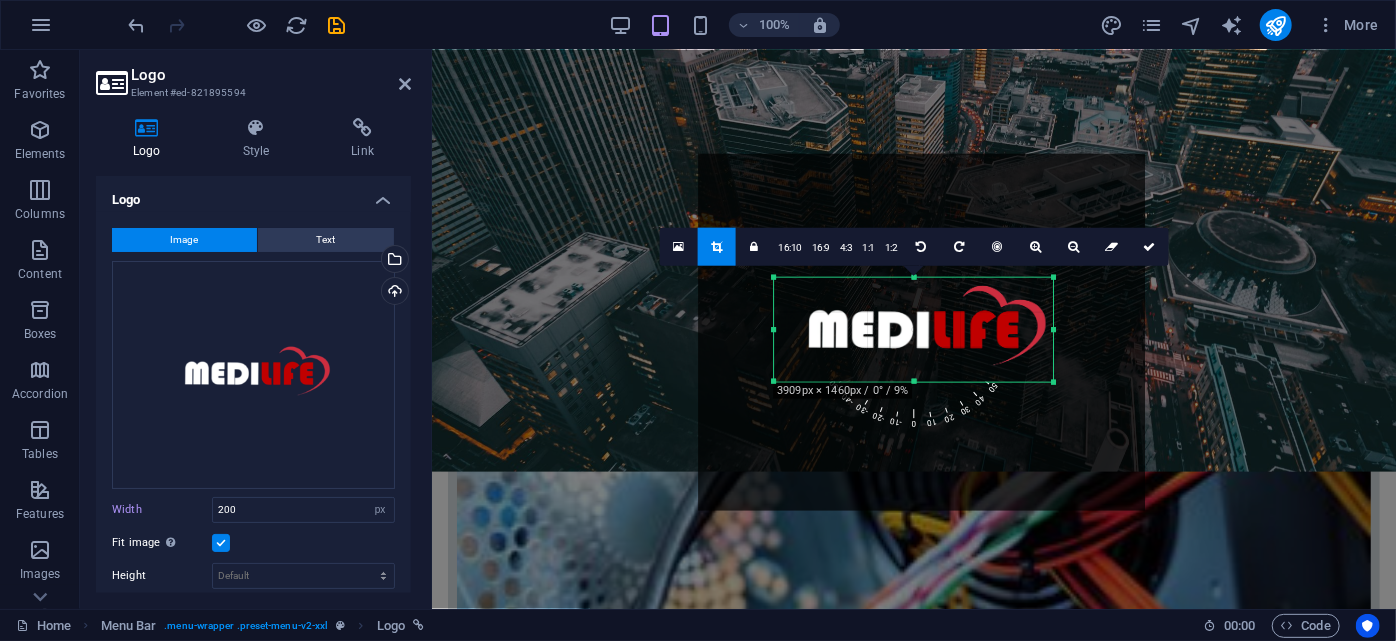 click on "180 170 160 150 140 130 120 110 100 90 80 70 60 50 40 30 20 10 0 -10 -20 -30 -40 -50 -60 -70 -80 -90 -100 -110 -120 -130 -140 -150 -160 -170 3909px × 1460px / 0° / 9% 16:10 16:9 4:3 1:1 1:2 0" at bounding box center [913, 329] 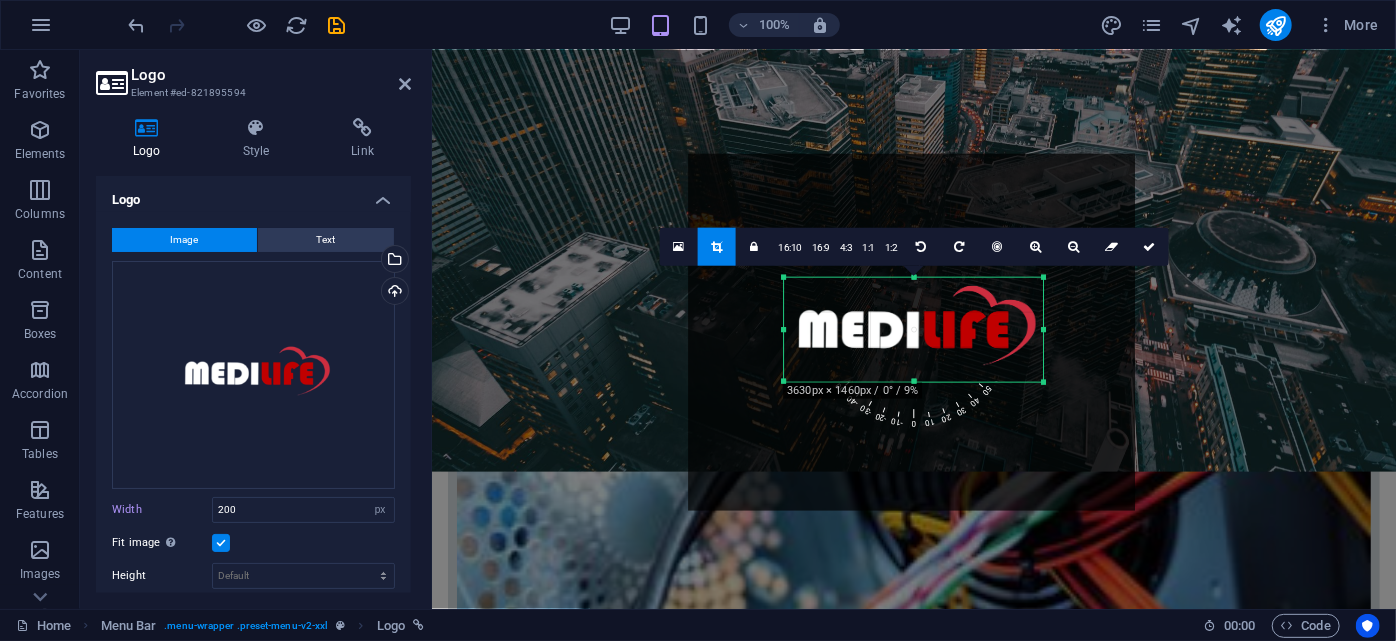 drag, startPoint x: 774, startPoint y: 333, endPoint x: 849, endPoint y: 337, distance: 75.10659 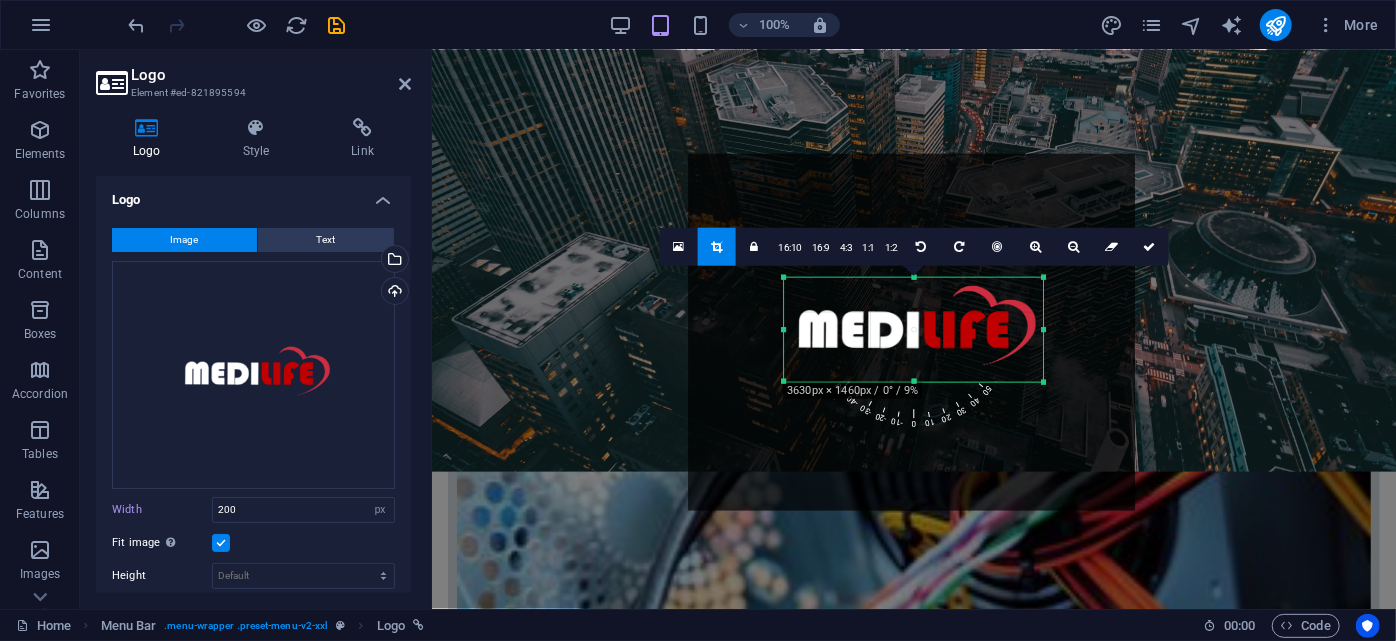 click on "180 170 160 150 140 130 120 110 100 90 80 70 60 50 40 30 20 10 0 -10 -20 -30 -40 -50 -60 -70 -80 -90 -100 -110 -120 -130 -140 -150 -160 -170 3630px × 1460px / 0° / 9% 16:10 16:9 4:3 1:1 1:2 0" at bounding box center (913, 329) 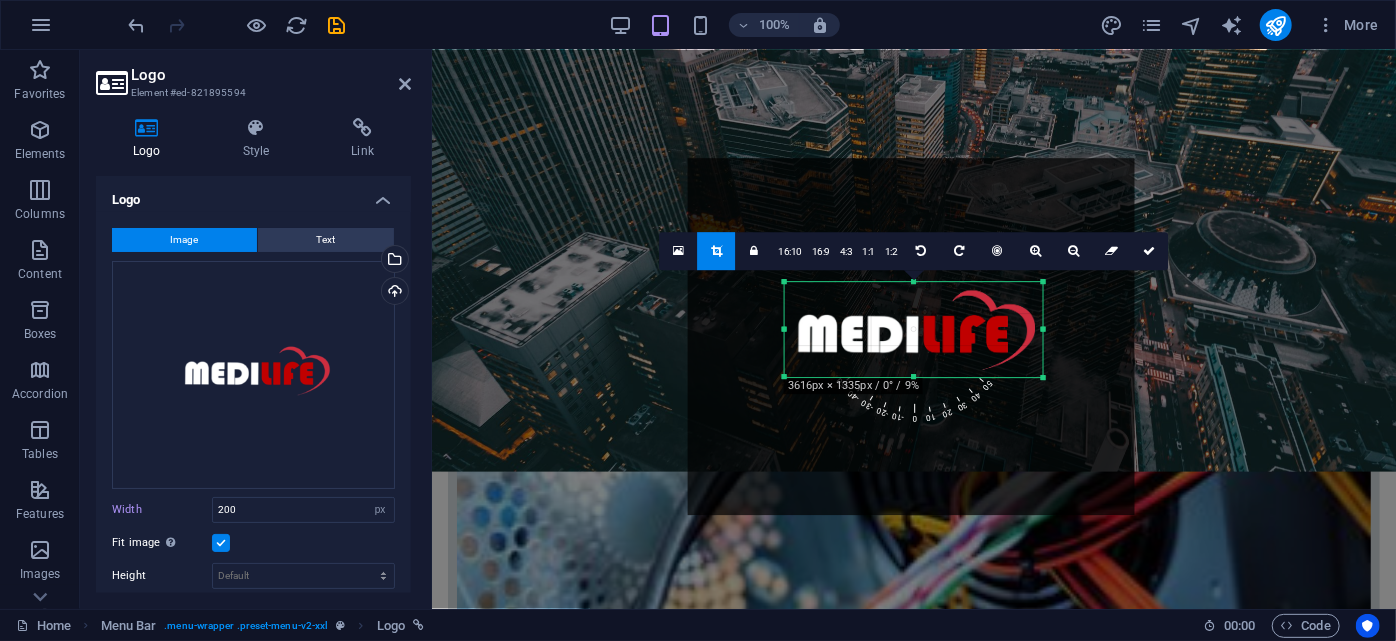 click on "180 170 160 150 140 130 120 110 100 90 80 70 60 50 40 30 20 10 0 -10 -20 -30 -40 -50 -60 -70 -80 -90 -100 -110 -120 -130 -140 -150 -160 -170 3616px × 1335px / 0° / 9% 16:10 16:9 4:3 1:1 1:2 0" at bounding box center (914, 330) 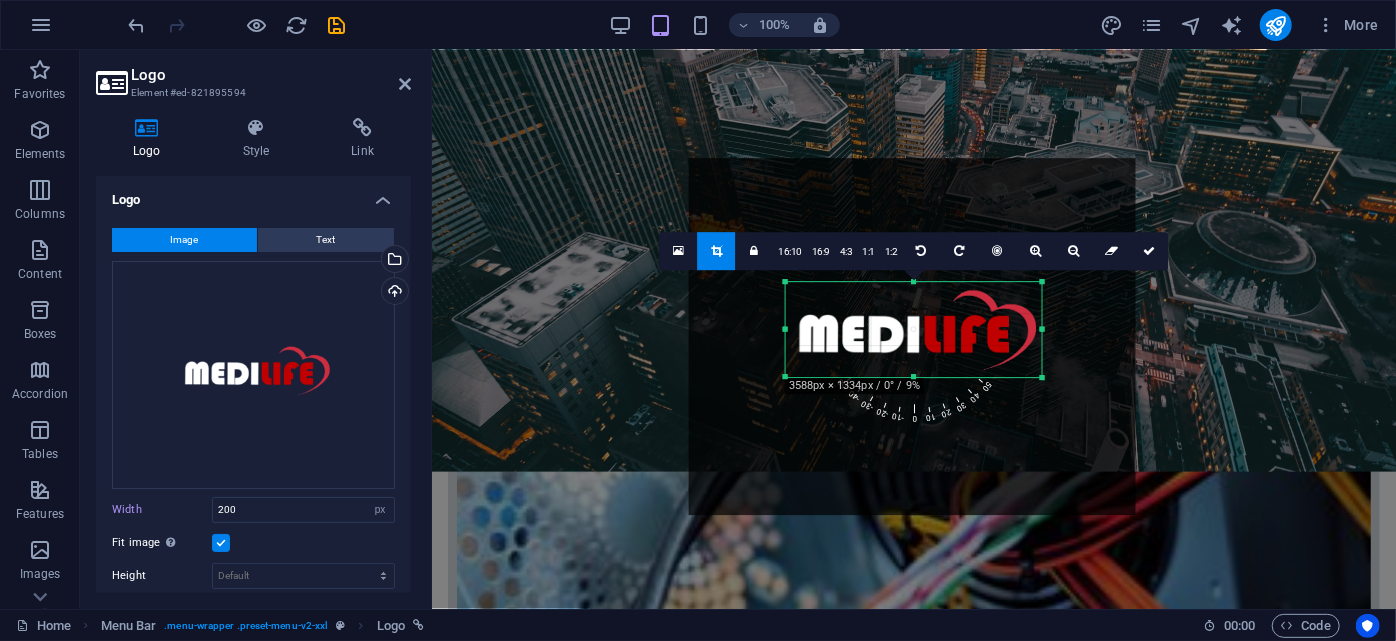 click at bounding box center [1042, 330] 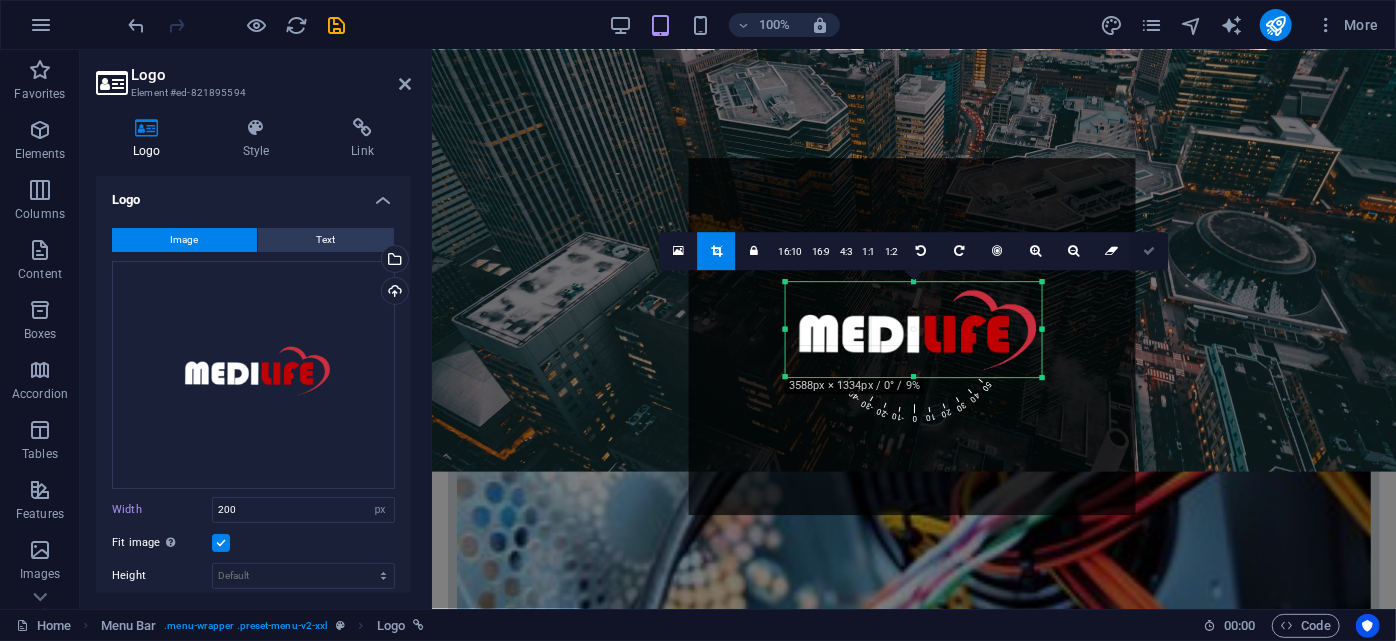 click at bounding box center (1149, 251) 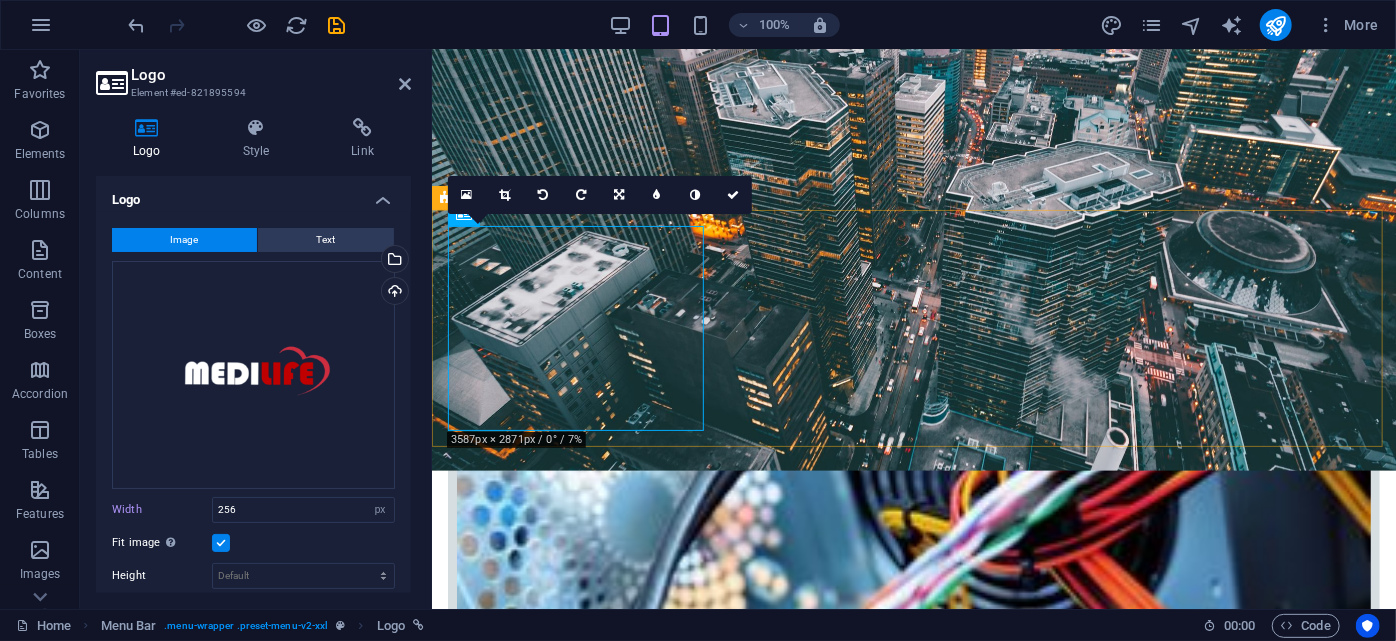 scroll, scrollTop: 454, scrollLeft: 0, axis: vertical 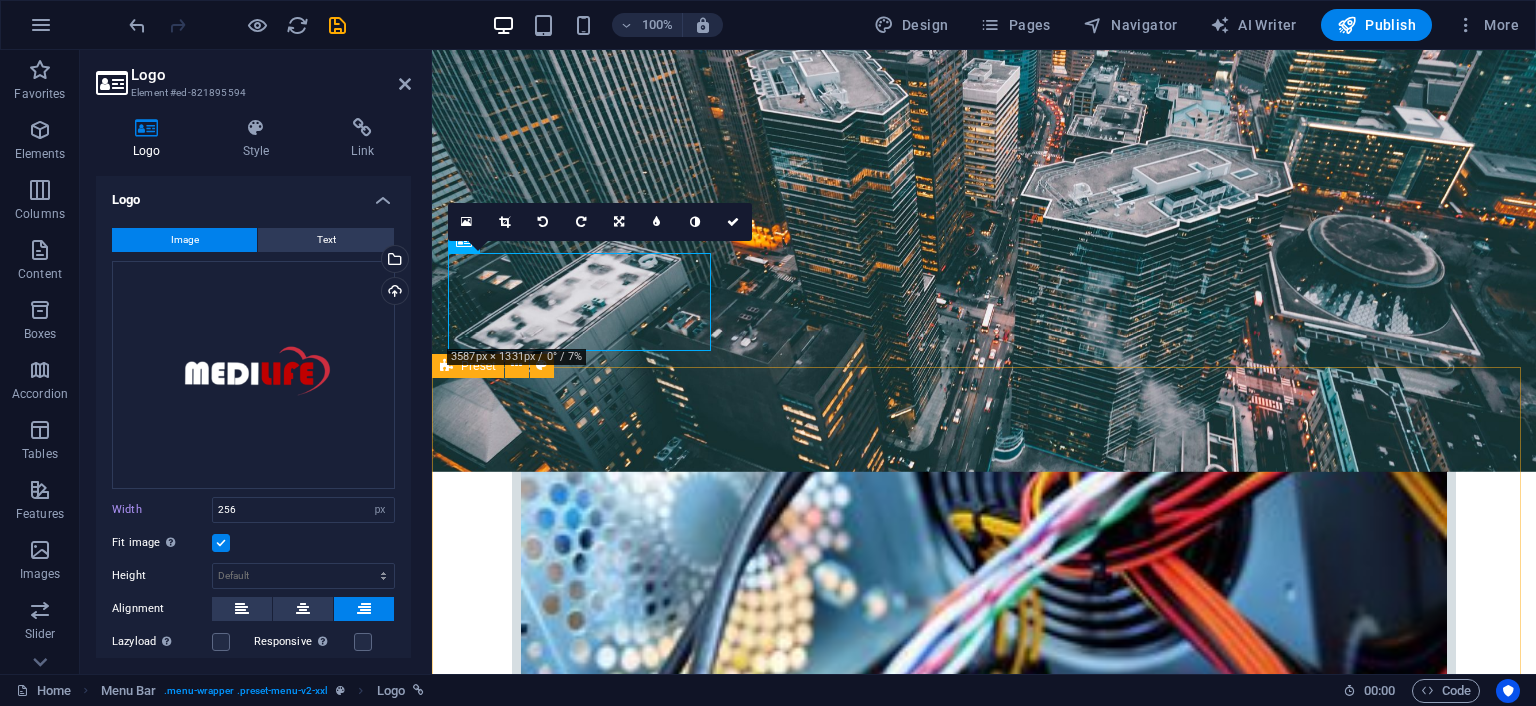 type on "309" 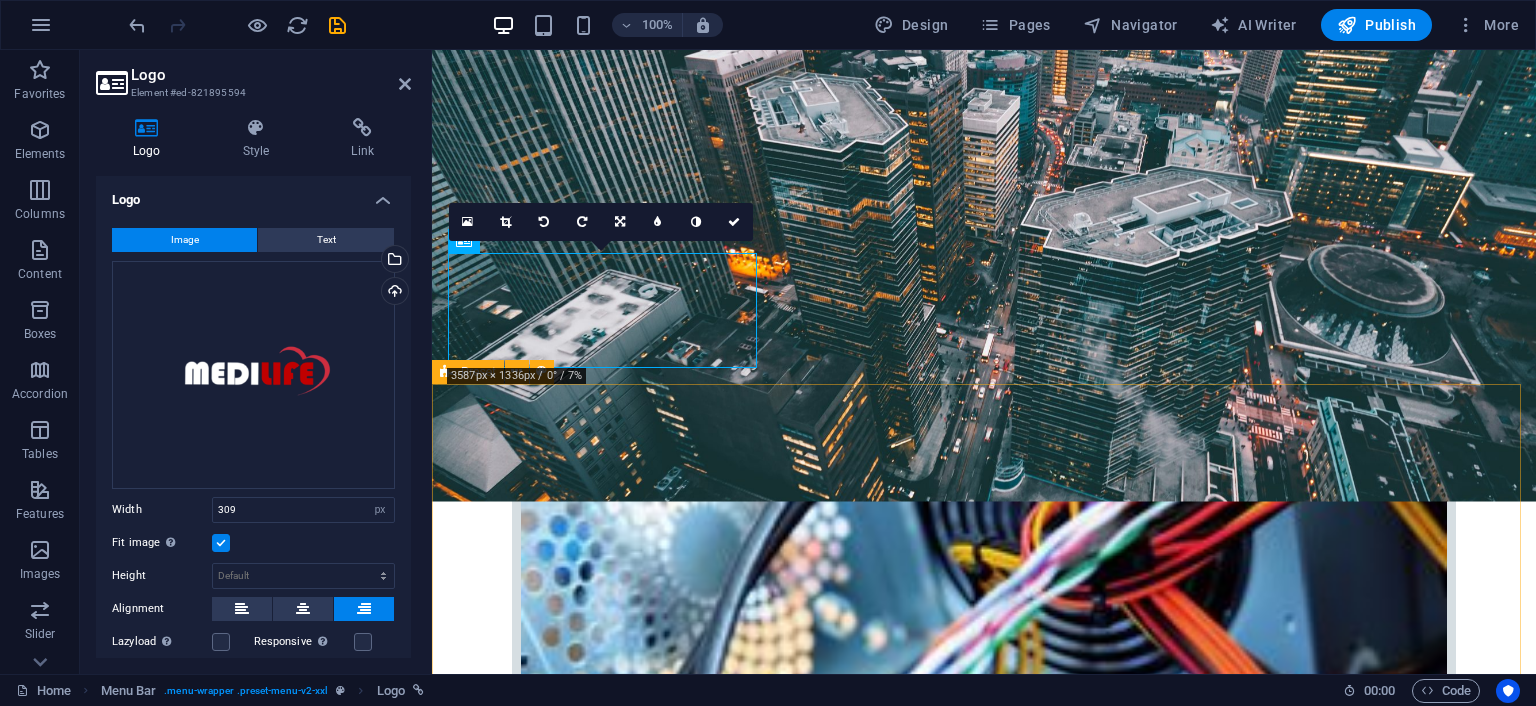 scroll, scrollTop: 254, scrollLeft: 0, axis: vertical 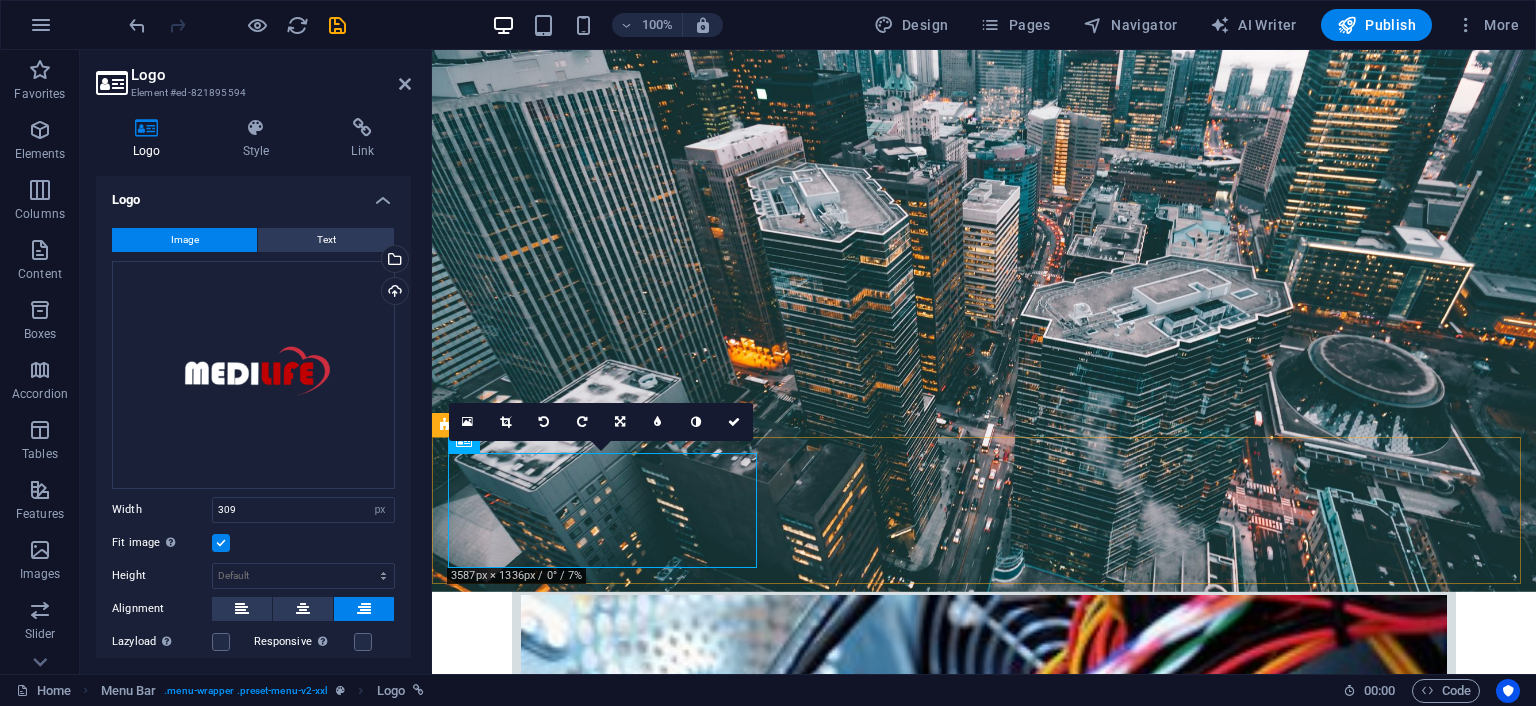 click on "Home Company IT Support Jobs & Career Contact" at bounding box center [984, 2707] 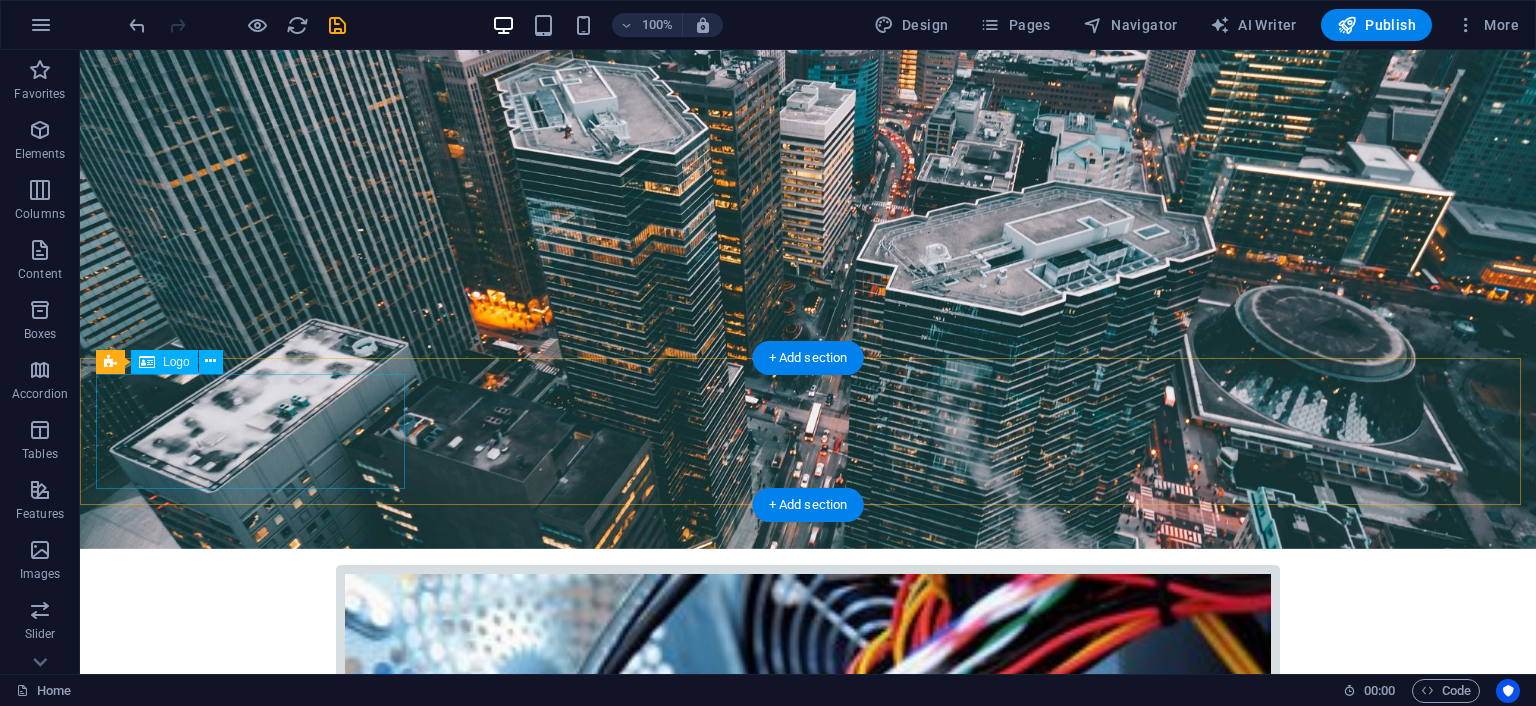 scroll, scrollTop: 500, scrollLeft: 0, axis: vertical 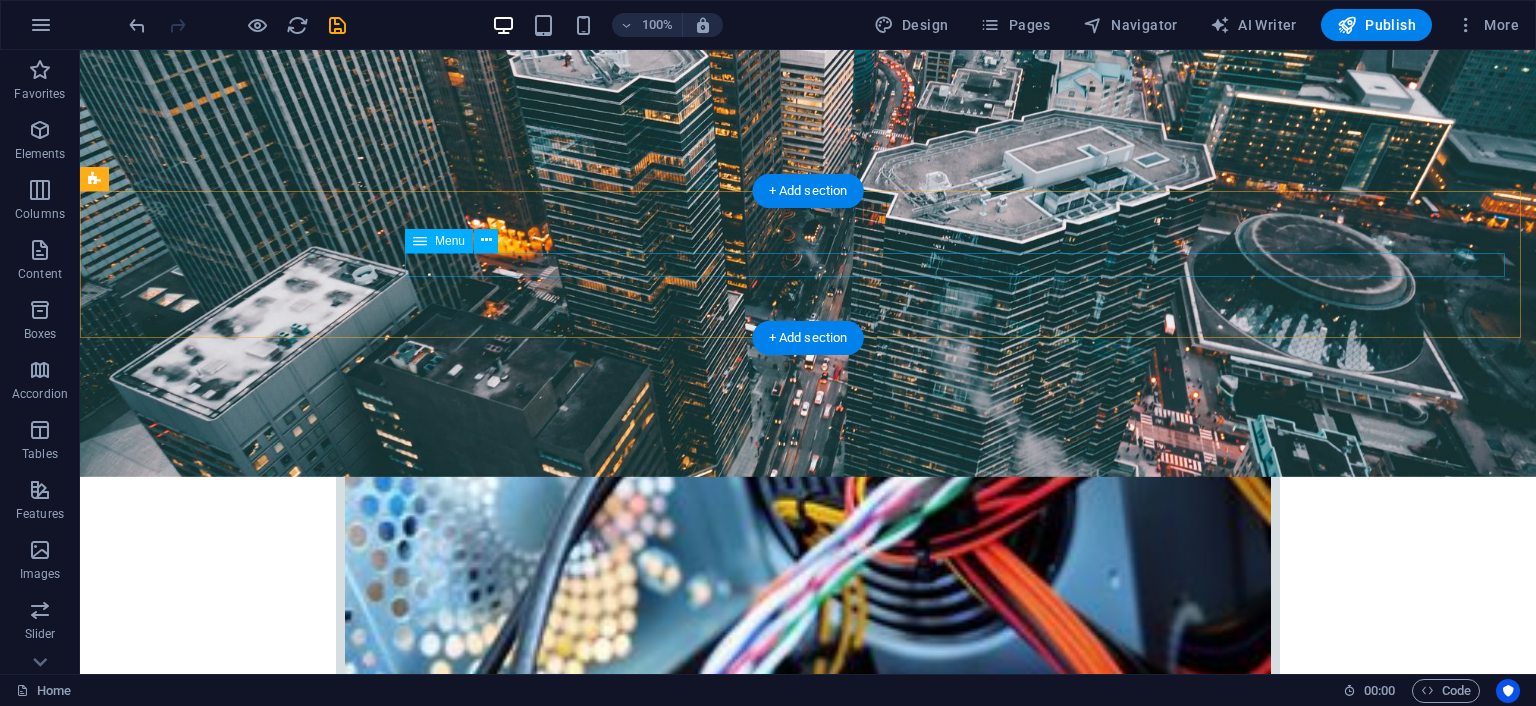 click on "Home Company IT Support Jobs & Career Contact" at bounding box center (808, 2552) 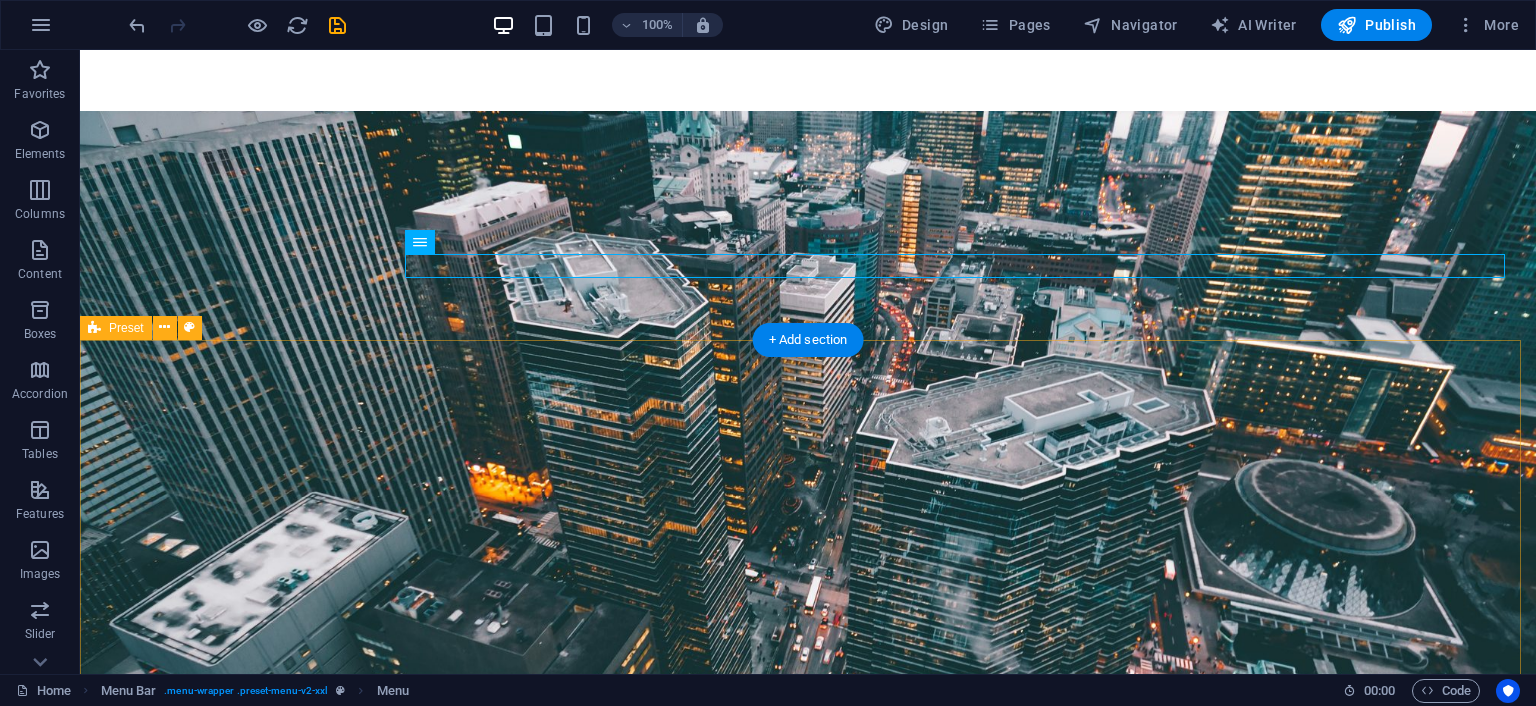 scroll, scrollTop: 0, scrollLeft: 0, axis: both 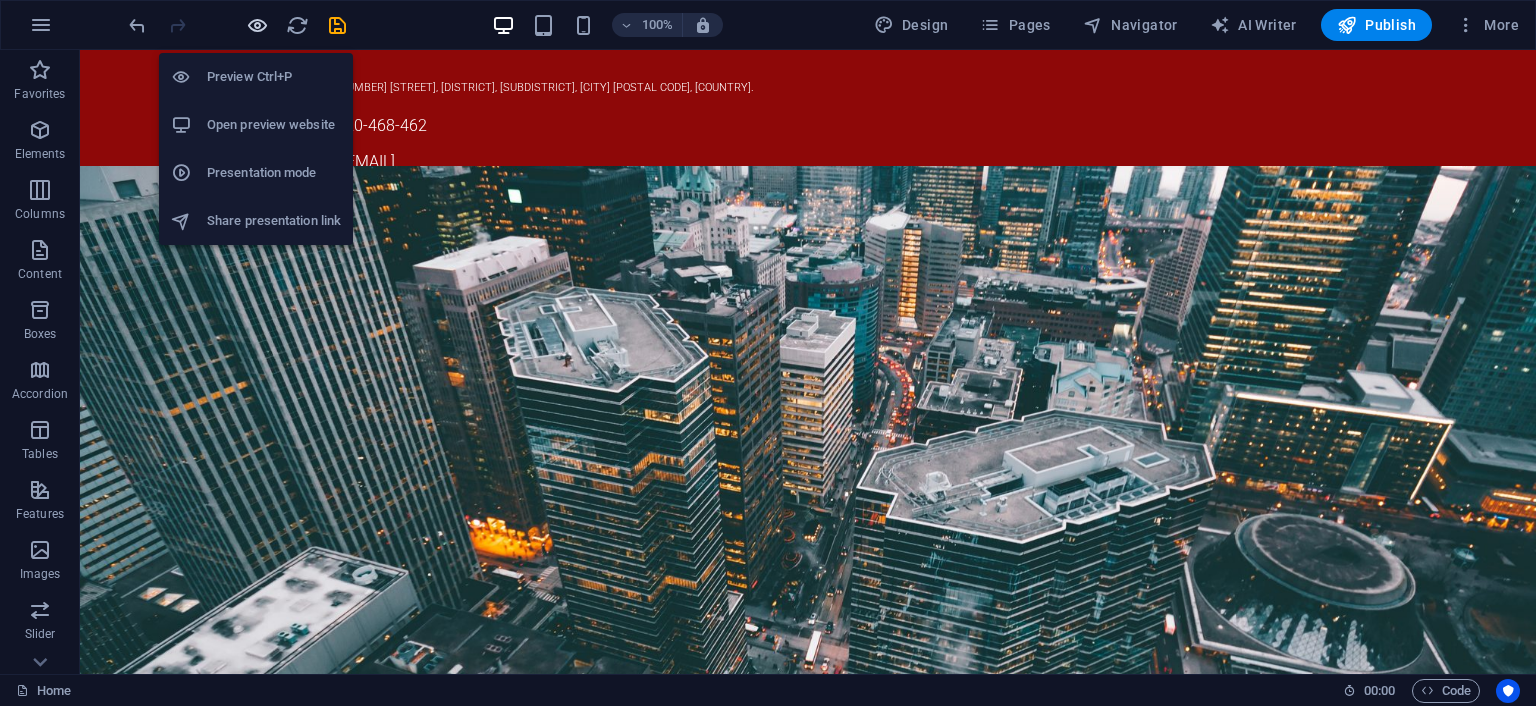 click at bounding box center [257, 25] 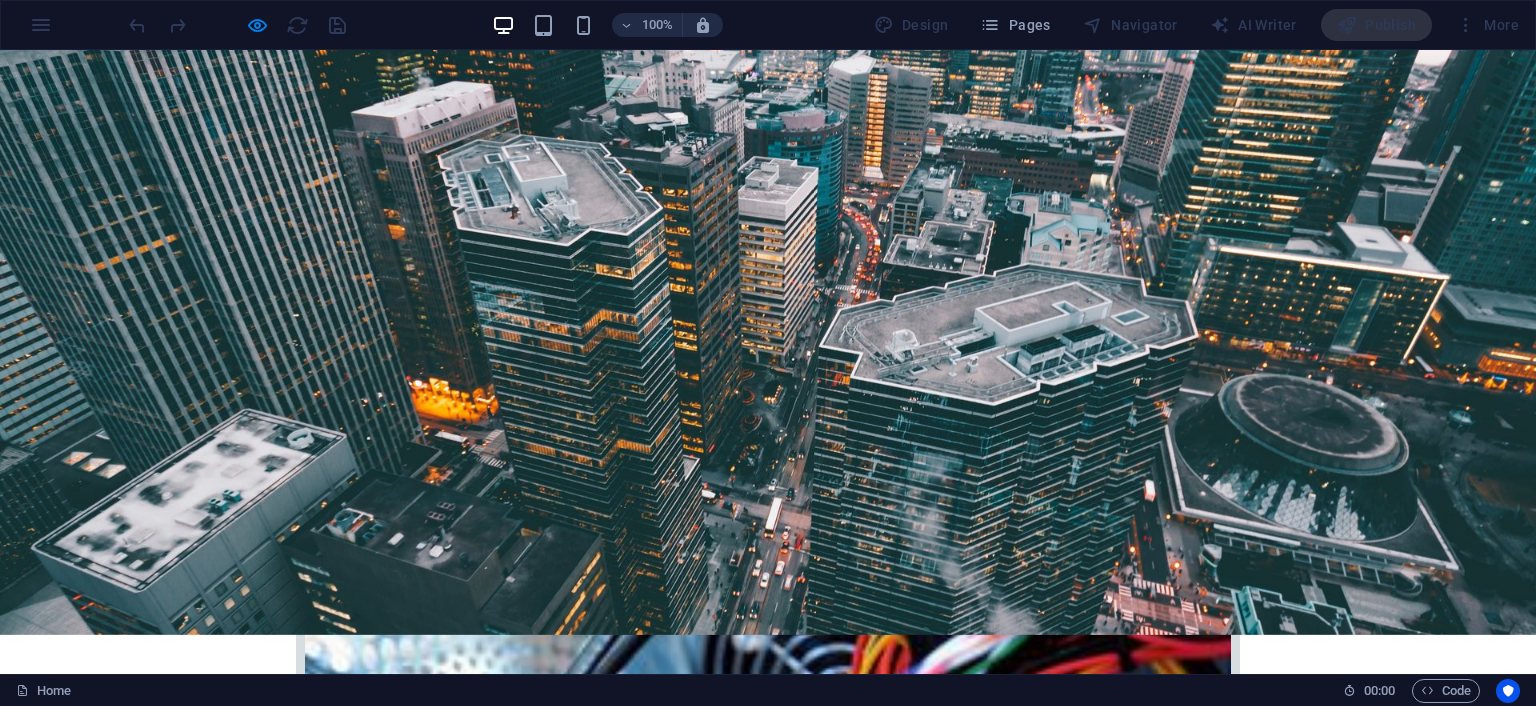 scroll, scrollTop: 300, scrollLeft: 0, axis: vertical 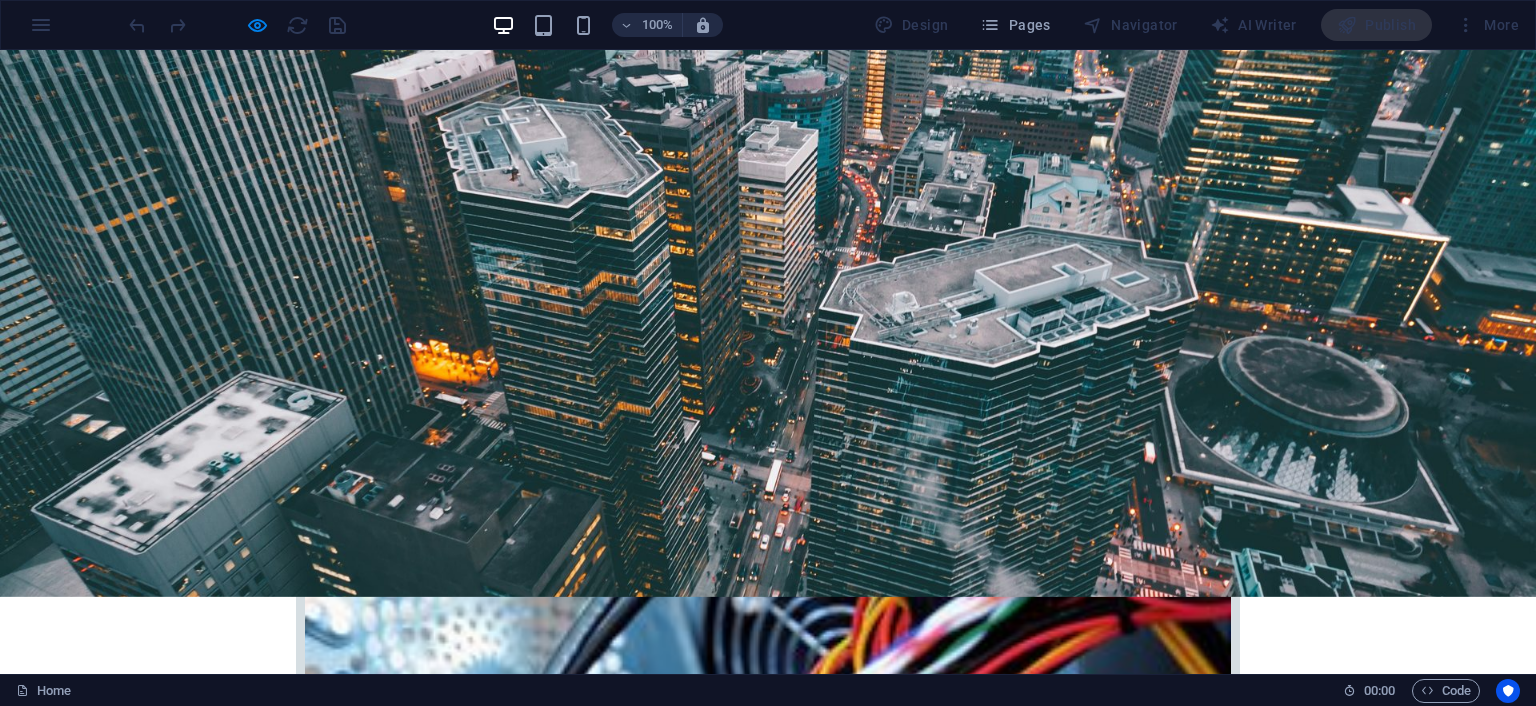 click on "Home" at bounding box center (58, 2752) 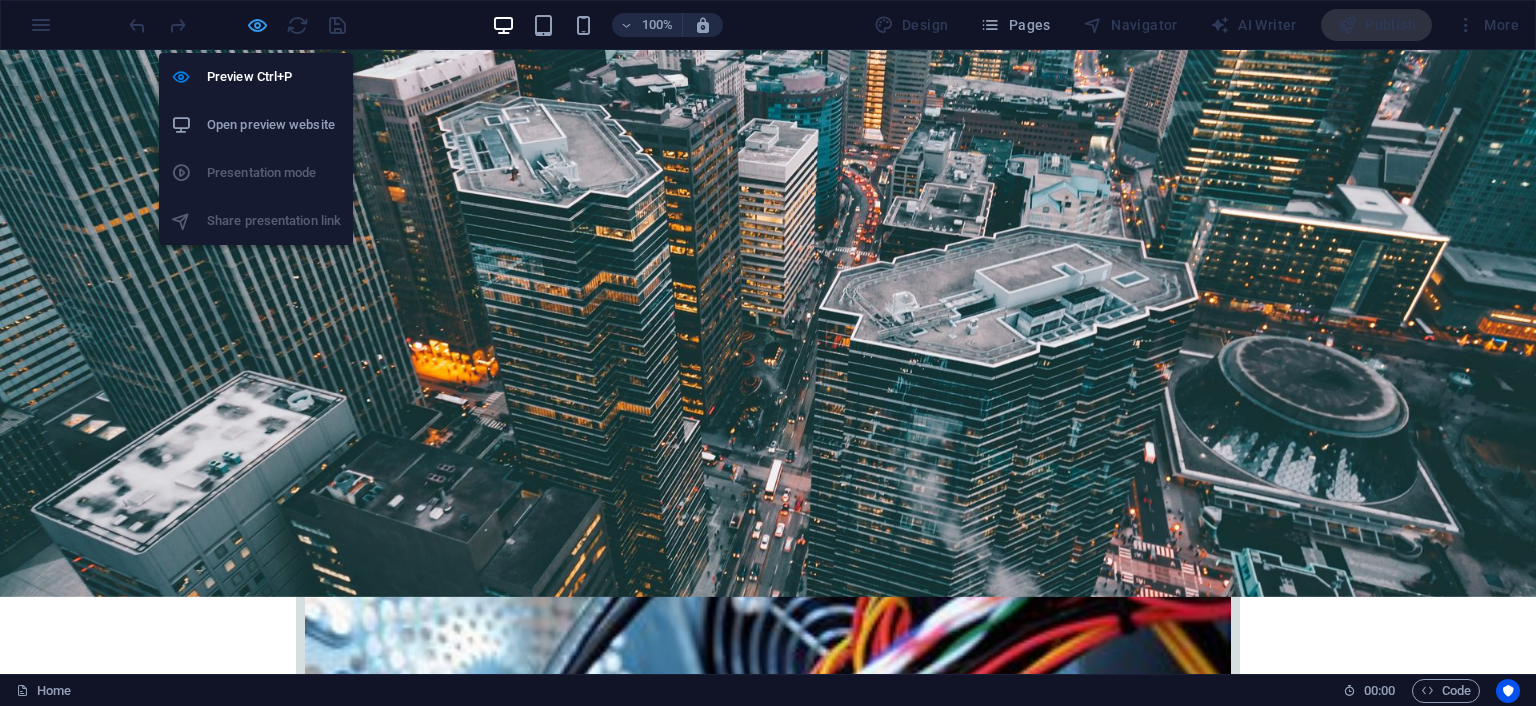 click at bounding box center (257, 25) 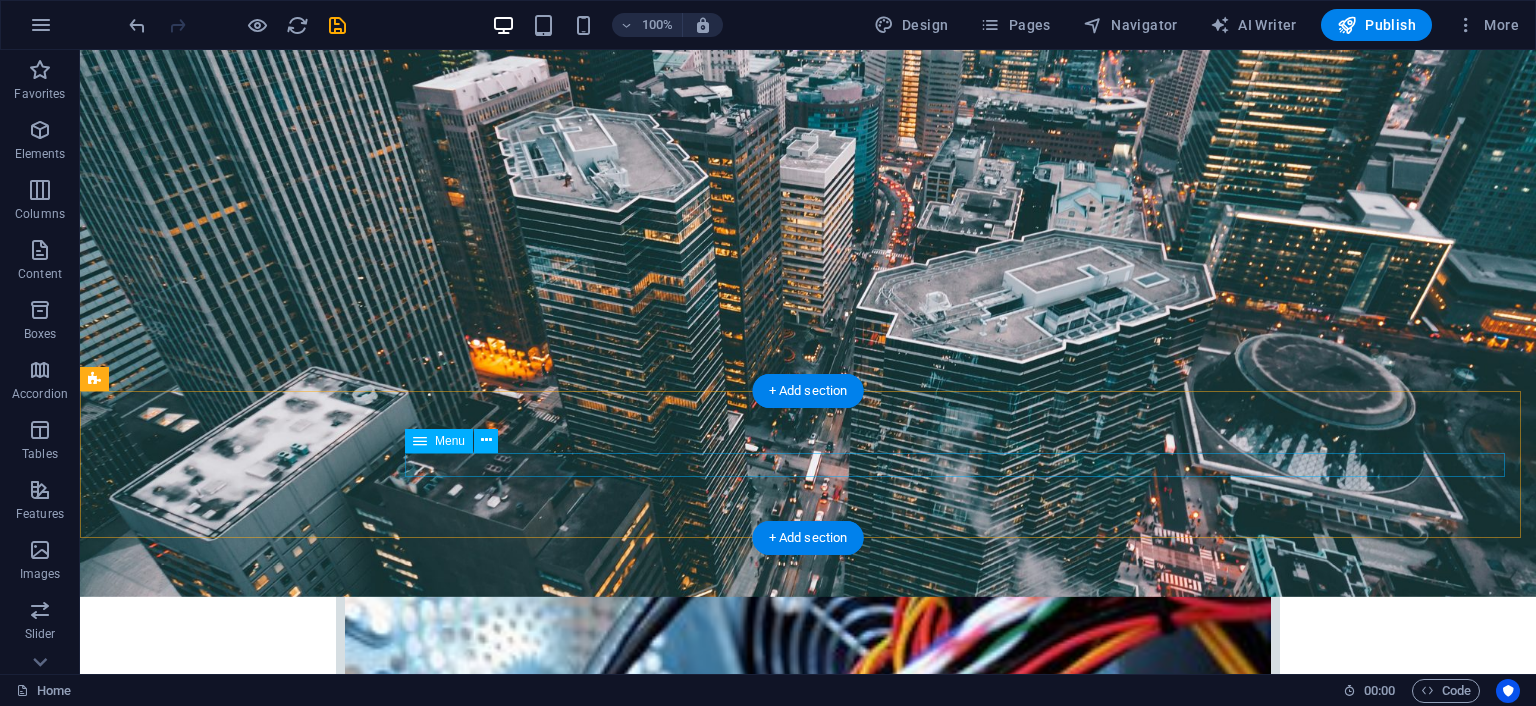 click on "Home Company IT Support Jobs & Career Contact" at bounding box center (808, 2752) 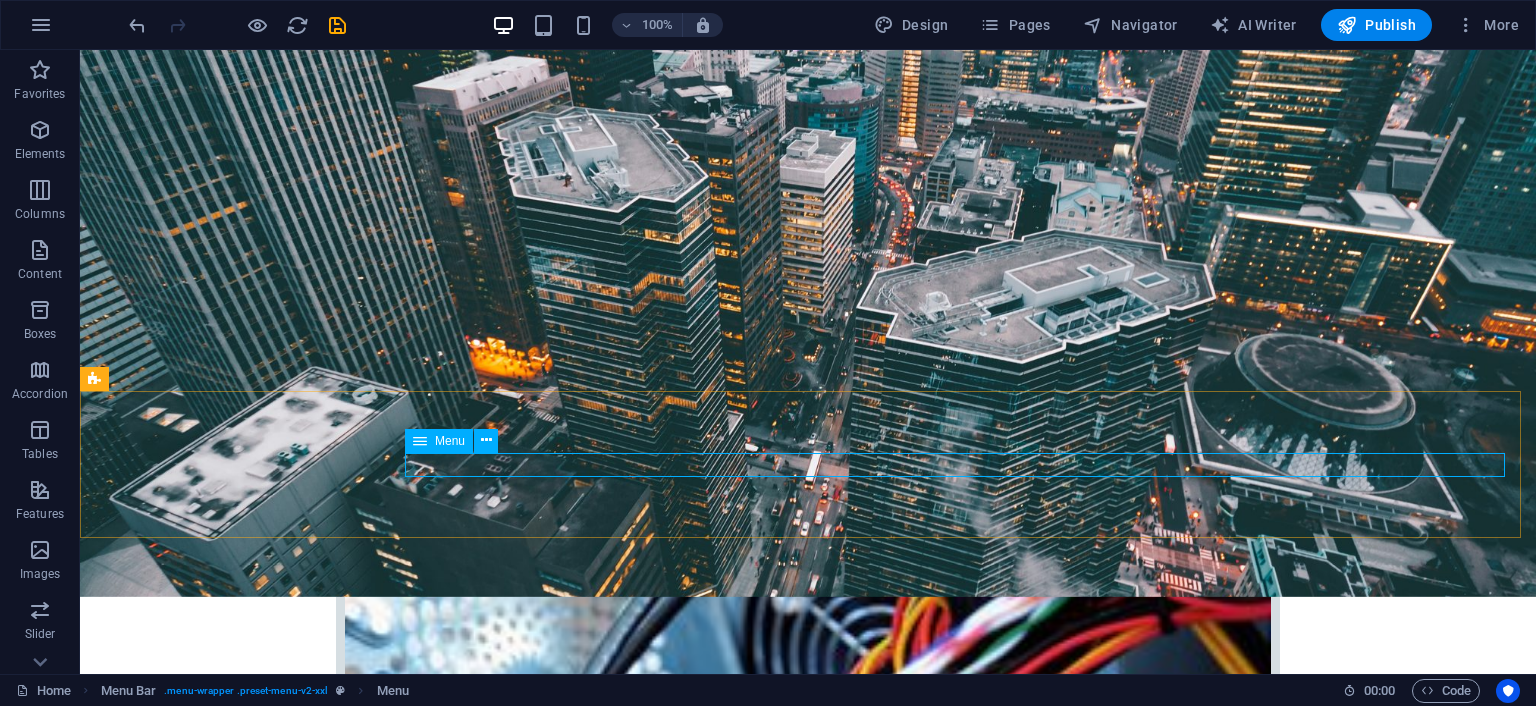 click on "Menu" at bounding box center [450, 441] 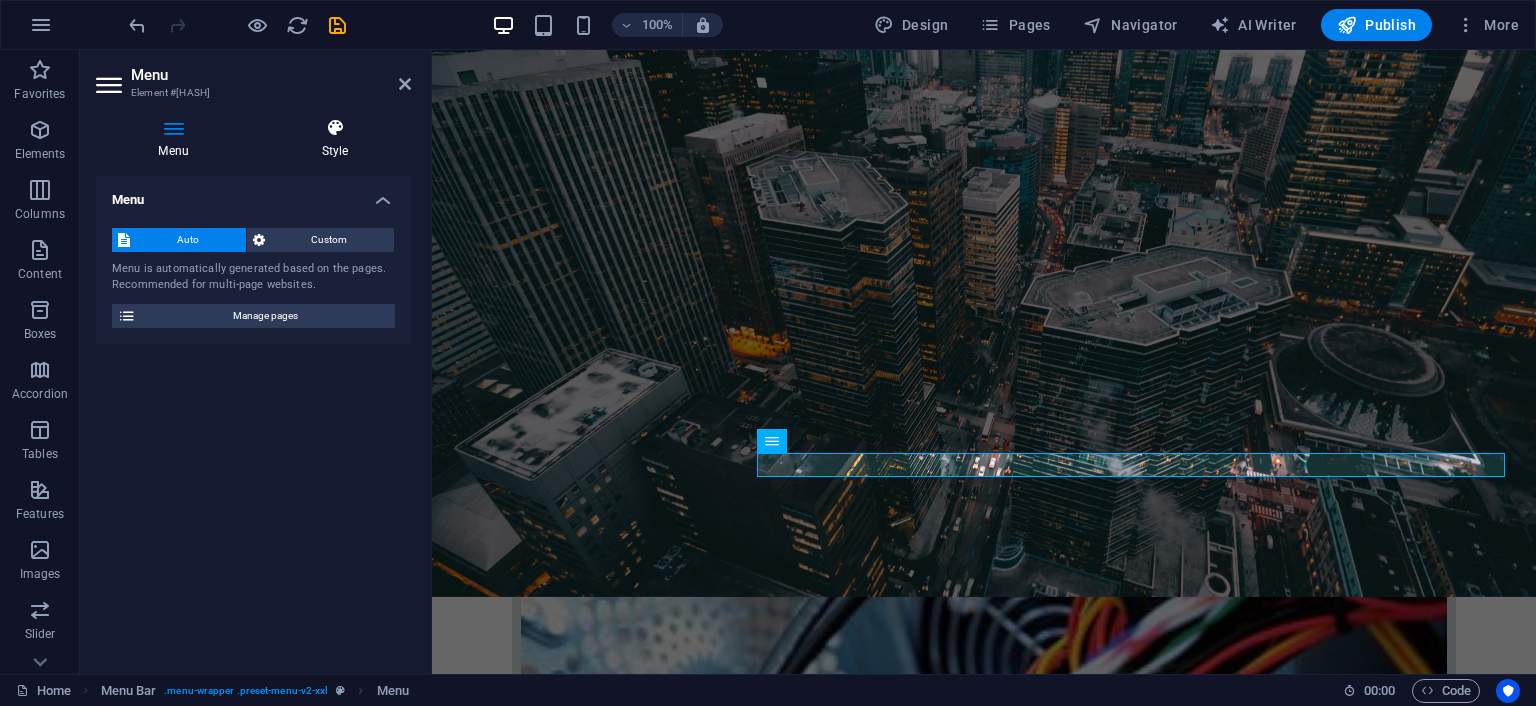 click at bounding box center [335, 128] 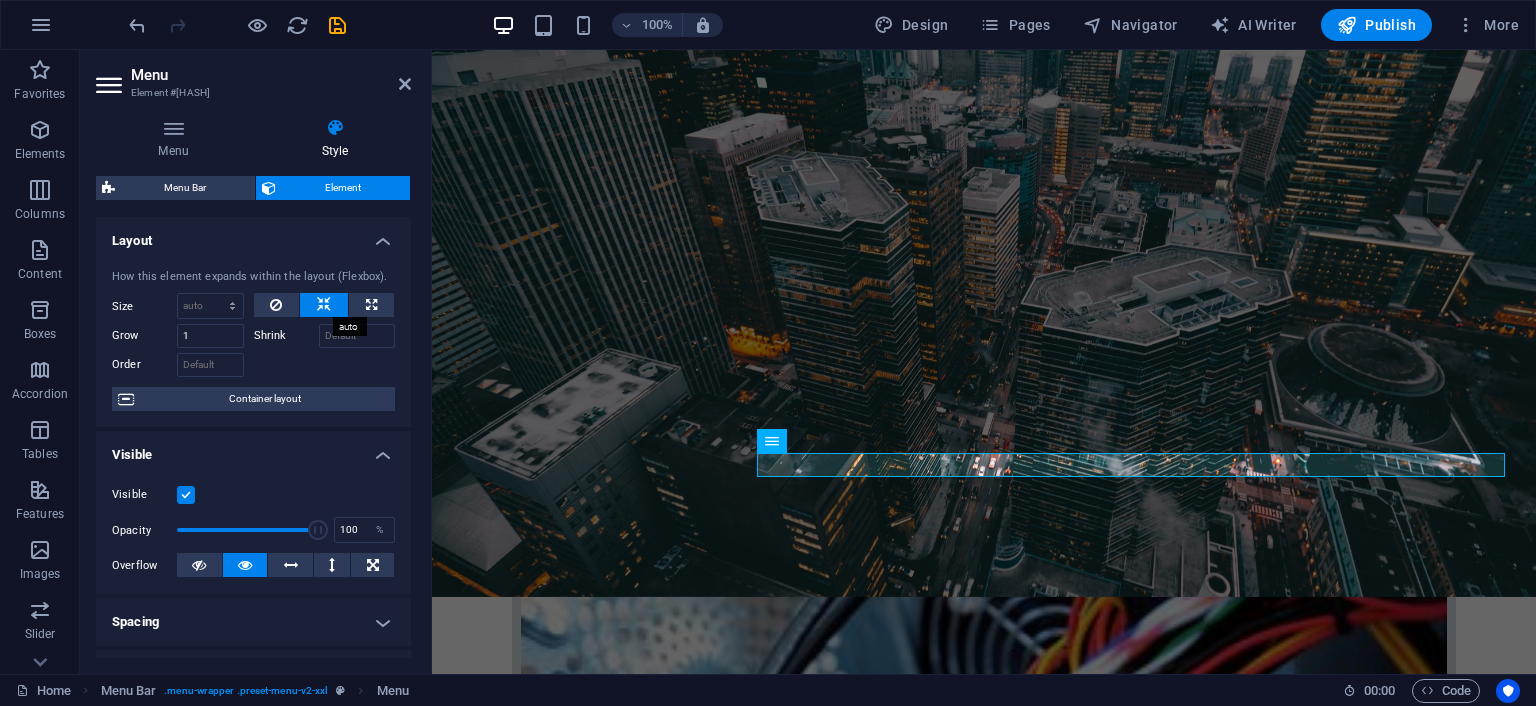 click at bounding box center (324, 305) 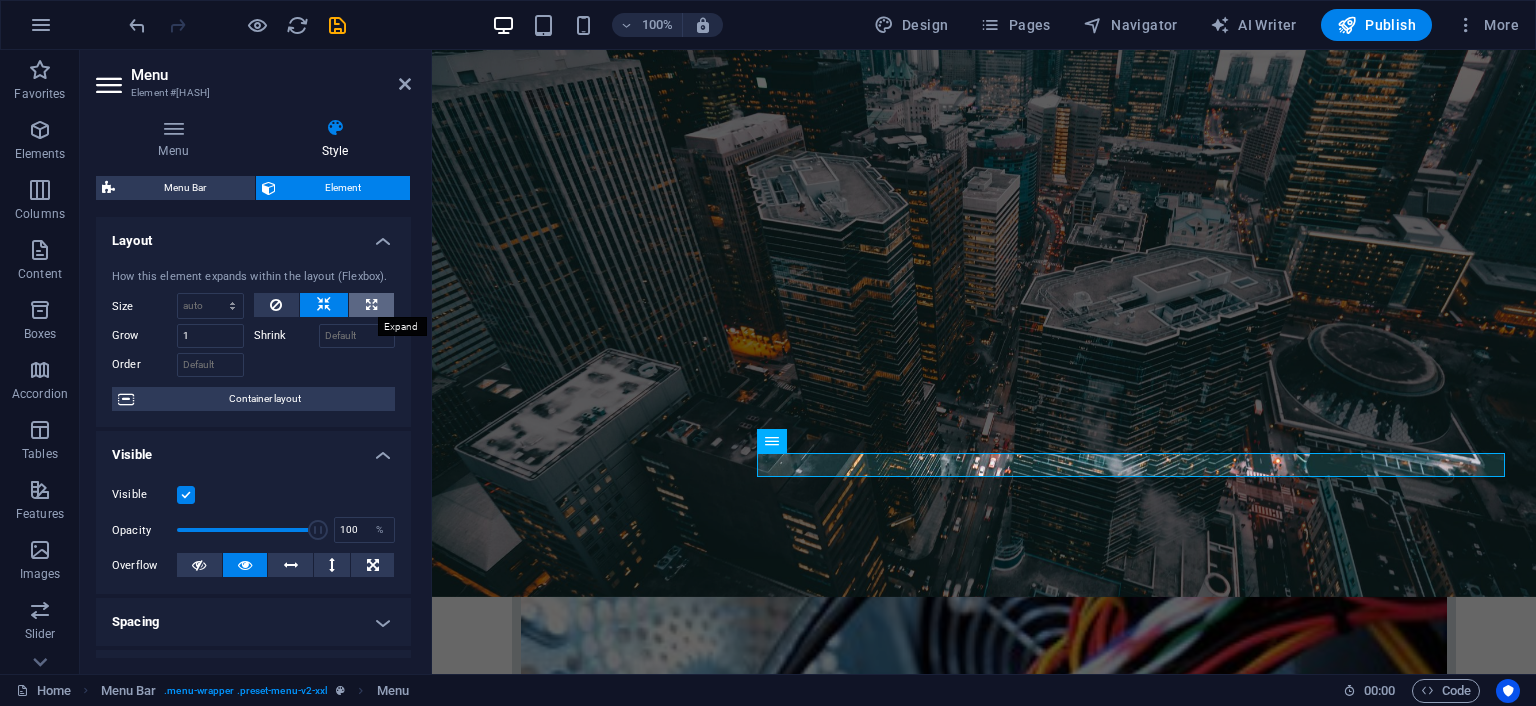 click at bounding box center [371, 305] 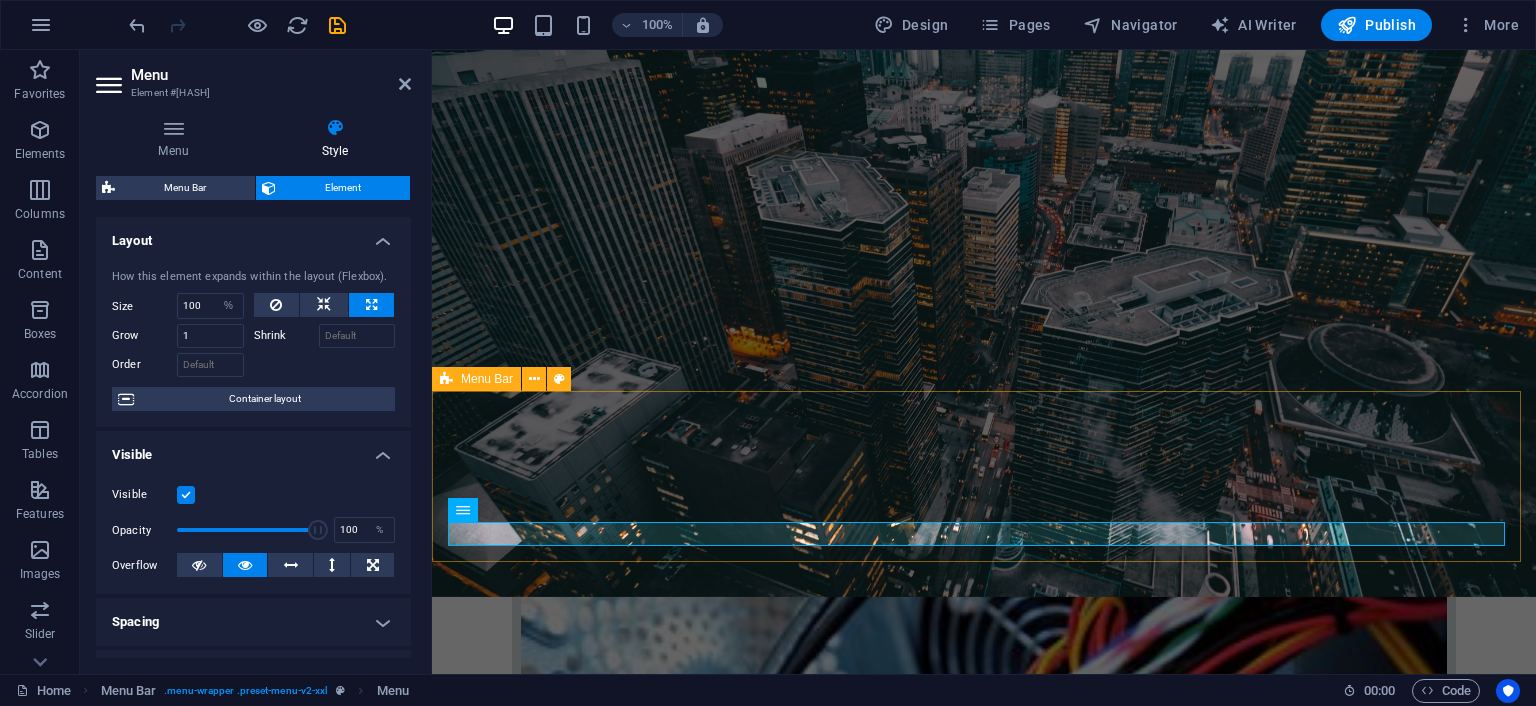 click on "Home Company IT Support Jobs & Career Contact" at bounding box center [984, 2694] 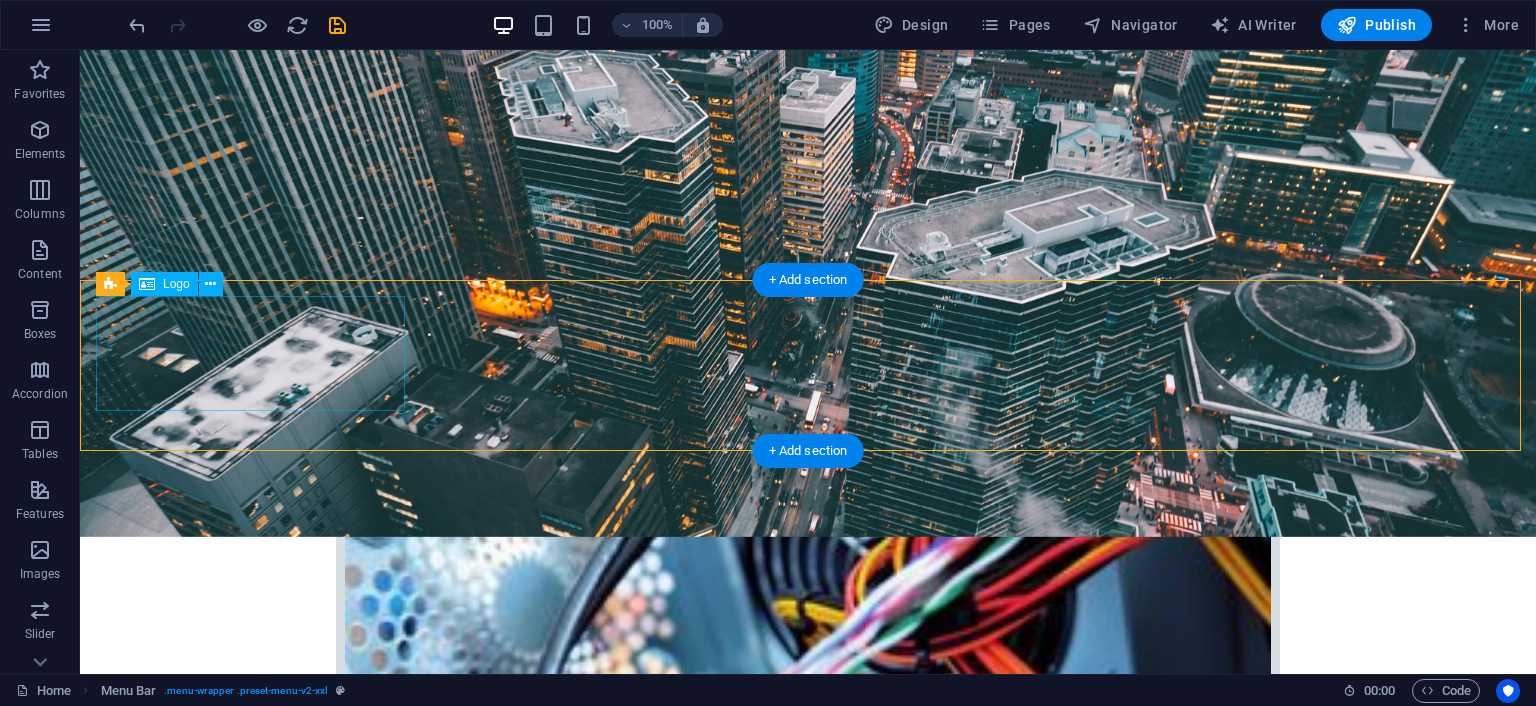 scroll, scrollTop: 400, scrollLeft: 0, axis: vertical 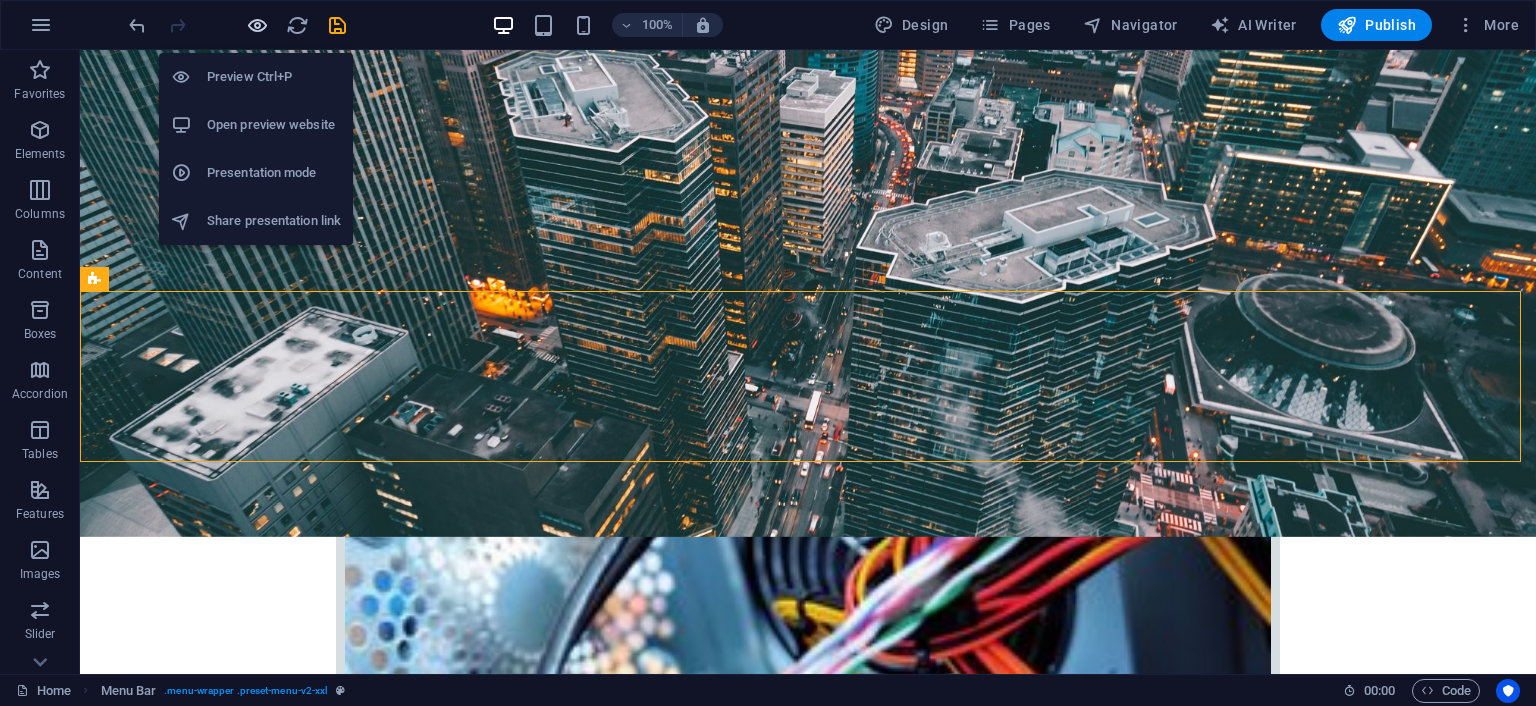 click at bounding box center (257, 25) 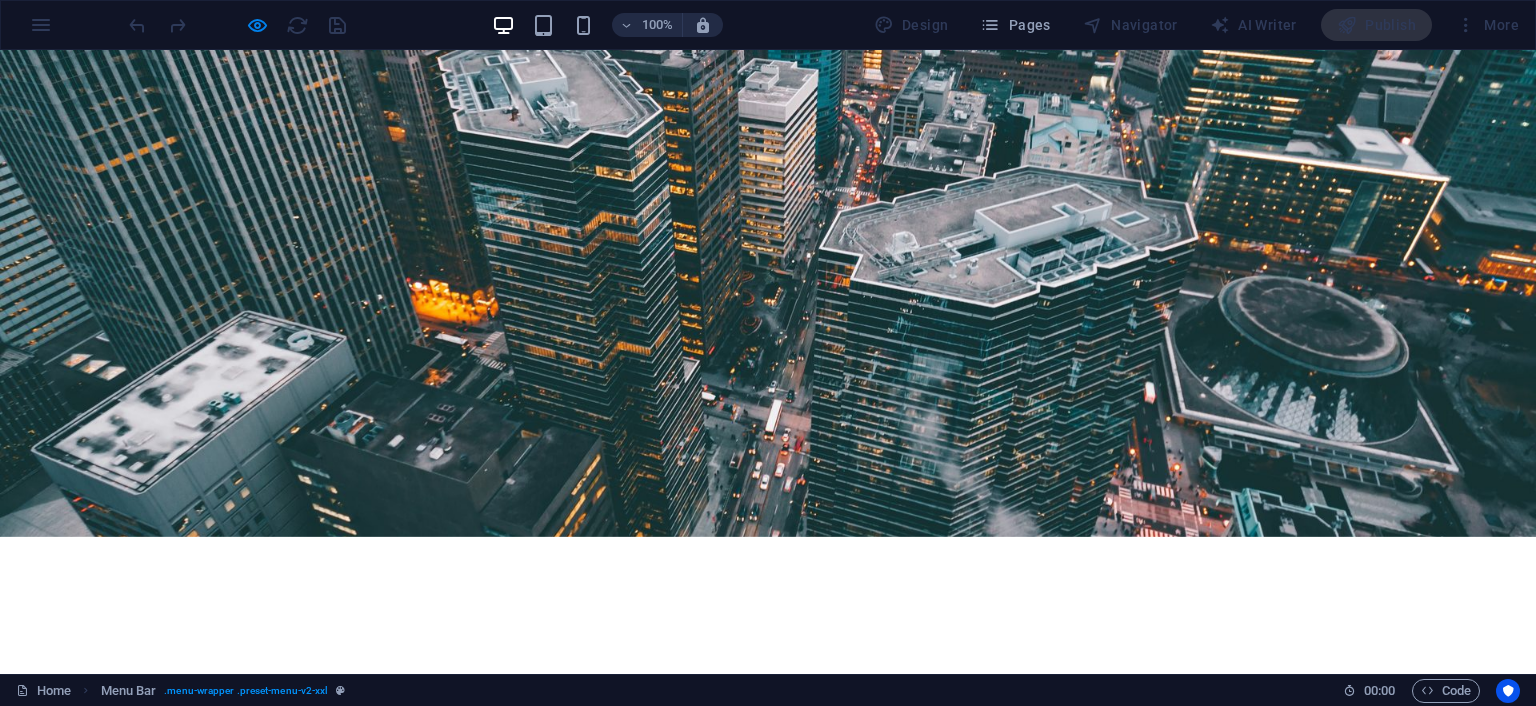 click on "Hardware Support Lorem ipsum dolor sit amet, consetetur sadipscing elitr, sed diam nonumy eirmod tempor invidunt ut labore et dolore magna aliquyam erat, sed diam voluptua. At vero eos et accusam et justo duo dolores et ea rebum. Networking Lorem ipsum dolor sit amet, consetetur sadipscing elitr, sed diam nonumy eirmod tempor invidunt ut labore et dolore magna aliquyam erat, sed diam voluptua. At vero eos et accusam et justo duo dolores et ea rebum. Circuit Boards Lorem ipsum dolor sit amet, consetetur sadipscing elitr, sed diam nonumy eirmod tempor invidunt ut labore et dolore magna aliquyam erat, sed diam voluptua. At vero eos et accusam et justo duo dolores et ea rebum. Learn more" at bounding box center (768, 1451) 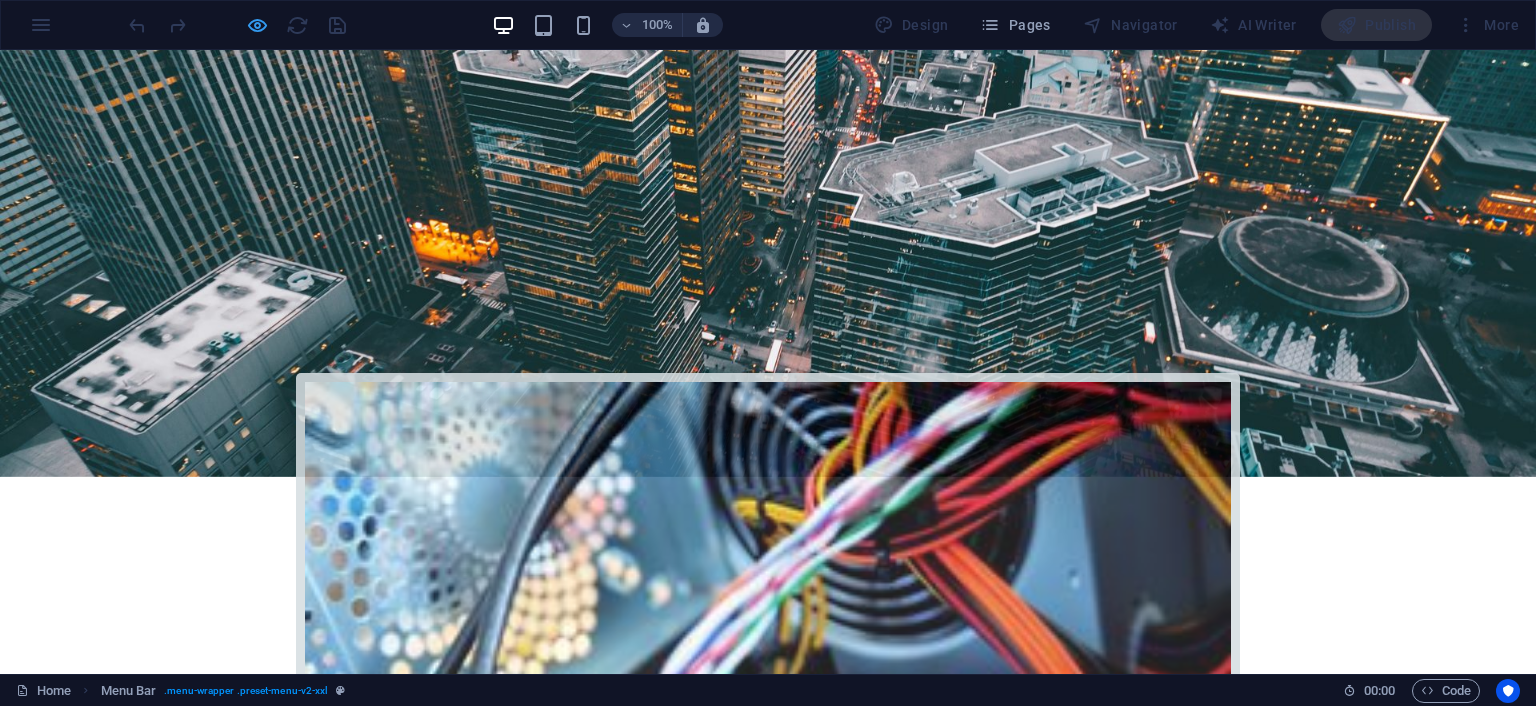 scroll, scrollTop: 500, scrollLeft: 0, axis: vertical 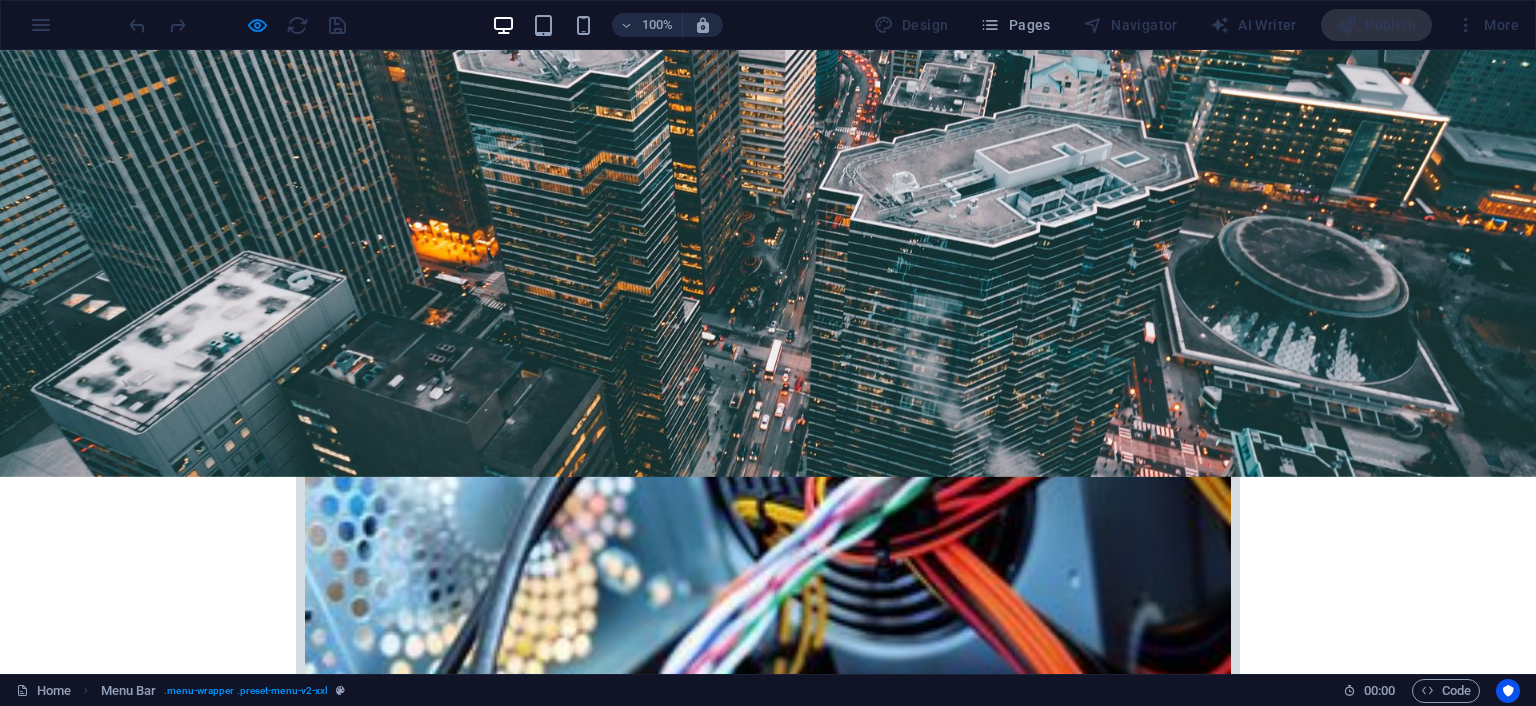 click at bounding box center [1365, 2482] 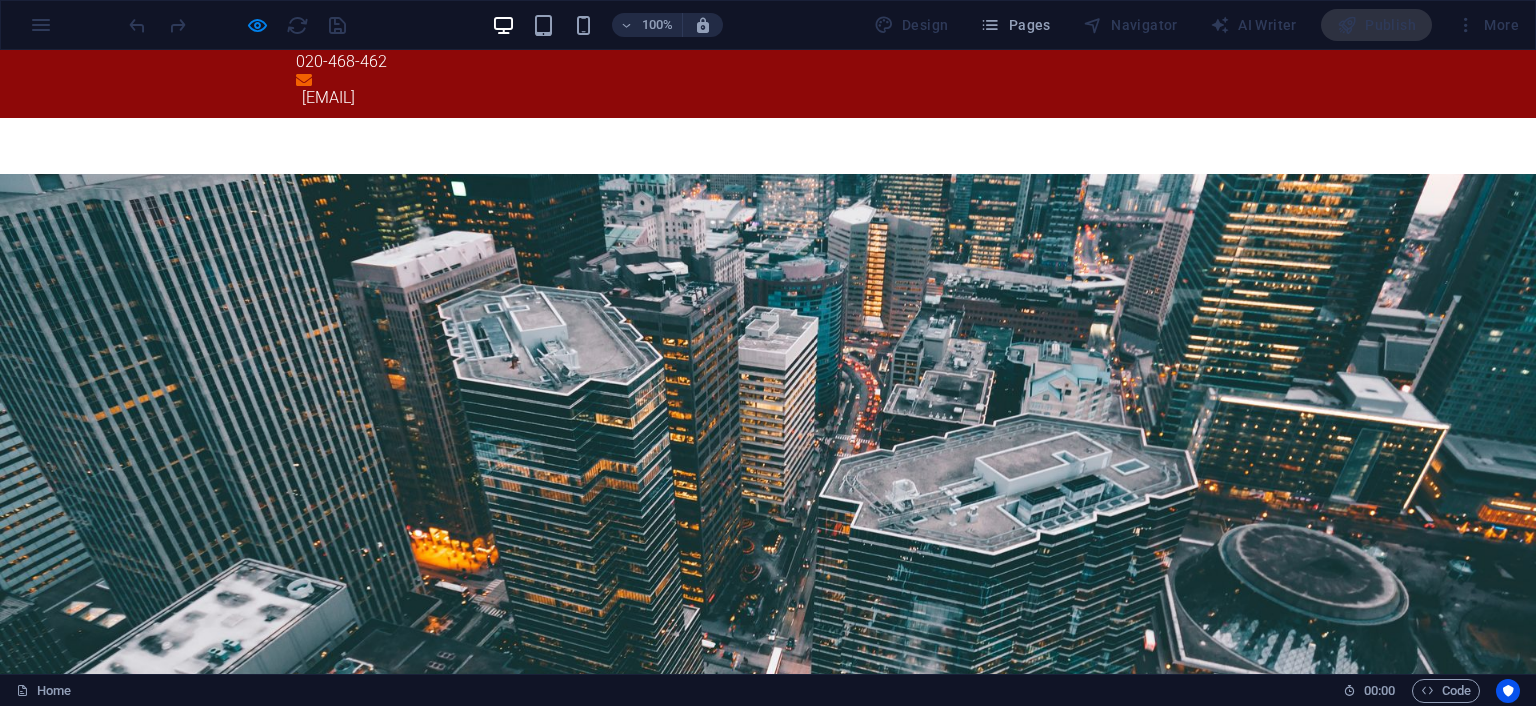 scroll, scrollTop: 0, scrollLeft: 0, axis: both 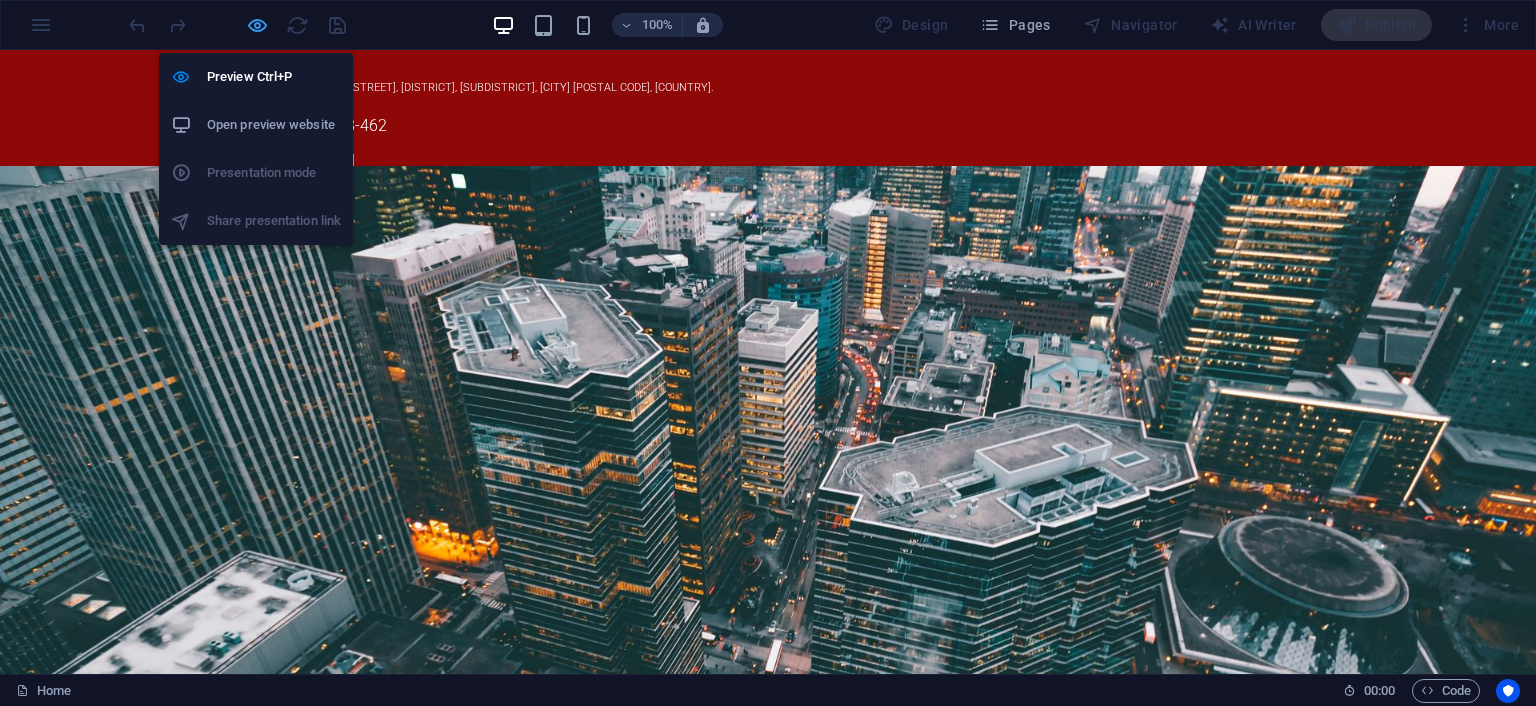 click at bounding box center (257, 25) 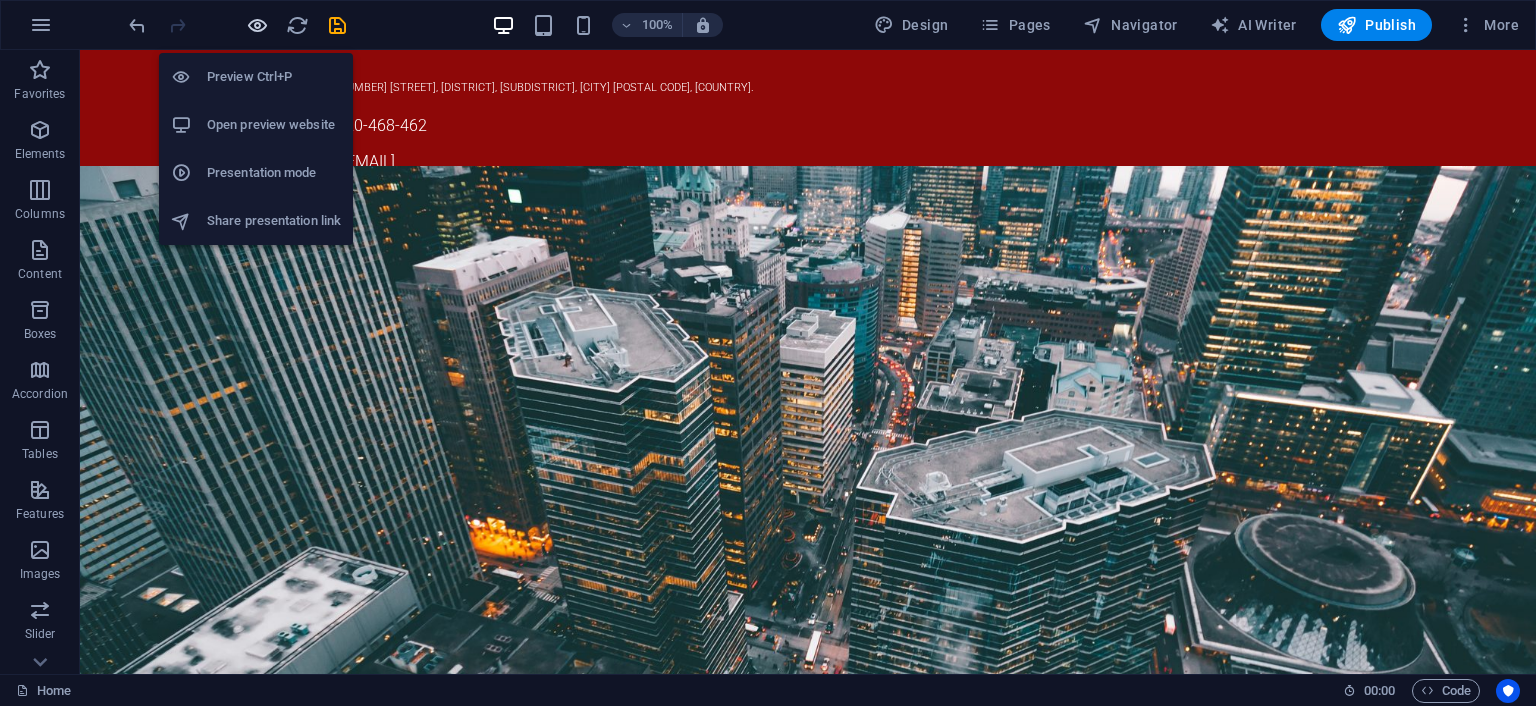 click at bounding box center [257, 25] 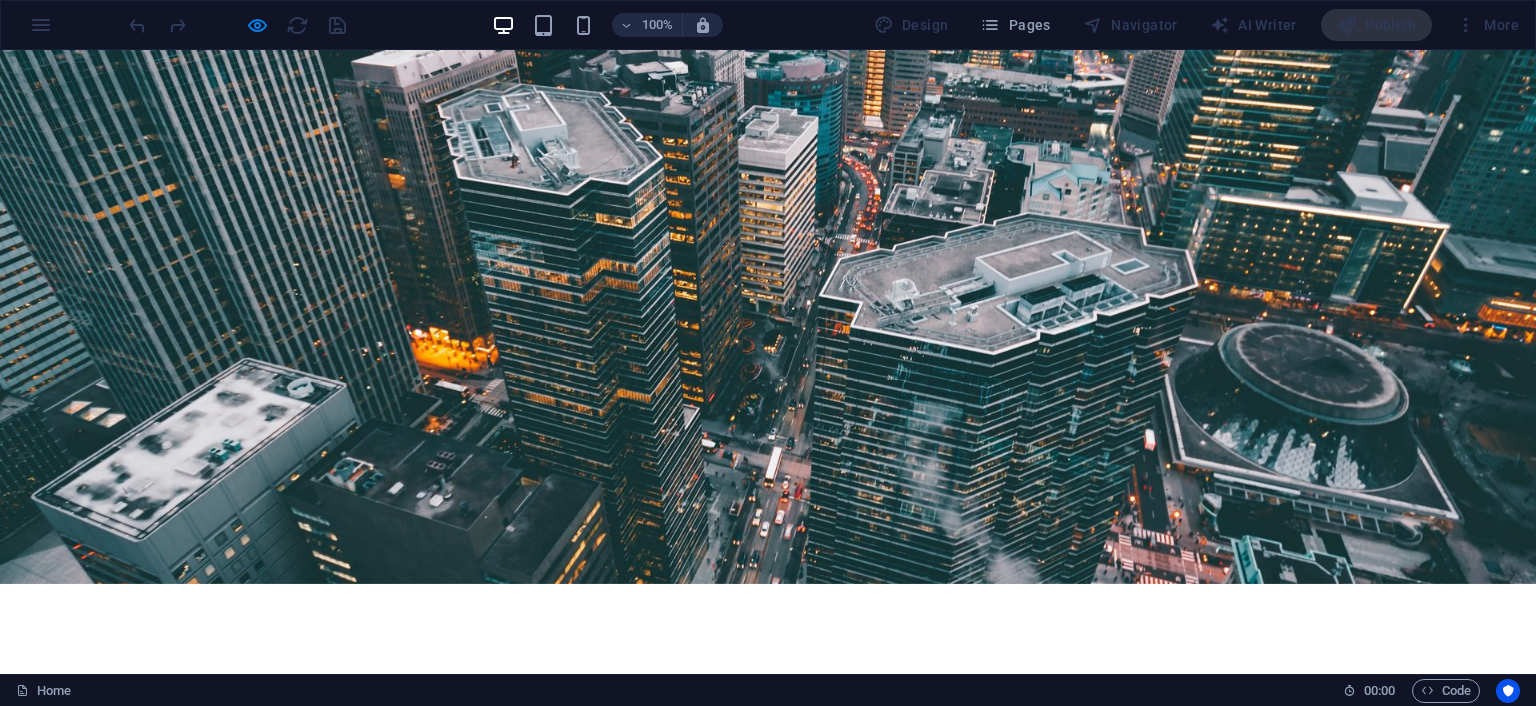 scroll, scrollTop: 400, scrollLeft: 0, axis: vertical 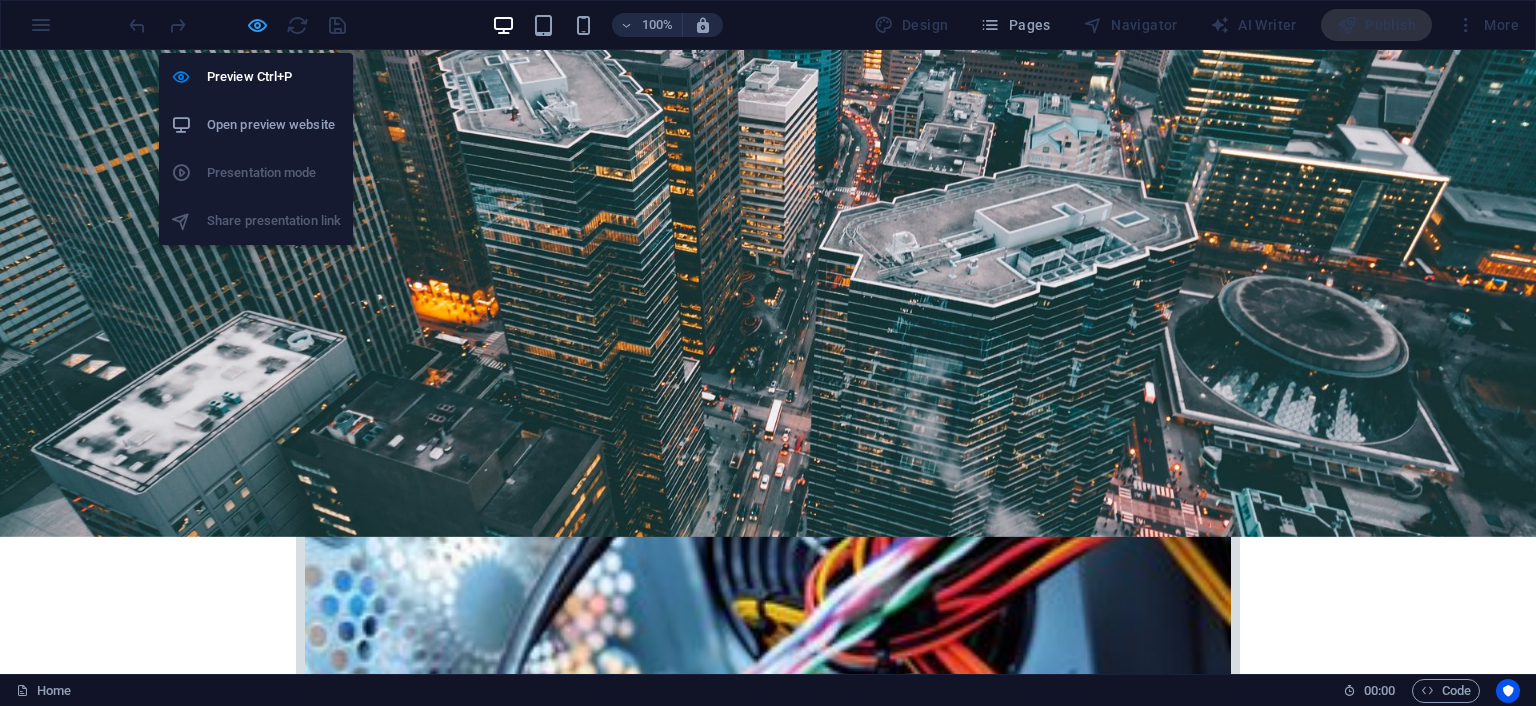 click at bounding box center [257, 25] 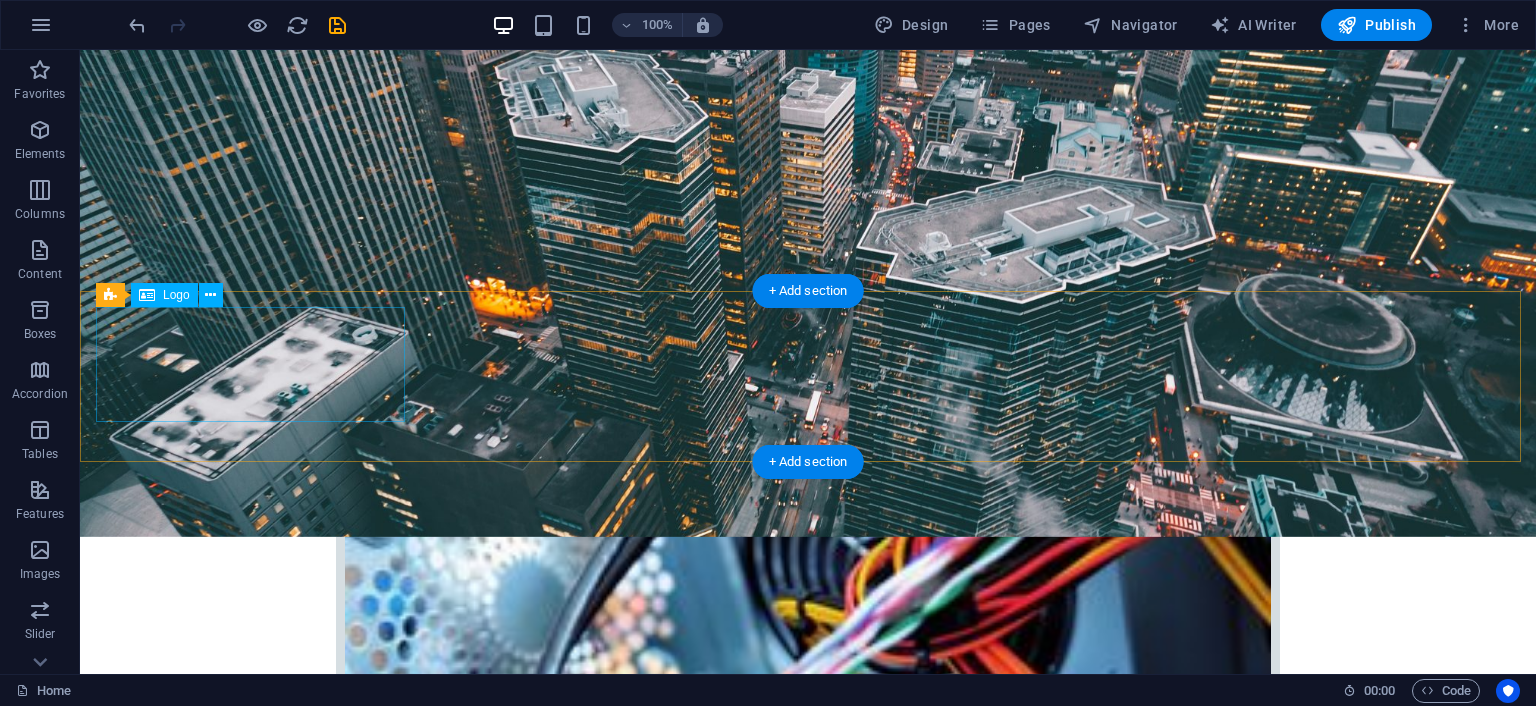 click at bounding box center [808, 2582] 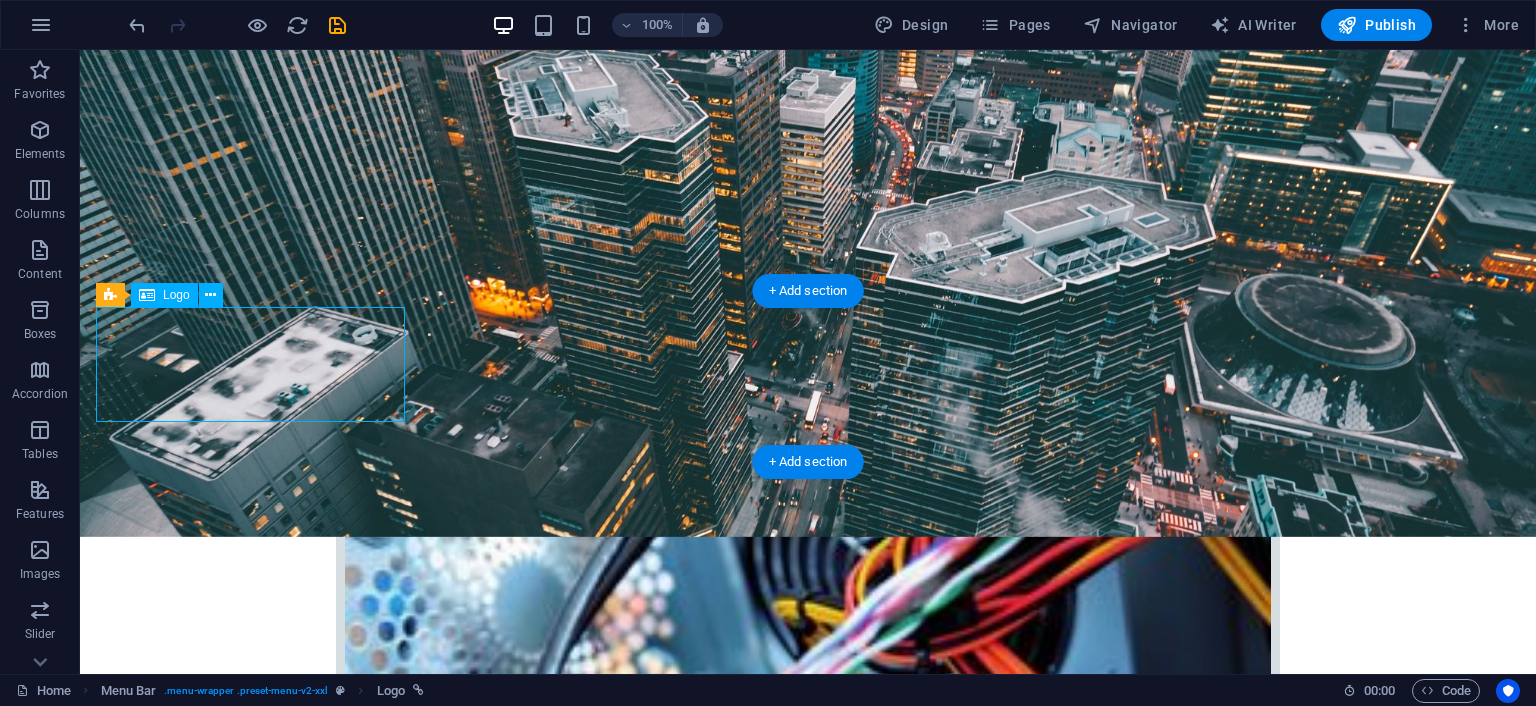click at bounding box center (808, 2582) 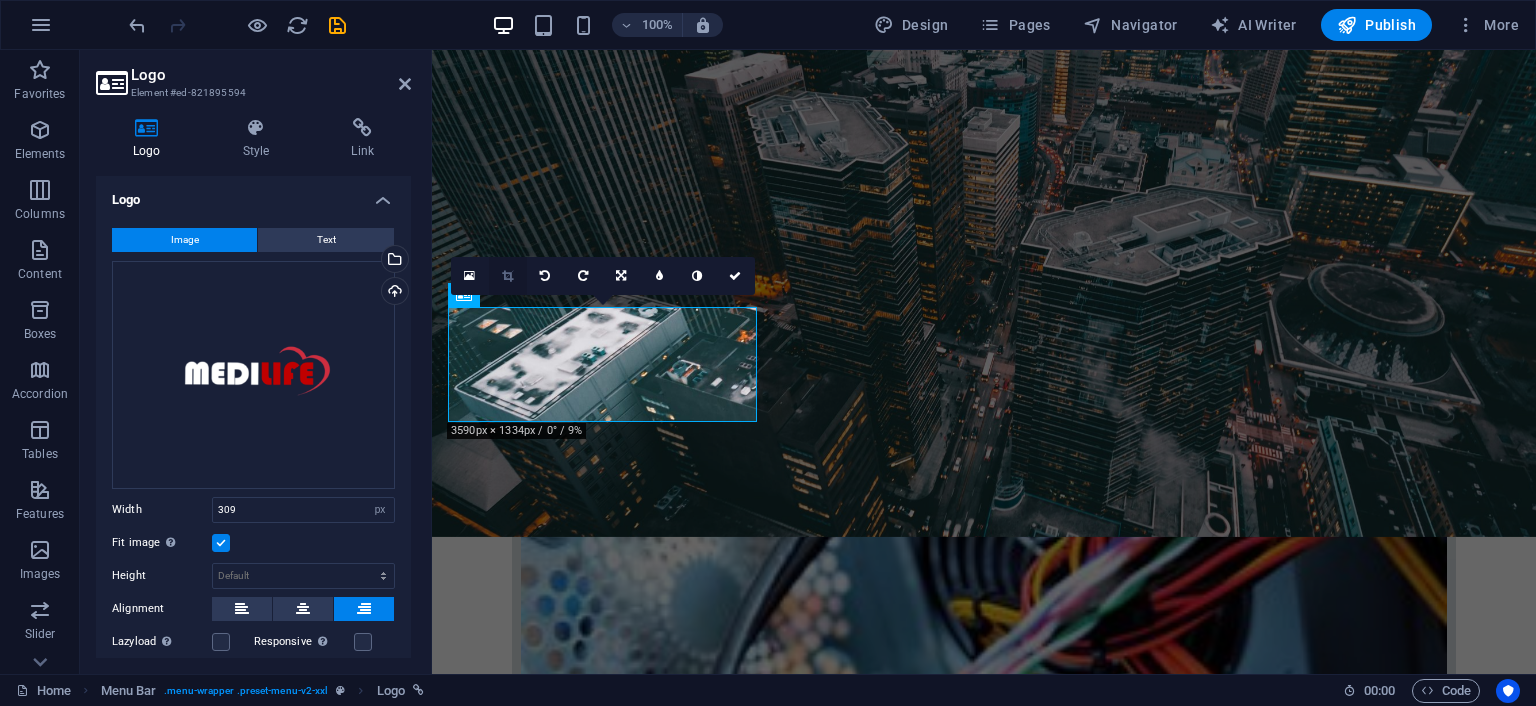 click at bounding box center (507, 276) 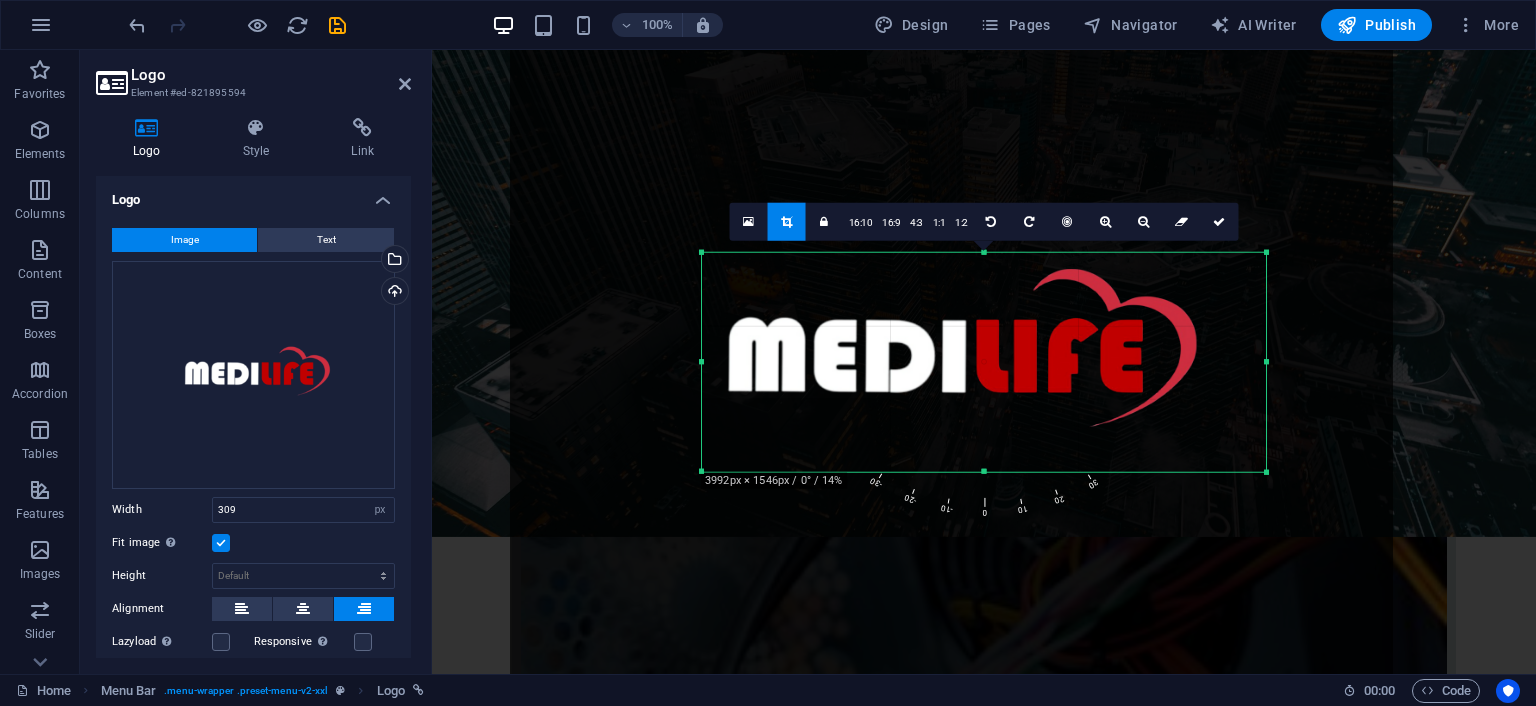 drag, startPoint x: 1241, startPoint y: 459, endPoint x: 1298, endPoint y: 489, distance: 64.412735 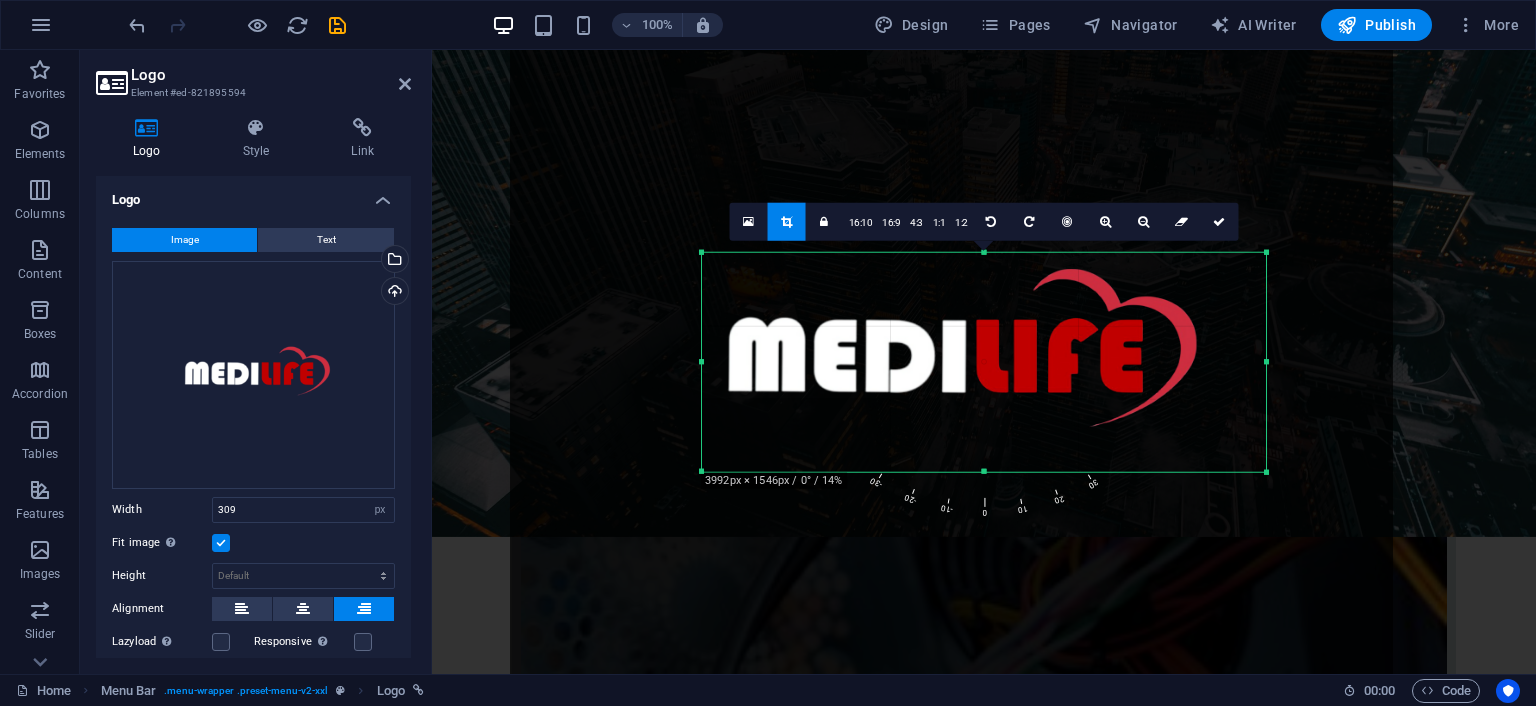 click on "180 170 160 150 140 130 120 110 100 90 80 70 60 50 40 30 20 10 0 -10 -20 -30 -40 -50 -60 -70 -80 -90 -100 -110 -120 -130 -140 -150 -160 -170 3992px × 1546px / 0° / 14% 16:10 16:9 4:3 1:1 1:2 0" at bounding box center [984, 362] 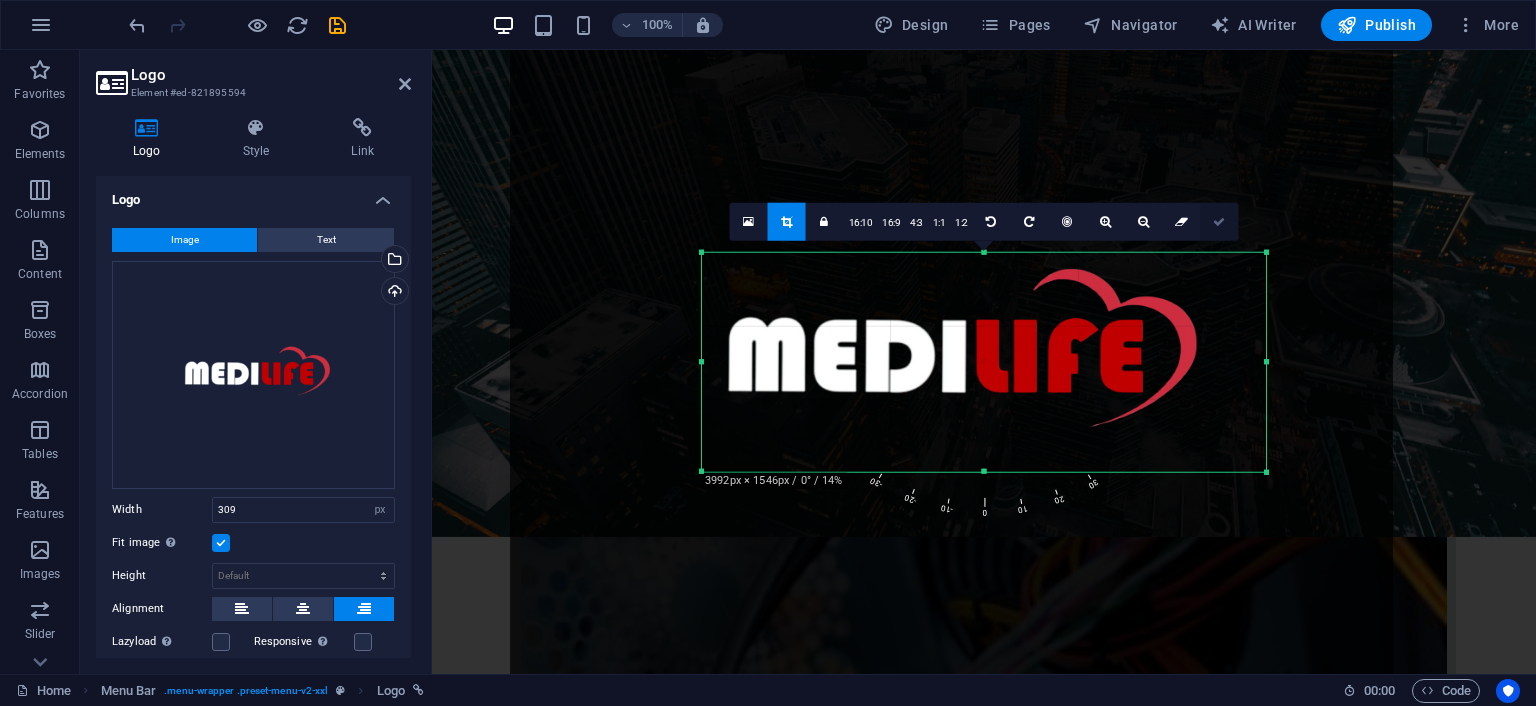 click at bounding box center (1220, 222) 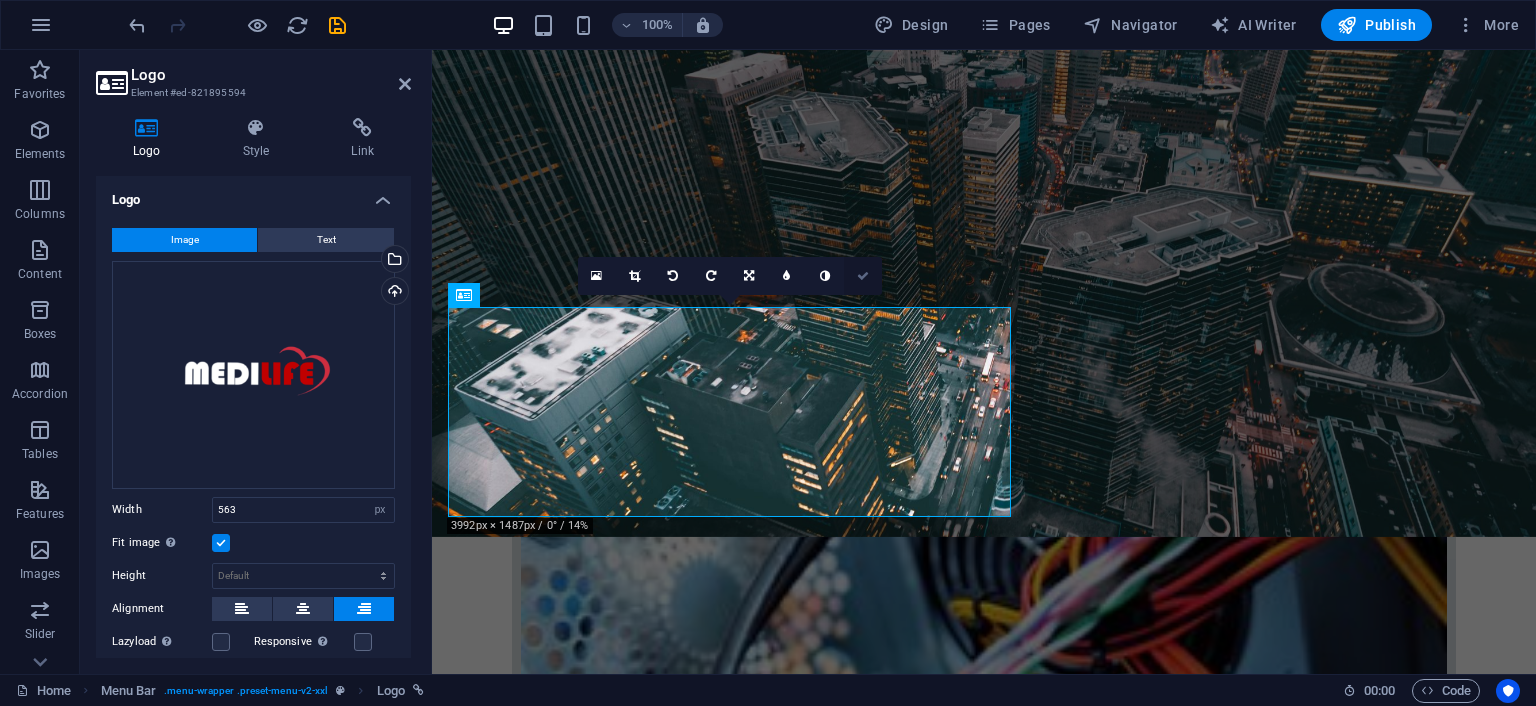 click at bounding box center (863, 276) 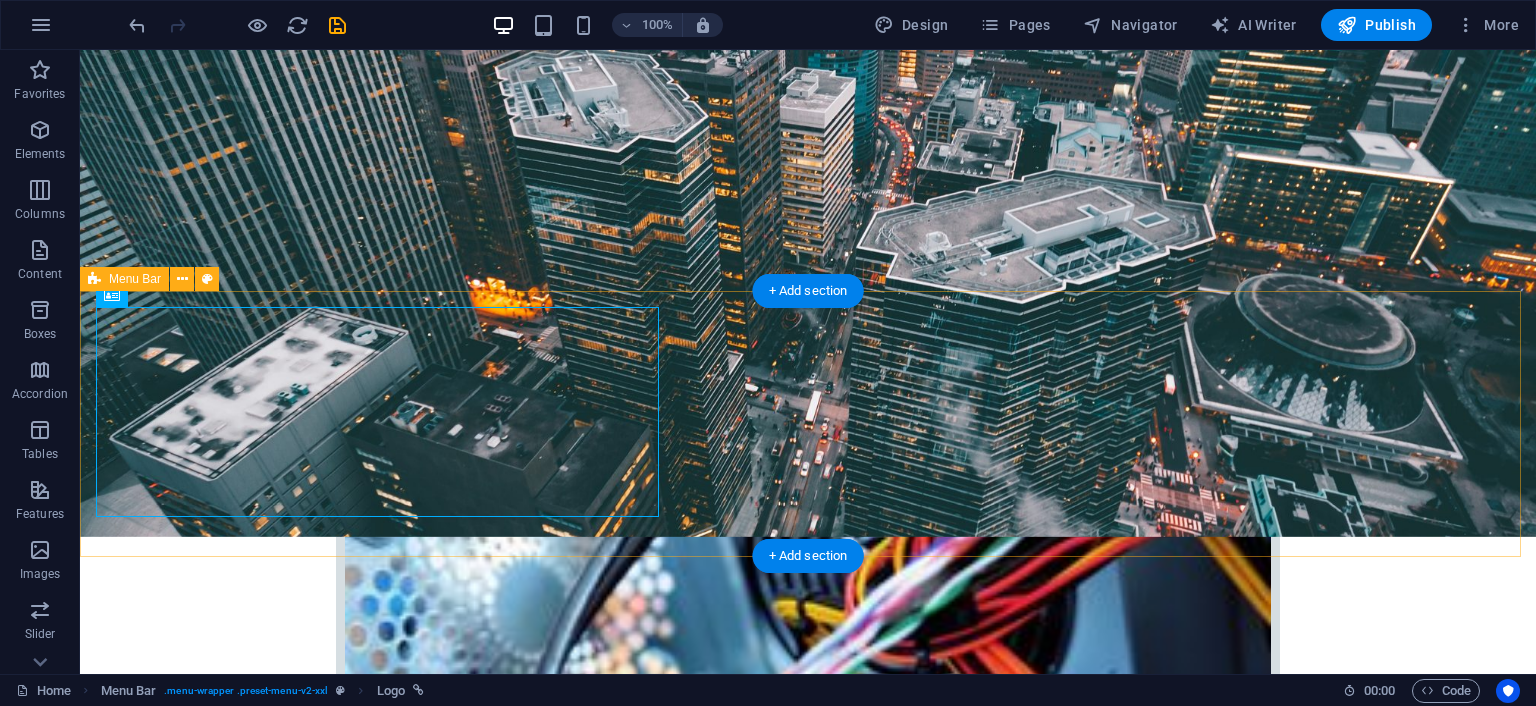 click on "Home Company IT Support Jobs & Career Contact" at bounding box center [808, 2646] 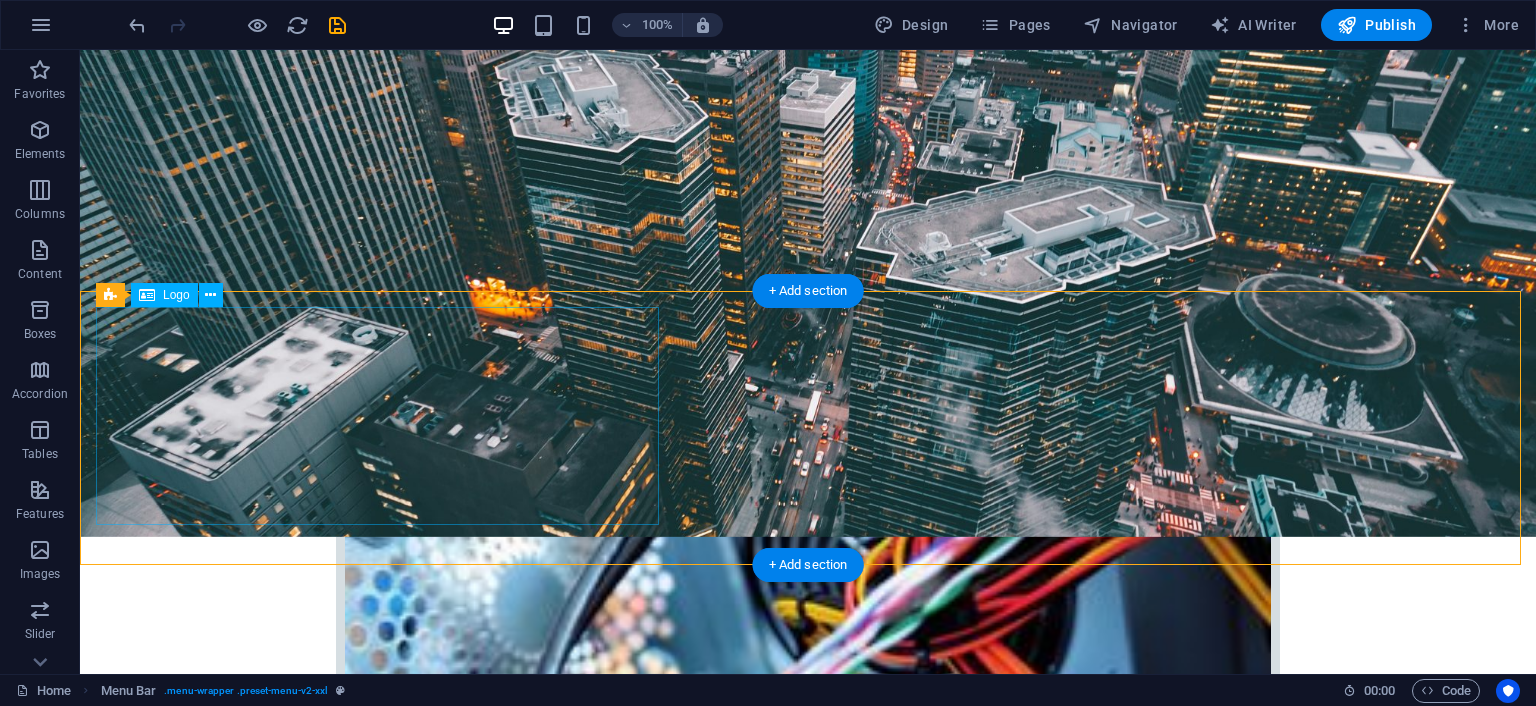 click at bounding box center [808, 2634] 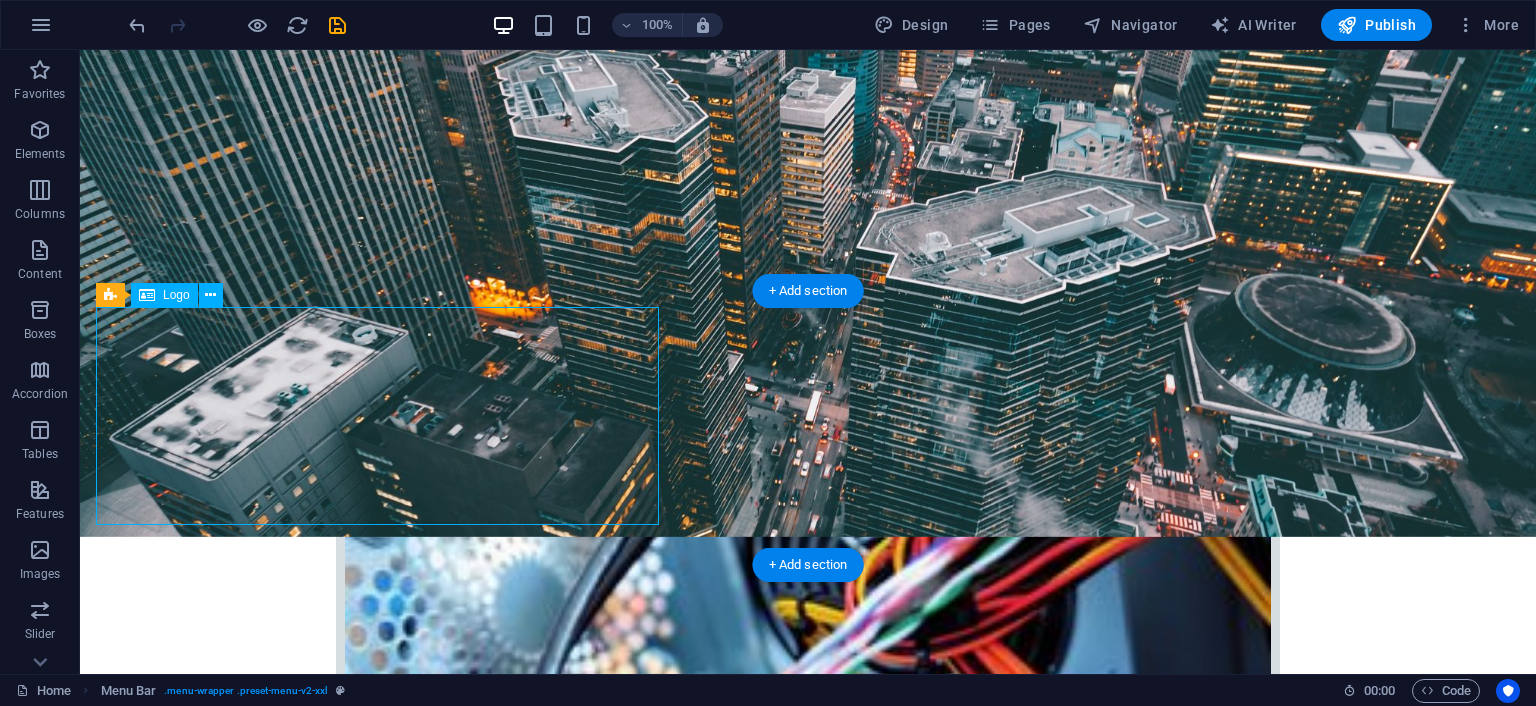 click at bounding box center [808, 2634] 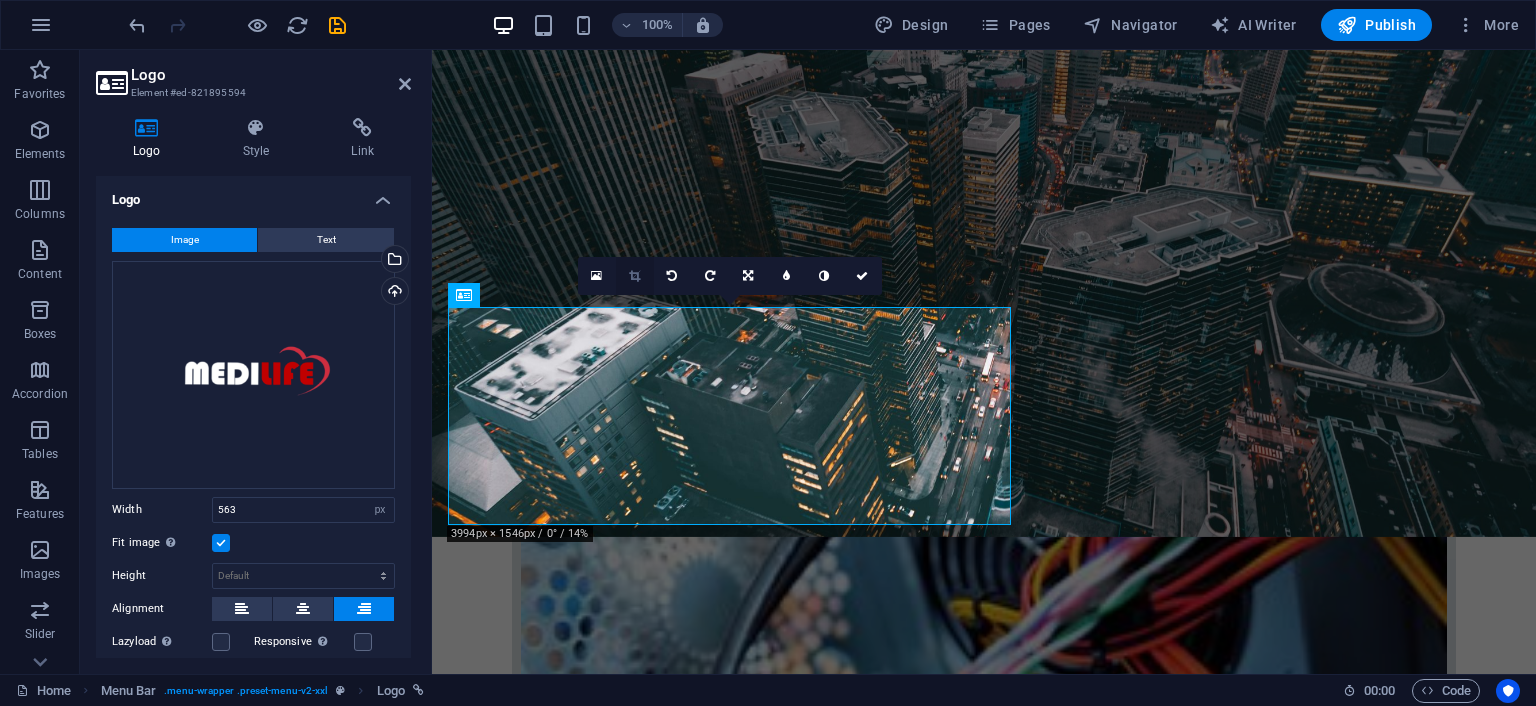 click at bounding box center [635, 276] 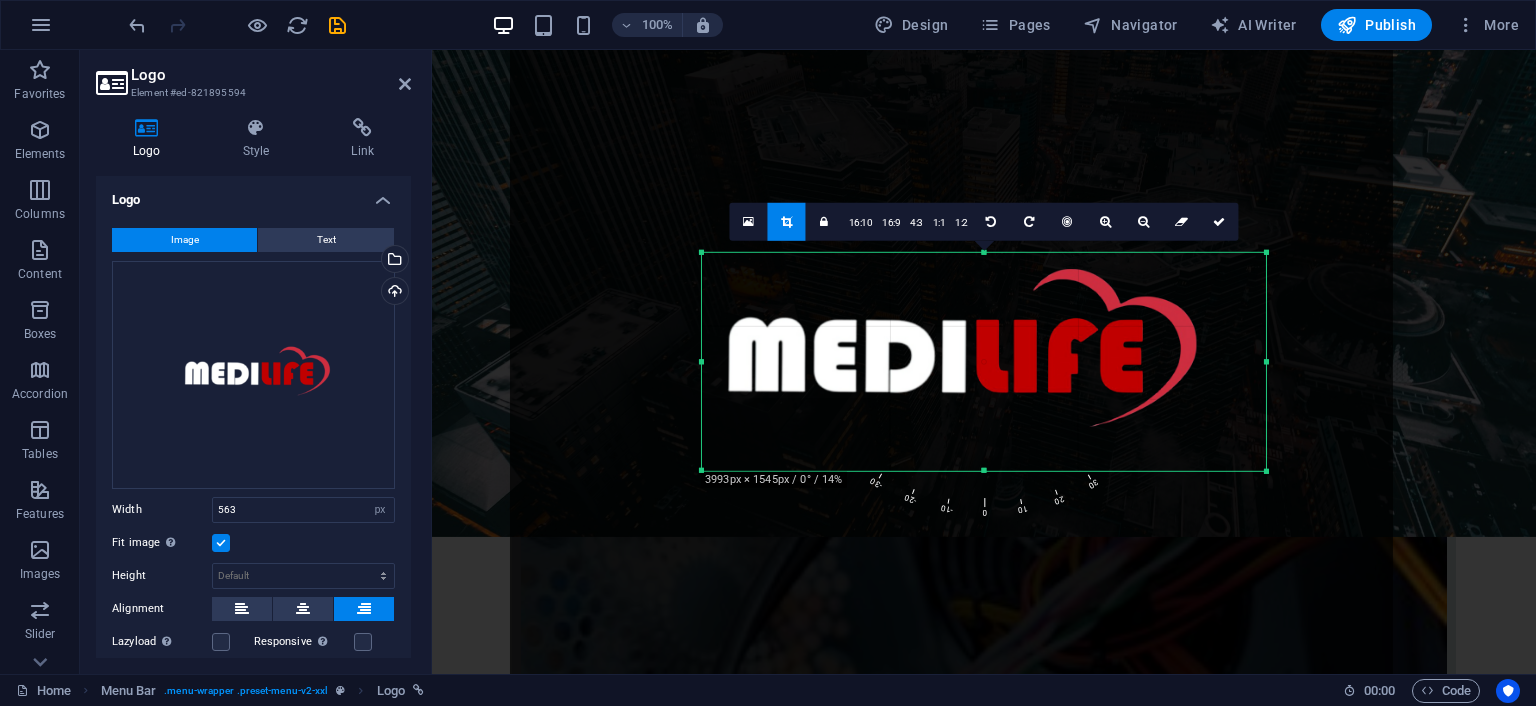 click at bounding box center [702, 470] 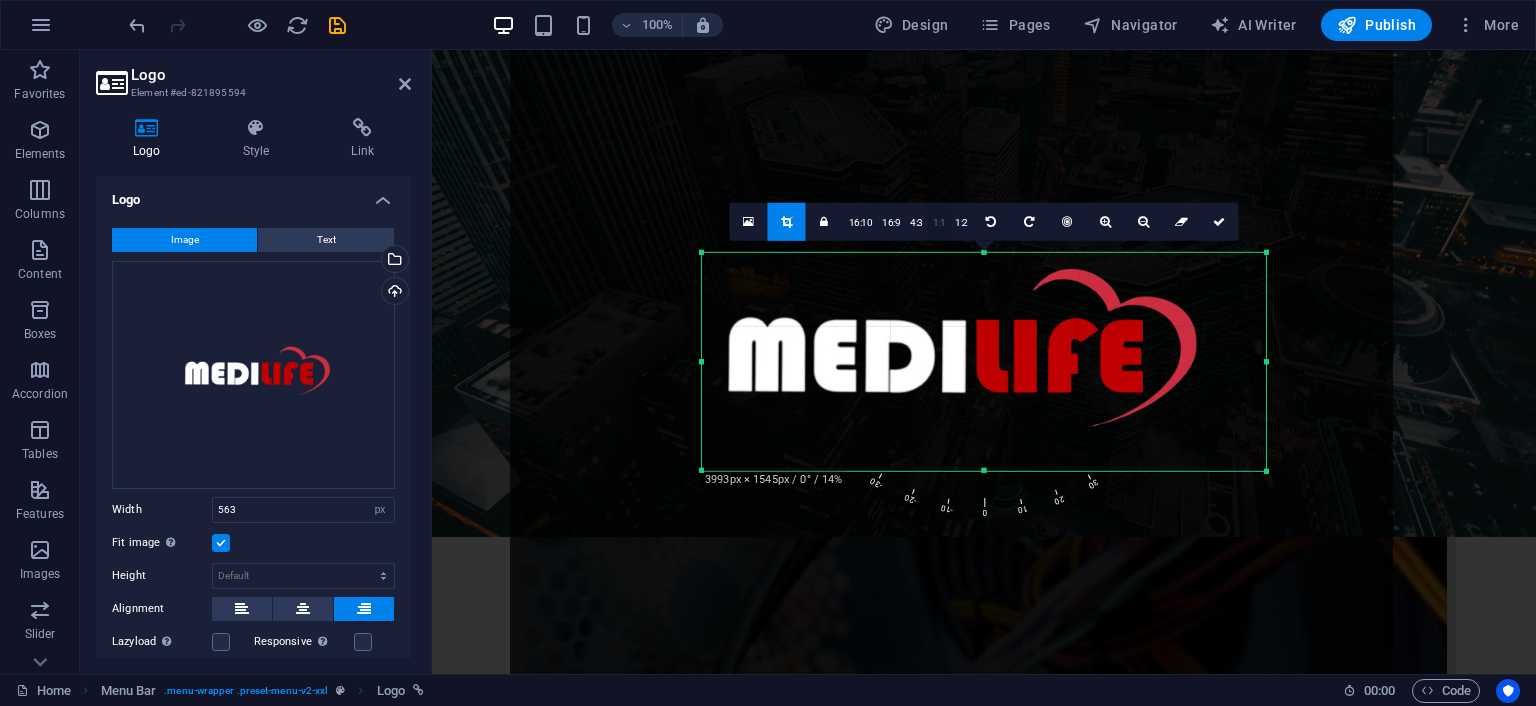 click on "1:1" at bounding box center (939, 223) 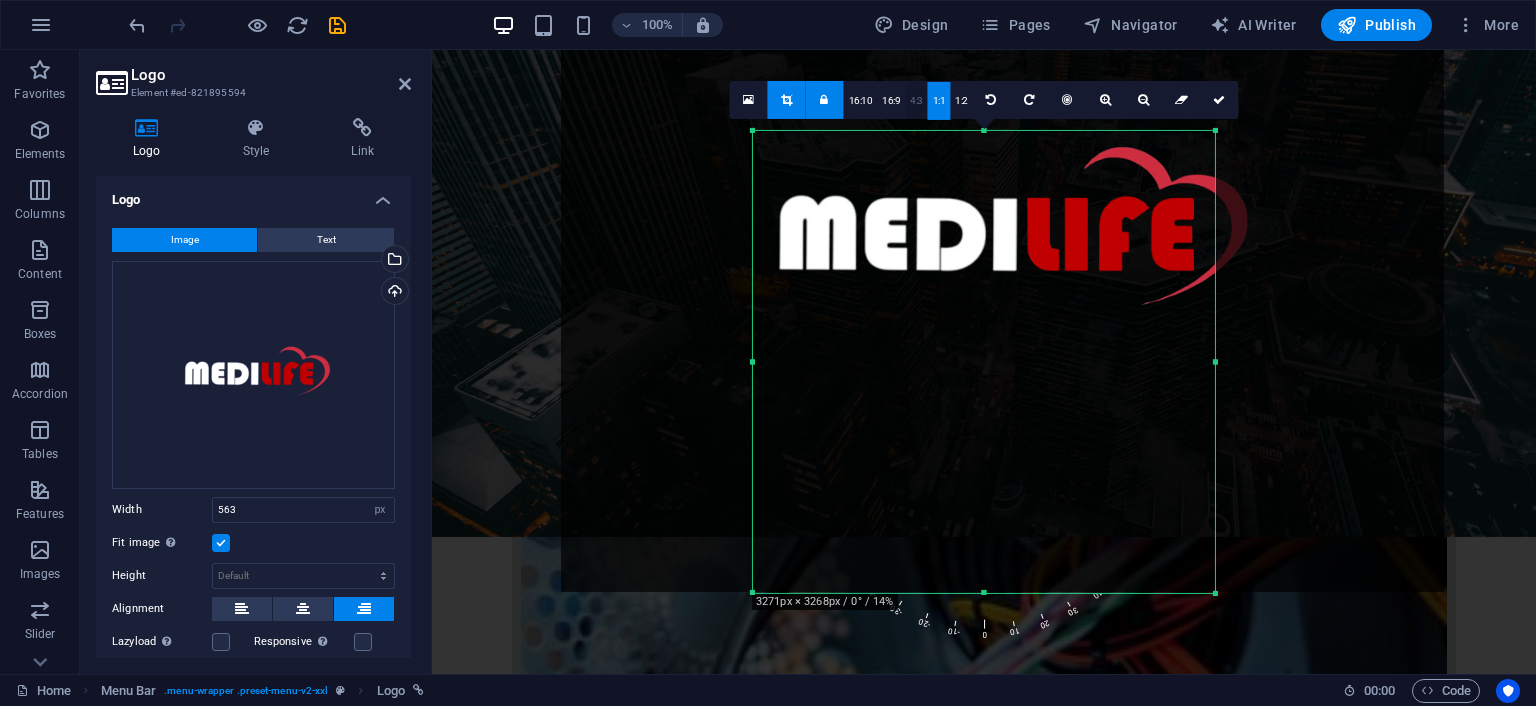 click on "4:3" at bounding box center (916, 101) 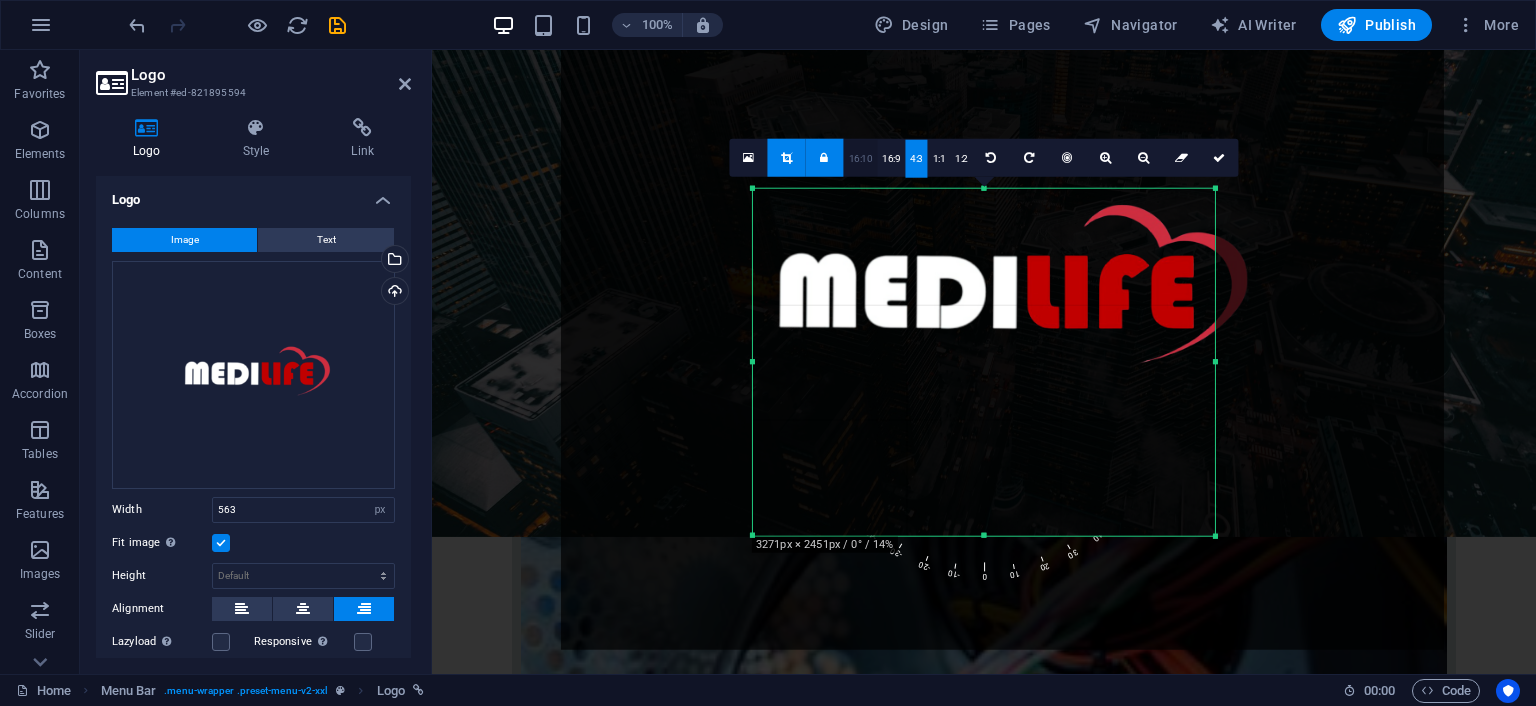 click on "16:10" at bounding box center (861, 159) 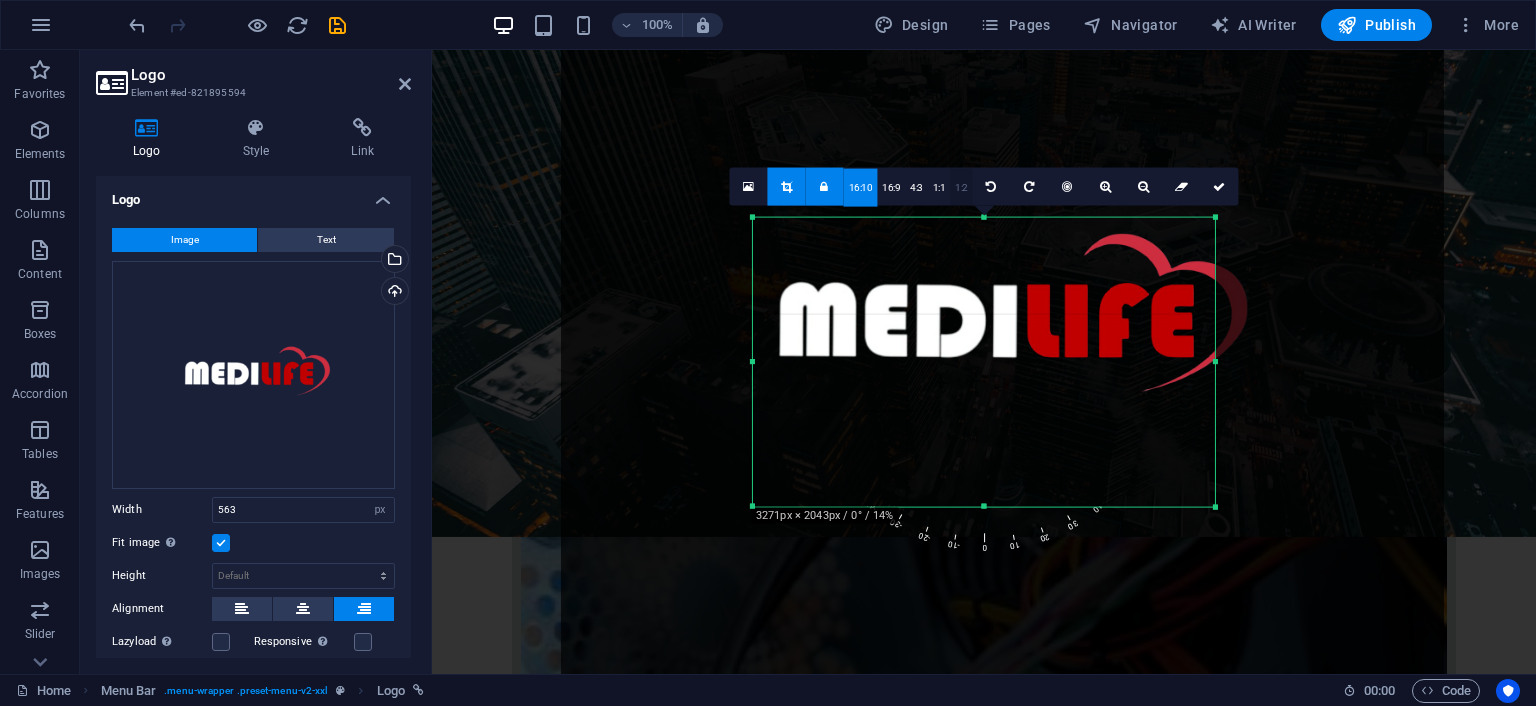 click on "1:2" at bounding box center (961, 188) 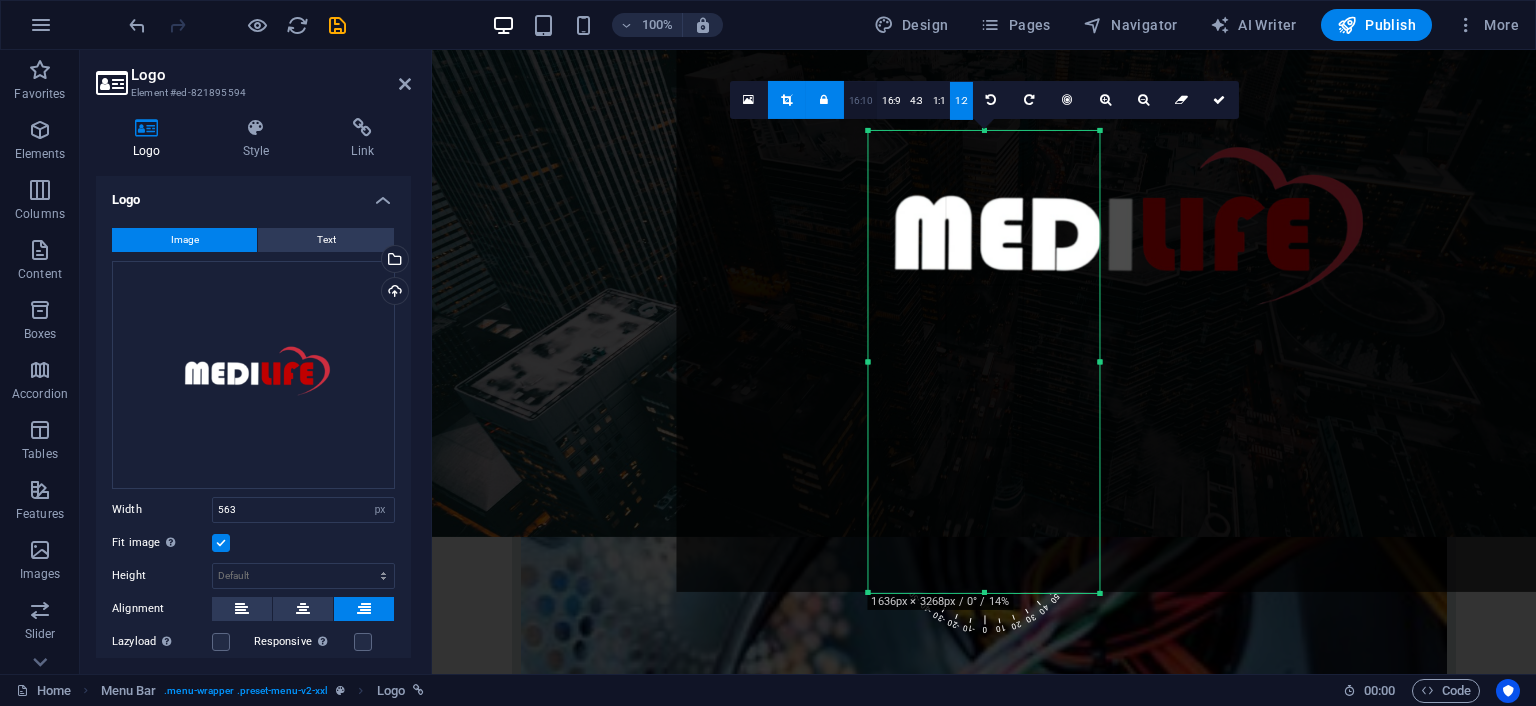 click on "16:10" at bounding box center [861, 101] 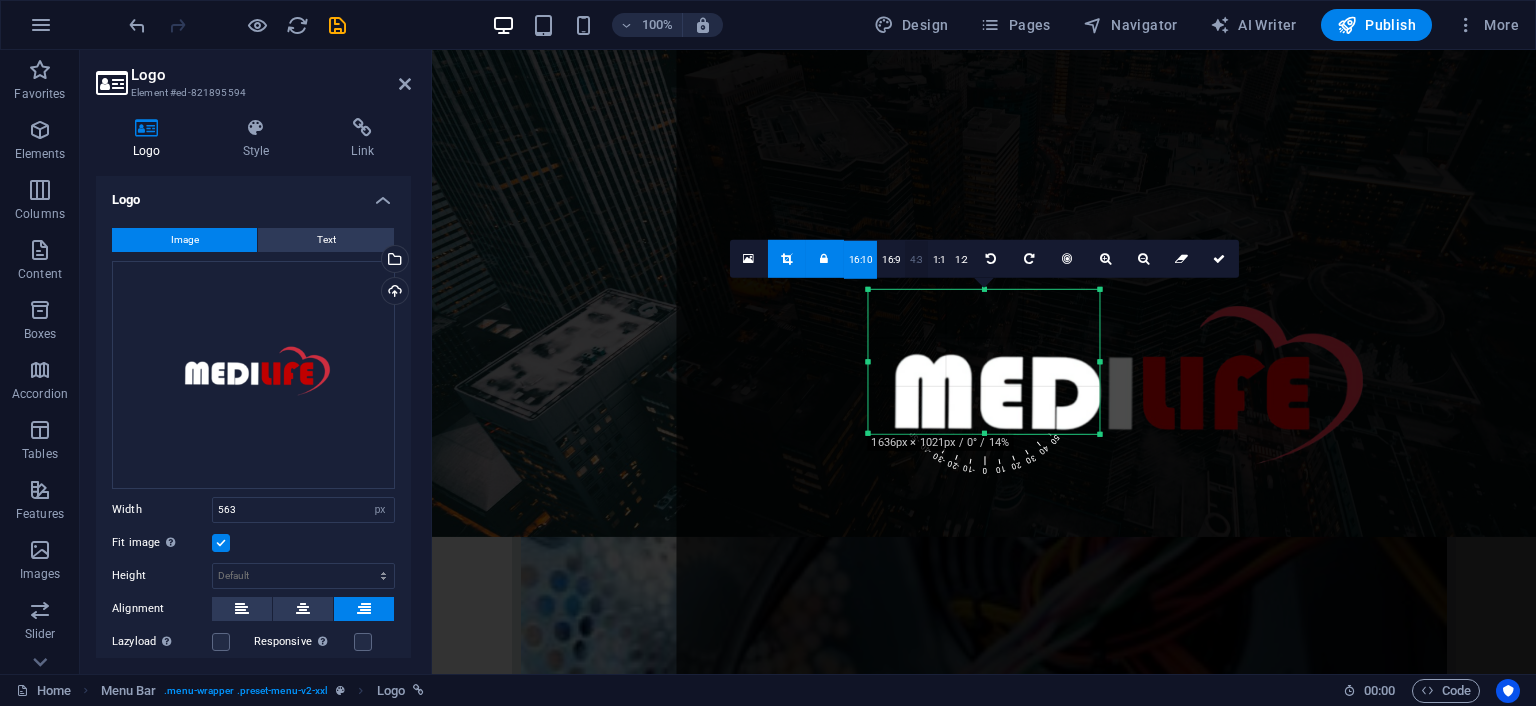 click on "4:3" at bounding box center (916, 260) 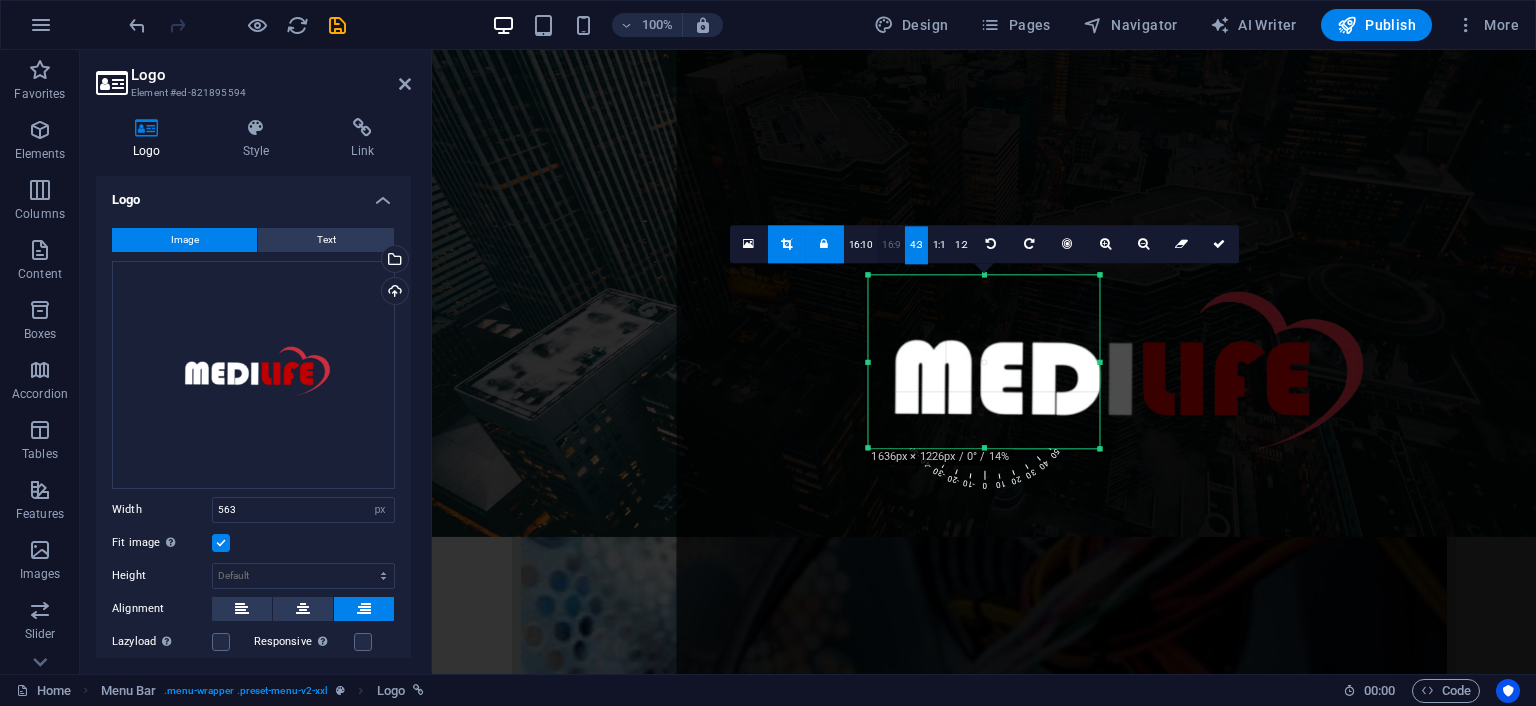 click on "16:9" at bounding box center (891, 245) 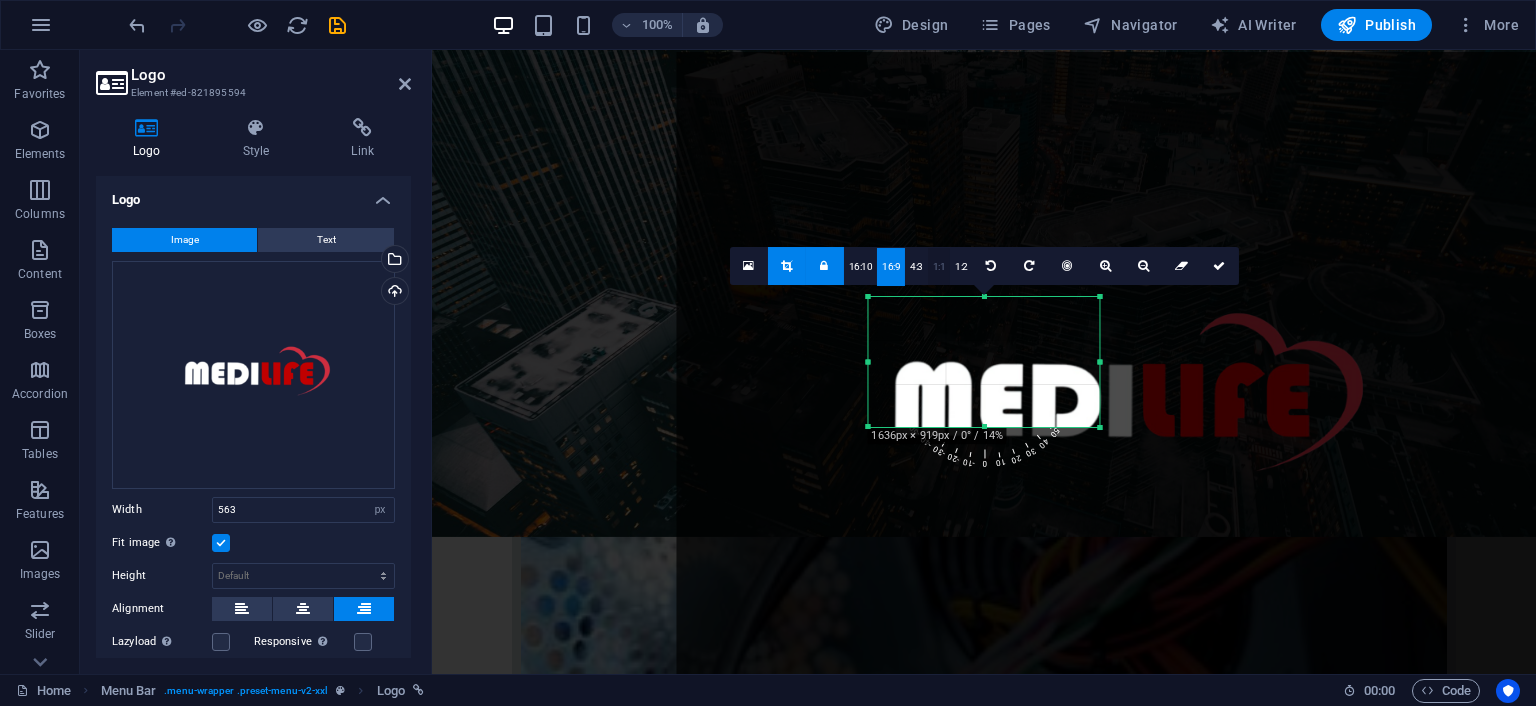 click on "1:1" at bounding box center [939, 267] 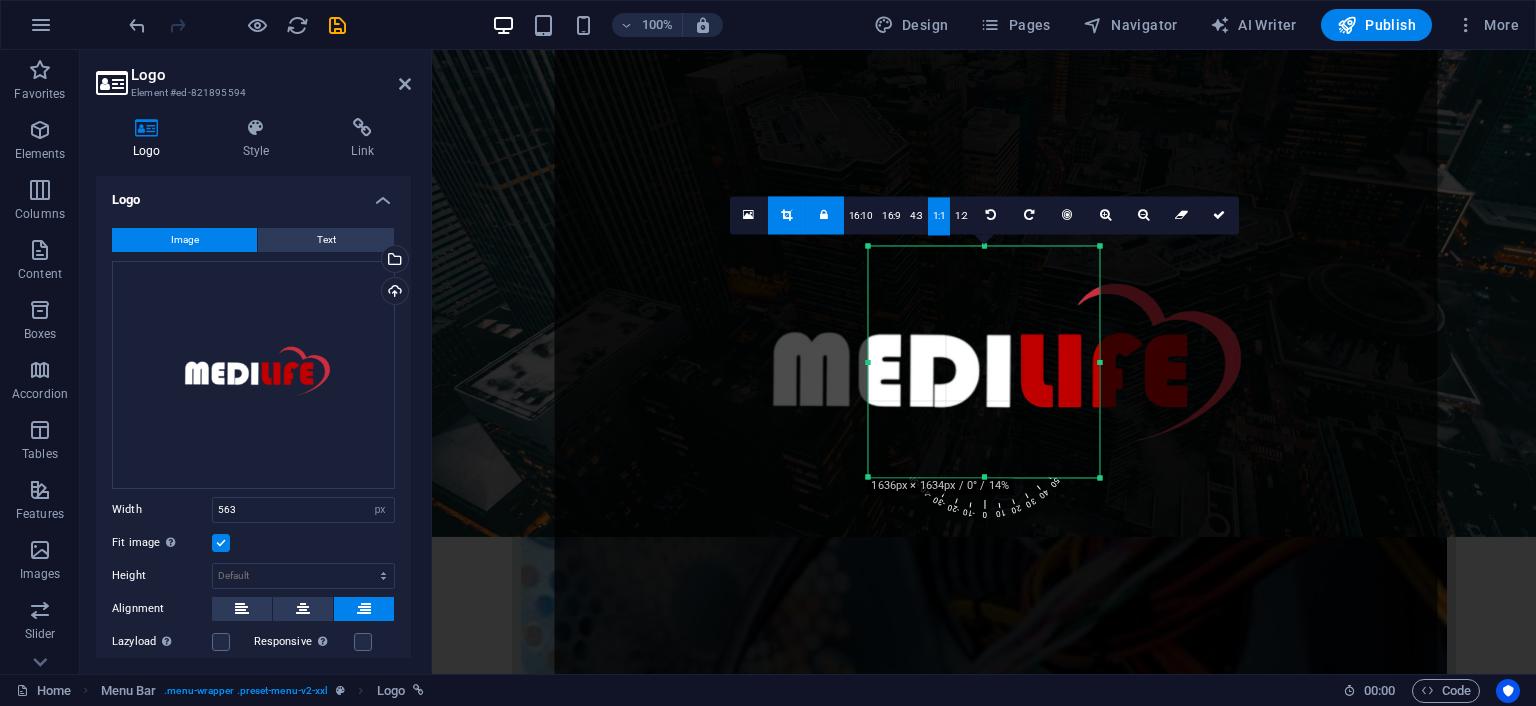drag, startPoint x: 1106, startPoint y: 361, endPoint x: 1004, endPoint y: 381, distance: 103.94229 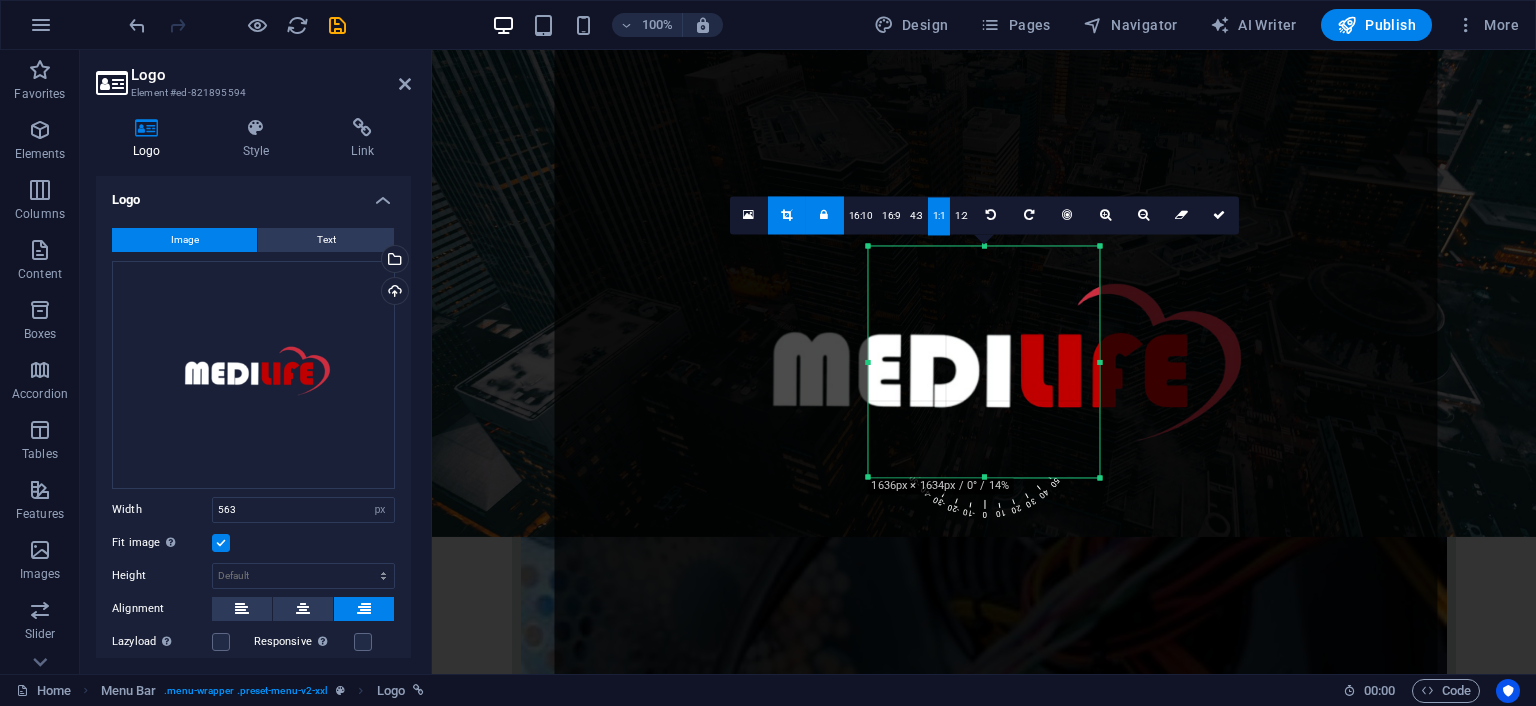 click at bounding box center (996, 376) 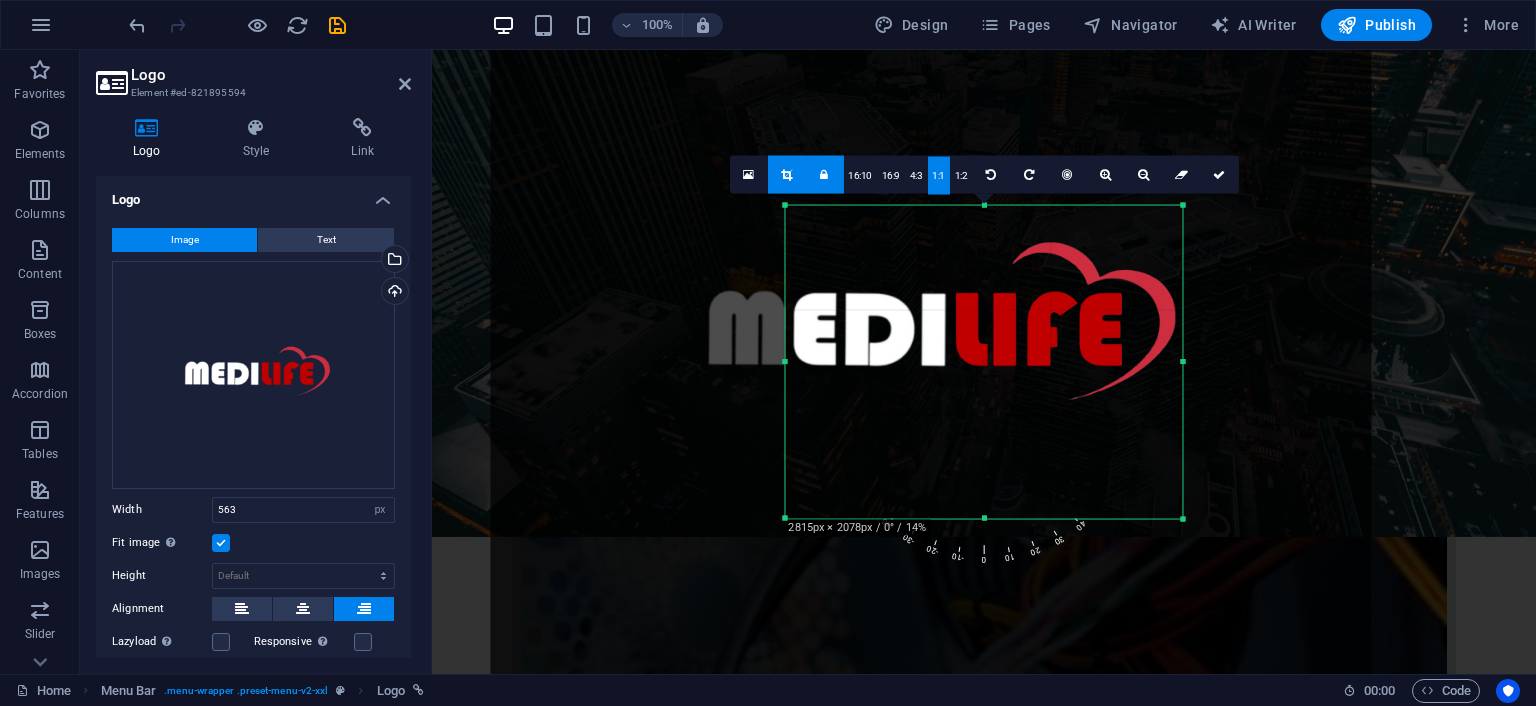 drag, startPoint x: 1134, startPoint y: 364, endPoint x: 1267, endPoint y: 351, distance: 133.63383 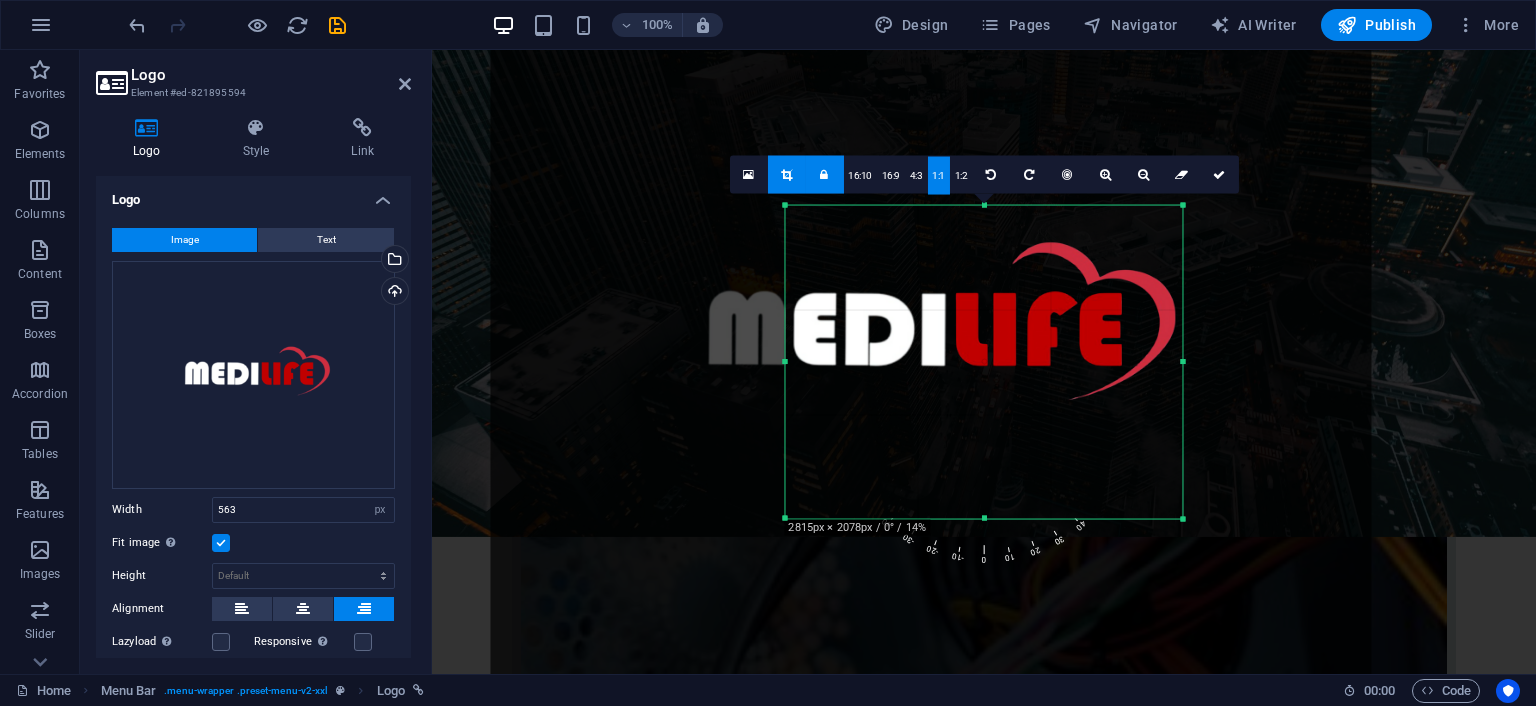 click on "180 170 160 150 140 130 120 110 100 90 80 70 60 50 40 30 20 10 0 -10 -20 -30 -40 -50 -60 -70 -80 -90 -100 -110 -120 -130 -140 -150 -160 -170 2815px × 2078px / 0° / 14% 16:10 16:9 4:3 1:1 1:2 0" at bounding box center [983, 362] 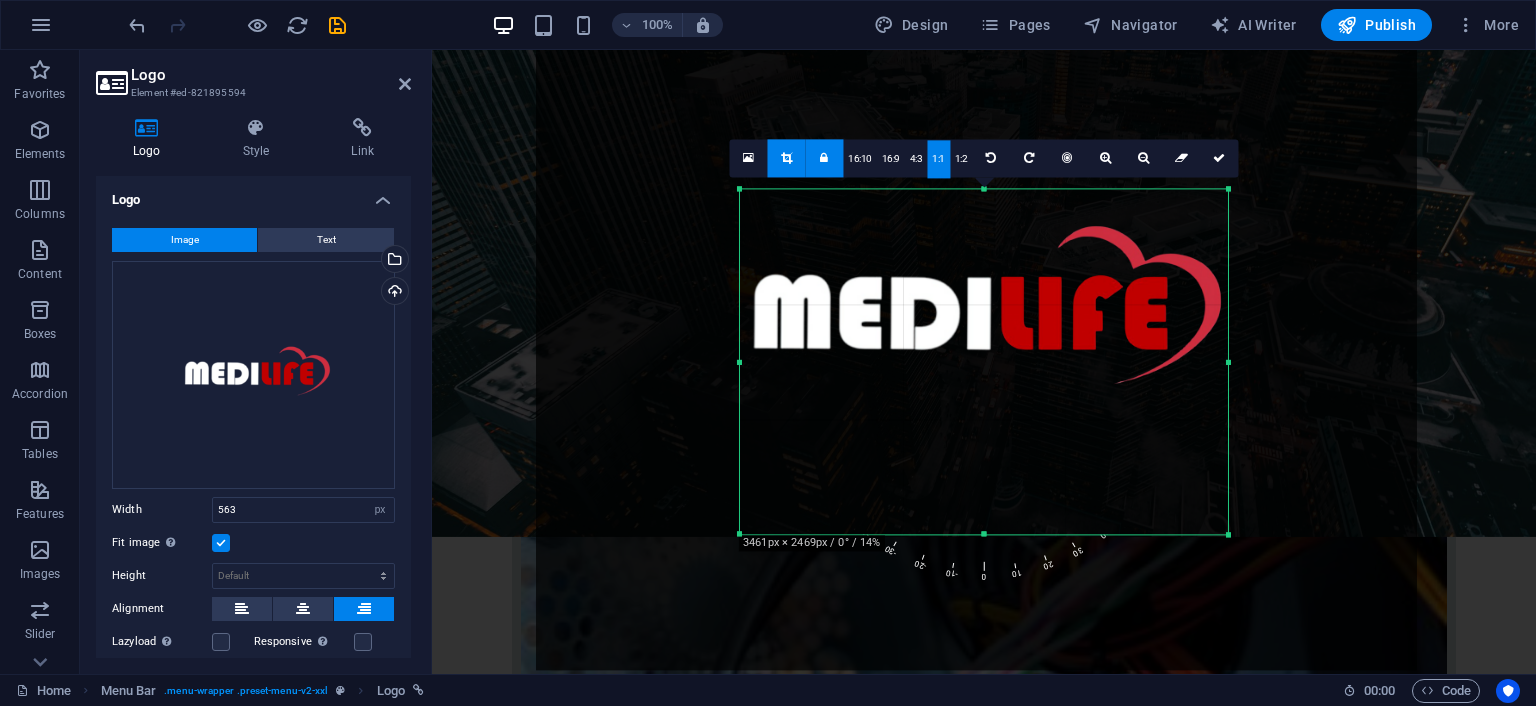 drag, startPoint x: 783, startPoint y: 357, endPoint x: 692, endPoint y: 359, distance: 91.02197 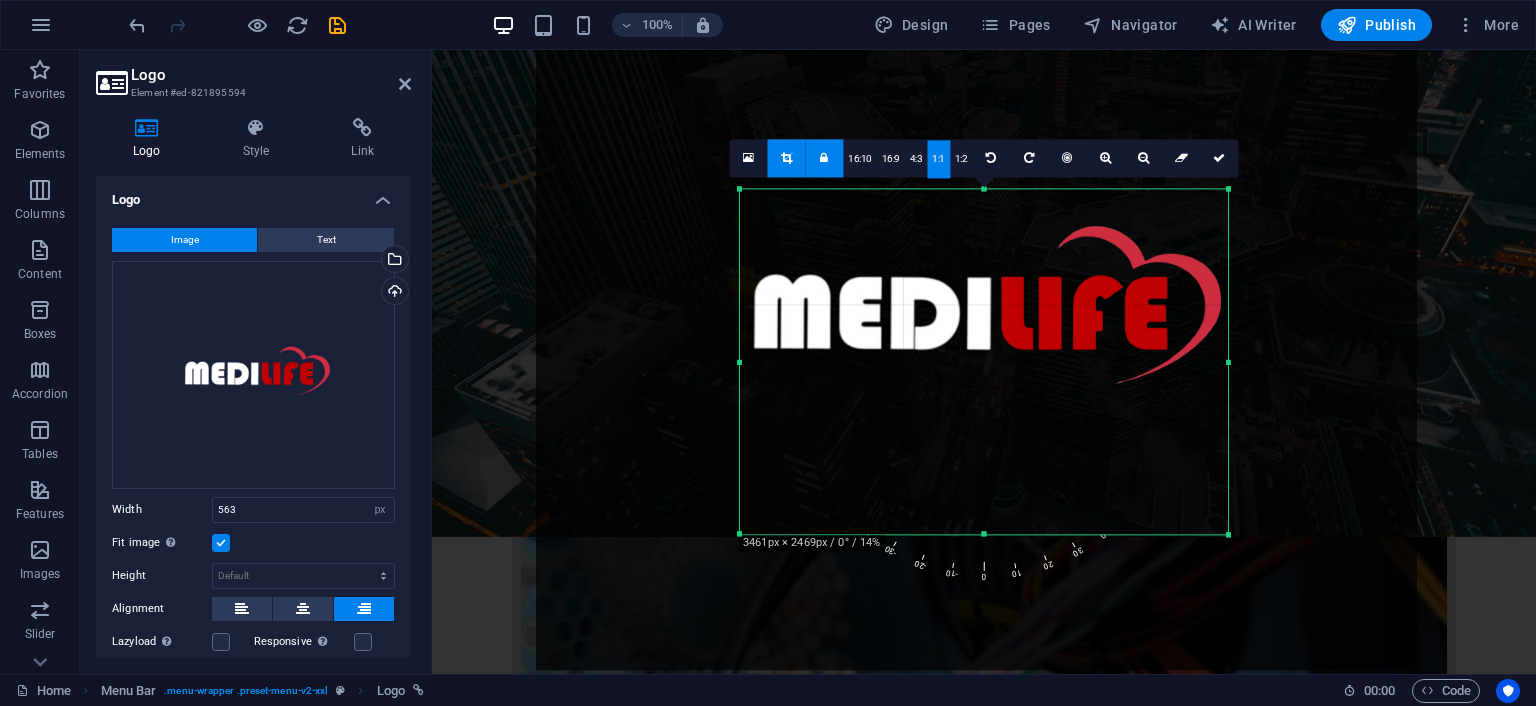 click on "180 170 160 150 140 130 120 110 100 90 80 70 60 50 40 30 20 10 0 -10 -20 -30 -40 -50 -60 -70 -80 -90 -100 -110 -120 -130 -140 -150 -160 -170 3461px × 2469px / 0° / 14% 16:10 16:9 4:3 1:1 1:2 0" at bounding box center (984, 361) 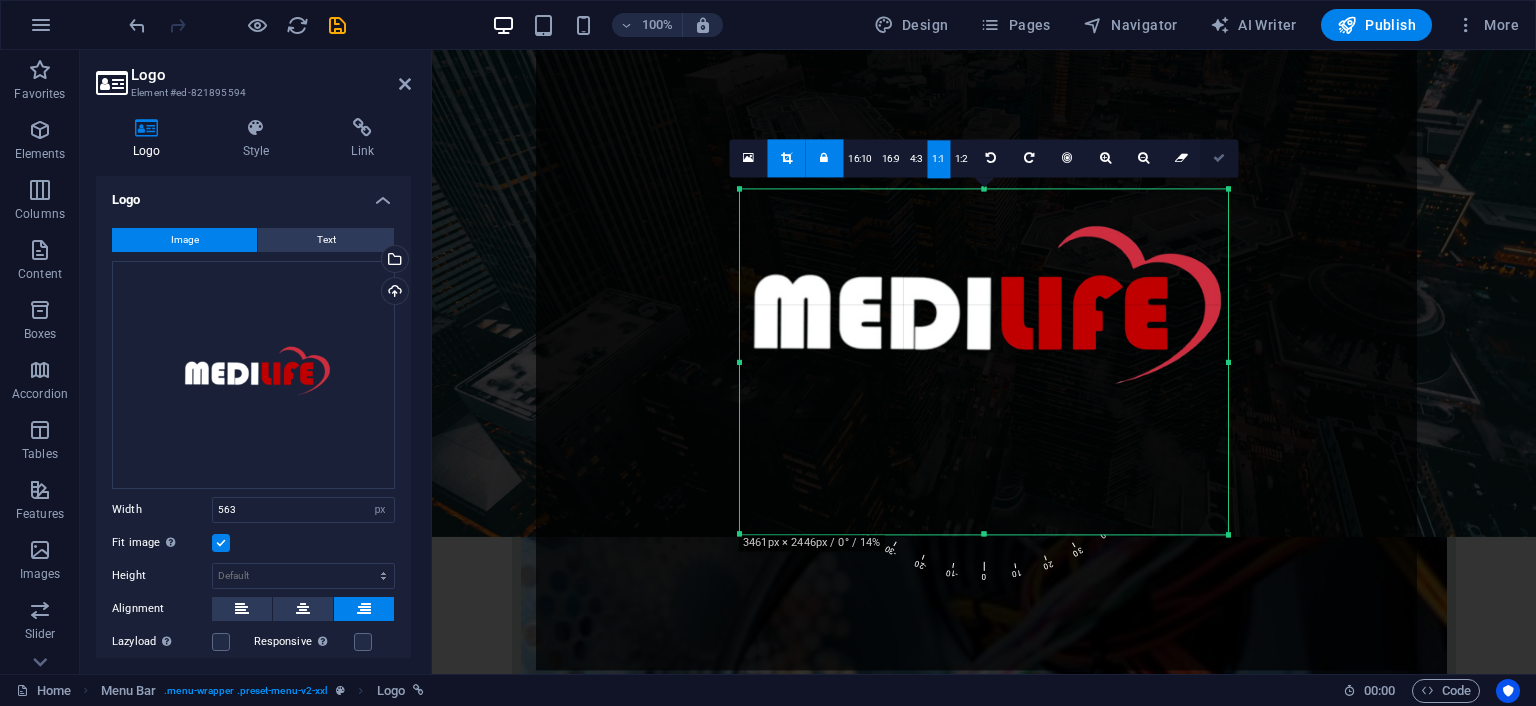 click at bounding box center [1219, 158] 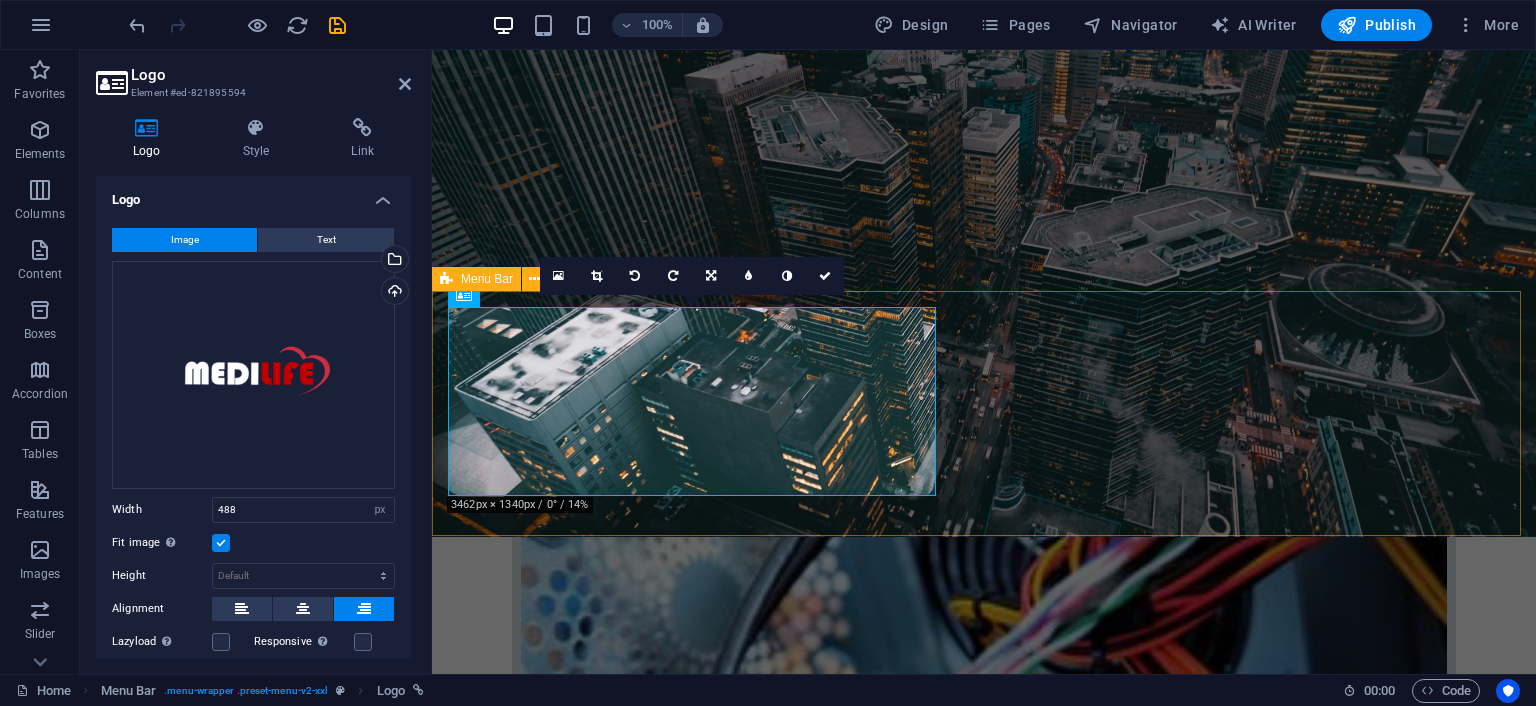 click on "Home Company IT Support Jobs & Career Contact" at bounding box center [984, 2709] 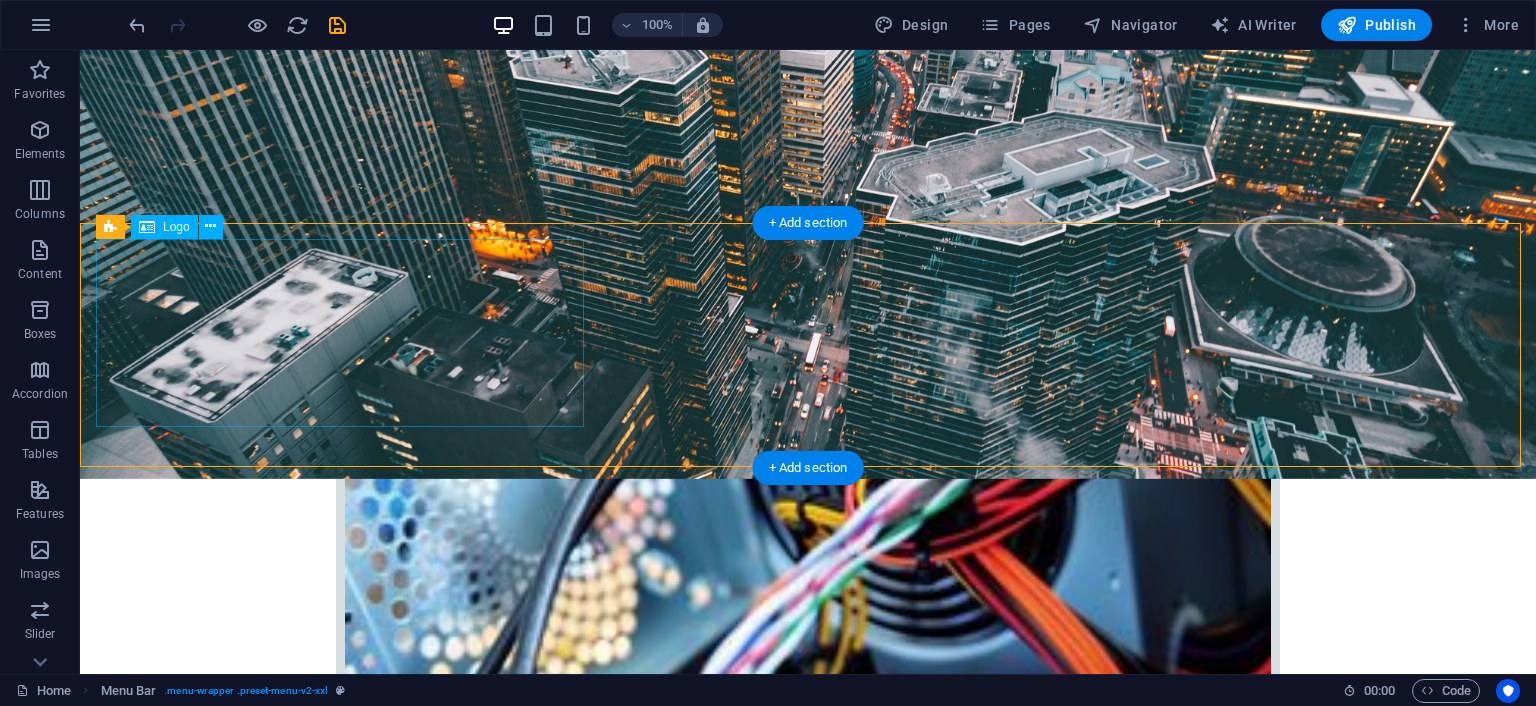 scroll, scrollTop: 500, scrollLeft: 0, axis: vertical 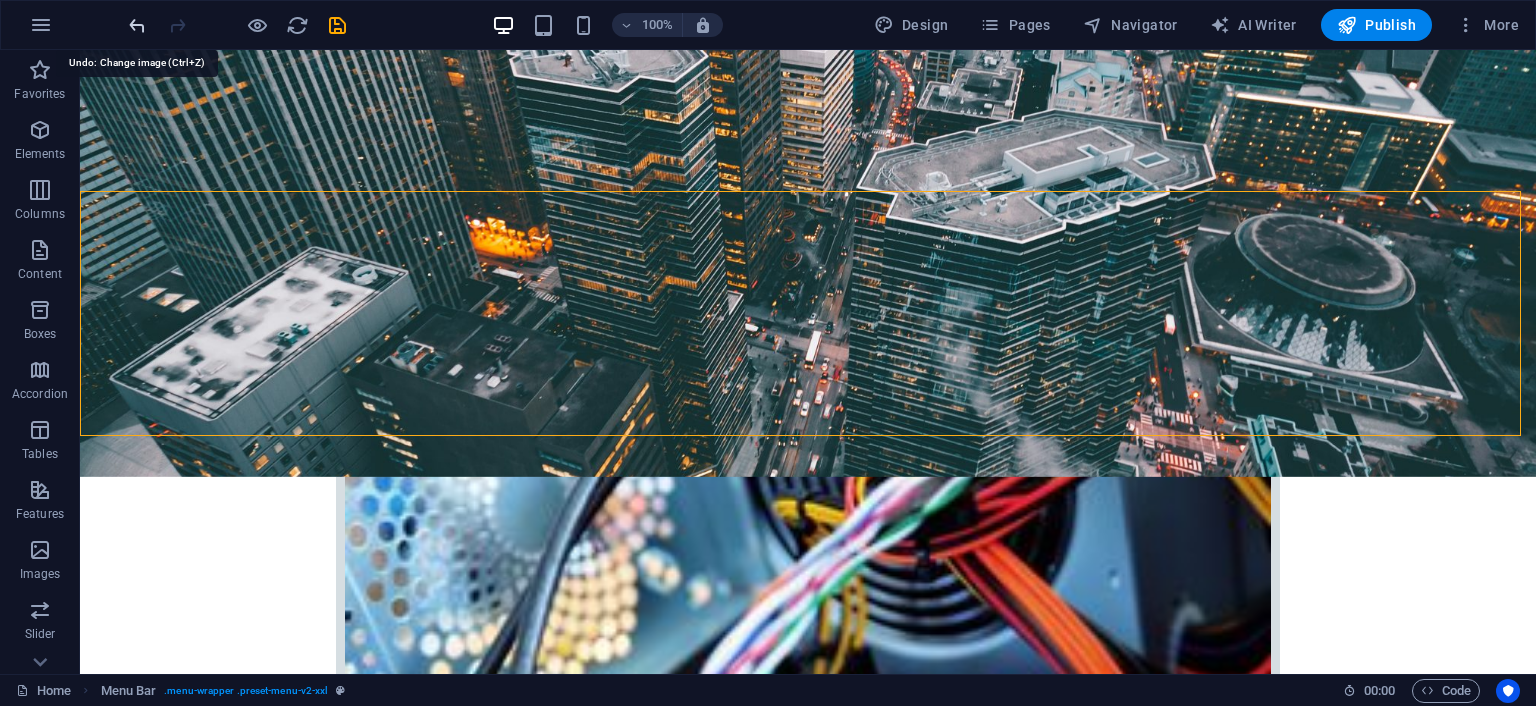 click at bounding box center (137, 25) 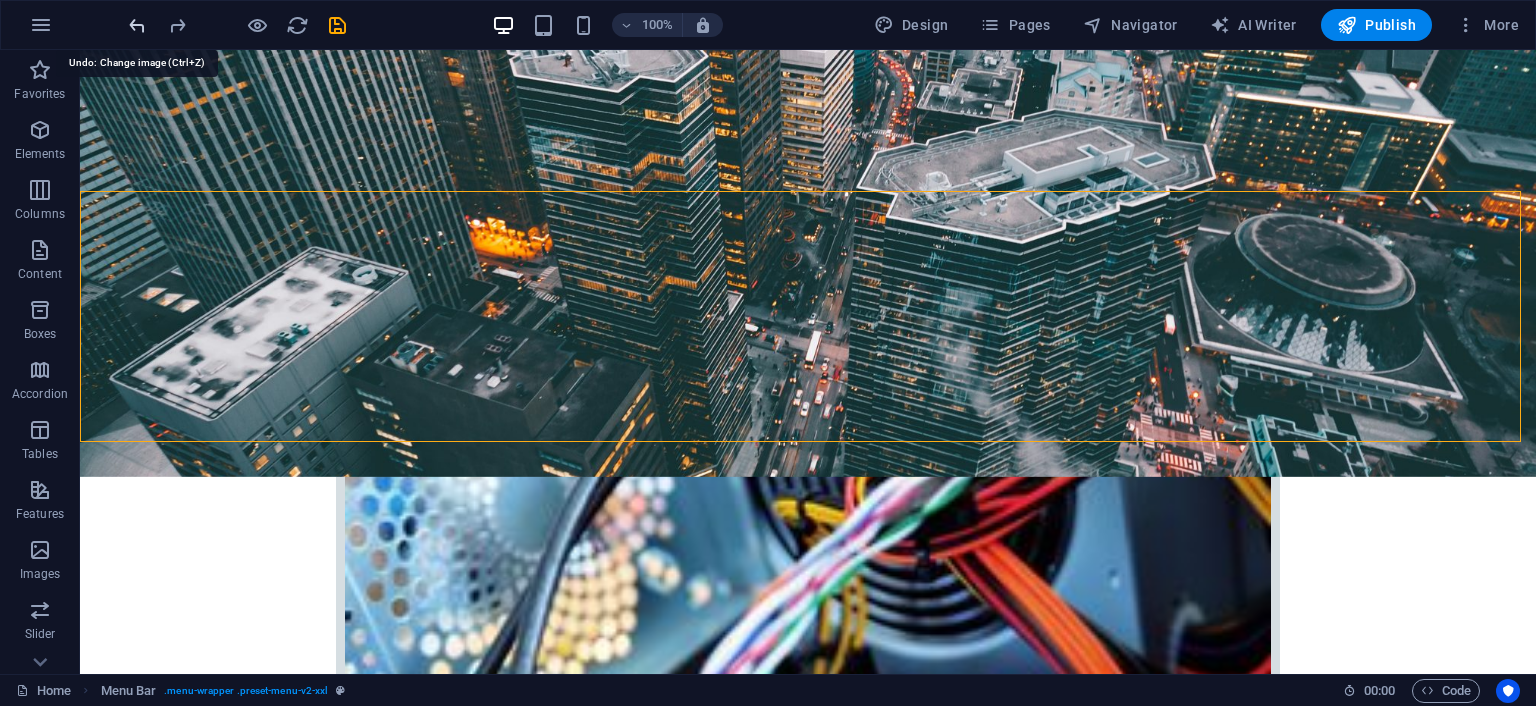 click at bounding box center (137, 25) 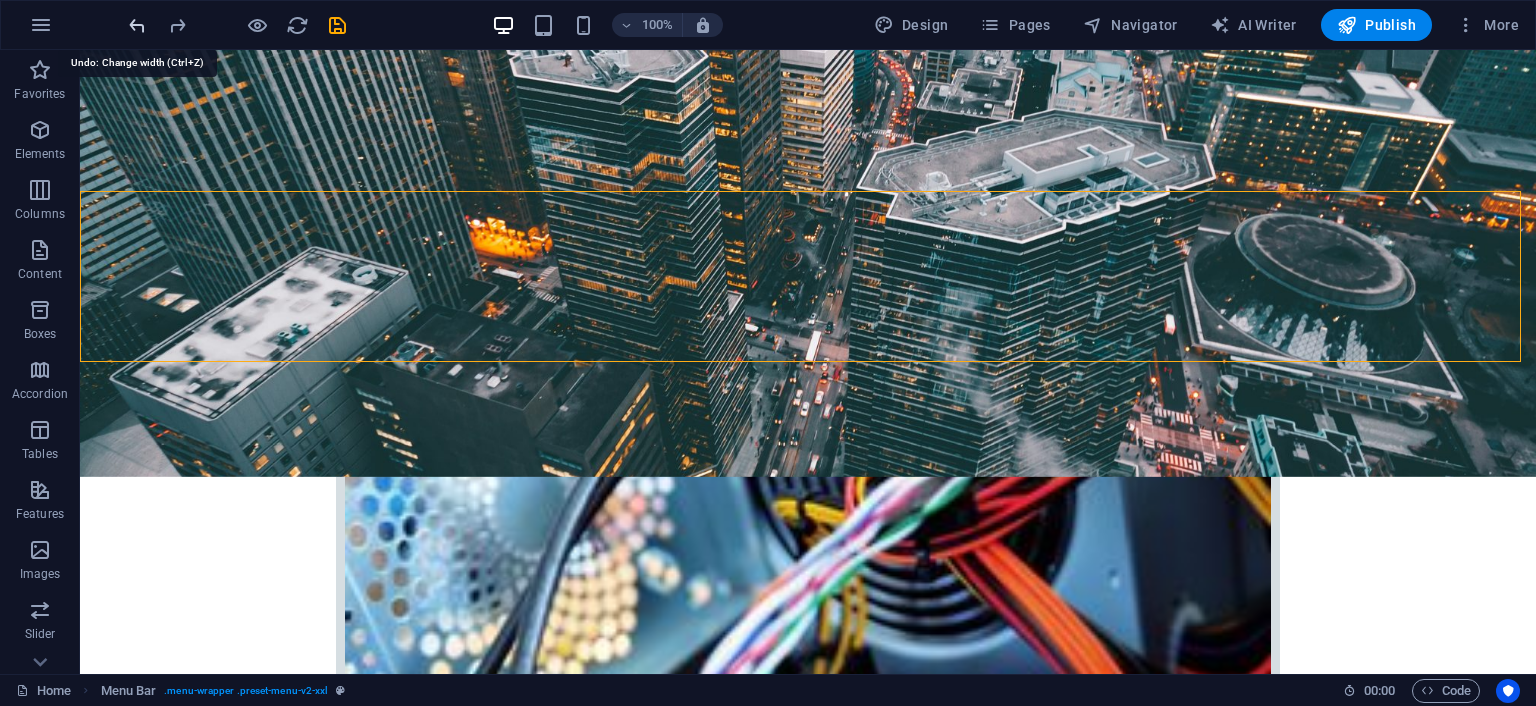 click at bounding box center (137, 25) 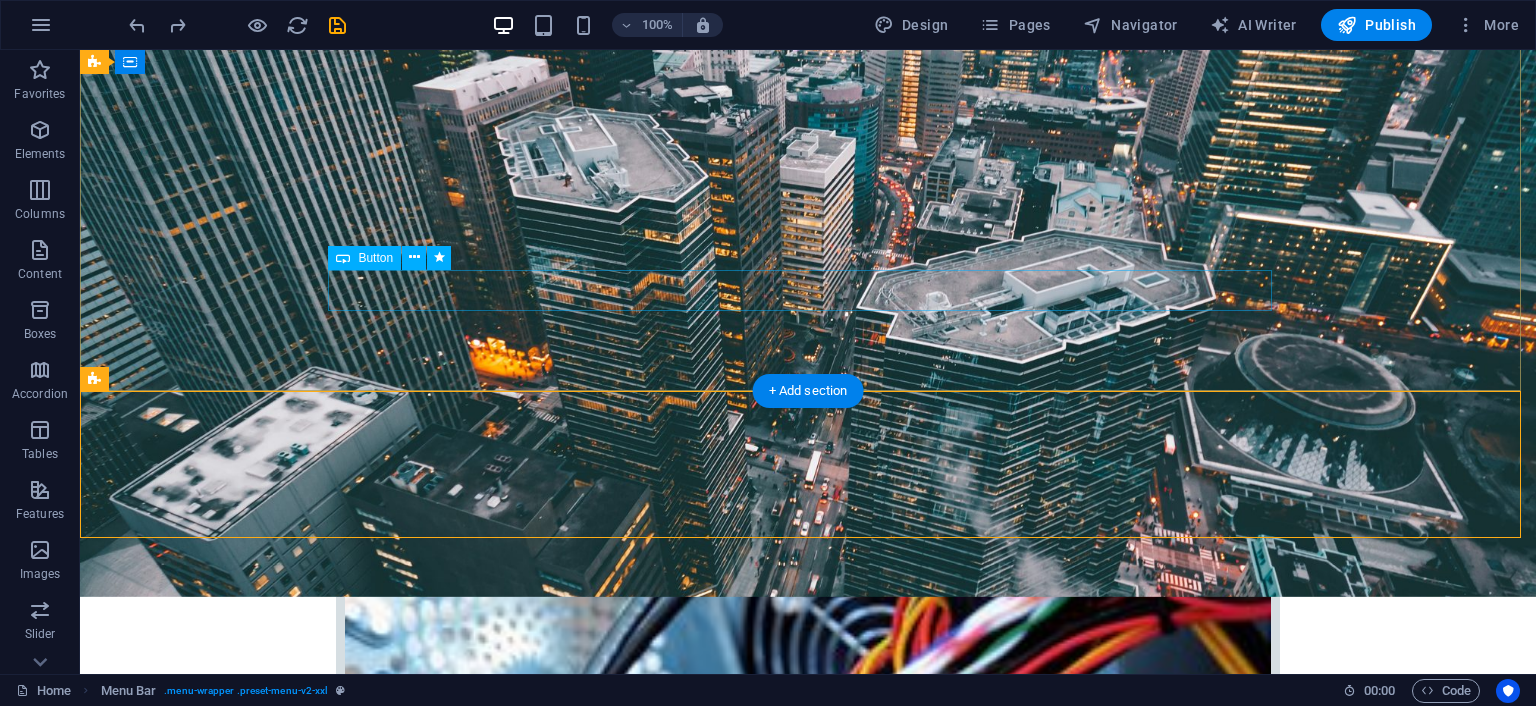 scroll, scrollTop: 400, scrollLeft: 0, axis: vertical 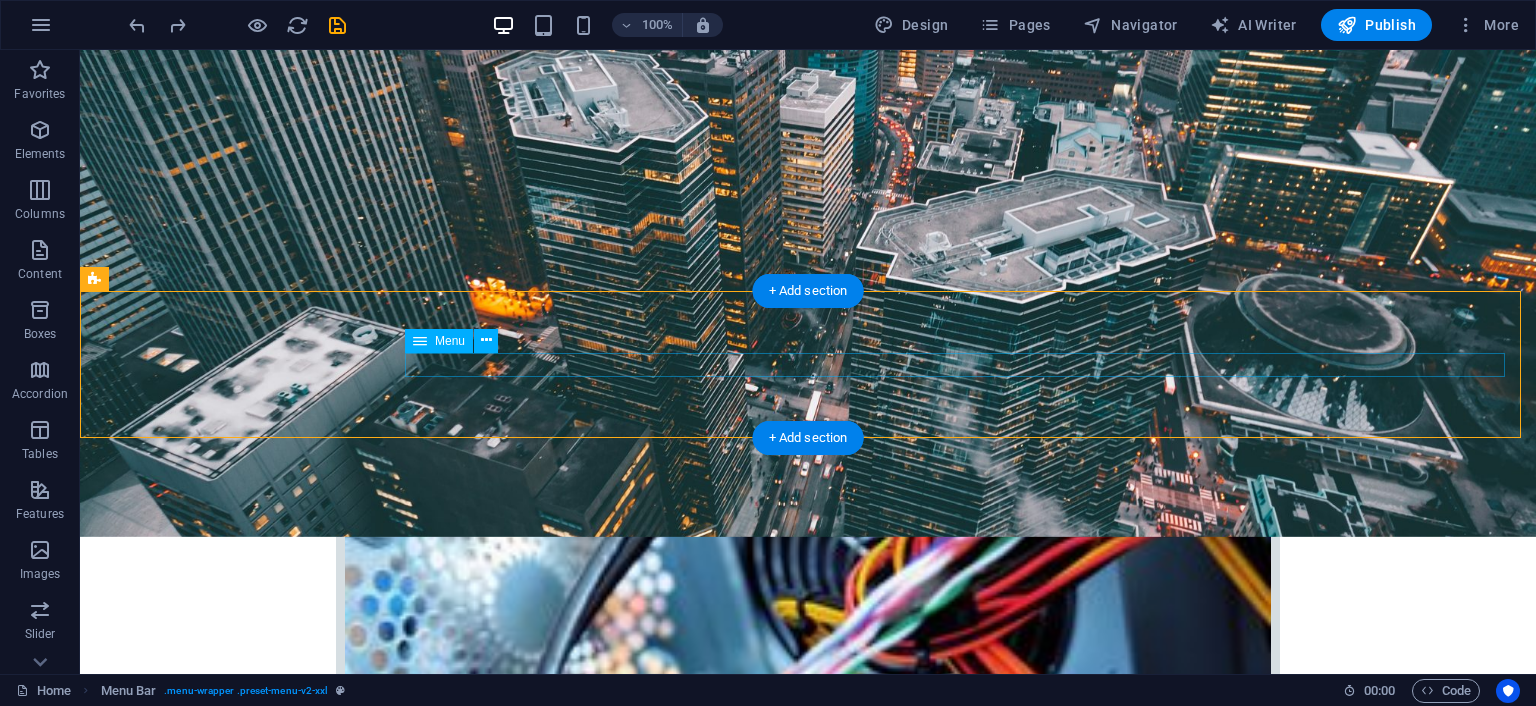 click on "Home Company IT Support Jobs & Career Contact" at bounding box center [808, 2652] 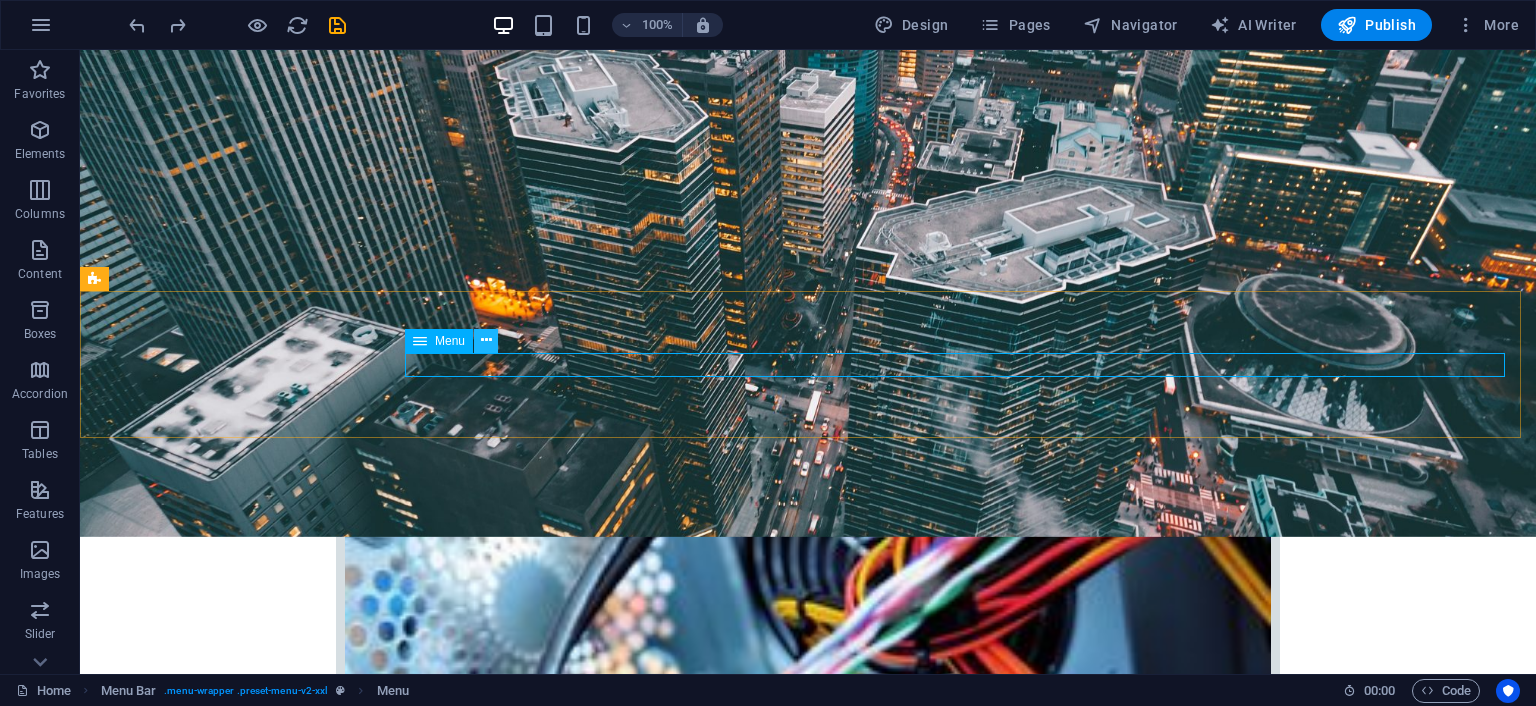 click at bounding box center [486, 340] 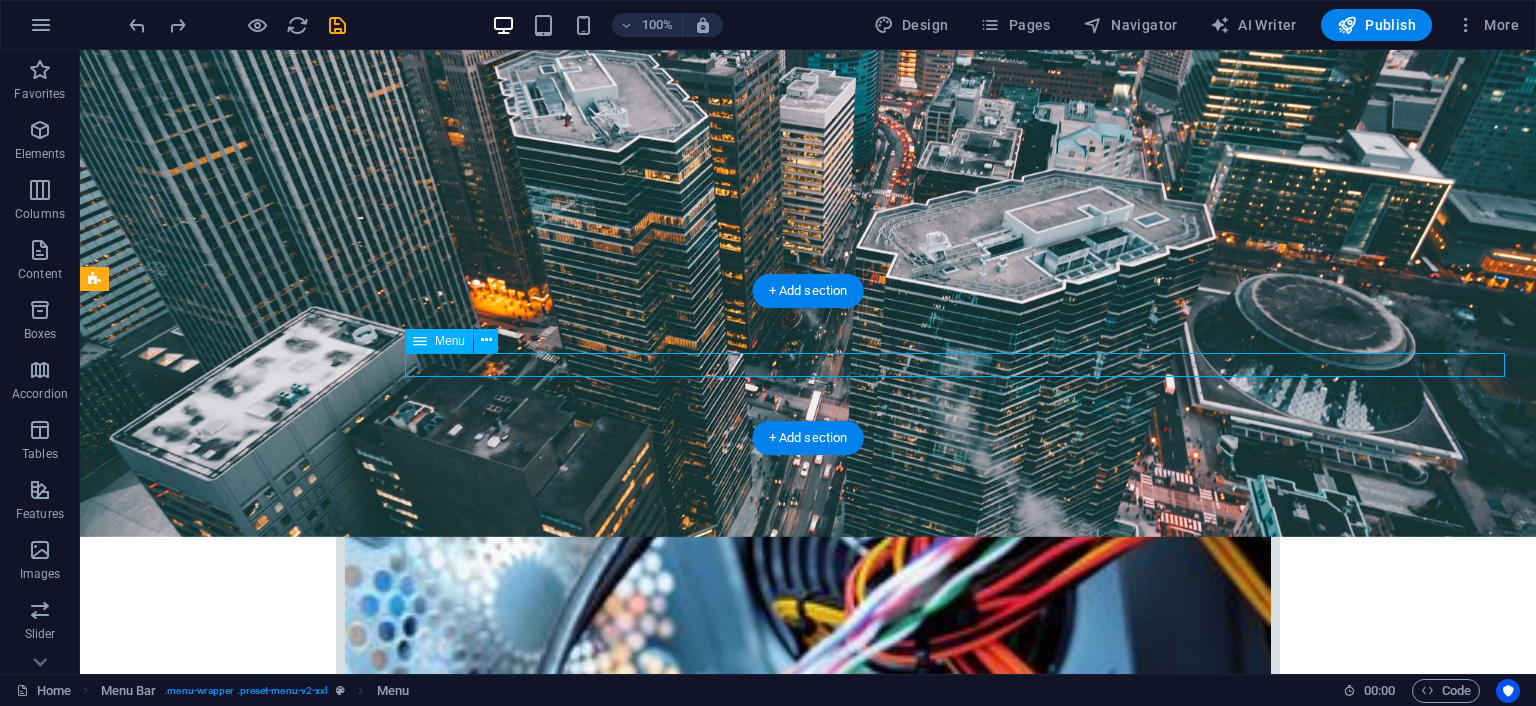 drag, startPoint x: 543, startPoint y: 367, endPoint x: 606, endPoint y: 367, distance: 63 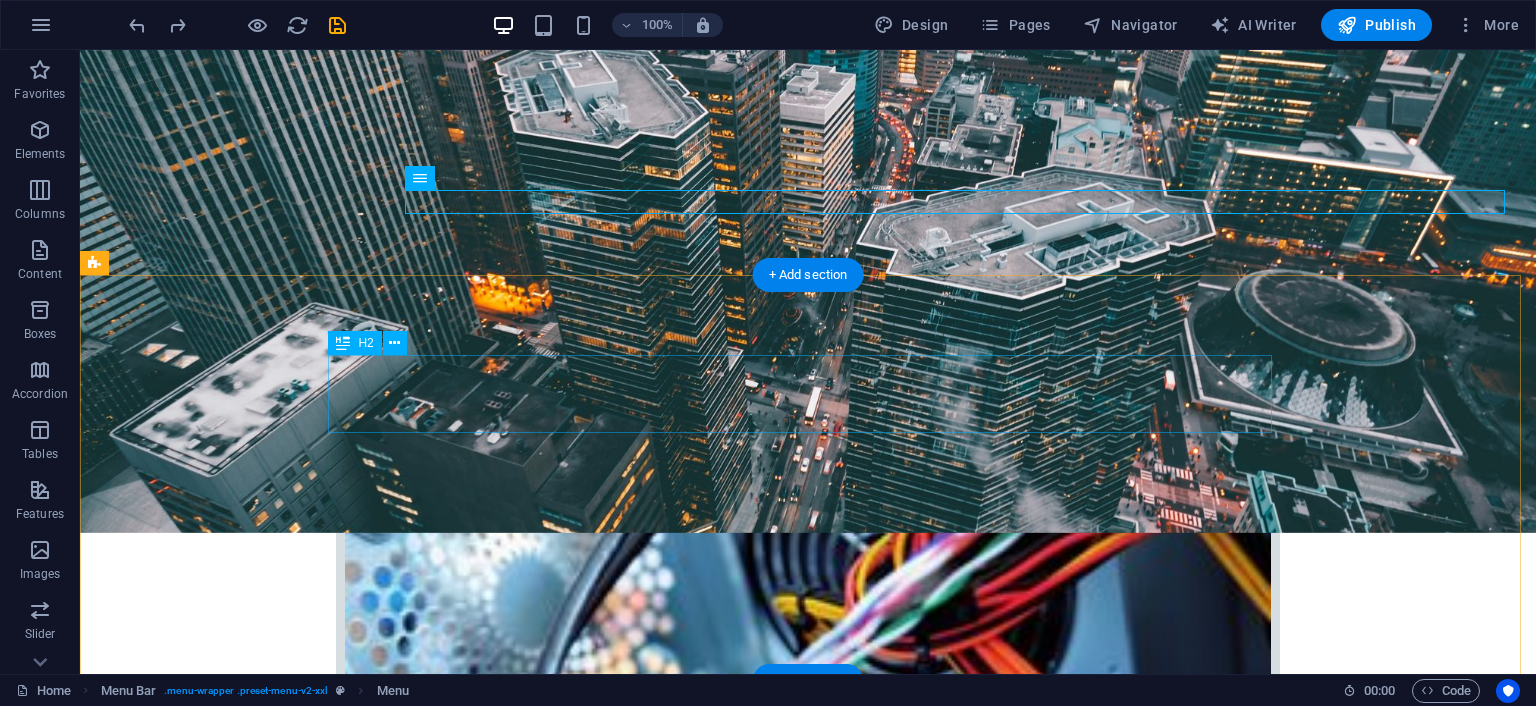 scroll, scrollTop: 400, scrollLeft: 0, axis: vertical 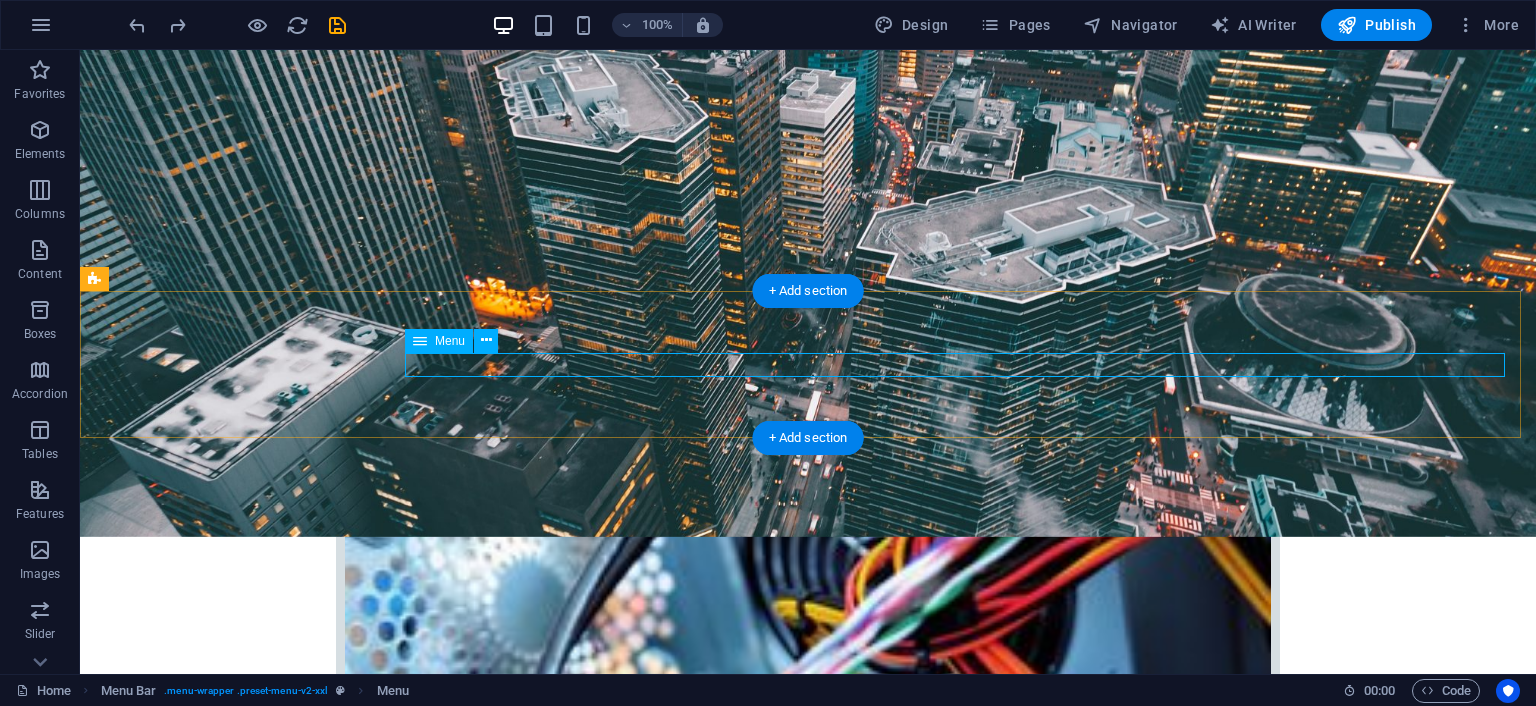 click on "Home Company IT Support Jobs & Career Contact" at bounding box center (808, 2652) 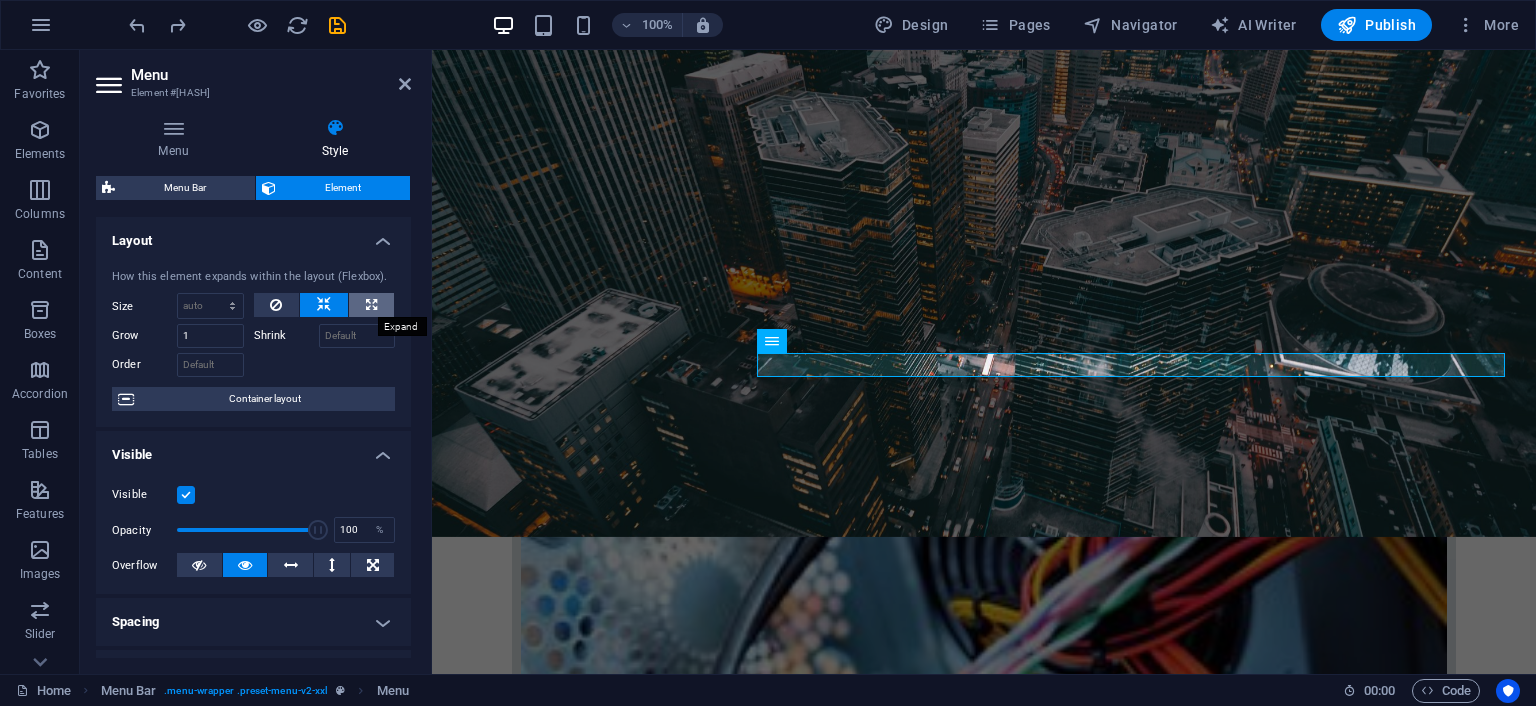 click at bounding box center (371, 305) 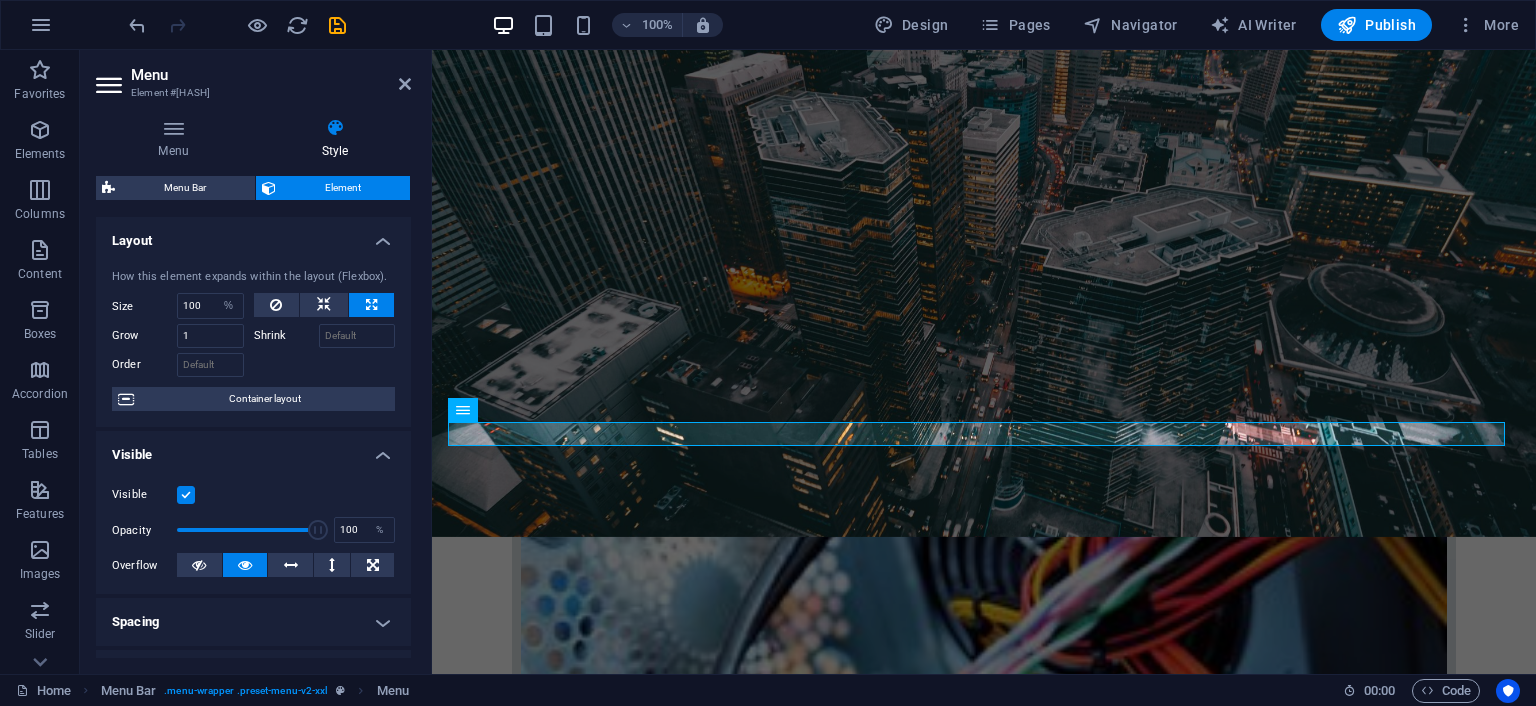 click at bounding box center (371, 305) 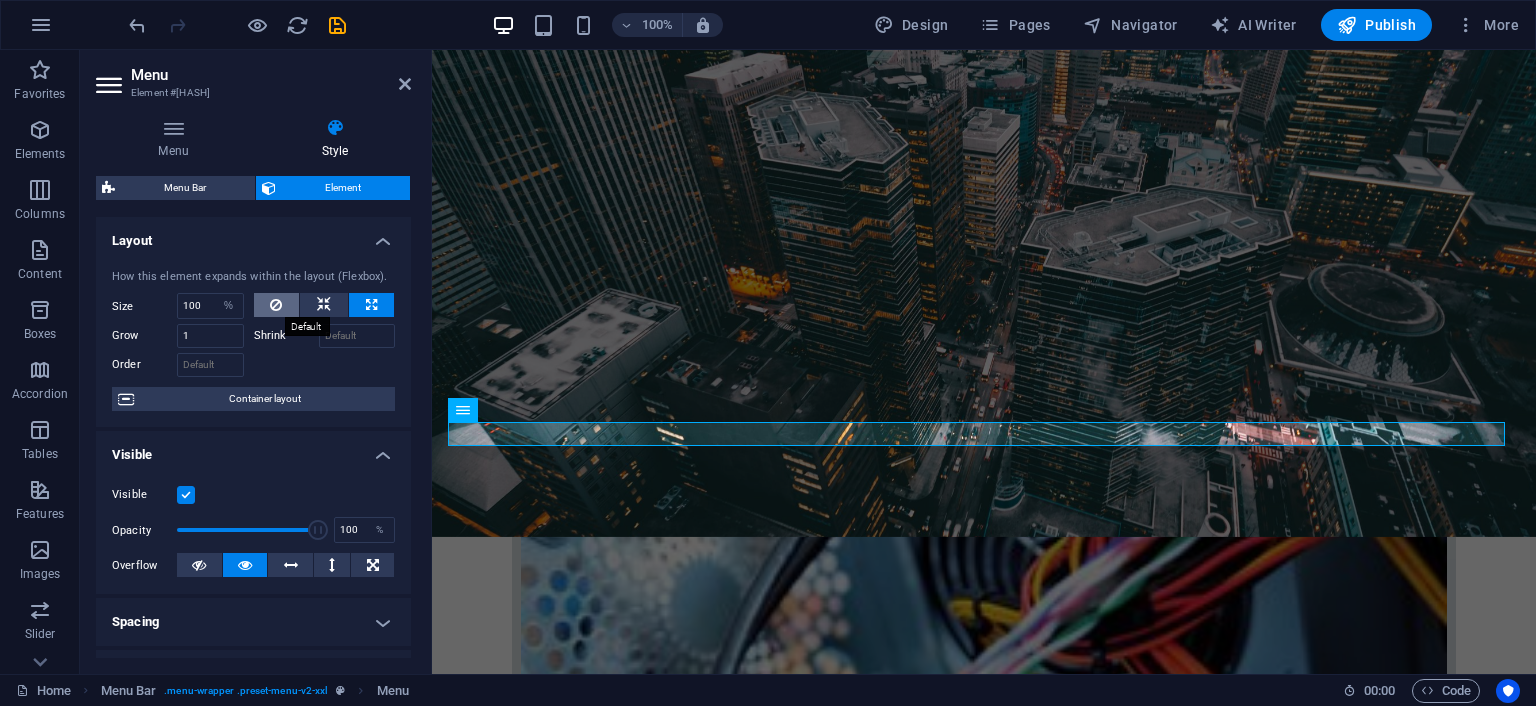 click at bounding box center [277, 305] 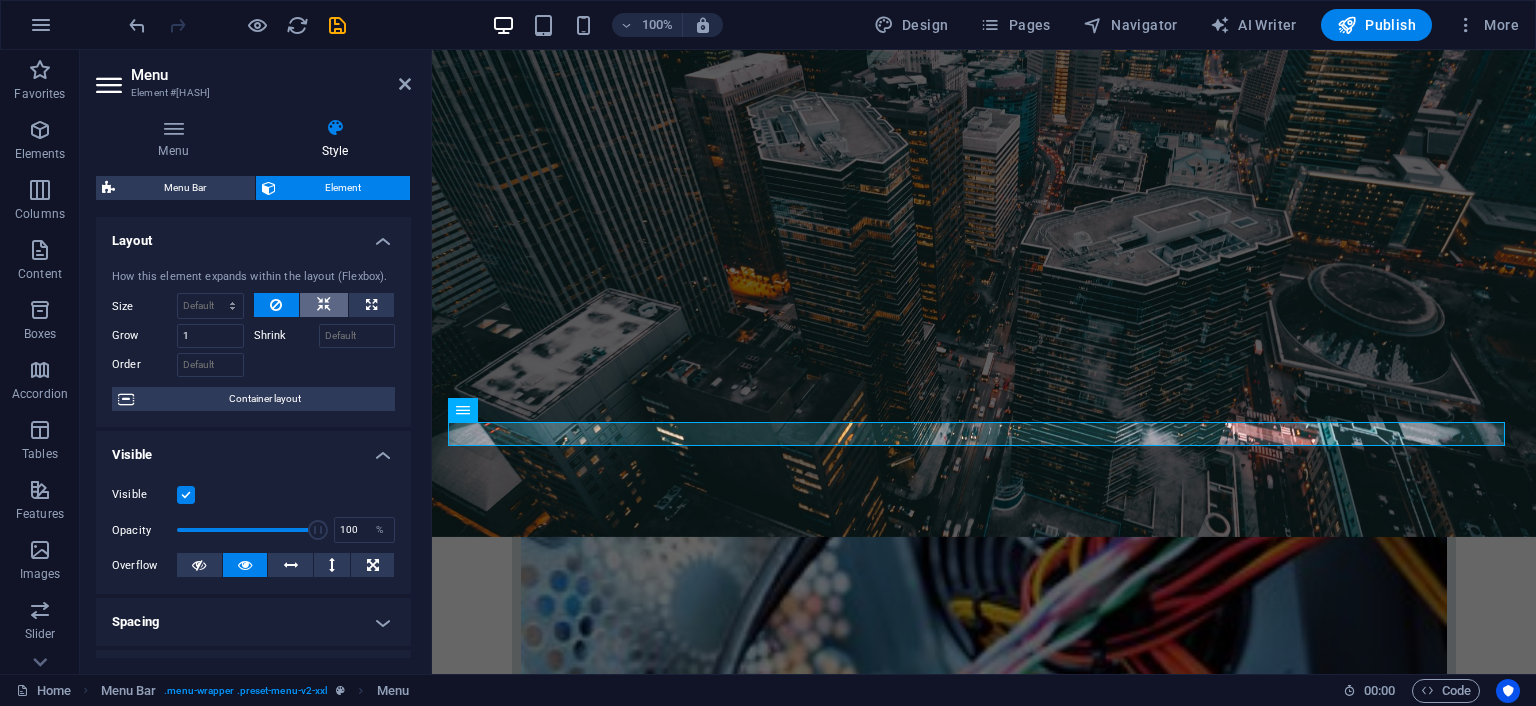 click at bounding box center (324, 305) 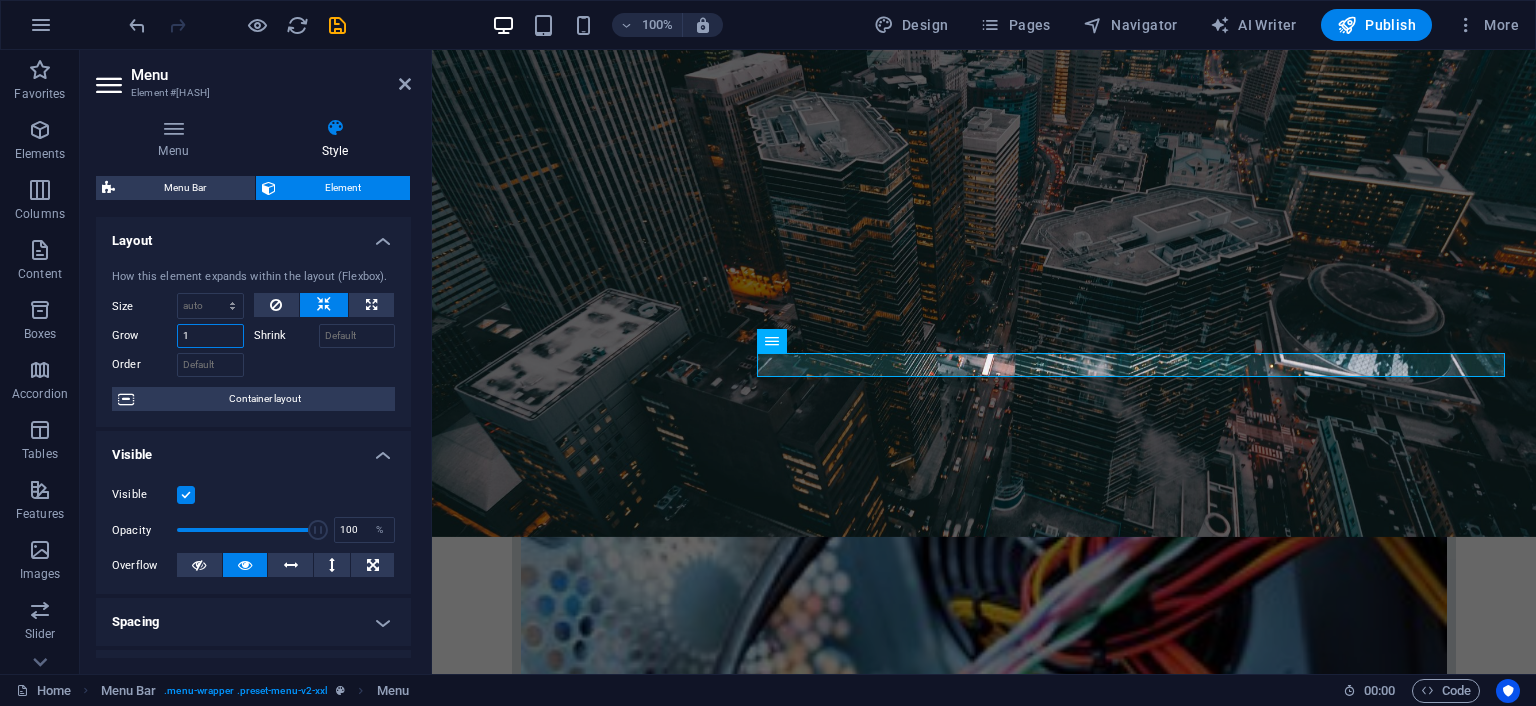 click on "1" at bounding box center (210, 336) 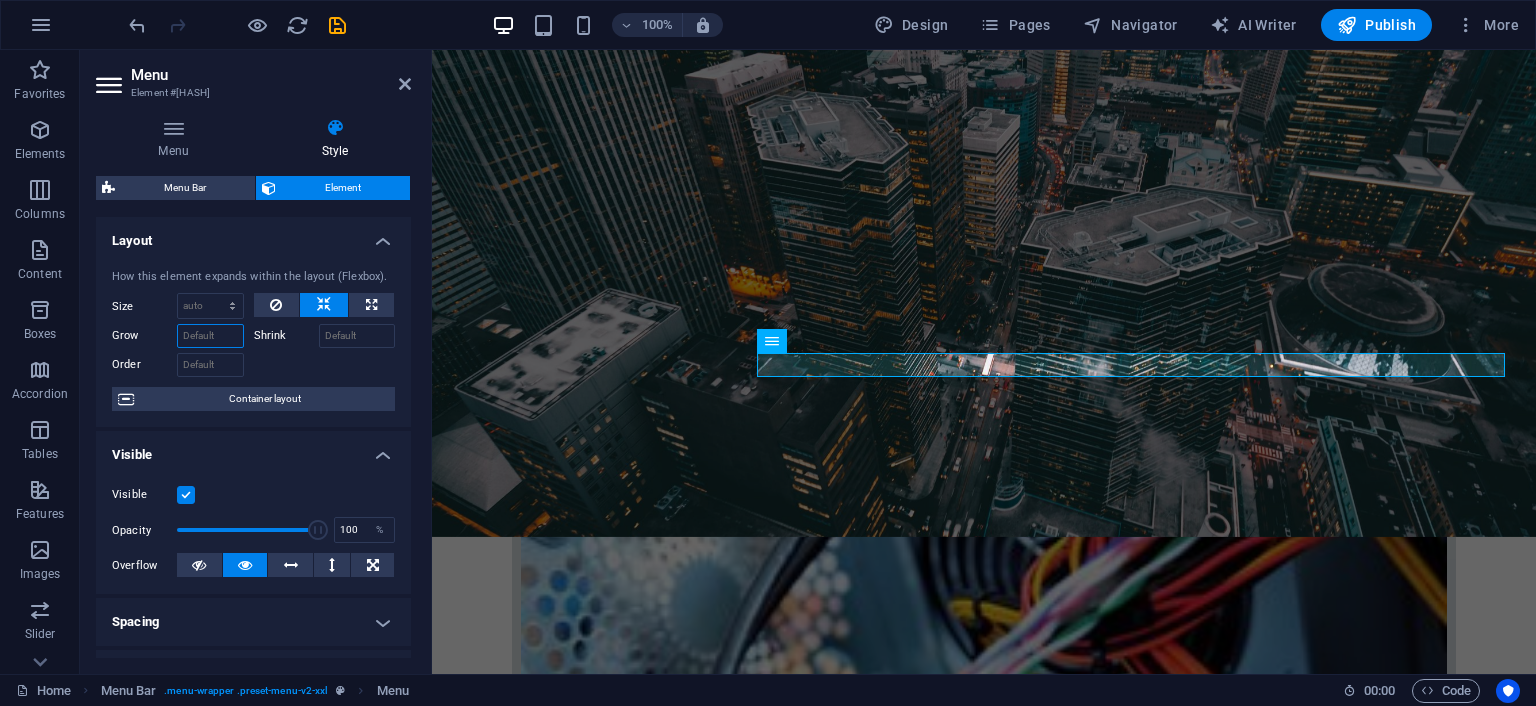 type on "2" 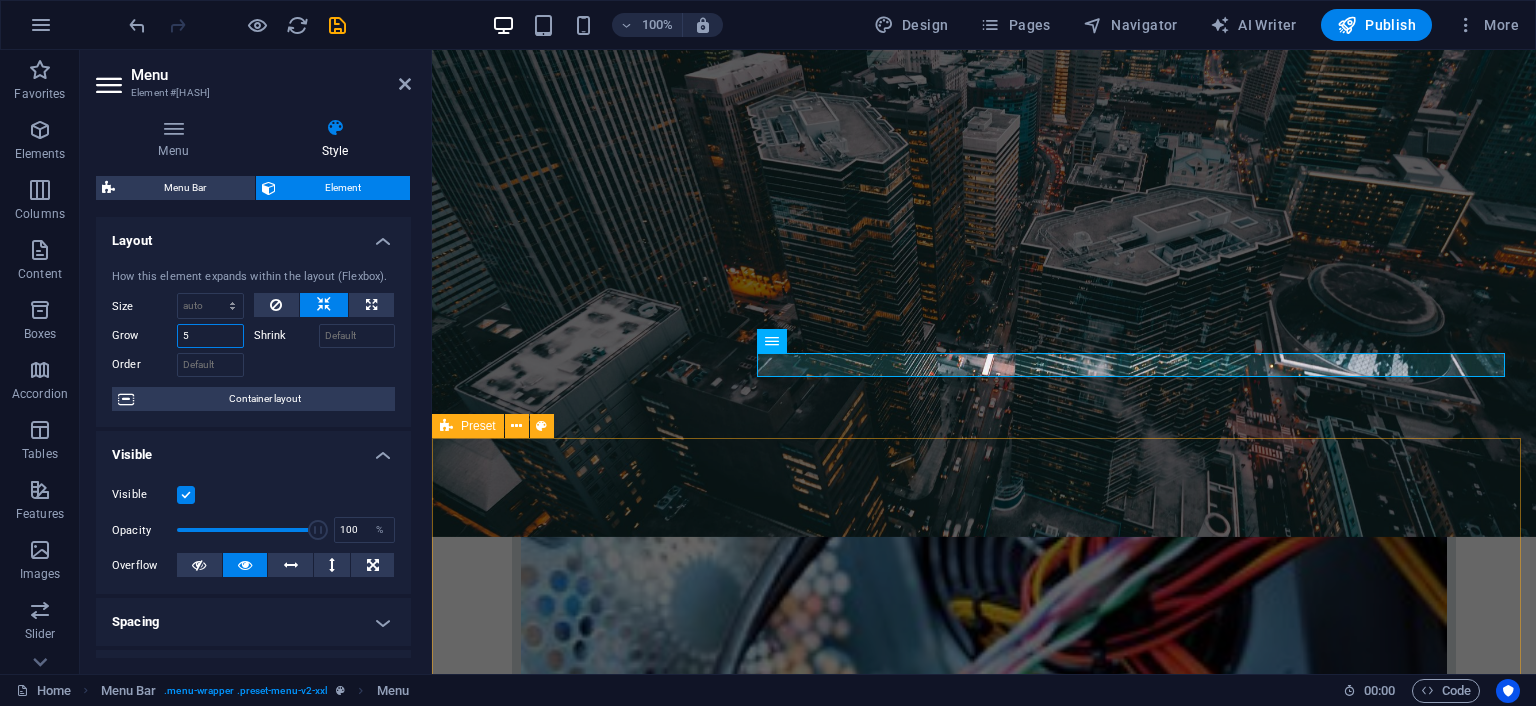 type on "5" 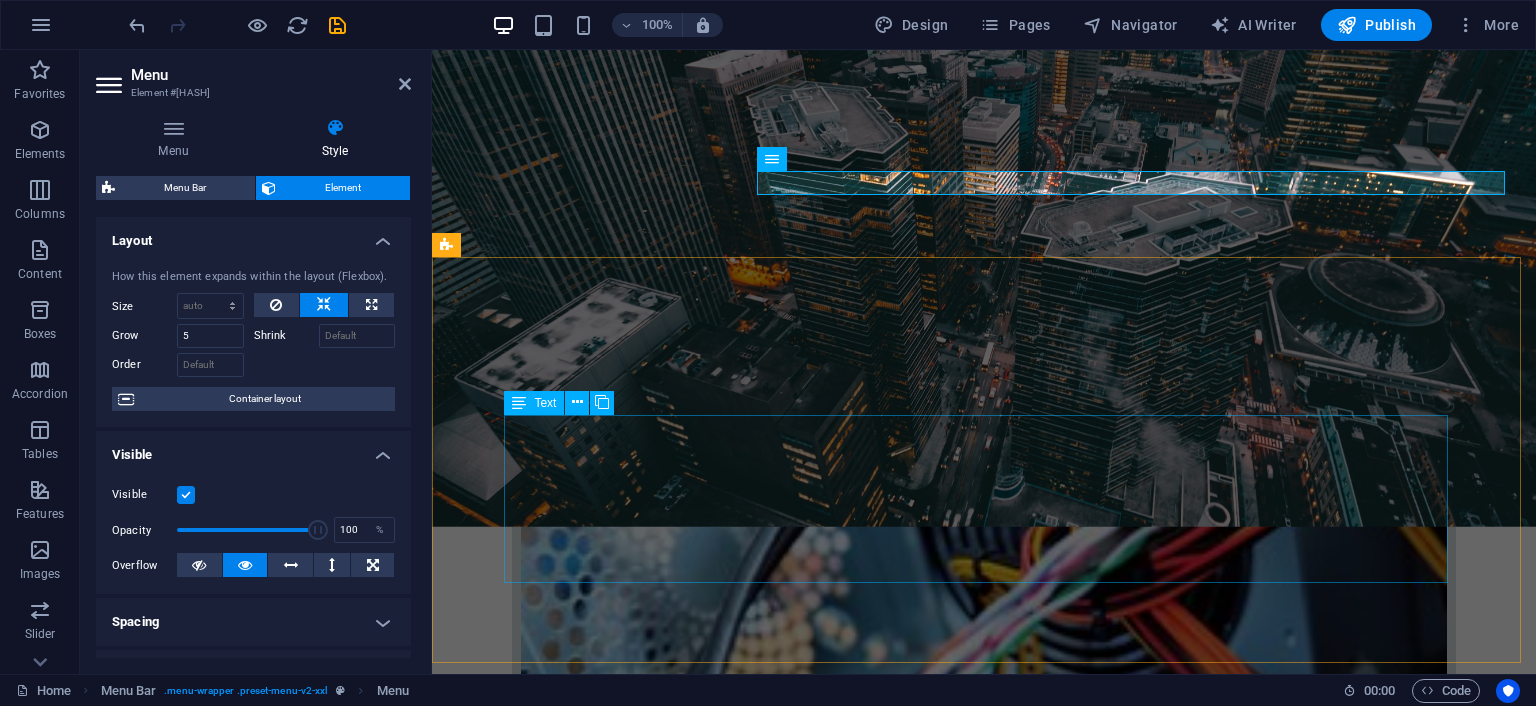scroll, scrollTop: 400, scrollLeft: 0, axis: vertical 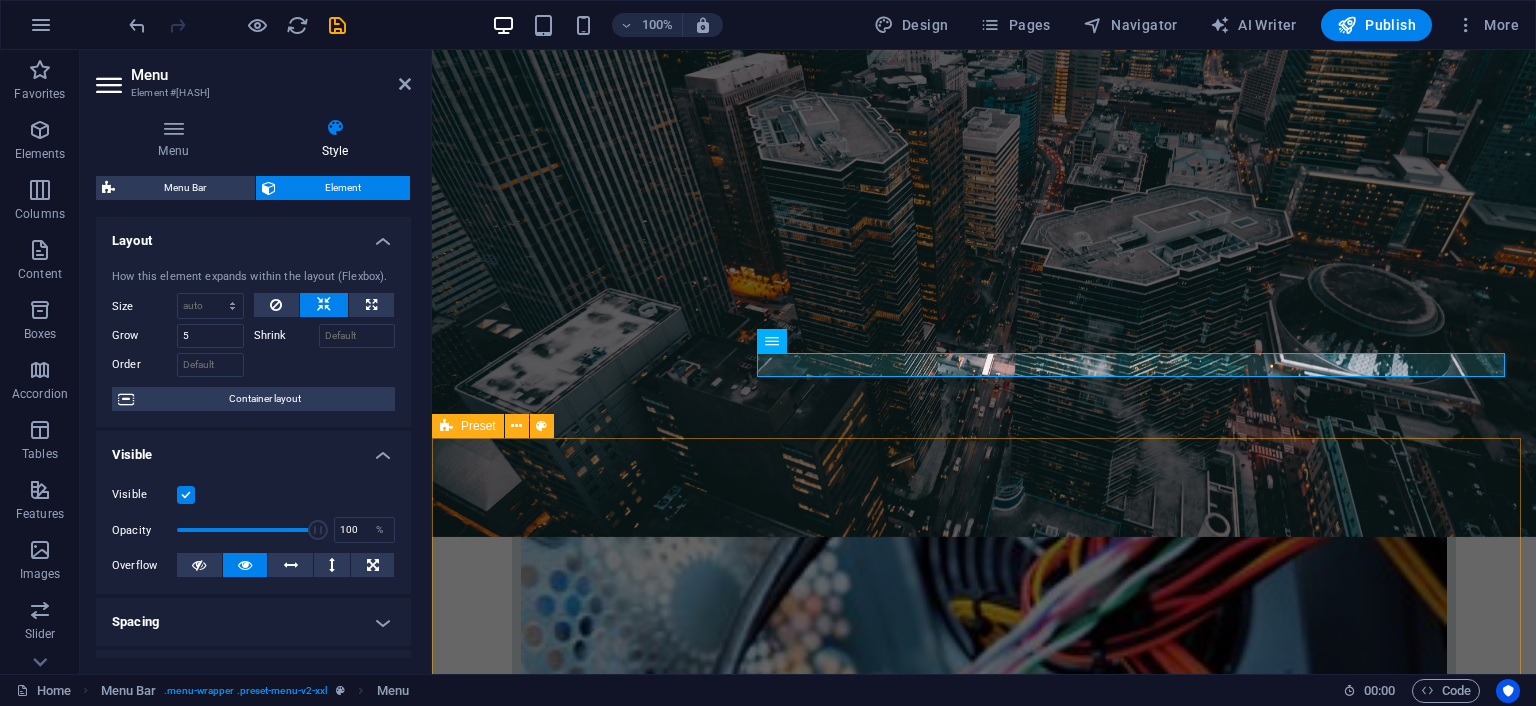 click on "About us Lorem ipsum dolor sit amet, consectetur adipisicing elit. Libero, assumenda, dolore, cum vel modi asperiores consequatur suscipit quidem ducimus eveniet iure expedita consectetur odio voluptatum similique fugit voluptates rem accusamus quae quas dolorem tenetur facere tempora maiores adipisci reiciendis accusantium voluptatibus id voluptate tempore dolor harum nisi amet! Nobis, eaque.Lorem ipsum dolor sit amet, consectetur adipisicing elit. Libero, assumenda, dolore, cum vel modi asperiores consequatur suscipit quidem ducimus eveniet iure expedita consectetur odio voluptatum similique fugit voluptates rem accusamus quae quas dolorem tenetur facere tempora maiores adipisci reiciendis accusantium voluptatibus id voluptate tempore dolor harum nisi amet! Nobis, eaque." at bounding box center (984, 2883) 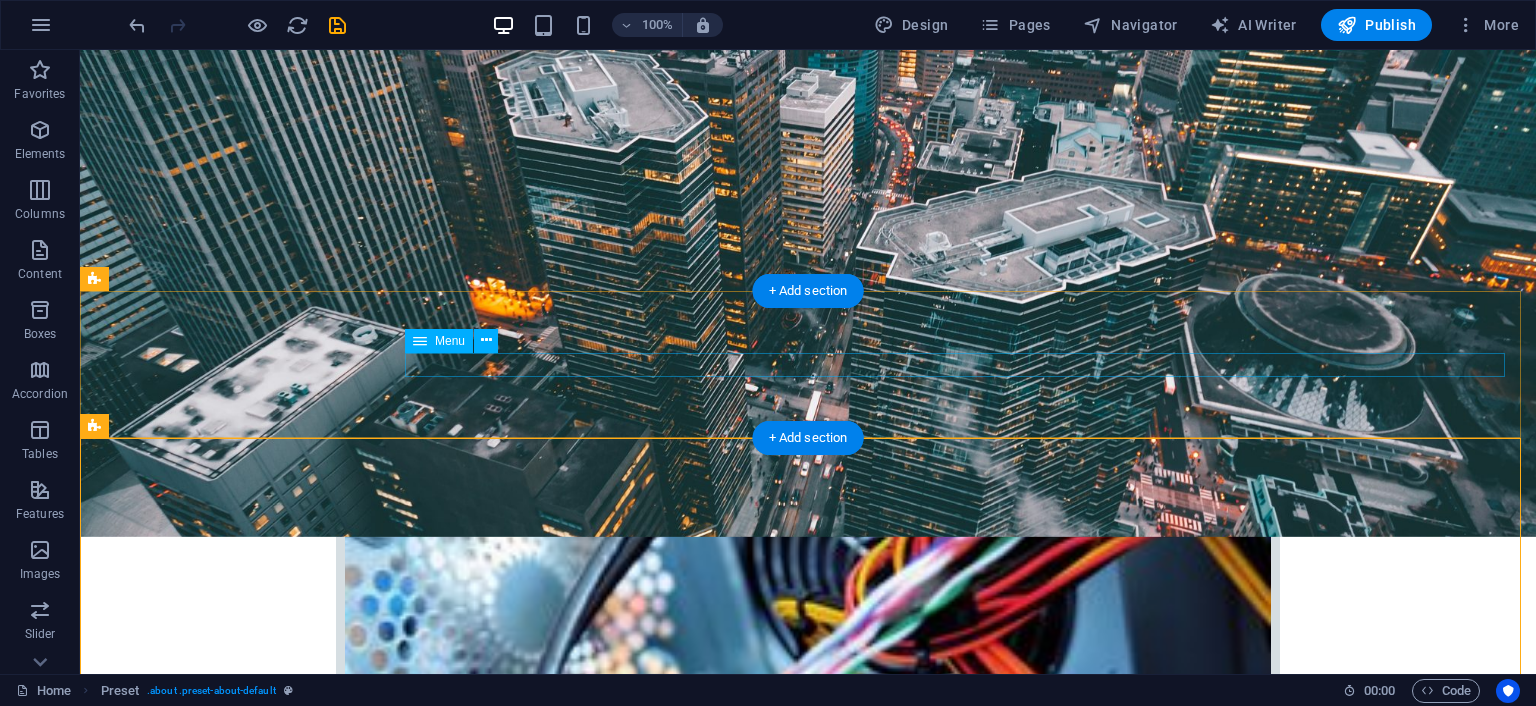 click on "Home Company IT Support Jobs & Career Contact" at bounding box center (808, 2652) 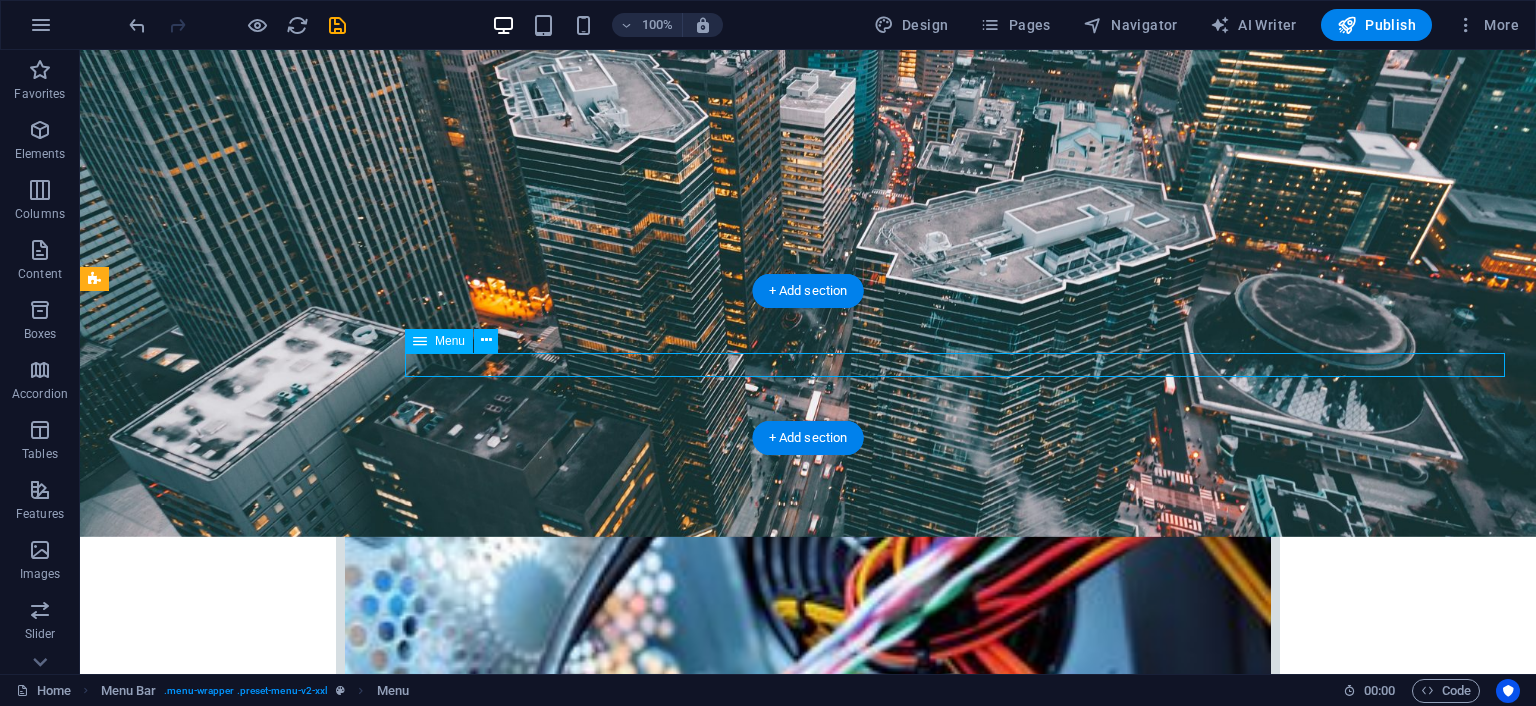 click on "Home Company IT Support Jobs & Career Contact" at bounding box center [808, 2652] 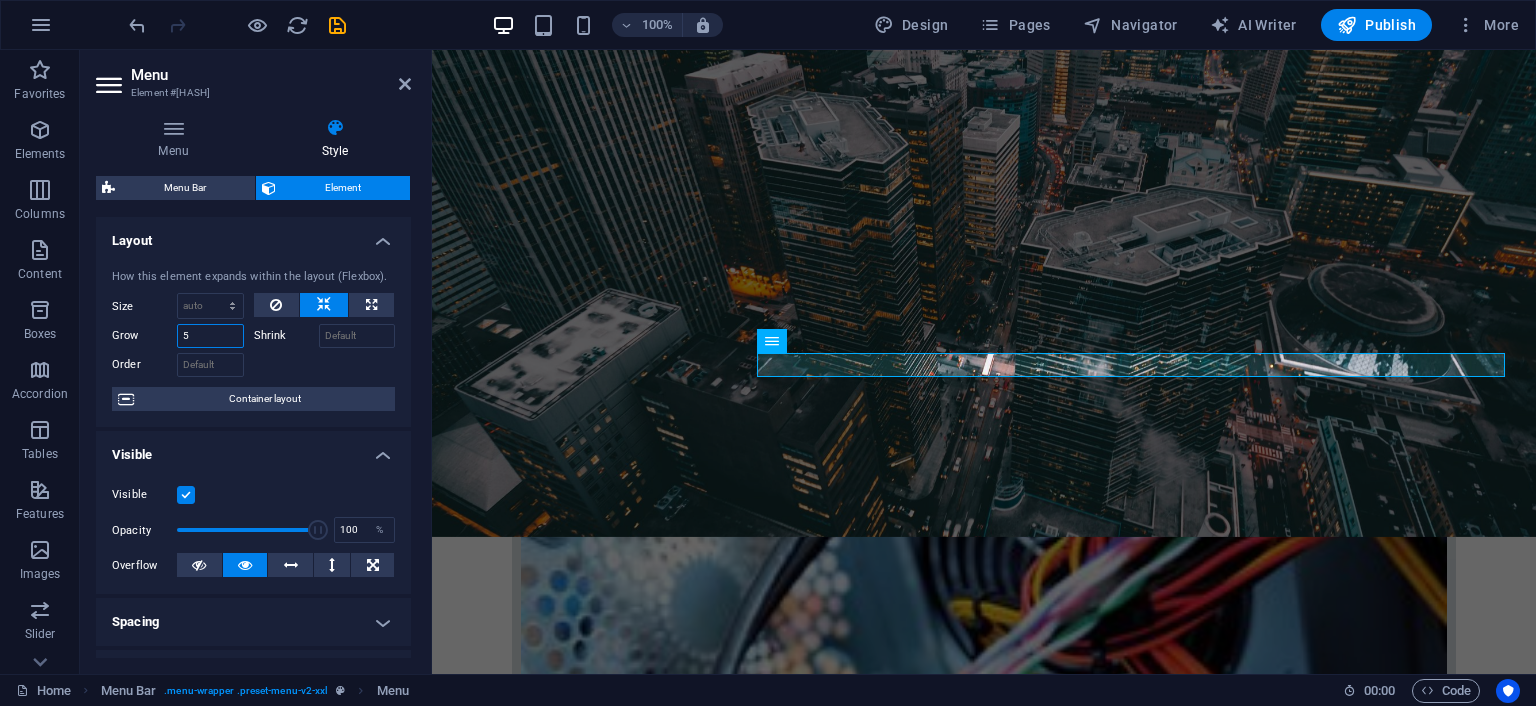 click on "5" at bounding box center (210, 336) 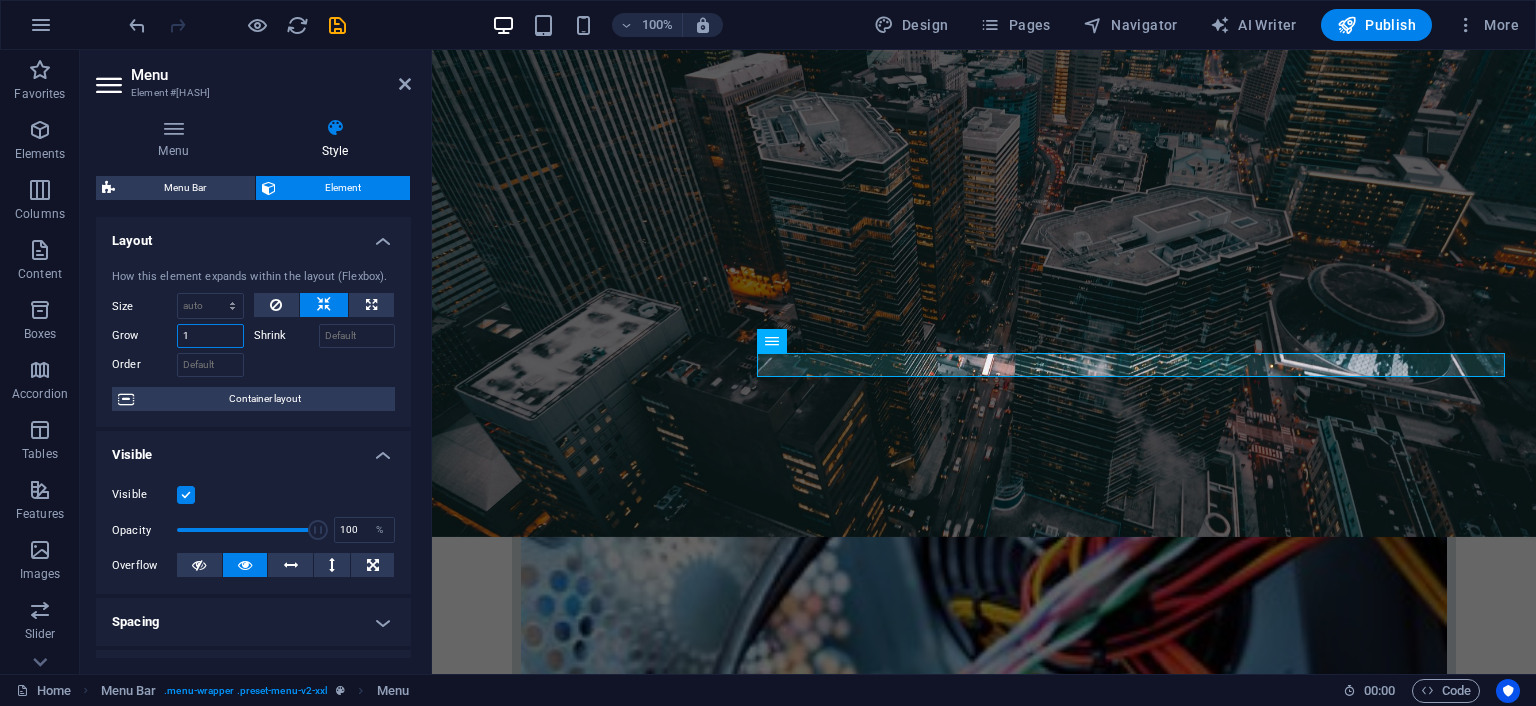 type on "1" 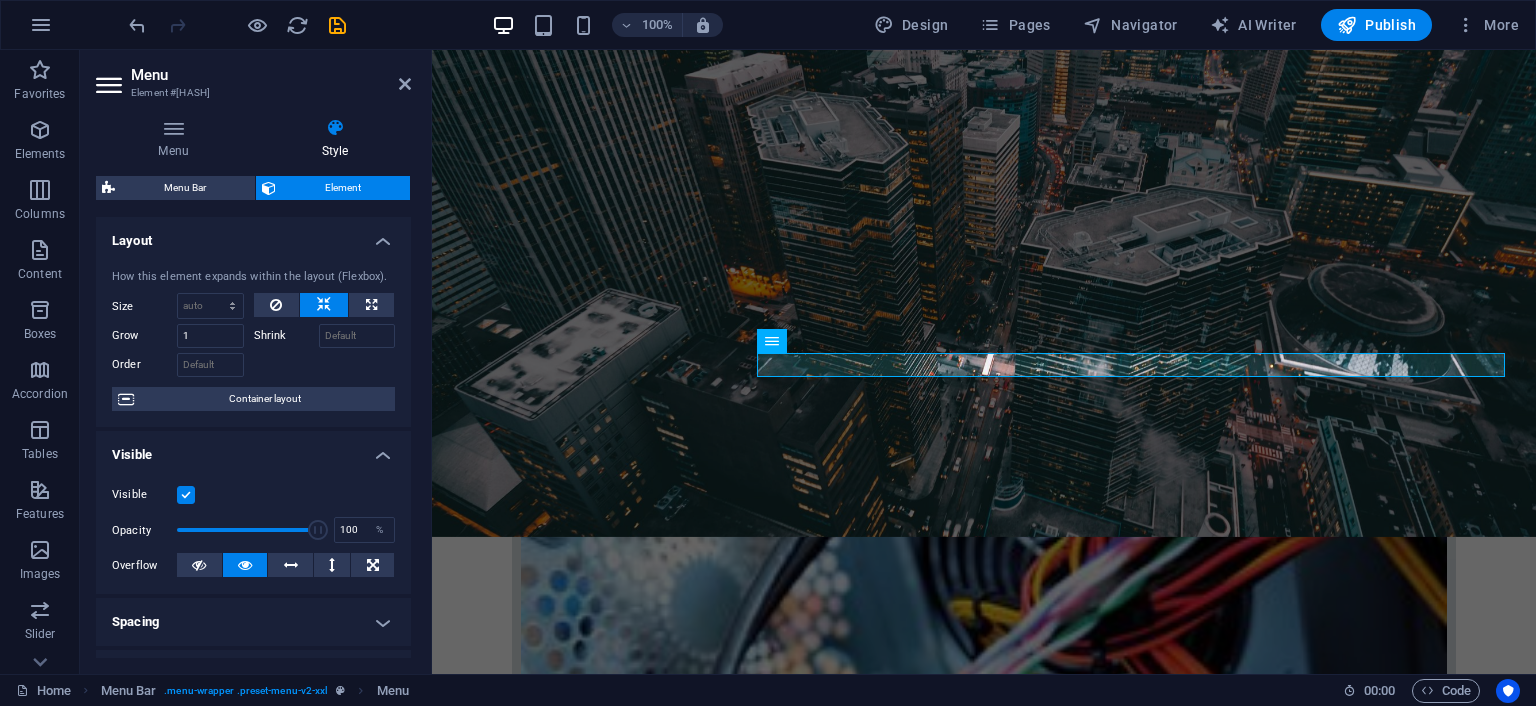 click at bounding box center (325, 362) 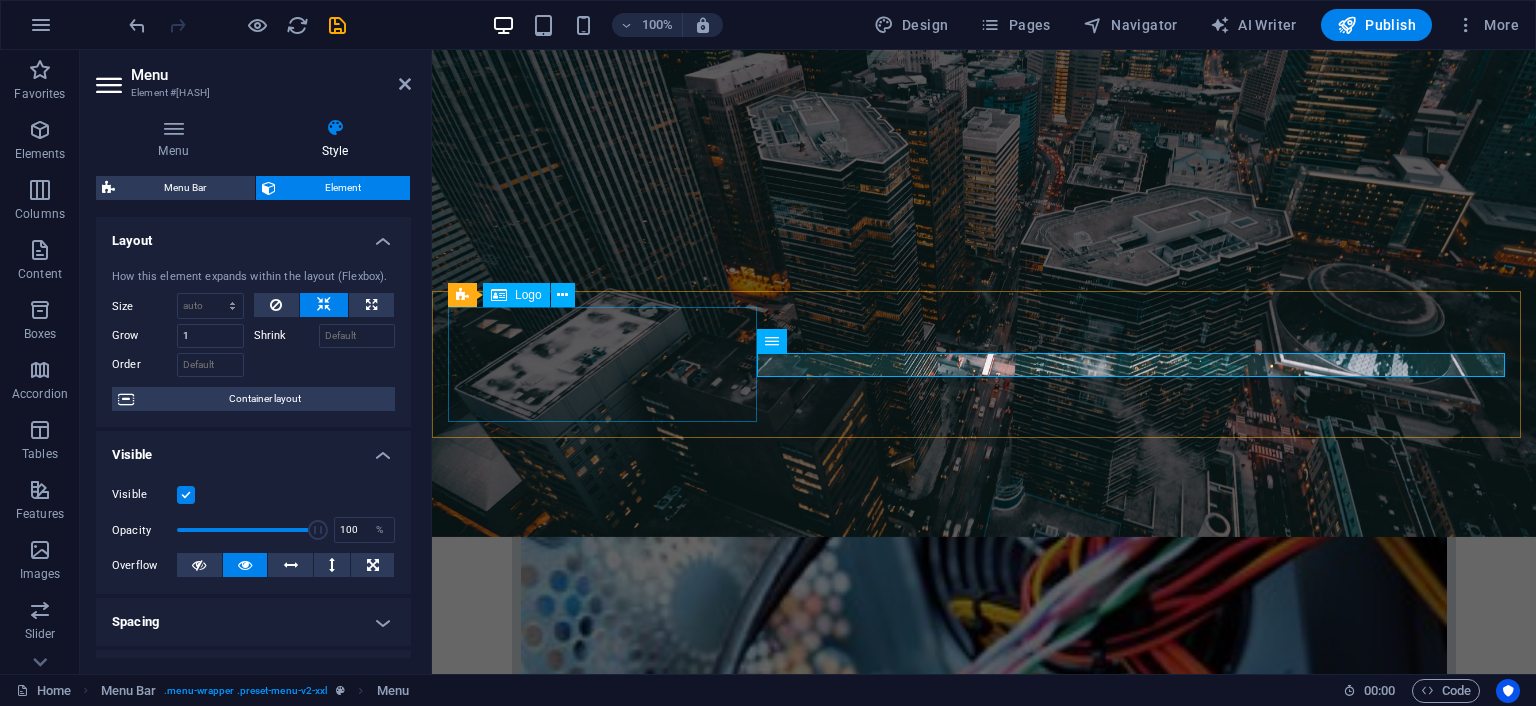 drag, startPoint x: 724, startPoint y: 463, endPoint x: 1072, endPoint y: 463, distance: 348 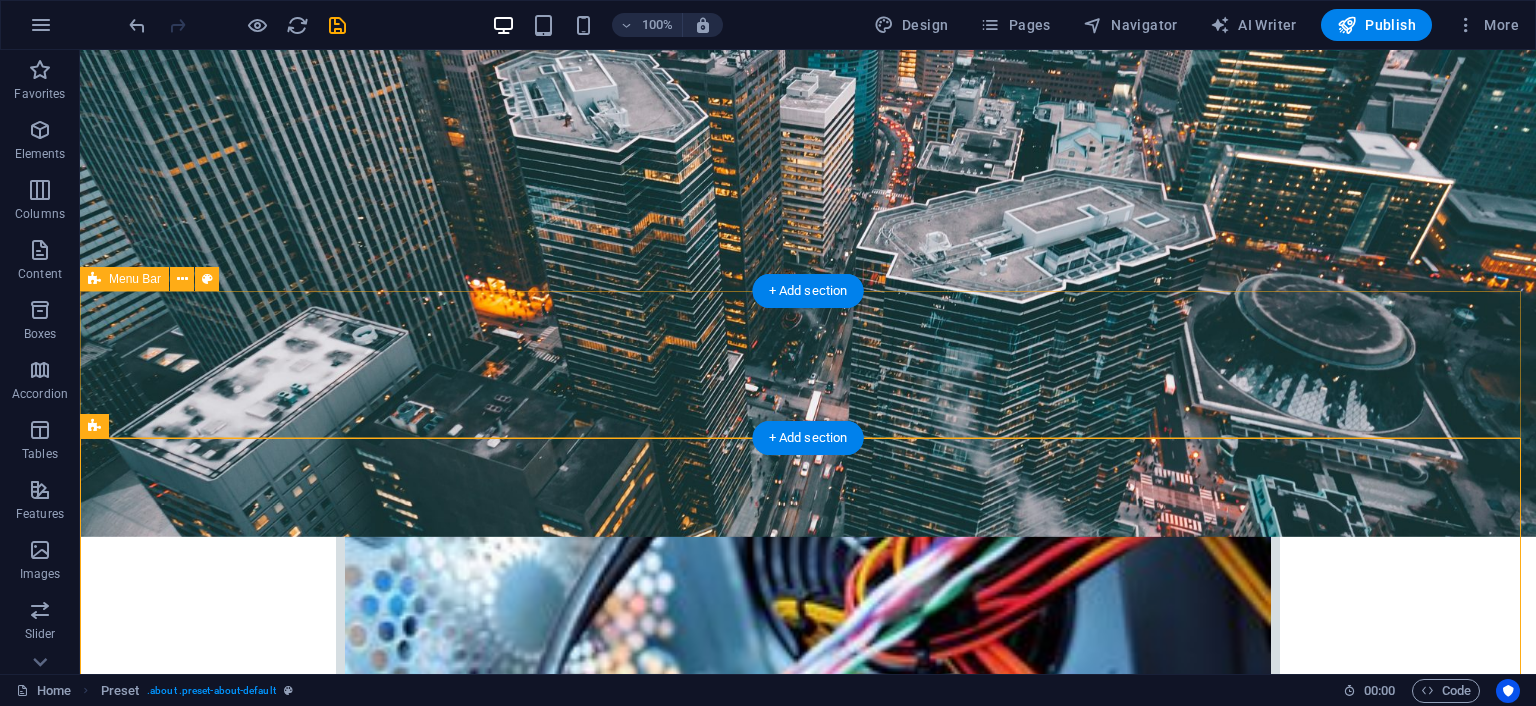 click on "Home Company IT Support Jobs & Career Contact" at bounding box center [808, 2594] 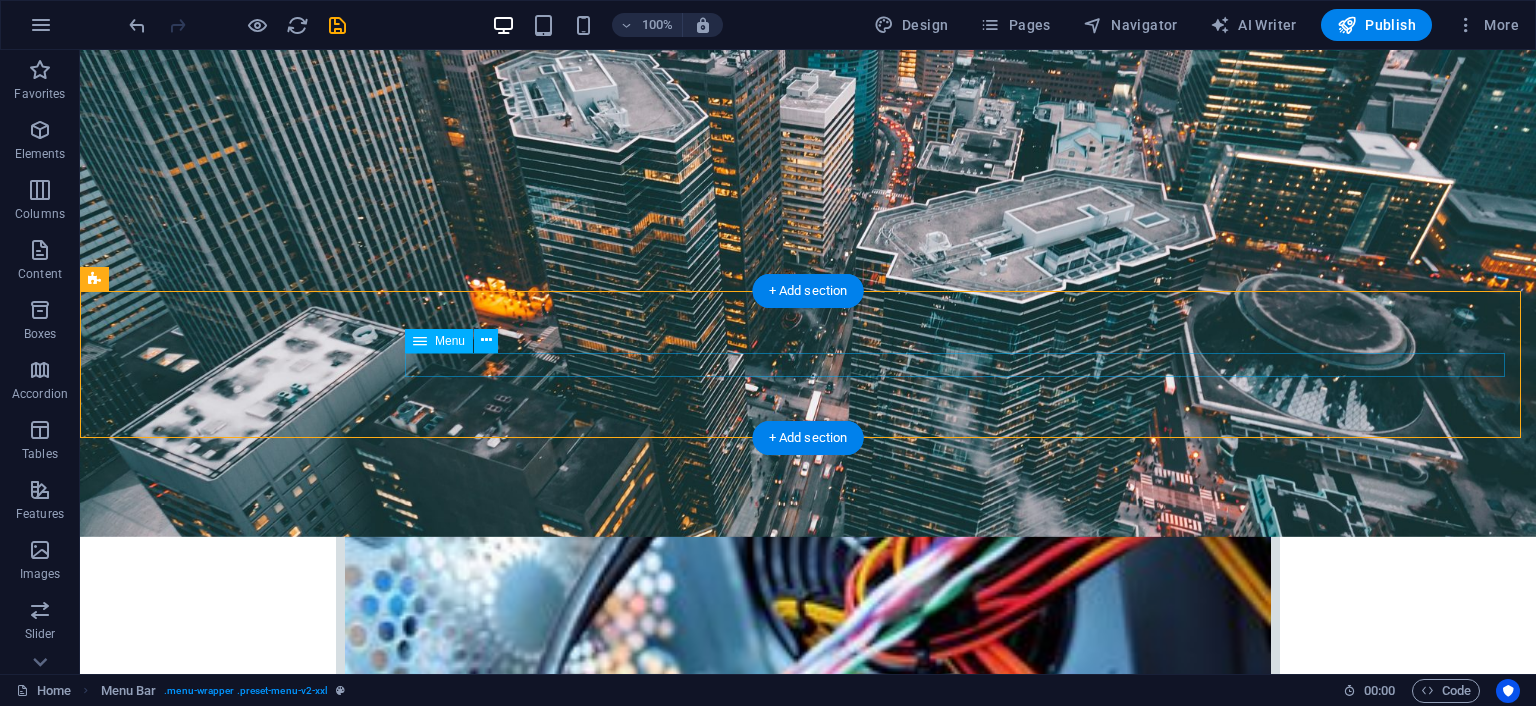click on "Home Company IT Support Jobs & Career Contact" at bounding box center [808, 2652] 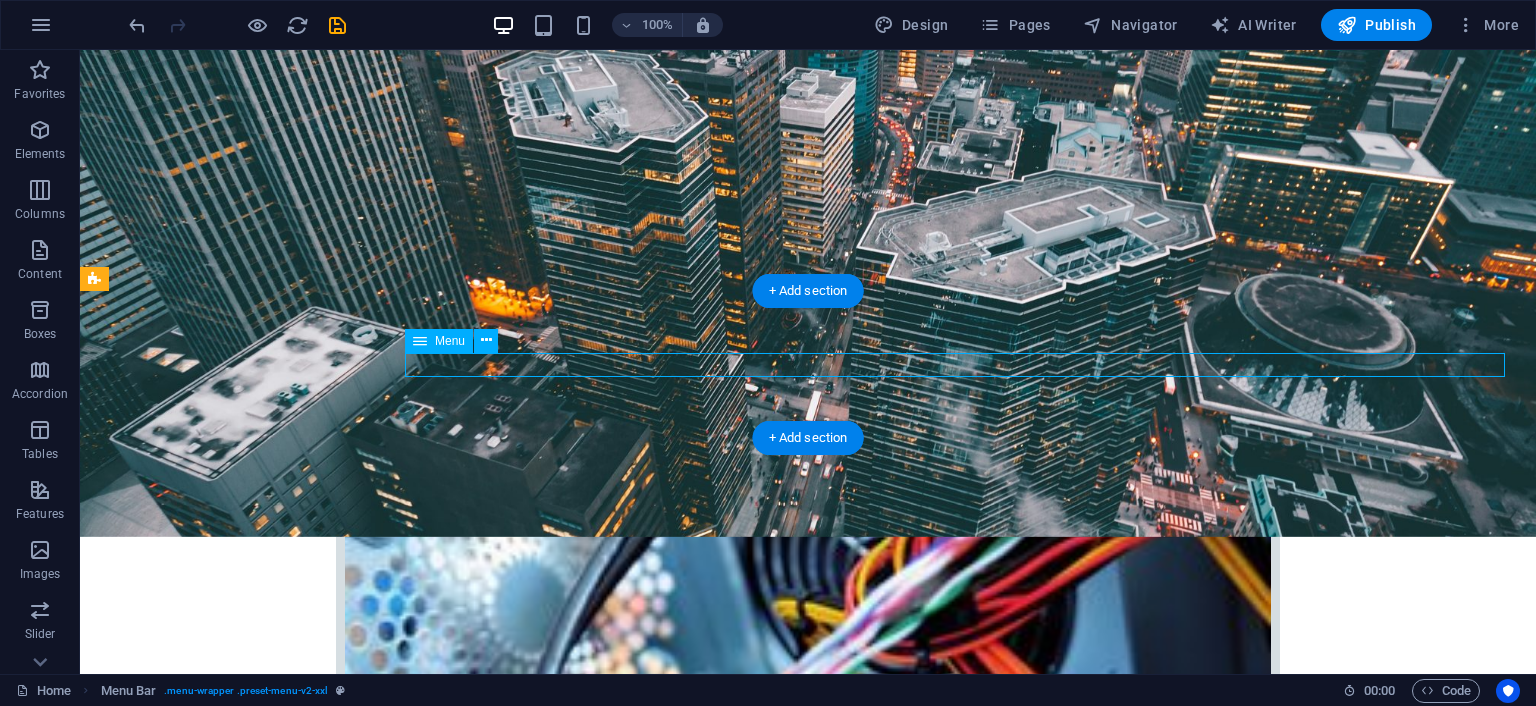click on "Home Company IT Support Jobs & Career Contact" at bounding box center [808, 2652] 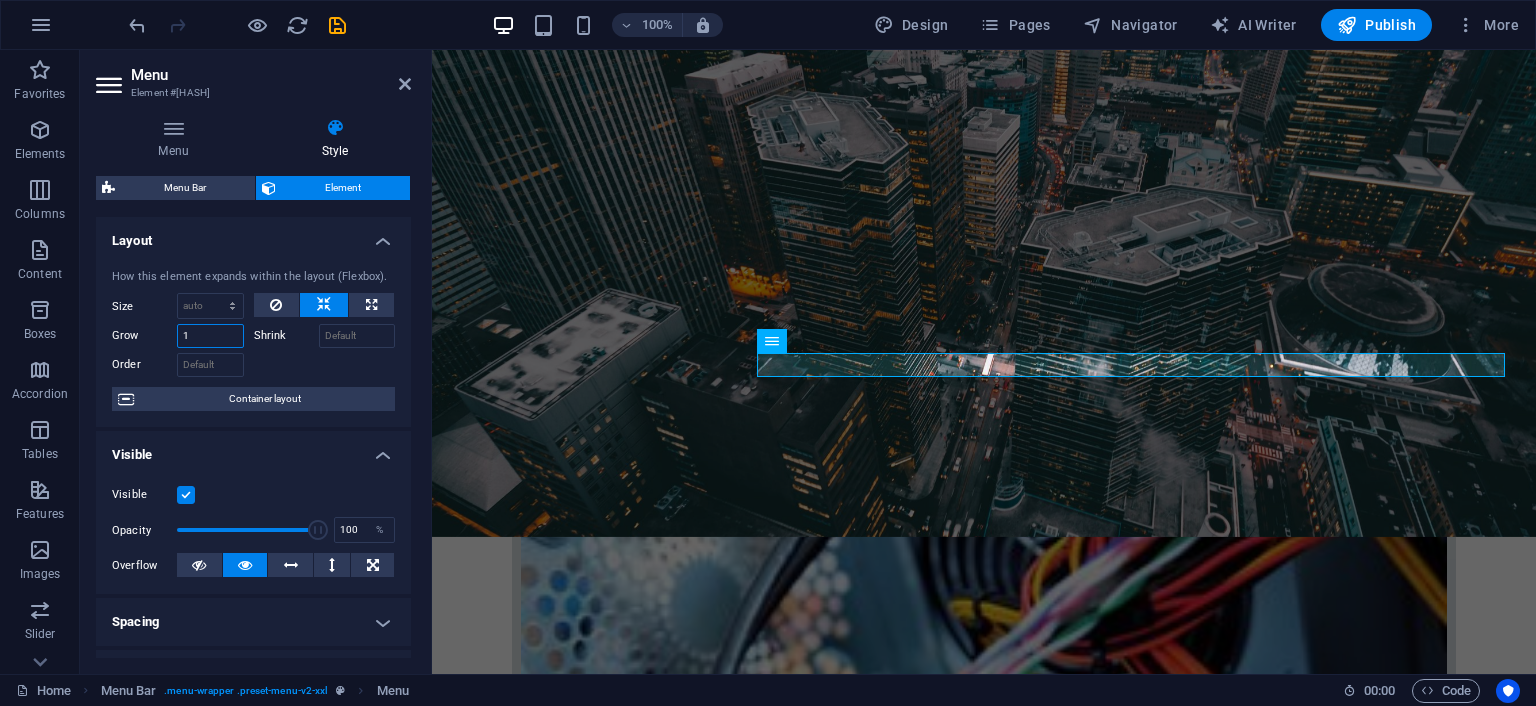 drag, startPoint x: 193, startPoint y: 338, endPoint x: 147, endPoint y: 339, distance: 46.010868 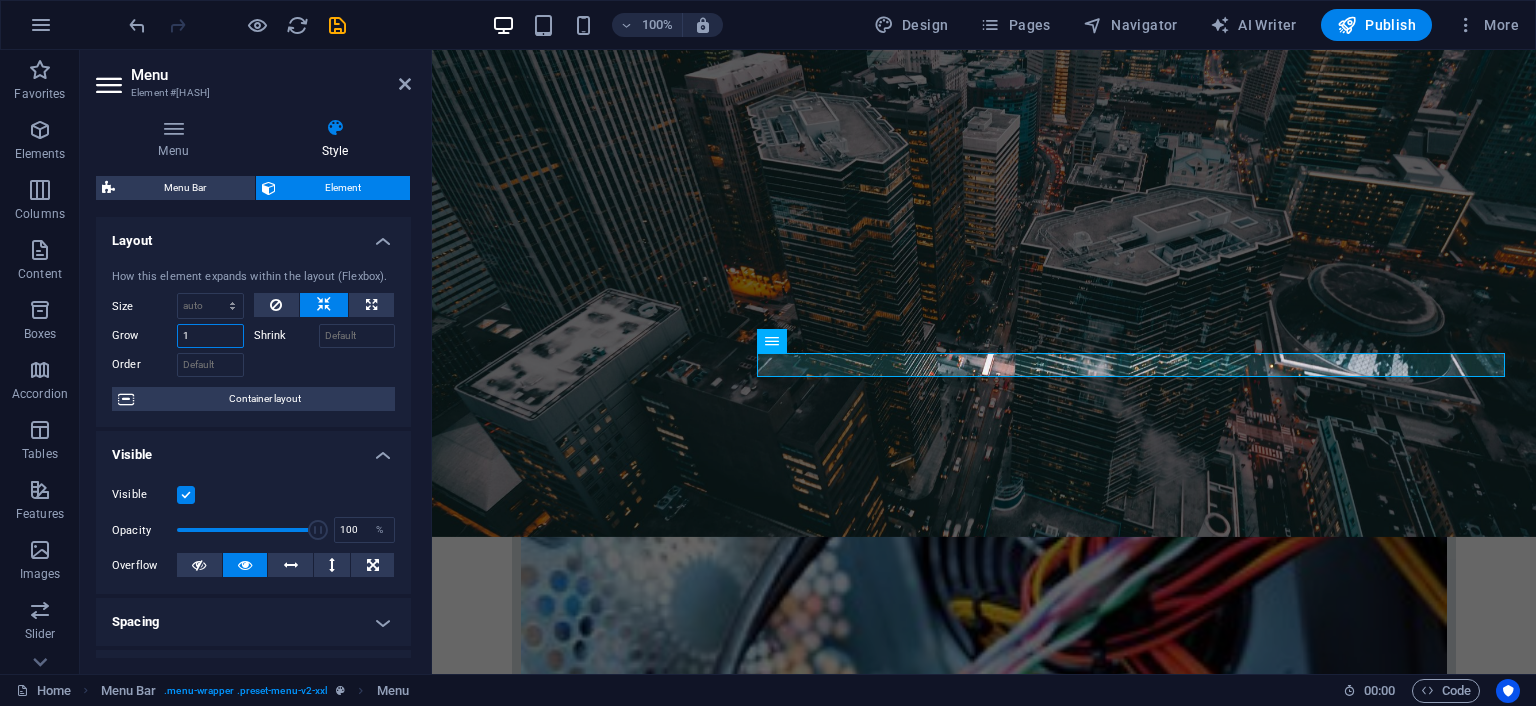 click on "Grow 1" at bounding box center (178, 336) 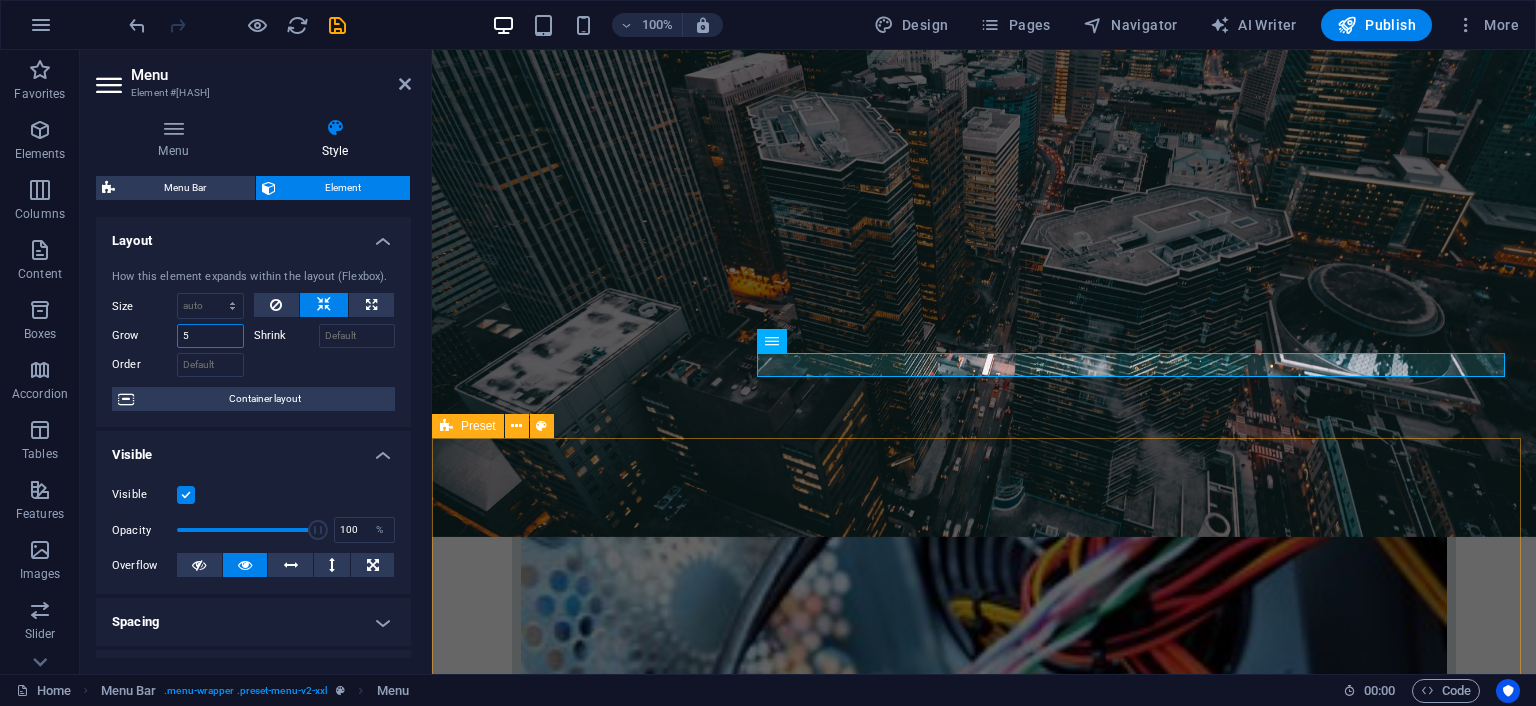 type on "5" 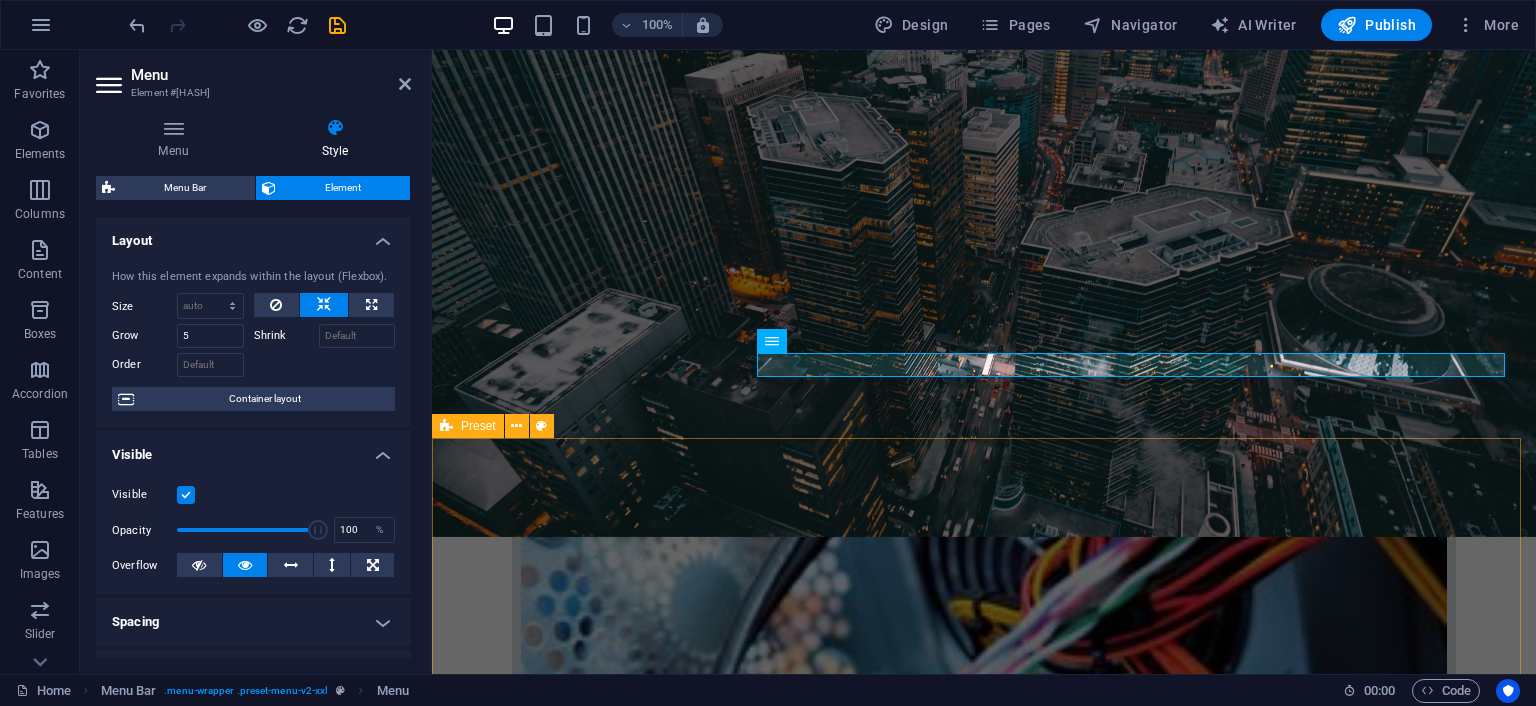 click on "About us Lorem ipsum dolor sit amet, consectetur adipisicing elit. Libero, assumenda, dolore, cum vel modi asperiores consequatur suscipit quidem ducimus eveniet iure expedita consectetur odio voluptatum similique fugit voluptates rem accusamus quae quas dolorem tenetur facere tempora maiores adipisci reiciendis accusantium voluptatibus id voluptate tempore dolor harum nisi amet! Nobis, eaque.Lorem ipsum dolor sit amet, consectetur adipisicing elit. Libero, assumenda, dolore, cum vel modi asperiores consequatur suscipit quidem ducimus eveniet iure expedita consectetur odio voluptatum similique fugit voluptates rem accusamus quae quas dolorem tenetur facere tempora maiores adipisci reiciendis accusantium voluptatibus id voluptate tempore dolor harum nisi amet! Nobis, eaque." at bounding box center [984, 2883] 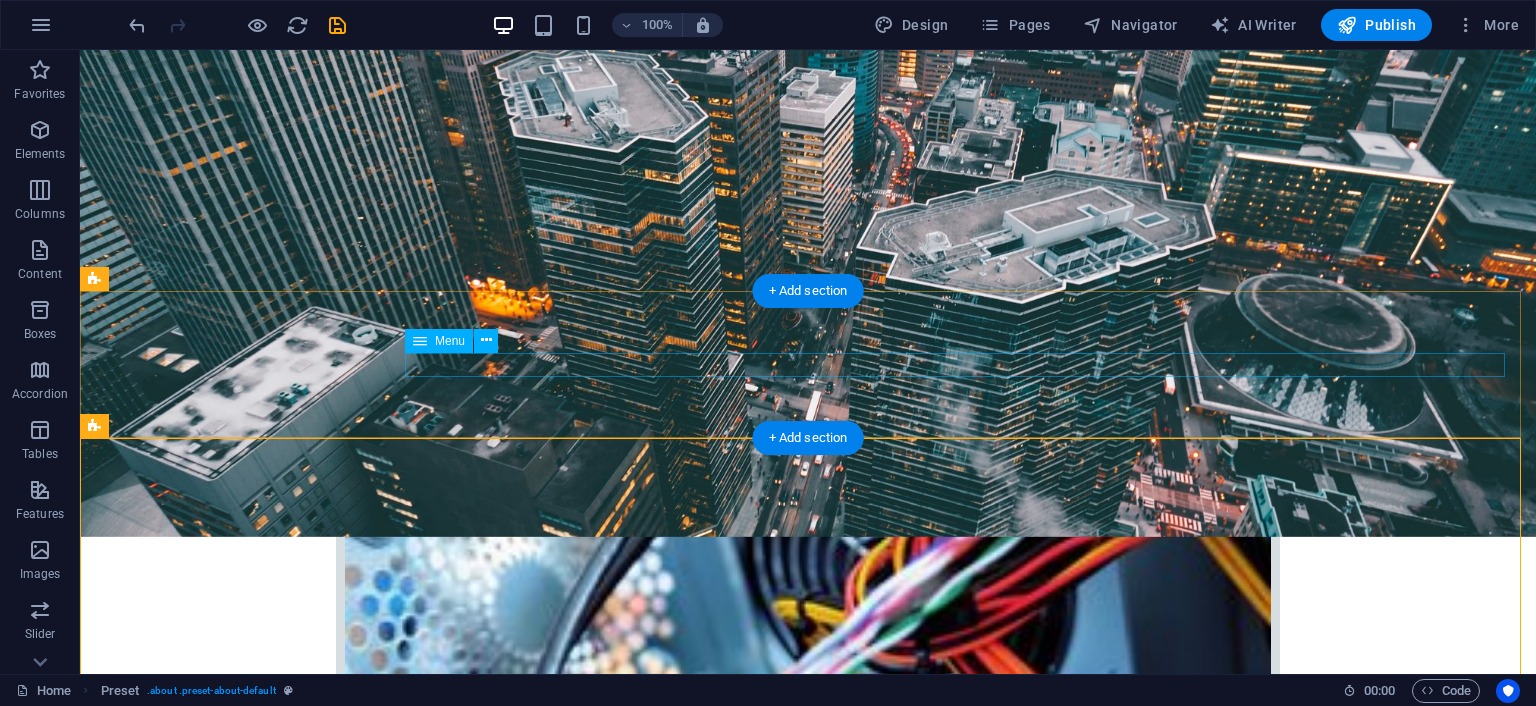 click on "Home Company IT Support Jobs & Career Contact" at bounding box center (808, 2652) 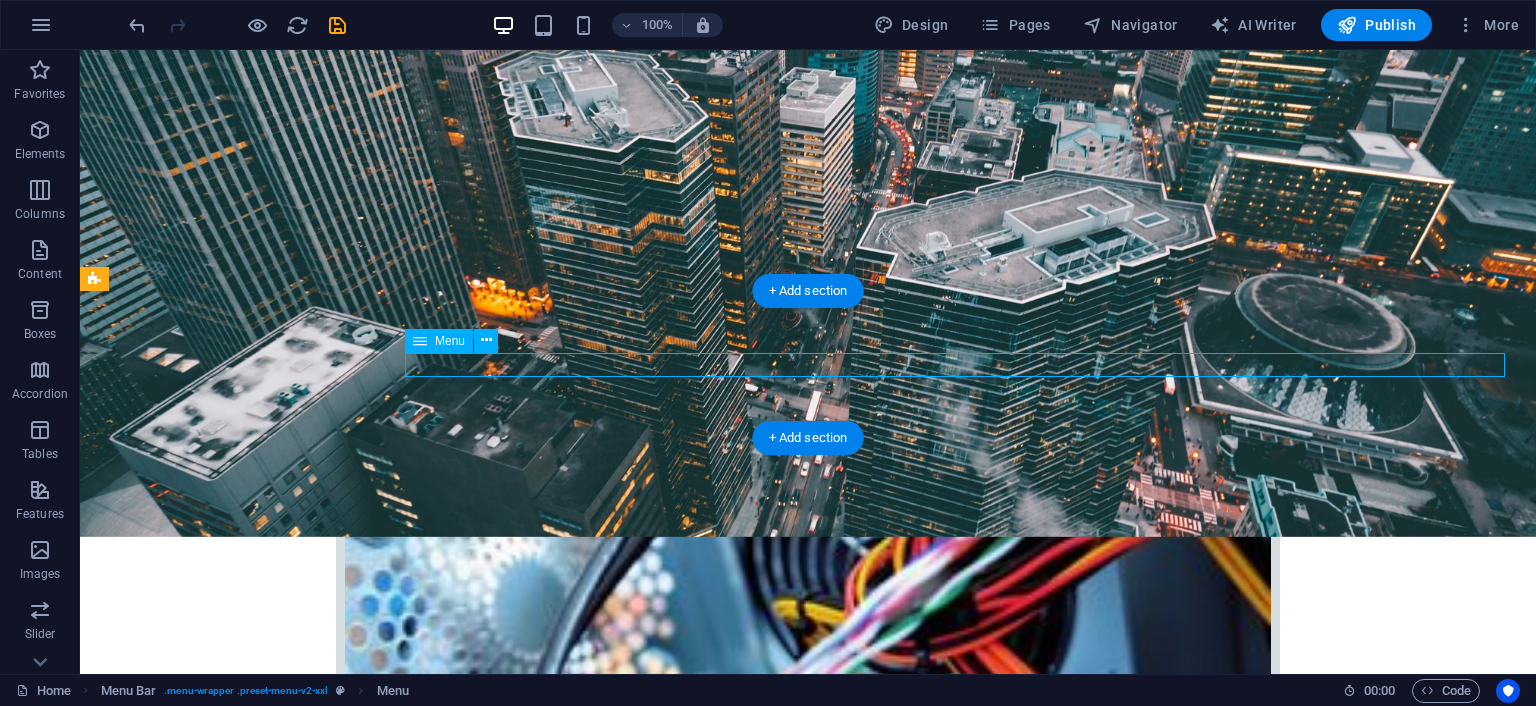 click on "Home Company IT Support Jobs & Career Contact" at bounding box center [808, 2652] 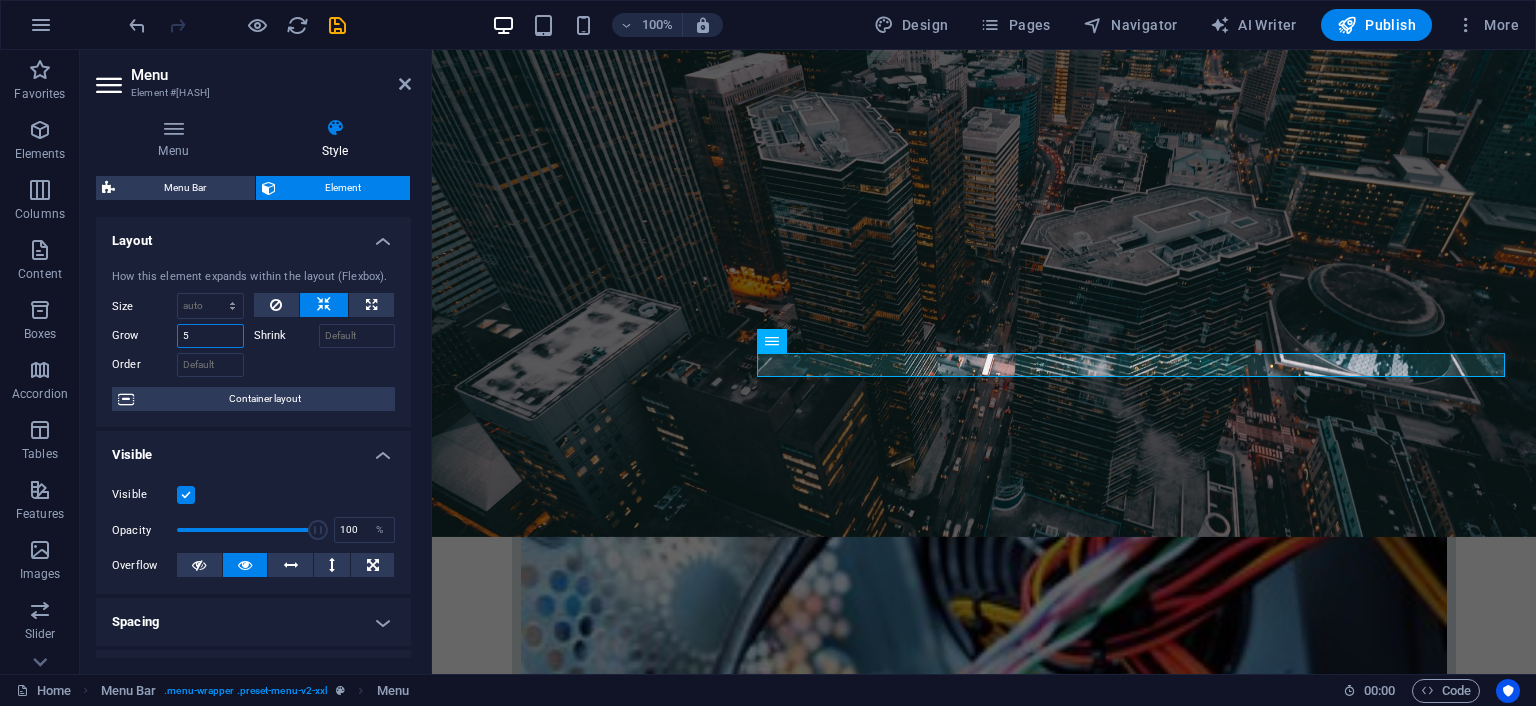 click on "5" at bounding box center [210, 336] 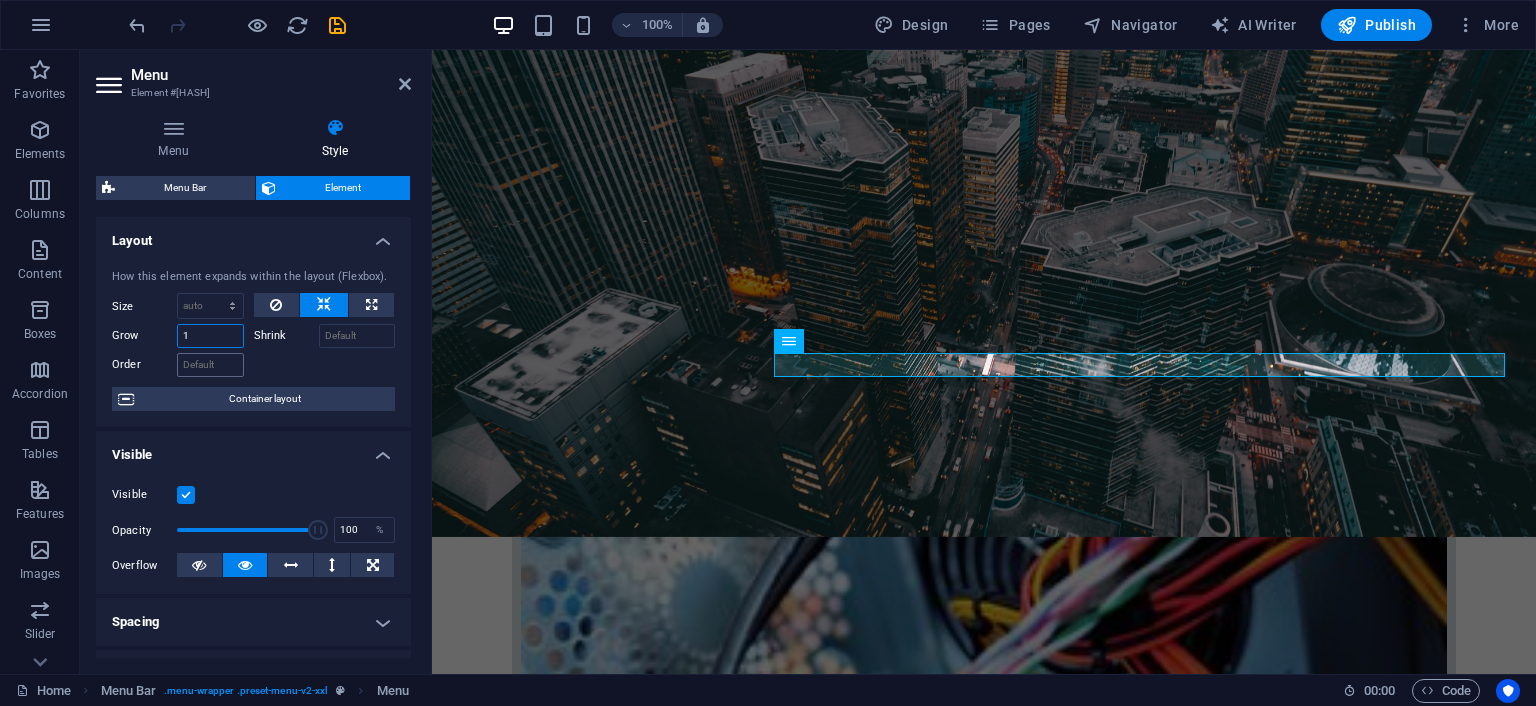 type on "1" 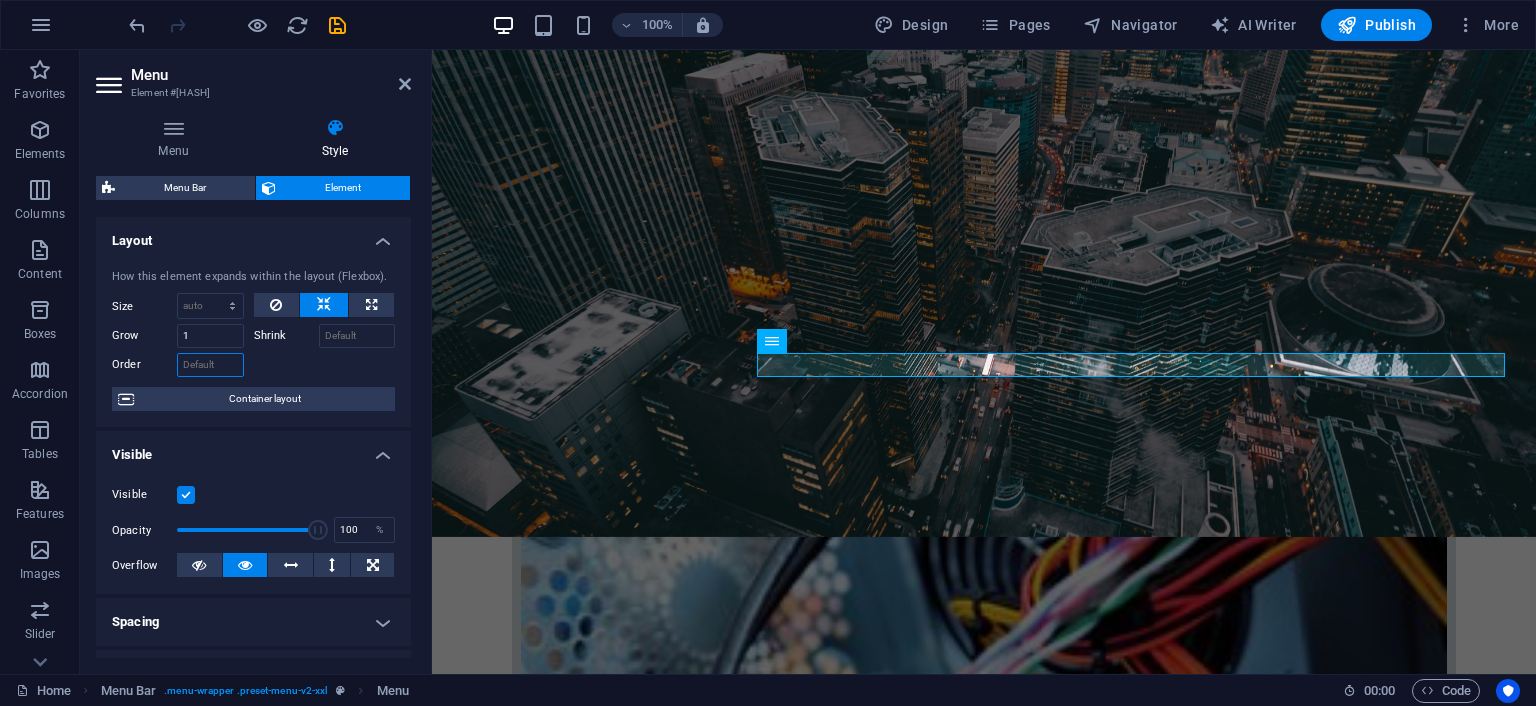 click on "Order" at bounding box center [210, 365] 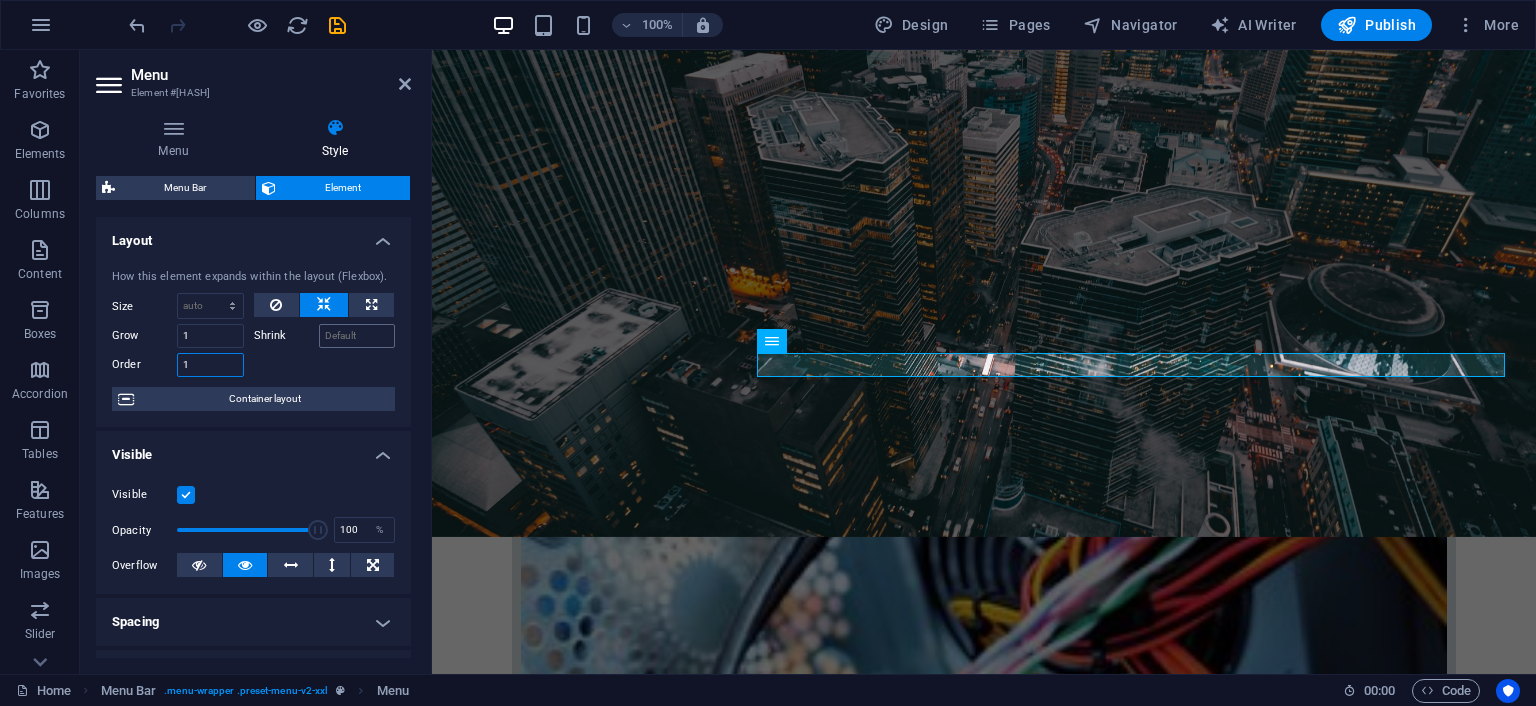 type on "1" 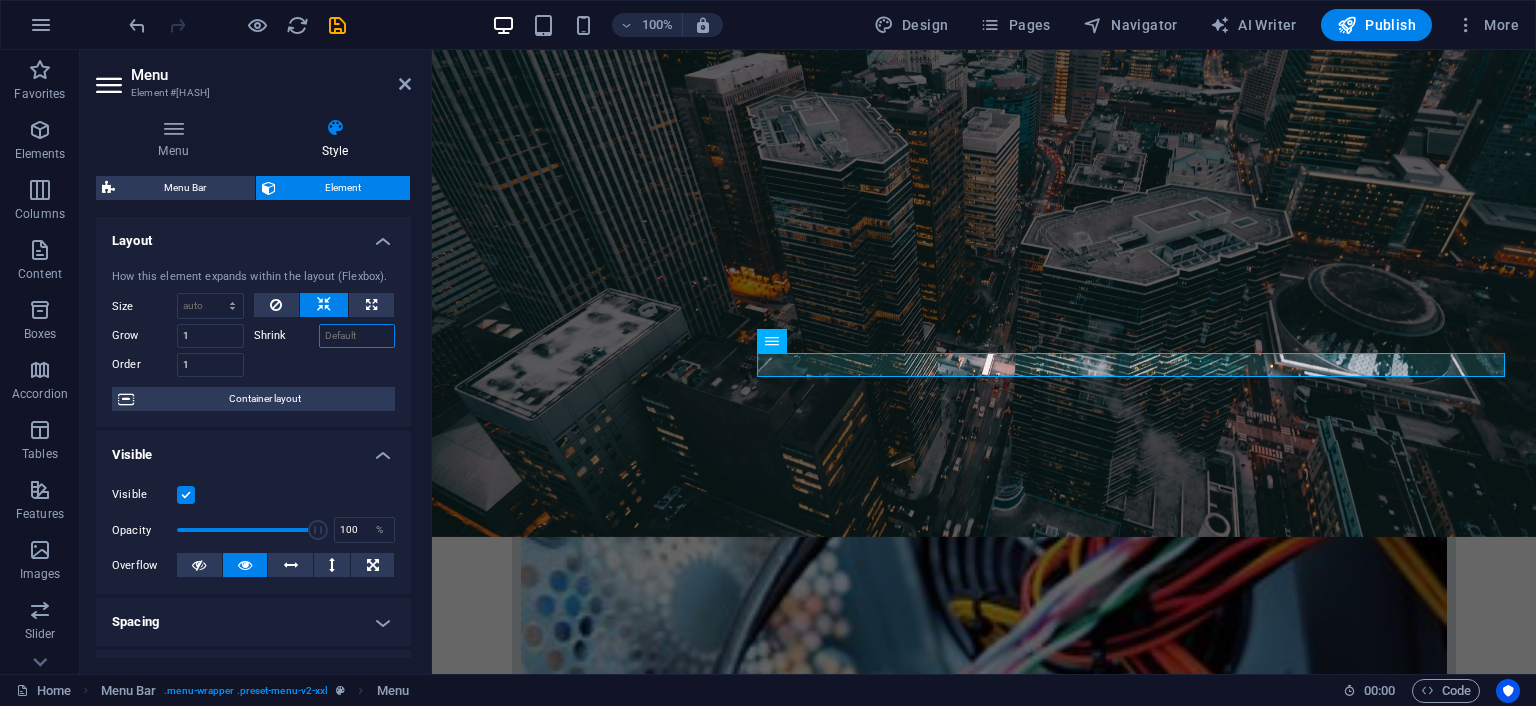 click on "Shrink" at bounding box center [357, 336] 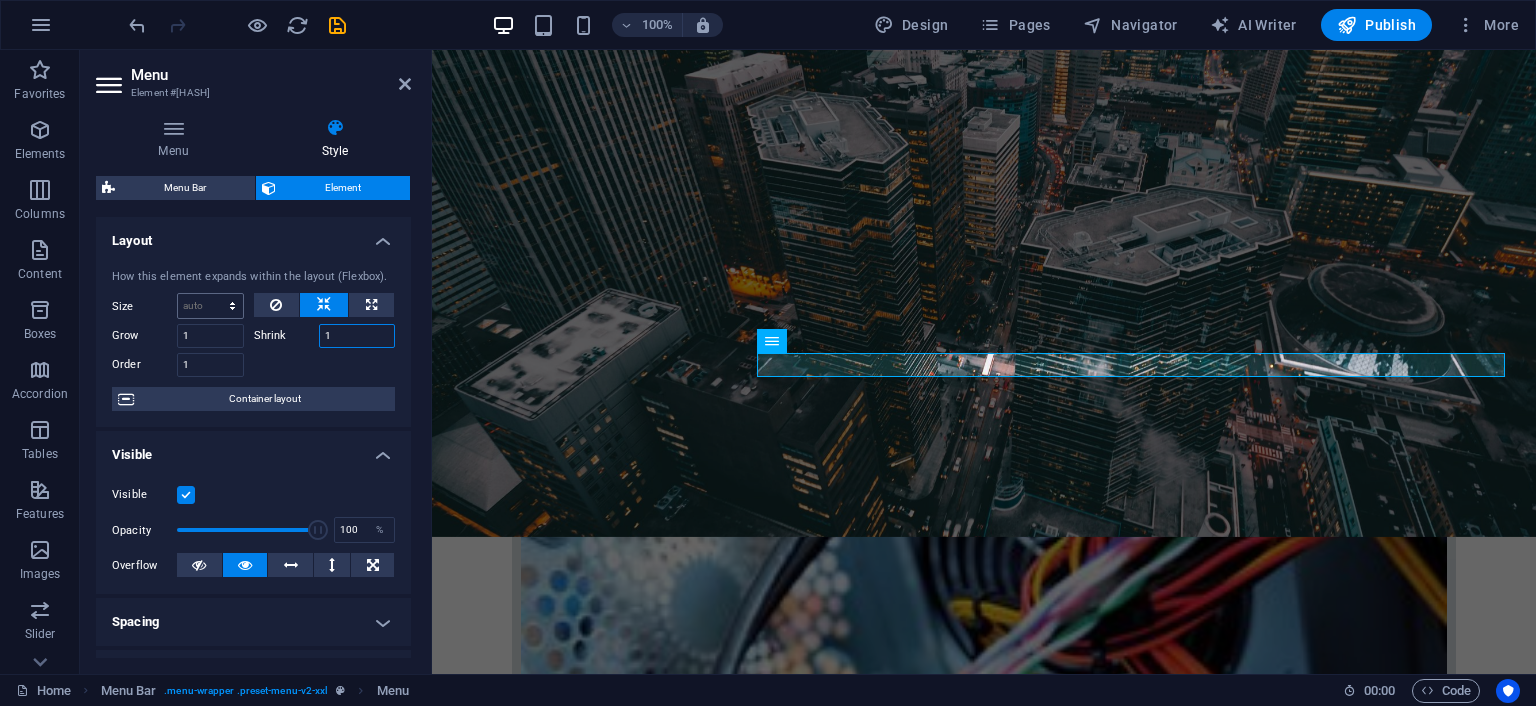 type on "1" 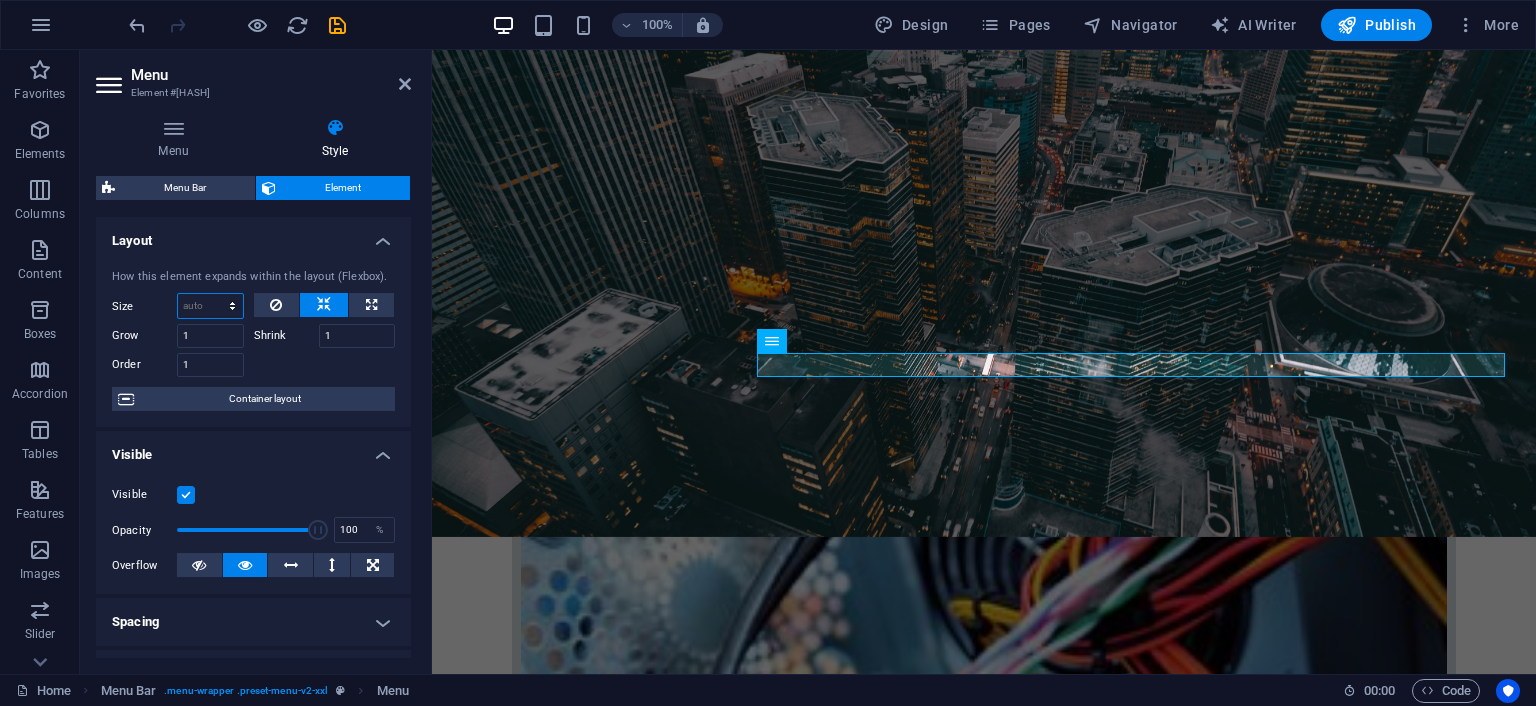 click on "Default auto px % 1/1 1/2 1/3 1/4 1/5 1/6 1/7 1/8 1/9 1/10" at bounding box center (210, 306) 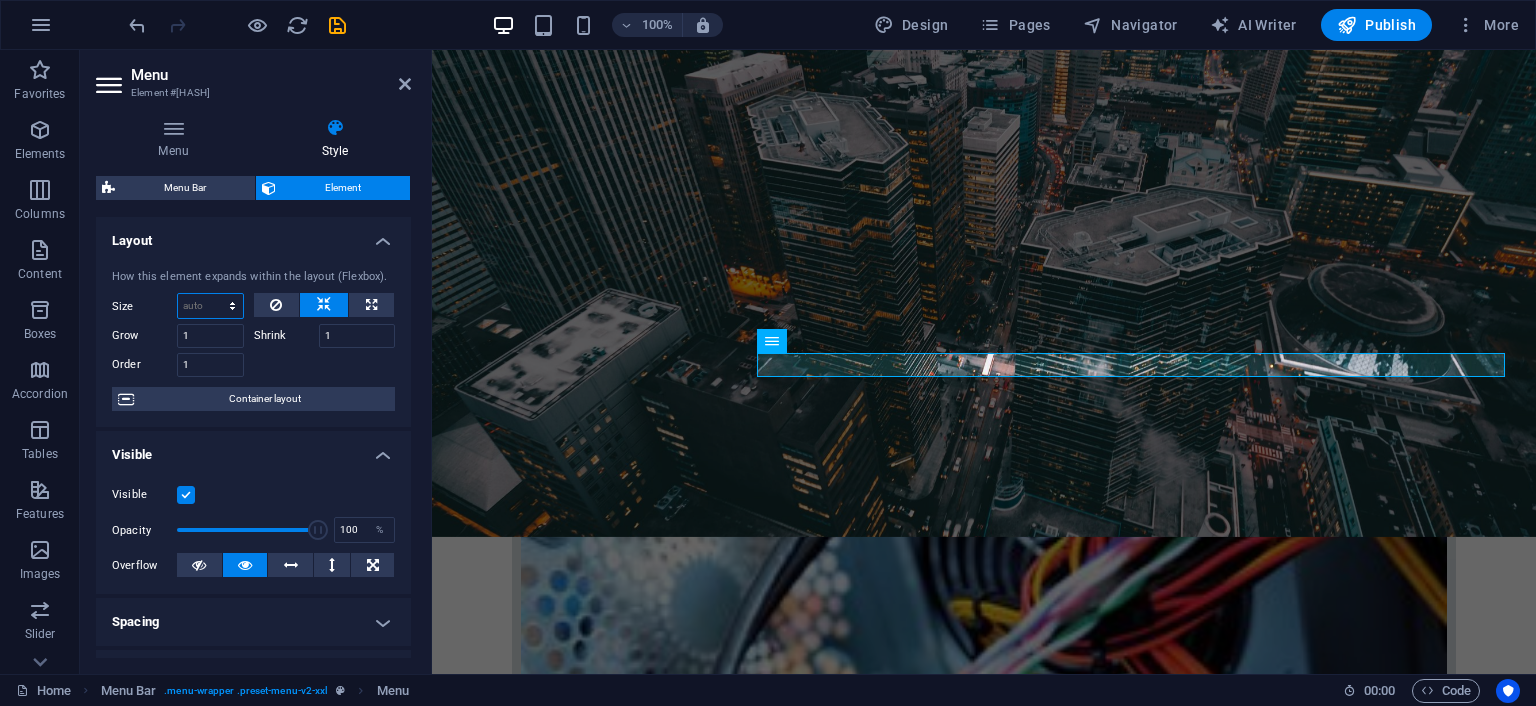 select on "1/1" 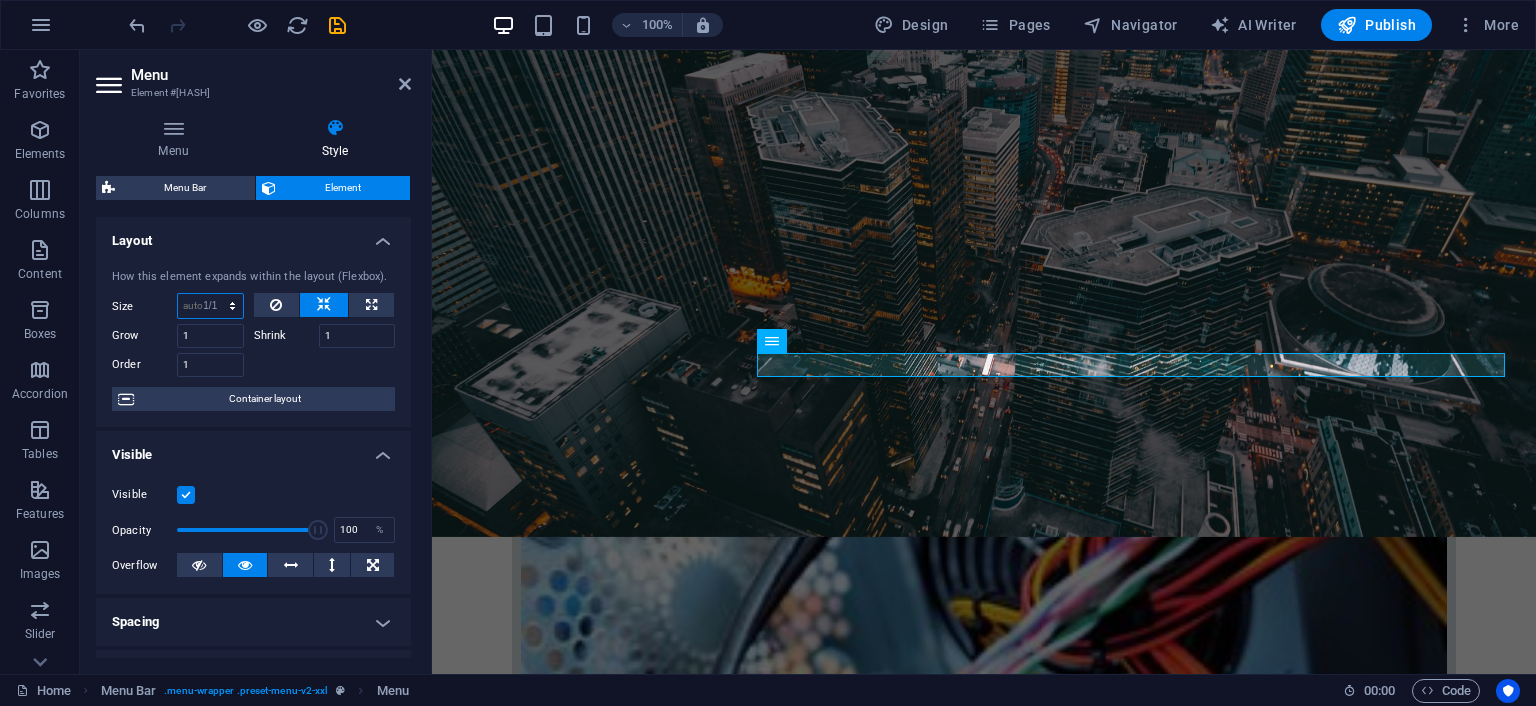 click on "Default auto px % 1/1 1/2 1/3 1/4 1/5 1/6 1/7 1/8 1/9 1/10" at bounding box center [210, 306] 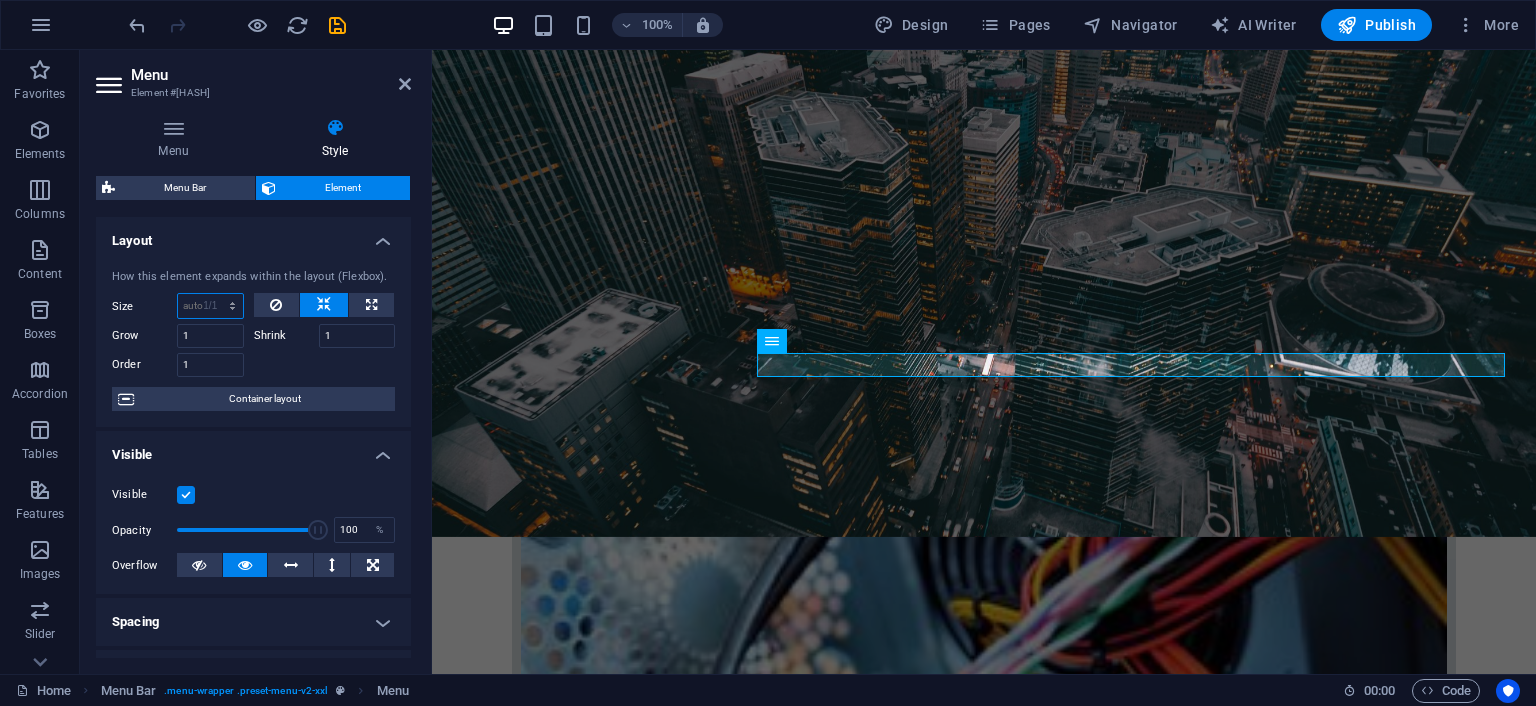 type on "100" 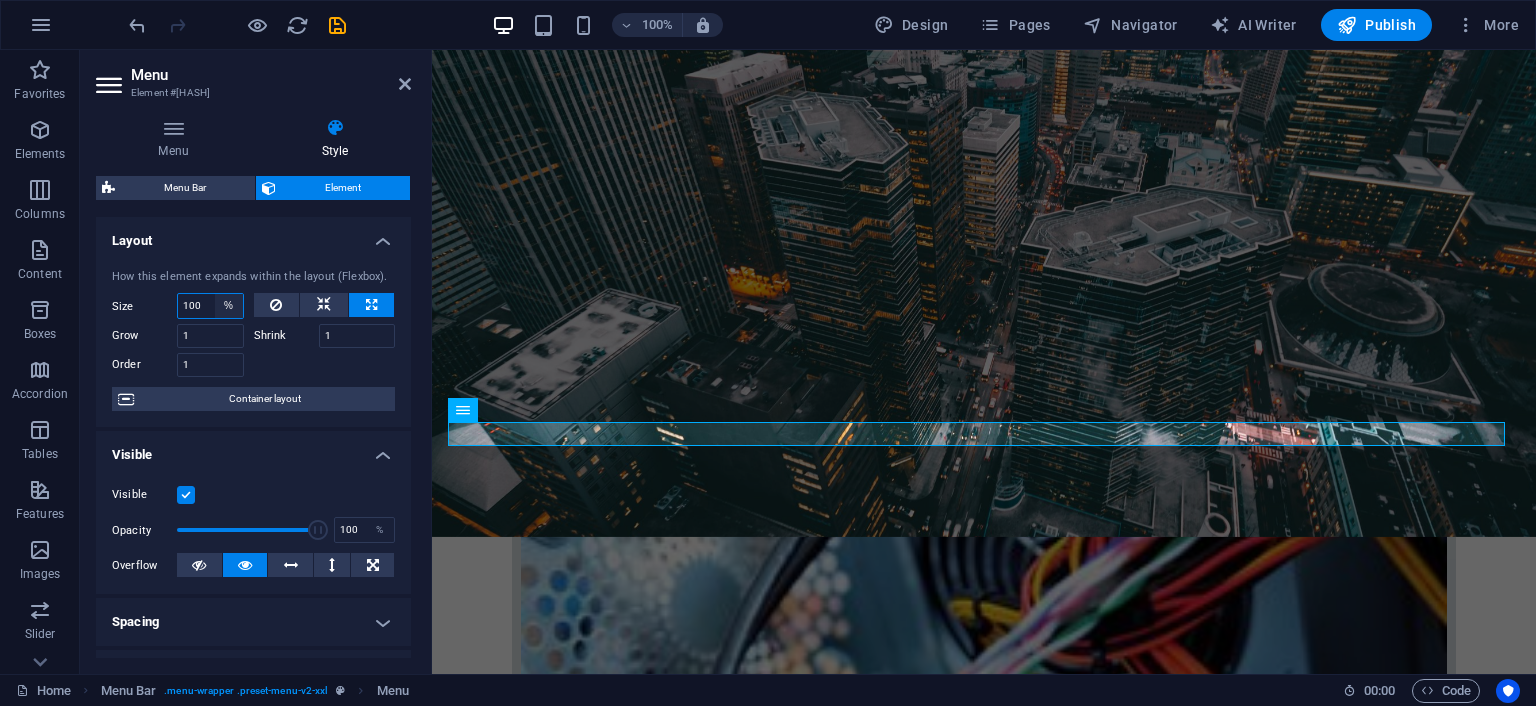 click on "Default auto px % 1/1 1/2 1/3 1/4 1/5 1/6 1/7 1/8 1/9 1/10" at bounding box center [229, 306] 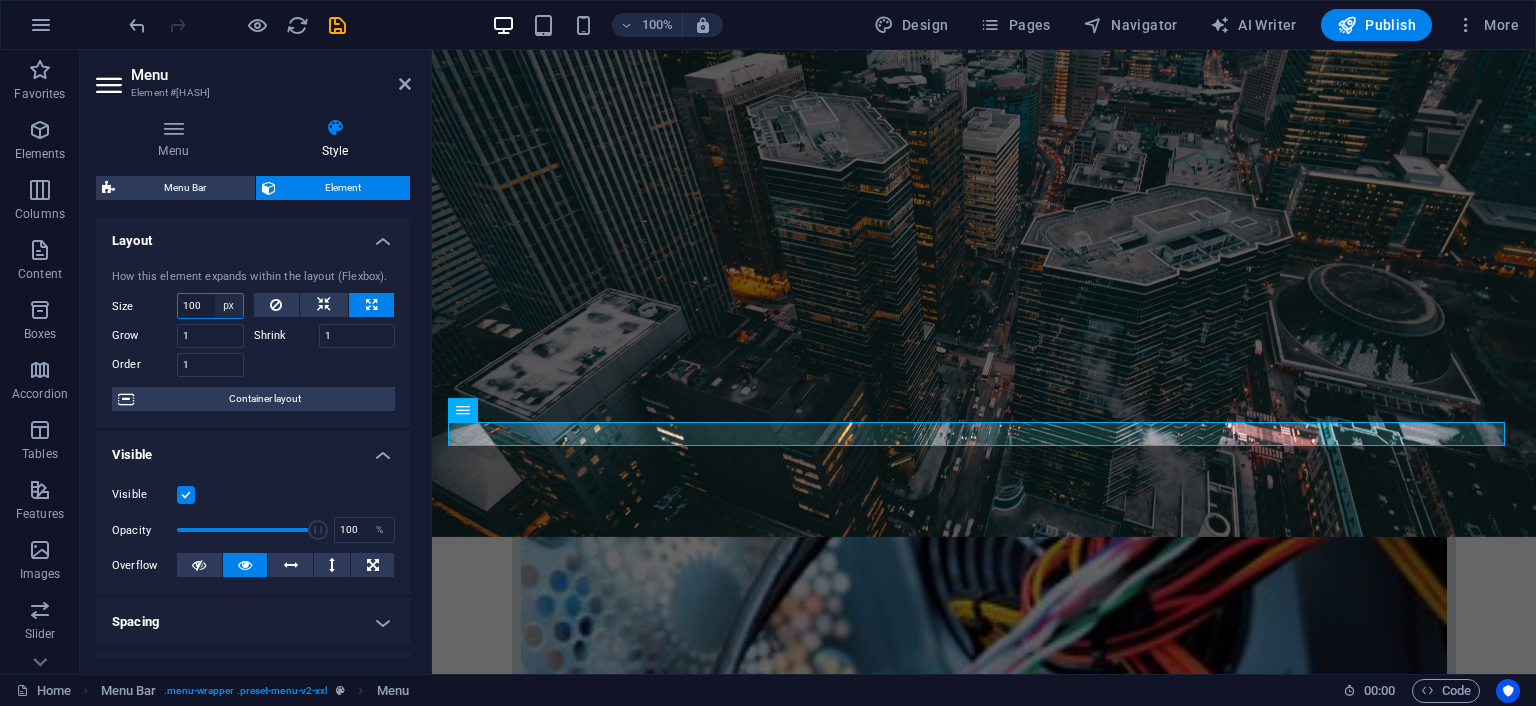 click on "Default auto px % 1/1 1/2 1/3 1/4 1/5 1/6 1/7 1/8 1/9 1/10" at bounding box center (229, 306) 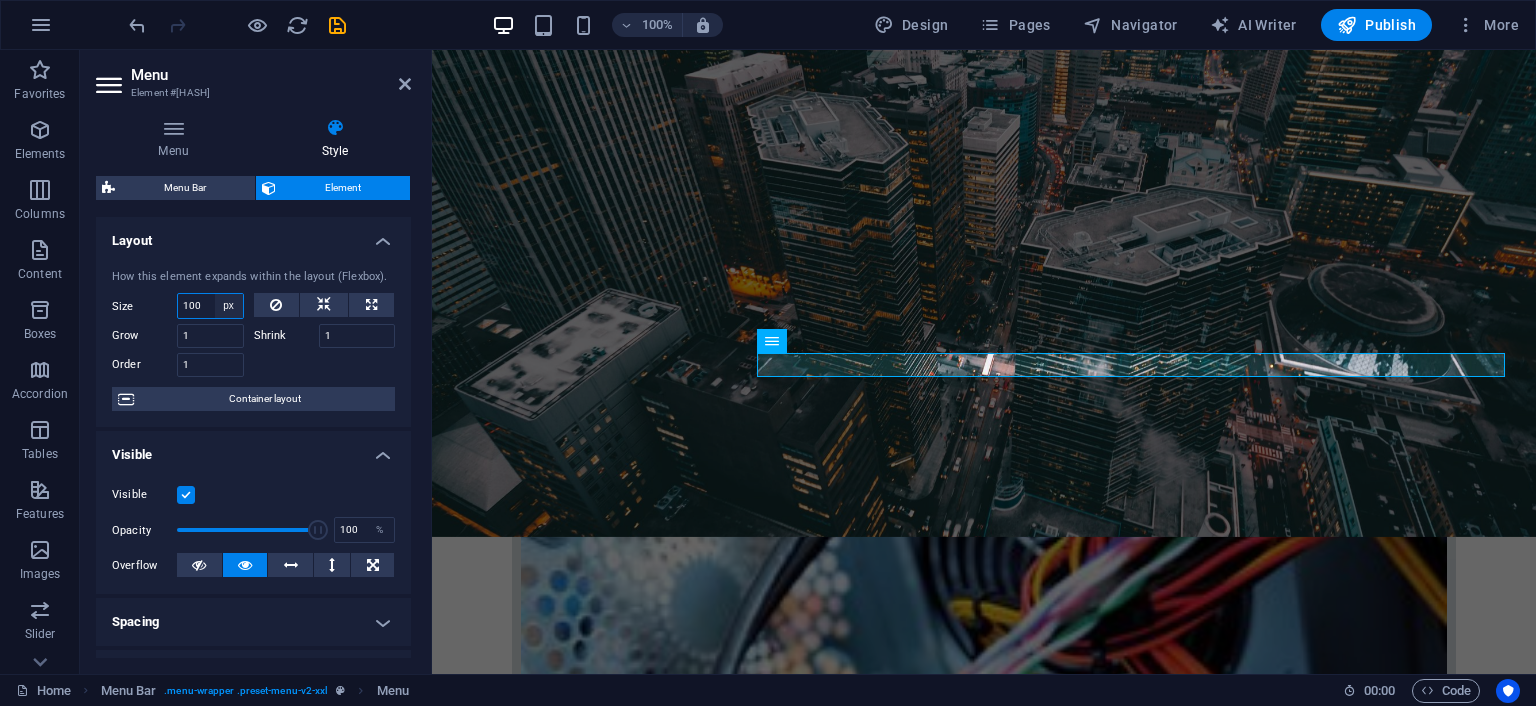 click on "Default auto px % 1/1 1/2 1/3 1/4 1/5 1/6 1/7 1/8 1/9 1/10" at bounding box center [229, 306] 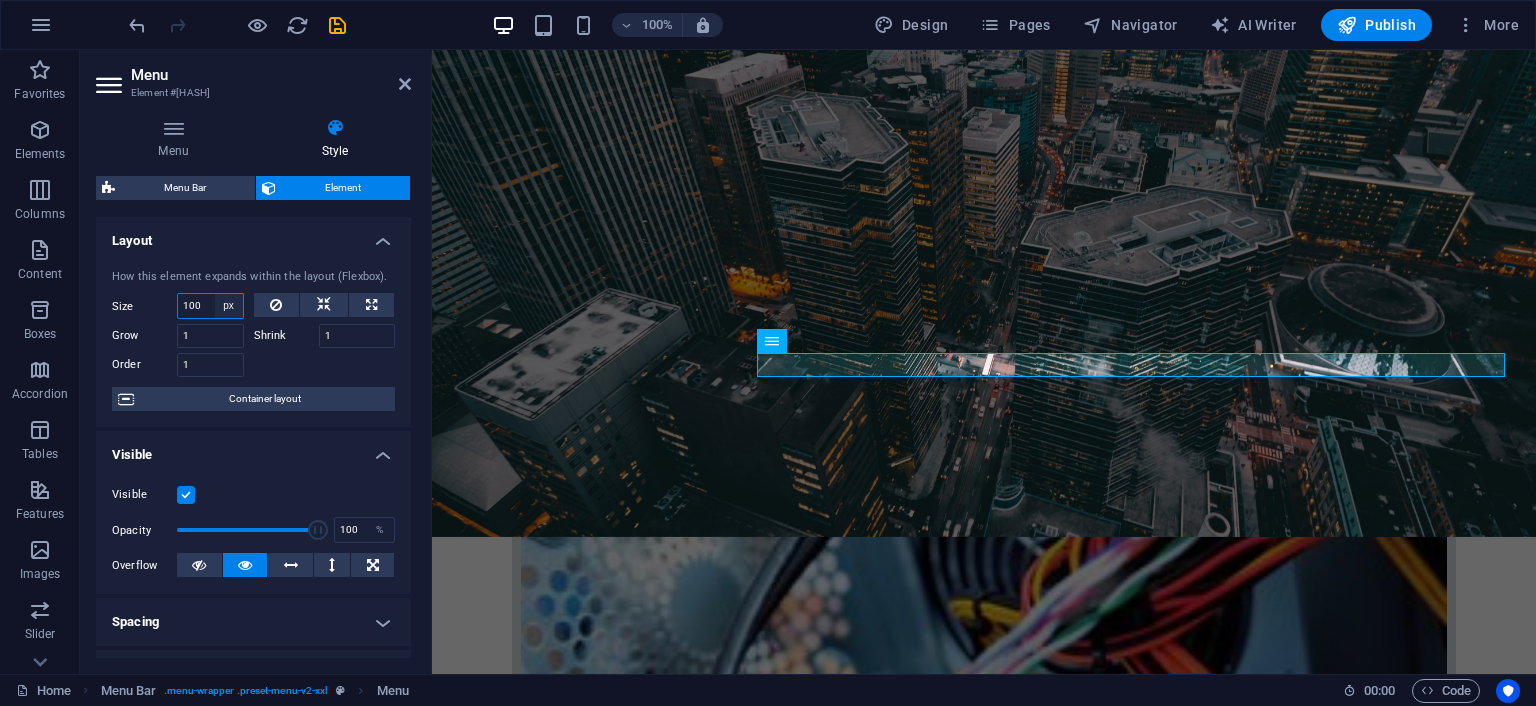 select on "auto" 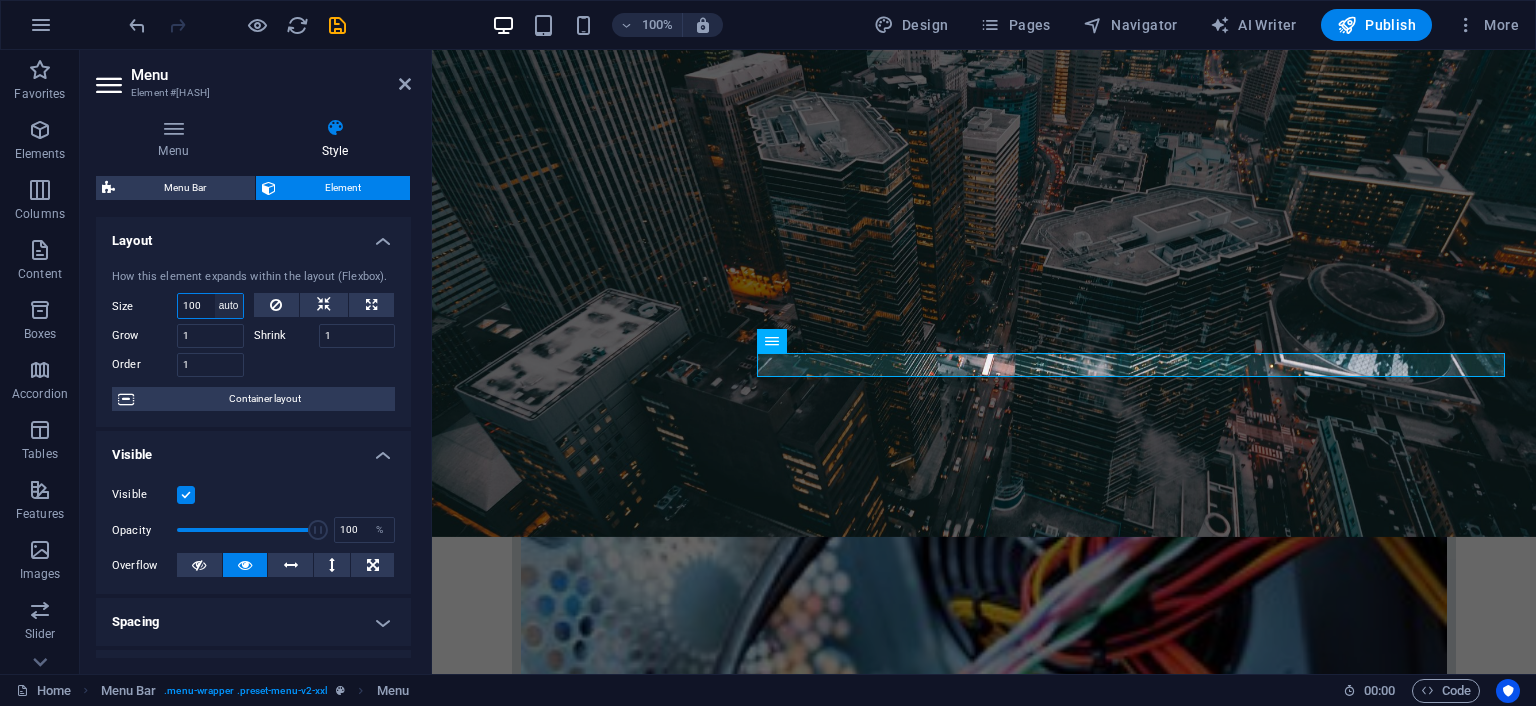 click on "Default auto px % 1/1 1/2 1/3 1/4 1/5 1/6 1/7 1/8 1/9 1/10" at bounding box center [229, 306] 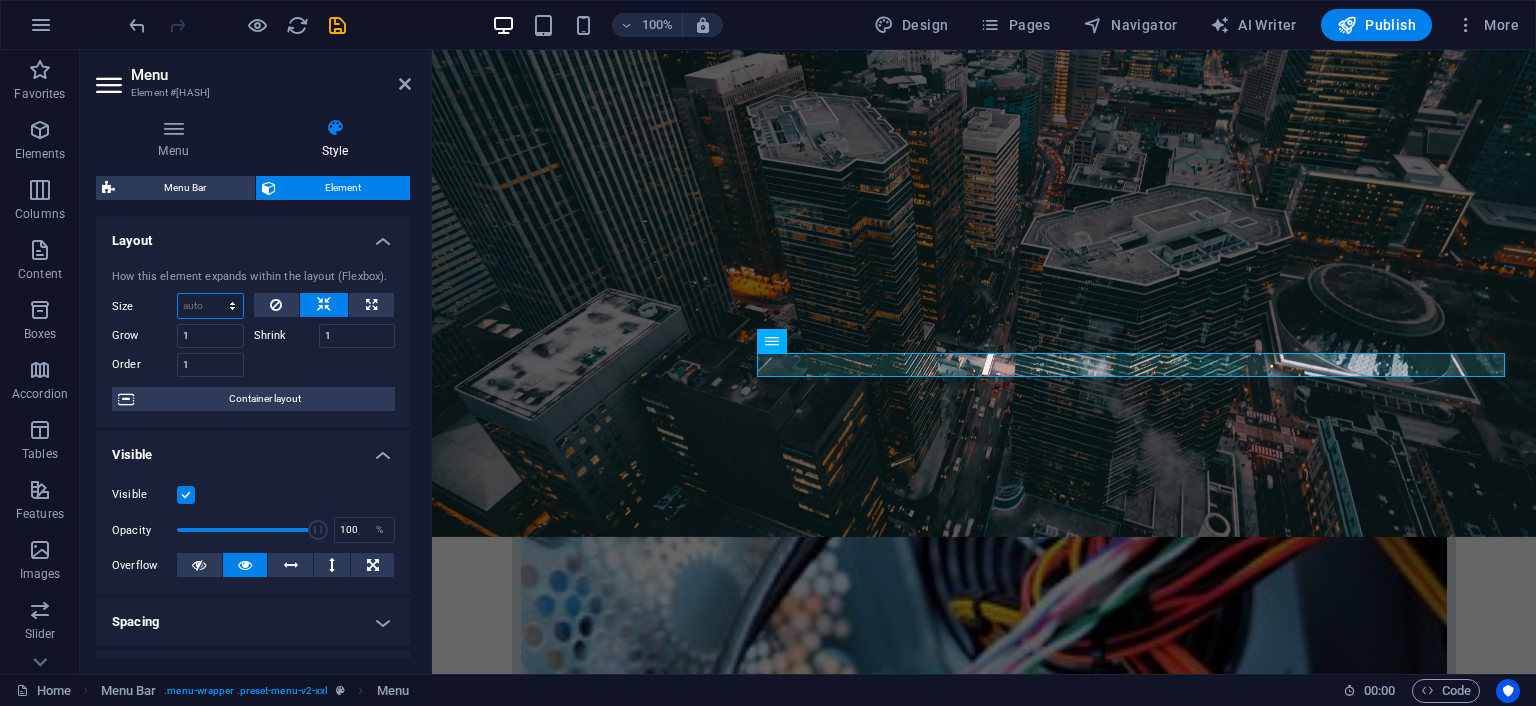 click on "Default auto px % 1/1 1/2 1/3 1/4 1/5 1/6 1/7 1/8 1/9 1/10" at bounding box center [210, 306] 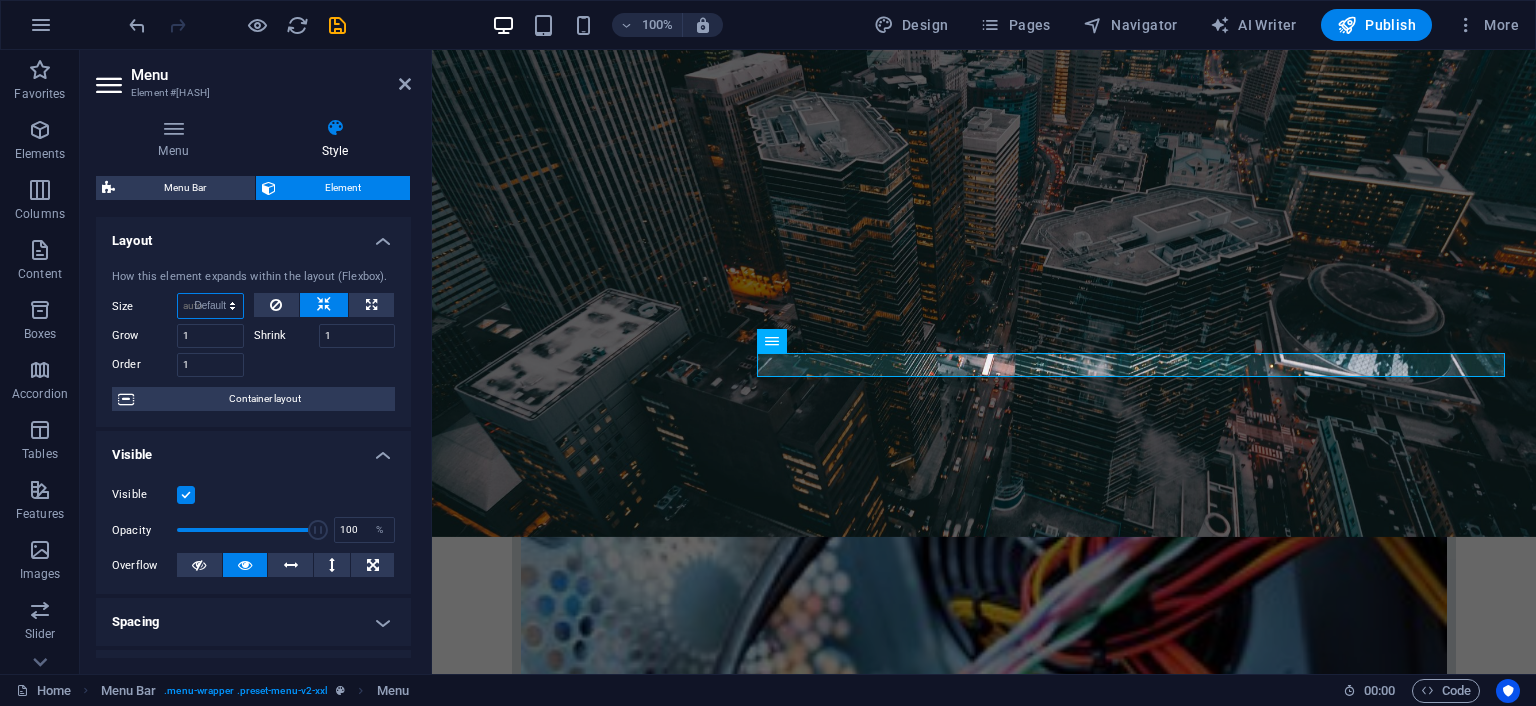 click on "Default auto px % 1/1 1/2 1/3 1/4 1/5 1/6 1/7 1/8 1/9 1/10" at bounding box center (210, 306) 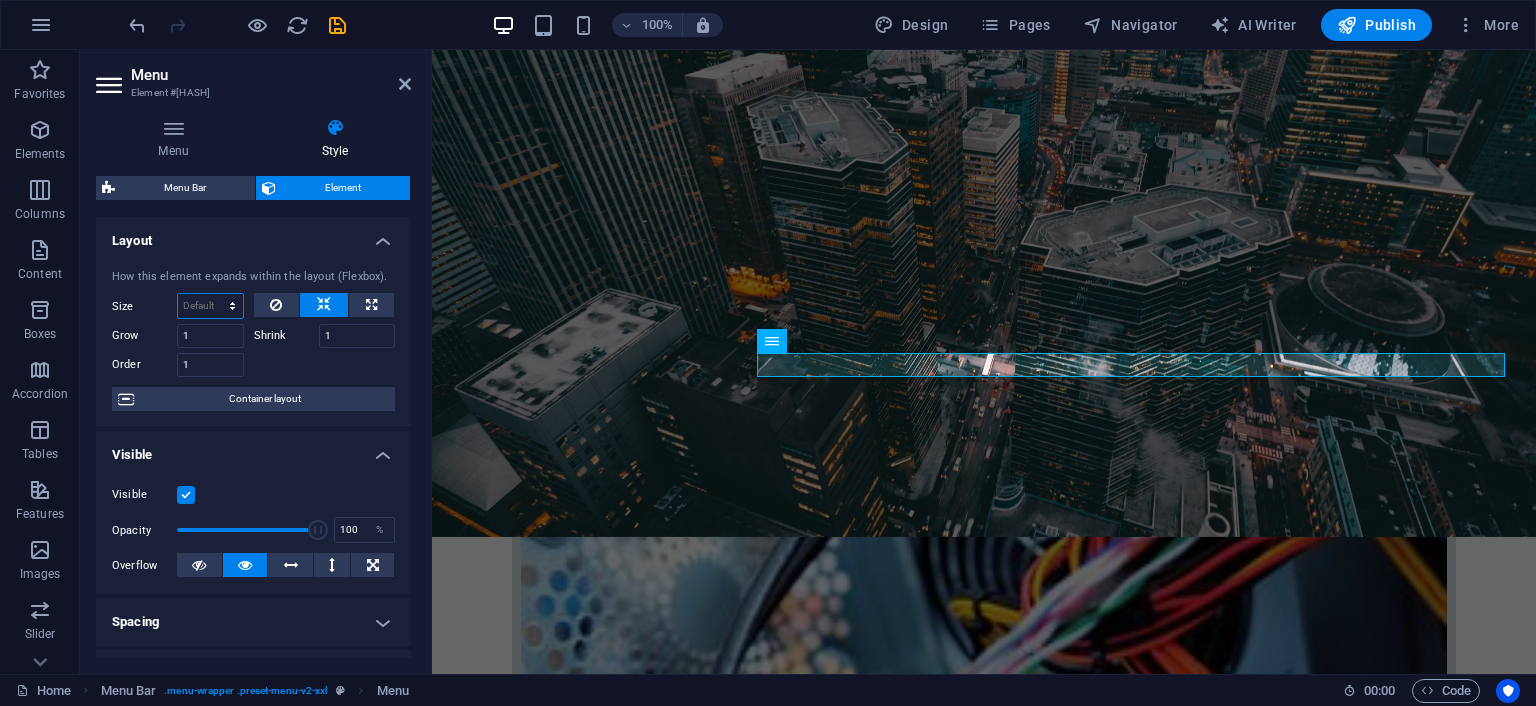 click on "Default auto px % 1/1 1/2 1/3 1/4 1/5 1/6 1/7 1/8 1/9 1/10" at bounding box center (210, 306) 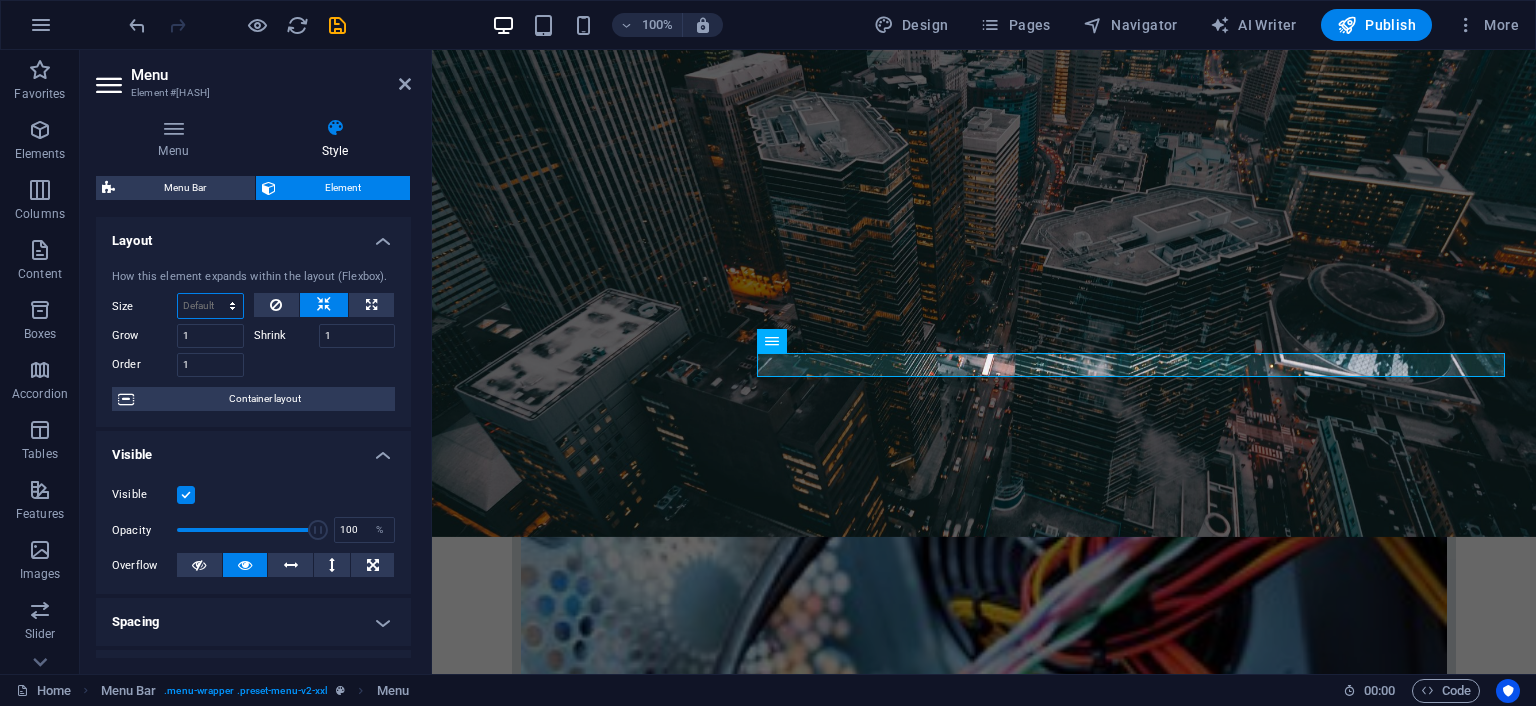 select on "1/10" 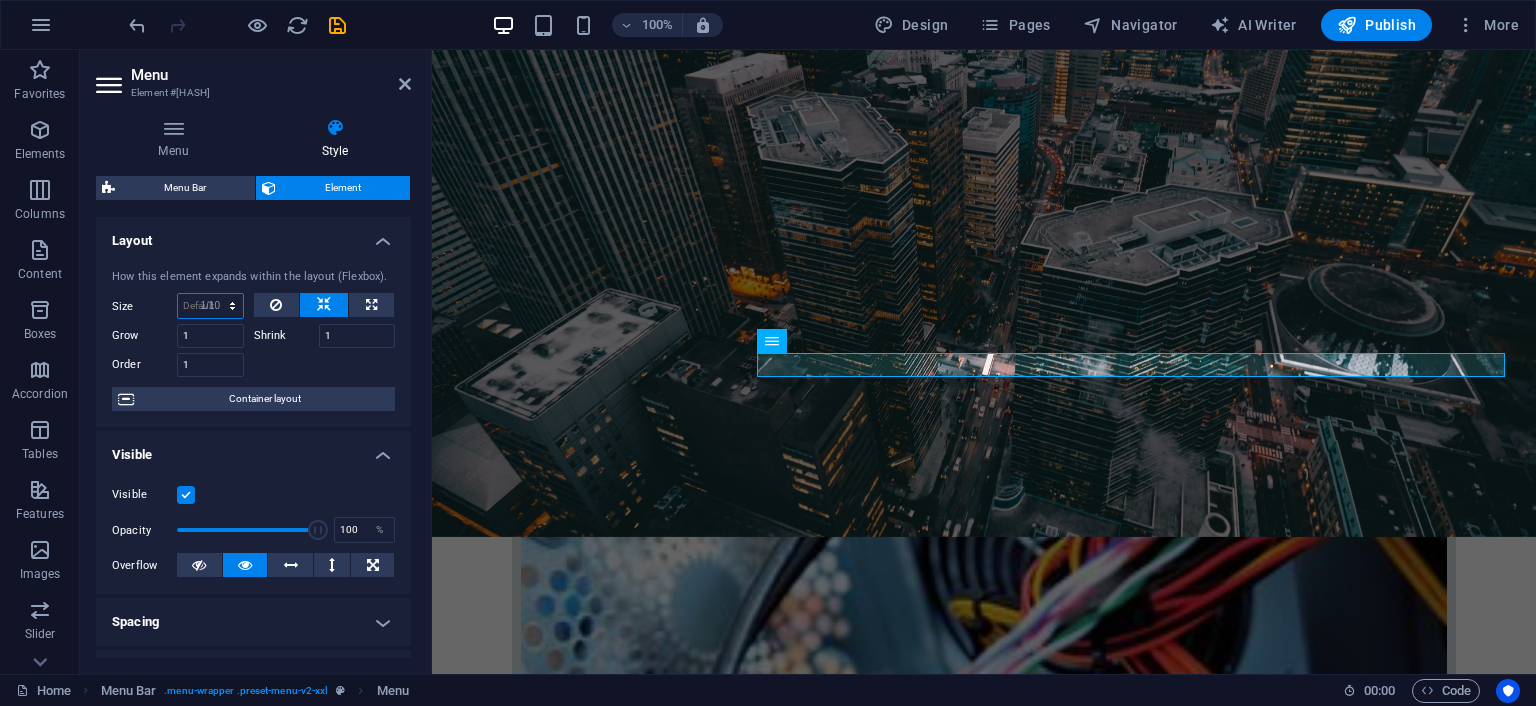 click on "Default auto px % 1/1 1/2 1/3 1/4 1/5 1/6 1/7 1/8 1/9 1/10" at bounding box center [210, 306] 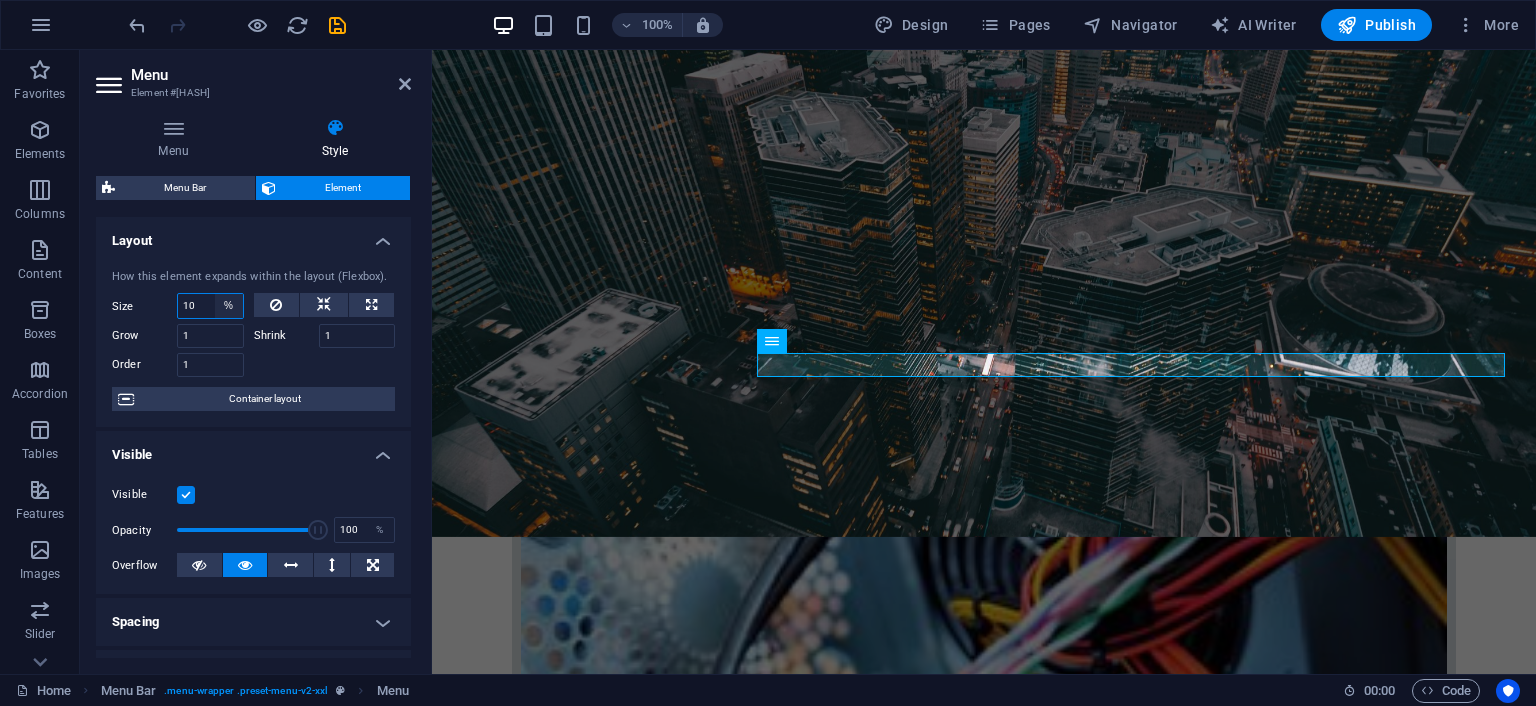 click on "Default auto px % 1/1 1/2 1/3 1/4 1/5 1/6 1/7 1/8 1/9 1/10" at bounding box center [229, 306] 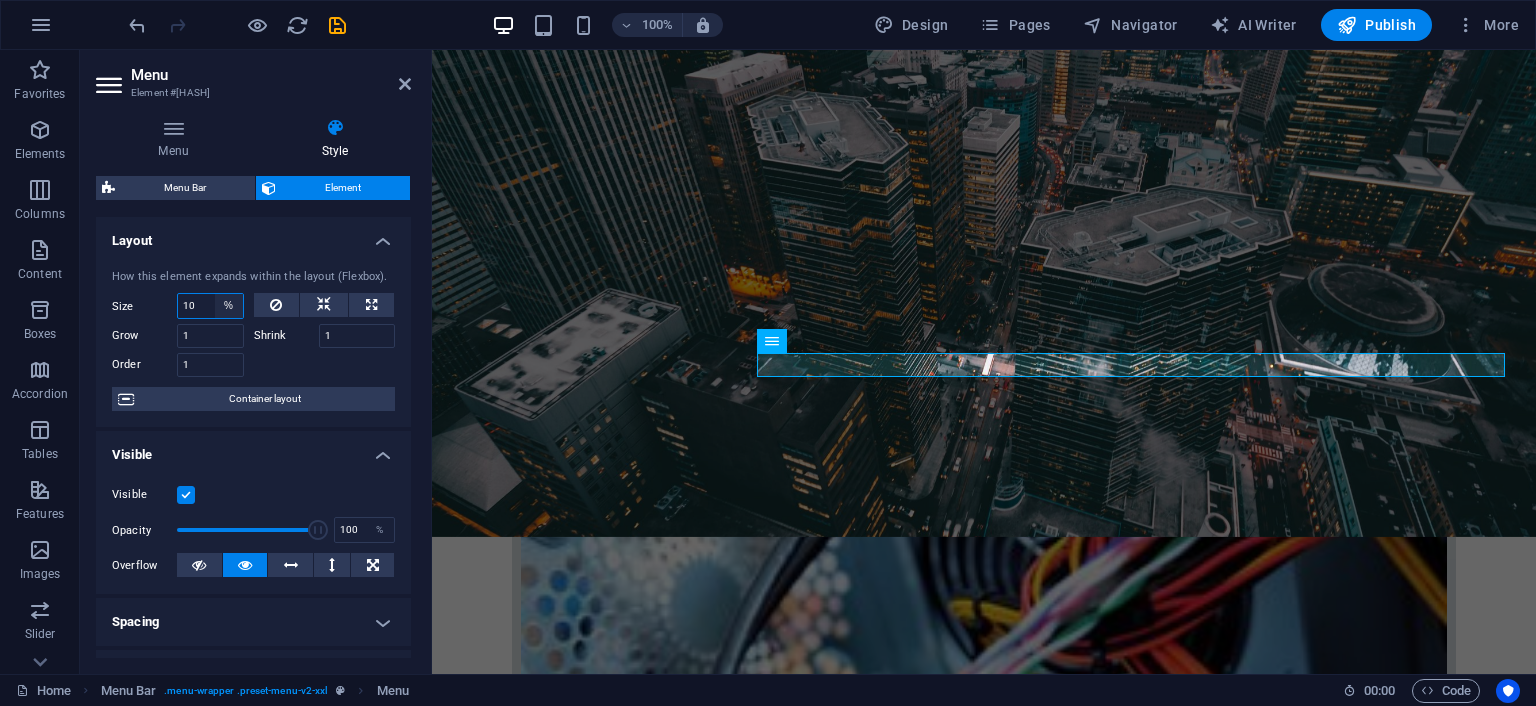 select on "1/2" 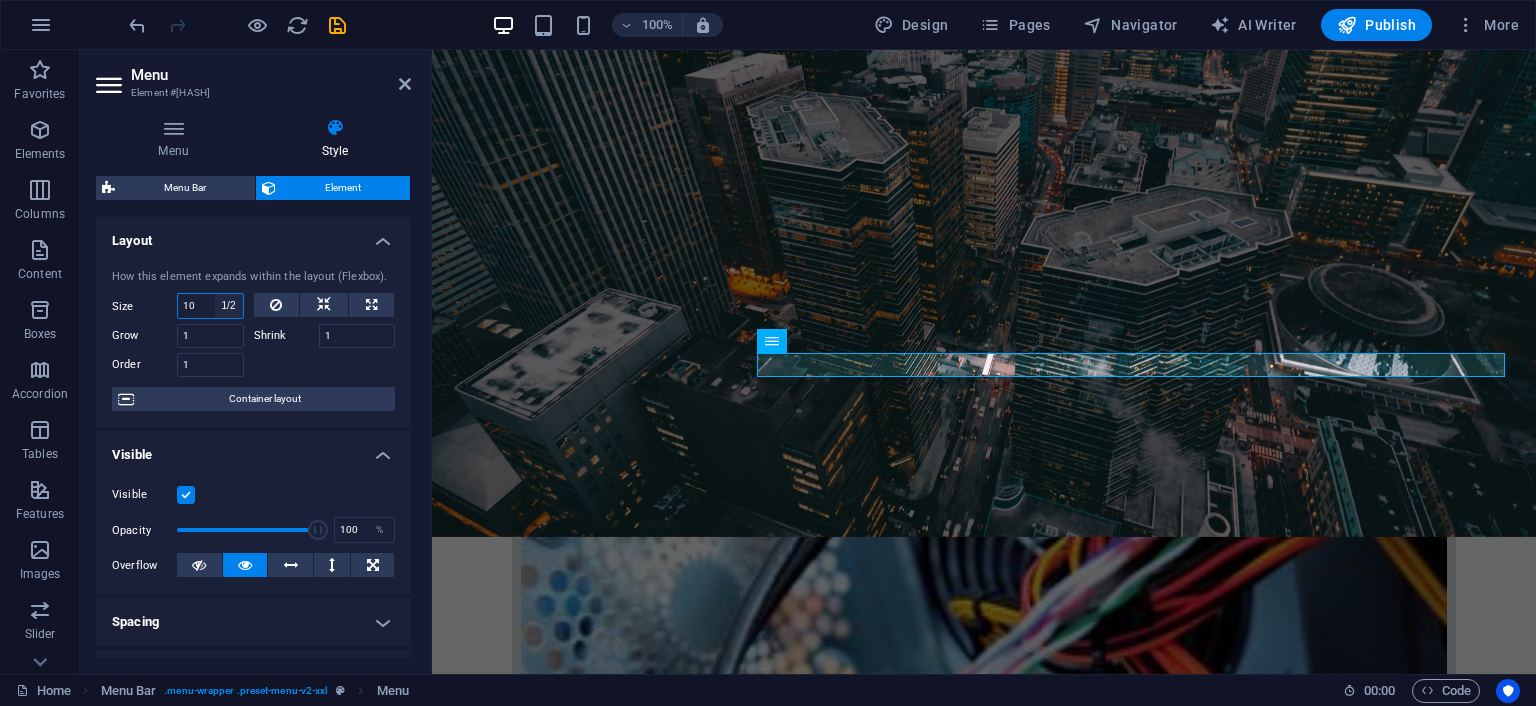 click on "Default auto px % 1/1 1/2 1/3 1/4 1/5 1/6 1/7 1/8 1/9 1/10" at bounding box center [229, 306] 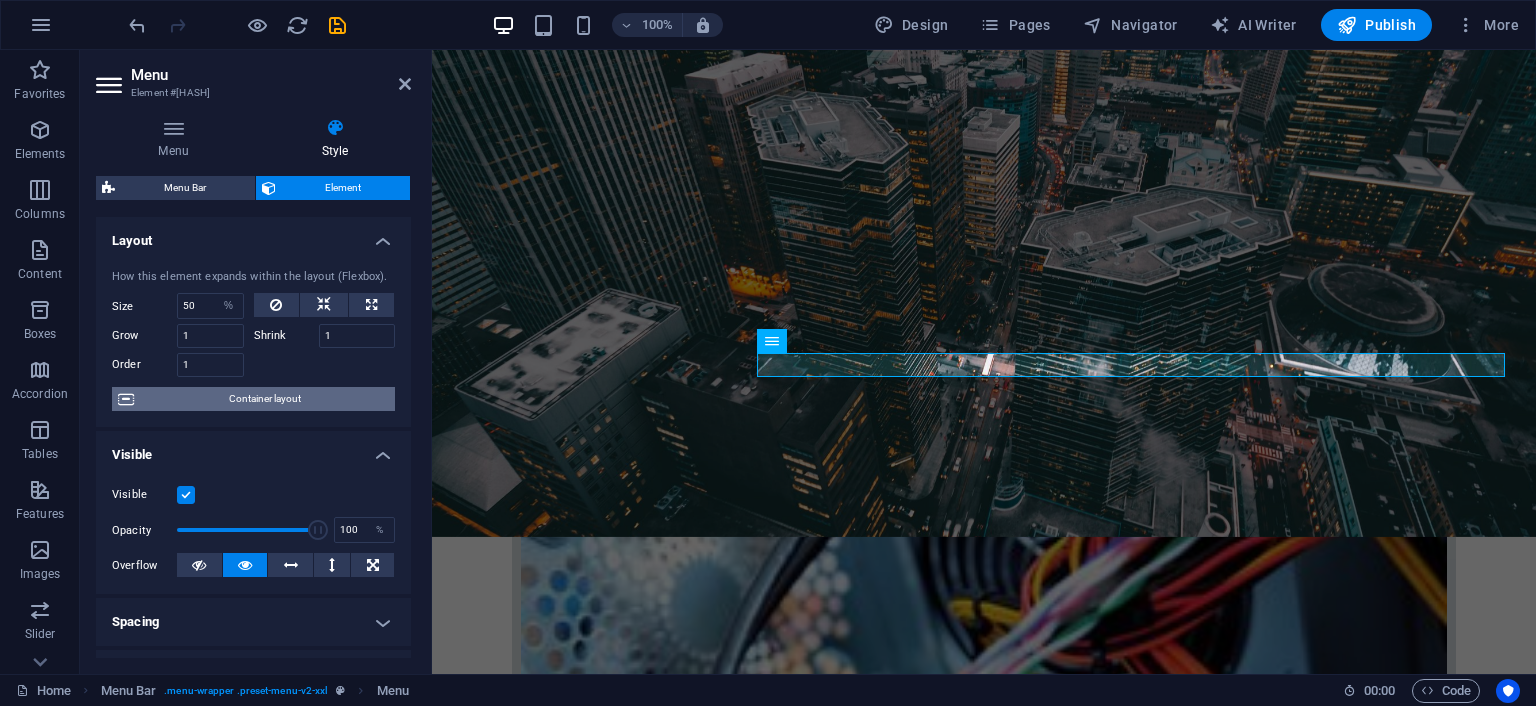 click on "Container layout" at bounding box center [264, 399] 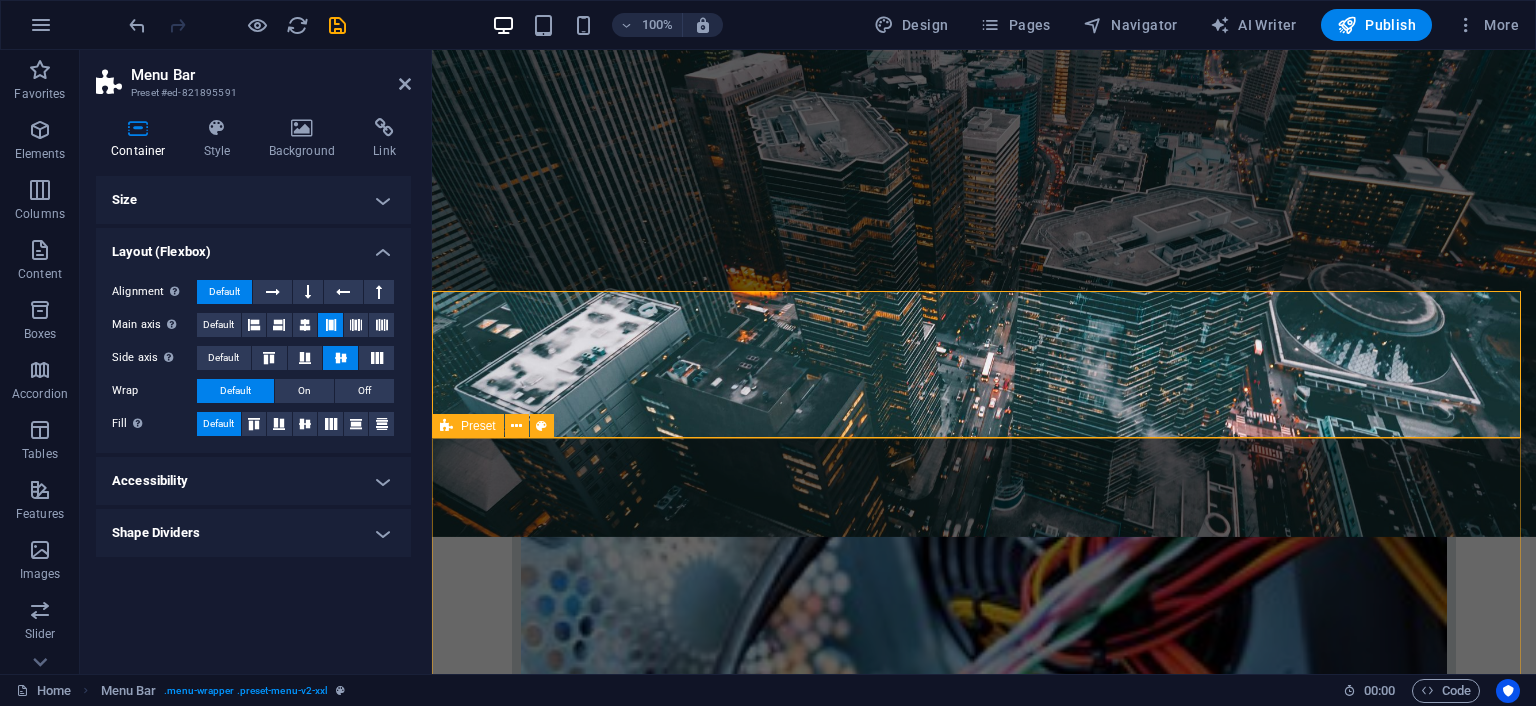 click on "About us Lorem ipsum dolor sit amet, consectetur adipisicing elit. Libero, assumenda, dolore, cum vel modi asperiores consequatur suscipit quidem ducimus eveniet iure expedita consectetur odio voluptatum similique fugit voluptates rem accusamus quae quas dolorem tenetur facere tempora maiores adipisci reiciendis accusantium voluptatibus id voluptate tempore dolor harum nisi amet! Nobis, eaque.Lorem ipsum dolor sit amet, consectetur adipisicing elit. Libero, assumenda, dolore, cum vel modi asperiores consequatur suscipit quidem ducimus eveniet iure expedita consectetur odio voluptatum similique fugit voluptates rem accusamus quae quas dolorem tenetur facere tempora maiores adipisci reiciendis accusantium voluptatibus id voluptate tempore dolor harum nisi amet! Nobis, eaque." at bounding box center (984, 2883) 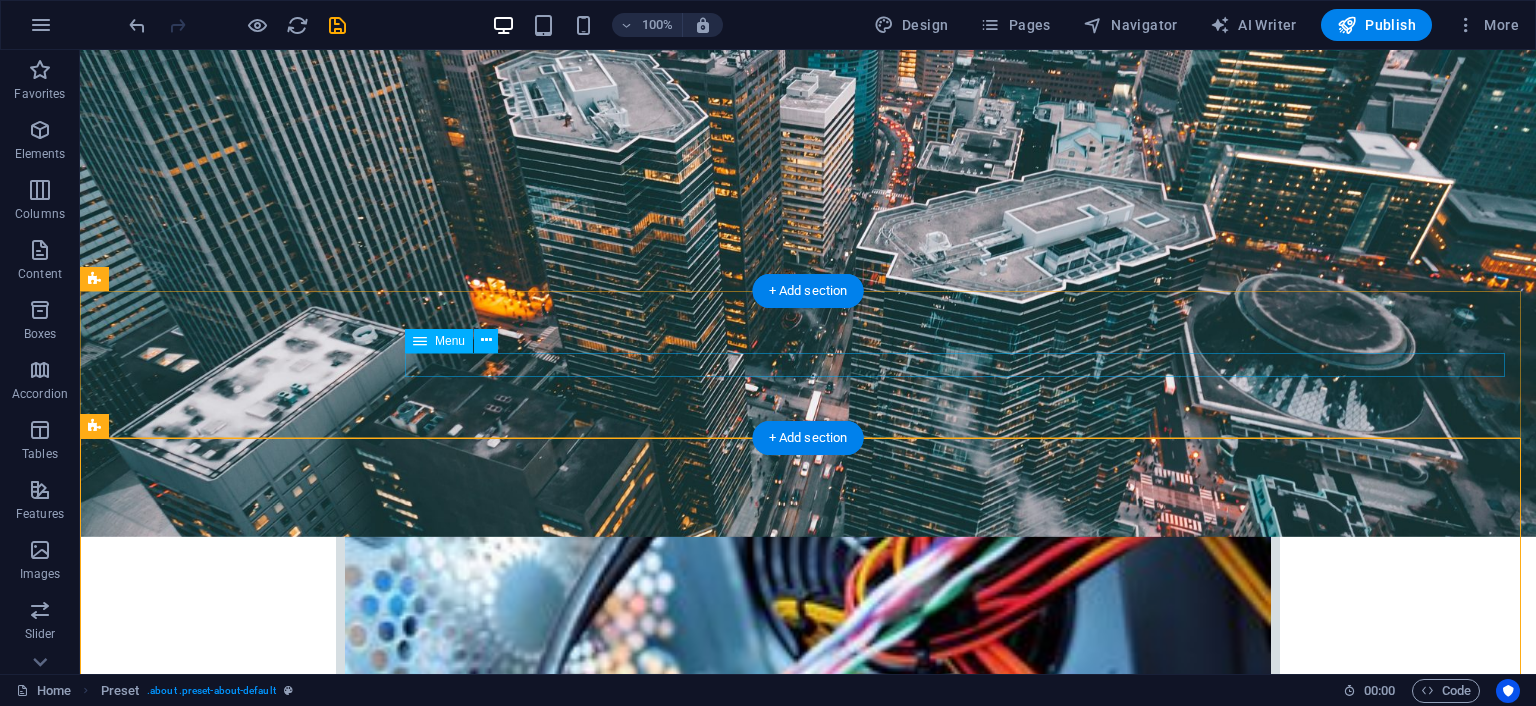 click on "Home Company IT Support Jobs & Career Contact" at bounding box center (808, 2652) 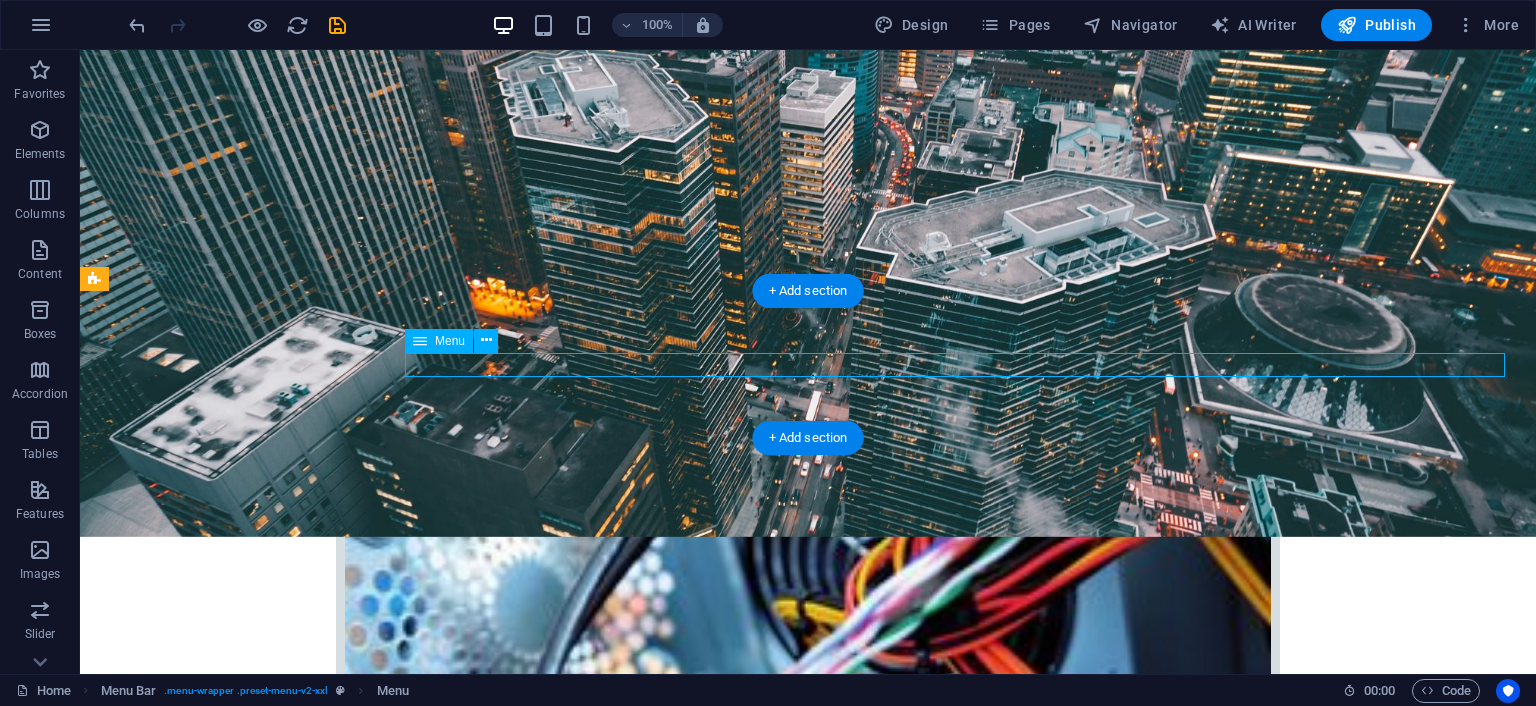click on "Home Company IT Support Jobs & Career Contact" at bounding box center [808, 2652] 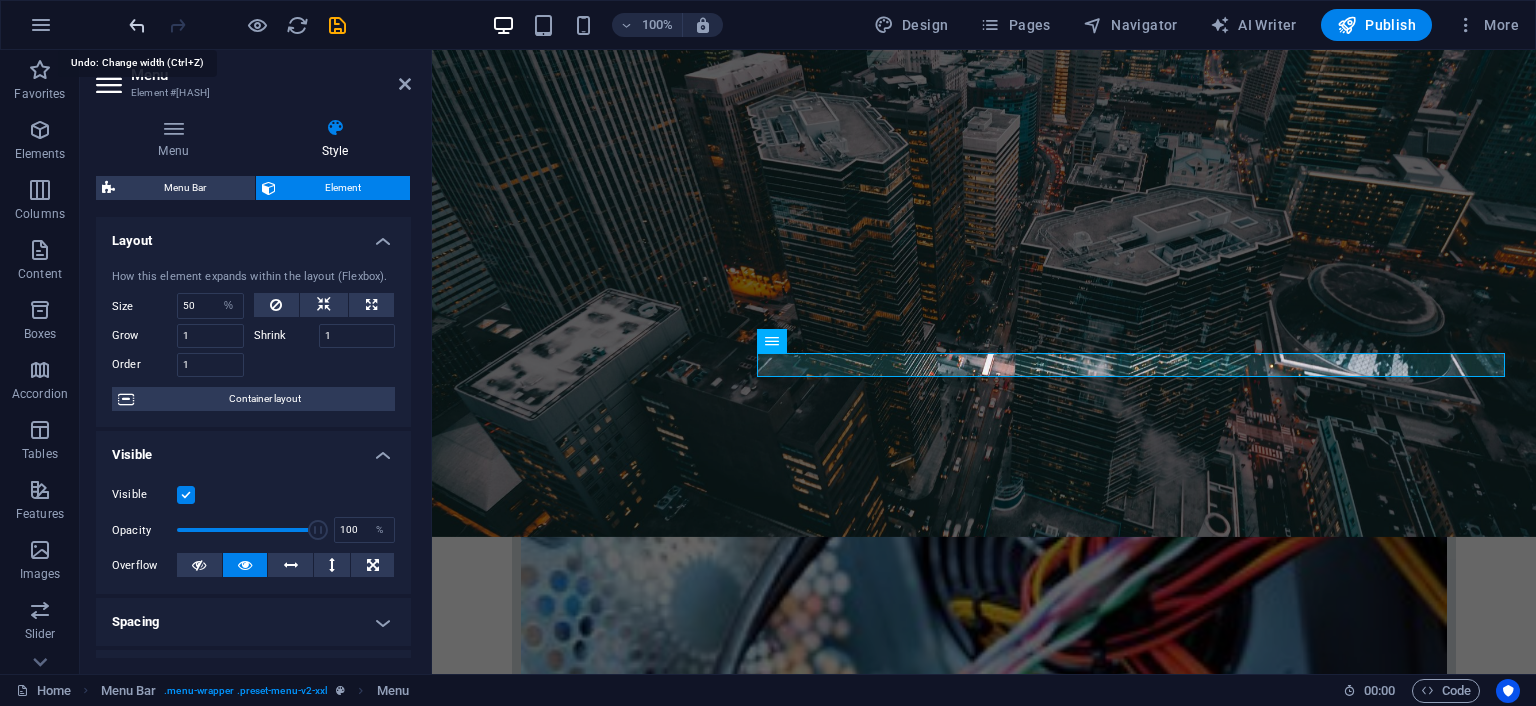 click at bounding box center (137, 25) 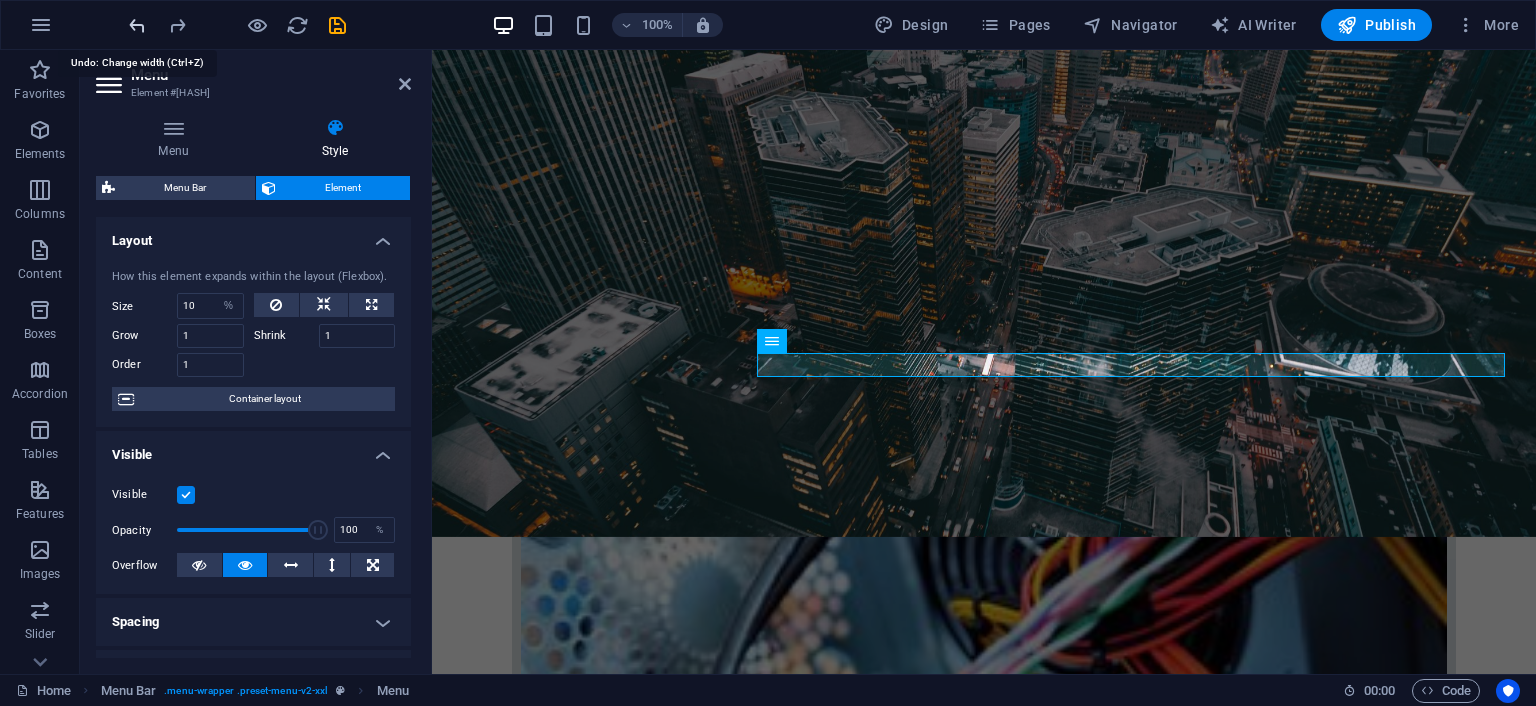 click at bounding box center [137, 25] 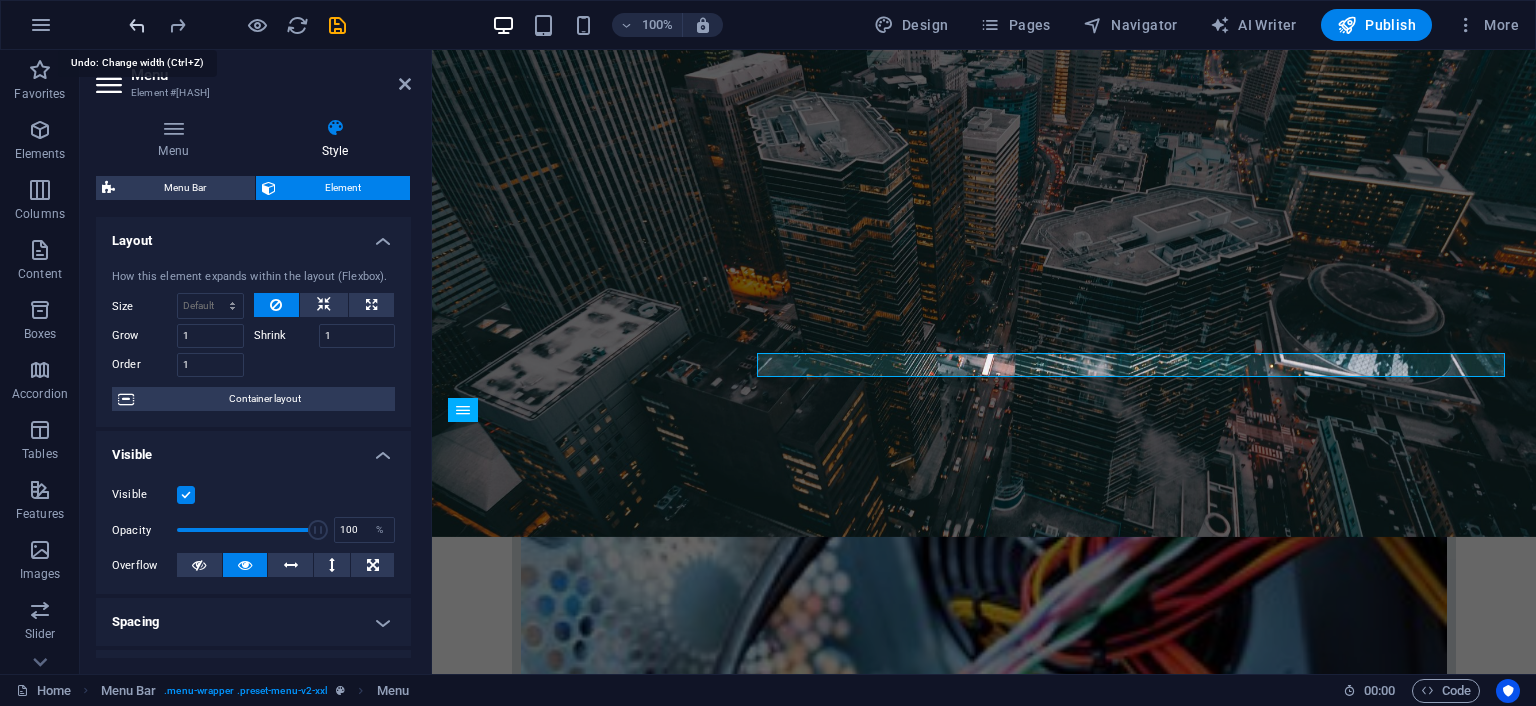 click at bounding box center (137, 25) 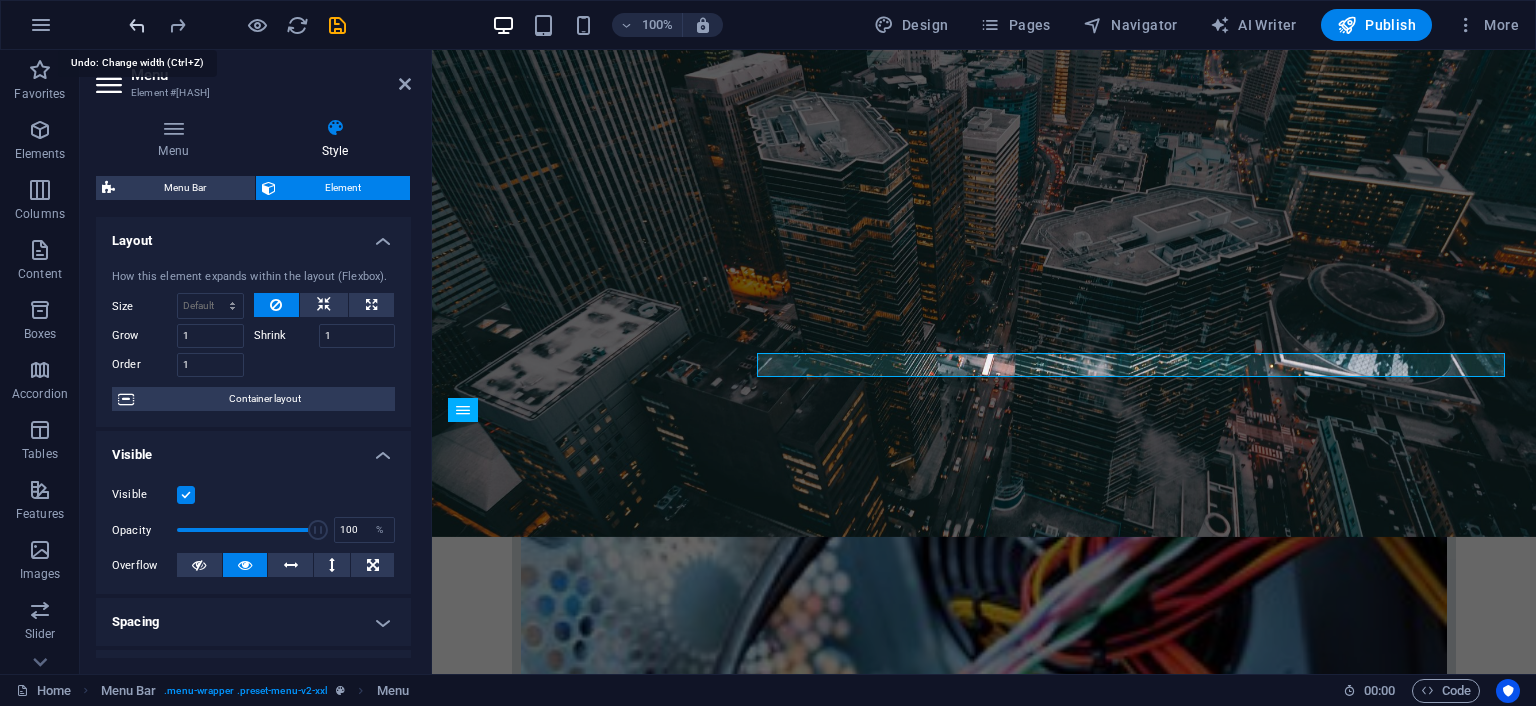 type on "100" 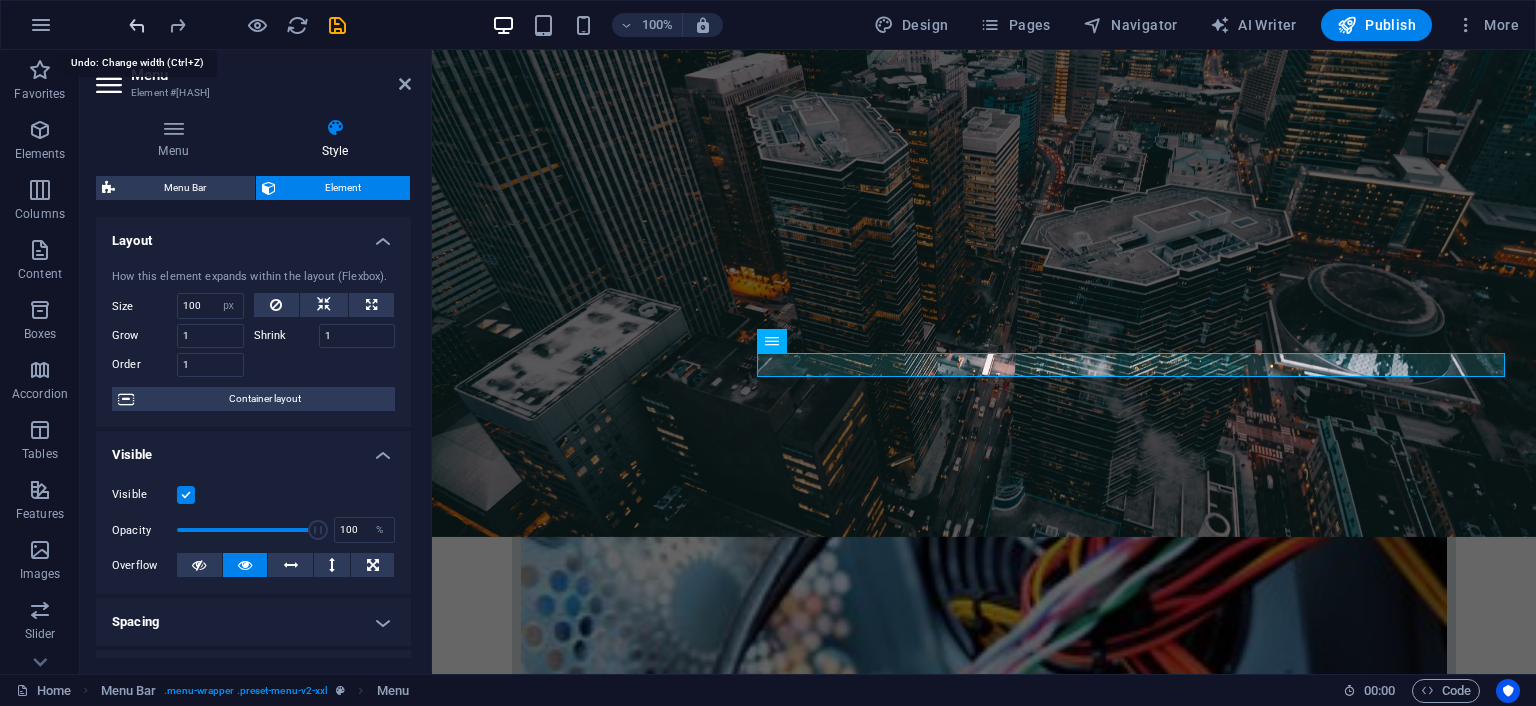 click at bounding box center [137, 25] 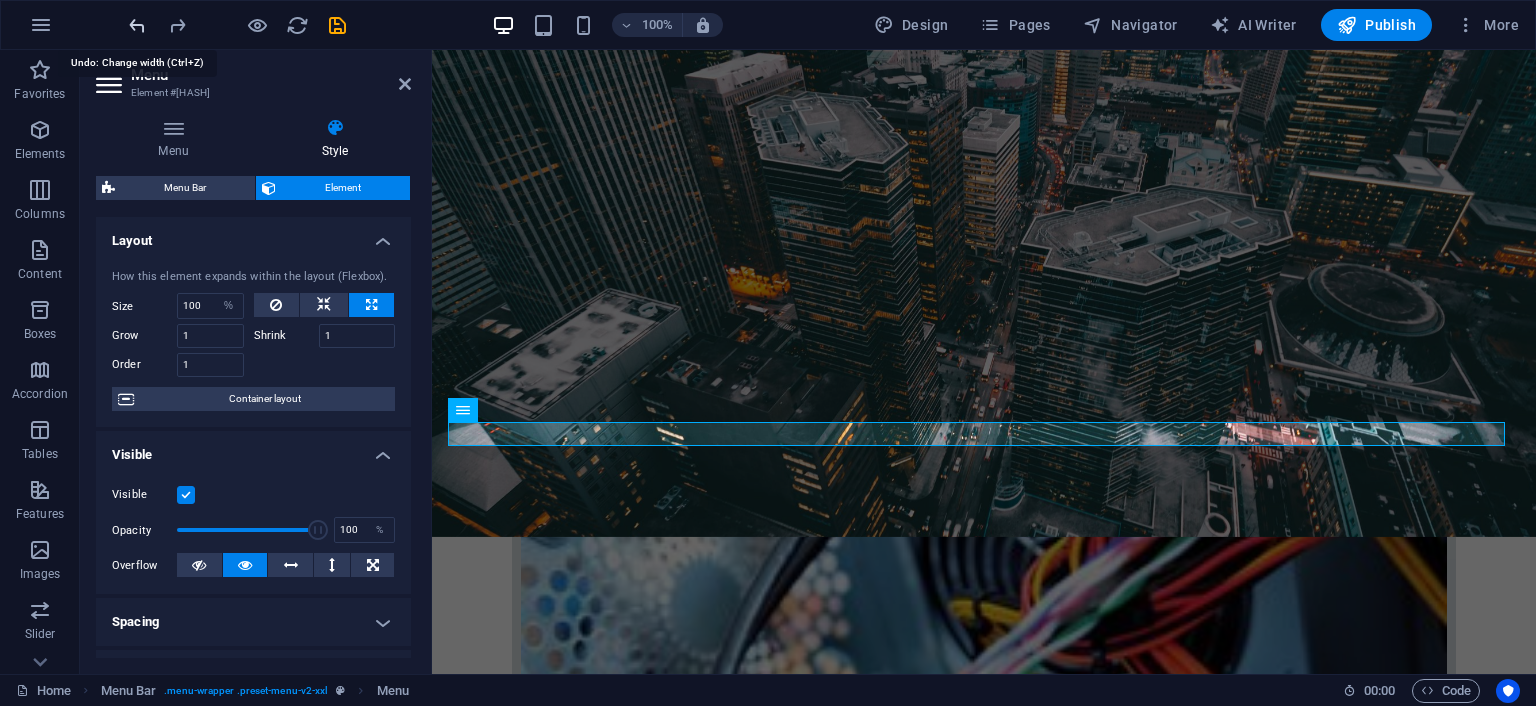 click at bounding box center (137, 25) 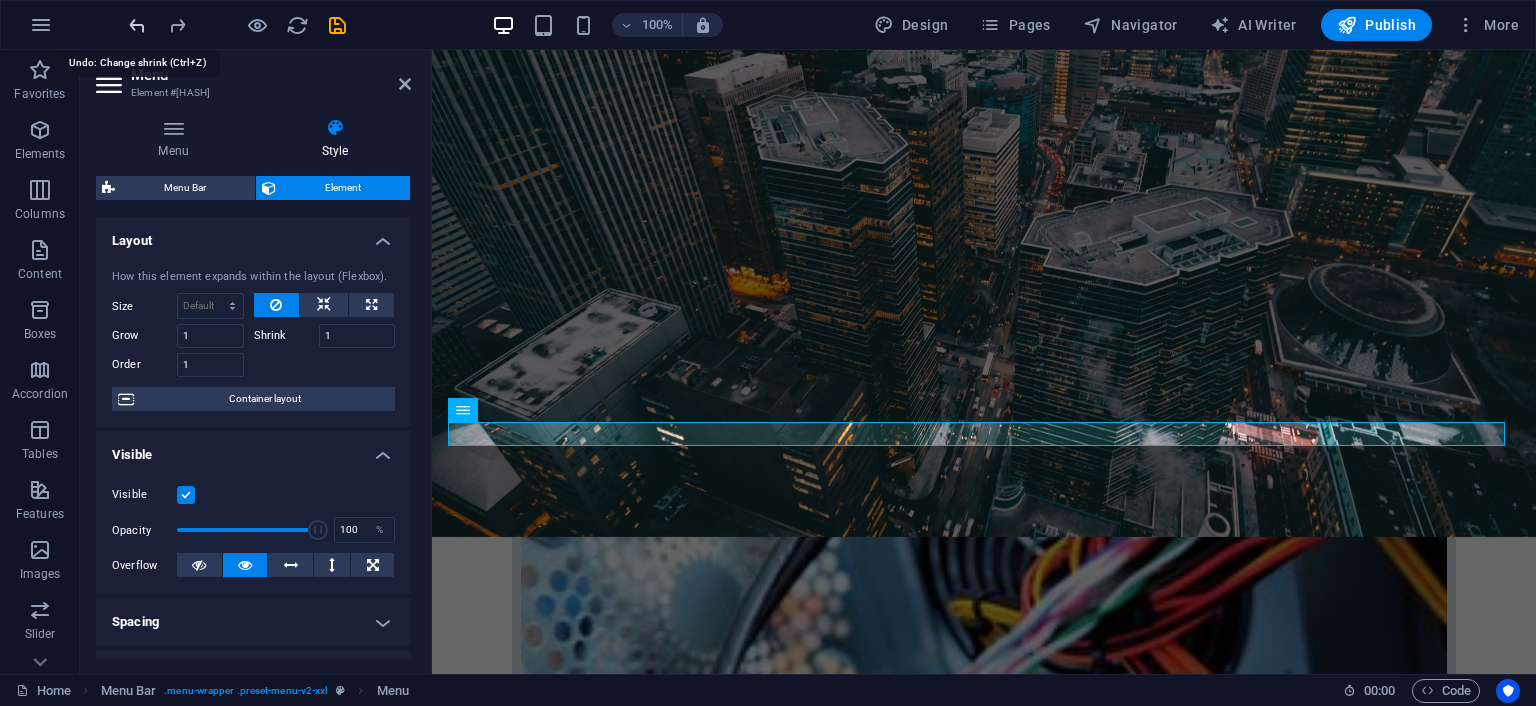 click at bounding box center (137, 25) 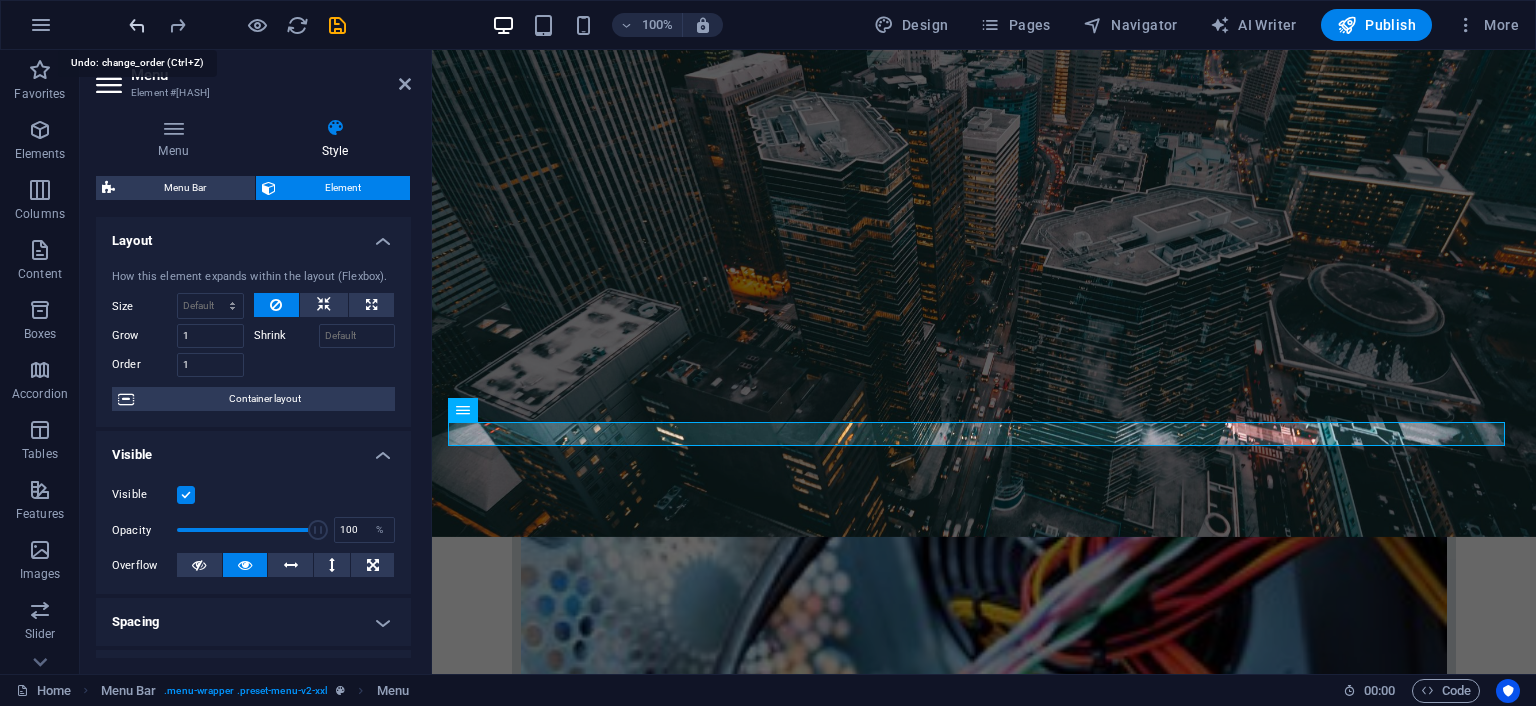 click at bounding box center (137, 25) 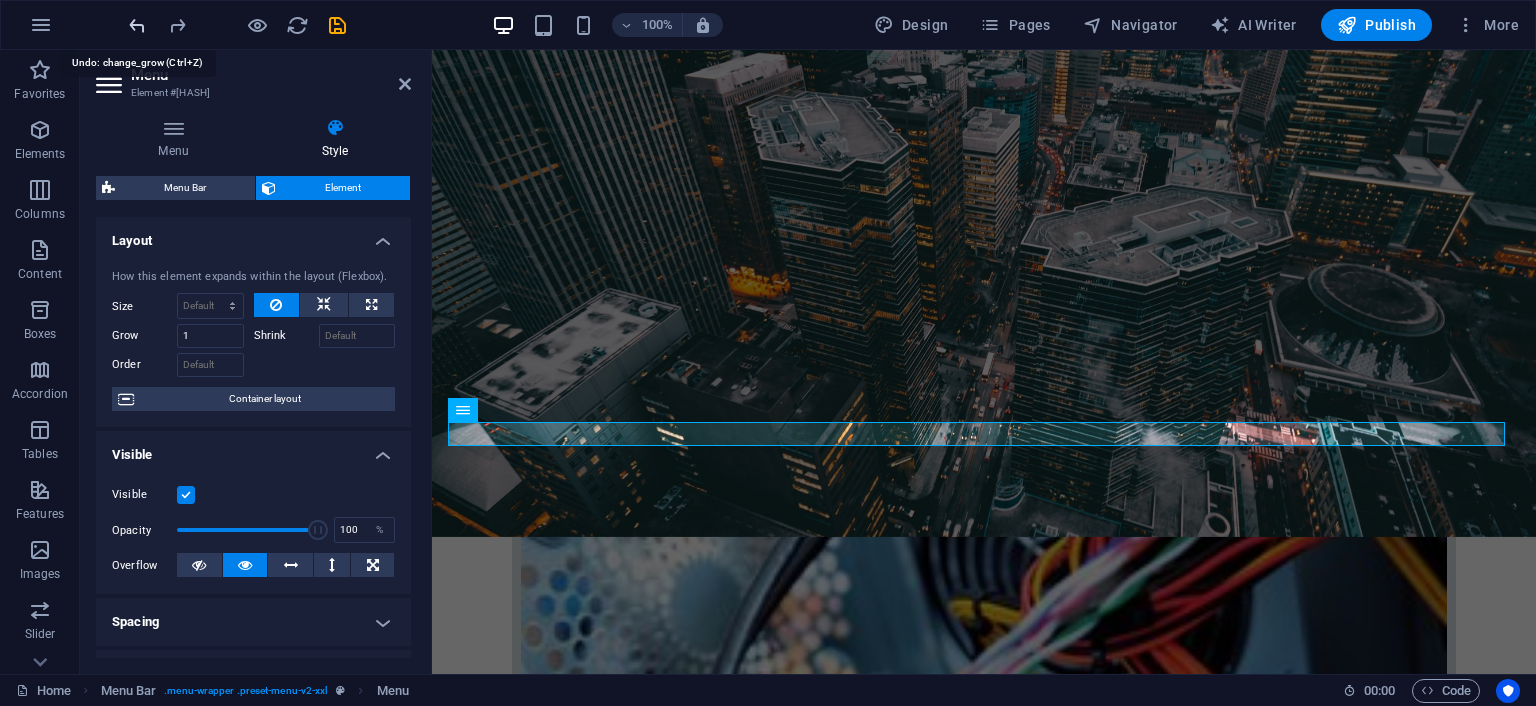 click at bounding box center [137, 25] 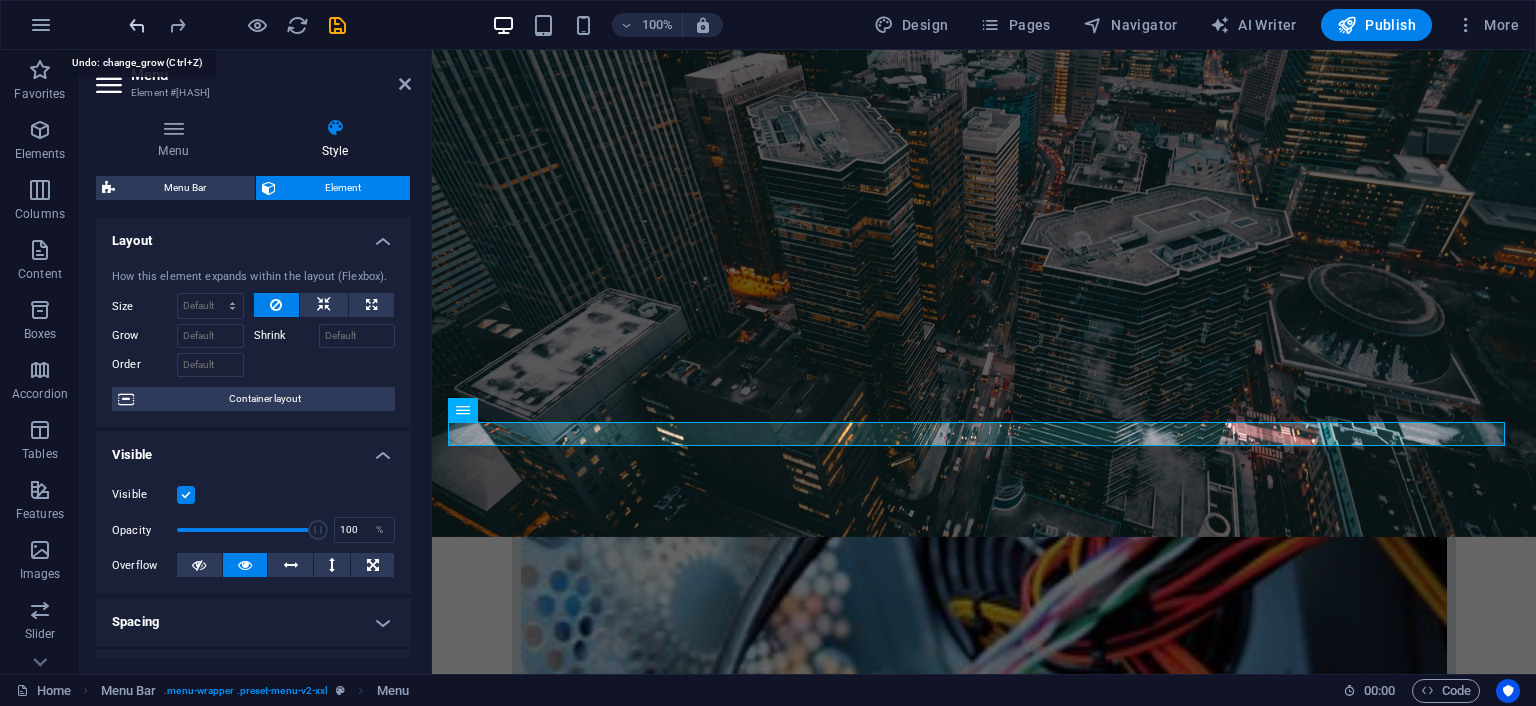 click at bounding box center [137, 25] 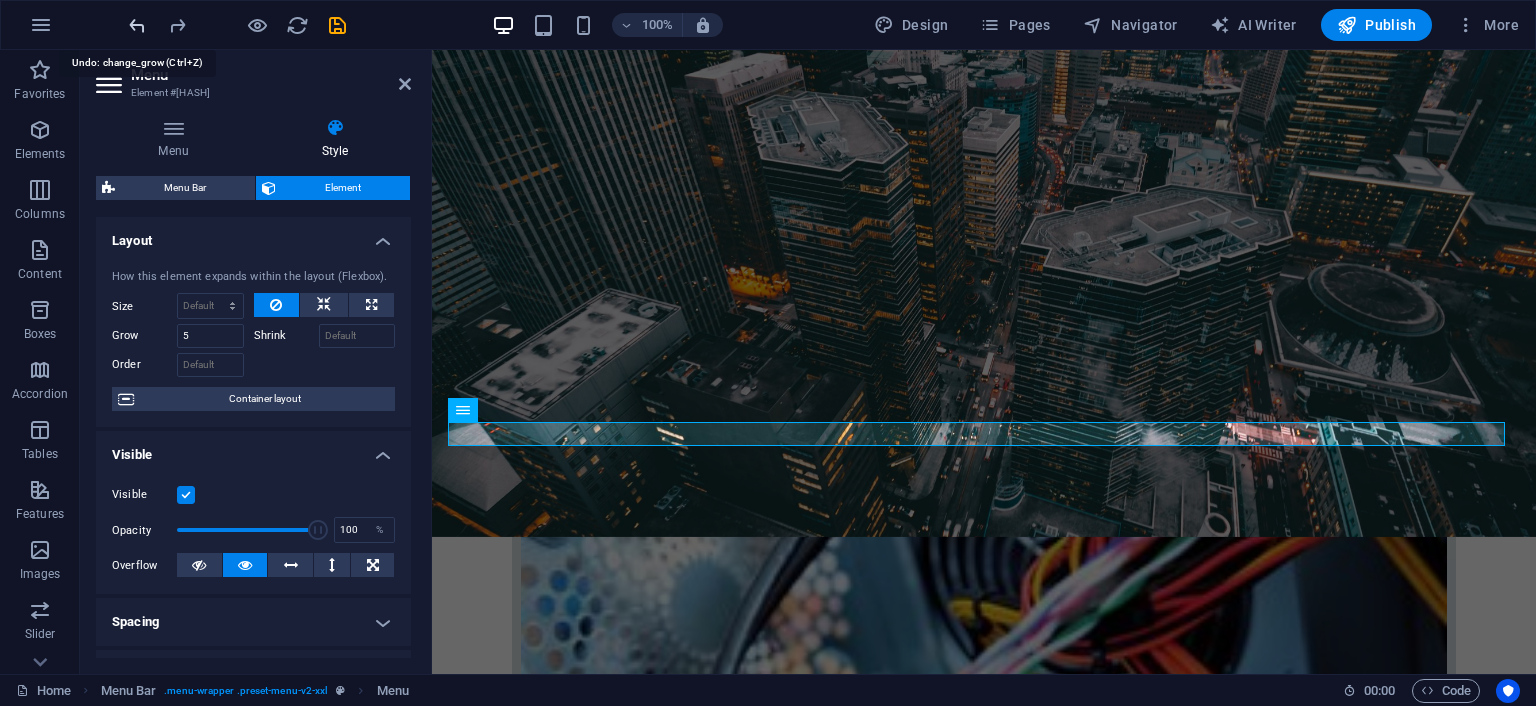click at bounding box center [137, 25] 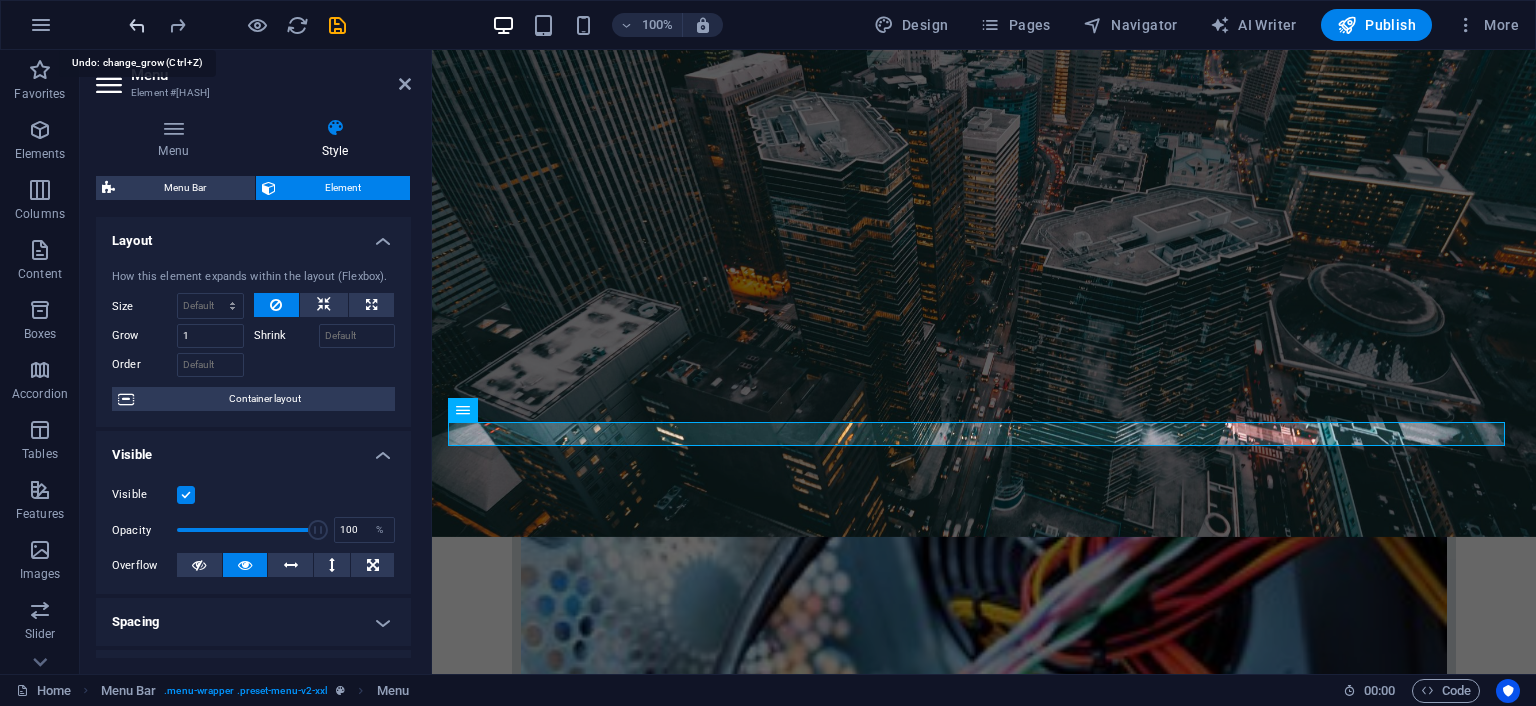 click at bounding box center (137, 25) 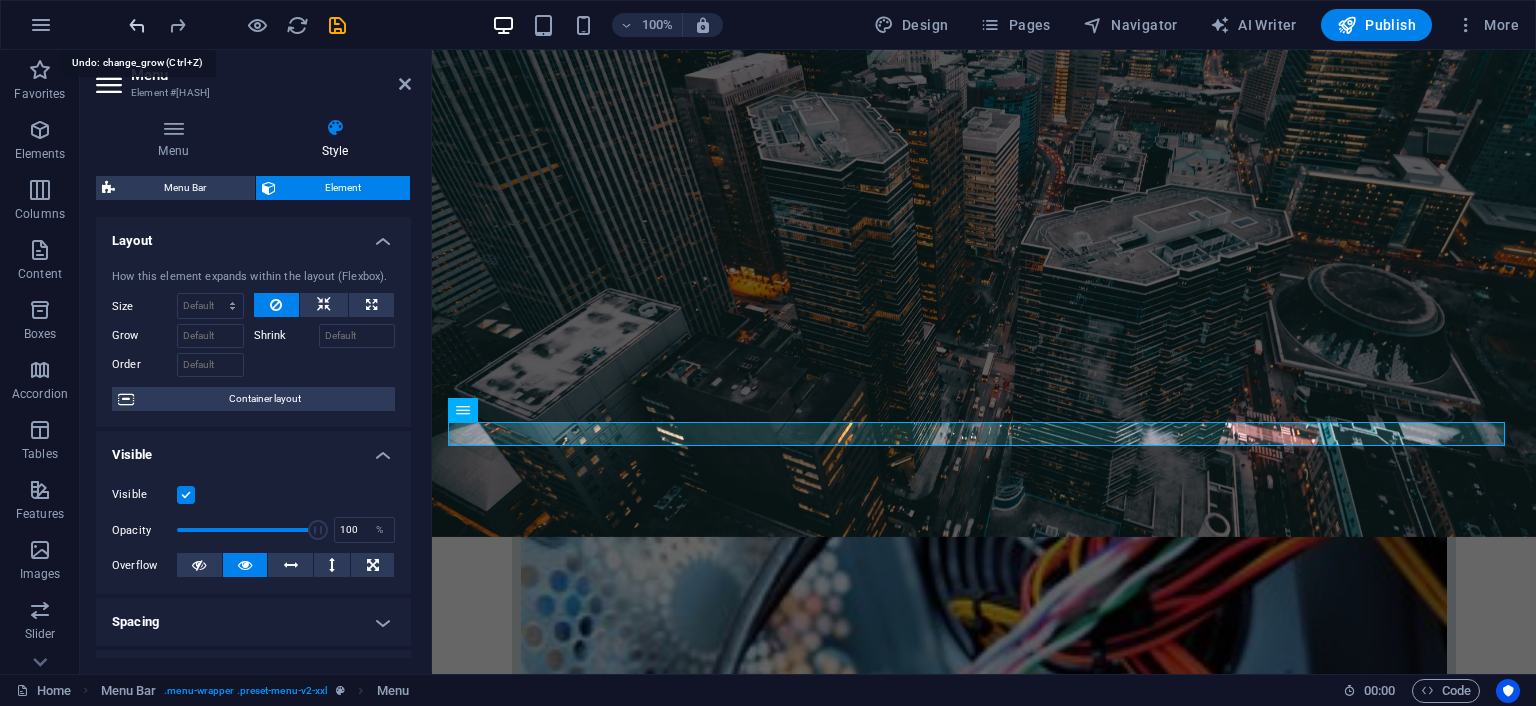 click at bounding box center [137, 25] 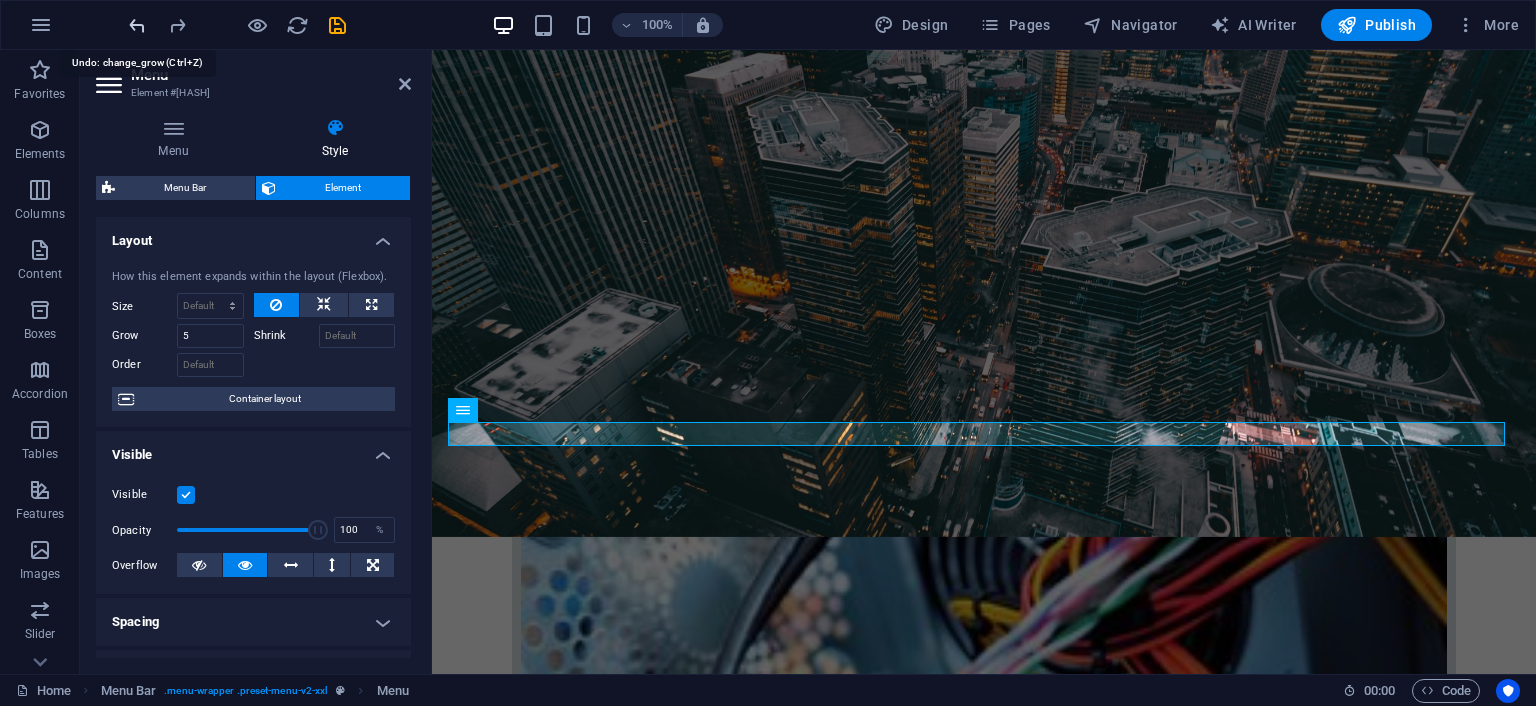 click at bounding box center (137, 25) 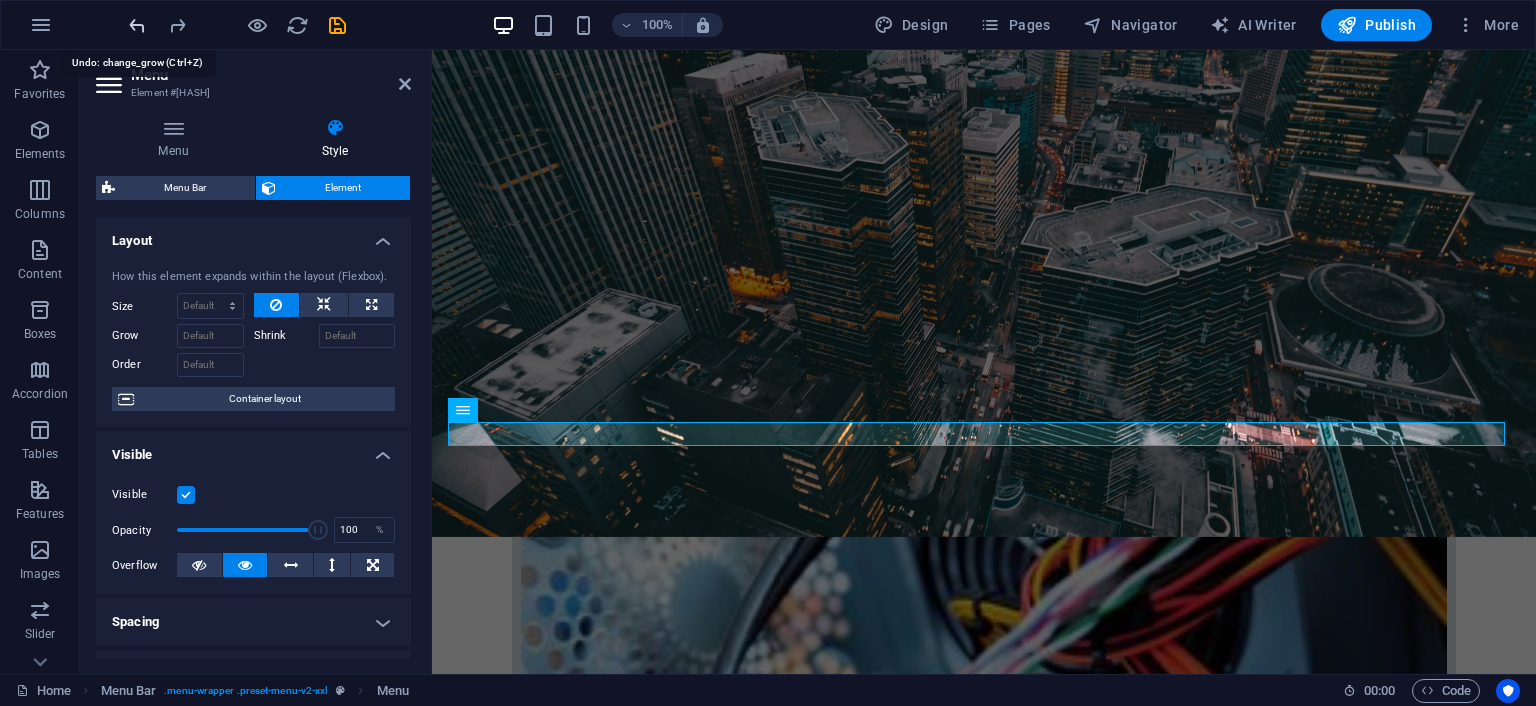 click at bounding box center (137, 25) 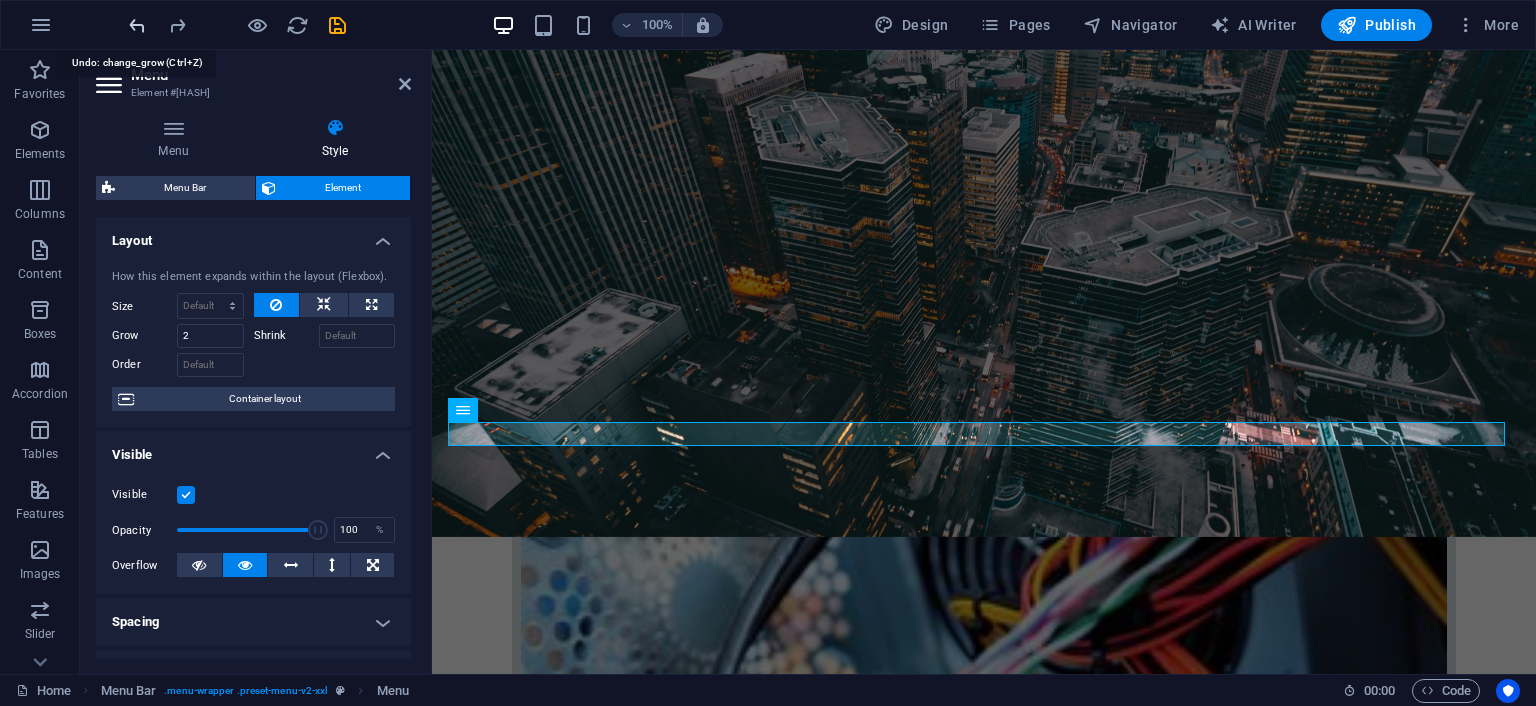 click at bounding box center (137, 25) 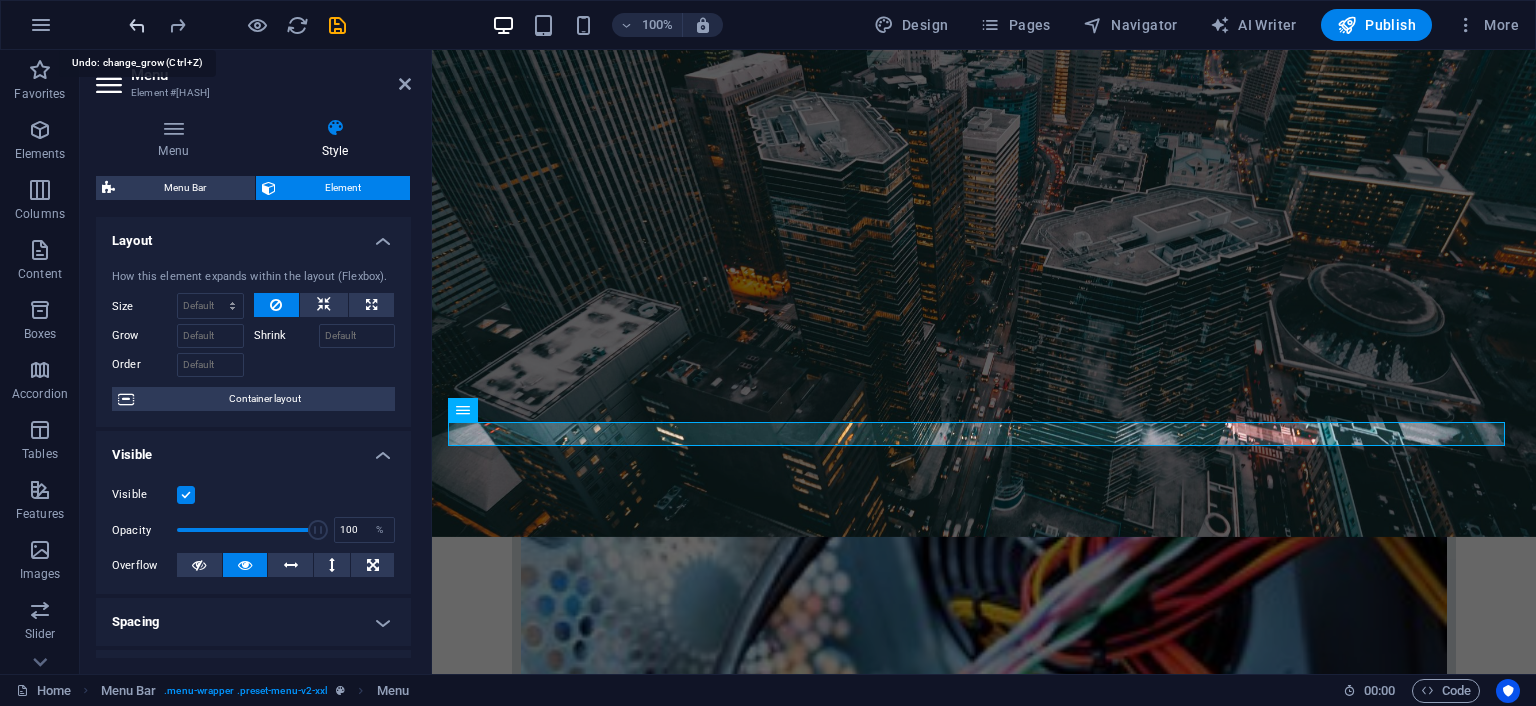 click at bounding box center [137, 25] 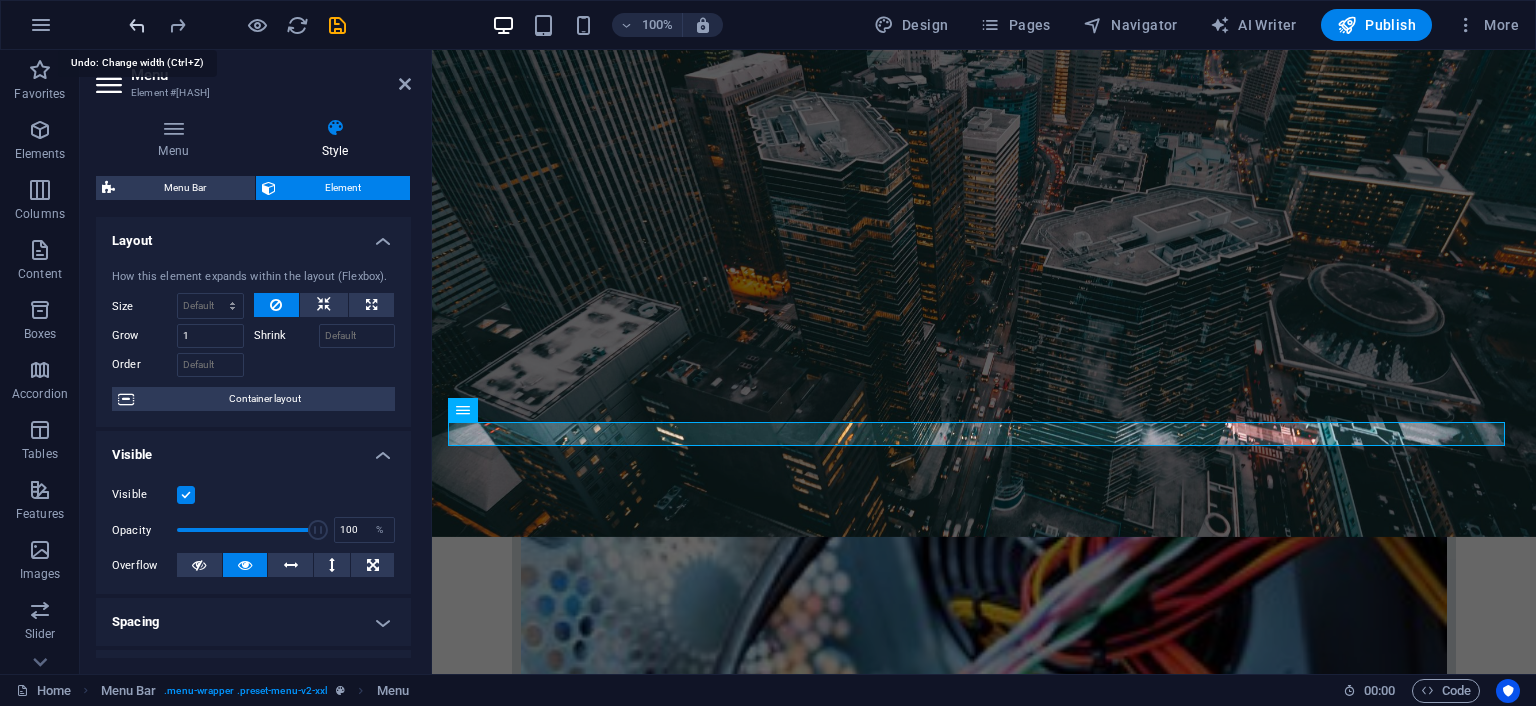 click at bounding box center (137, 25) 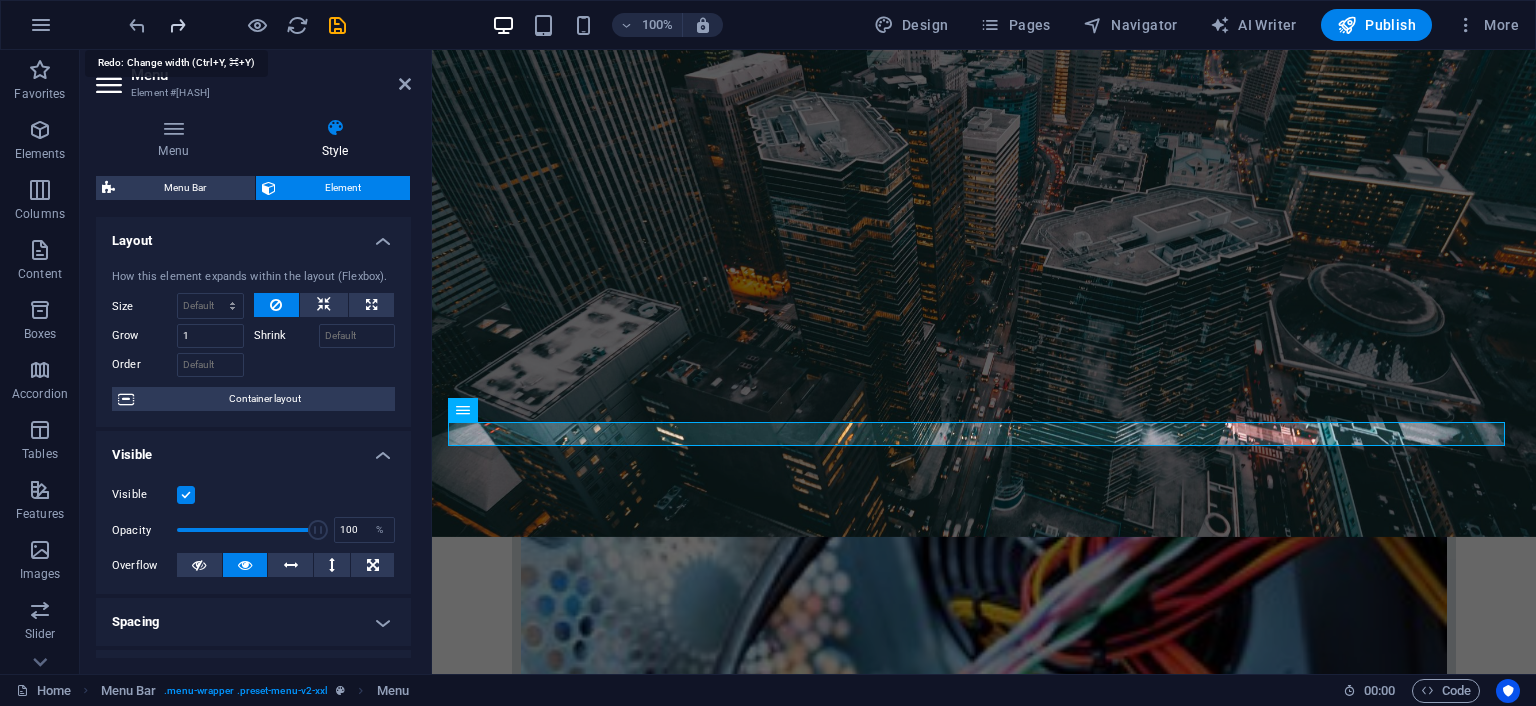 click at bounding box center [177, 25] 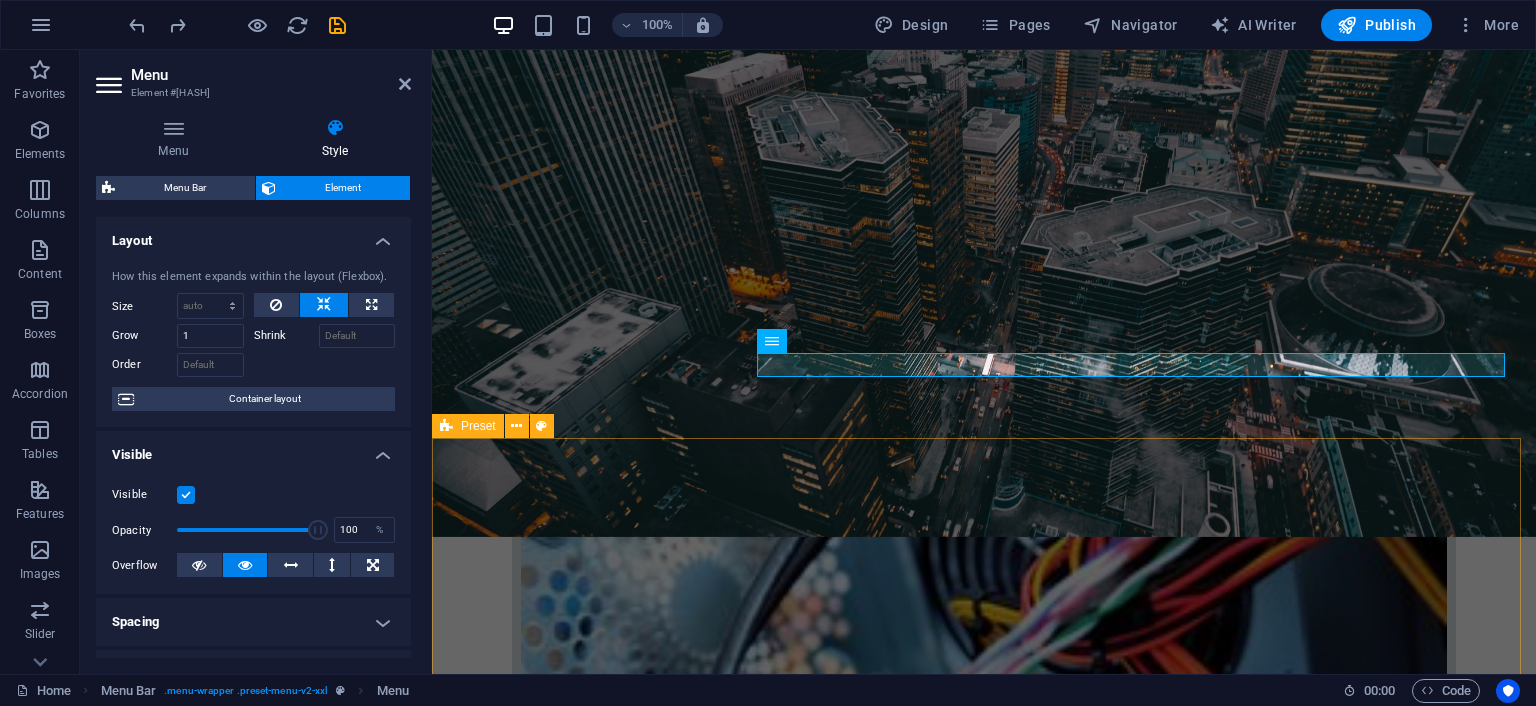 click on "About us Lorem ipsum dolor sit amet, consectetur adipisicing elit. Libero, assumenda, dolore, cum vel modi asperiores consequatur suscipit quidem ducimus eveniet iure expedita consectetur odio voluptatum similique fugit voluptates rem accusamus quae quas dolorem tenetur facere tempora maiores adipisci reiciendis accusantium voluptatibus id voluptate tempore dolor harum nisi amet! Nobis, eaque.Lorem ipsum dolor sit amet, consectetur adipisicing elit. Libero, assumenda, dolore, cum vel modi asperiores consequatur suscipit quidem ducimus eveniet iure expedita consectetur odio voluptatum similique fugit voluptates rem accusamus quae quas dolorem tenetur facere tempora maiores adipisci reiciendis accusantium voluptatibus id voluptate tempore dolor harum nisi amet! Nobis, eaque." at bounding box center (984, 2883) 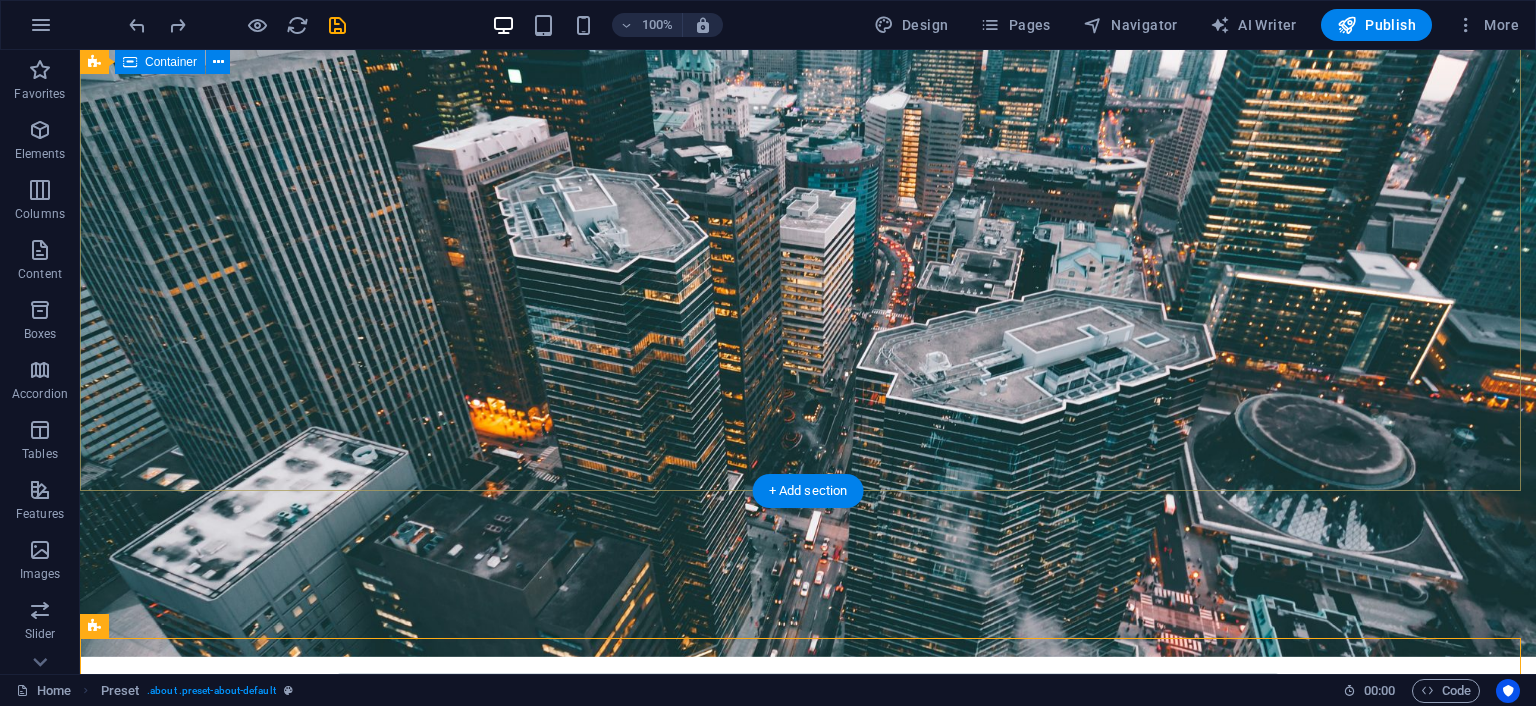 scroll, scrollTop: 300, scrollLeft: 0, axis: vertical 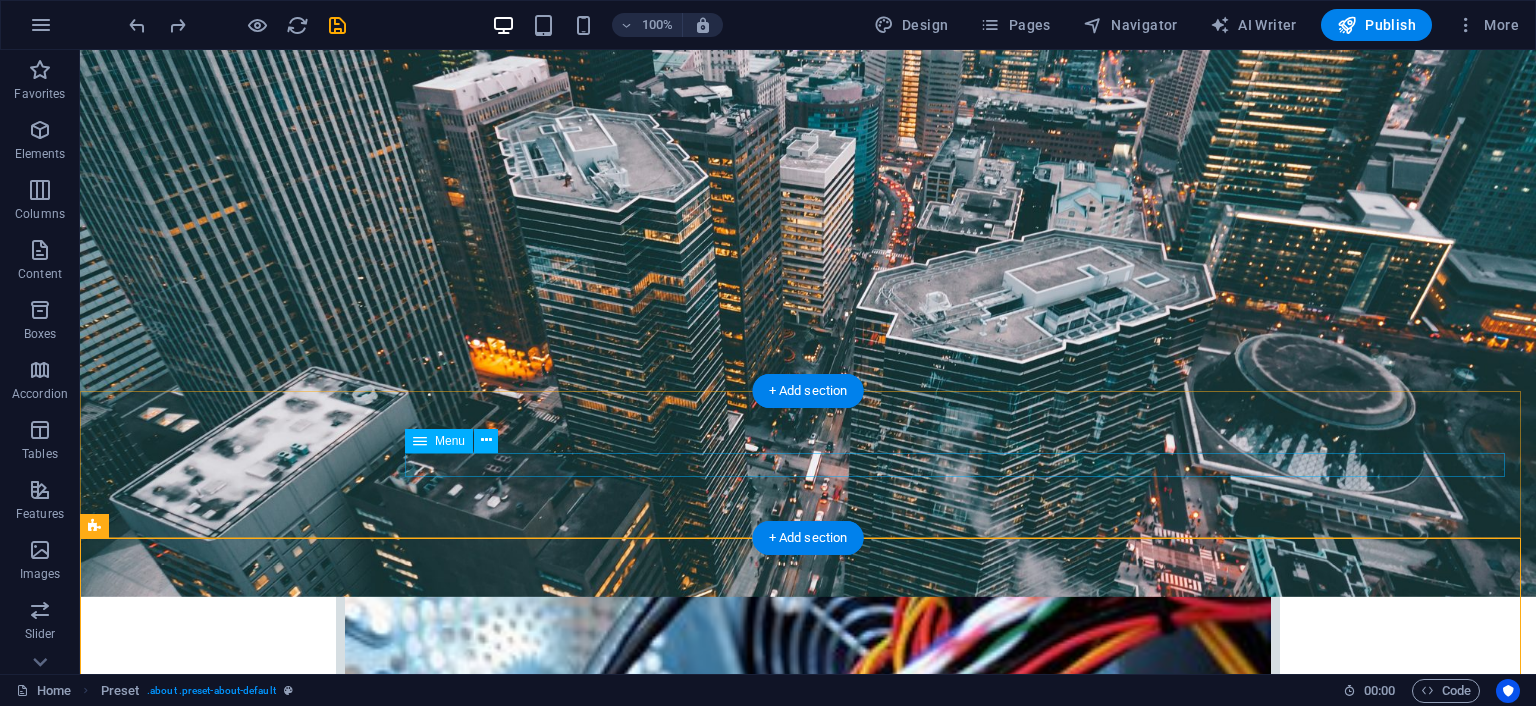 click on "Home Company IT Support Jobs & Career Contact" at bounding box center (808, 2752) 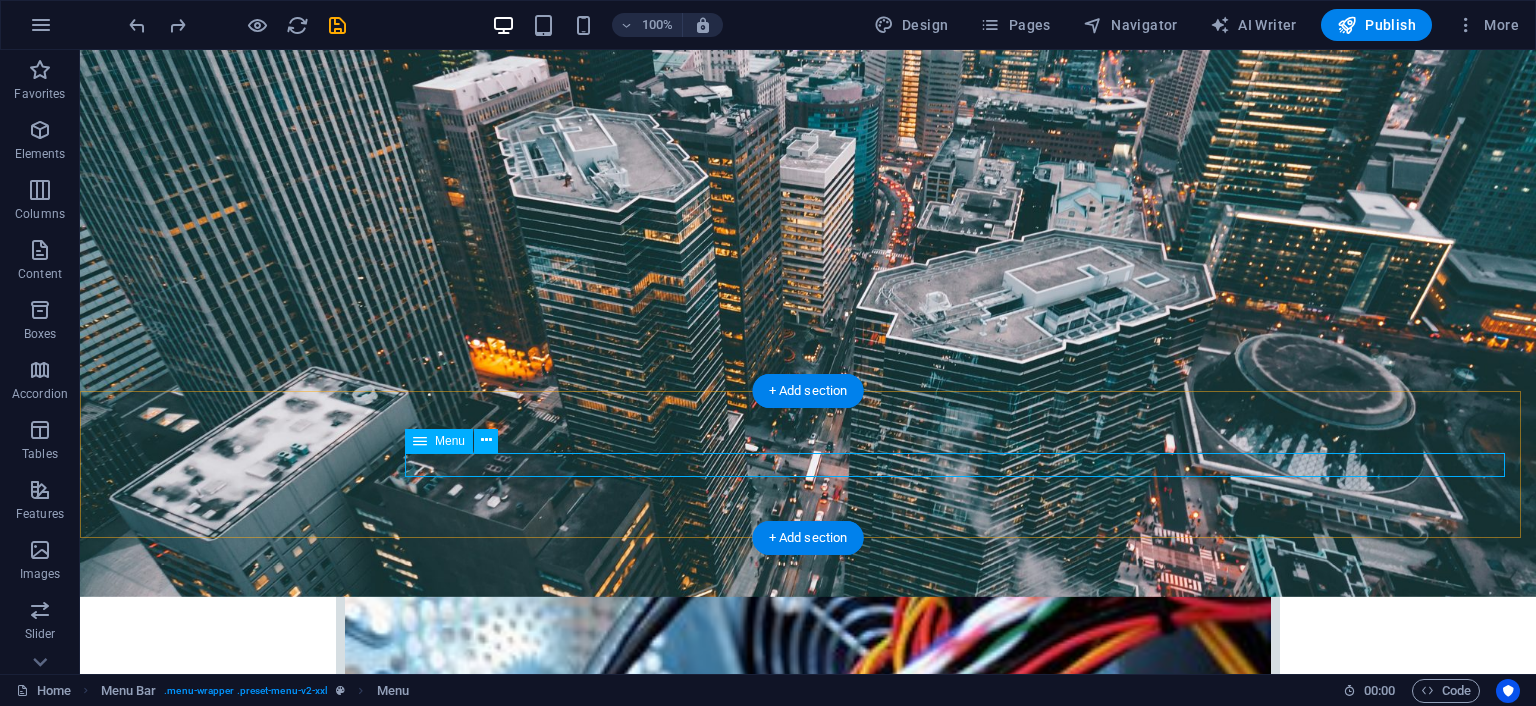 click on "Home Company IT Support Jobs & Career Contact" at bounding box center [808, 2752] 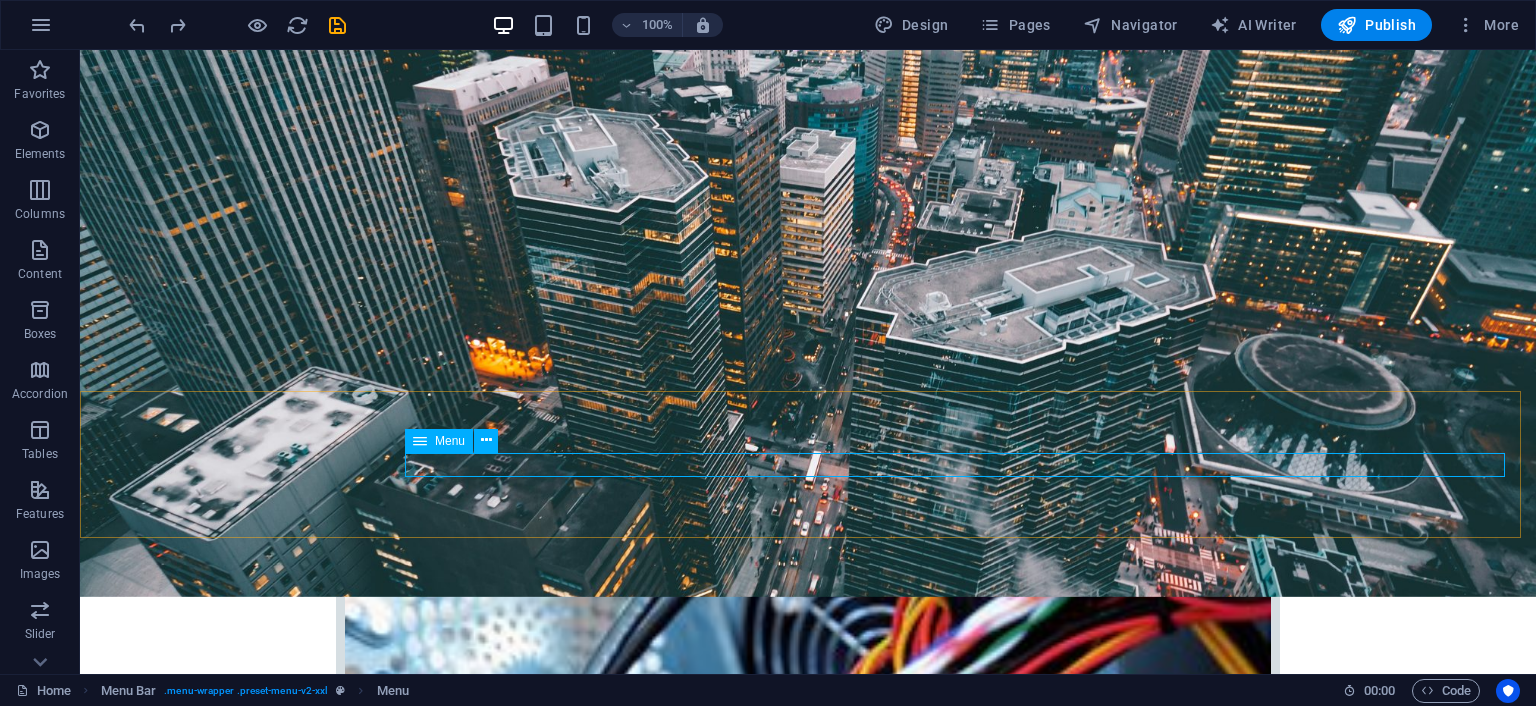 click at bounding box center [420, 441] 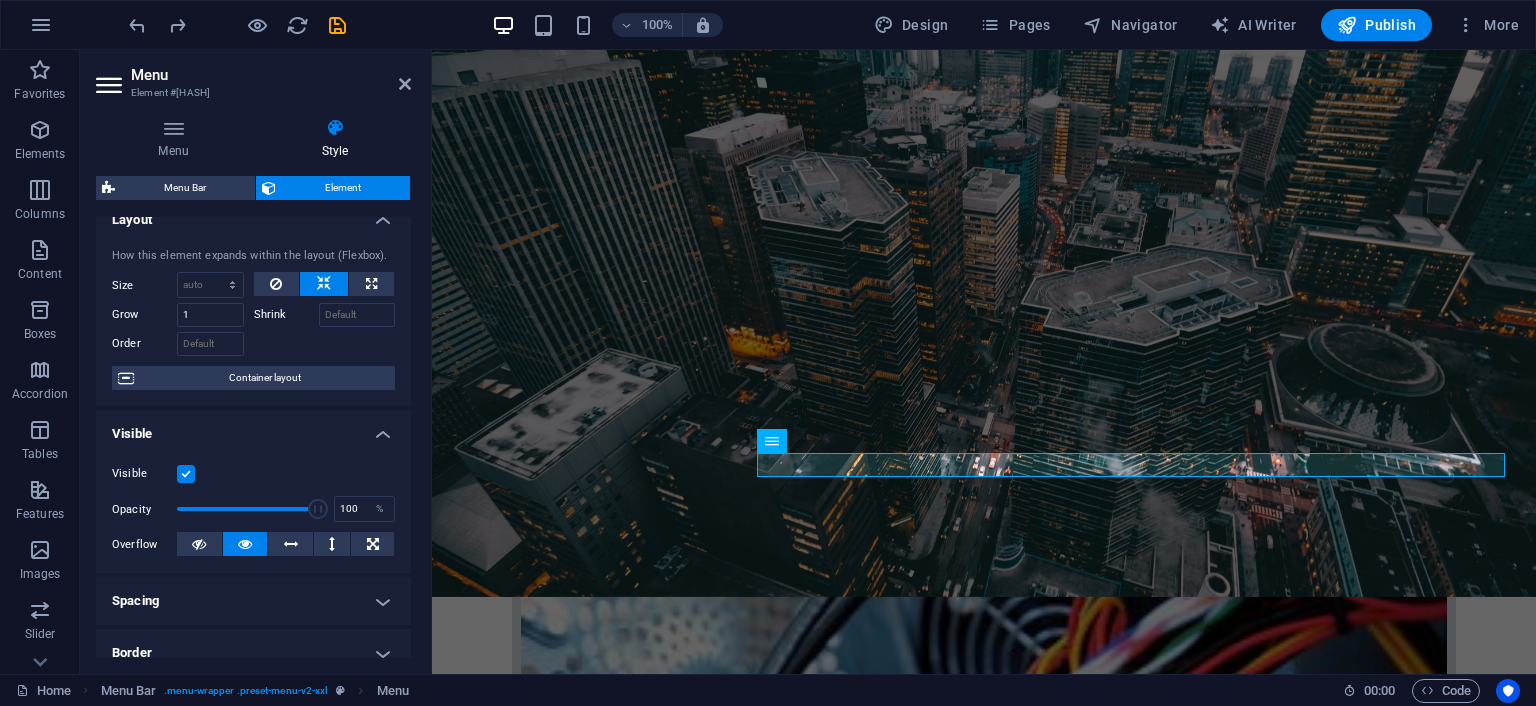 scroll, scrollTop: 0, scrollLeft: 0, axis: both 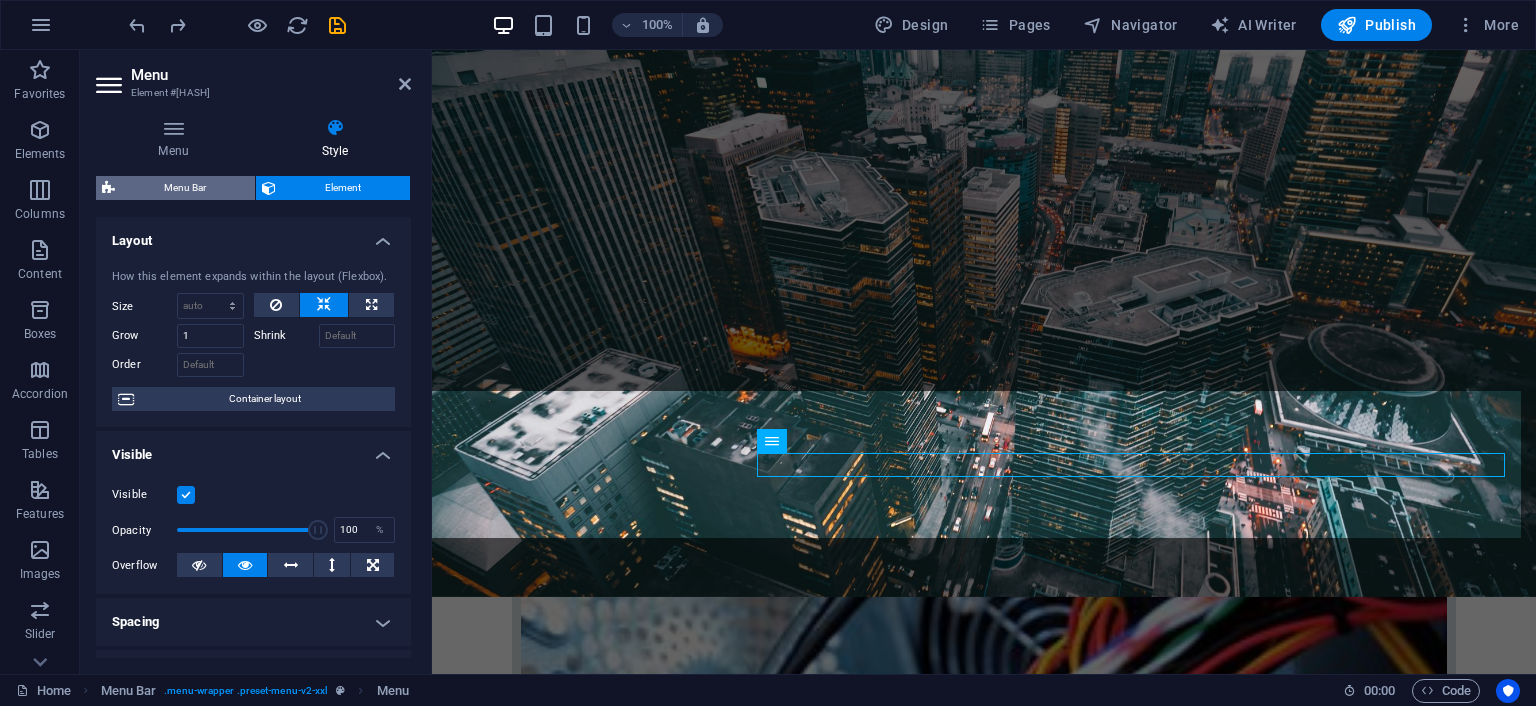 click on "Menu Bar" at bounding box center (185, 188) 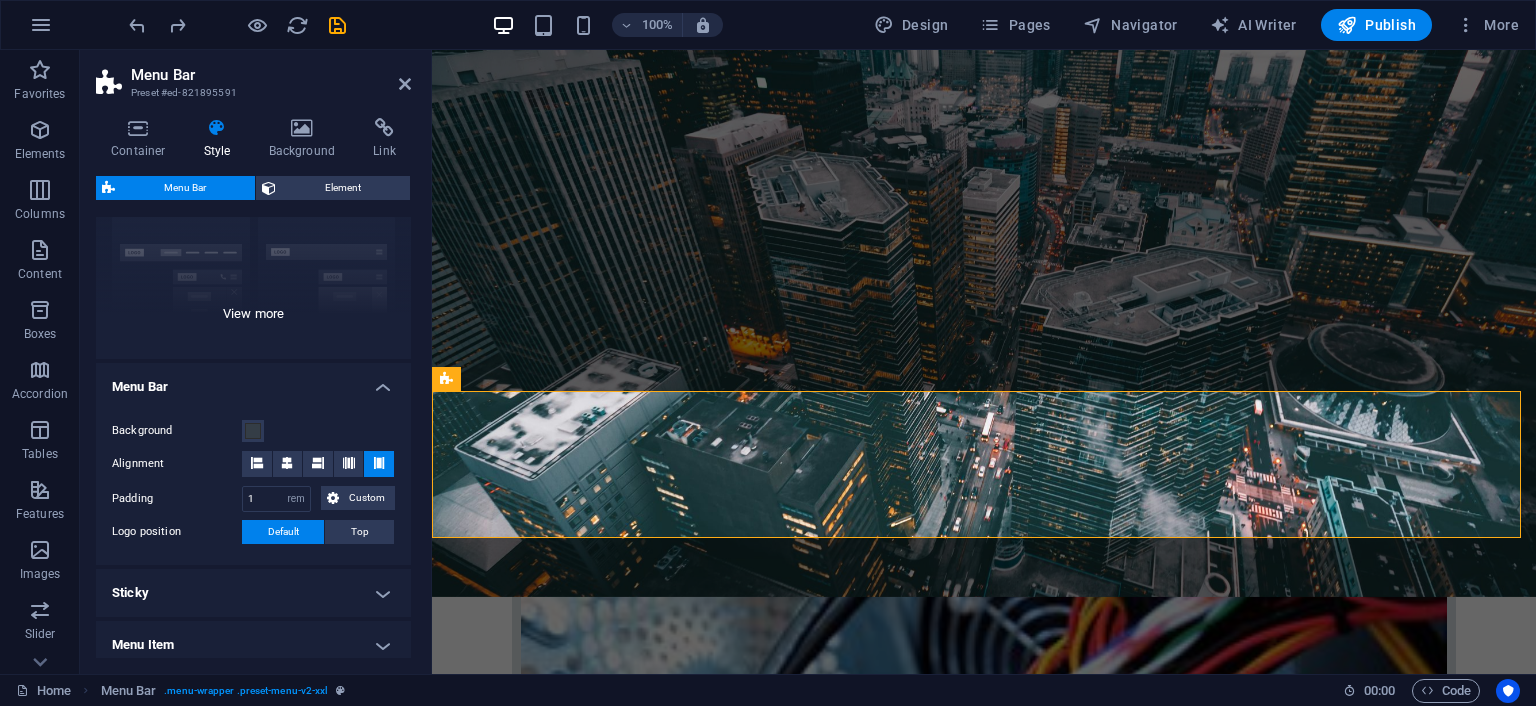 scroll, scrollTop: 200, scrollLeft: 0, axis: vertical 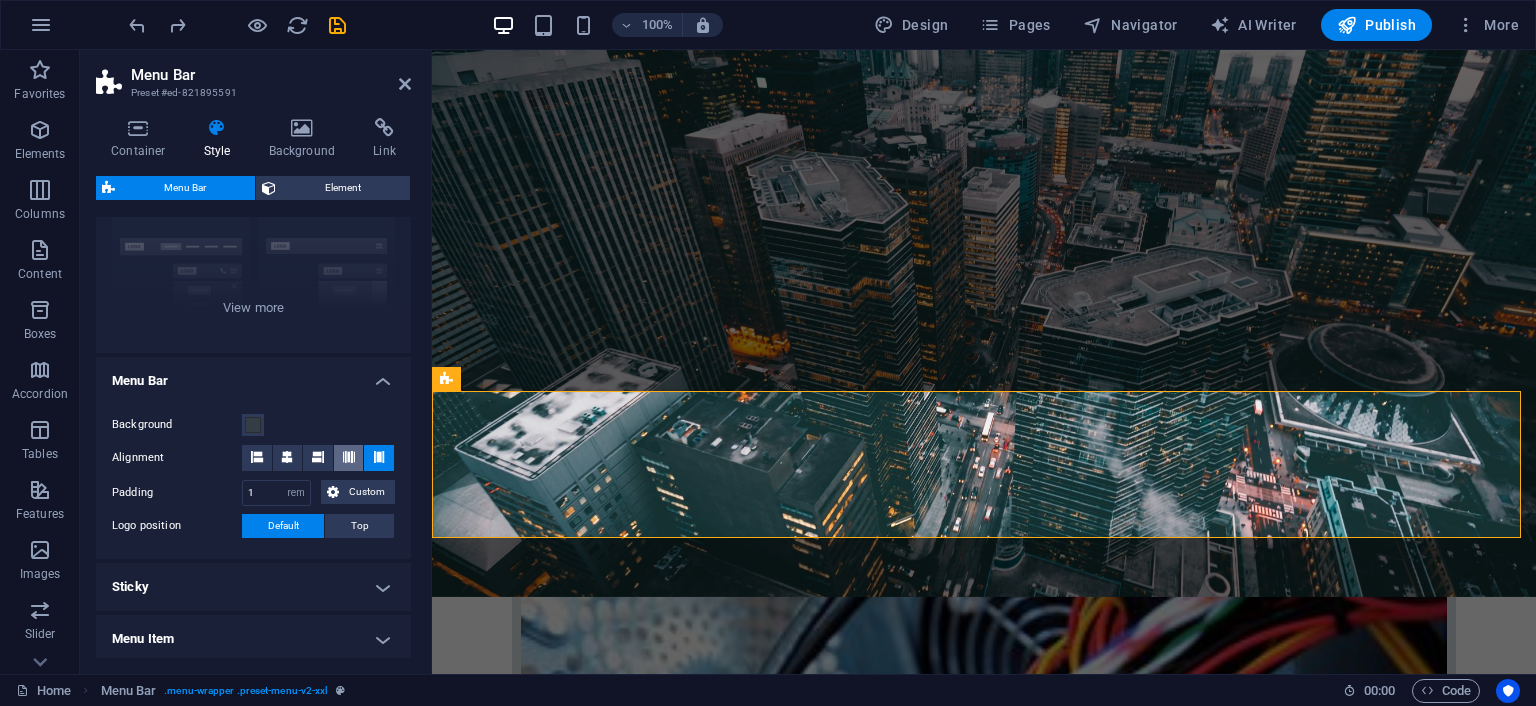 click at bounding box center (349, 457) 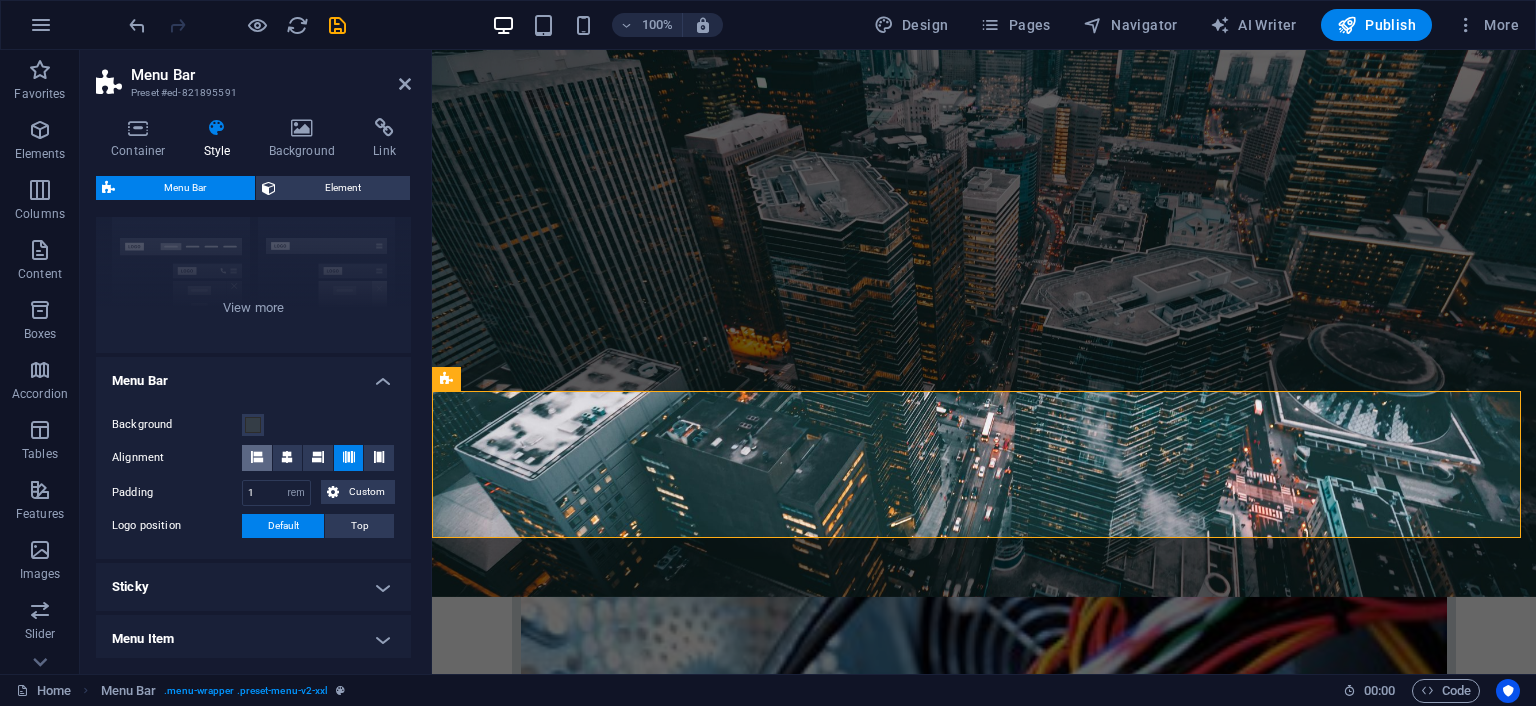 click at bounding box center (257, 457) 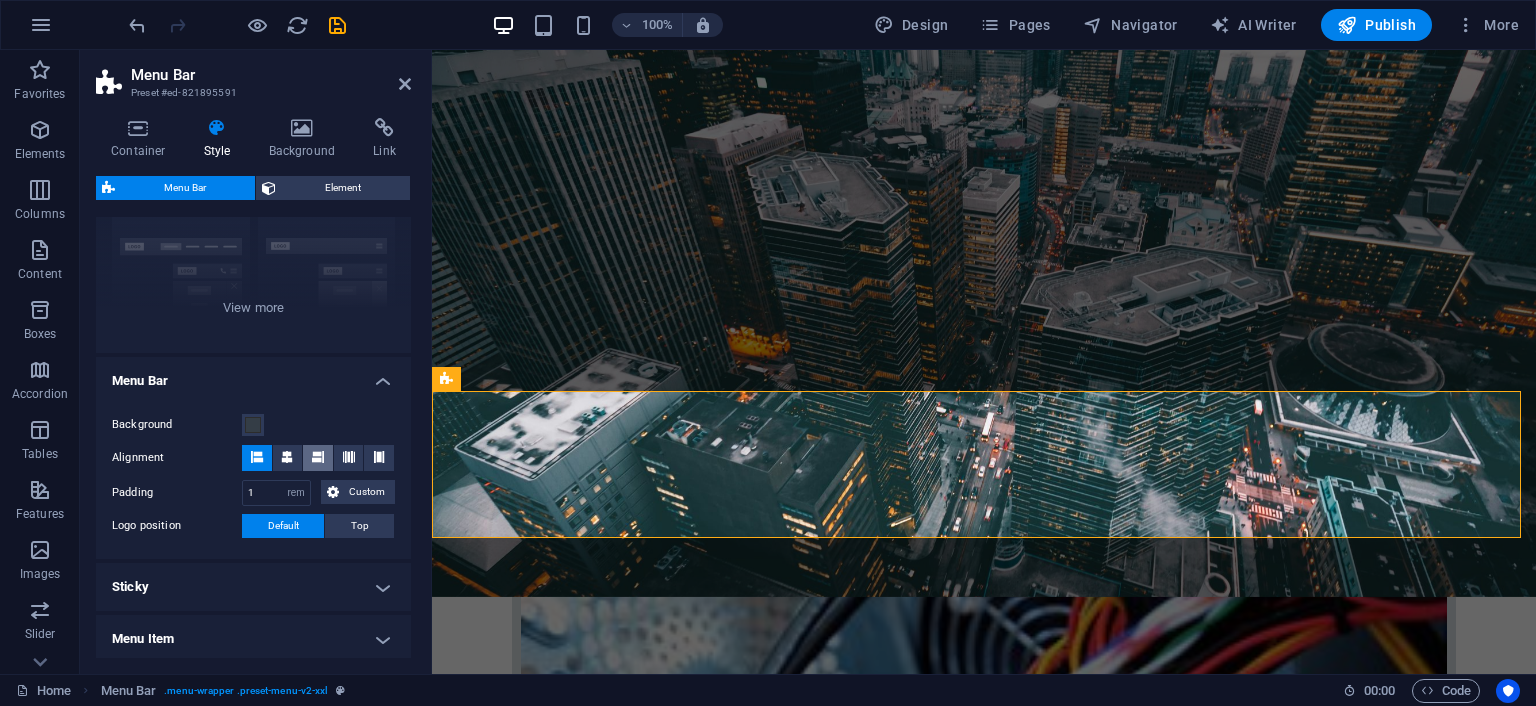 click at bounding box center (318, 457) 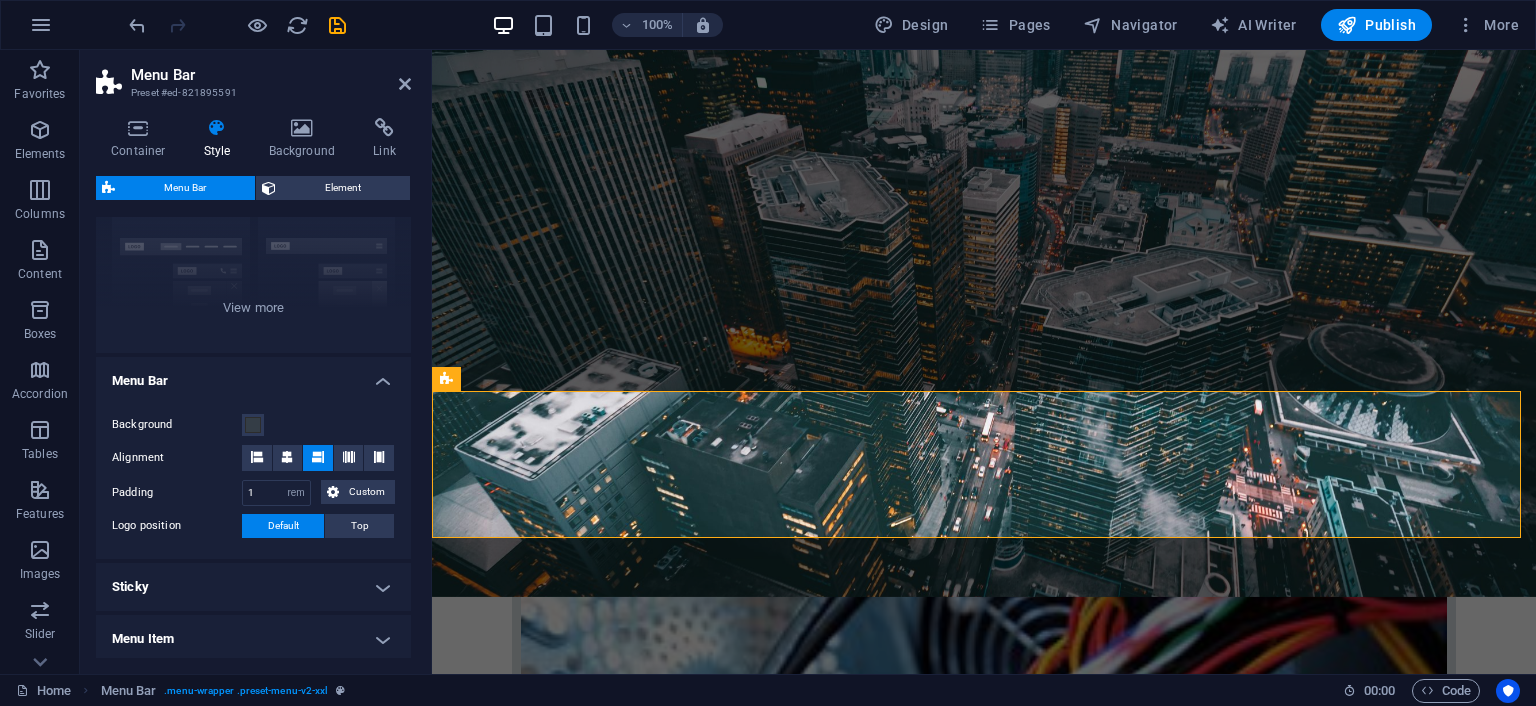 click at bounding box center (318, 457) 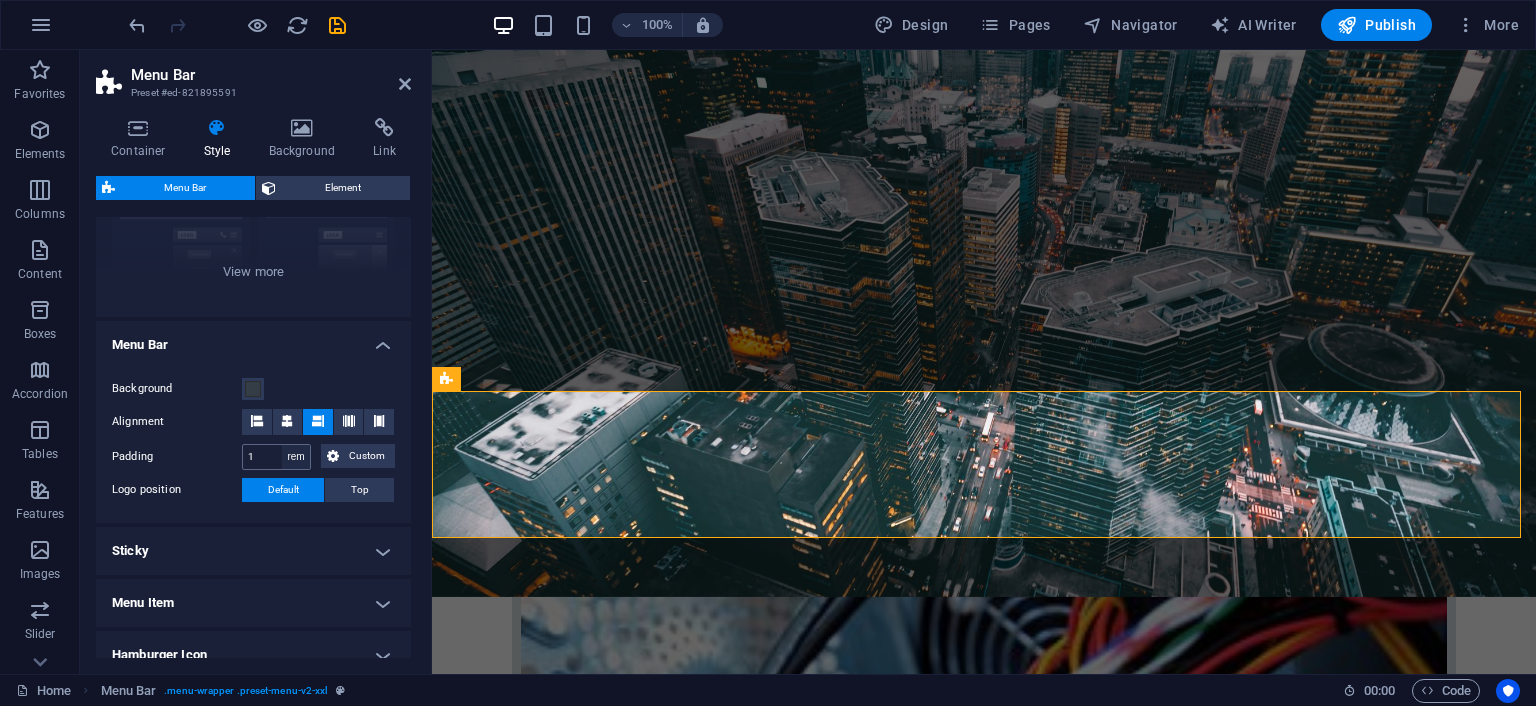 scroll, scrollTop: 240, scrollLeft: 0, axis: vertical 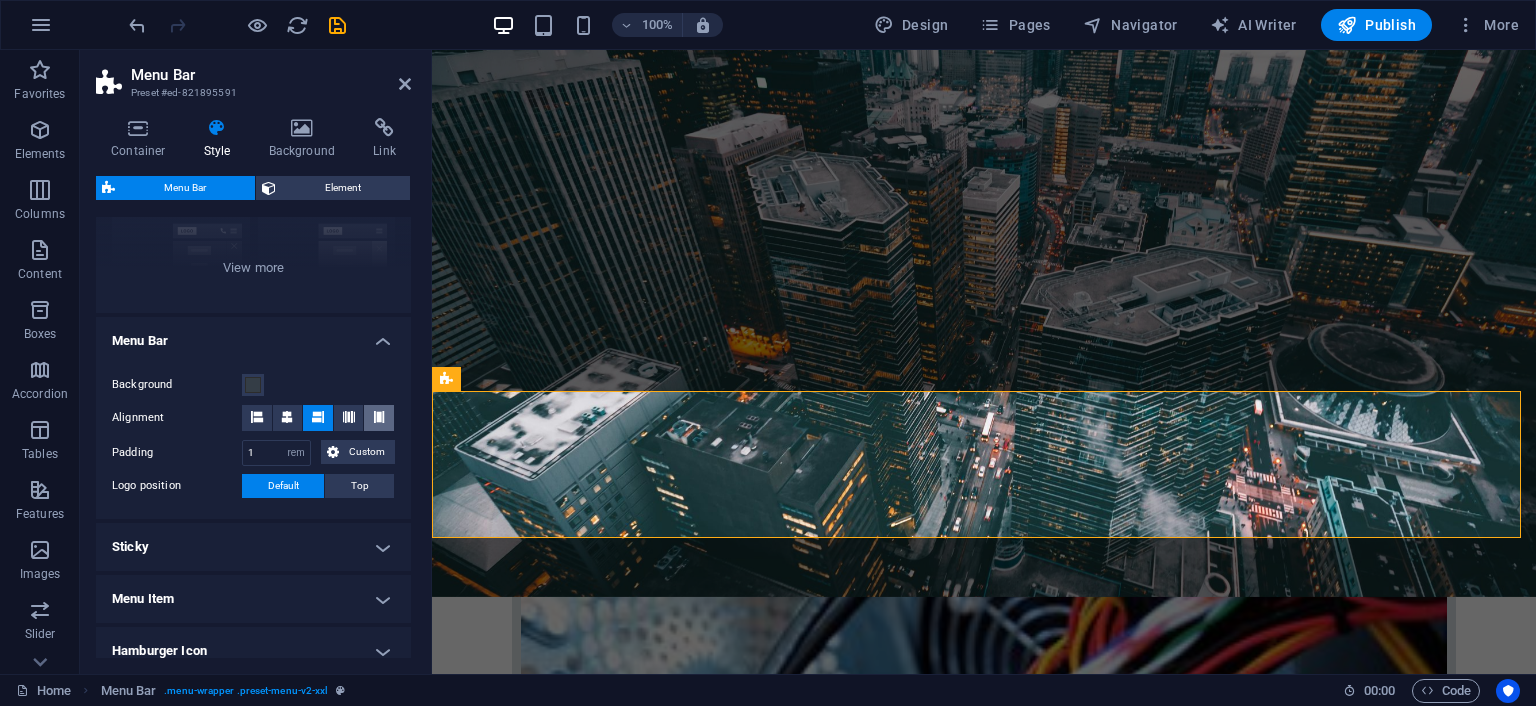 click at bounding box center [379, 418] 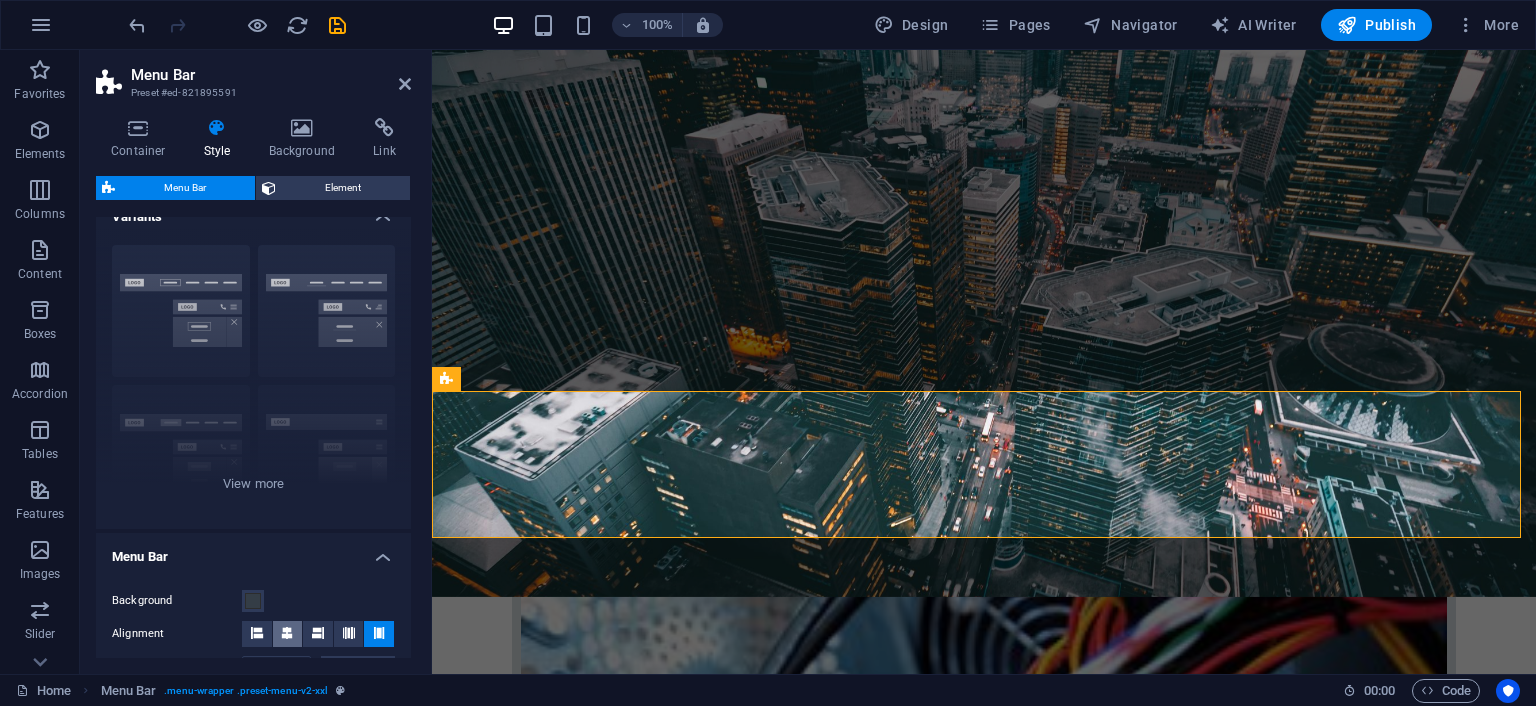 scroll, scrollTop: 0, scrollLeft: 0, axis: both 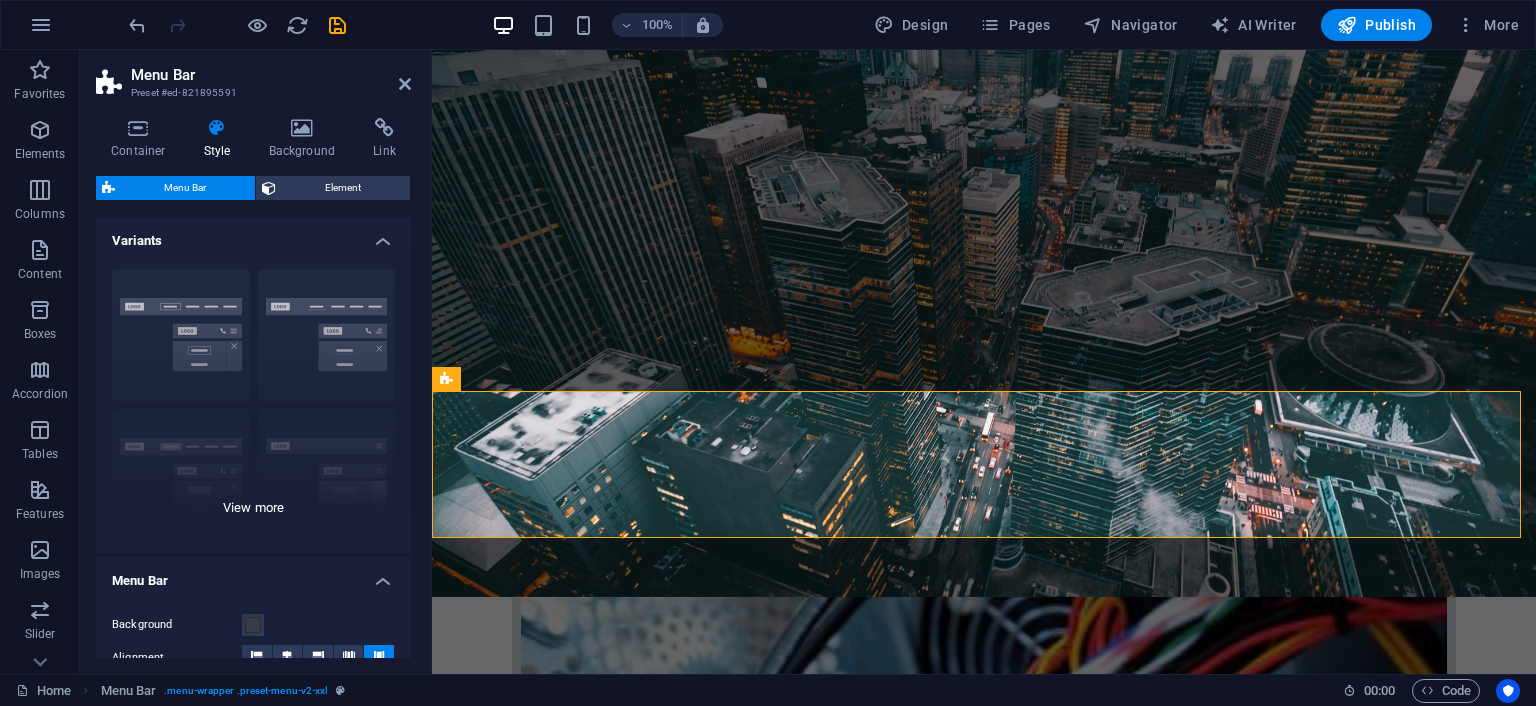 click on "Border Centered Default Fixed Loki Trigger Wide XXL" at bounding box center (253, 403) 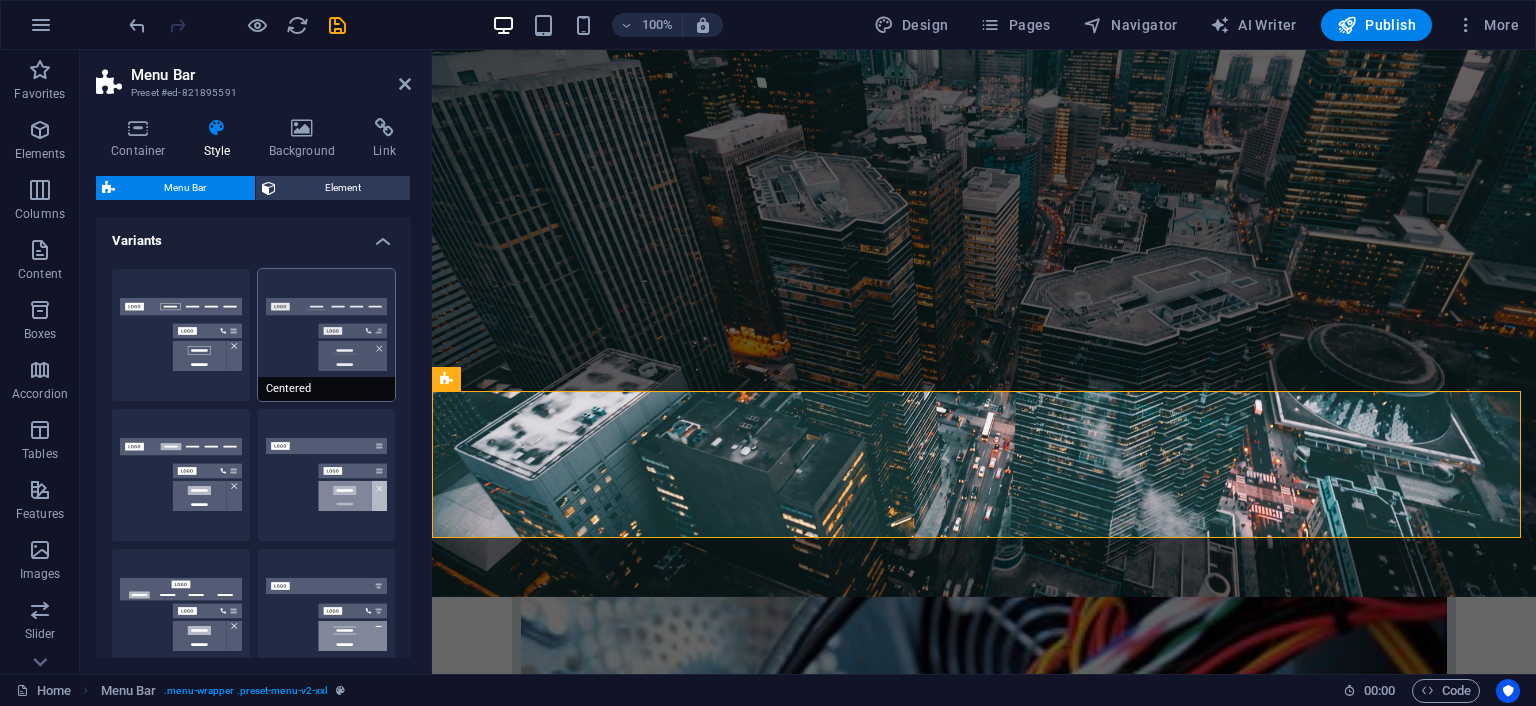 click on "Centered" at bounding box center (327, 335) 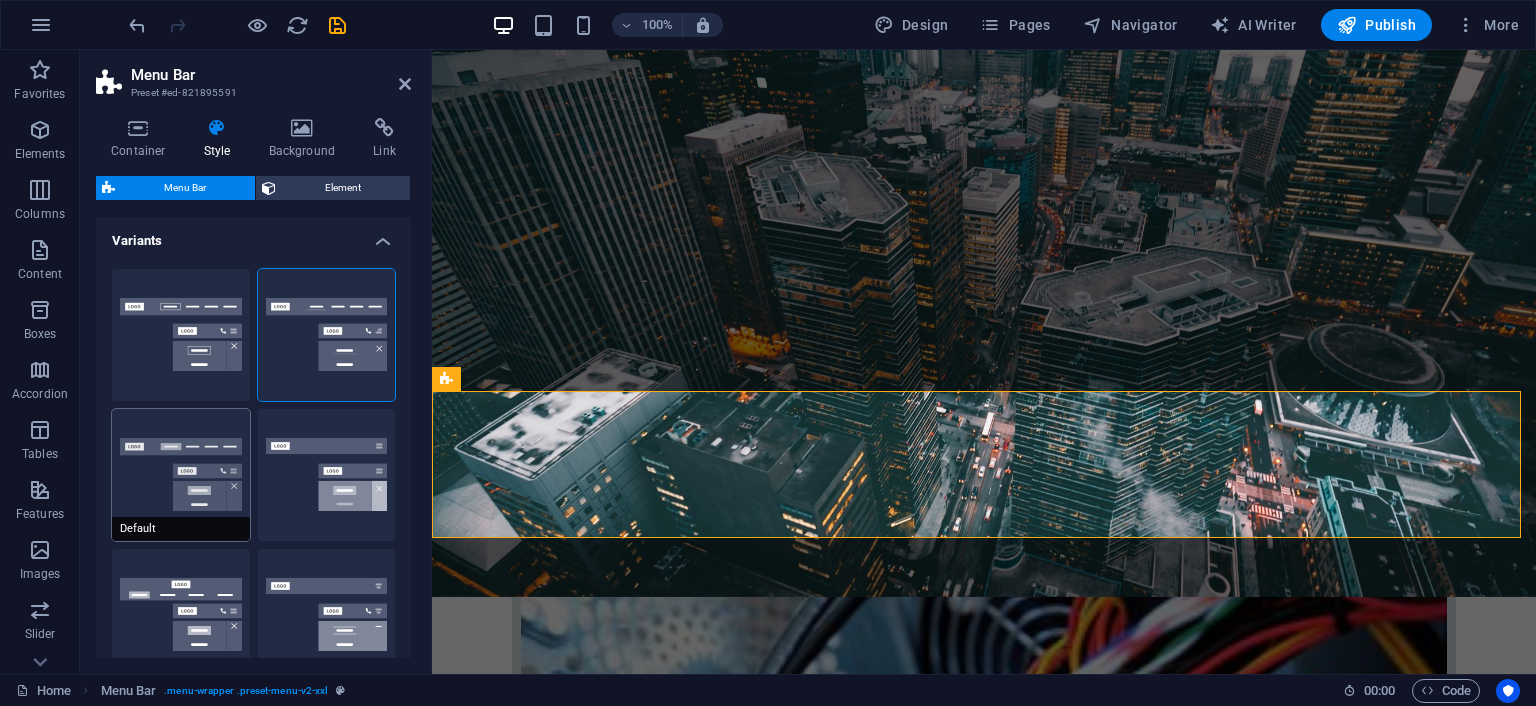 click on "Default" at bounding box center (181, 475) 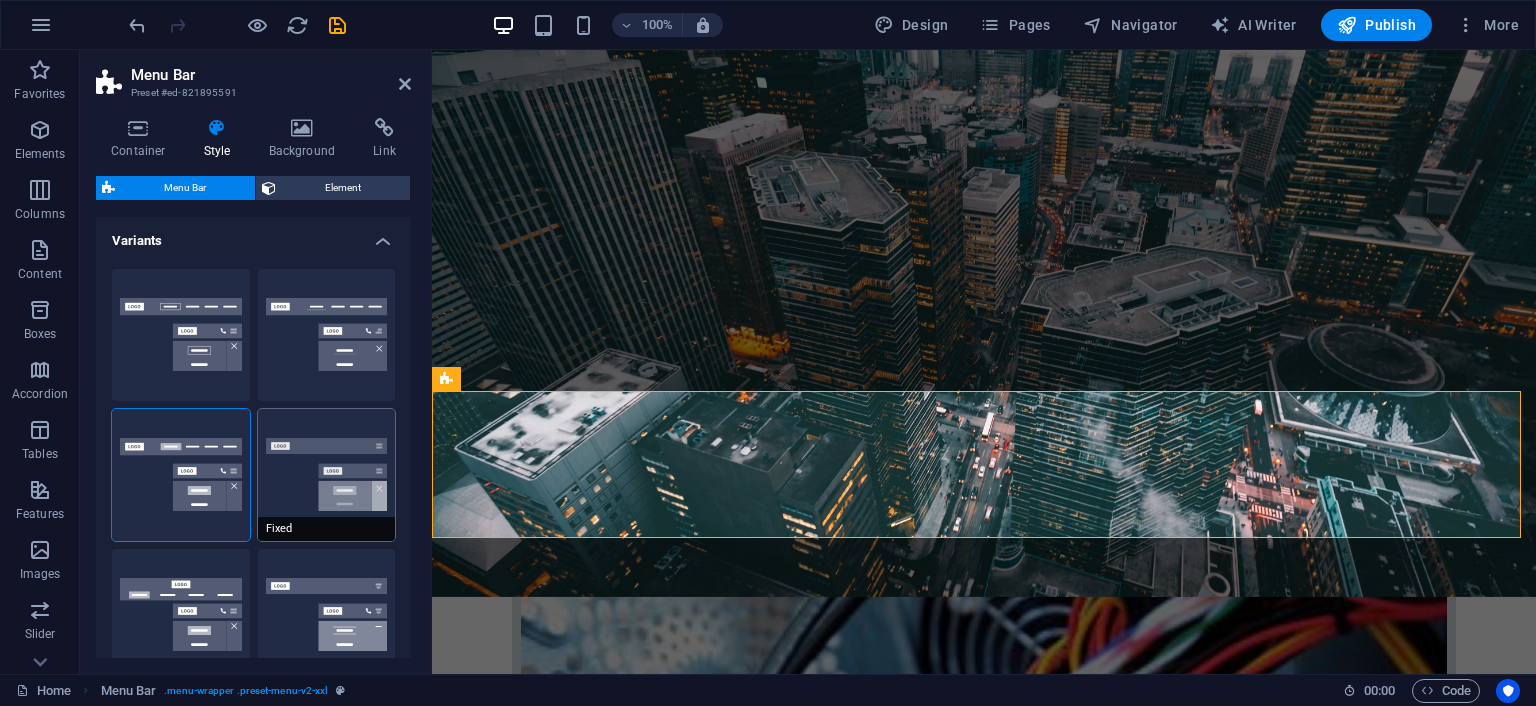 click on "Fixed" at bounding box center (327, 475) 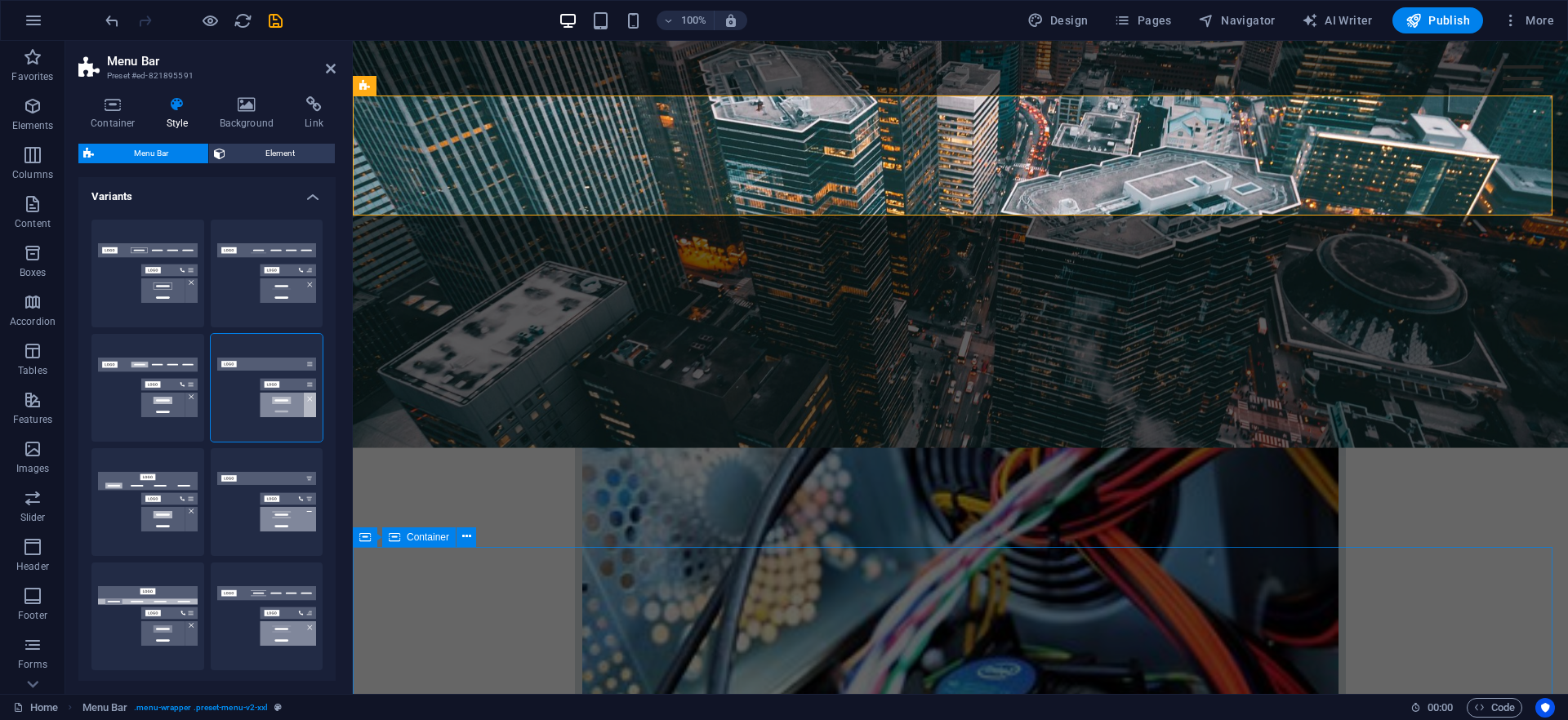 scroll, scrollTop: 265, scrollLeft: 0, axis: vertical 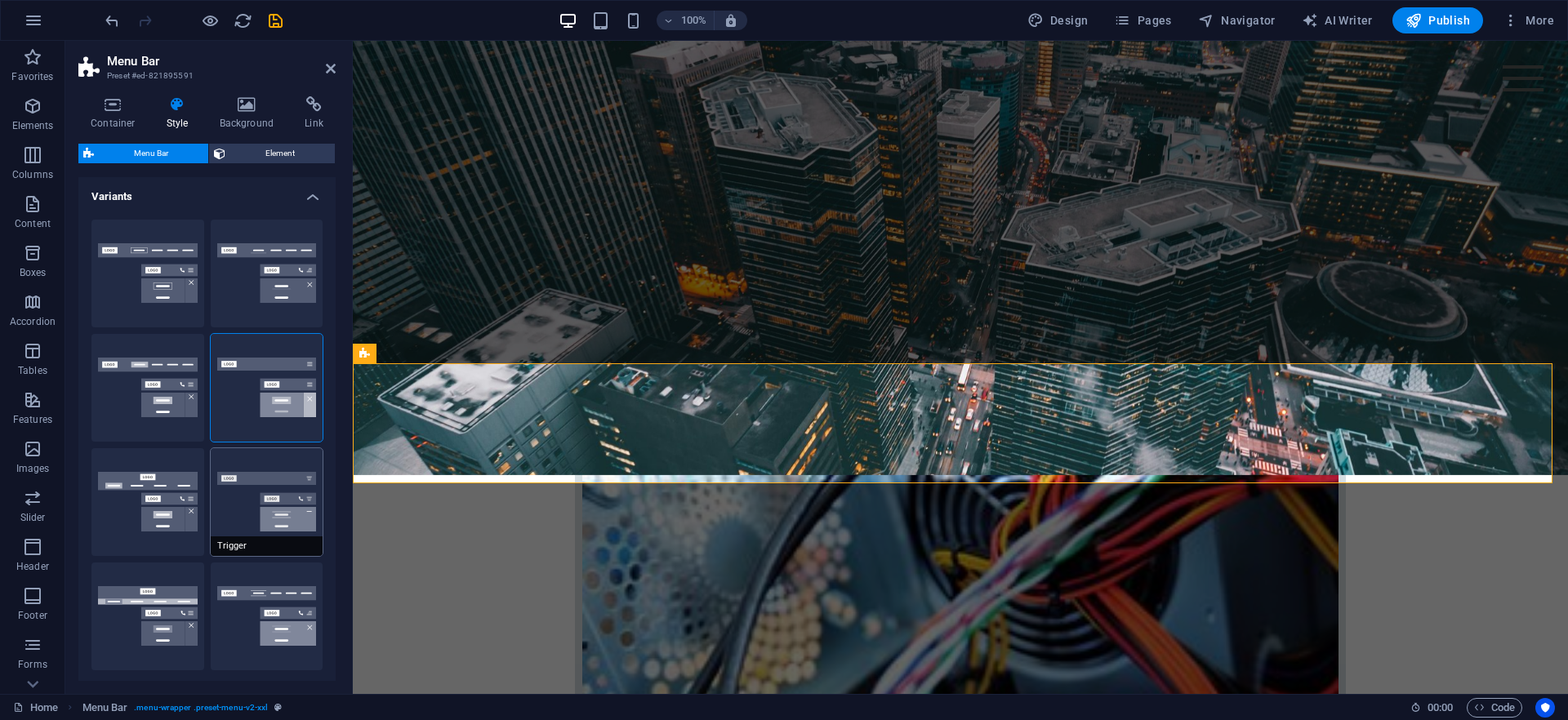 click on "Trigger" at bounding box center [267, 502] 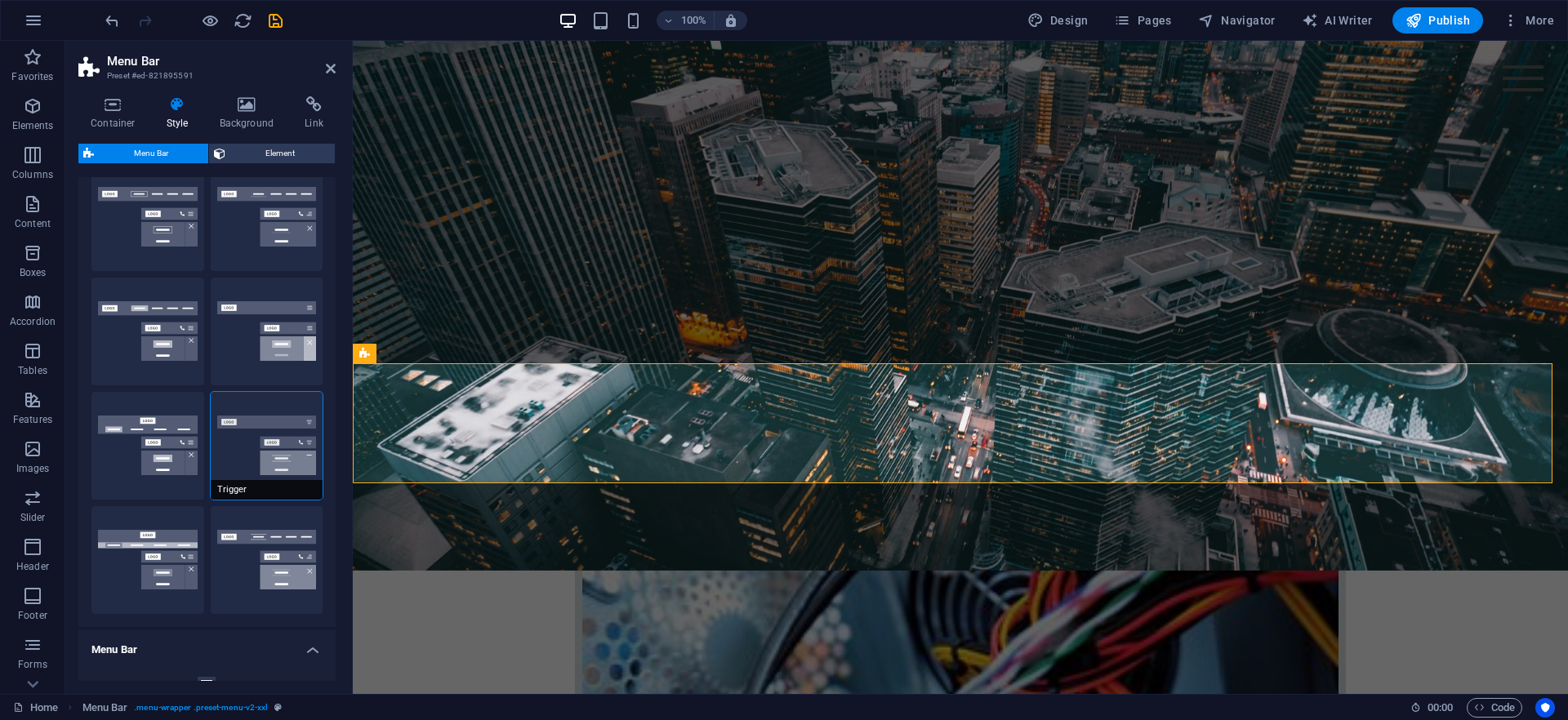 scroll, scrollTop: 102, scrollLeft: 0, axis: vertical 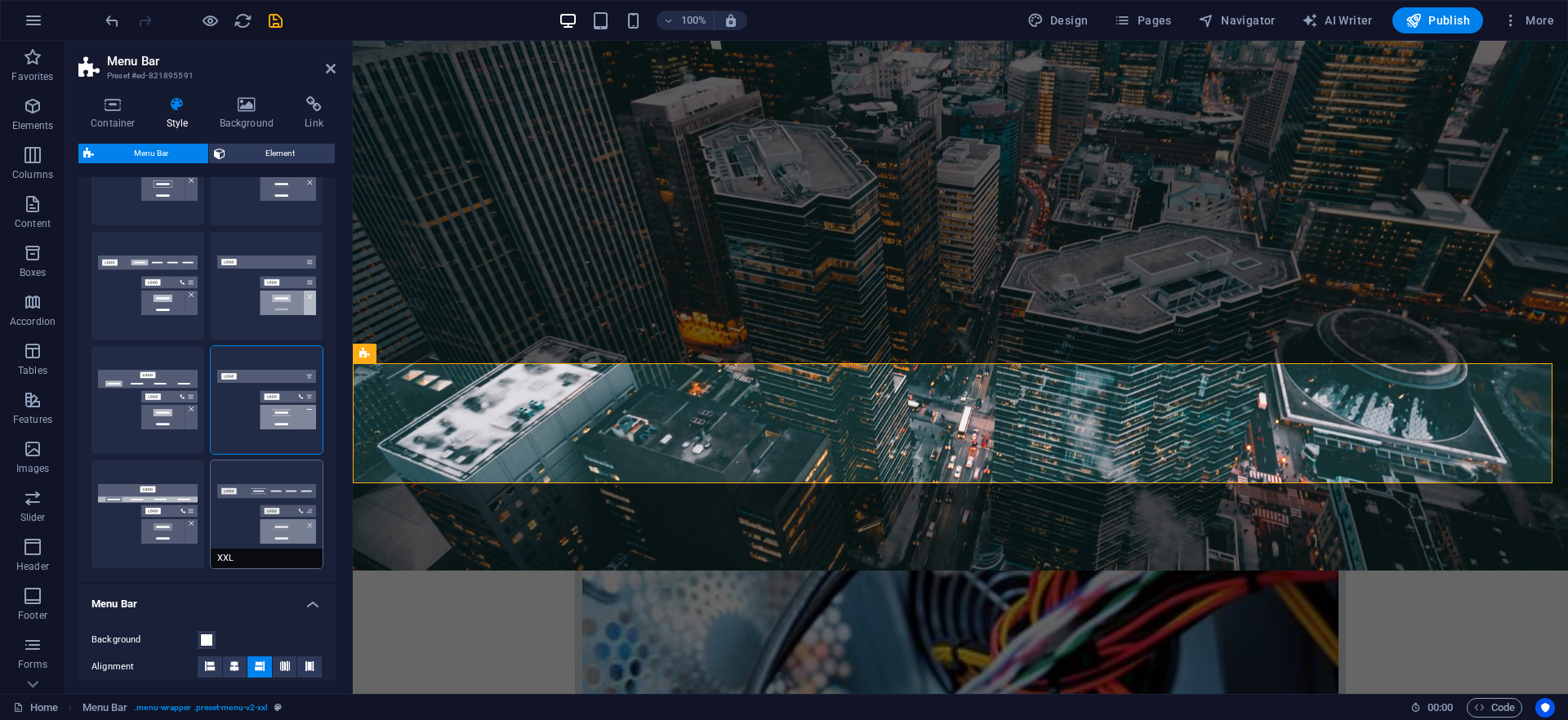 click on "XXL" at bounding box center (267, 514) 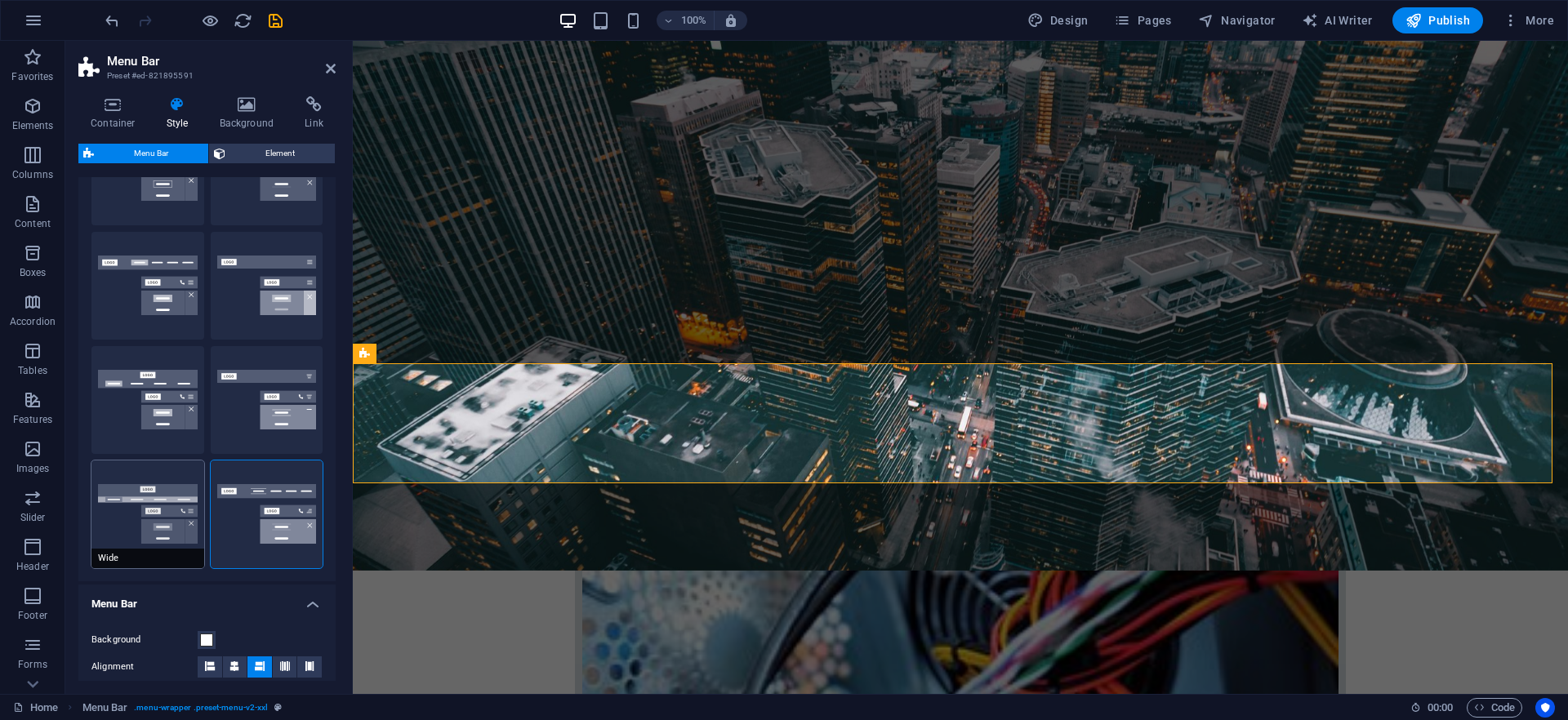 click on "Wide" at bounding box center (148, 514) 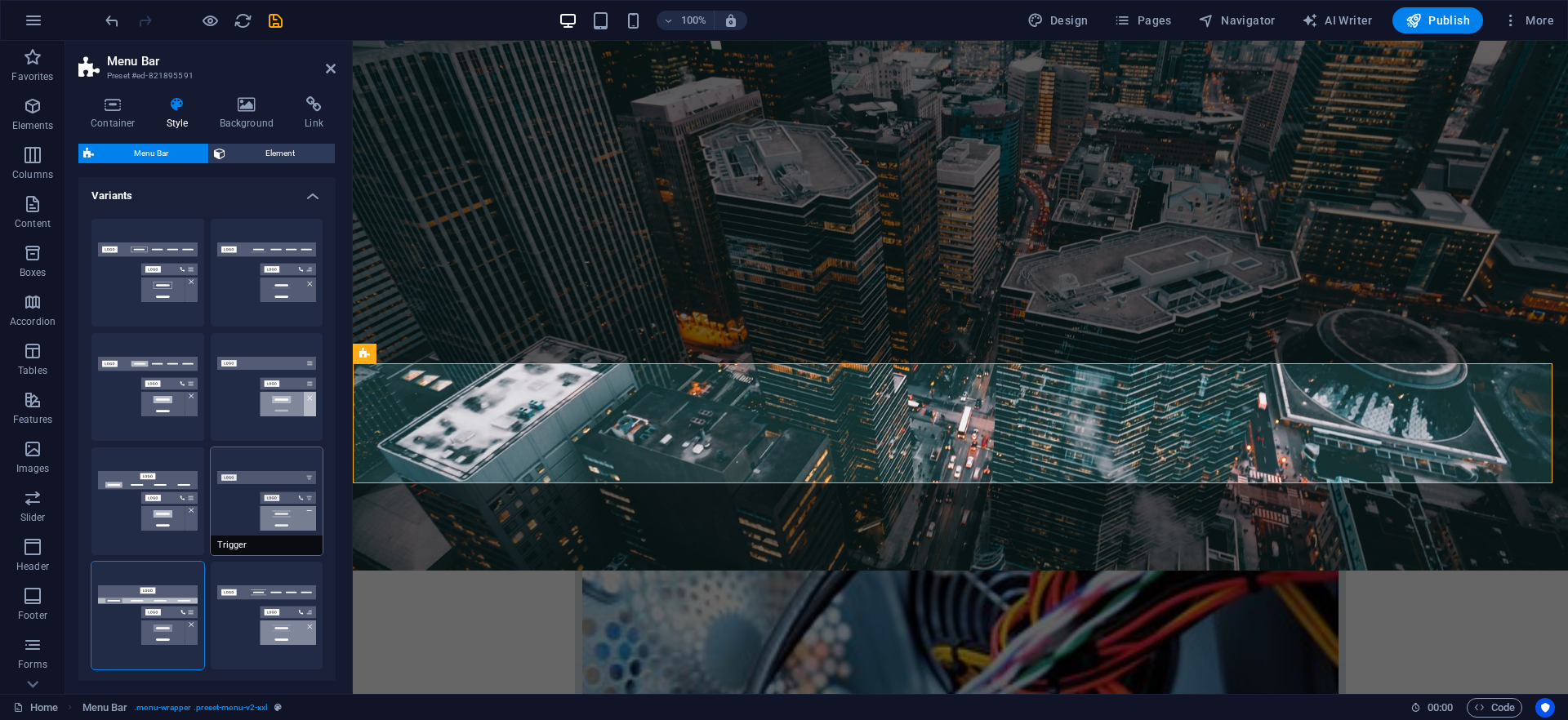 scroll, scrollTop: 0, scrollLeft: 0, axis: both 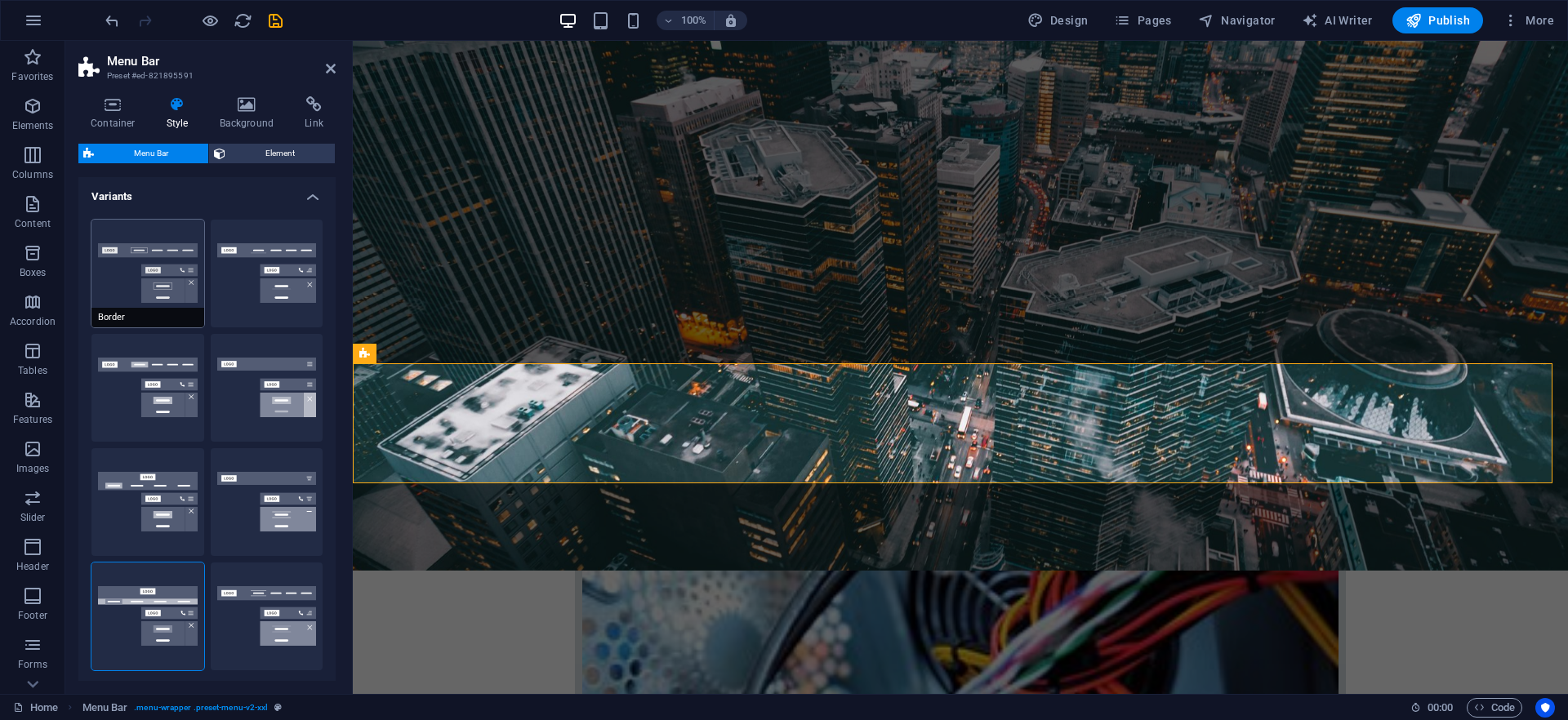 click on "Border" at bounding box center (148, 273) 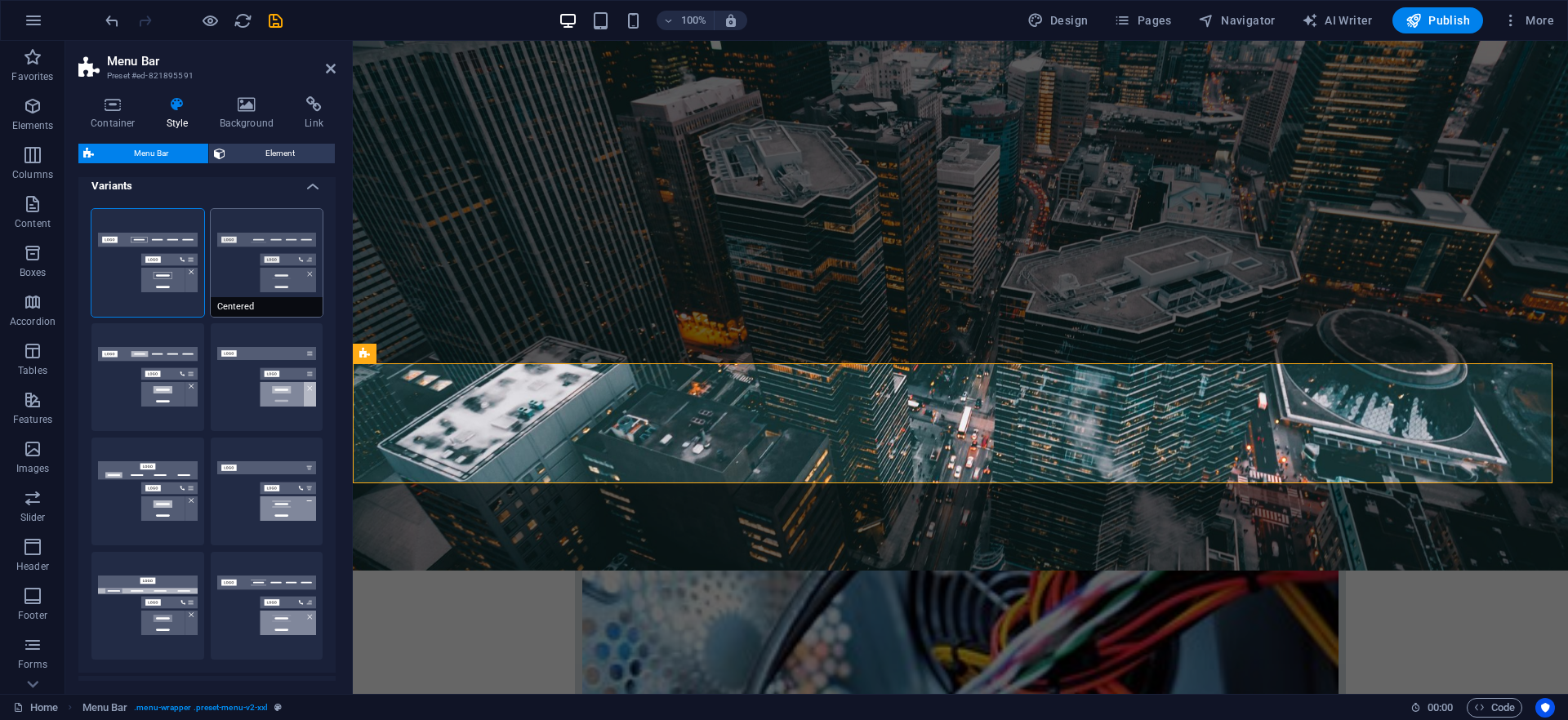 scroll, scrollTop: 0, scrollLeft: 0, axis: both 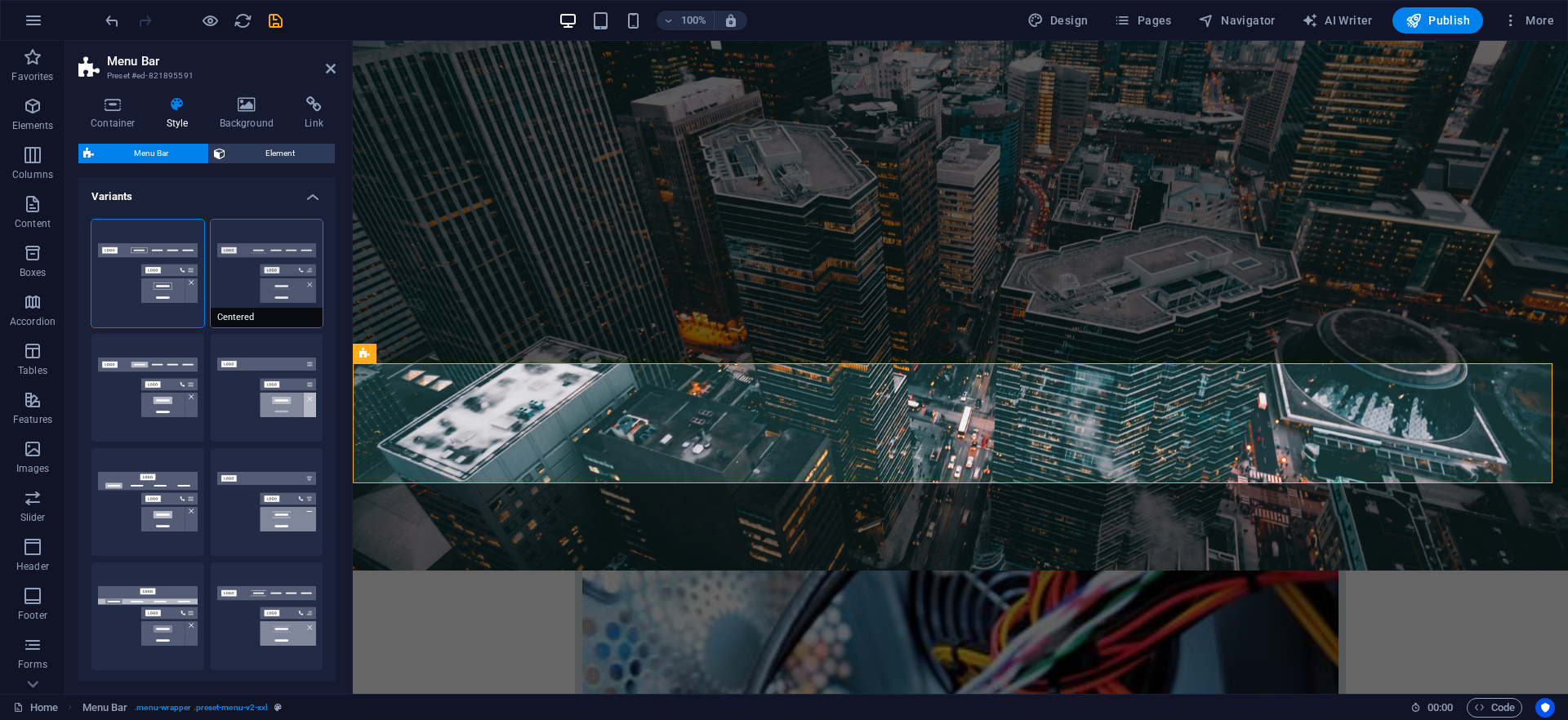 click on "Centered" at bounding box center (267, 273) 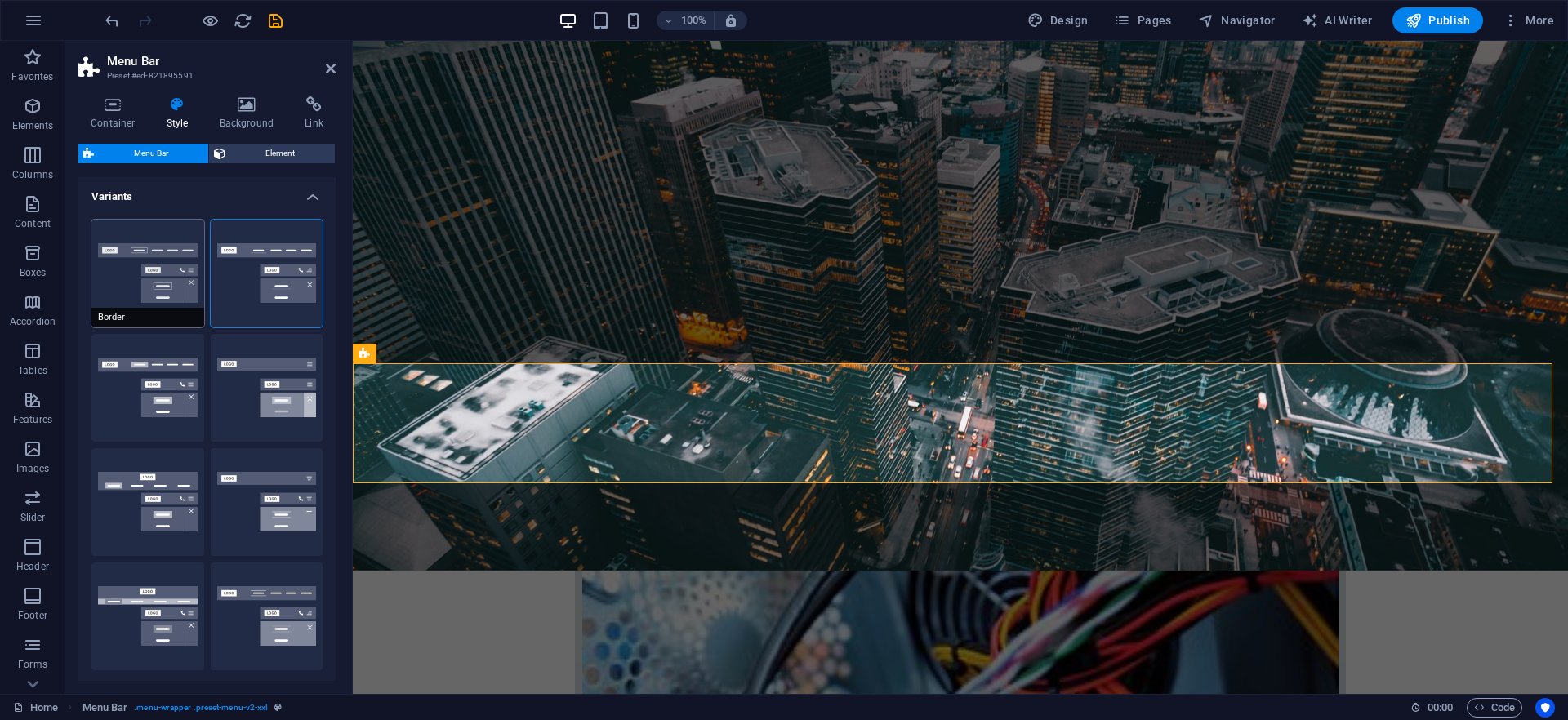 click on "Border" at bounding box center [148, 273] 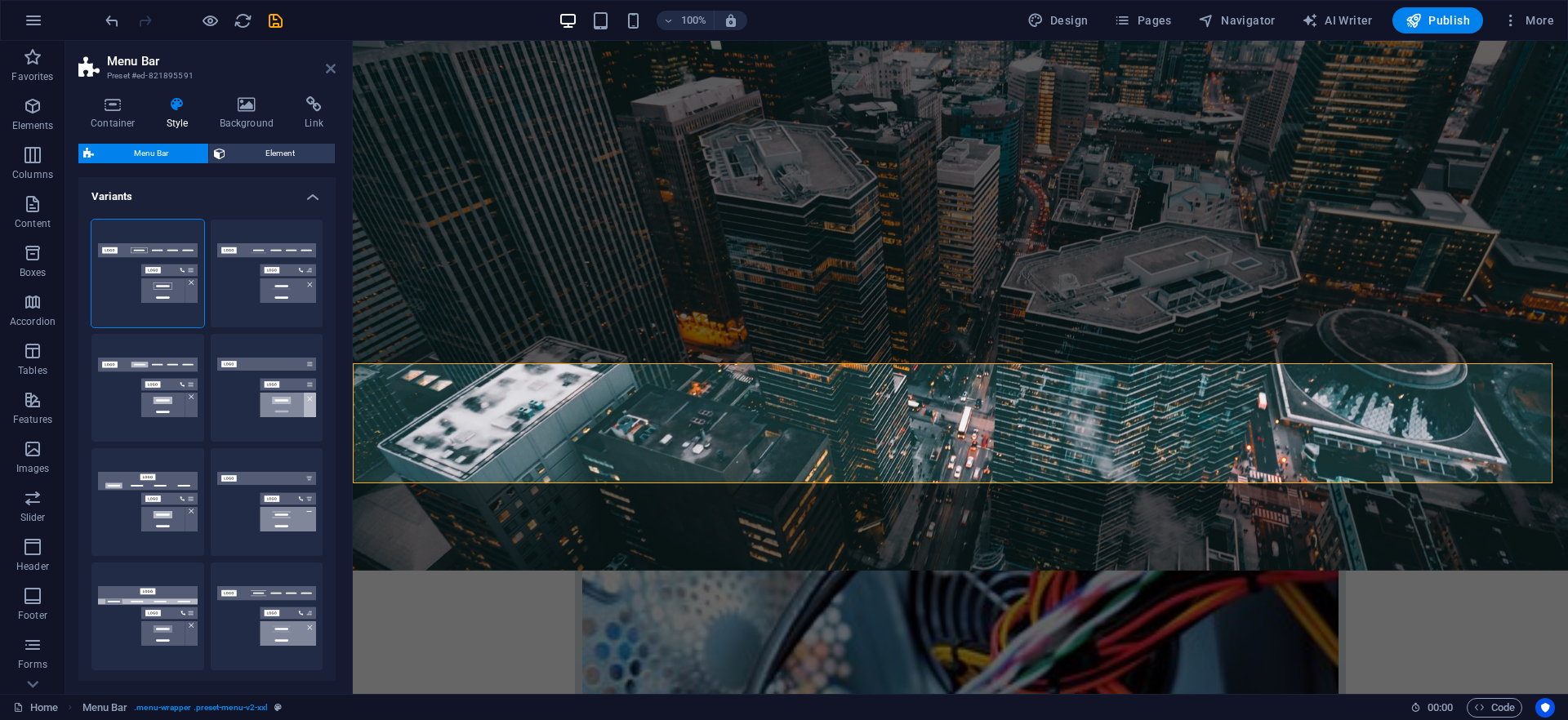 click at bounding box center (331, 69) 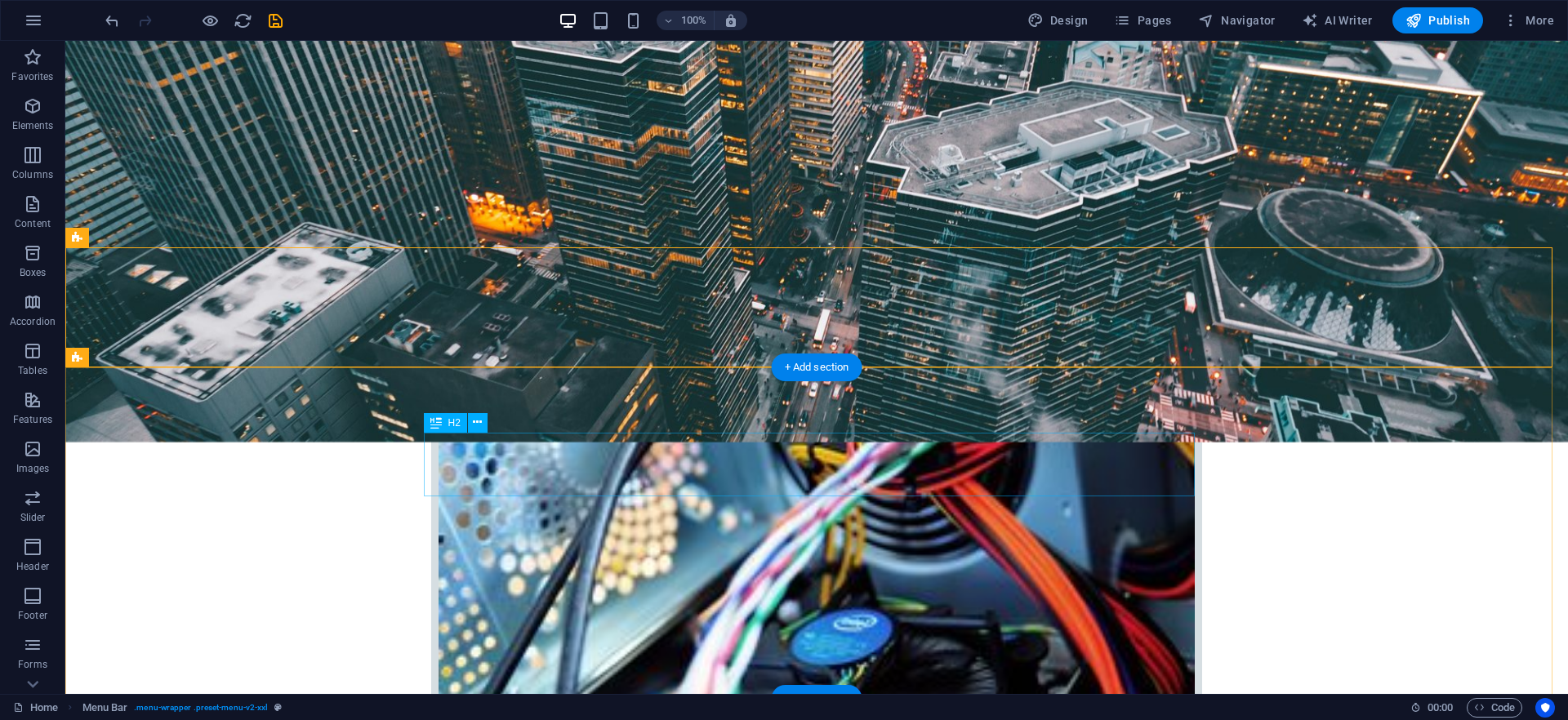 scroll, scrollTop: 469, scrollLeft: 0, axis: vertical 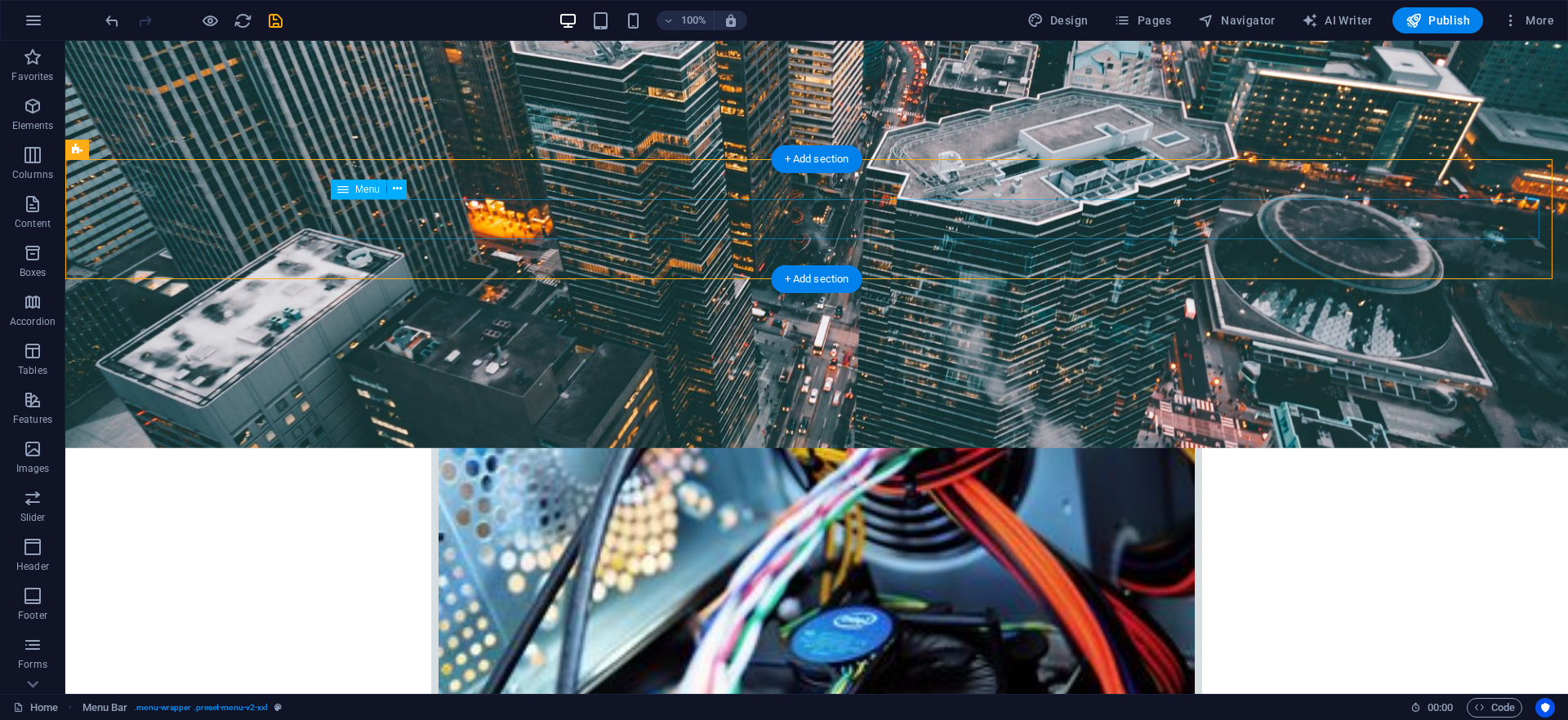 click on "Home Company IT Support Jobs & Career Contact" at bounding box center (817, 2128) 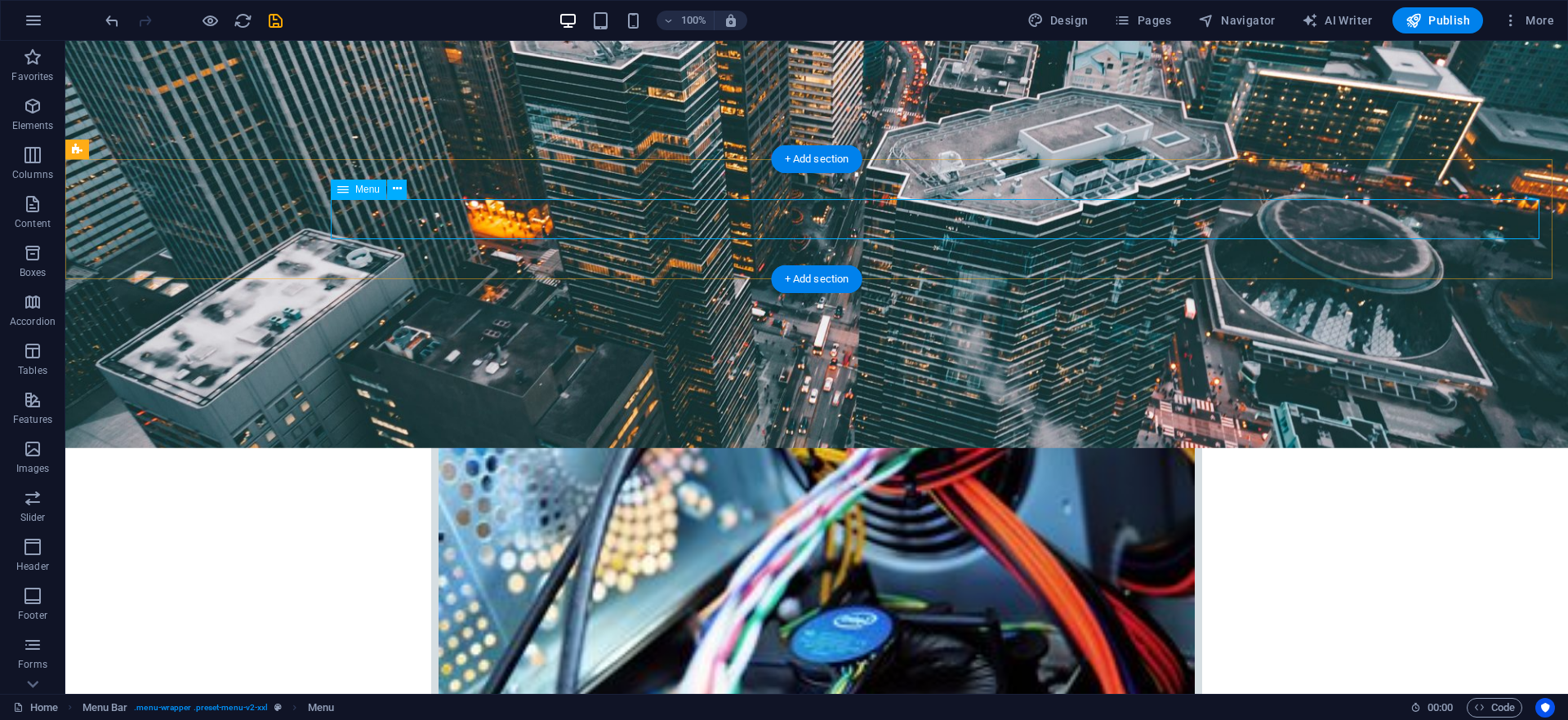 click on "Home Company IT Support Jobs & Career Contact" at bounding box center [817, 2128] 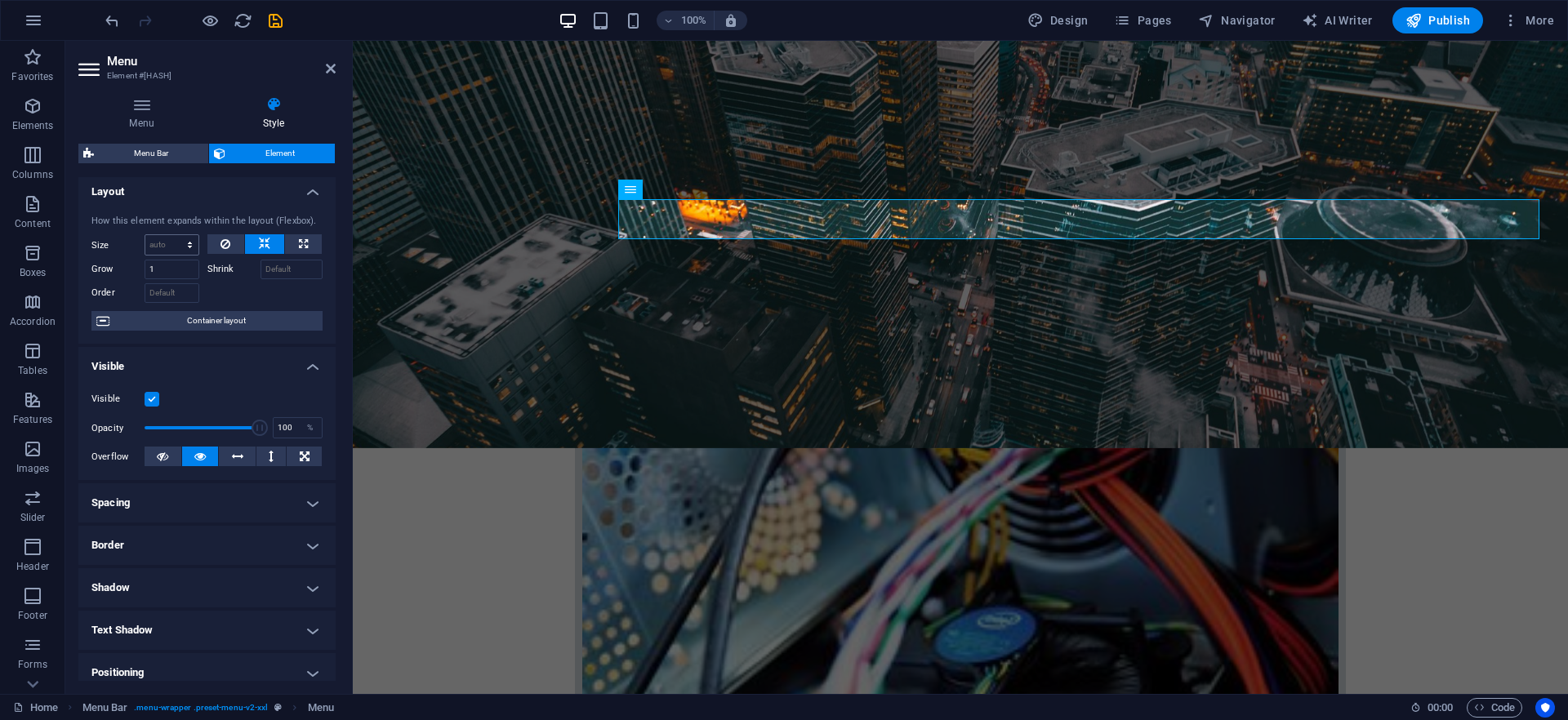 scroll, scrollTop: 0, scrollLeft: 0, axis: both 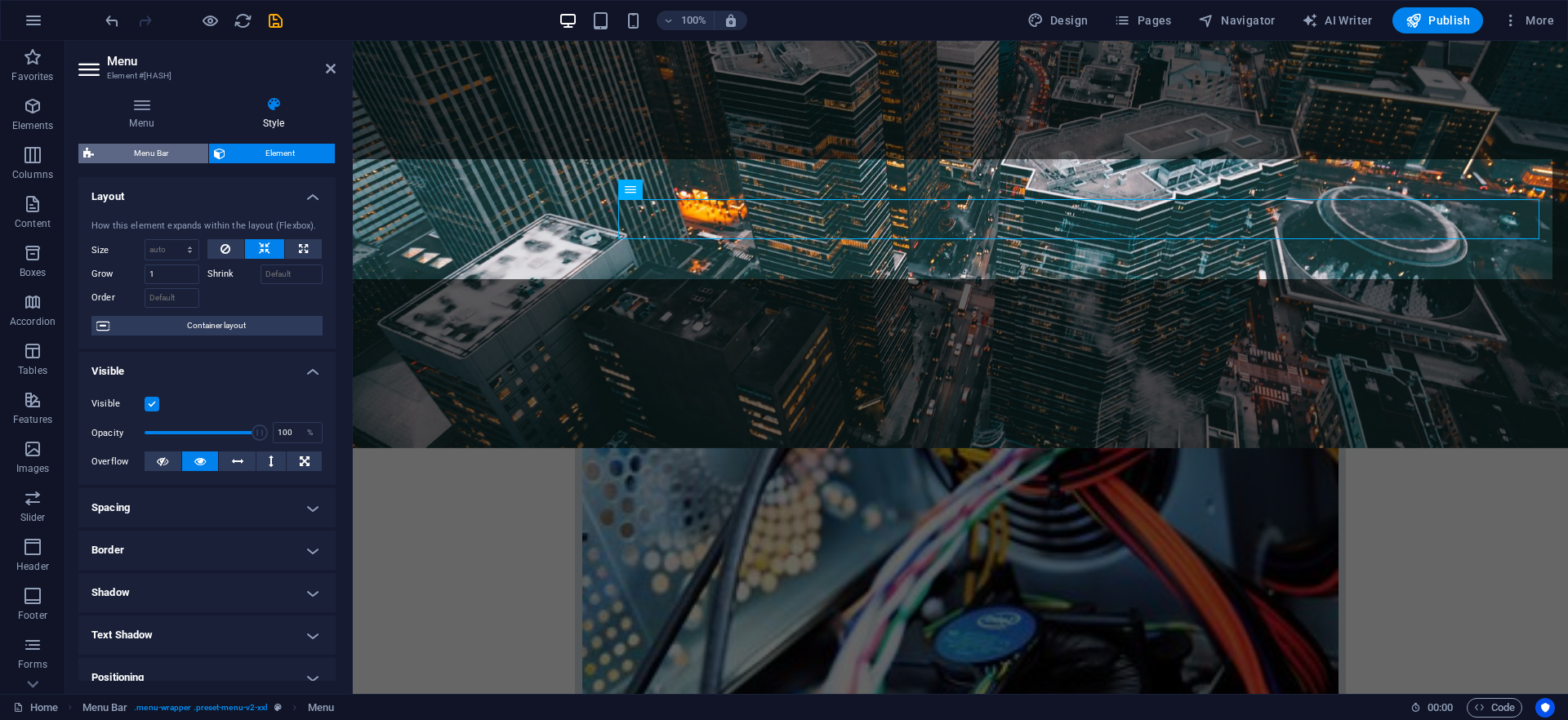 click on "Menu Bar" at bounding box center [151, 153] 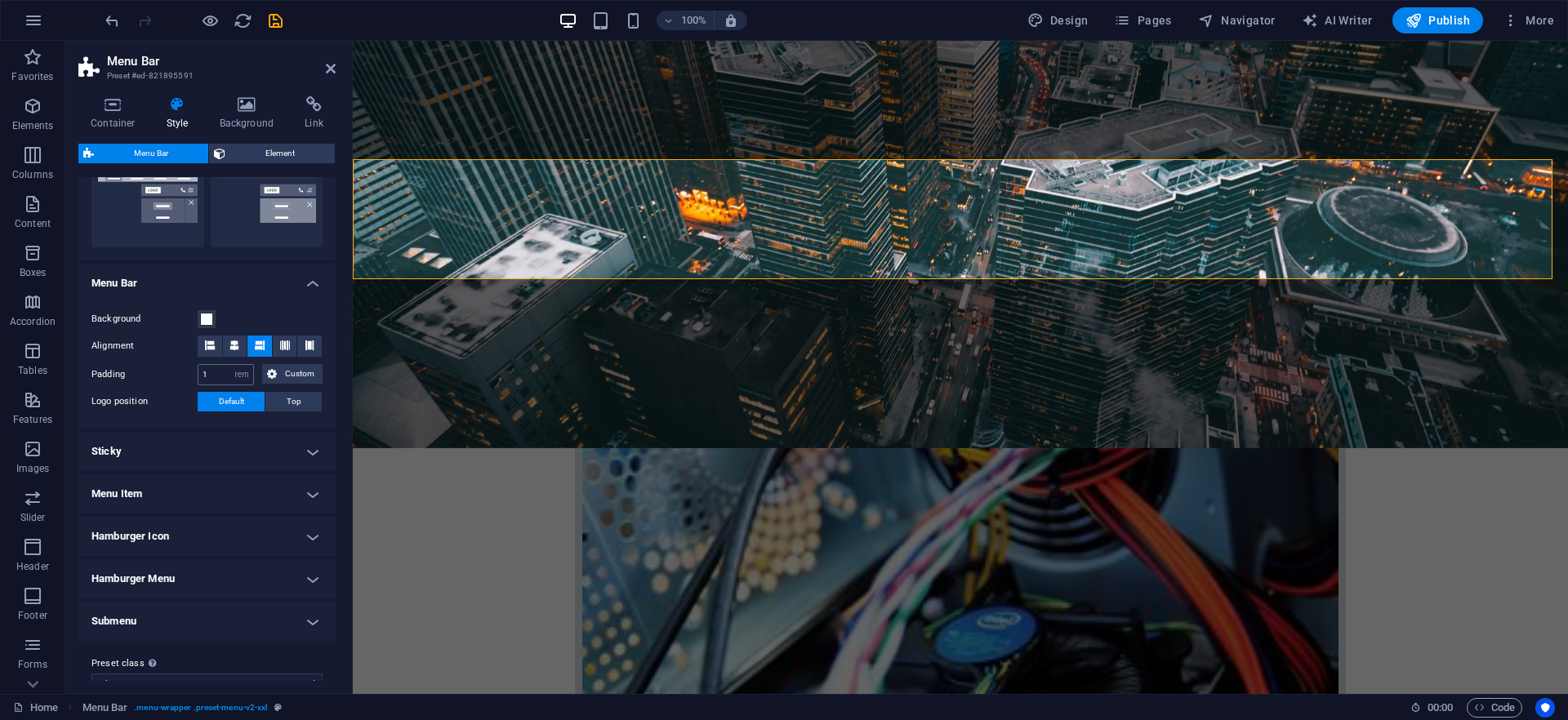 scroll, scrollTop: 448, scrollLeft: 0, axis: vertical 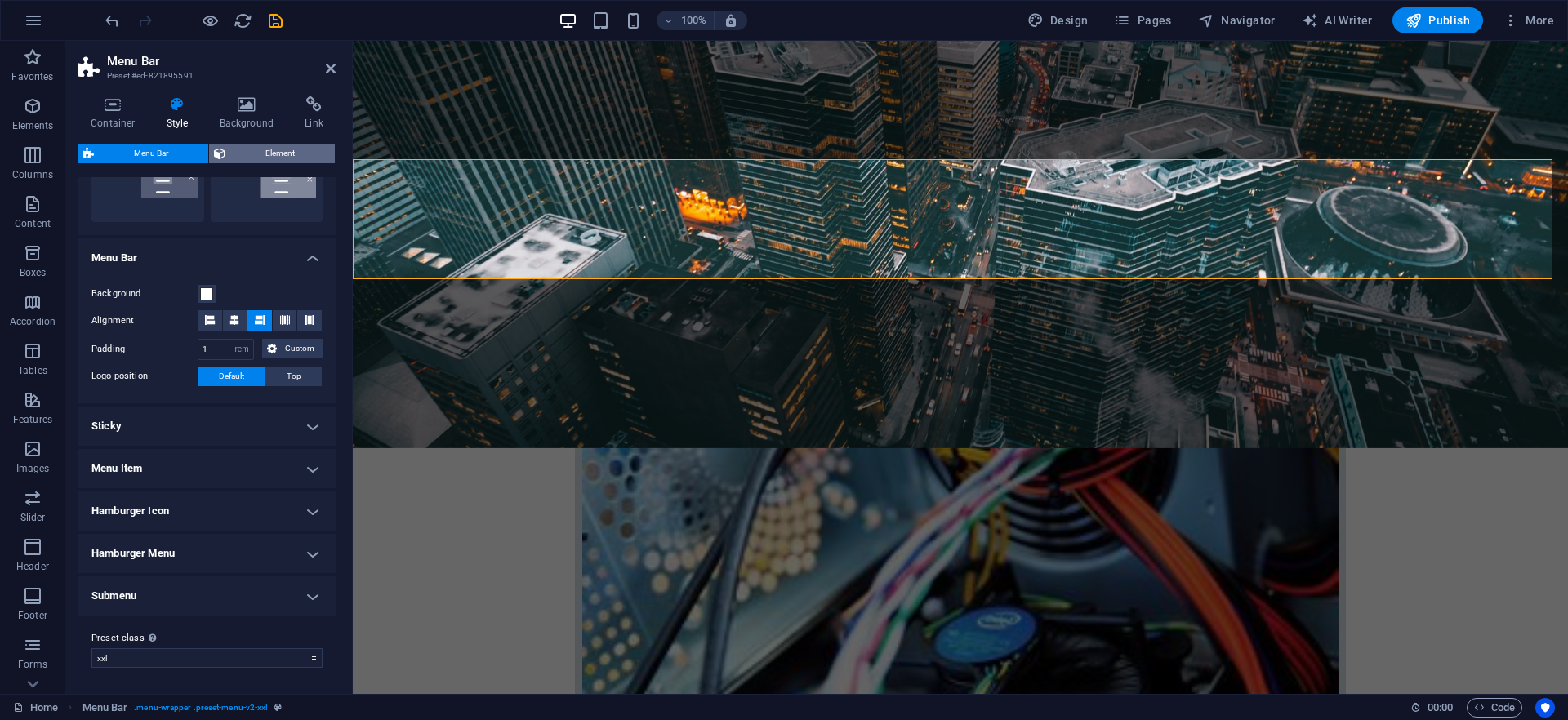 click on "Element" at bounding box center [280, 153] 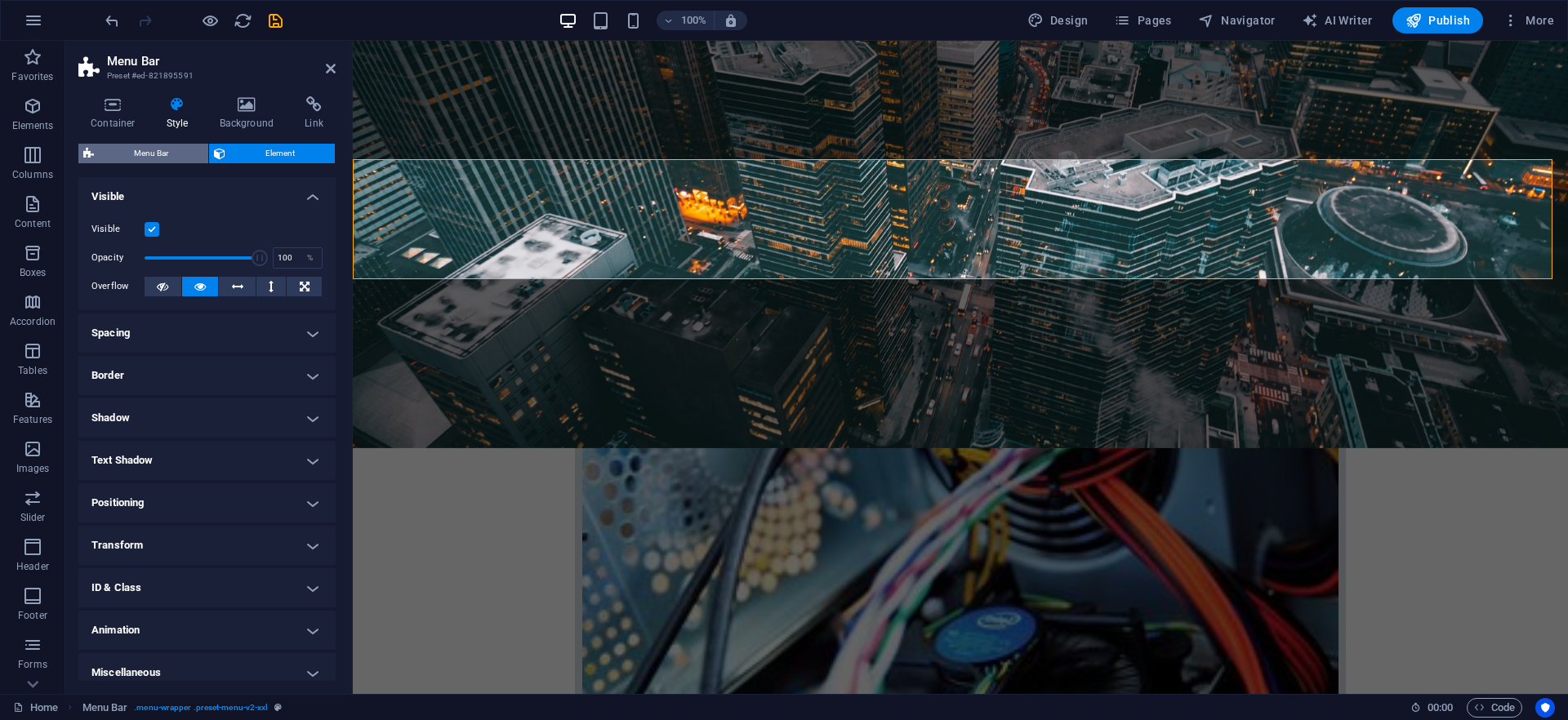 click on "Menu Bar" at bounding box center [151, 153] 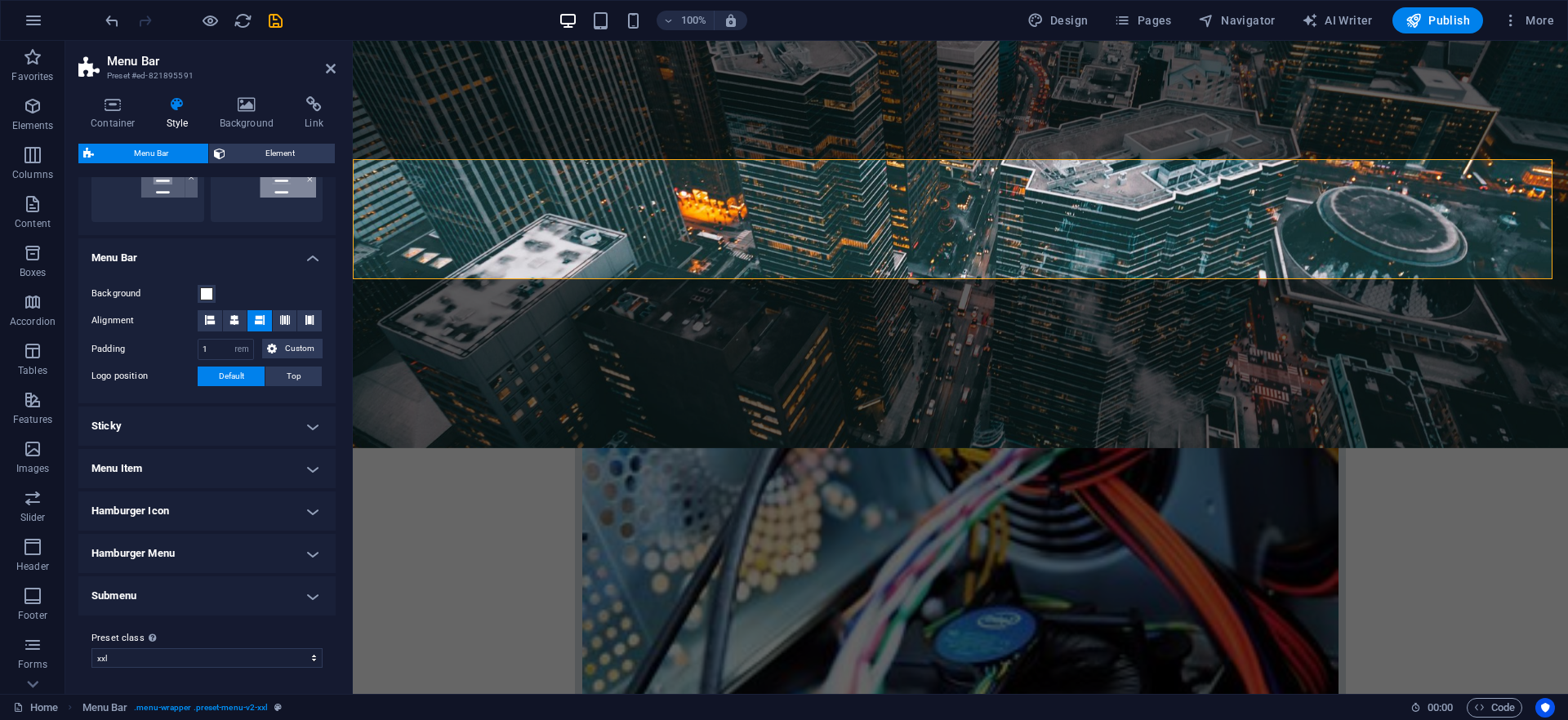 click on "Sticky" at bounding box center (207, 426) 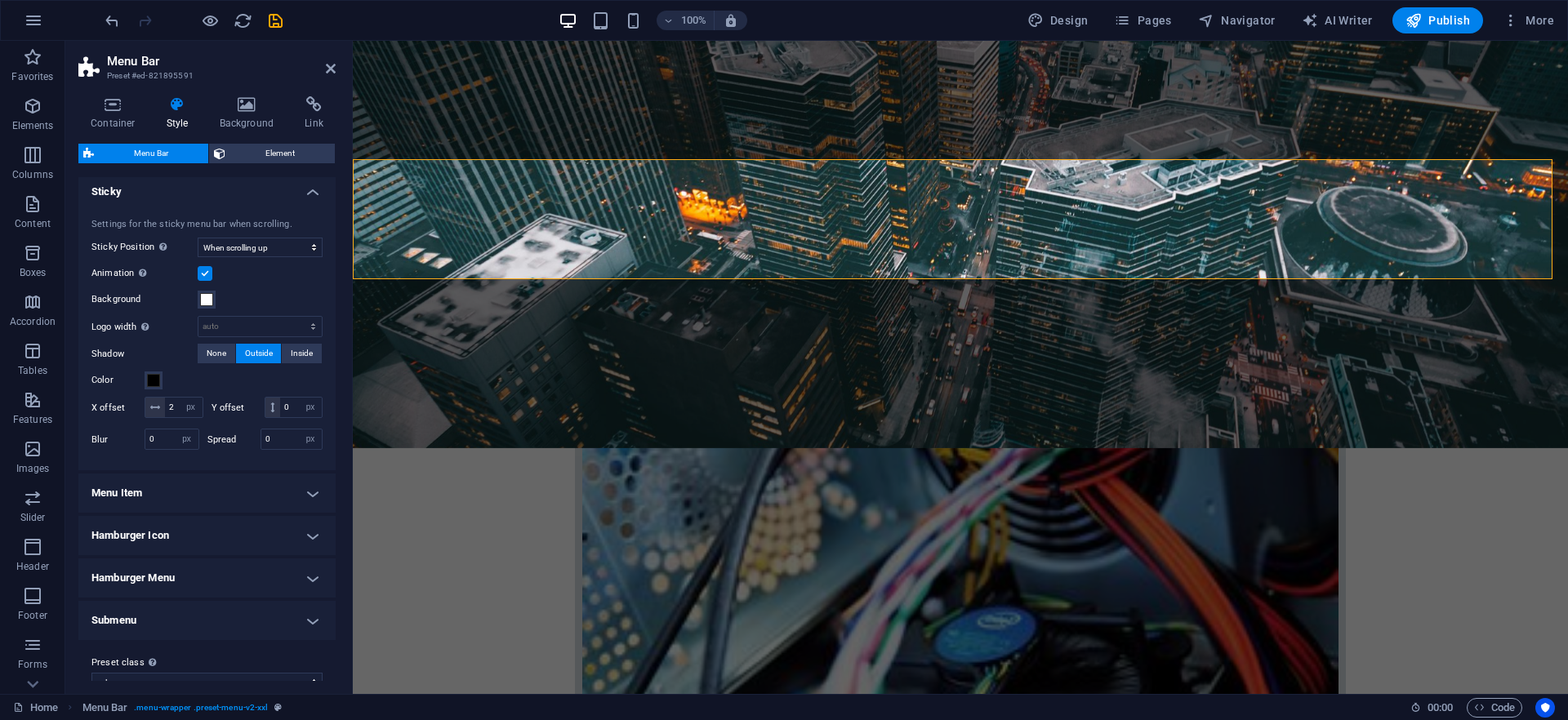 scroll, scrollTop: 626, scrollLeft: 0, axis: vertical 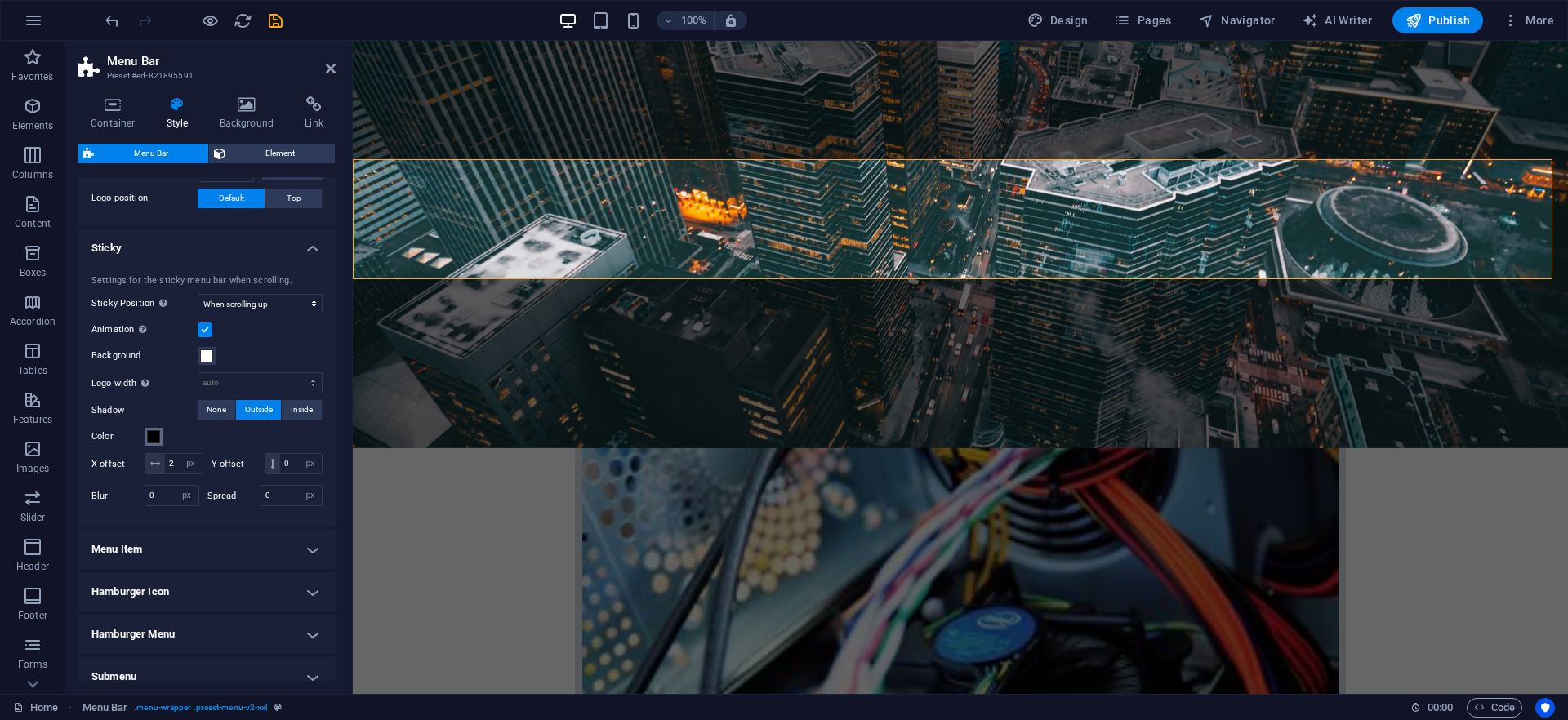 click at bounding box center (154, 437) 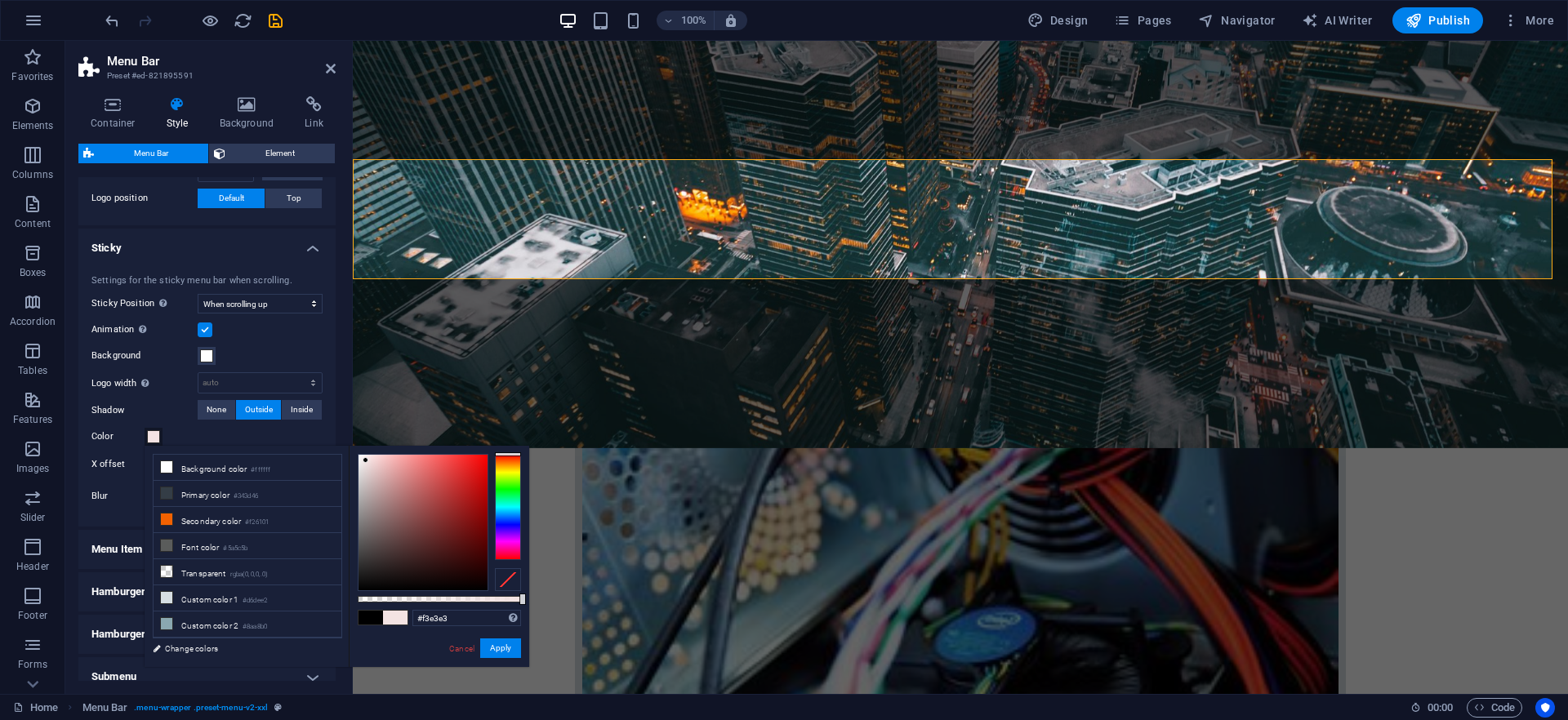 click at bounding box center (423, 522) 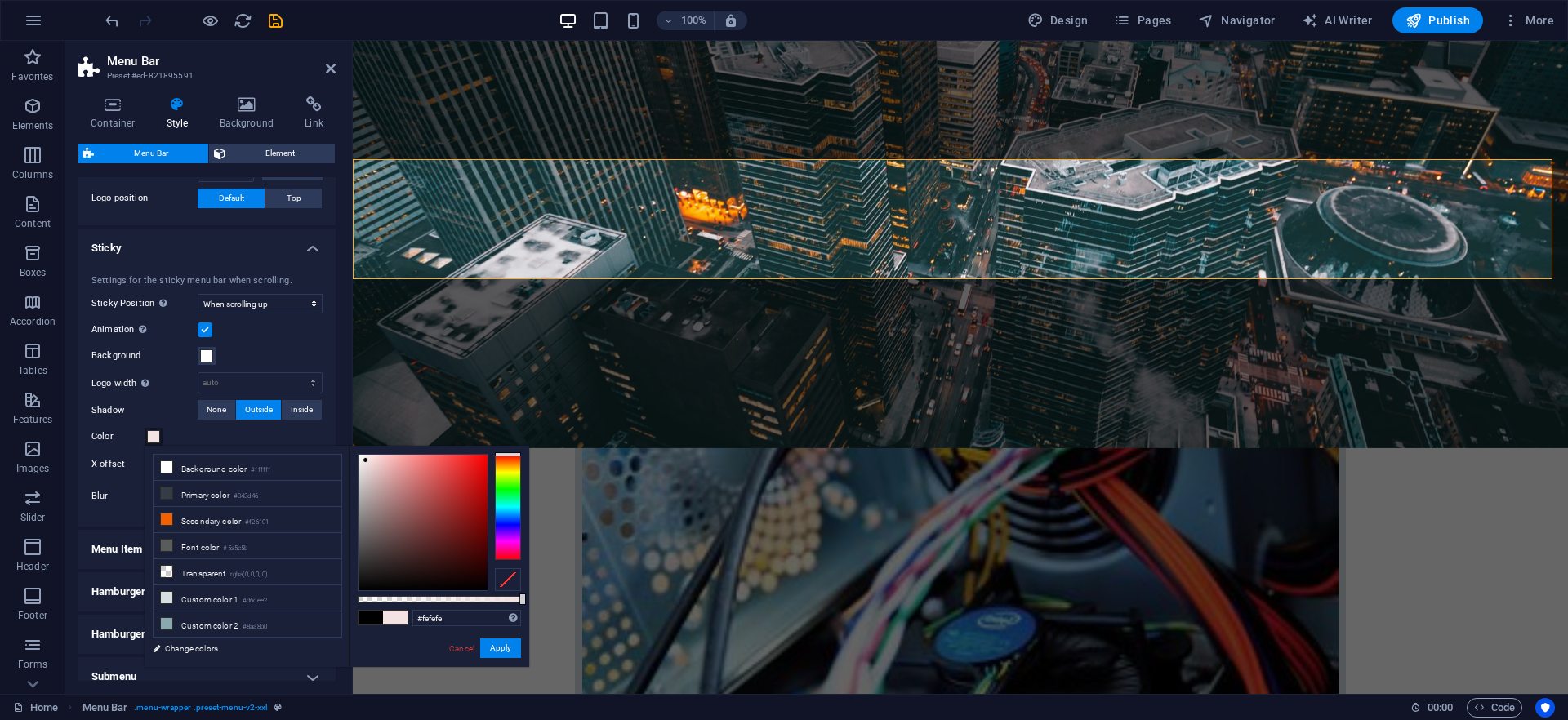 type on "#ffffff" 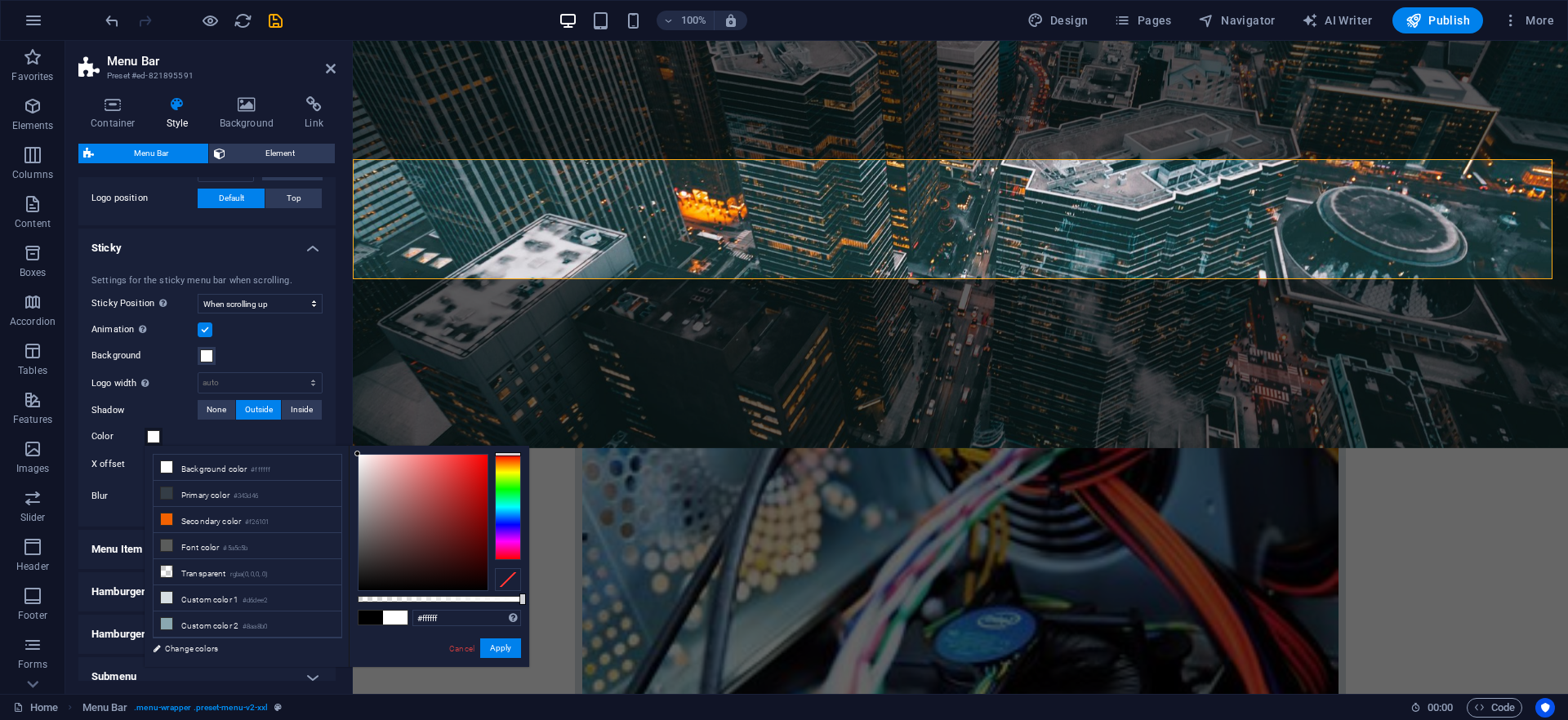 drag, startPoint x: 366, startPoint y: 460, endPoint x: 337, endPoint y: 448, distance: 31.38471 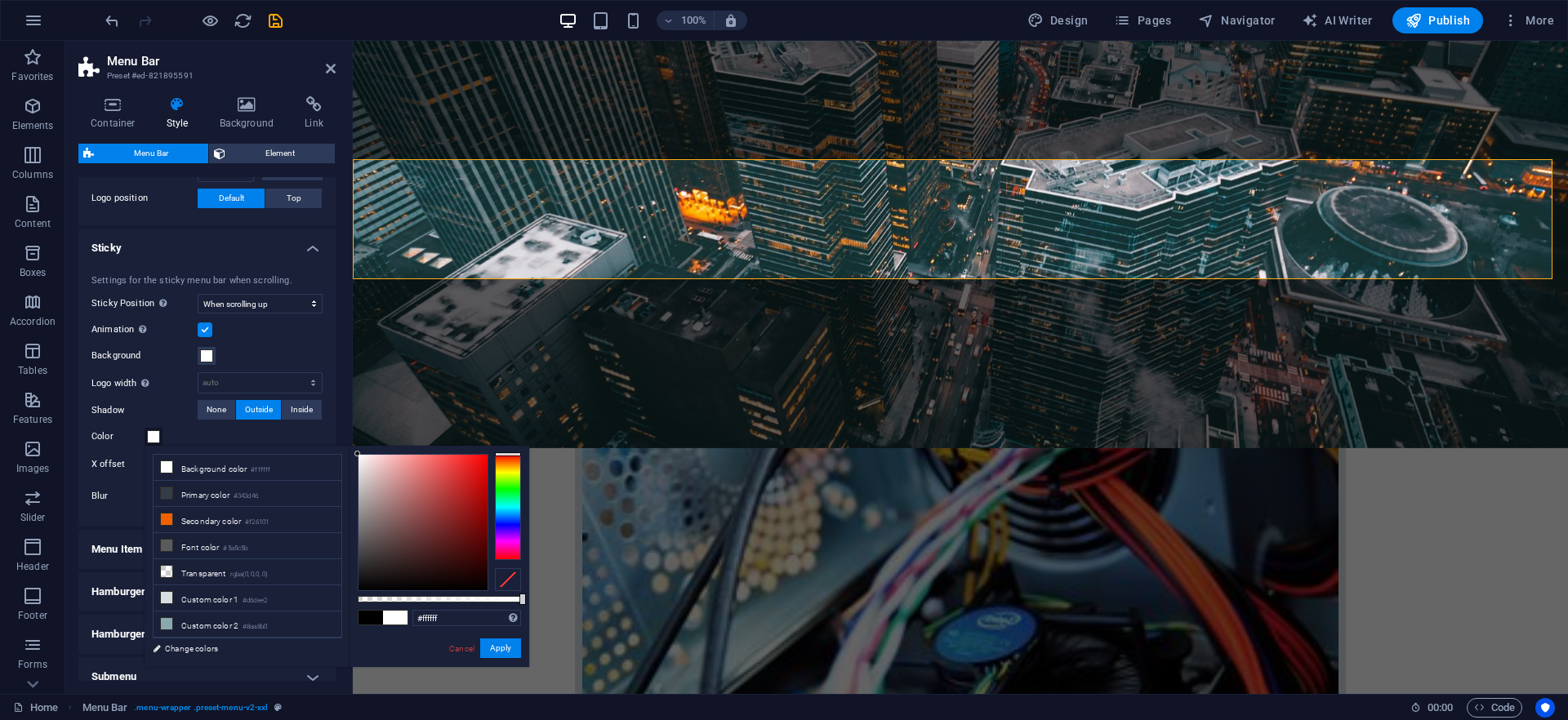 click on "less
Background color
#ffffff
Primary color
#343d46
Secondary color
#f26101
Font color
#ffffff" at bounding box center [336, 556] 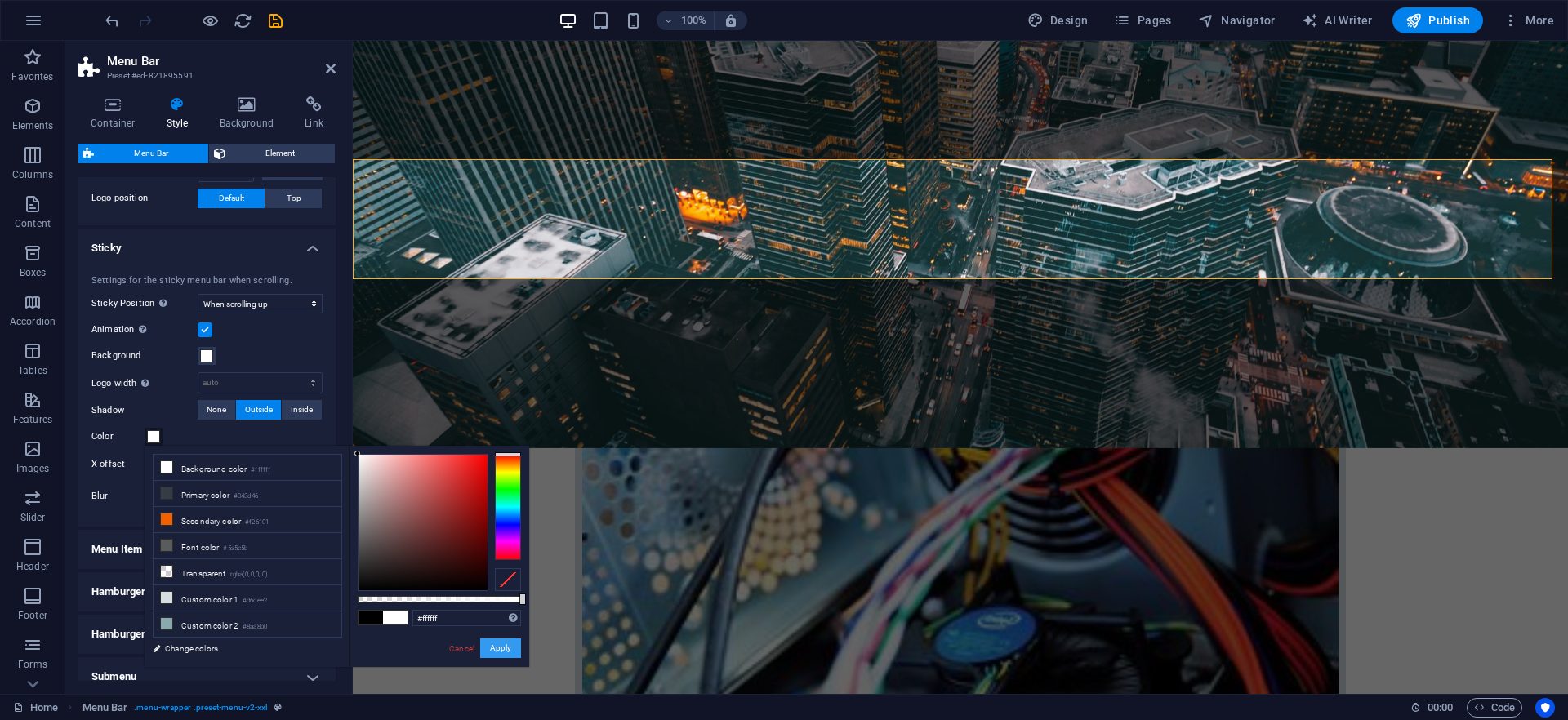 click on "Apply" at bounding box center [501, 648] 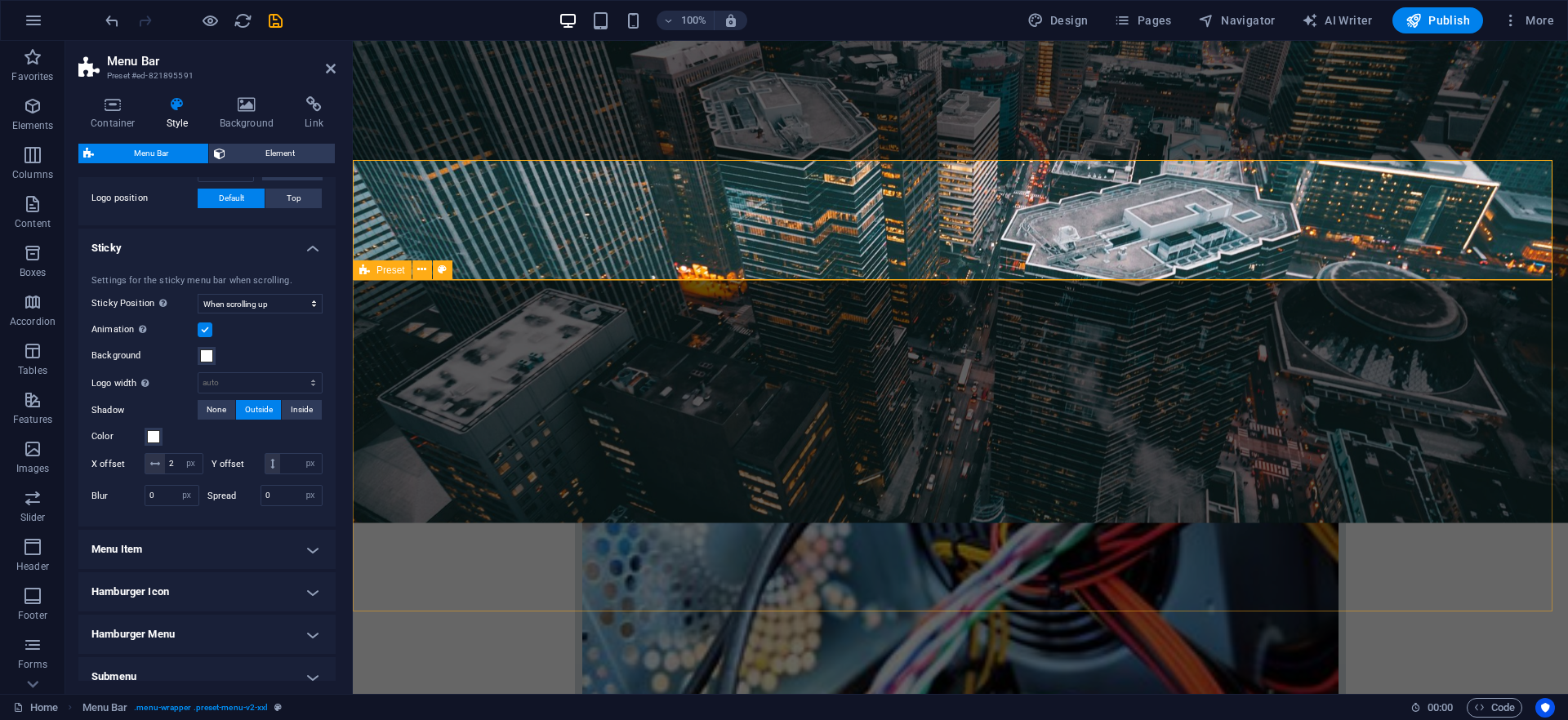 scroll, scrollTop: 367, scrollLeft: 0, axis: vertical 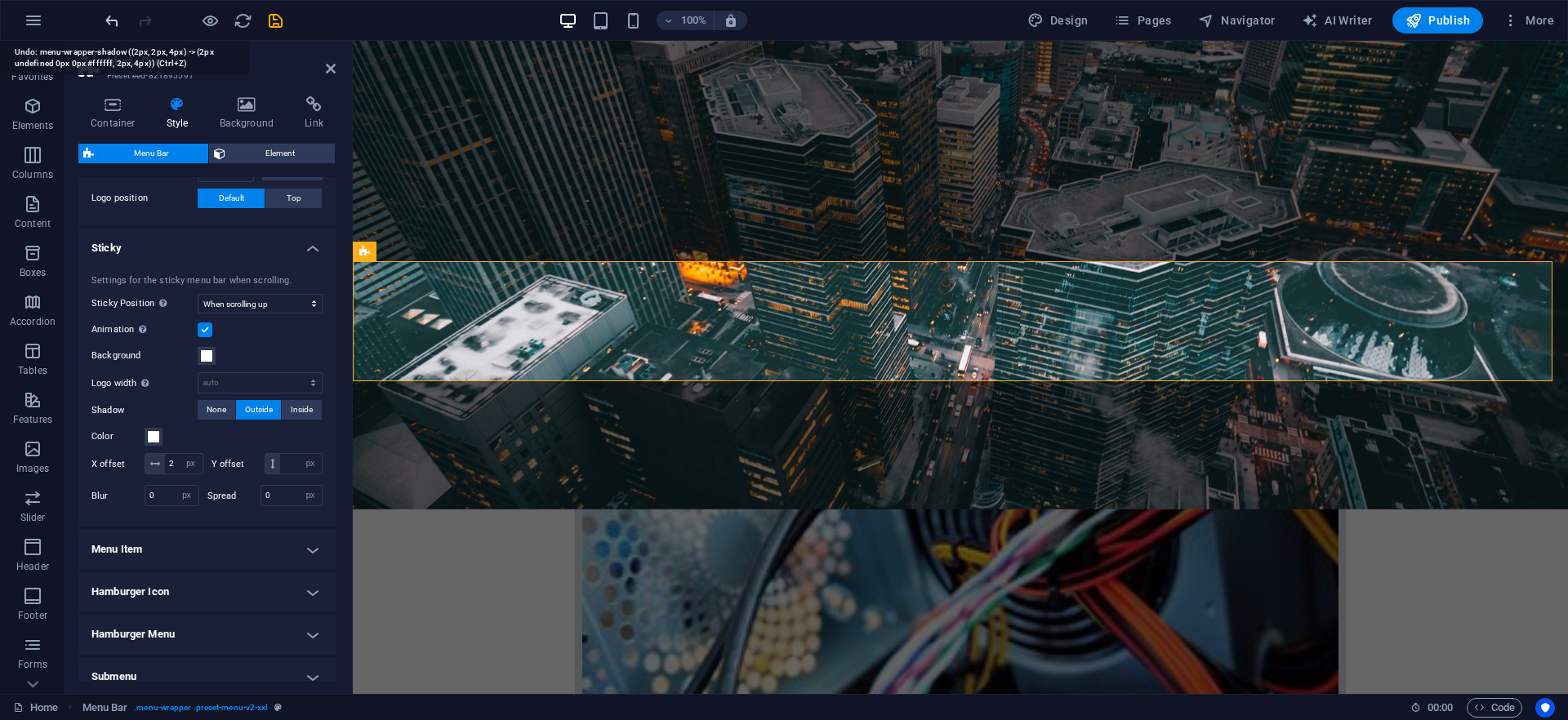 click at bounding box center [112, 20] 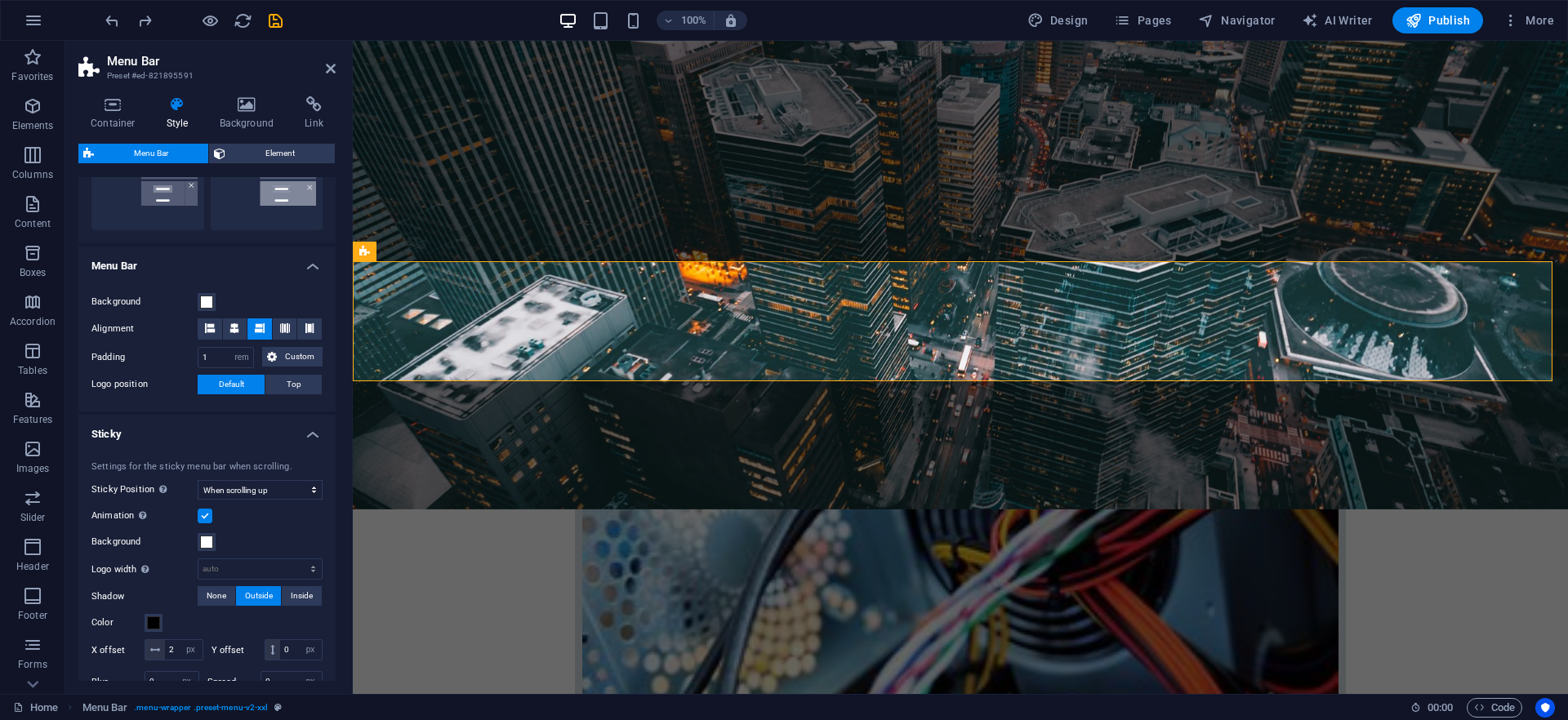 scroll, scrollTop: 422, scrollLeft: 0, axis: vertical 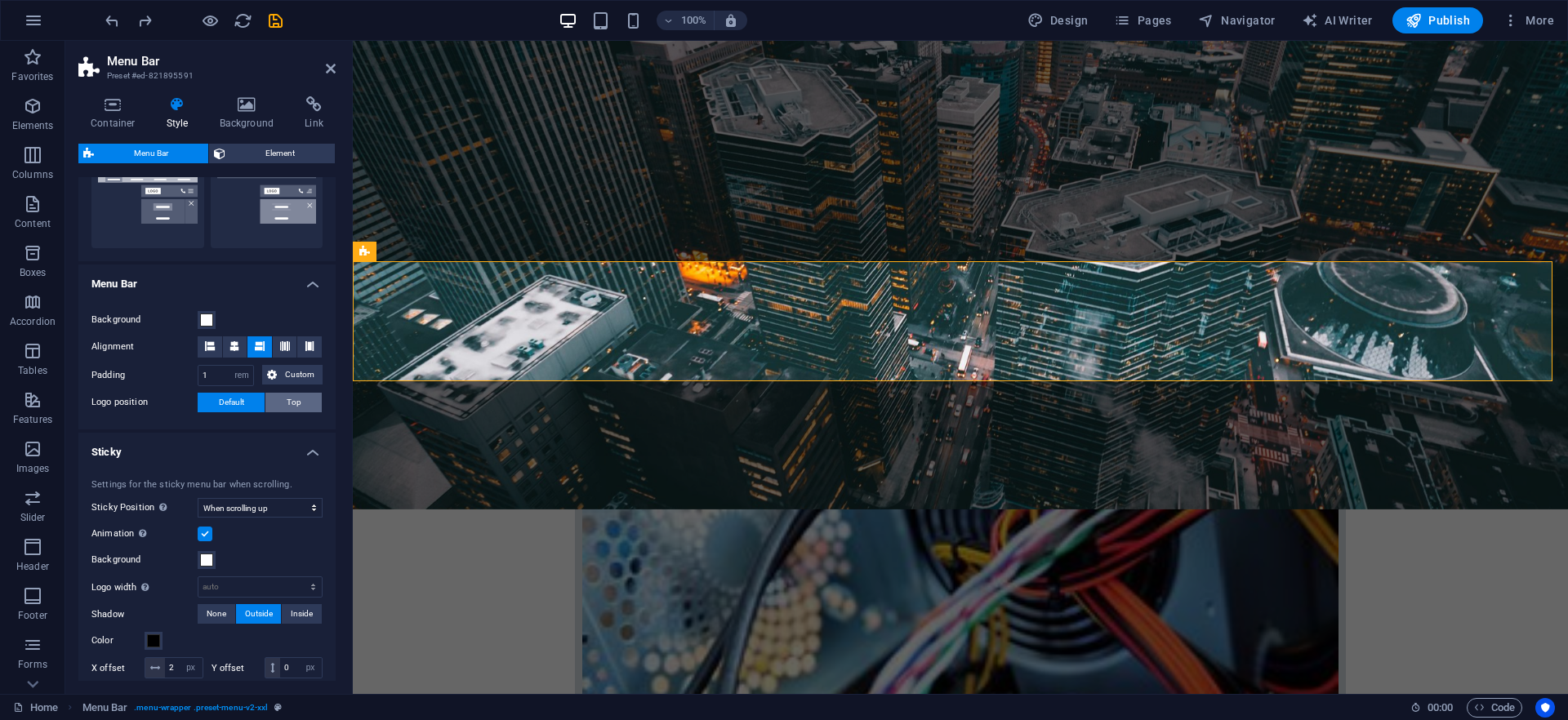 click on "Top" at bounding box center [293, 402] 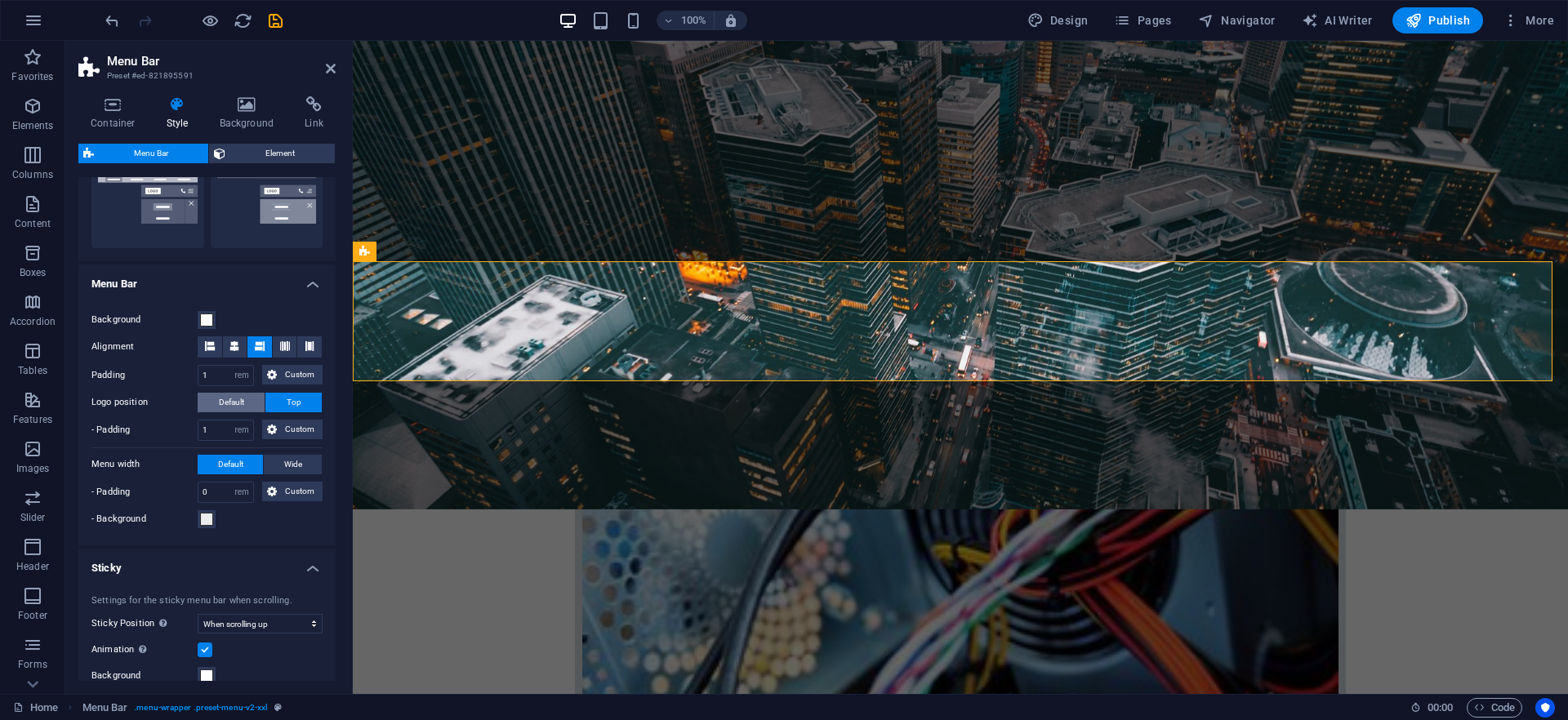 click on "Default" at bounding box center (231, 402) 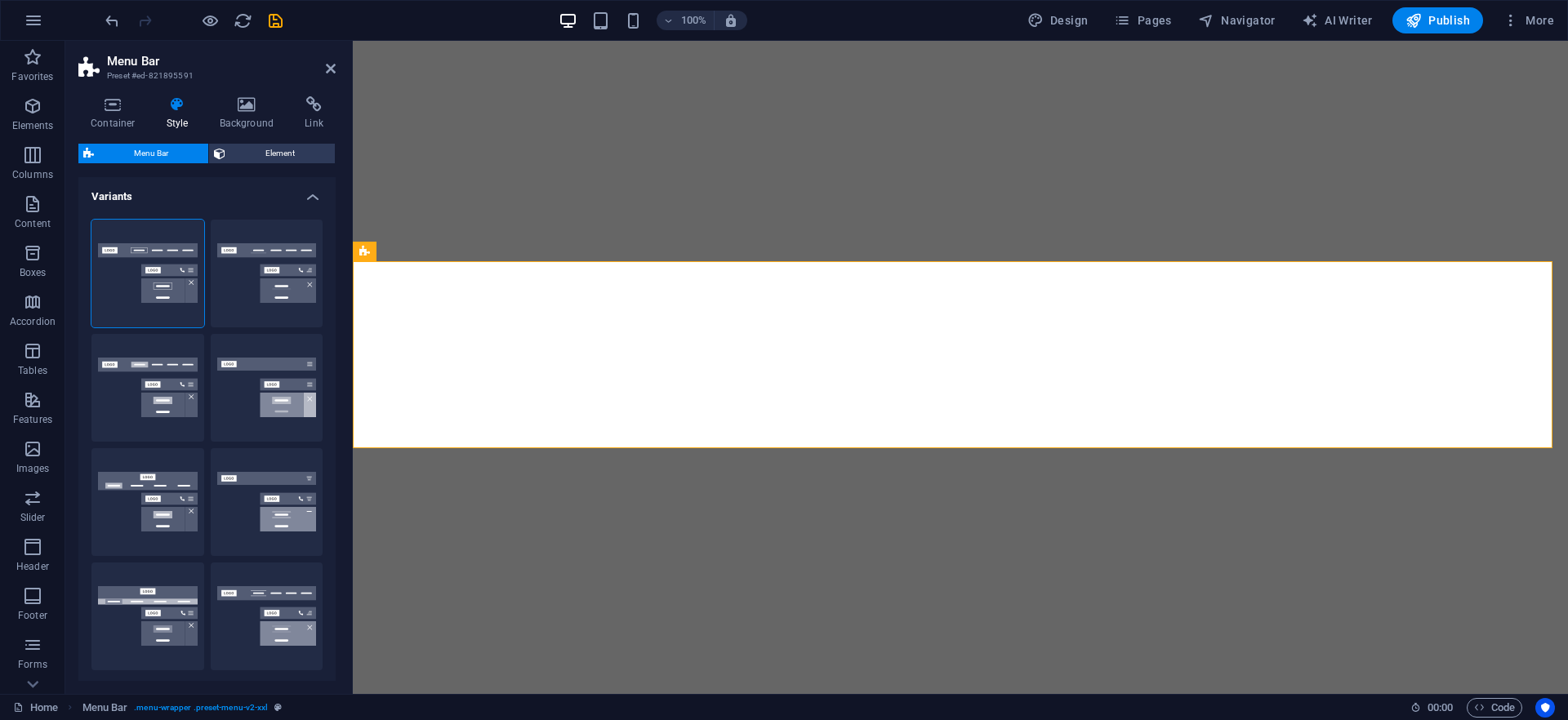 select on "rem" 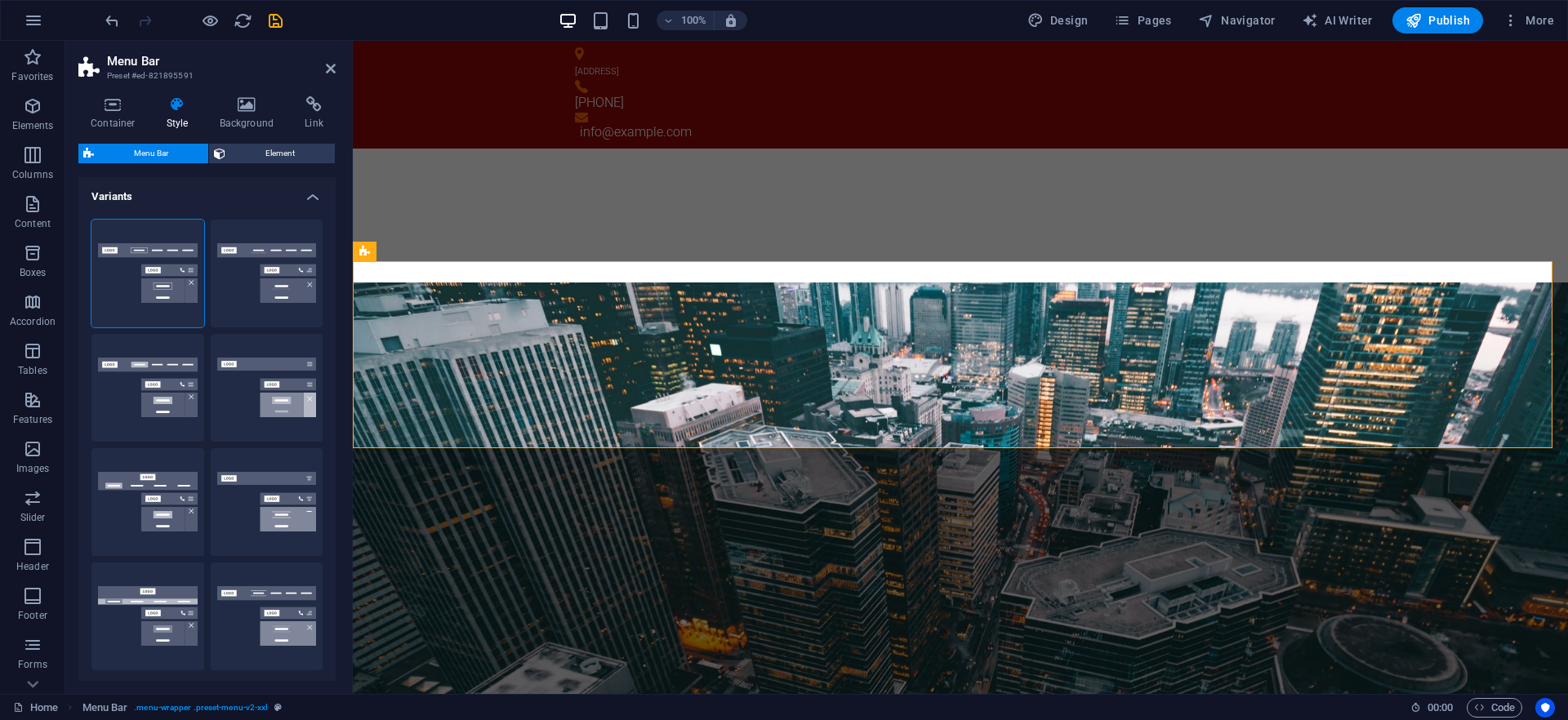 scroll, scrollTop: 0, scrollLeft: 0, axis: both 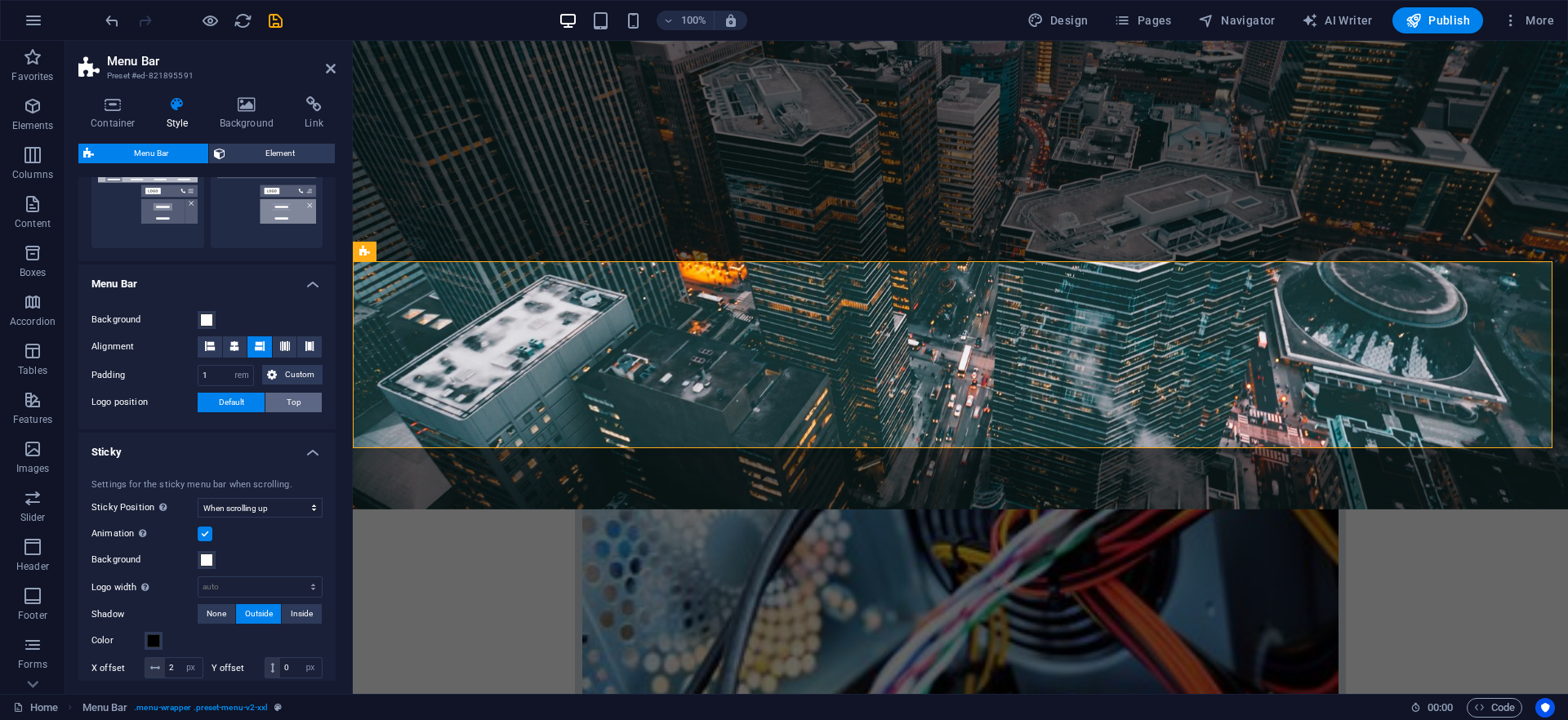 click on "Top" at bounding box center [293, 402] 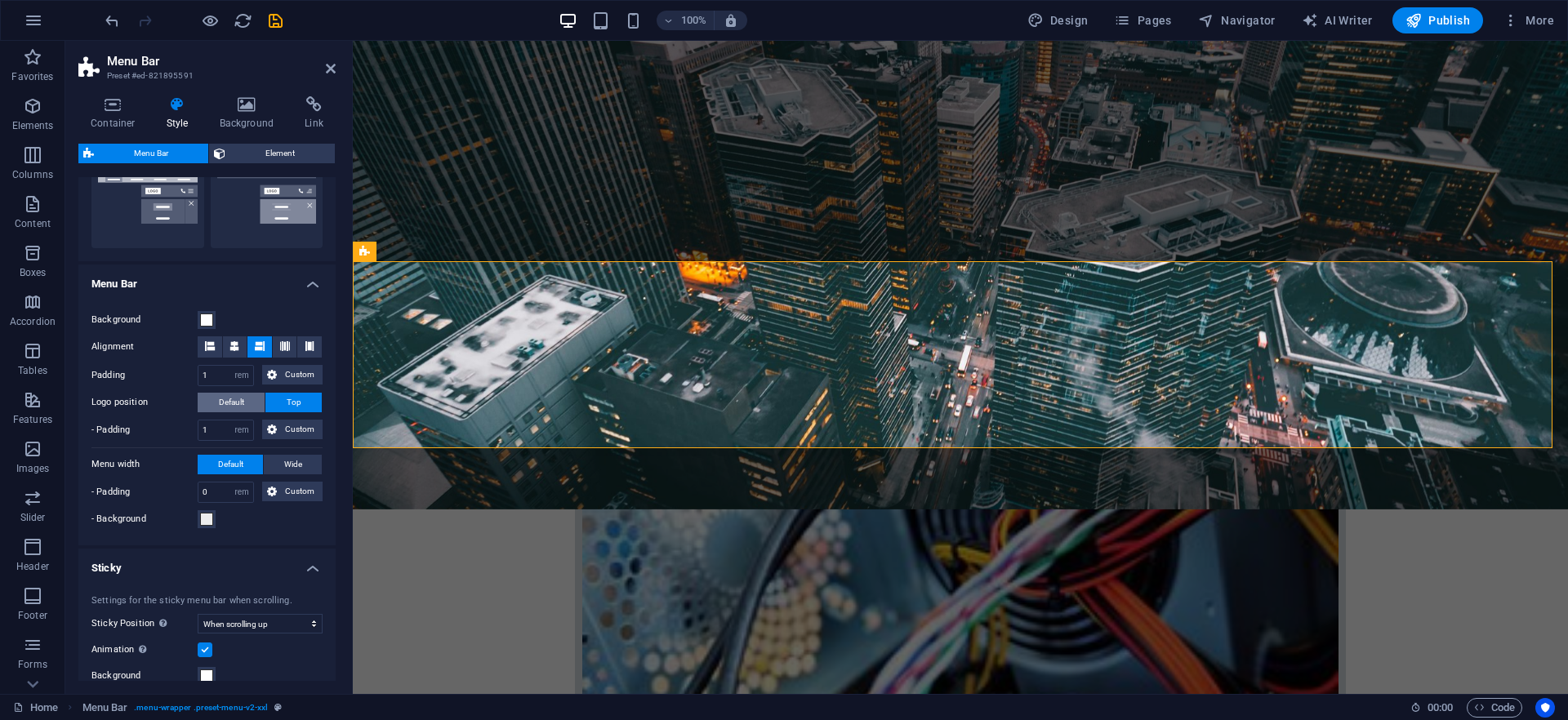 click on "Default" at bounding box center [231, 402] 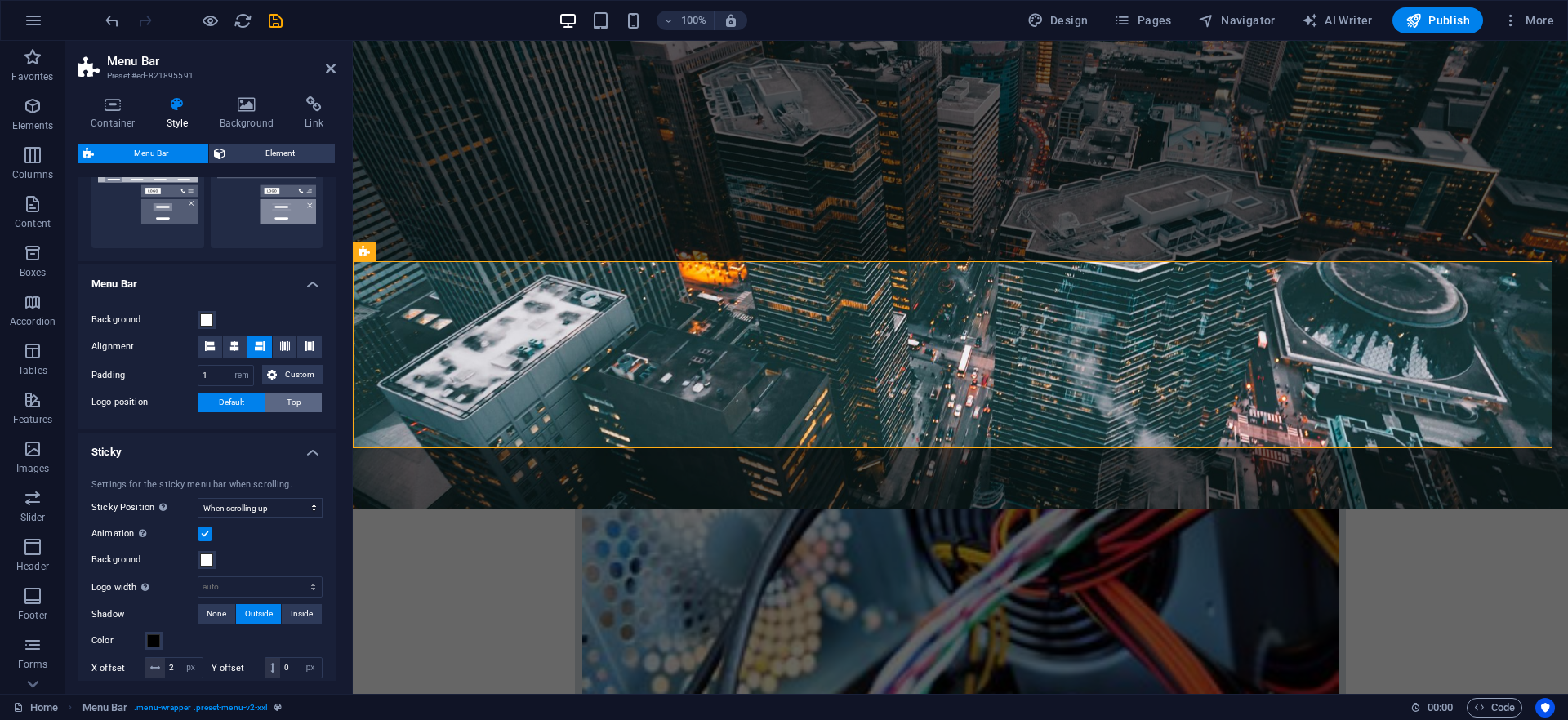 click on "Top" at bounding box center [293, 402] 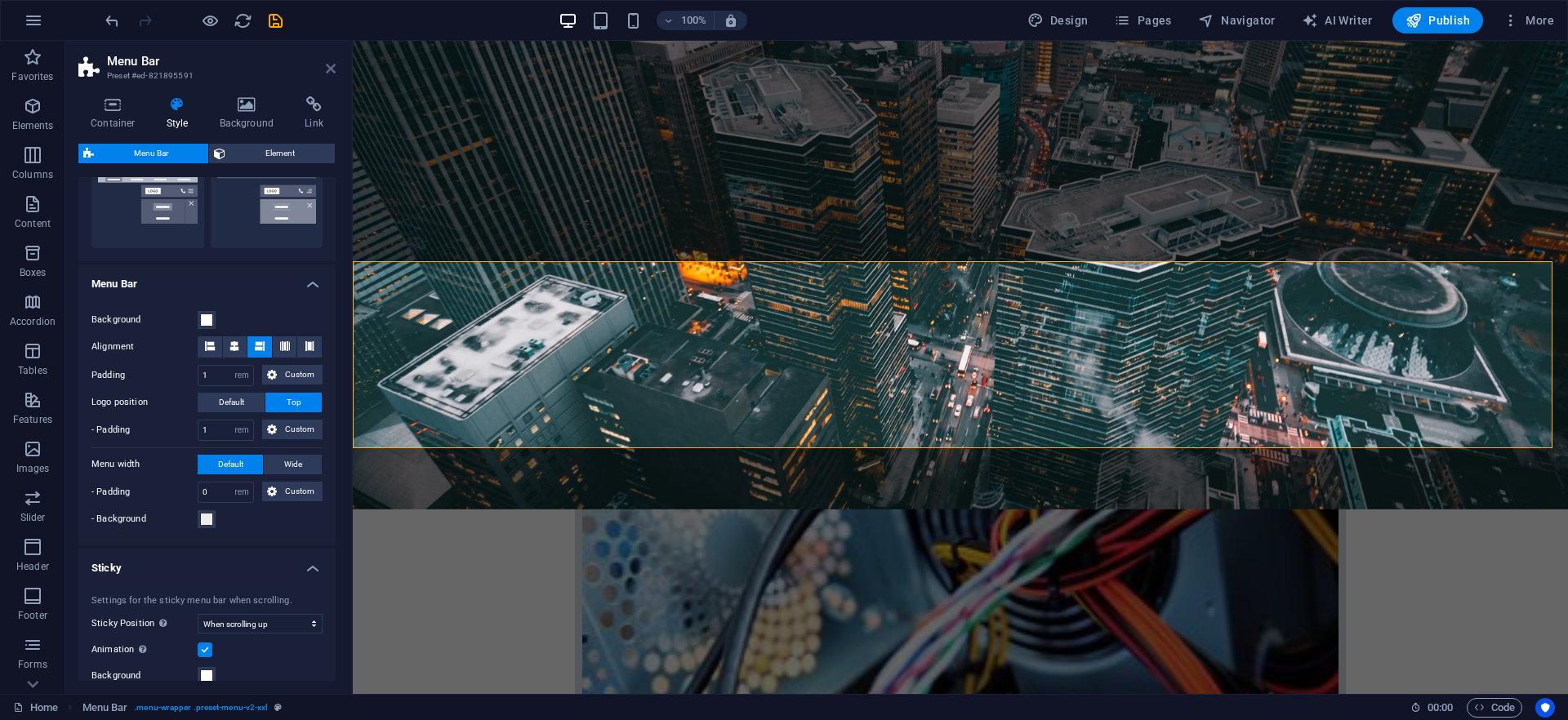 click at bounding box center (331, 69) 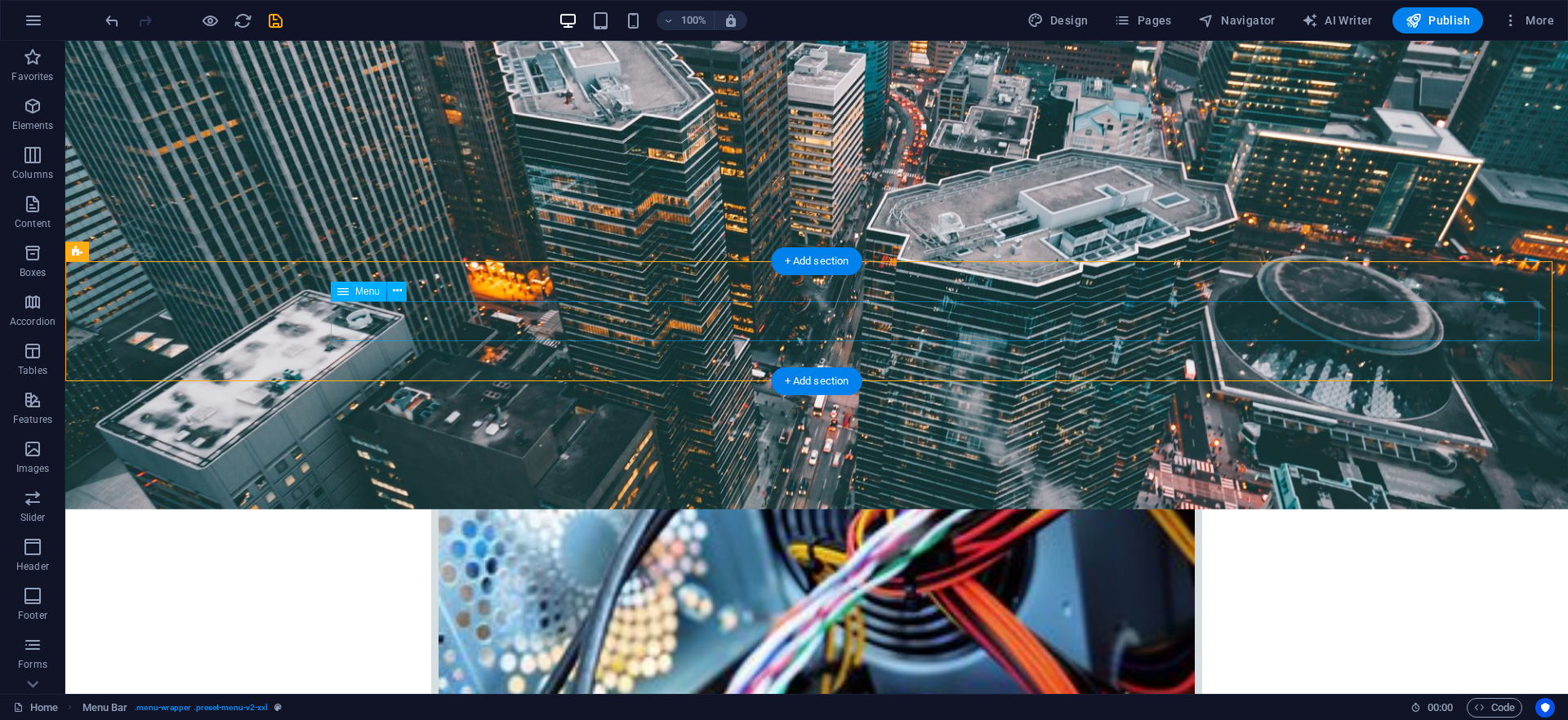click on "Home Company IT Support Jobs & Career Contact" at bounding box center [817, 2230] 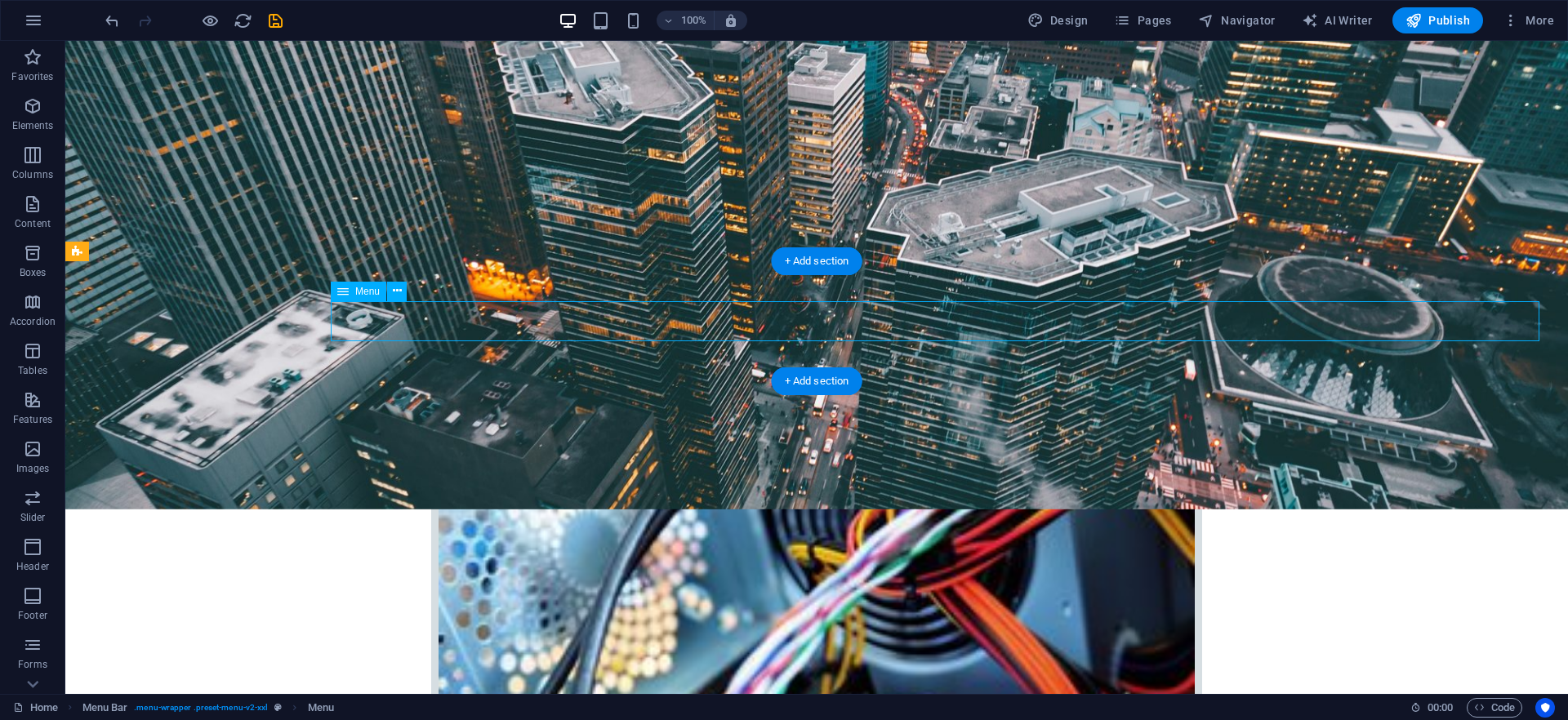 click on "Home Company IT Support Jobs & Career Contact" at bounding box center (817, 2230) 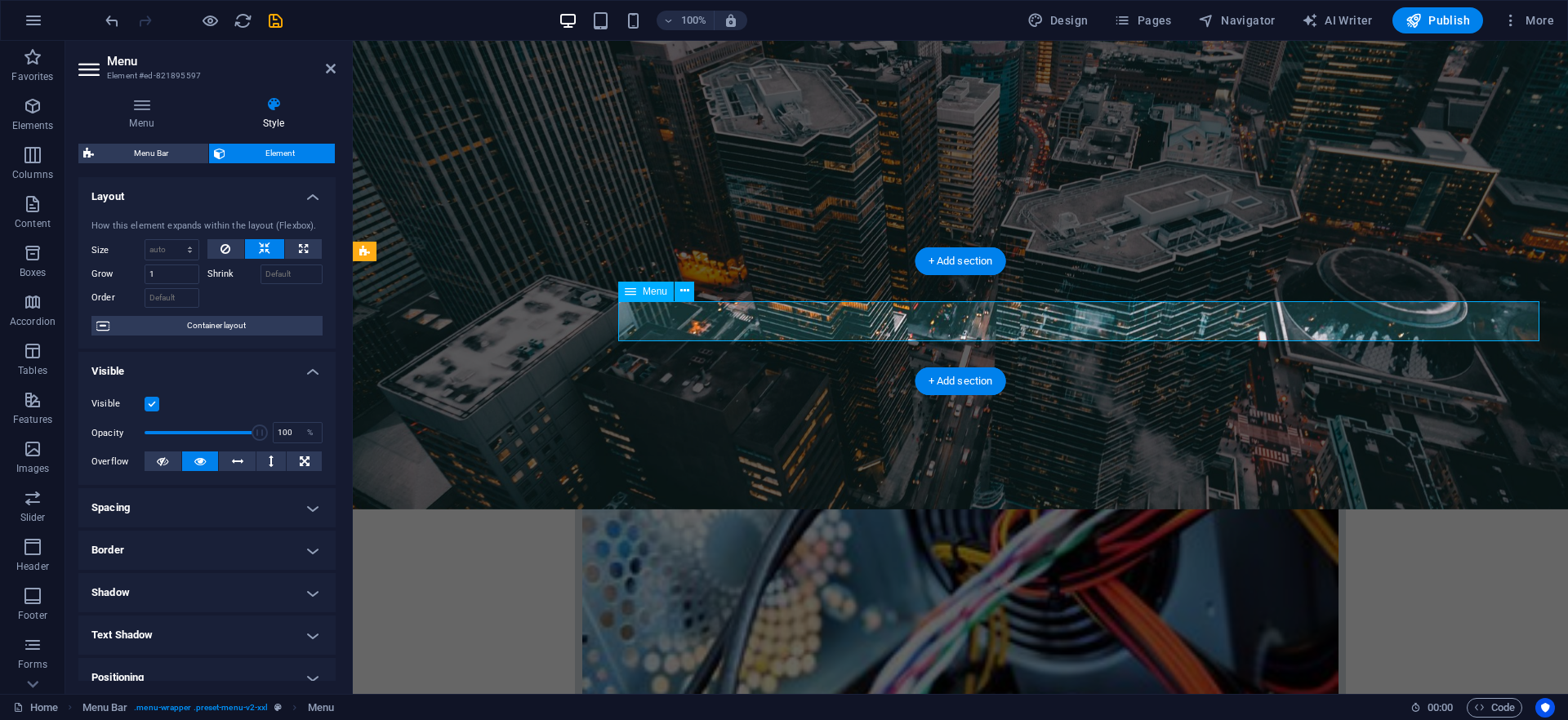 click on "Home Company IT Support Jobs & Career Contact" at bounding box center (960, 2183) 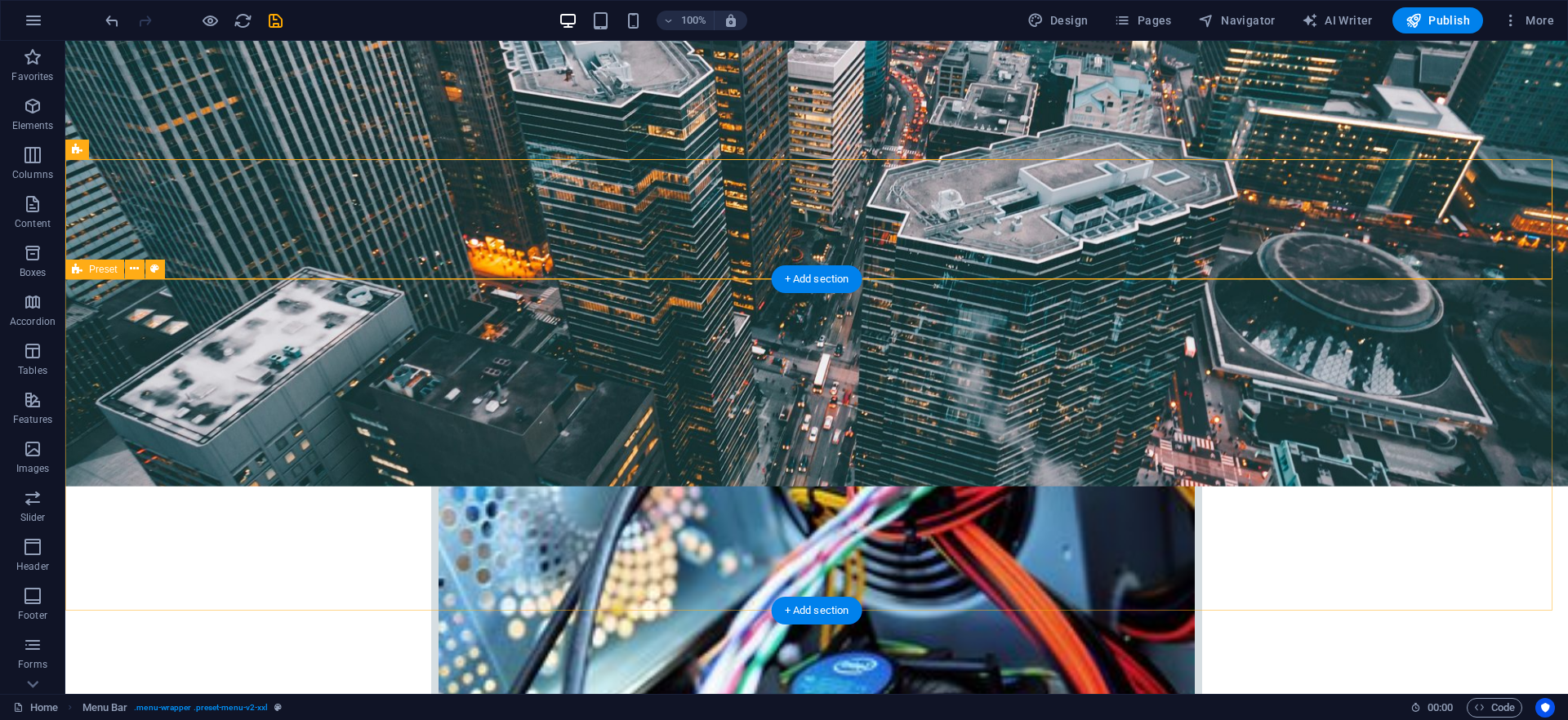 scroll, scrollTop: 367, scrollLeft: 0, axis: vertical 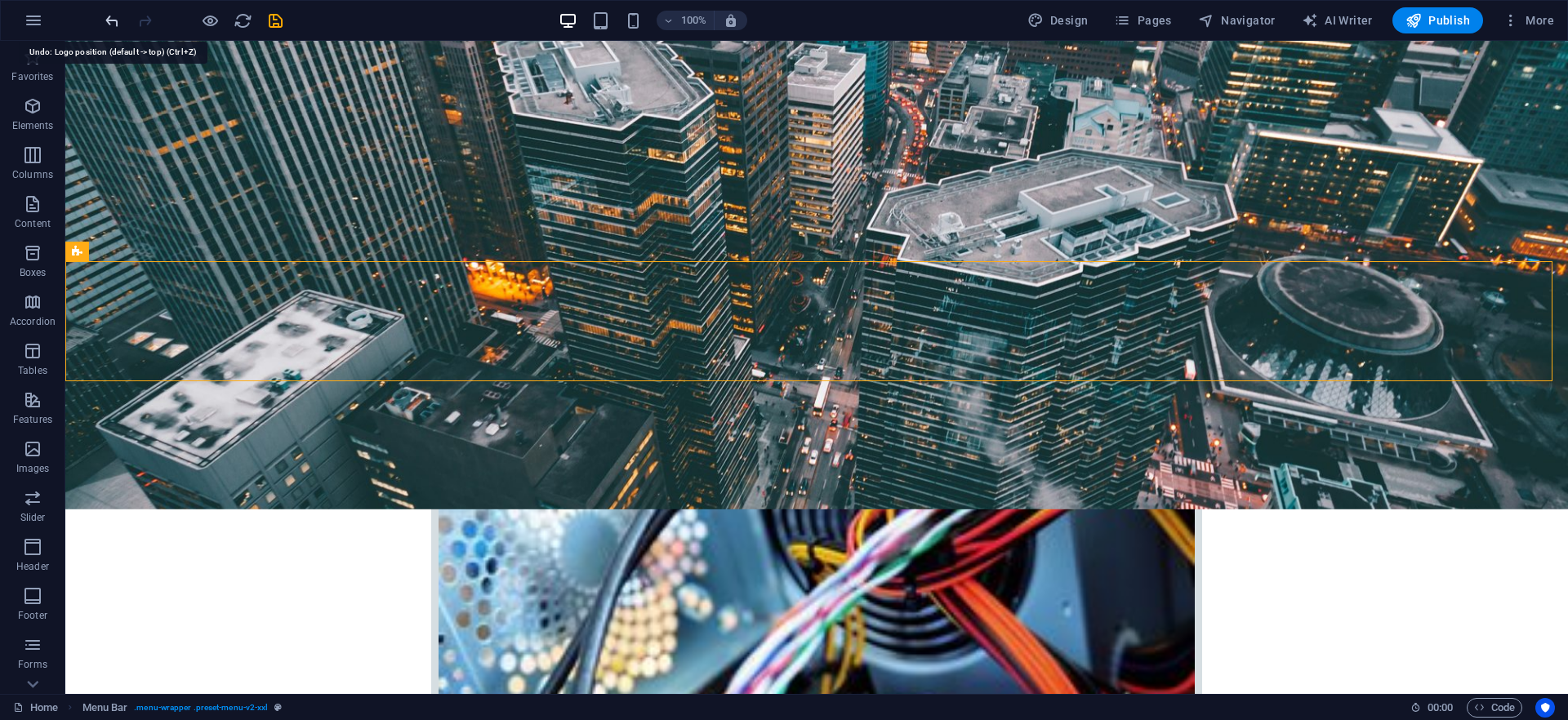 click at bounding box center [112, 20] 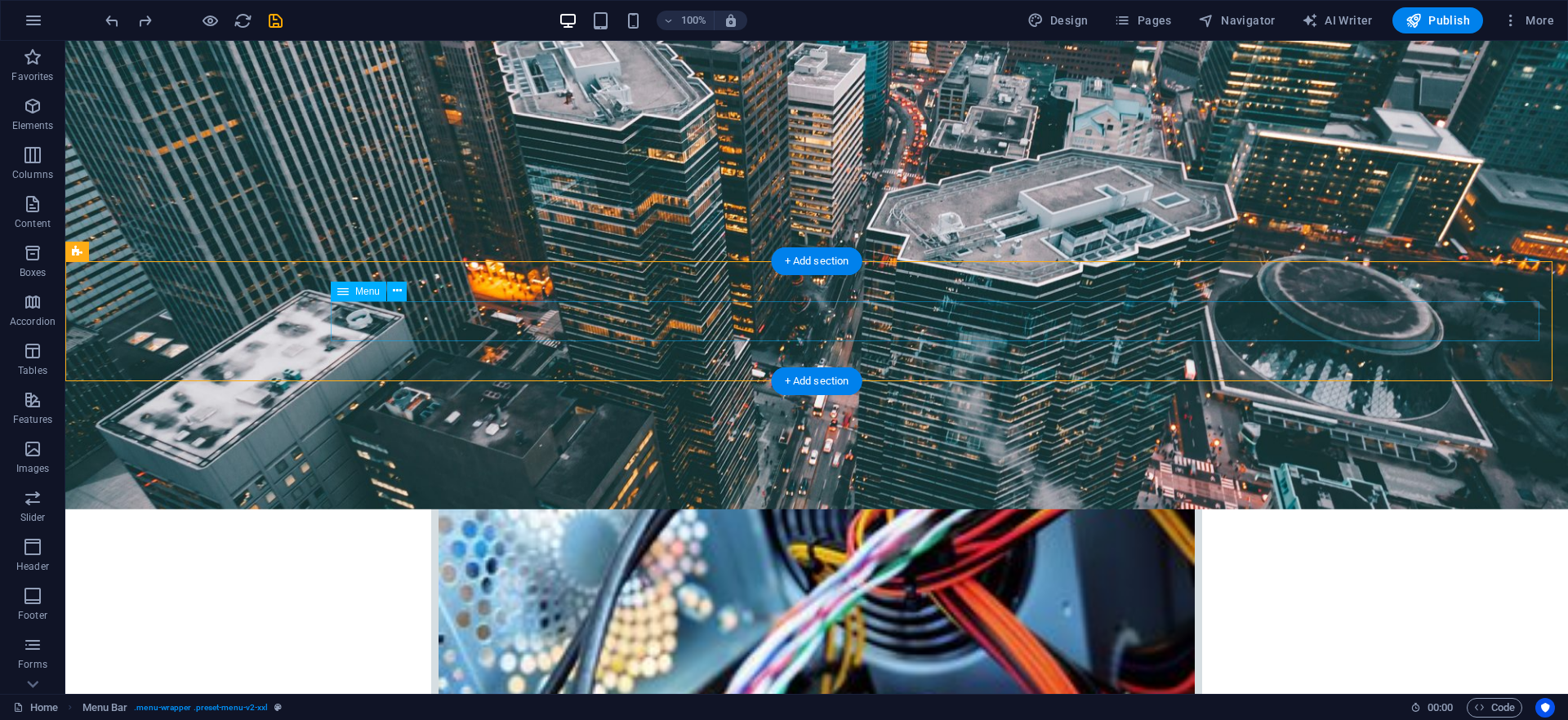 click on "Home Company IT Support Jobs & Career Contact" at bounding box center (817, 2230) 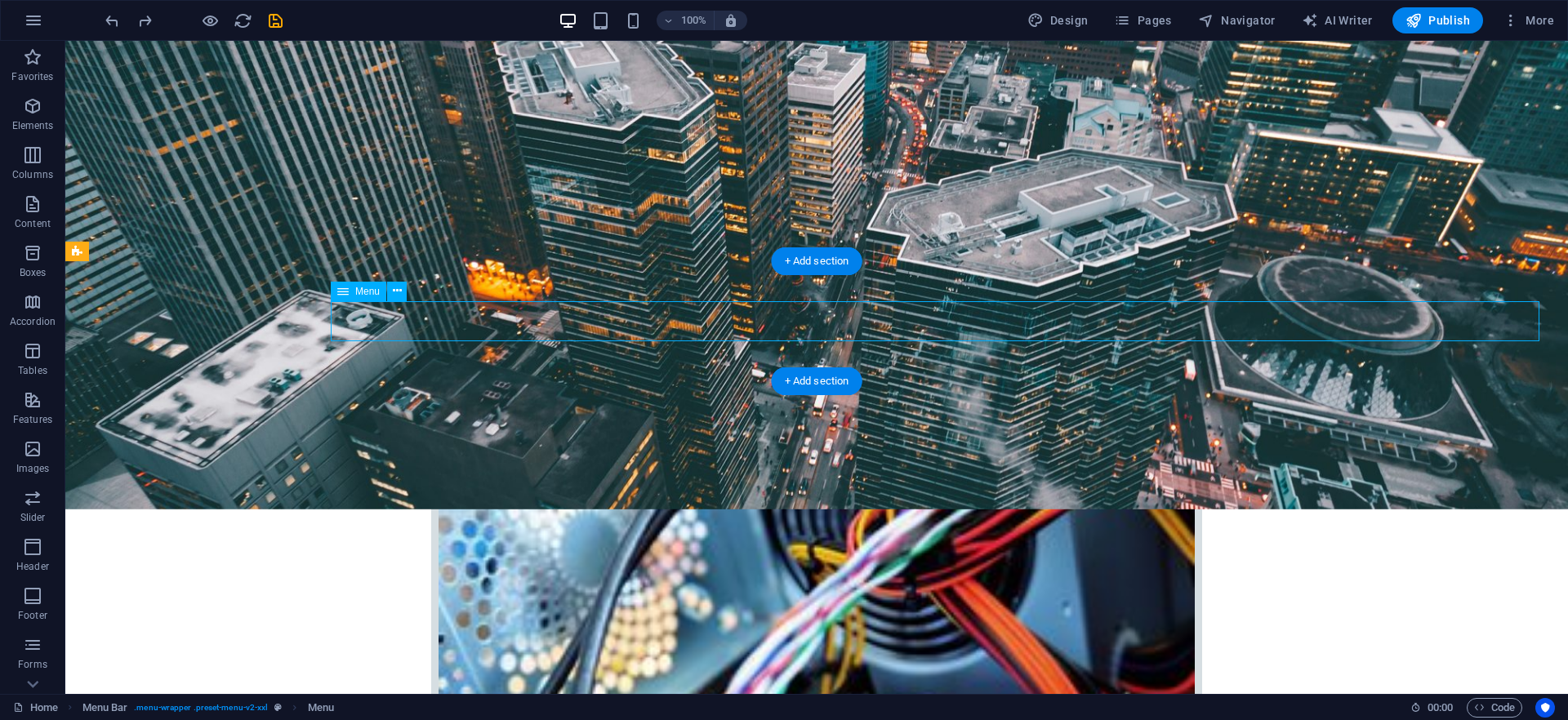 click on "Home Company IT Support Jobs & Career Contact" at bounding box center (817, 2230) 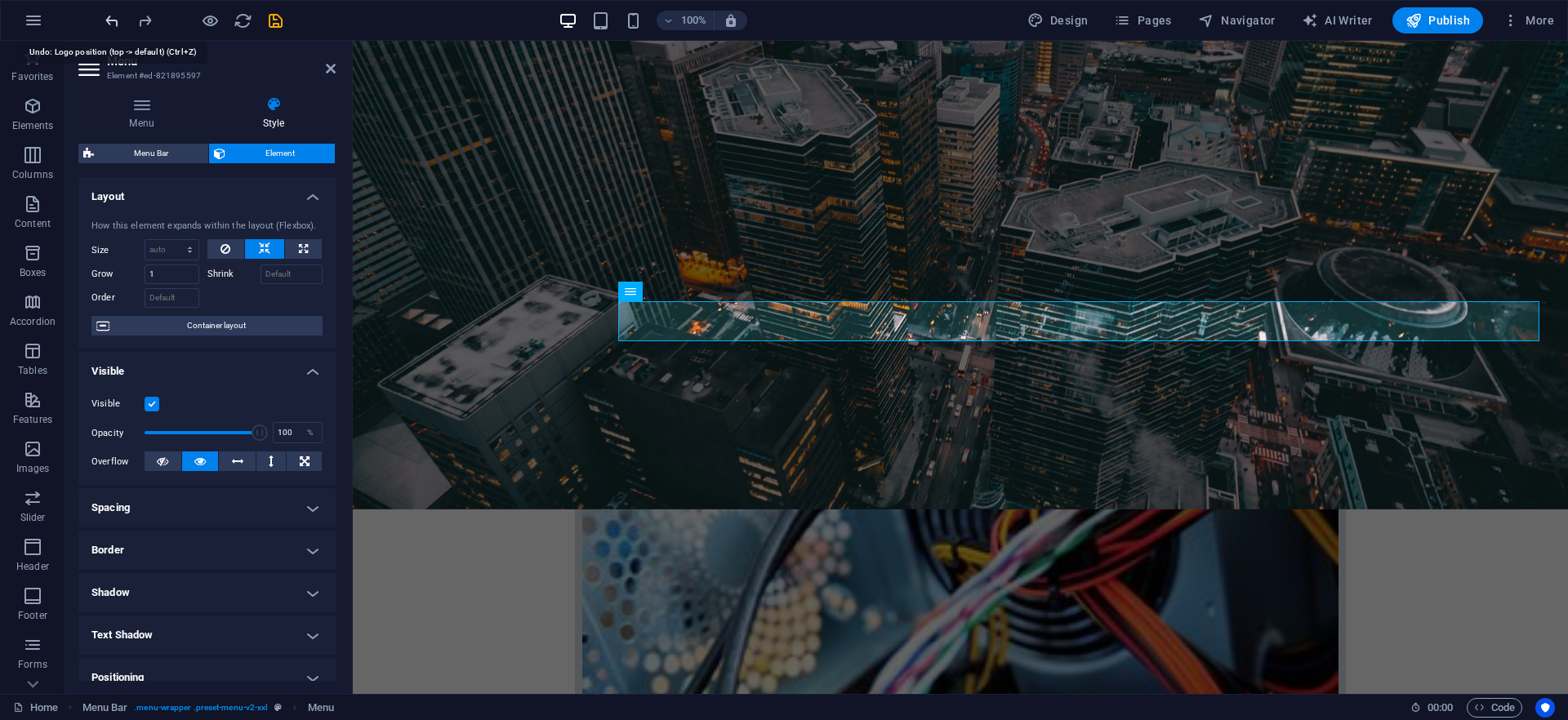 click at bounding box center [112, 20] 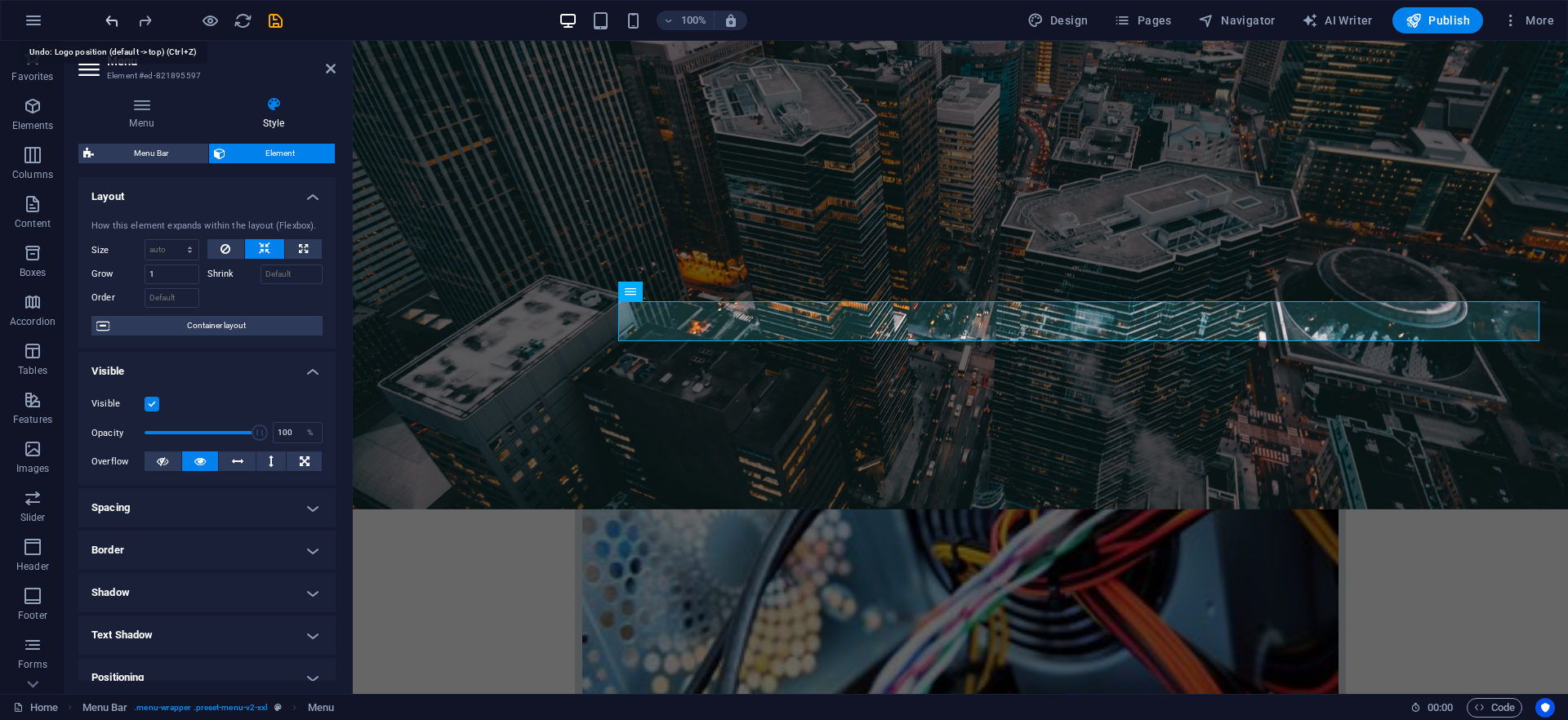 click at bounding box center [112, 20] 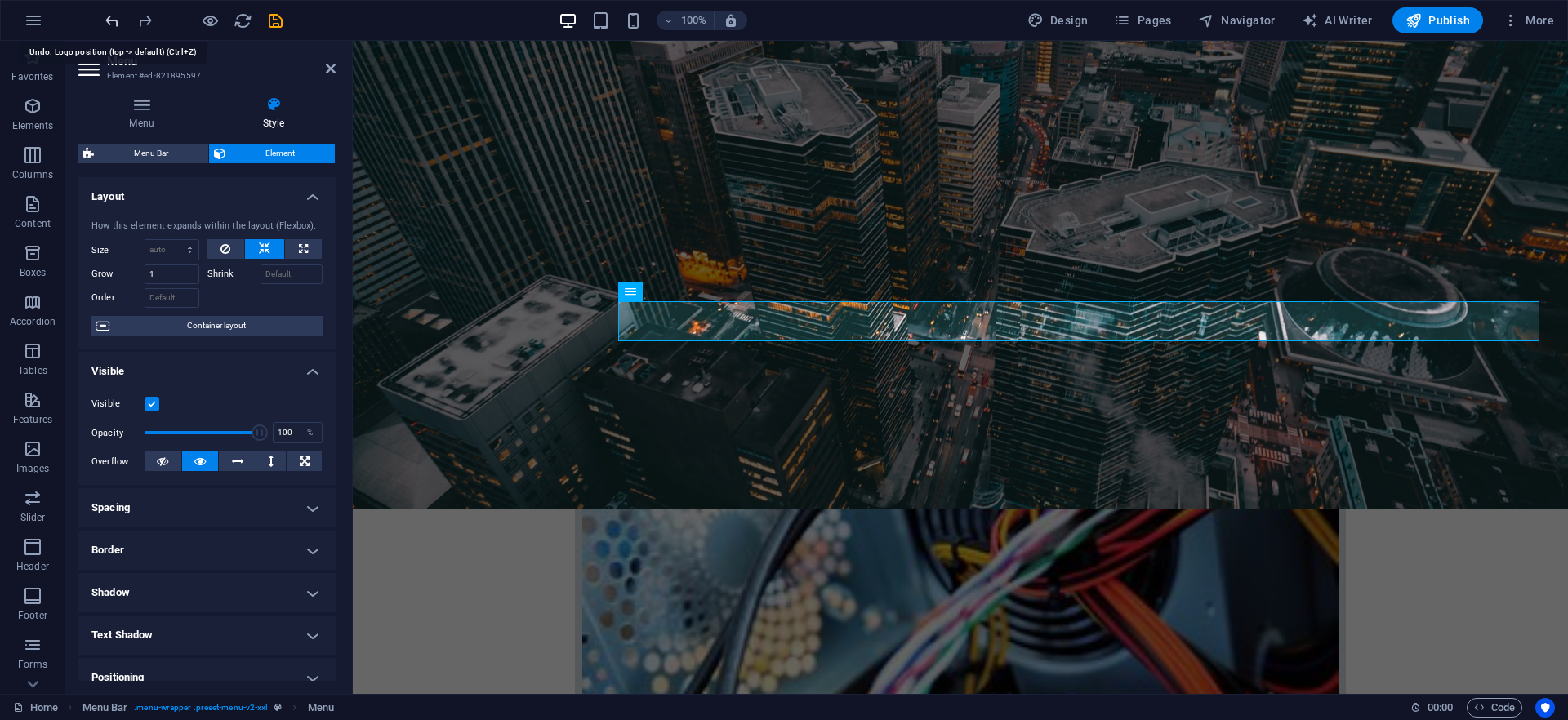 click at bounding box center (112, 20) 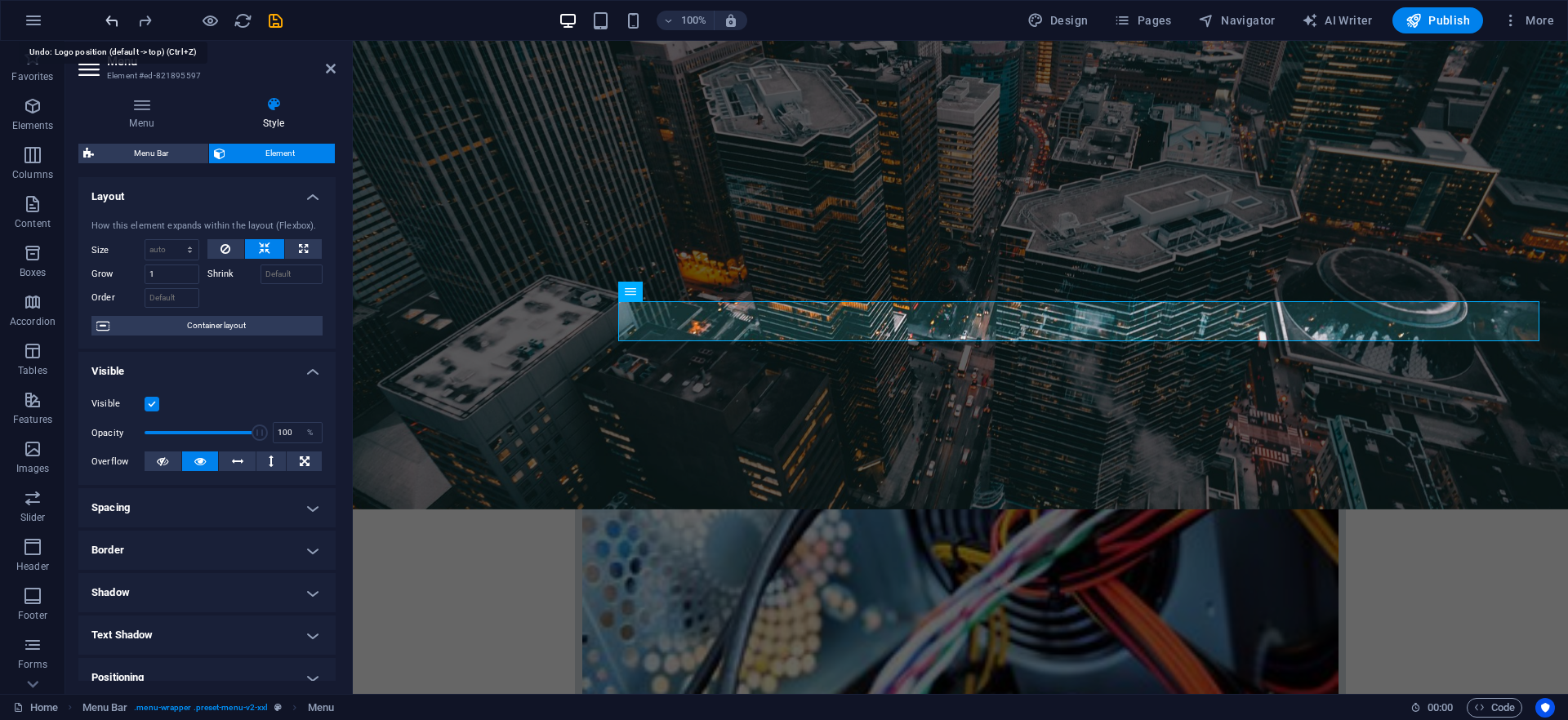 click at bounding box center [112, 20] 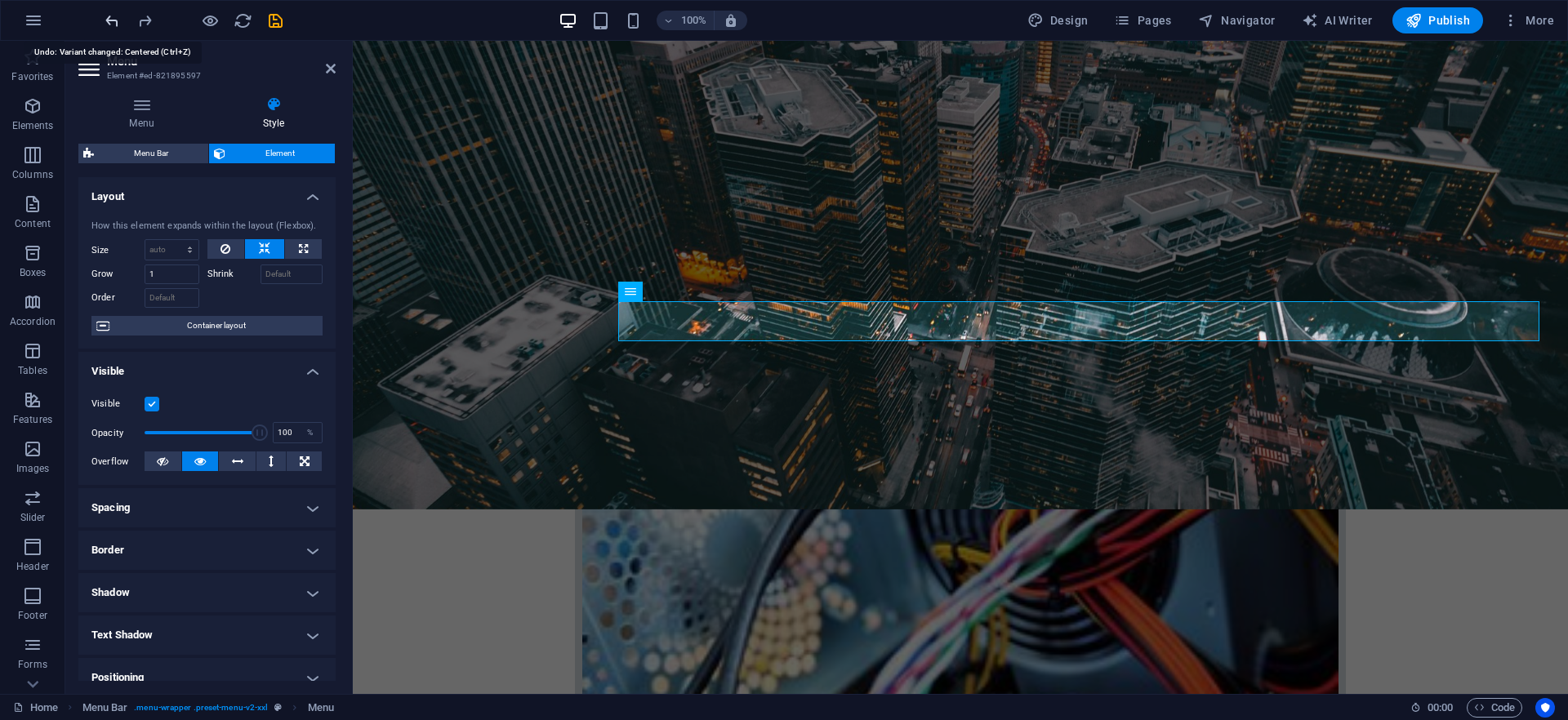 click at bounding box center [112, 20] 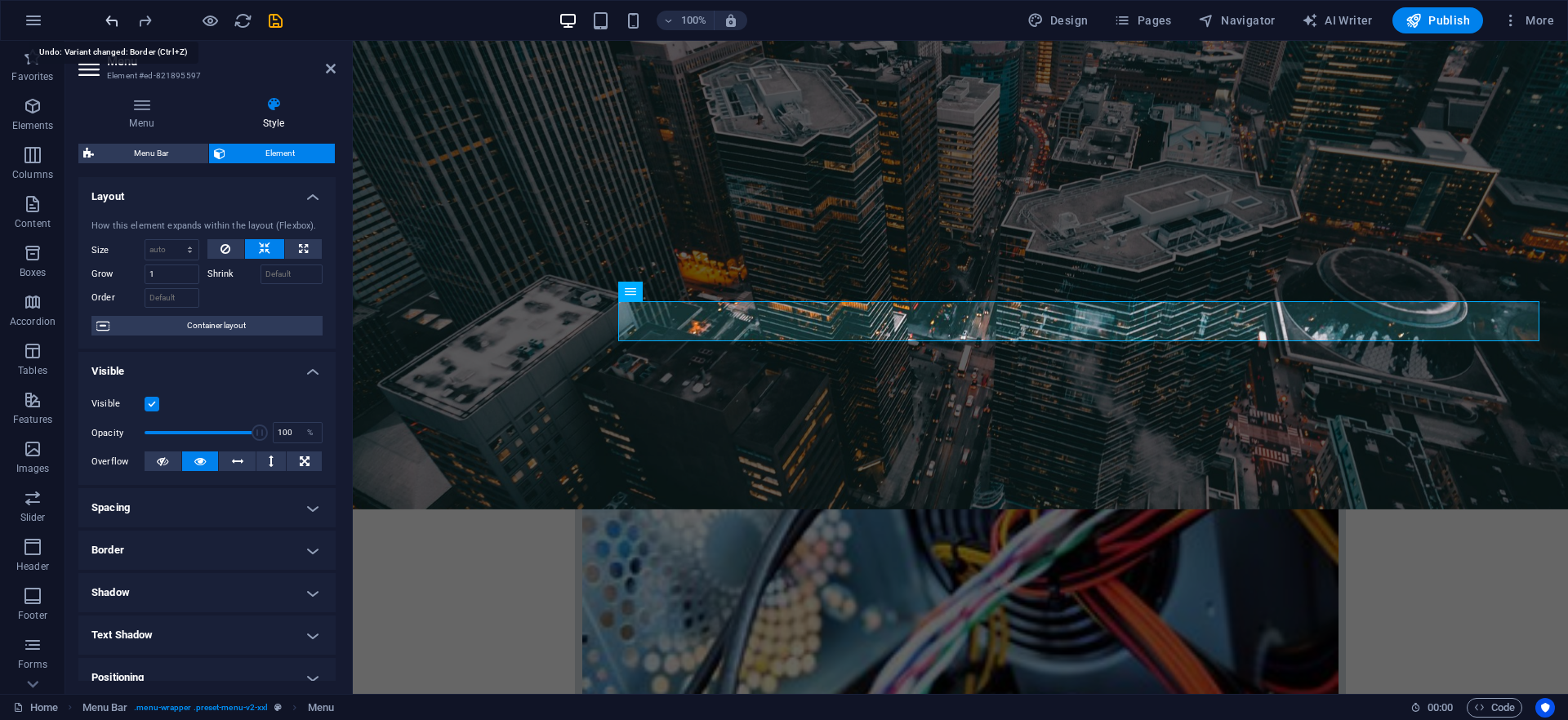 click at bounding box center [112, 20] 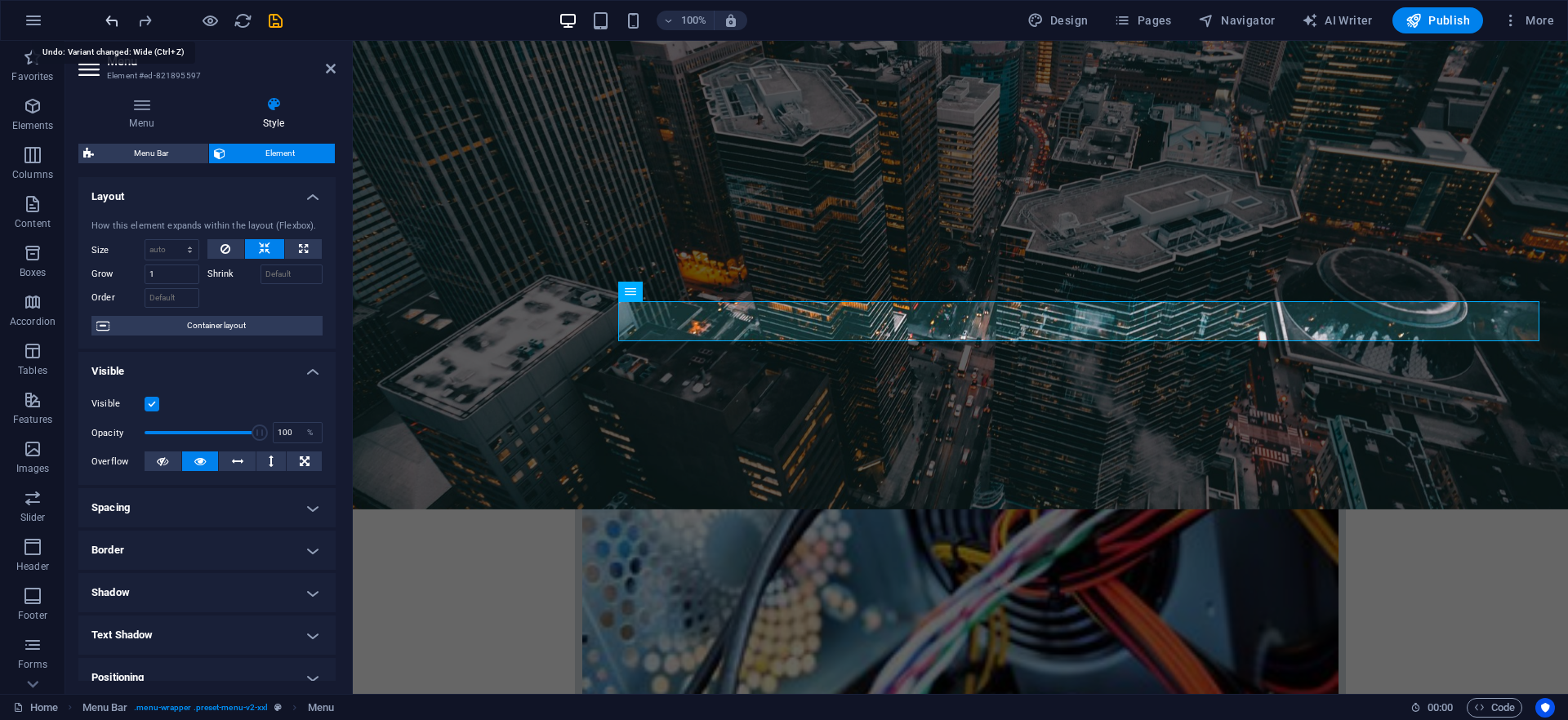 click at bounding box center [112, 20] 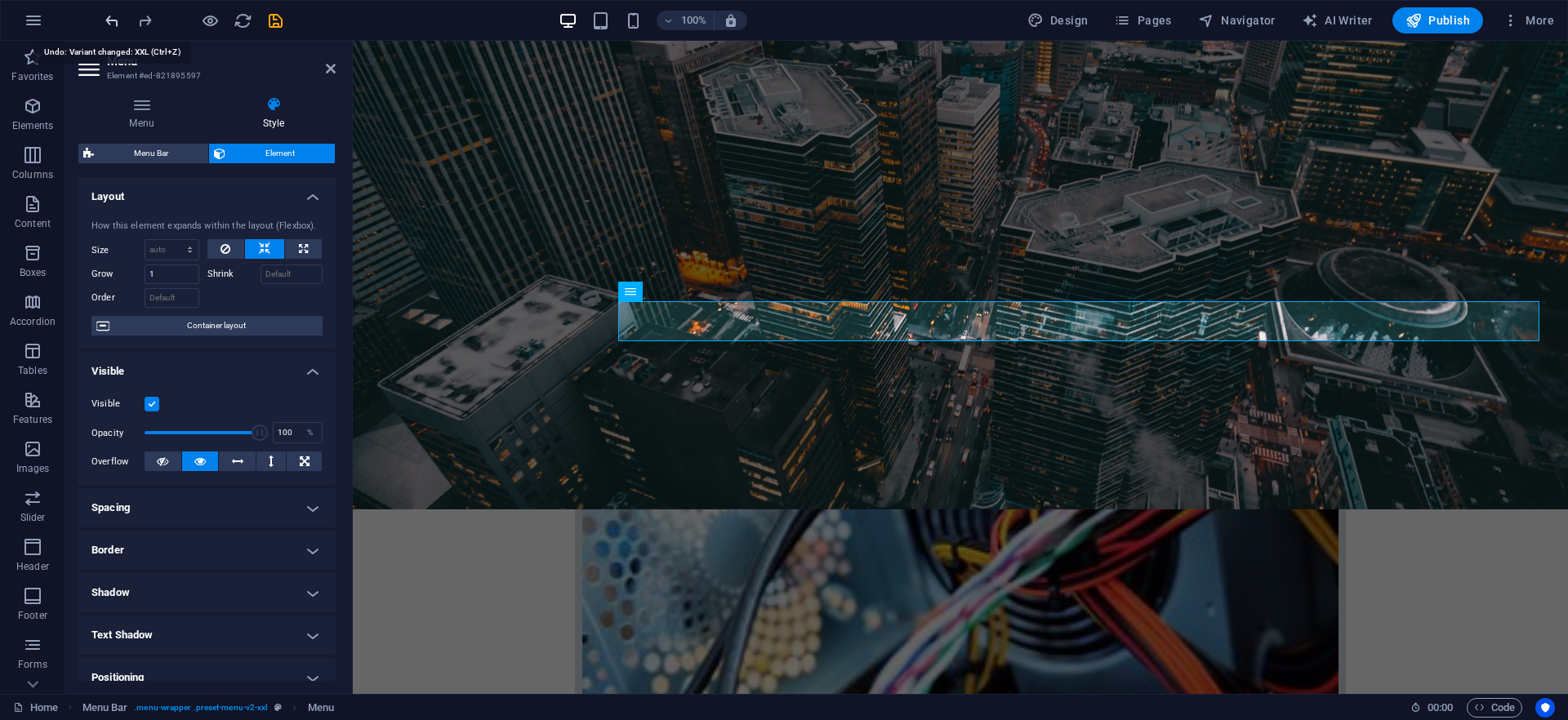 click at bounding box center [112, 20] 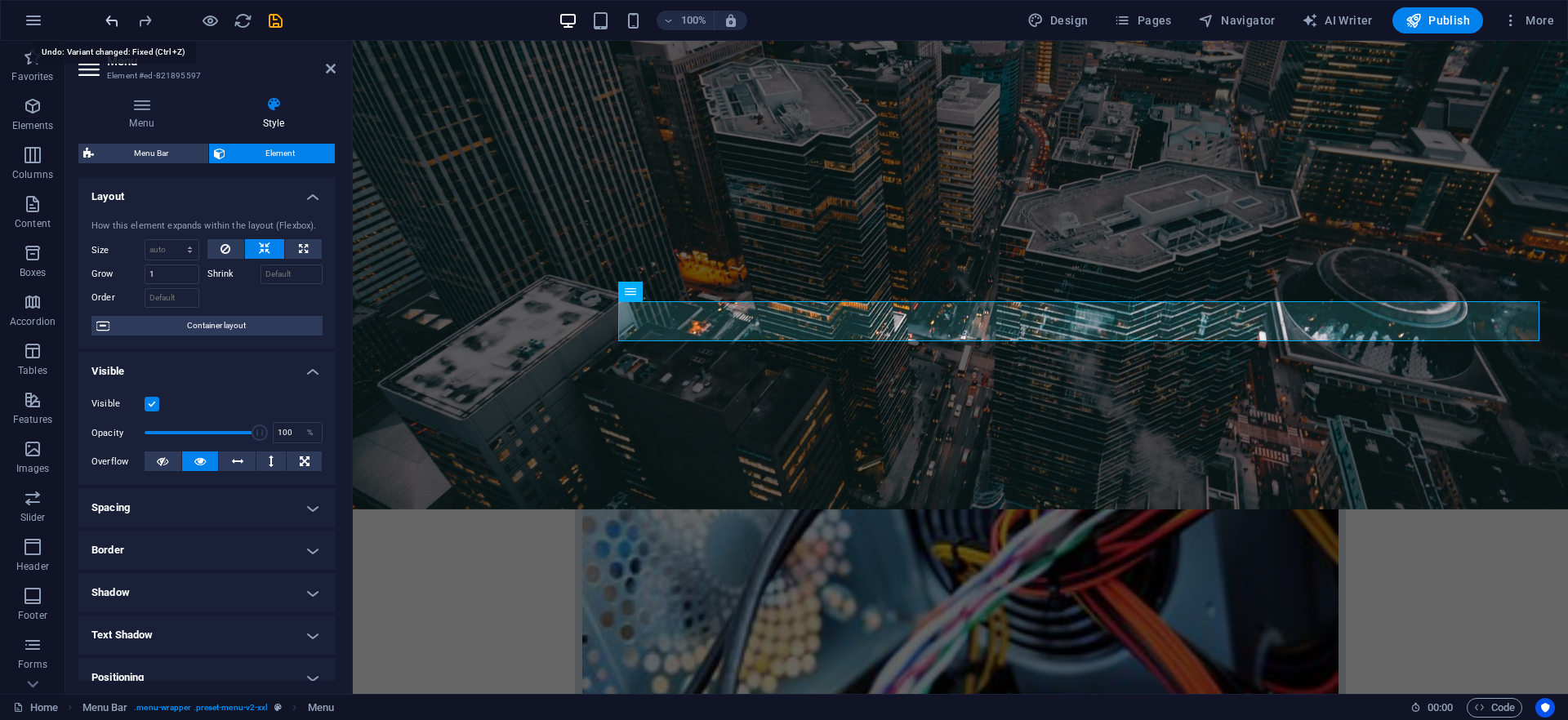click at bounding box center [112, 20] 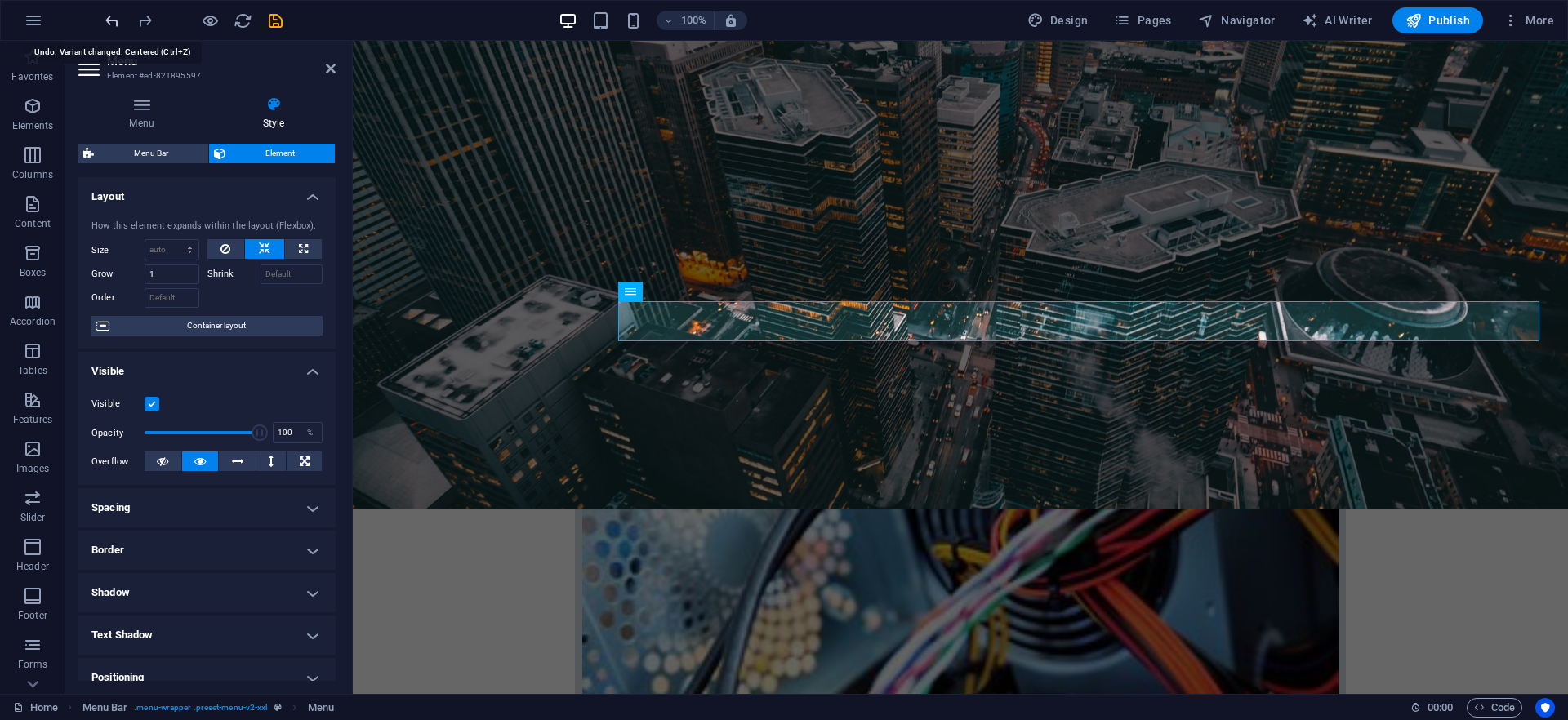 click at bounding box center [112, 20] 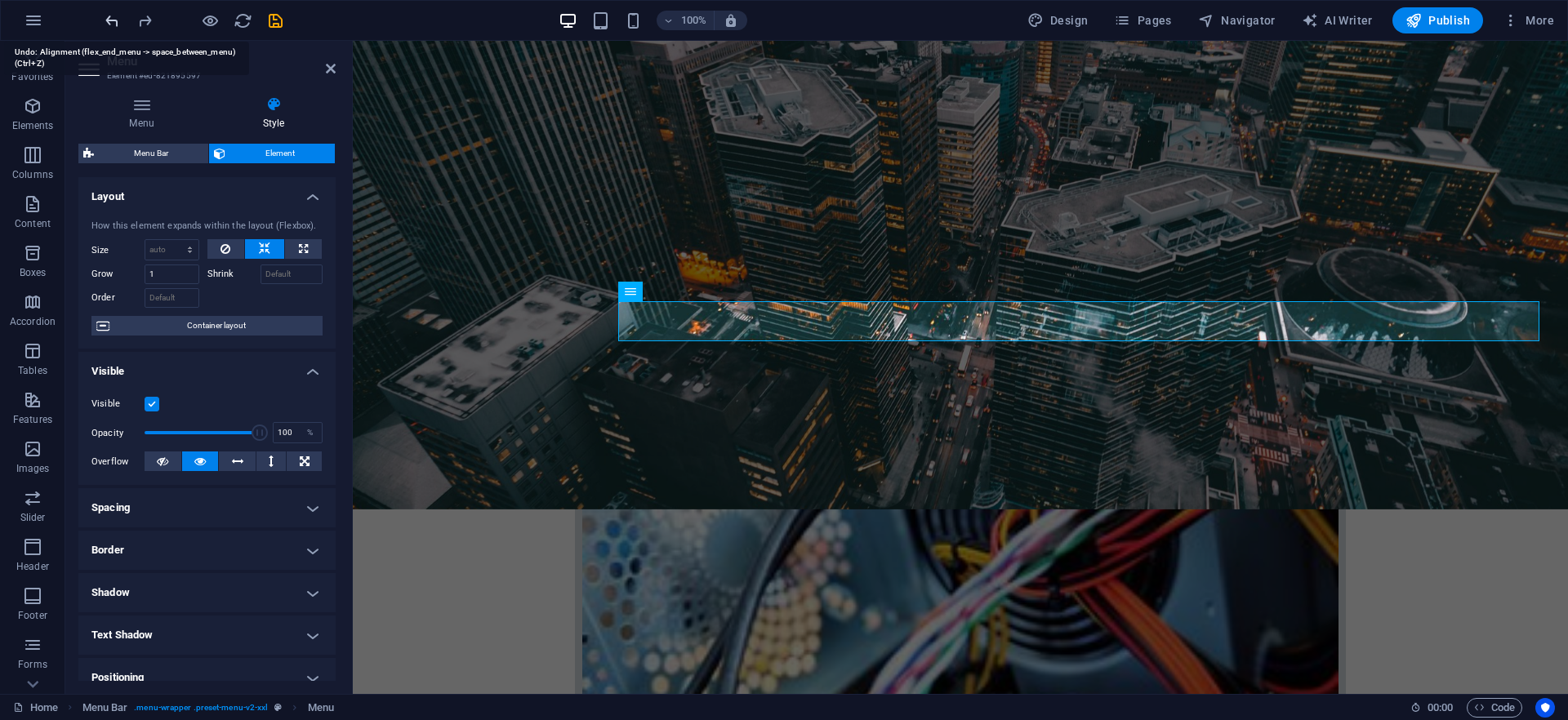 click at bounding box center (112, 20) 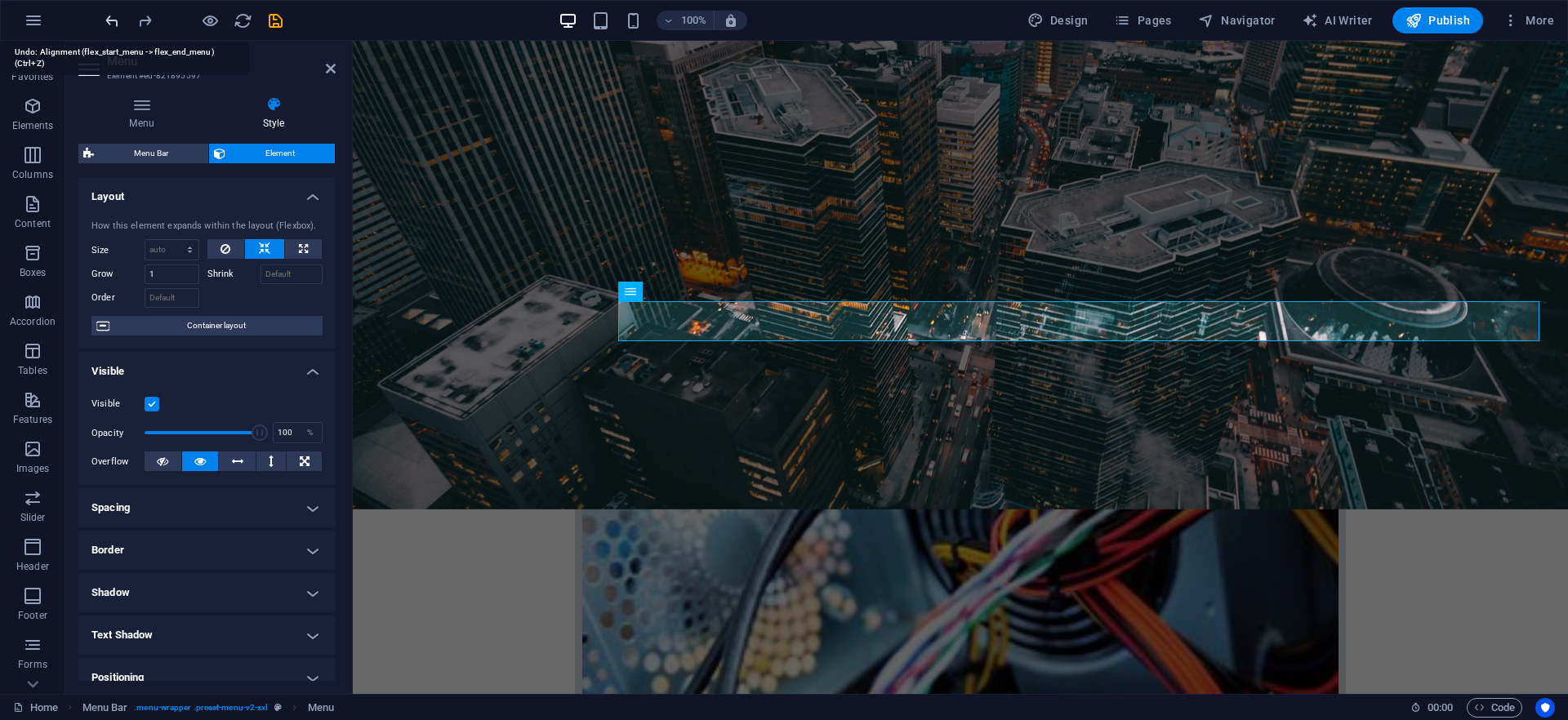 click at bounding box center [112, 20] 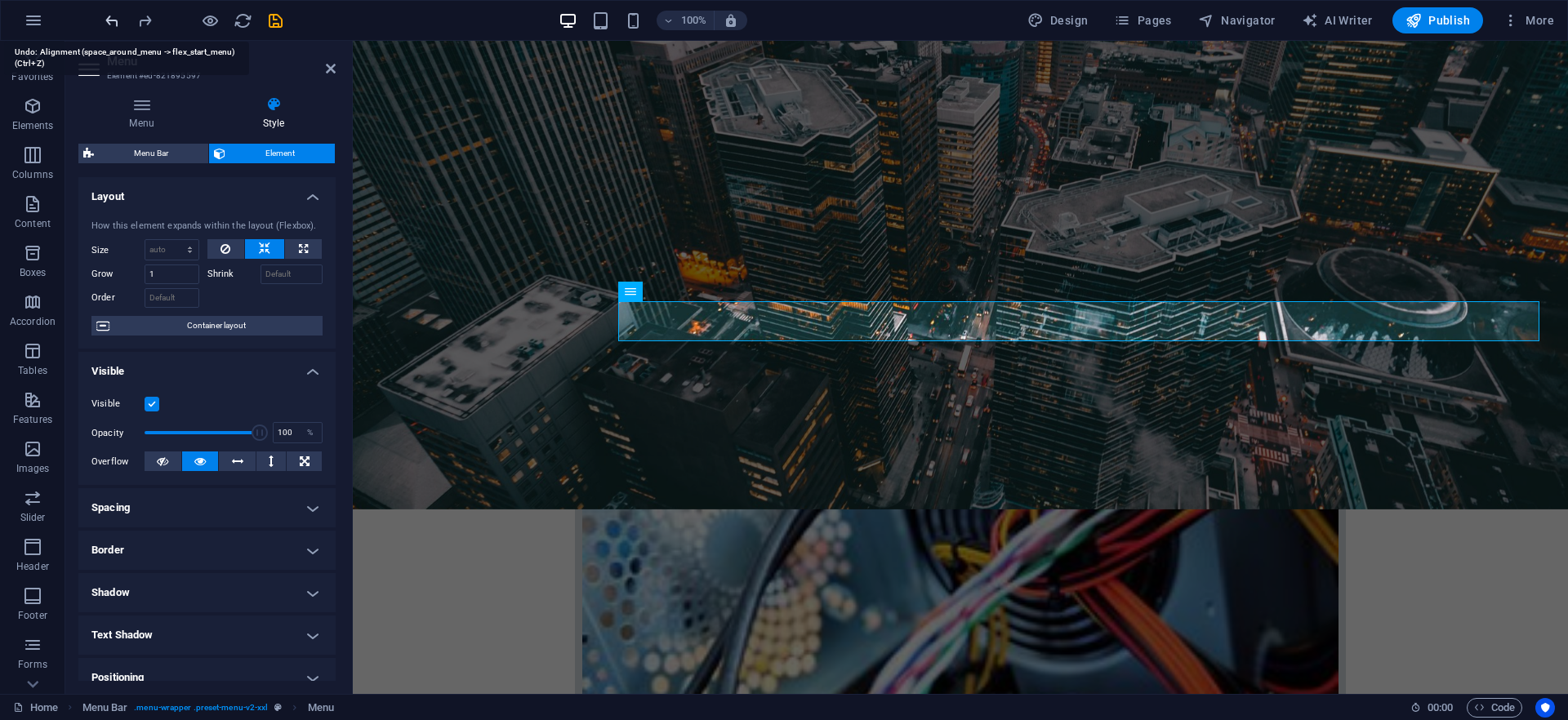 click at bounding box center (112, 20) 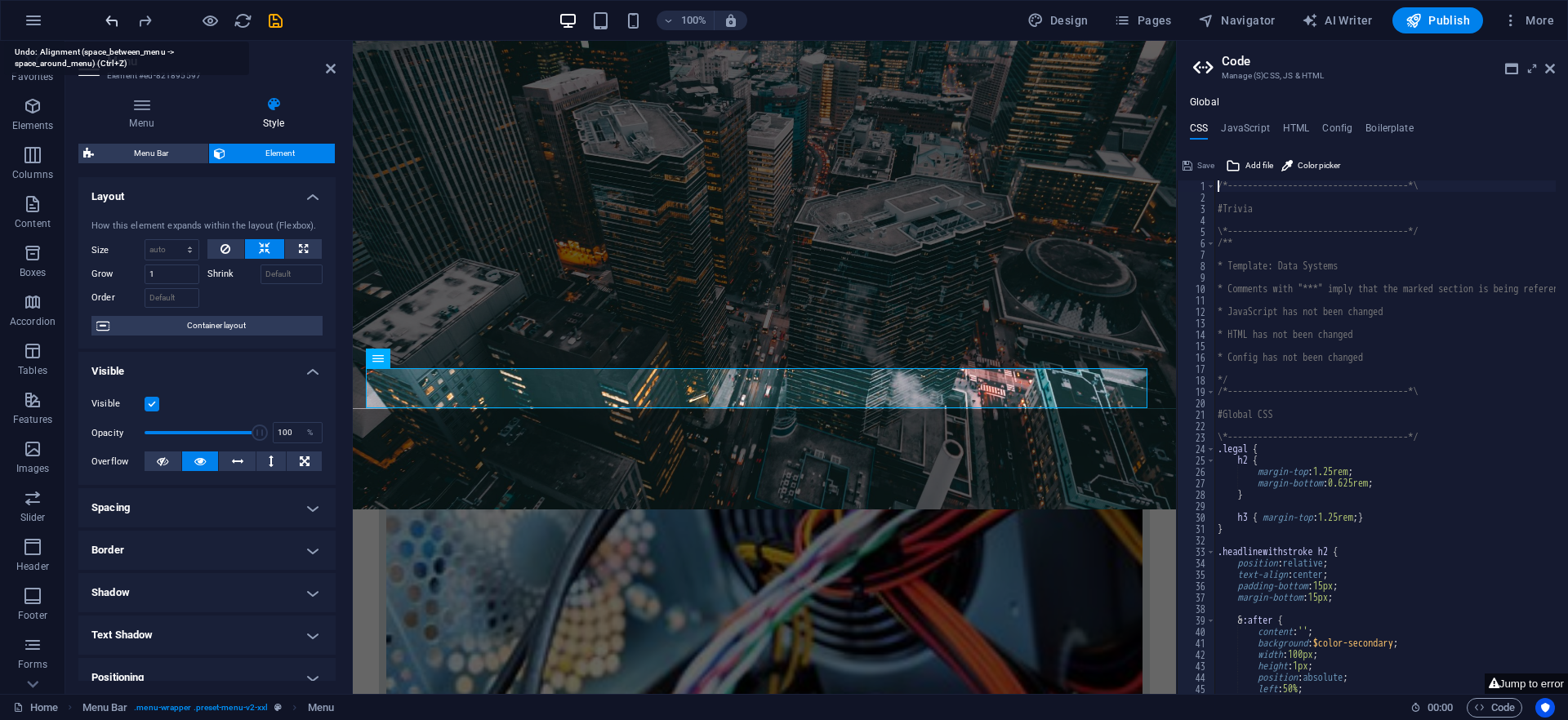 click at bounding box center (112, 20) 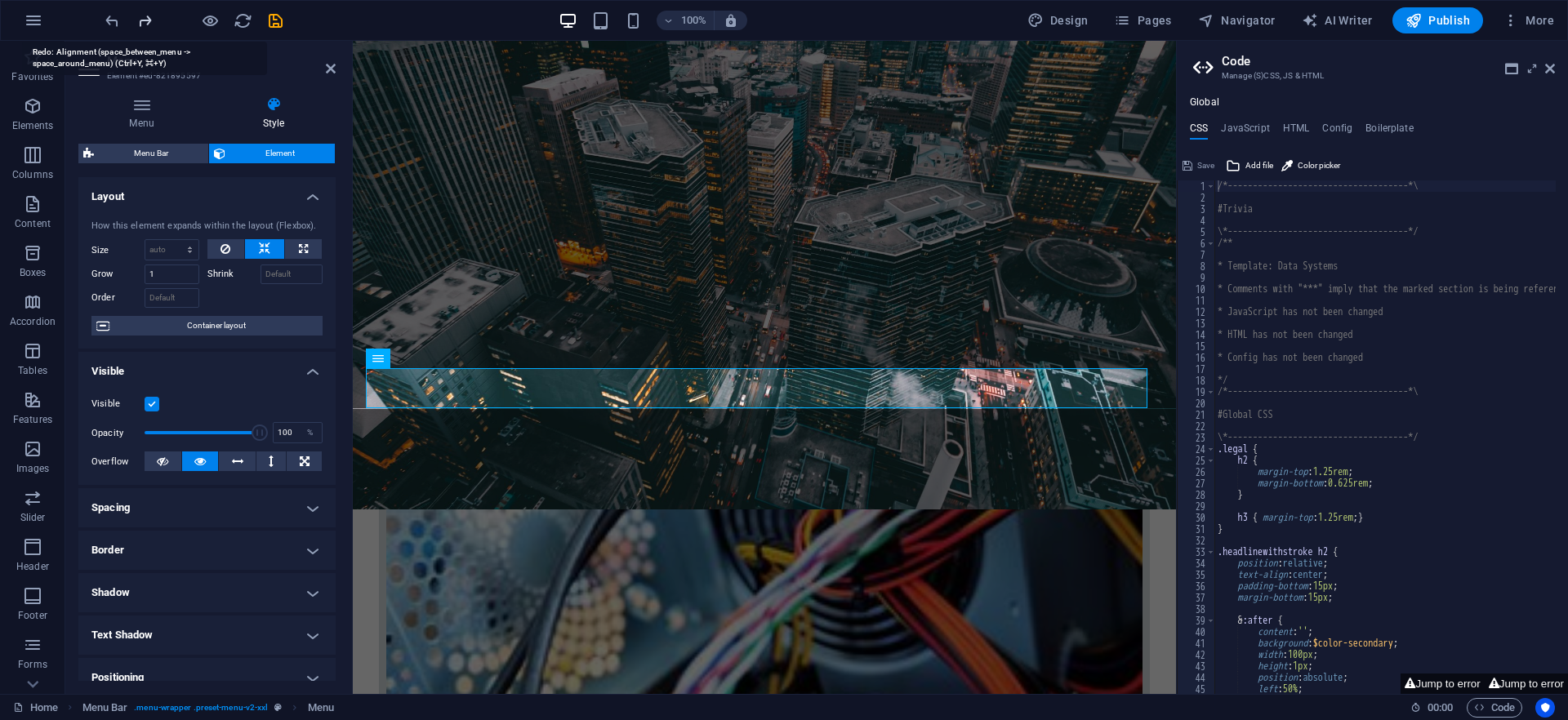 click at bounding box center (145, 20) 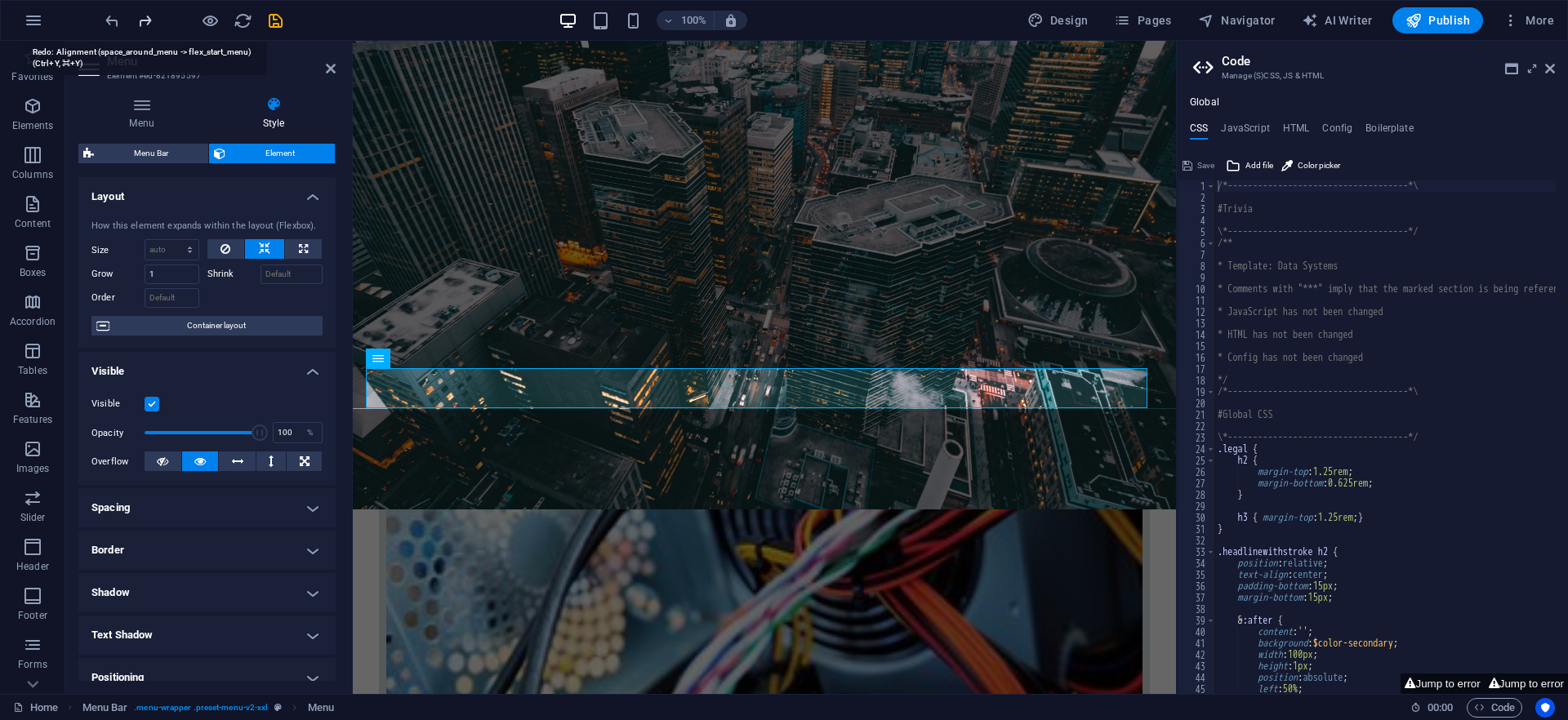 click at bounding box center (145, 20) 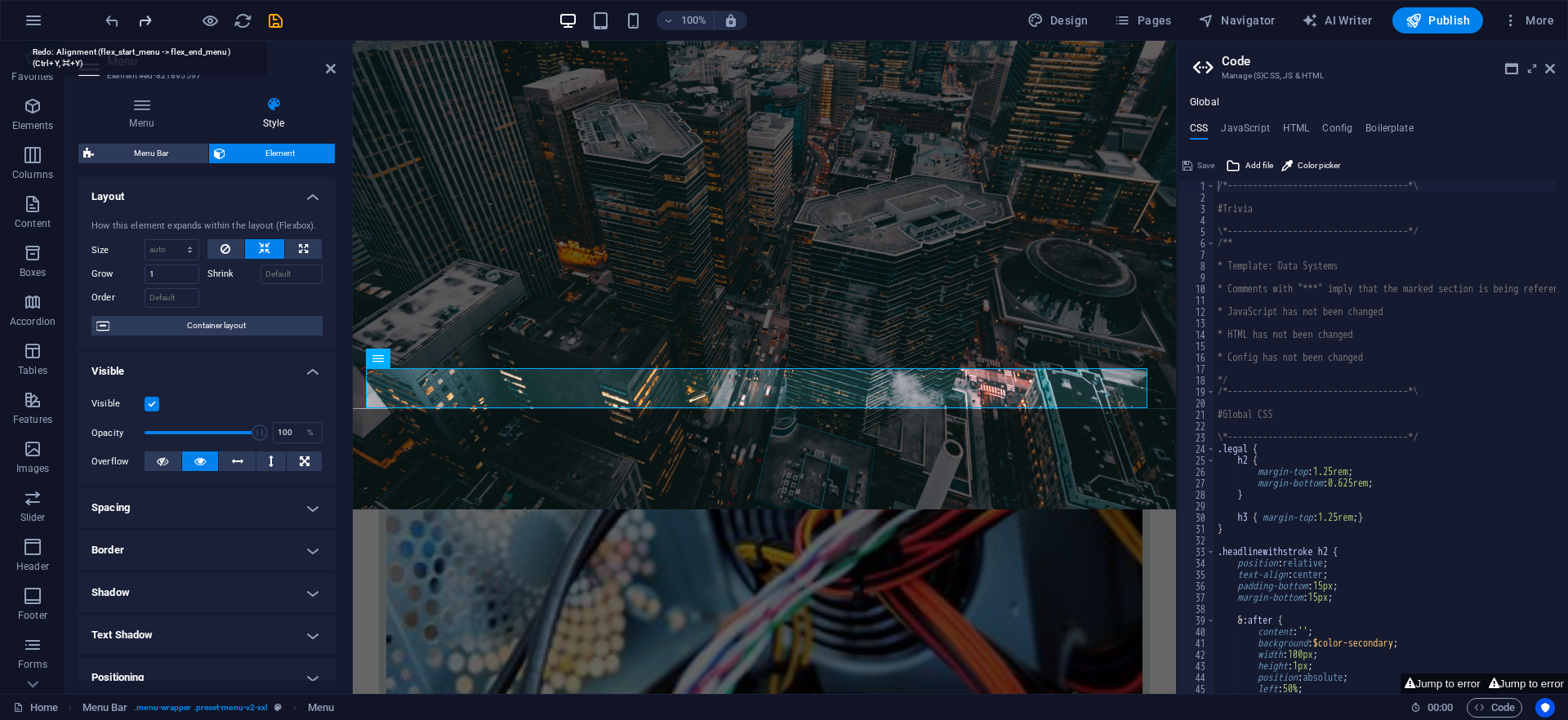 click at bounding box center [145, 20] 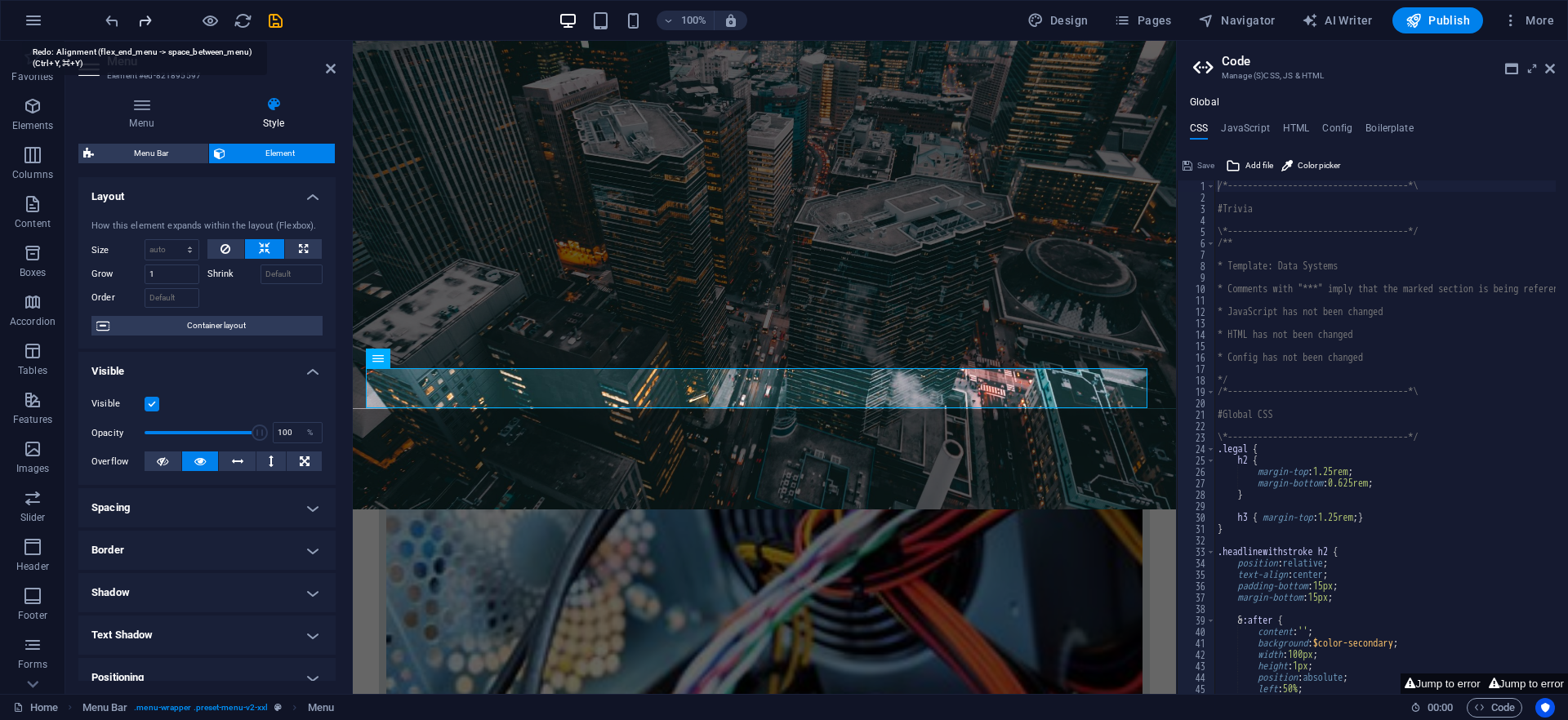 click at bounding box center [145, 20] 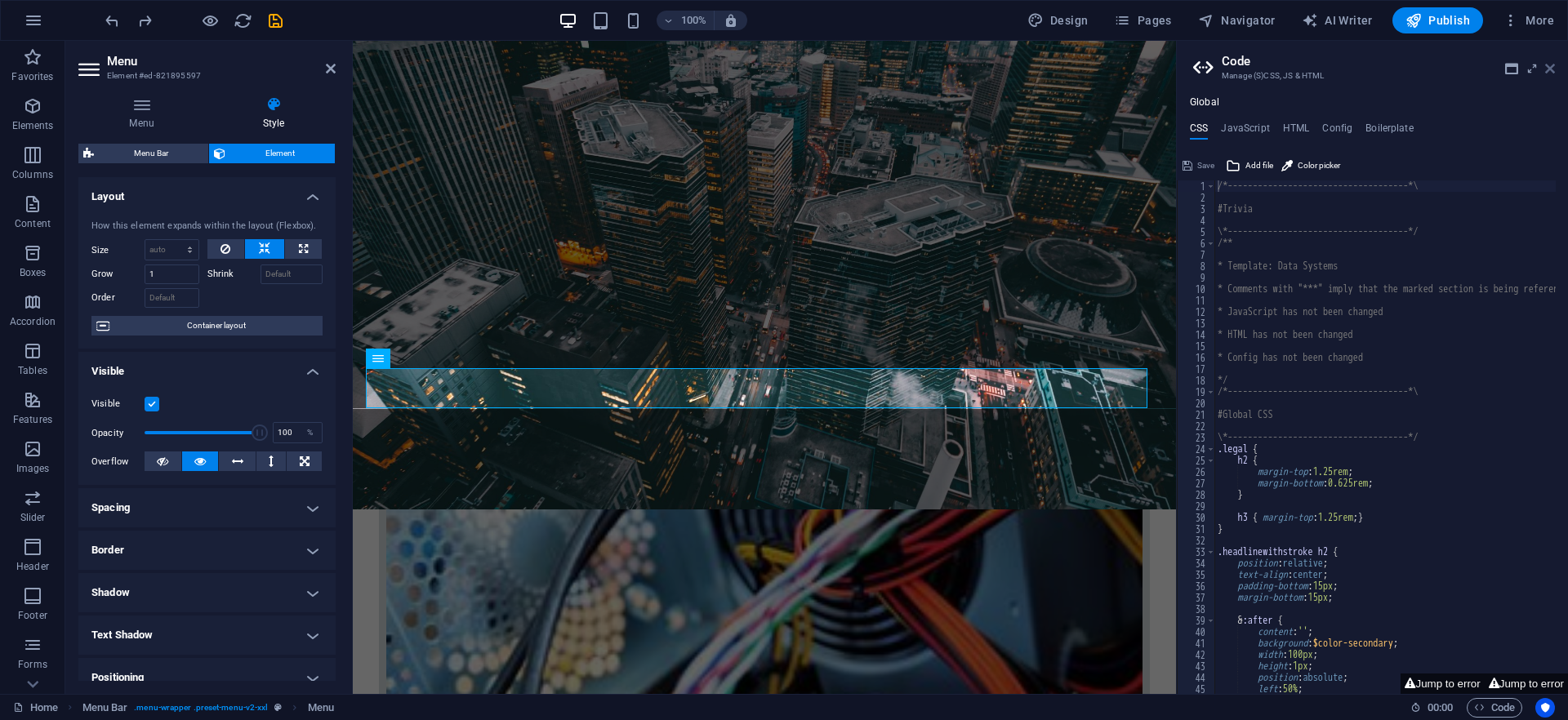 click at bounding box center (1550, 69) 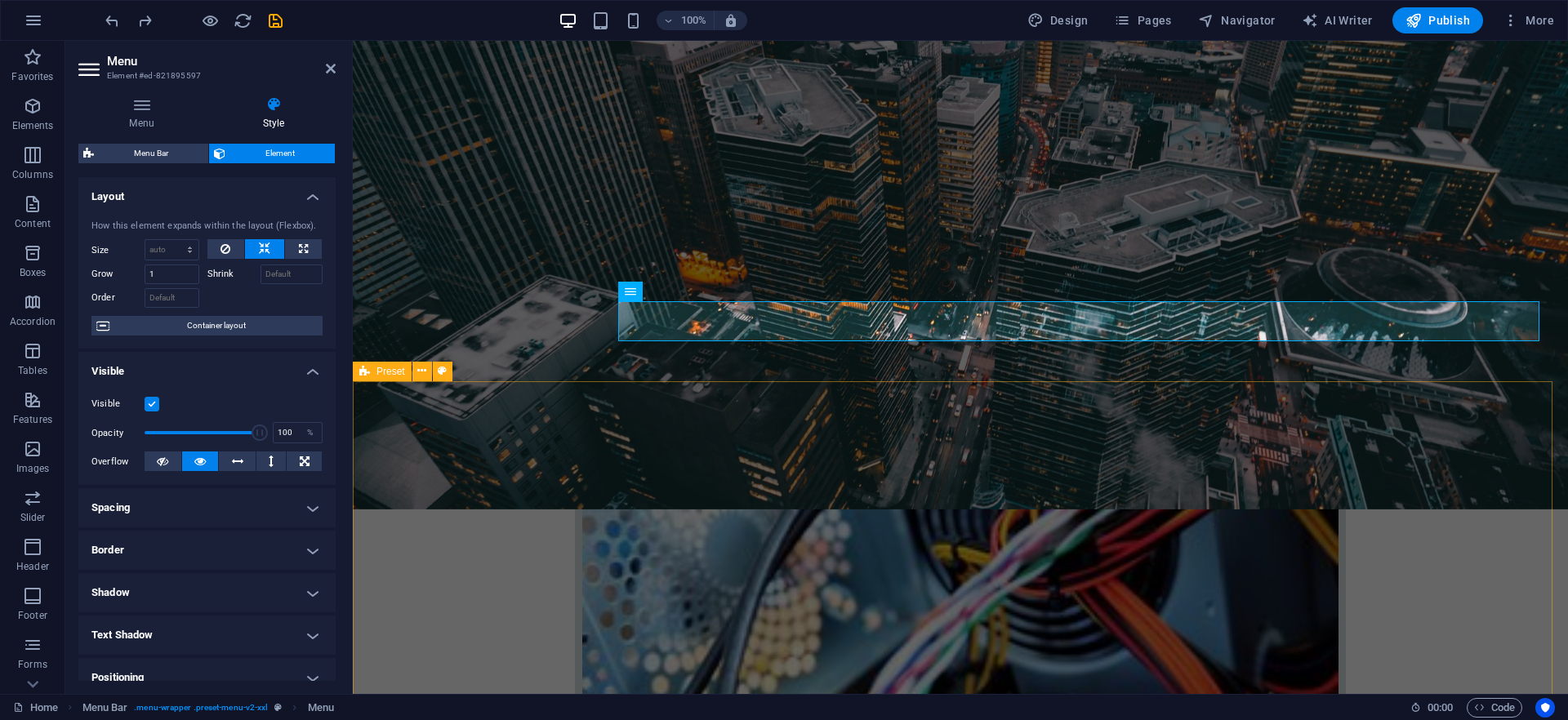 click on "About us Lorem ipsum dolor sit amet, consectetur adipisicing elit. Libero, assumenda, dolore, cum vel modi asperiores consequatur suscipit quidem ducimus eveniet iure expedita consectetur odio voluptatum similique fugit voluptates rem accusamus quae quas dolorem tenetur facere tempora maiores adipisci reiciendis accusantium voluptatibus id voluptate tempore dolor harum nisi amet! Nobis, eaque.Lorem ipsum dolor sit amet, consectetur adipisicing elit. Libero, assumenda, dolore, cum vel modi asperiores consequatur suscipit quidem ducimus eveniet iure expedita consectetur odio voluptatum similique fugit voluptates rem accusamus quae quas dolorem tenetur facere tempora maiores adipisci reiciendis accusantium voluptatibus id voluptate tempore dolor harum nisi amet! Nobis, eaque." at bounding box center (960, 2429) 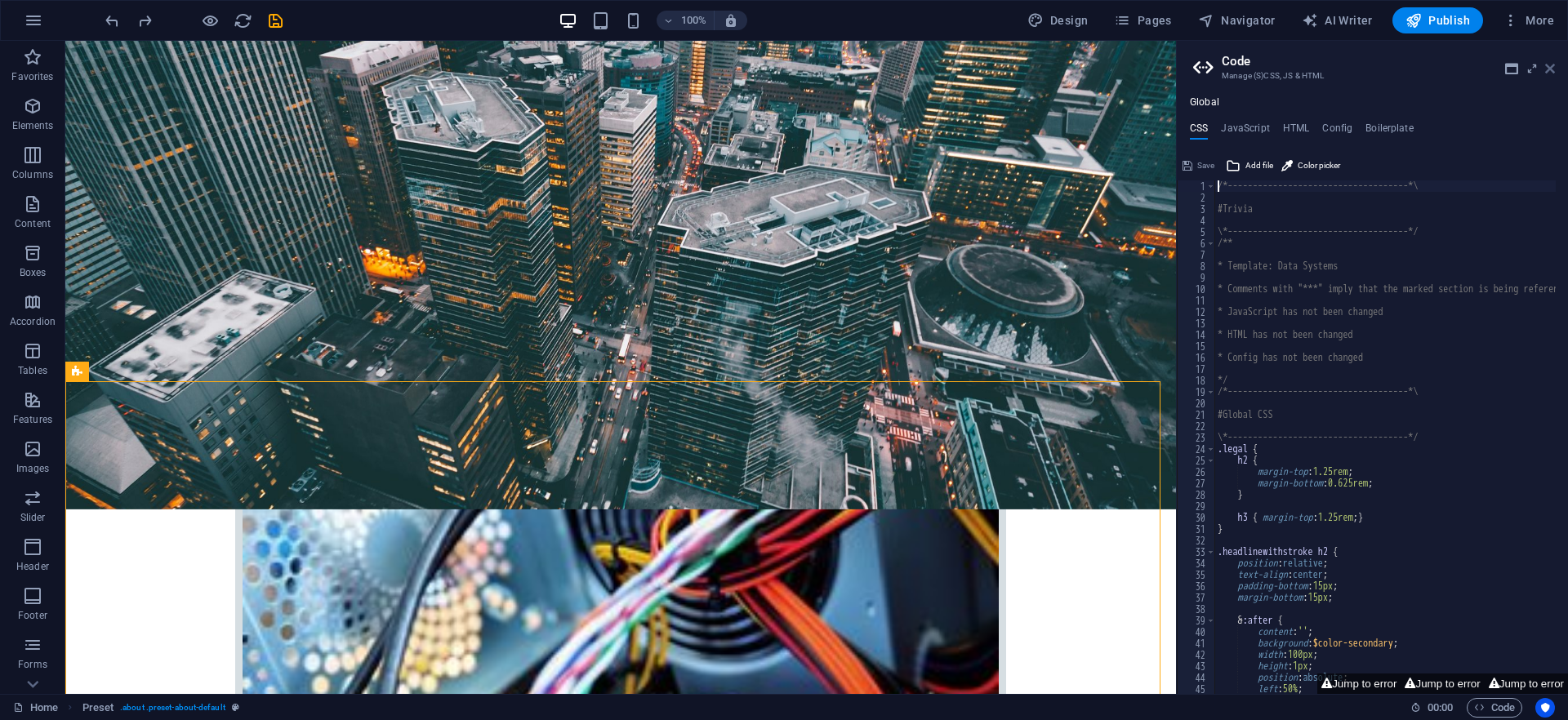 click at bounding box center (1550, 69) 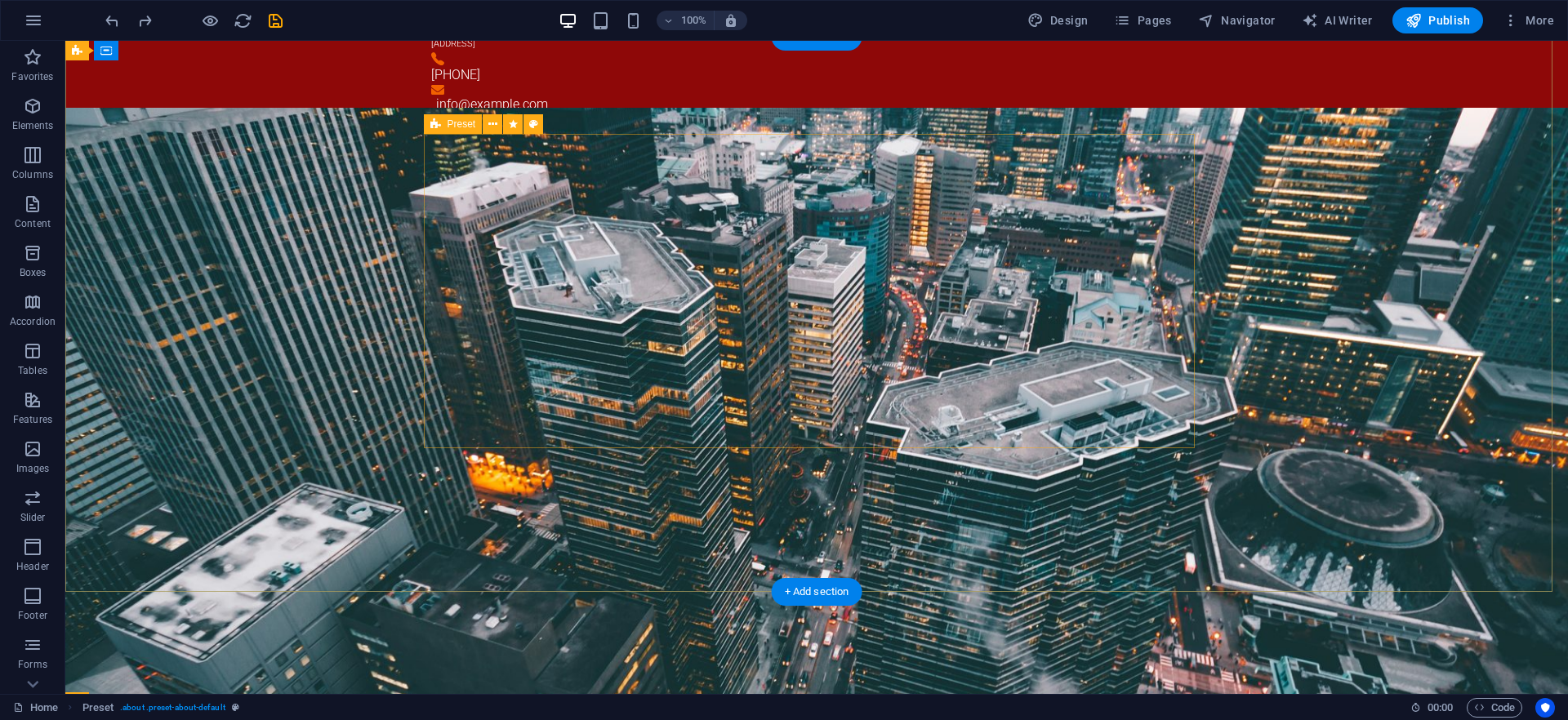 scroll, scrollTop: 0, scrollLeft: 0, axis: both 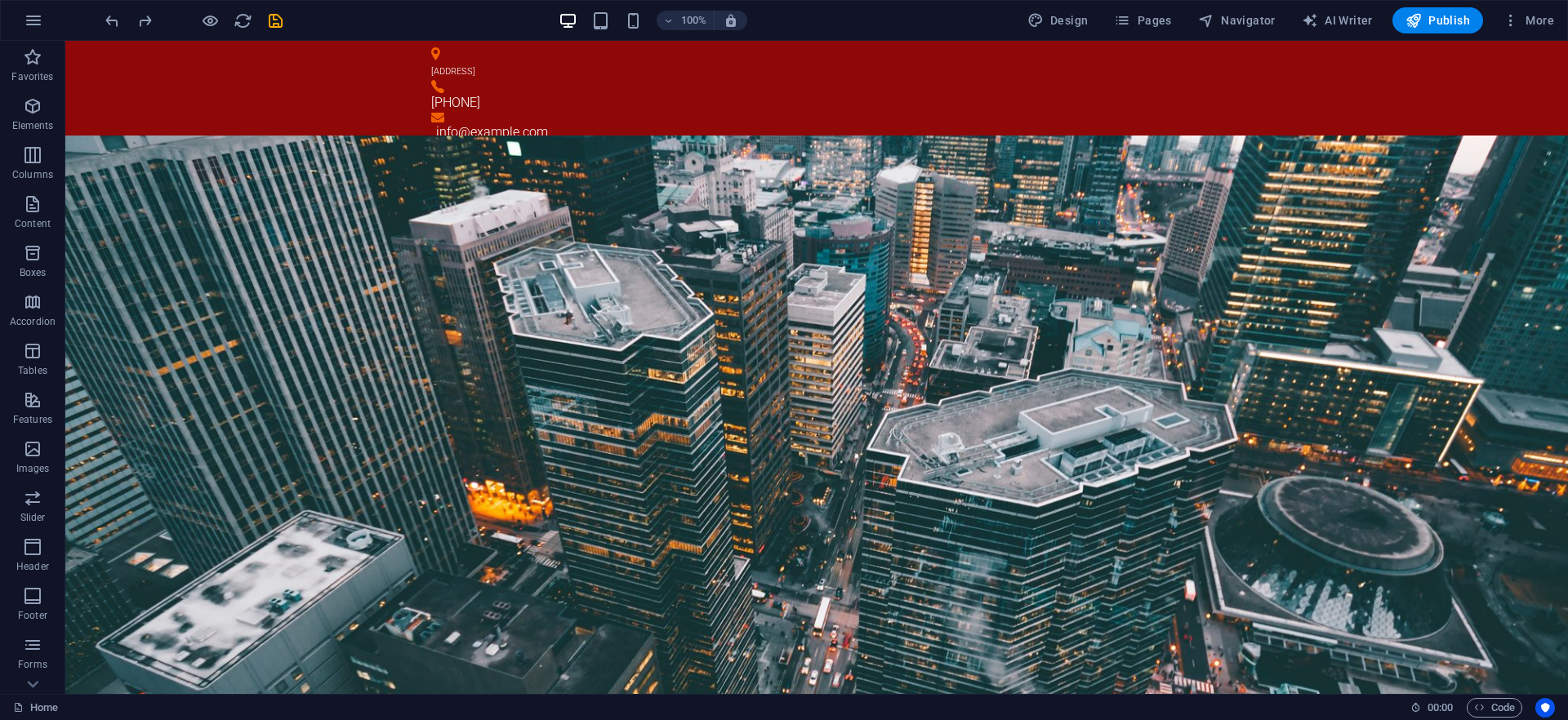 click at bounding box center [194, 20] 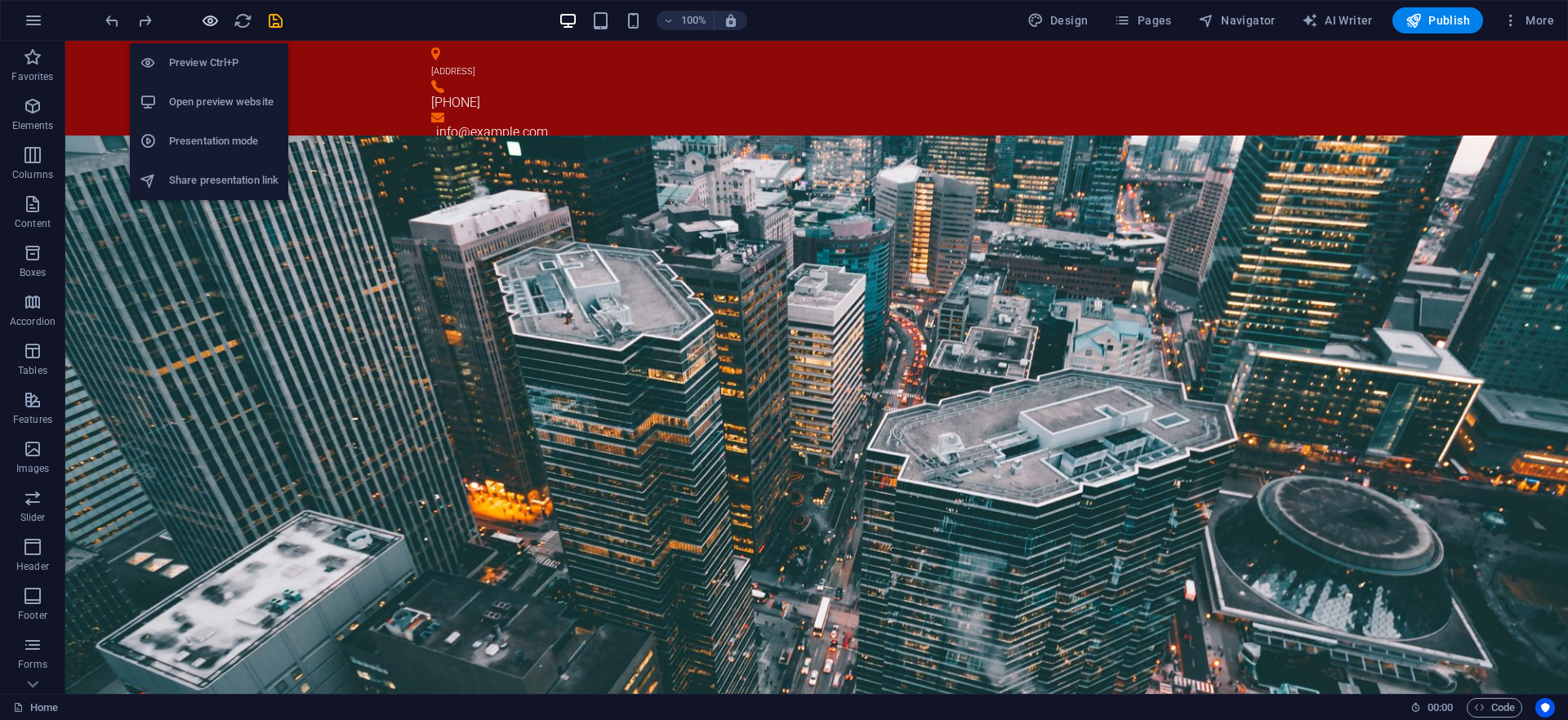click at bounding box center [210, 20] 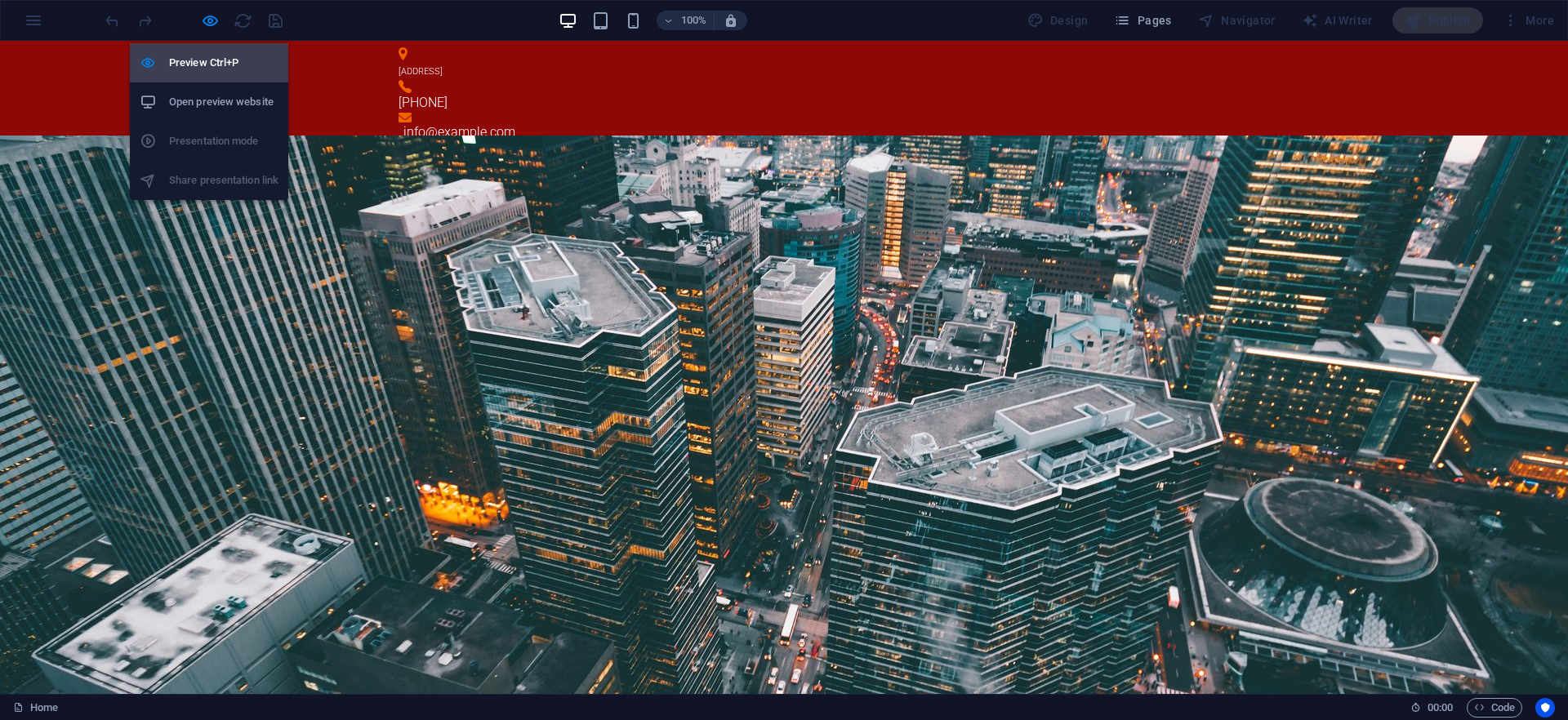 click on "Preview Ctrl+P" at bounding box center (224, 63) 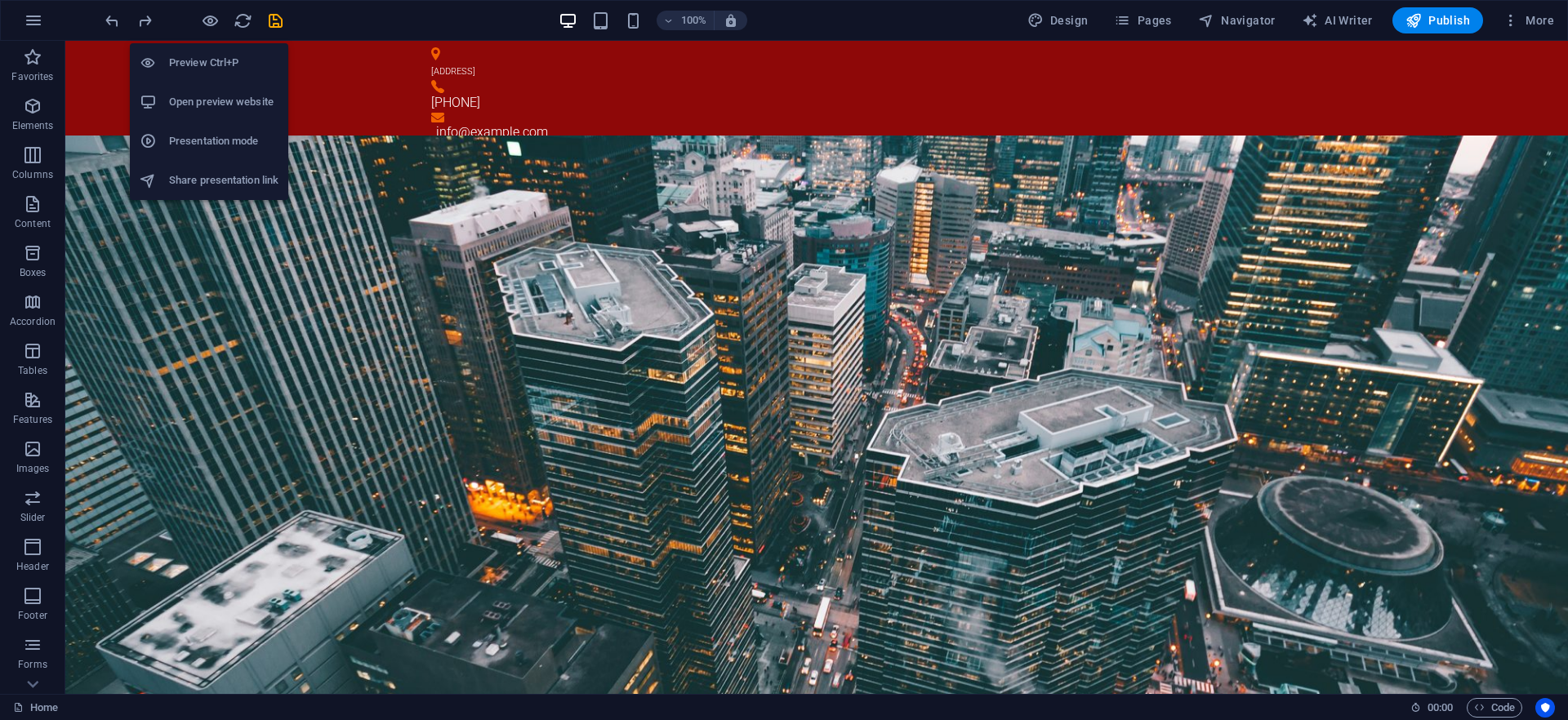 click on "Preview Ctrl+P" at bounding box center [224, 63] 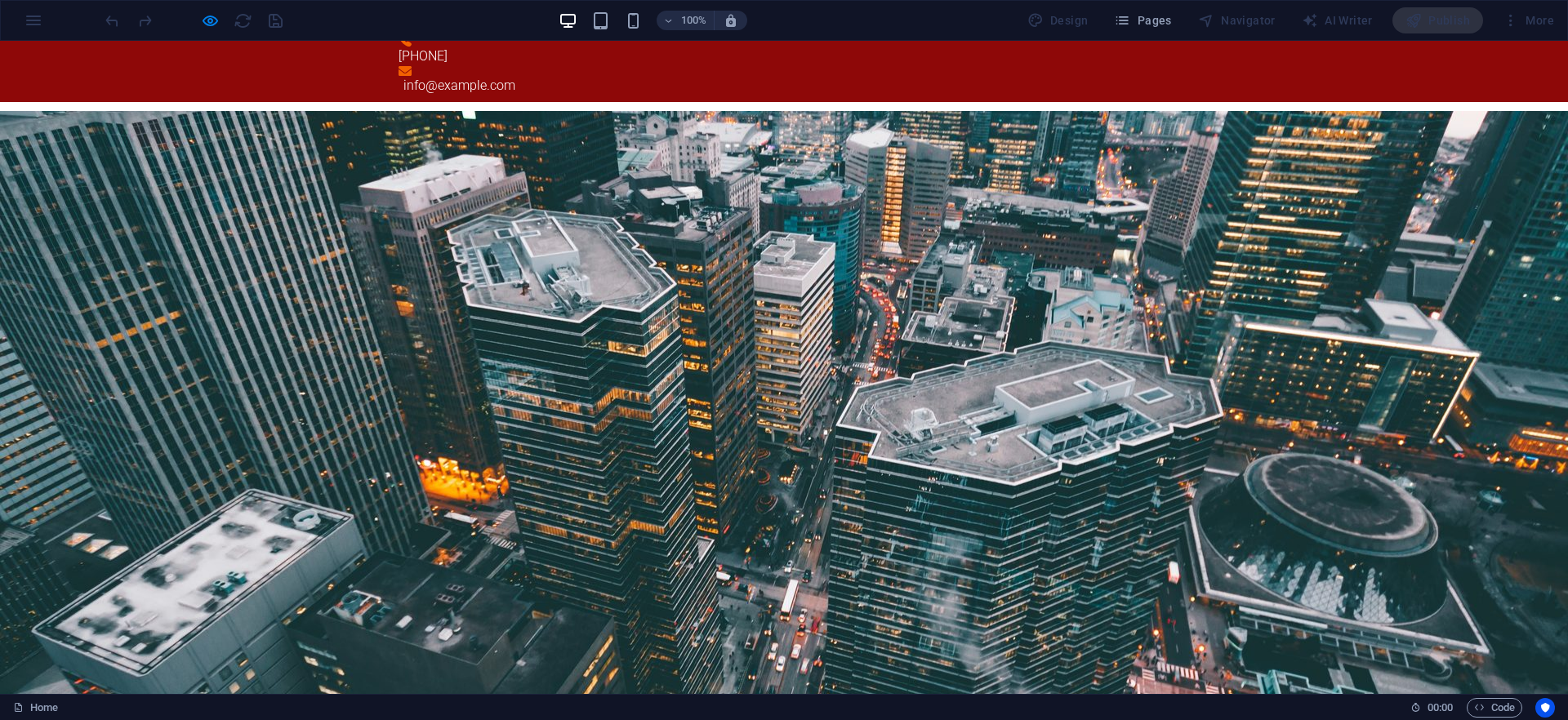 scroll, scrollTop: 102, scrollLeft: 0, axis: vertical 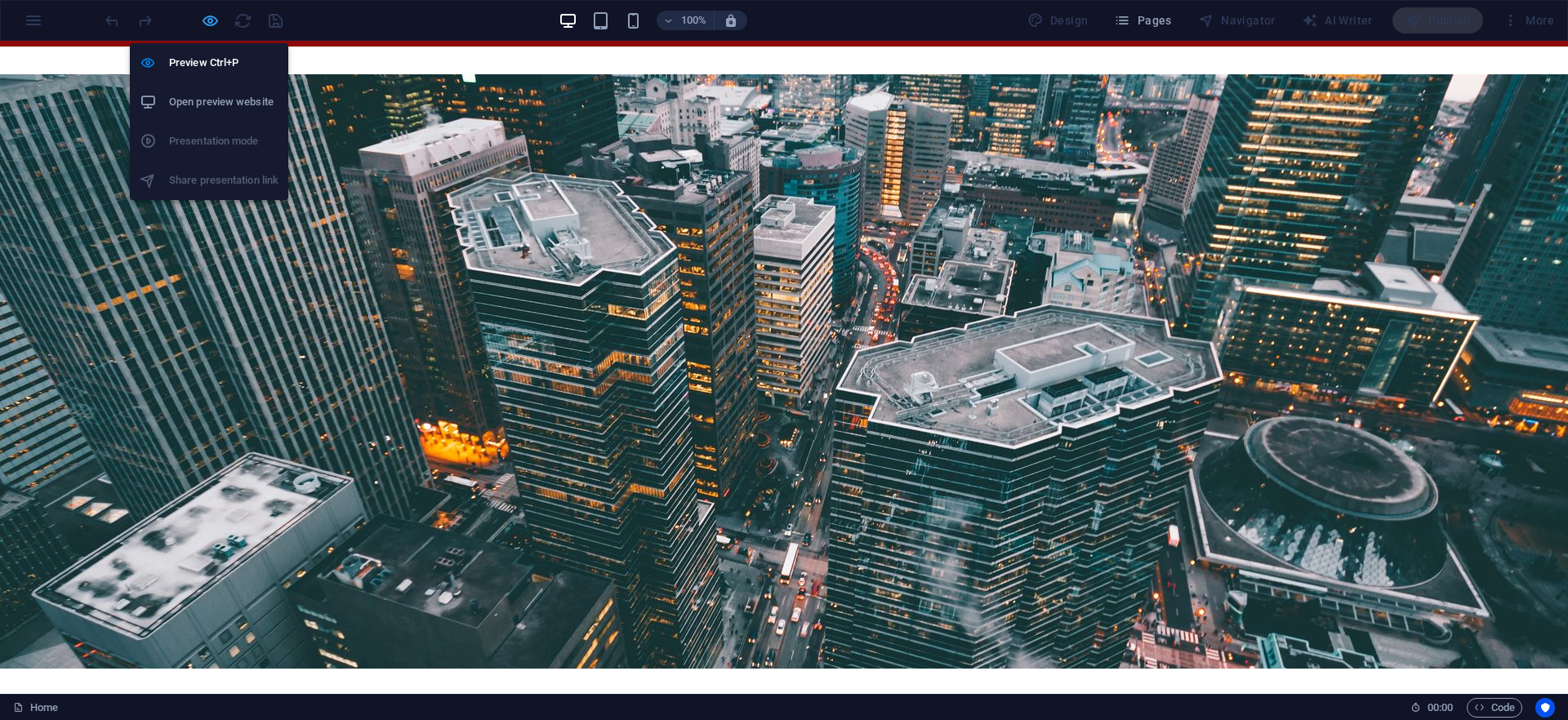 click at bounding box center [210, 20] 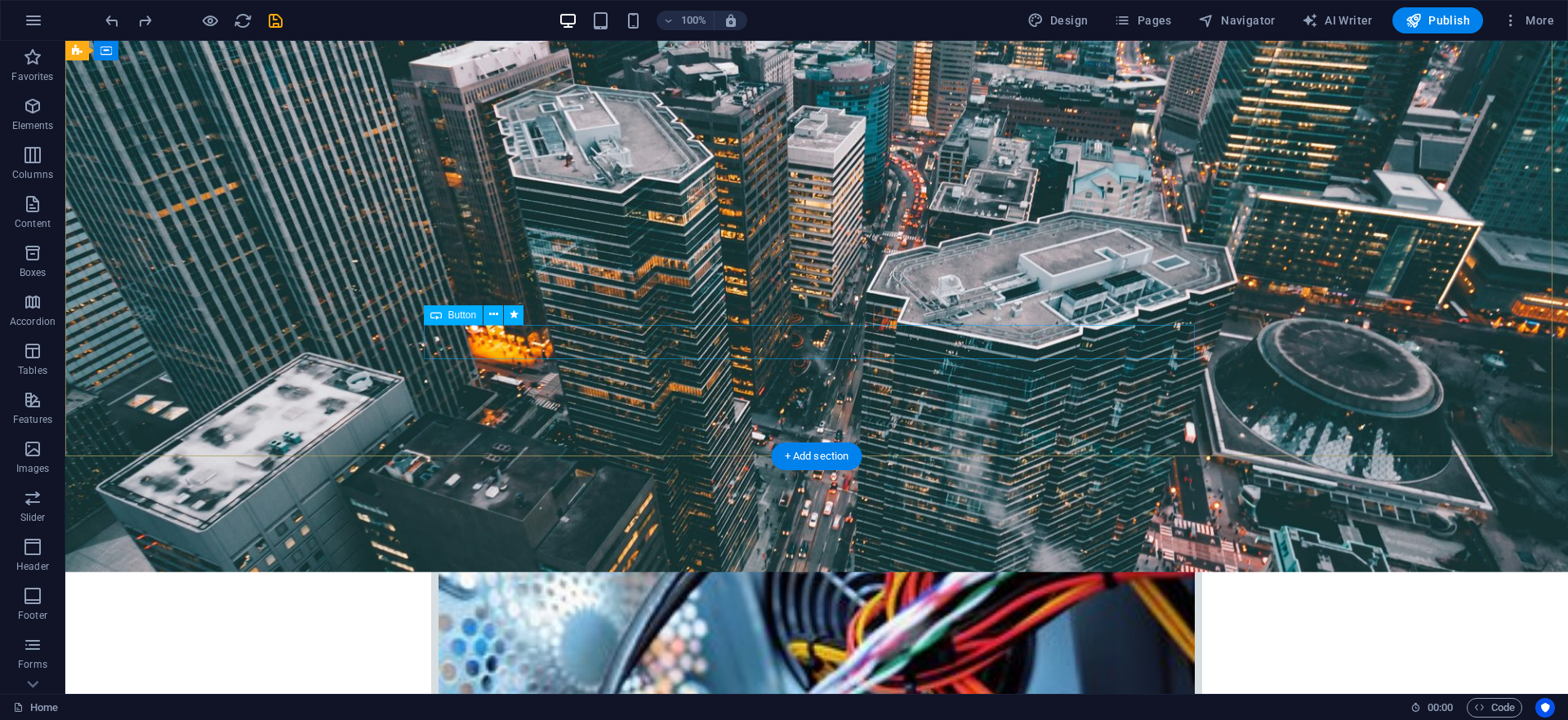 scroll, scrollTop: 306, scrollLeft: 0, axis: vertical 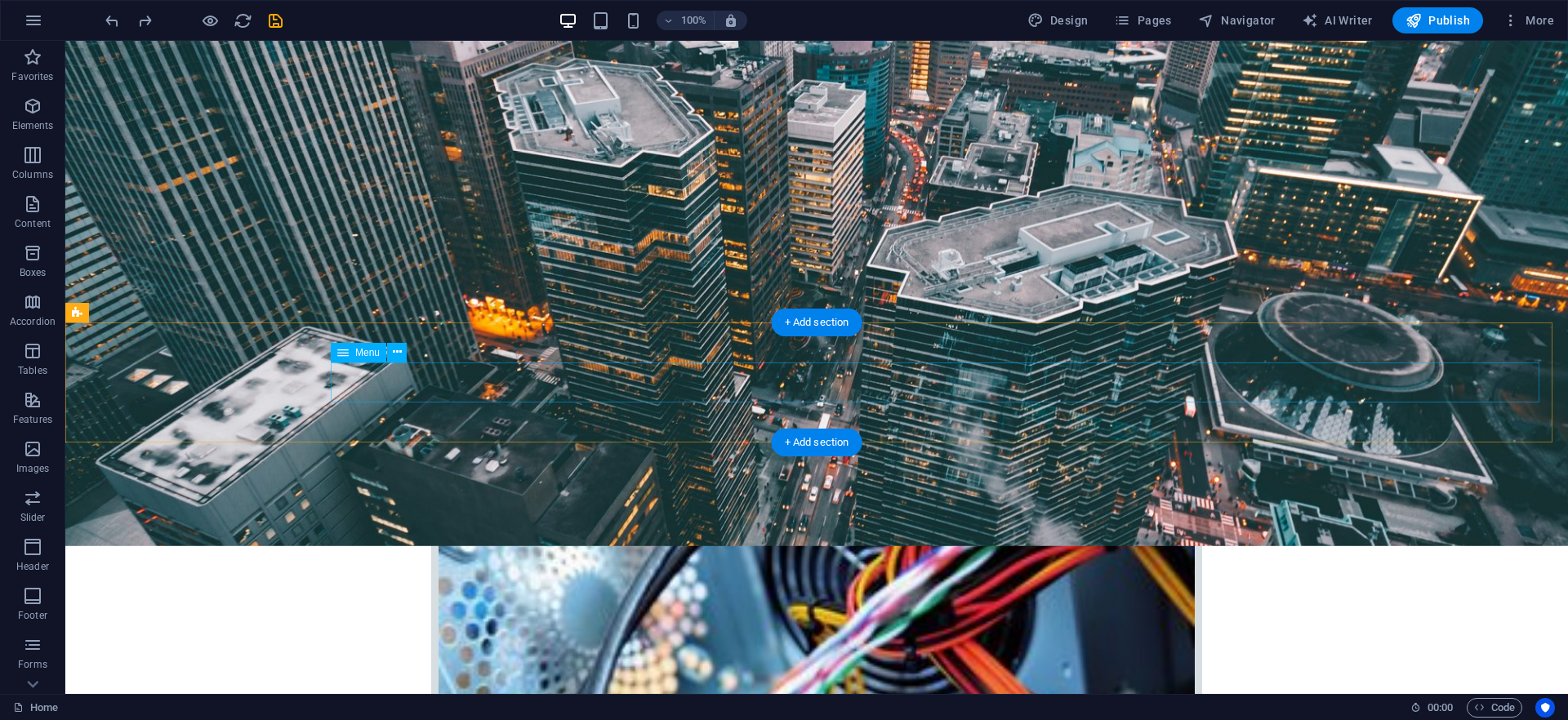 click on "Home Company IT Support Jobs & Career Contact" at bounding box center (817, 2291) 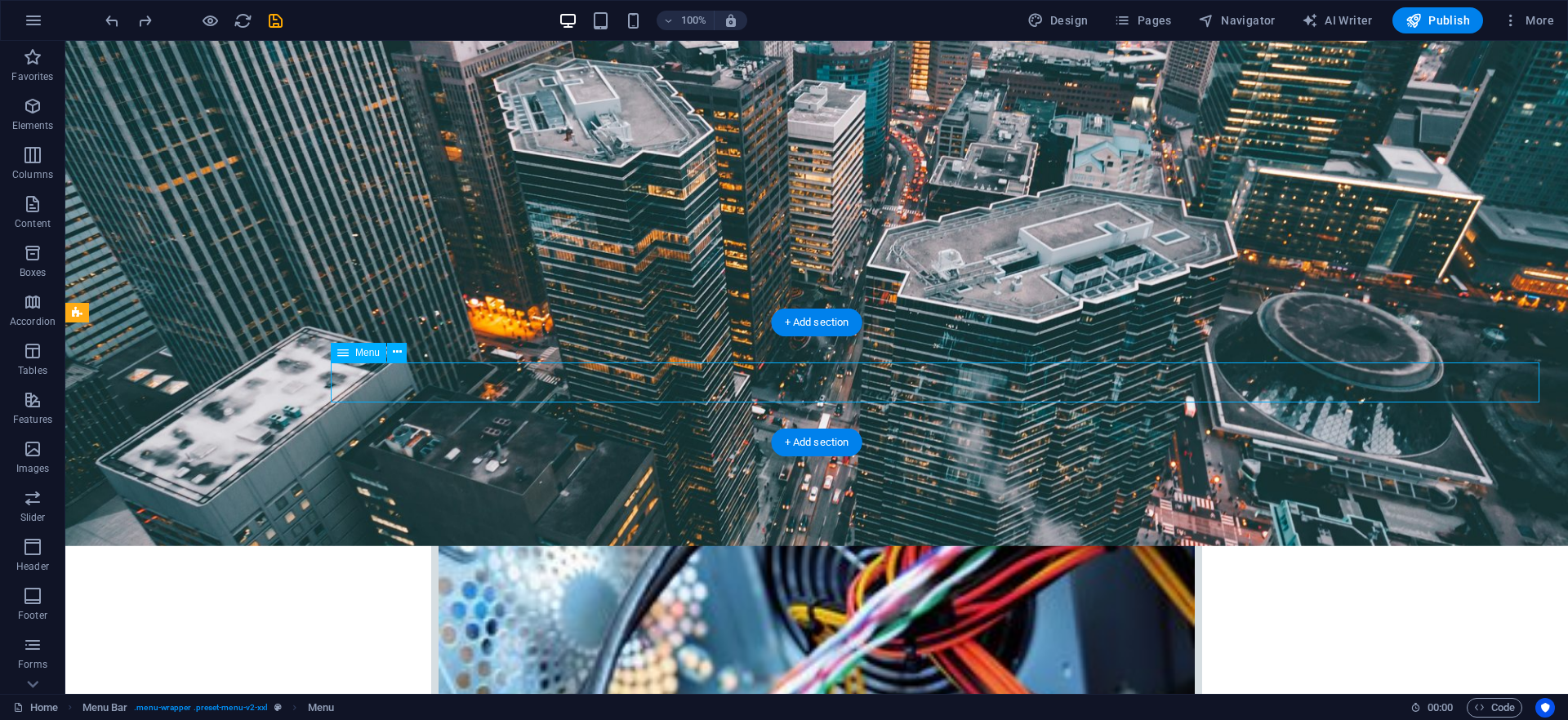 click on "Home Company IT Support Jobs & Career Contact" at bounding box center [817, 2291] 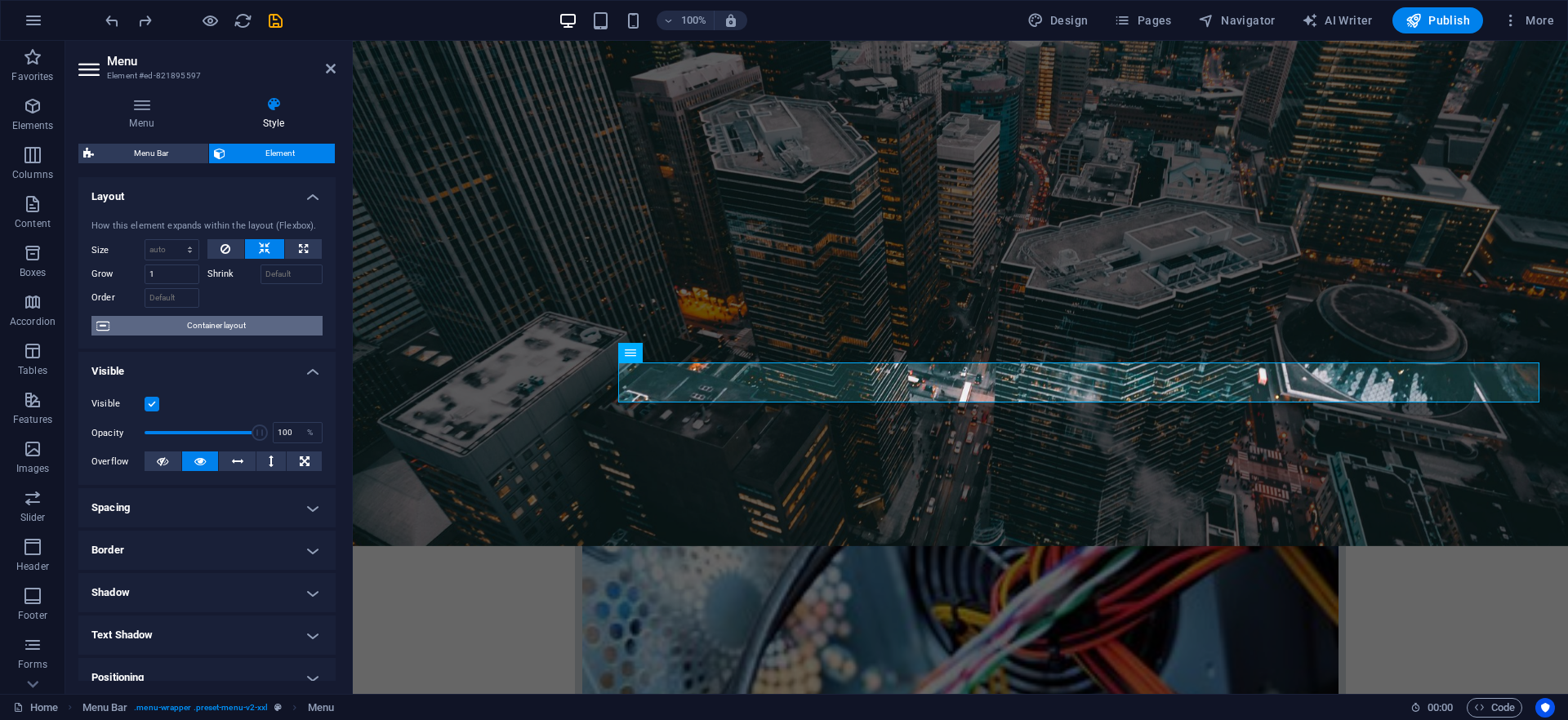 click on "Container layout" at bounding box center (216, 326) 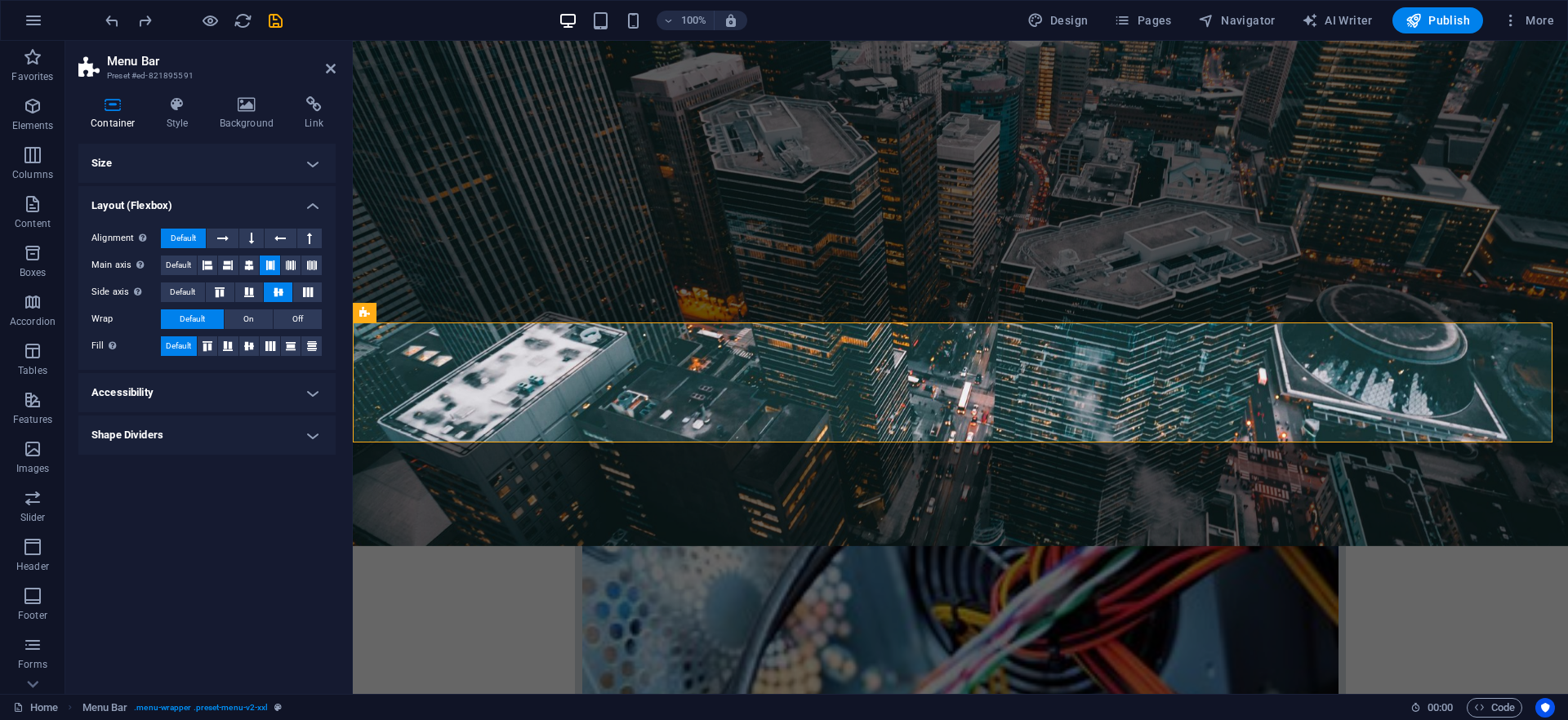 click on "Size" at bounding box center (207, 163) 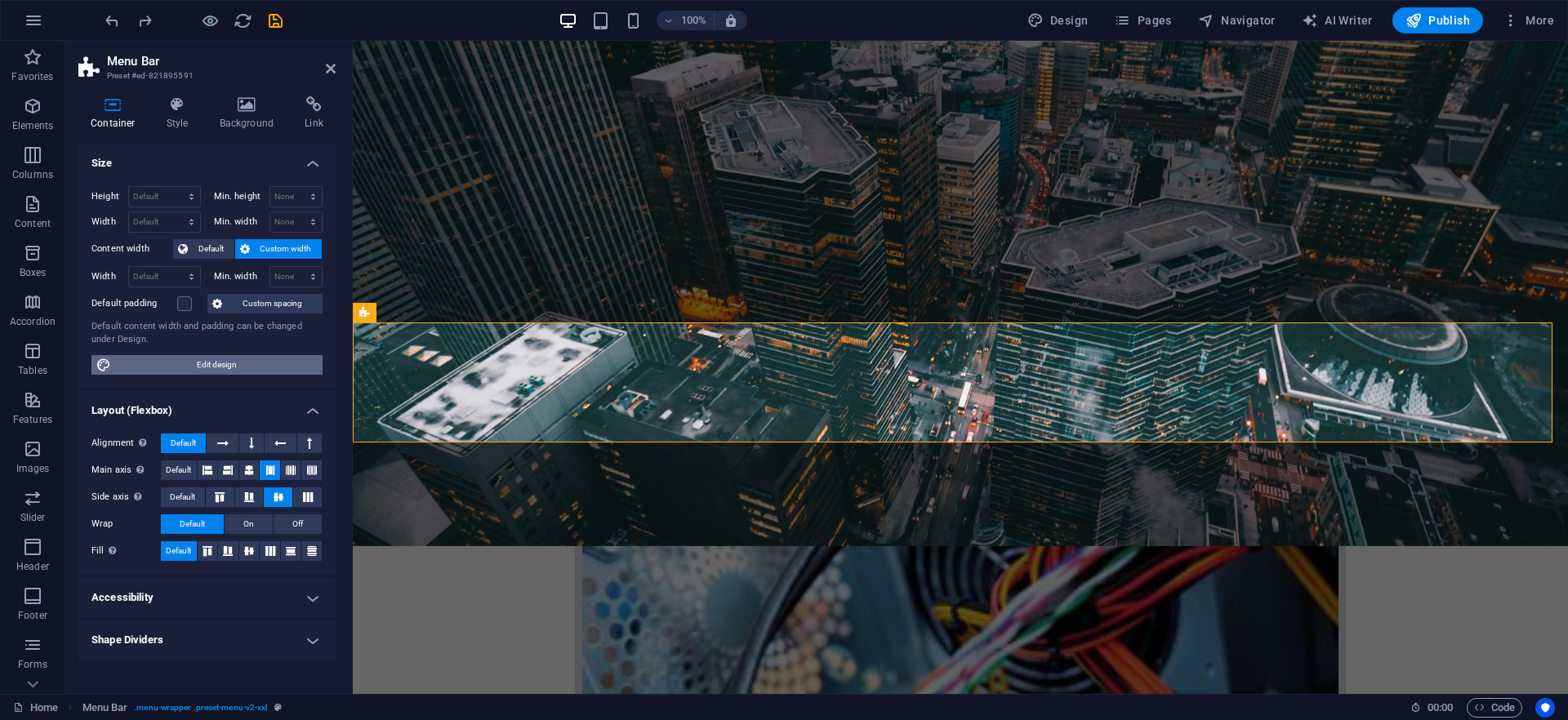 click on "Edit design" at bounding box center (216, 365) 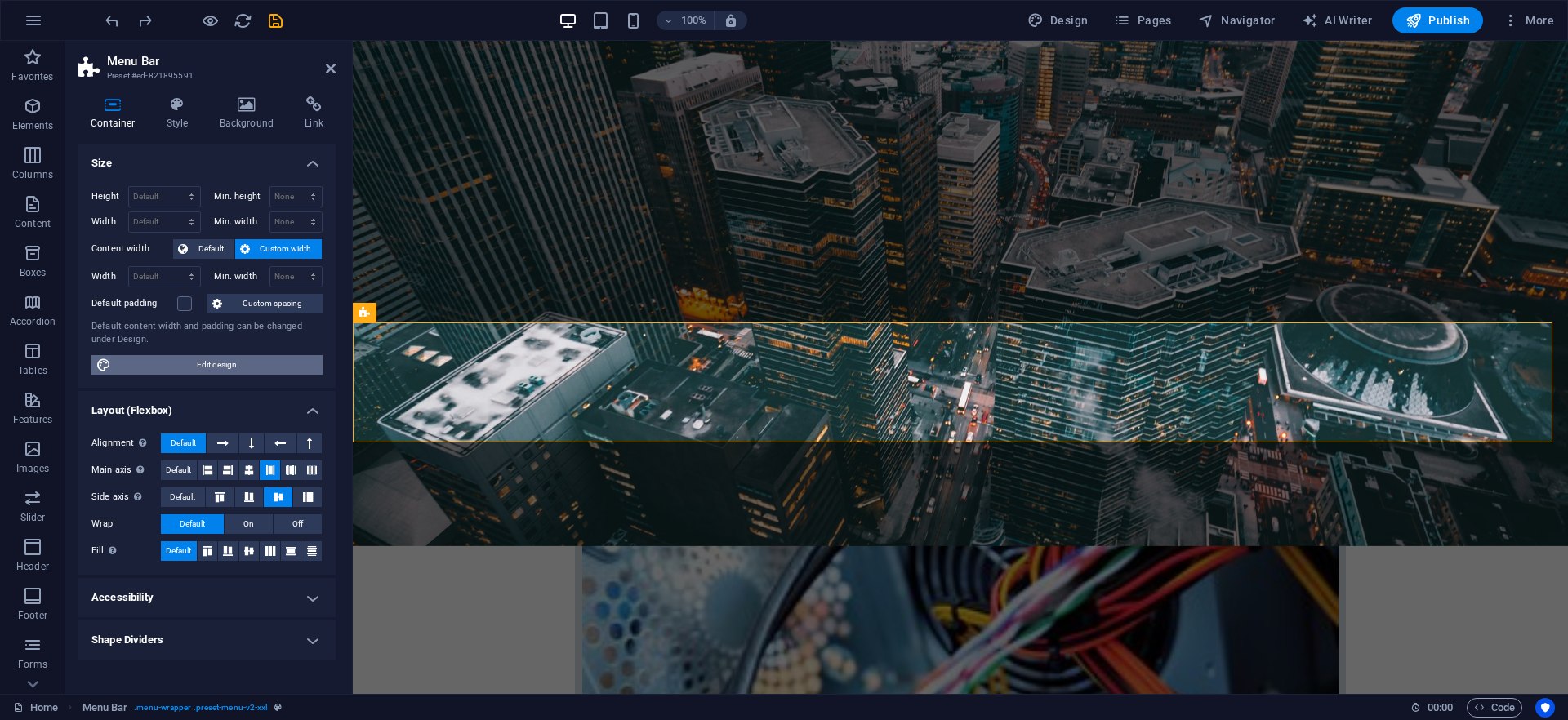 select on "px" 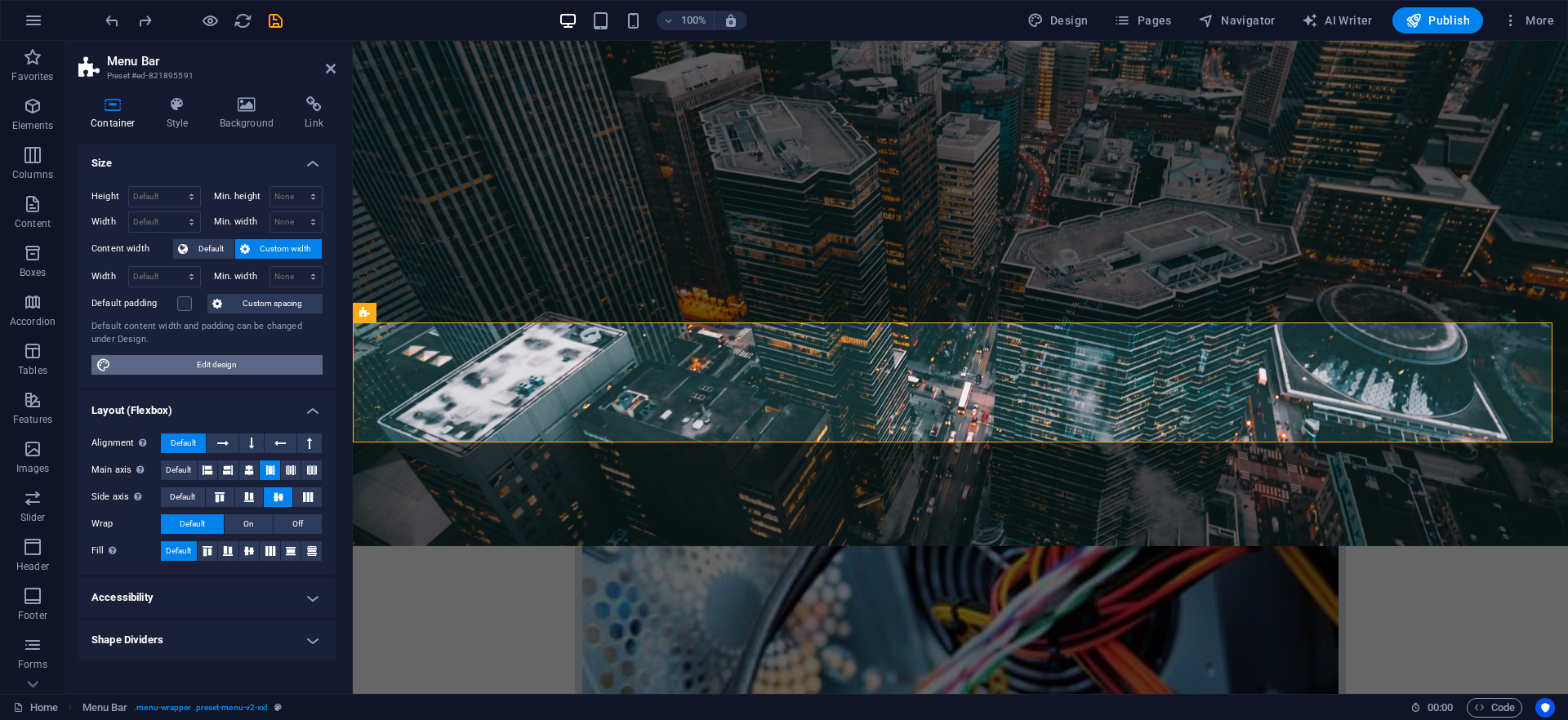 select on "300" 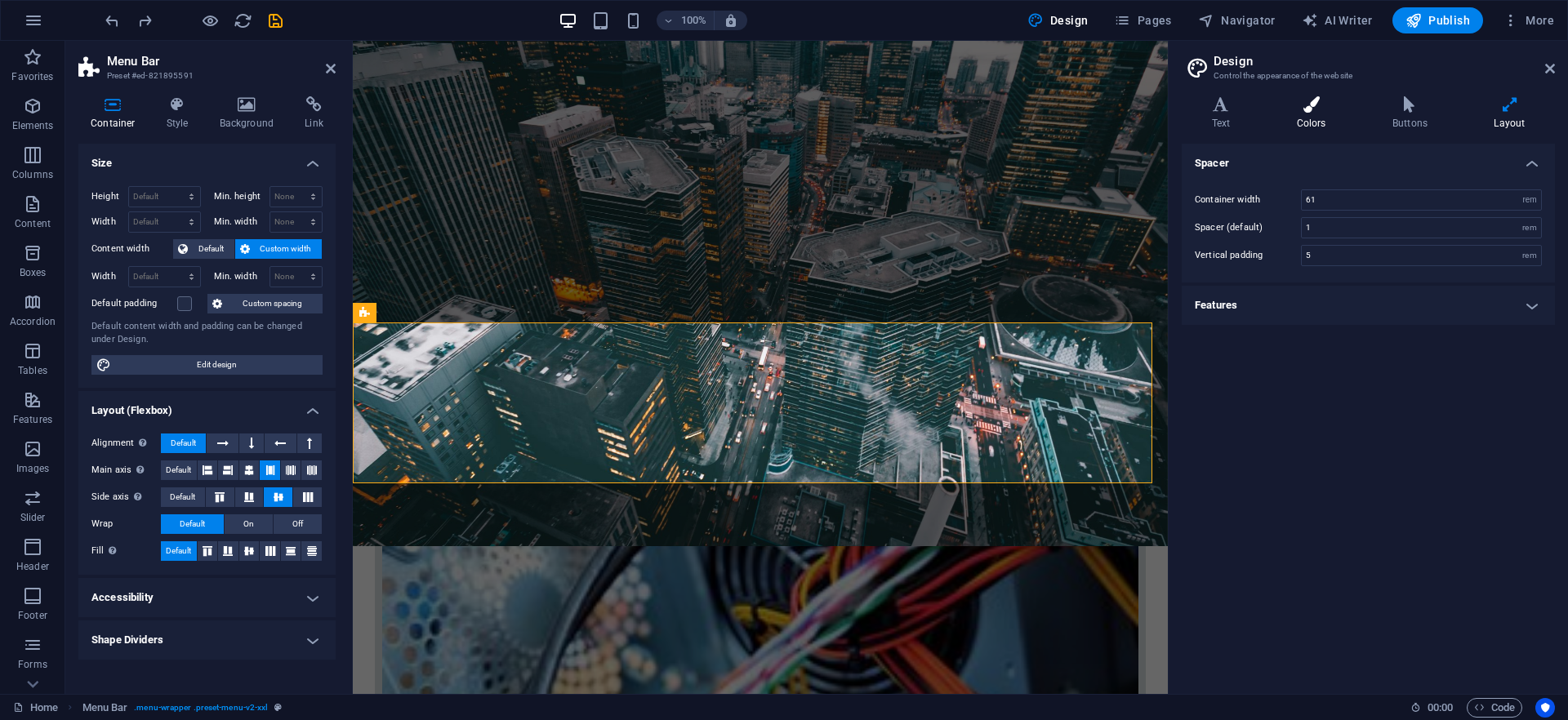 click on "Colors" at bounding box center [1314, 113] 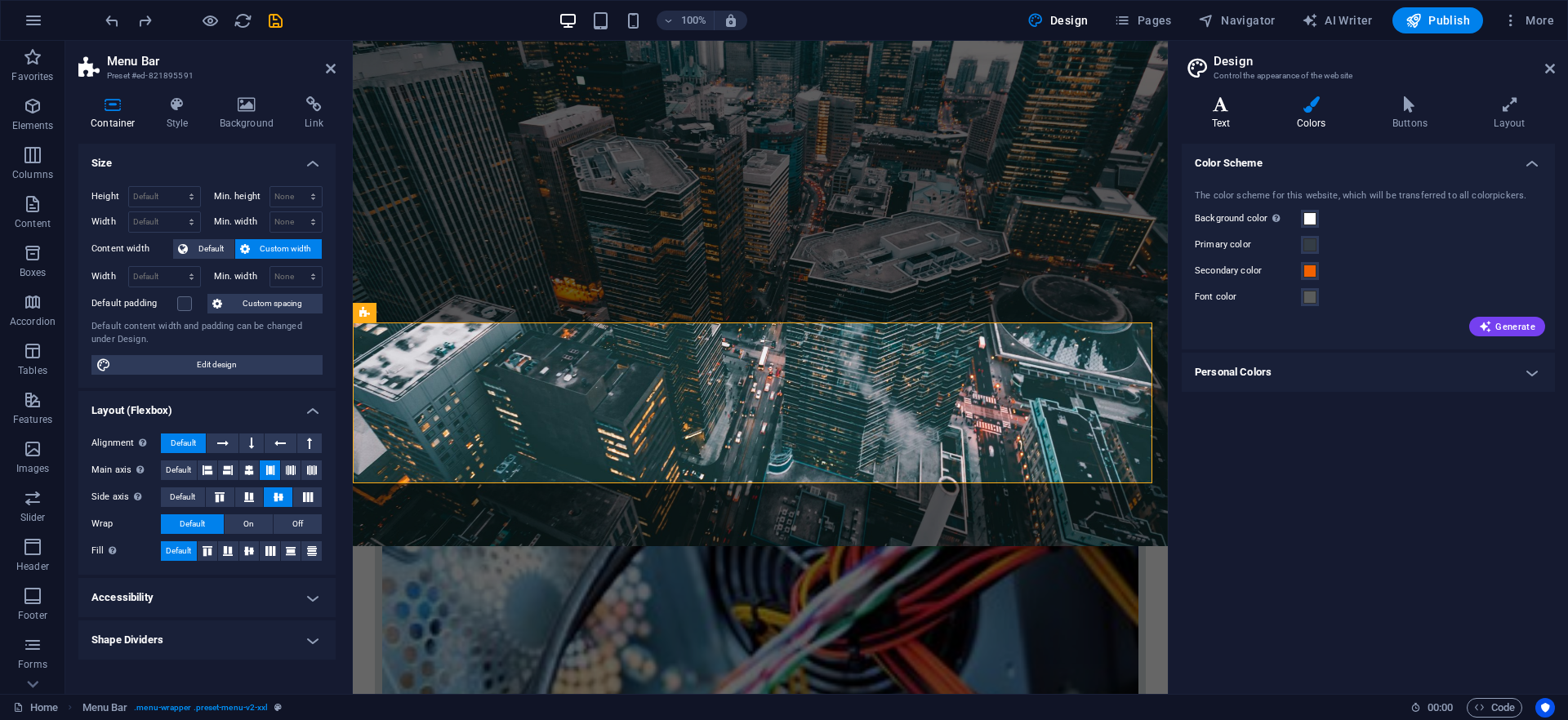 click at bounding box center [1221, 104] 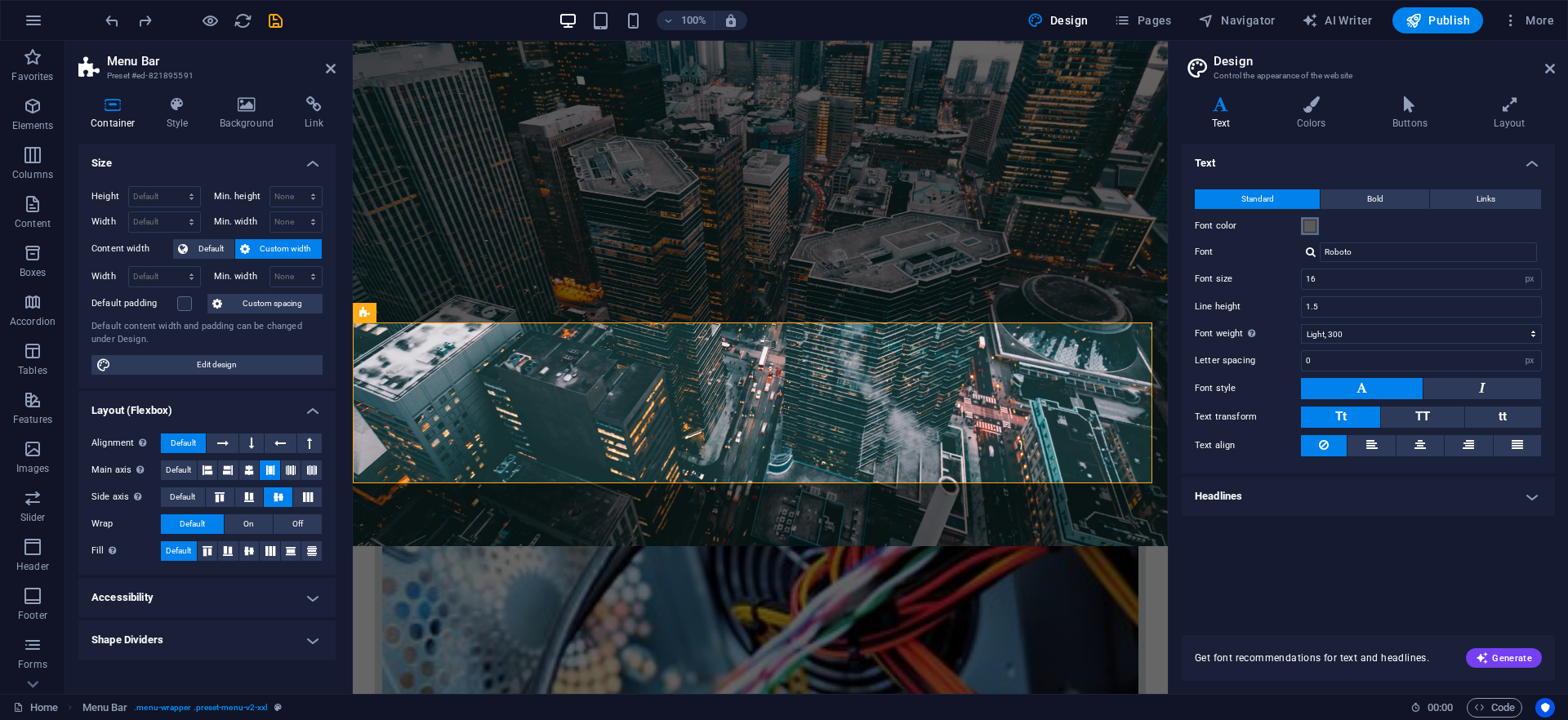 click at bounding box center (1310, 226) 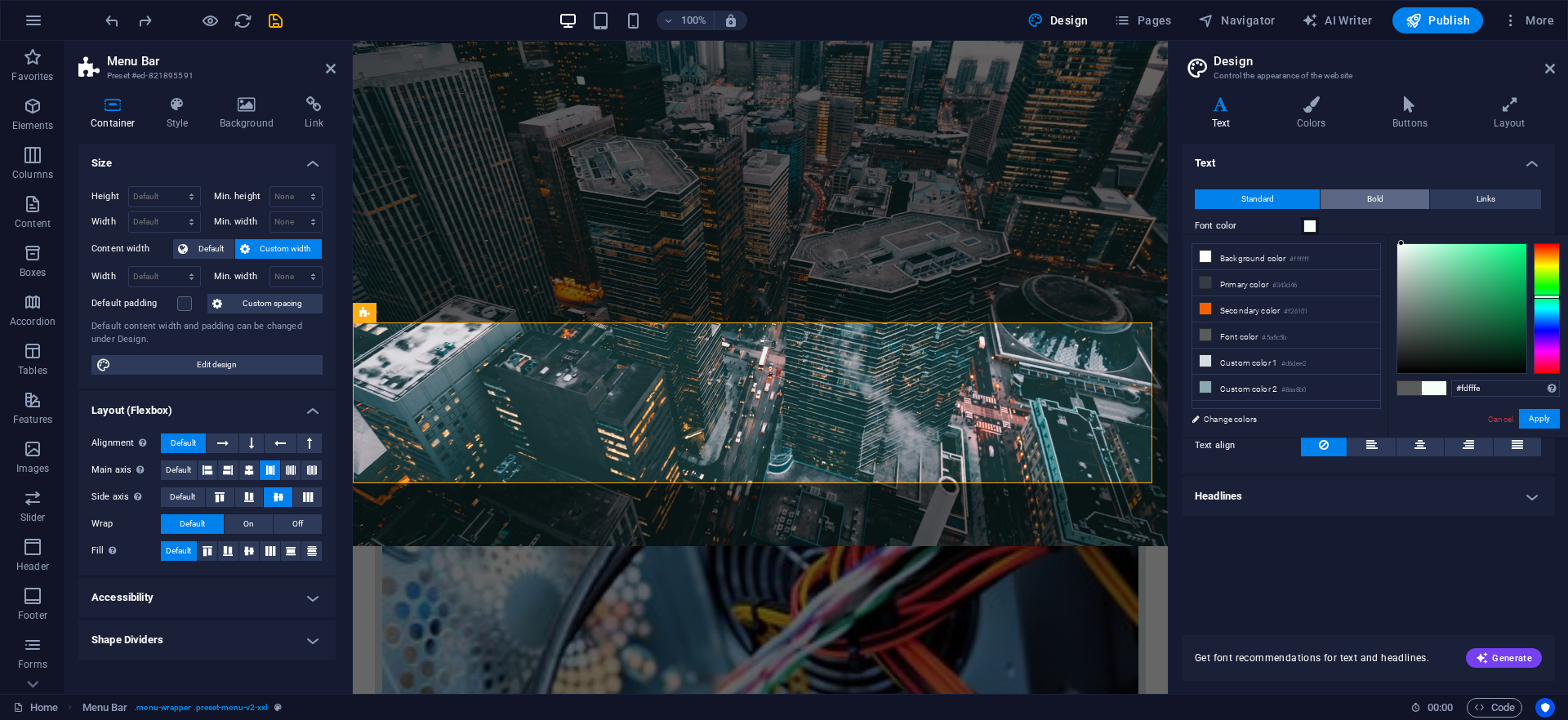 type on "#ffffff" 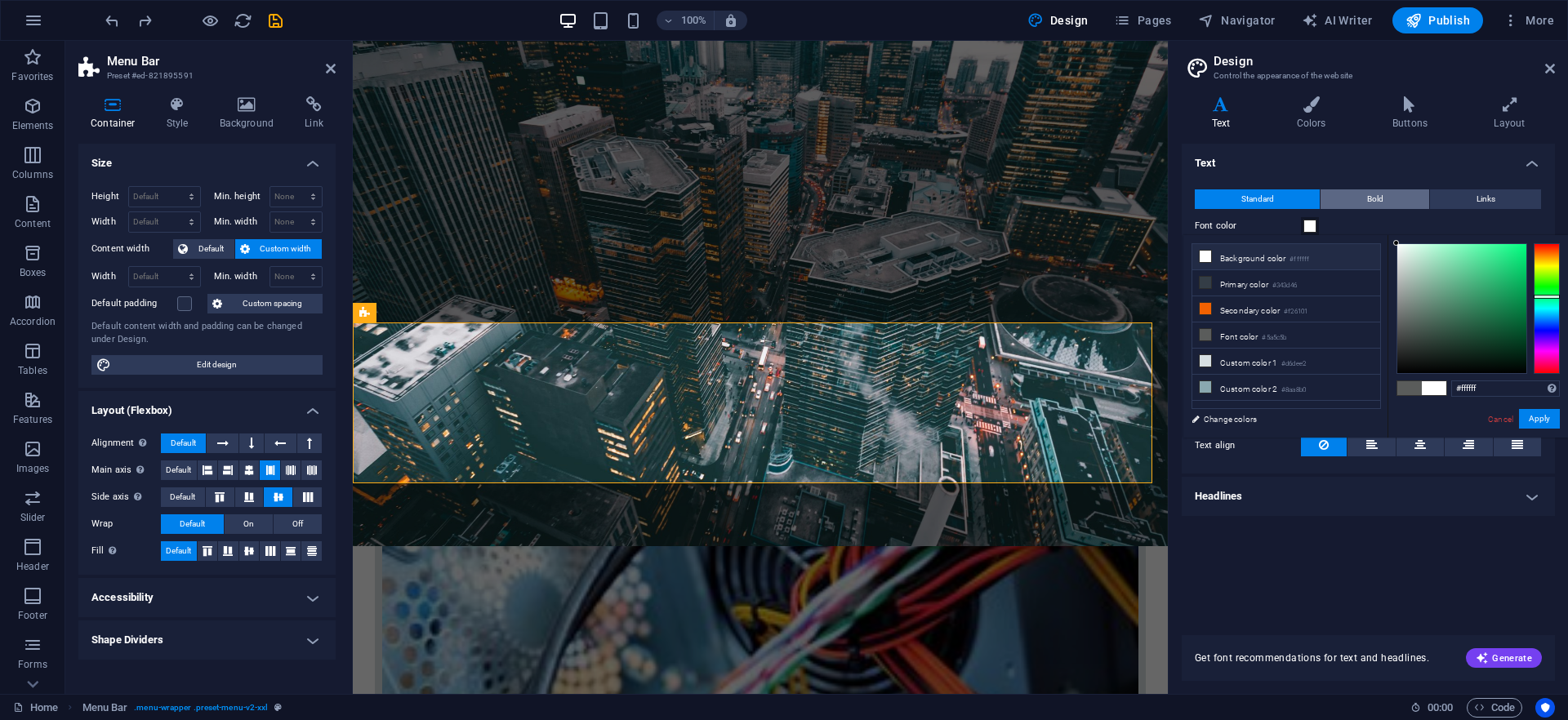 drag, startPoint x: 1398, startPoint y: 325, endPoint x: 1396, endPoint y: 200, distance: 125.016 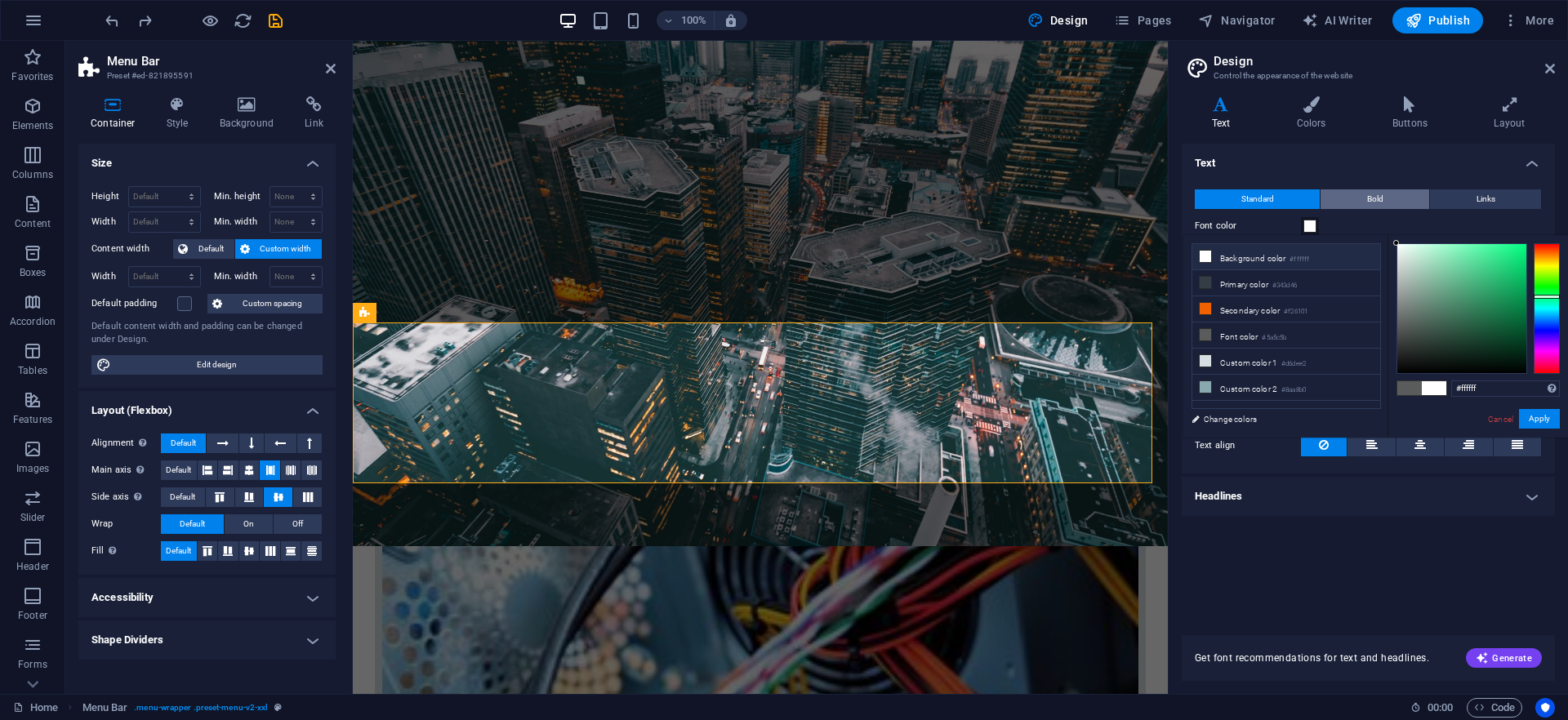 click on "medilife.co.th Home Favorites Elements Columns Content Boxes Accordion Tables Features Images Slider Header Footer Forms Marketing Collections Menu Bar Preset #ed-821895591
Container Style Background Link Size Height Default px rem % vh vw Min. height None px rem % vh vw Width Default px rem % em vh vw Min. width None px rem % vh vw Content width Default Custom width Width Default px rem % em vh vw Min. width None px rem % vh vw Default padding Custom spacing Default content width and padding can be changed under Design. Edit design Layout (Flexbox) Alignment Determines the flex direction. Default Main axis Determine how elements should behave along the main axis inside this container (justify content). Default Side axis Control the vertical direction of the element inside of the container (align items). Default Wrap Default On Off Fill Default Accessibility Role The ARIA role defines the purpose of an element.  %" at bounding box center [784, 360] 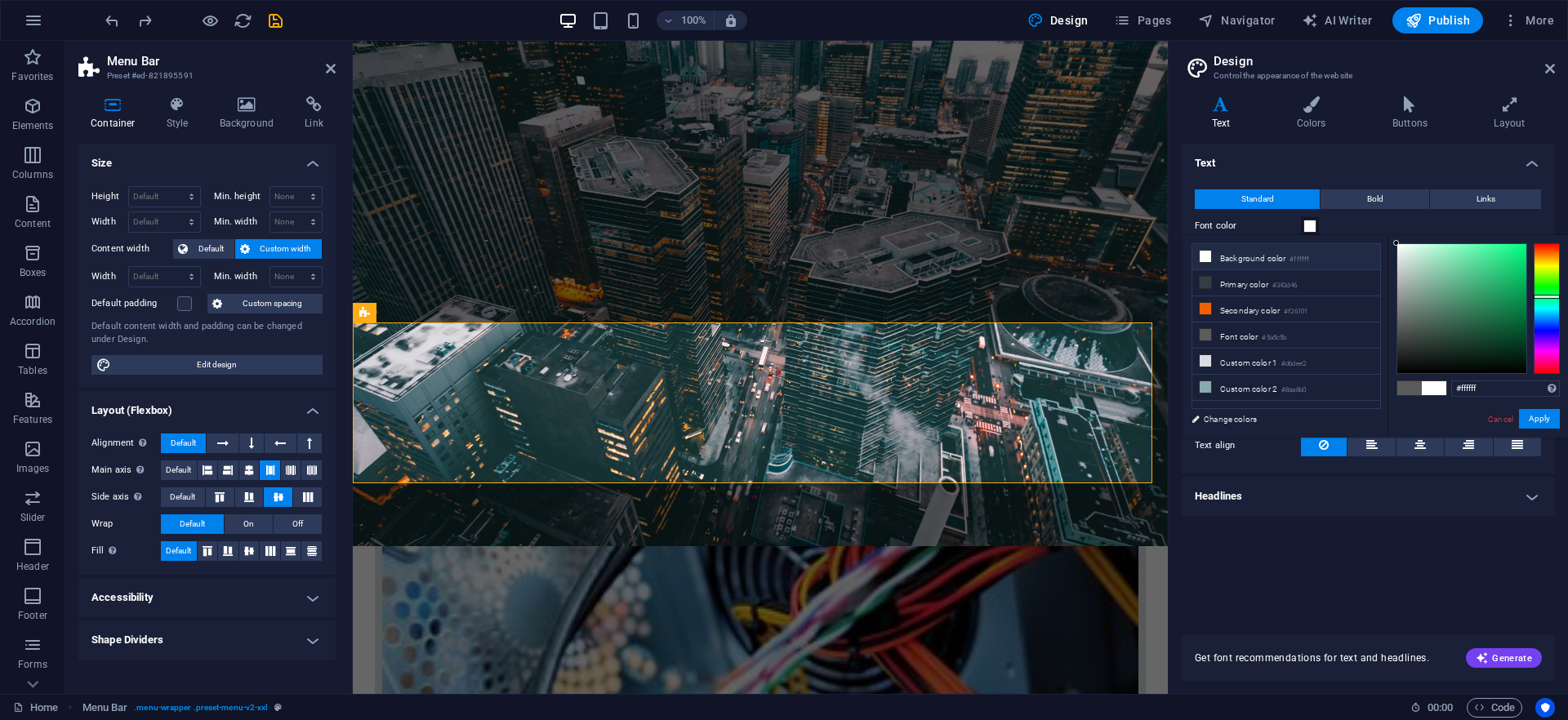 drag, startPoint x: 1396, startPoint y: 240, endPoint x: 1249, endPoint y: 251, distance: 147.41099 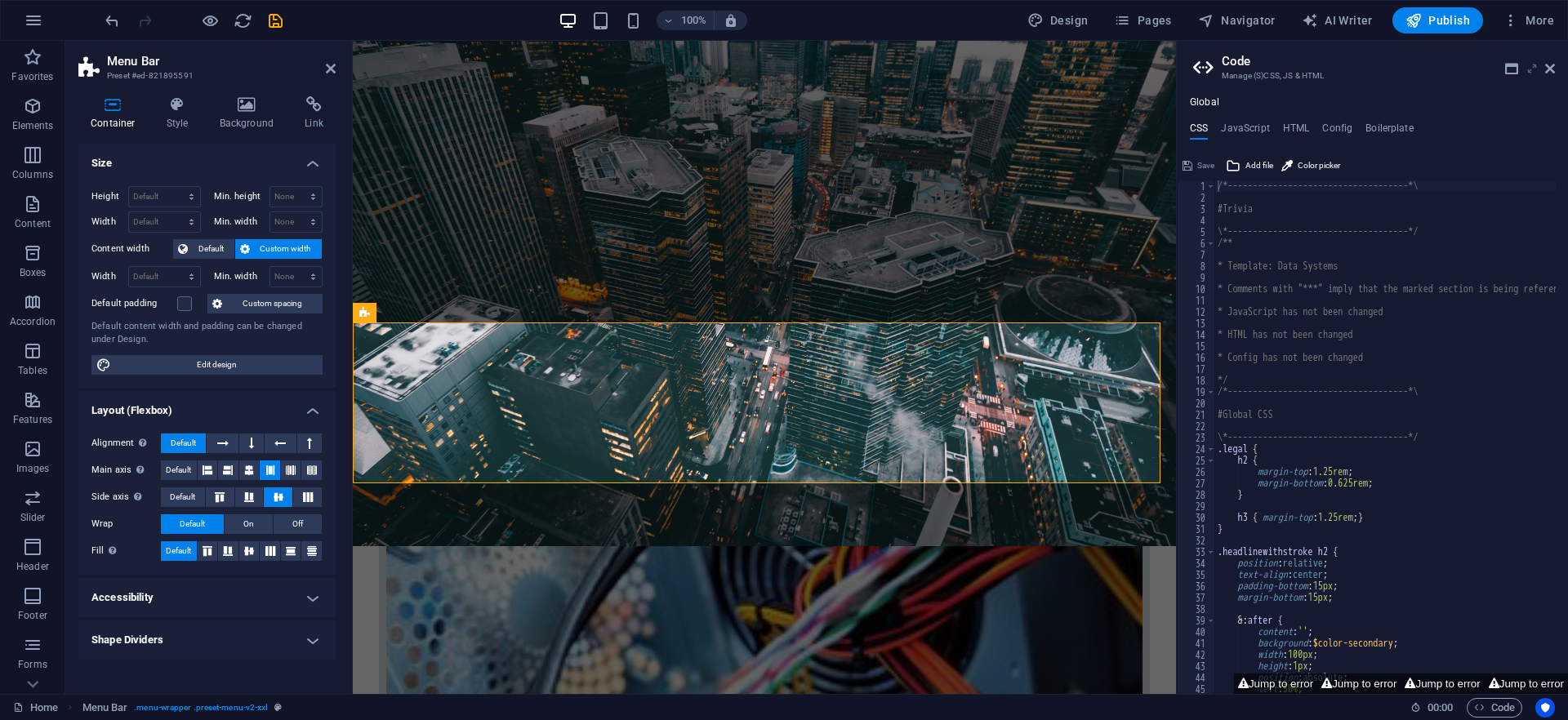 click at bounding box center [1532, 69] 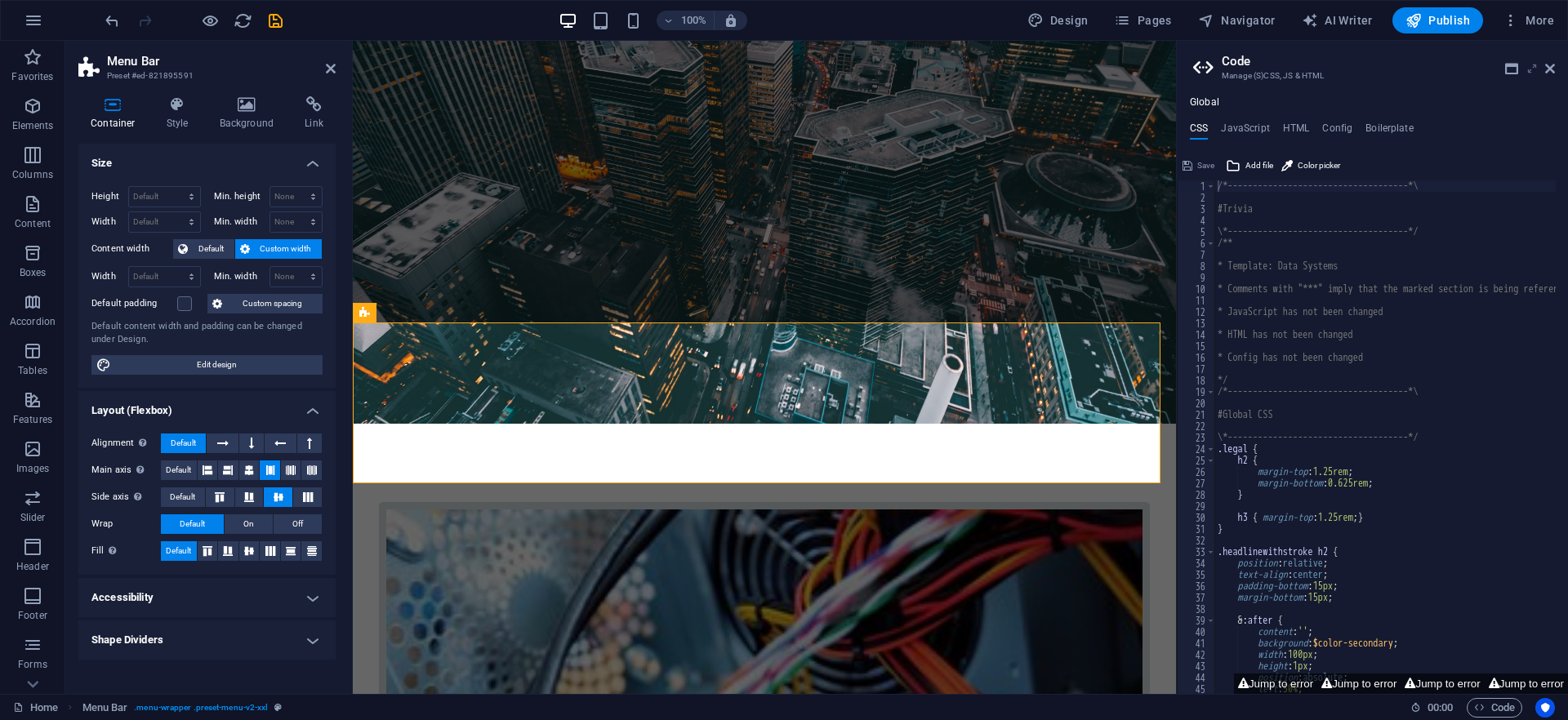 scroll, scrollTop: 0, scrollLeft: 0, axis: both 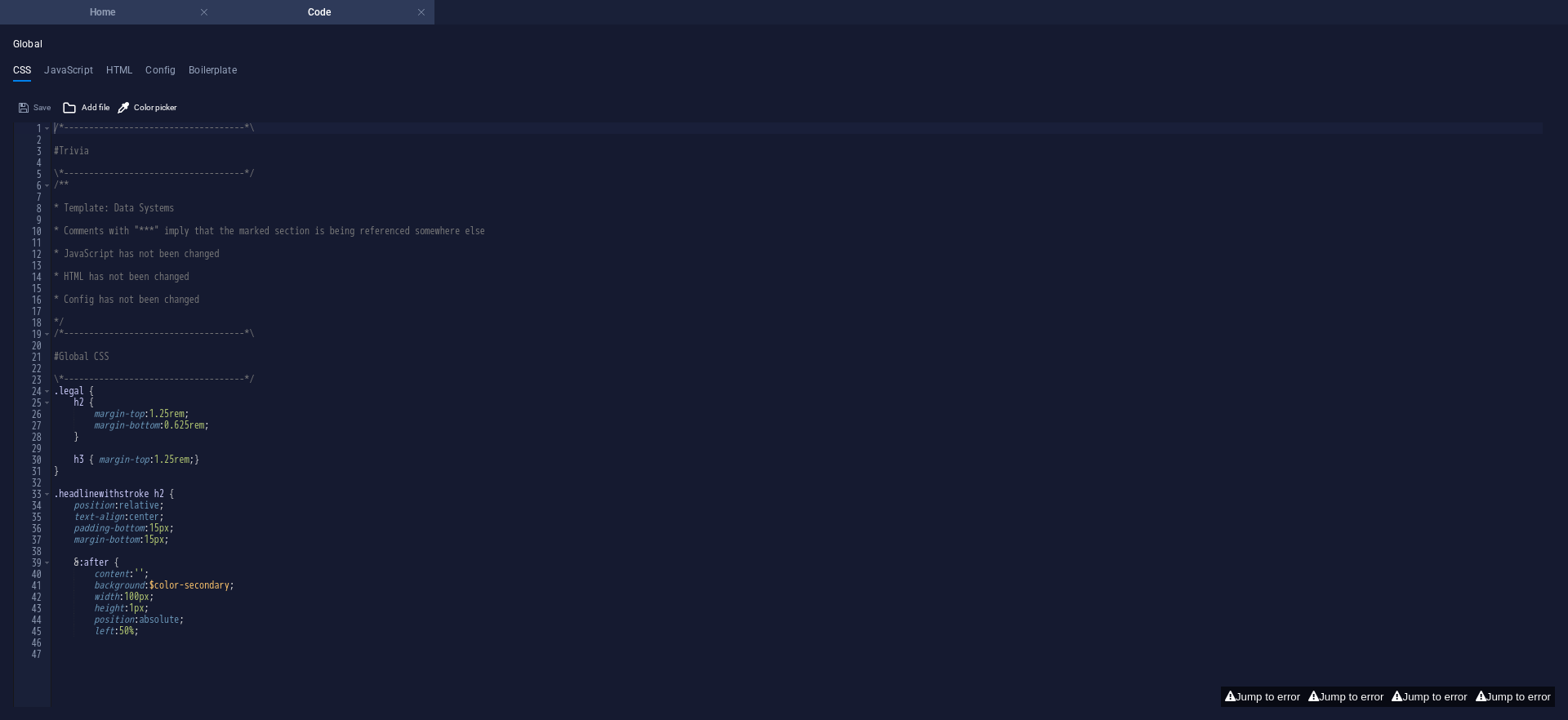 click on "Home" at bounding box center [109, 12] 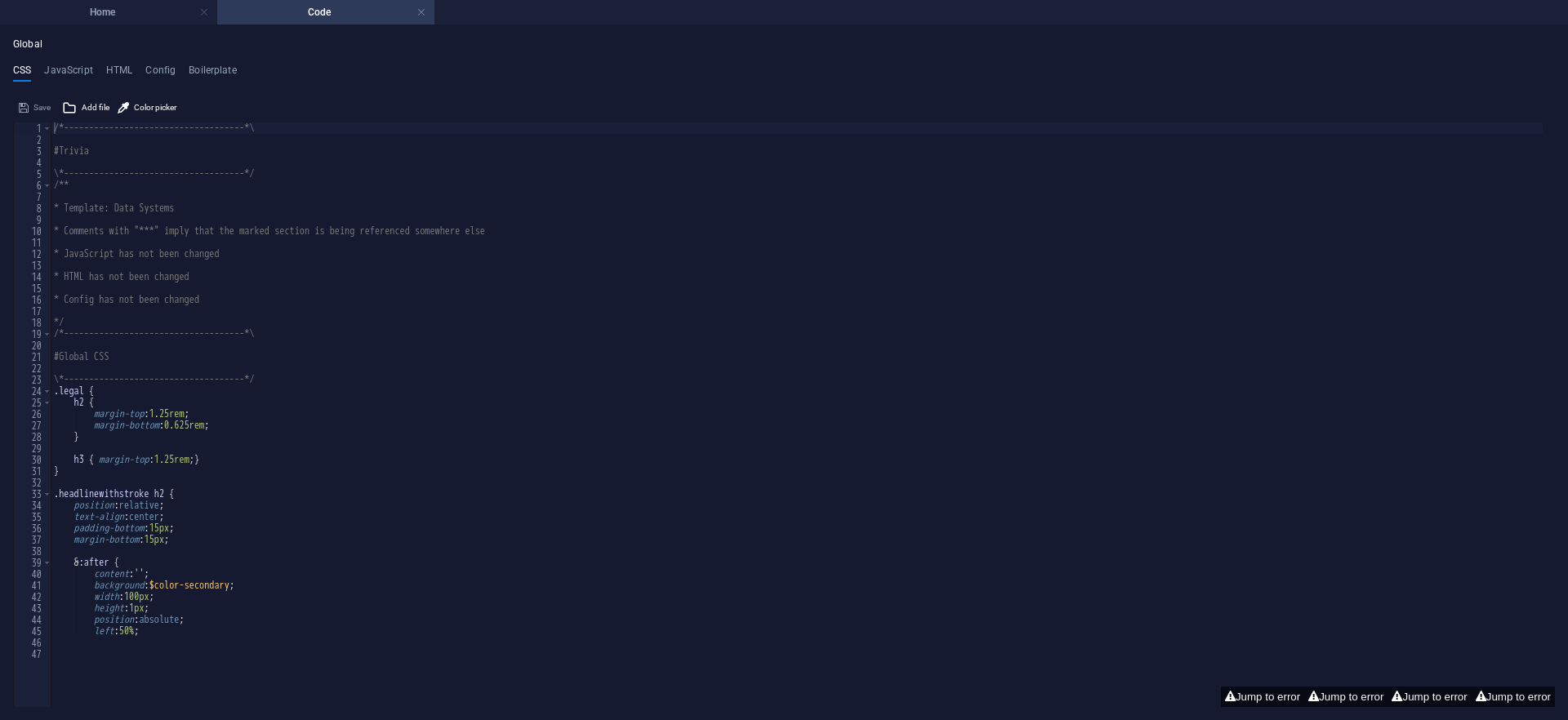 scroll, scrollTop: 306, scrollLeft: 0, axis: vertical 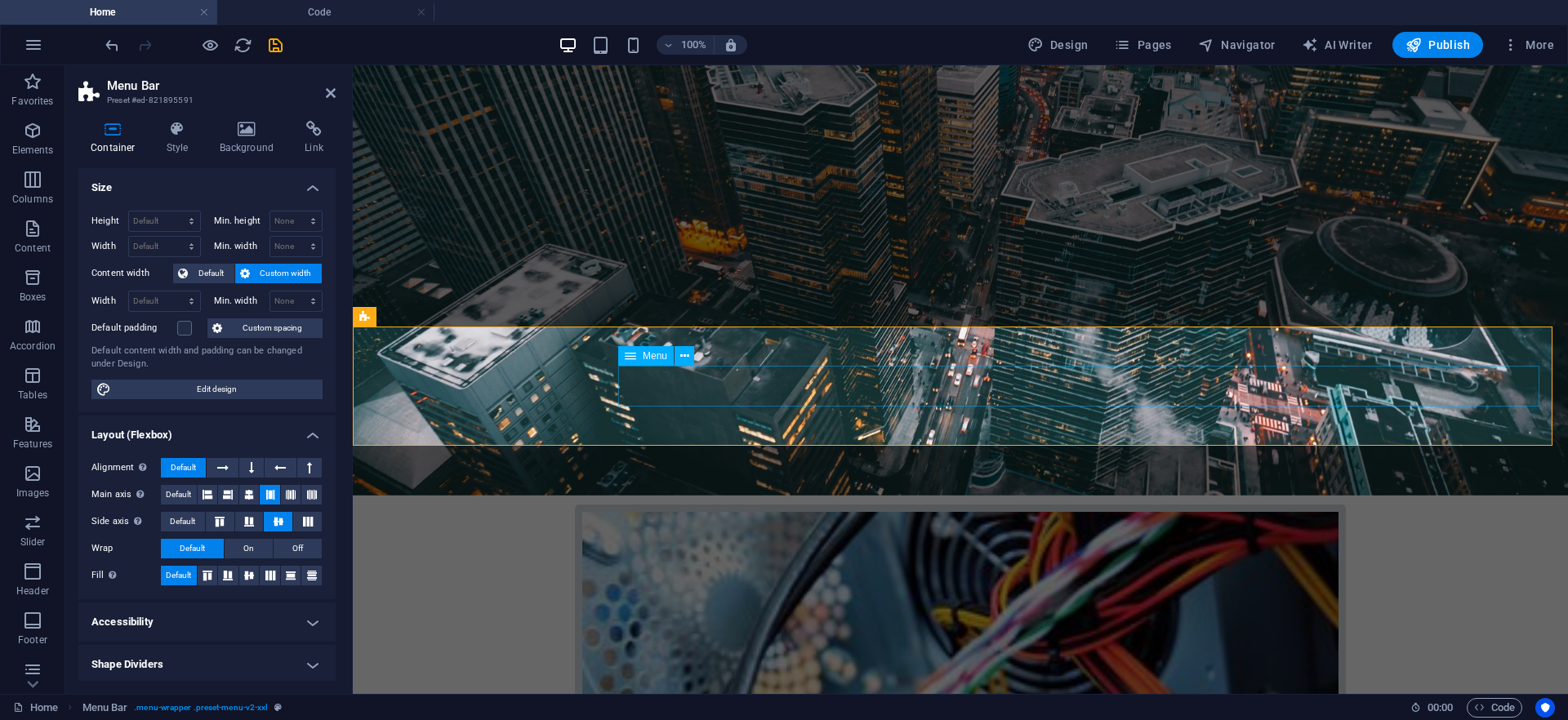 click on "Home Company IT Support Jobs & Career Contact" at bounding box center (960, 2294) 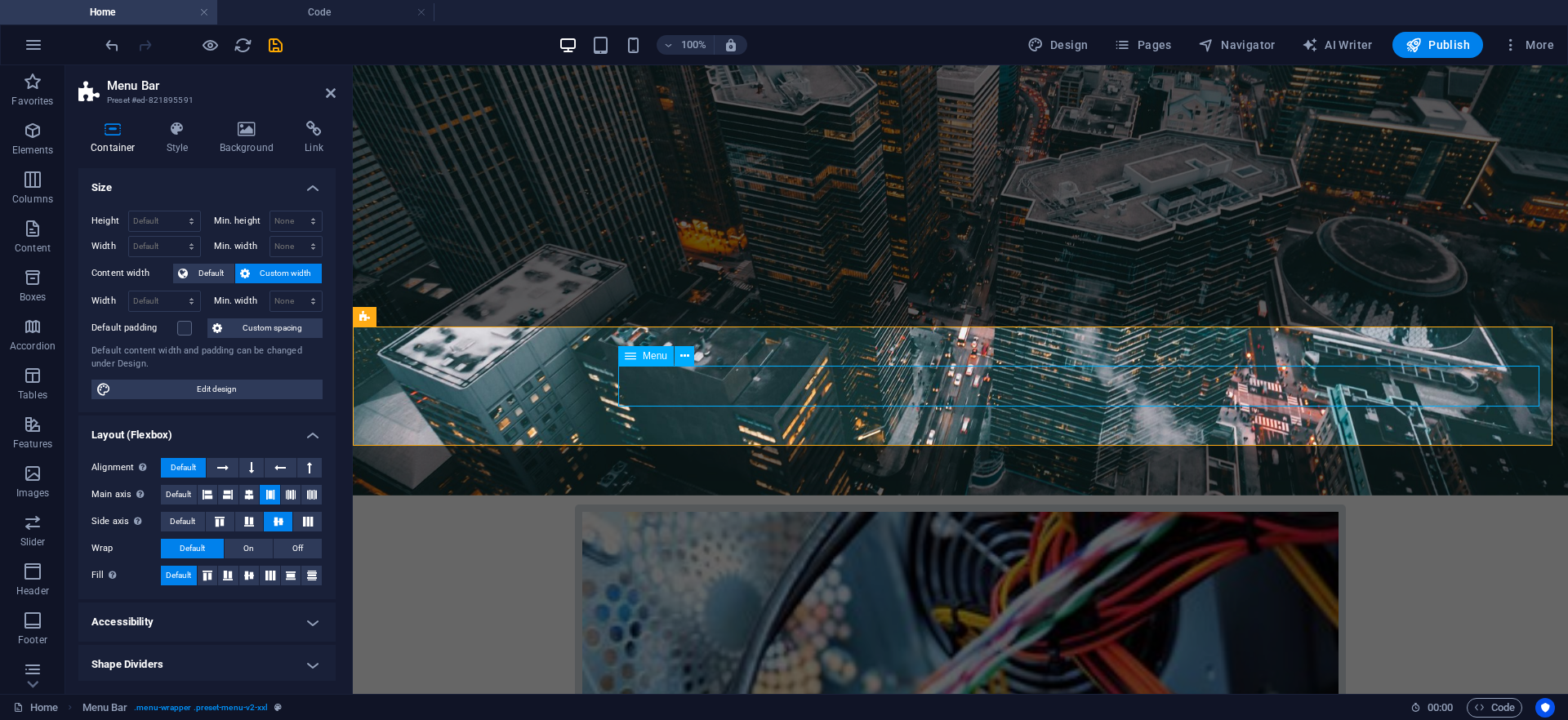 click on "Home Company IT Support Jobs & Career Contact" at bounding box center [960, 2294] 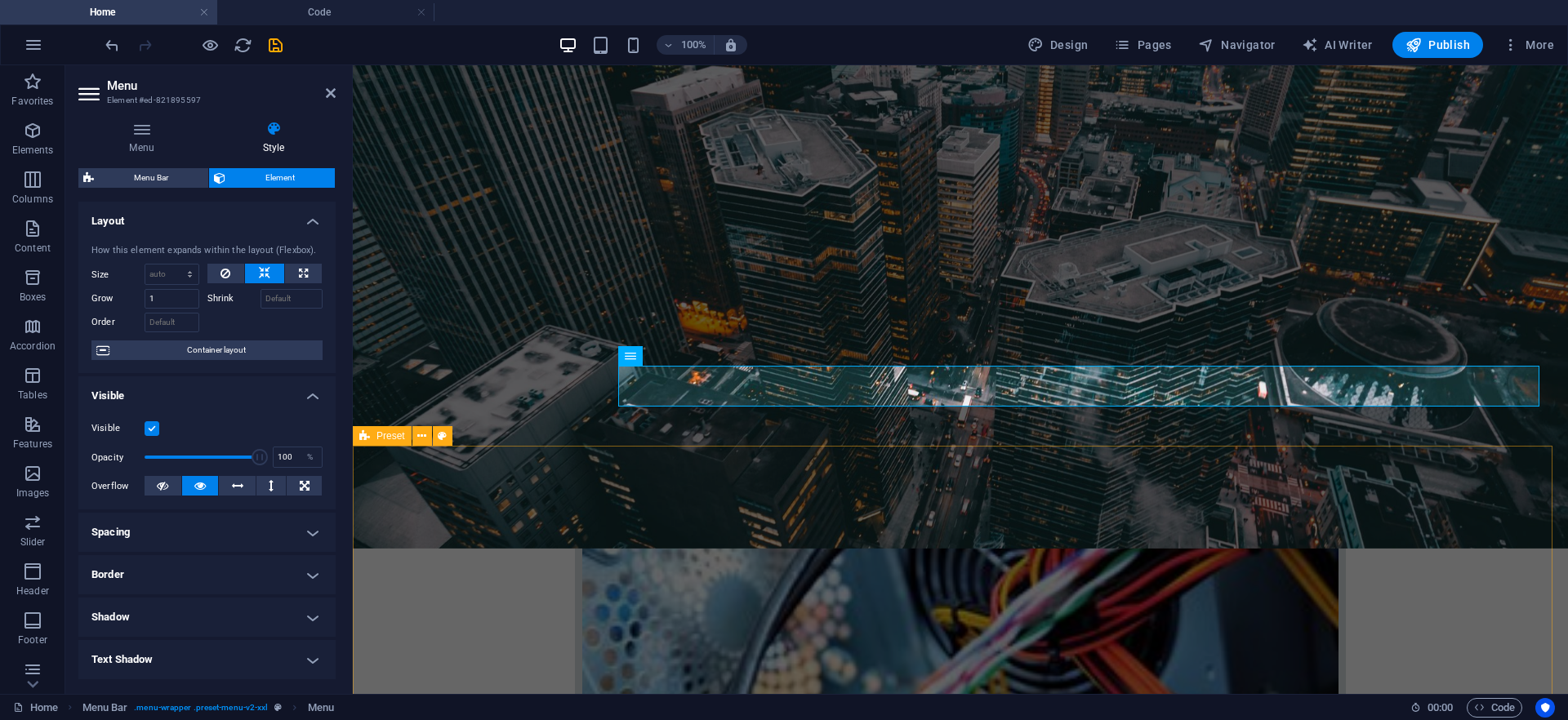 click on "About us Lorem ipsum dolor sit amet, consectetur adipisicing elit. Libero, assumenda, dolore, cum vel modi asperiores consequatur suscipit quidem ducimus eveniet iure expedita consectetur odio voluptatum similique fugit voluptates rem accusamus quae quas dolorem tenetur facere tempora maiores adipisci reiciendis accusantium voluptatibus id voluptate tempore dolor harum nisi amet! Nobis, eaque.Lorem ipsum dolor sit amet, consectetur adipisicing elit. Libero, assumenda, dolore, cum vel modi asperiores consequatur suscipit quidem ducimus eveniet iure expedita consectetur odio voluptatum similique fugit voluptates rem accusamus quae quas dolorem tenetur facere tempora maiores adipisci reiciendis accusantium voluptatibus id voluptate tempore dolor harum nisi amet! Nobis, eaque." at bounding box center [960, 2493] 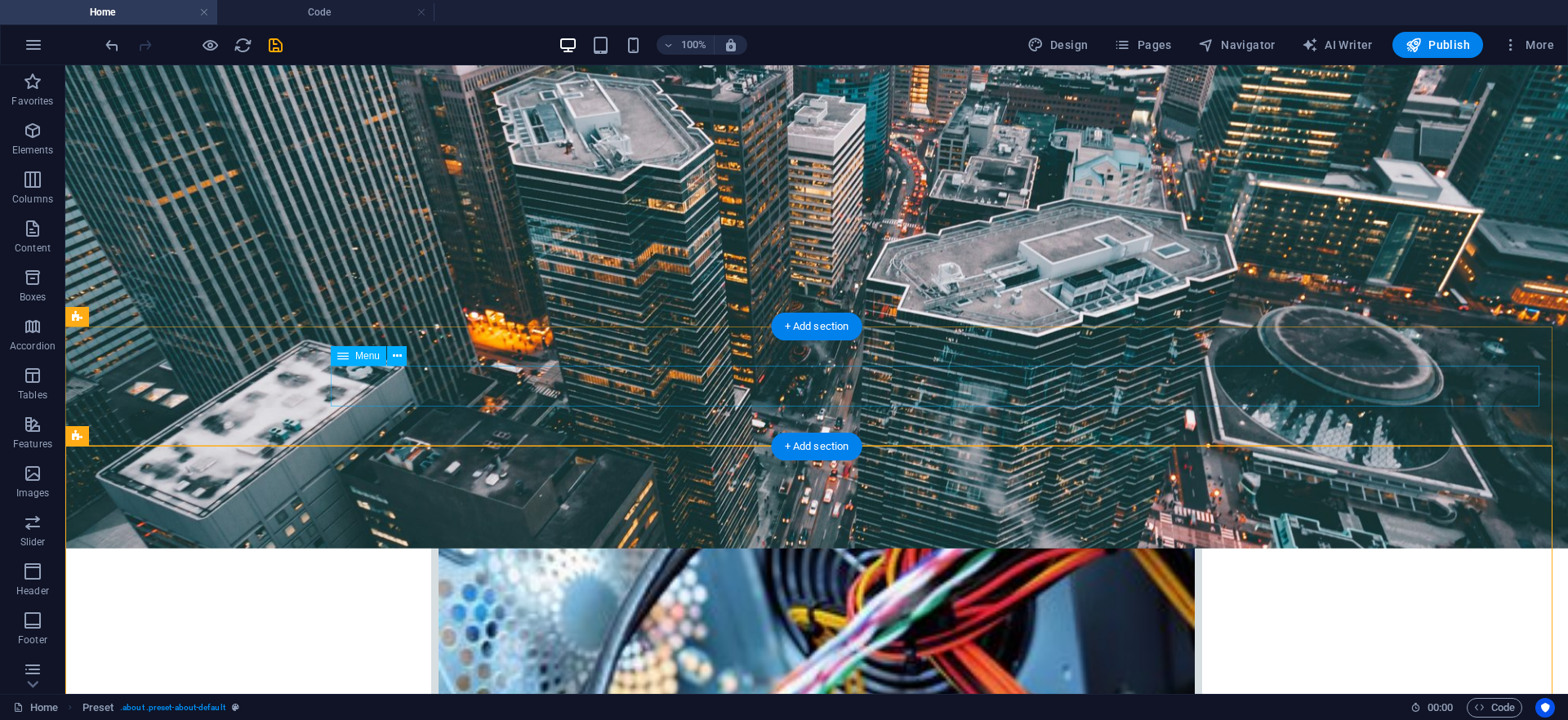 click on "Home Company IT Support Jobs & Career Contact" at bounding box center [817, 2294] 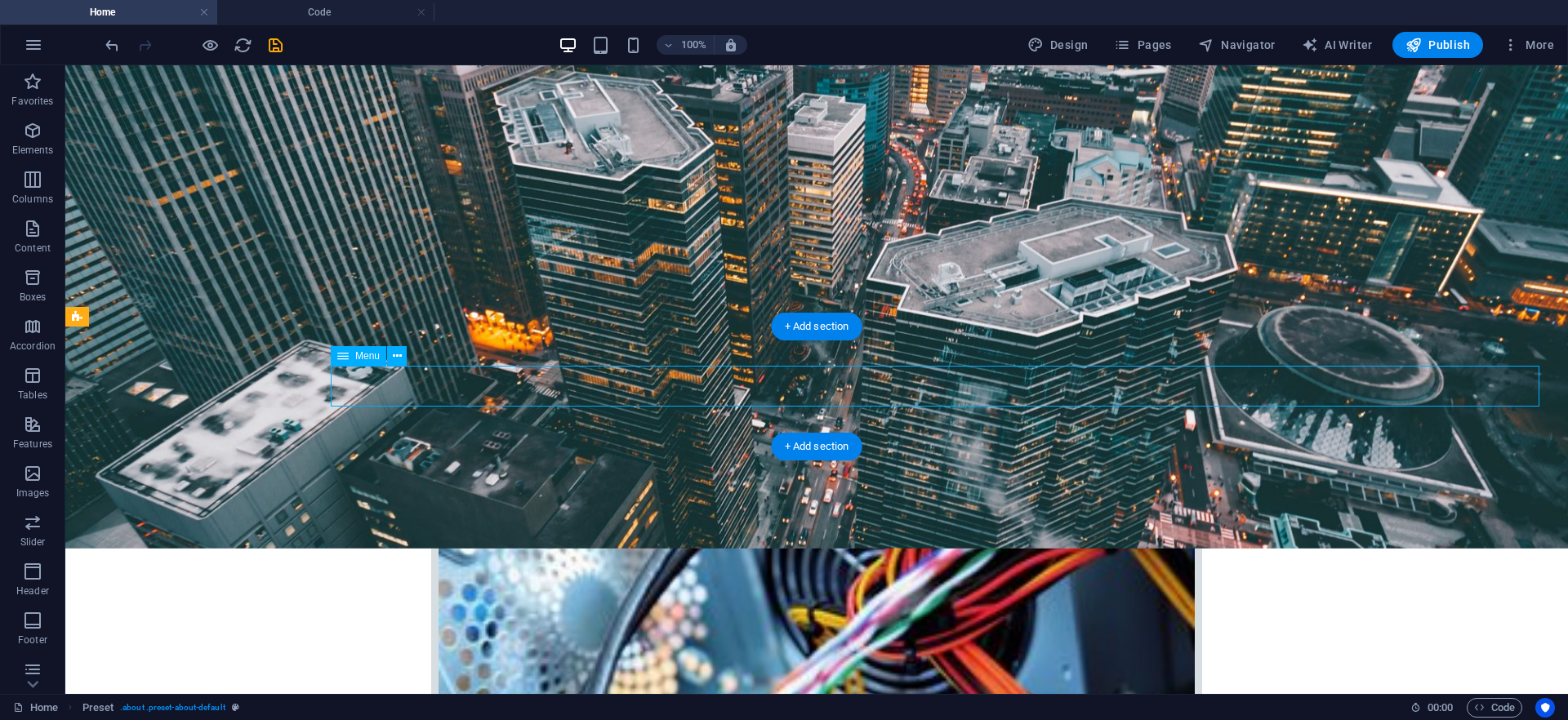 click on "Home Company IT Support Jobs & Career Contact" at bounding box center (817, 2294) 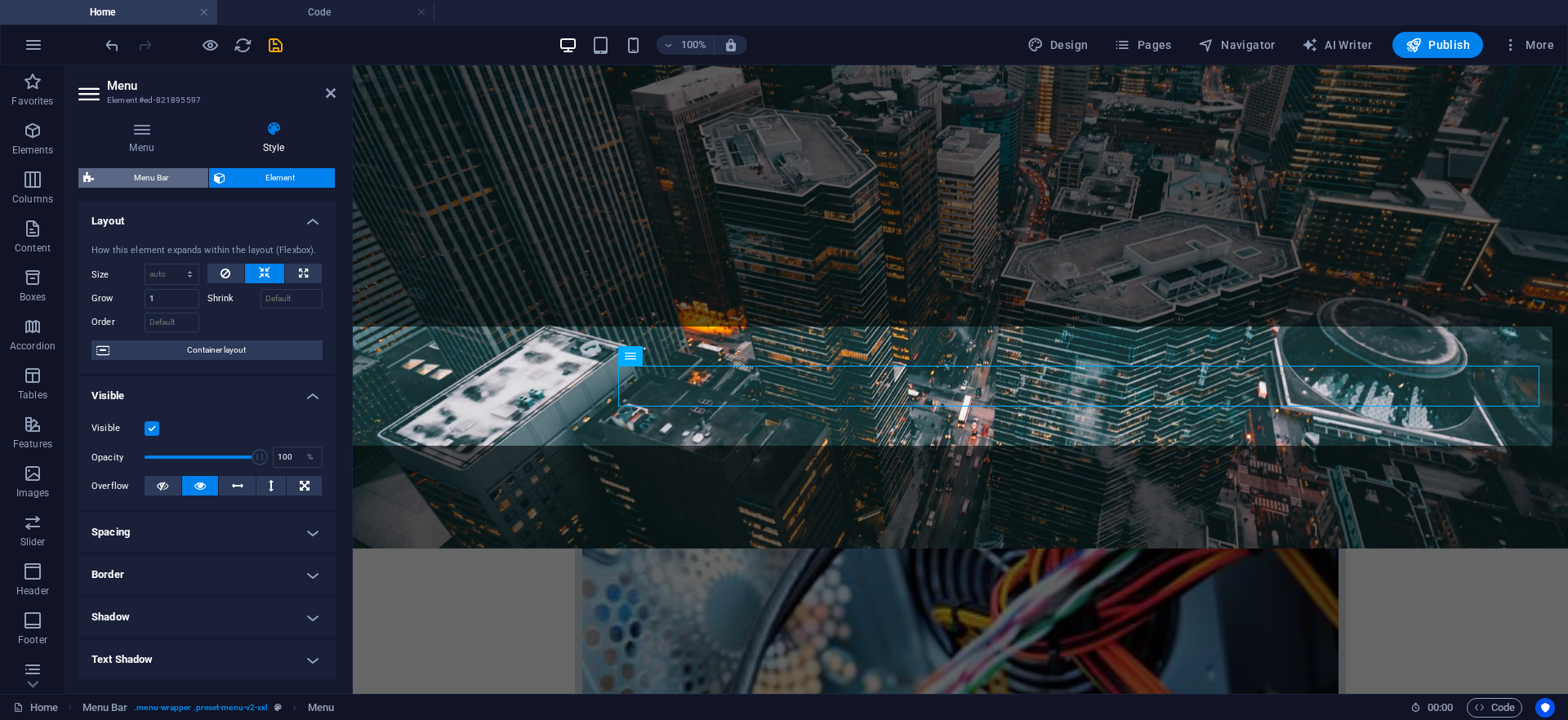 click on "Menu Bar" at bounding box center [151, 178] 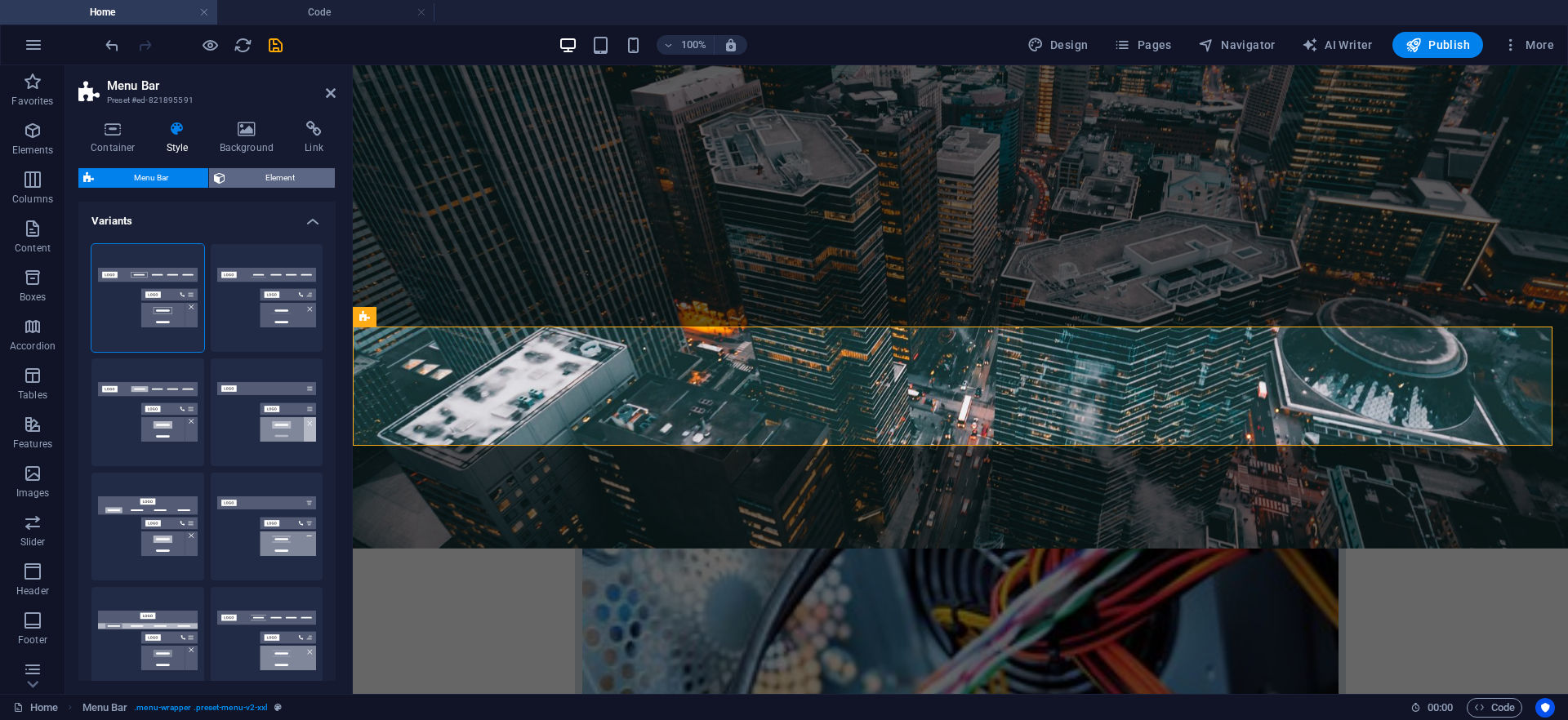 click on "Element" at bounding box center (280, 178) 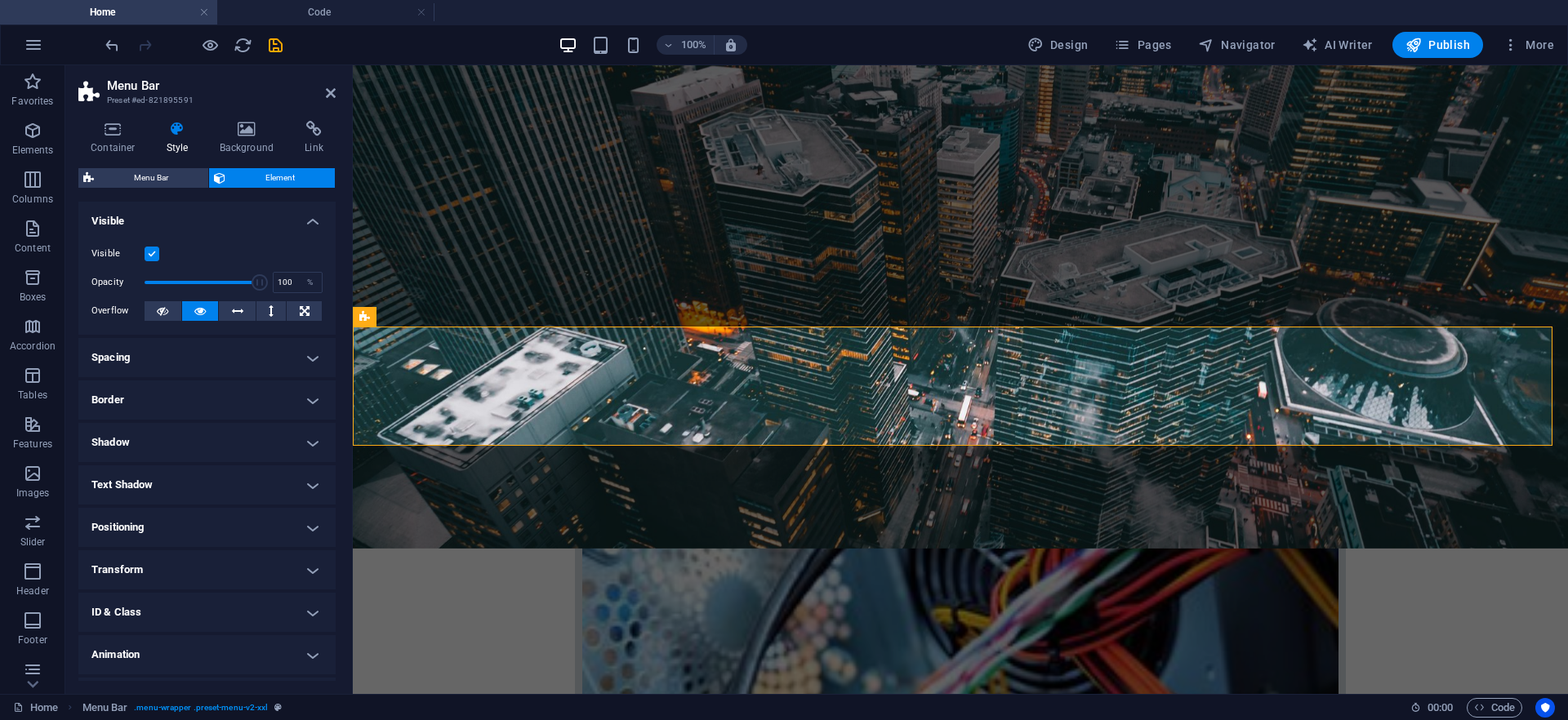 click on "Spacing" at bounding box center (207, 358) 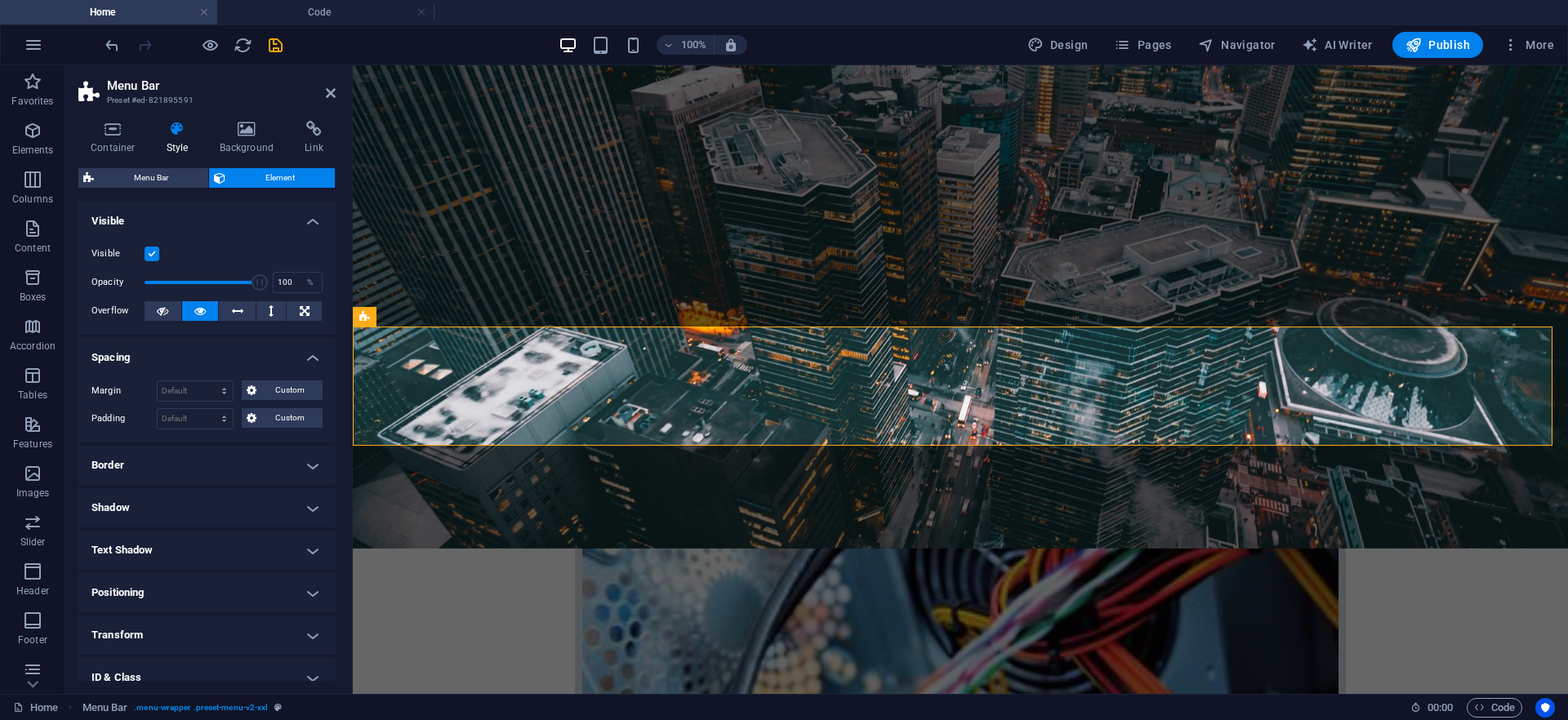 click on "Spacing" at bounding box center [207, 353] 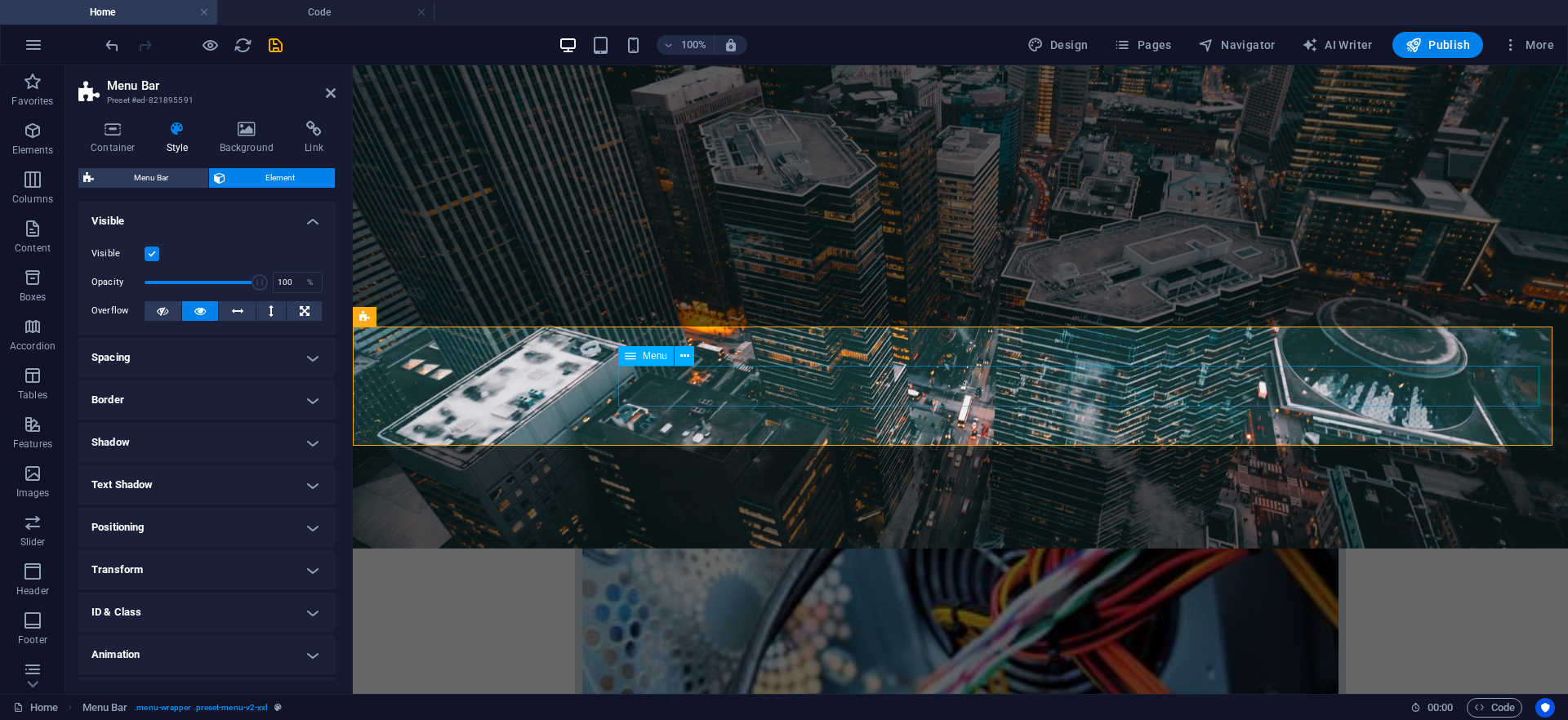click on "Home Company IT Support Jobs & Career Contact" at bounding box center (960, 2294) 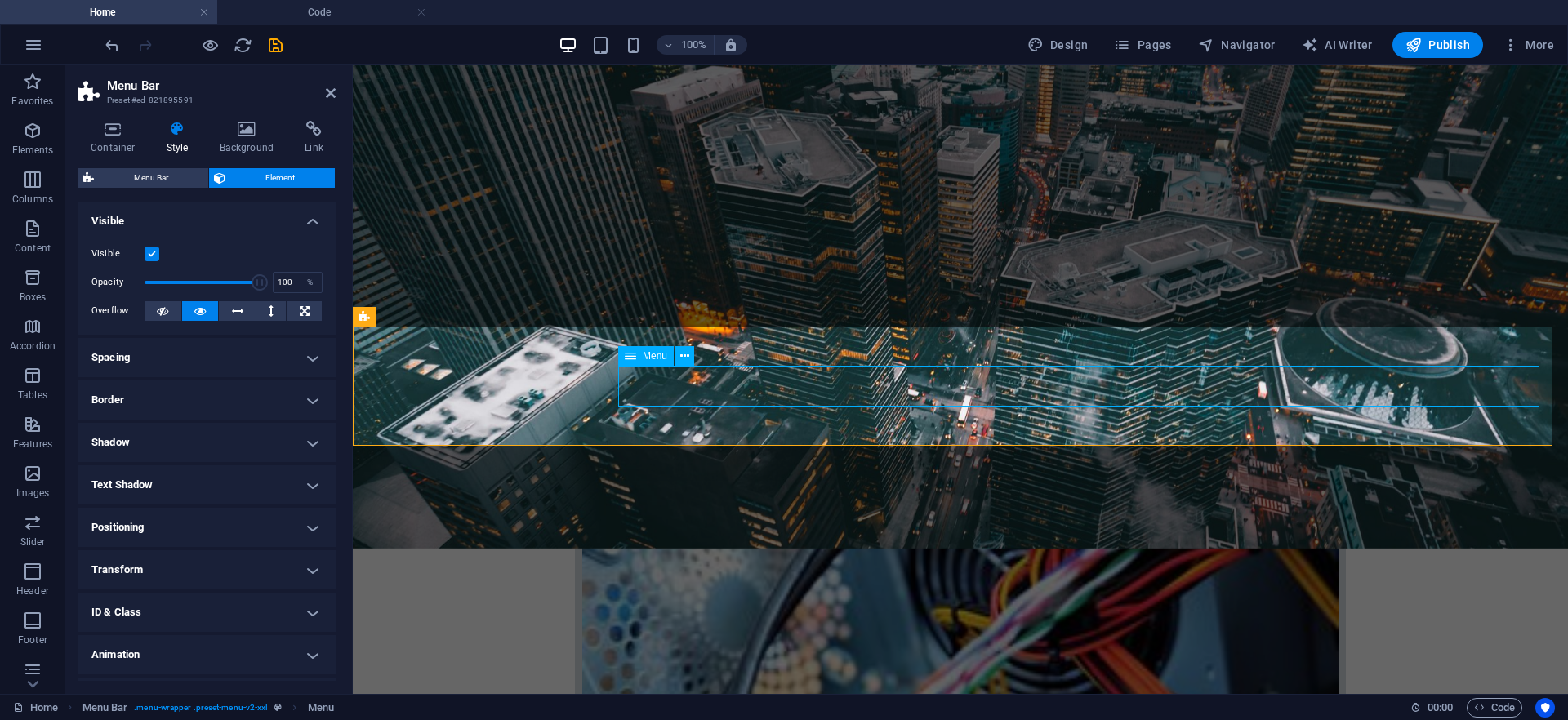 click on "Home Company IT Support Jobs & Career Contact" at bounding box center (960, 2294) 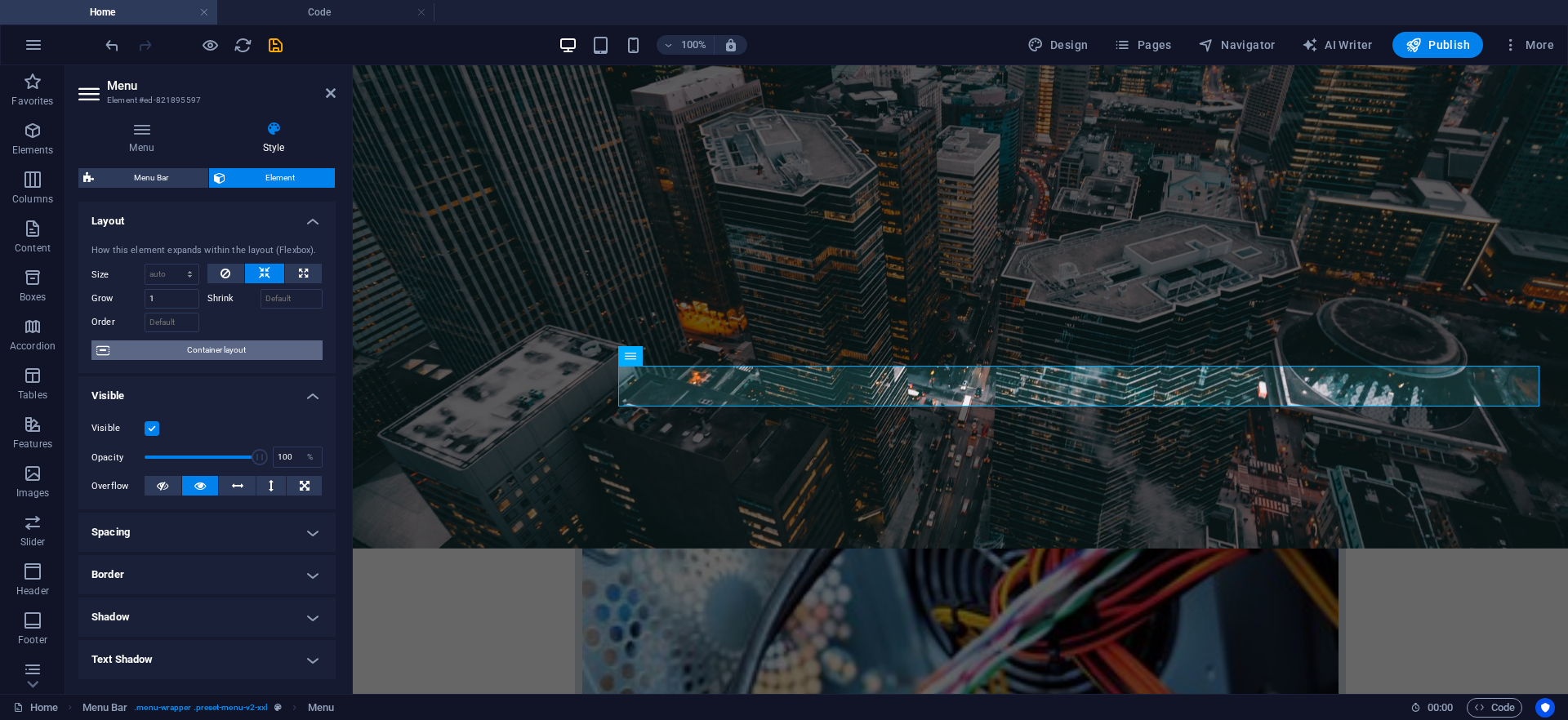 click on "Container layout" at bounding box center (216, 350) 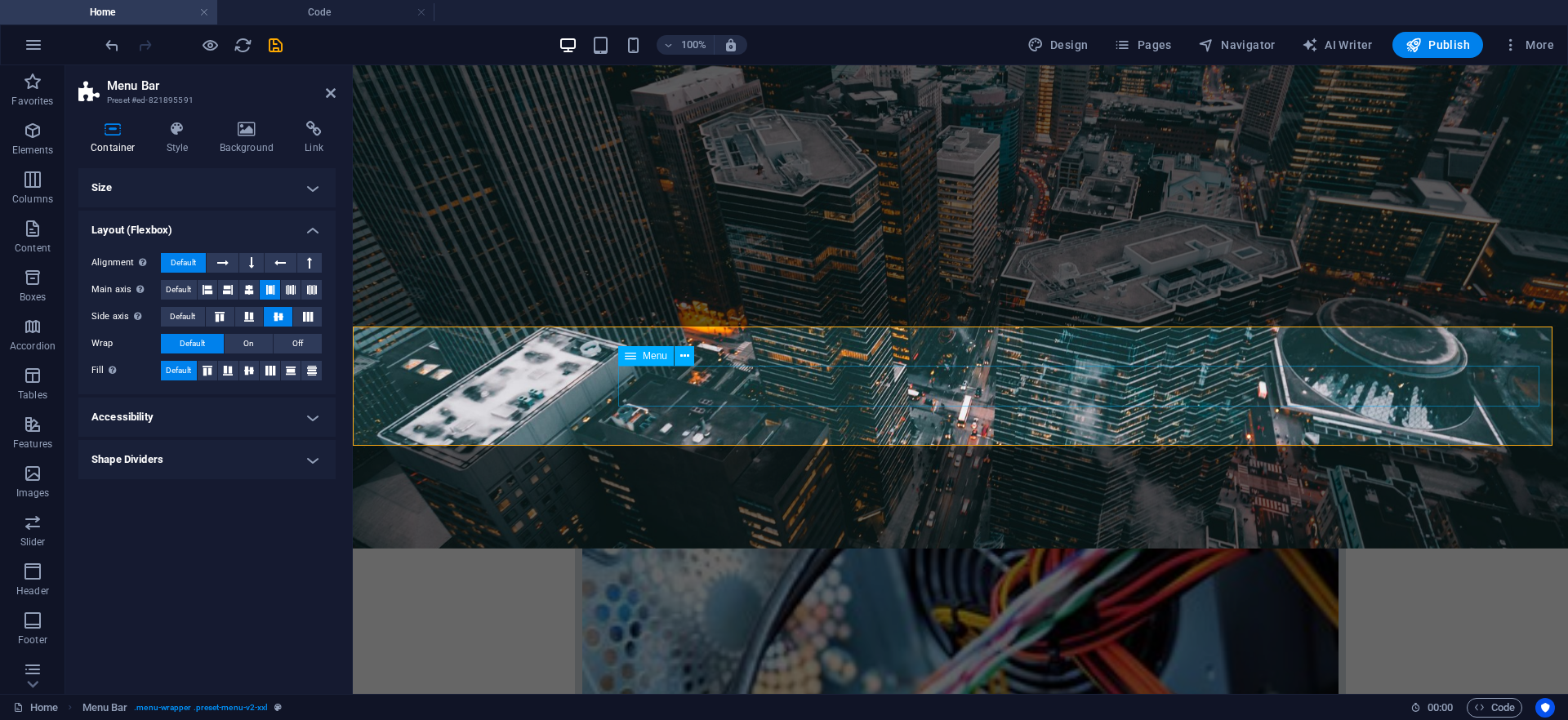 click on "Home Company IT Support Jobs & Career Contact" at bounding box center [960, 2294] 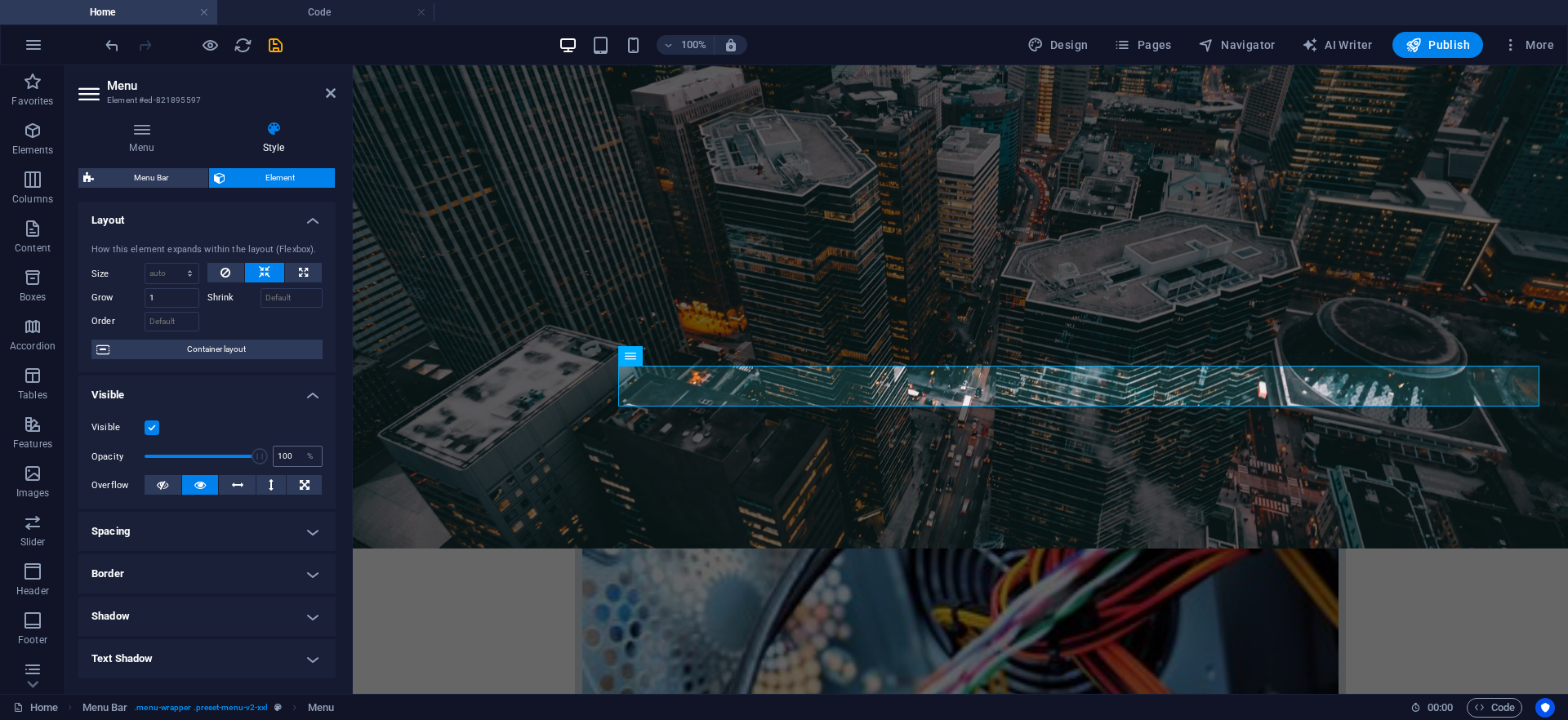 scroll, scrollTop: 0, scrollLeft: 0, axis: both 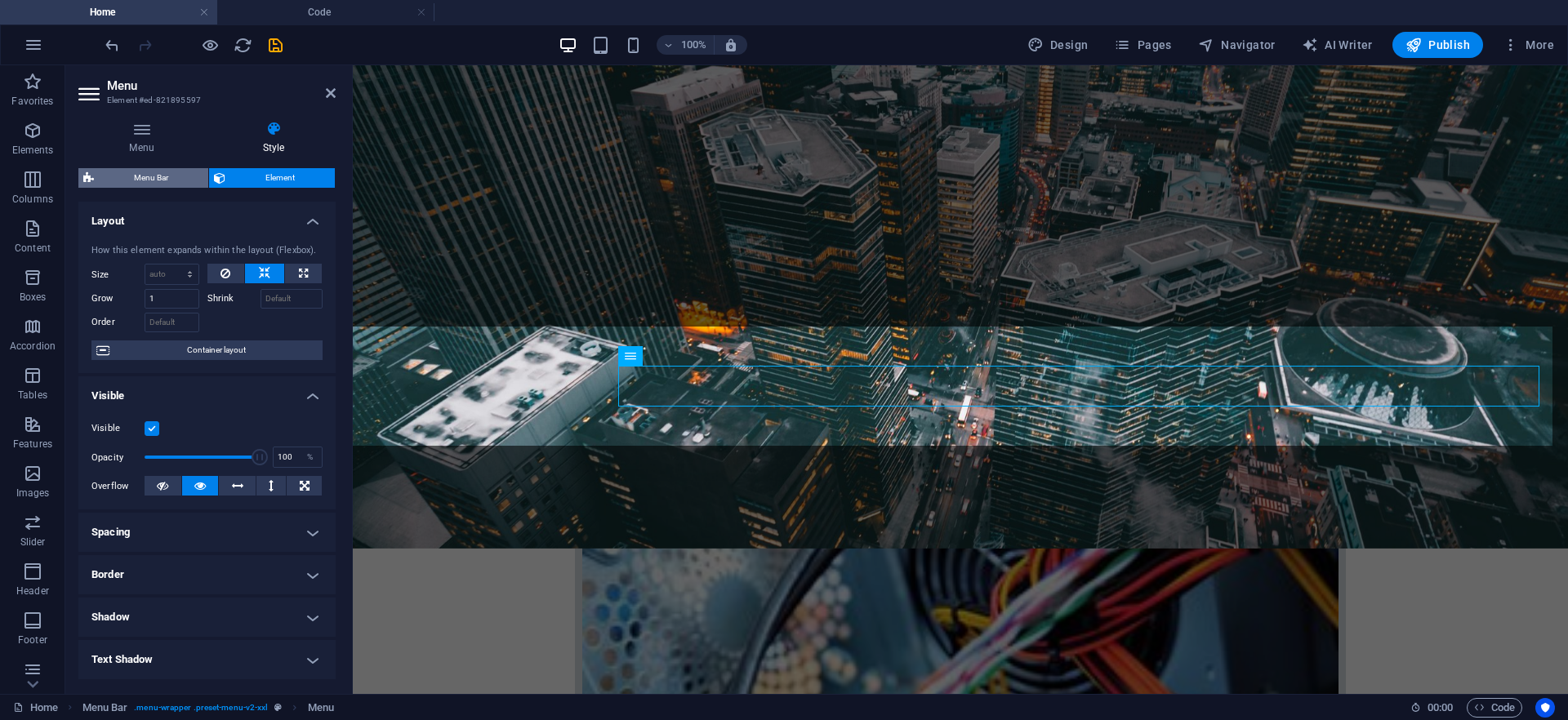 click on "Menu Bar" at bounding box center [151, 178] 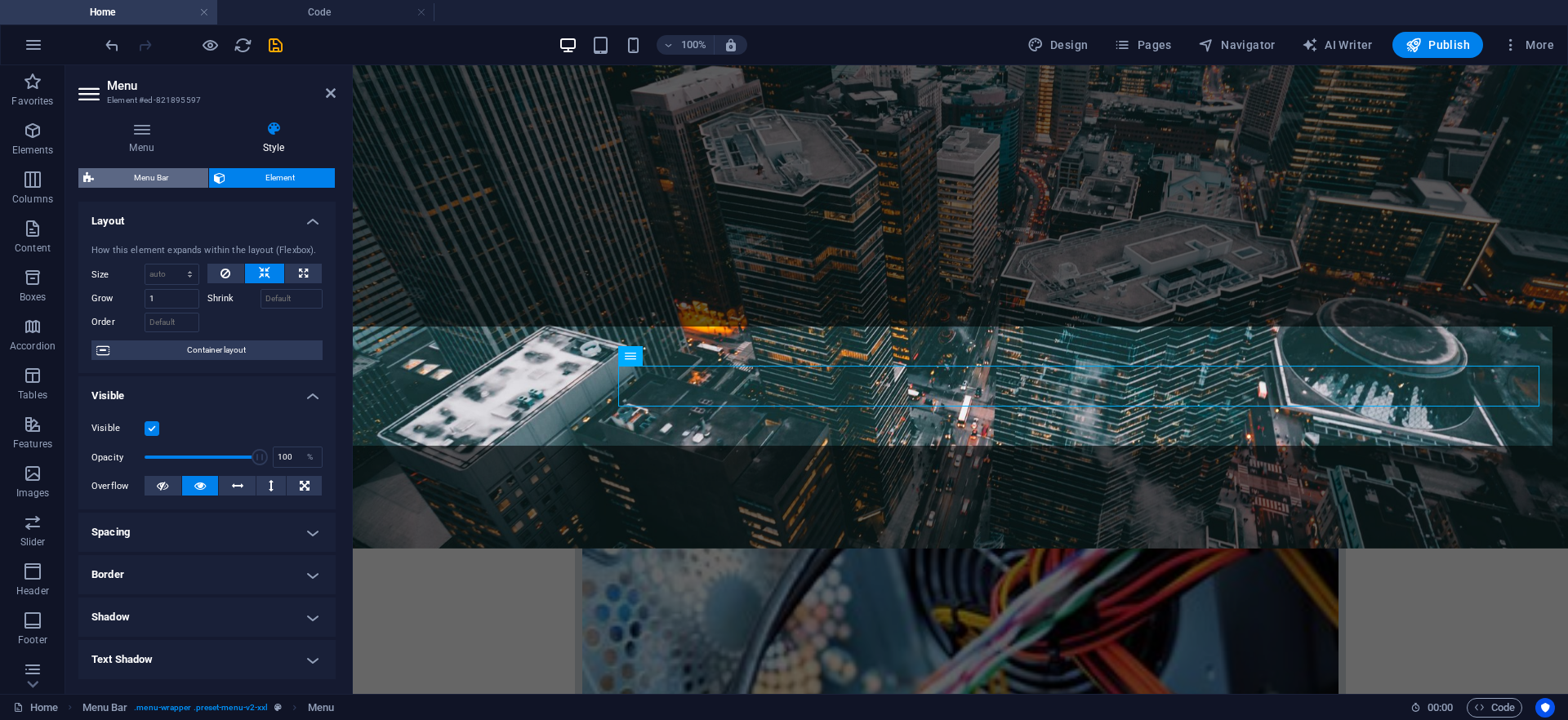 select on "px" 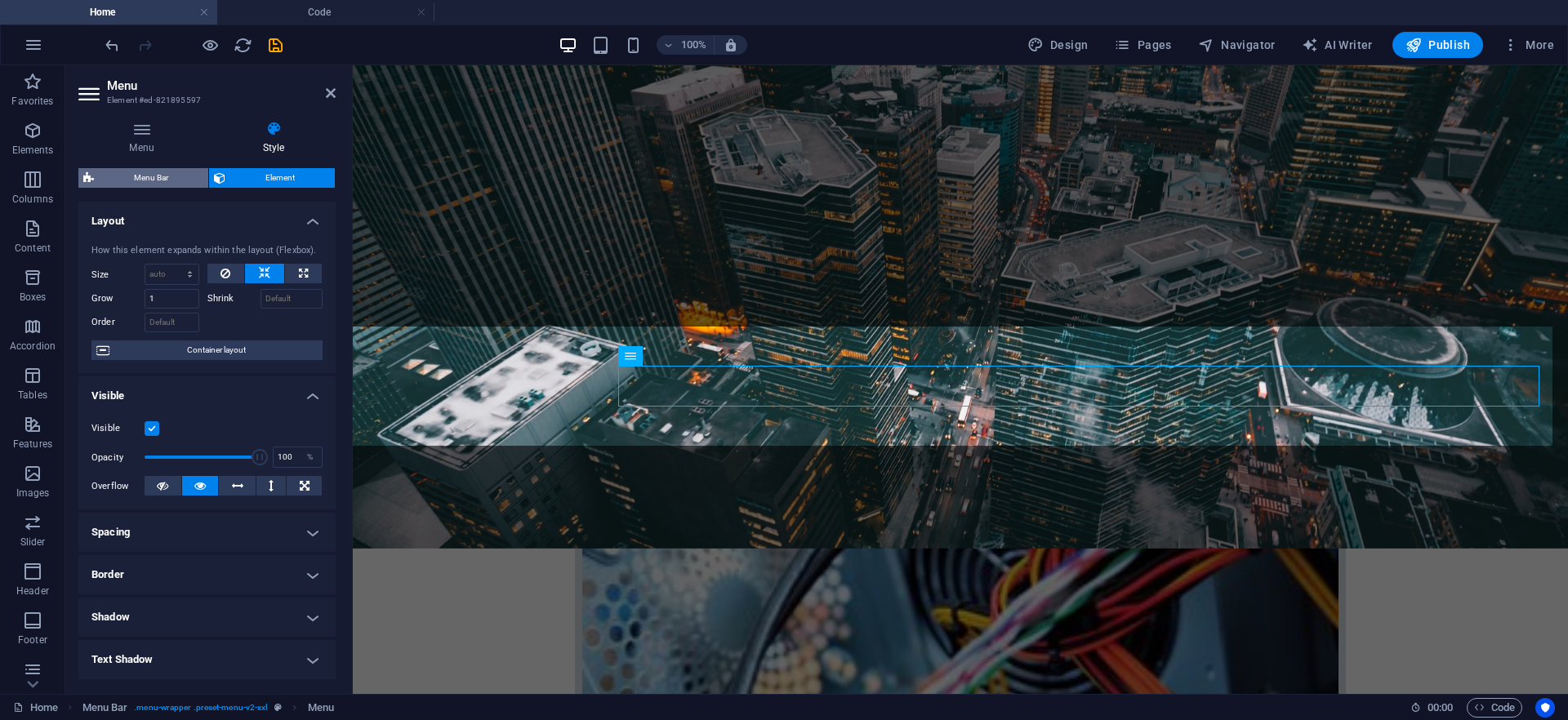 select on "px" 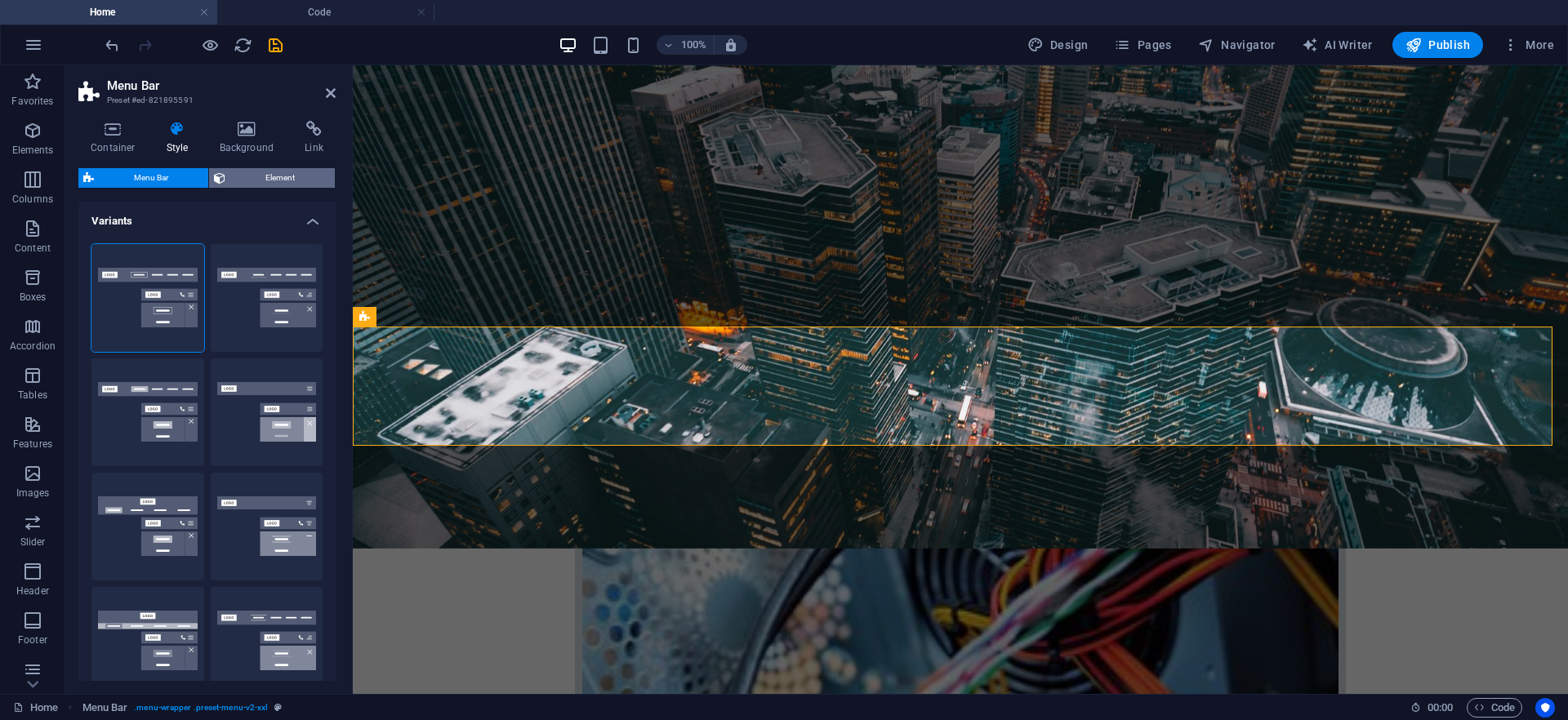 click on "Element" at bounding box center (280, 178) 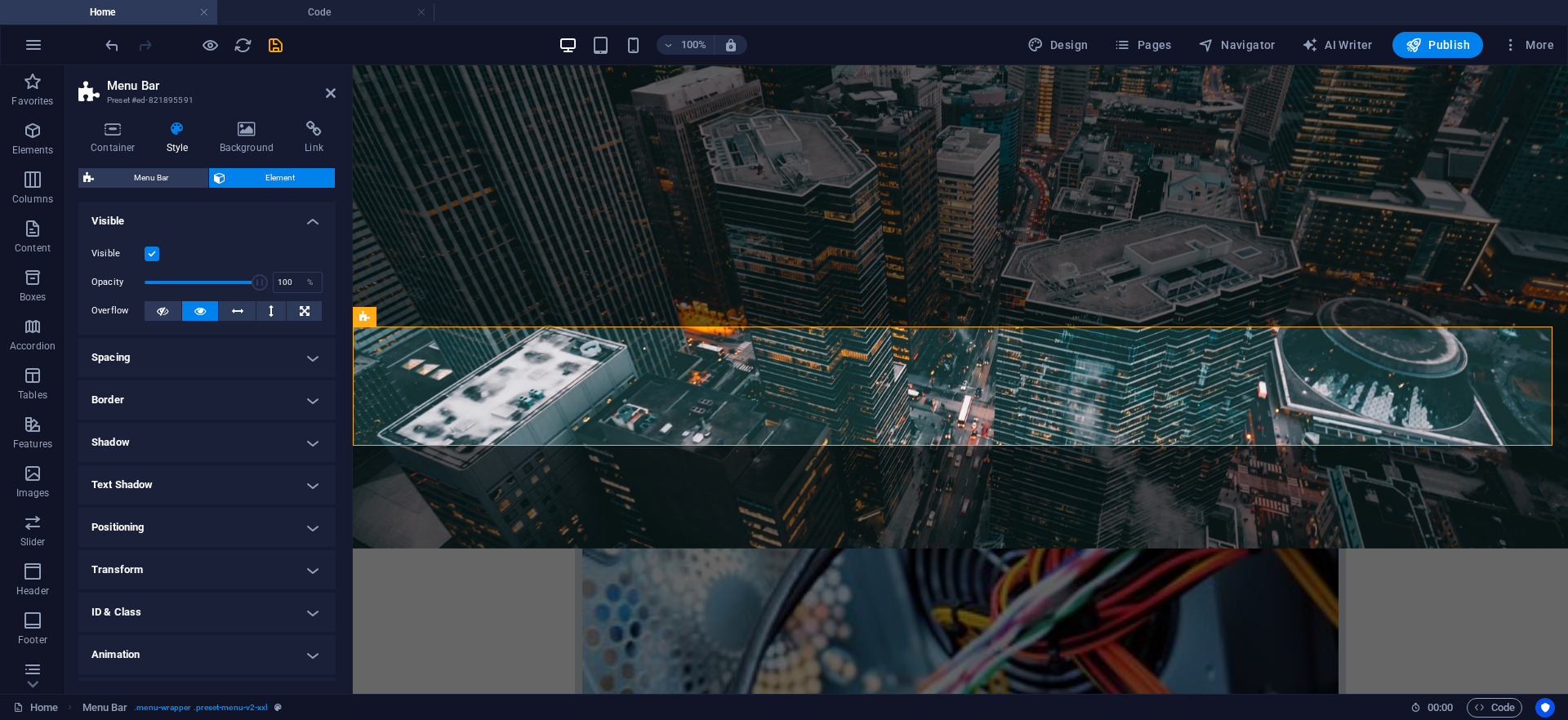 click on "Border" at bounding box center [207, 400] 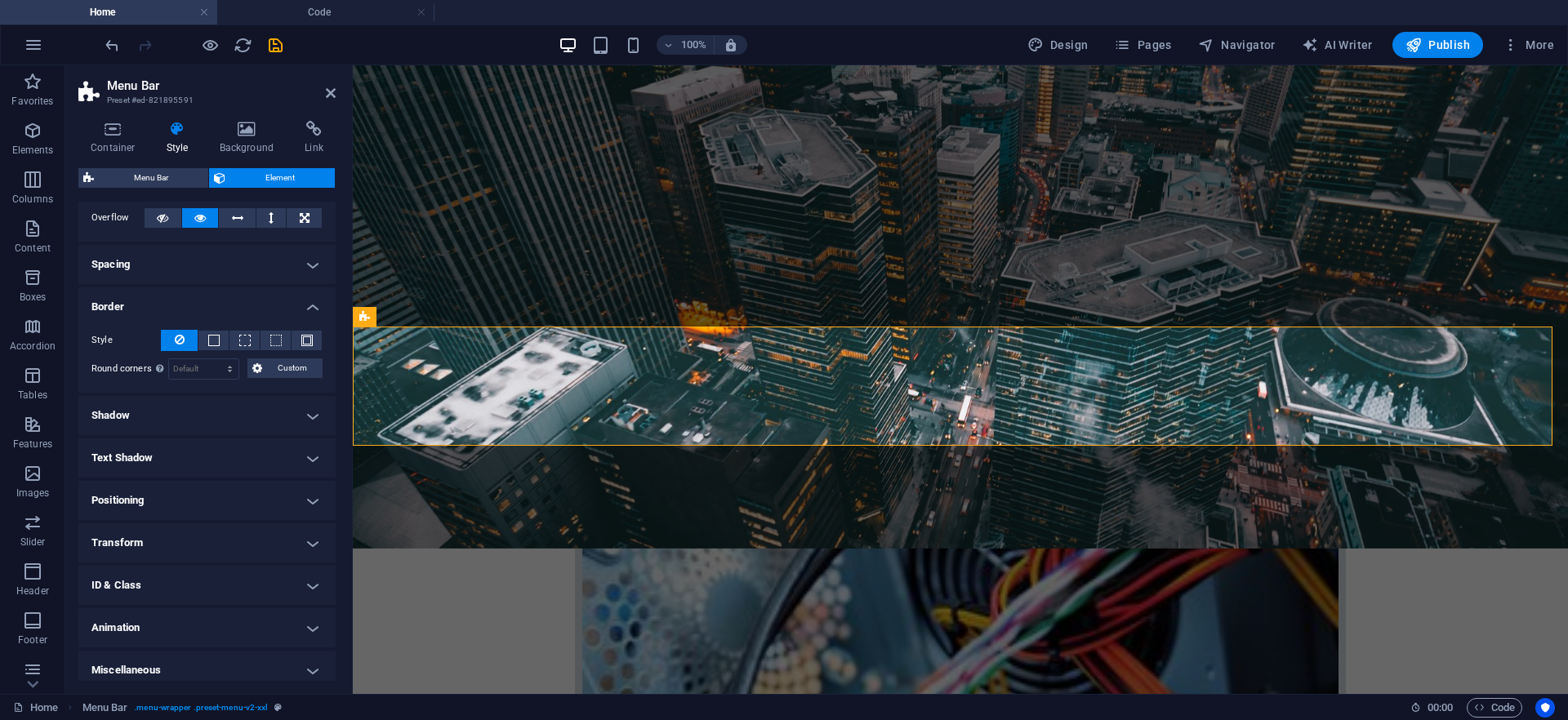 scroll, scrollTop: 102, scrollLeft: 0, axis: vertical 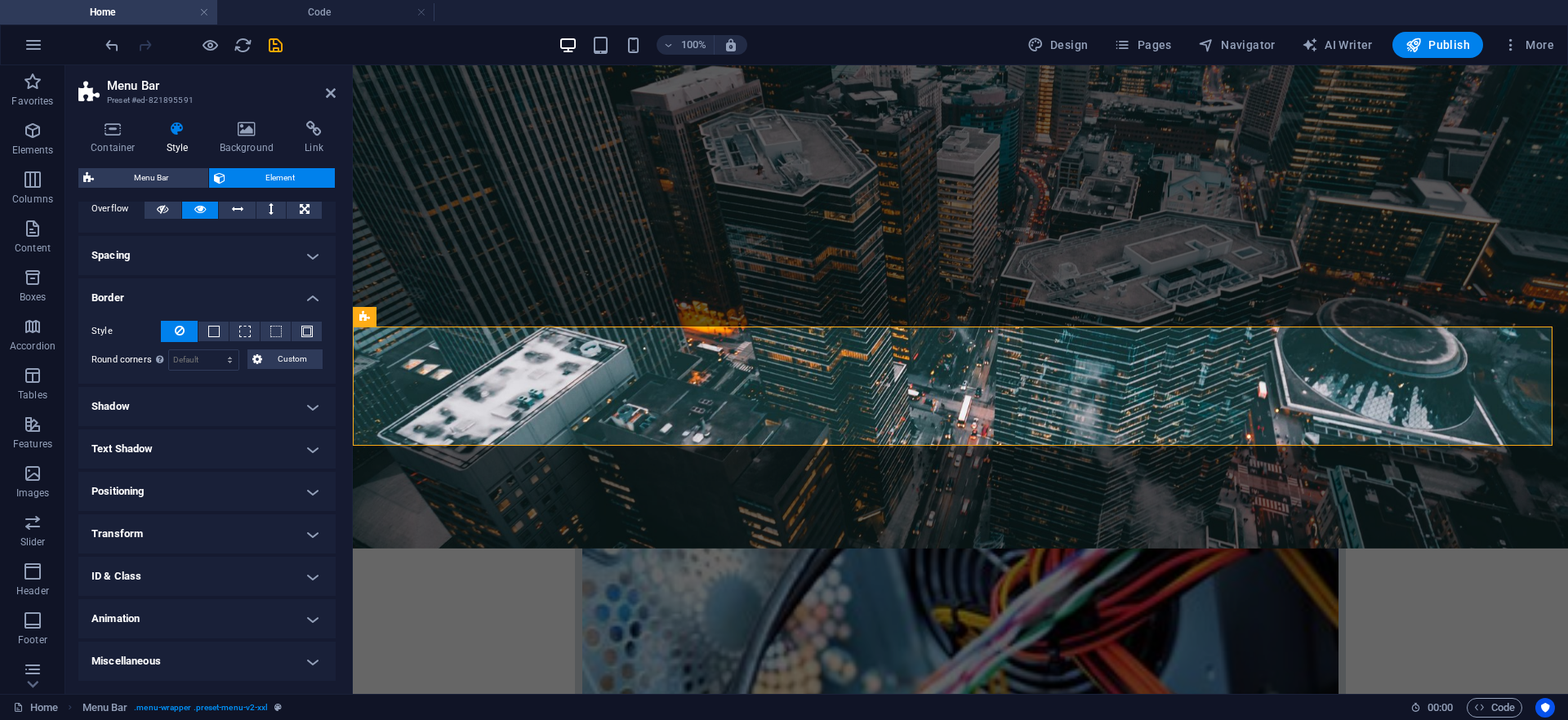 click on "Shadow" at bounding box center [207, 407] 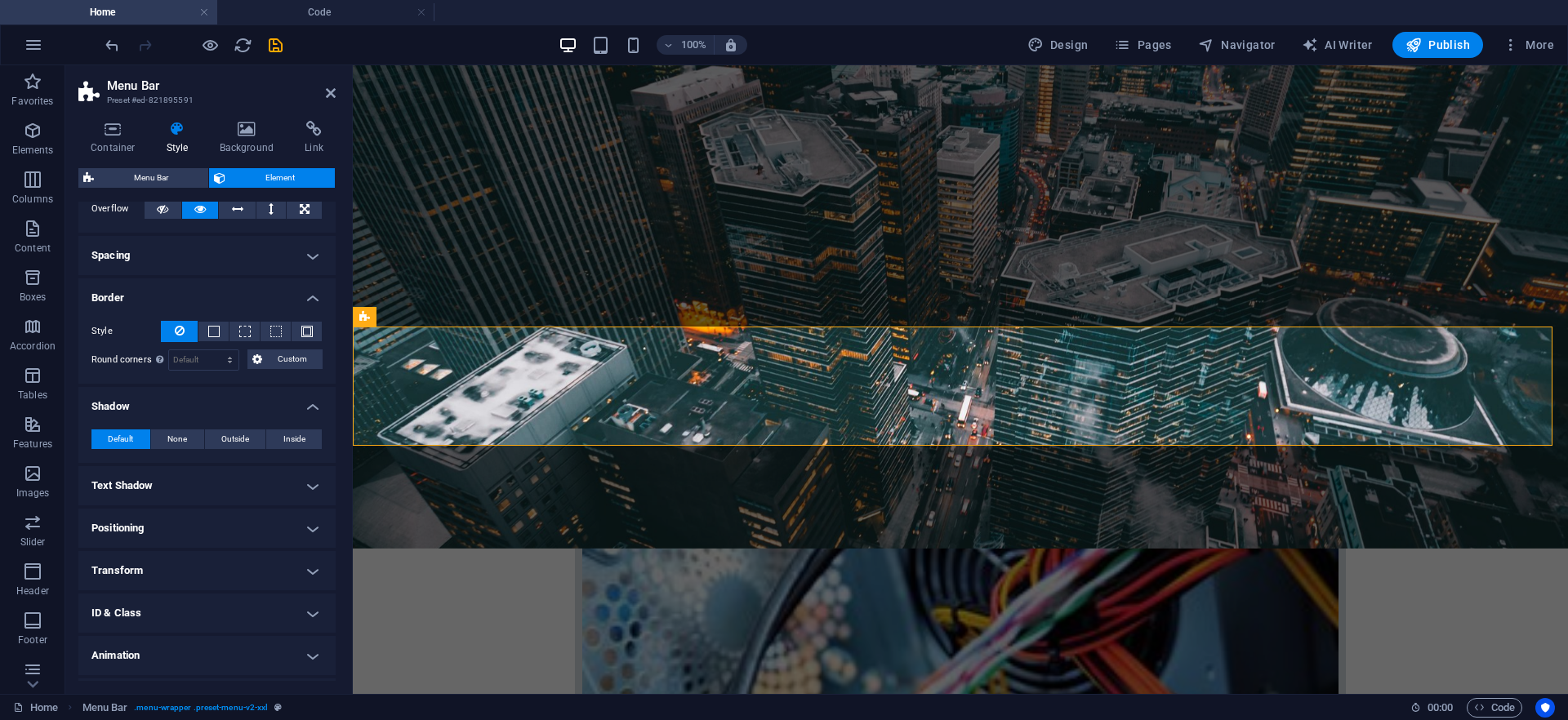click on "Text Shadow" at bounding box center [207, 486] 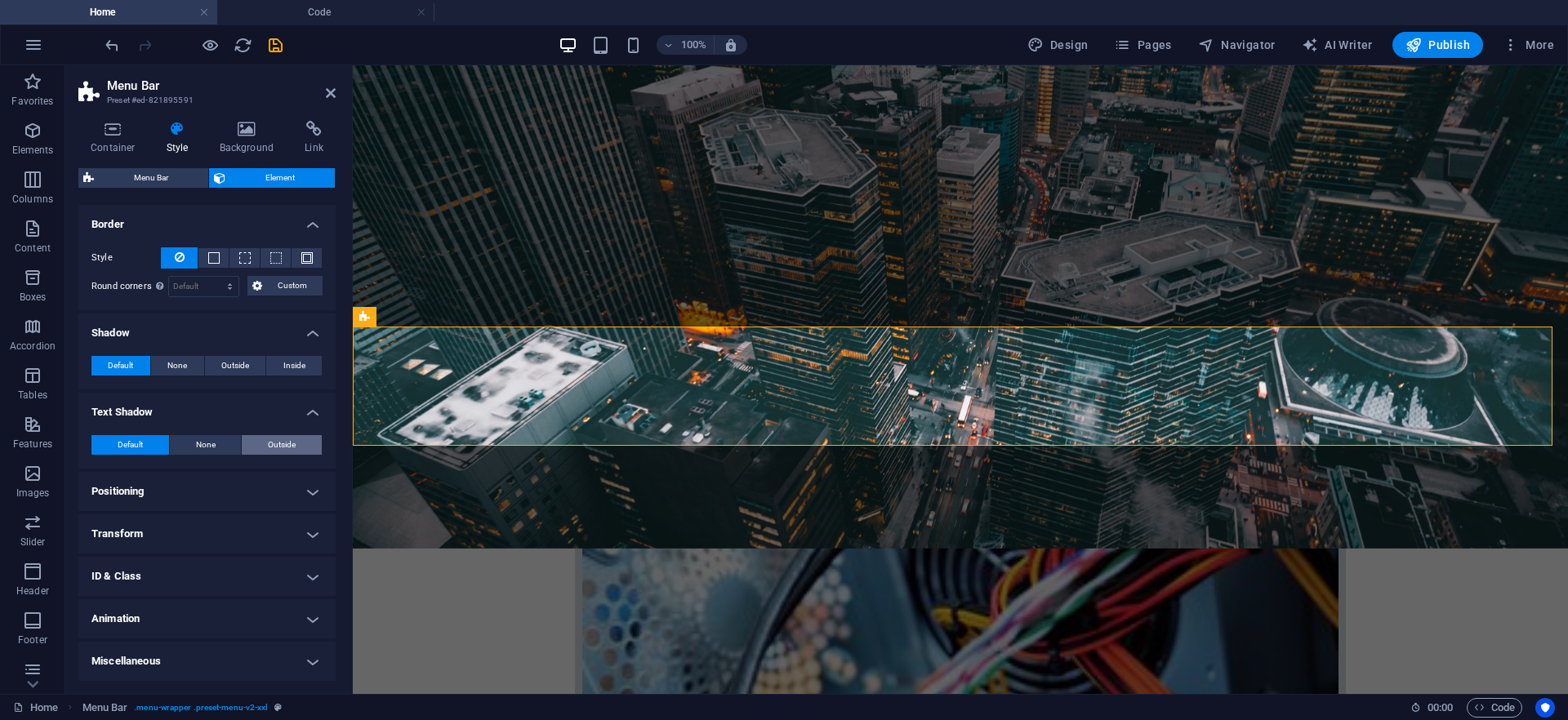 scroll, scrollTop: 0, scrollLeft: 0, axis: both 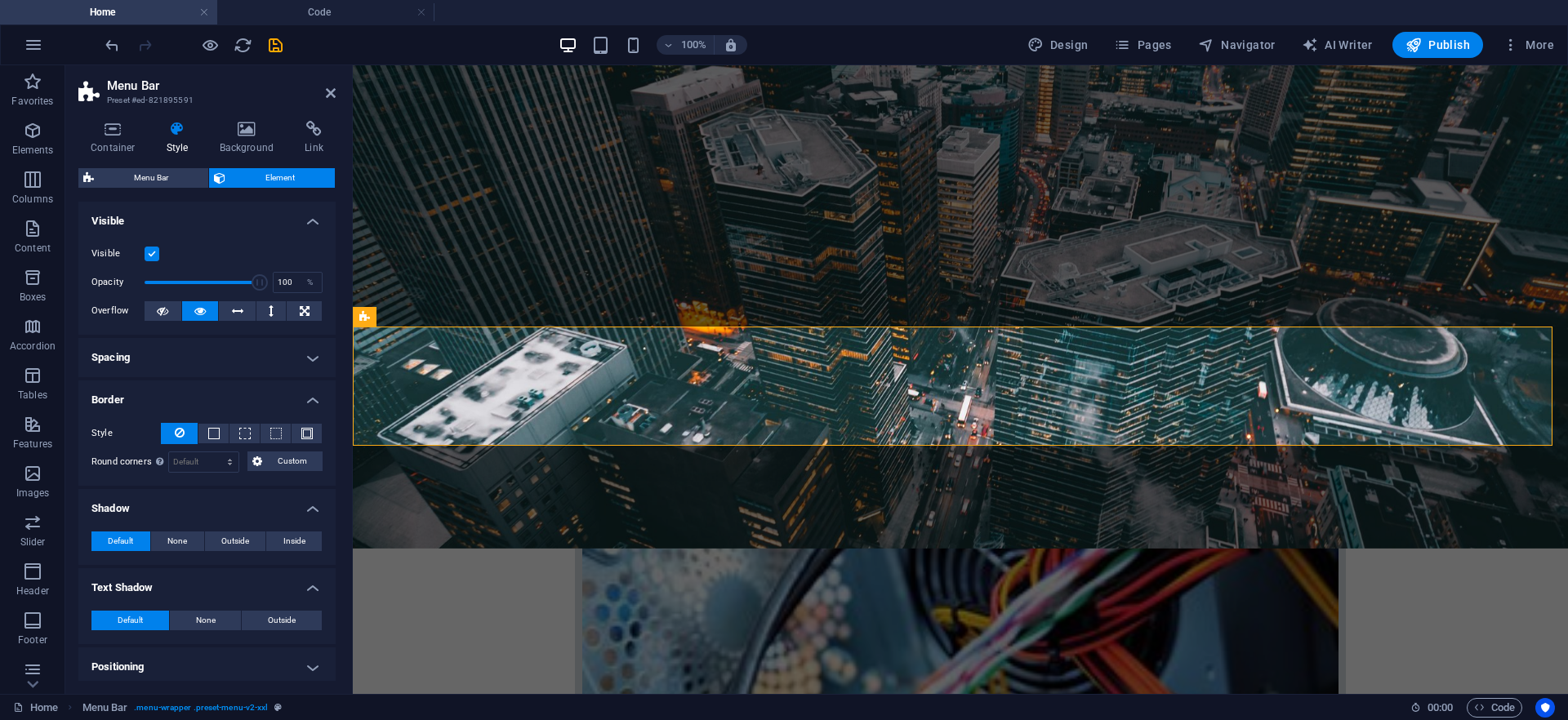 click on "Spacing" at bounding box center (207, 358) 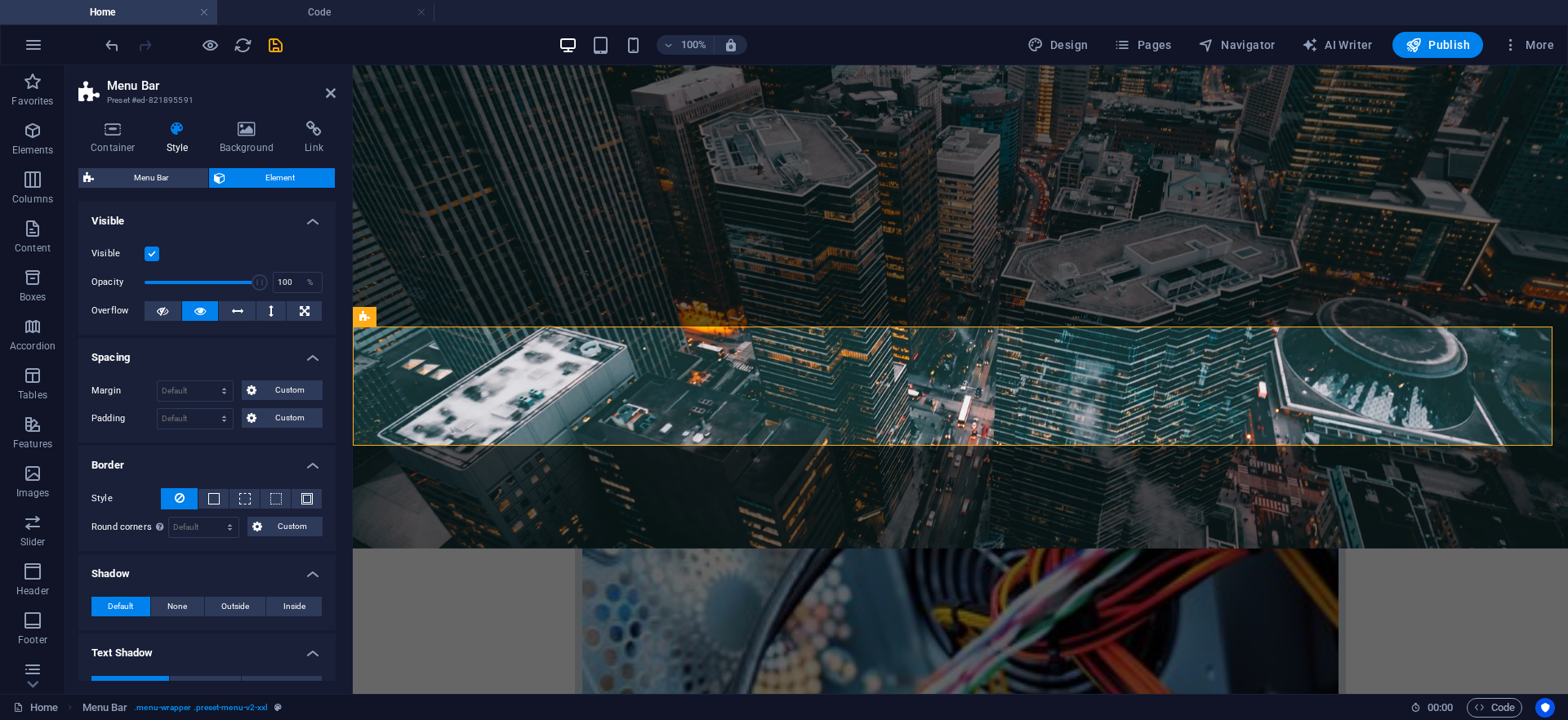 click on "Border" at bounding box center [207, 460] 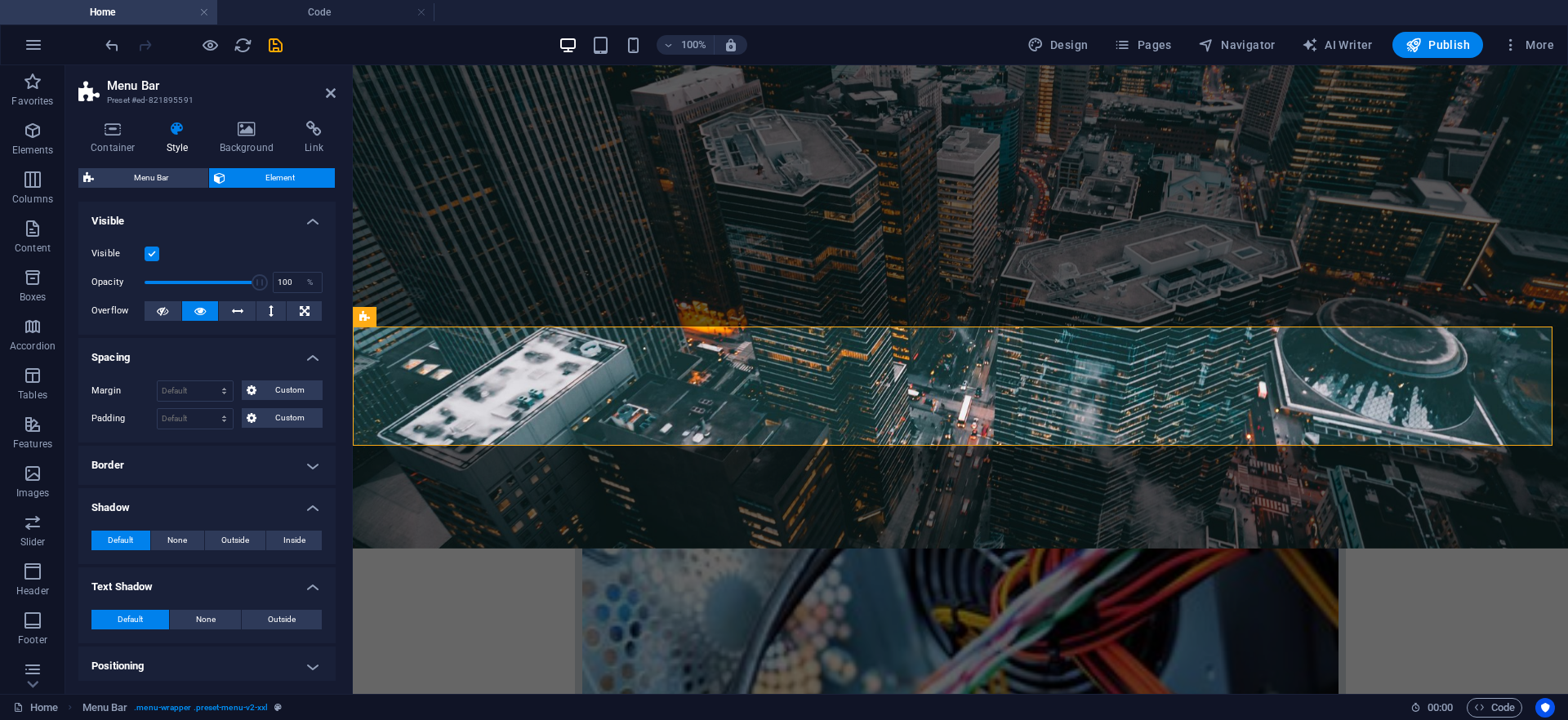 click on "Text Shadow" at bounding box center (207, 582) 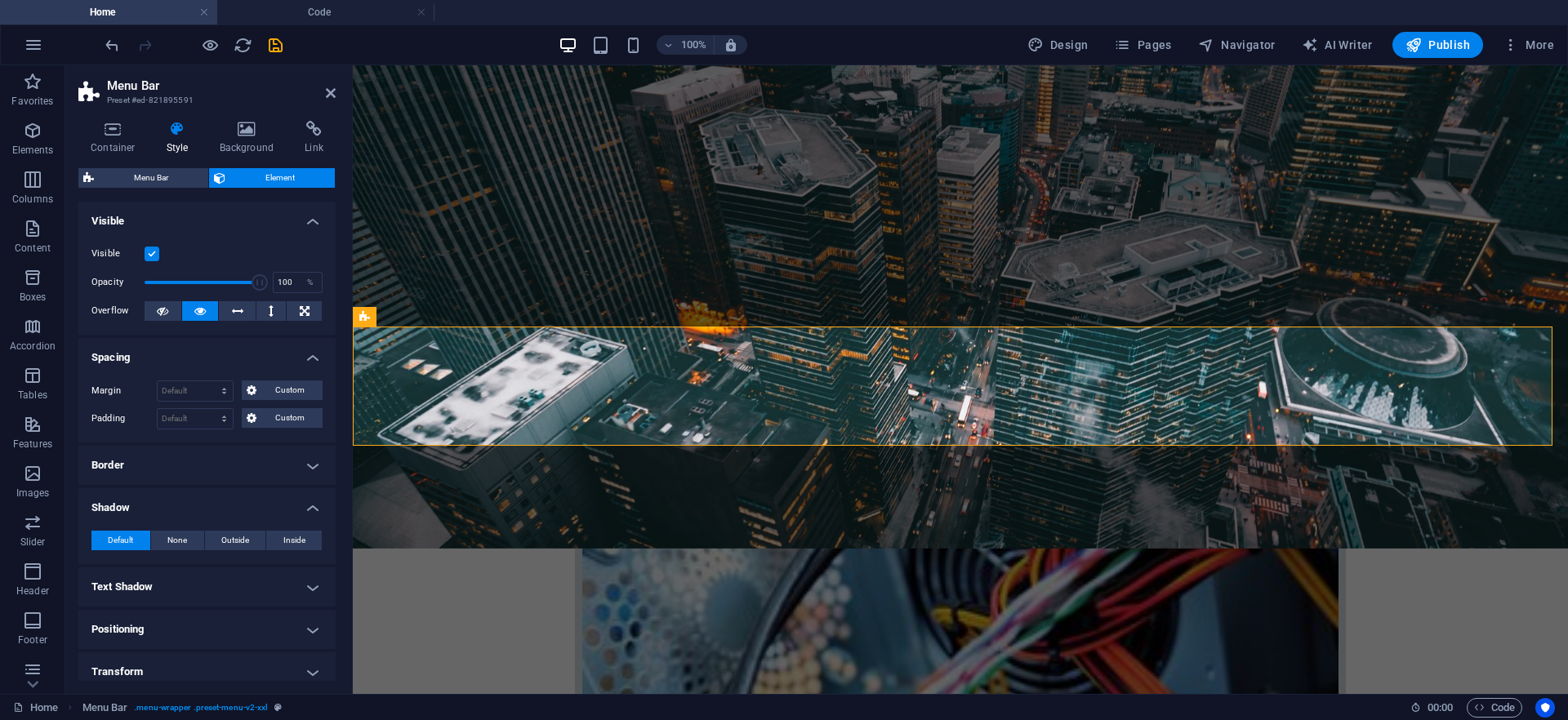 click on "Shadow" at bounding box center [207, 503] 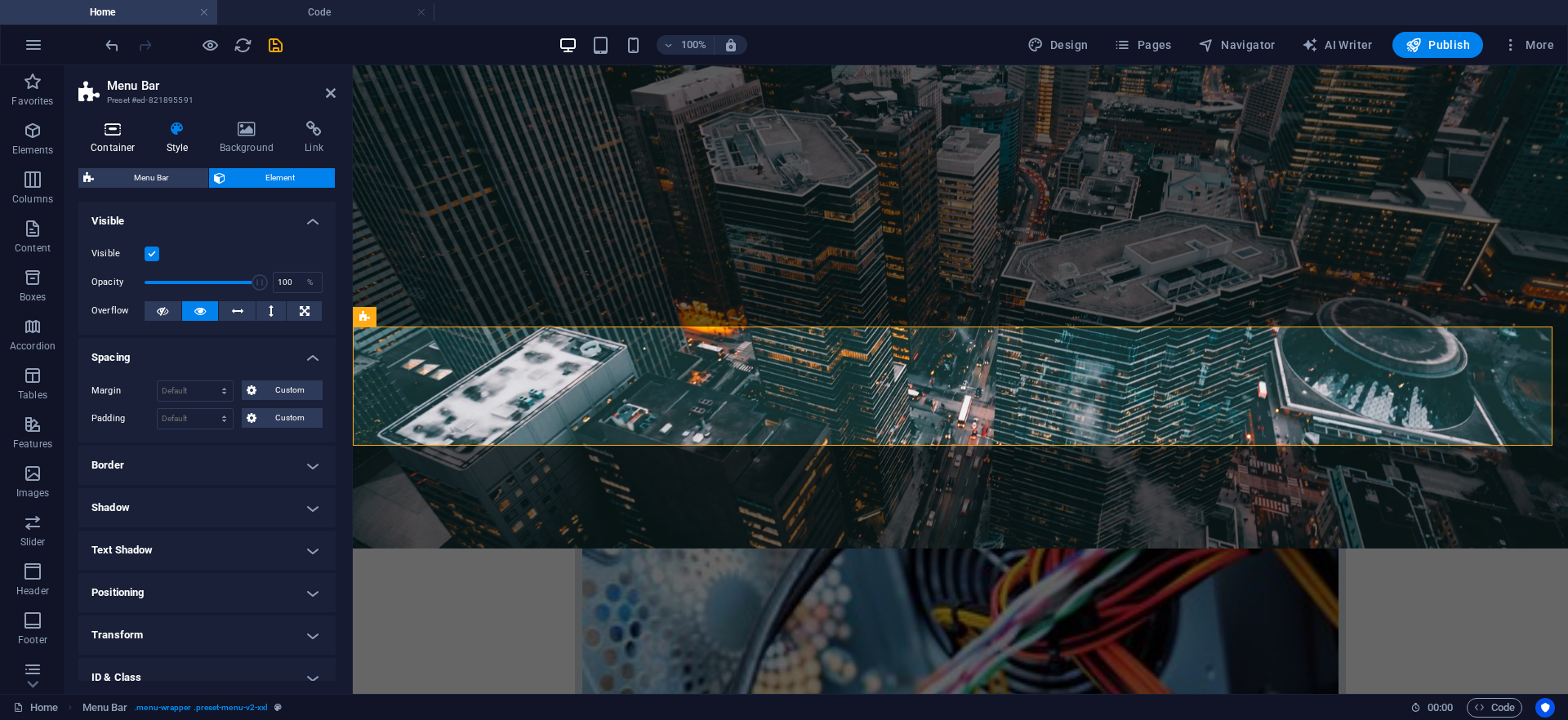 click at bounding box center [113, 129] 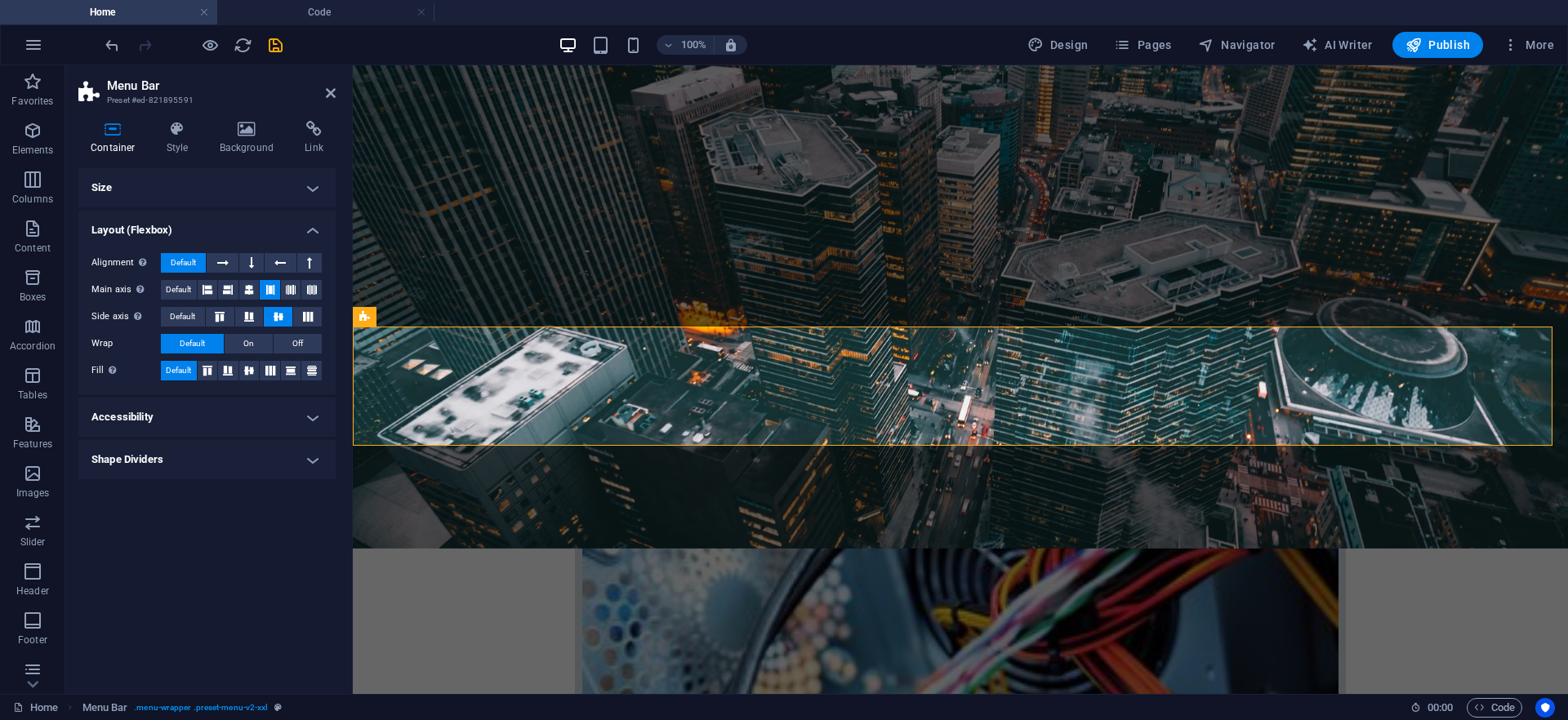 click on "Size" at bounding box center (207, 188) 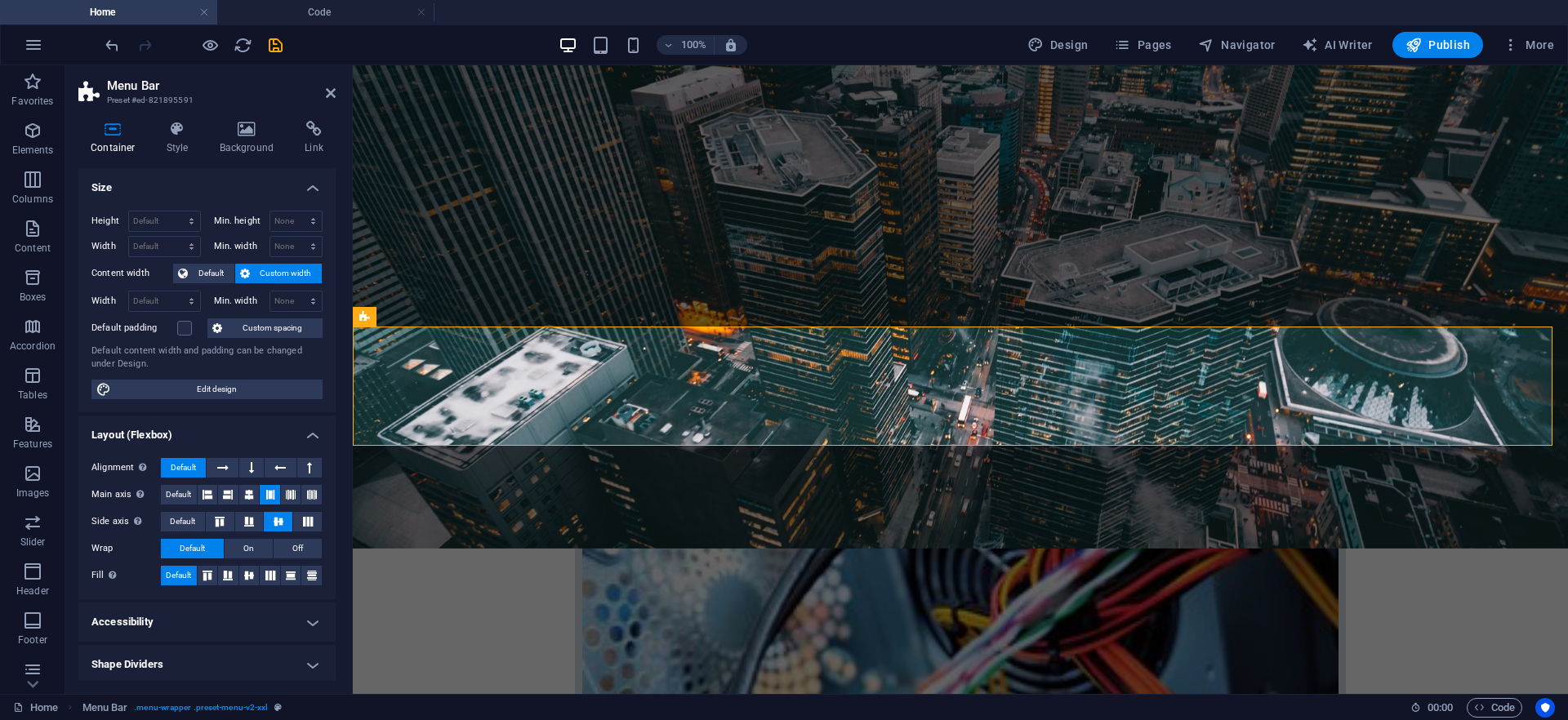 click on "Size" at bounding box center (207, 183) 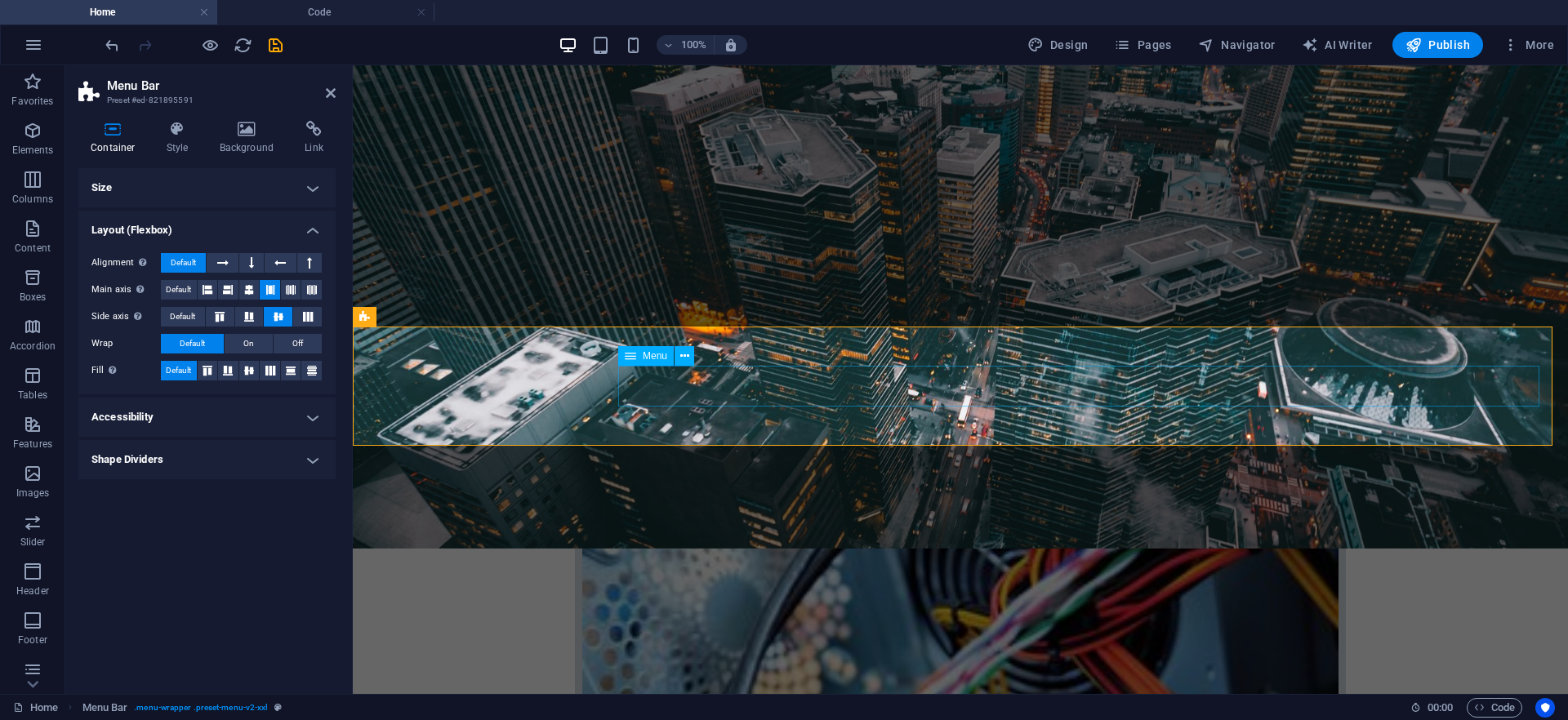 click on "Home Company IT Support Jobs & Career Contact" at bounding box center (960, 2294) 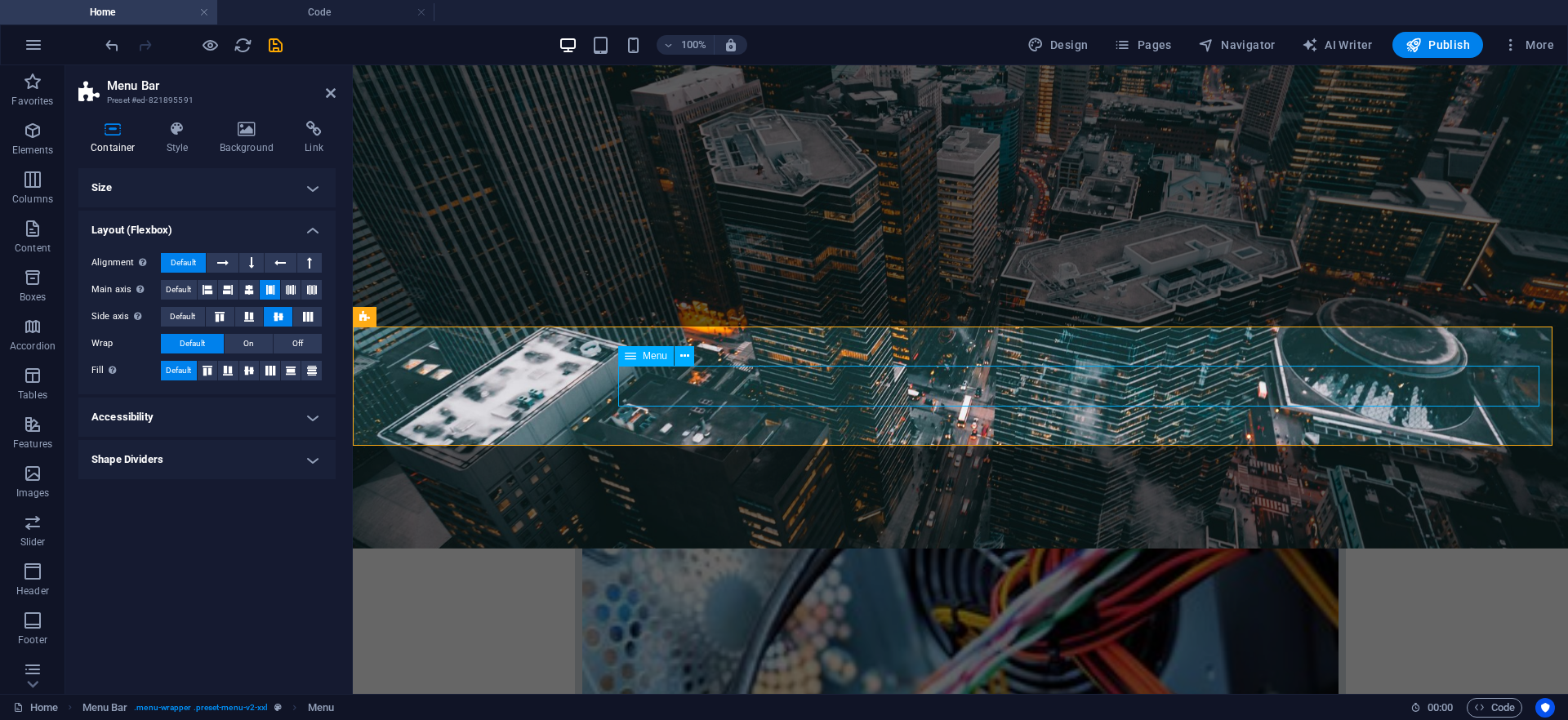 click at bounding box center [630, 356] 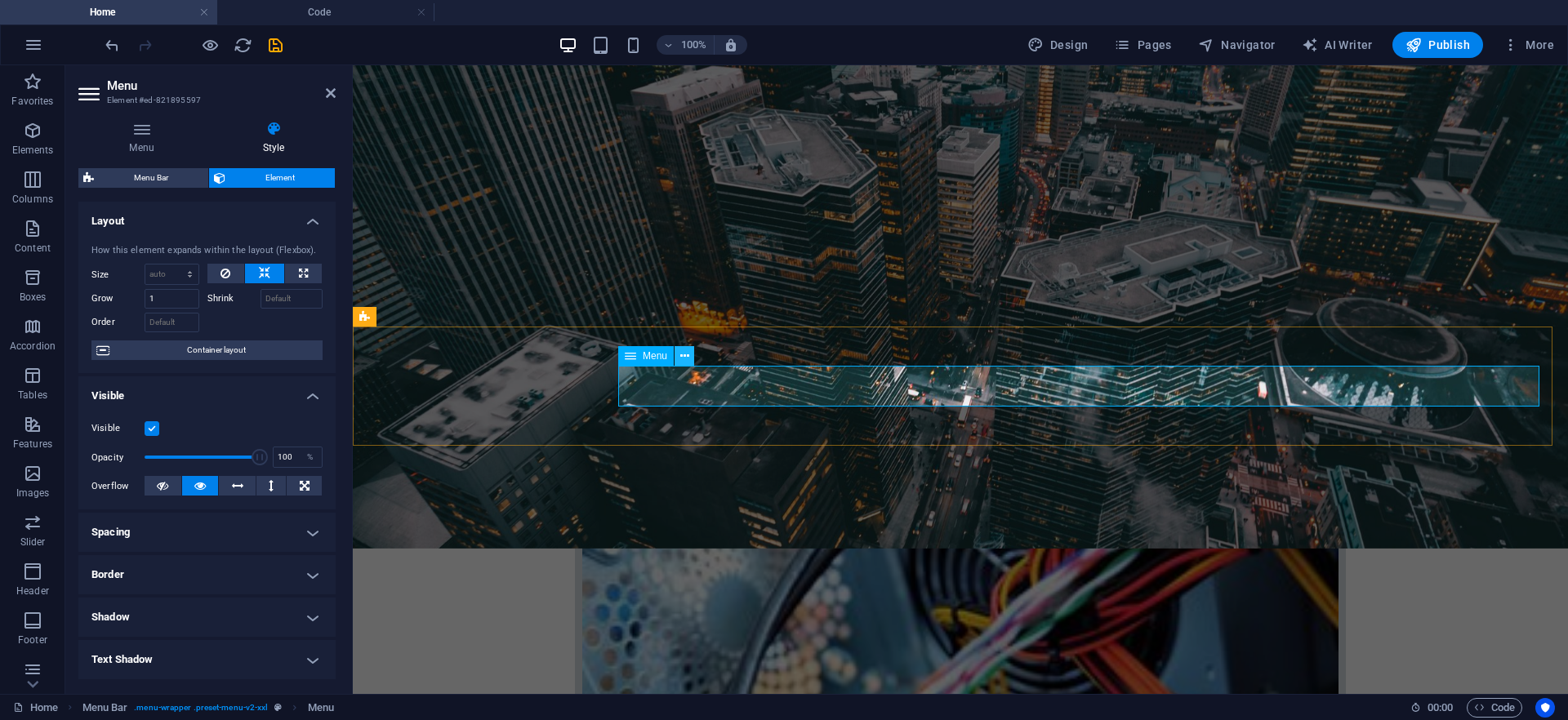 click at bounding box center (684, 356) 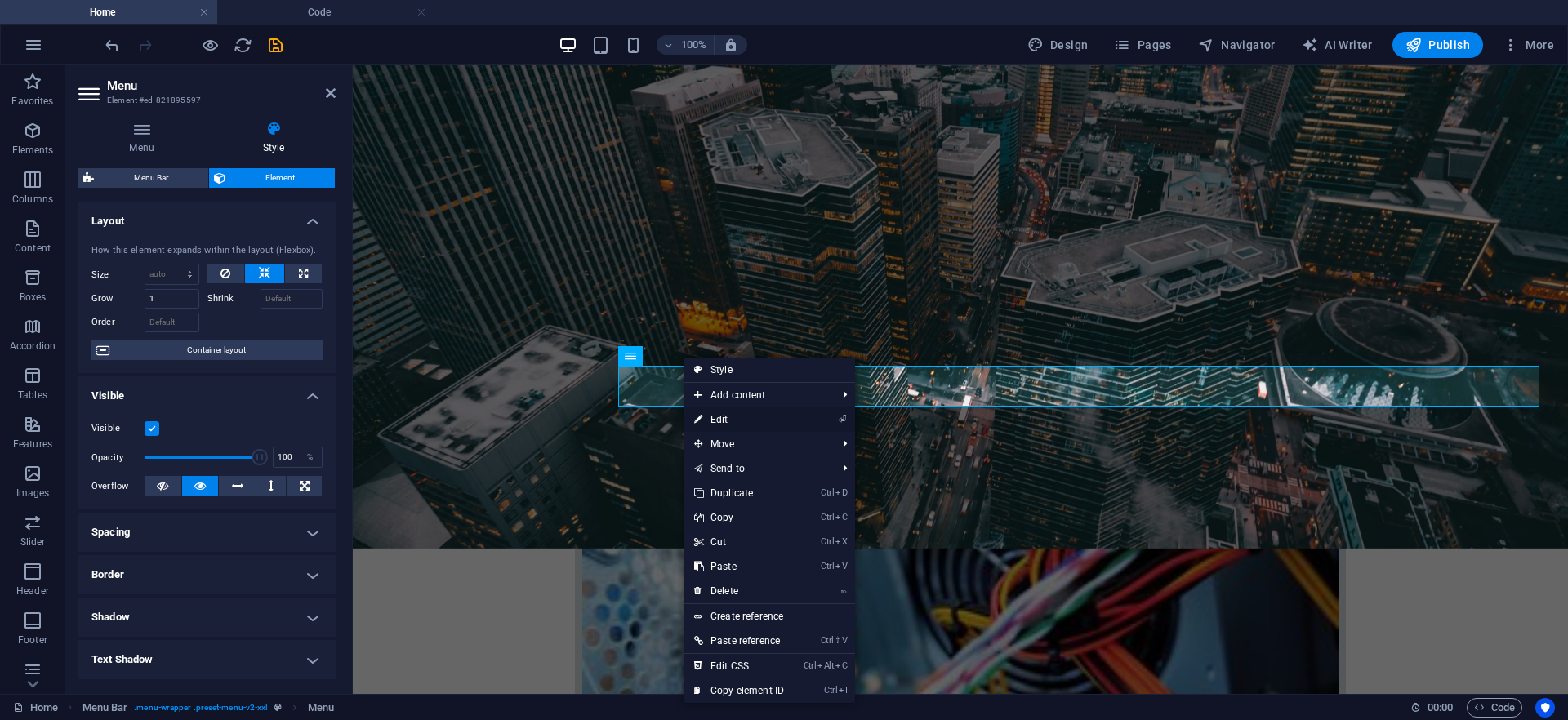 click on "⏎  Edit" at bounding box center [739, 420] 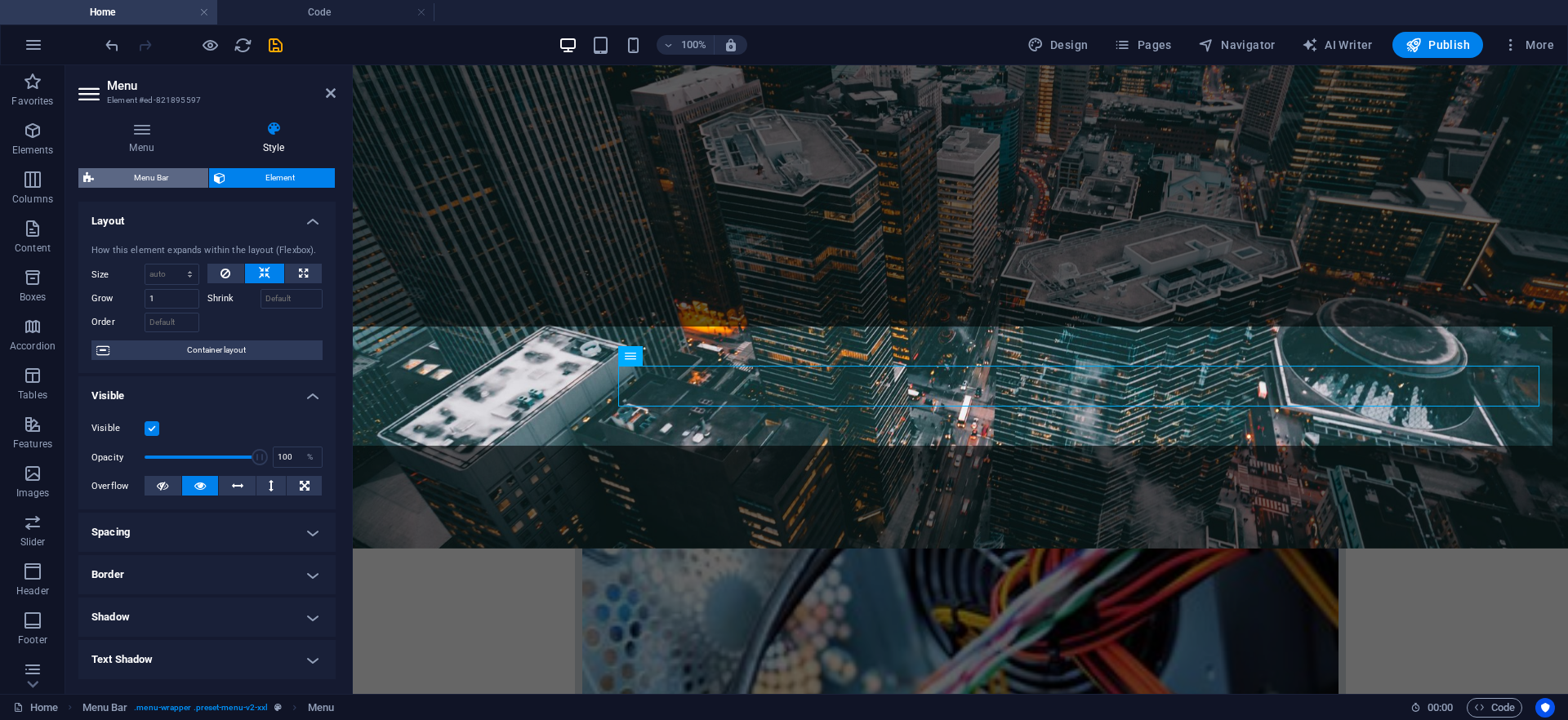 click on "Menu Bar" at bounding box center [151, 178] 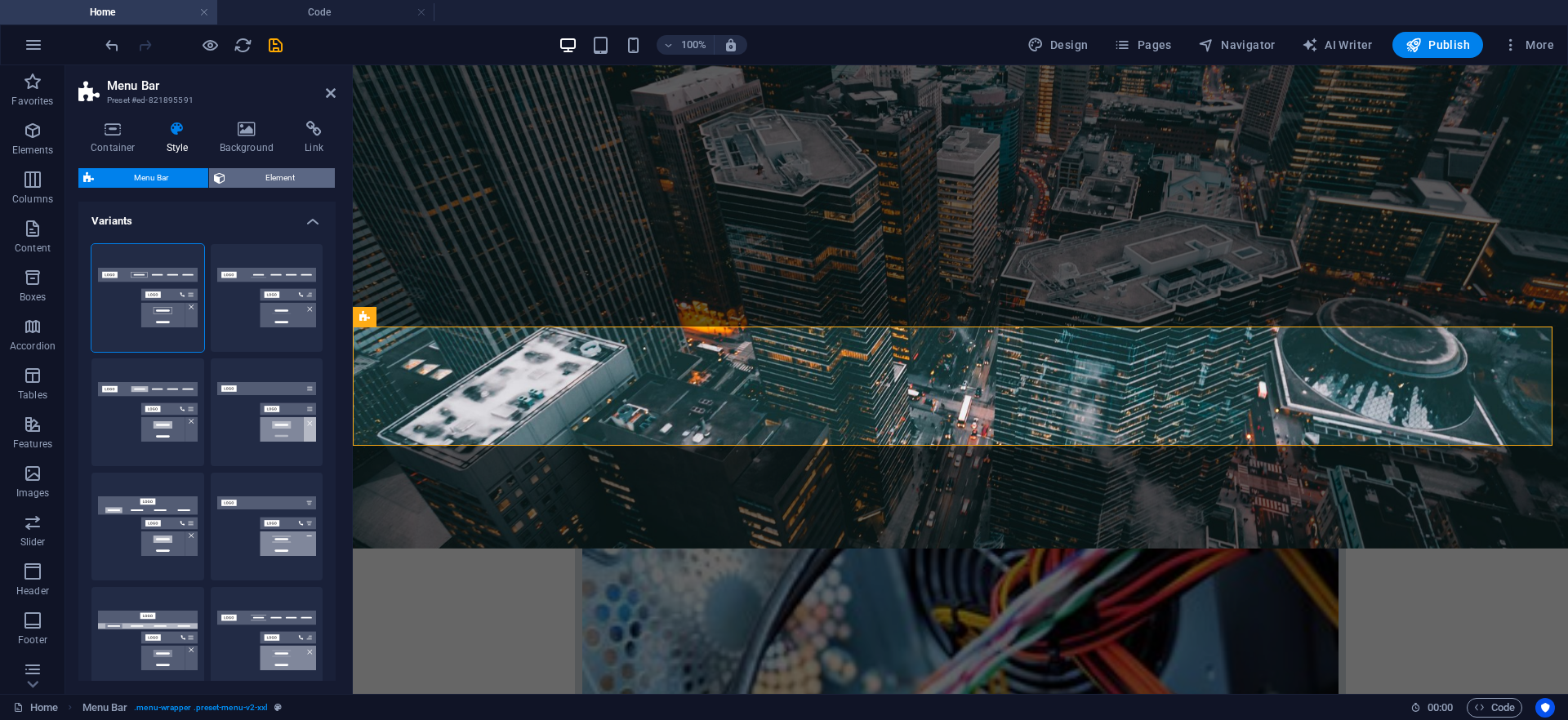 click on "Element" at bounding box center [280, 178] 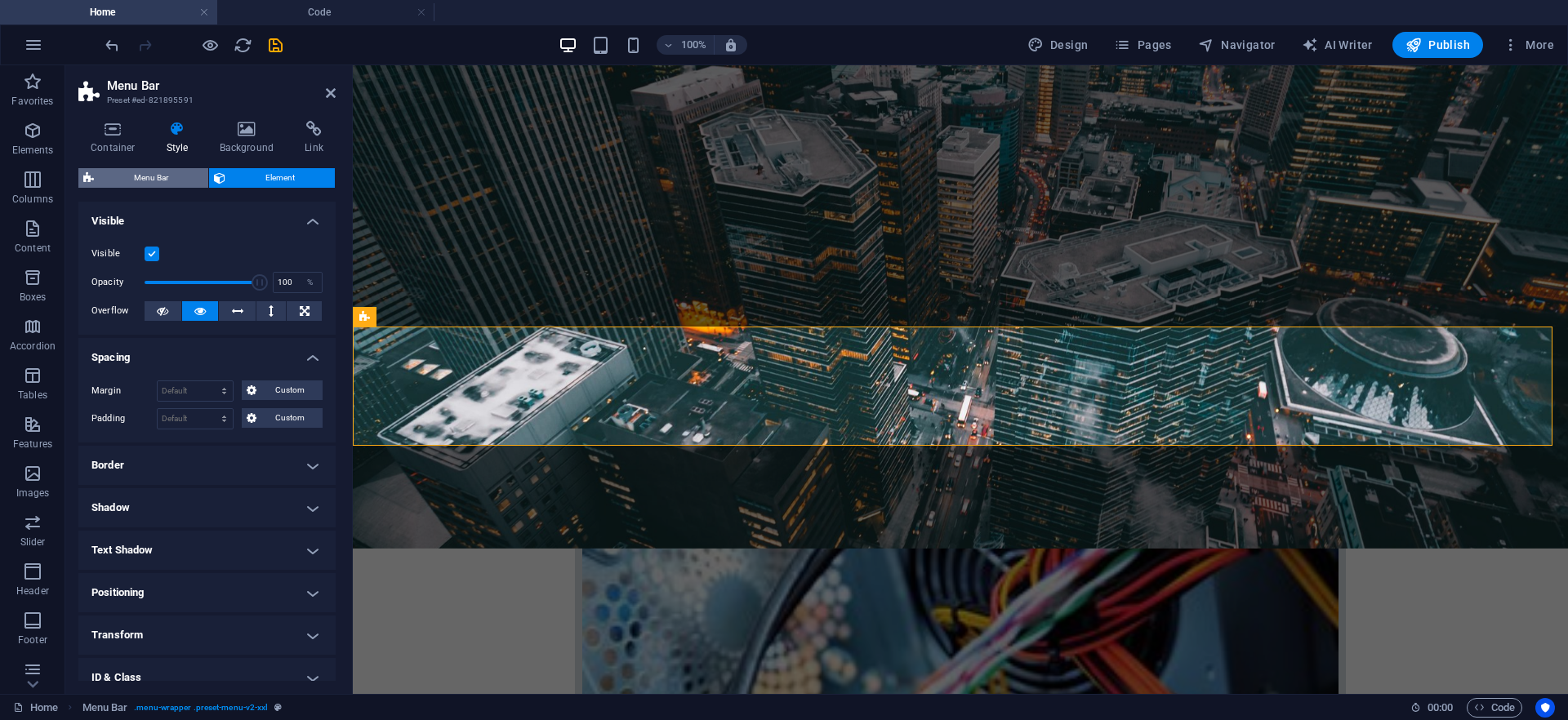 click on "Menu Bar" at bounding box center (151, 178) 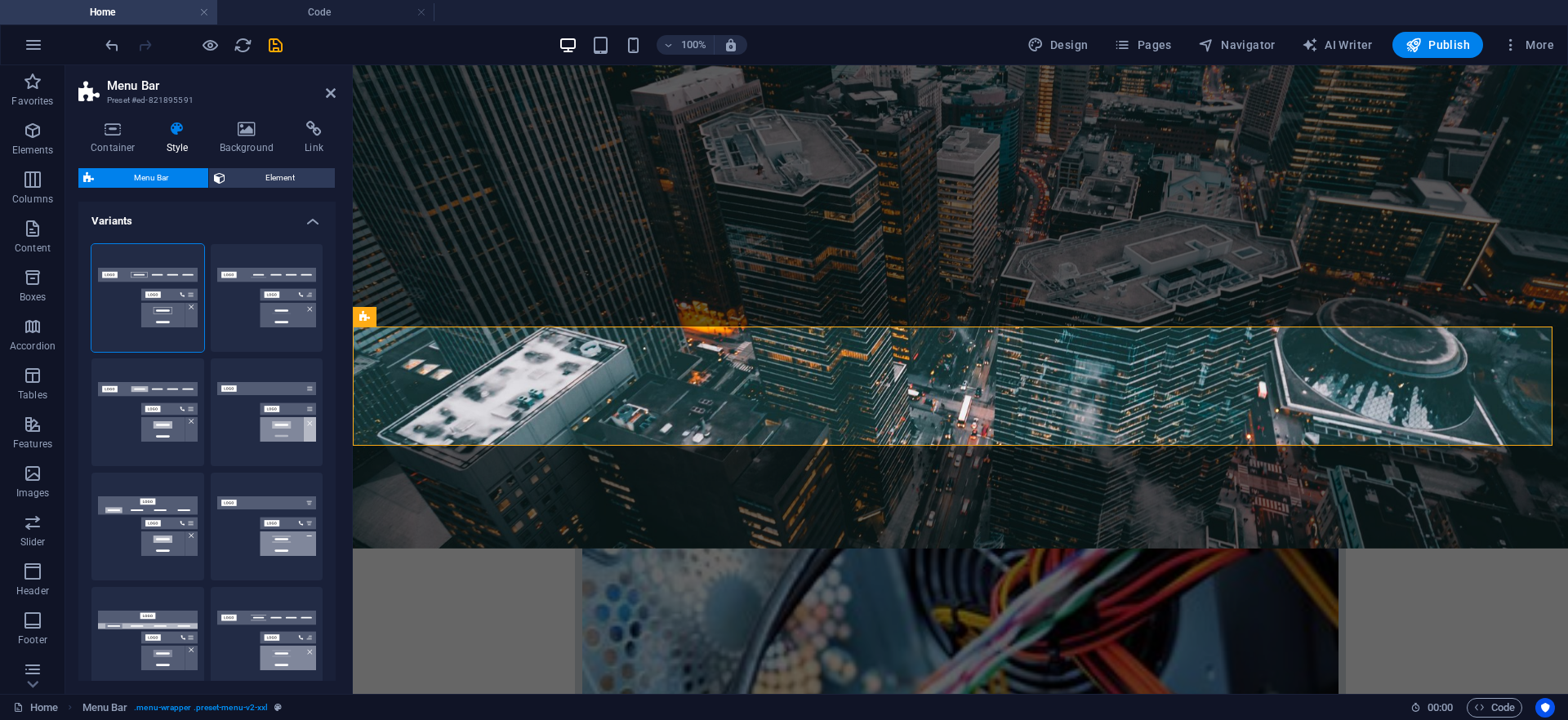 click on "Menu Bar Element Layout How this element expands within the layout (Flexbox). Size Default auto px % 1/1 1/2 1/3 1/4 1/5 1/6 1/7 1/8 1/9 1/10 Grow Shrink Order Container layout Visible Visible Opacity 100 % Overflow Spacing Margin Default auto px % rem vw vh Custom Custom auto px % rem vw vh auto px % rem vw vh auto px % rem vw vh auto px % rem vw vh Padding Default px rem % vh vw Custom Custom px rem % vh vw px rem % vh vw px rem % vh vw px rem % vh vw Border Style              - Width 1 auto px rem % vh vw Custom Custom 1 auto px rem % vh vw 1 auto px rem % vh vw 1 auto px rem % vh vw 1 auto px rem % vh vw  - Color Round corners For background overlay and background images, the overflow must be hidden so that the round corners are visible Default px rem % vh vw Custom Custom px rem % vh vw px rem % vh vw px rem % vh vw px rem % vh vw Shadow Default None Outside Inside Color X offset 0 px rem vh vw Y offset 0 px rem vh vw Blur 0 px rem % vh vw Spread 0 px rem vh vw Text Shadow Default None Outside" at bounding box center [207, 424] 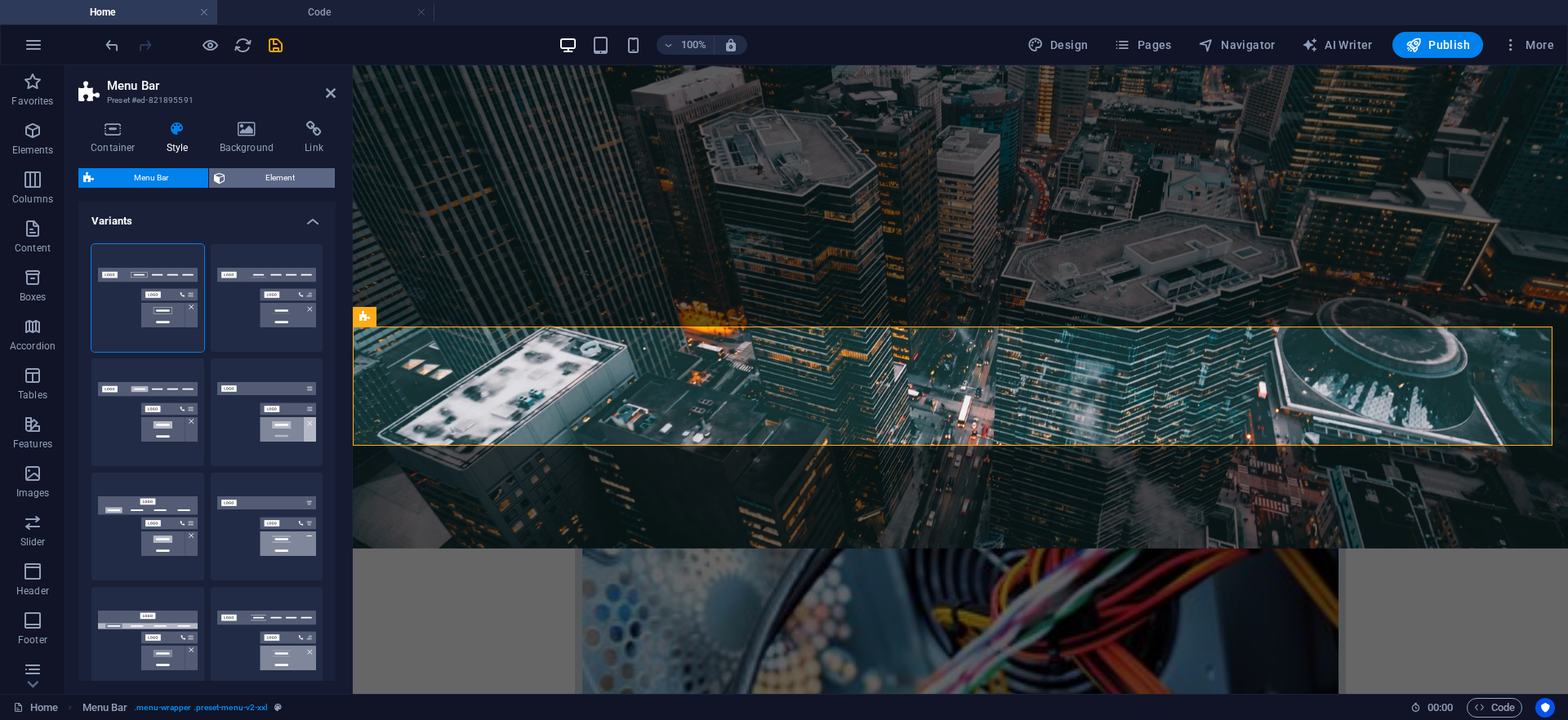 click on "Element" at bounding box center (280, 178) 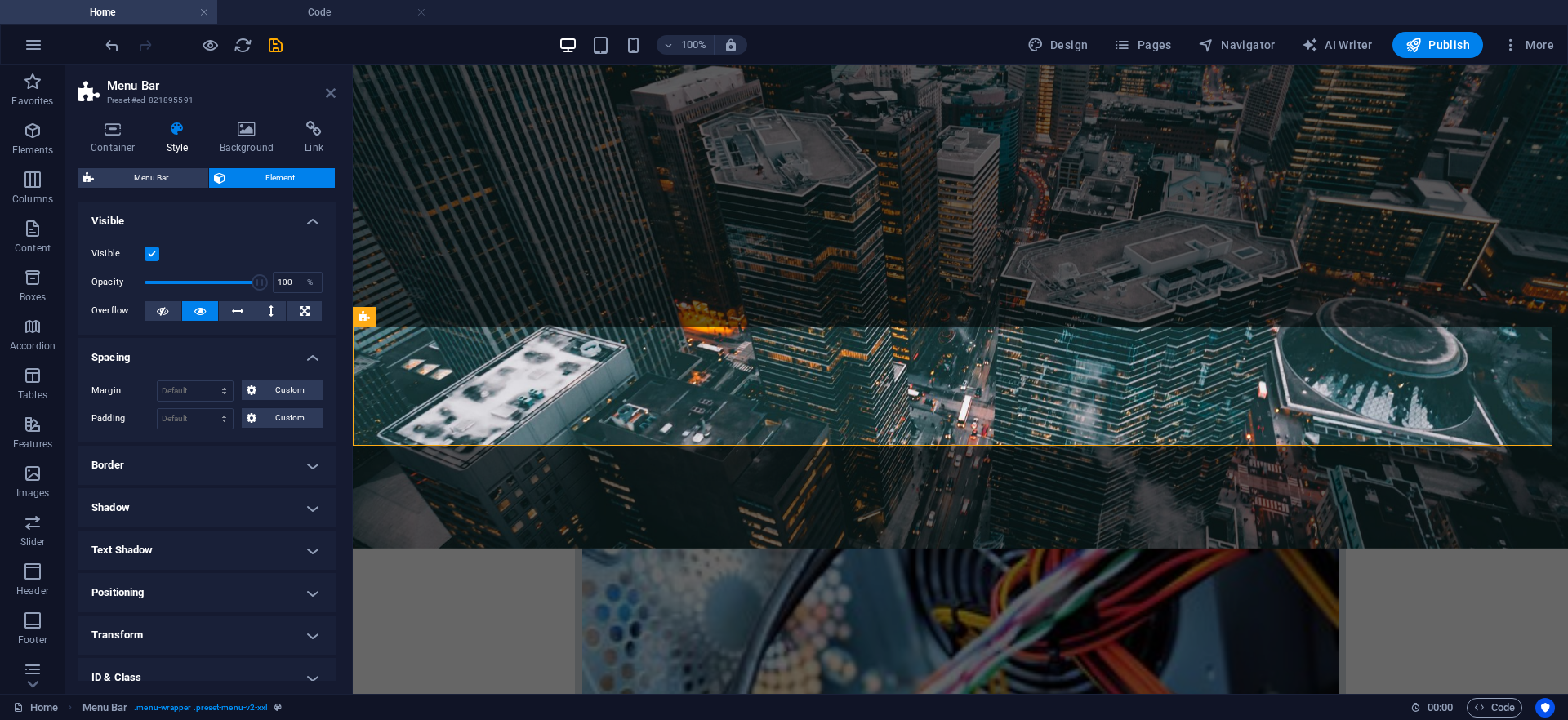 click at bounding box center [331, 93] 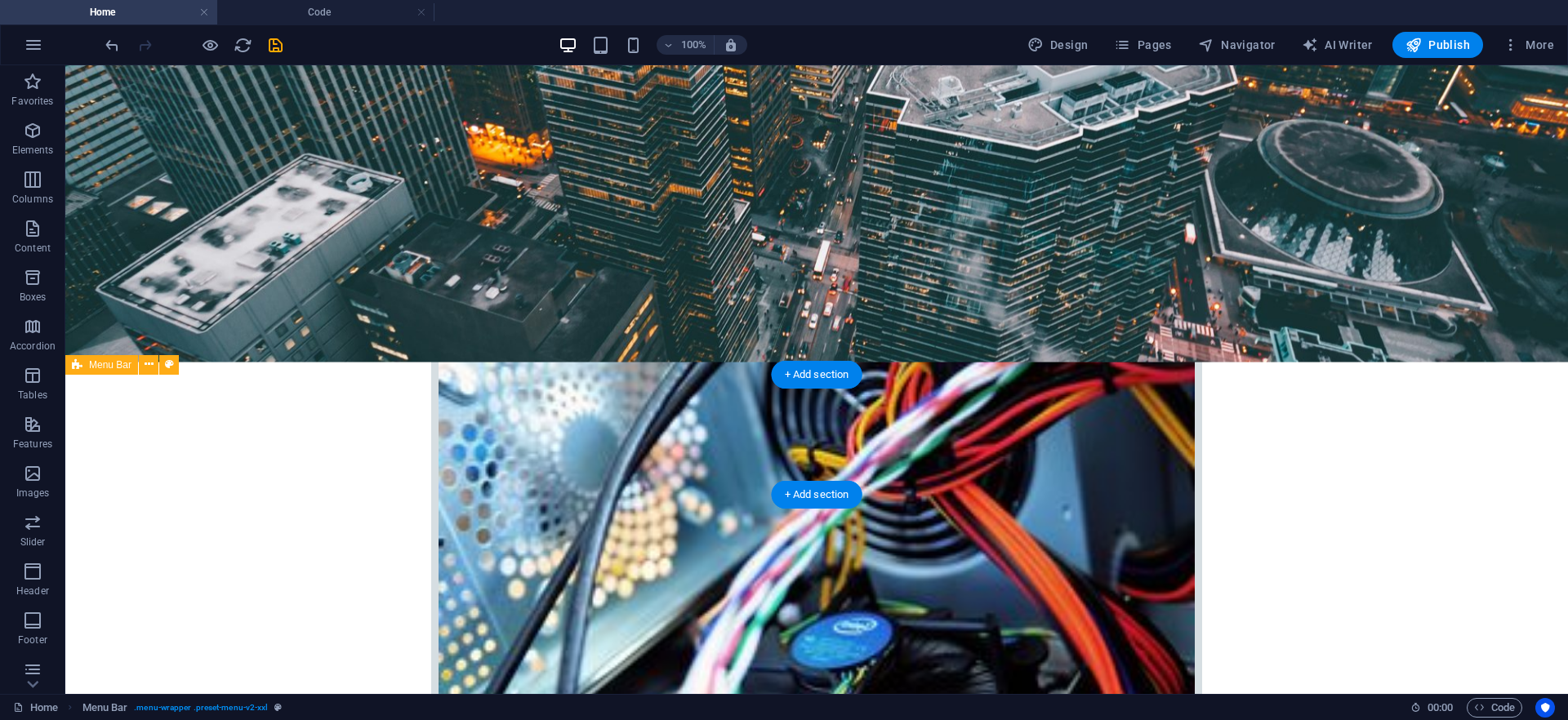 scroll, scrollTop: 240, scrollLeft: 0, axis: vertical 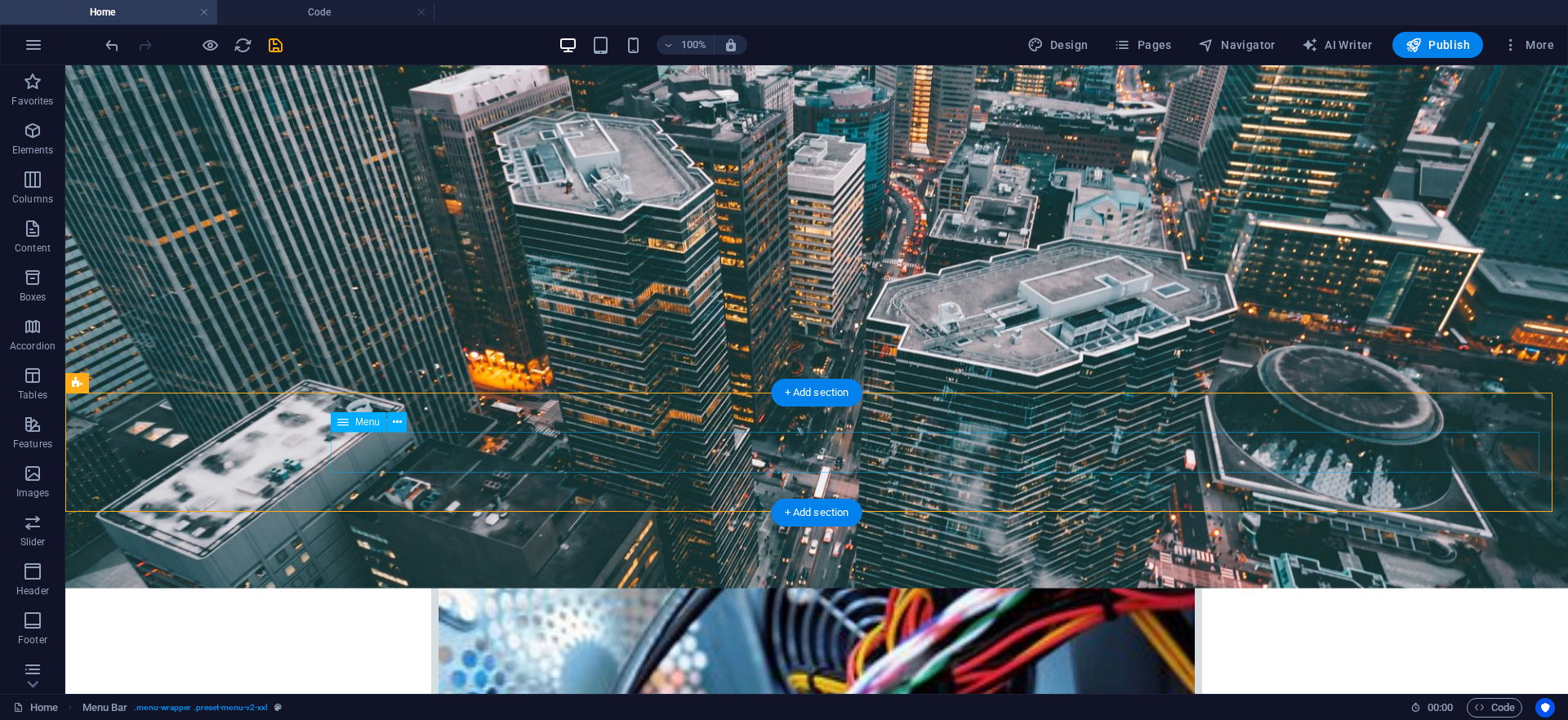 click on "Home Company IT Support Jobs & Career Contact" at bounding box center [817, 2360] 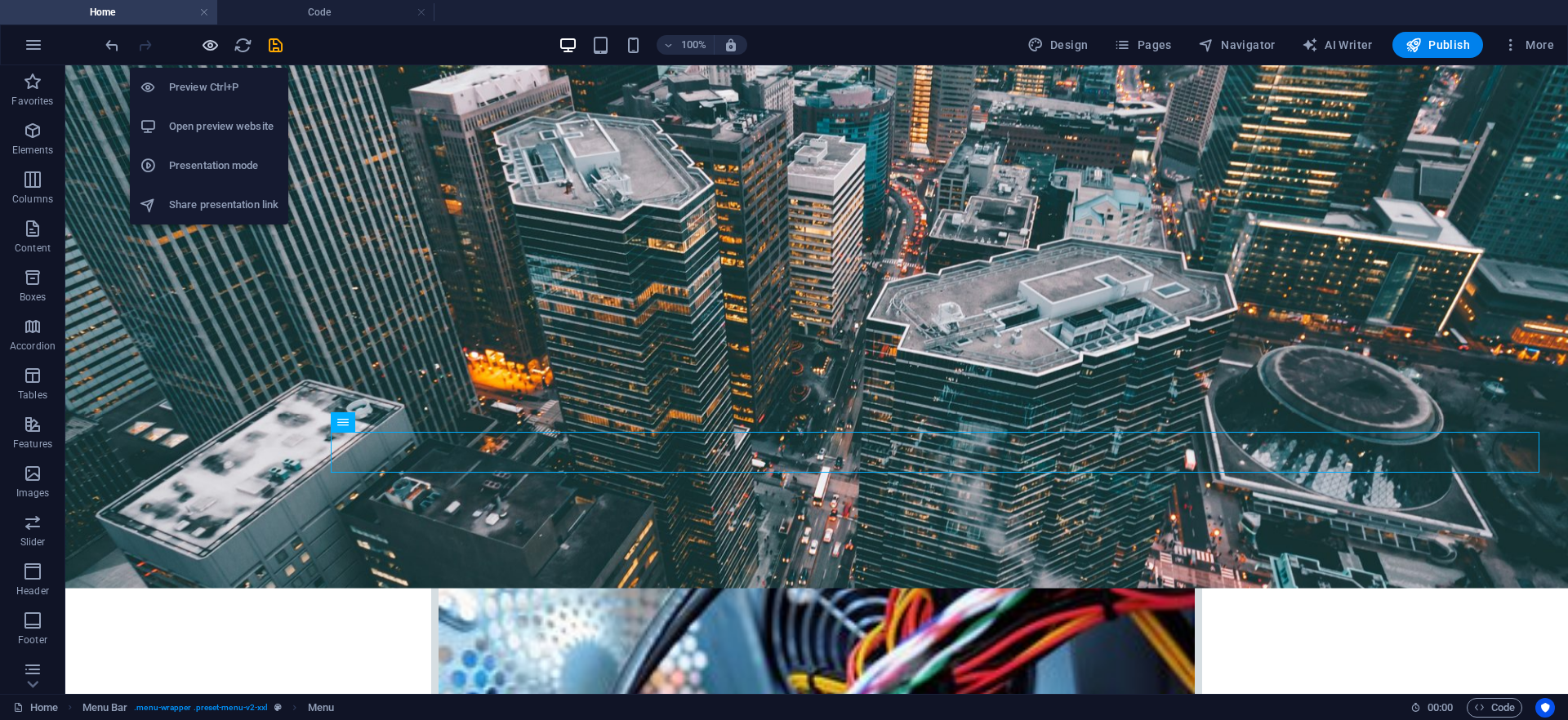 click at bounding box center (210, 45) 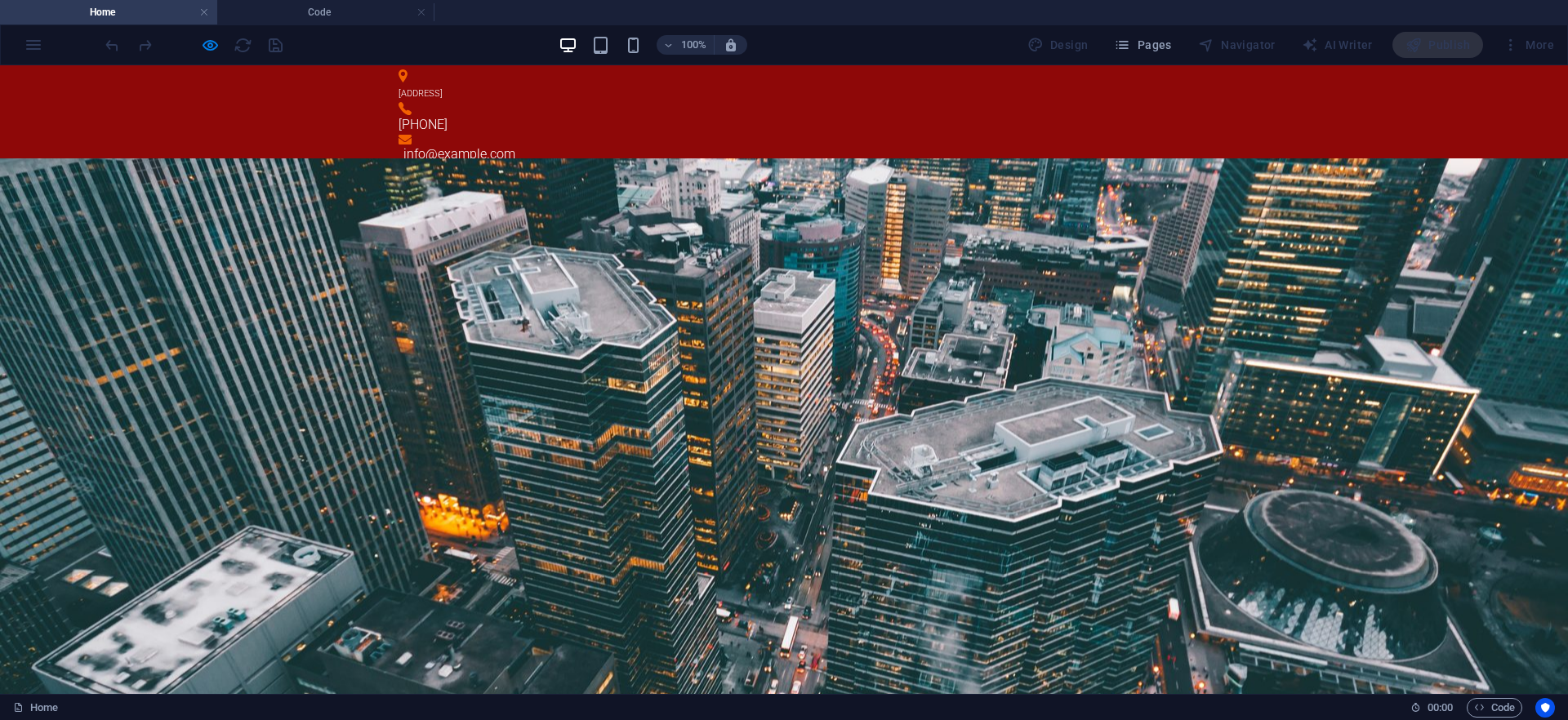 scroll, scrollTop: 0, scrollLeft: 0, axis: both 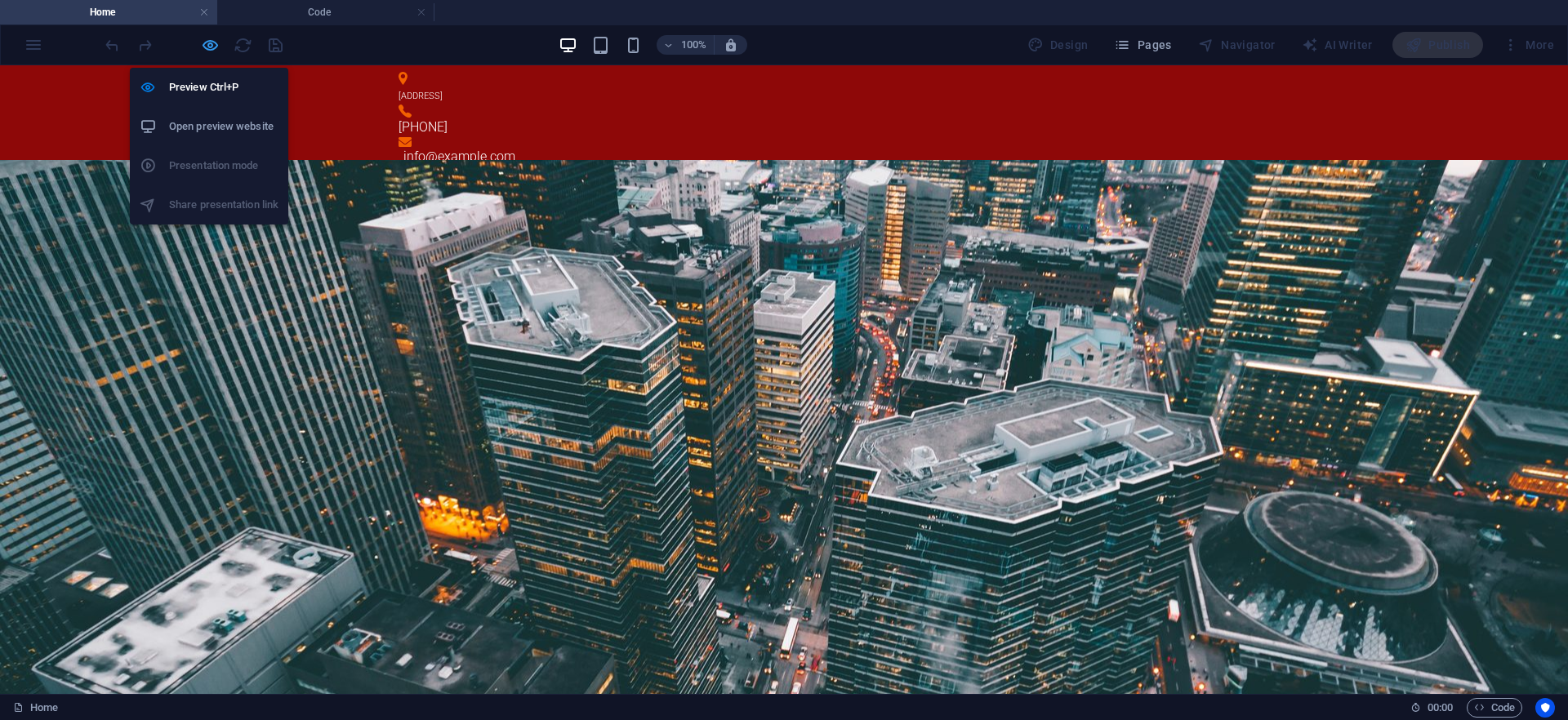 click at bounding box center [210, 45] 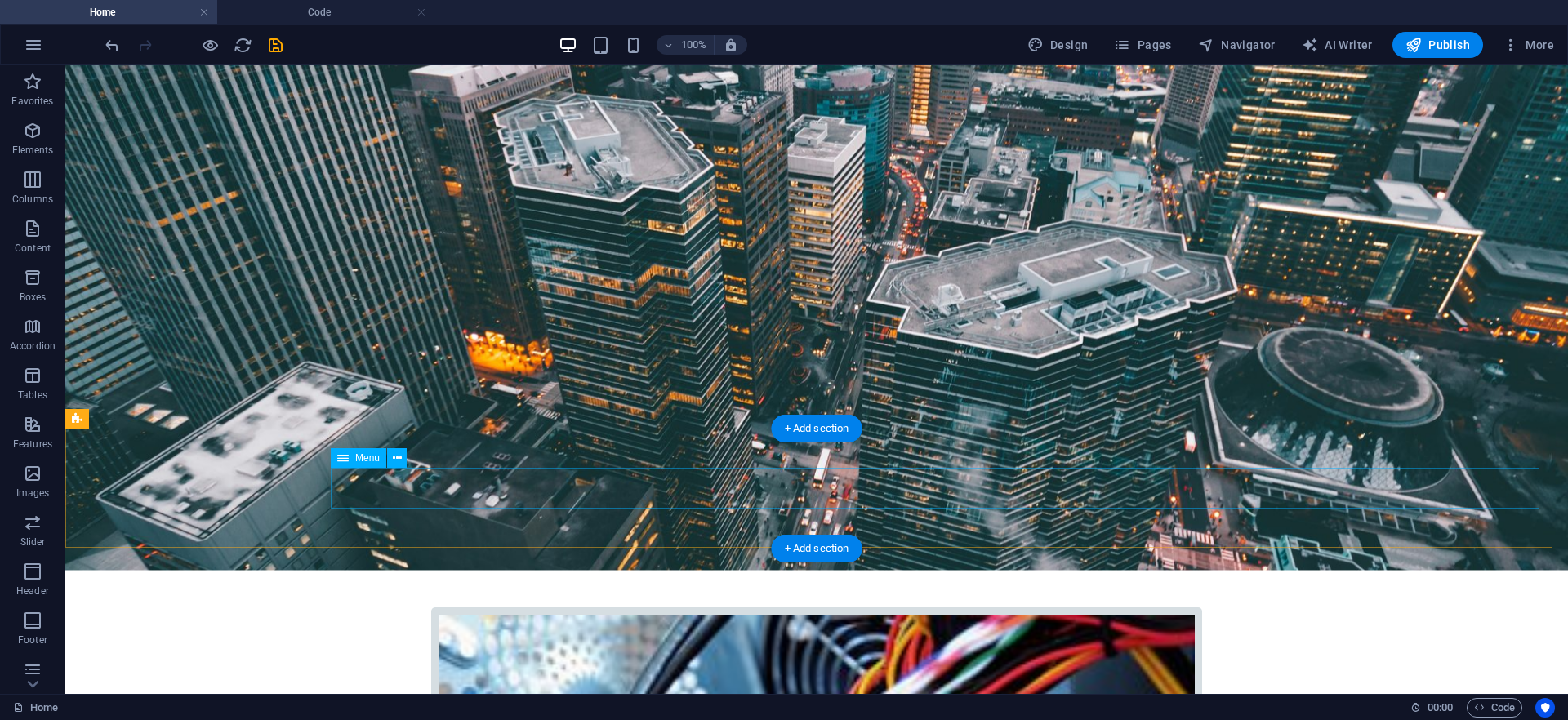 scroll, scrollTop: 204, scrollLeft: 0, axis: vertical 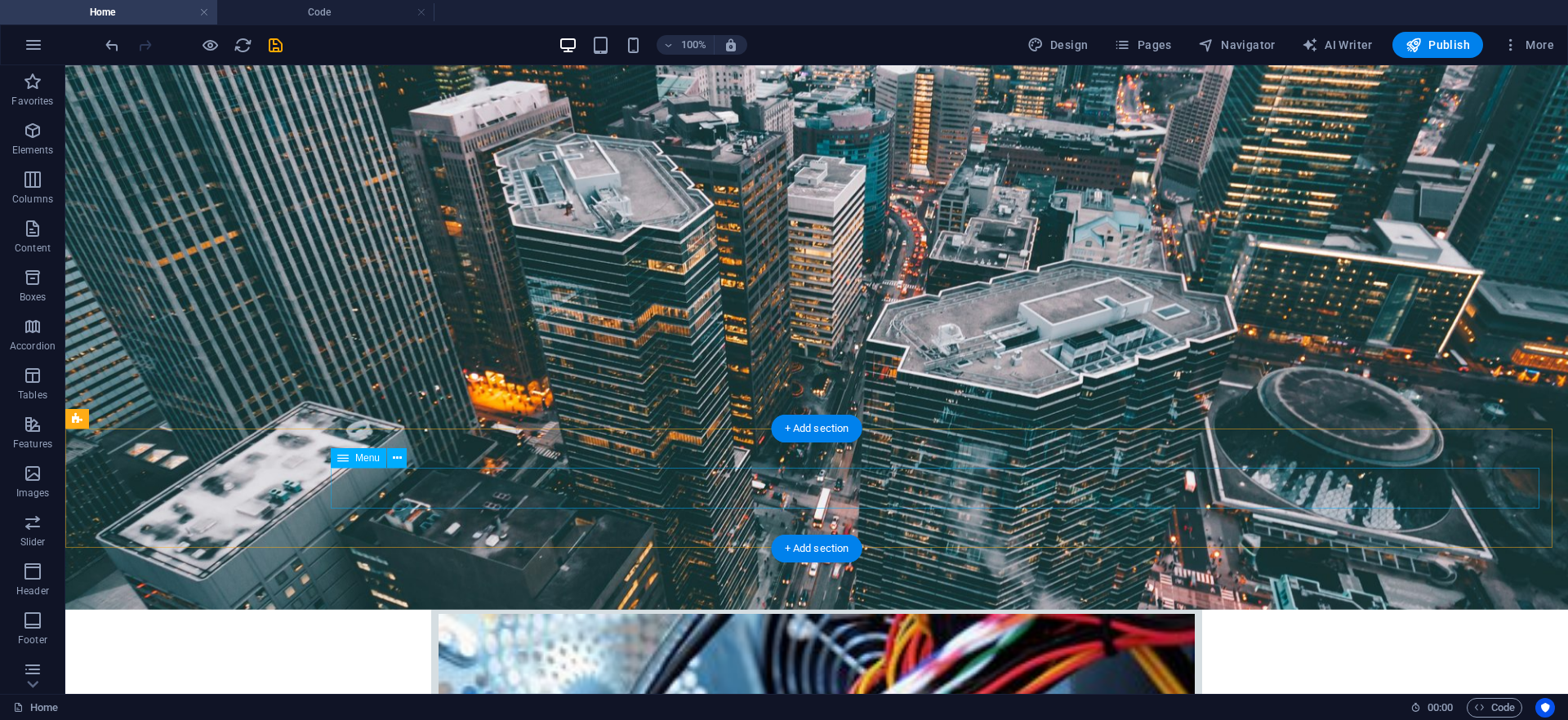 click on "Home Company IT Support Jobs & Career Contact" at bounding box center [817, 2396] 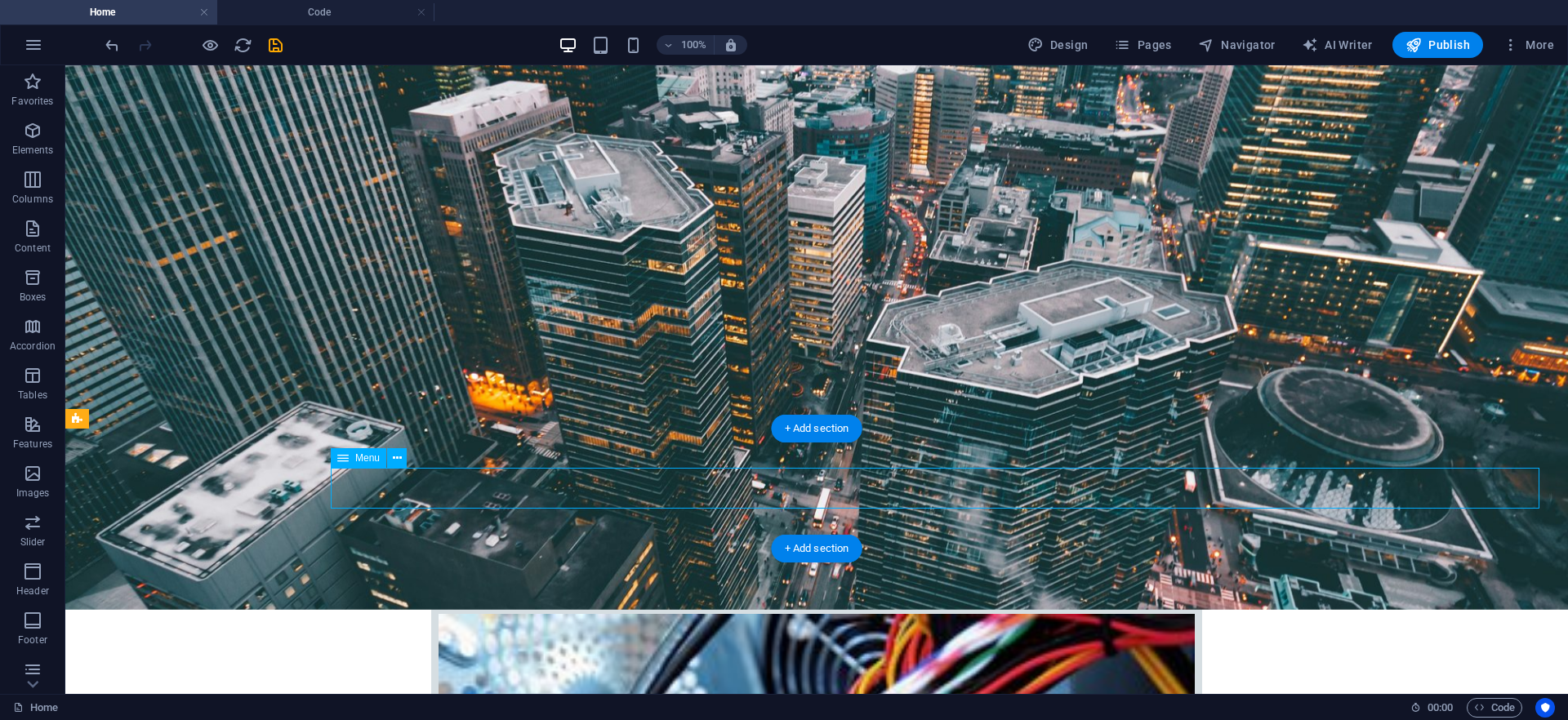 click on "Home Company IT Support Jobs & Career Contact" at bounding box center [817, 2396] 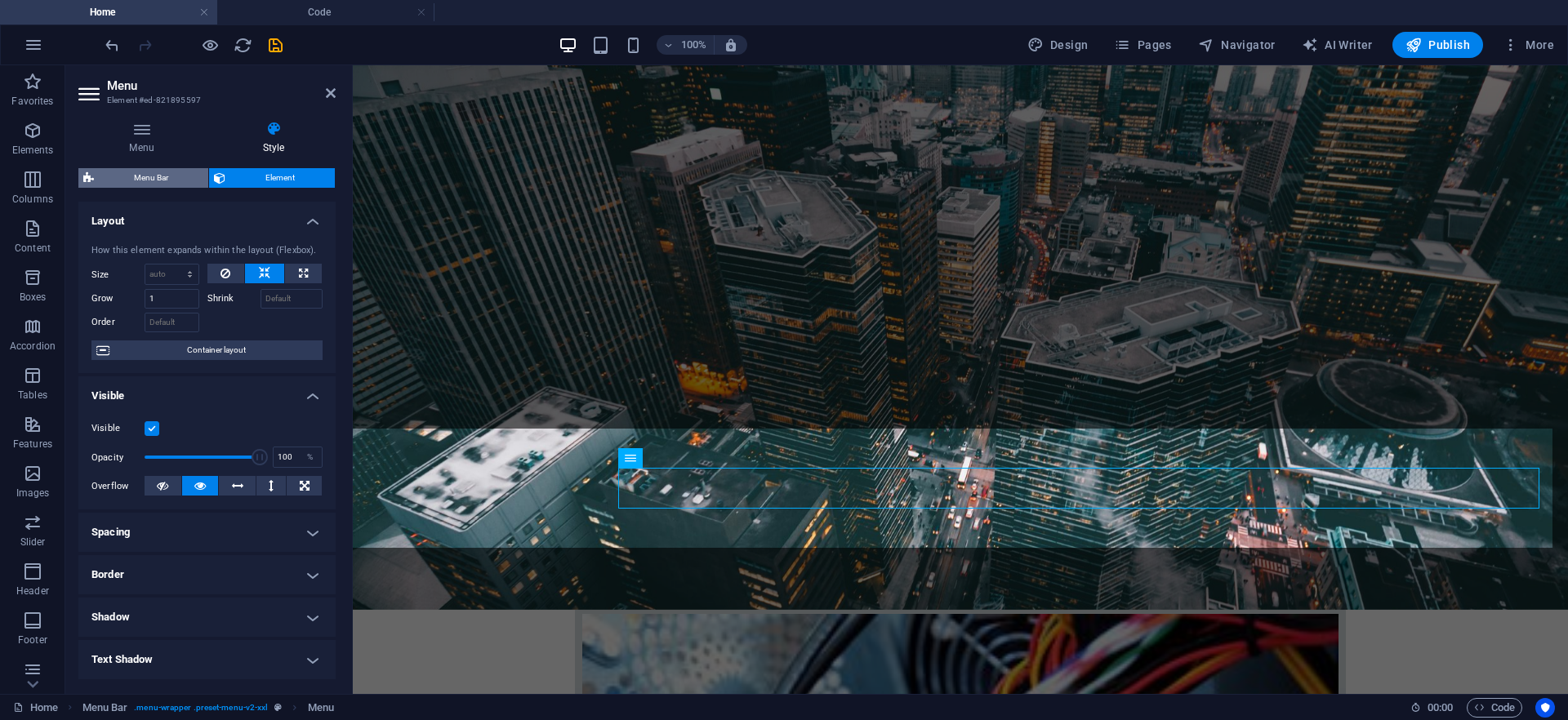 click on "Menu Bar" at bounding box center [151, 178] 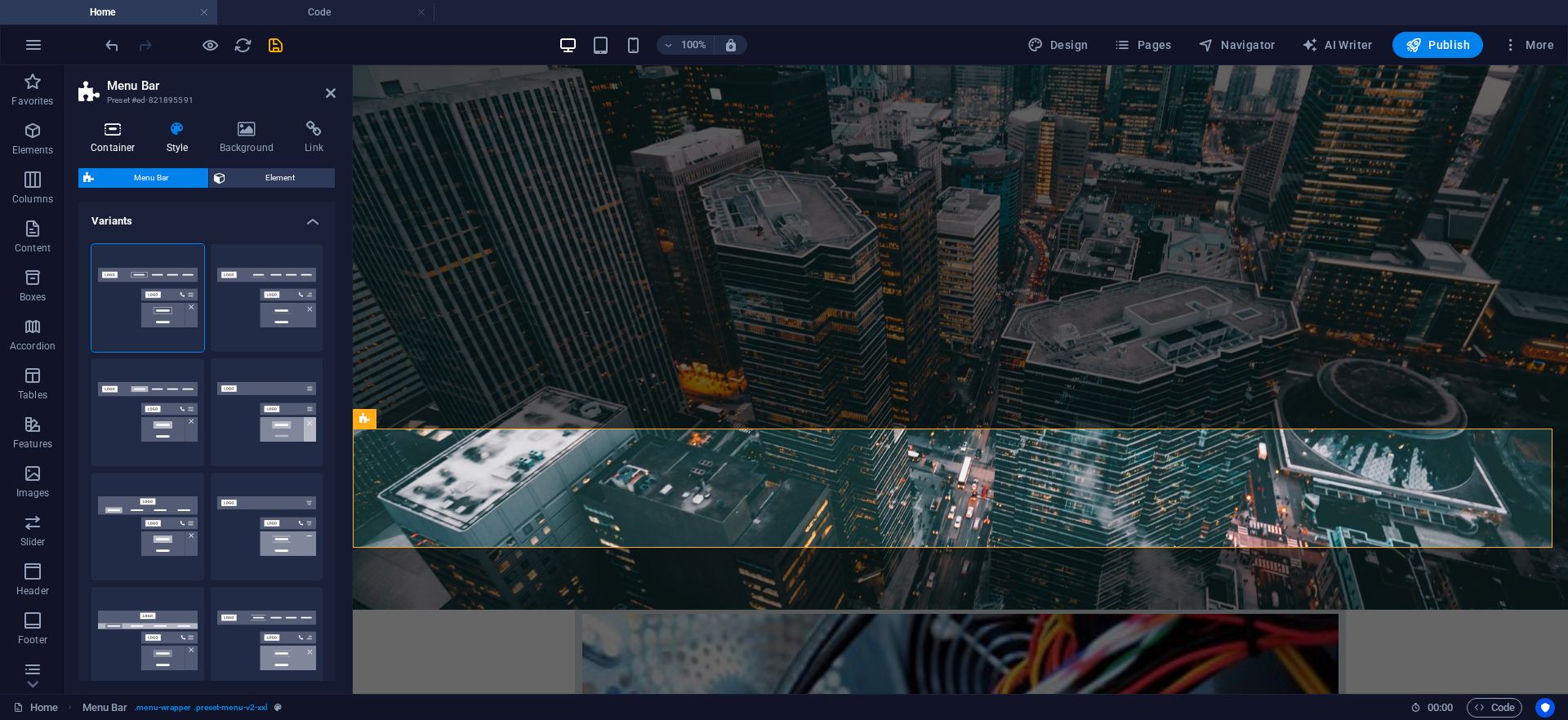 click on "Container" at bounding box center [116, 138] 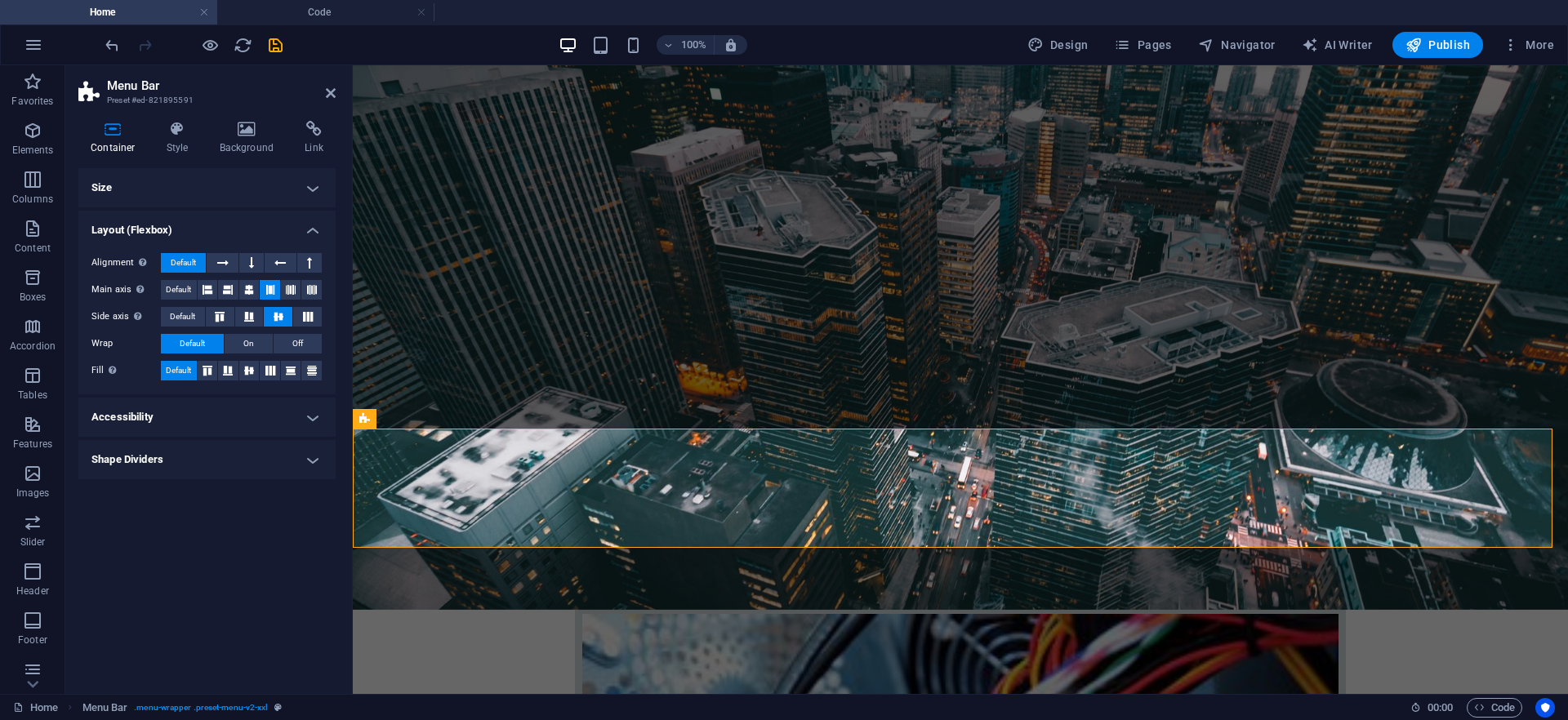 click on "Size" at bounding box center (207, 188) 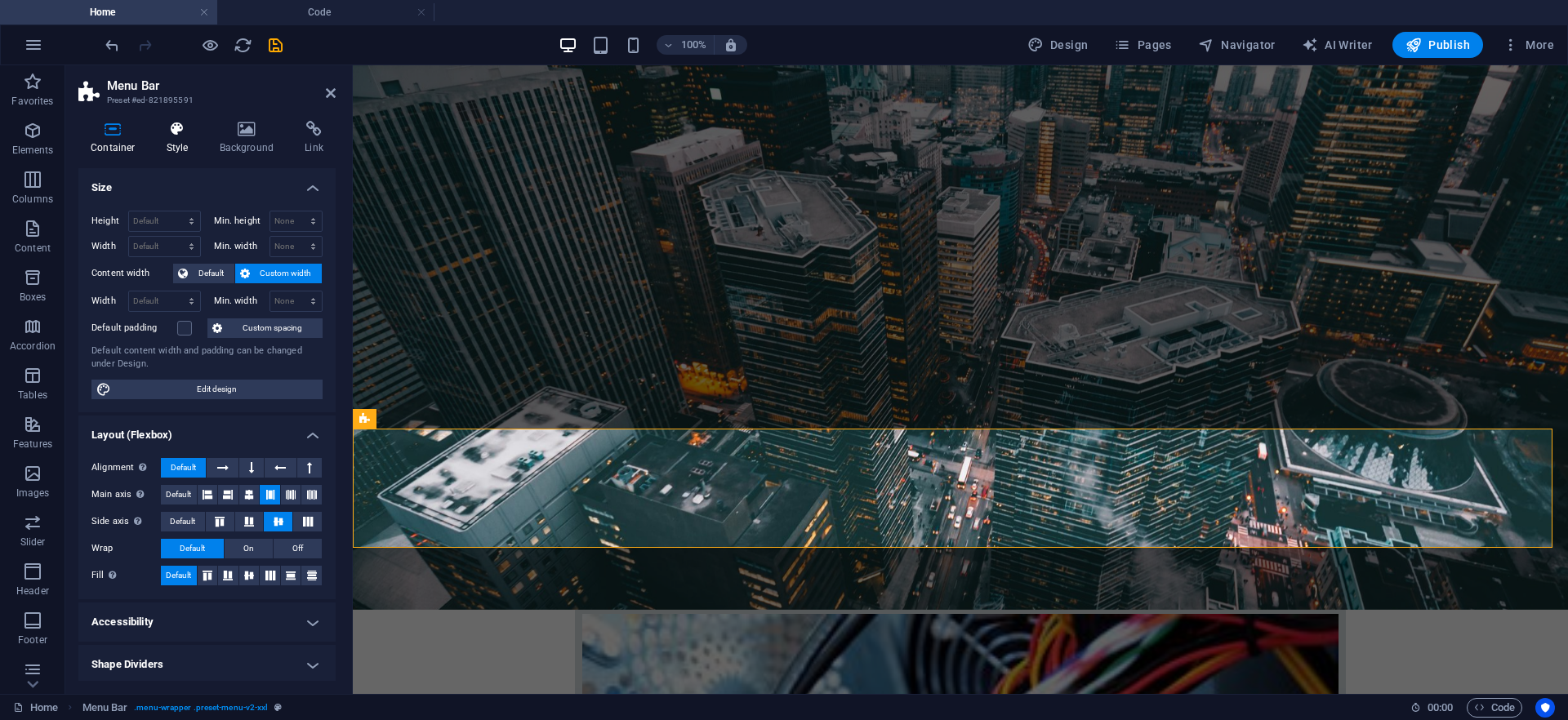 click on "Style" at bounding box center (180, 138) 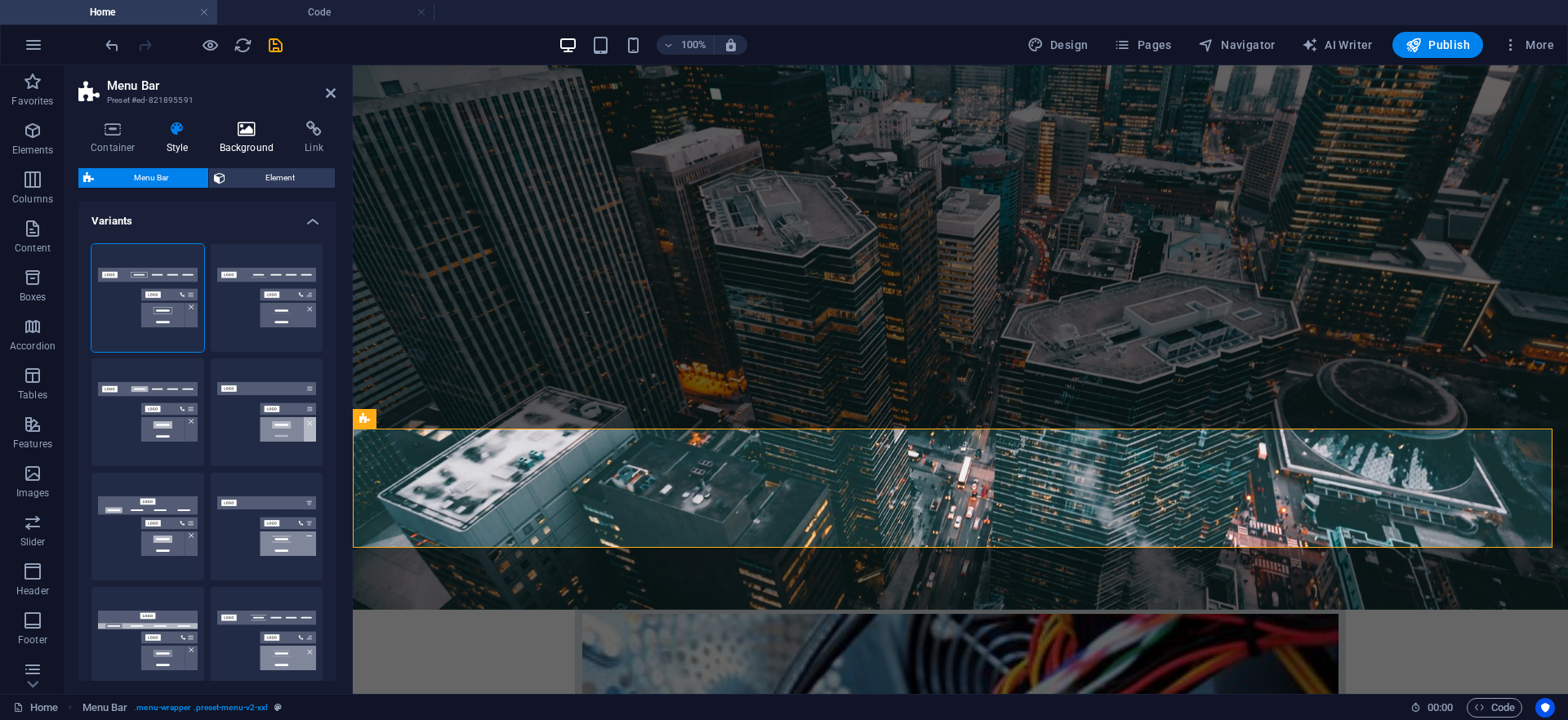 click at bounding box center (247, 129) 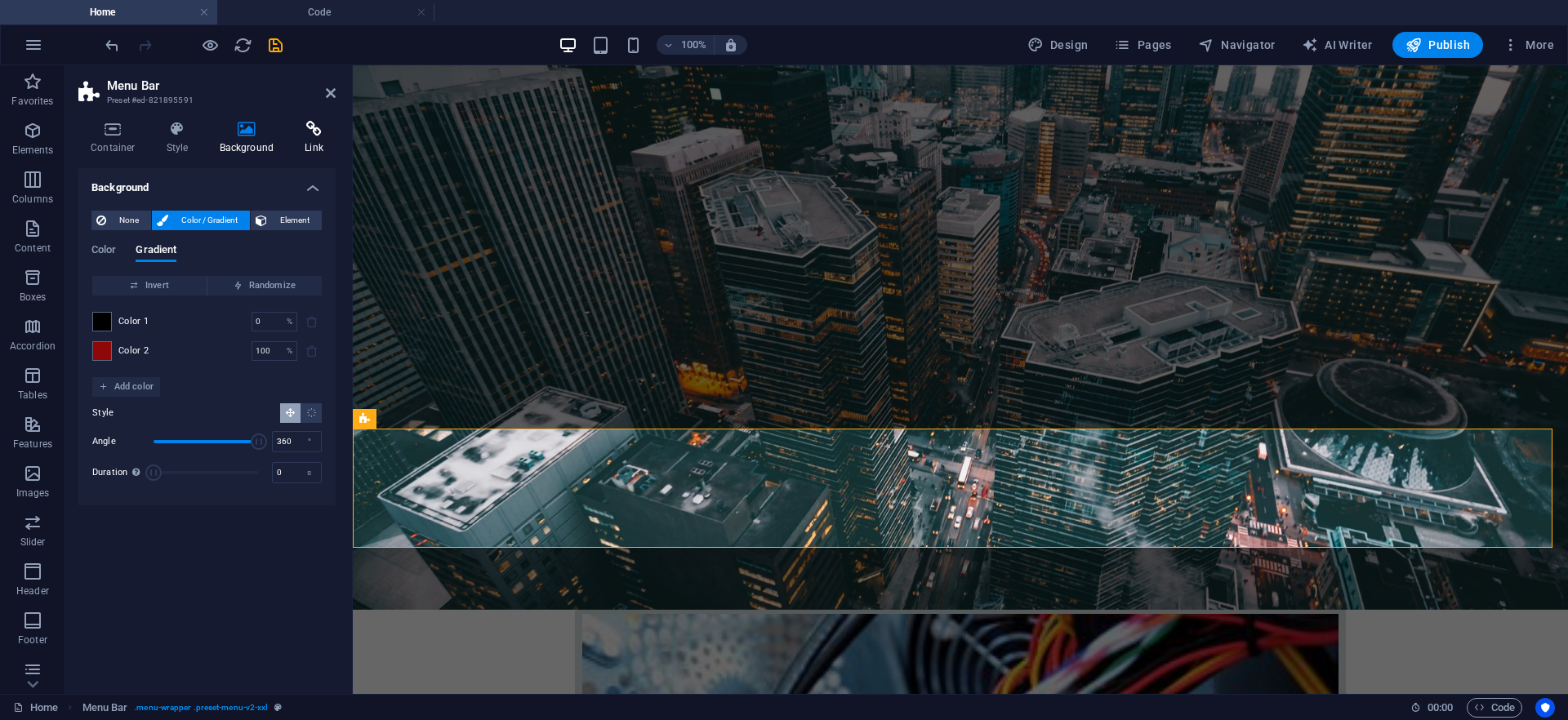 click at bounding box center [314, 129] 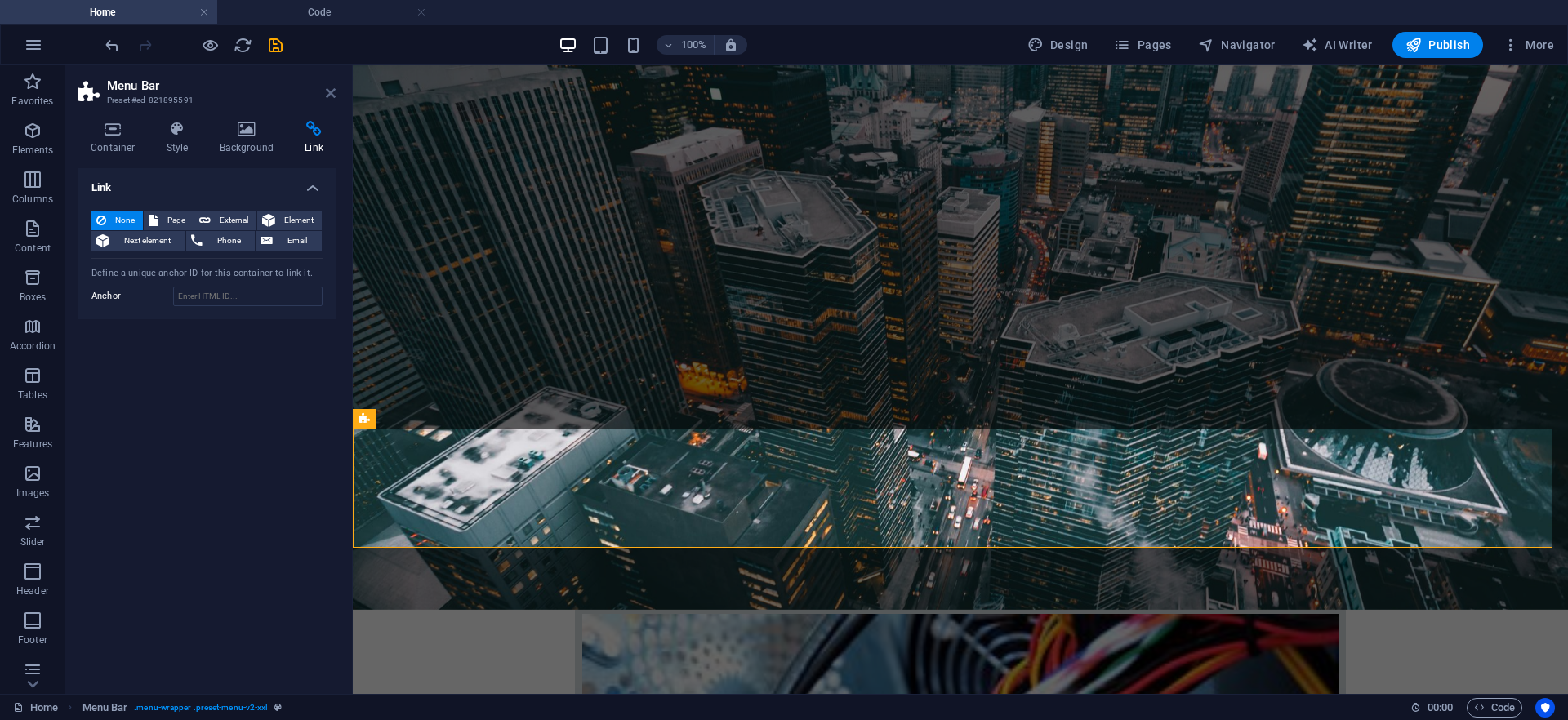 click at bounding box center [331, 93] 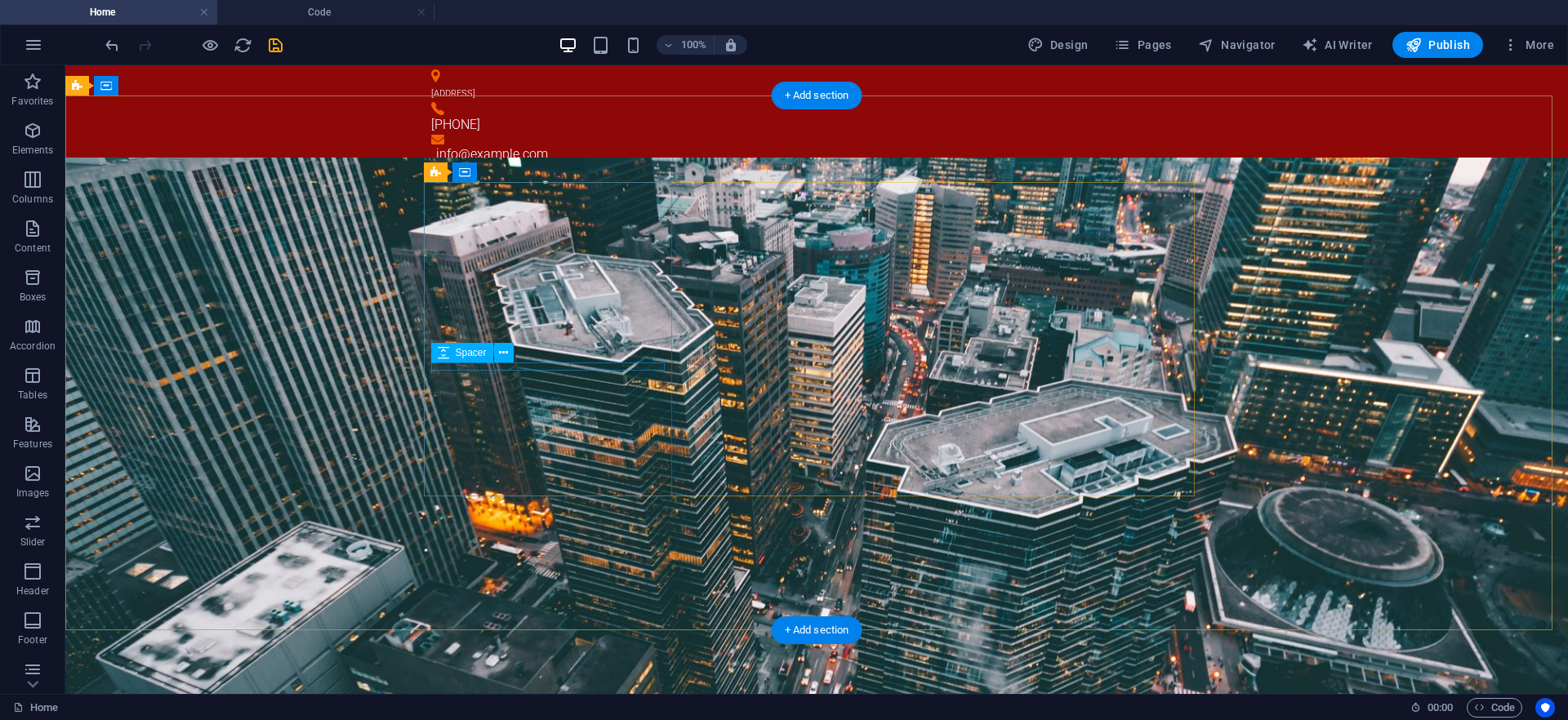 scroll, scrollTop: 0, scrollLeft: 0, axis: both 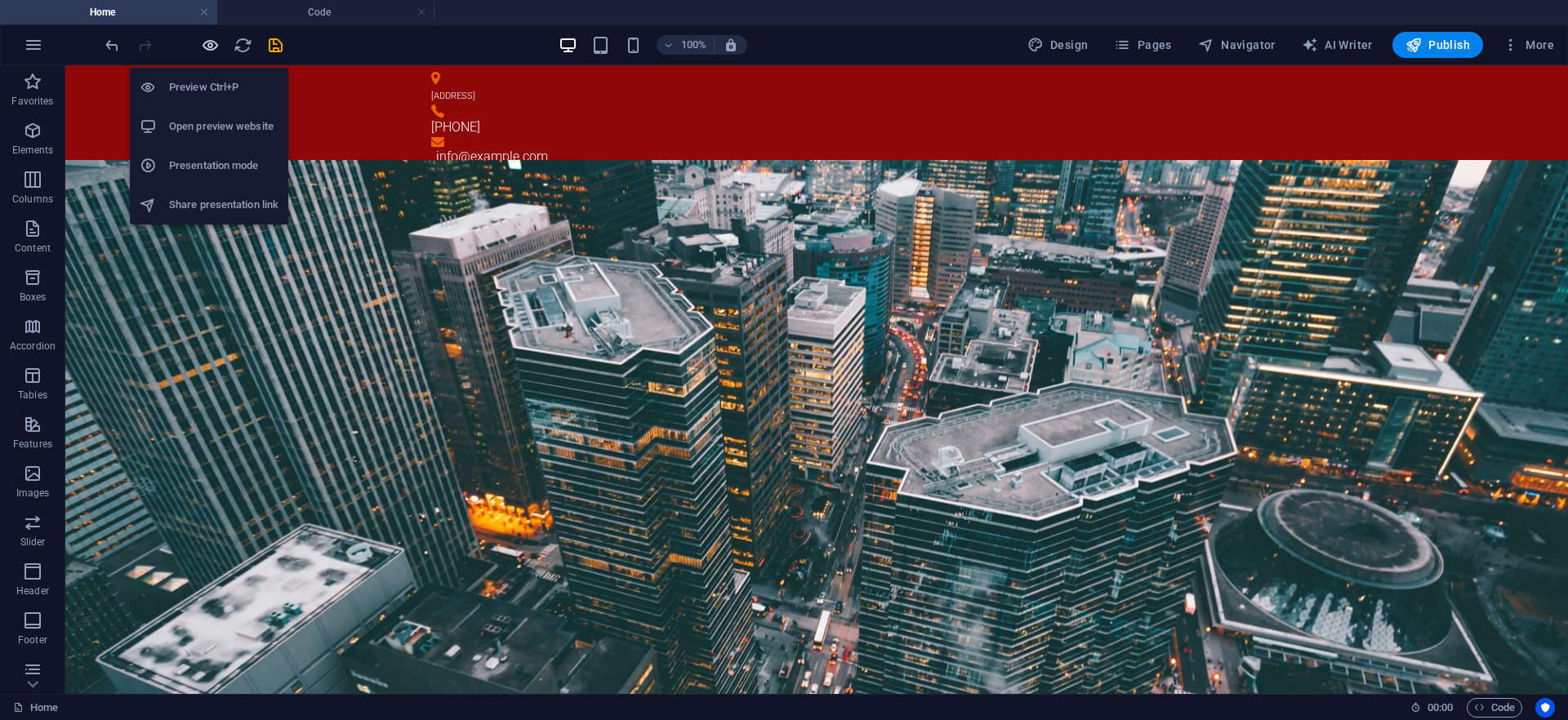 click at bounding box center (210, 45) 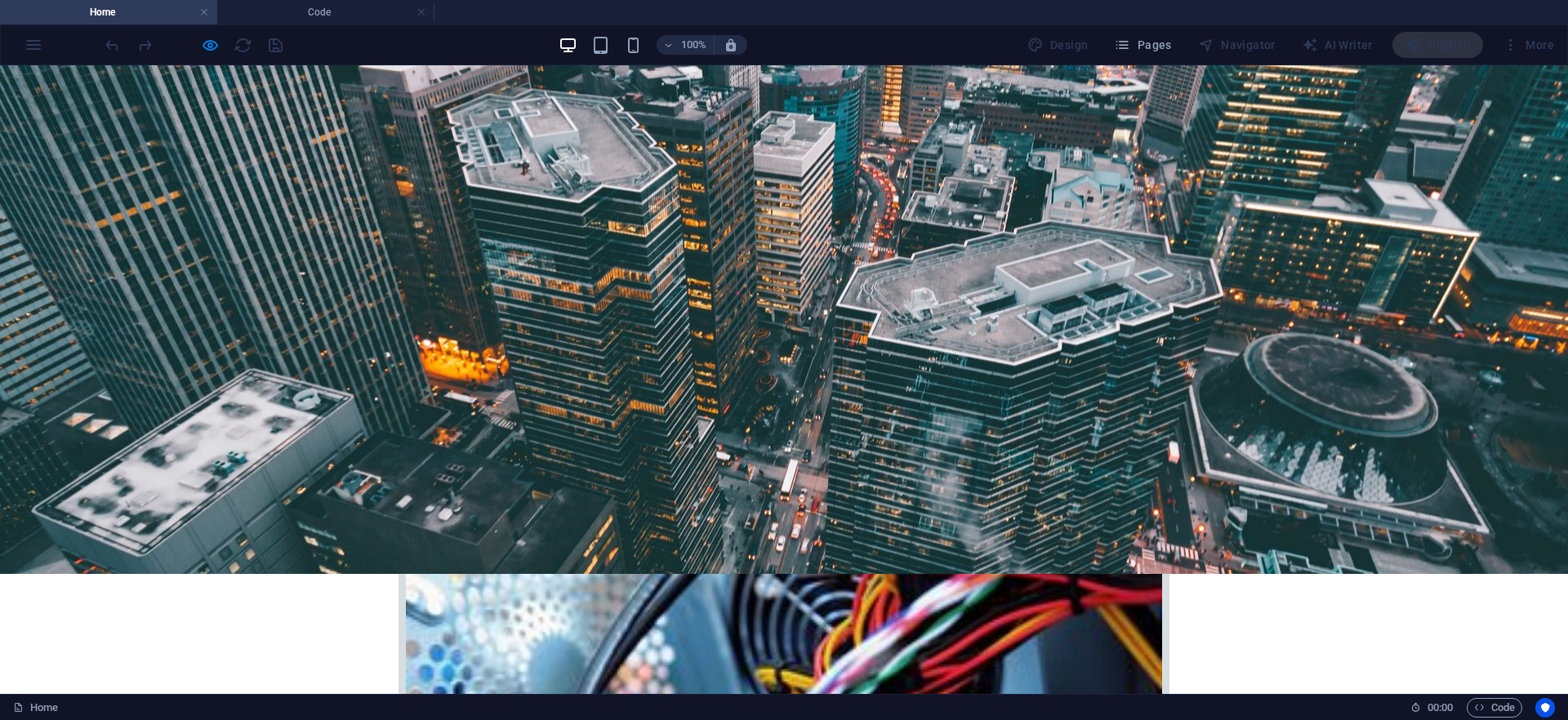 scroll, scrollTop: 204, scrollLeft: 0, axis: vertical 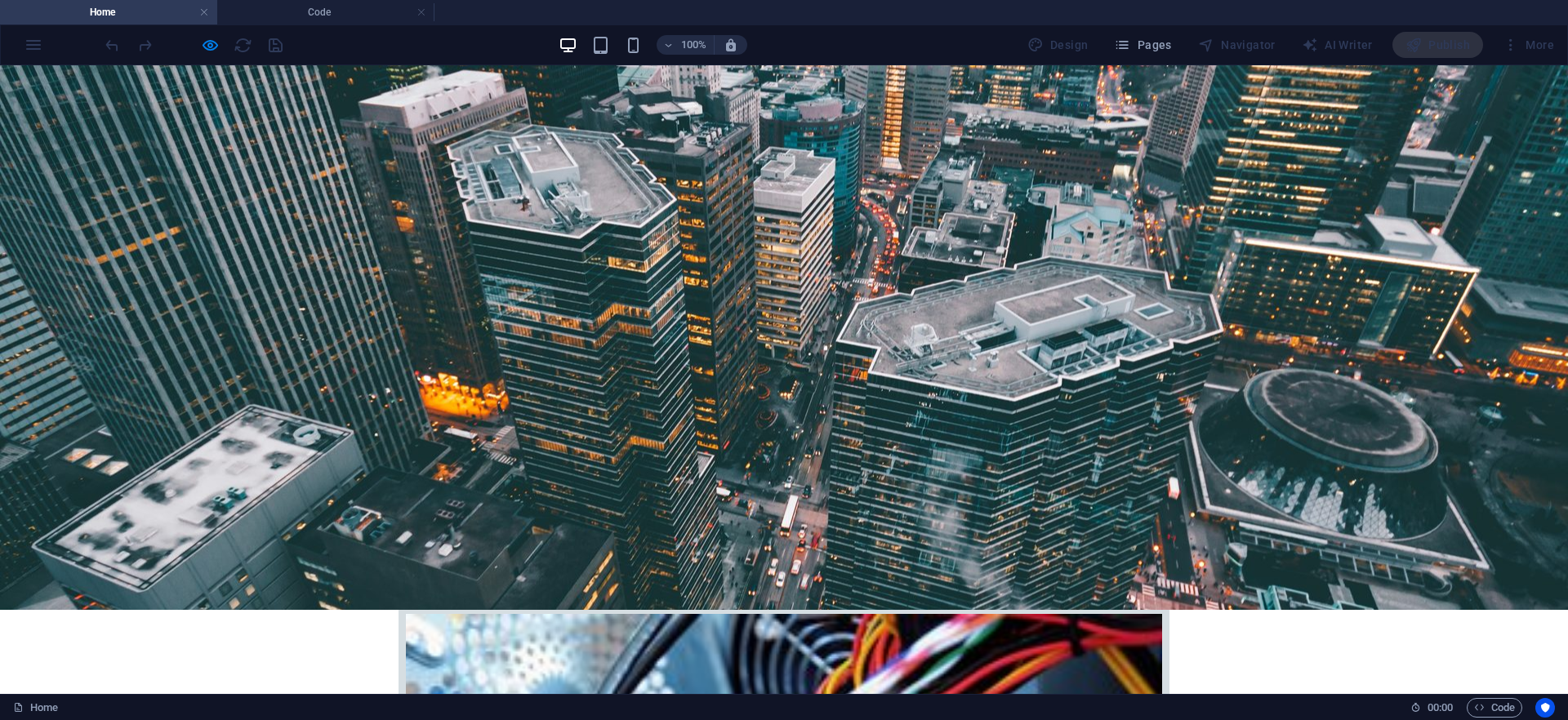 click on "Home Company IT Support Jobs & Career Contact" at bounding box center [784, 2396] 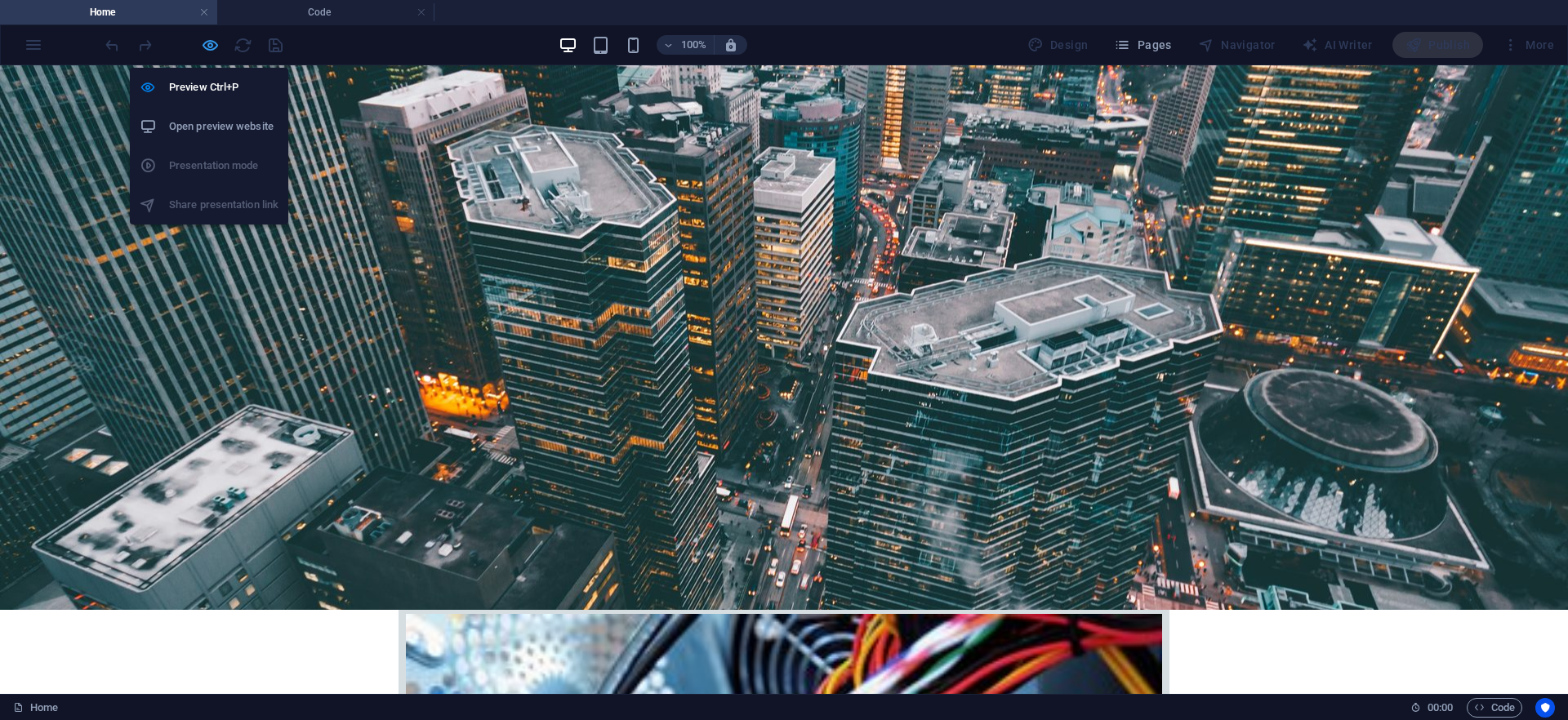 click at bounding box center (210, 45) 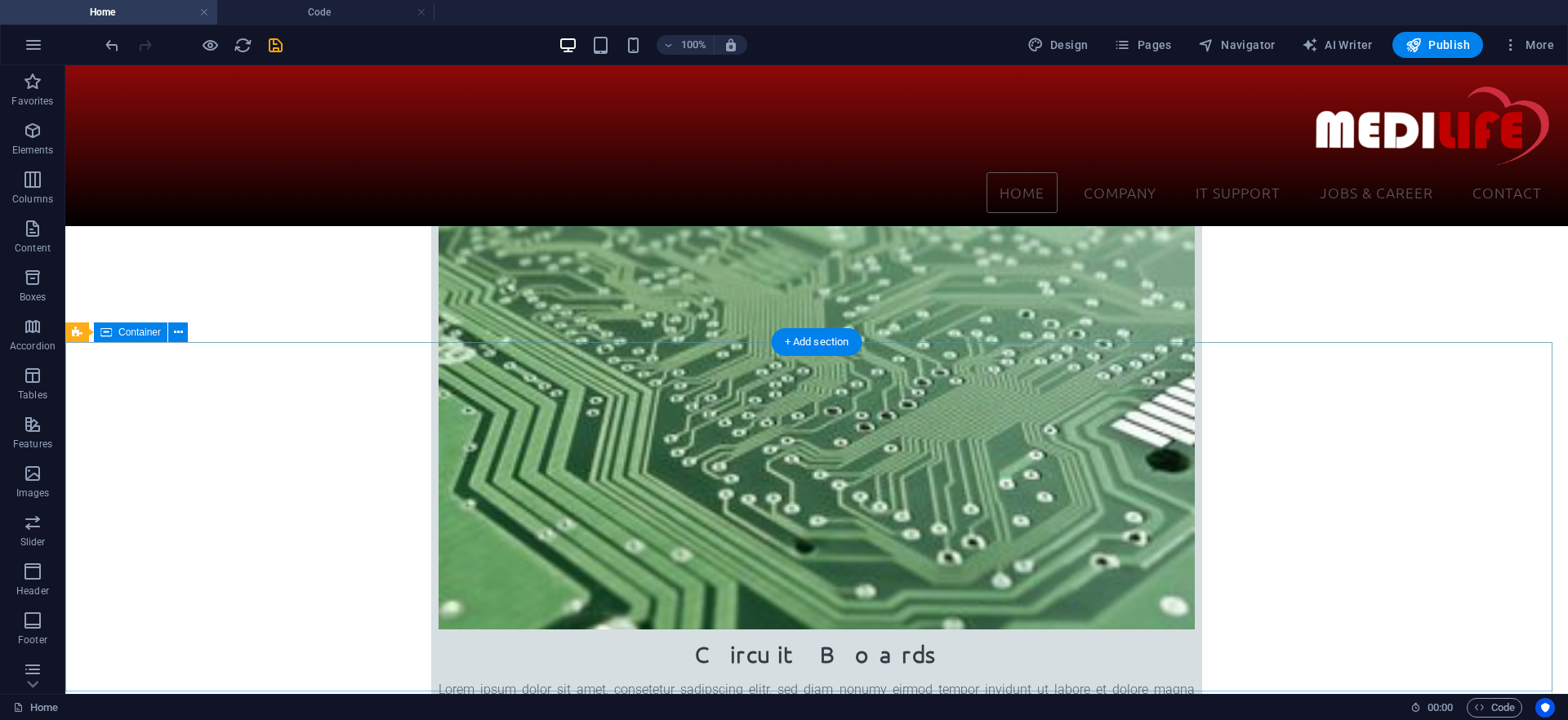scroll, scrollTop: 1633, scrollLeft: 0, axis: vertical 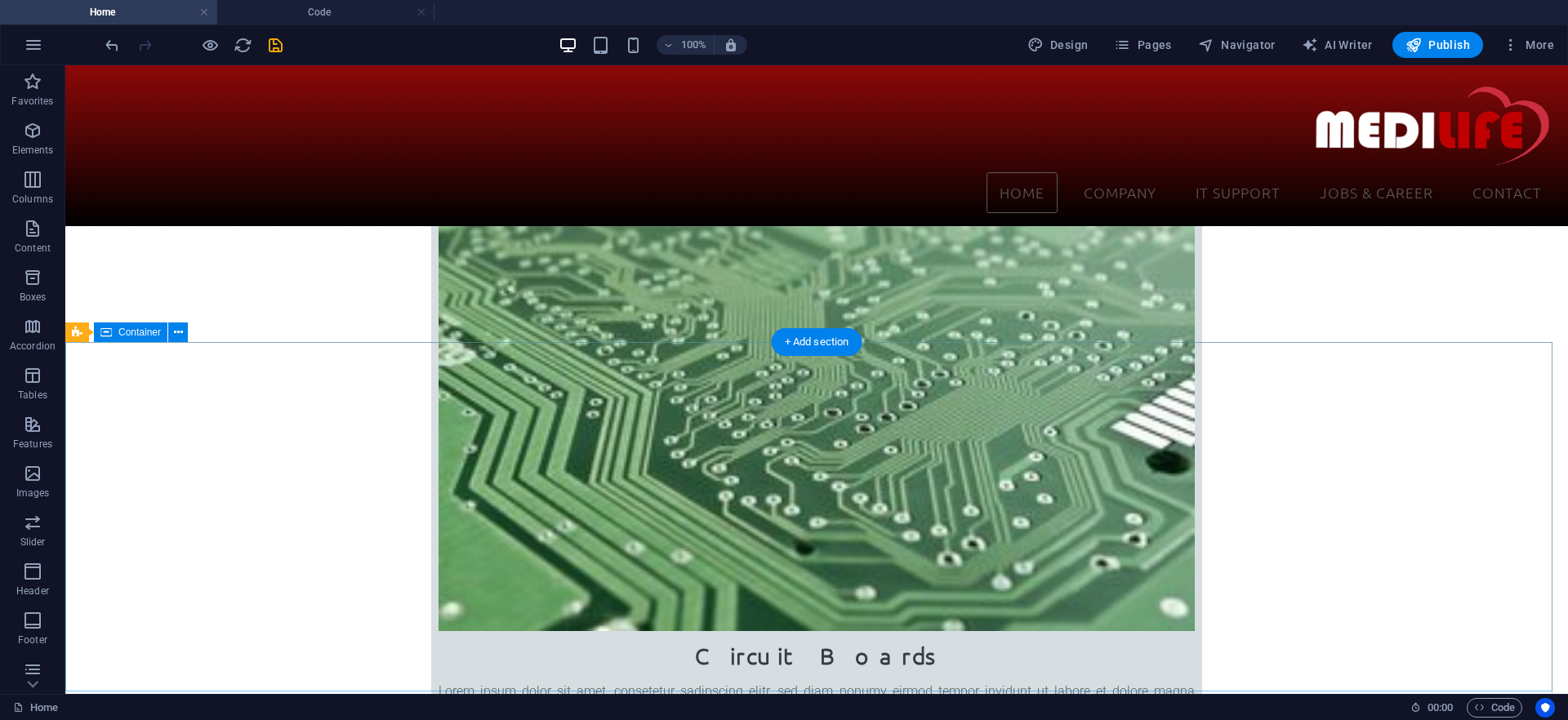 click on "Address [ADDRESS] [CITY]   [ZIP] Phone Phone:  [PHONE] Mobile:  Contact [EMAIL] Legal Notice  |  Privacy" at bounding box center [817, 3264] 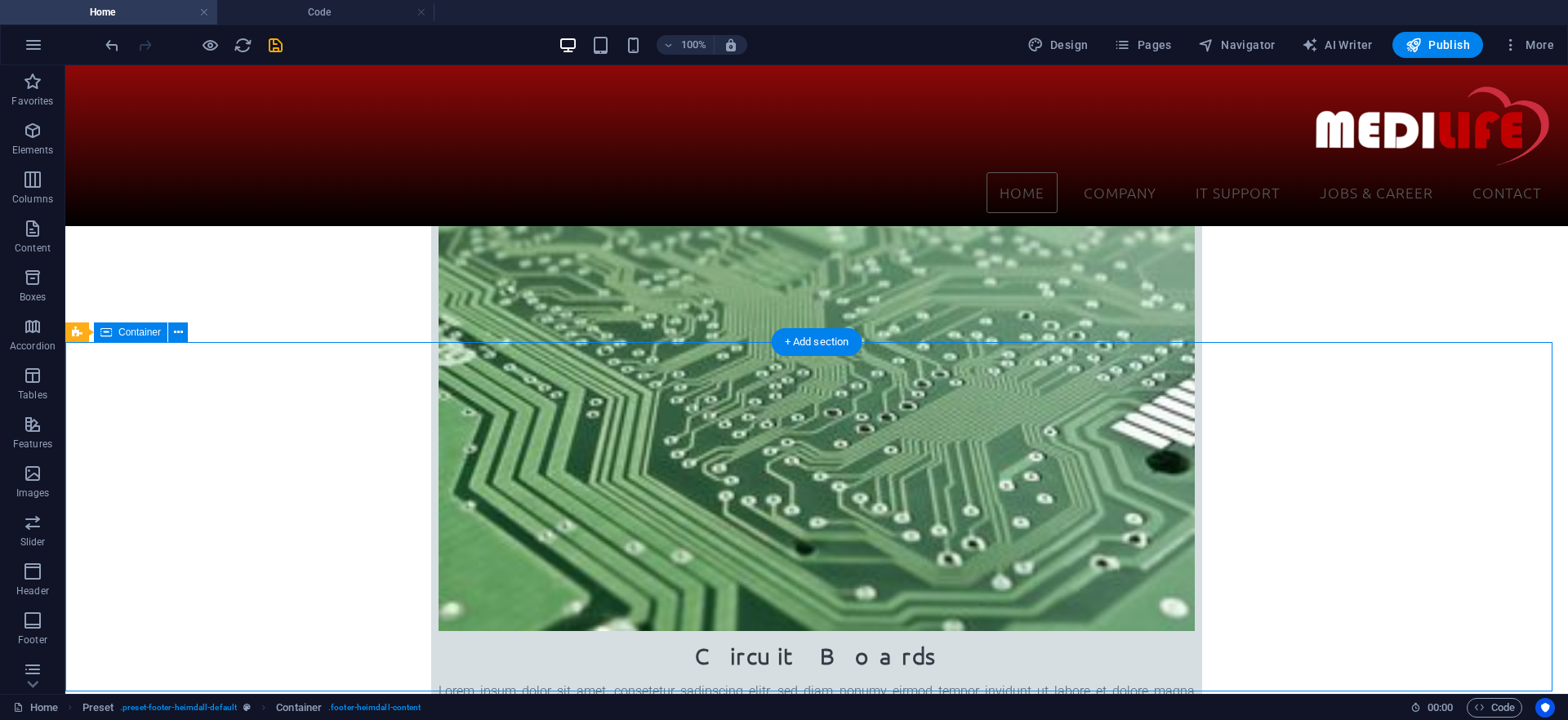 click on "Address [ADDRESS] [CITY]   [ZIP] Phone Phone:  [PHONE] Mobile:  Contact [EMAIL] Legal Notice  |  Privacy" at bounding box center (817, 3264) 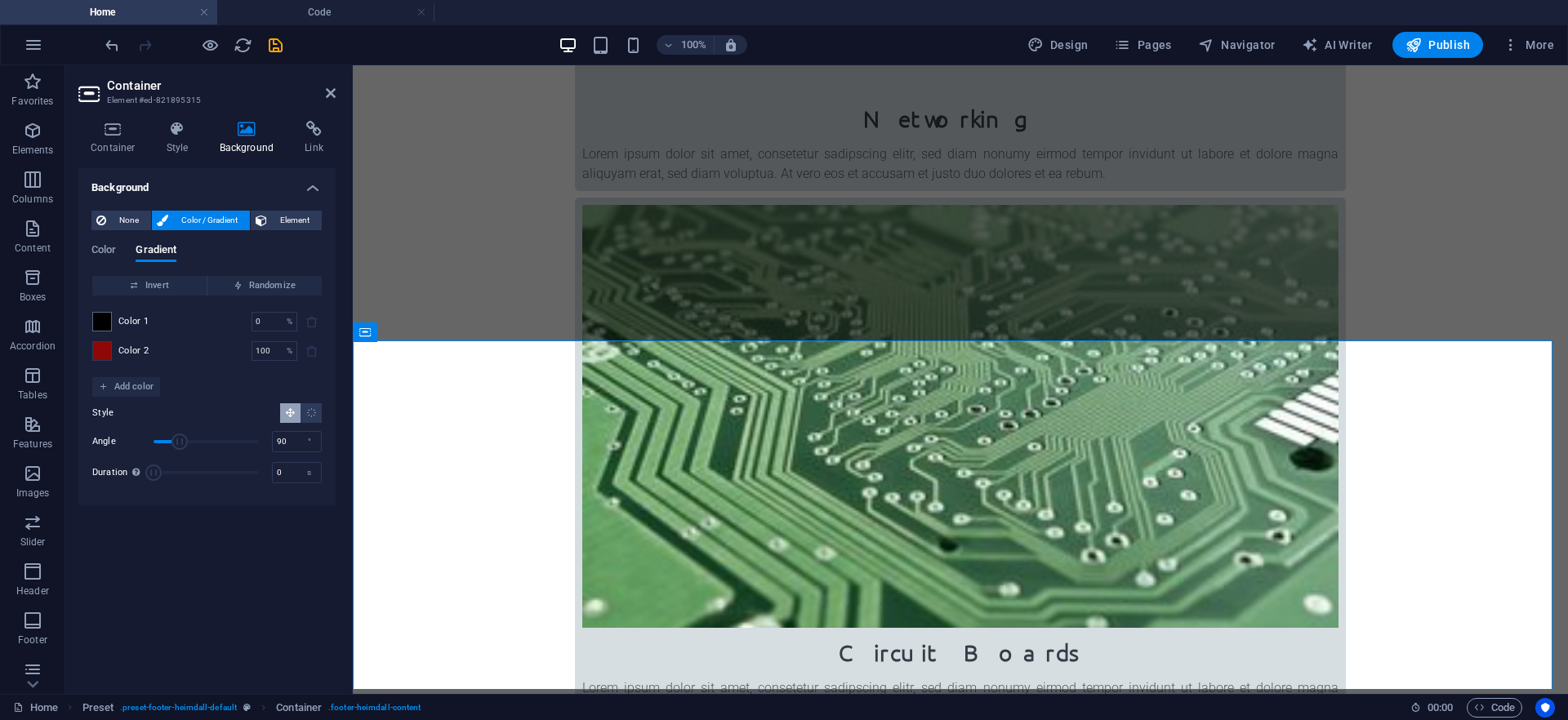 click at bounding box center (102, 351) 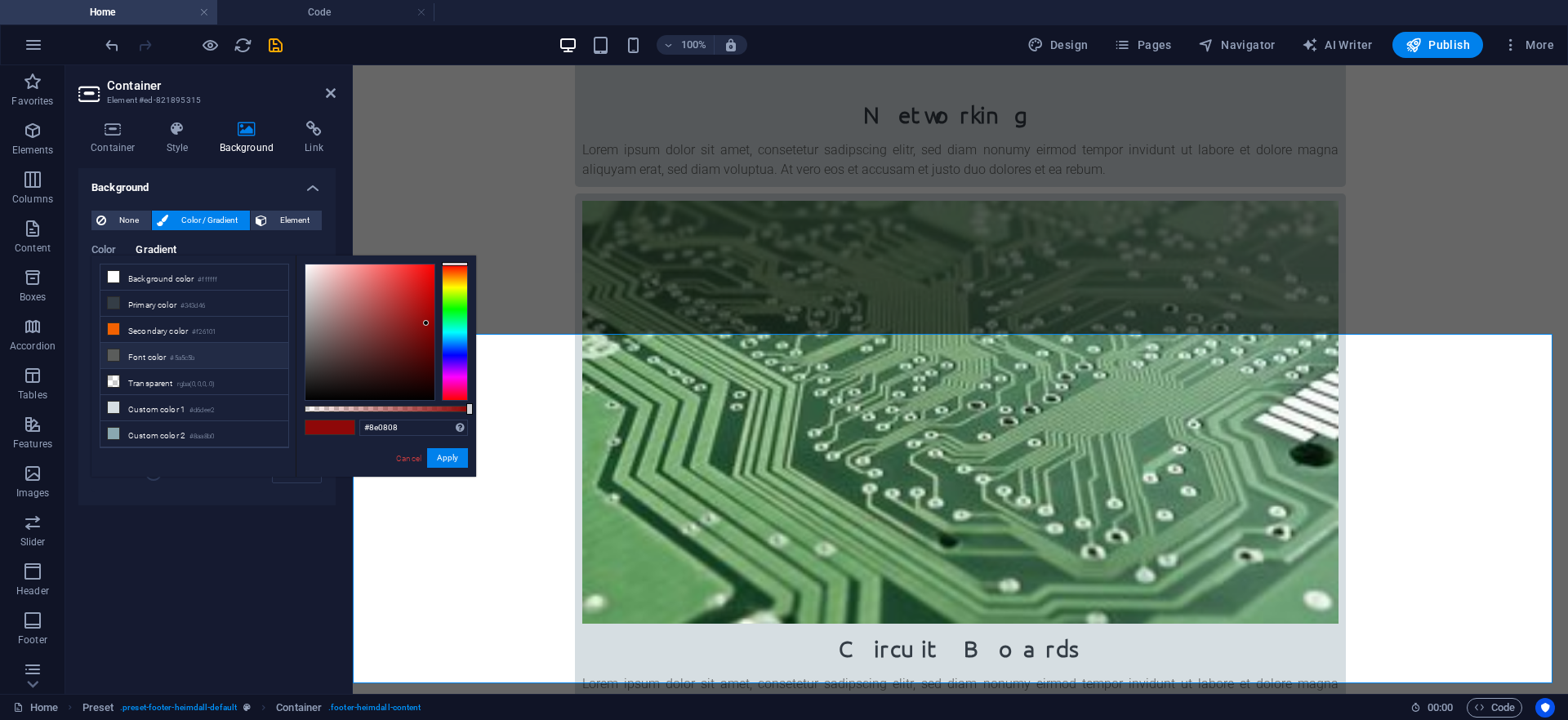 scroll, scrollTop: 1641, scrollLeft: 0, axis: vertical 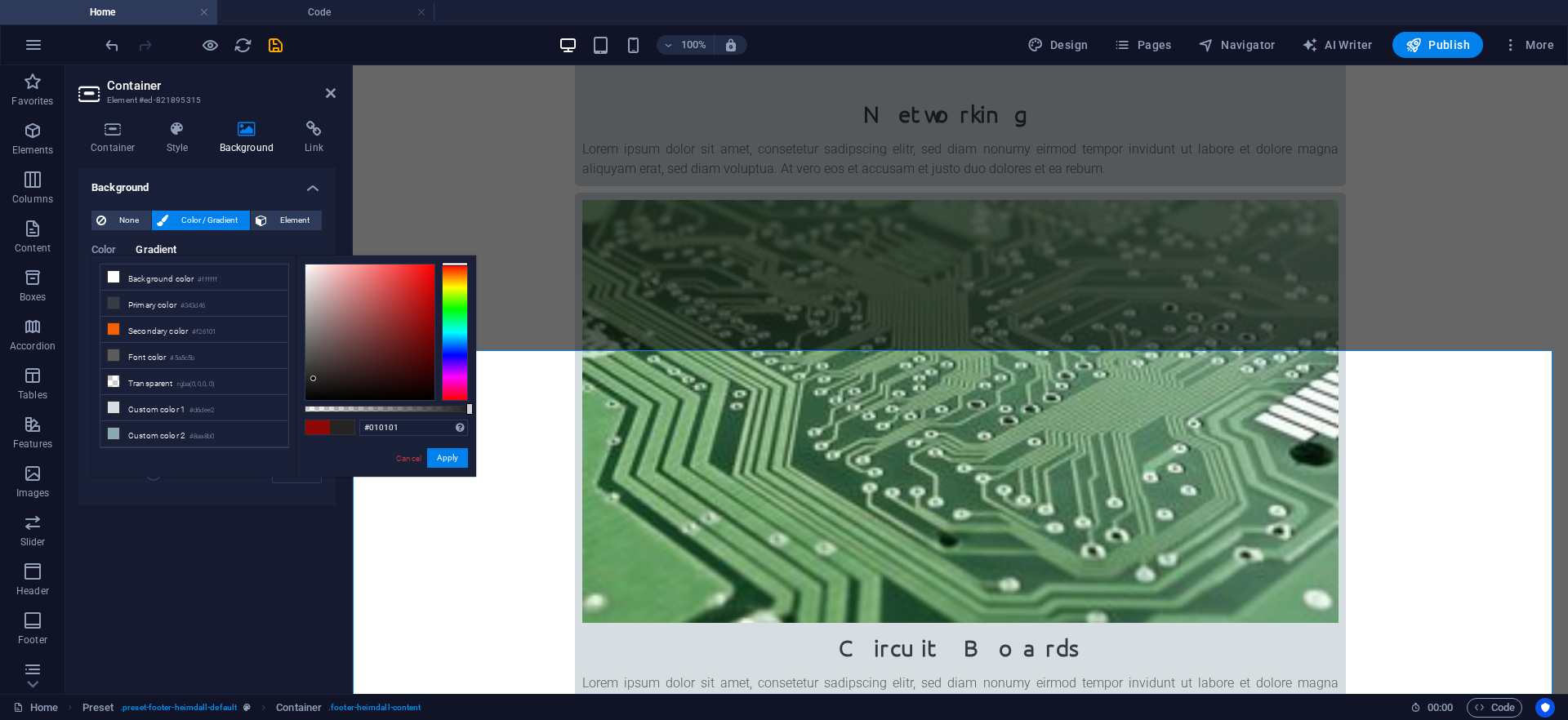 type on "#000000" 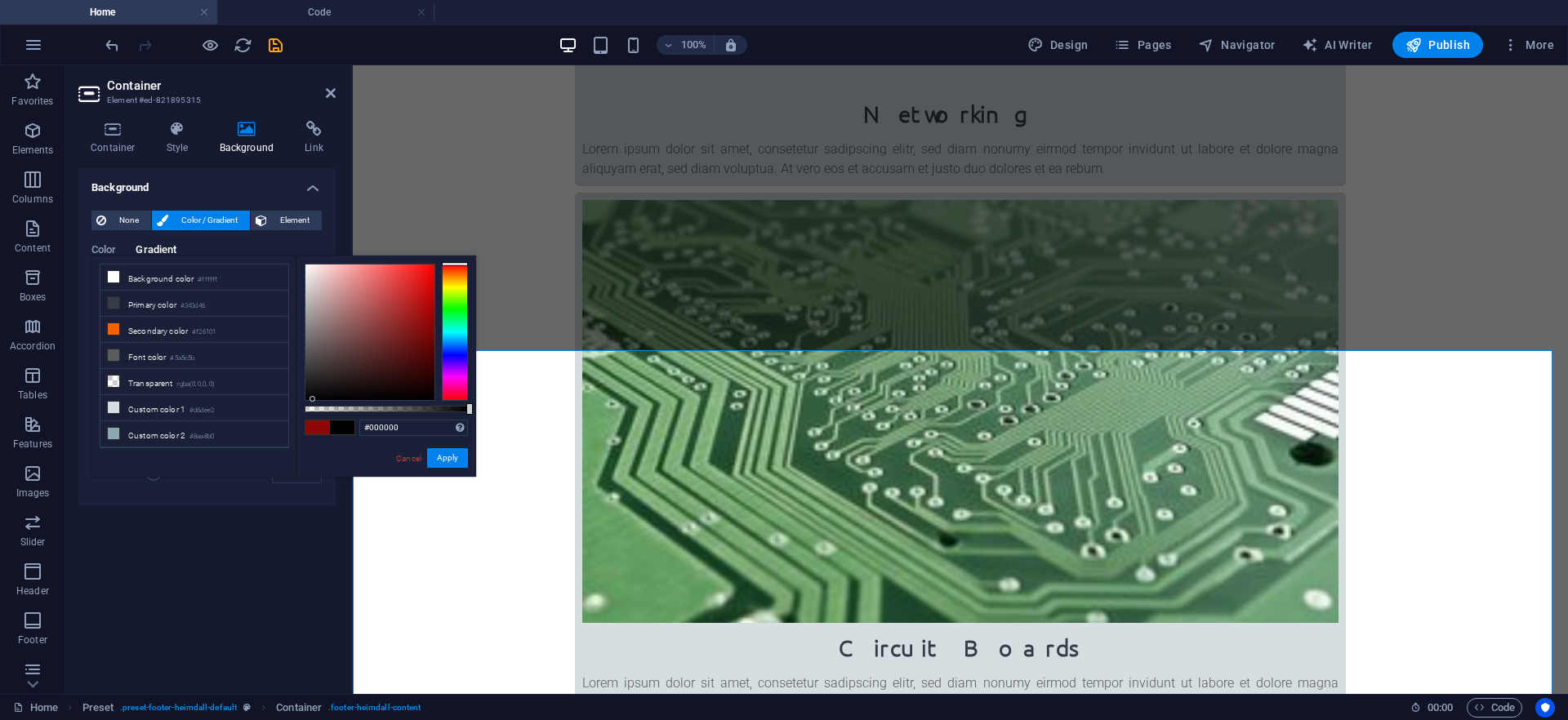 drag, startPoint x: 350, startPoint y: 287, endPoint x: 310, endPoint y: 406, distance: 125.54282 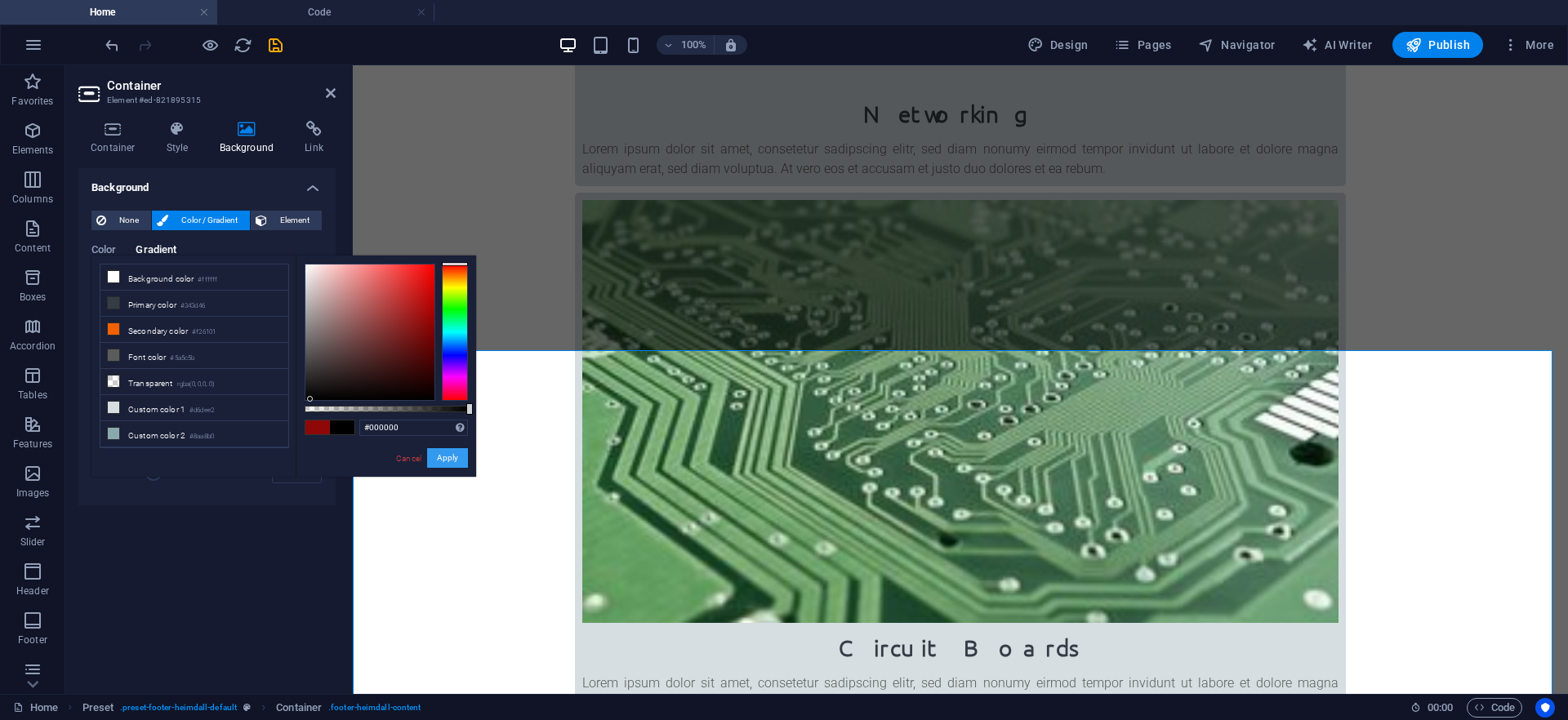 click on "Apply" at bounding box center [448, 458] 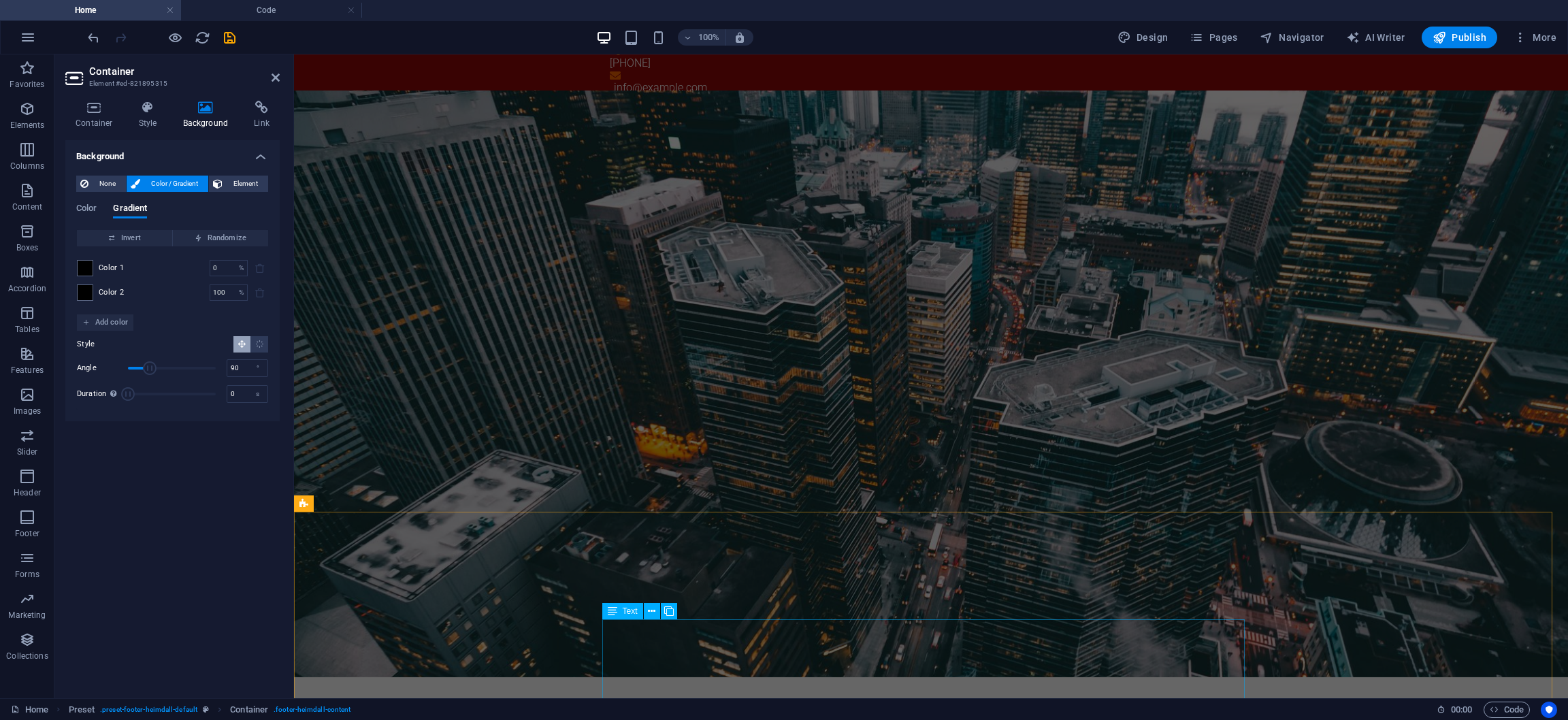 scroll, scrollTop: 0, scrollLeft: 0, axis: both 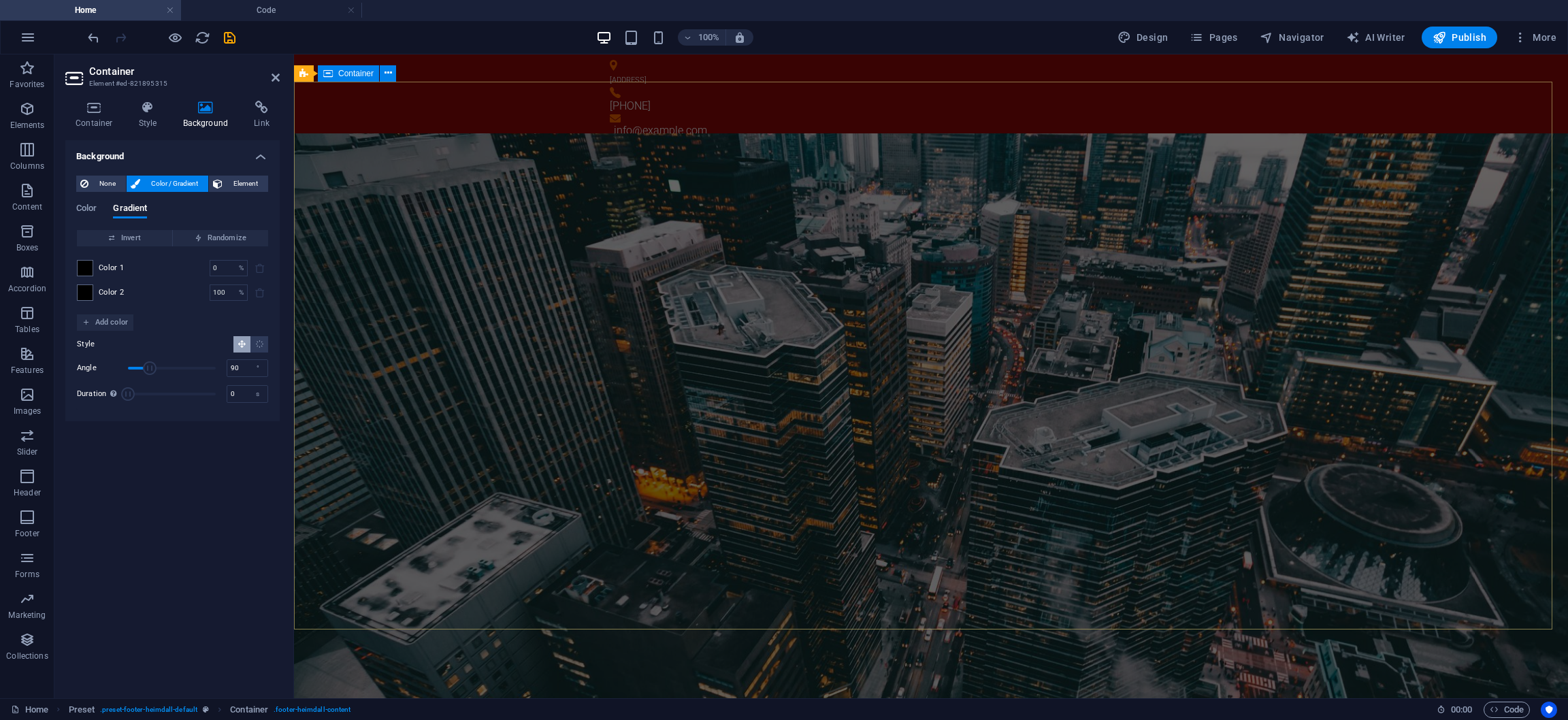 click on "Hardware Support Lorem ipsum dolor sit amet, consetetur sadipscing elitr, sed diam nonumy eirmod tempor invidunt ut labore et dolore magna aliquyam erat, sed diam voluptua. At vero eos et accusam et justo duo dolores et ea rebum. Networking Lorem ipsum dolor sit amet, consetetur sadipscing elitr, sed diam nonumy eirmod tempor invidunt ut labore et dolore magna aliquyam erat, sed diam voluptua. At vero eos et accusam et justo duo dolores et ea rebum. Circuit Boards Lorem ipsum dolor sit amet, consetetur sadipscing elitr, sed diam nonumy eirmod tempor invidunt ut labore et dolore magna aliquyam erat, sed diam voluptua. At vero eos et accusam et justo duo dolores et ea rebum. Learn more" at bounding box center (931, 1451) 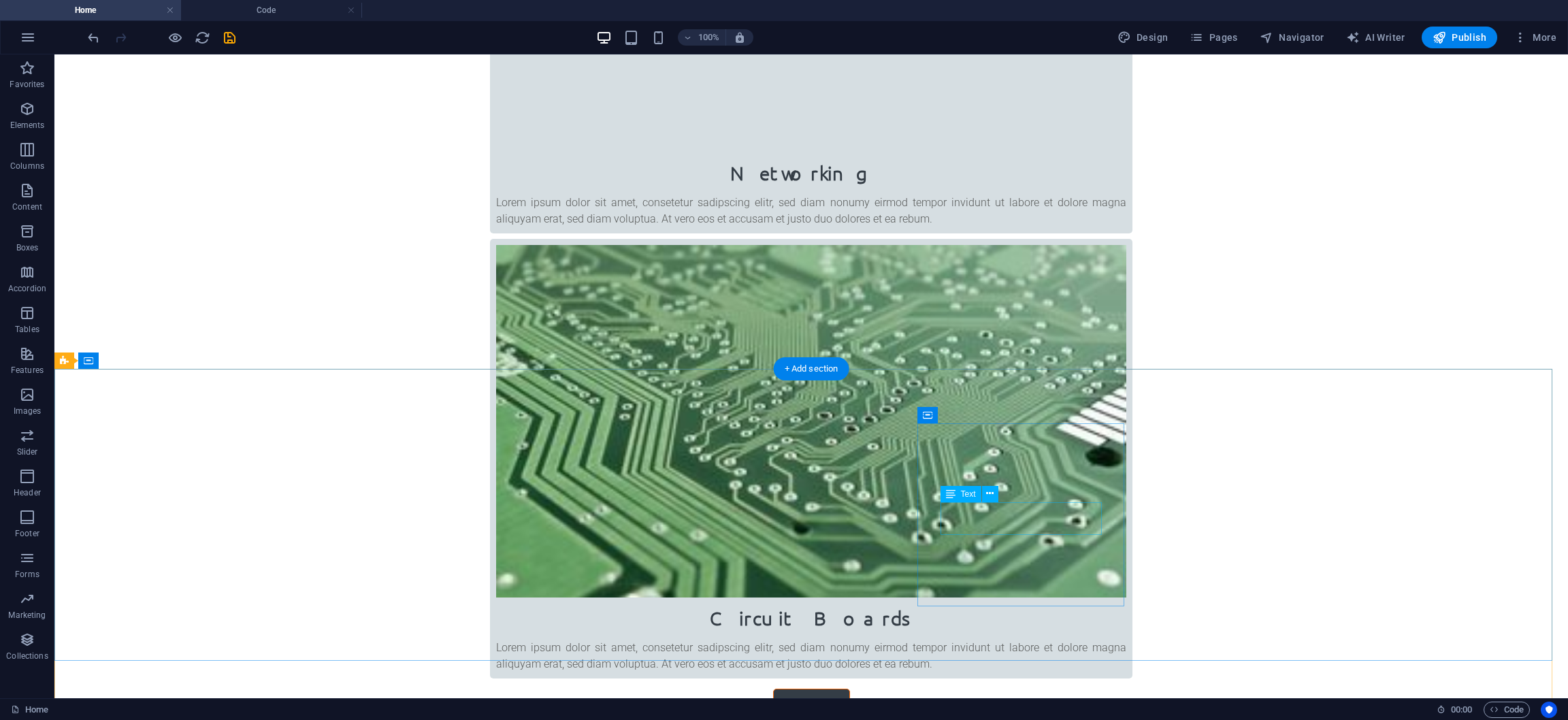 scroll, scrollTop: 1429, scrollLeft: 0, axis: vertical 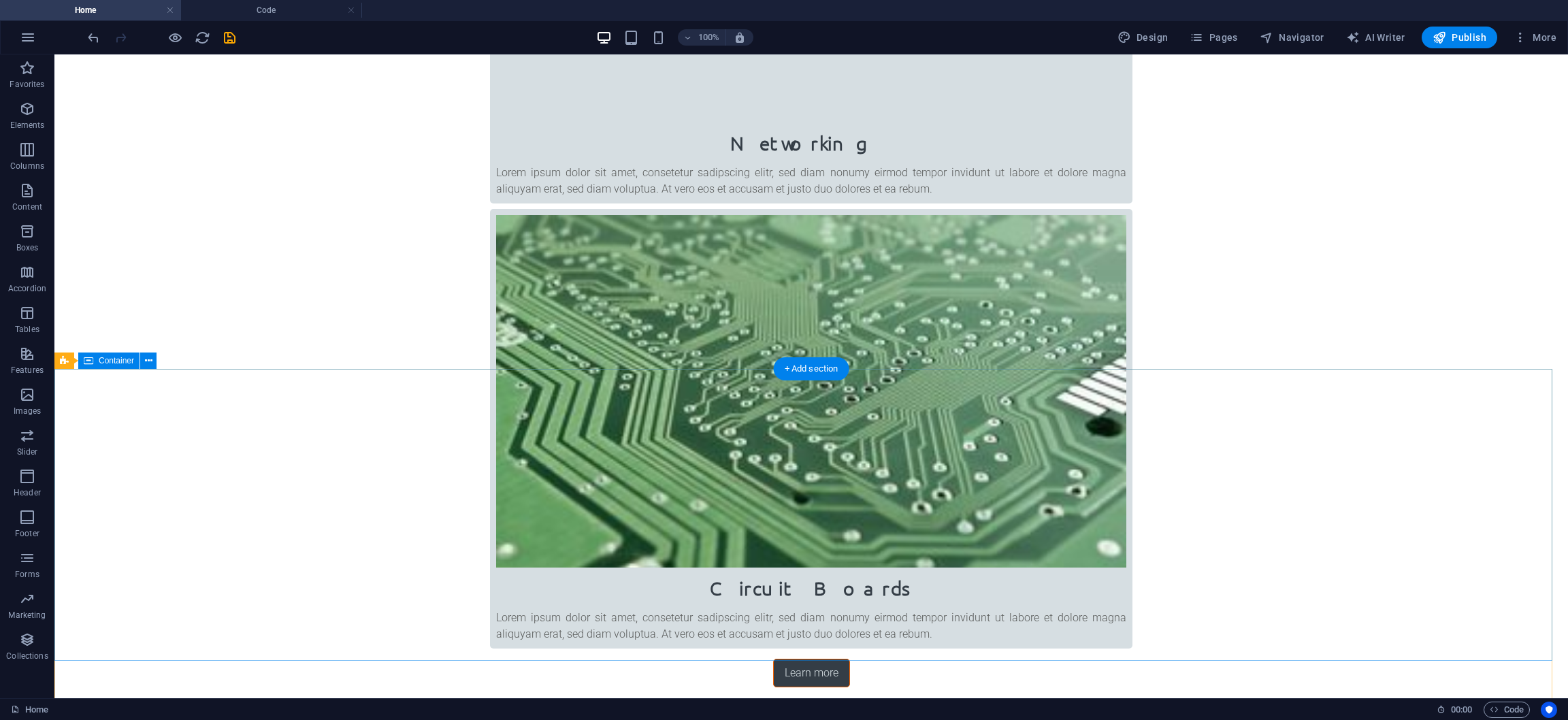 click on "Address [ADDRESS] [CITY]   [ZIP] Phone Phone:  [PHONE] Mobile:  Contact [EMAIL] Legal Notice  |  Privacy" at bounding box center (811, 2907) 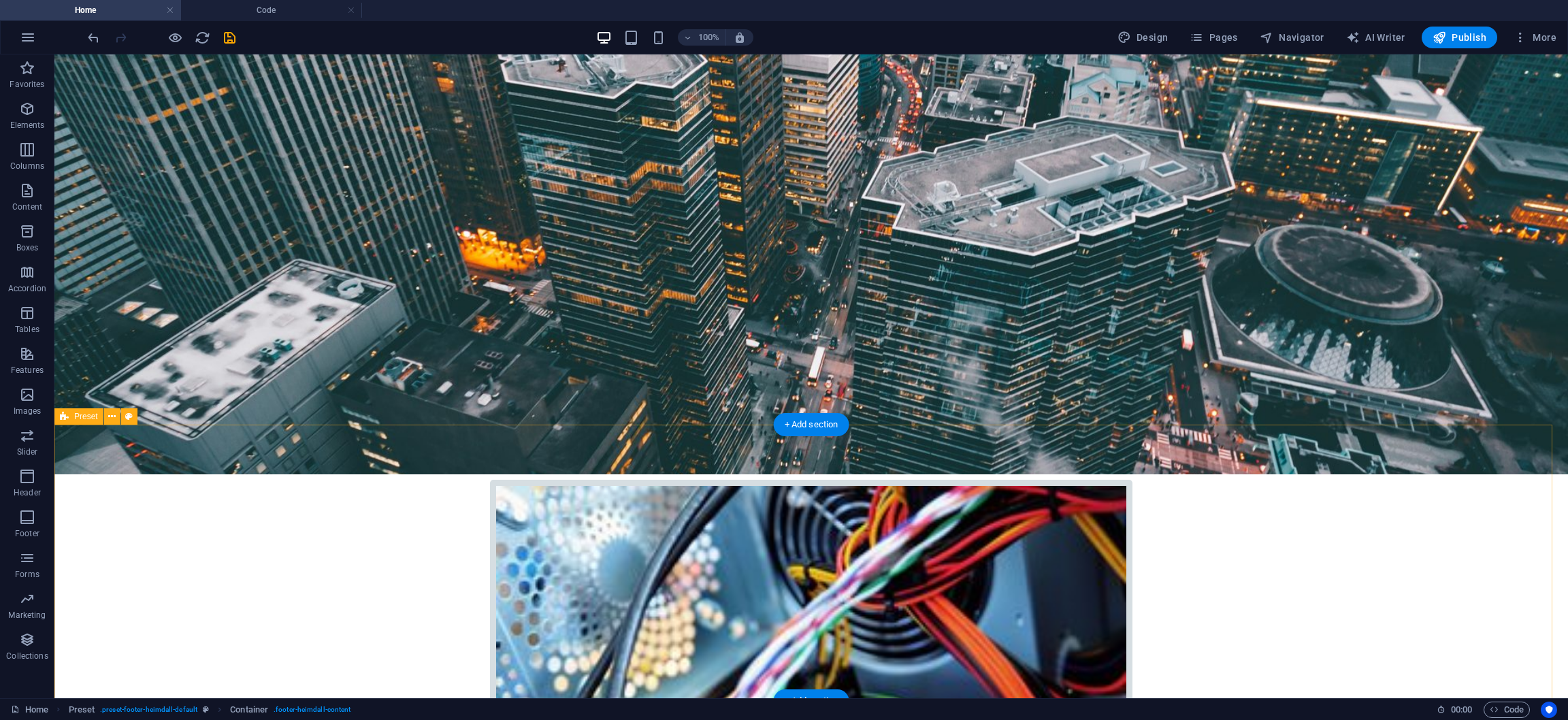 scroll, scrollTop: 0, scrollLeft: 0, axis: both 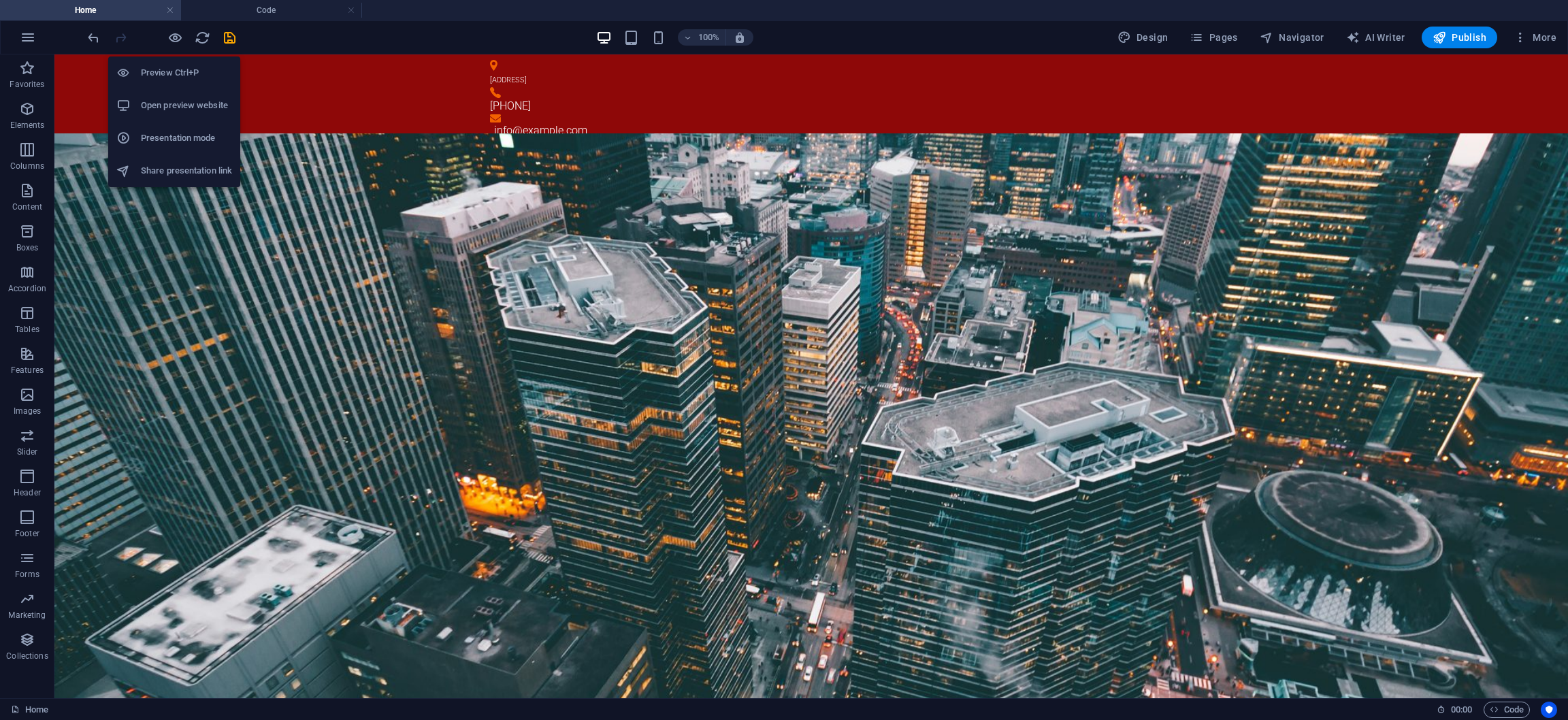 drag, startPoint x: 180, startPoint y: 33, endPoint x: 218, endPoint y: 42, distance: 39.05125 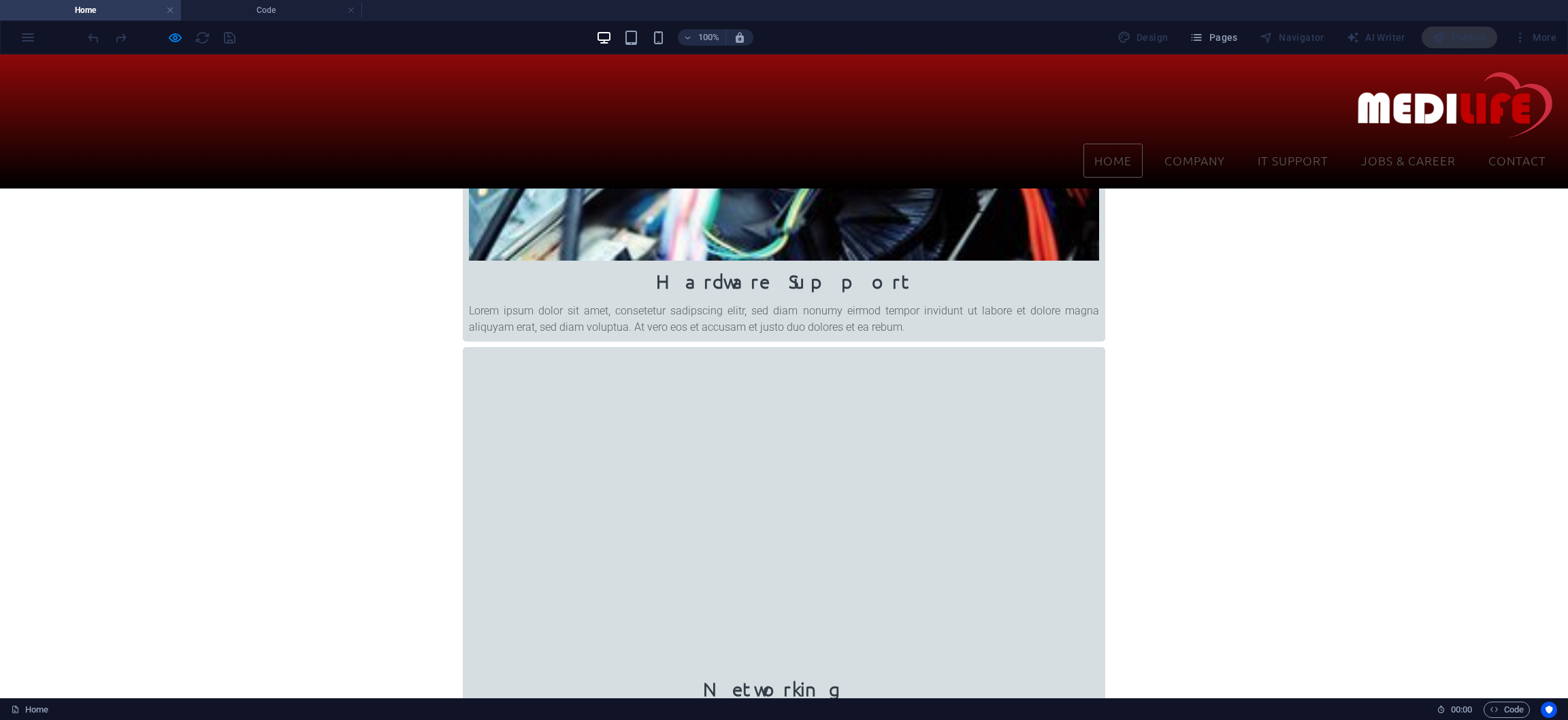 scroll, scrollTop: 880, scrollLeft: 0, axis: vertical 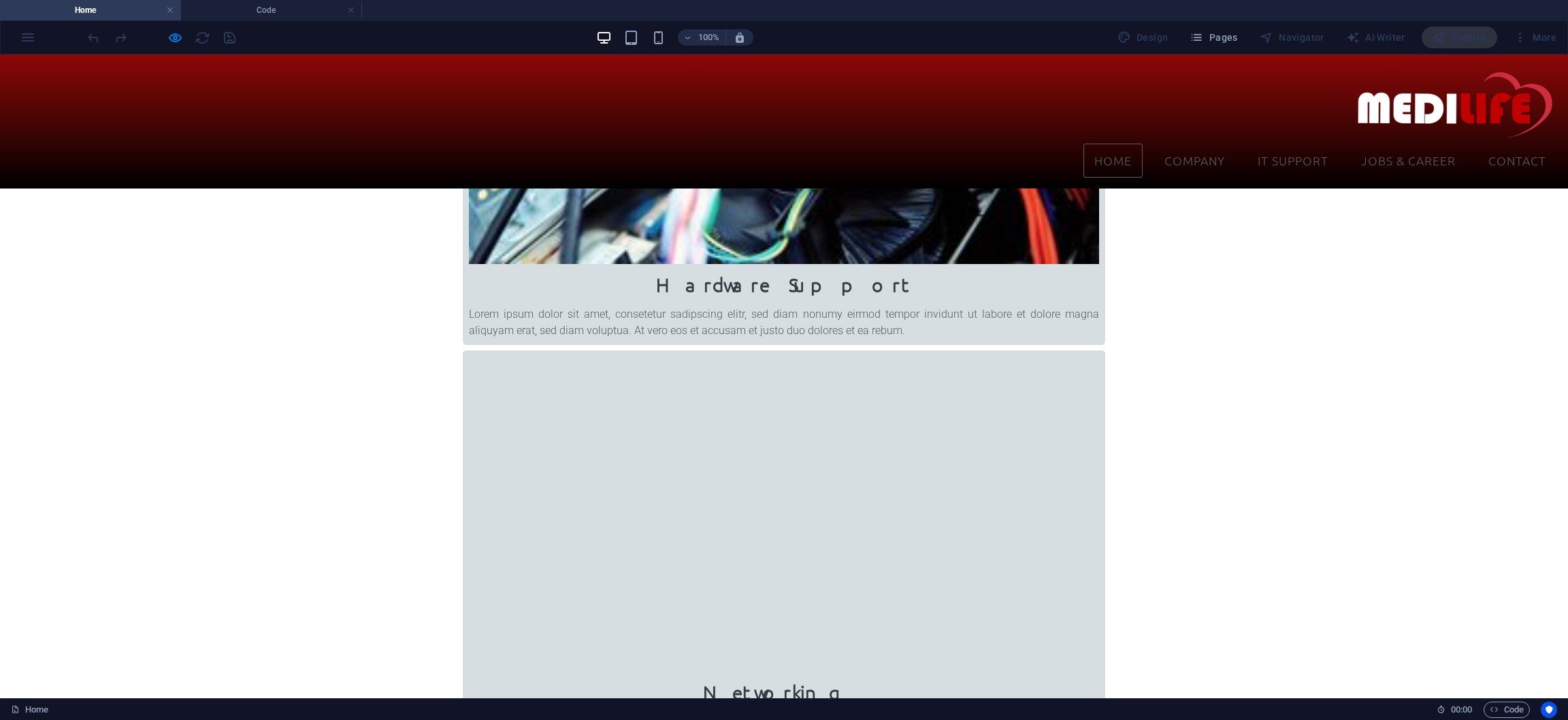 click on "Home" at bounding box center [1113, 161] 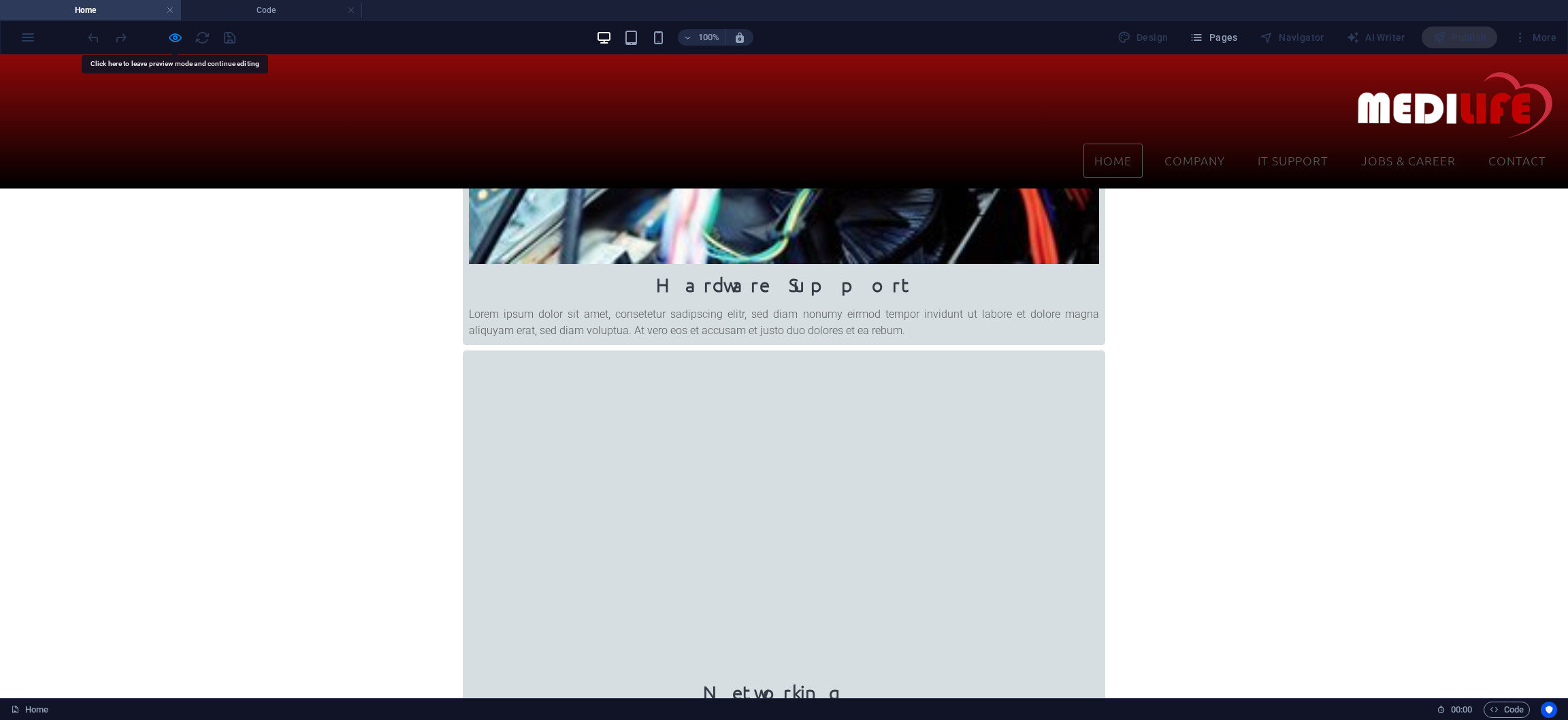 click on "Home" at bounding box center [1113, 161] 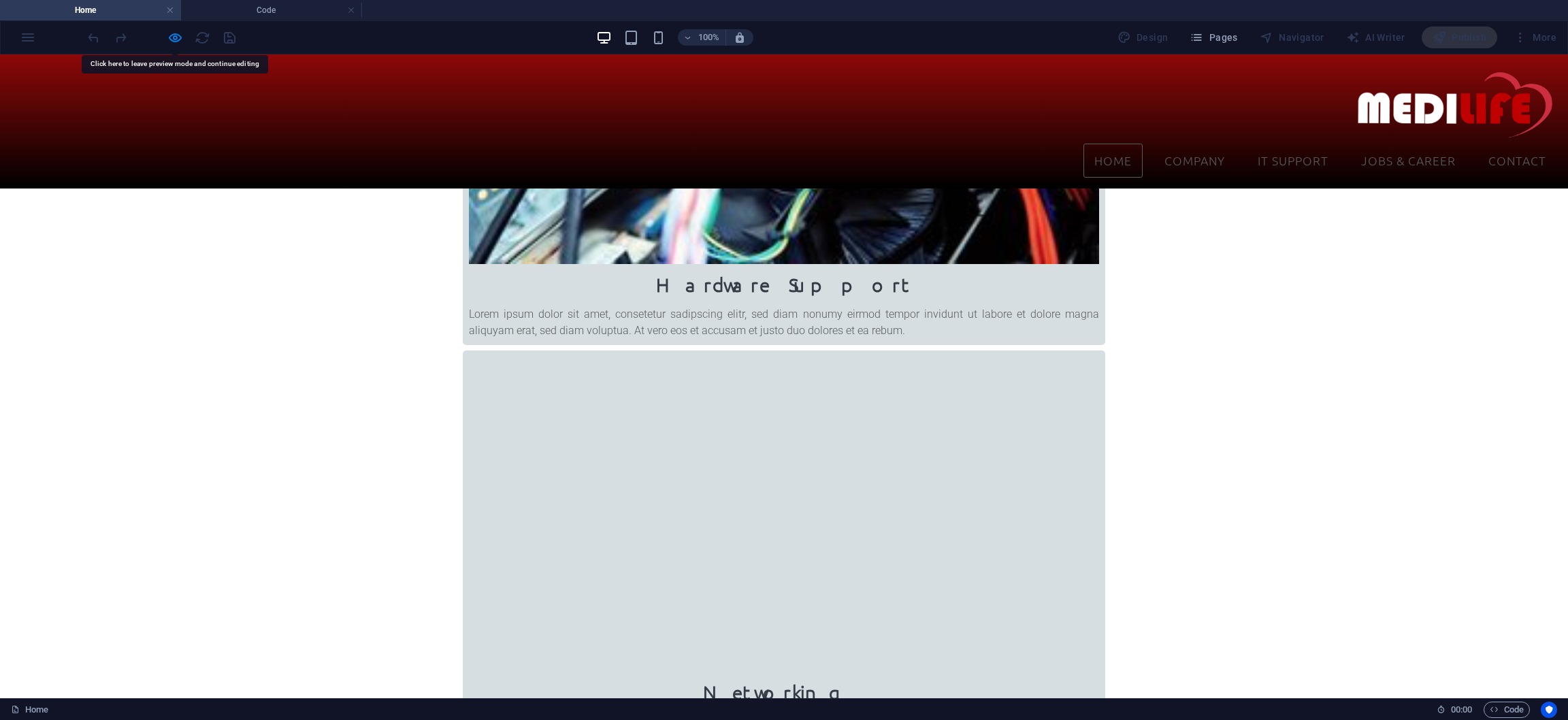 click on "Home" at bounding box center [1113, 161] 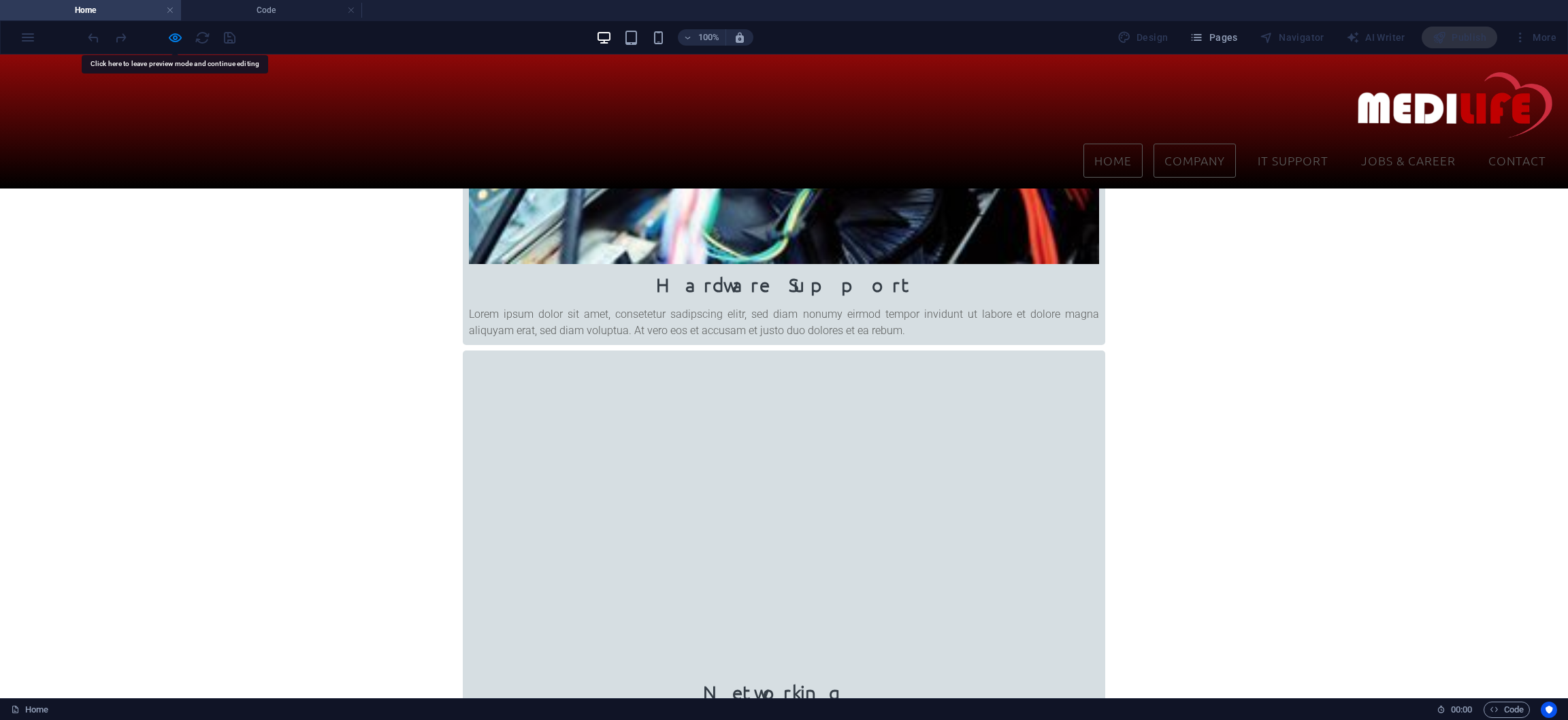 click on "Company" at bounding box center (1194, 161) 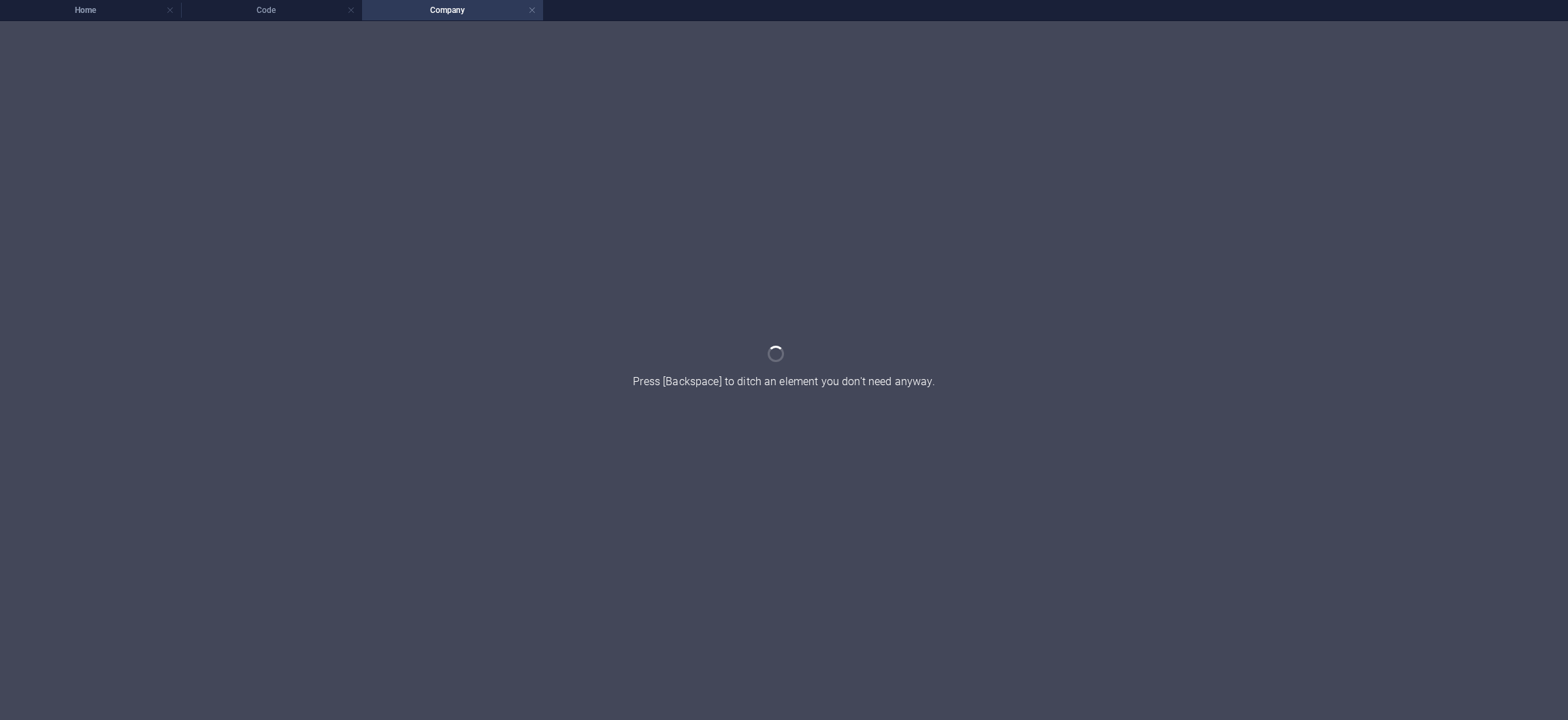 scroll, scrollTop: 0, scrollLeft: 0, axis: both 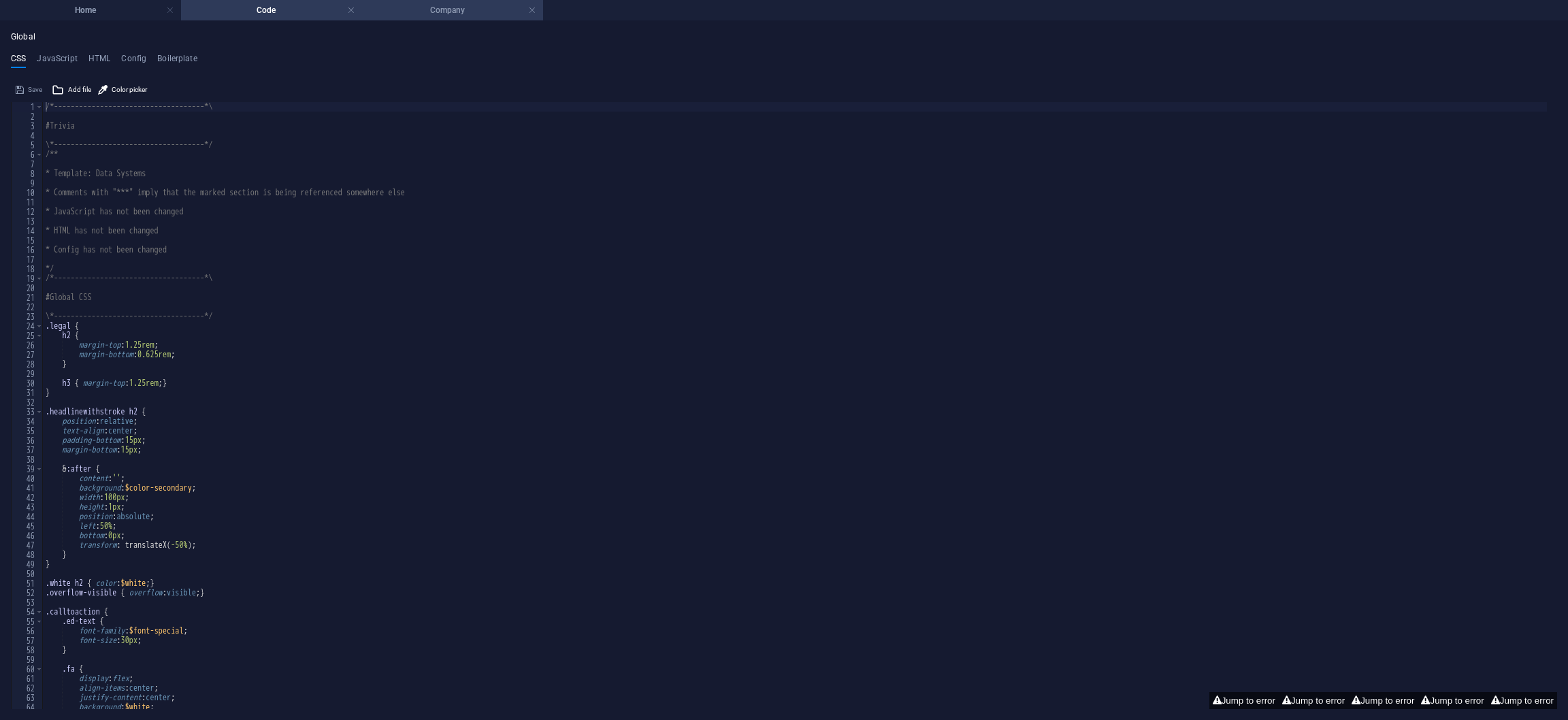 click on "Company" at bounding box center (453, 10) 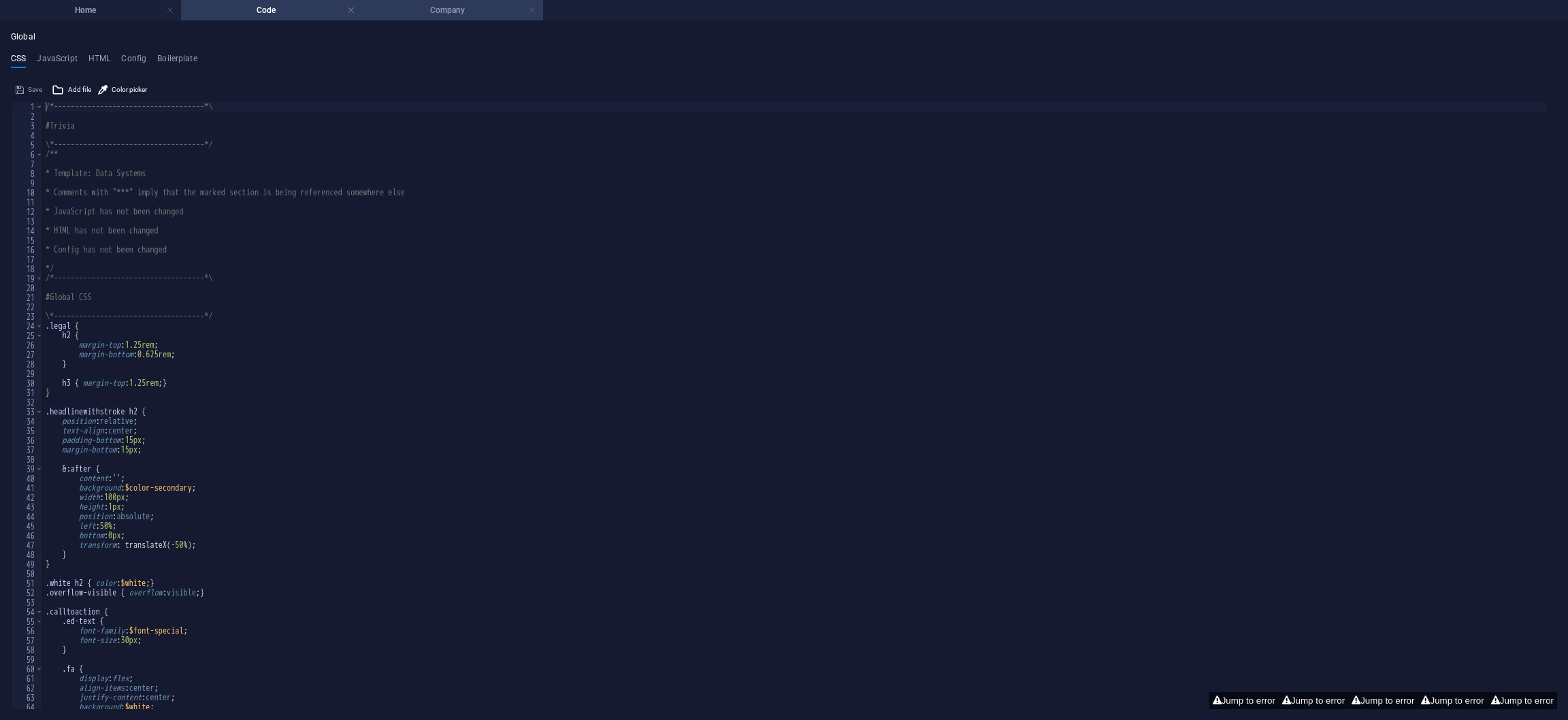scroll, scrollTop: 1224, scrollLeft: 0, axis: vertical 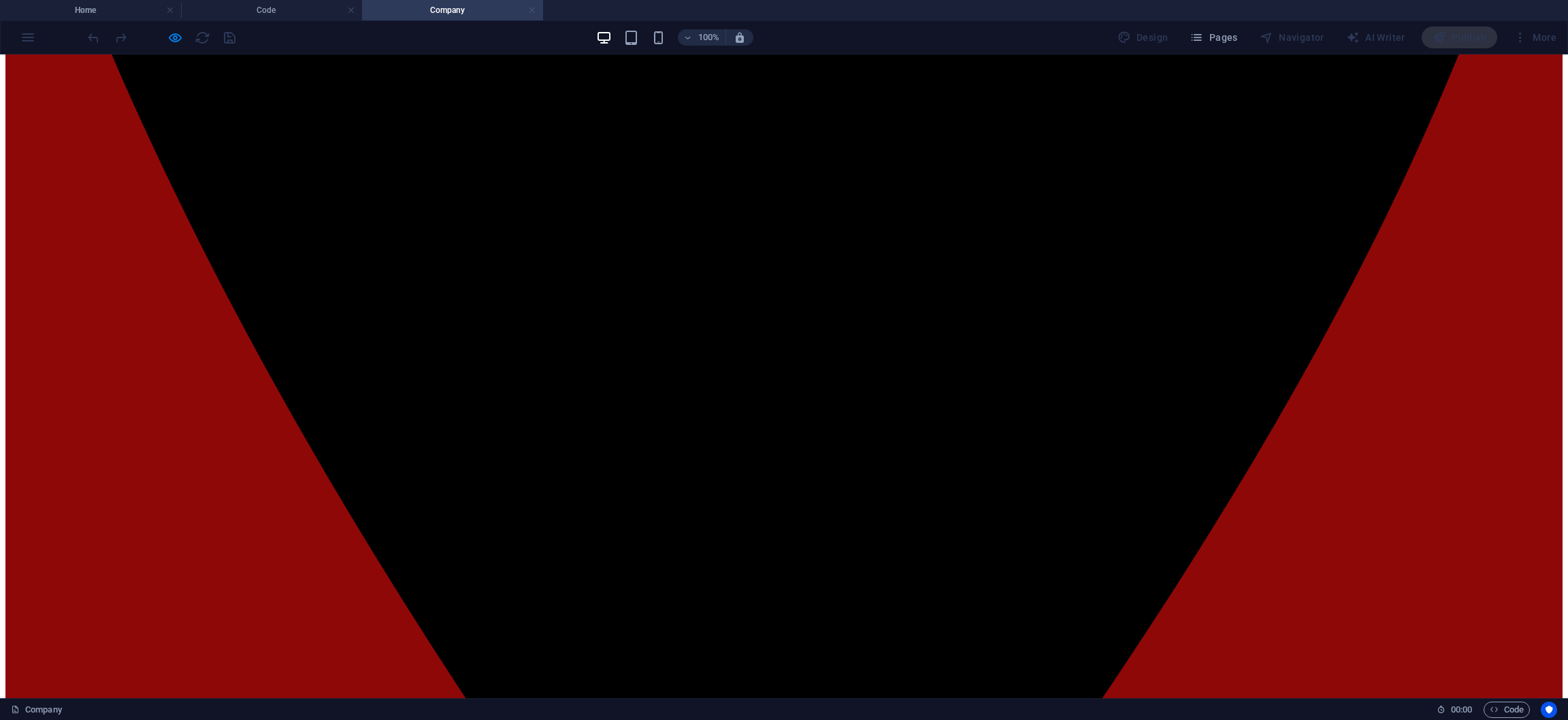 click at bounding box center (532, 10) 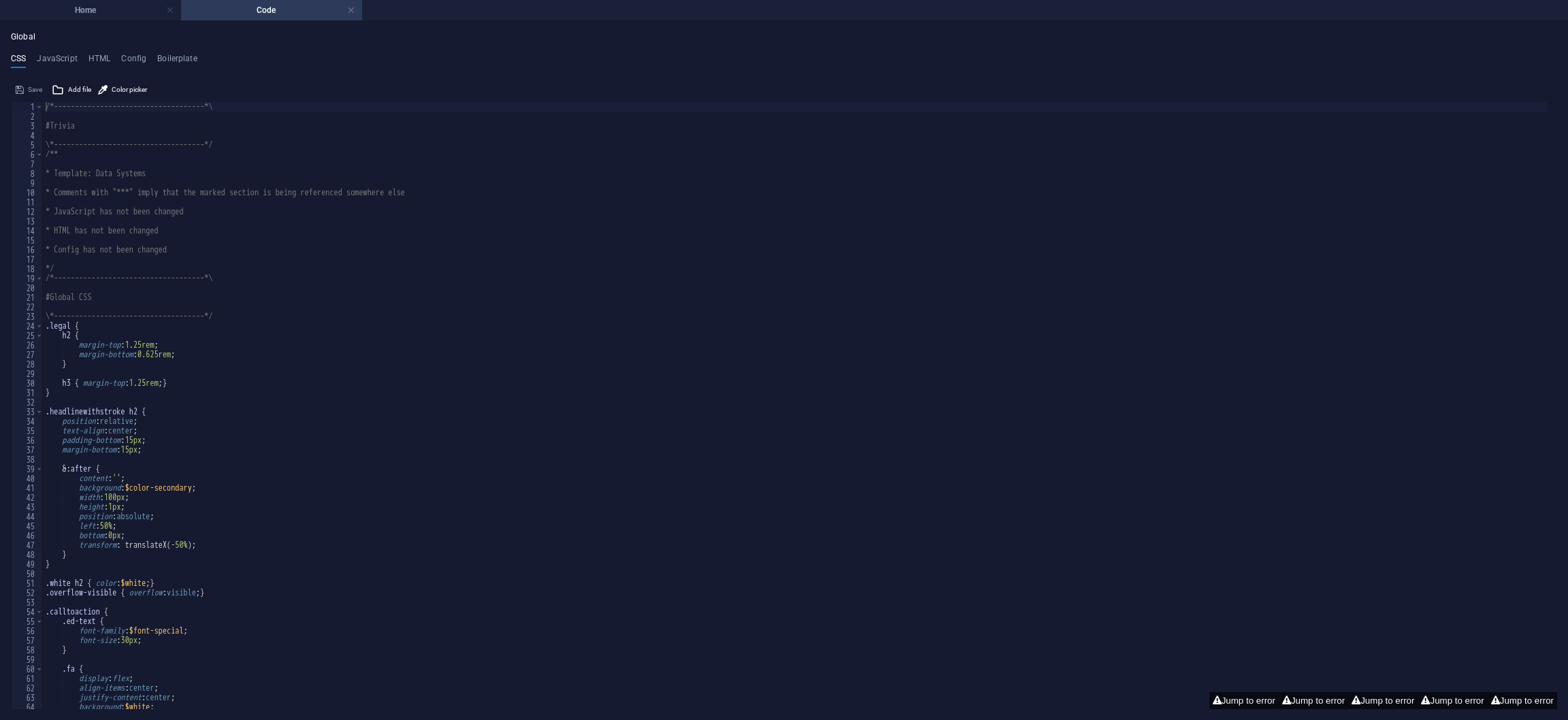 click on "Code" at bounding box center [272, 10] 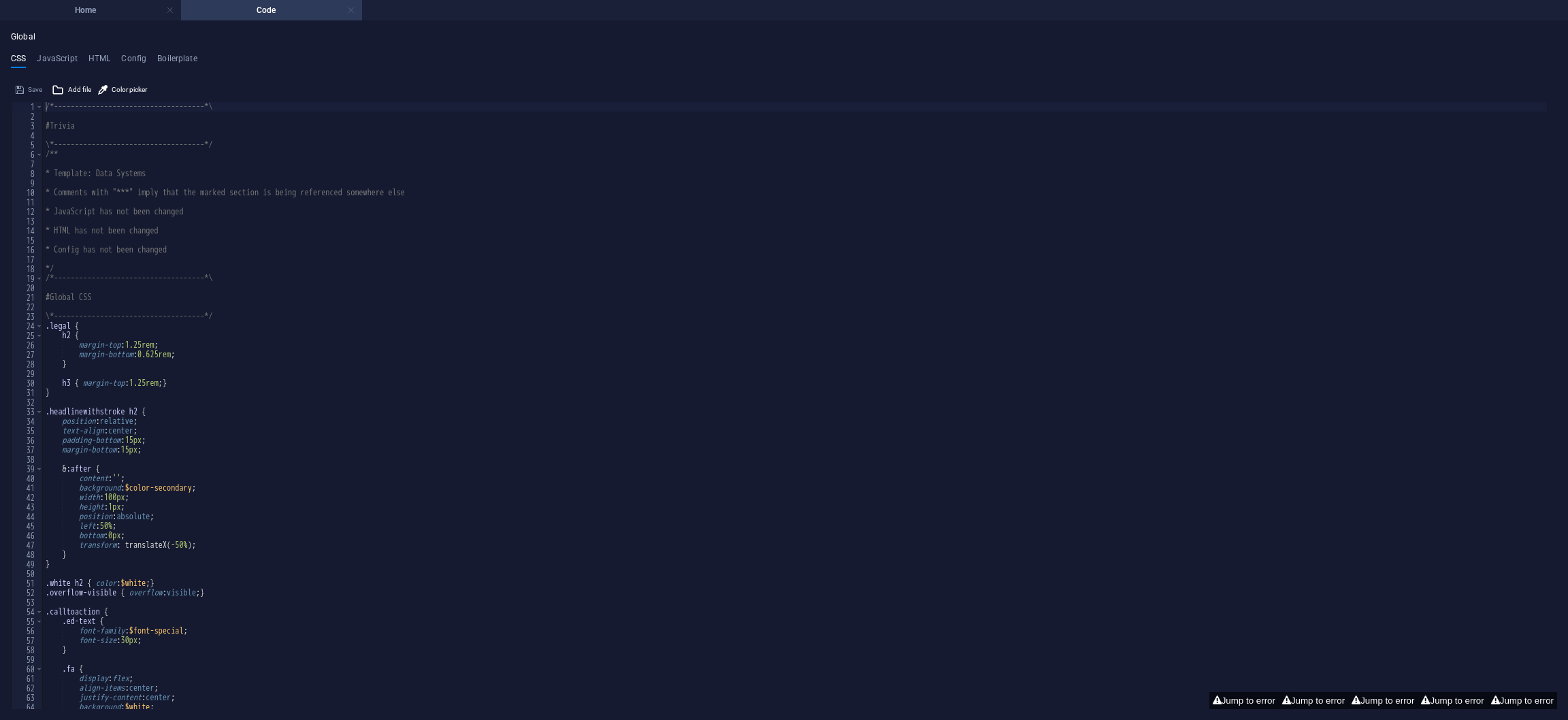 click at bounding box center (351, 10) 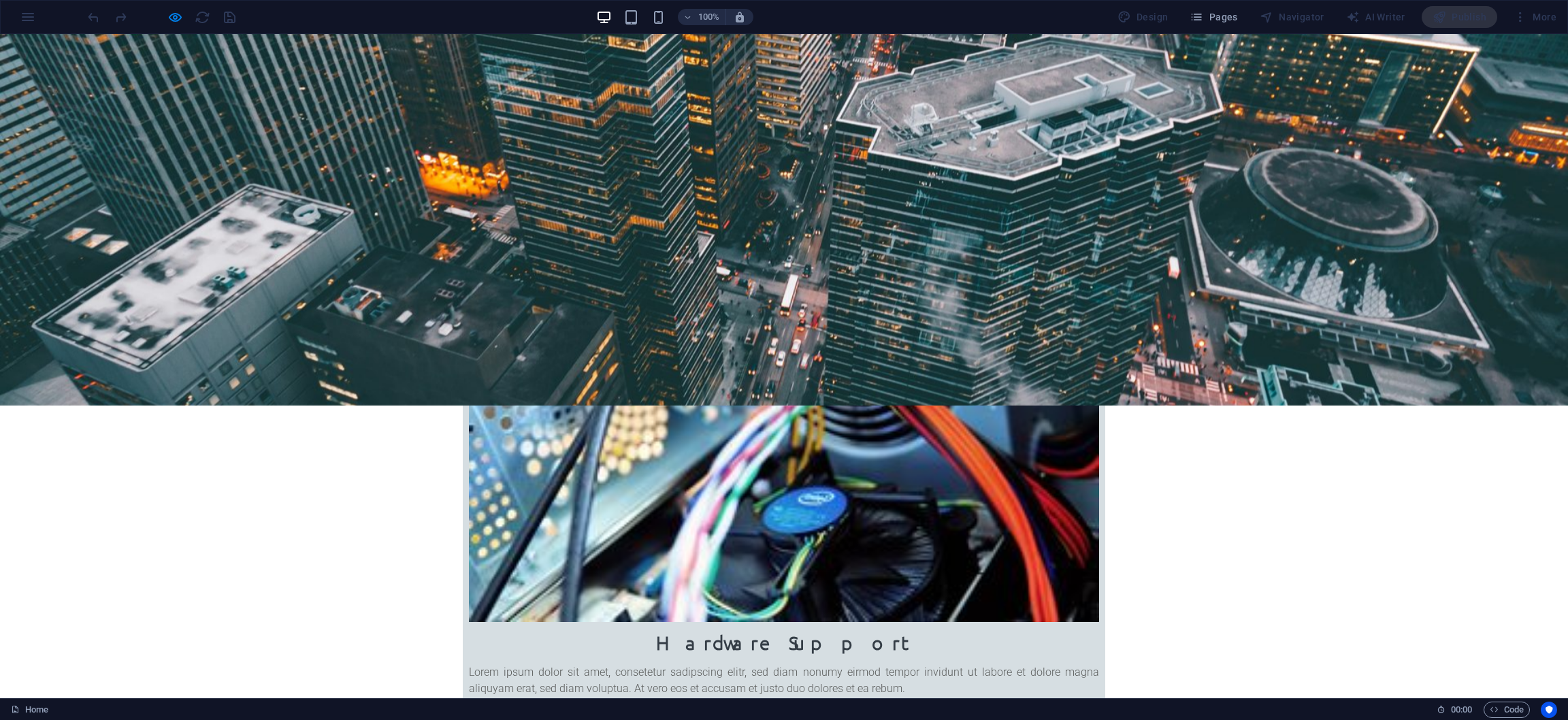 scroll, scrollTop: 518, scrollLeft: 0, axis: vertical 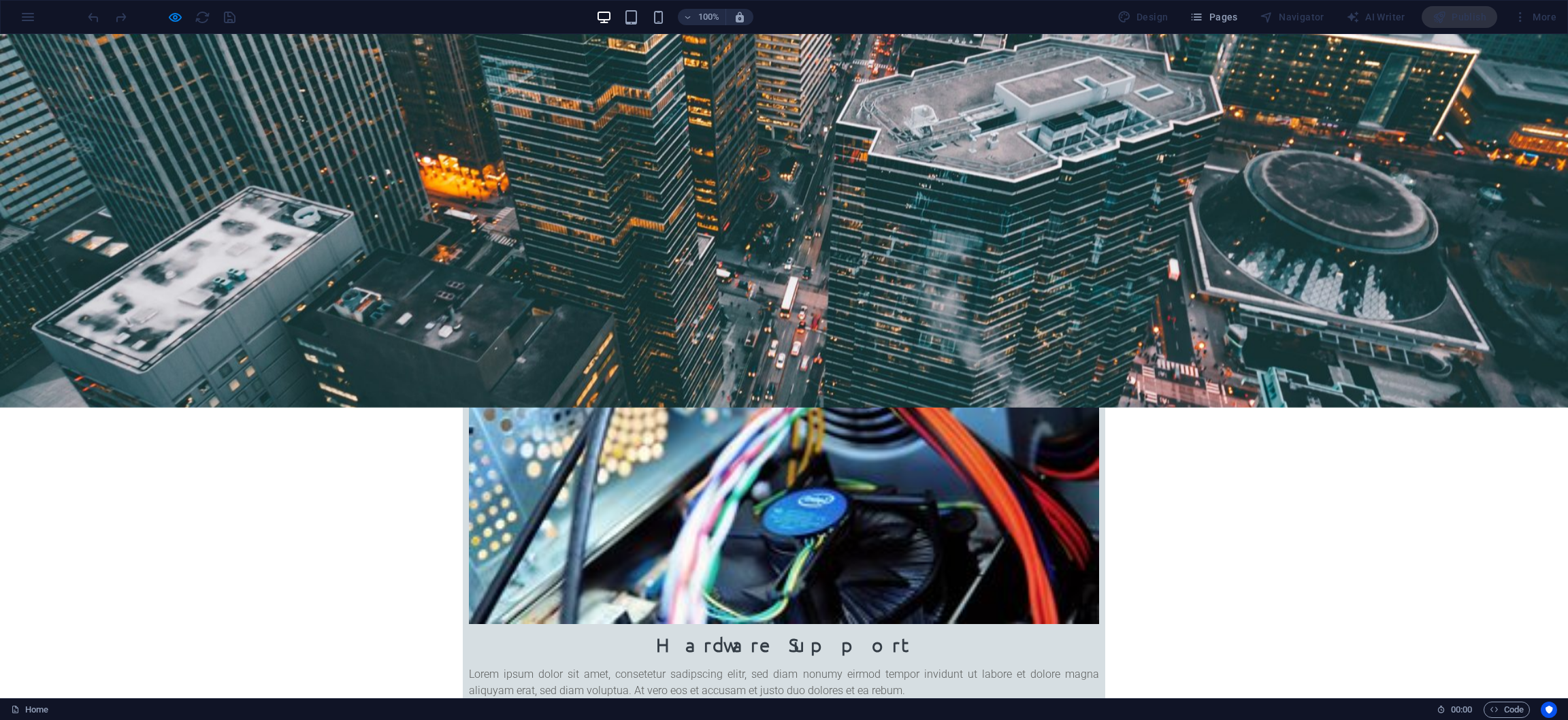 click on "Home" at bounding box center (1113, 1757) 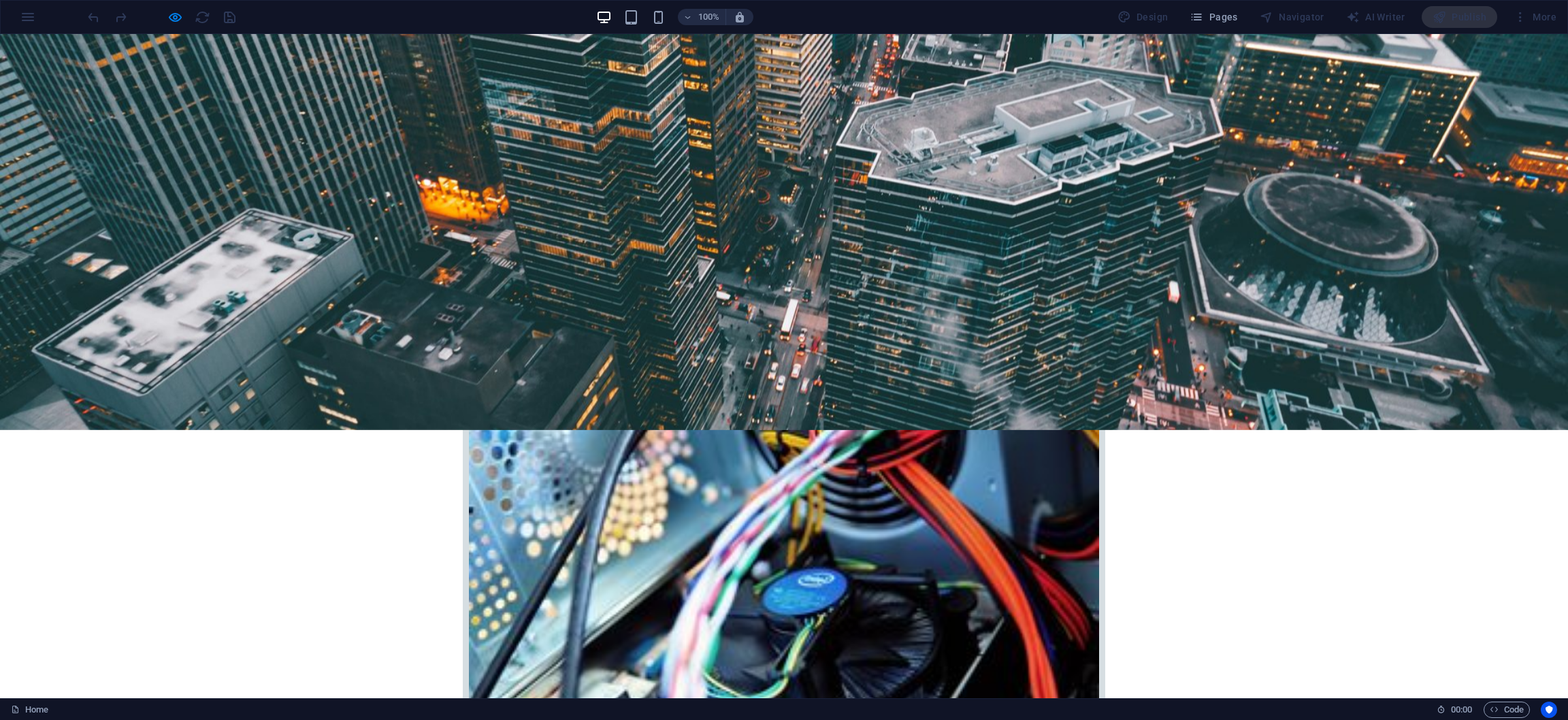 scroll, scrollTop: 314, scrollLeft: 0, axis: vertical 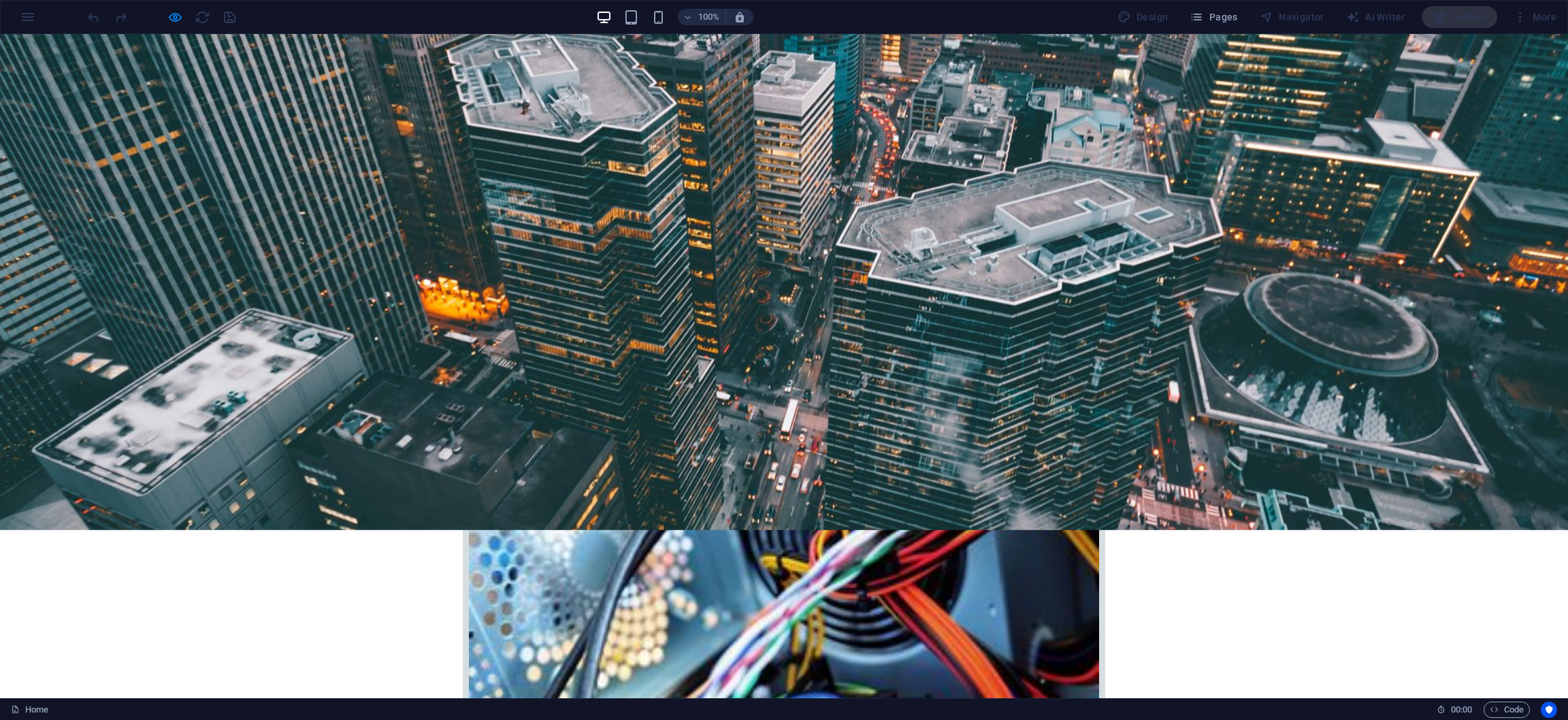 click on "Home" at bounding box center [1113, 1961] 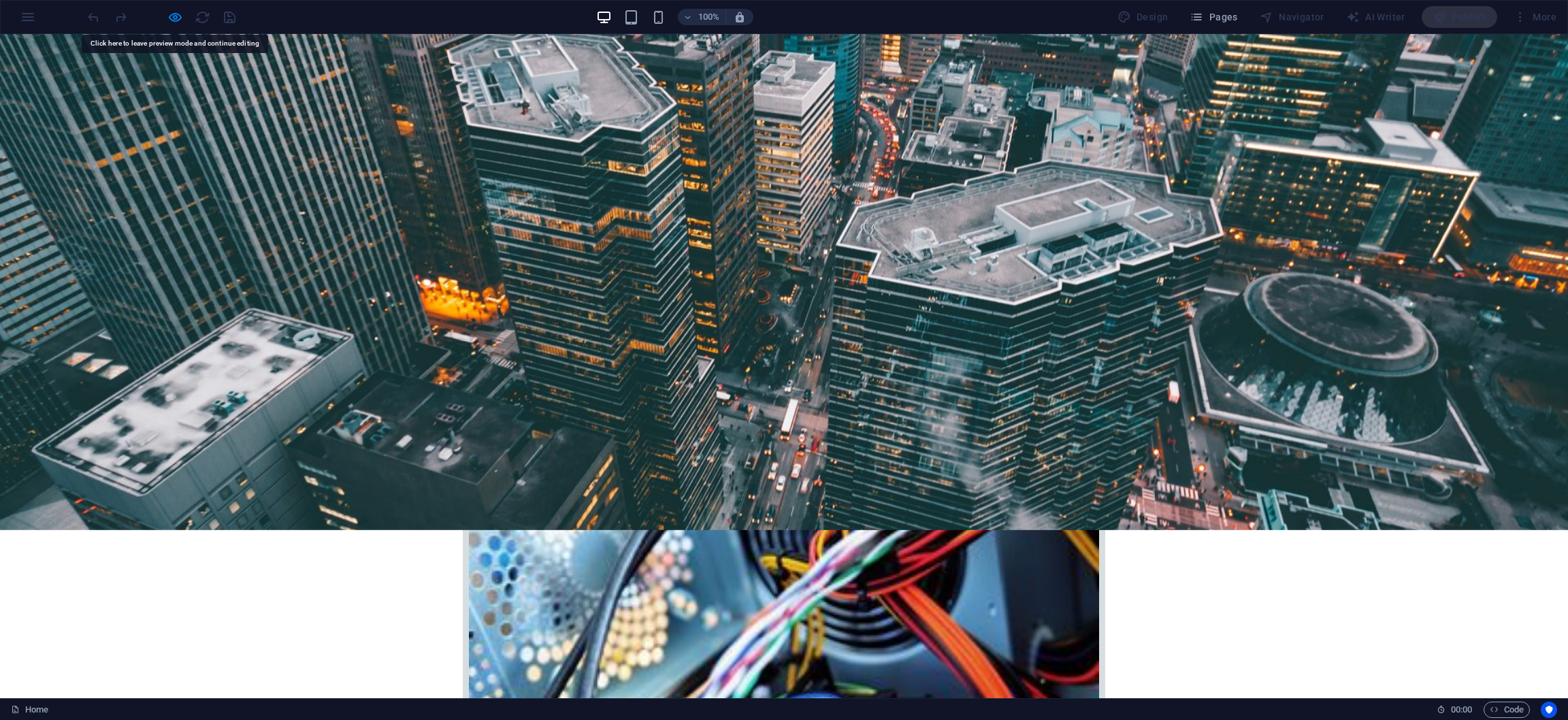click on "Home" at bounding box center (1113, 1961) 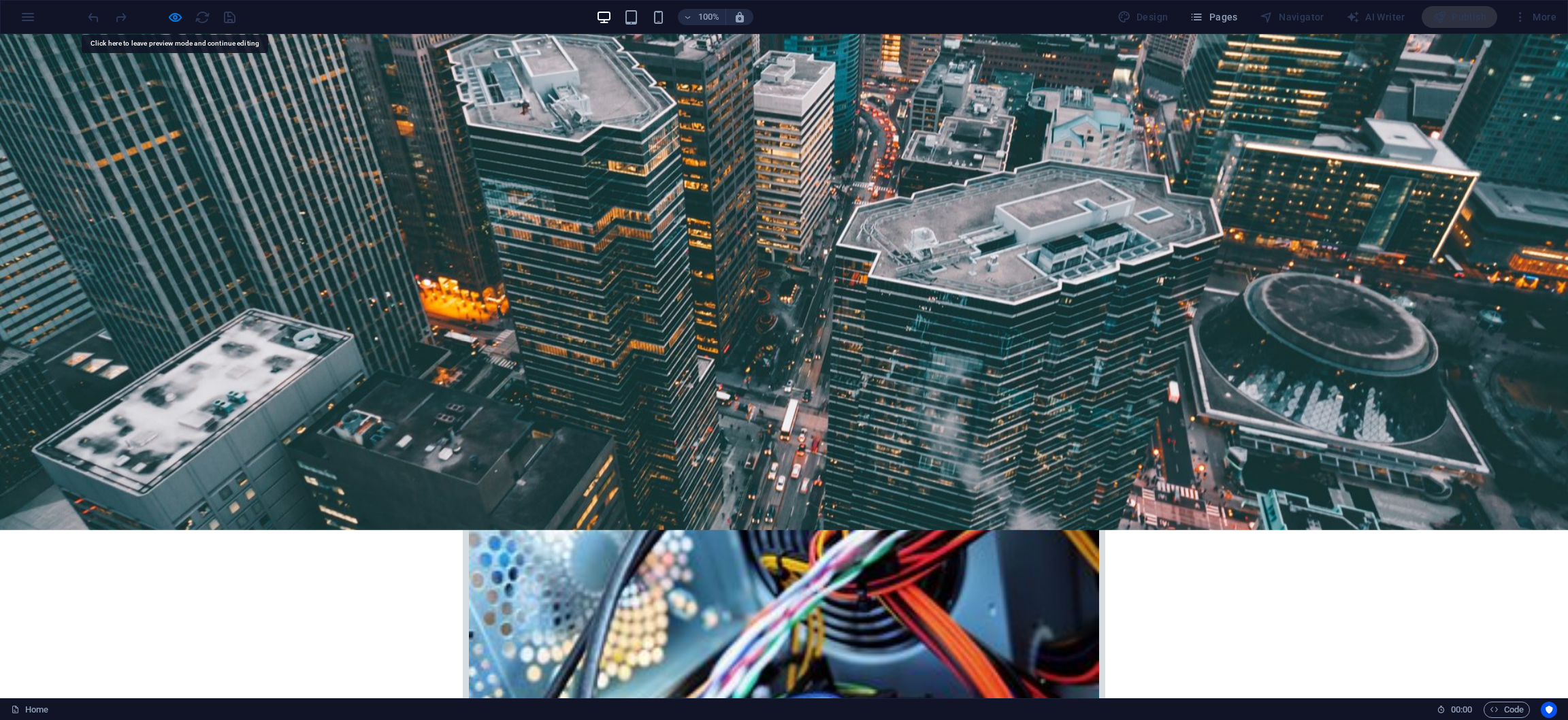 click on "Home" at bounding box center [1113, 1961] 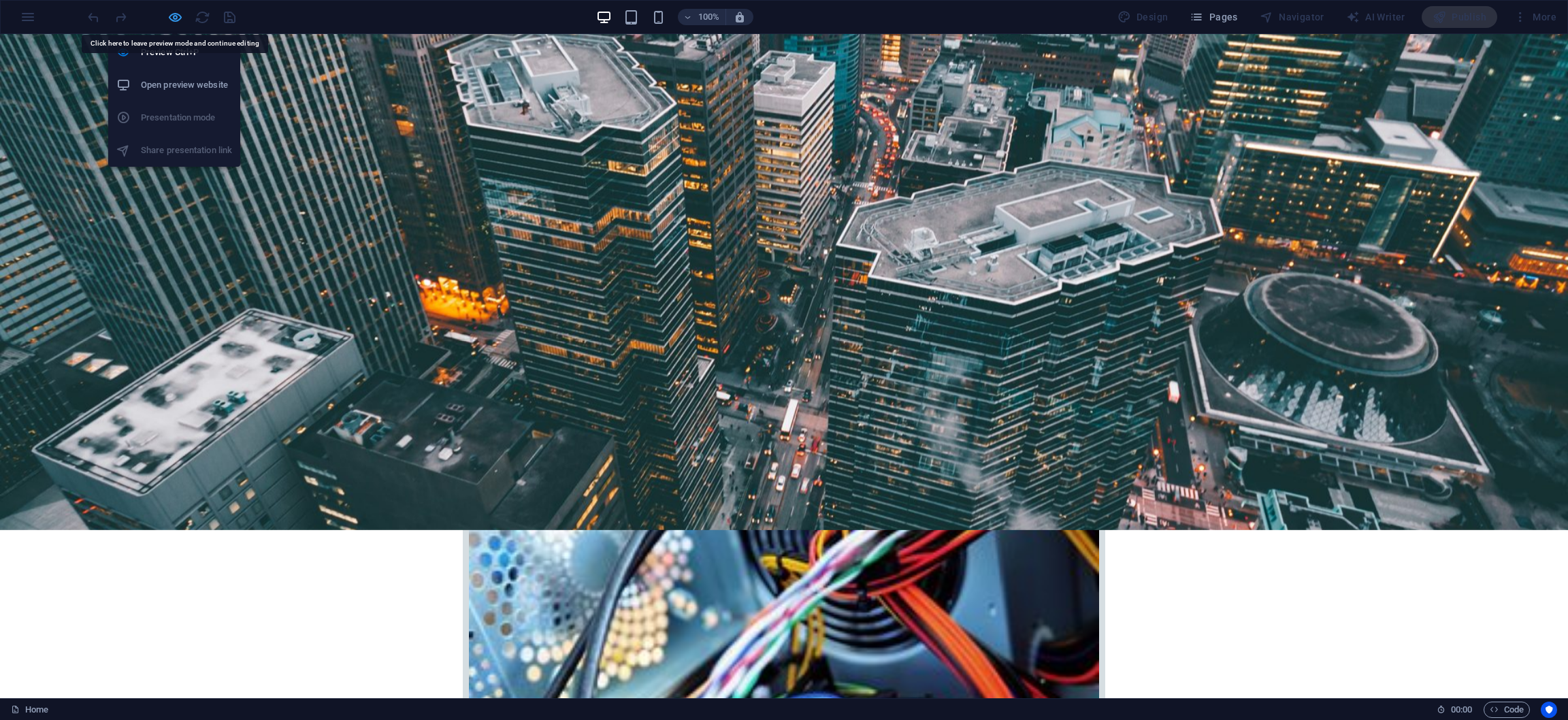 click at bounding box center [175, 17] 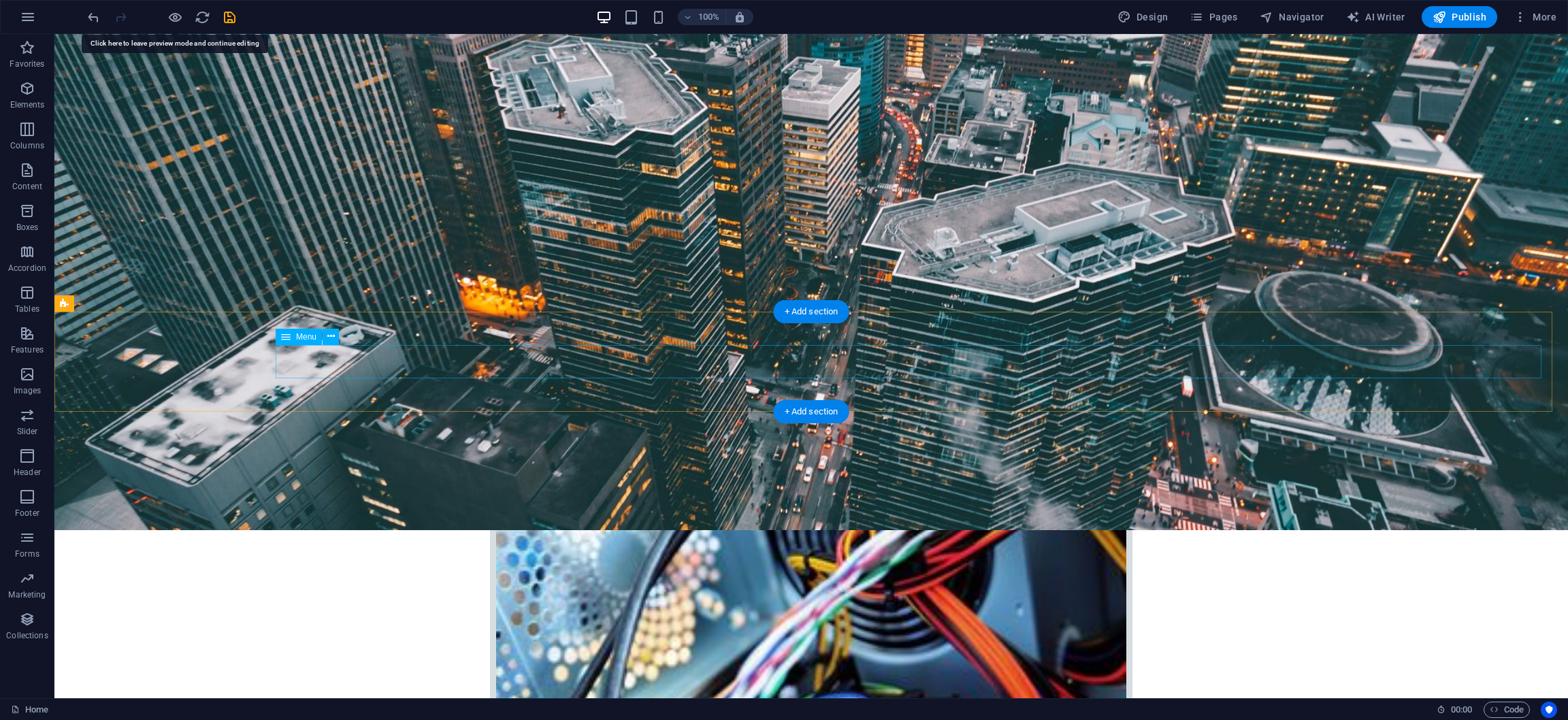 click on "Home Company IT Support Jobs & Career Contact" at bounding box center [811, 1961] 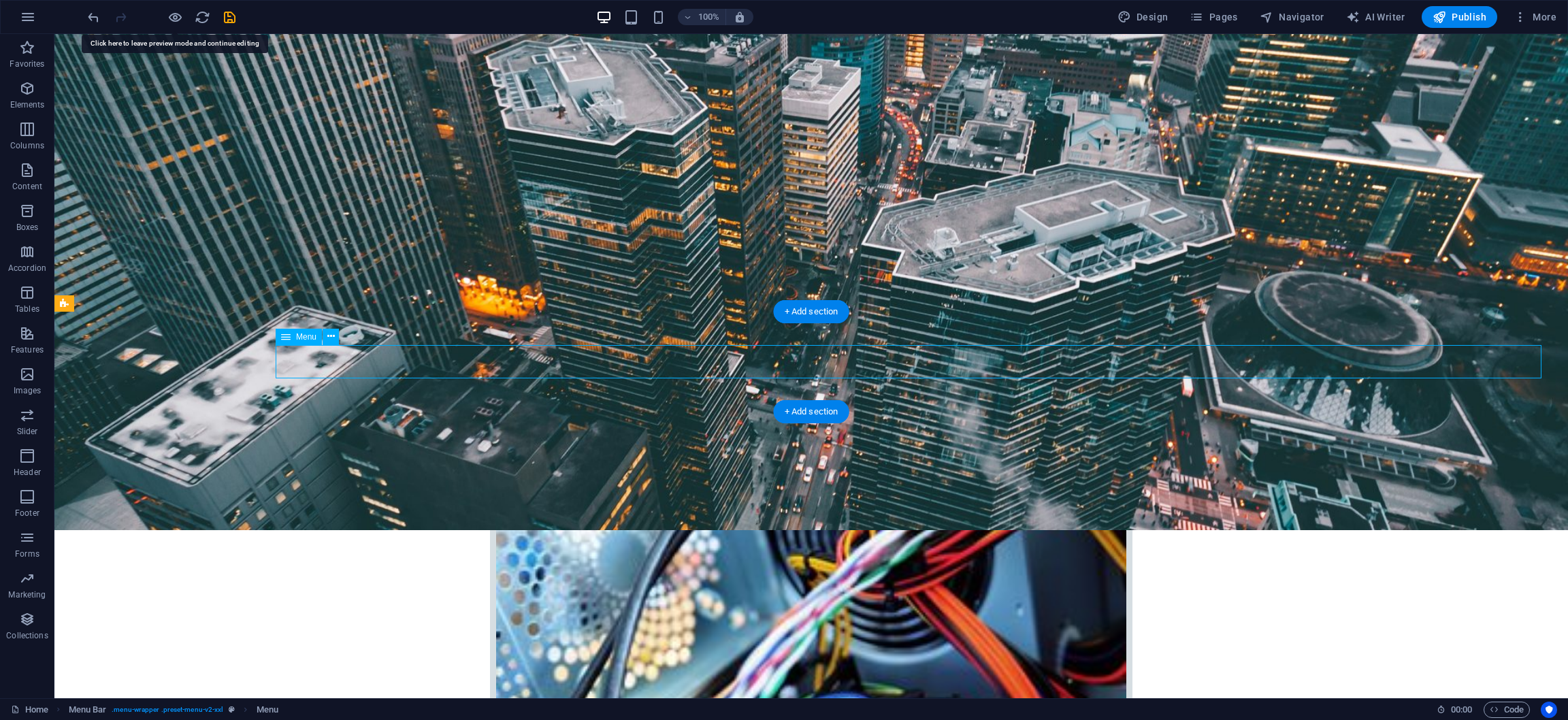 click on "Home Company IT Support Jobs & Career Contact" at bounding box center [811, 1961] 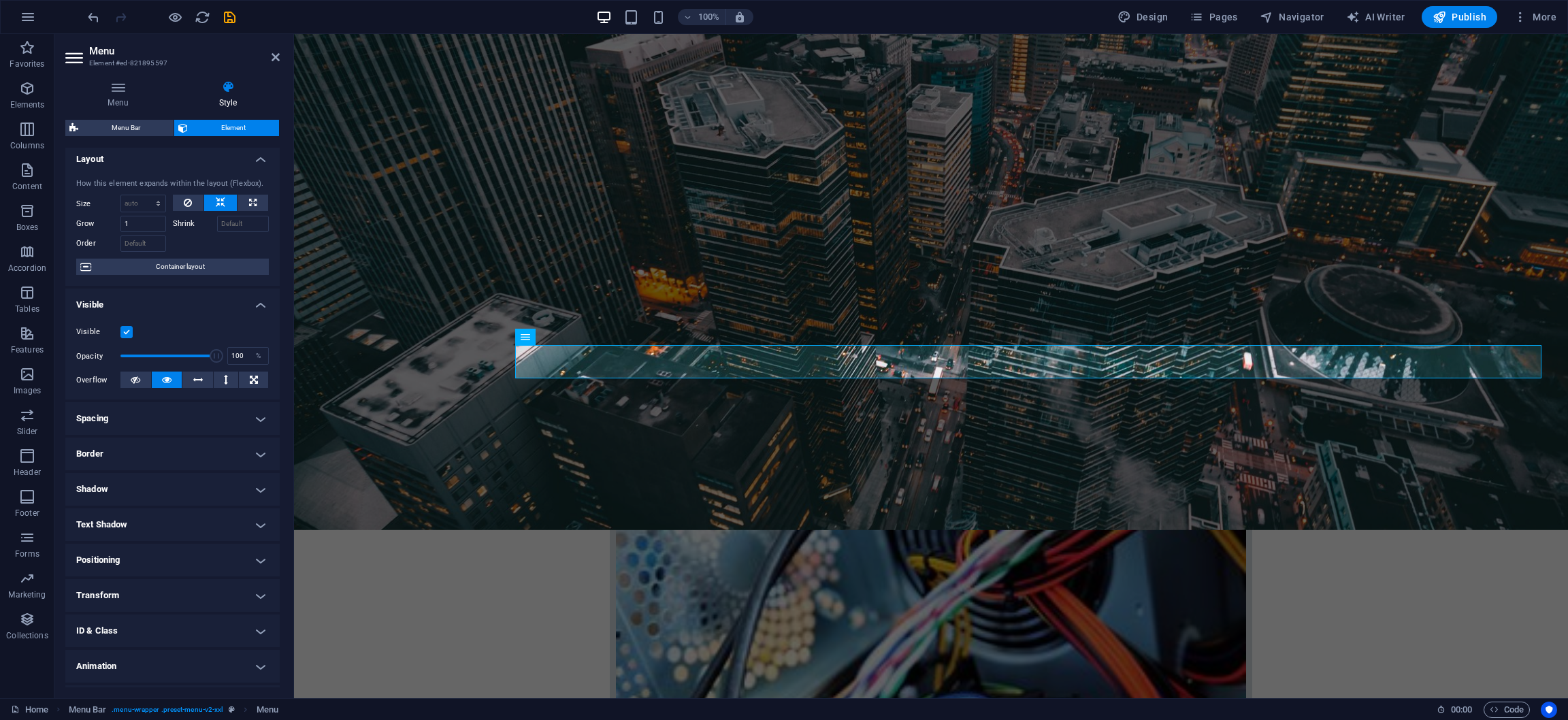 scroll, scrollTop: 0, scrollLeft: 0, axis: both 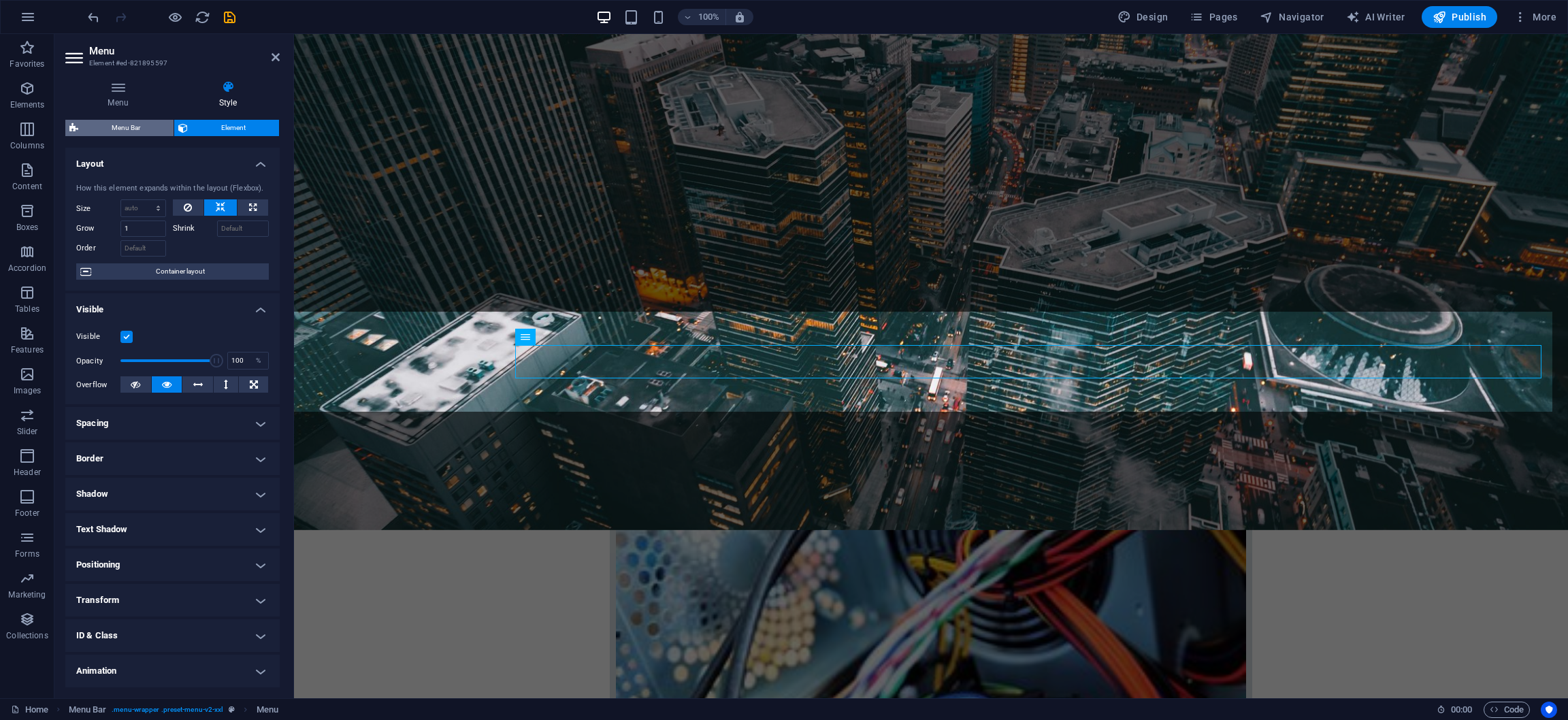 click on "Menu Bar" at bounding box center (126, 128) 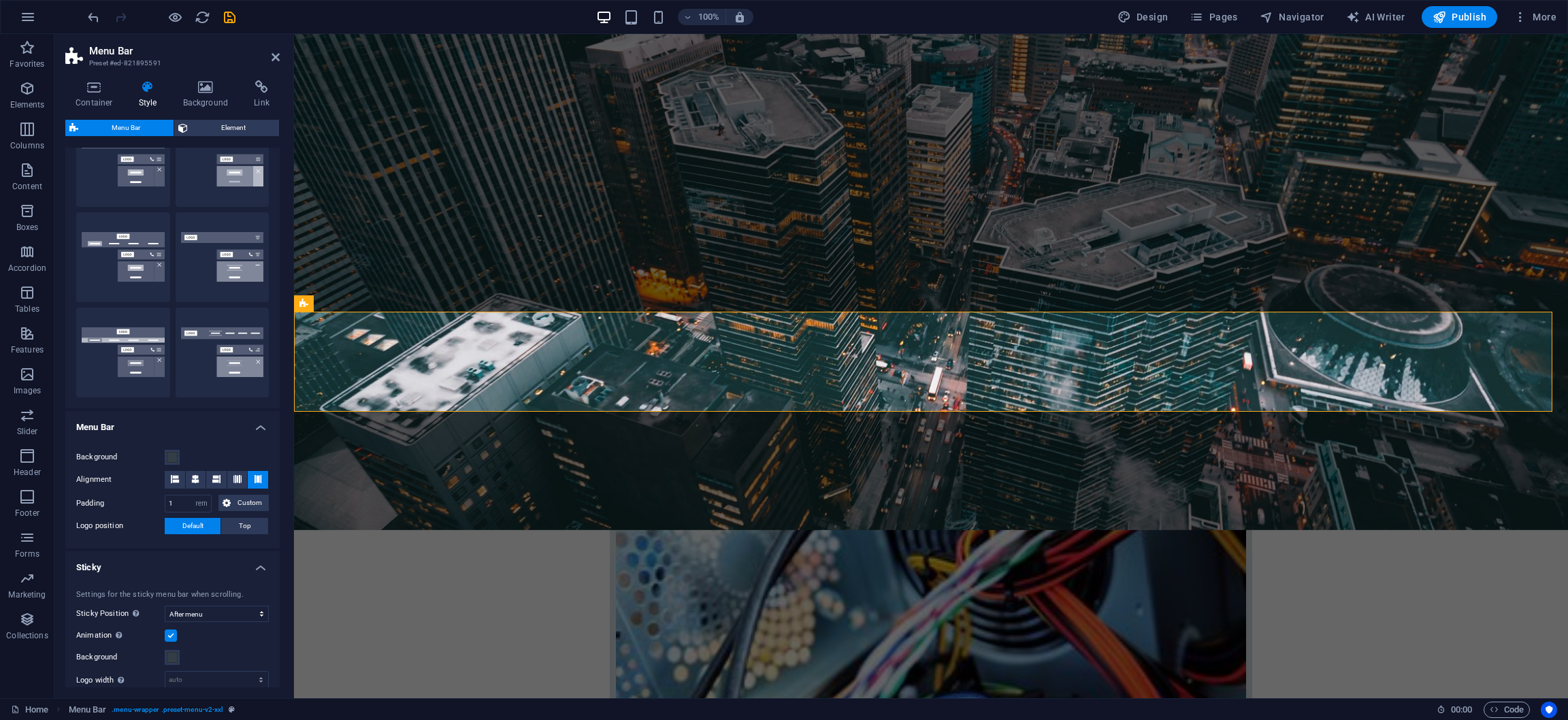 scroll, scrollTop: 204, scrollLeft: 0, axis: vertical 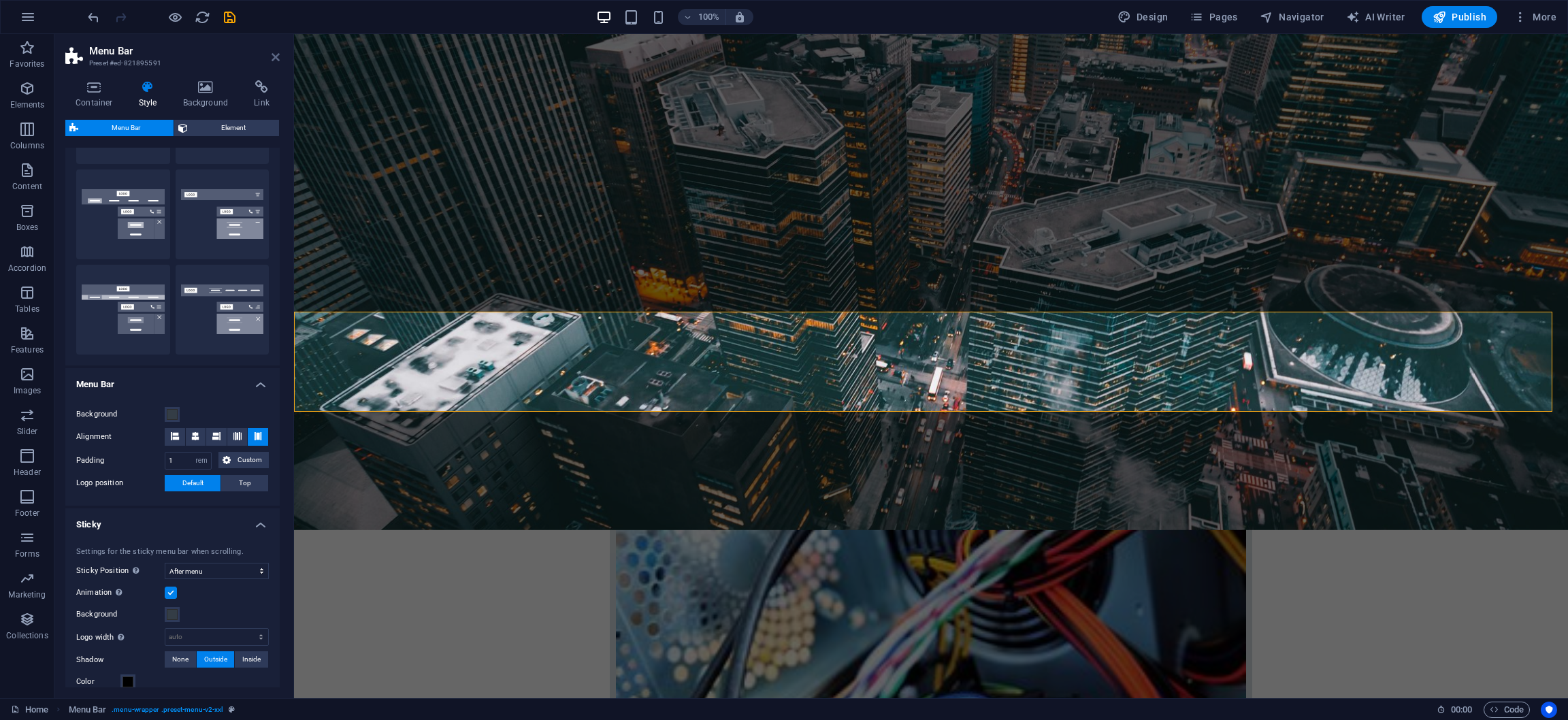 drag, startPoint x: 278, startPoint y: 52, endPoint x: 363, endPoint y: 163, distance: 139.807 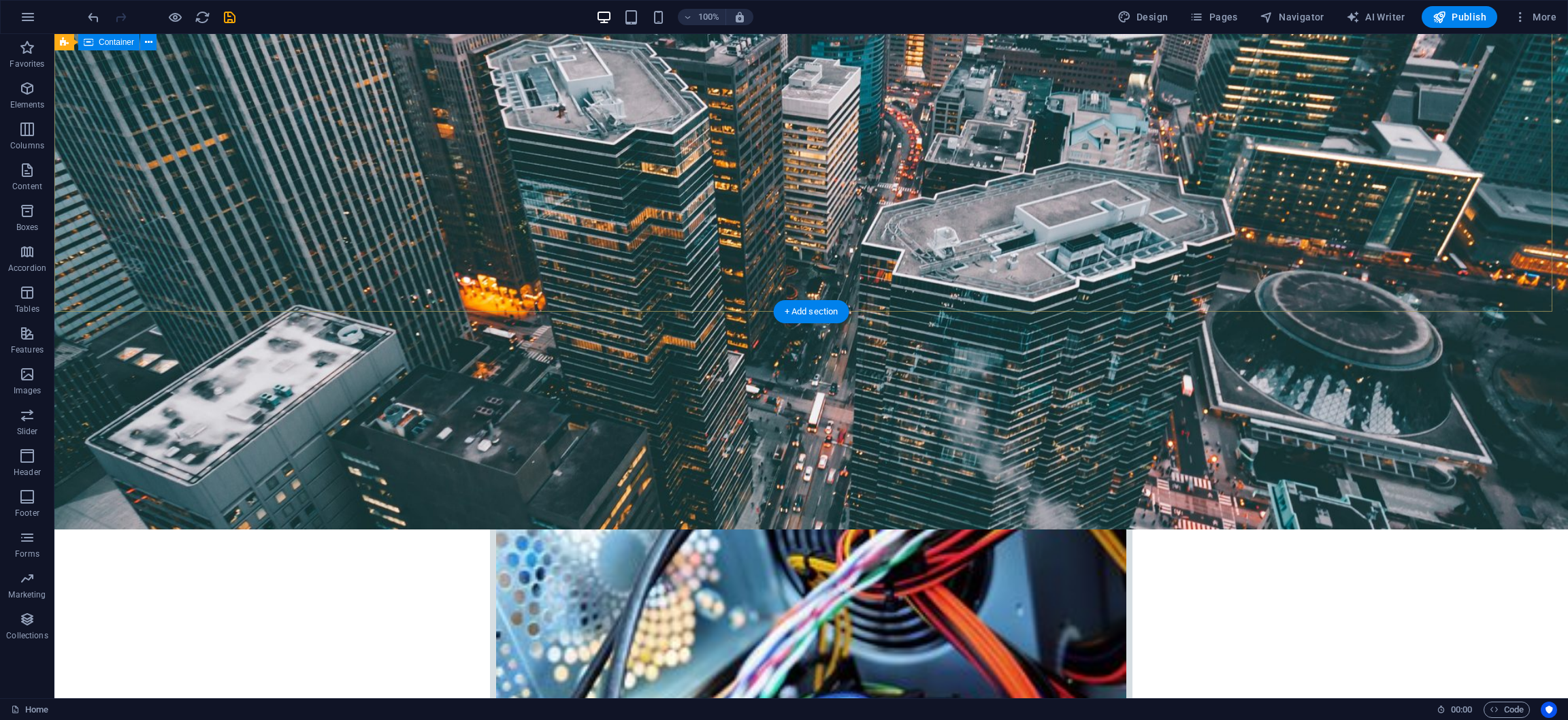 scroll, scrollTop: 0, scrollLeft: 0, axis: both 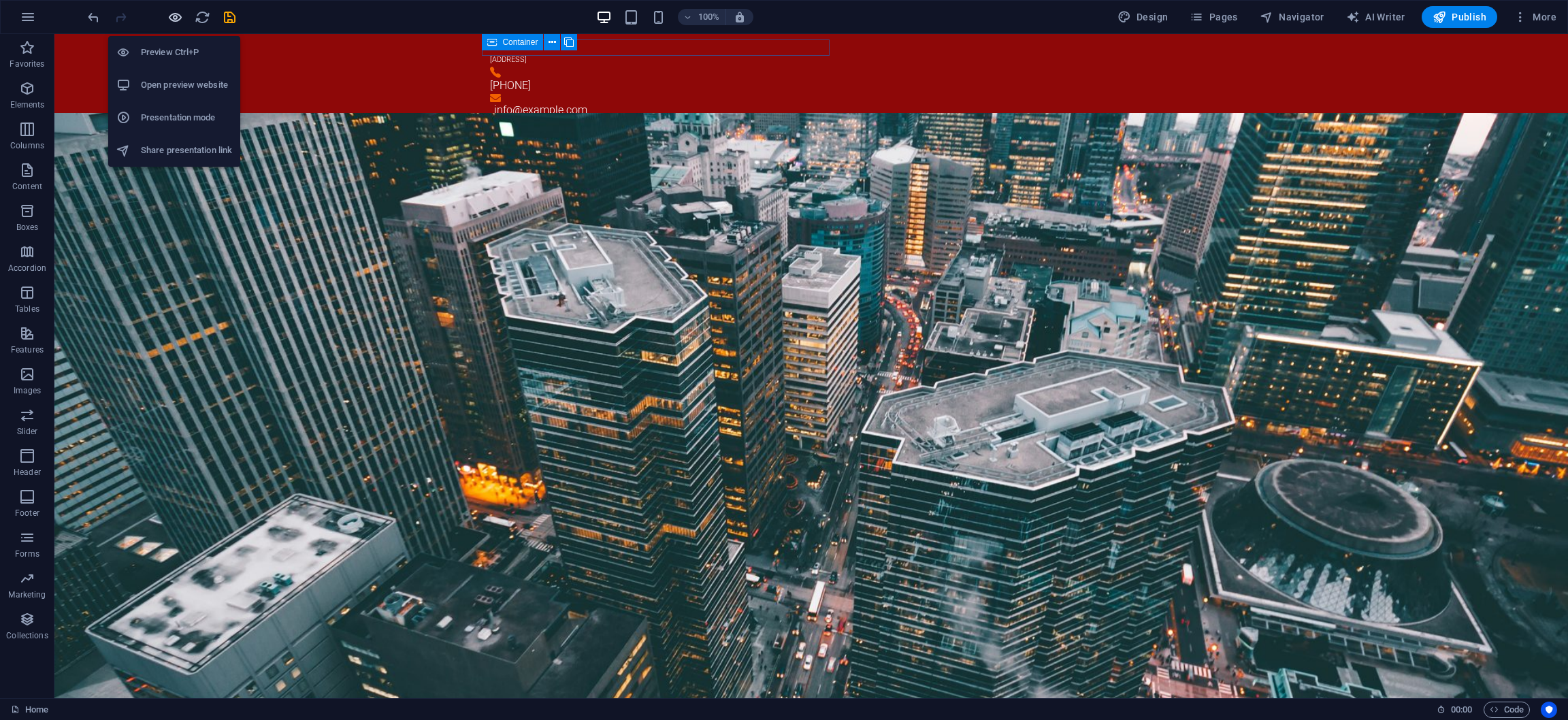 click at bounding box center (175, 17) 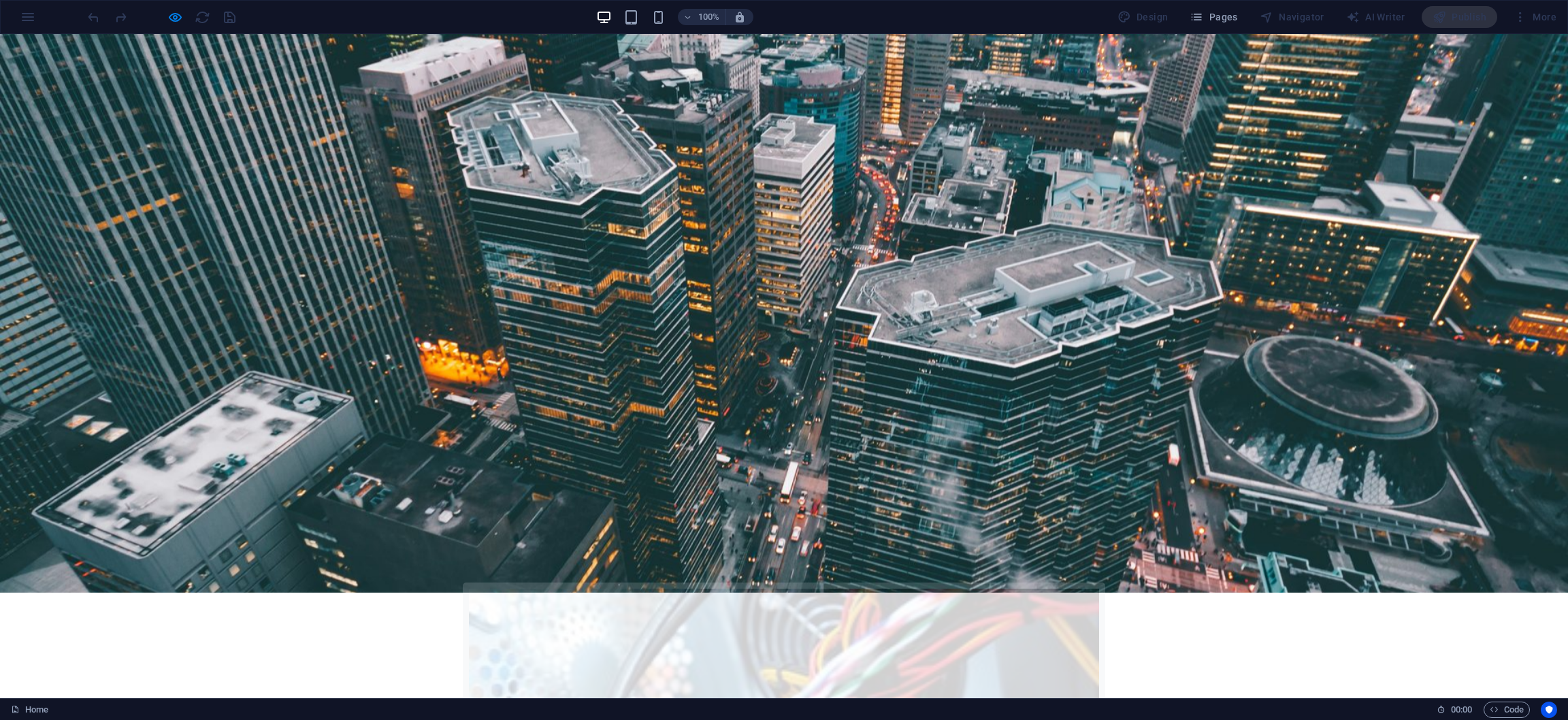scroll, scrollTop: 204, scrollLeft: 0, axis: vertical 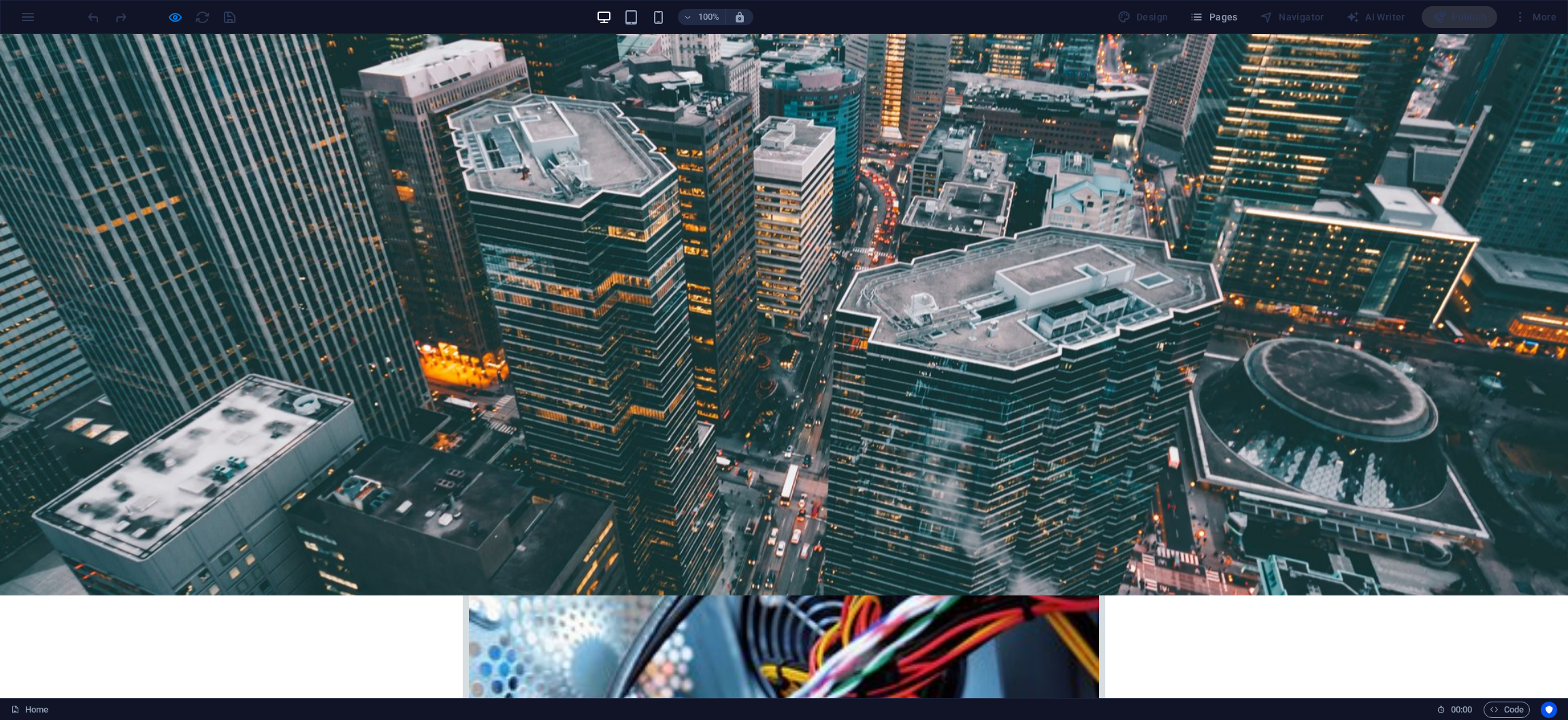 click on "Home" at bounding box center (1113, 2071) 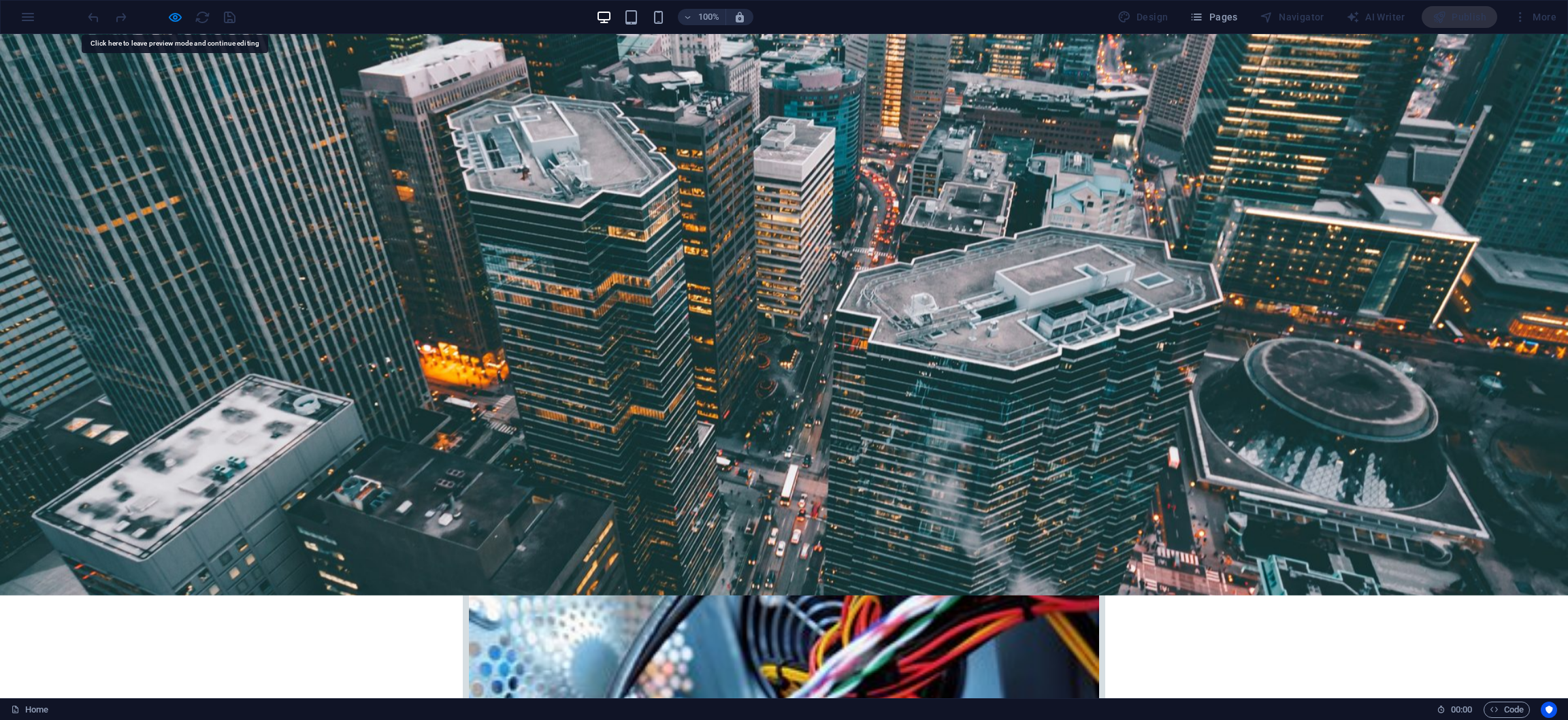 click on "Home" at bounding box center [1113, 2071] 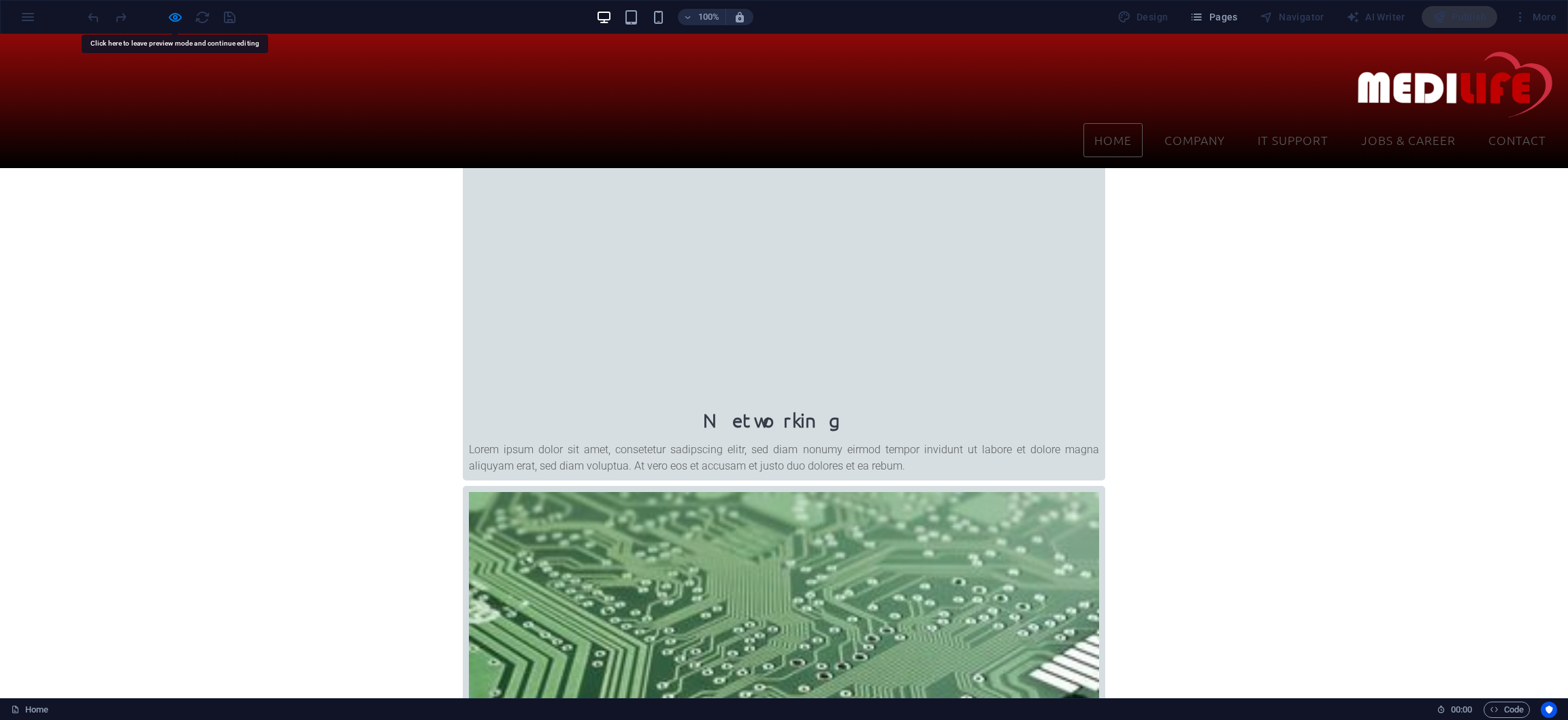 scroll, scrollTop: 1147, scrollLeft: 0, axis: vertical 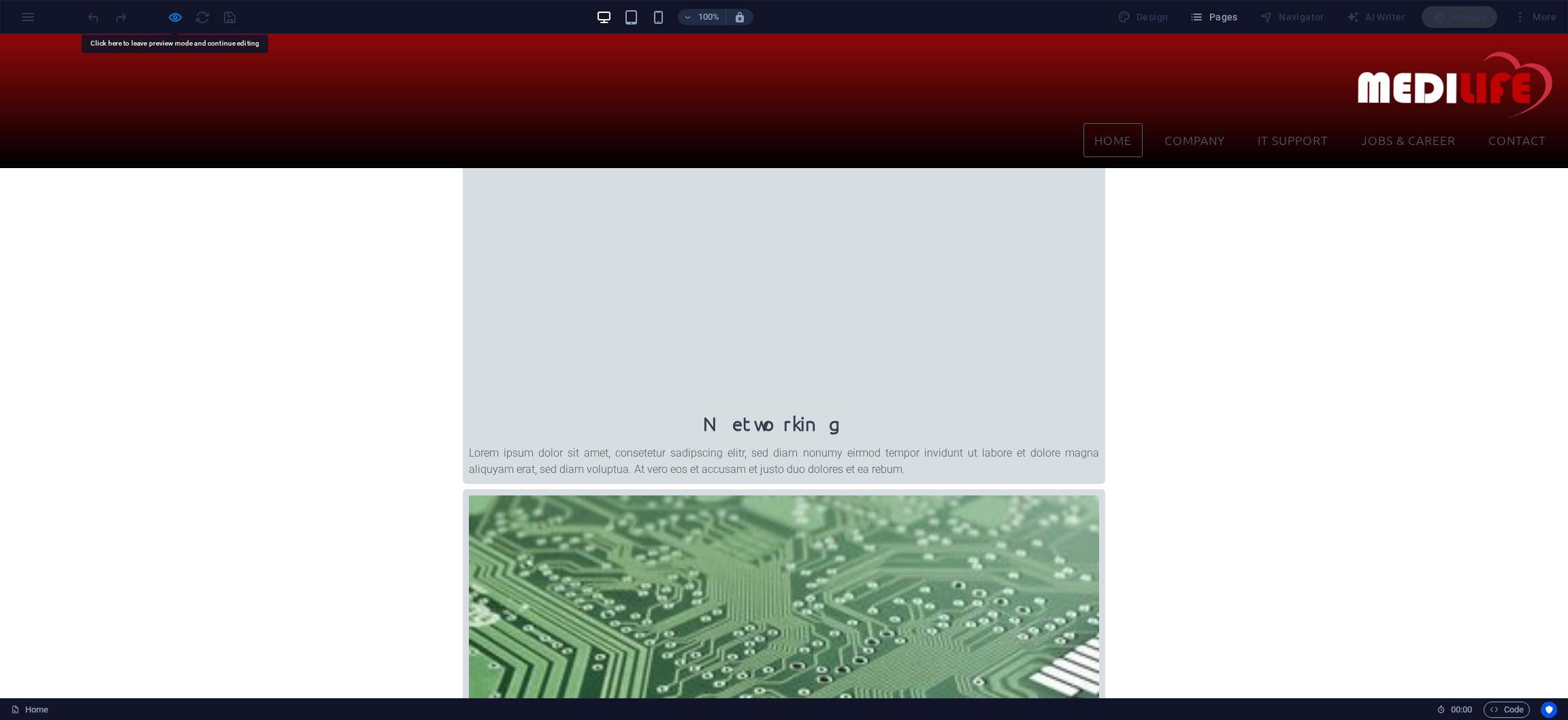 click on "Home" at bounding box center [1113, 140] 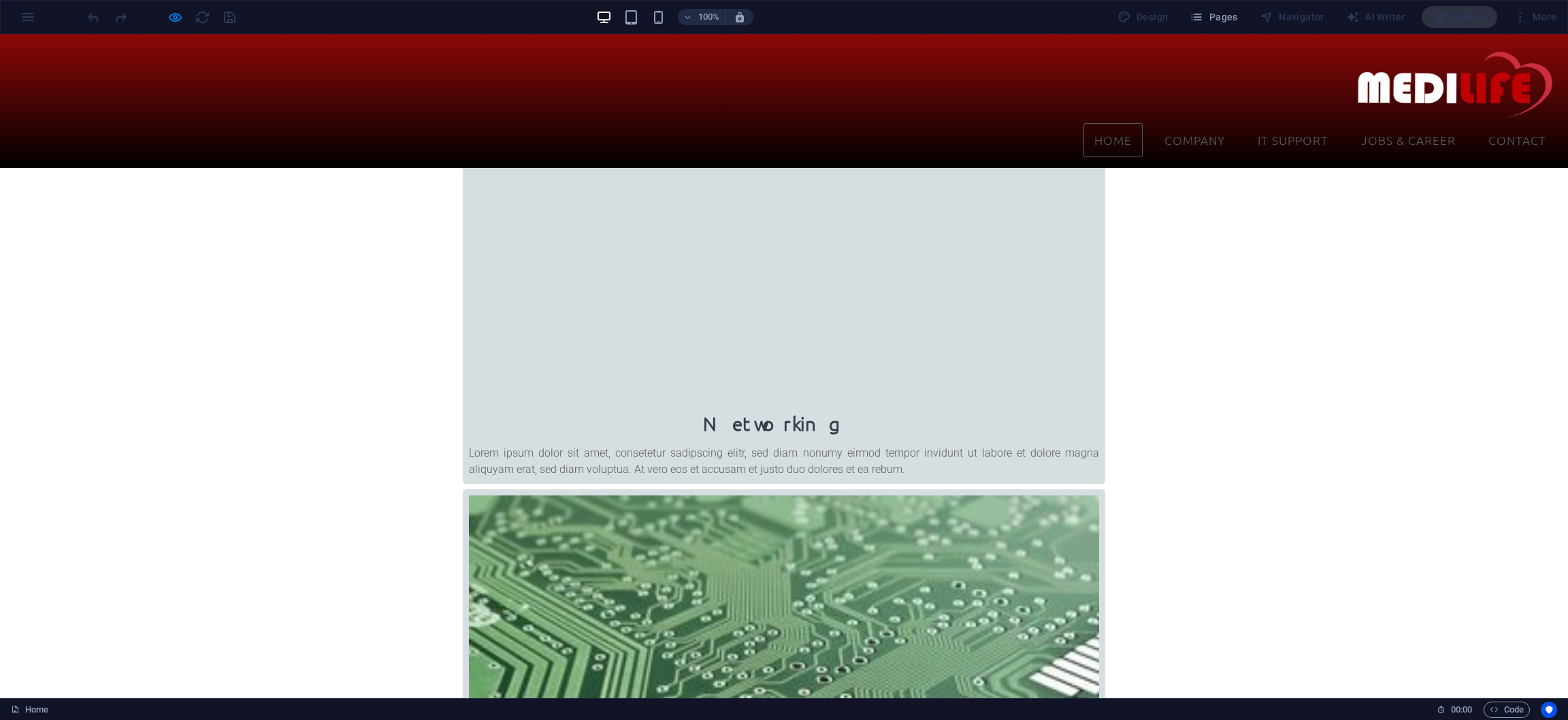 click on "Home" at bounding box center [1113, 140] 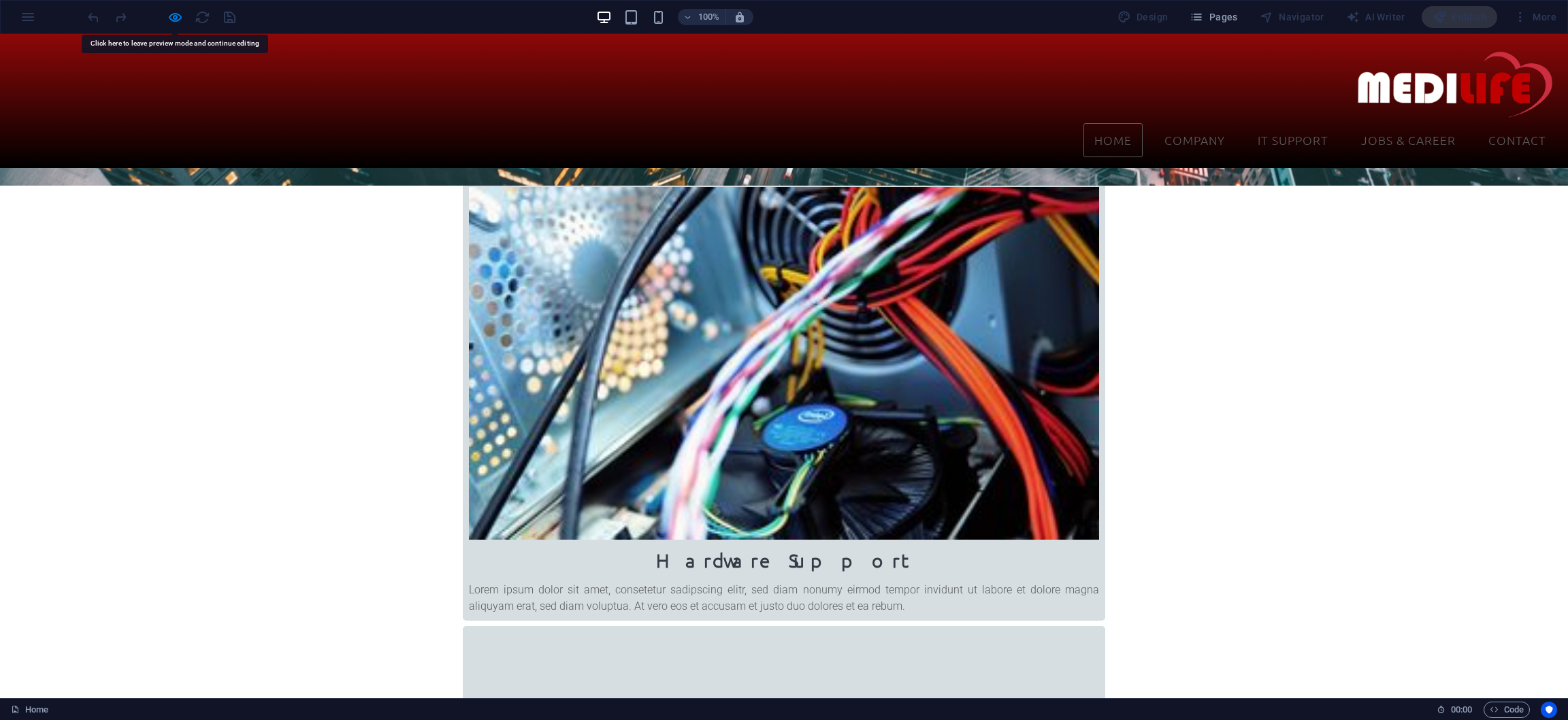 scroll, scrollTop: 228, scrollLeft: 0, axis: vertical 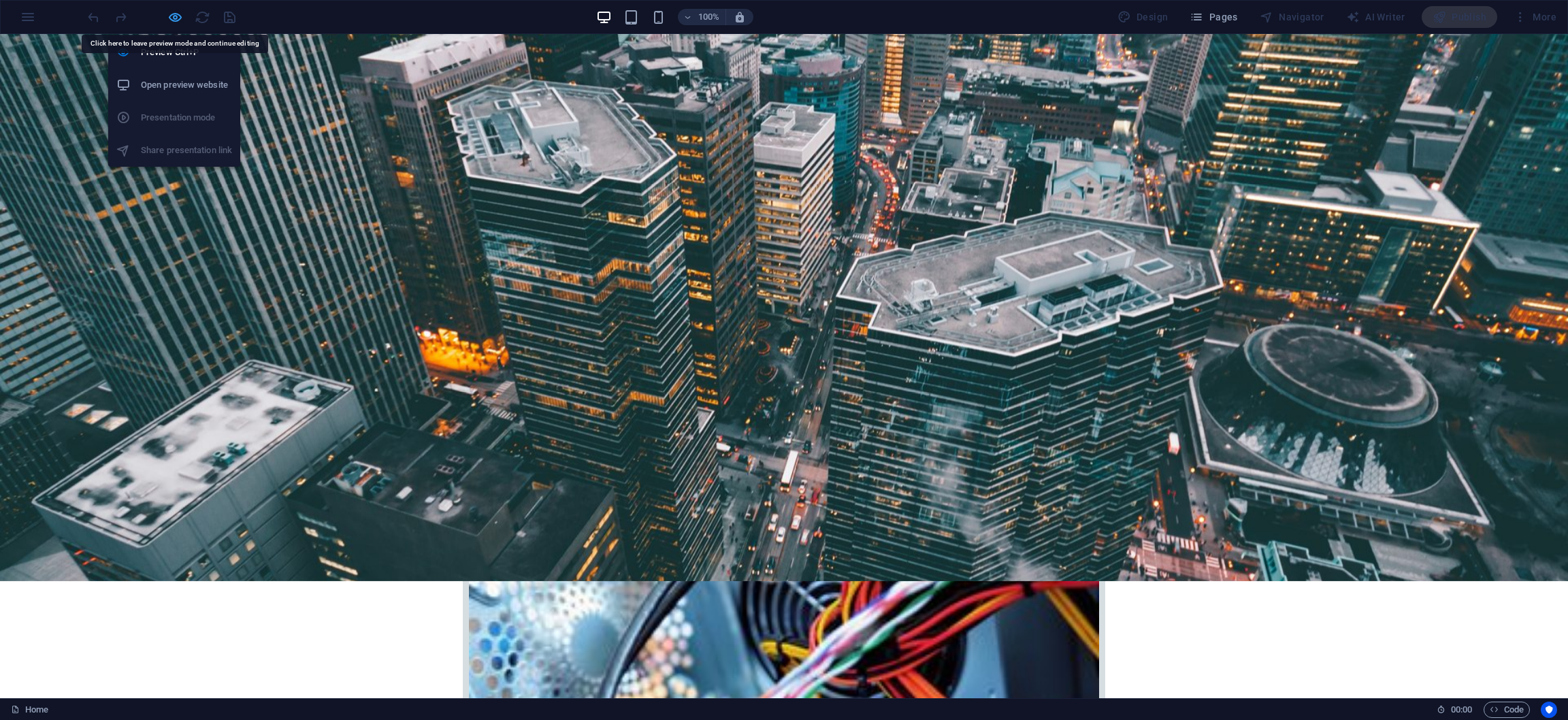 click at bounding box center (175, 17) 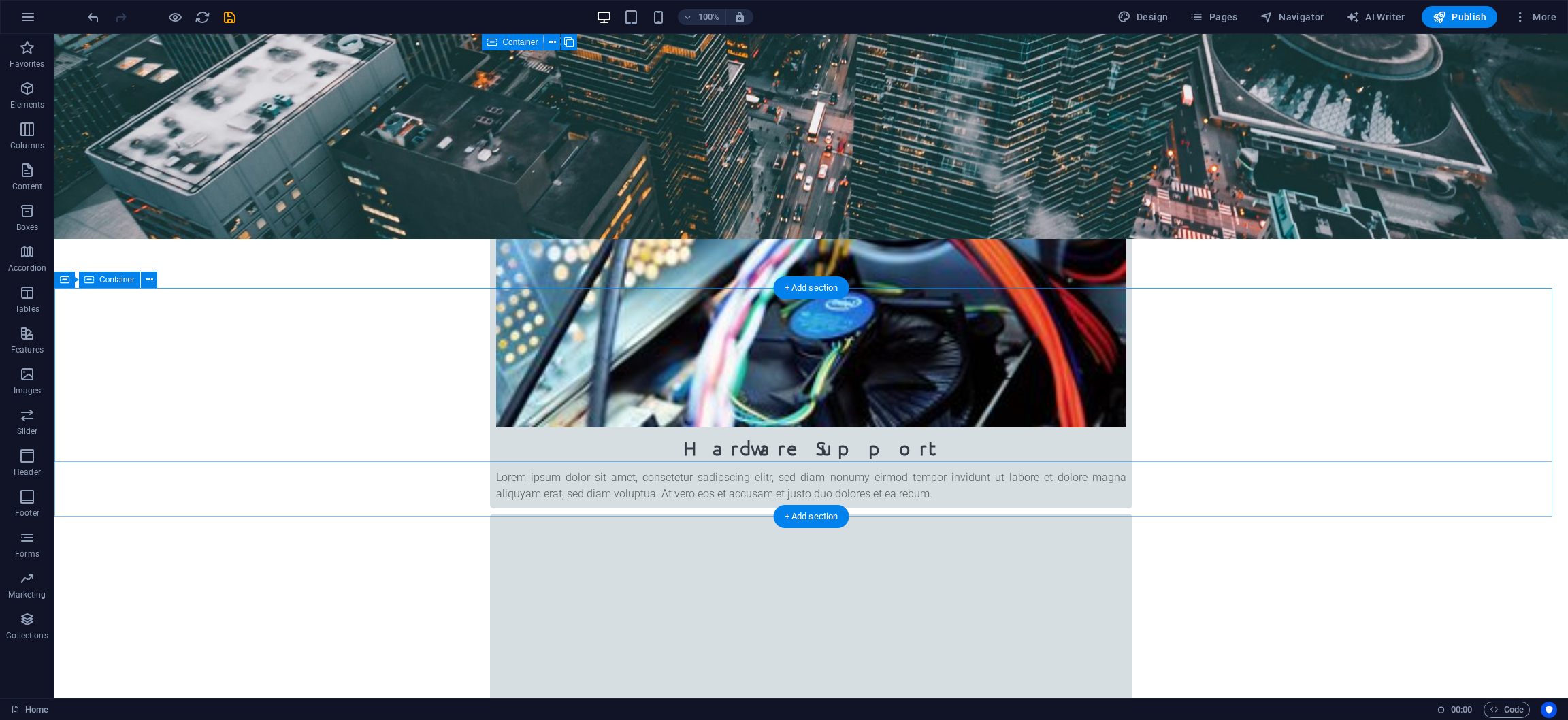 scroll, scrollTop: 0, scrollLeft: 0, axis: both 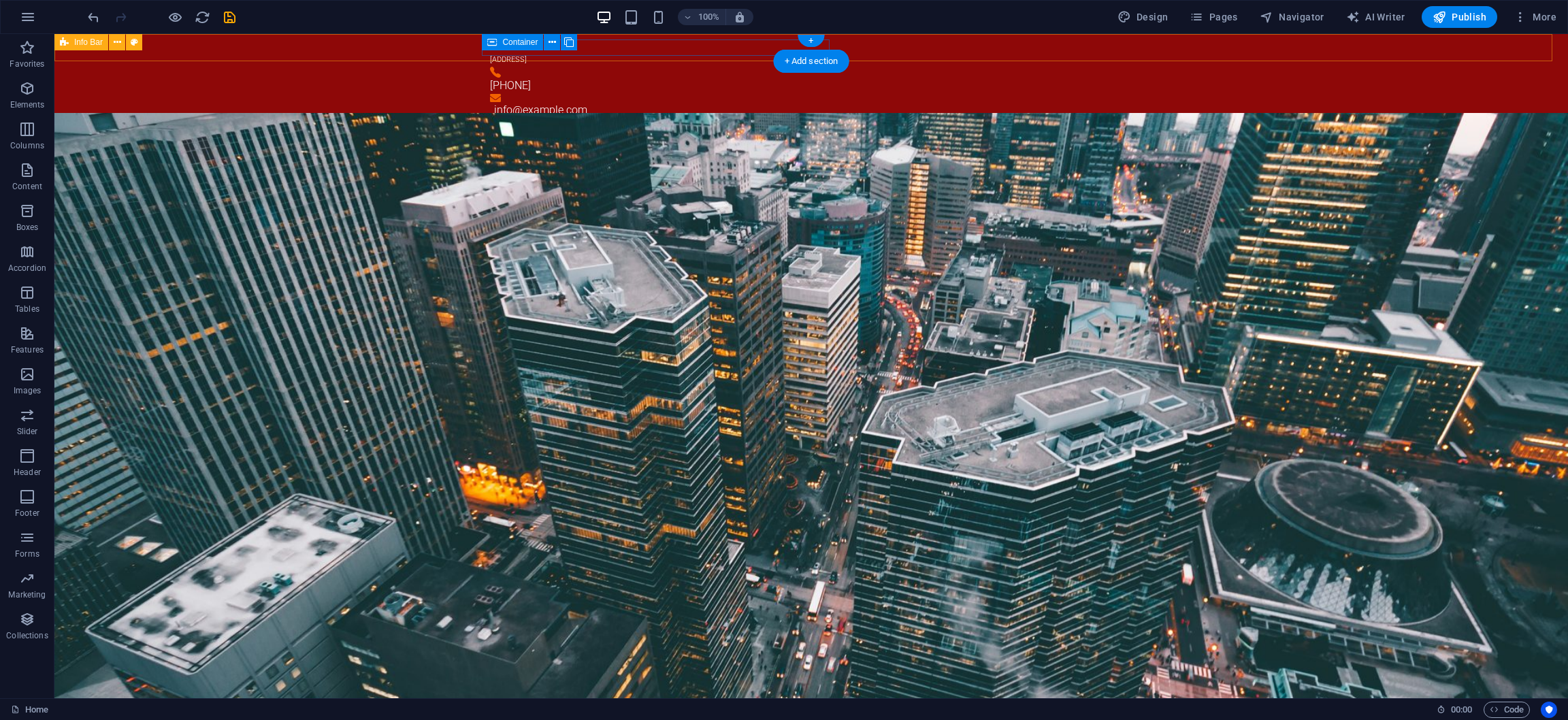 click on "[ADDRESS] [PHONE] [EMAIL]" at bounding box center (811, 79) 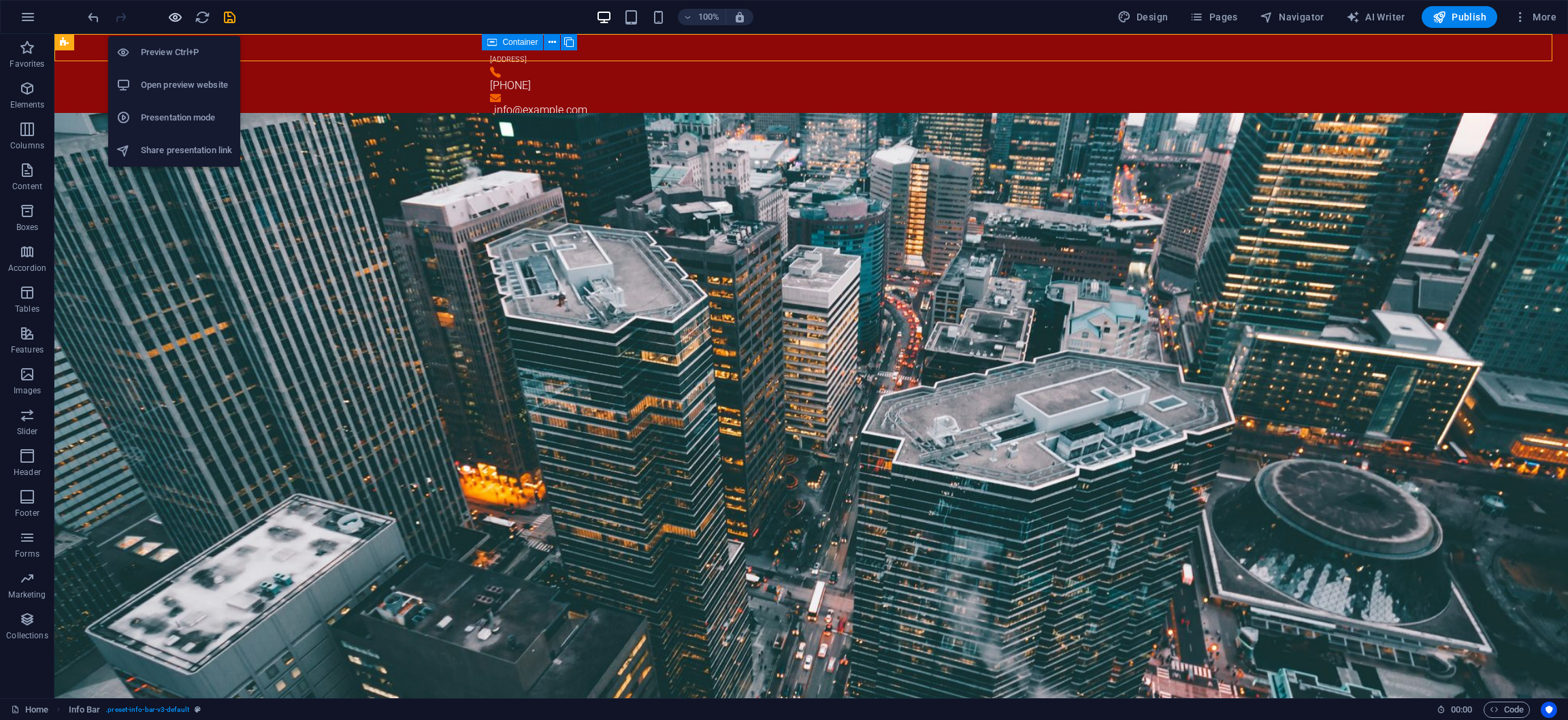 click at bounding box center (175, 17) 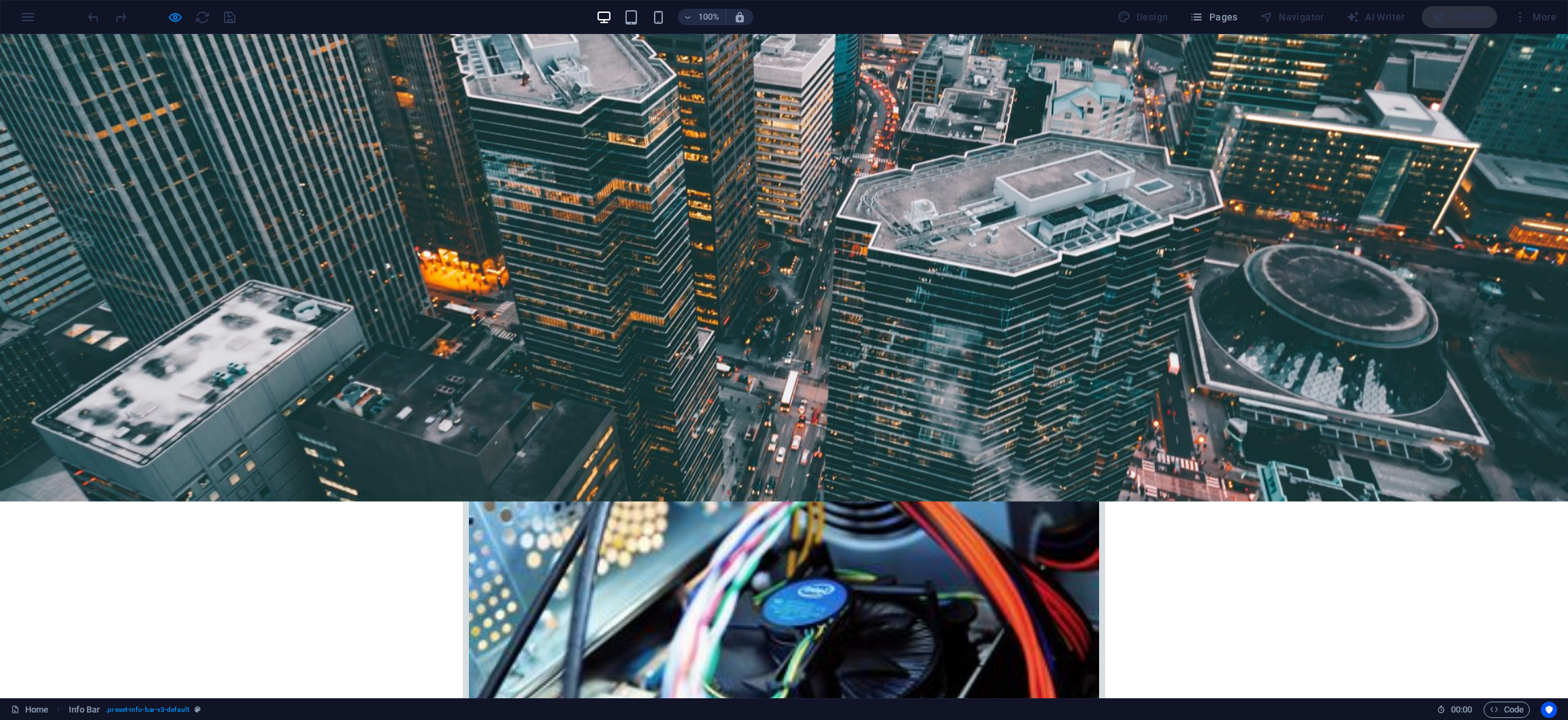 scroll, scrollTop: 408, scrollLeft: 0, axis: vertical 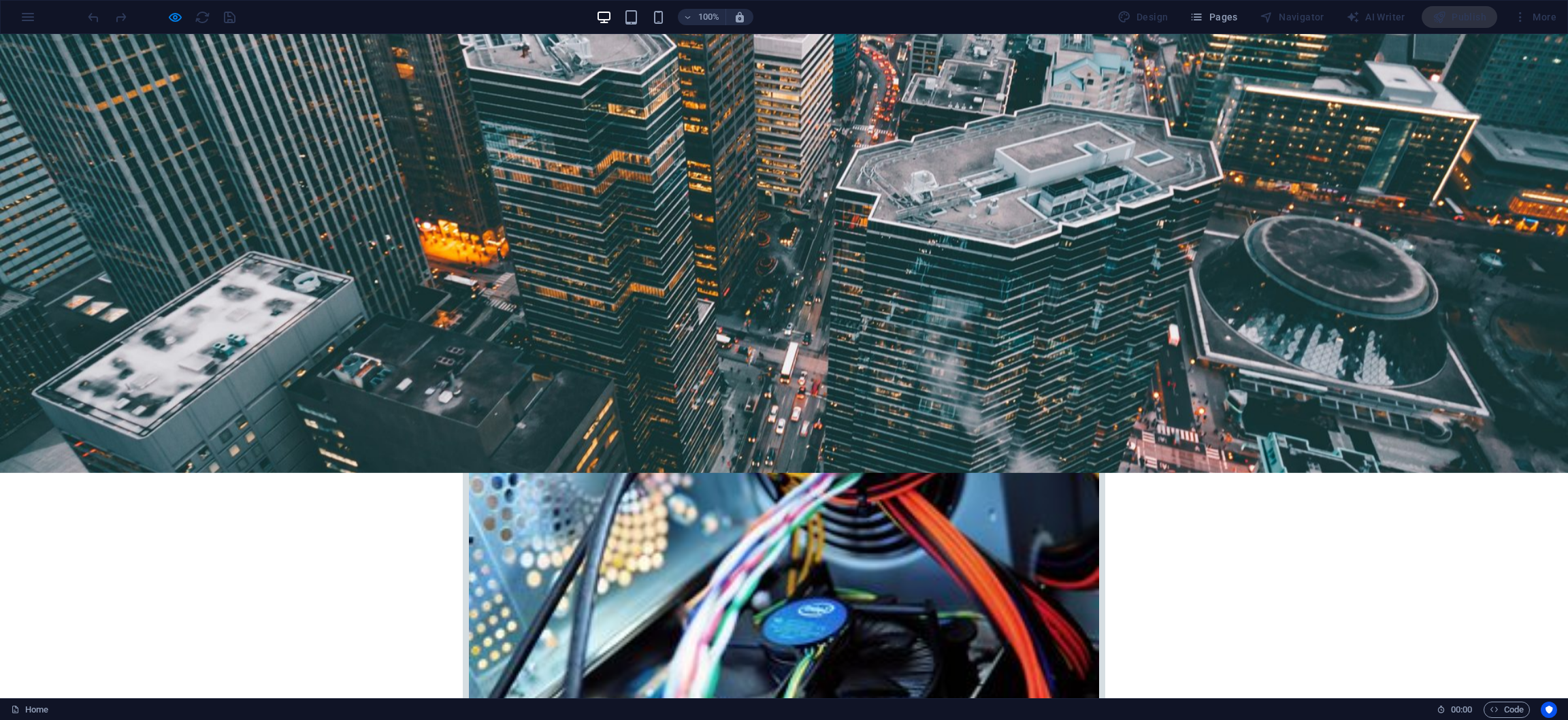 click on "Lorem ipsum dolor sit amet, consectetur adipisicing elit. Libero, assumenda, dolore, cum vel modi asperiores consequatur suscipit quidem ducimus eveniet iure expedita consectetur odio voluptatum similique fugit voluptates rem accusamus quae quas dolorem tenetur facere tempora maiores adipisci reiciendis accusantium voluptatibus id voluptate tempore dolor harum nisi amet! Nobis, eaque.Lorem ipsum dolor sit amet, consectetur adipisicing elit. Libero, assumenda, dolore, cum vel modi asperiores consequatur suscipit quidem ducimus eveniet iure expedita consectetur odio voluptatum similique fugit voluptates rem accusamus quae quas dolorem tenetur facere tempora maiores adipisci reiciendis accusantium voluptatibus id voluptate tempore dolor harum nisi amet! Nobis, eaque." at bounding box center (784, 2059) 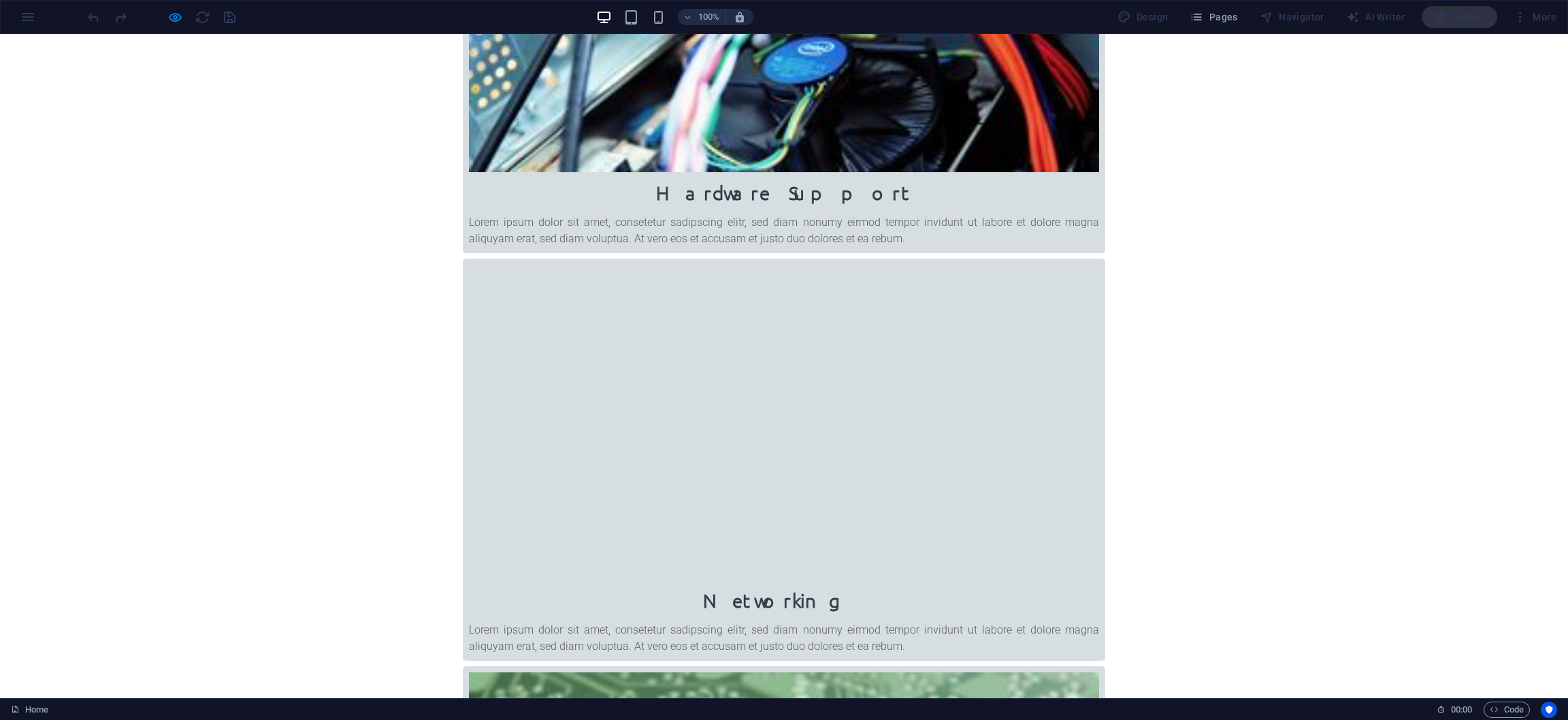 scroll, scrollTop: 1122, scrollLeft: 0, axis: vertical 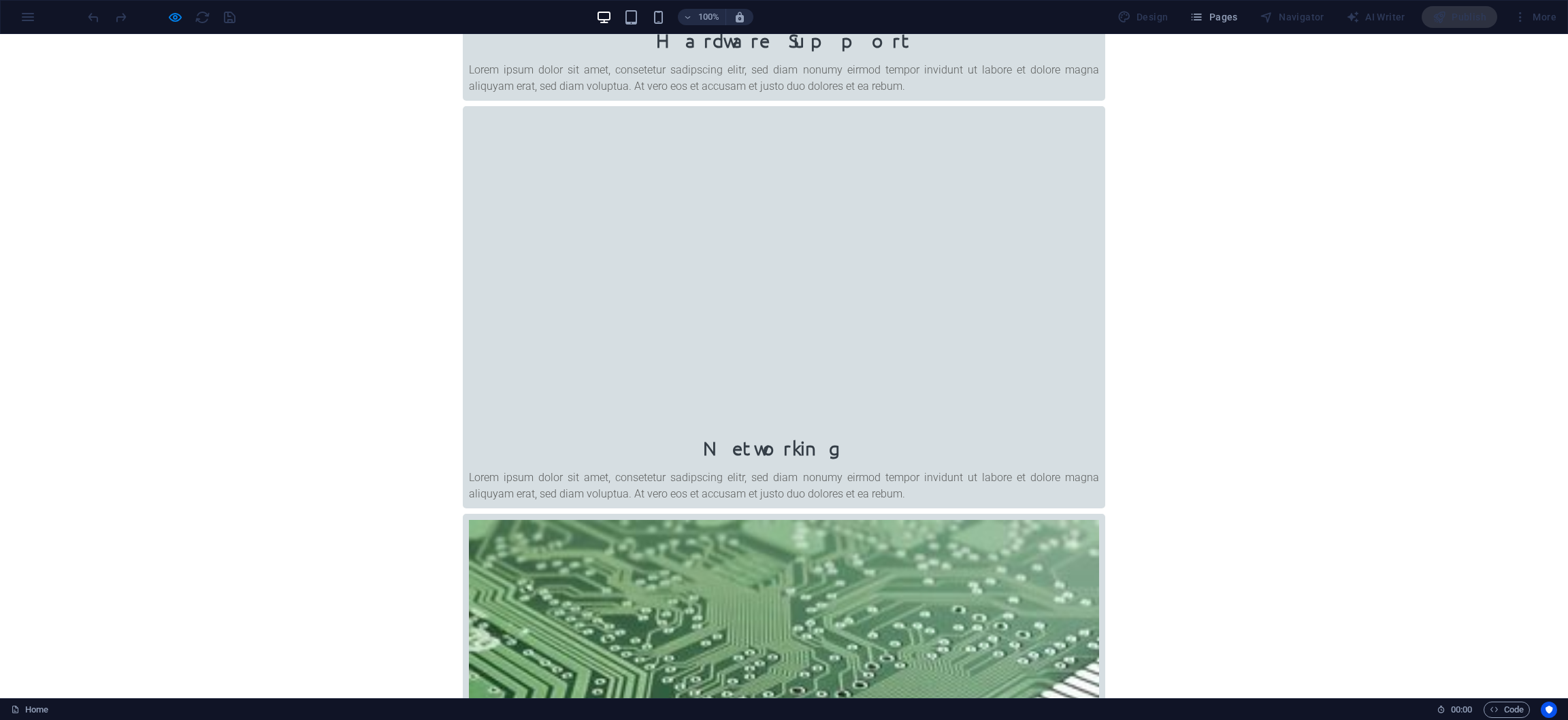 click at bounding box center [784, 2858] 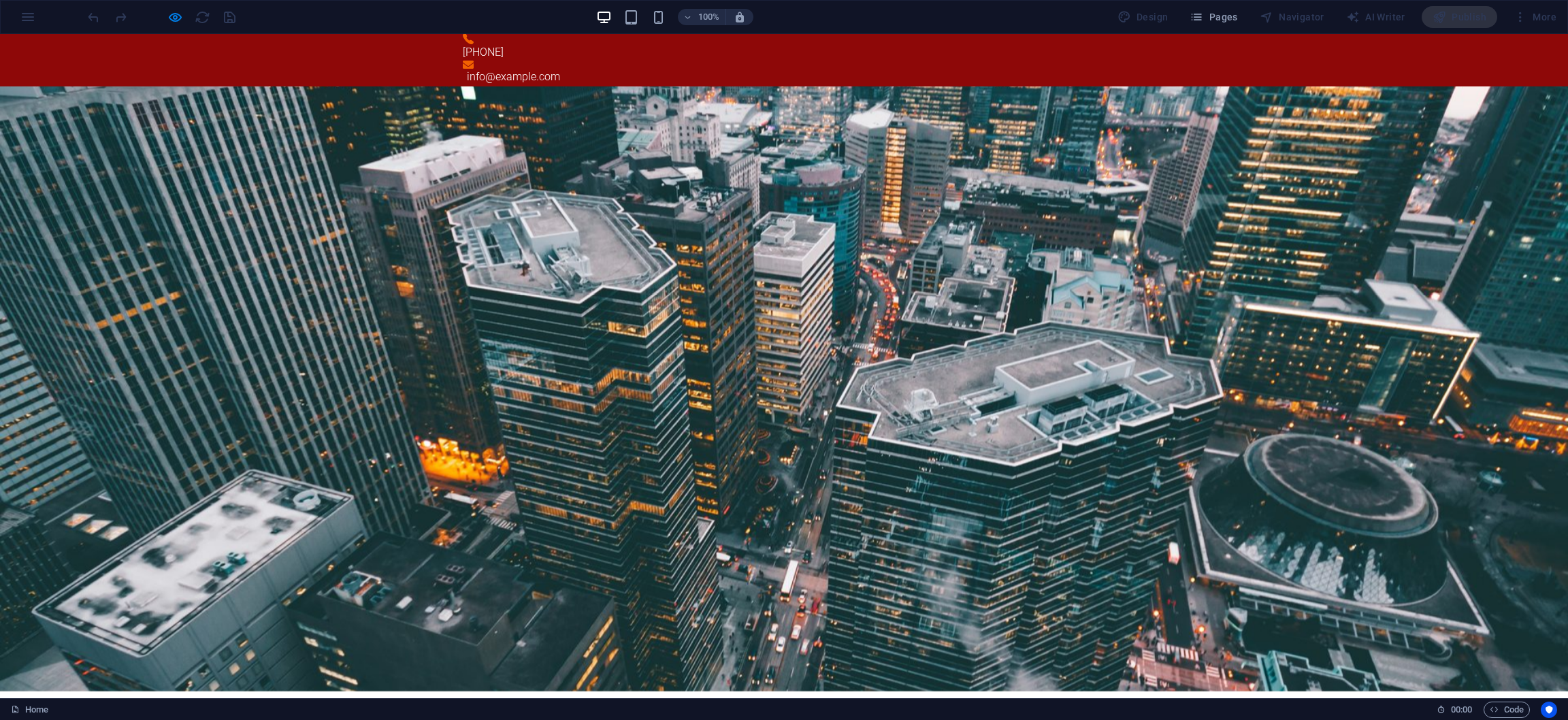 scroll, scrollTop: 0, scrollLeft: 0, axis: both 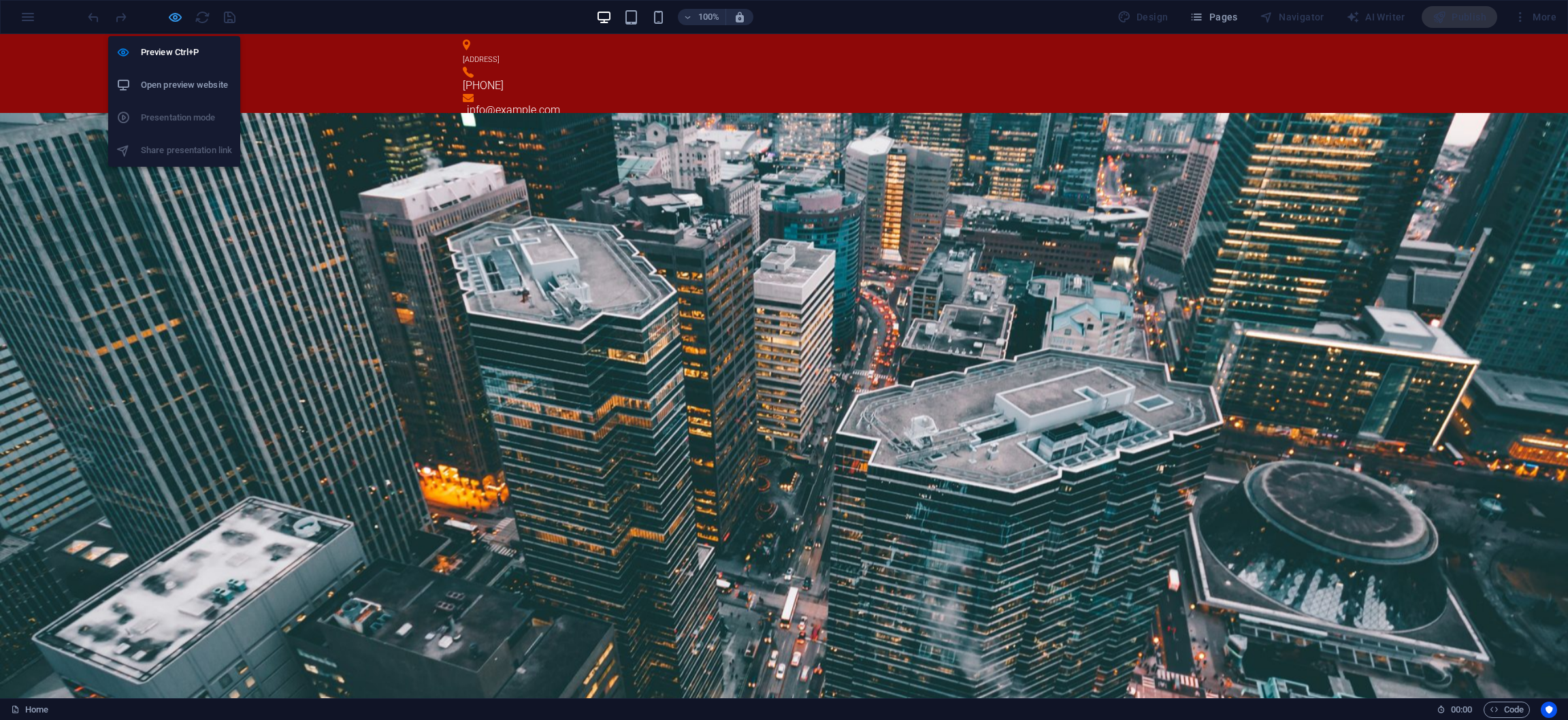 click at bounding box center (175, 17) 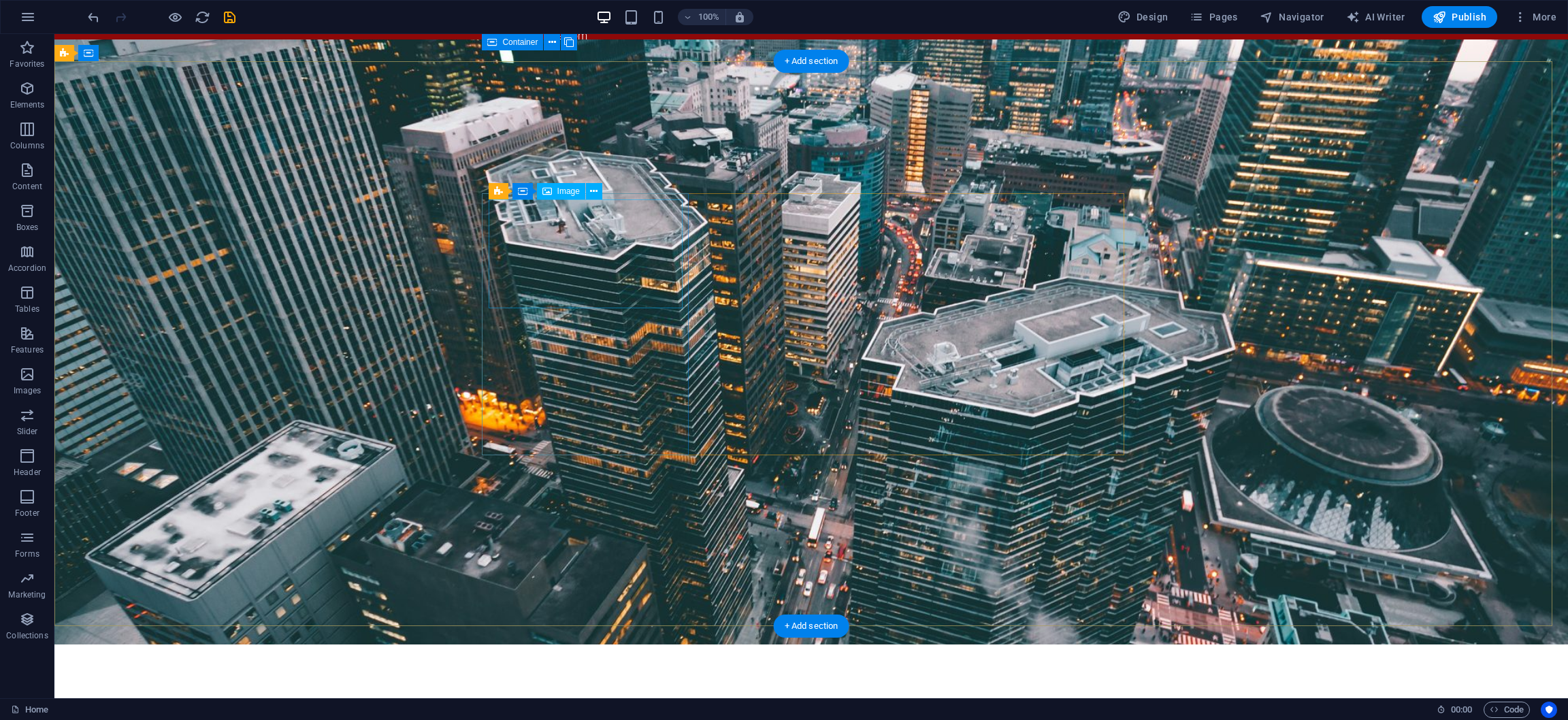 scroll, scrollTop: 306, scrollLeft: 0, axis: vertical 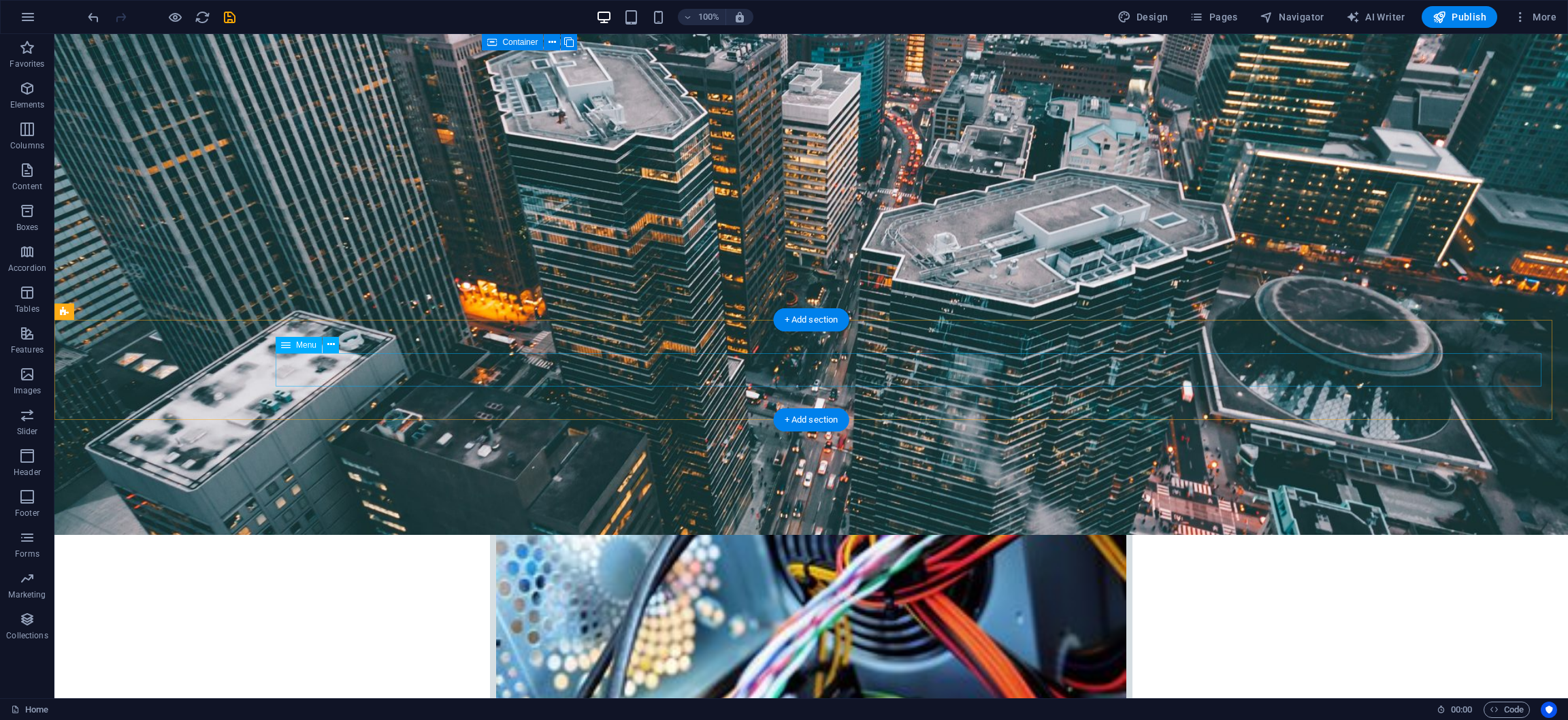 click on "Home Company IT Support Jobs & Career Contact" at bounding box center (811, 1969) 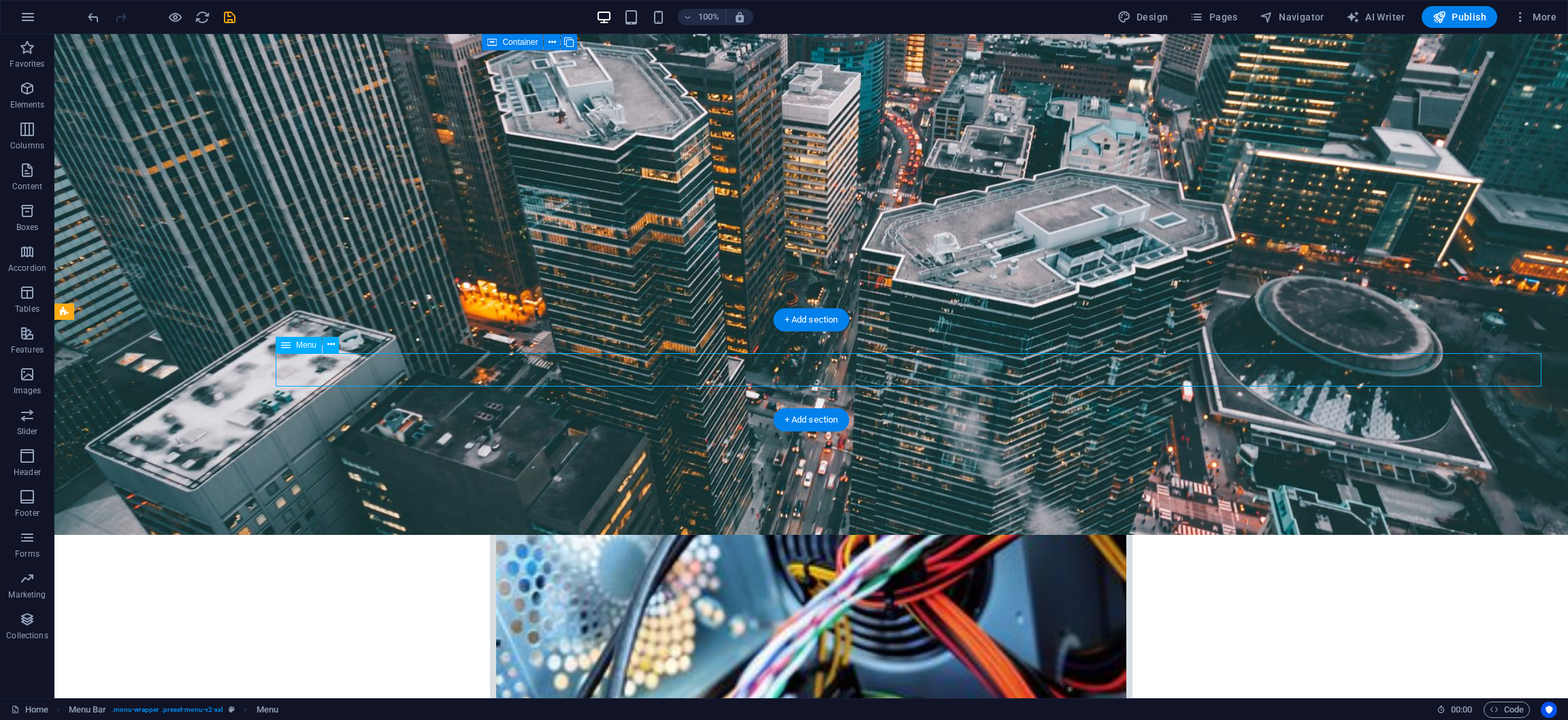 click on "Home Company IT Support Jobs & Career Contact" at bounding box center (811, 1969) 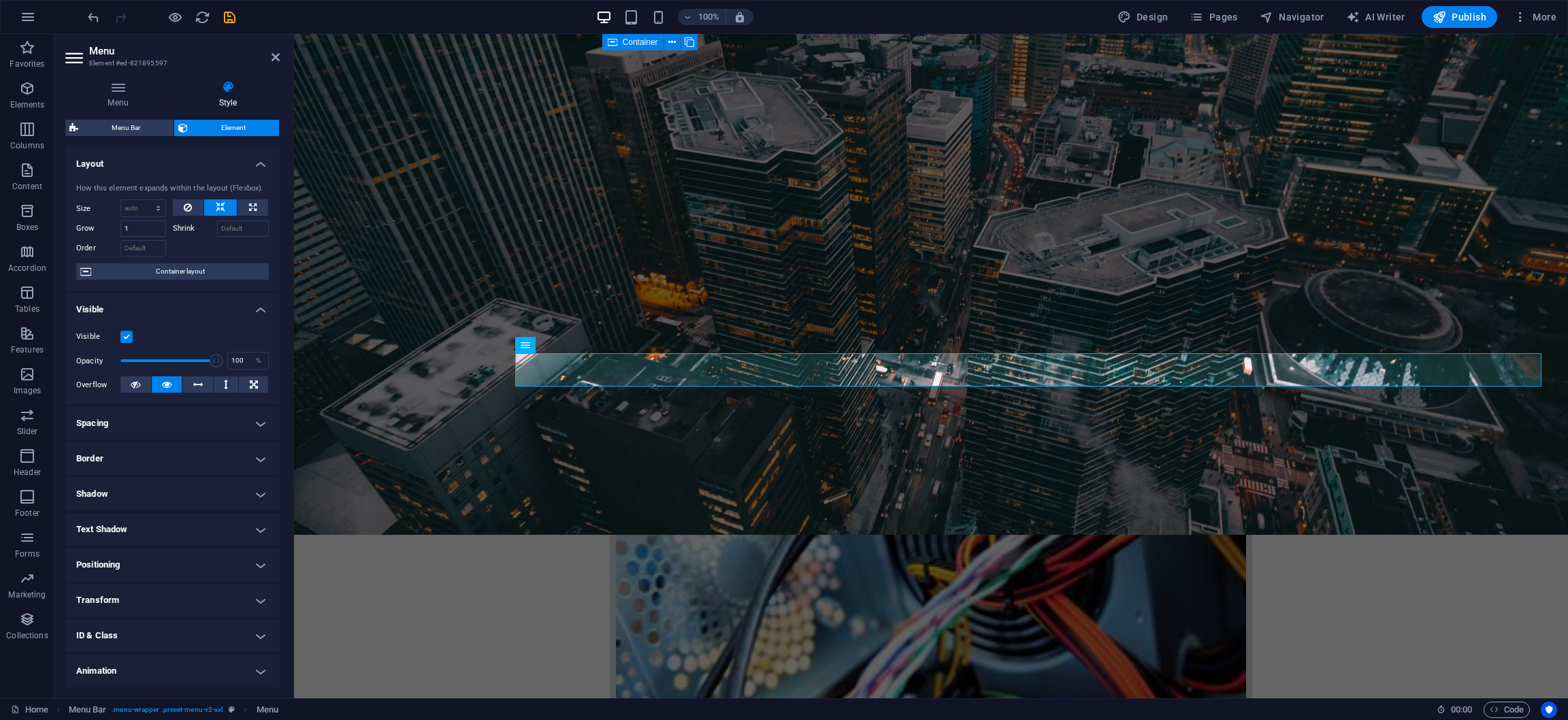 click on "Menu" at bounding box center (184, 51) 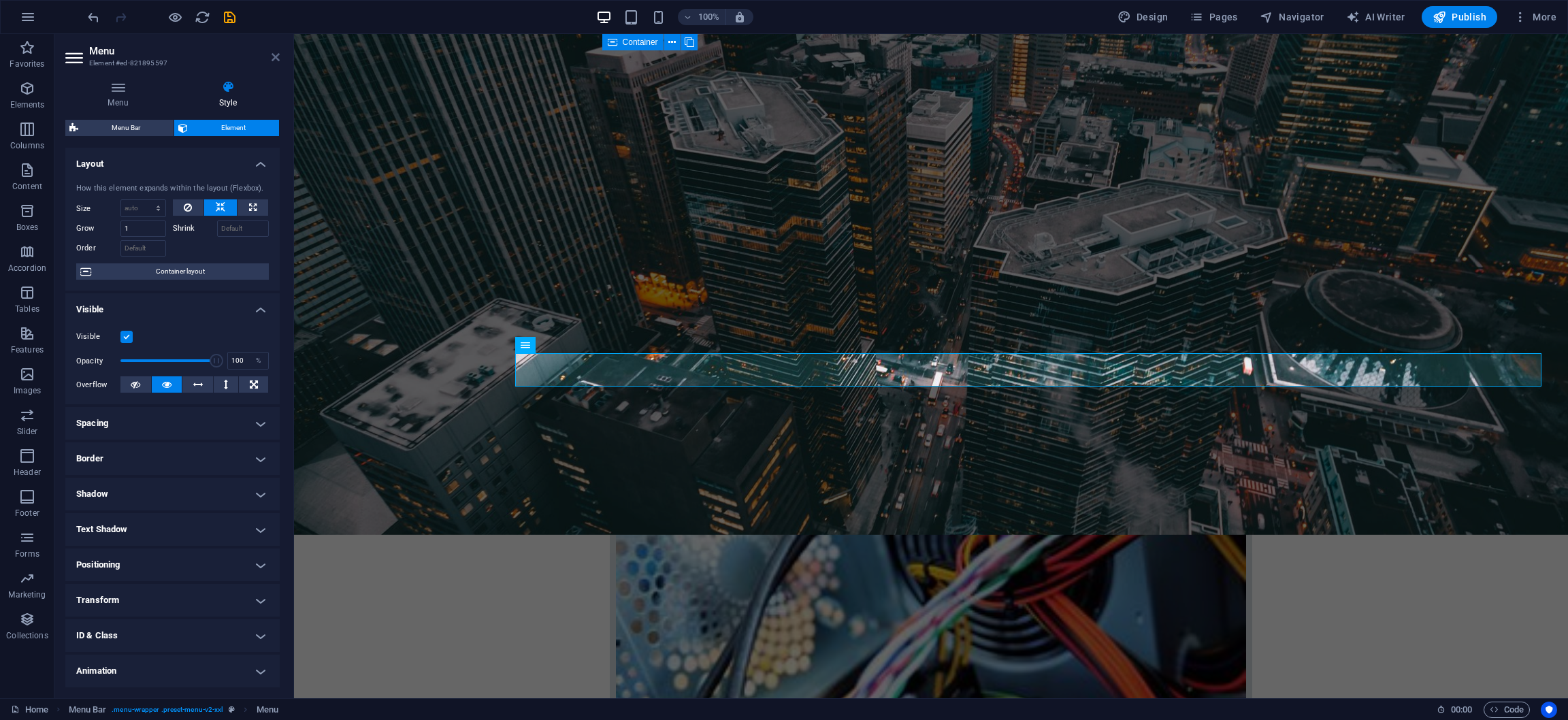 click at bounding box center [276, 57] 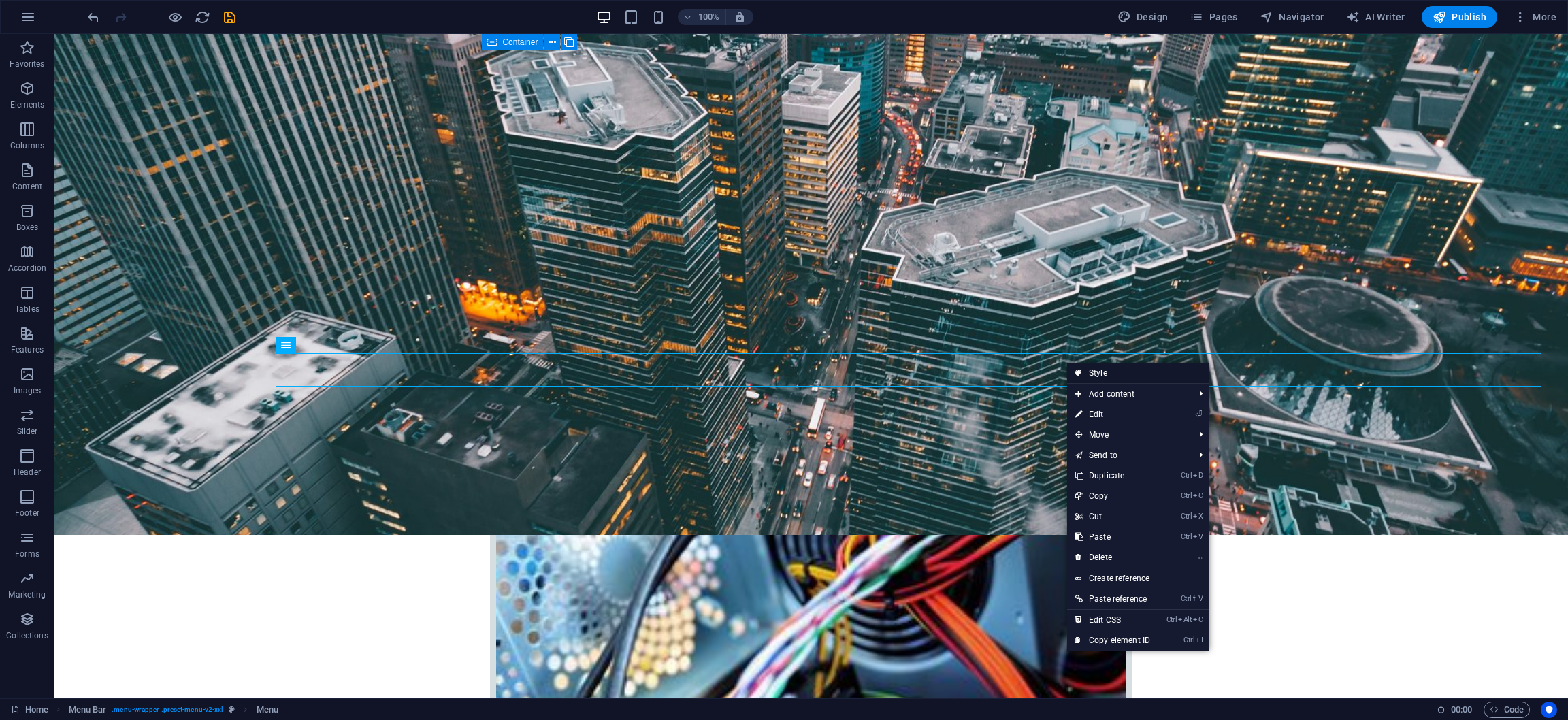 click on "Style" at bounding box center [1138, 373] 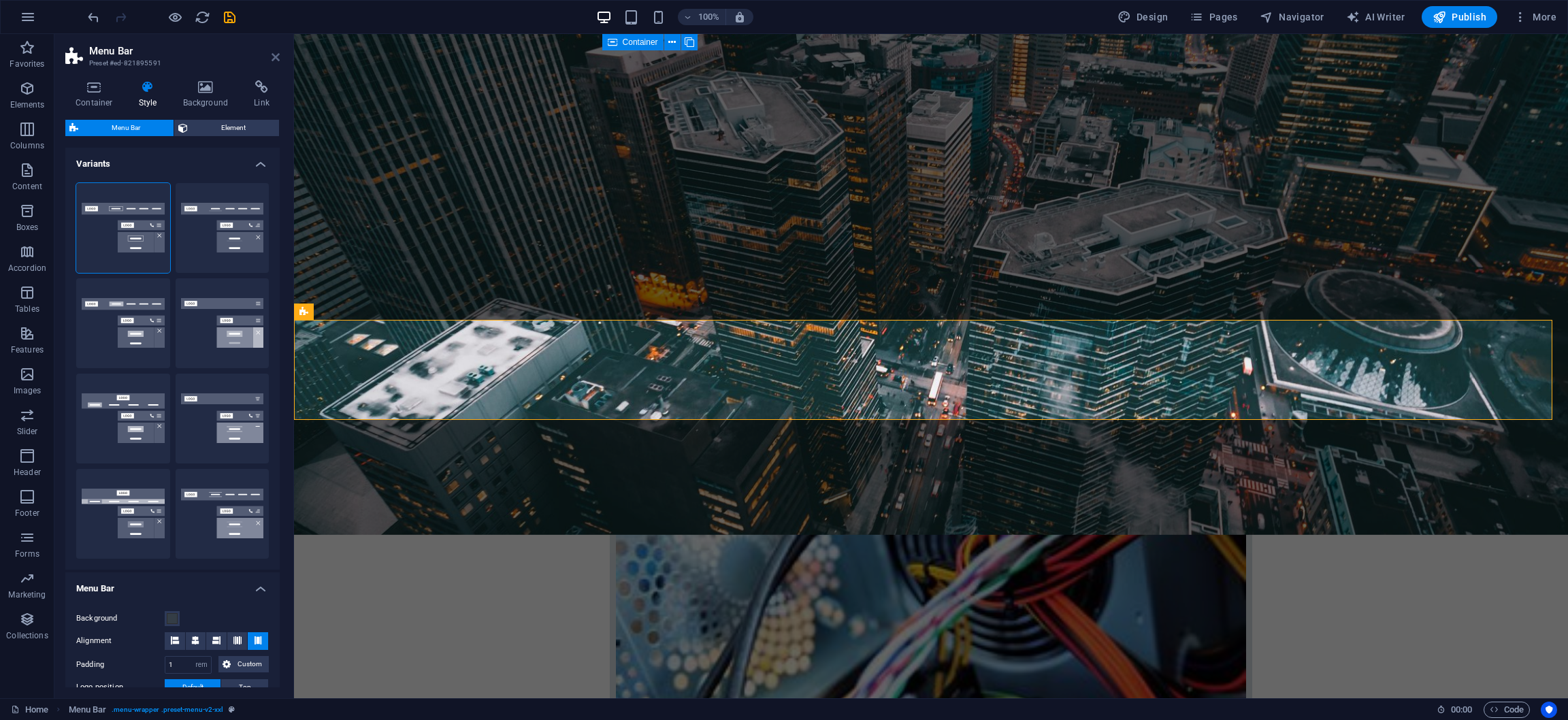 click at bounding box center (276, 57) 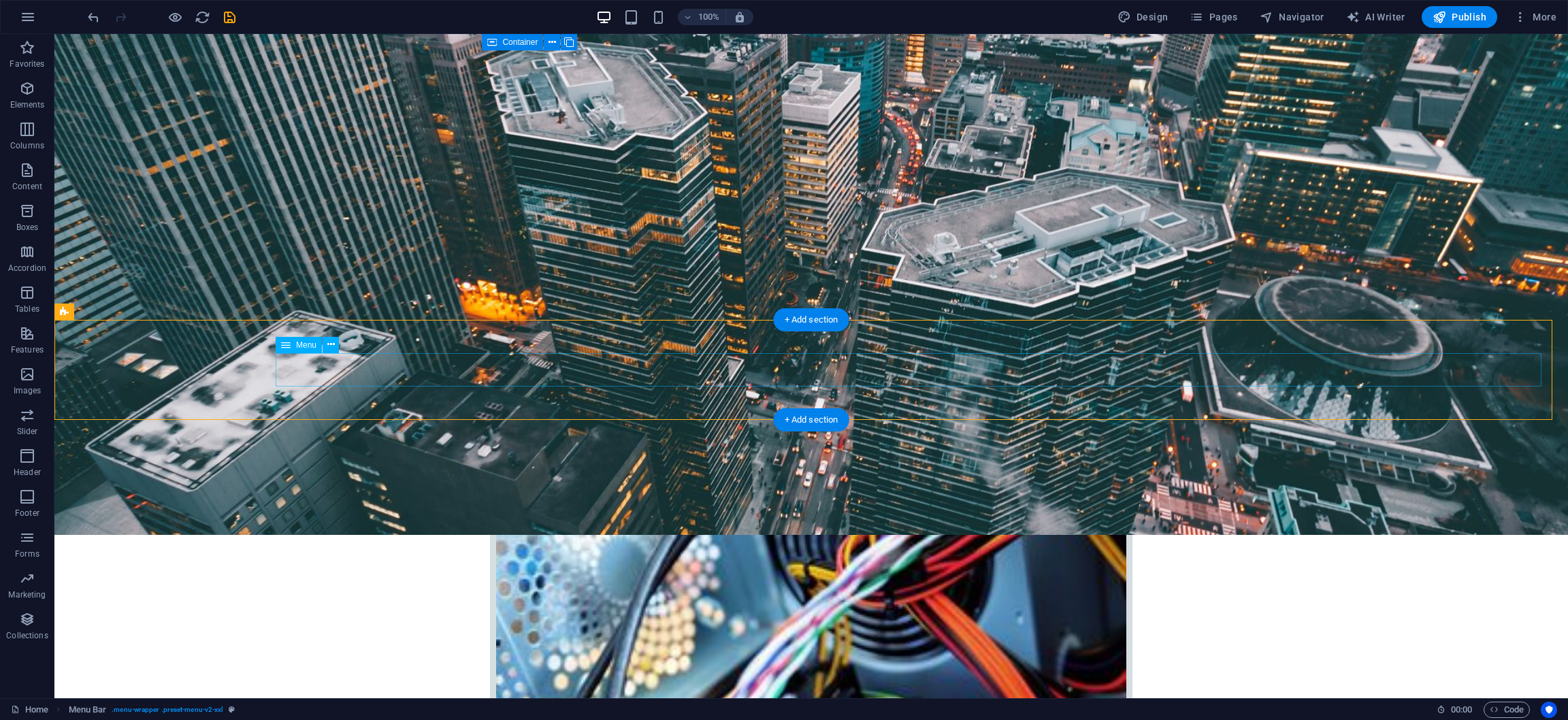 click on "Home Company IT Support Jobs & Career Contact" at bounding box center [811, 1969] 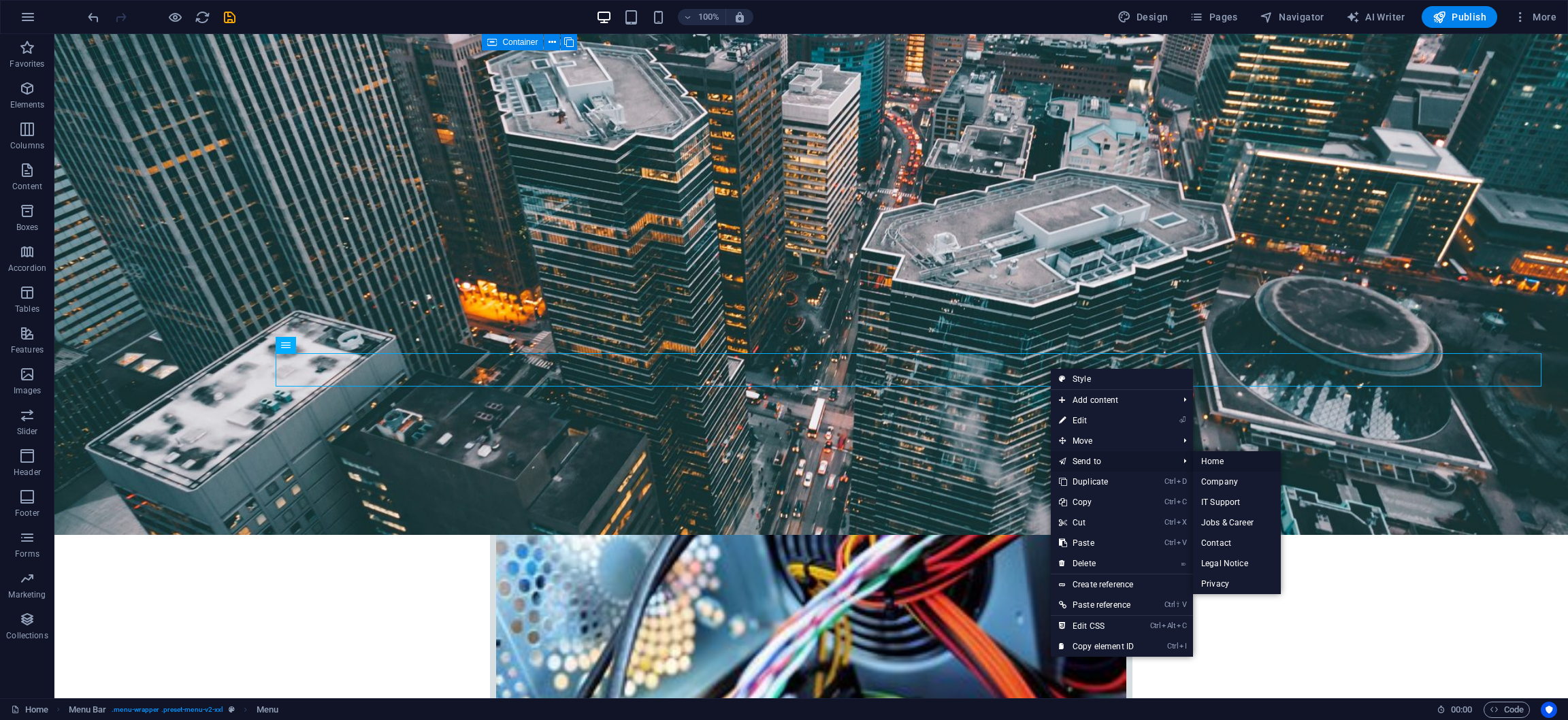 click on "Home" at bounding box center [1237, 461] 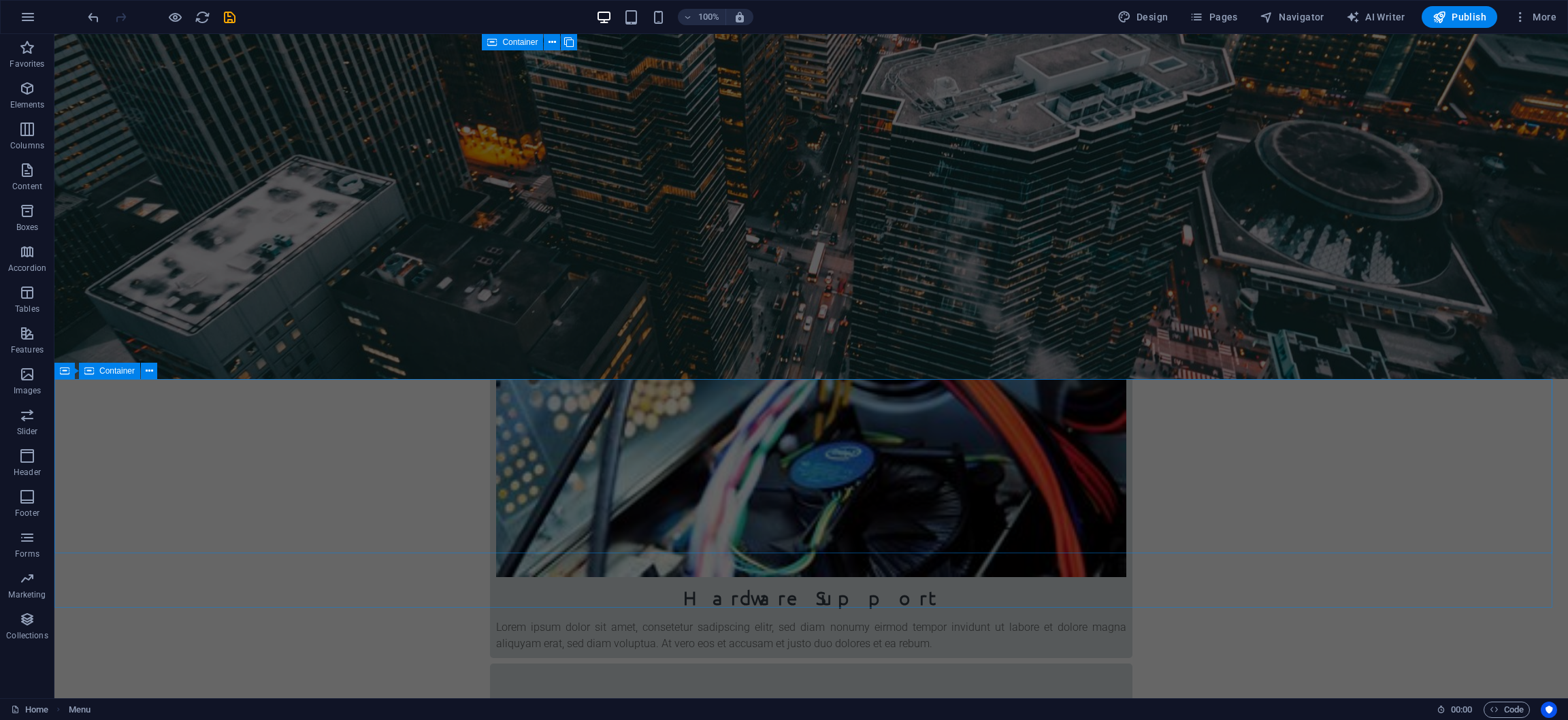 scroll, scrollTop: 408, scrollLeft: 0, axis: vertical 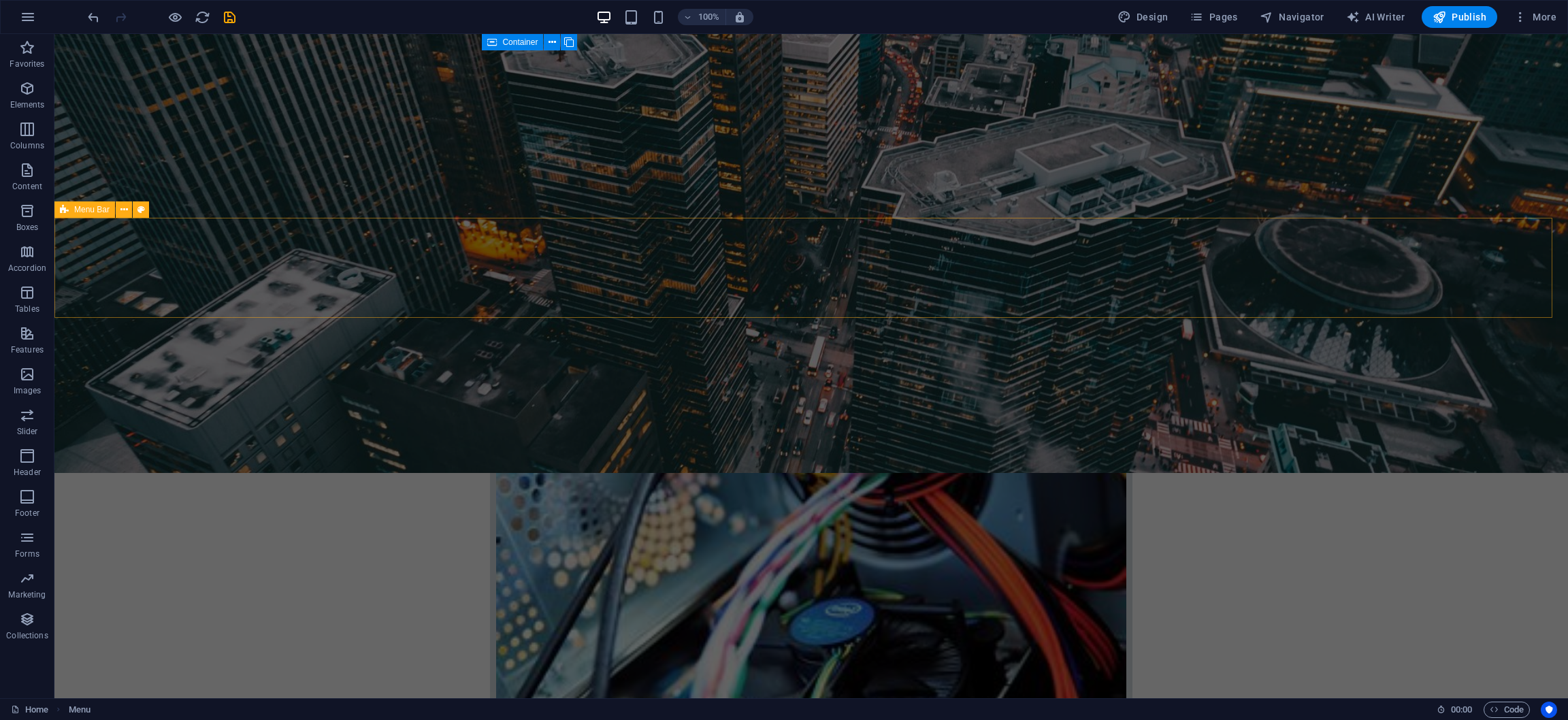 click at bounding box center [811, 1810] 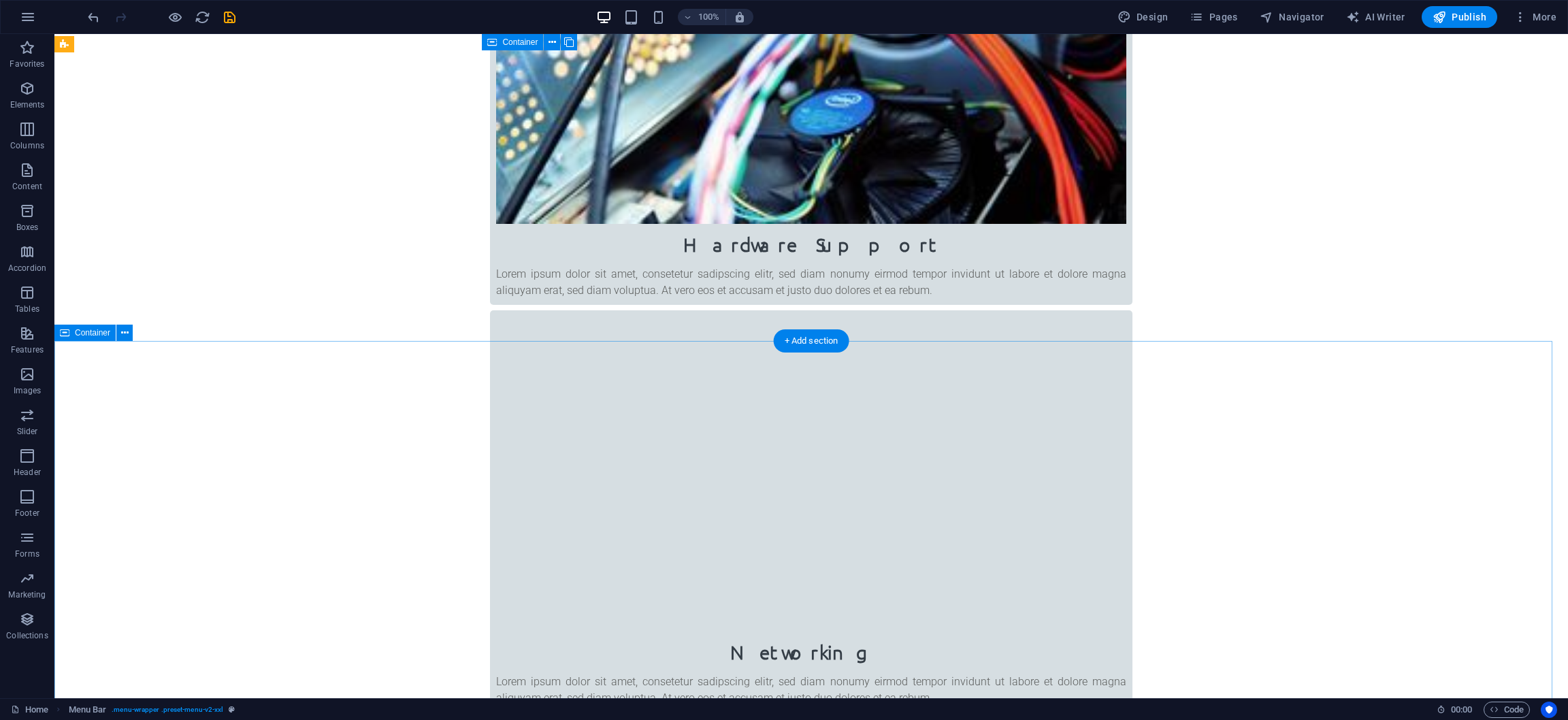 scroll, scrollTop: 204, scrollLeft: 0, axis: vertical 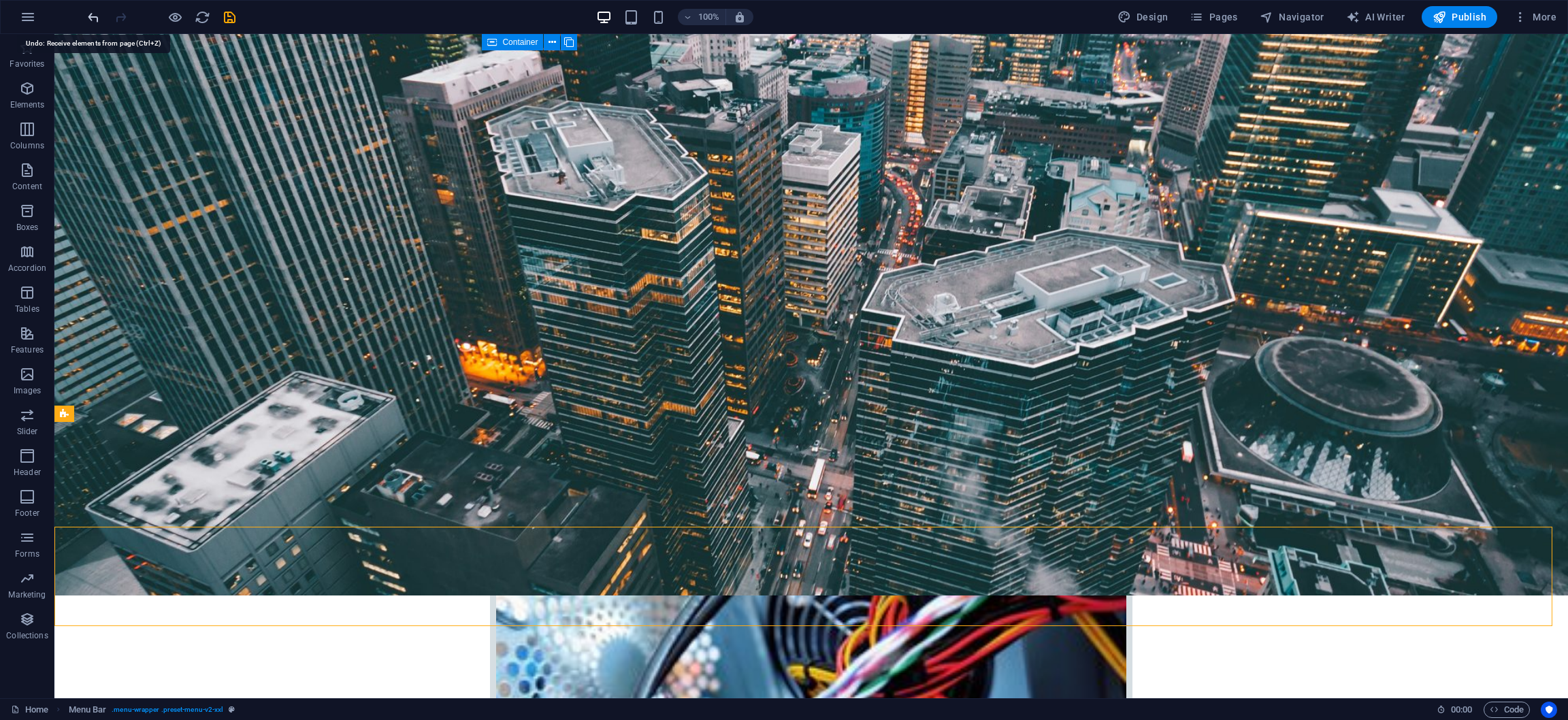 click at bounding box center (93, 17) 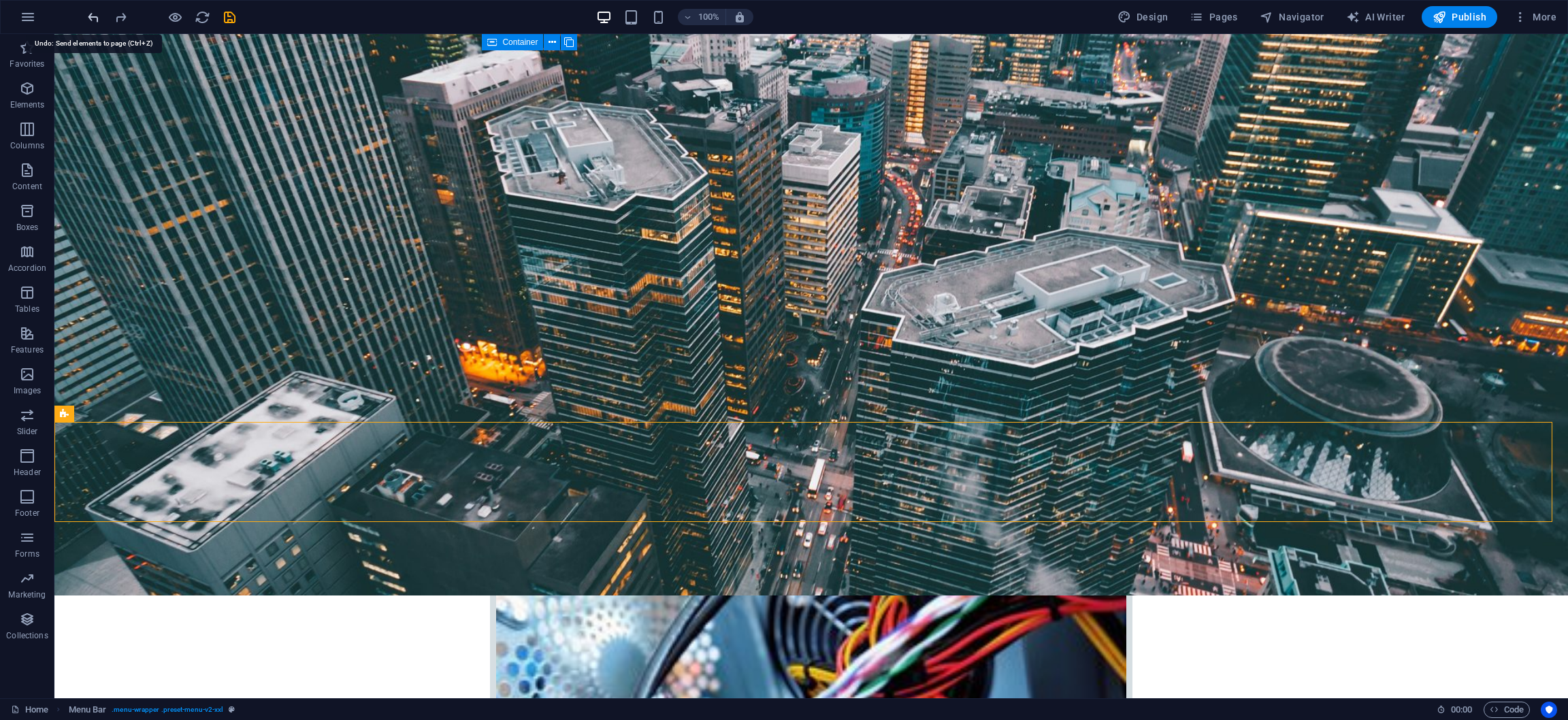 click at bounding box center (93, 17) 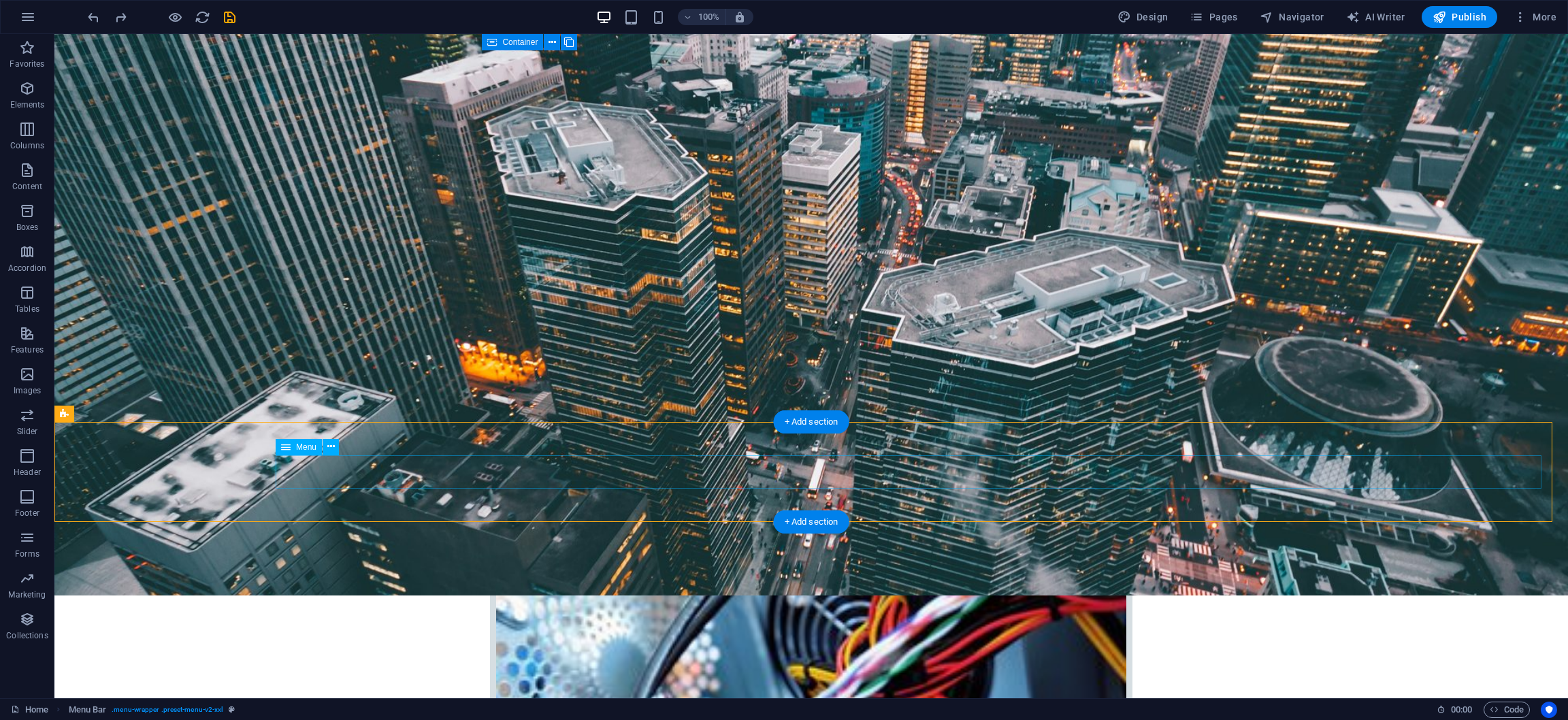 click on "Home Company IT Support Jobs & Career Contact" at bounding box center (811, 2071) 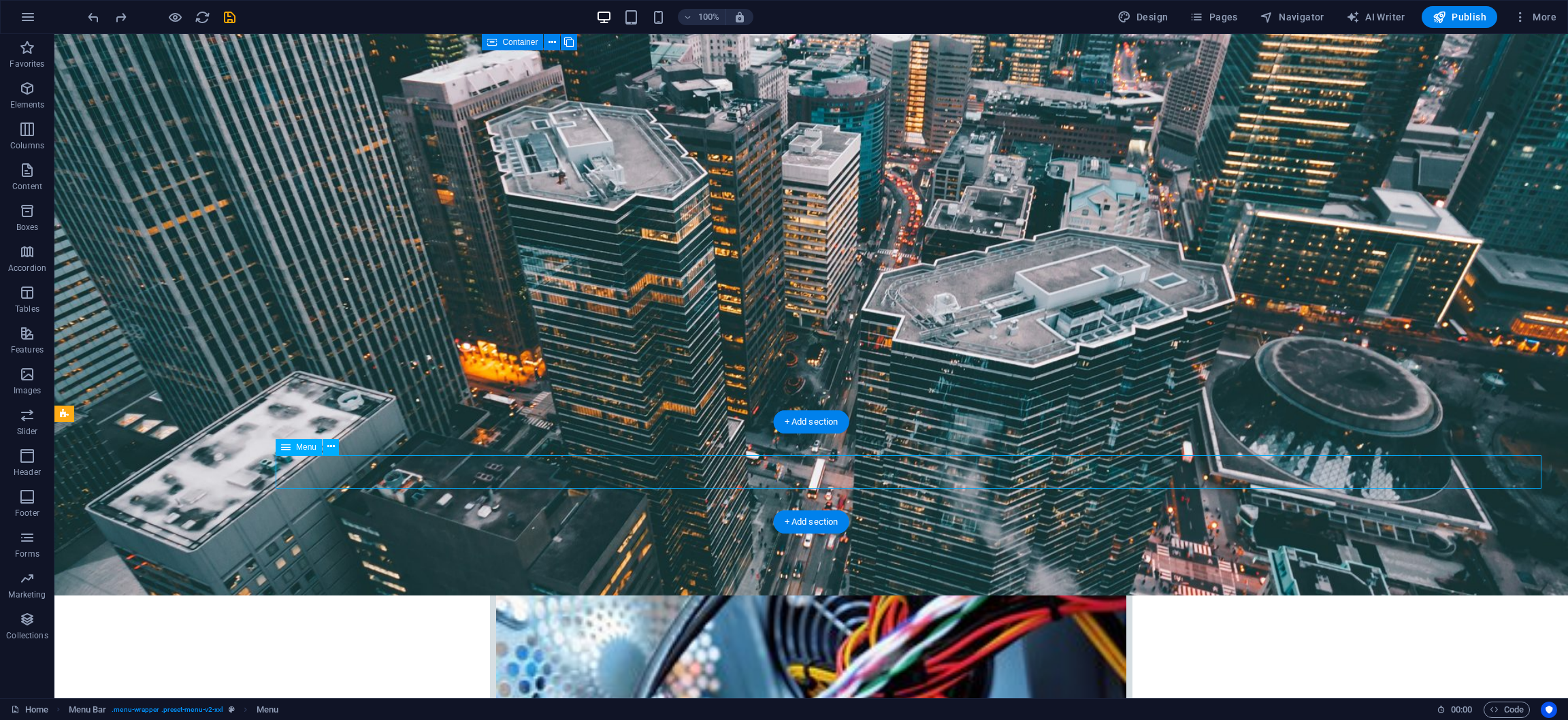 click on "Home Company IT Support Jobs & Career Contact" at bounding box center (811, 2071) 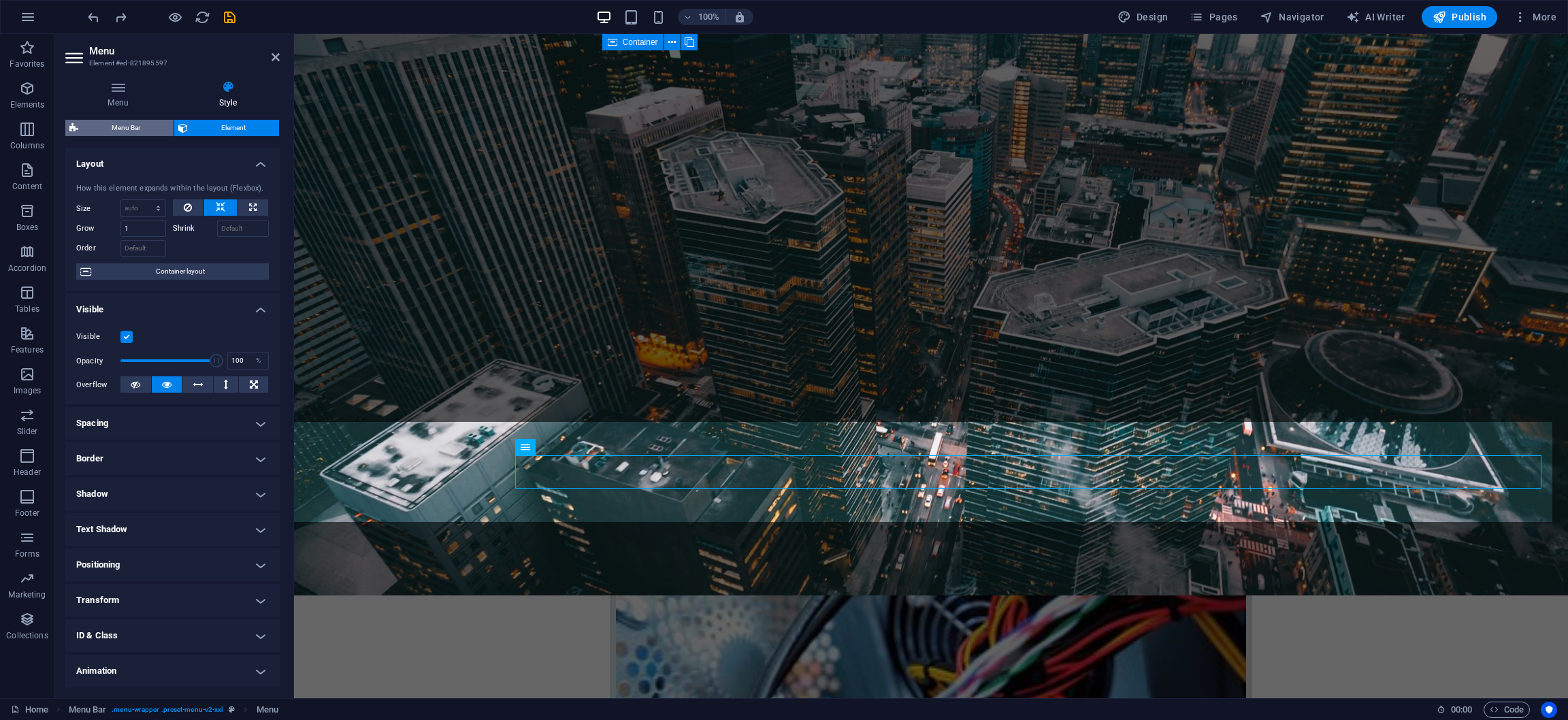 click on "Menu Bar" at bounding box center [126, 128] 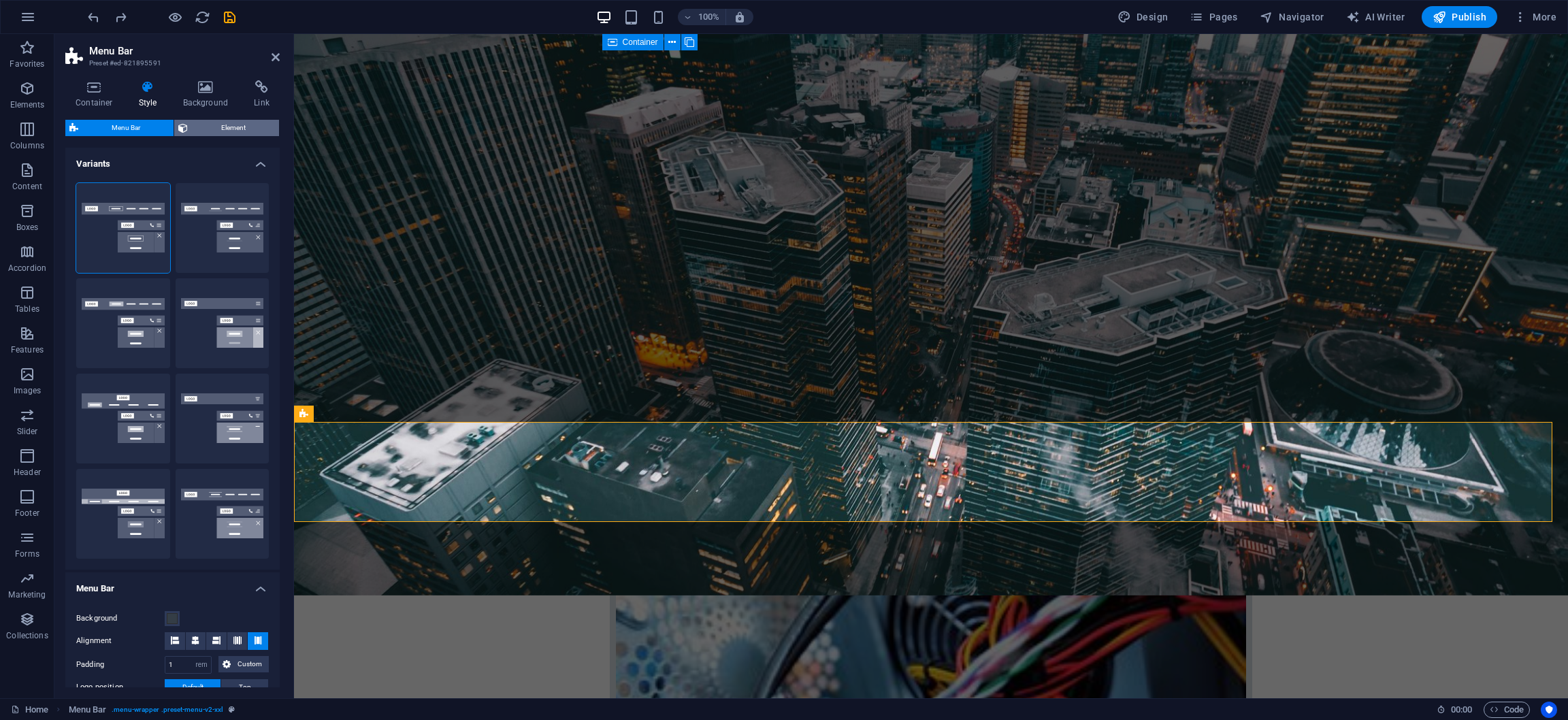 click on "Element" at bounding box center (233, 128) 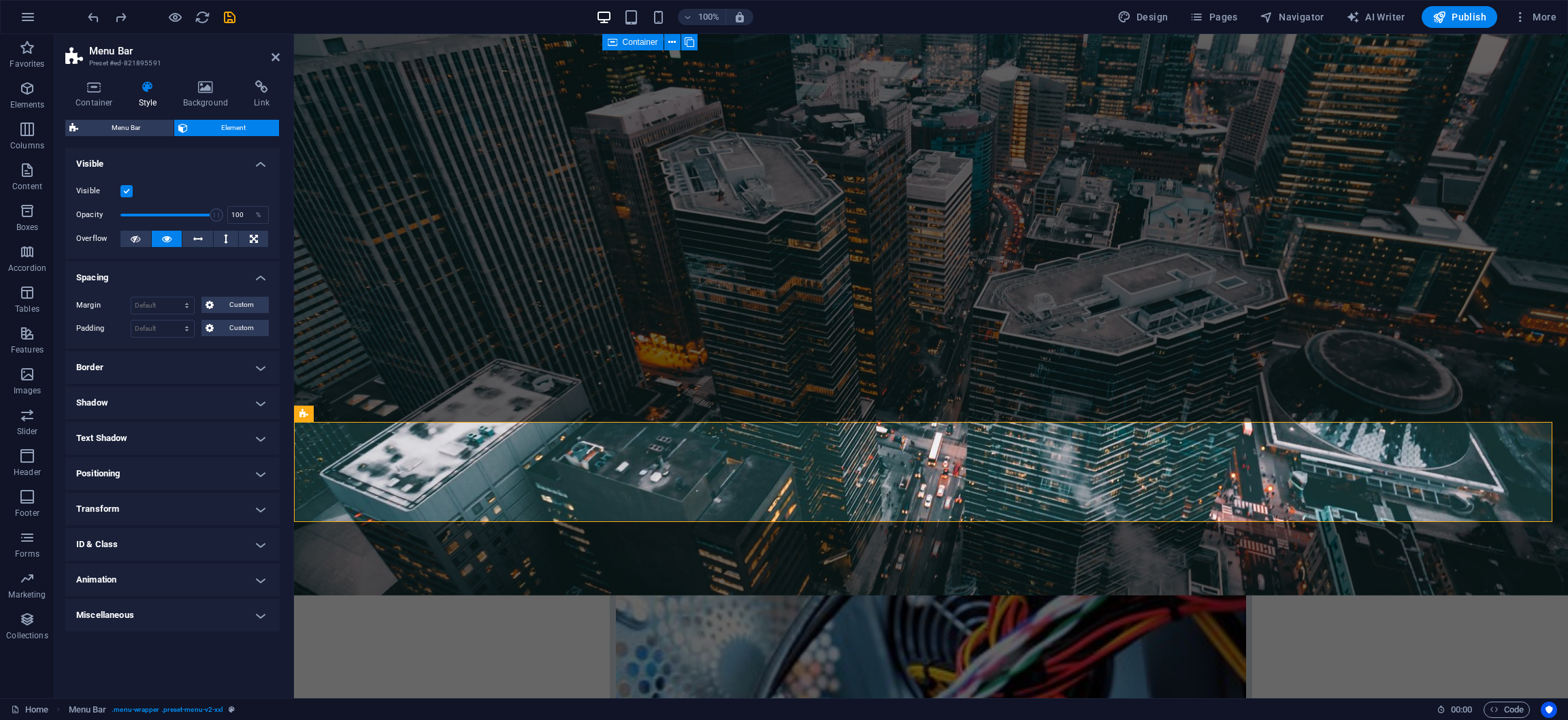 click on "Visible" at bounding box center [172, 160] 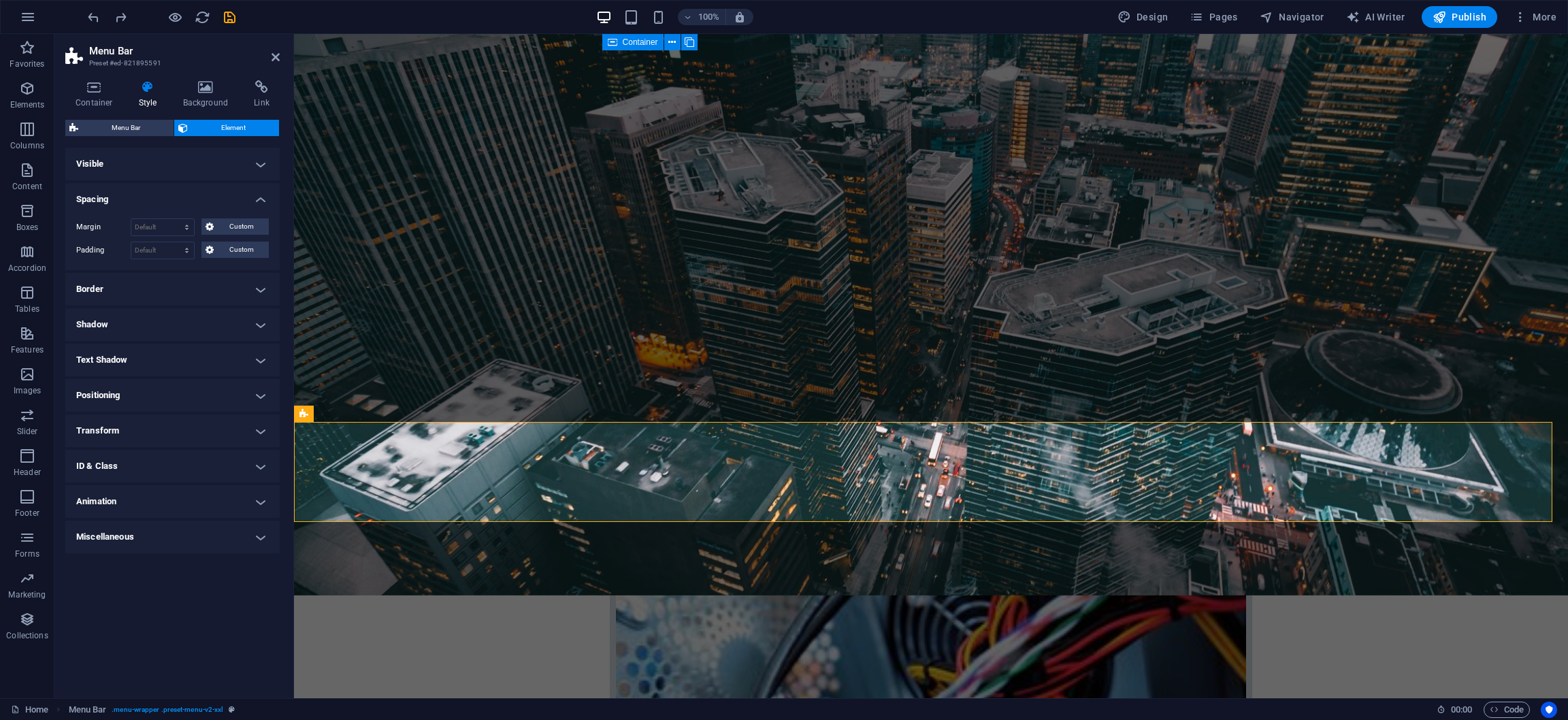 click on "Border" at bounding box center (172, 289) 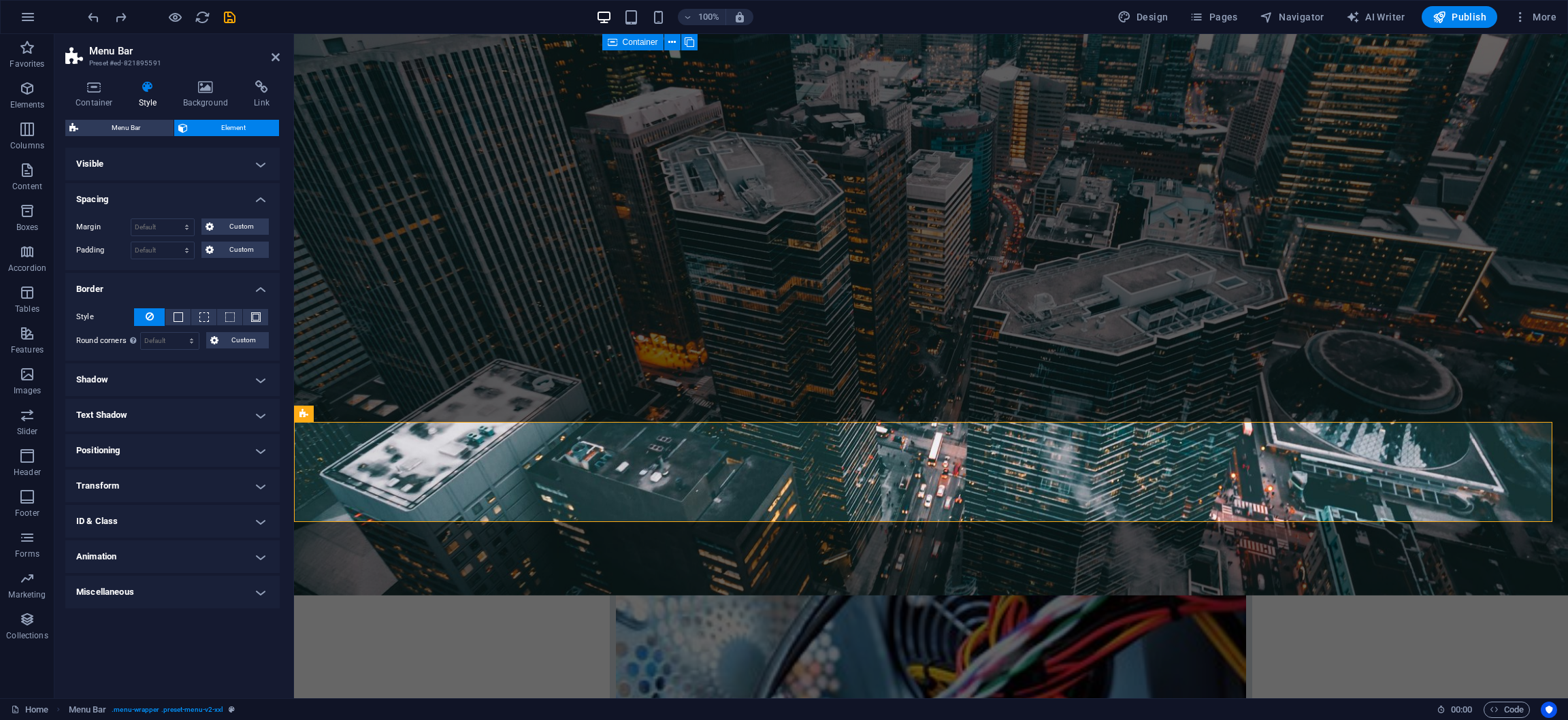 click on "Text Shadow" at bounding box center (172, 415) 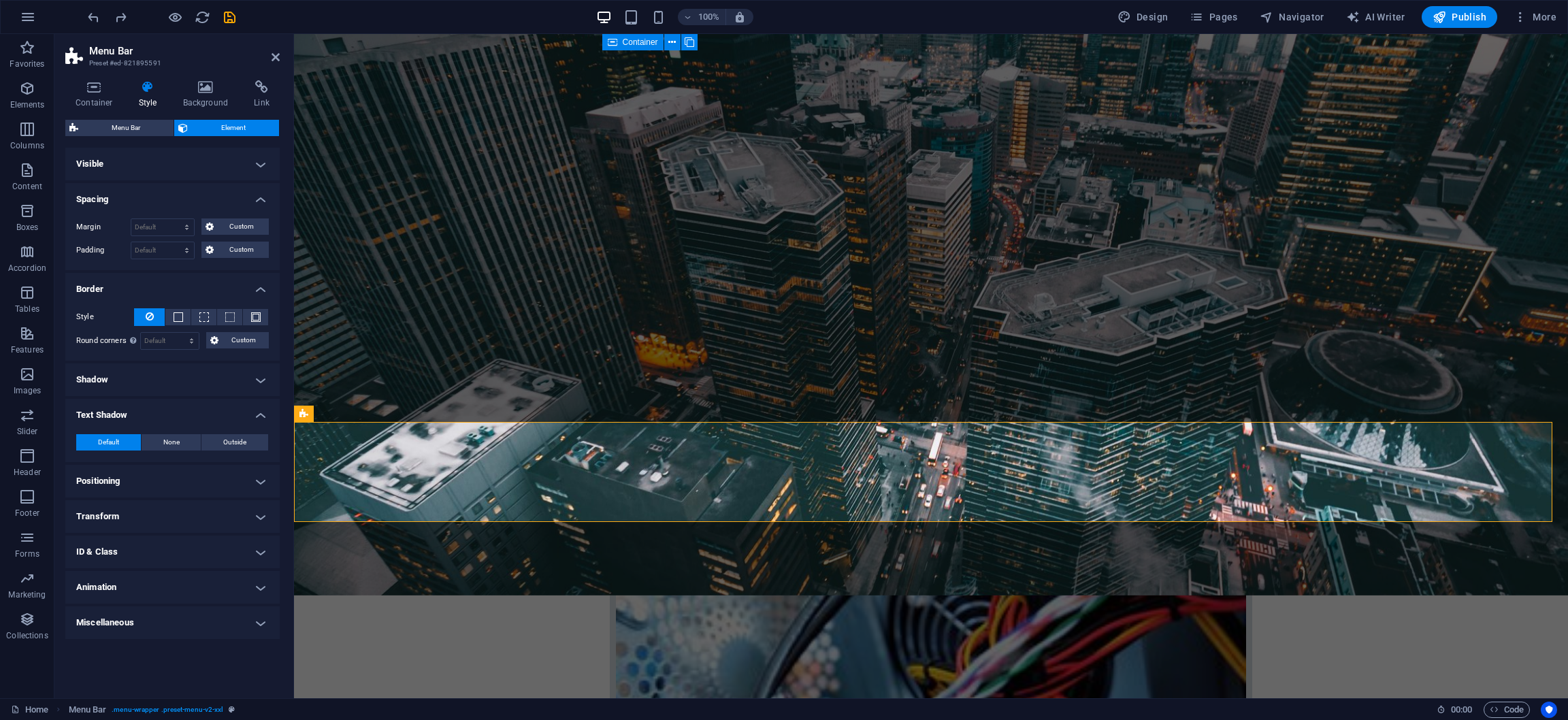 click on "Positioning" at bounding box center (172, 481) 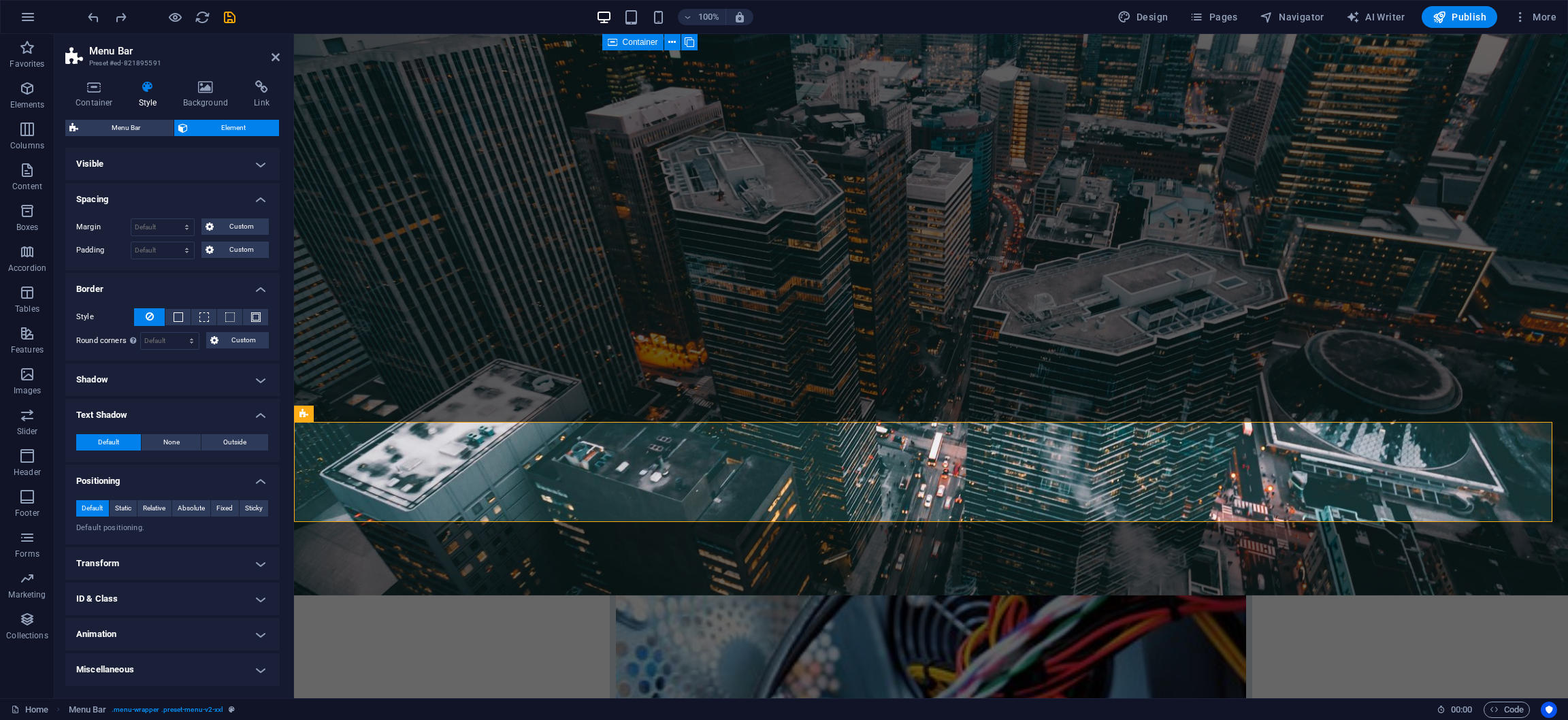 click on "Transform" at bounding box center (172, 563) 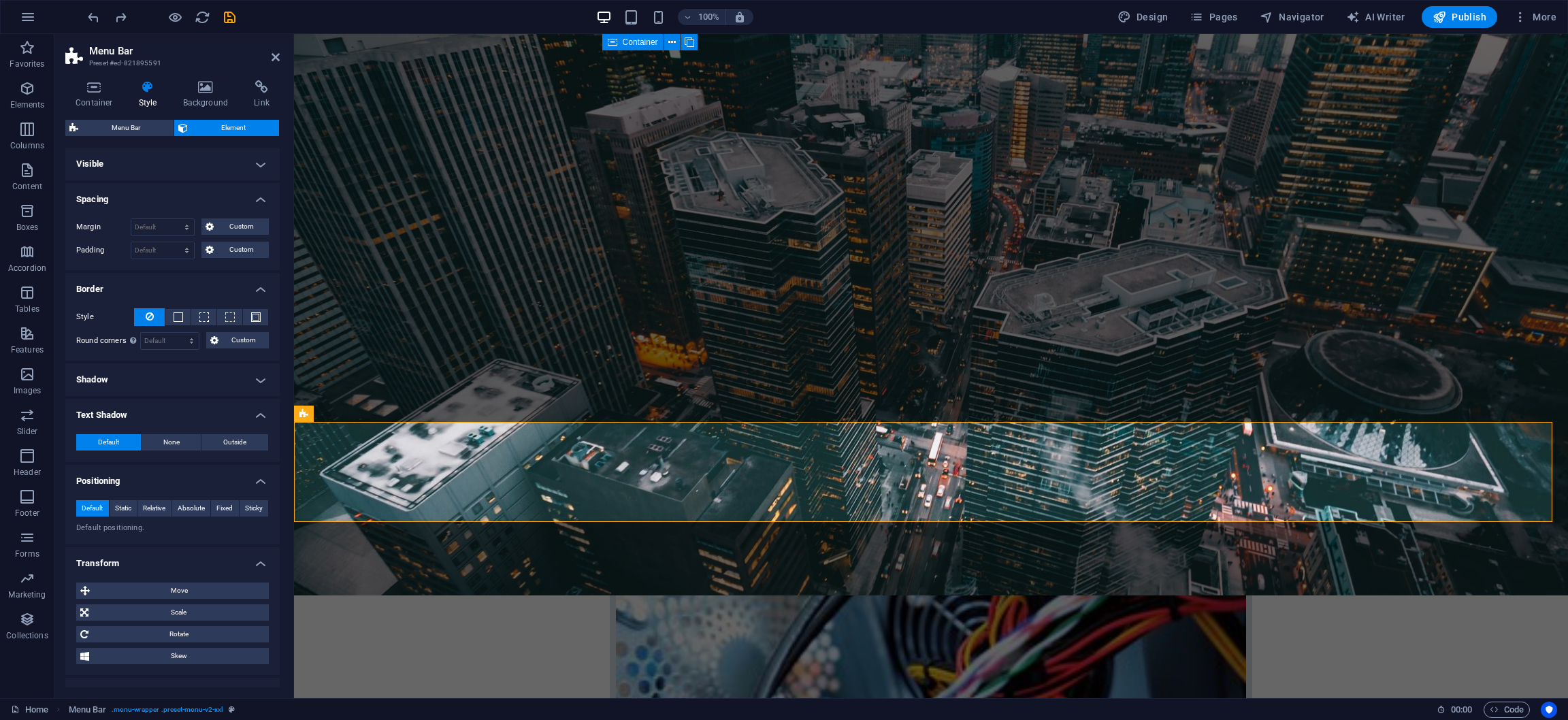 scroll, scrollTop: 93, scrollLeft: 0, axis: vertical 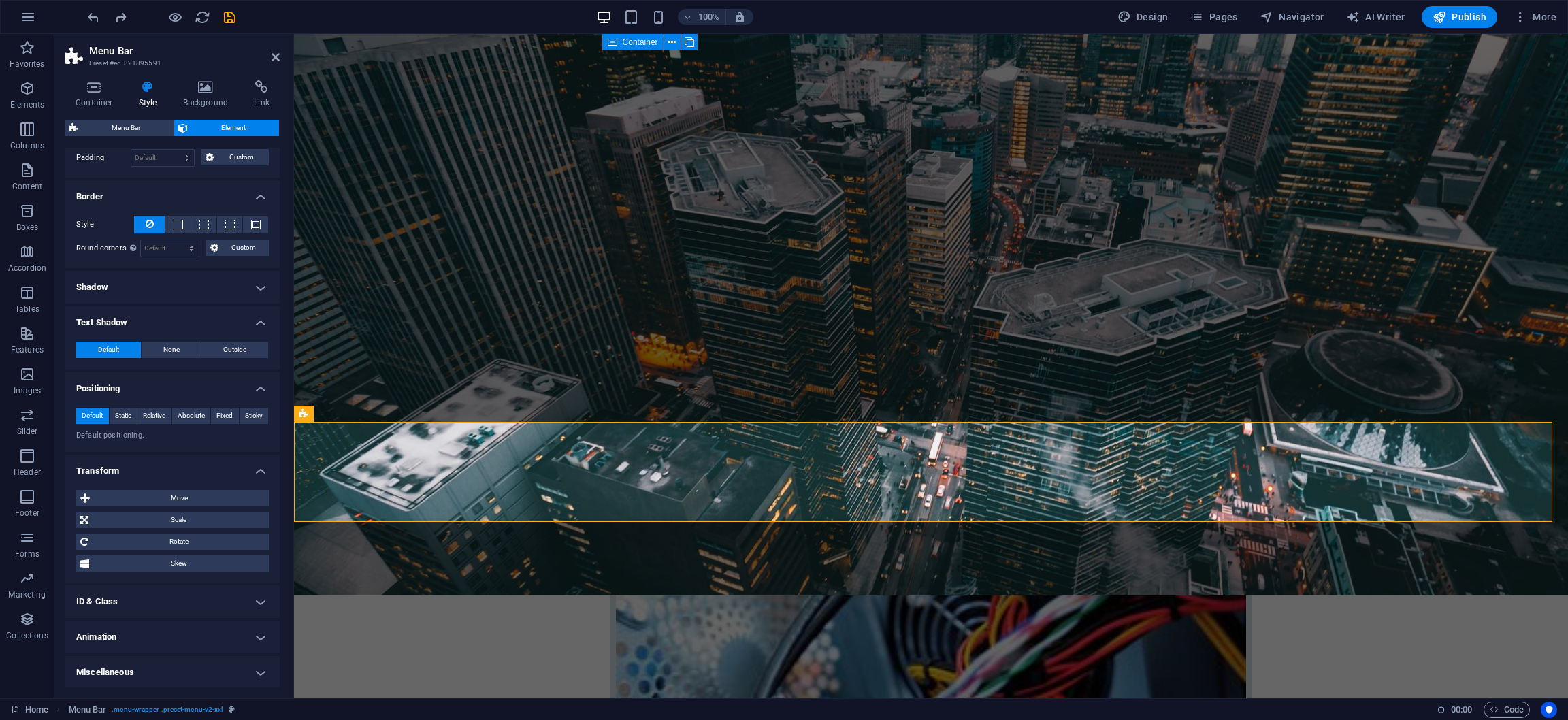 click on "ID & Class" at bounding box center (172, 602) 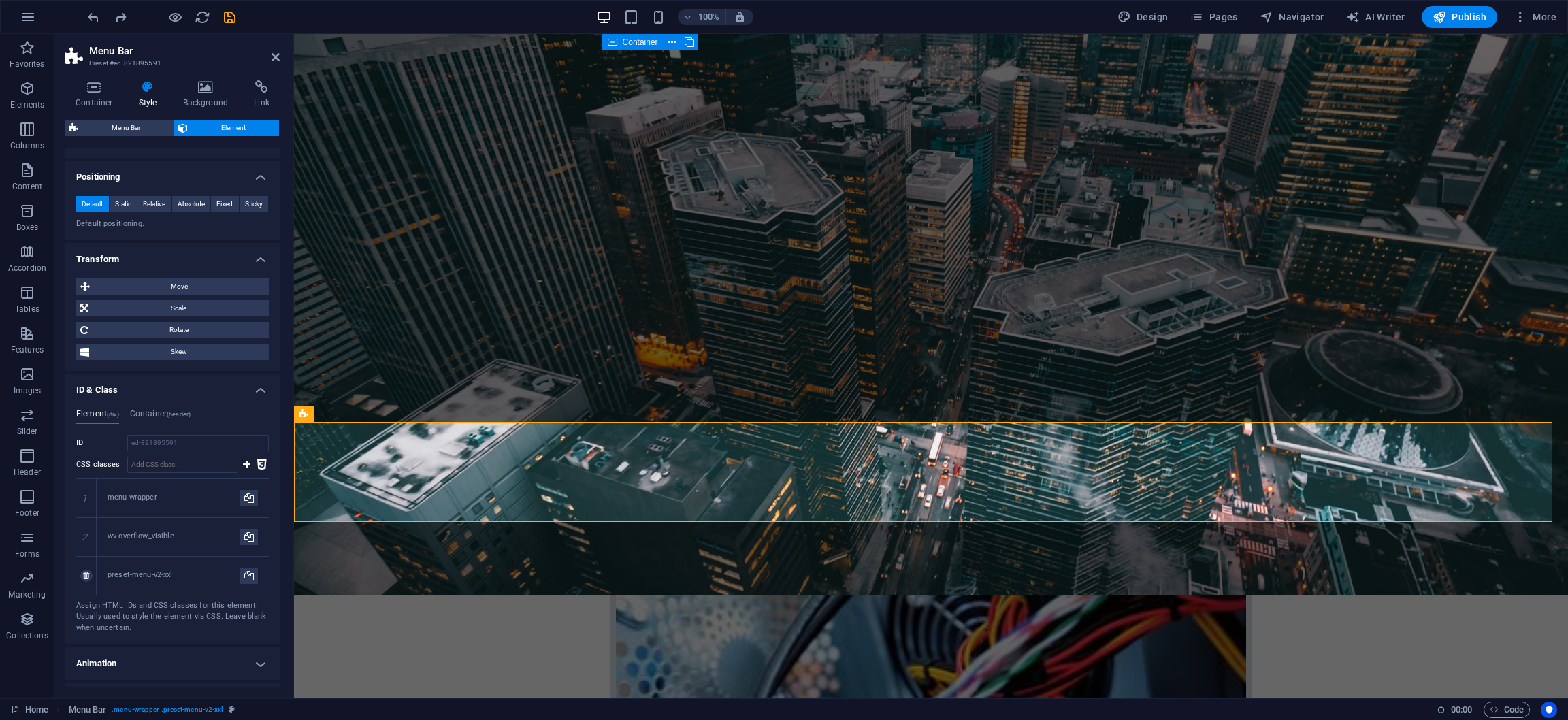 scroll, scrollTop: 331, scrollLeft: 0, axis: vertical 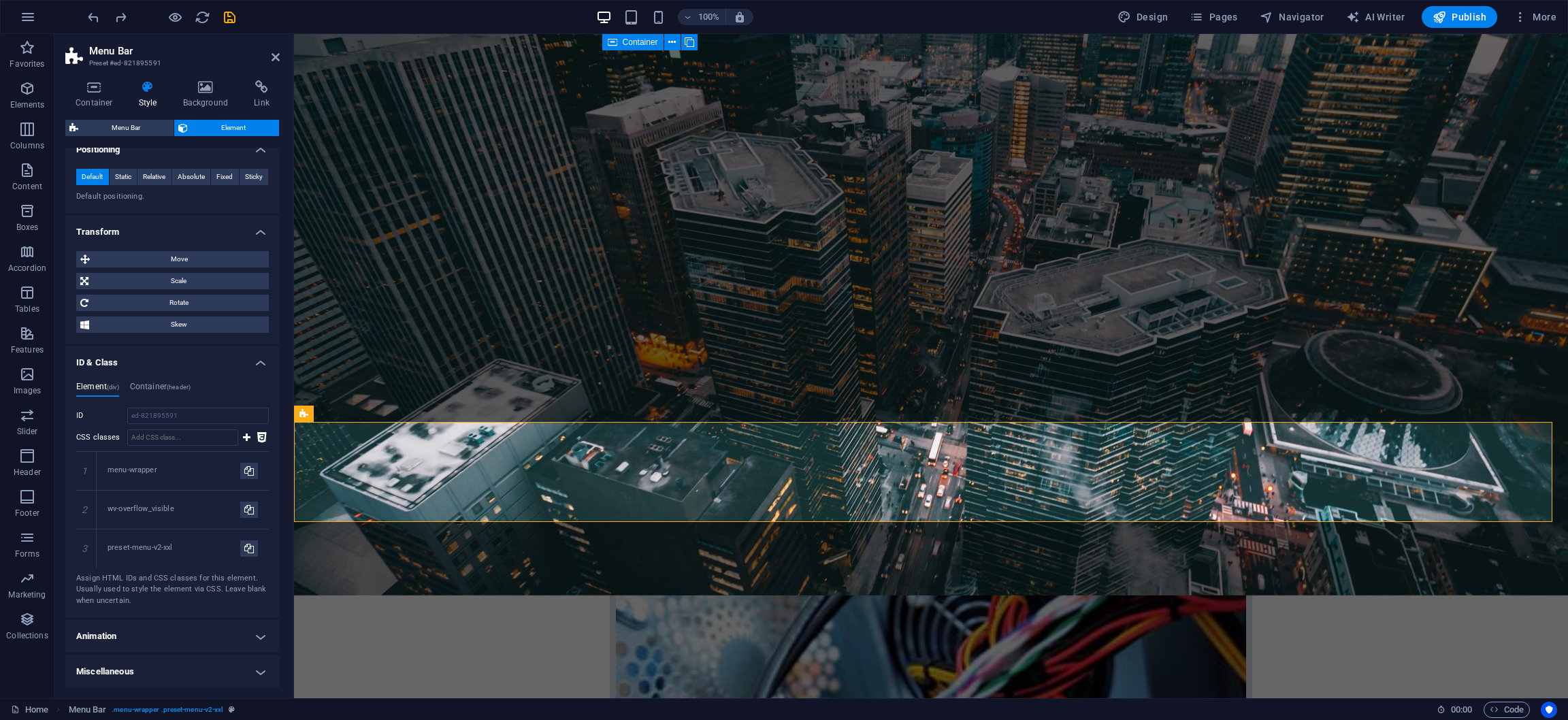 click on "ID & Class" at bounding box center [172, 359] 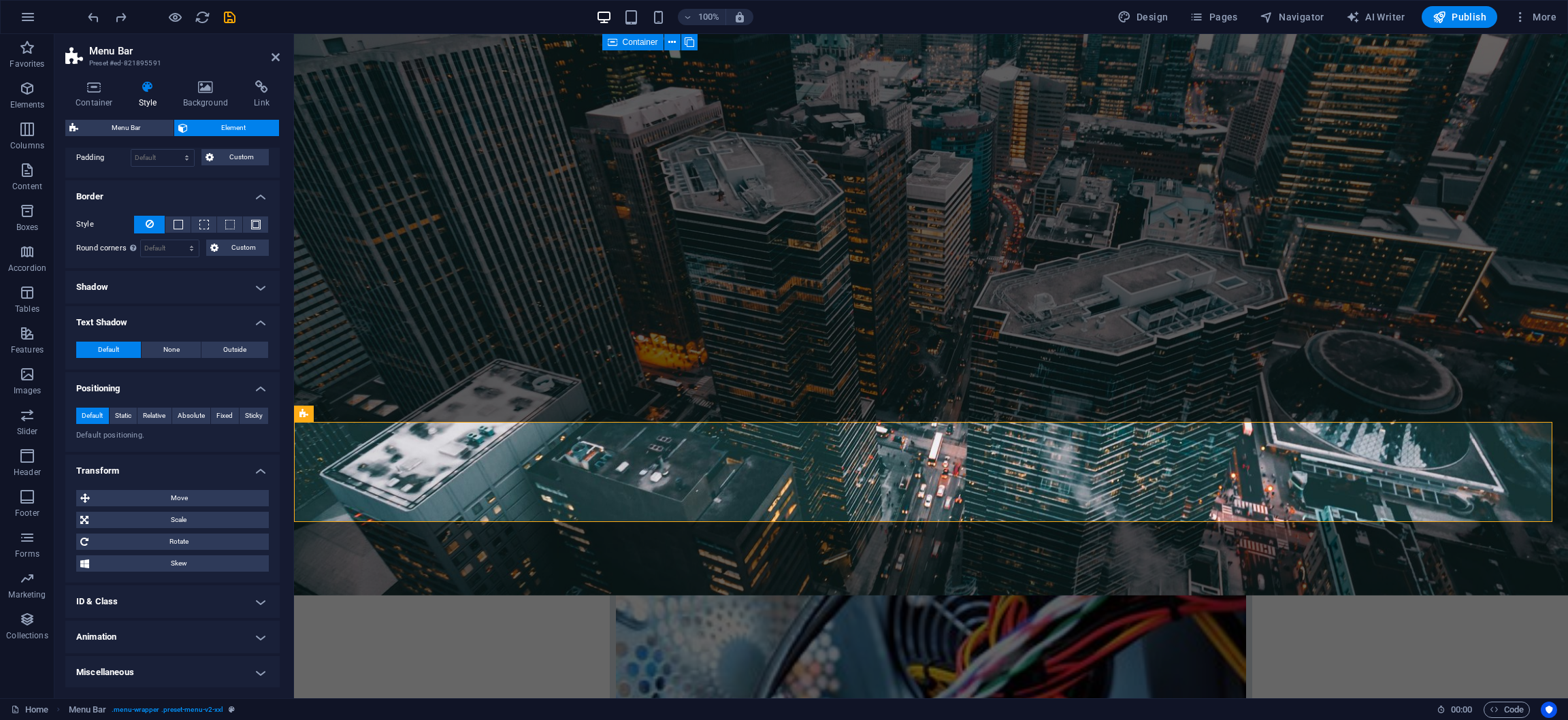 click on "Positioning" at bounding box center [172, 384] 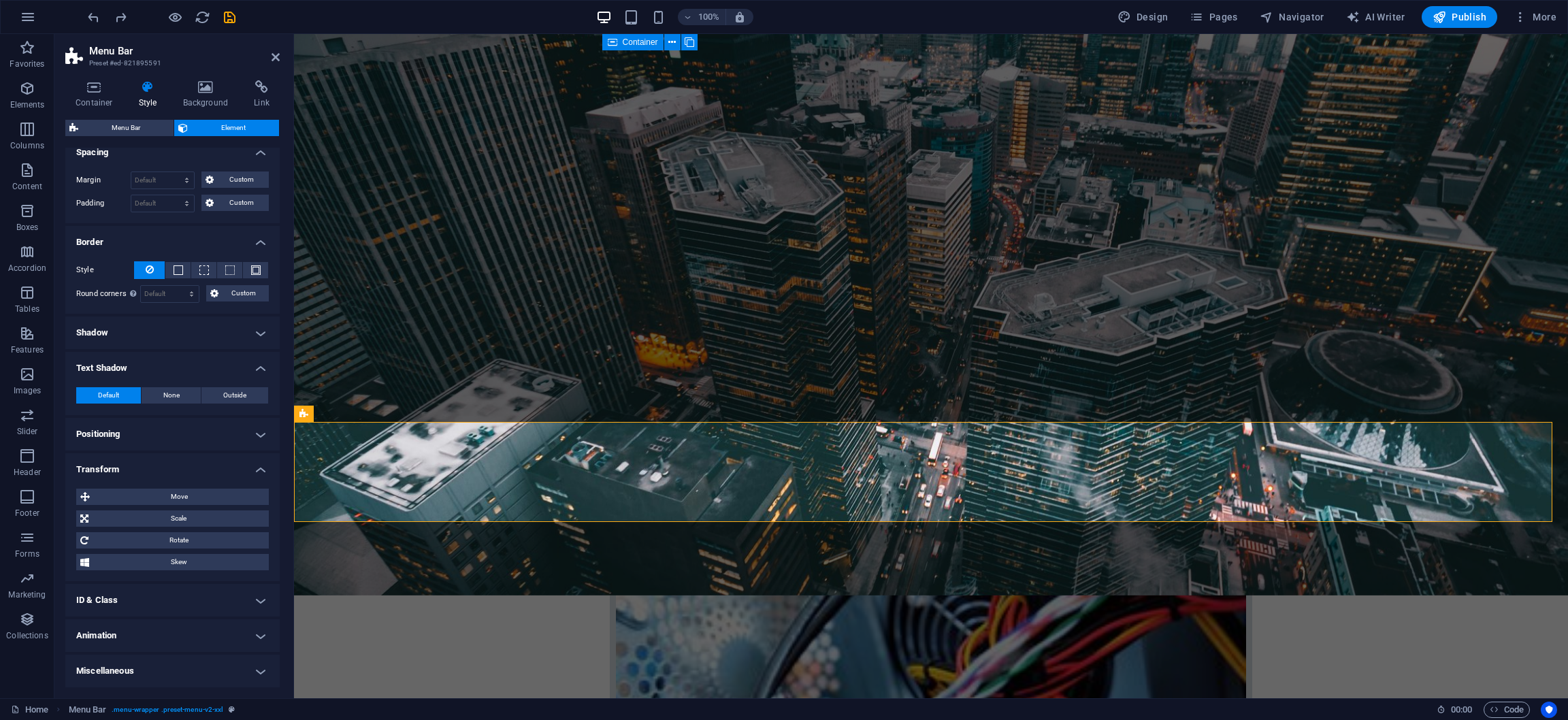 scroll, scrollTop: 46, scrollLeft: 0, axis: vertical 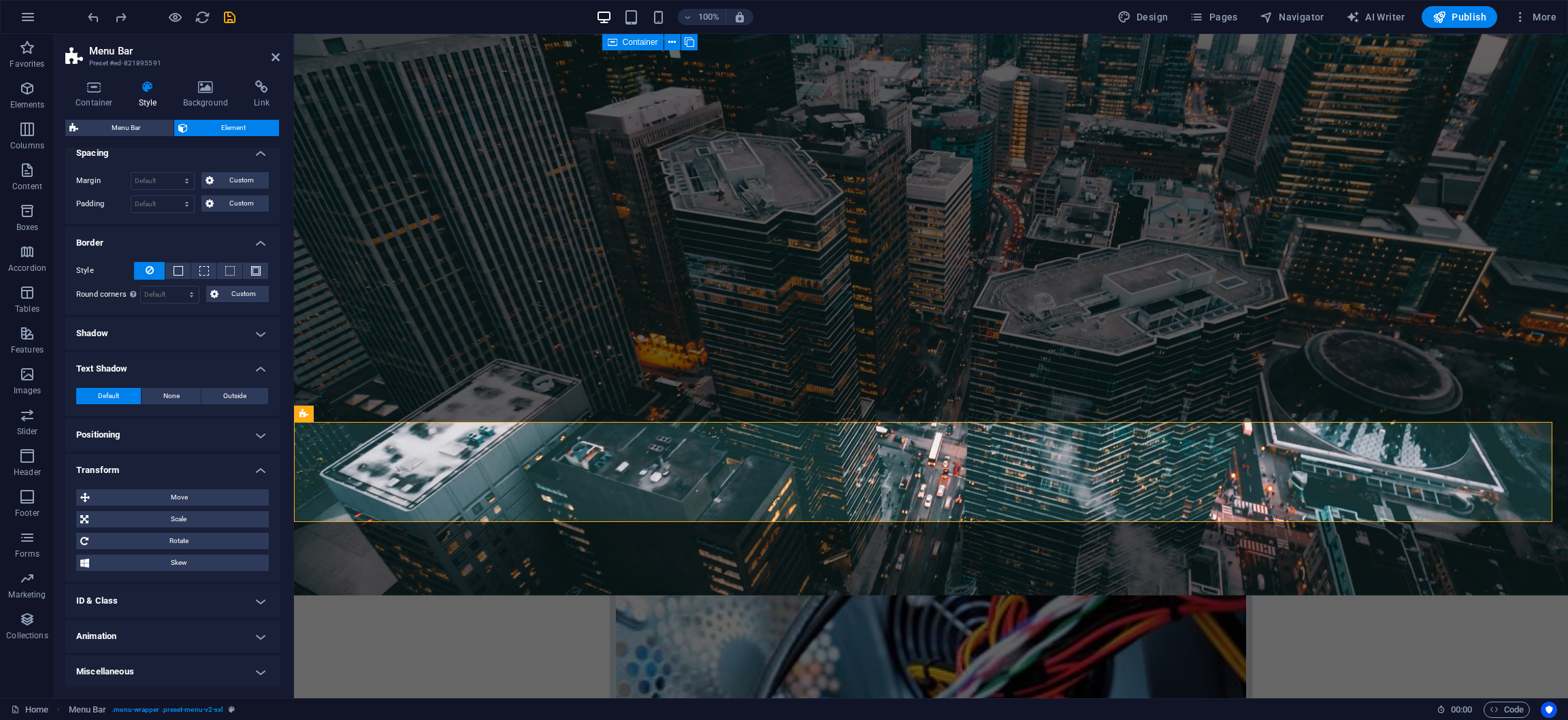 click on "Text Shadow" at bounding box center [172, 365] 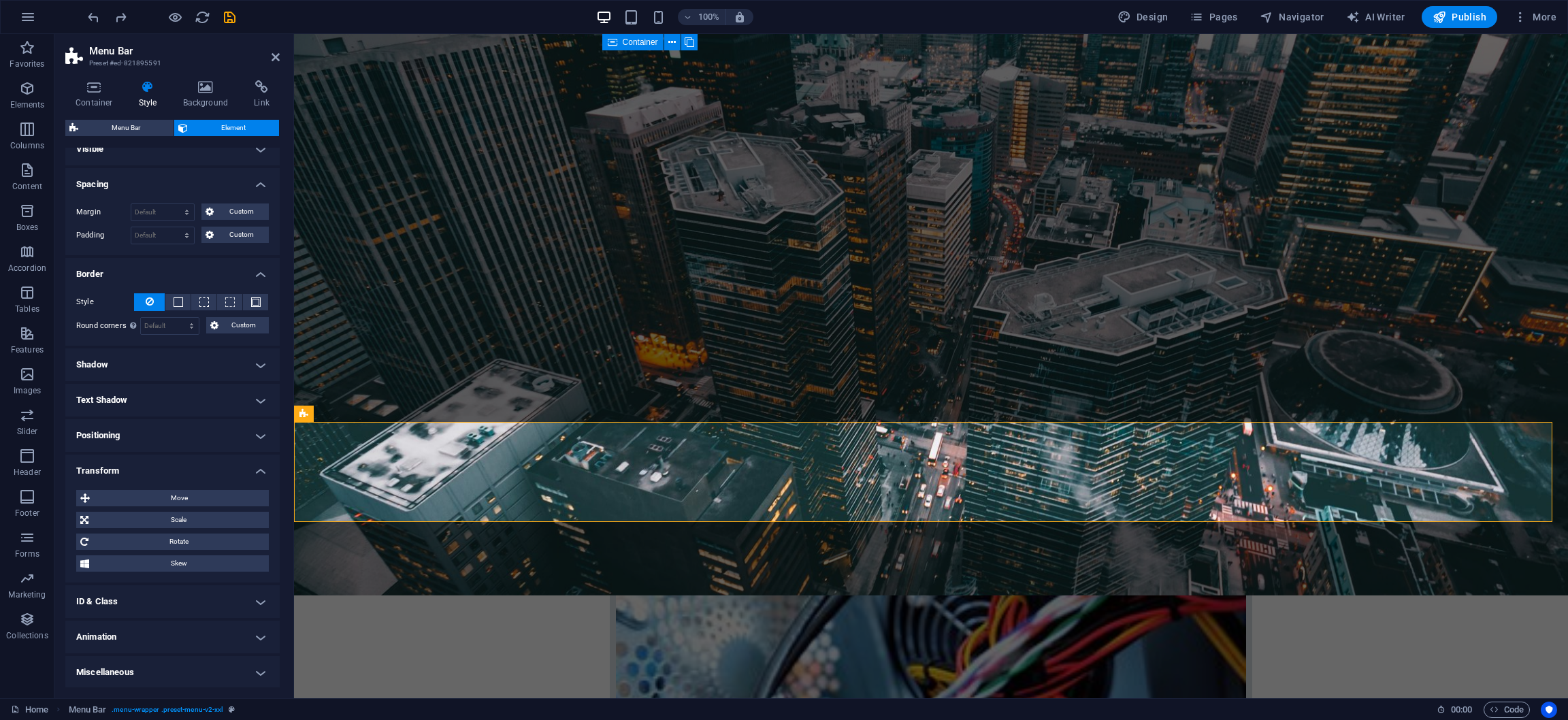 scroll, scrollTop: 0, scrollLeft: 0, axis: both 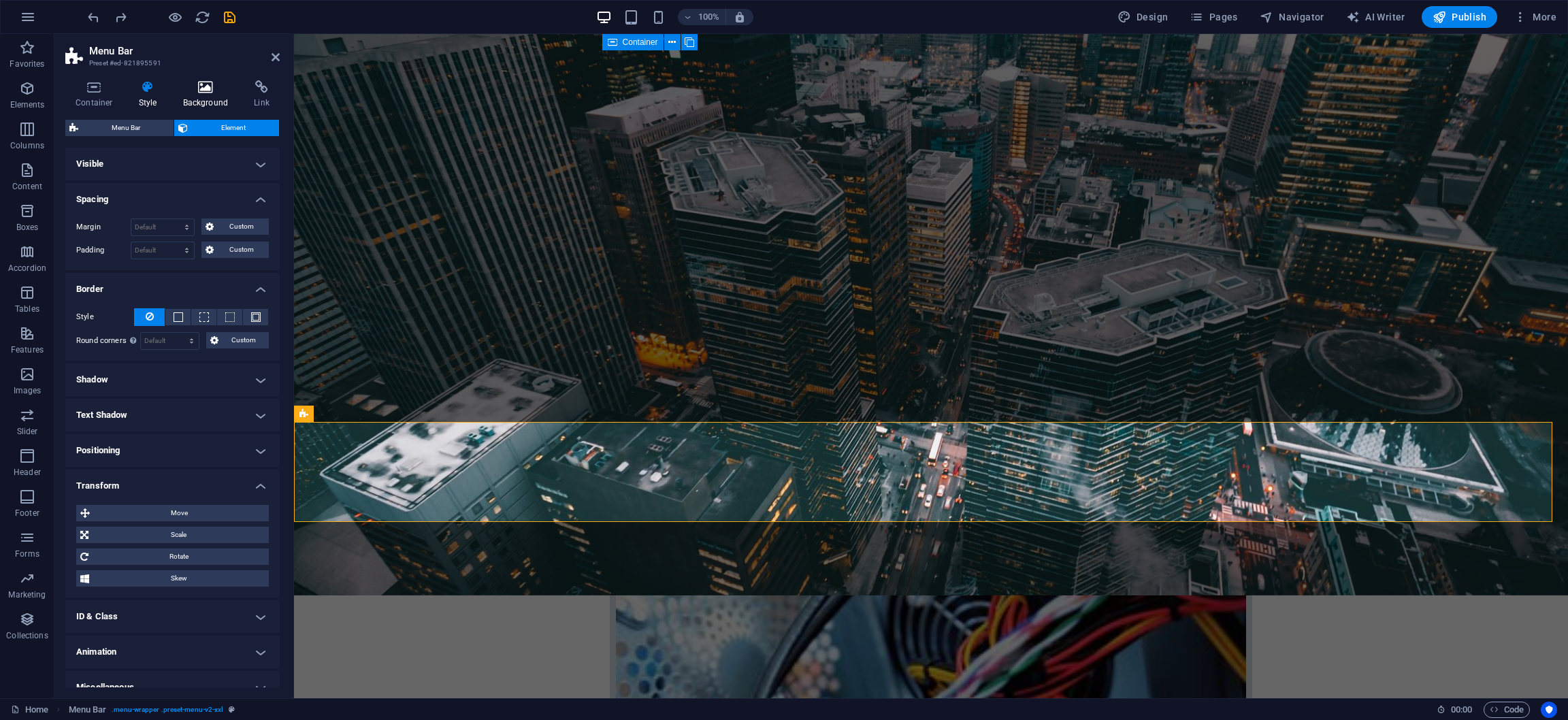 click at bounding box center [206, 87] 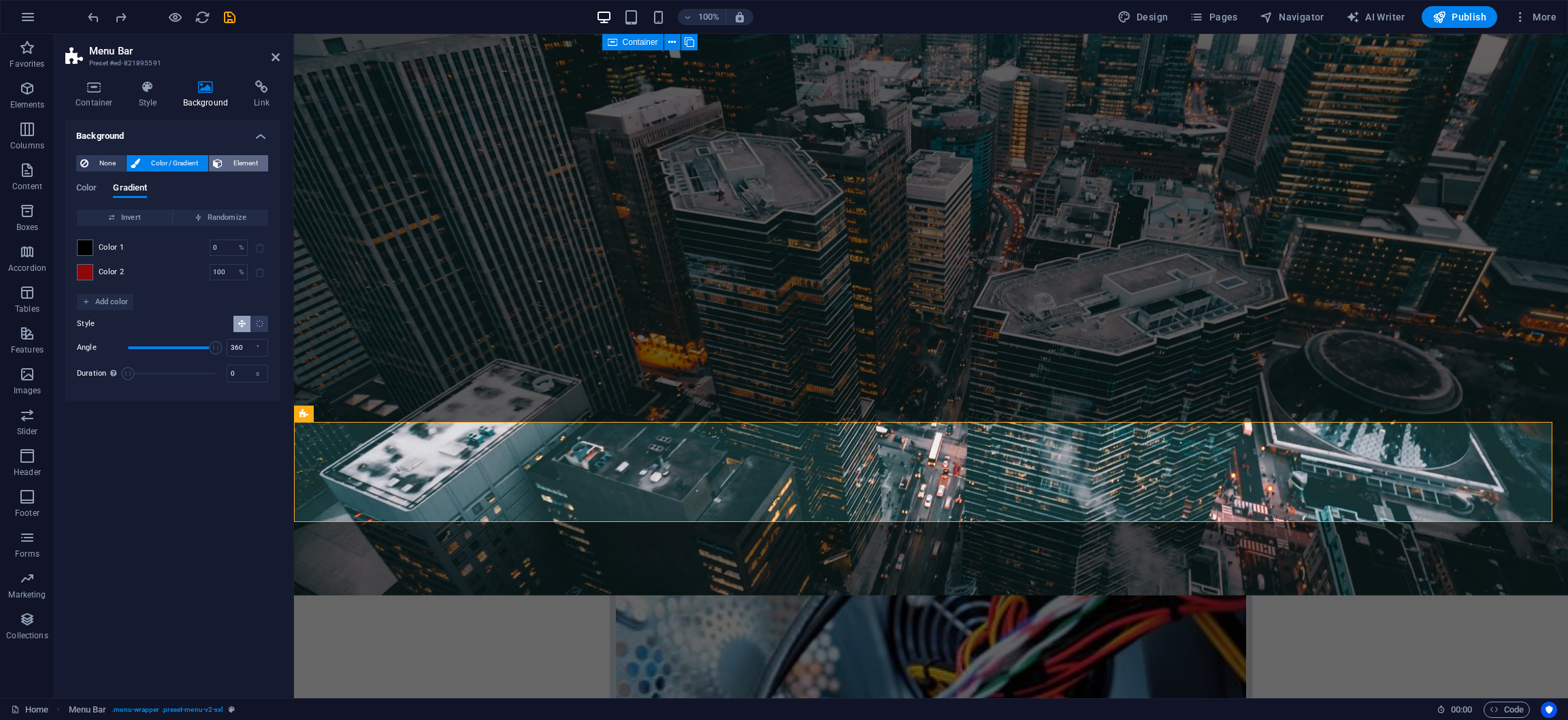 click at bounding box center (218, 163) 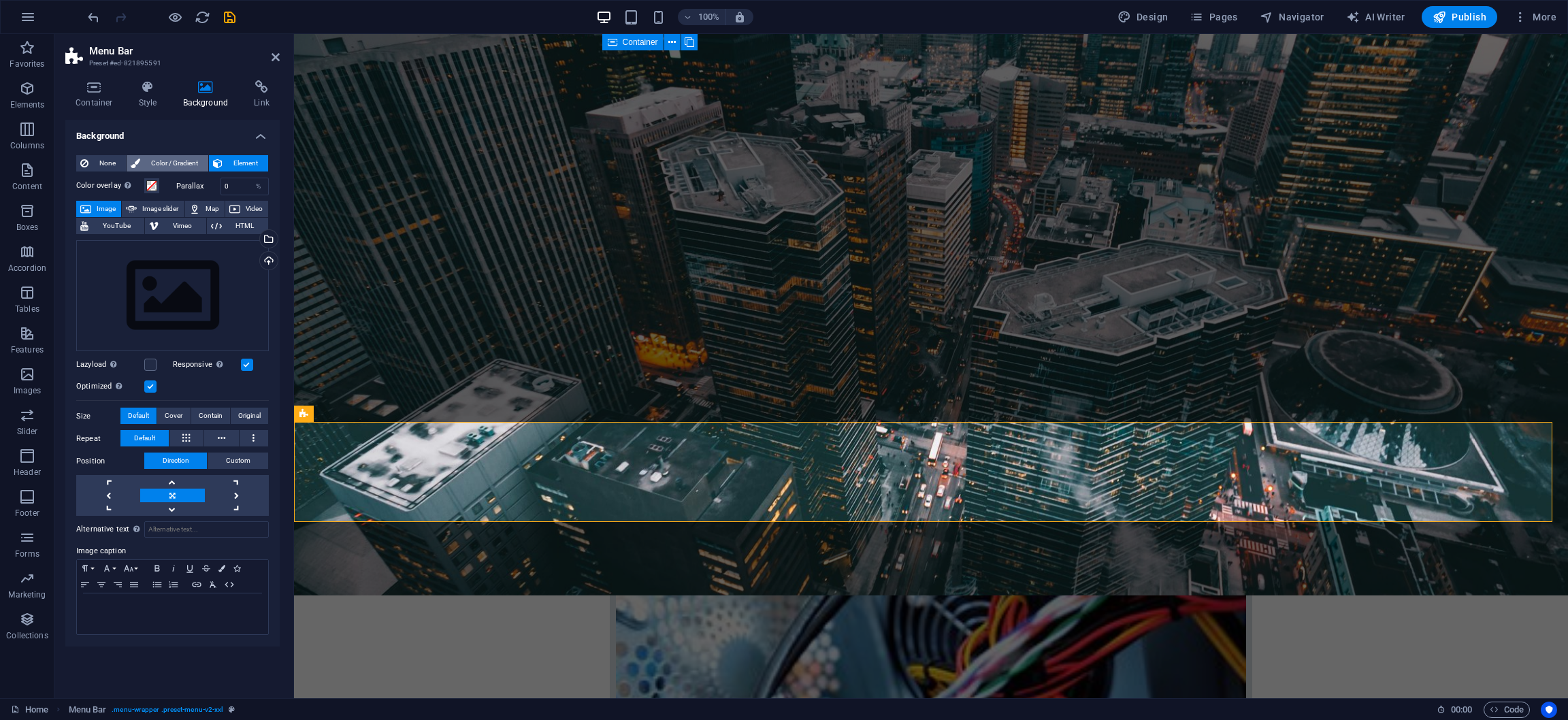 click on "Color / Gradient" at bounding box center (174, 163) 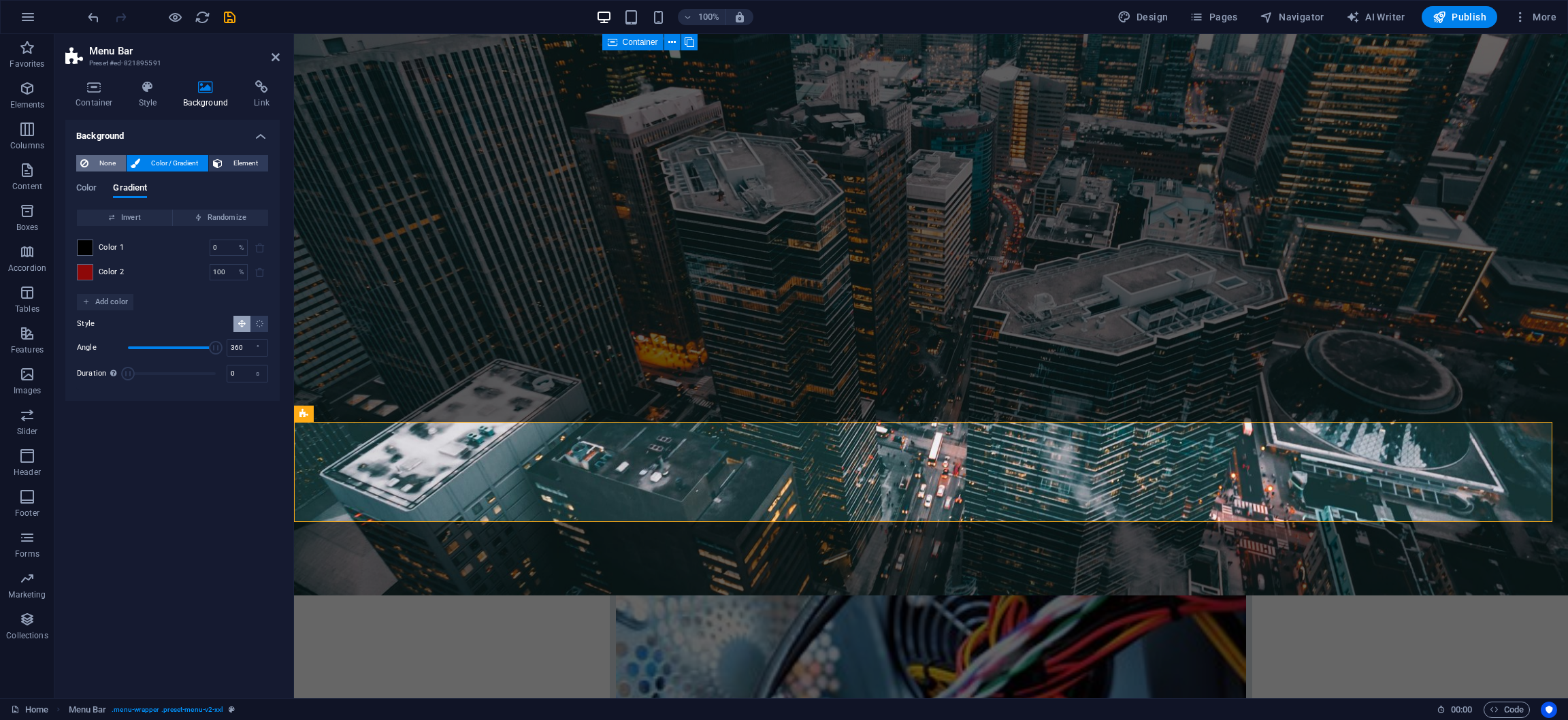 click on "None" at bounding box center [107, 163] 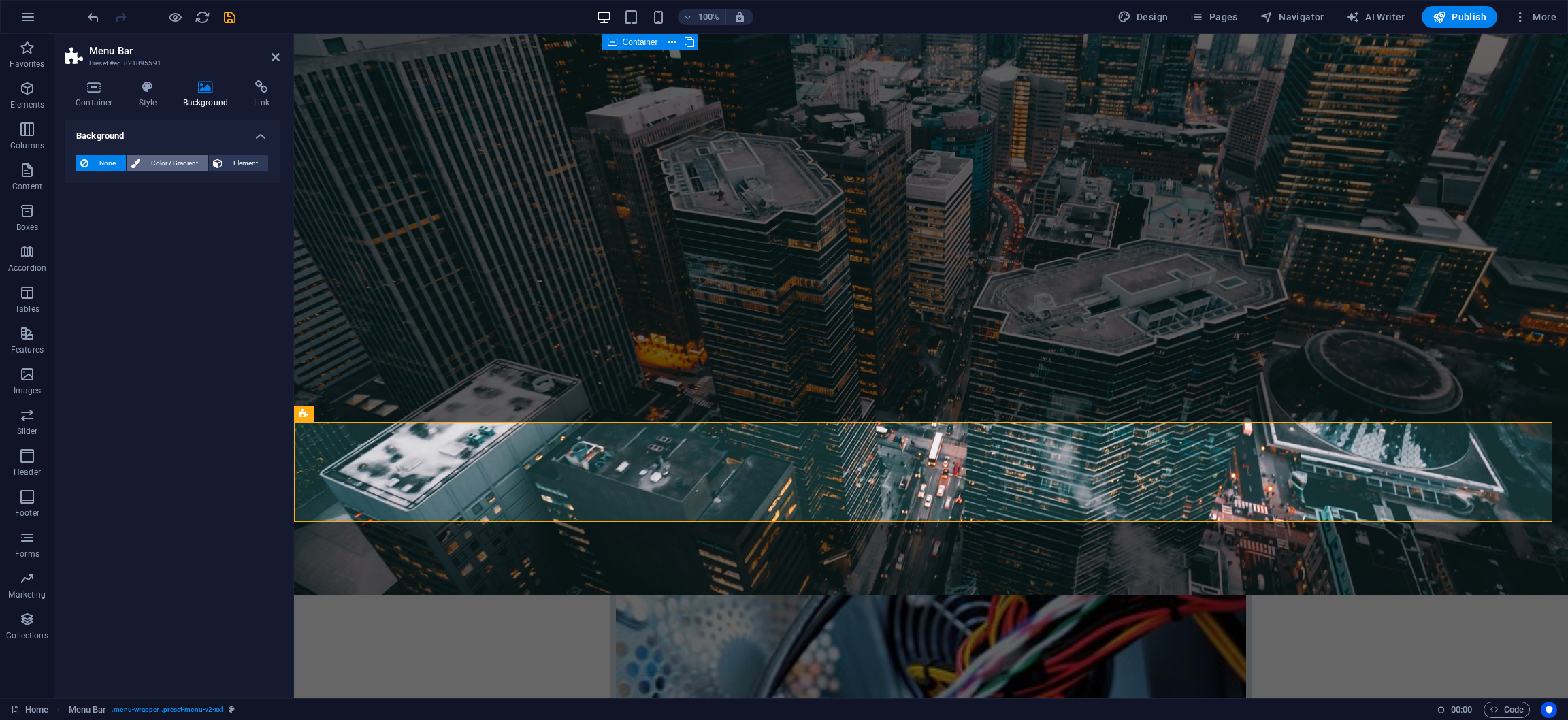 click on "Color / Gradient" at bounding box center (174, 163) 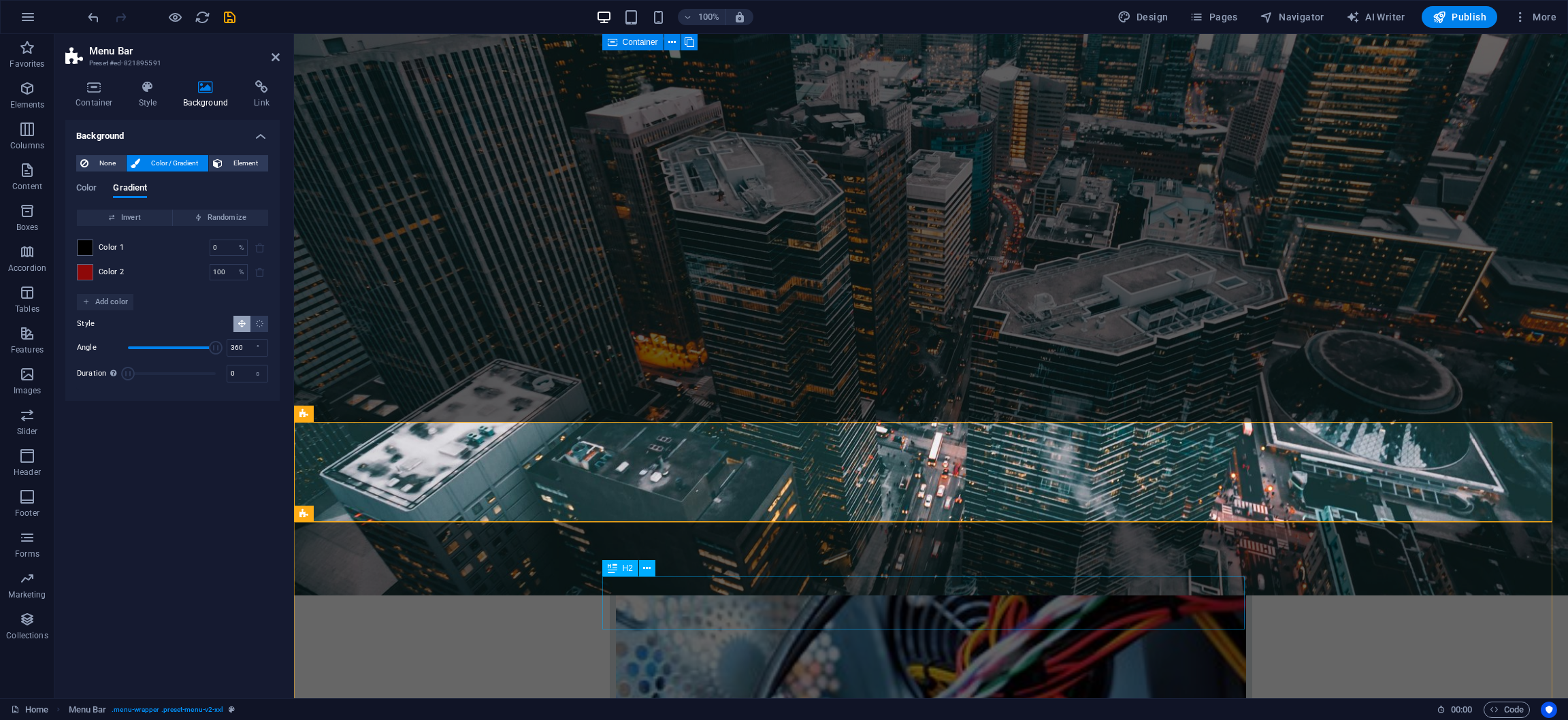 click on "About us" at bounding box center [931, 2174] 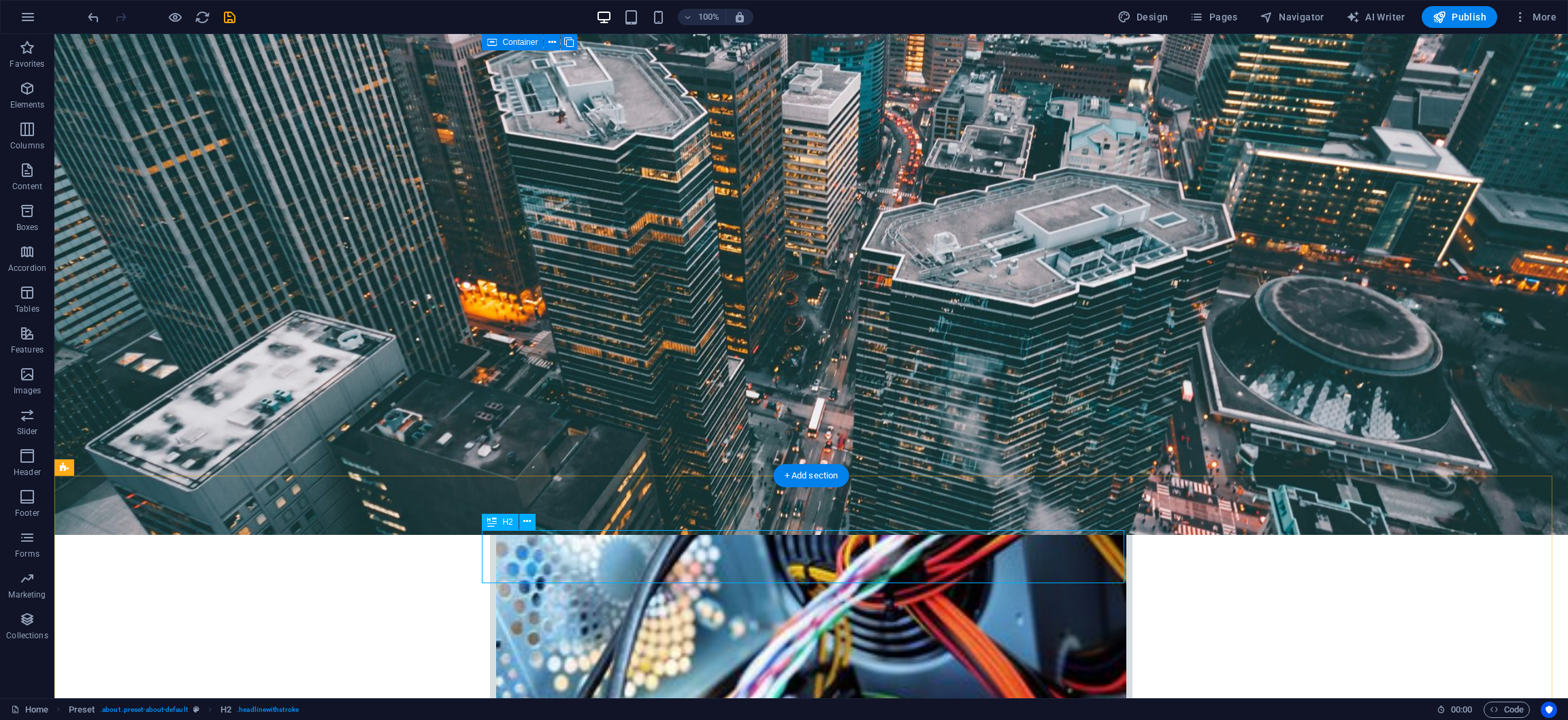 scroll, scrollTop: 306, scrollLeft: 0, axis: vertical 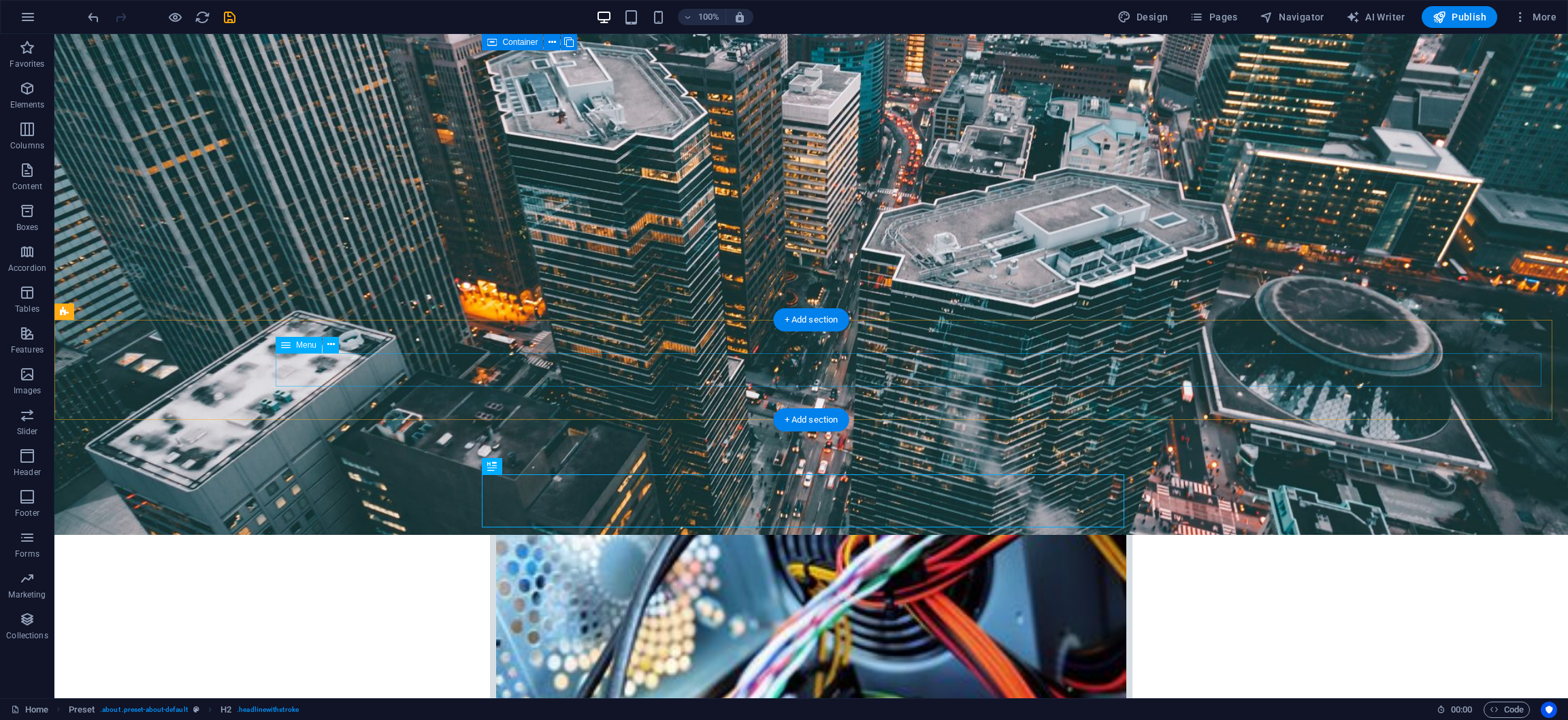 click on "Home Company IT Support Jobs & Career Contact" at bounding box center [811, 1969] 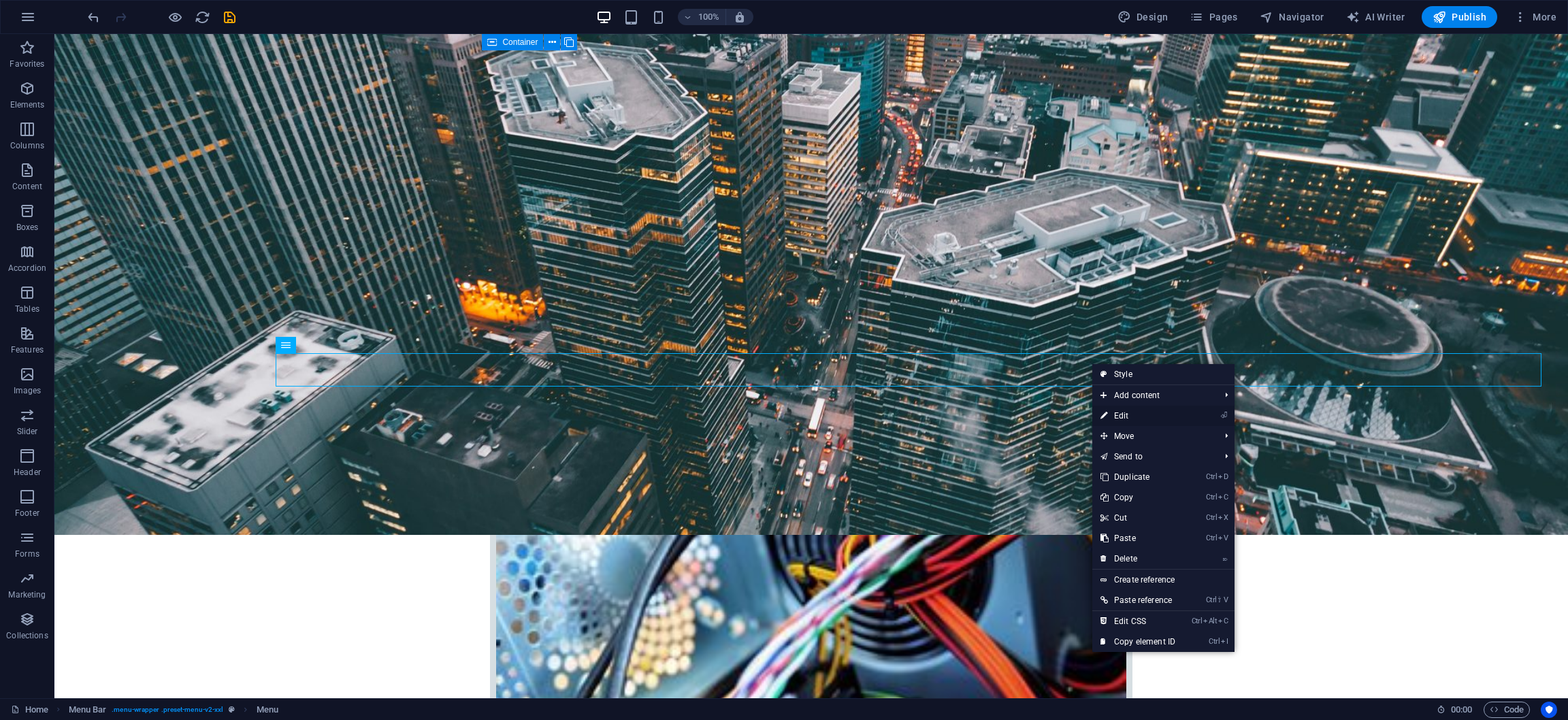 click on "⏎  Edit" at bounding box center [1138, 416] 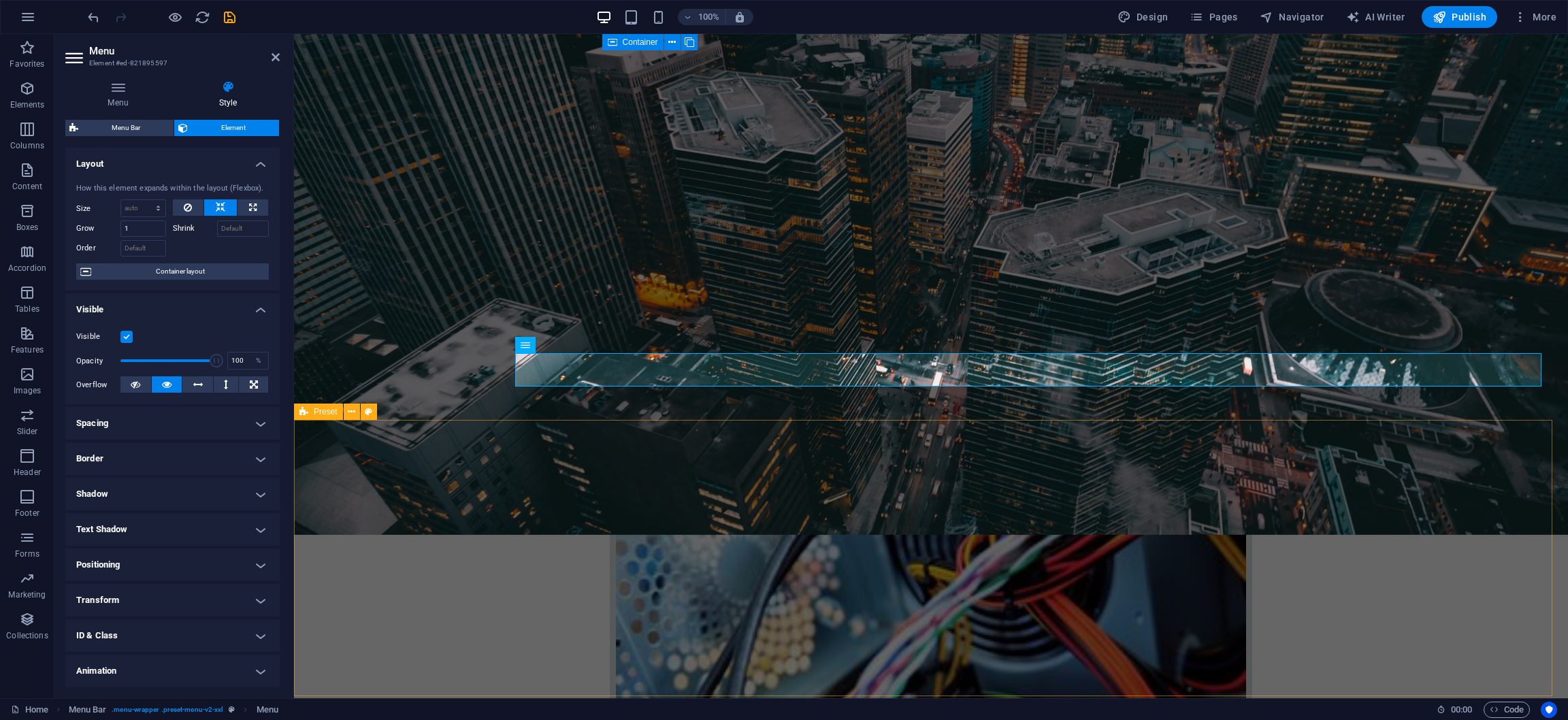click on "About us Lorem ipsum dolor sit amet, consectetur adipisicing elit. Libero, assumenda, dolore, cum vel modi asperiores consequatur suscipit quidem ducimus eveniet iure expedita consectetur odio voluptatum similique fugit voluptates rem accusamus quae quas dolorem tenetur facere tempora maiores adipisci reiciendis accusantium voluptatibus id voluptate tempore dolor harum nisi amet! Nobis, eaque.Lorem ipsum dolor sit amet, consectetur adipisicing elit. Libero, assumenda, dolore, cum vel modi asperiores consequatur suscipit quidem ducimus eveniet iure expedita consectetur odio voluptatum similique fugit voluptates rem accusamus quae quas dolorem tenetur facere tempora maiores adipisci reiciendis accusantium voluptatibus id voluptate tempore dolor harum nisi amet! Nobis, eaque." at bounding box center (931, 2136) 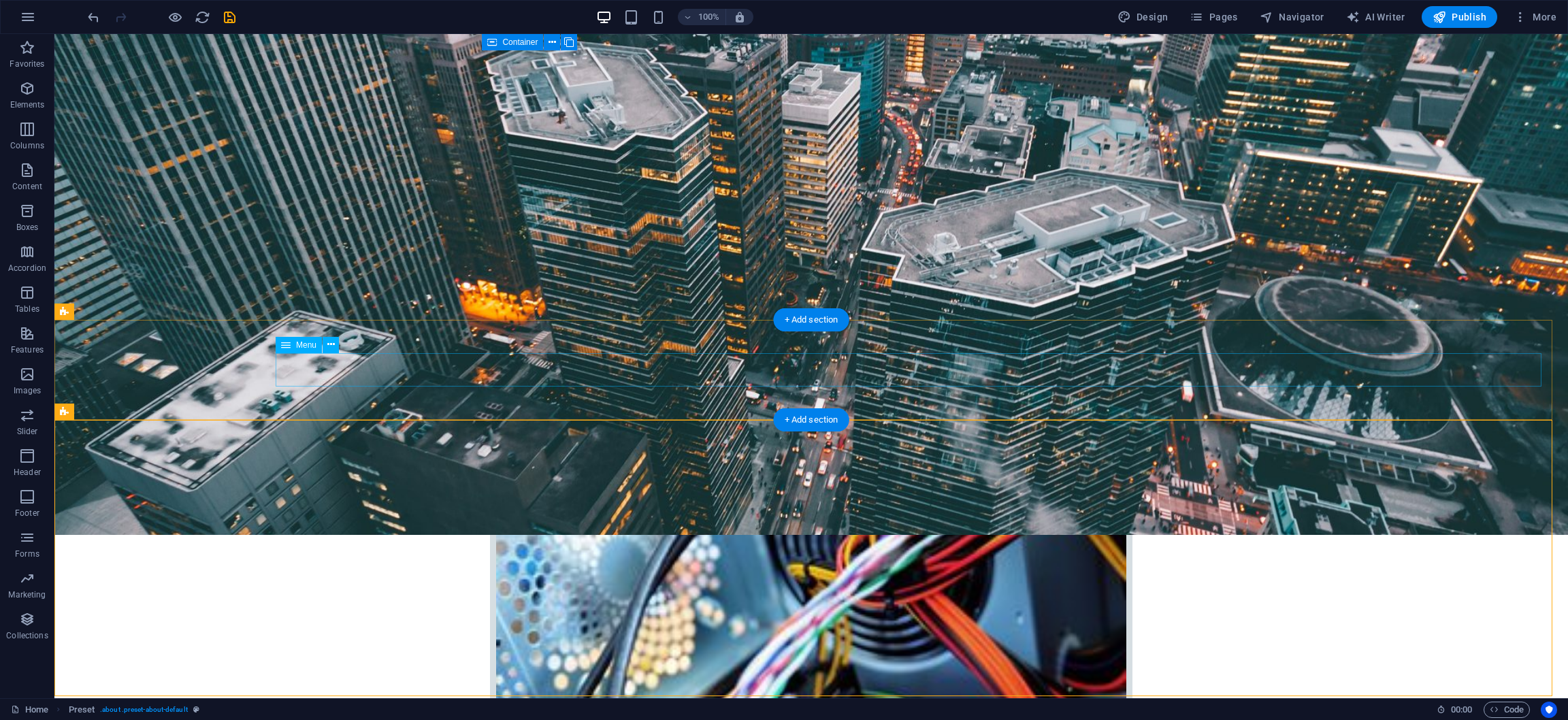 click on "Home Company IT Support Jobs & Career Contact" at bounding box center (811, 1969) 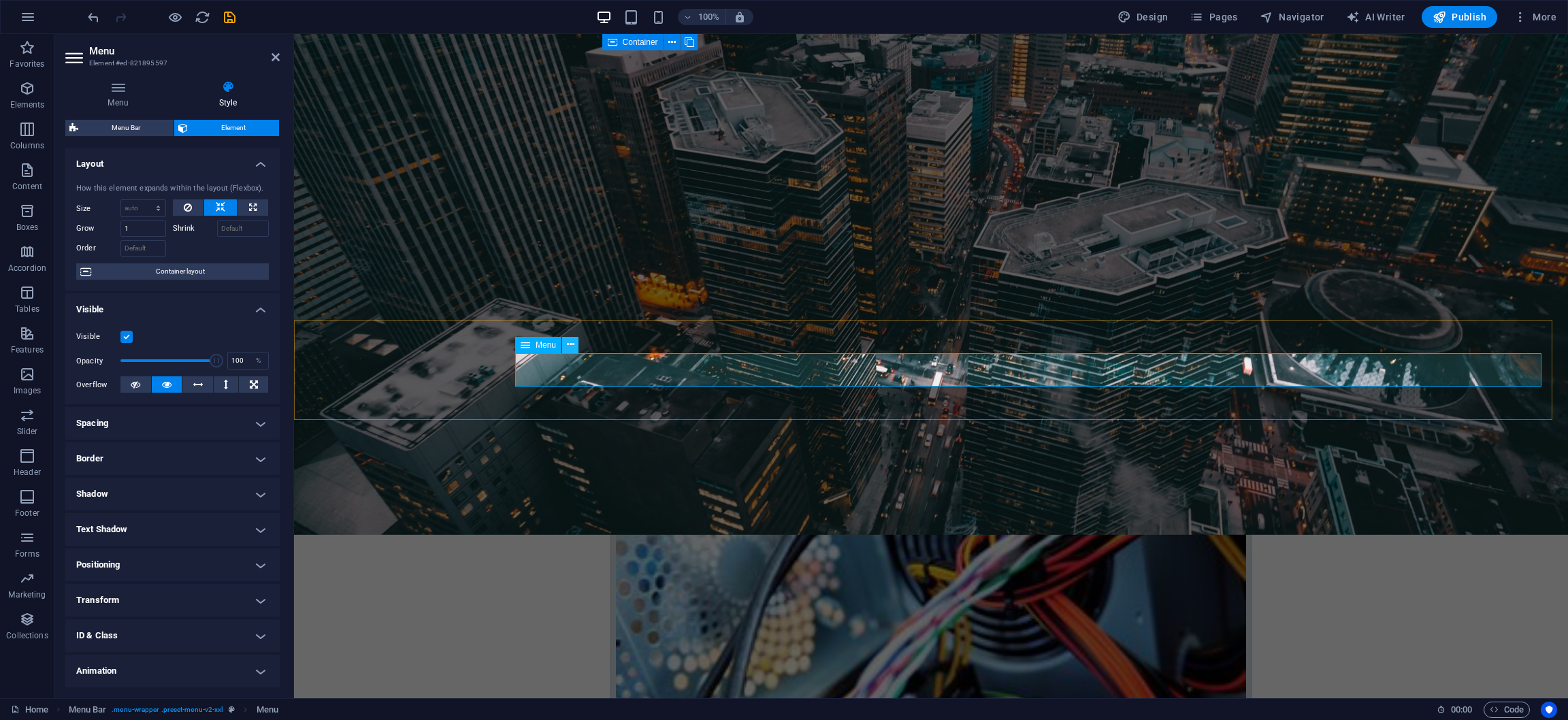 click at bounding box center [570, 344] 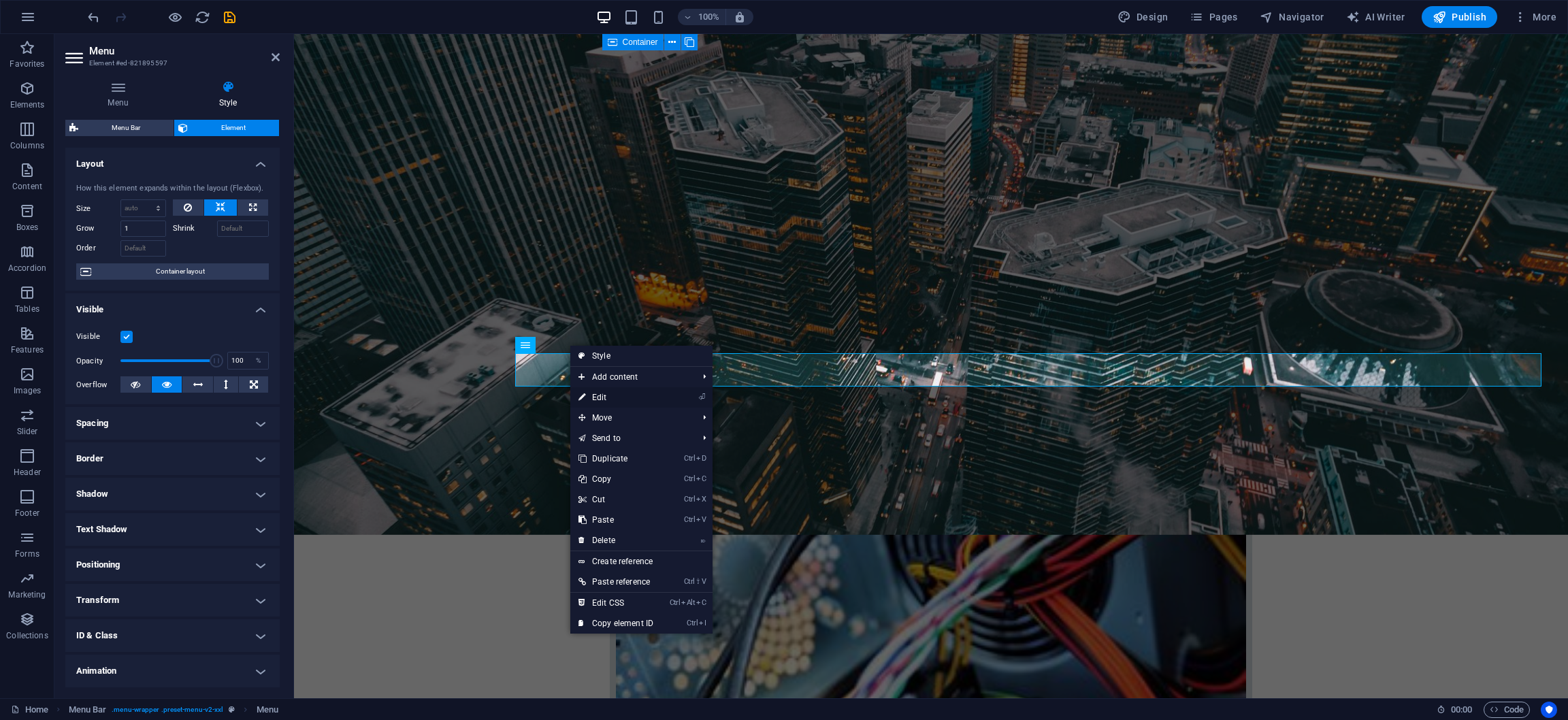 click on "⏎  Edit" at bounding box center (616, 397) 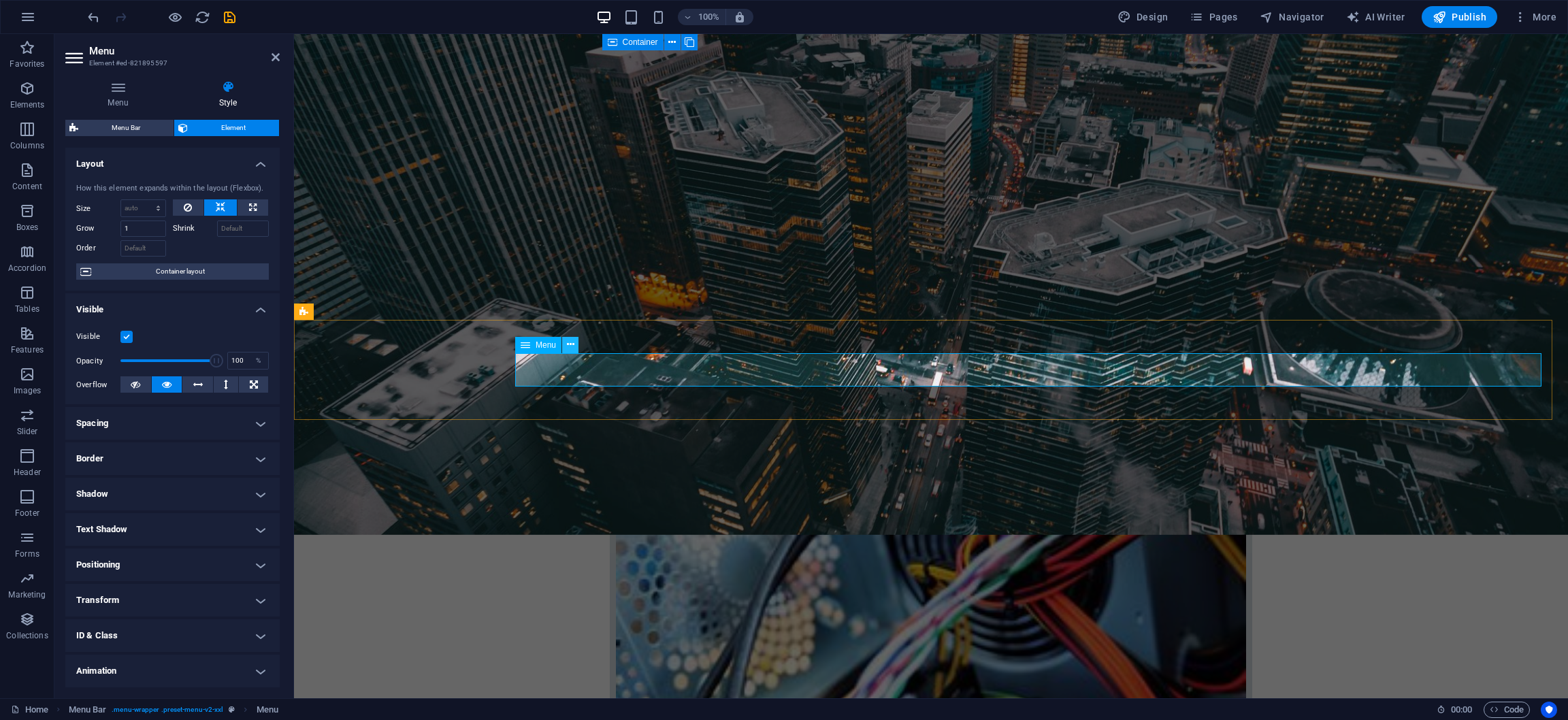 click at bounding box center (570, 344) 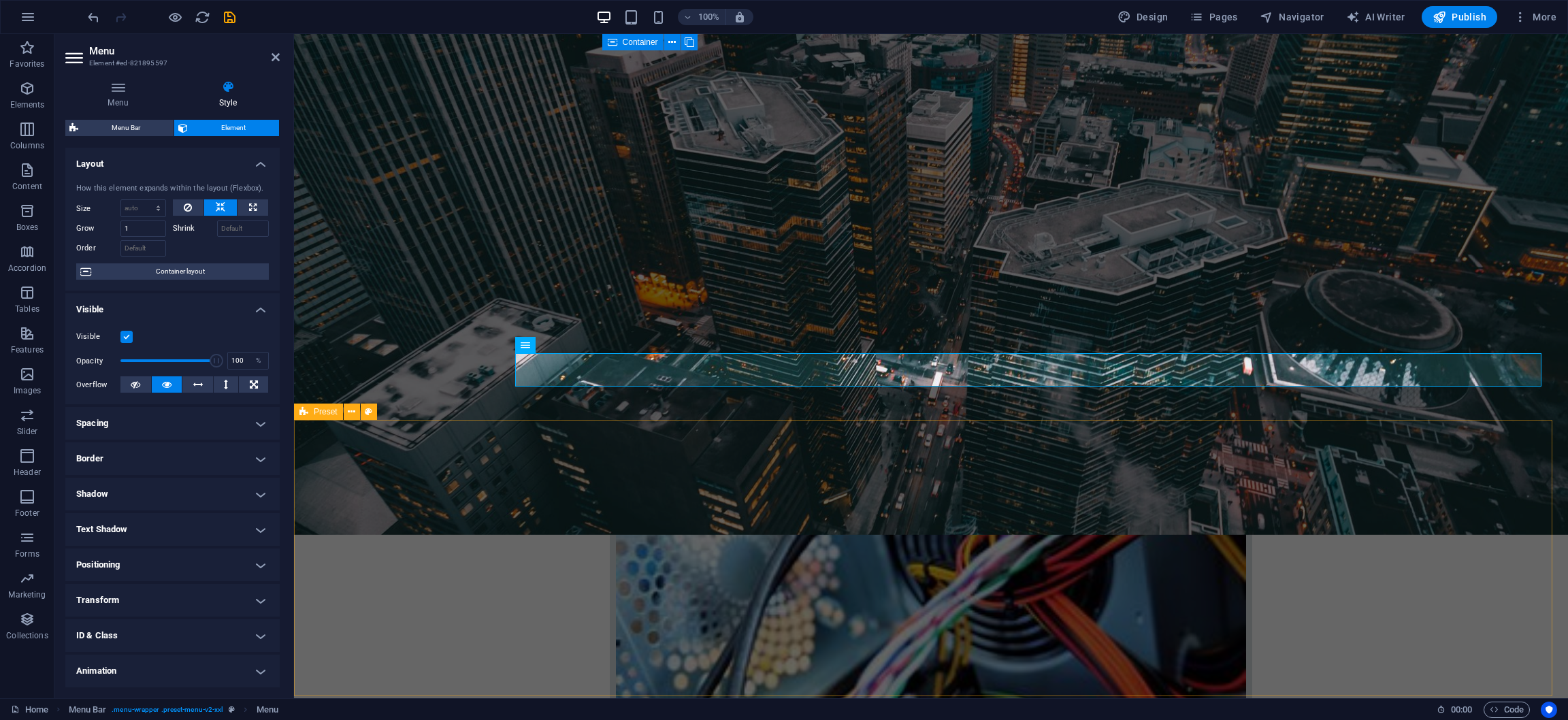 click on "About us Lorem ipsum dolor sit amet, consectetur adipisicing elit. Libero, assumenda, dolore, cum vel modi asperiores consequatur suscipit quidem ducimus eveniet iure expedita consectetur odio voluptatum similique fugit voluptates rem accusamus quae quas dolorem tenetur facere tempora maiores adipisci reiciendis accusantium voluptatibus id voluptate tempore dolor harum nisi amet! Nobis, eaque.Lorem ipsum dolor sit amet, consectetur adipisicing elit. Libero, assumenda, dolore, cum vel modi asperiores consequatur suscipit quidem ducimus eveniet iure expedita consectetur odio voluptatum similique fugit voluptates rem accusamus quae quas dolorem tenetur facere tempora maiores adipisci reiciendis accusantium voluptatibus id voluptate tempore dolor harum nisi amet! Nobis, eaque." at bounding box center (931, 2136) 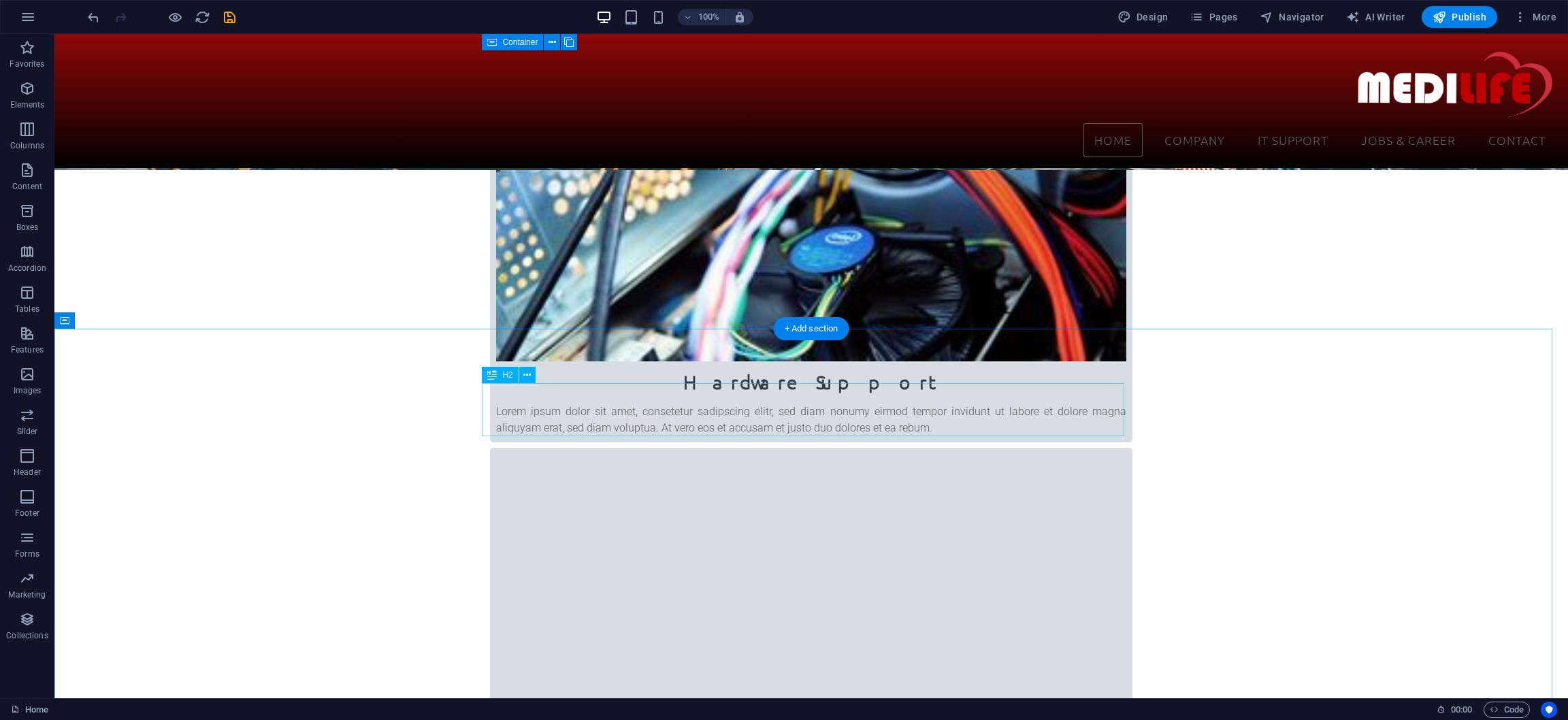 scroll, scrollTop: 408, scrollLeft: 0, axis: vertical 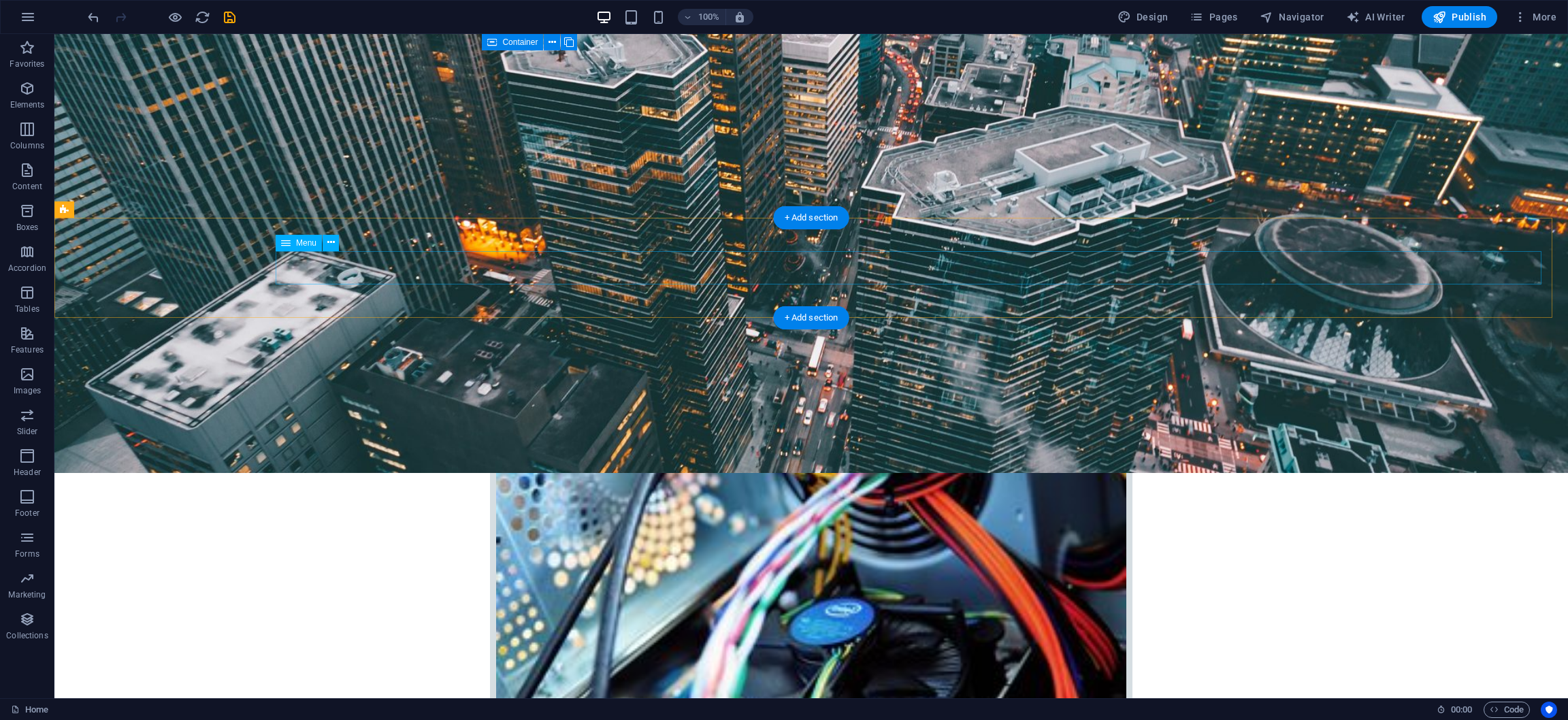 click on "Home Company IT Support Jobs & Career Contact" at bounding box center [811, 1867] 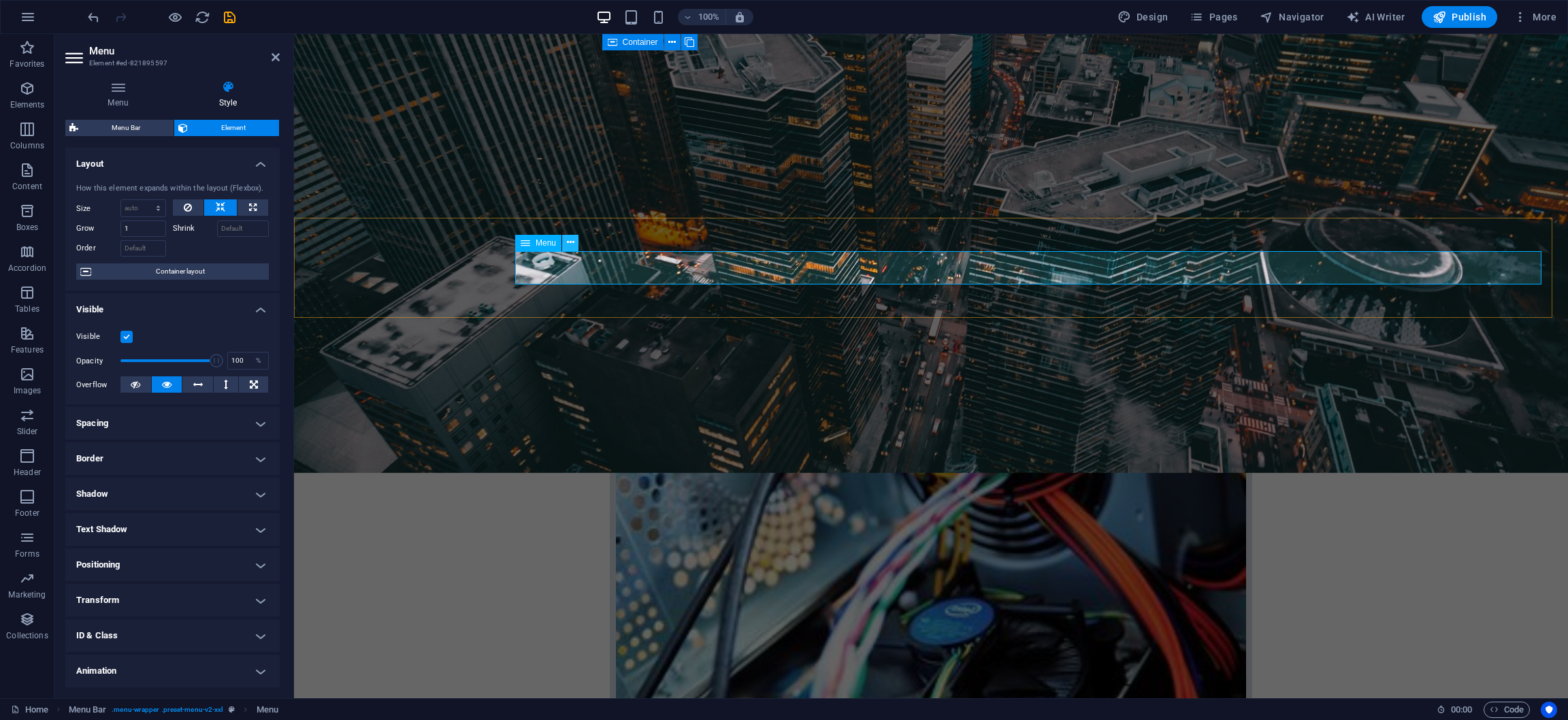 click at bounding box center [570, 242] 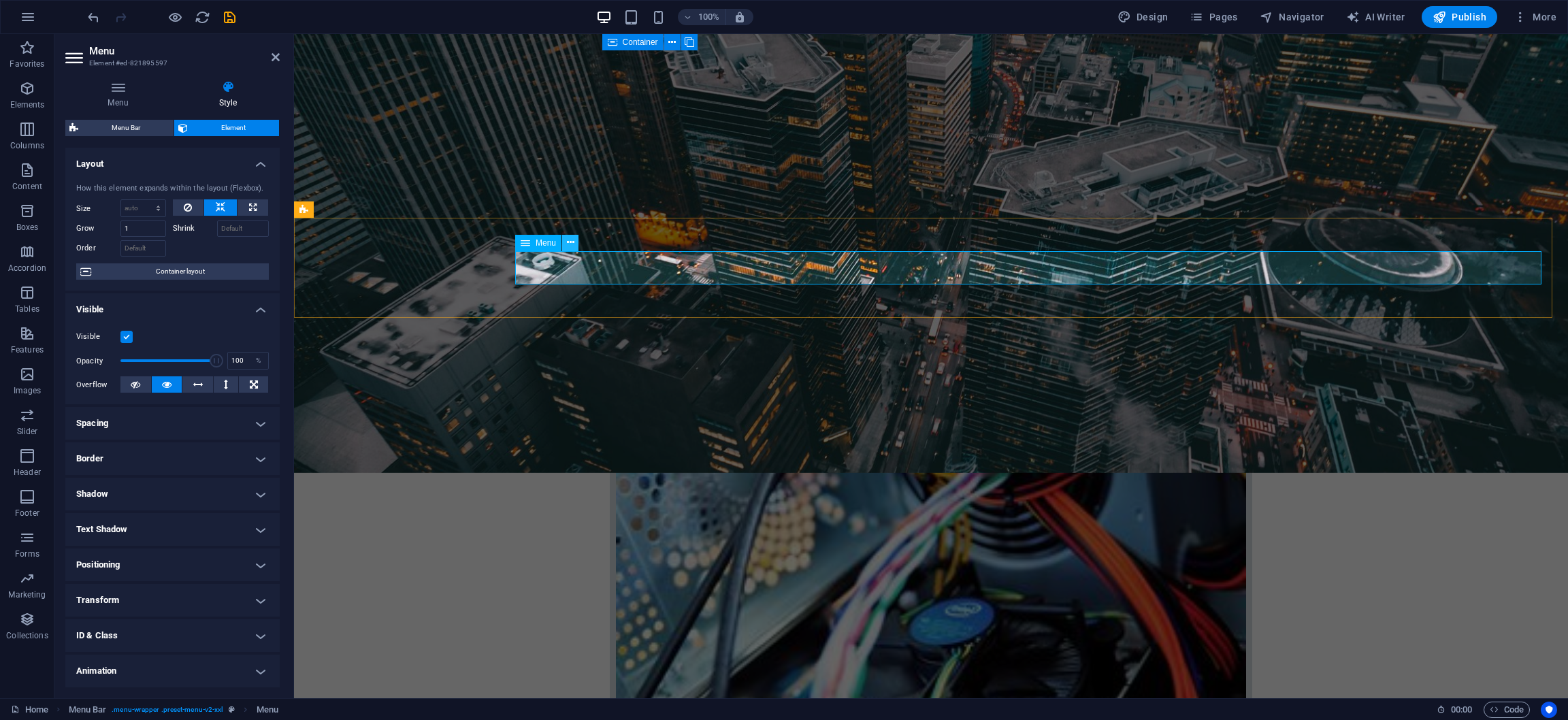 click at bounding box center [570, 243] 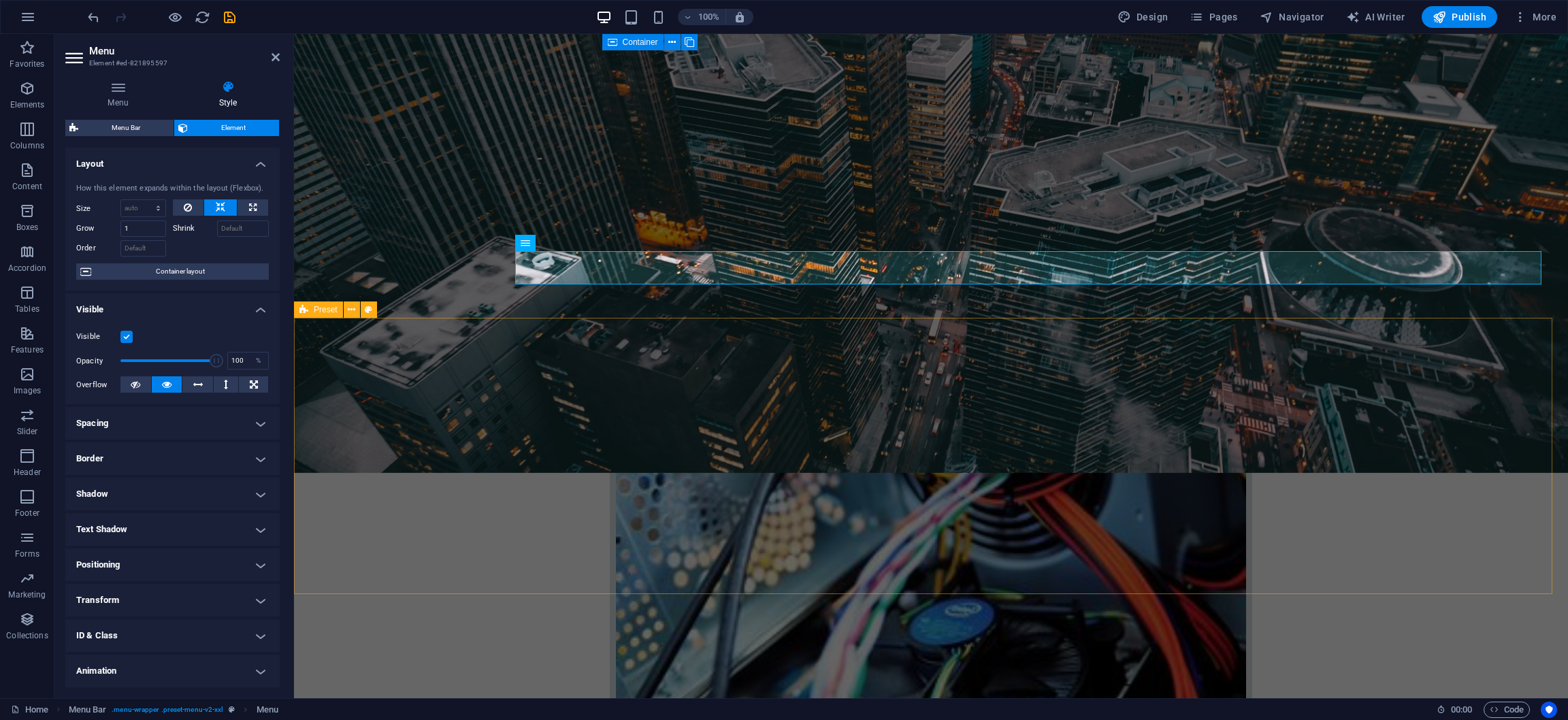 click on "About us Lorem ipsum dolor sit amet, consectetur adipisicing elit. Libero, assumenda, dolore, cum vel modi asperiores consequatur suscipit quidem ducimus eveniet iure expedita consectetur odio voluptatum similique fugit voluptates rem accusamus quae quas dolorem tenetur facere tempora maiores adipisci reiciendis accusantium voluptatibus id voluptate tempore dolor harum nisi amet! Nobis, eaque.Lorem ipsum dolor sit amet, consectetur adipisicing elit. Libero, assumenda, dolore, cum vel modi asperiores consequatur suscipit quidem ducimus eveniet iure expedita consectetur odio voluptatum similique fugit voluptates rem accusamus quae quas dolorem tenetur facere tempora maiores adipisci reiciendis accusantium voluptatibus id voluptate tempore dolor harum nisi amet! Nobis, eaque." at bounding box center (931, 2033) 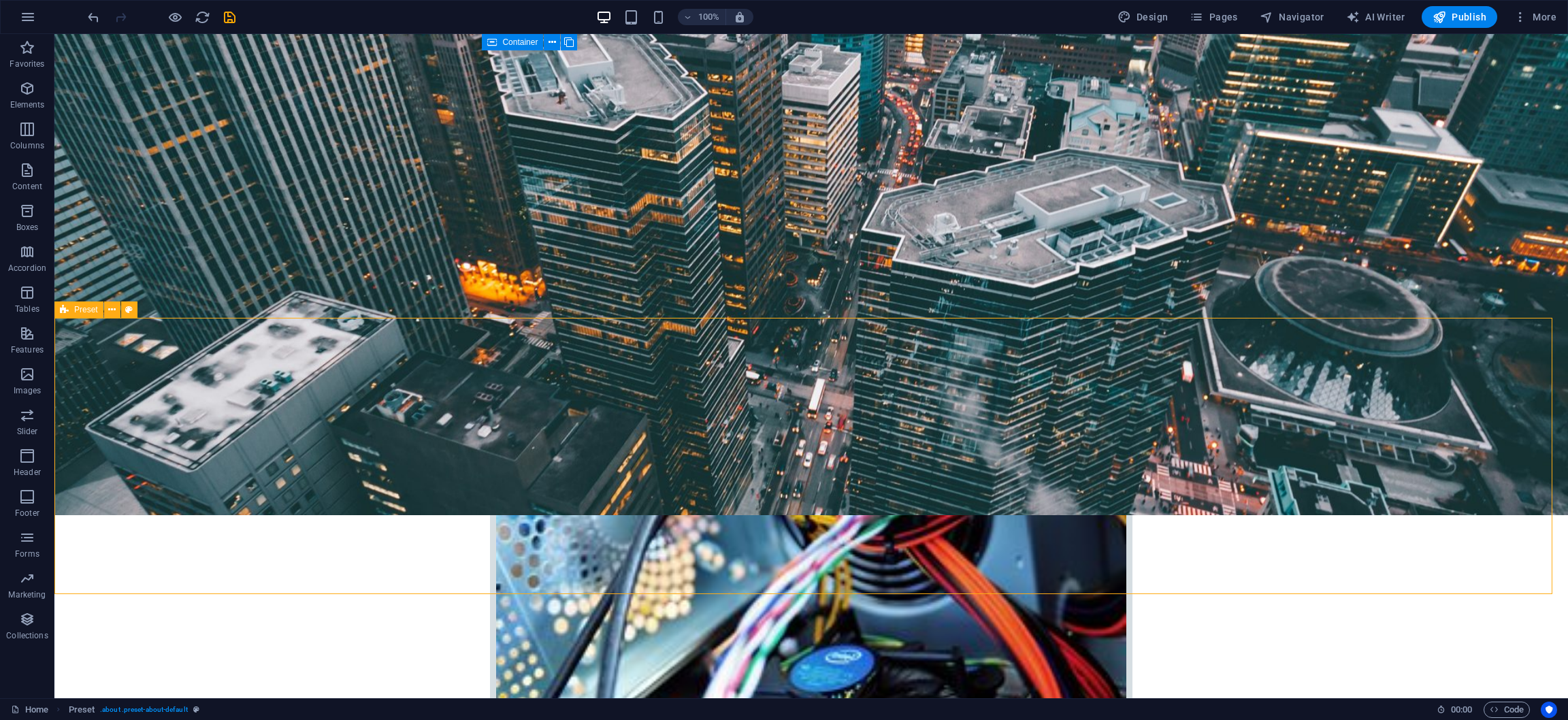 scroll, scrollTop: 0, scrollLeft: 0, axis: both 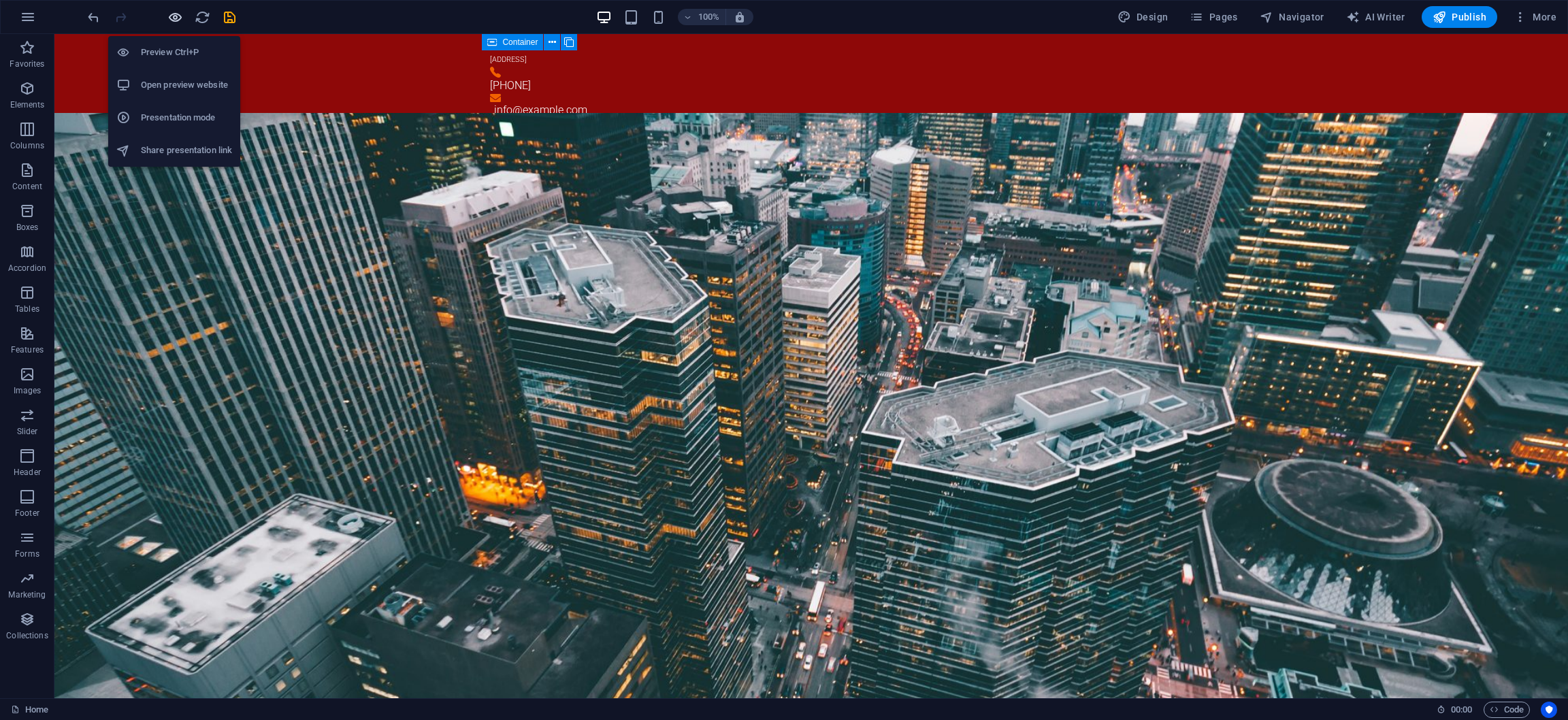 click at bounding box center (175, 17) 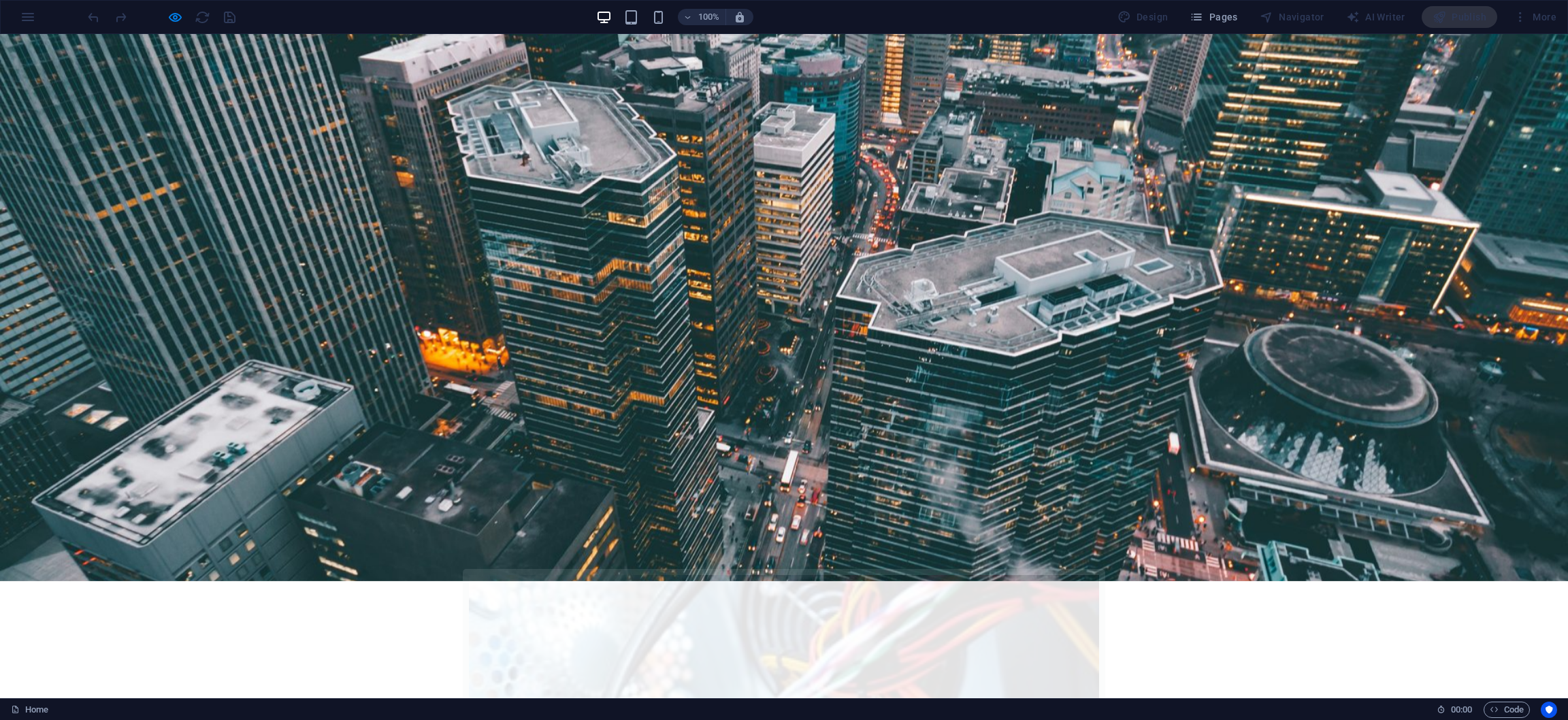 scroll, scrollTop: 306, scrollLeft: 0, axis: vertical 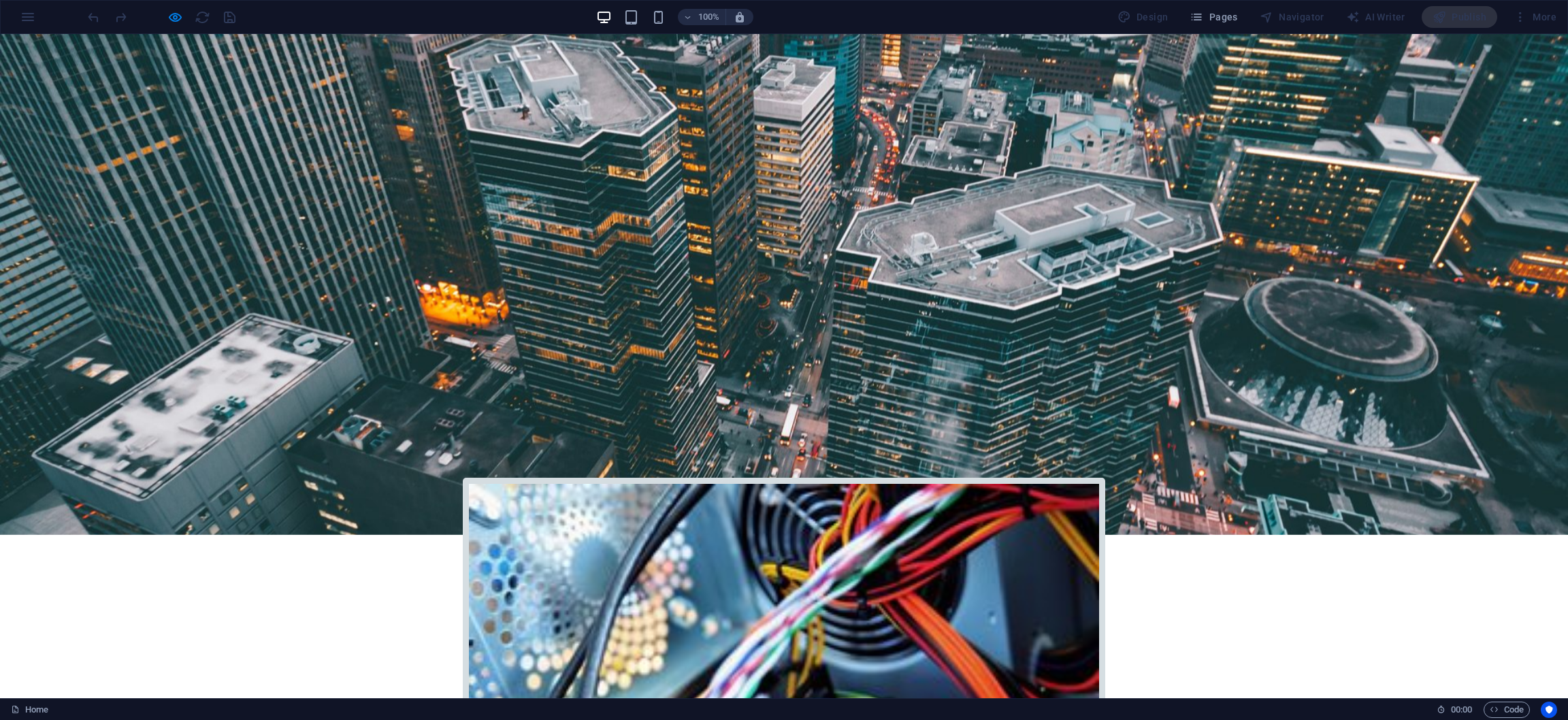 click on "Company" at bounding box center (1194, 1969) 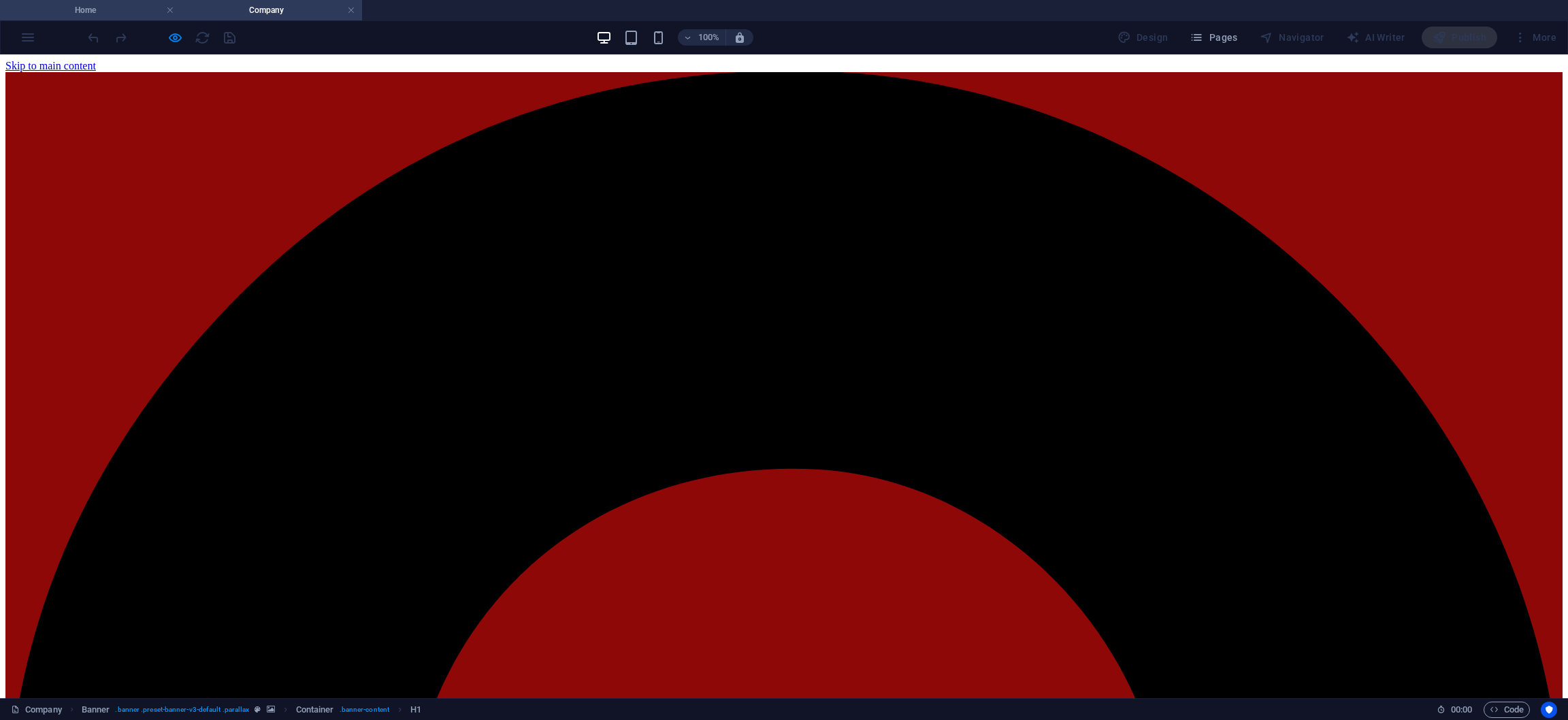 scroll, scrollTop: 0, scrollLeft: 0, axis: both 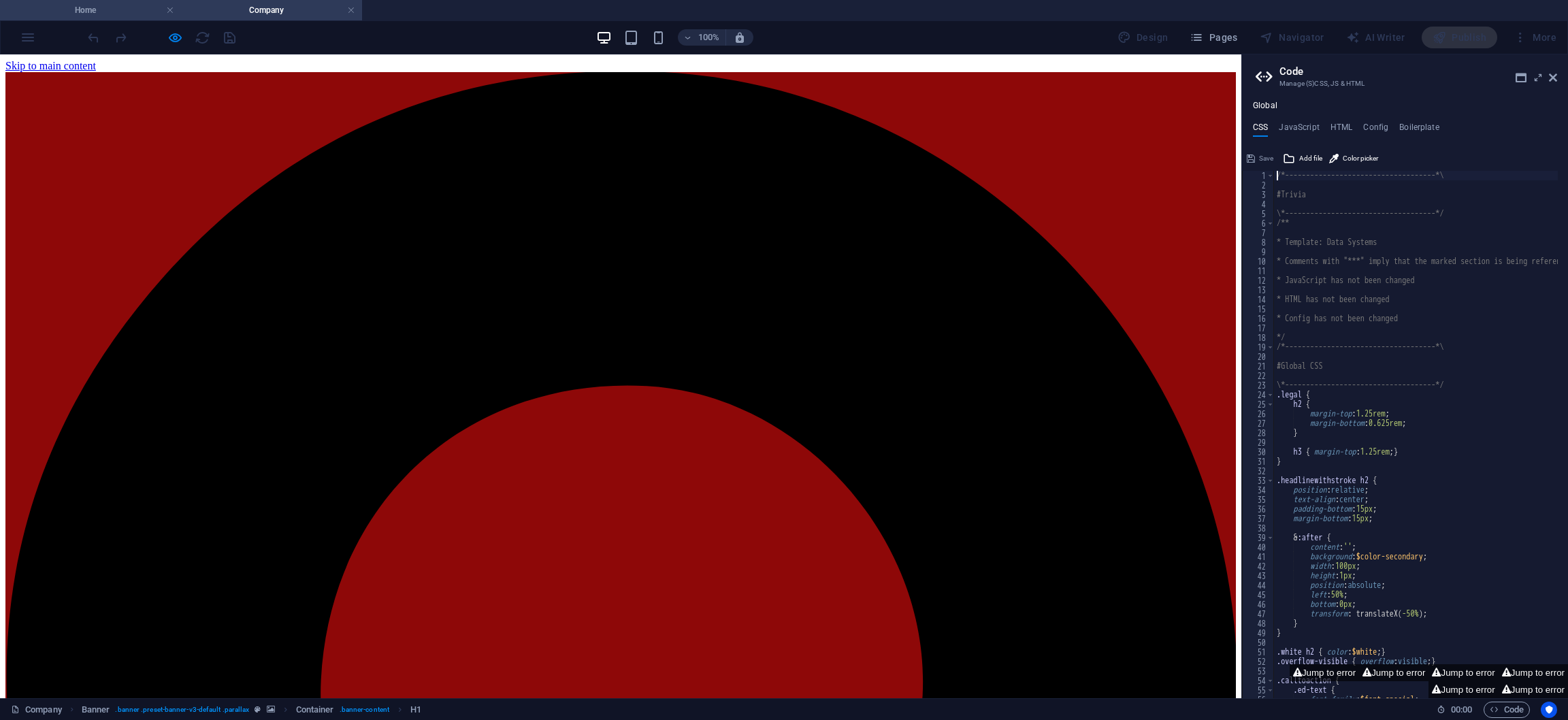 click on "Home" at bounding box center [91, 10] 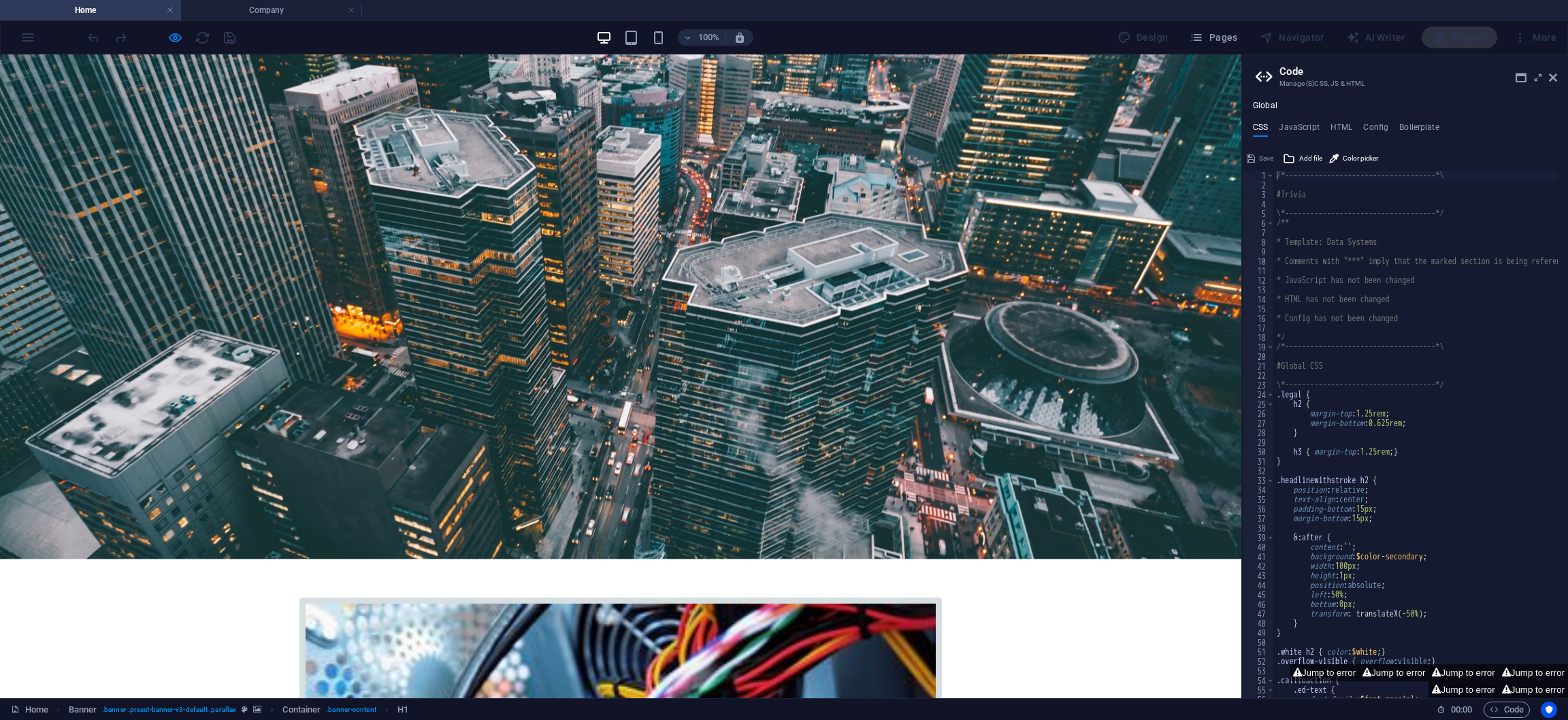 scroll, scrollTop: 0, scrollLeft: 0, axis: both 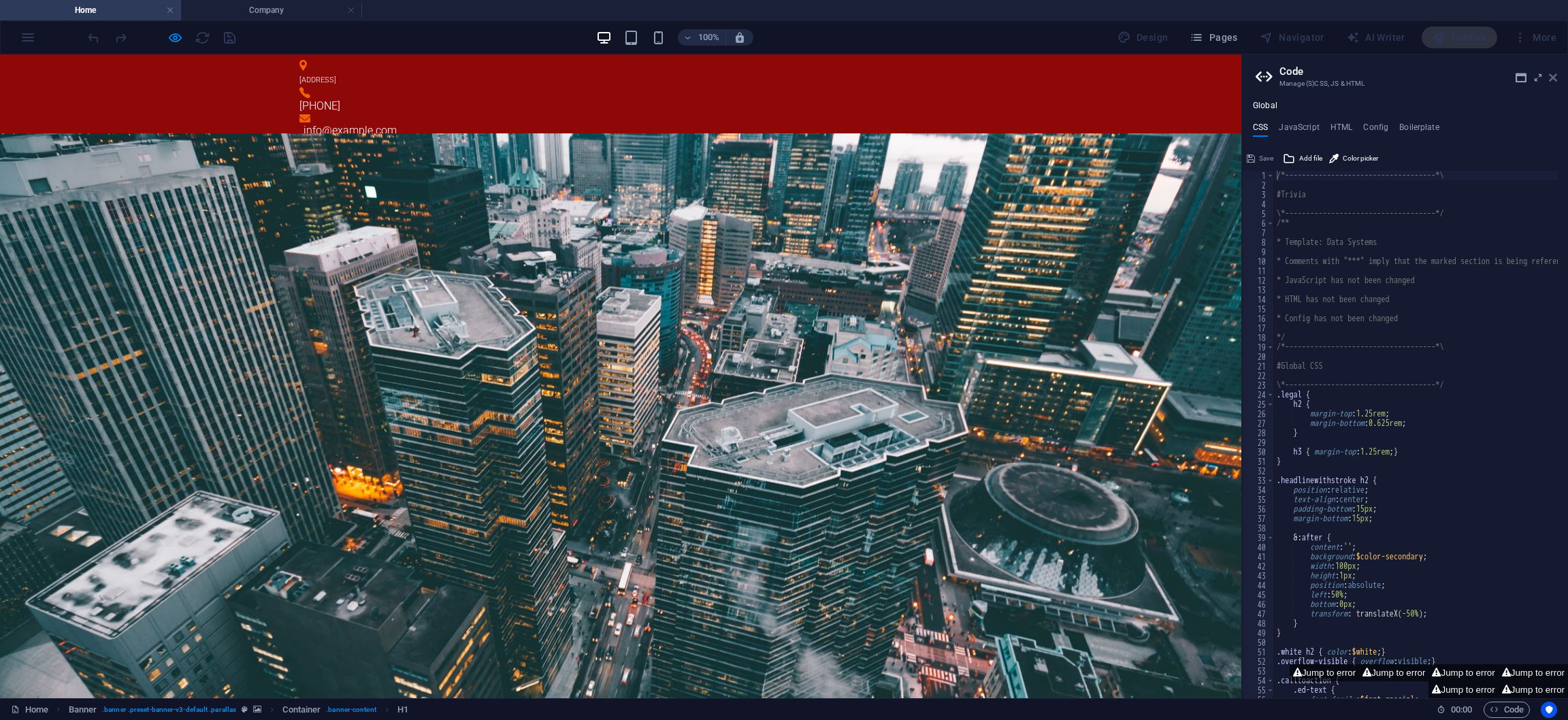 drag, startPoint x: 1554, startPoint y: 72, endPoint x: 1496, endPoint y: 76, distance: 58.137767 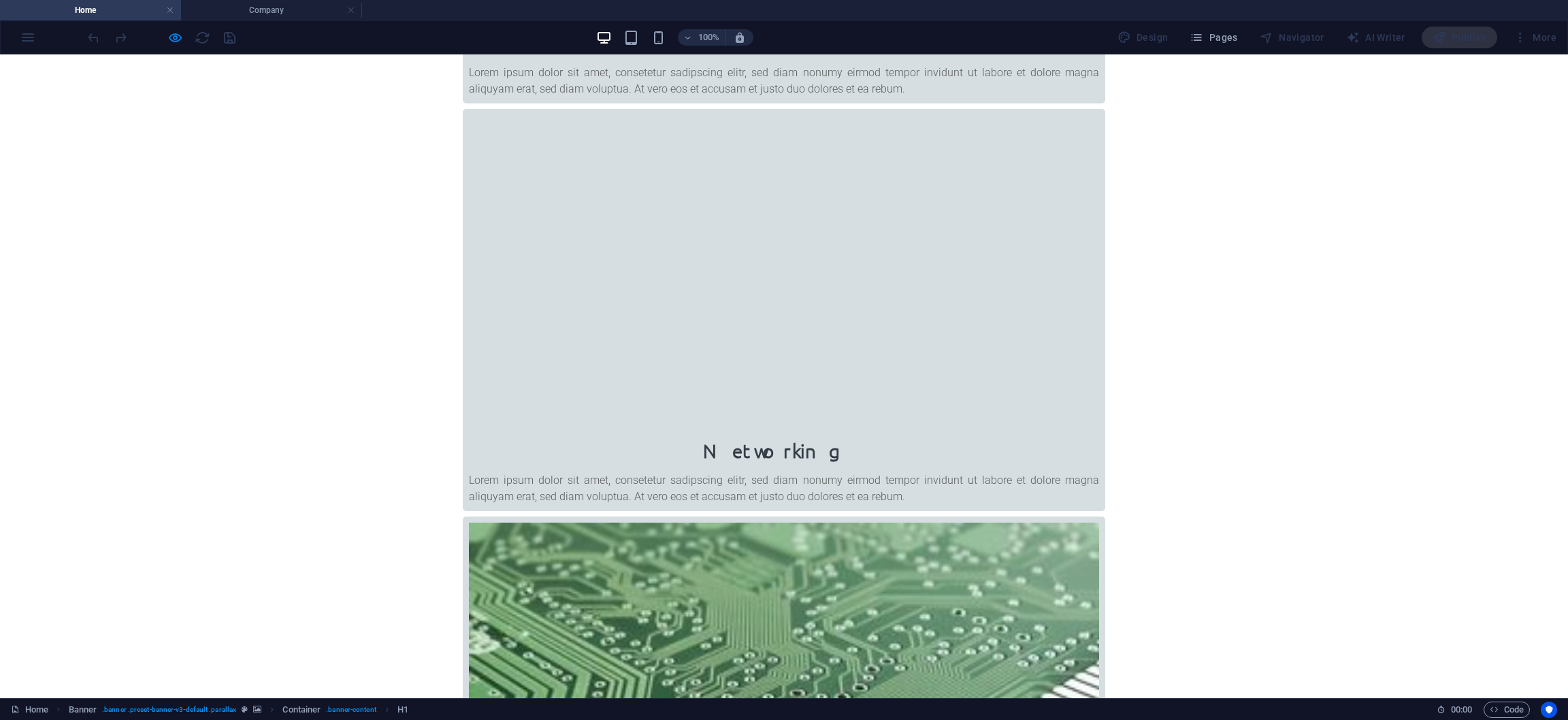 scroll, scrollTop: 1122, scrollLeft: 0, axis: vertical 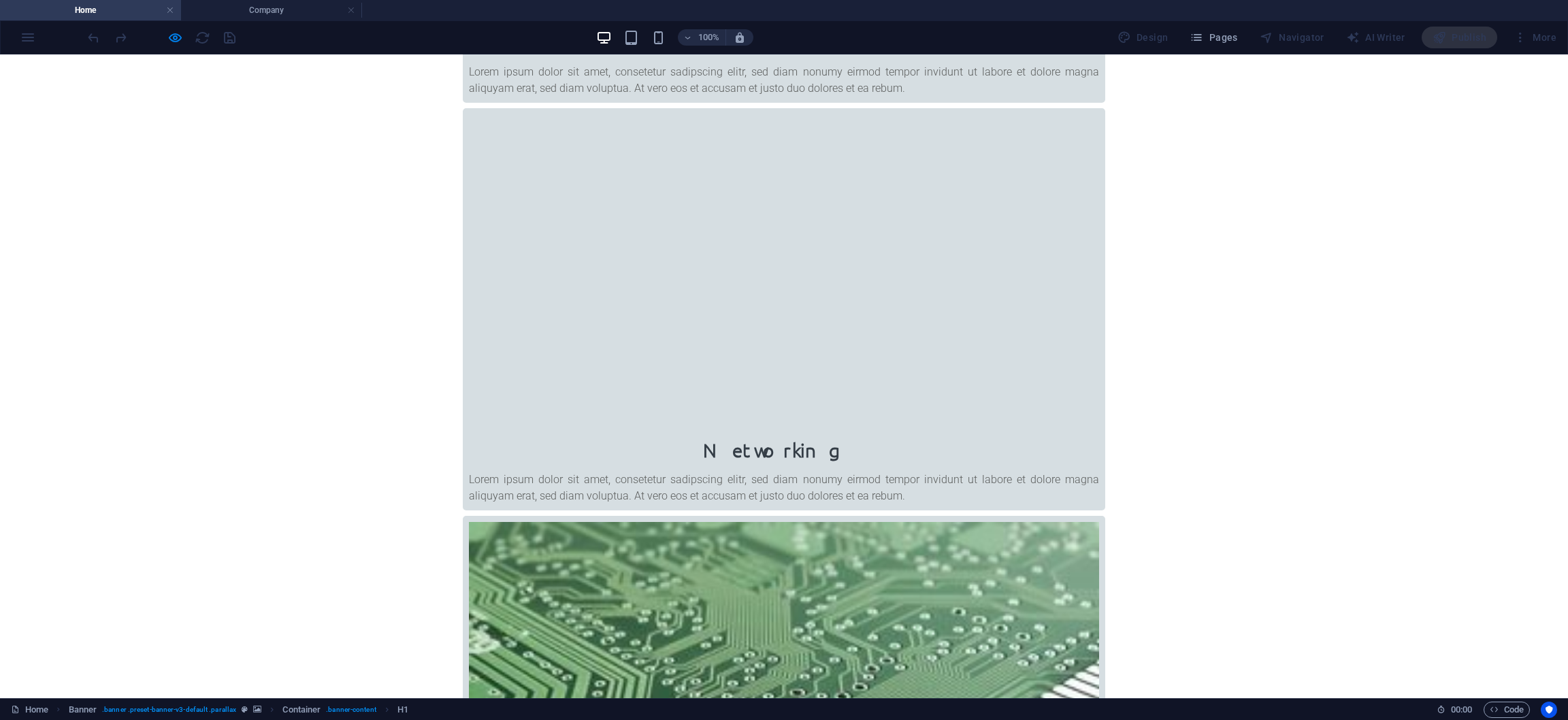 click at bounding box center (784, 2849) 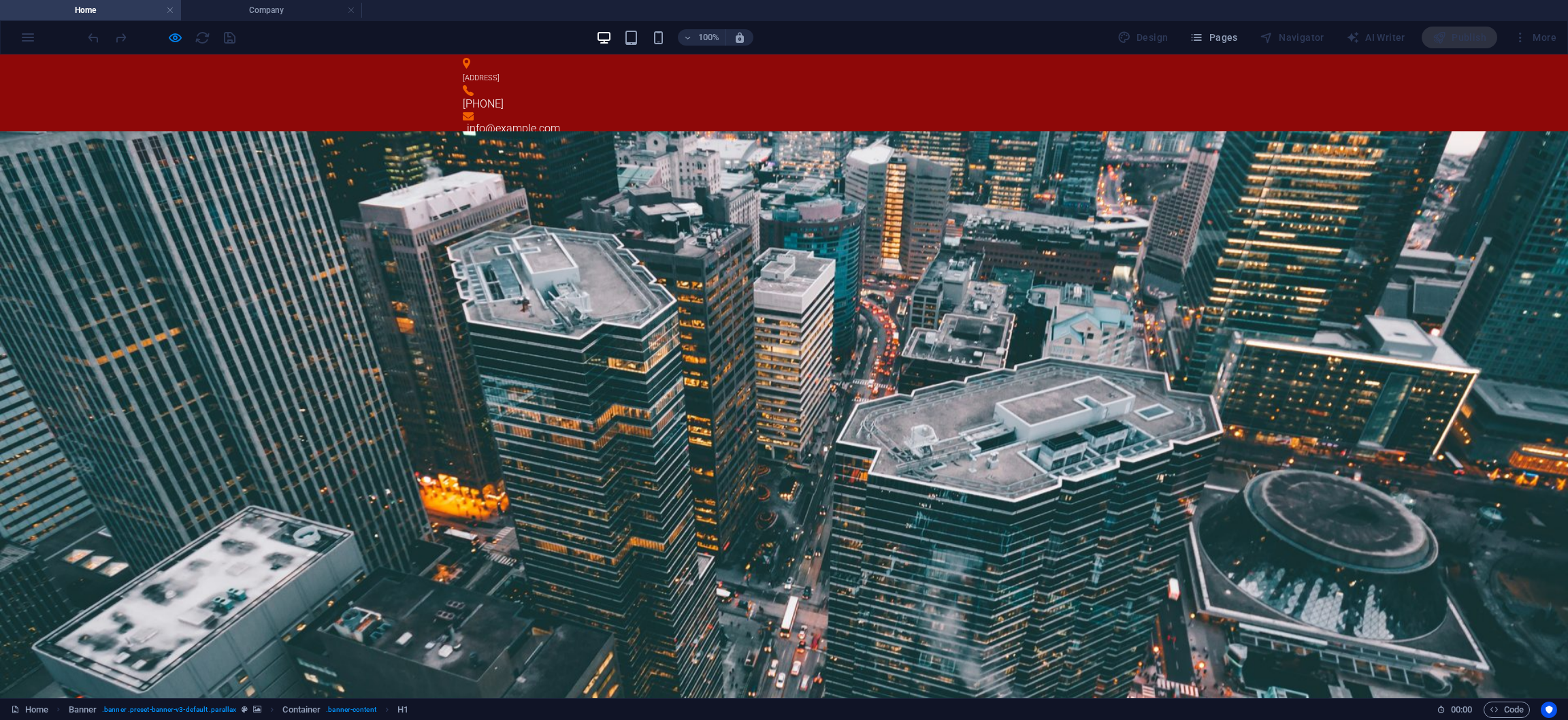 scroll, scrollTop: 0, scrollLeft: 0, axis: both 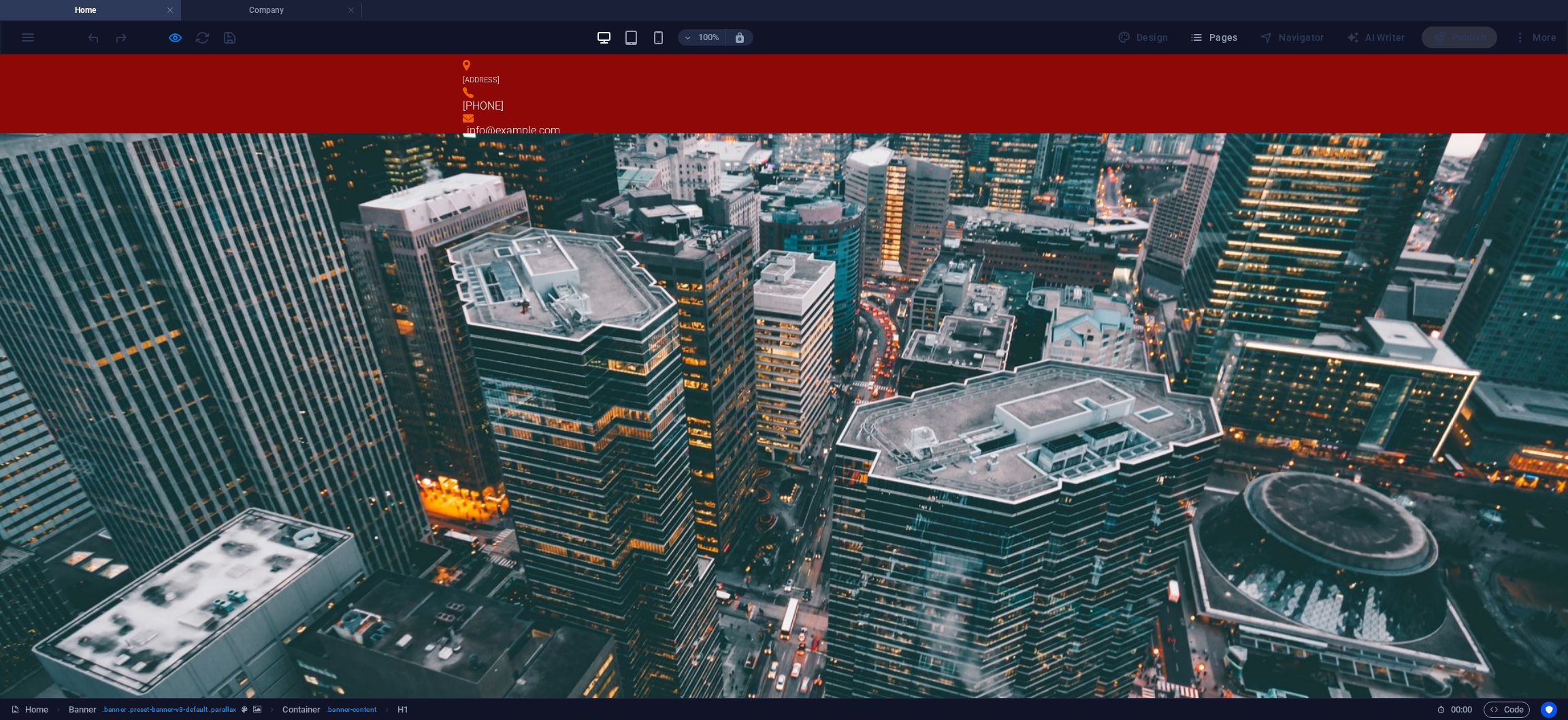 click on "[ADDRESS]" at bounding box center (481, 80) 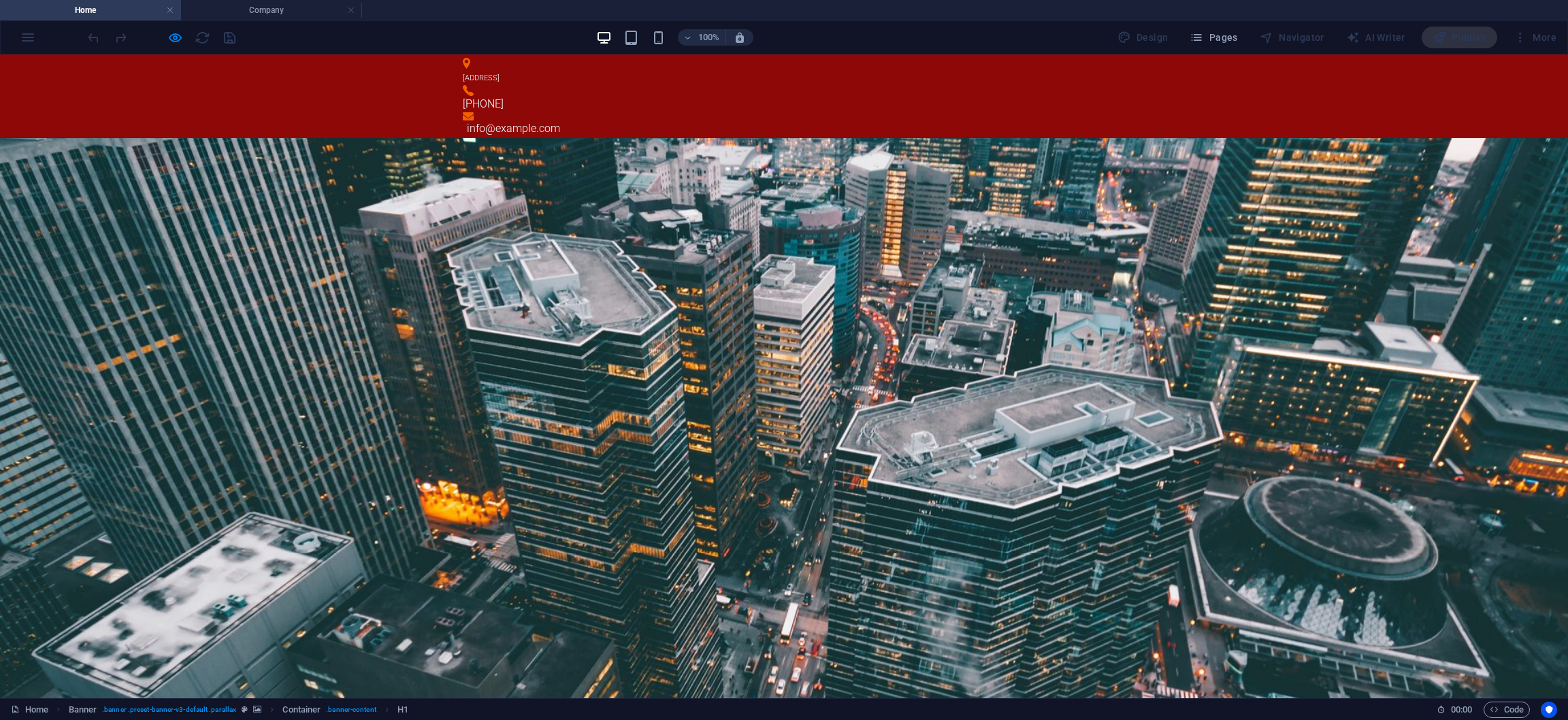 scroll, scrollTop: 0, scrollLeft: 0, axis: both 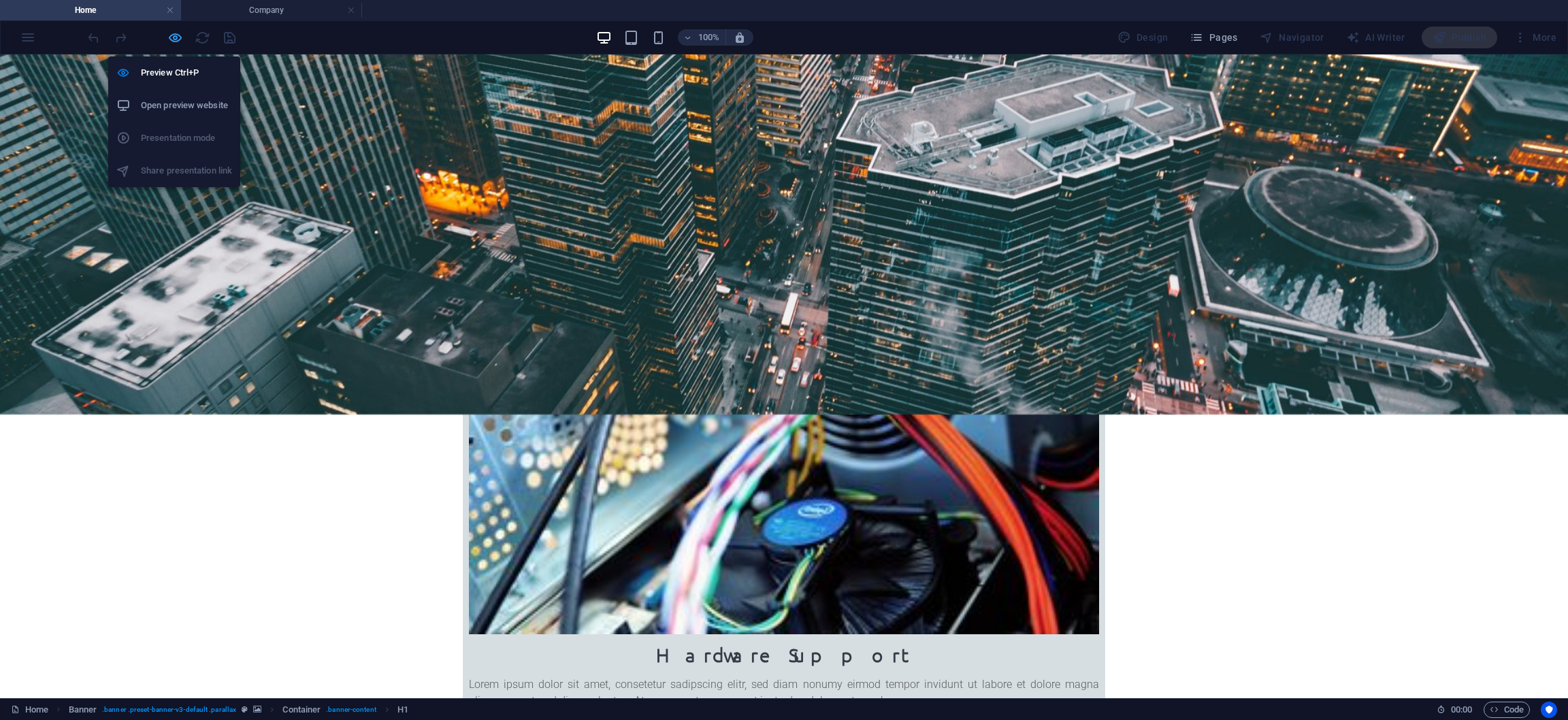 click at bounding box center (175, 37) 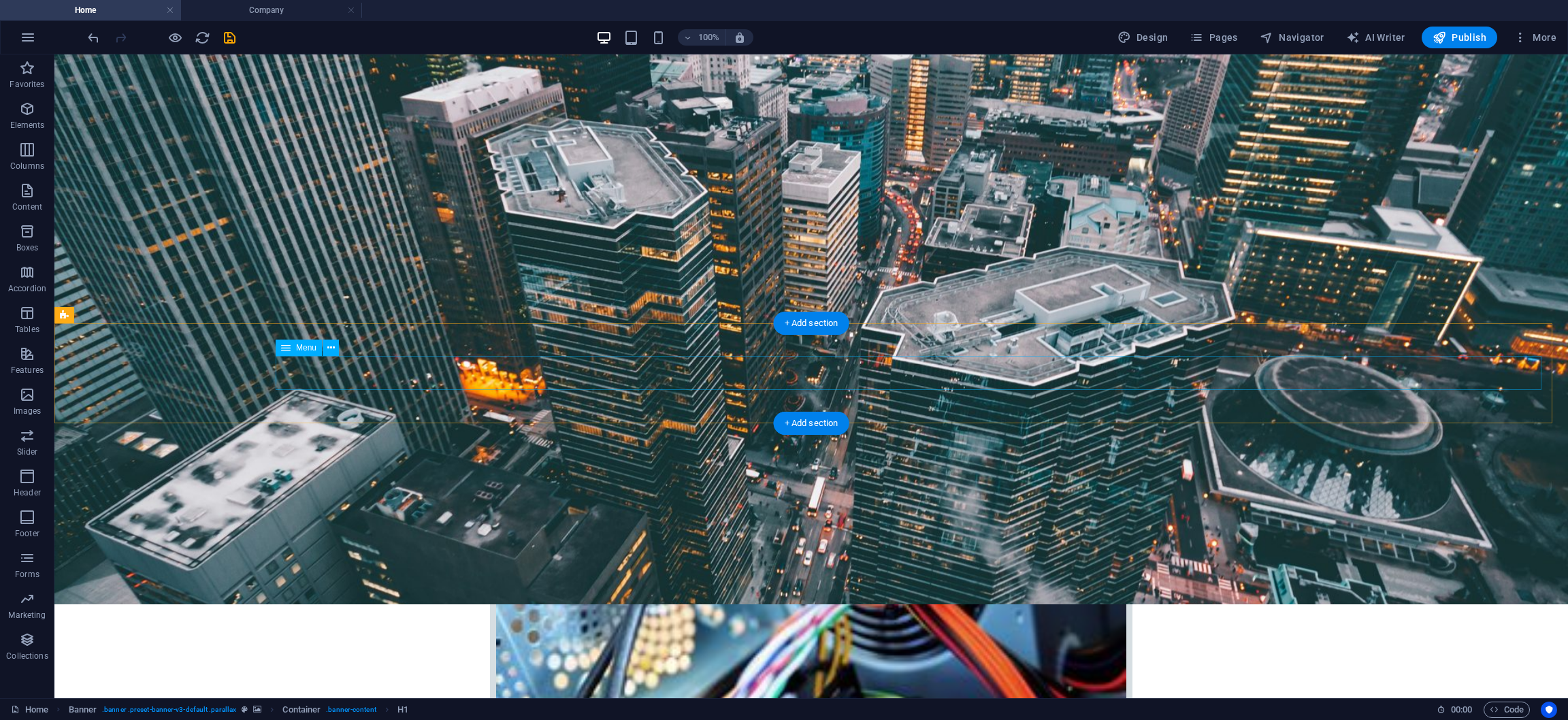 scroll, scrollTop: 306, scrollLeft: 0, axis: vertical 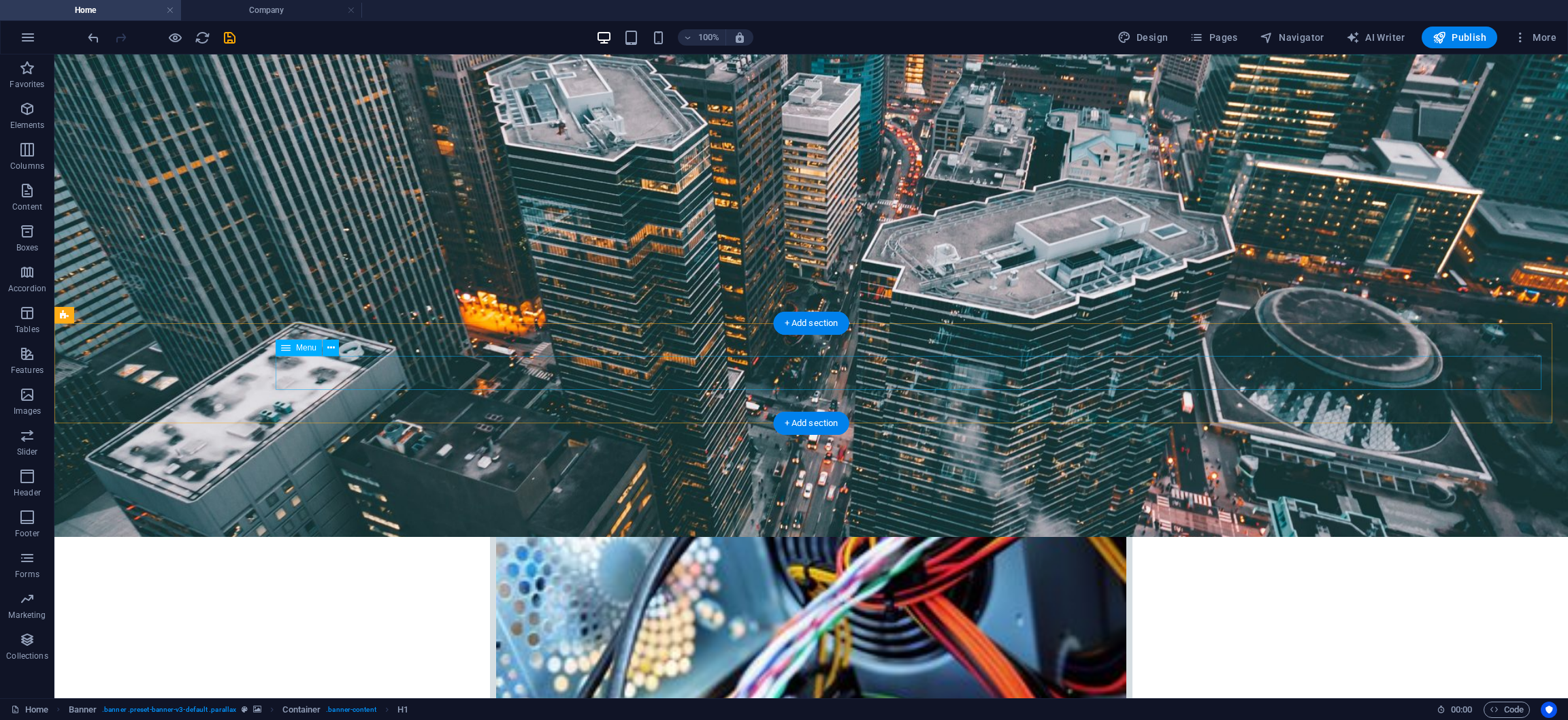 click on "Home Company IT Support Jobs & Career Contact" at bounding box center [811, 1971] 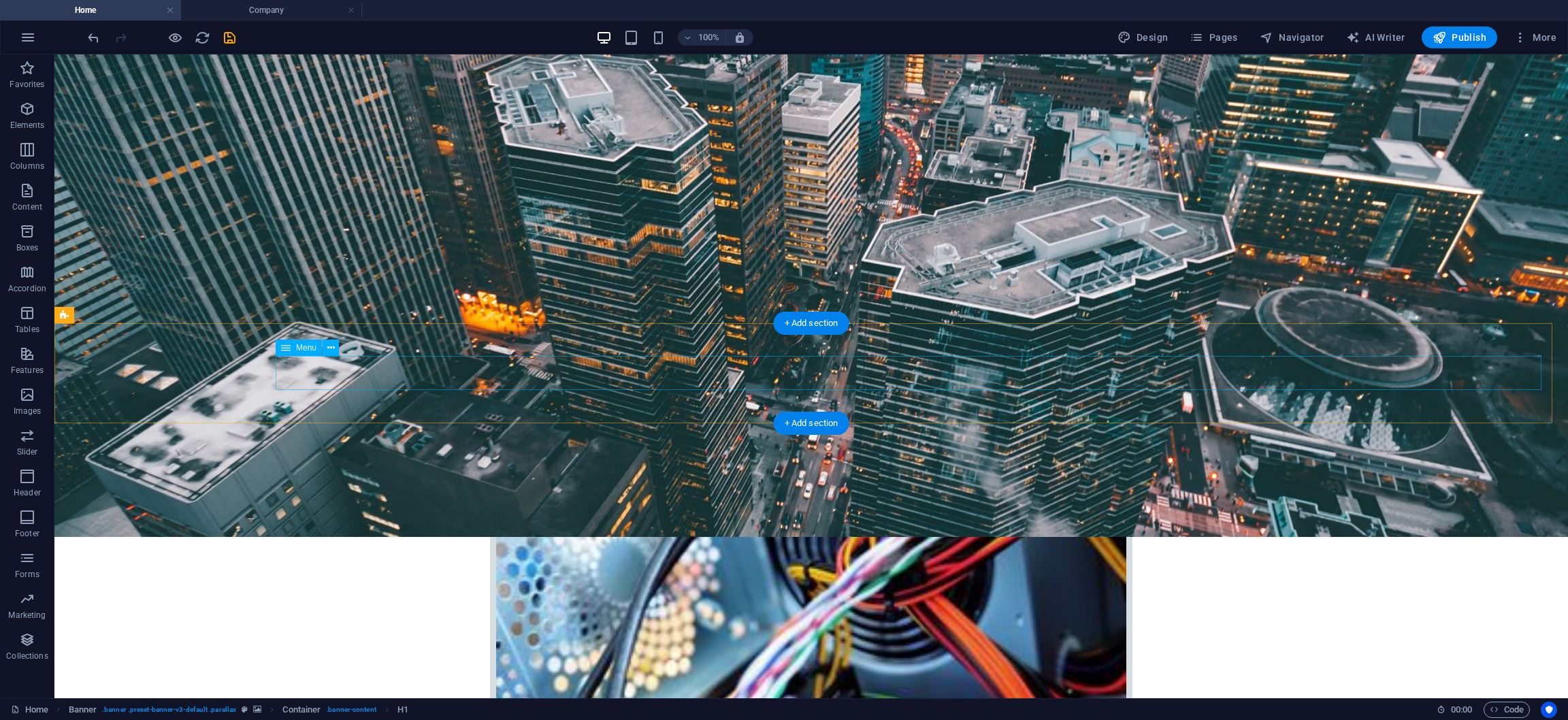 click on "Home Company IT Support Jobs & Career Contact" at bounding box center [811, 1971] 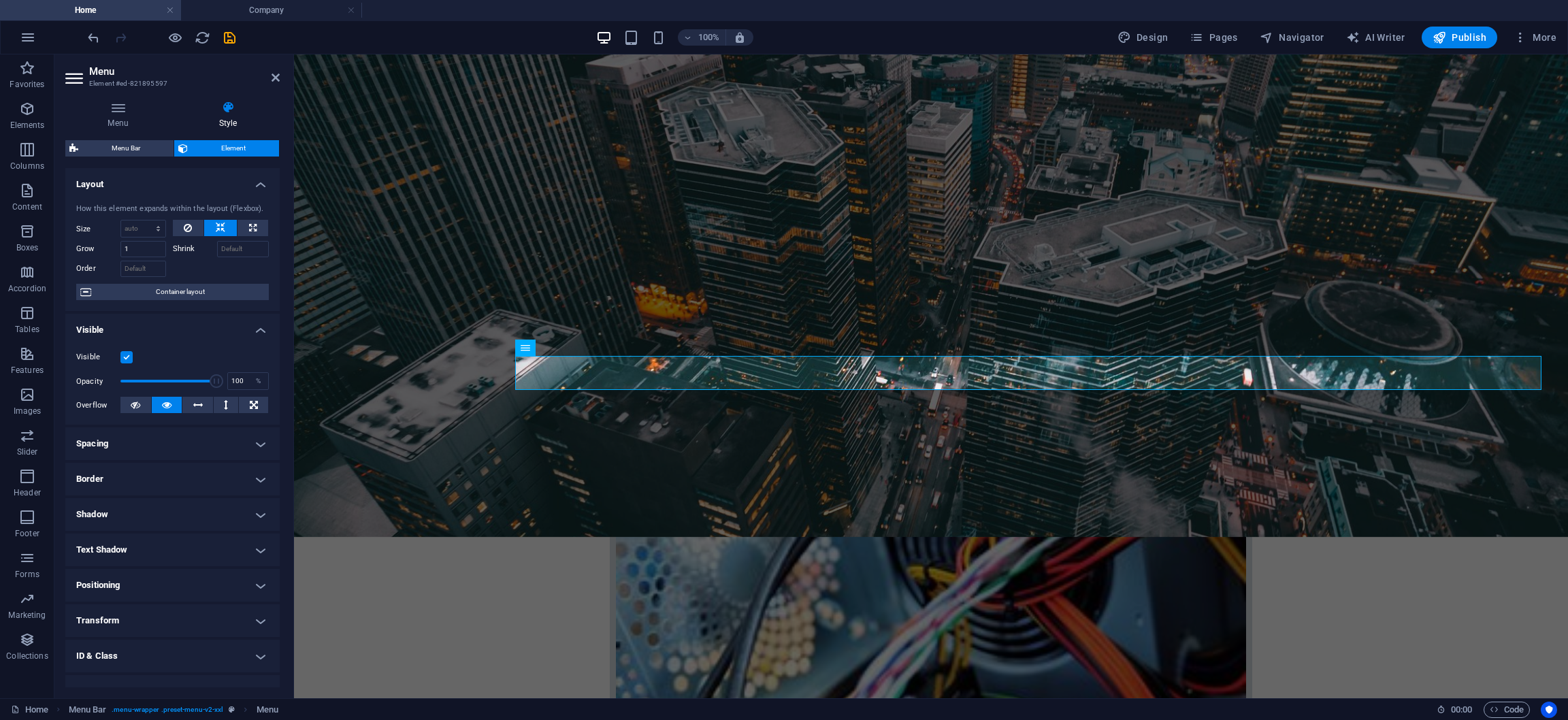 scroll, scrollTop: 55, scrollLeft: 0, axis: vertical 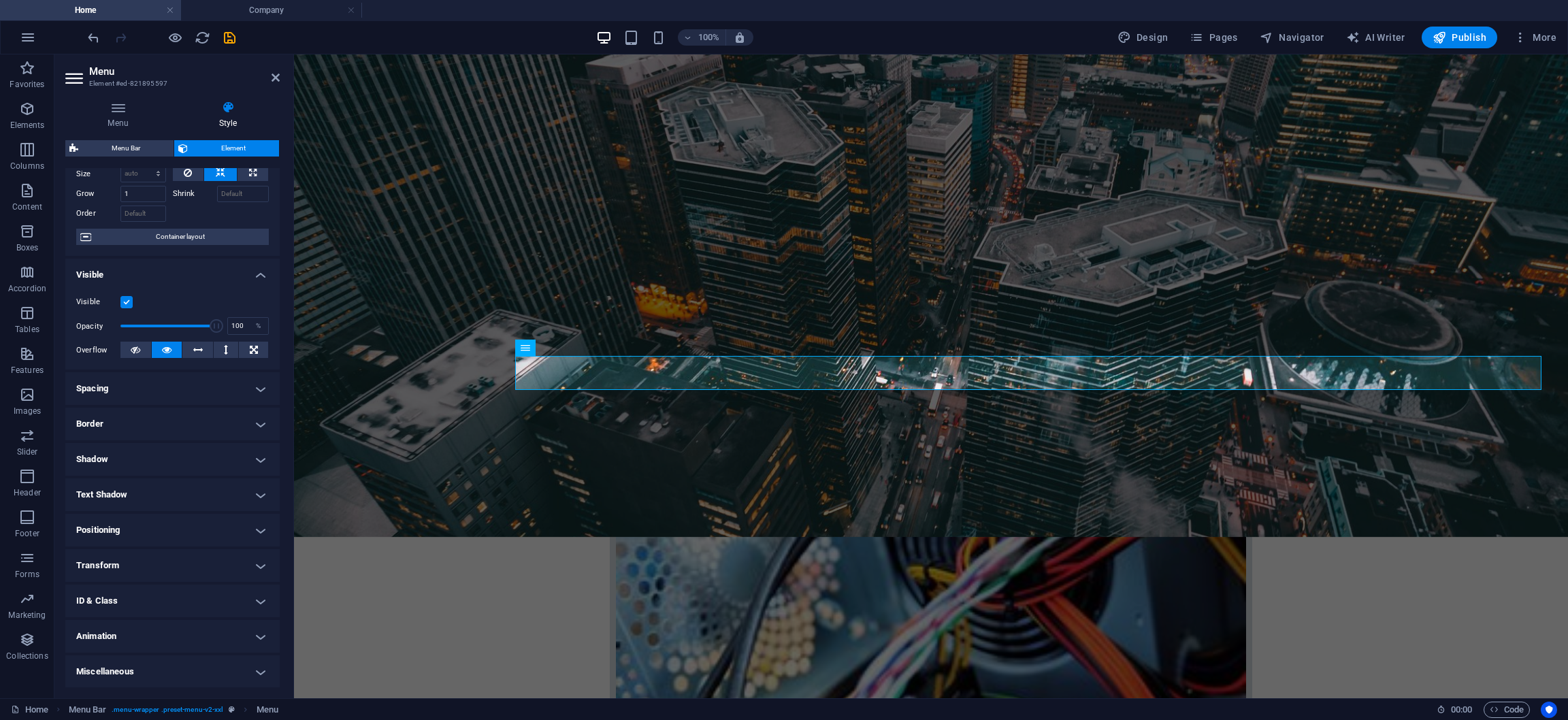 click on "Spacing" at bounding box center (172, 389) 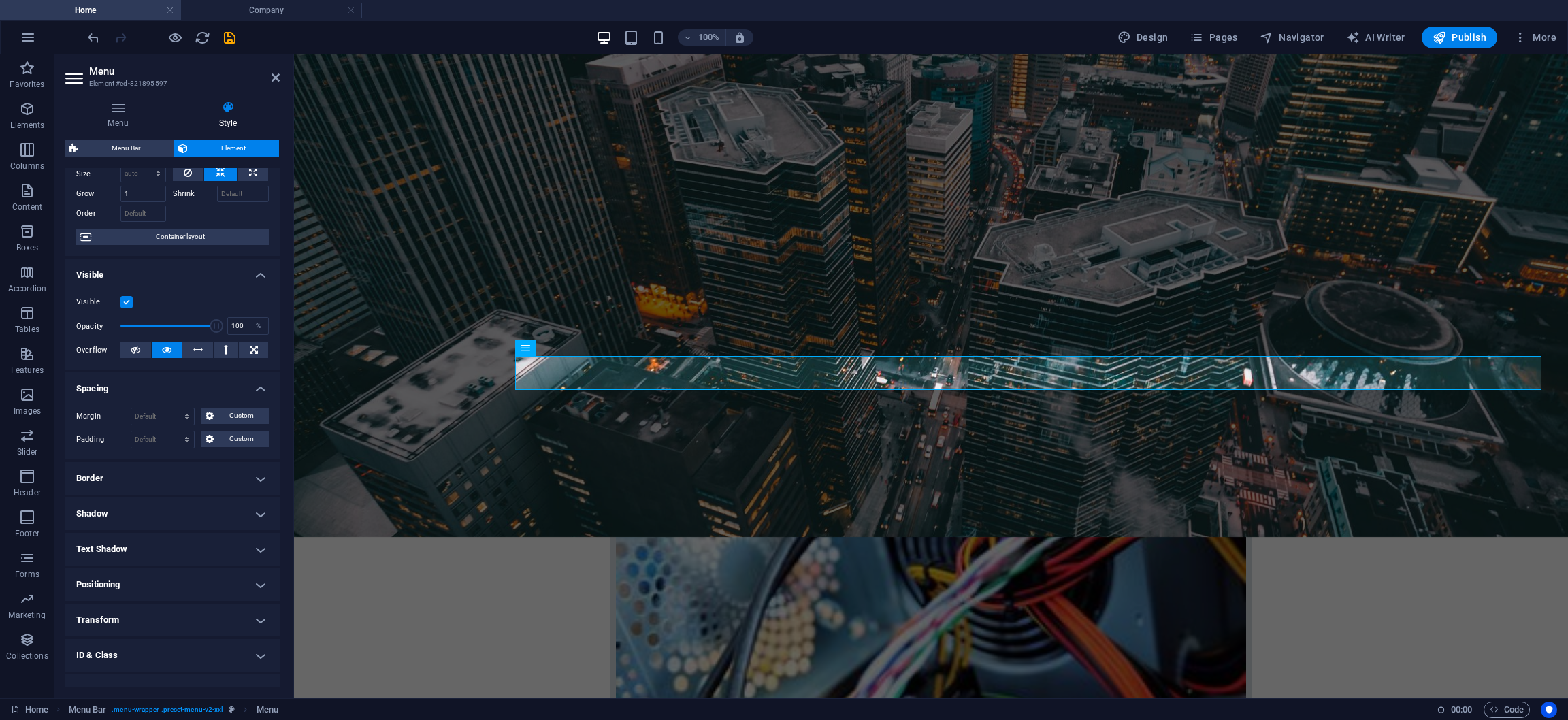 click on "Spacing" at bounding box center [172, 384] 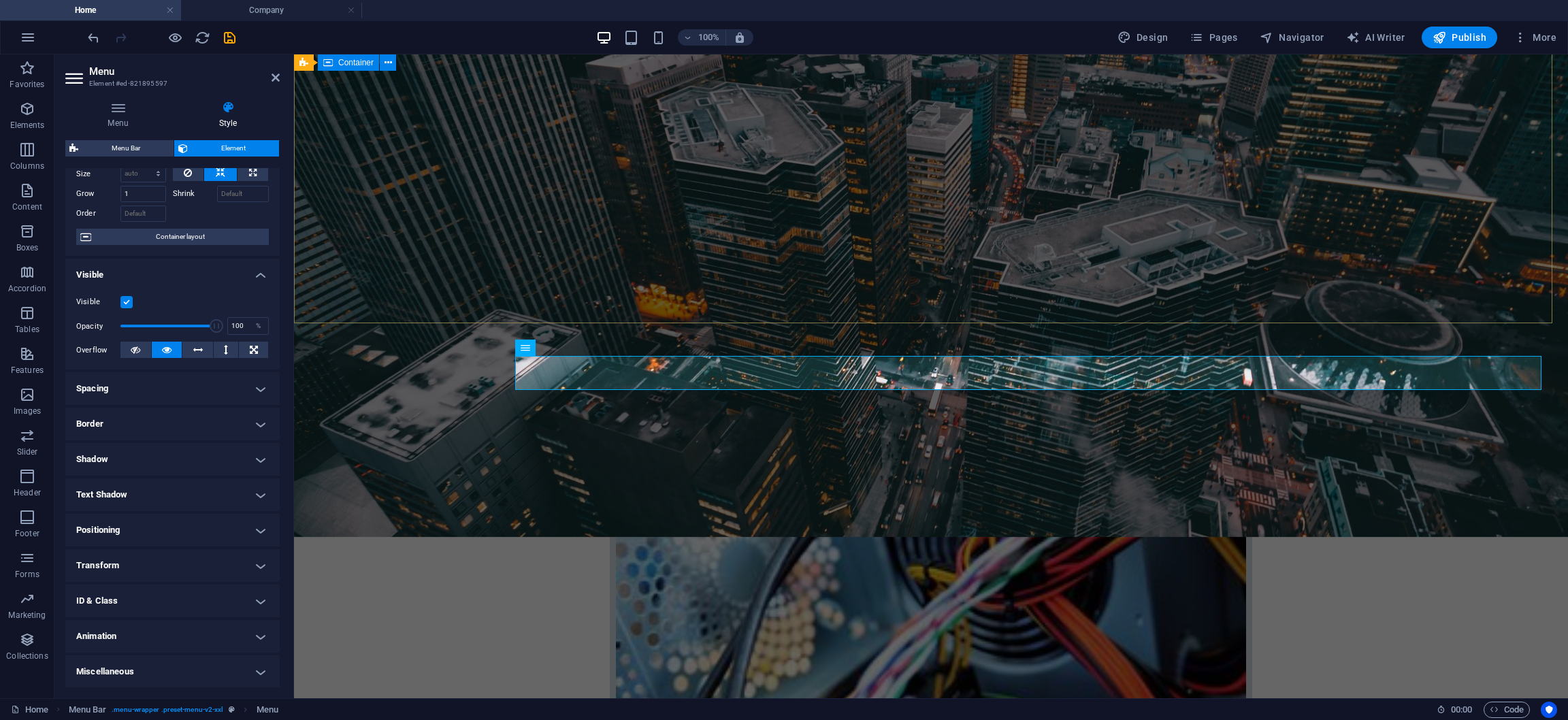 click on "Hardware Support Lorem ipsum dolor sit amet, consetetur sadipscing elitr, sed diam nonumy eirmod tempor invidunt ut labore et dolore magna aliquyam erat, sed diam voluptua. At vero eos et accusam et justo duo dolores et ea rebum. Networking Lorem ipsum dolor sit amet, consetetur sadipscing elitr, sed diam nonumy eirmod tempor invidunt ut labore et dolore magna aliquyam erat, sed diam voluptua. At vero eos et accusam et justo duo dolores et ea rebum. Circuit Boards Lorem ipsum dolor sit amet, consetetur sadipscing elitr, sed diam nonumy eirmod tempor invidunt ut labore et dolore magna aliquyam erat, sed diam voluptua. At vero eos et accusam et justo duo dolores et ea rebum. Learn more" at bounding box center [931, 1145] 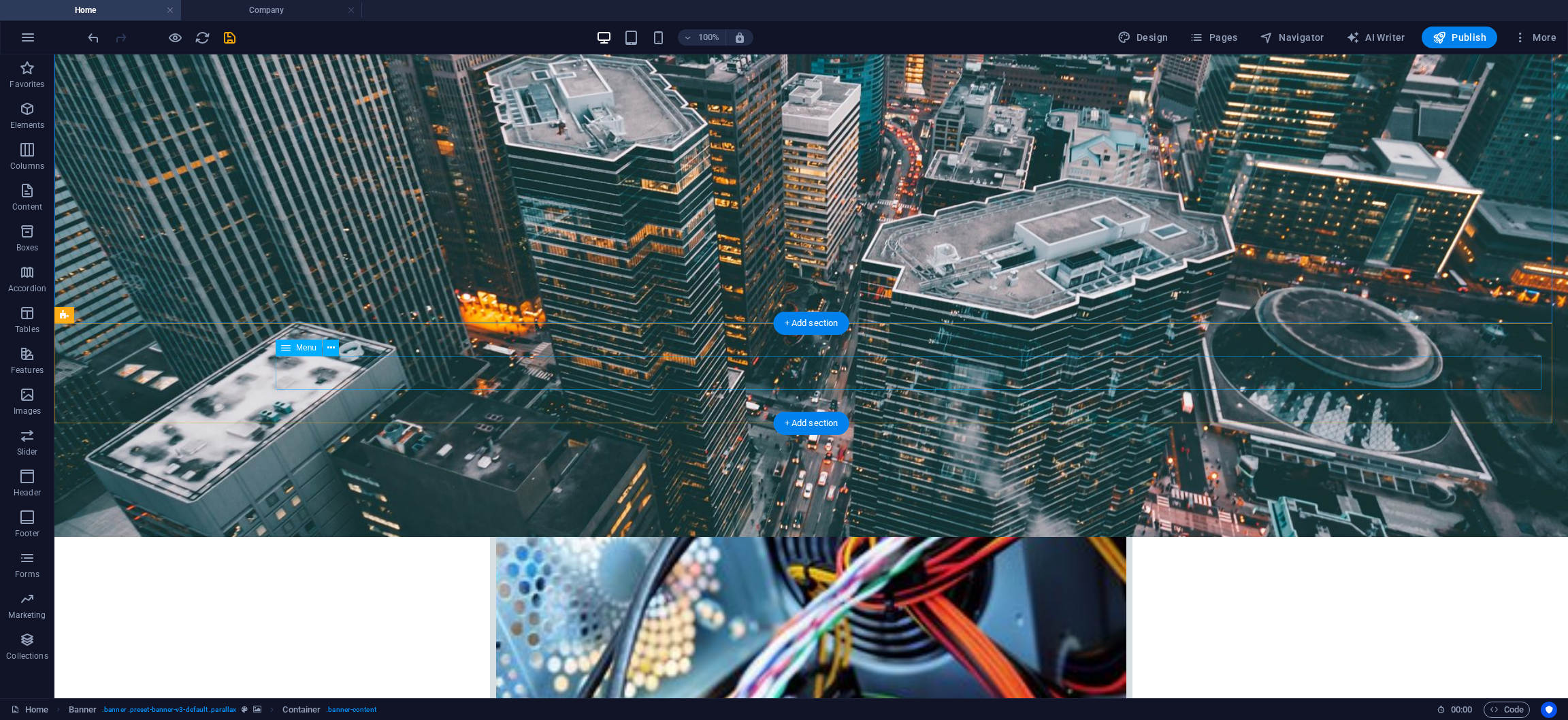 click on "Home Company IT Support Jobs & Career Contact" at bounding box center [811, 1971] 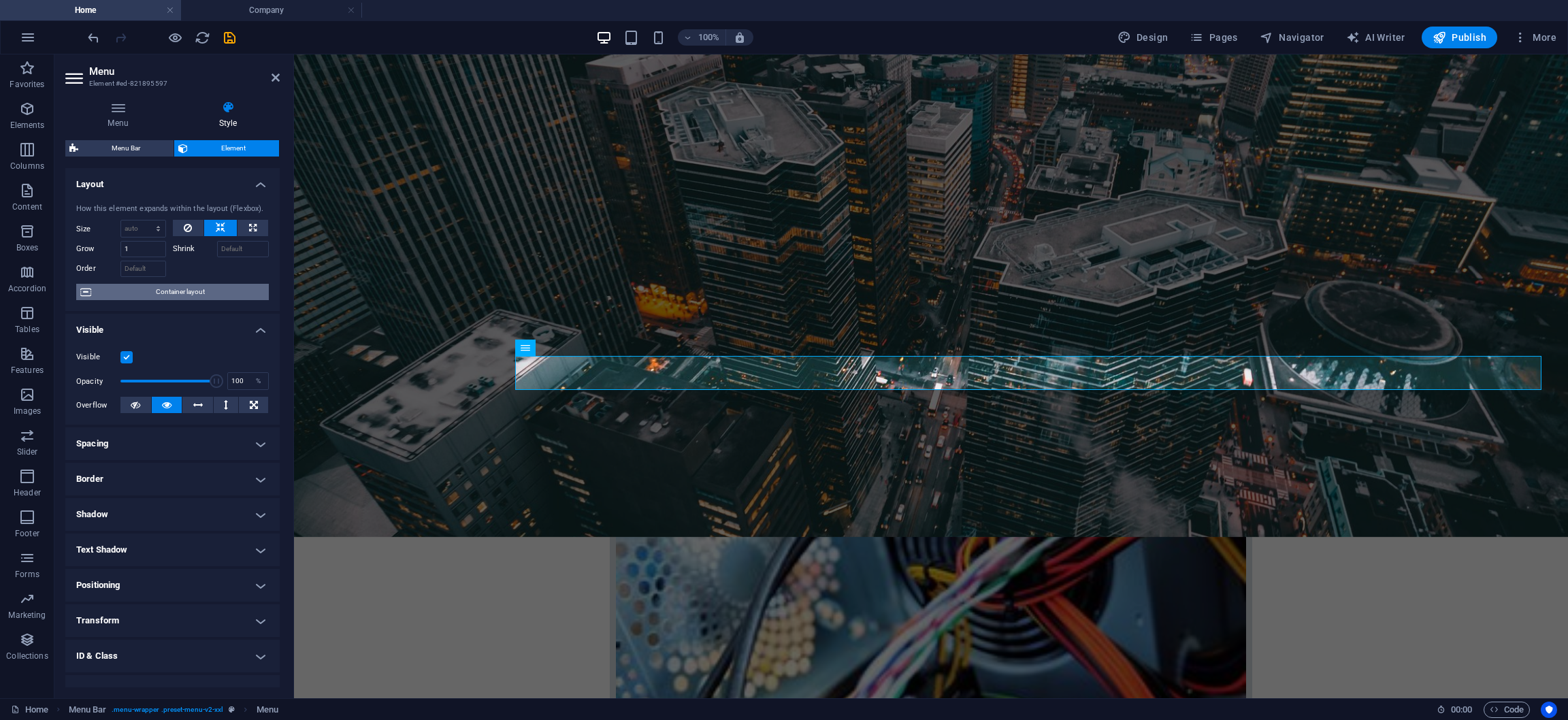click on "Container layout" at bounding box center [180, 292] 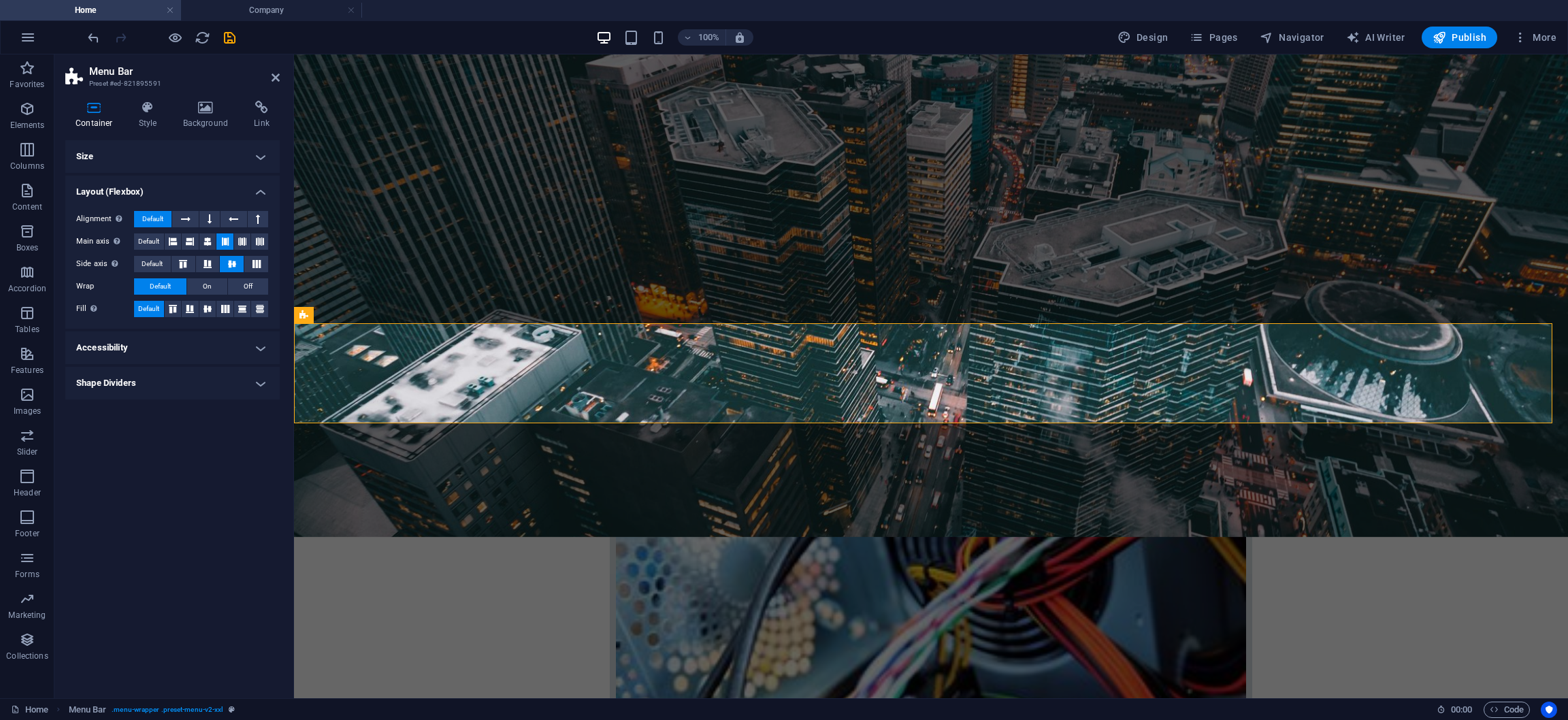 click on "Accessibility" at bounding box center [172, 348] 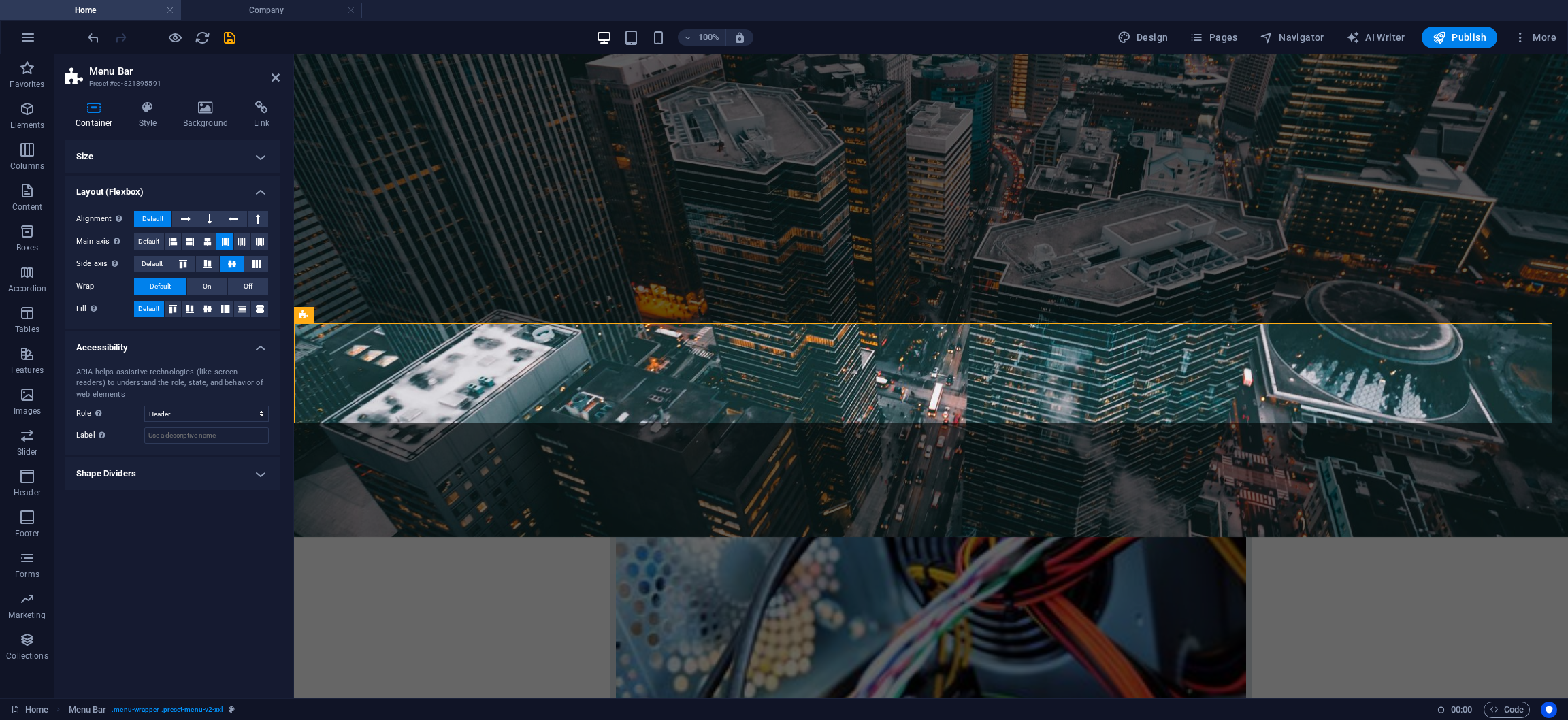 click on "Accessibility" at bounding box center [172, 344] 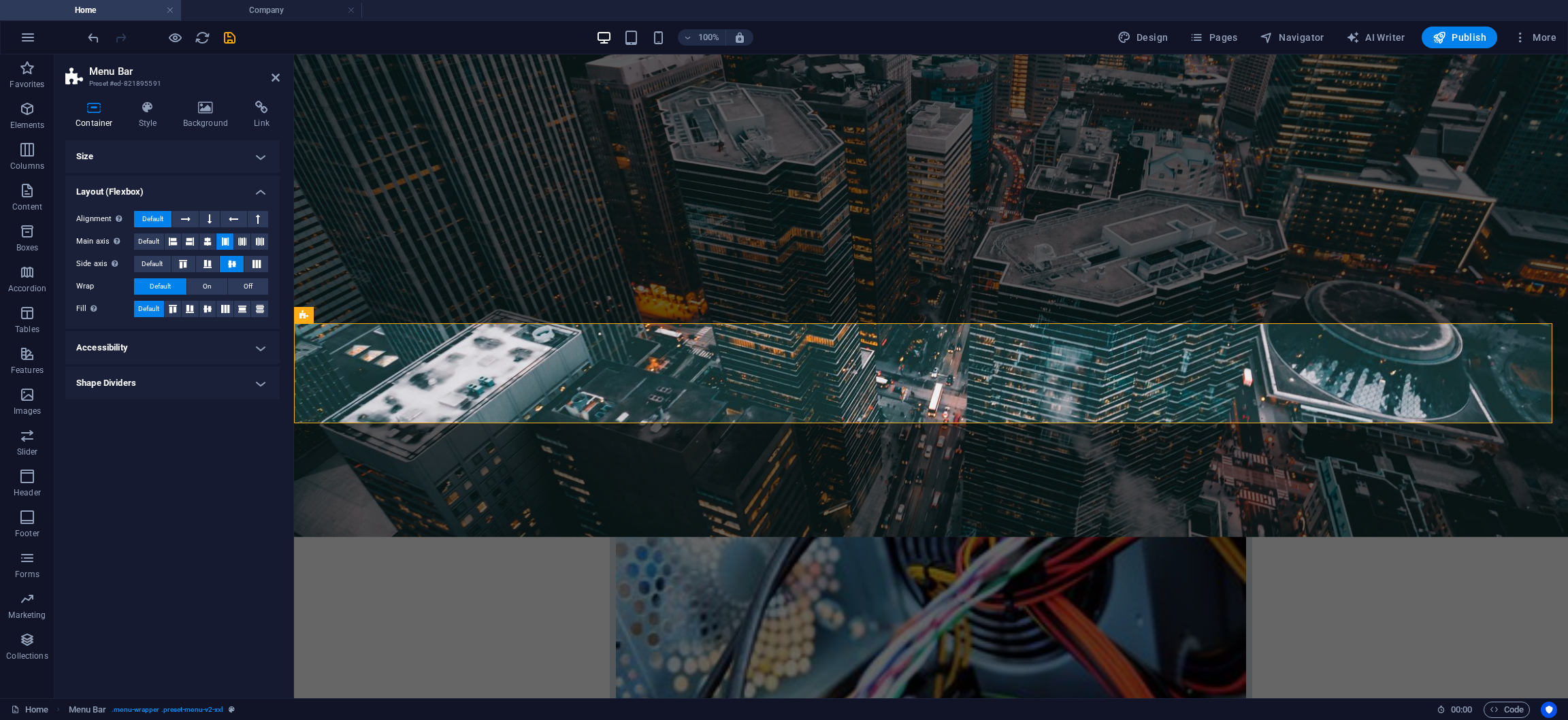 click on "Shape Dividers" at bounding box center [172, 383] 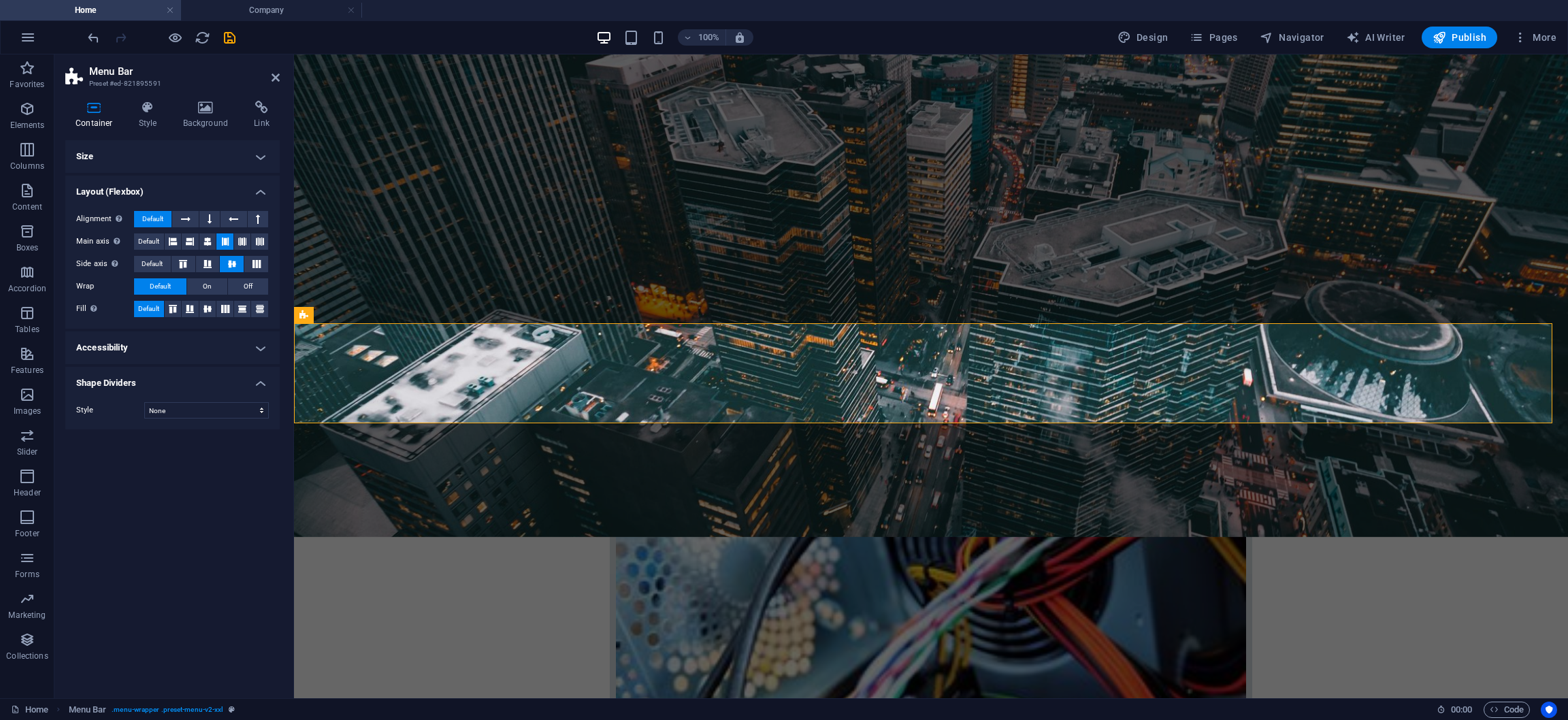 click on "Shape Dividers" at bounding box center (172, 379) 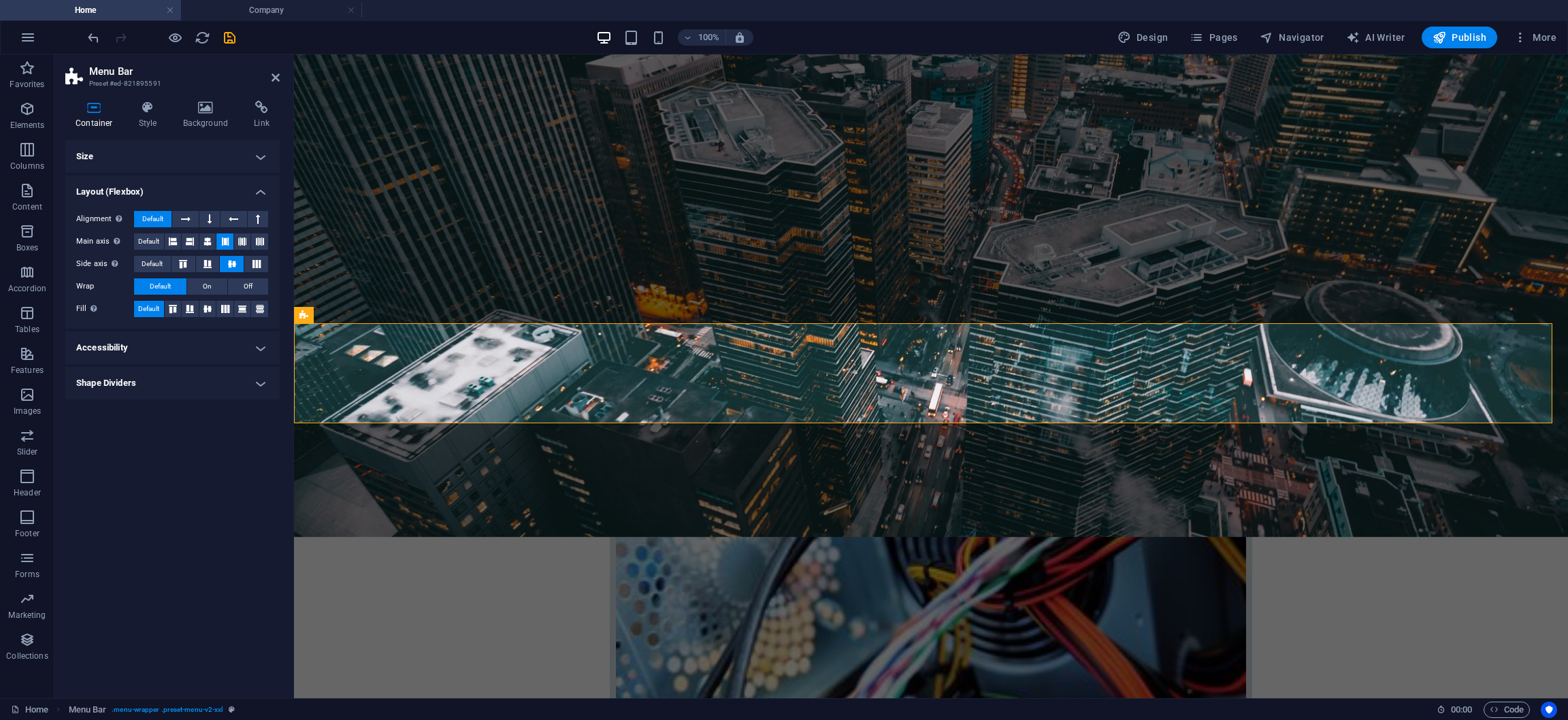 click on "Size" at bounding box center [172, 157] 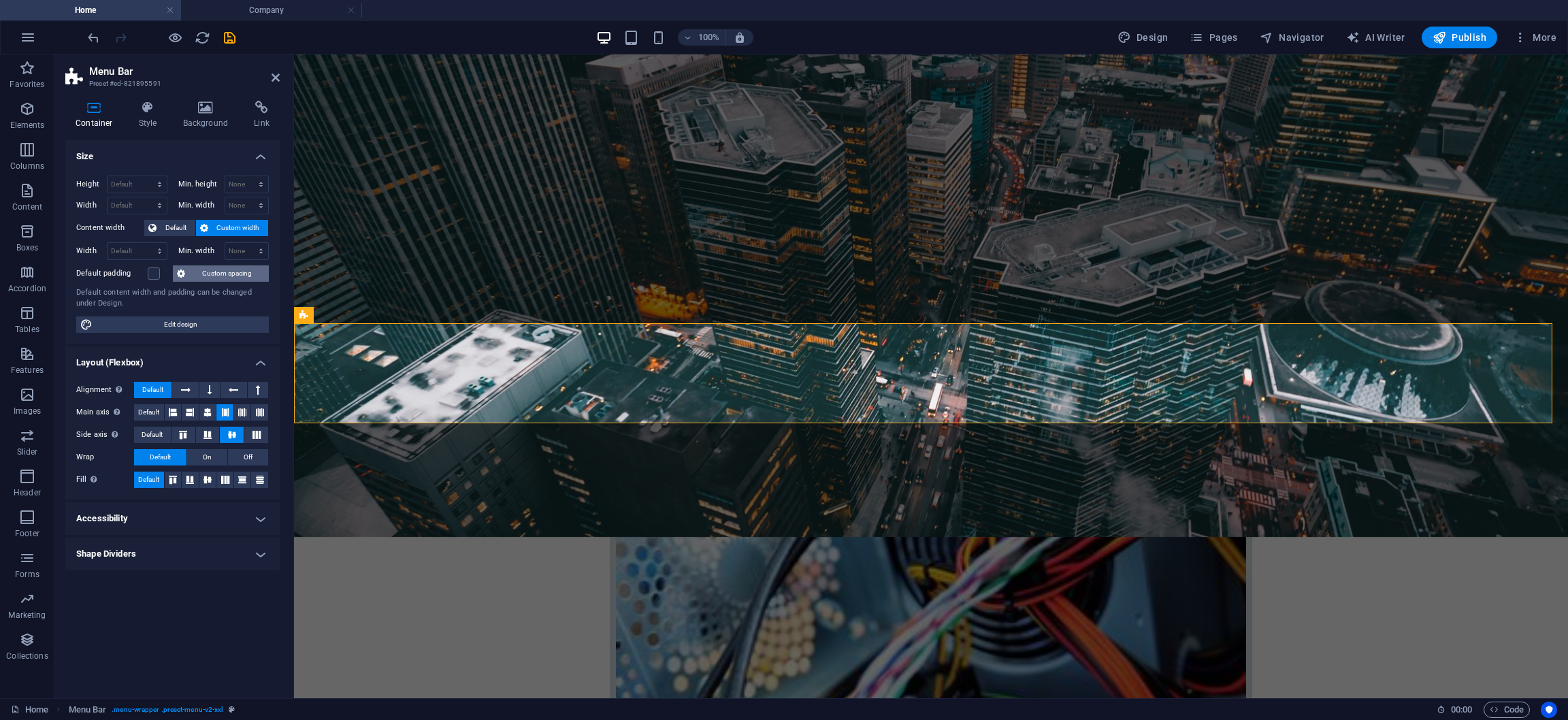 click on "Custom spacing" at bounding box center [227, 274] 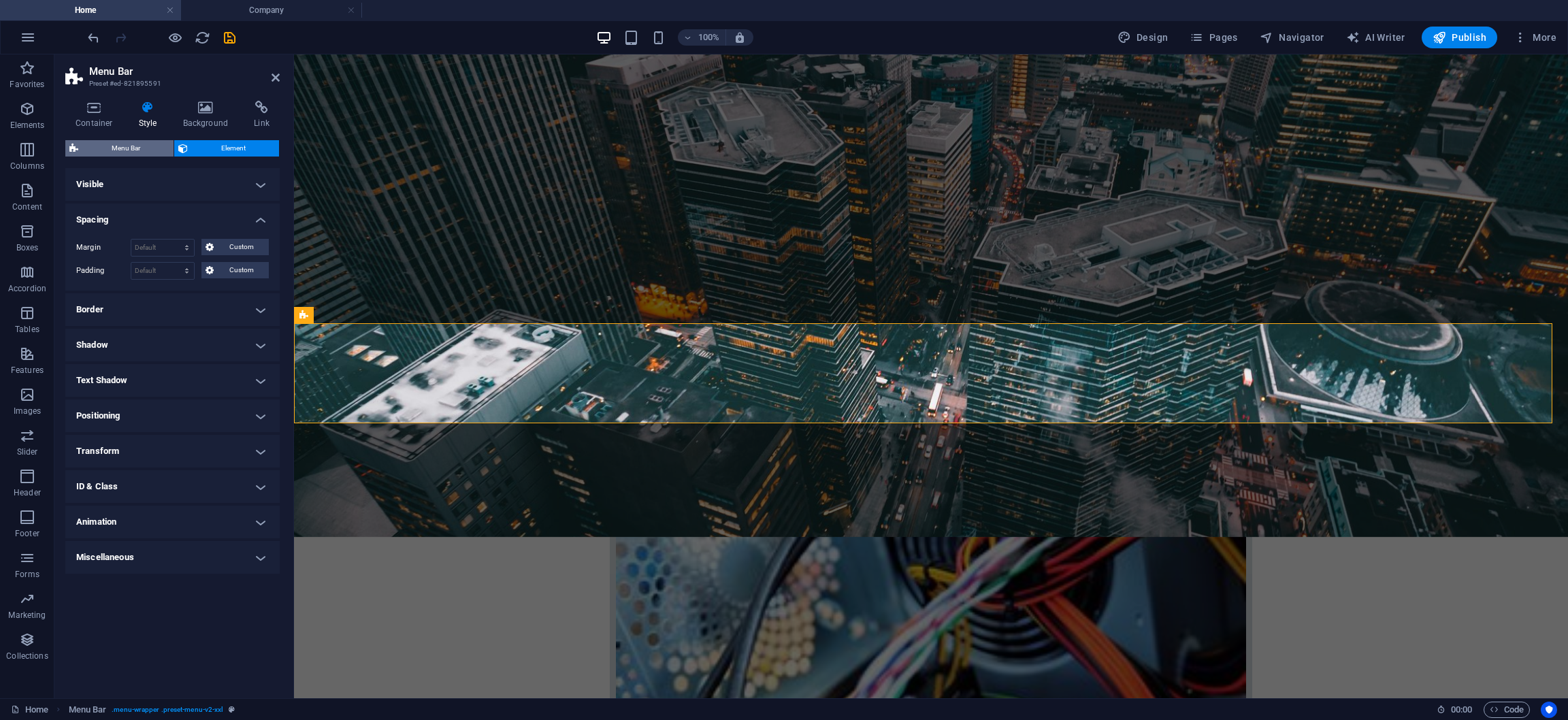 click on "Menu Bar" at bounding box center (126, 148) 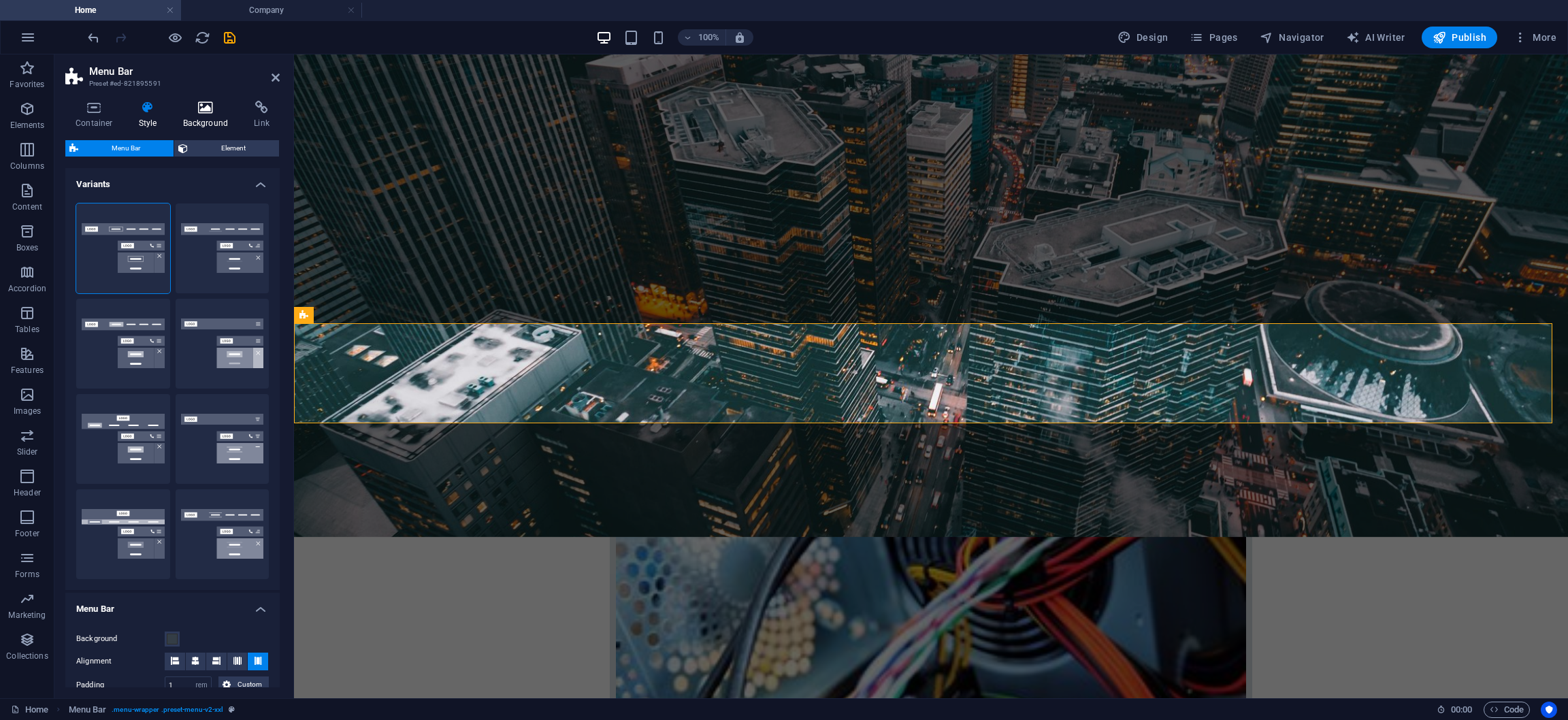 click on "Background" at bounding box center [208, 115] 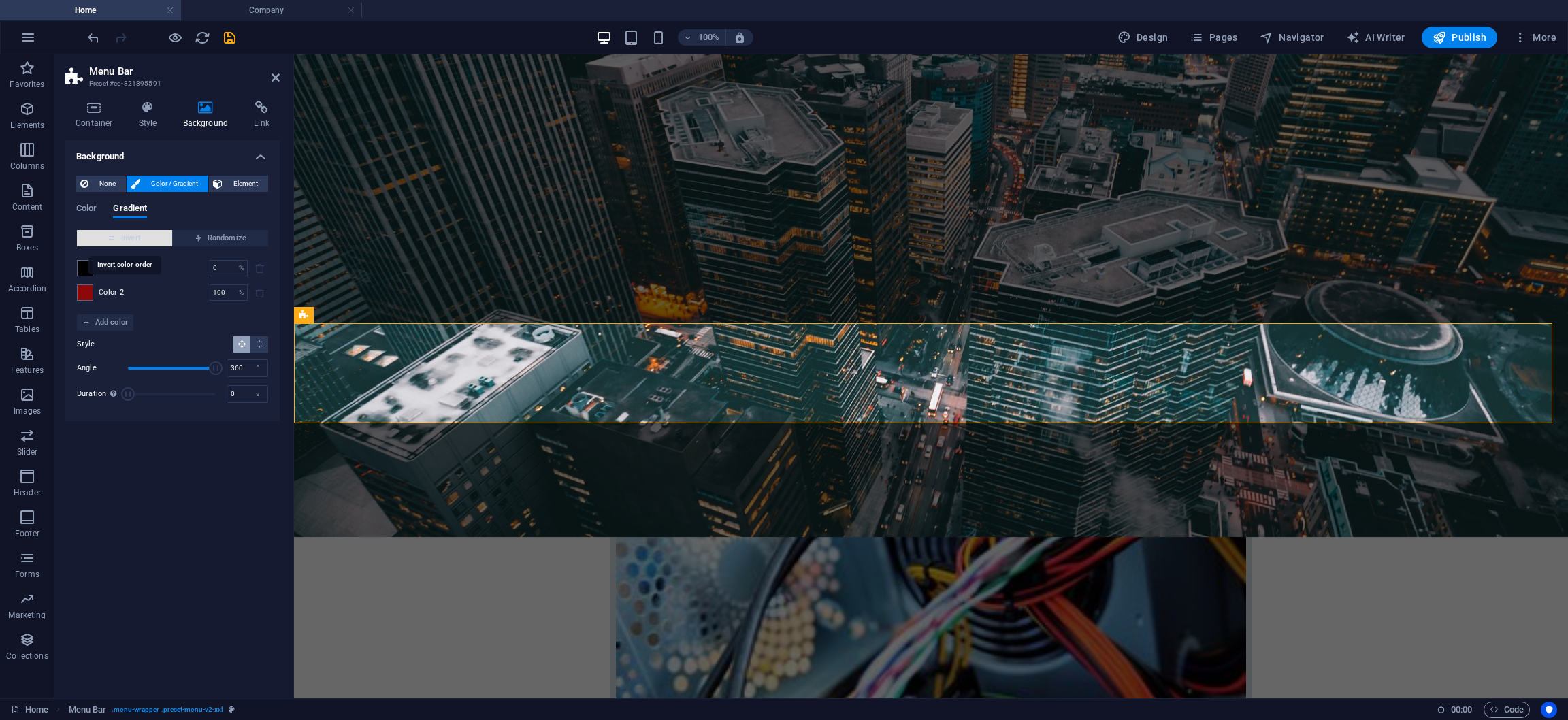 click on "Invert" at bounding box center (125, 238) 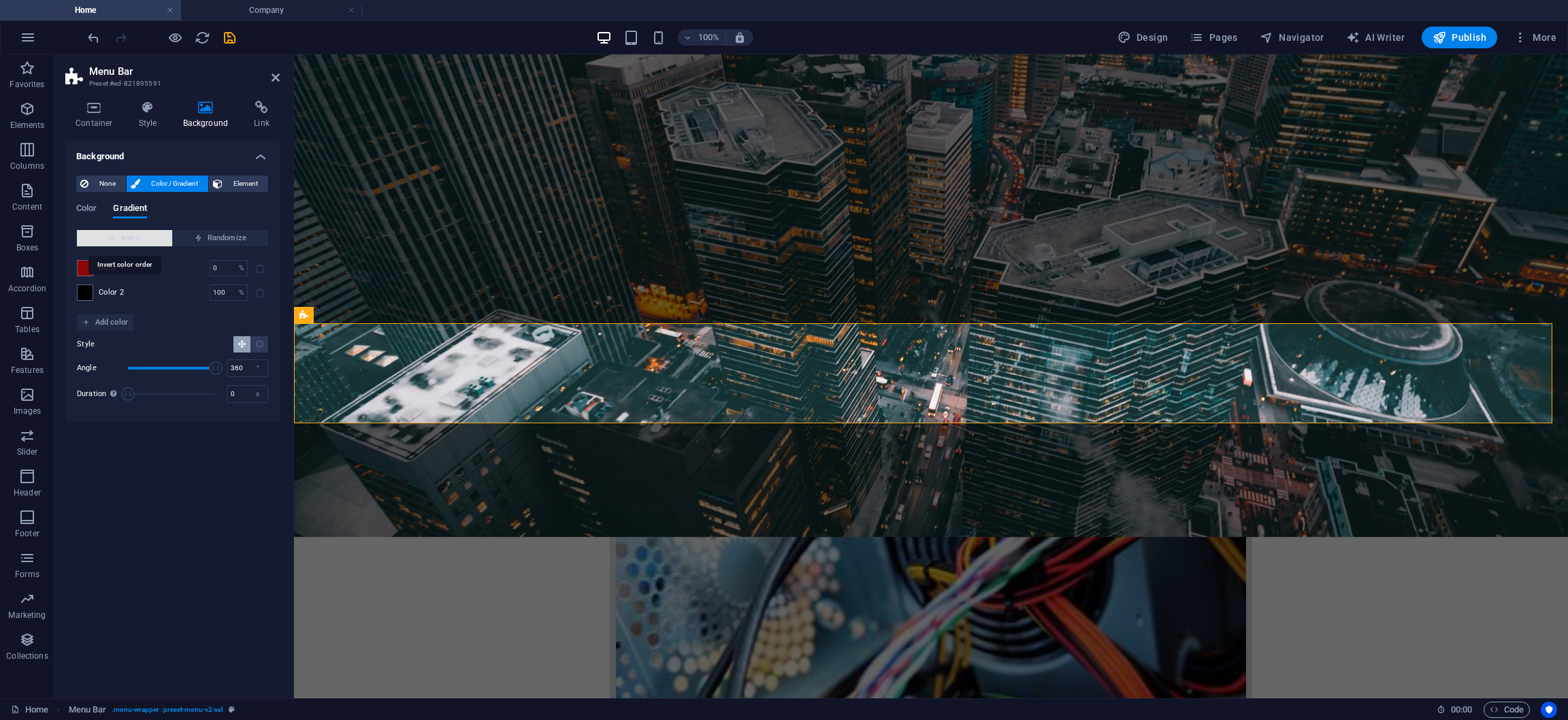 click on "Invert" at bounding box center (125, 238) 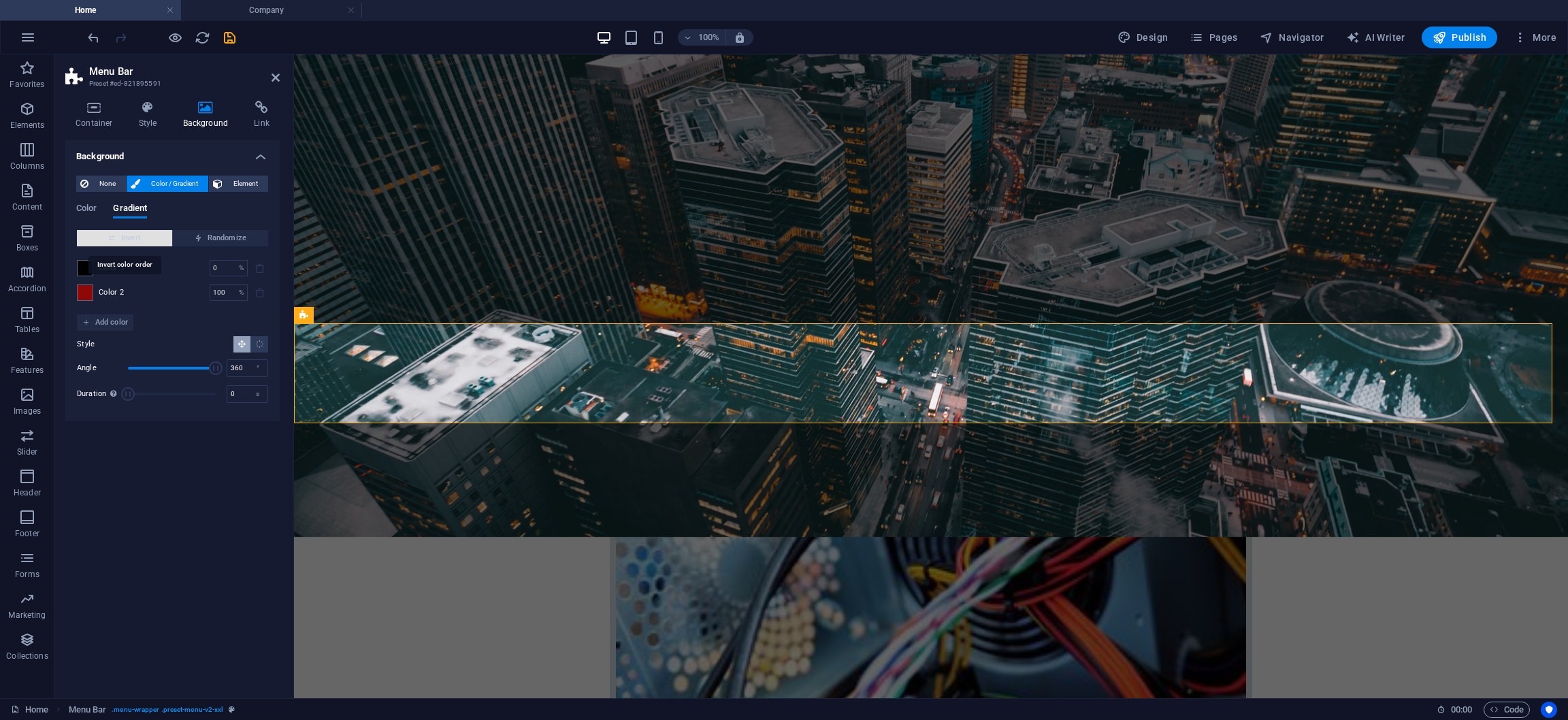 click on "Invert" at bounding box center [125, 238] 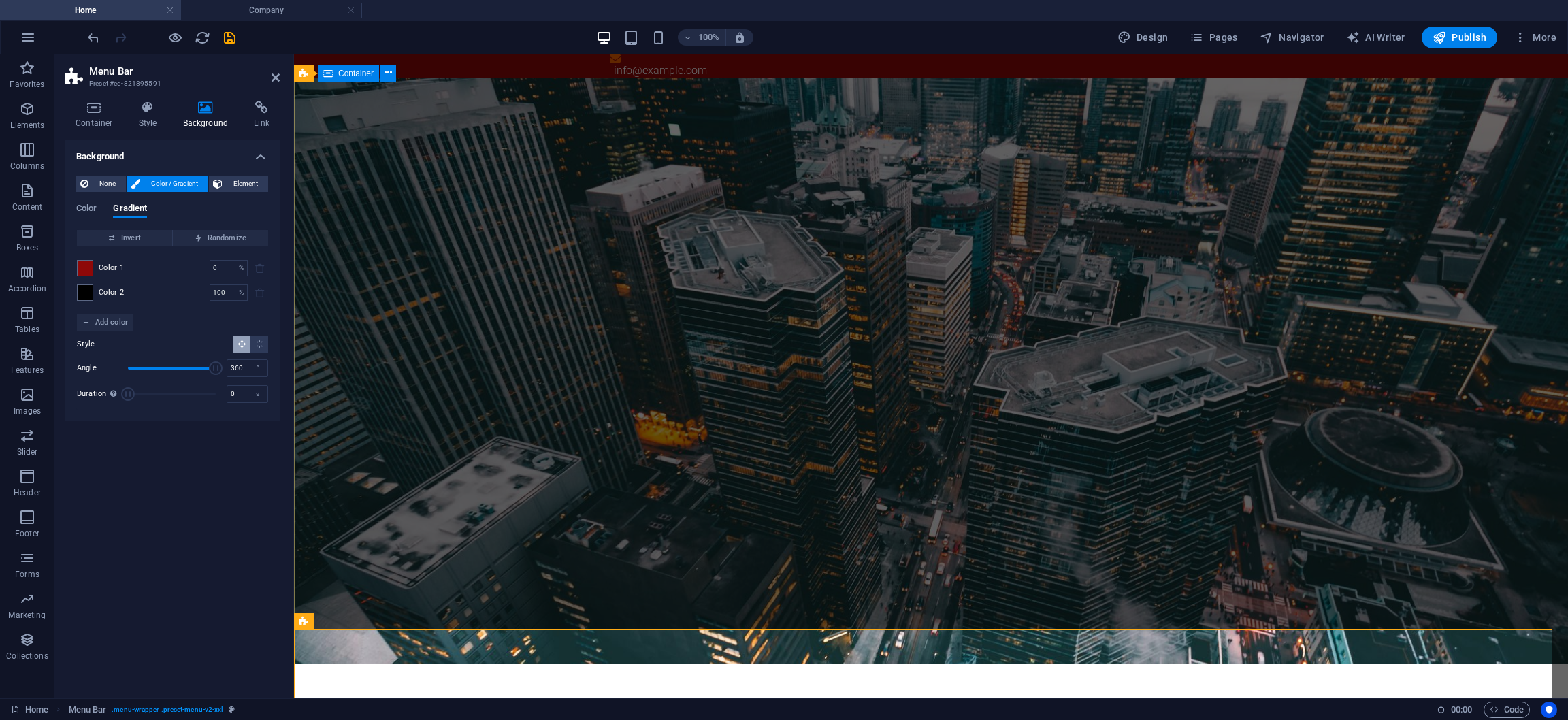 scroll, scrollTop: 204, scrollLeft: 0, axis: vertical 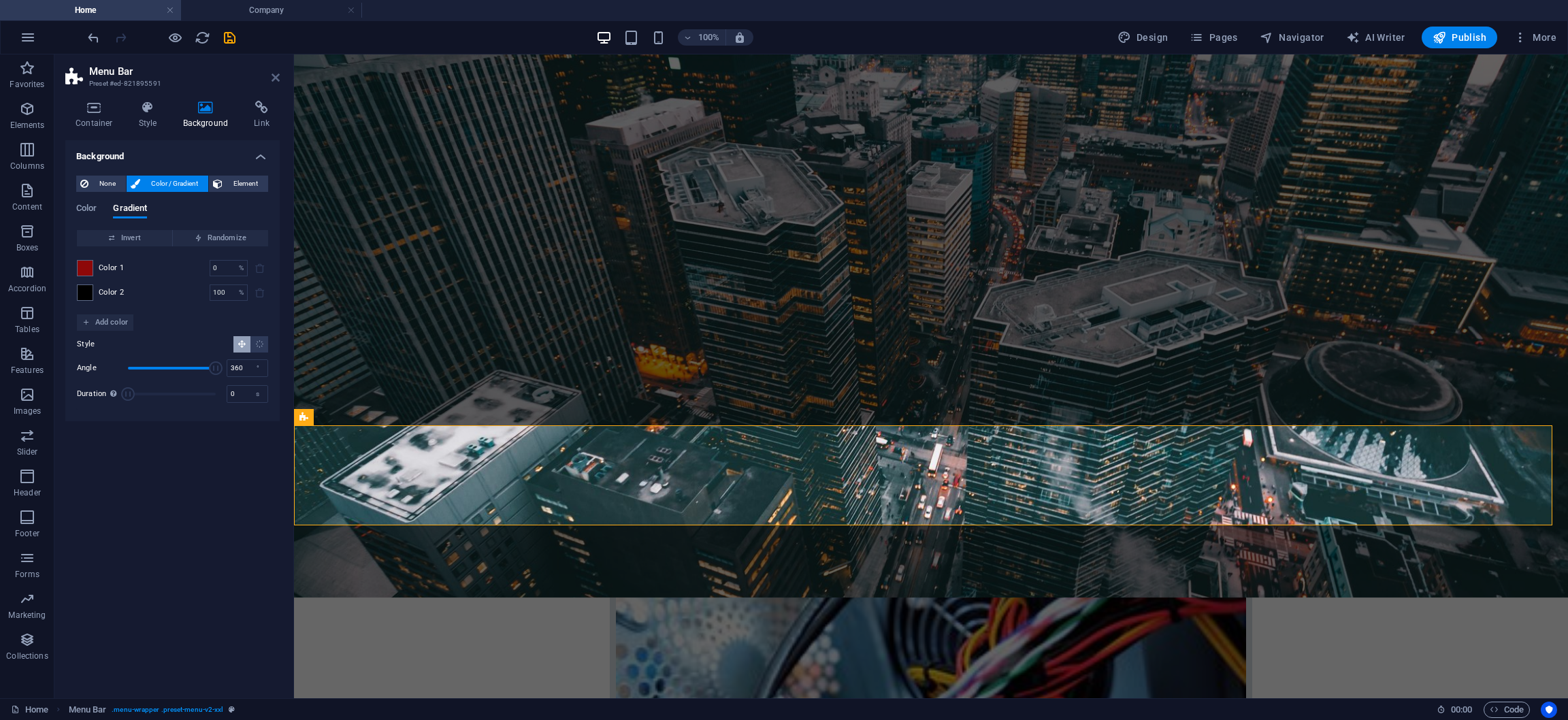 click at bounding box center (276, 78) 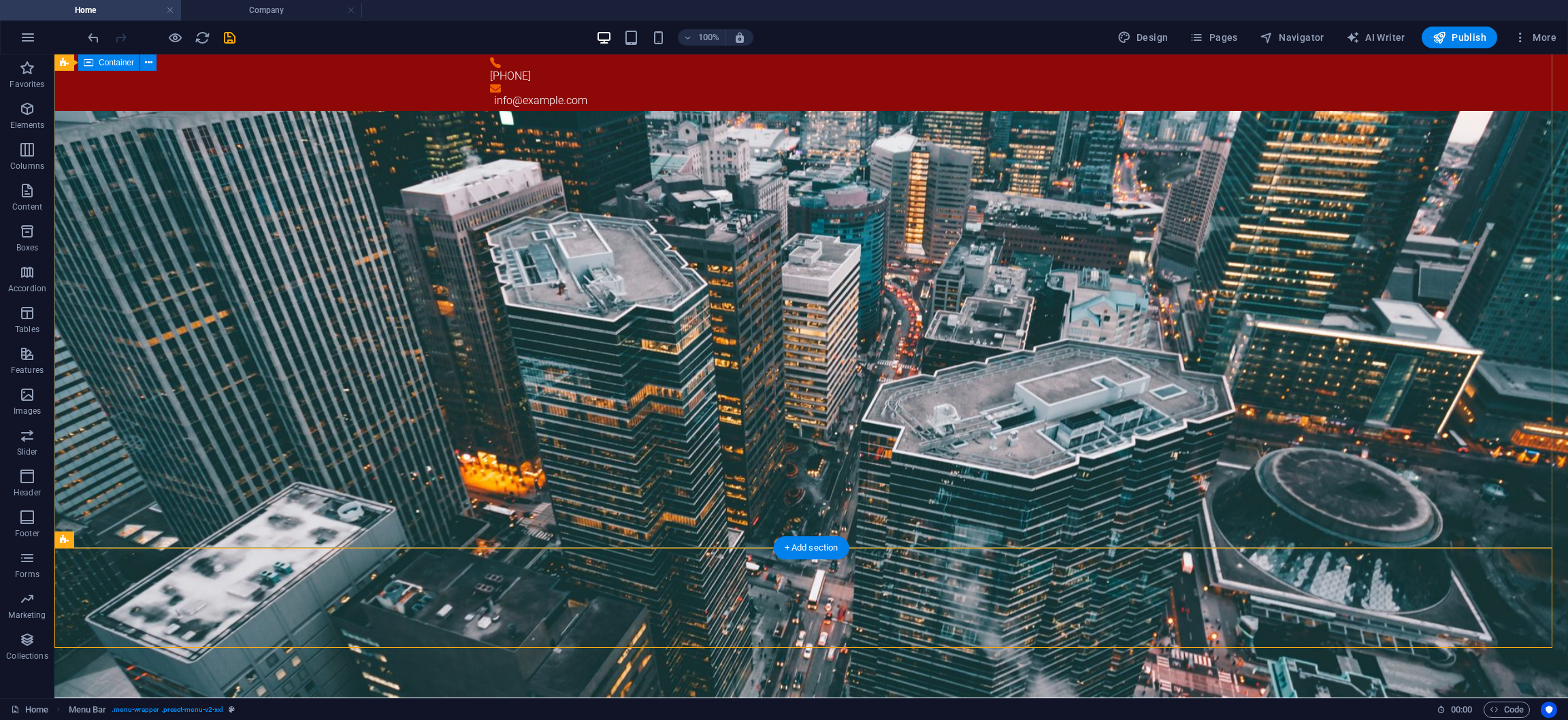 scroll, scrollTop: 0, scrollLeft: 0, axis: both 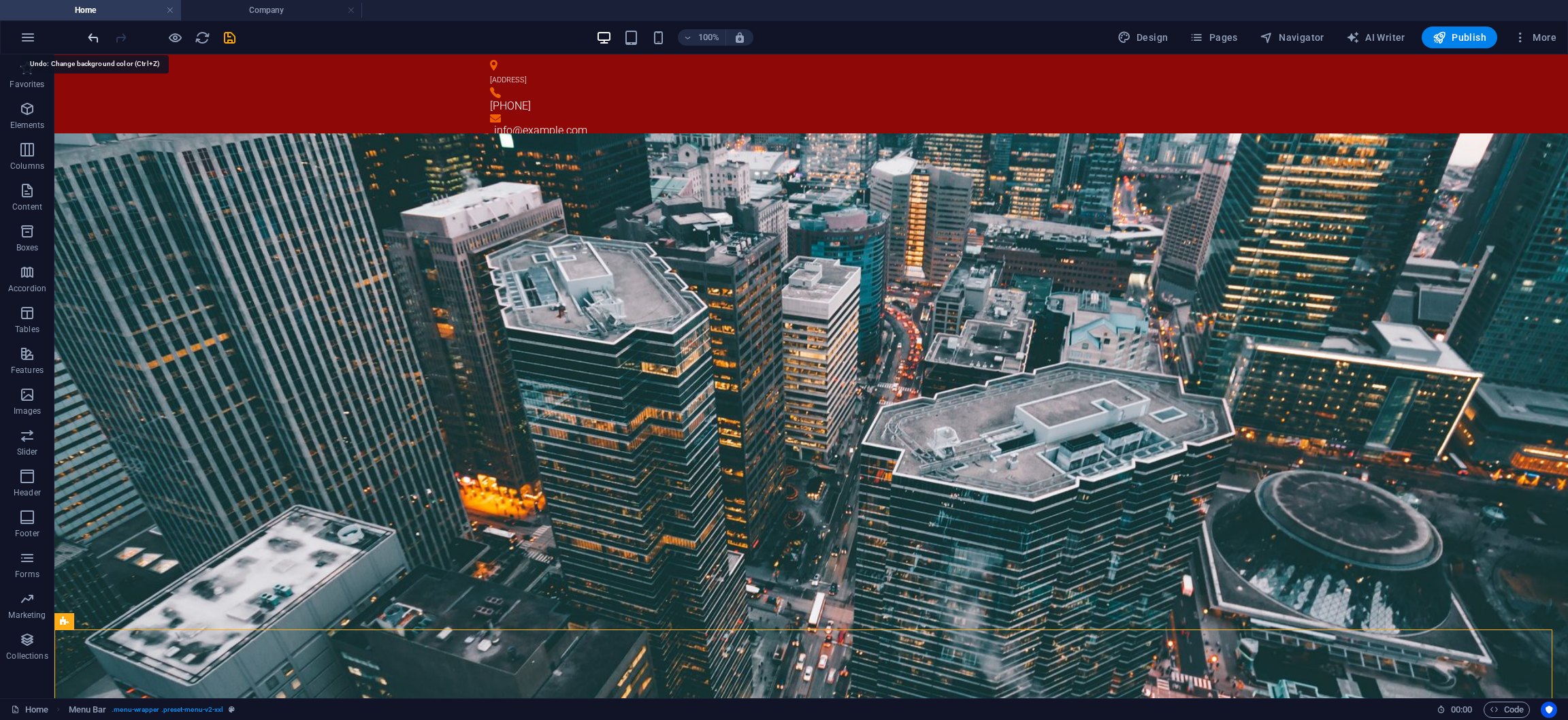 click at bounding box center [93, 37] 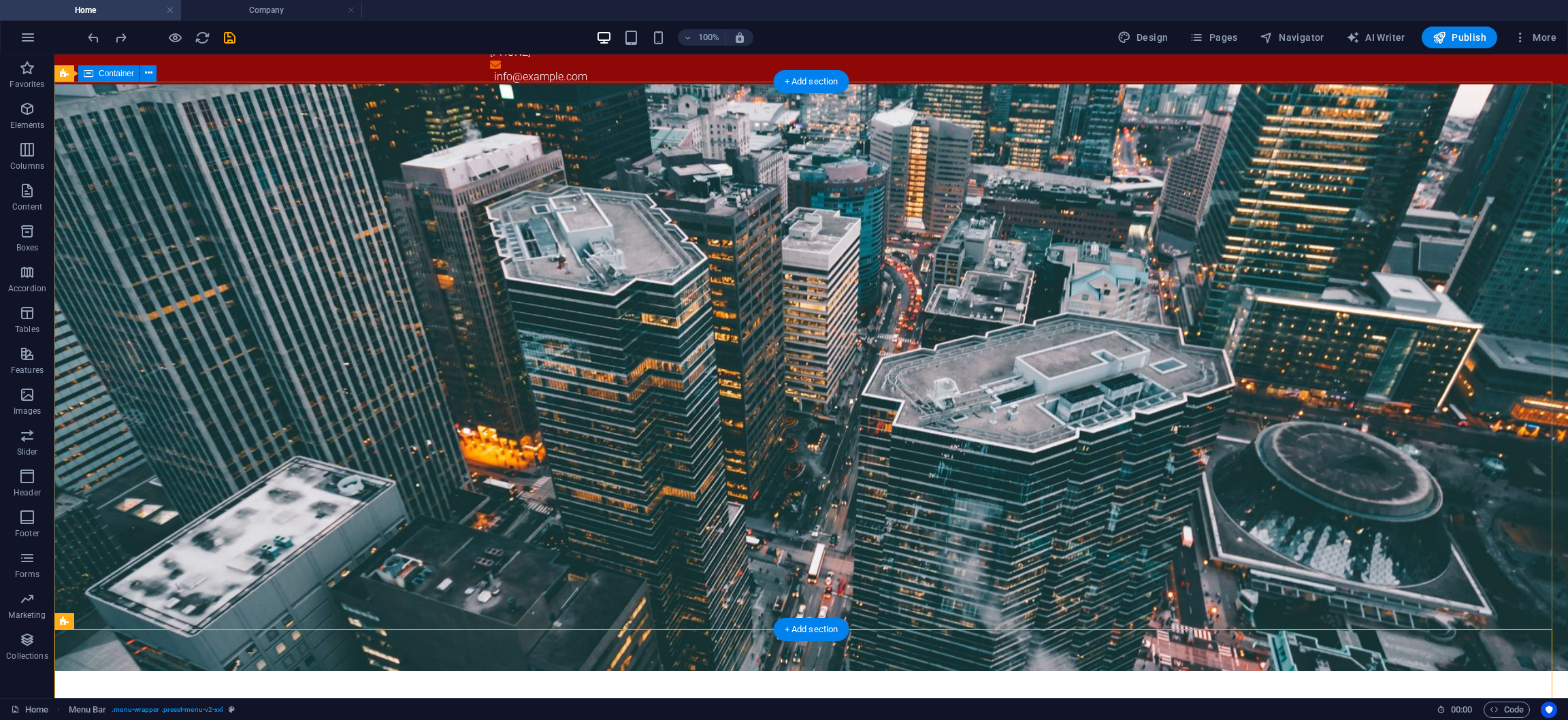 scroll, scrollTop: 306, scrollLeft: 0, axis: vertical 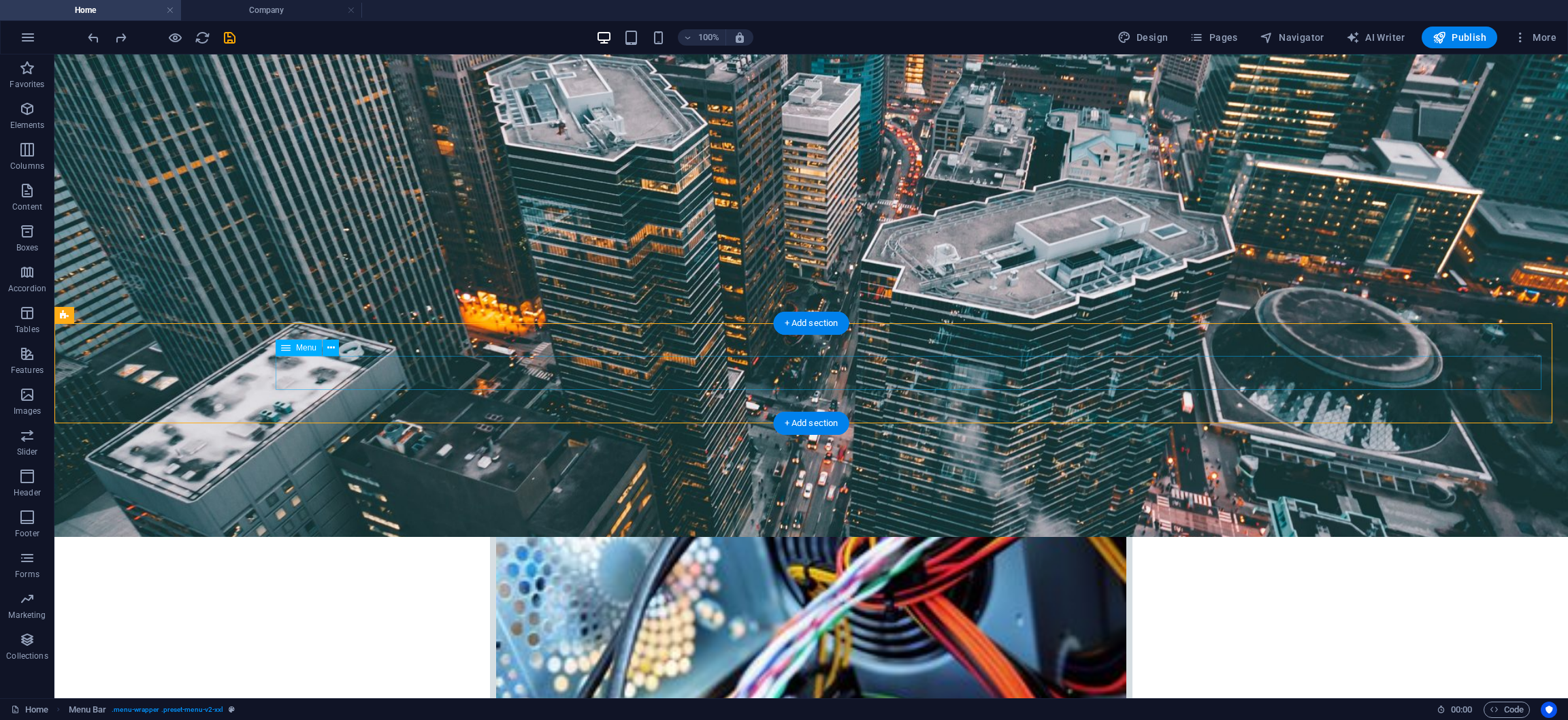 click on "Home Company IT Support Jobs & Career Contact" at bounding box center [811, 1971] 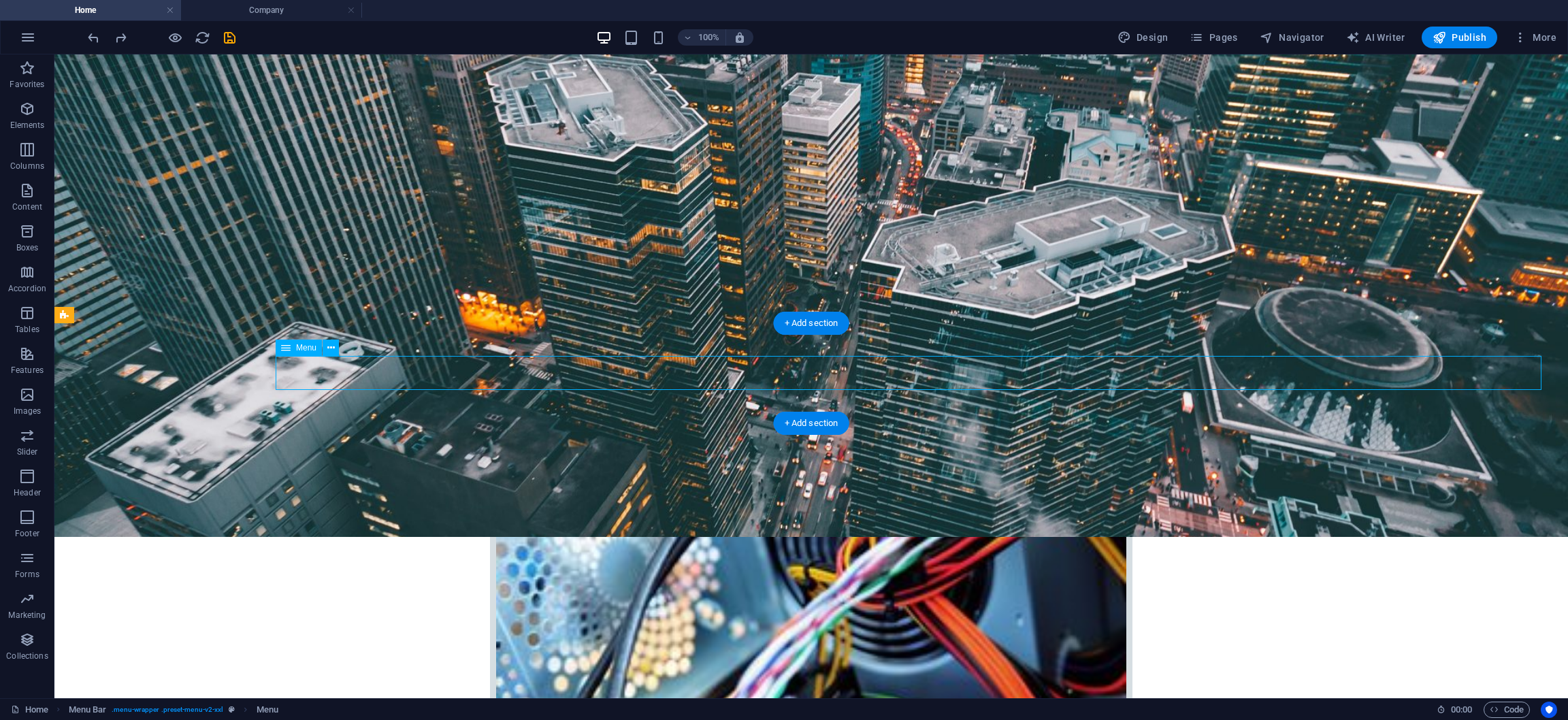 click on "Home Company IT Support Jobs & Career Contact" at bounding box center (811, 1971) 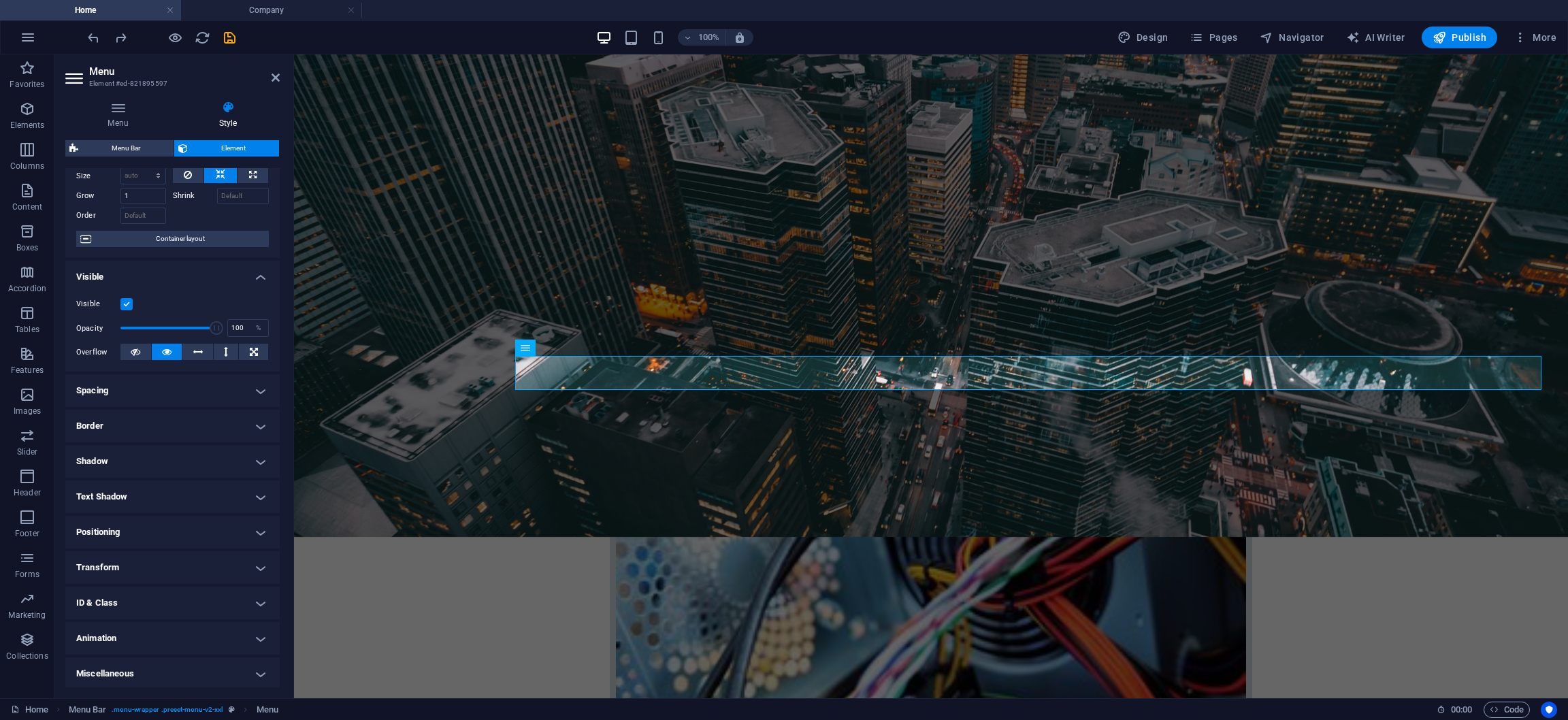 scroll, scrollTop: 55, scrollLeft: 0, axis: vertical 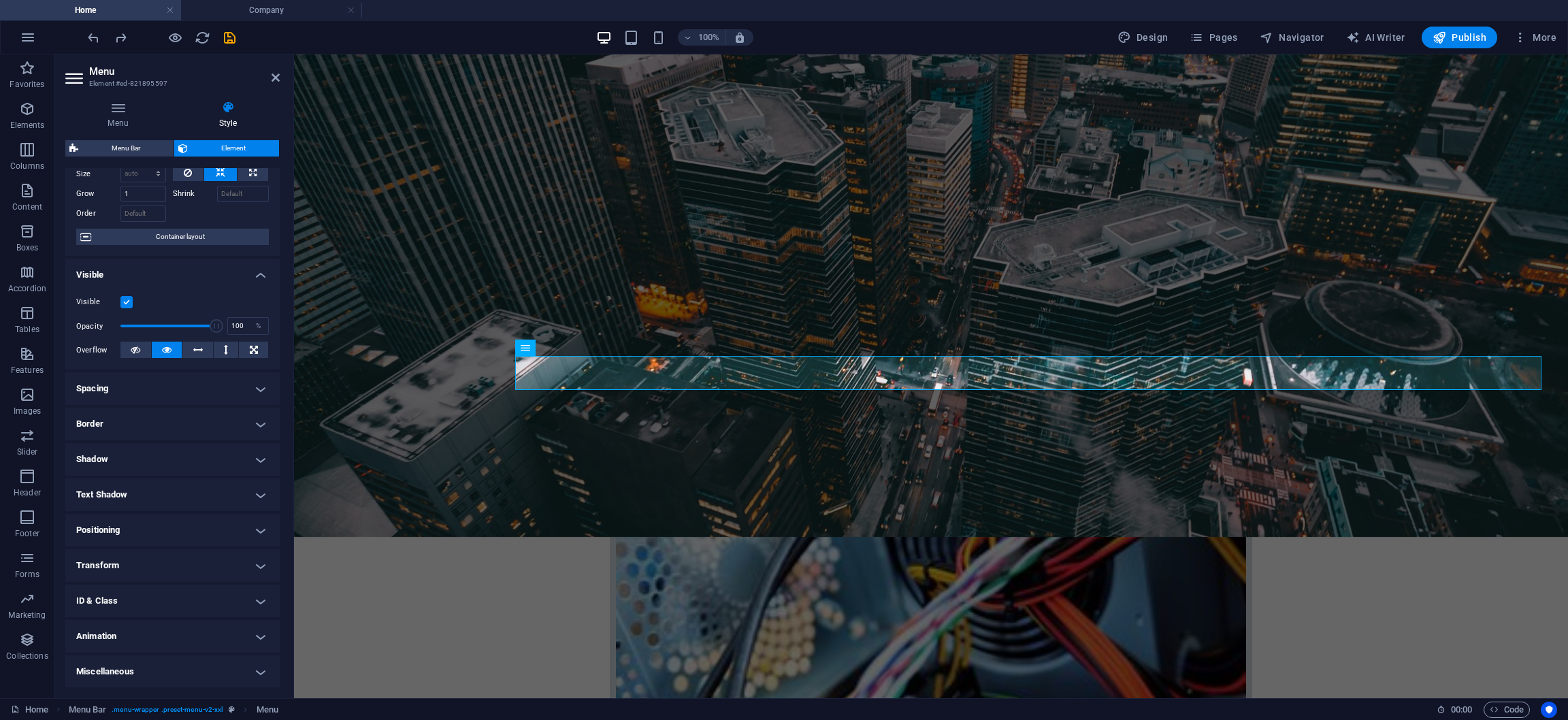 click on "Border" at bounding box center [172, 424] 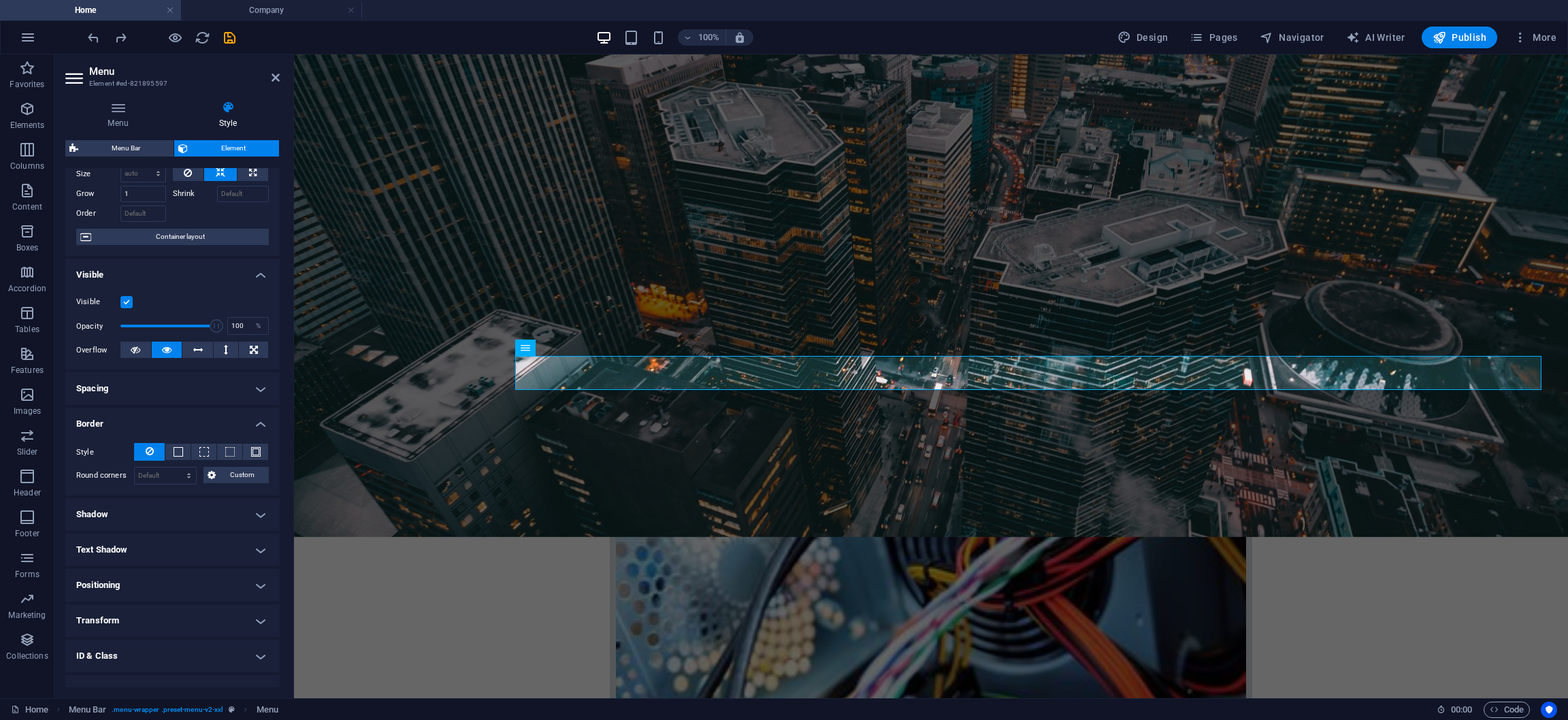 click on "Spacing" at bounding box center [172, 389] 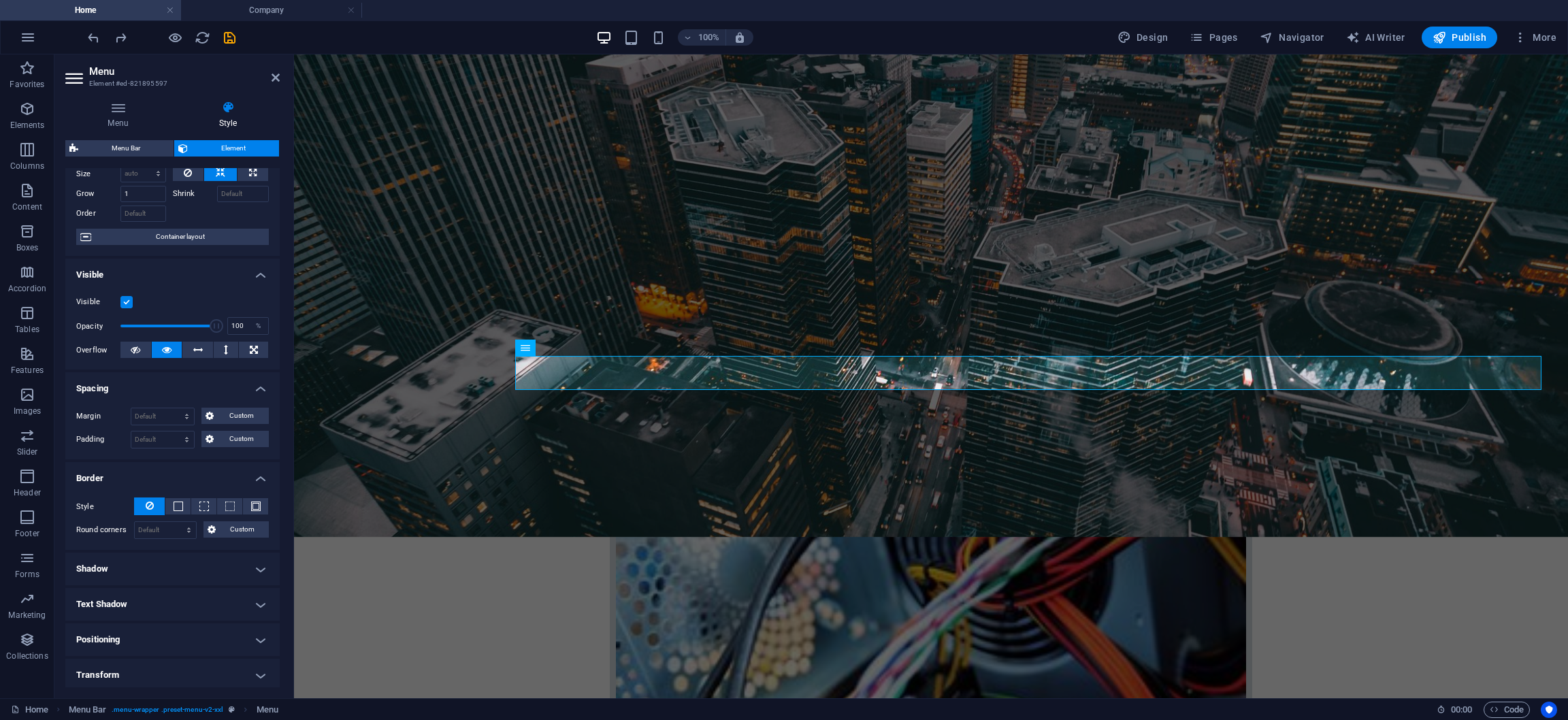click on "Spacing" at bounding box center [172, 384] 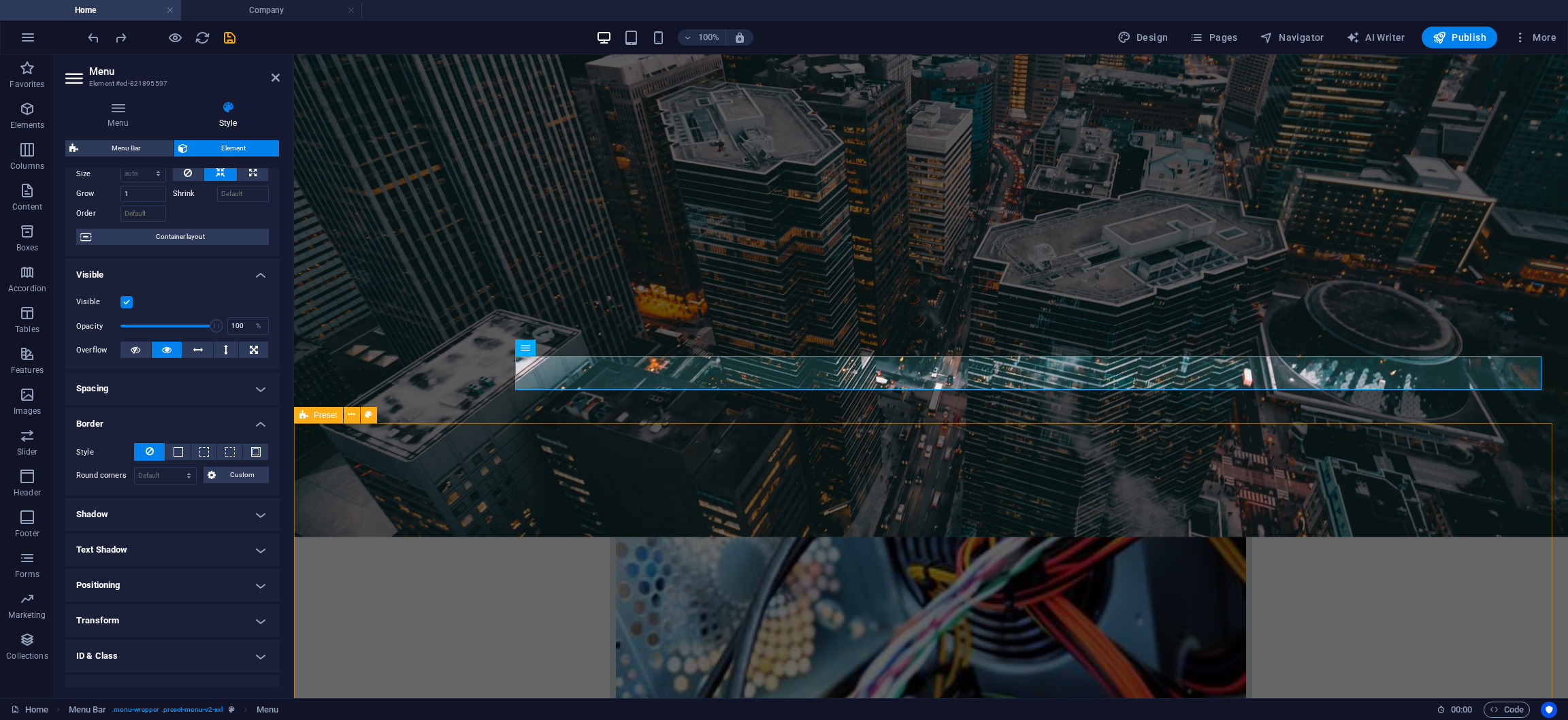 click on "About us Lorem ipsum dolor sit amet, consectetur adipisicing elit. Libero, assumenda, dolore, cum vel modi asperiores consequatur suscipit quidem ducimus eveniet iure expedita consectetur odio voluptatum similique fugit voluptates rem accusamus quae quas dolorem tenetur facere tempora maiores adipisci reiciendis accusantium voluptatibus id voluptate tempore dolor harum nisi amet! Nobis, eaque.Lorem ipsum dolor sit amet, consectetur adipisicing elit. Libero, assumenda, dolore, cum vel modi asperiores consequatur suscipit quidem ducimus eveniet iure expedita consectetur odio voluptatum similique fugit voluptates rem accusamus quae quas dolorem tenetur facere tempora maiores adipisci reiciendis accusantium voluptatibus id voluptate tempore dolor harum nisi amet! Nobis, eaque." at bounding box center [931, 2138] 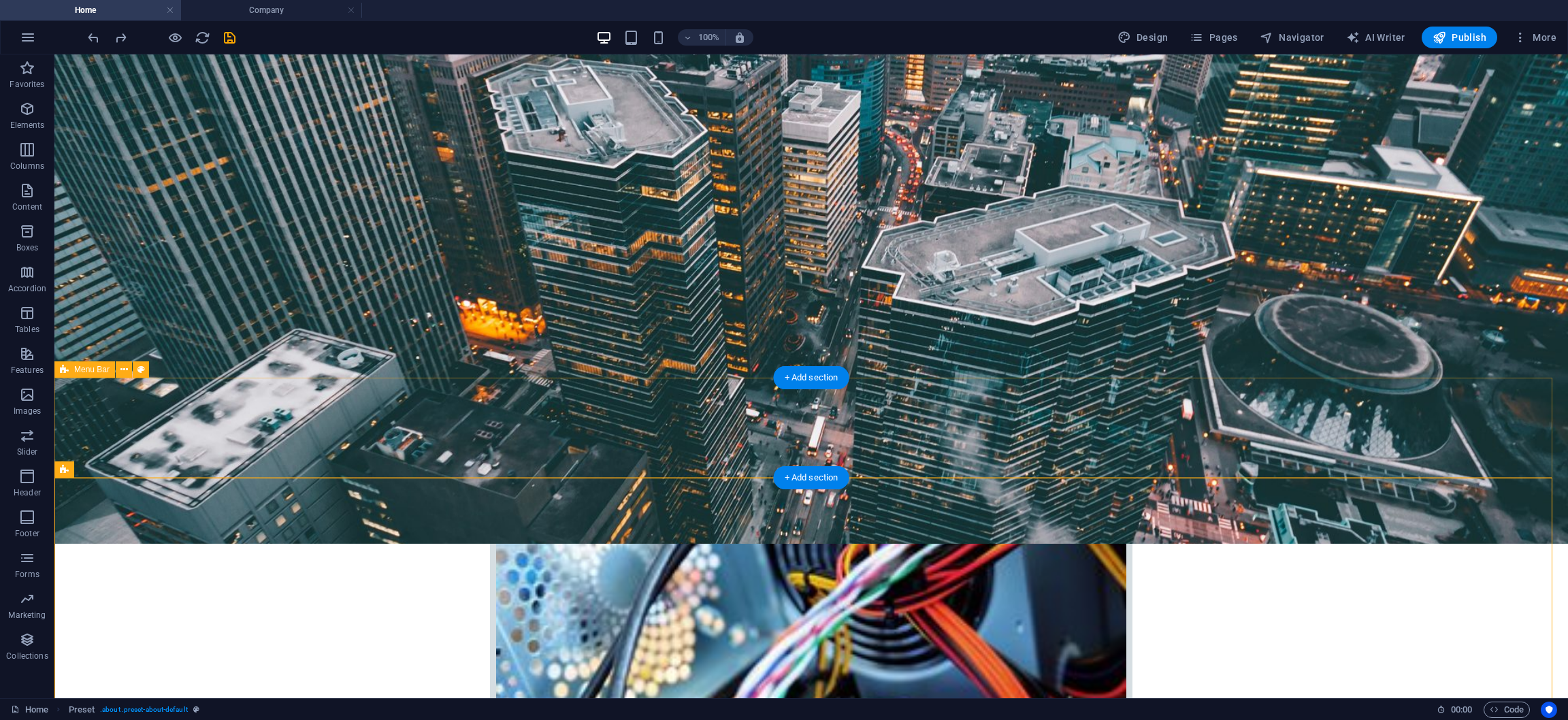 scroll, scrollTop: 306, scrollLeft: 0, axis: vertical 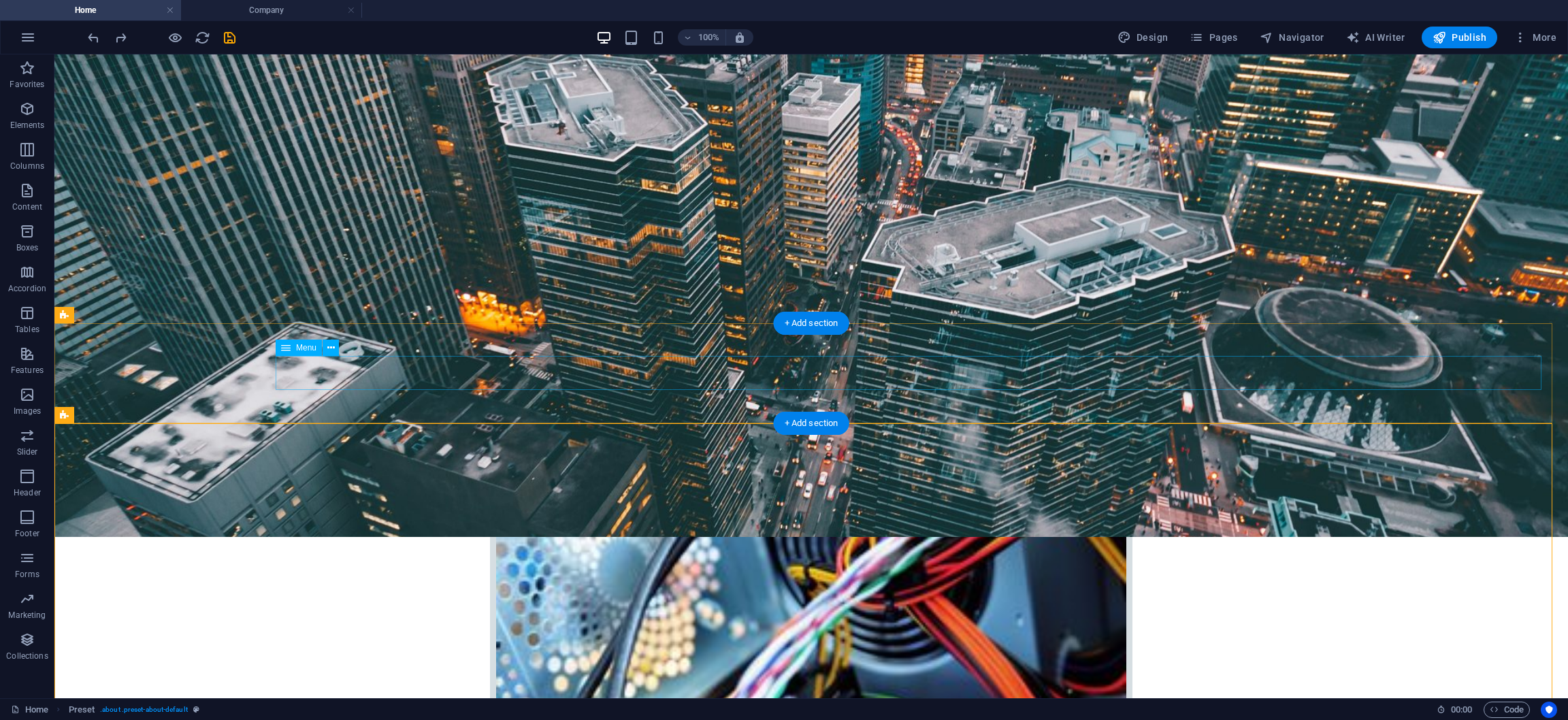 click on "Home Company IT Support Jobs & Career Contact" at bounding box center (811, 1971) 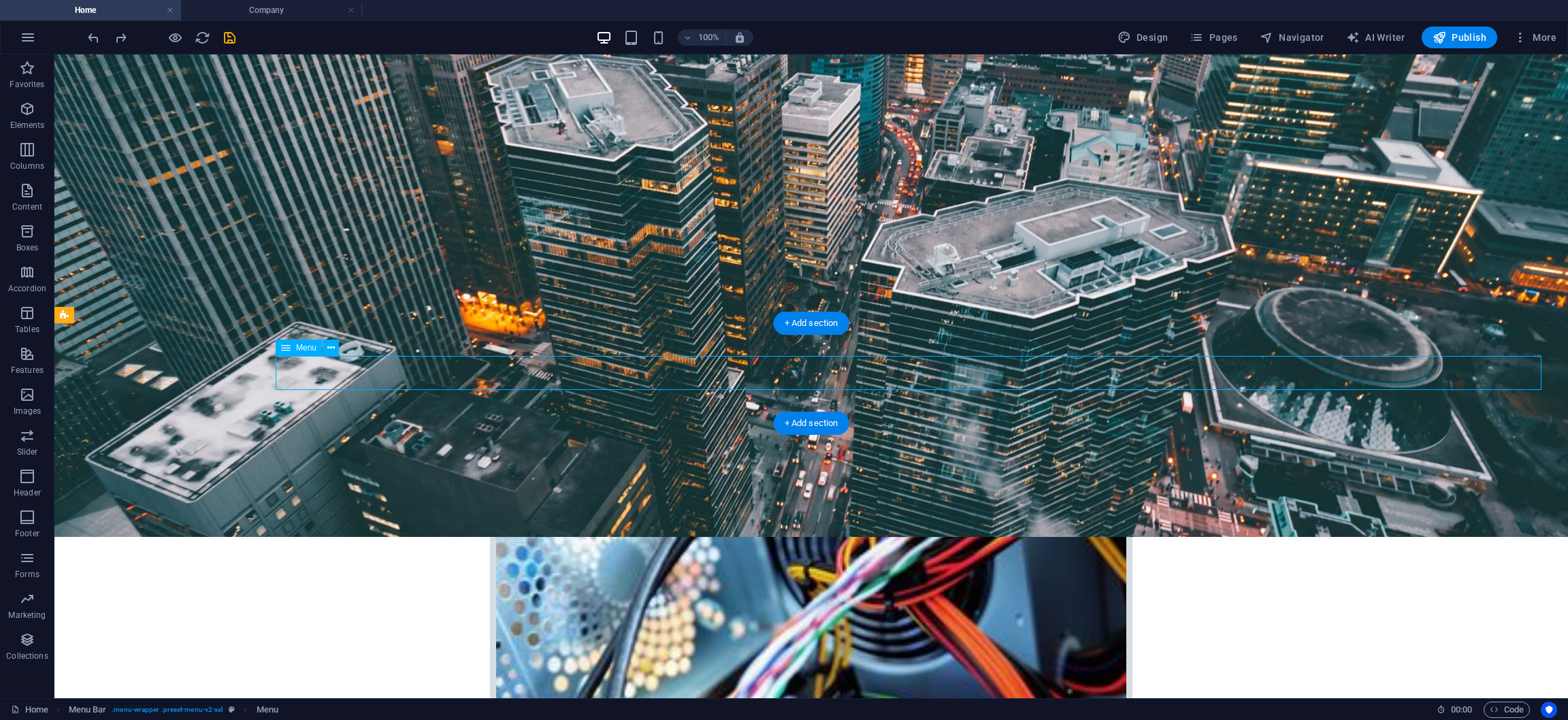 click on "Home Company IT Support Jobs & Career Contact" at bounding box center [811, 1971] 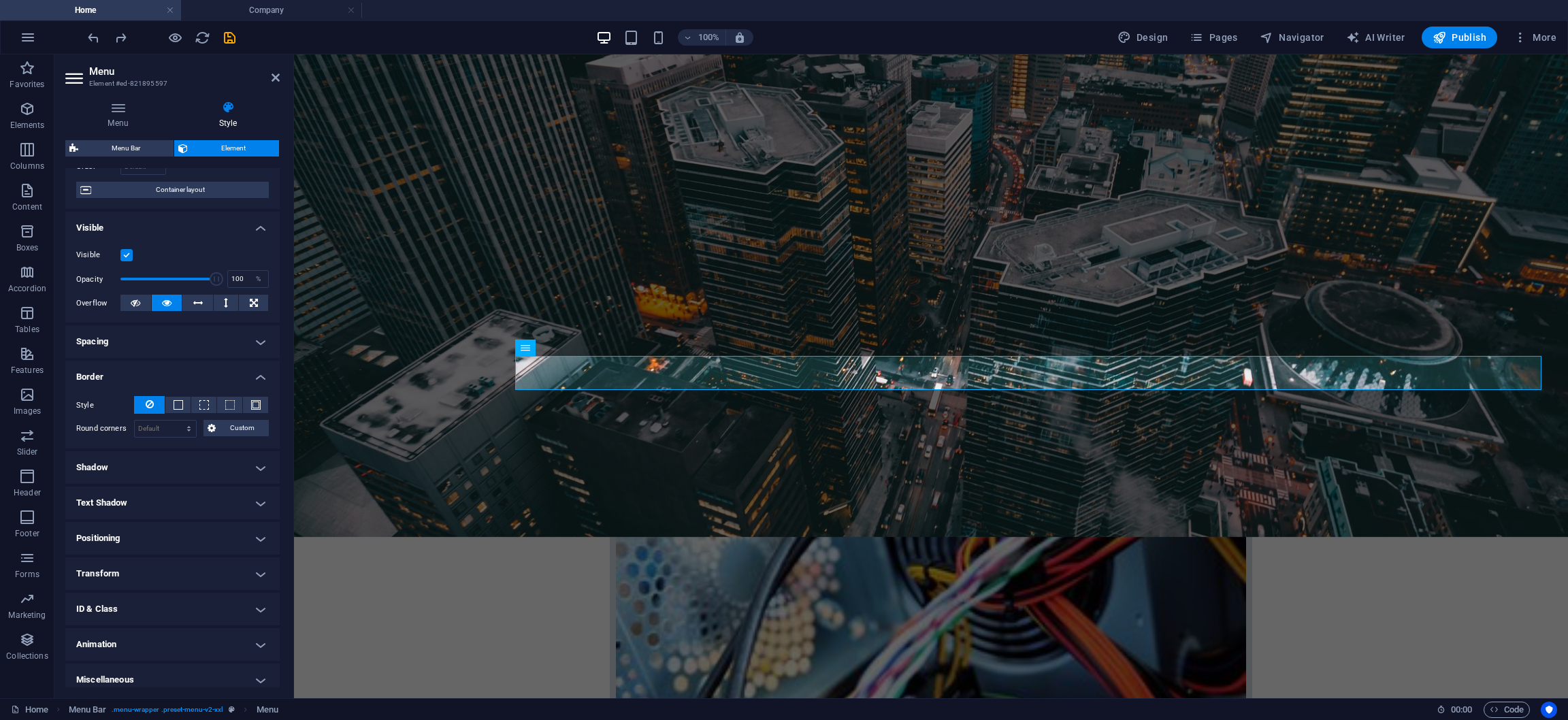 scroll, scrollTop: 110, scrollLeft: 0, axis: vertical 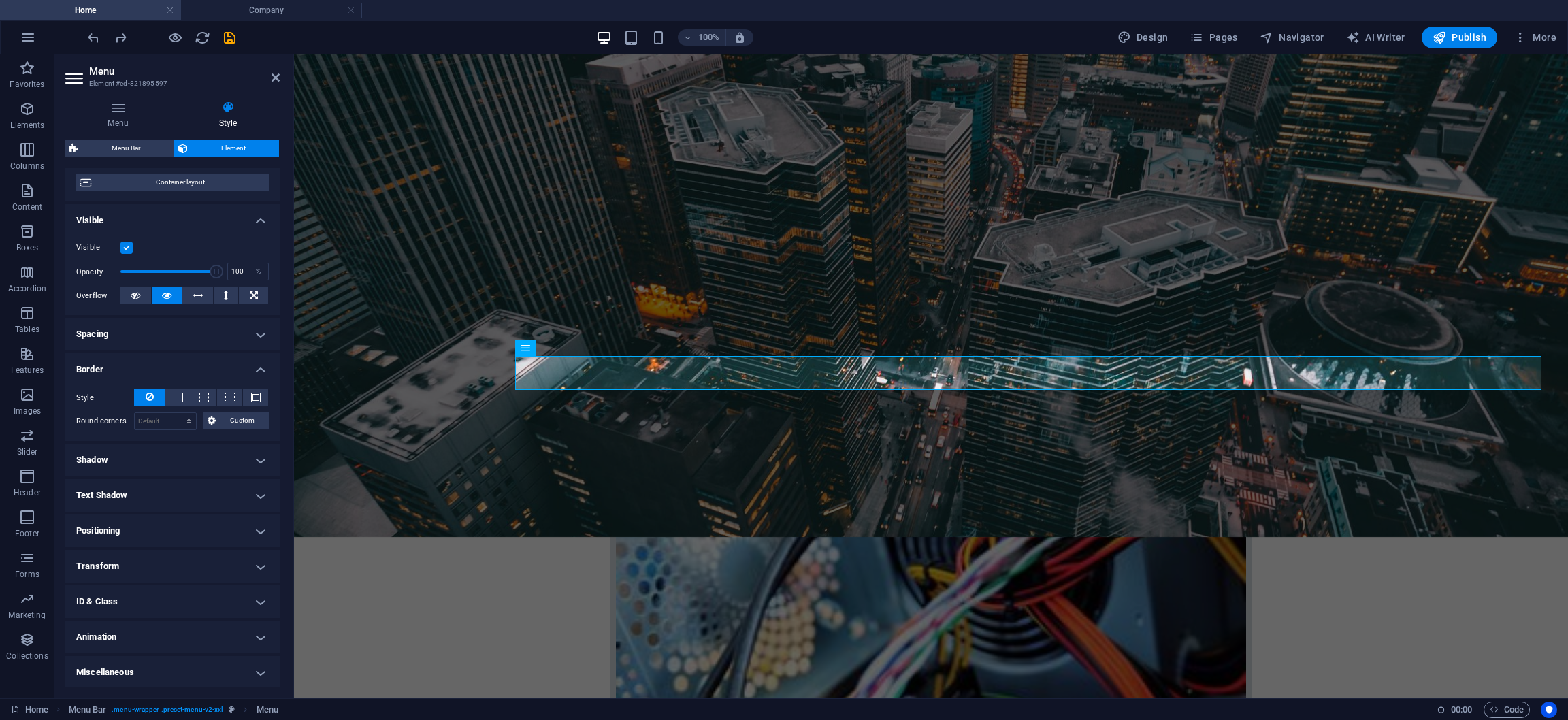 click on "Shadow" at bounding box center [172, 460] 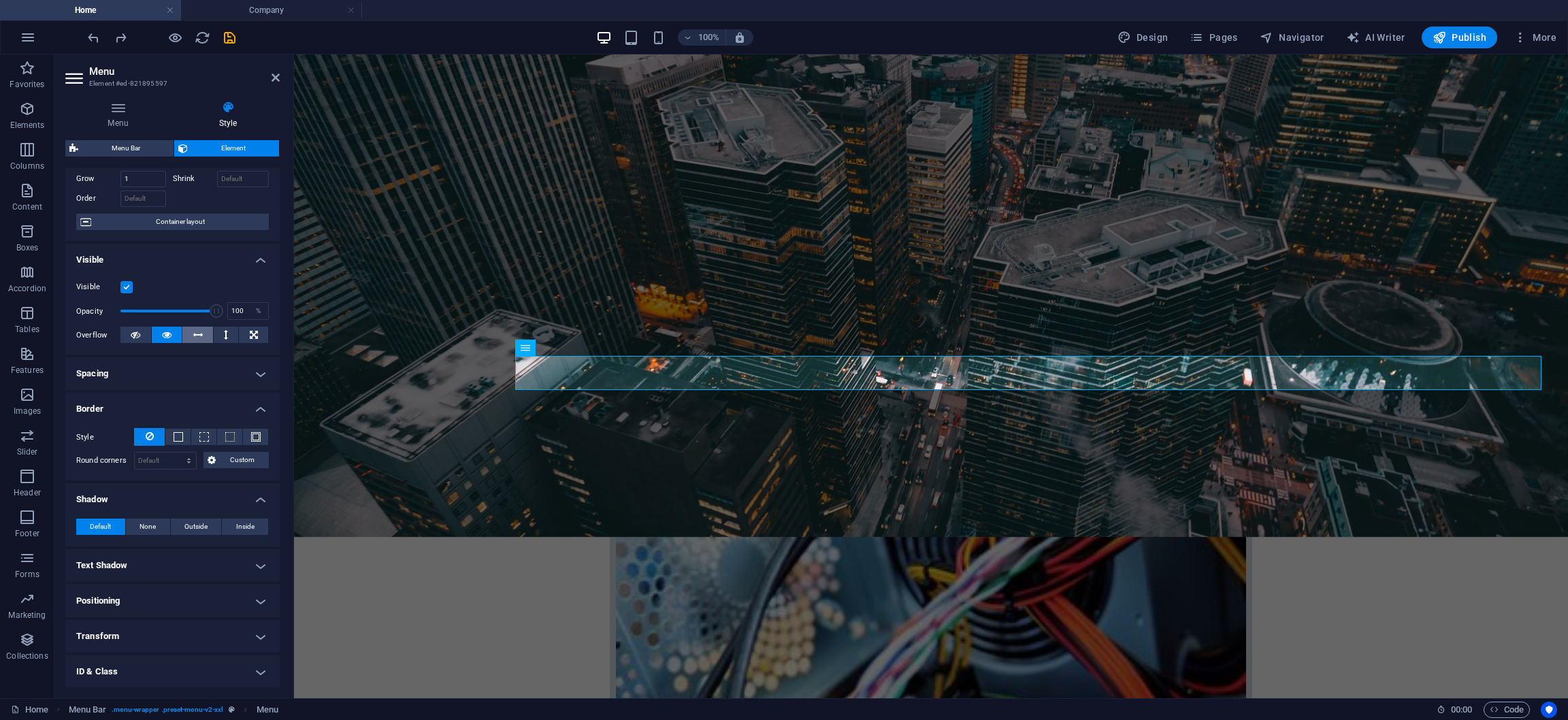 scroll, scrollTop: 0, scrollLeft: 0, axis: both 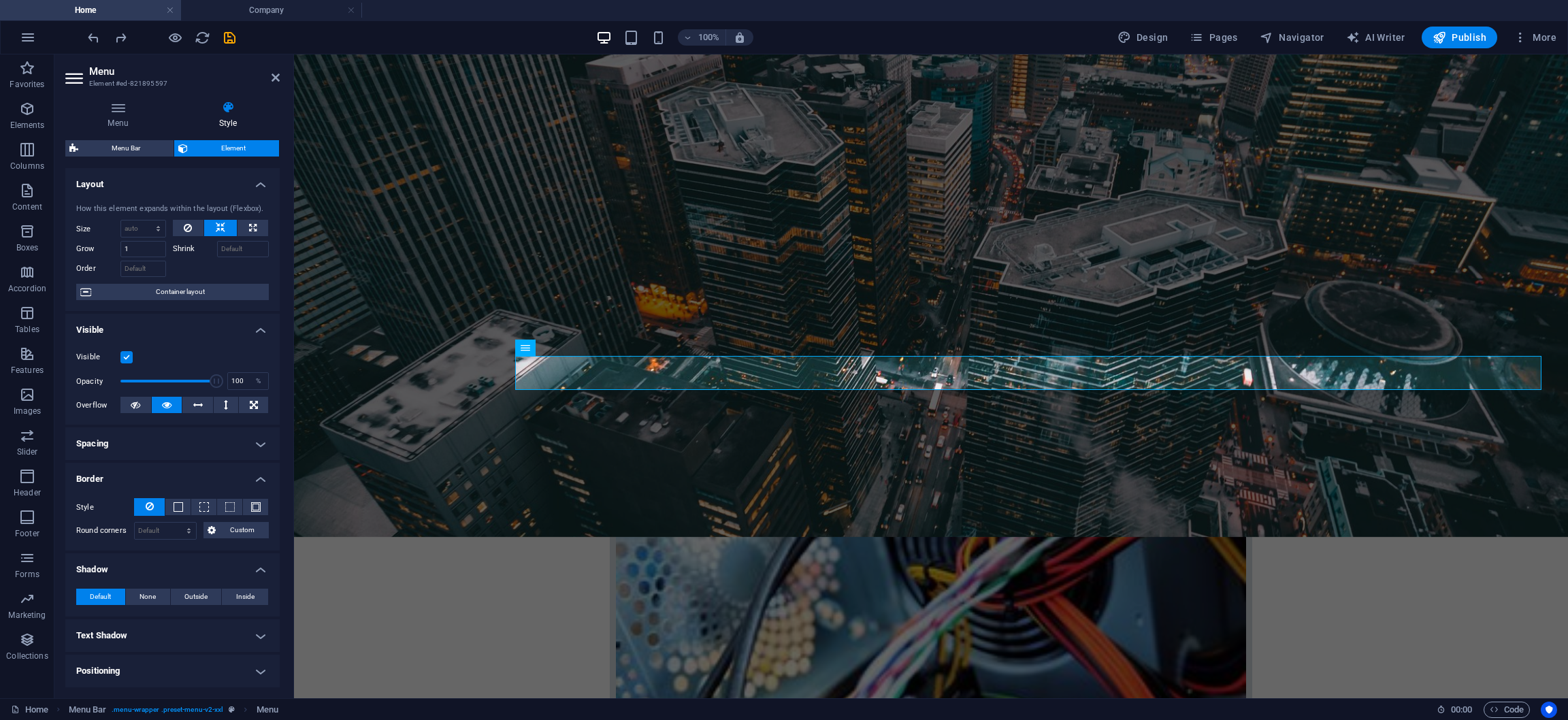 click on "Layout" at bounding box center (172, 180) 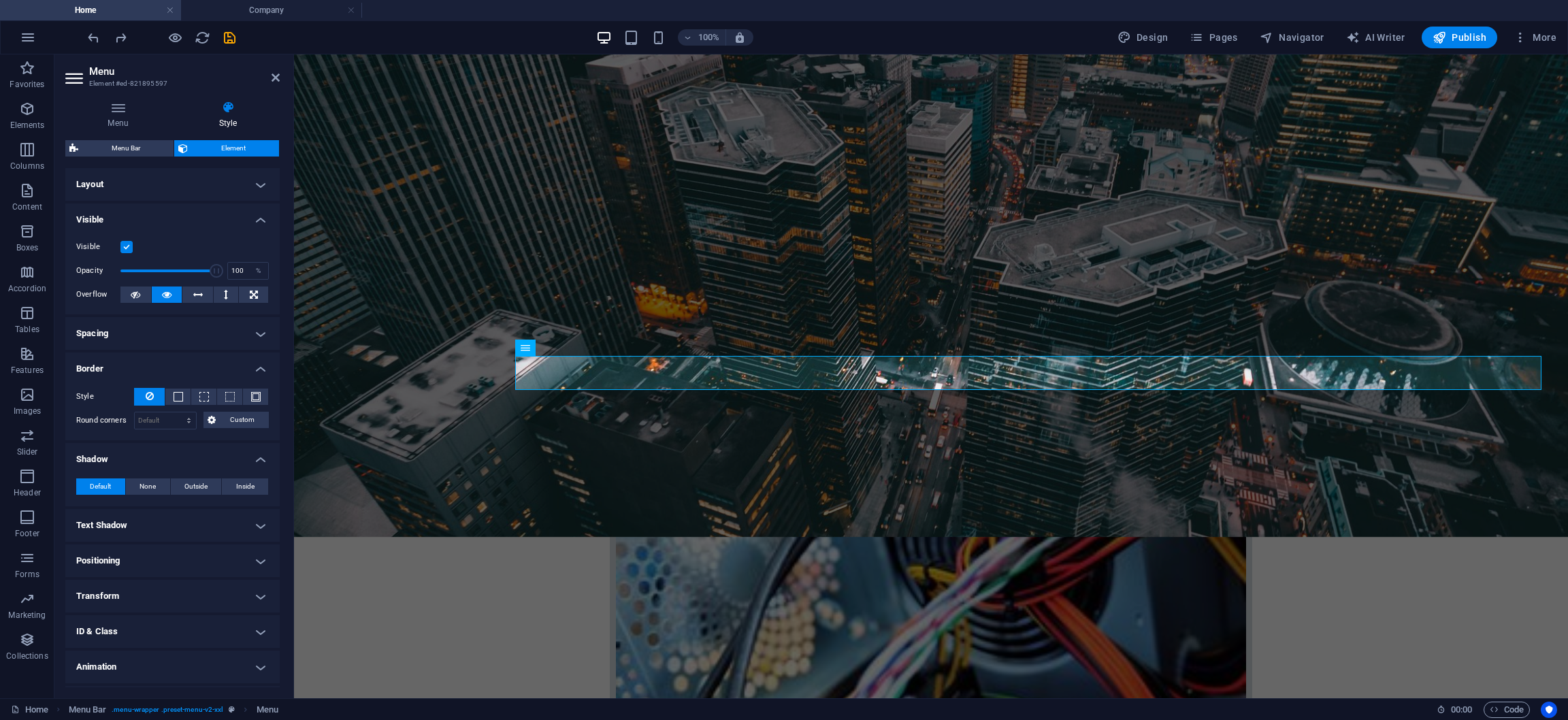 click on "Visible" at bounding box center [172, 216] 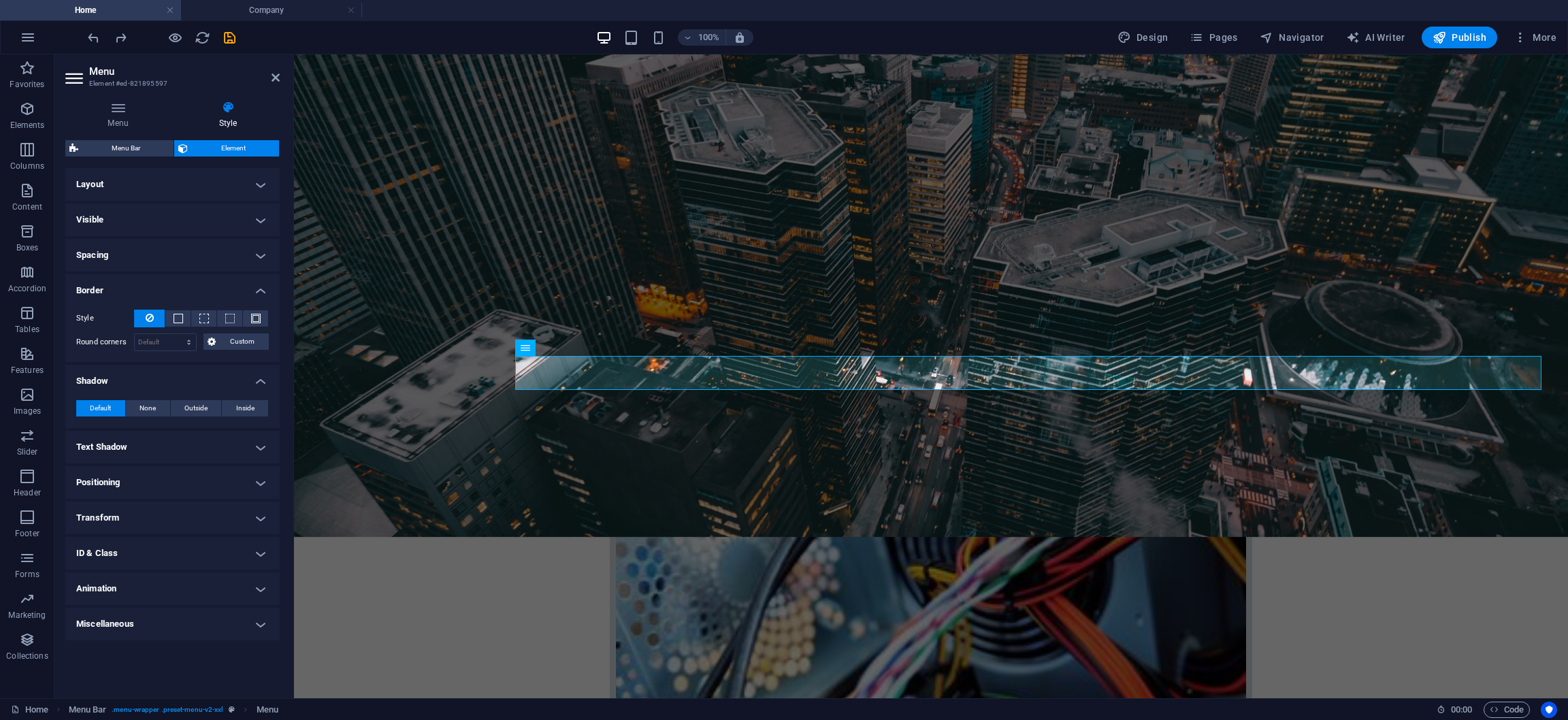 click on "Shadow" at bounding box center [172, 377] 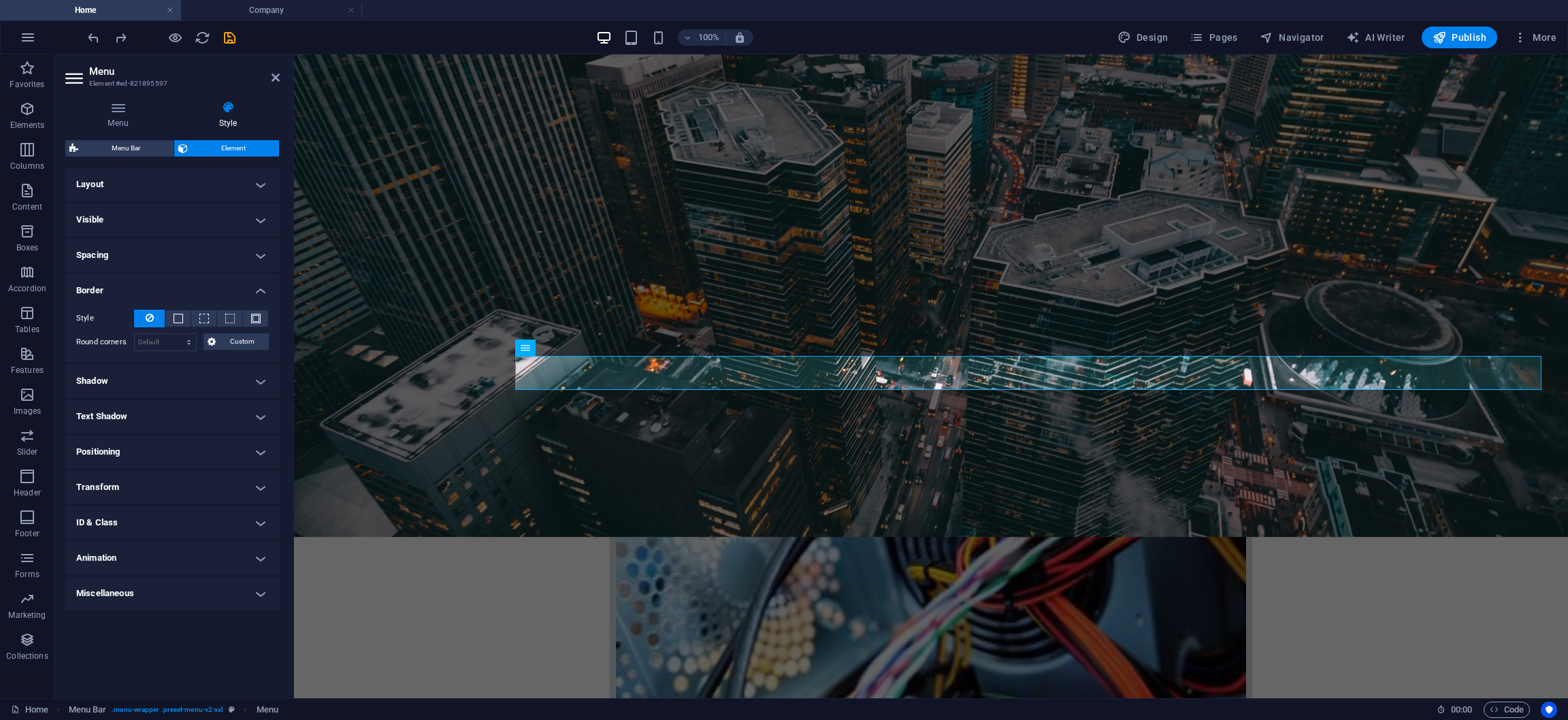 click on "Border" at bounding box center (172, 287) 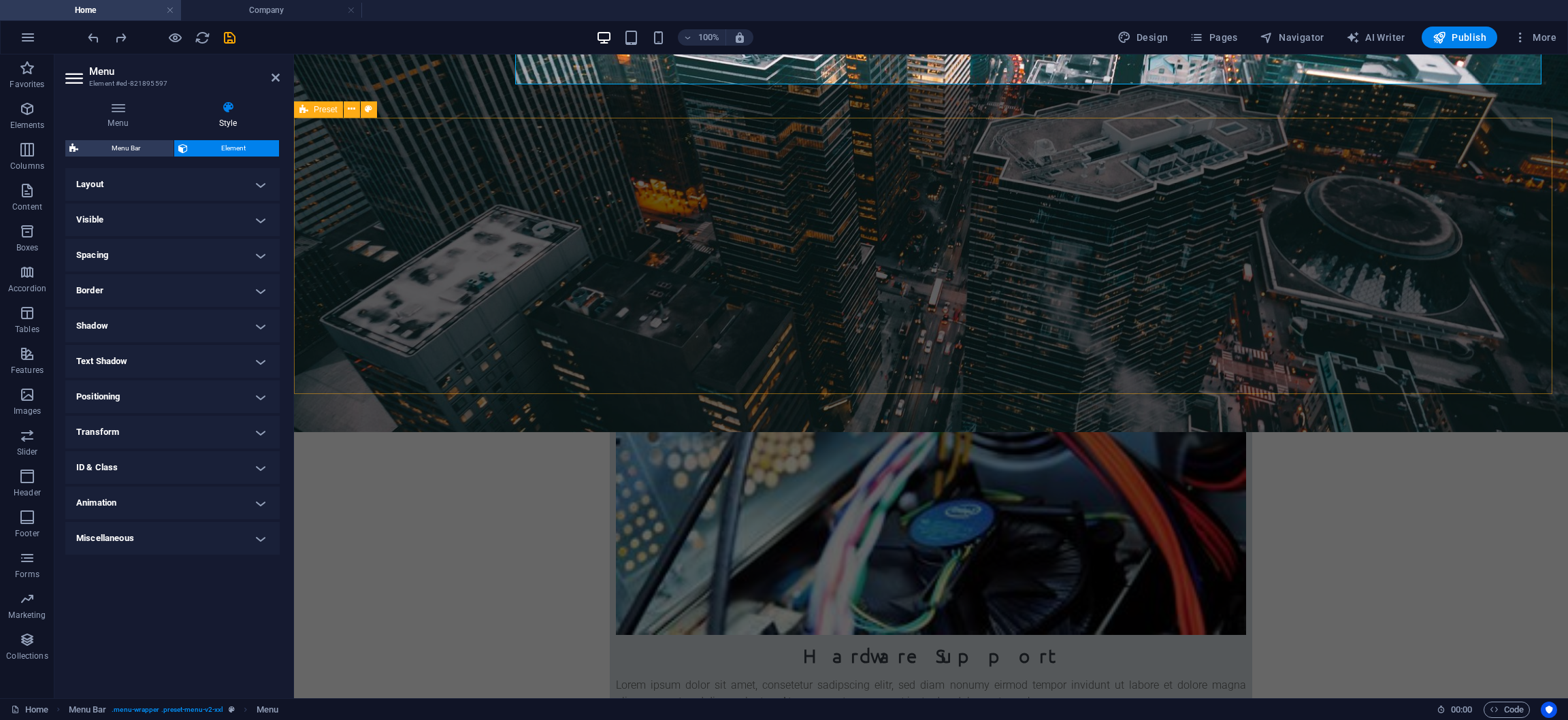 scroll, scrollTop: 306, scrollLeft: 0, axis: vertical 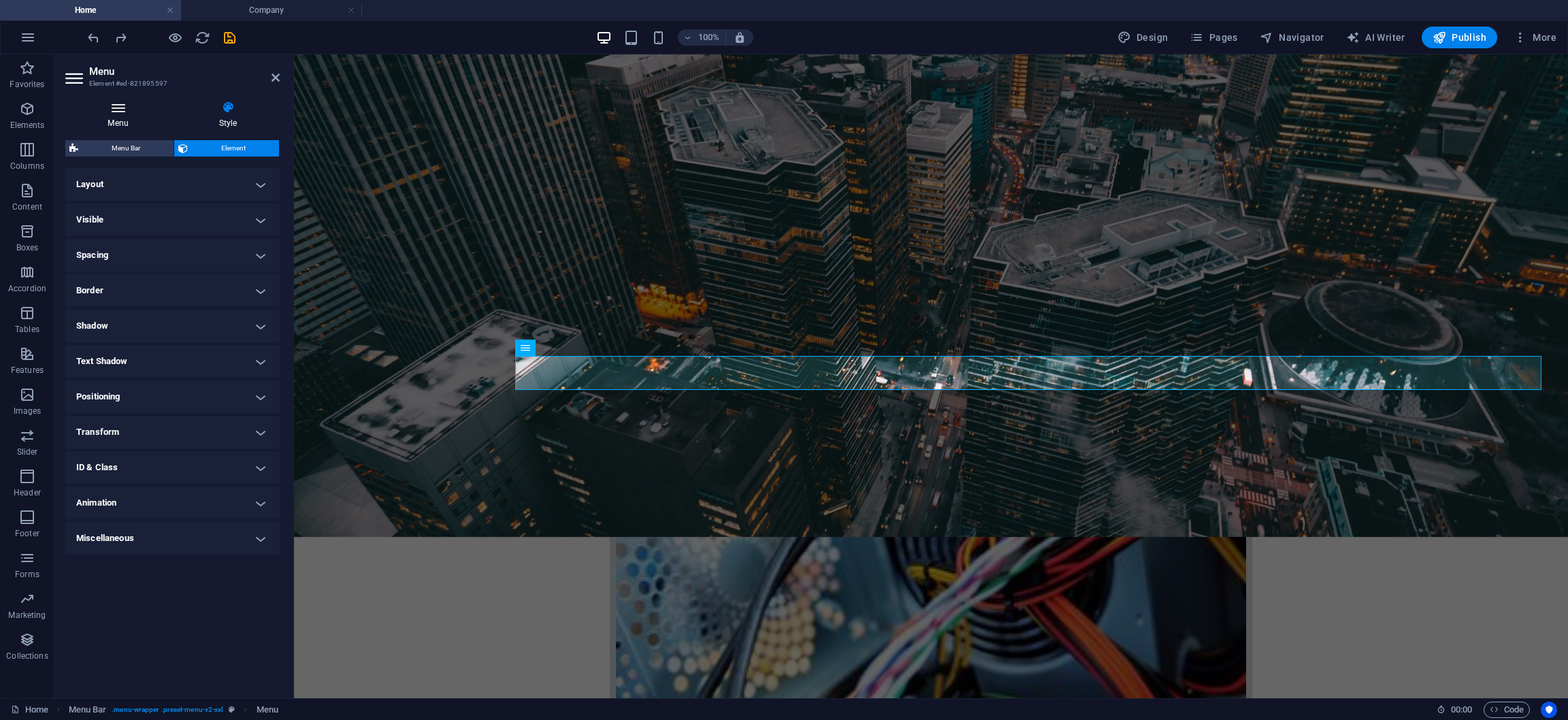 click at bounding box center [118, 108] 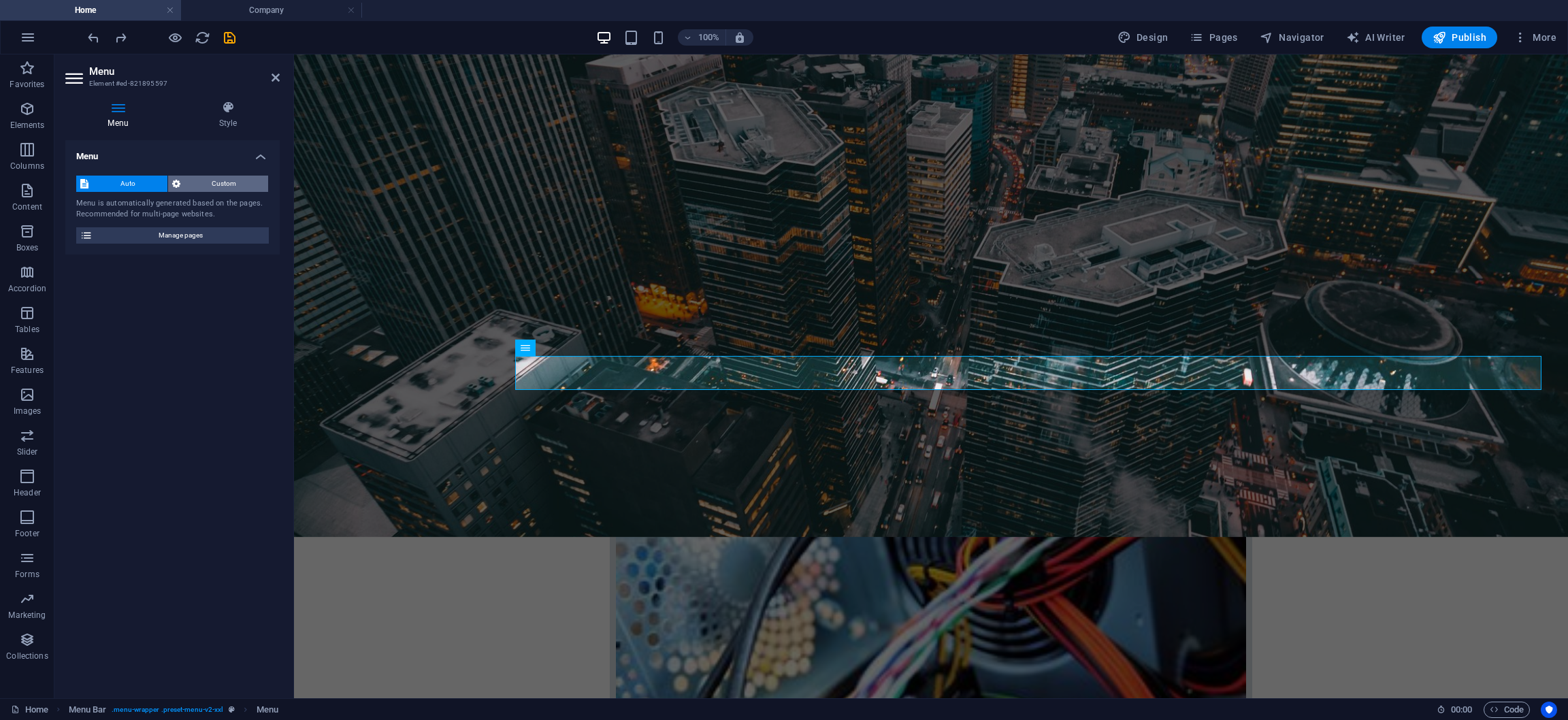 click on "Custom" at bounding box center [225, 184] 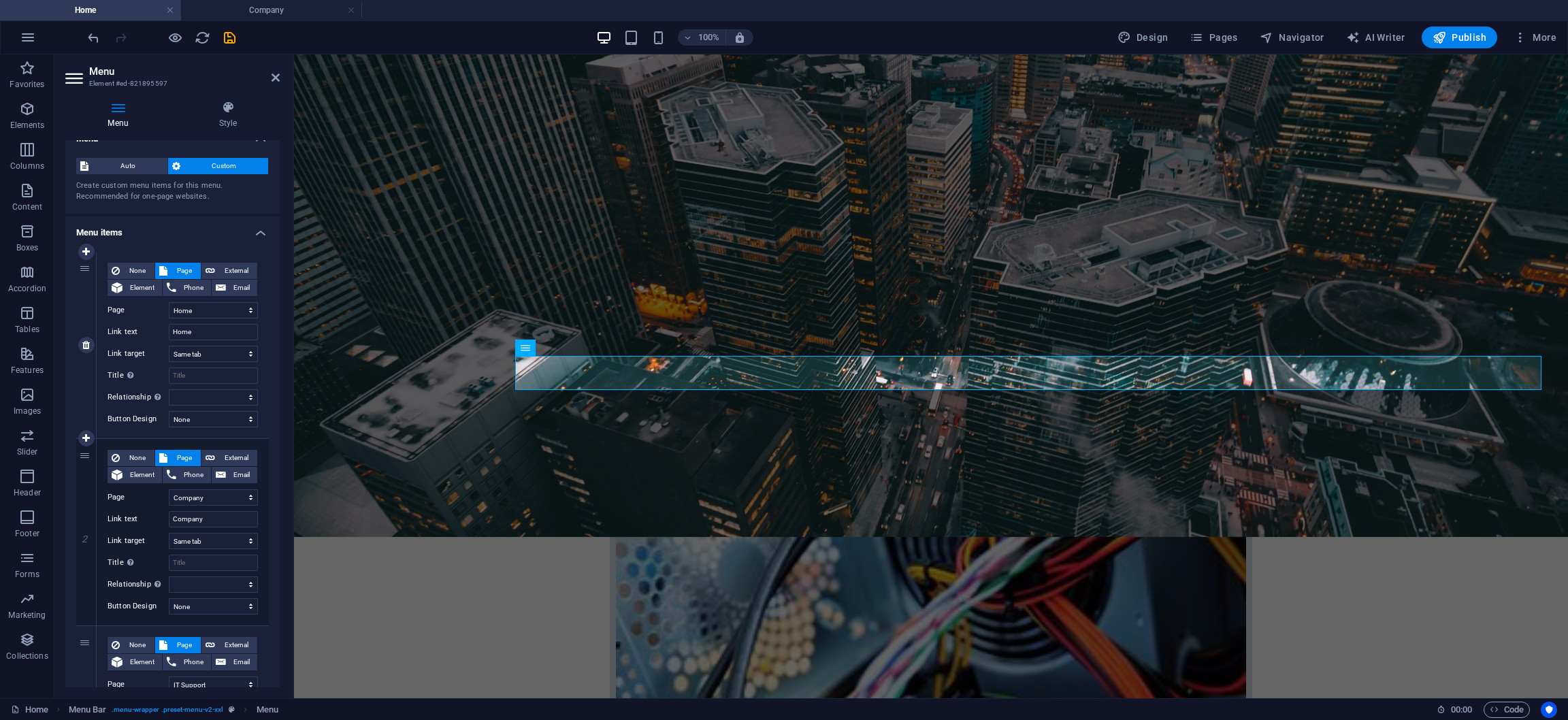 scroll, scrollTop: 0, scrollLeft: 0, axis: both 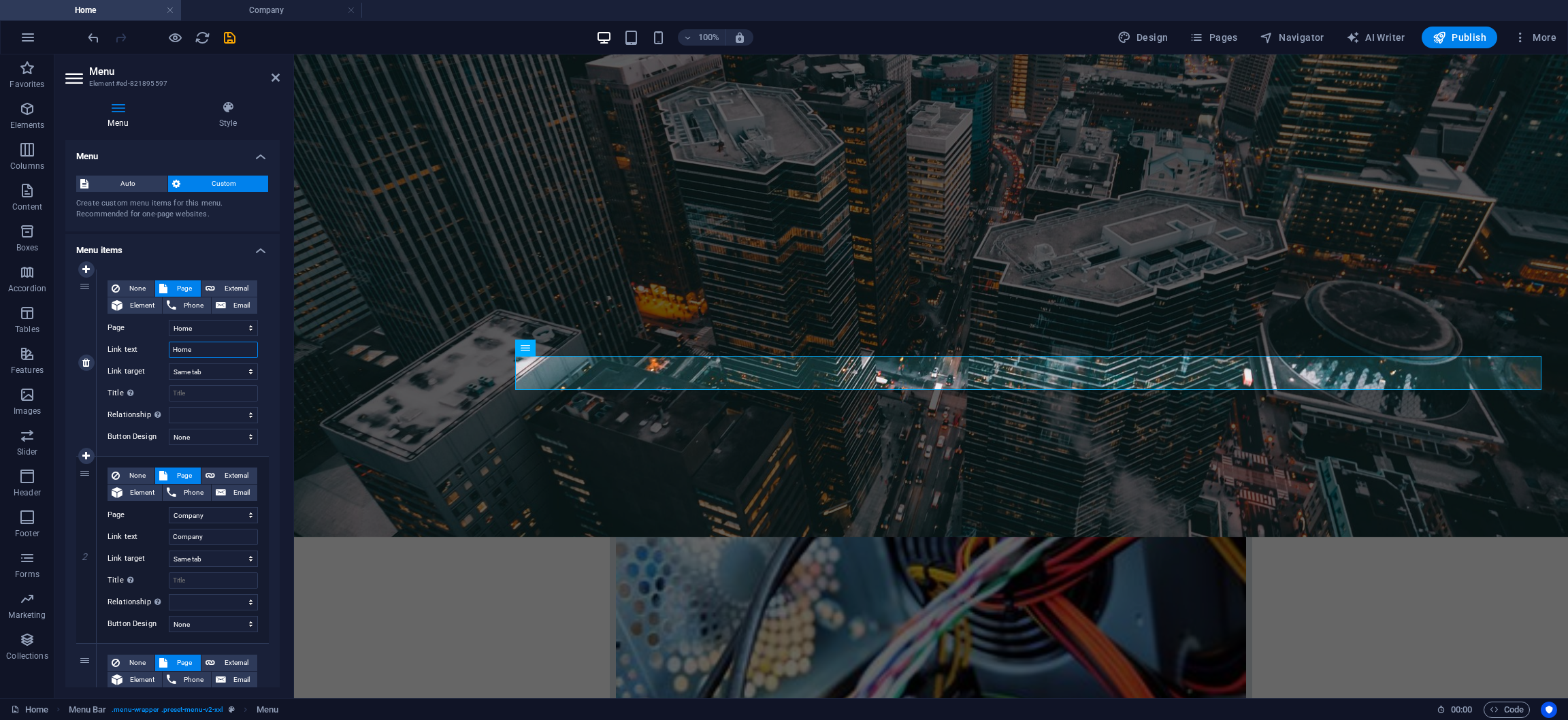 click on "Home" at bounding box center (213, 350) 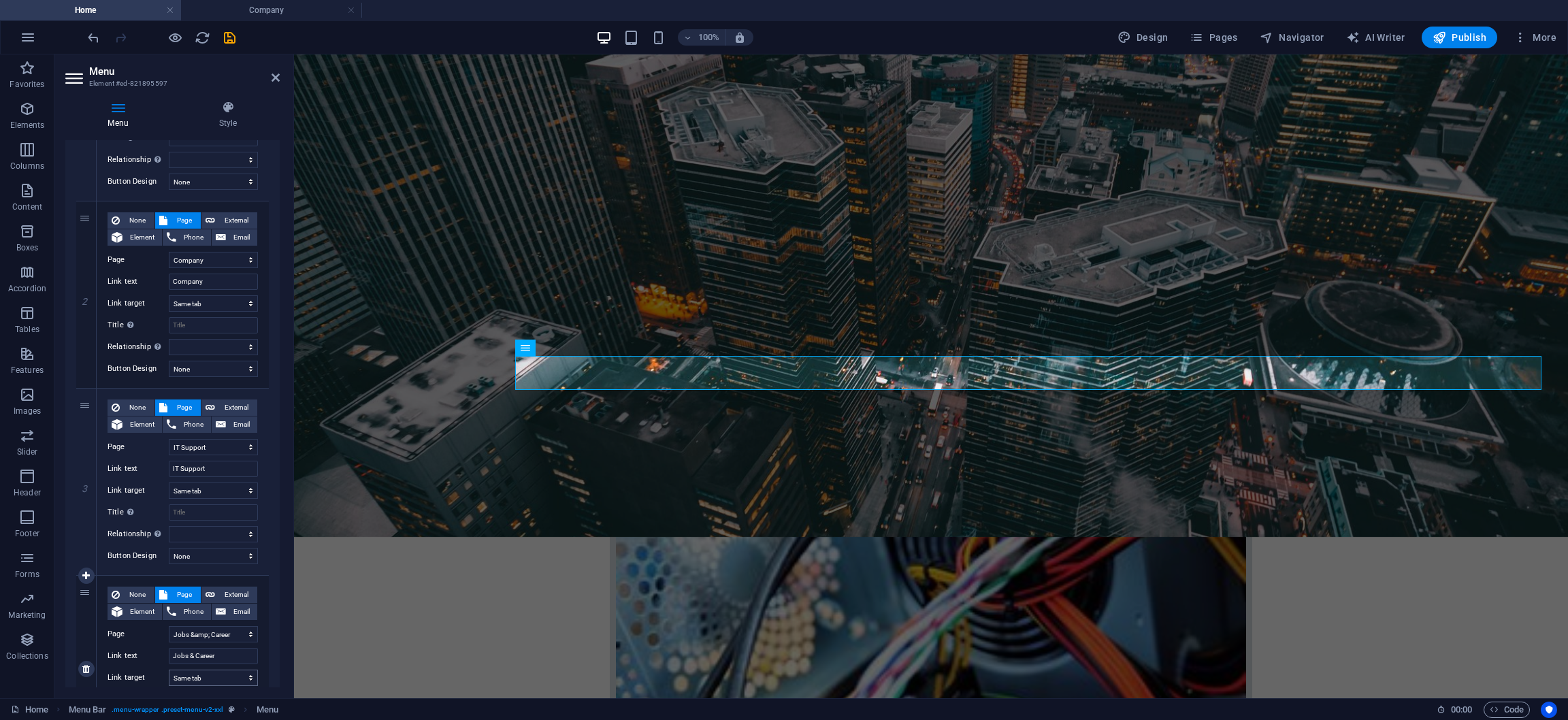scroll, scrollTop: 0, scrollLeft: 0, axis: both 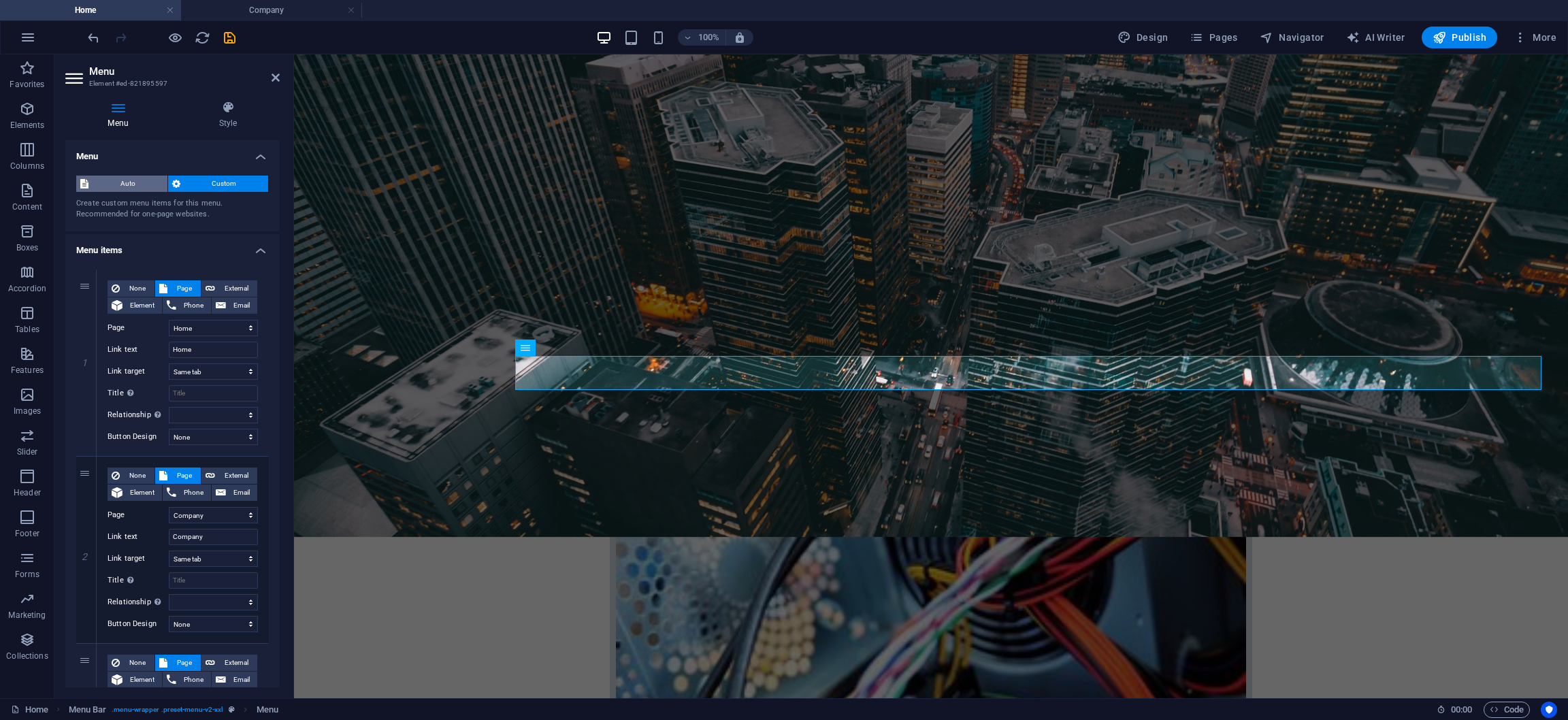 click on "Auto" at bounding box center [128, 184] 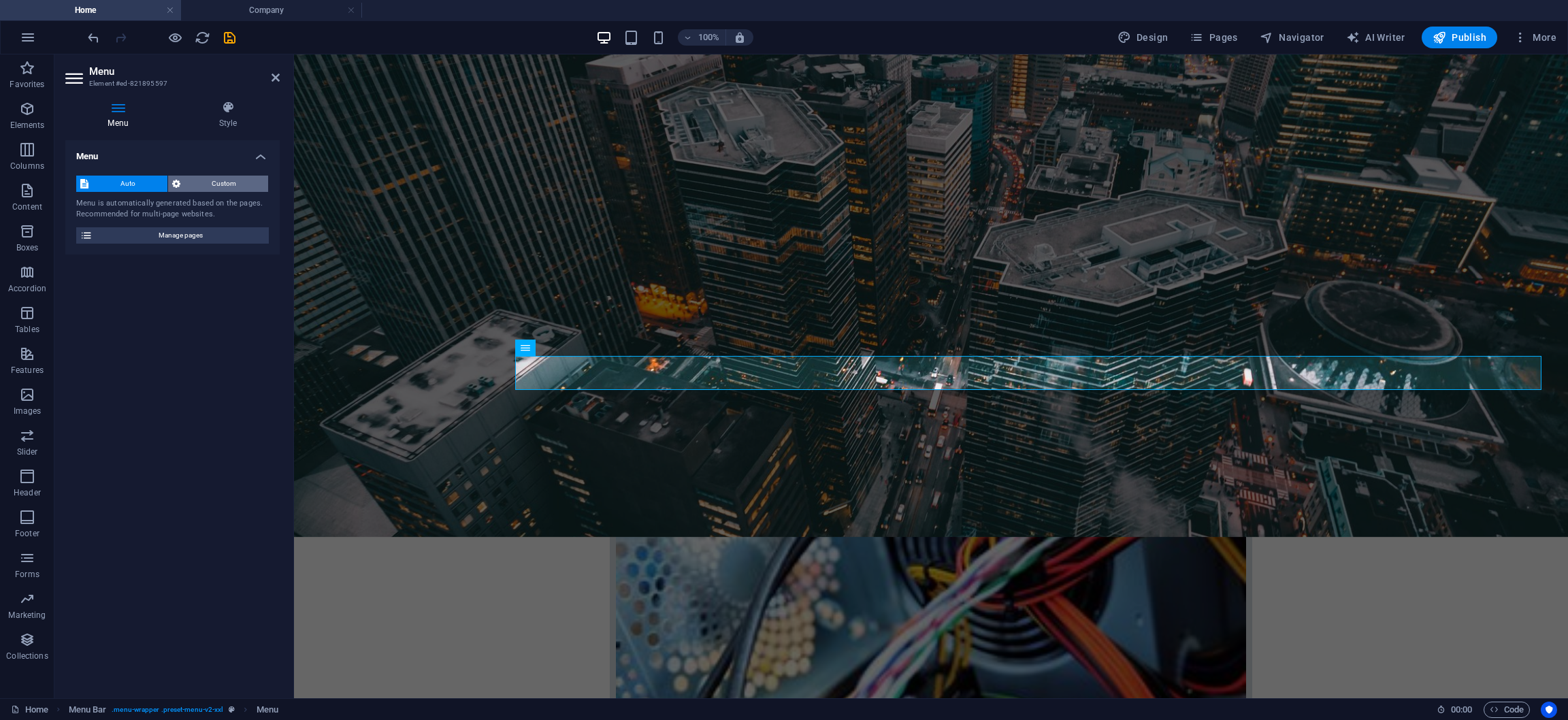 click on "Custom" at bounding box center [225, 184] 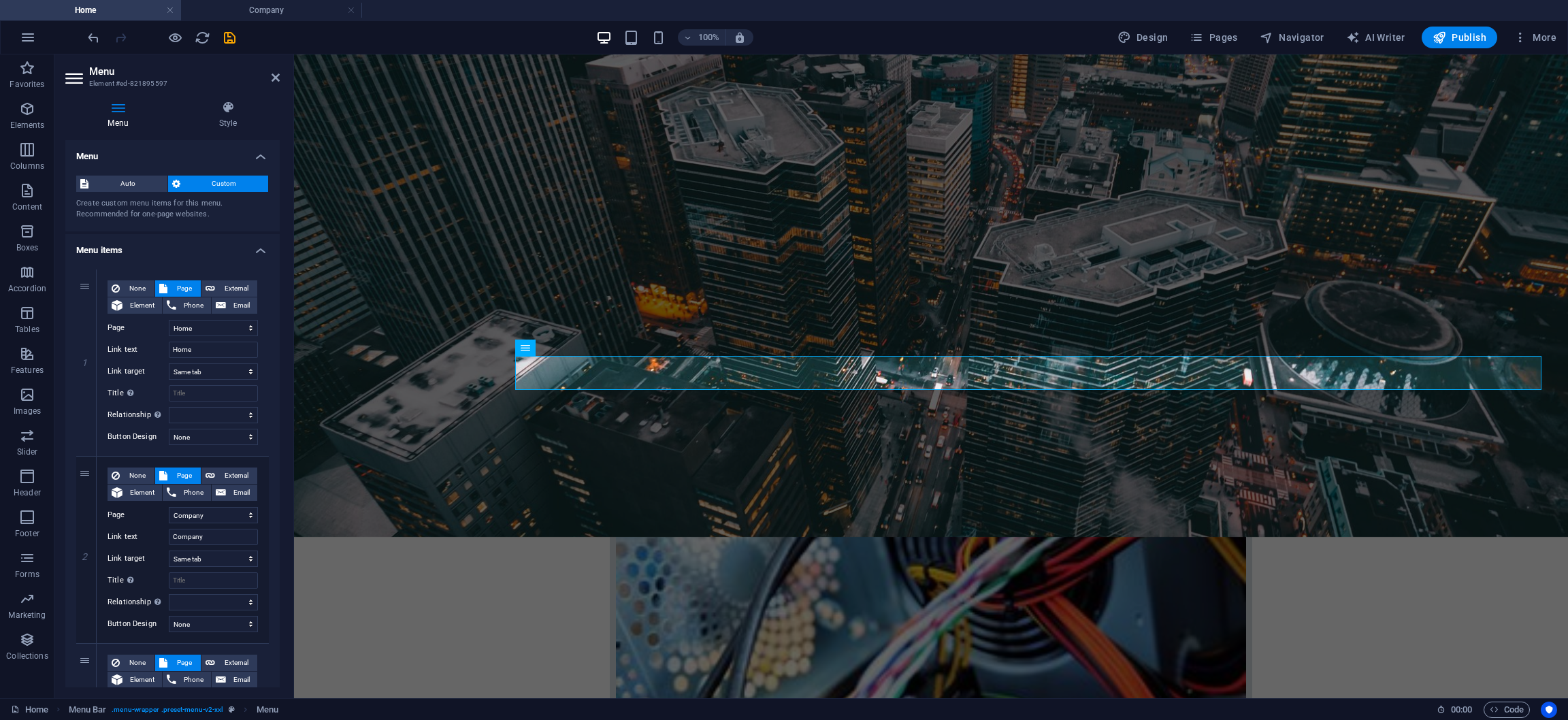 click at bounding box center [118, 108] 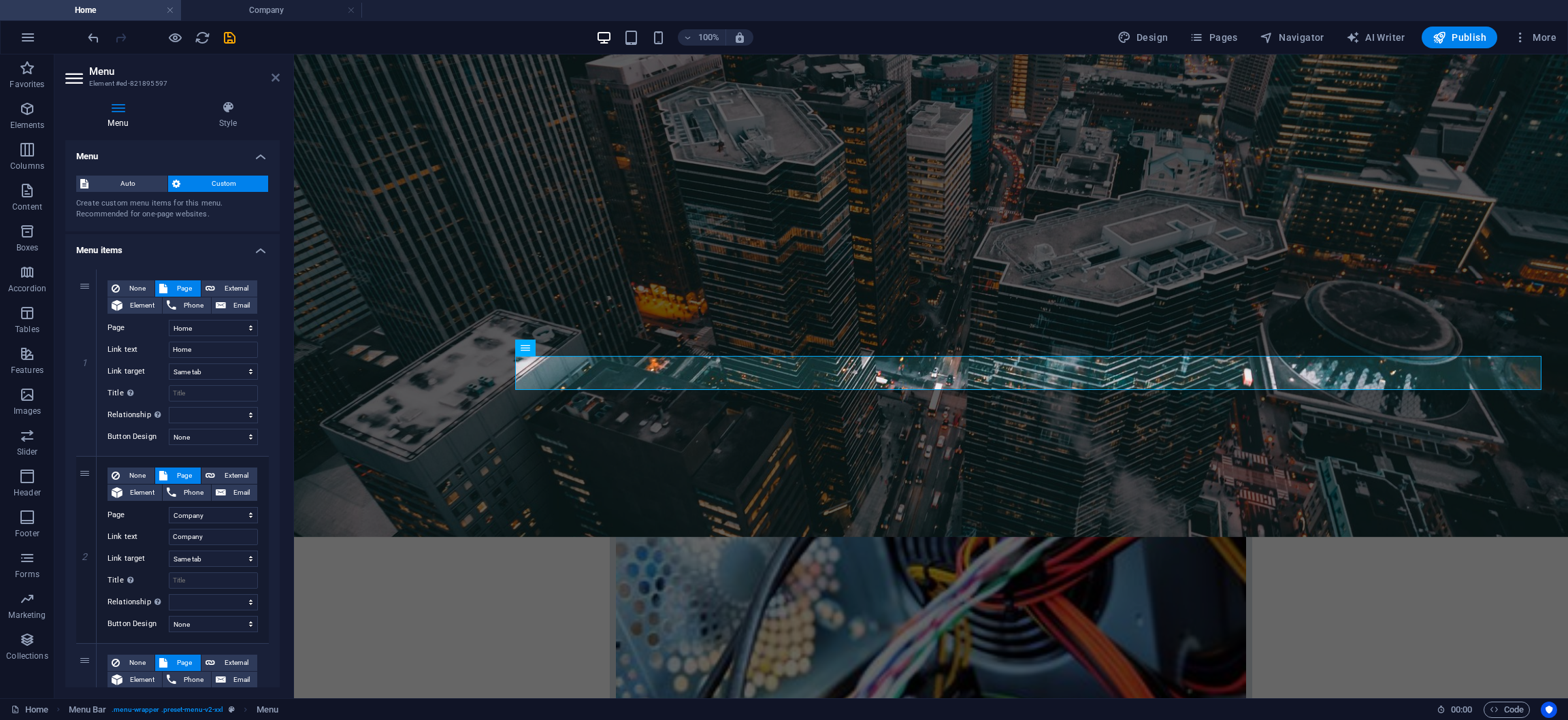 click at bounding box center [276, 78] 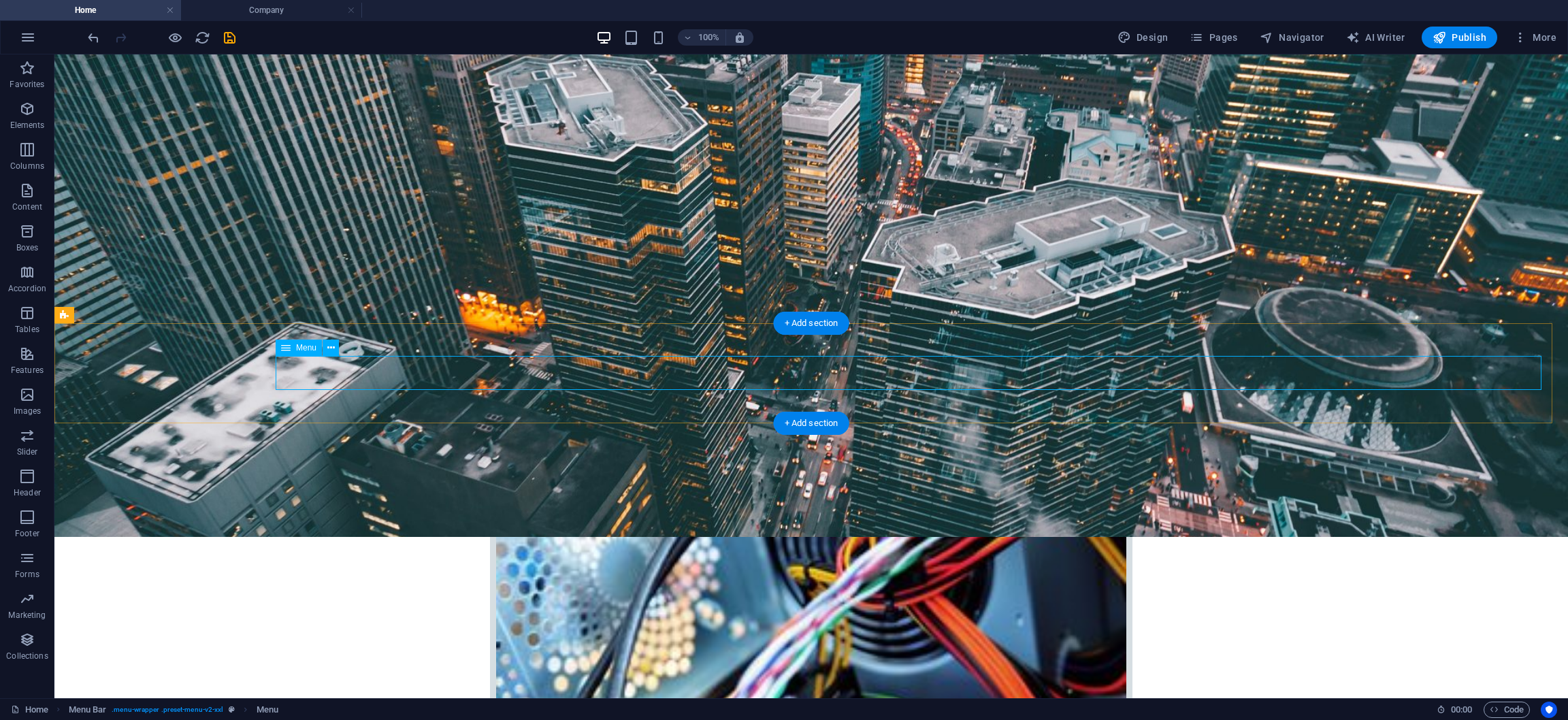 click on "Home Company IT Support Jobs & Career Contact" at bounding box center [811, 1971] 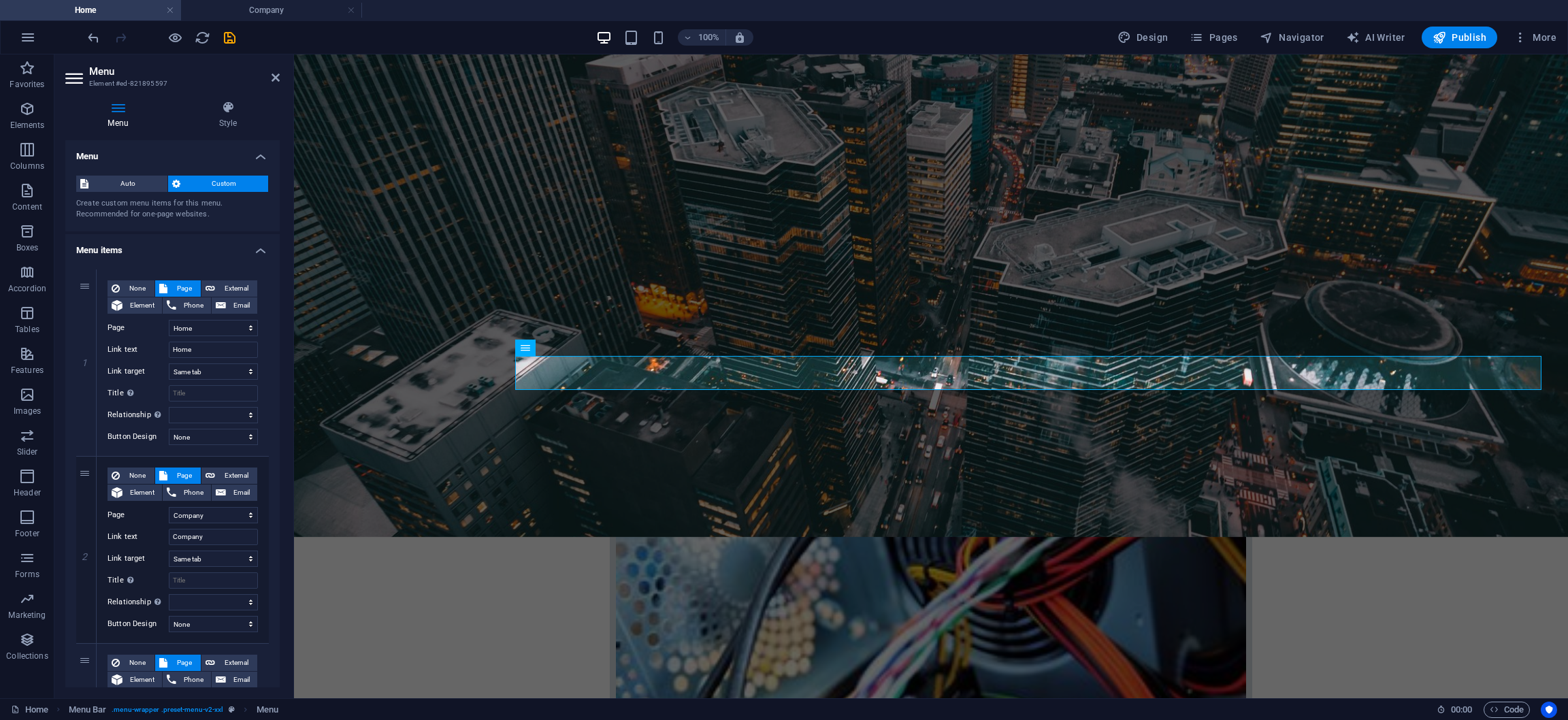 click on "100% Design Pages Navigator AI Writer Publish More" at bounding box center [823, 37] 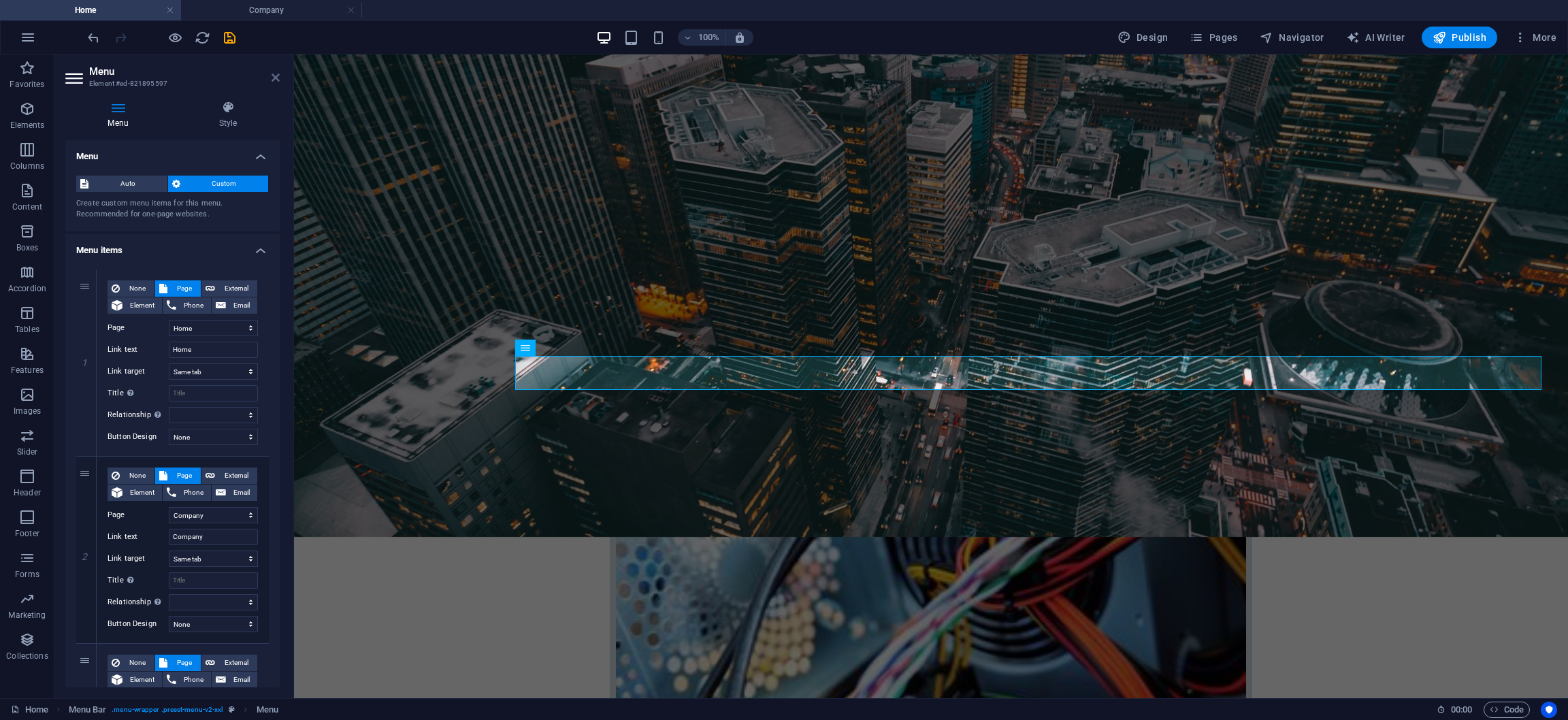 click at bounding box center [276, 78] 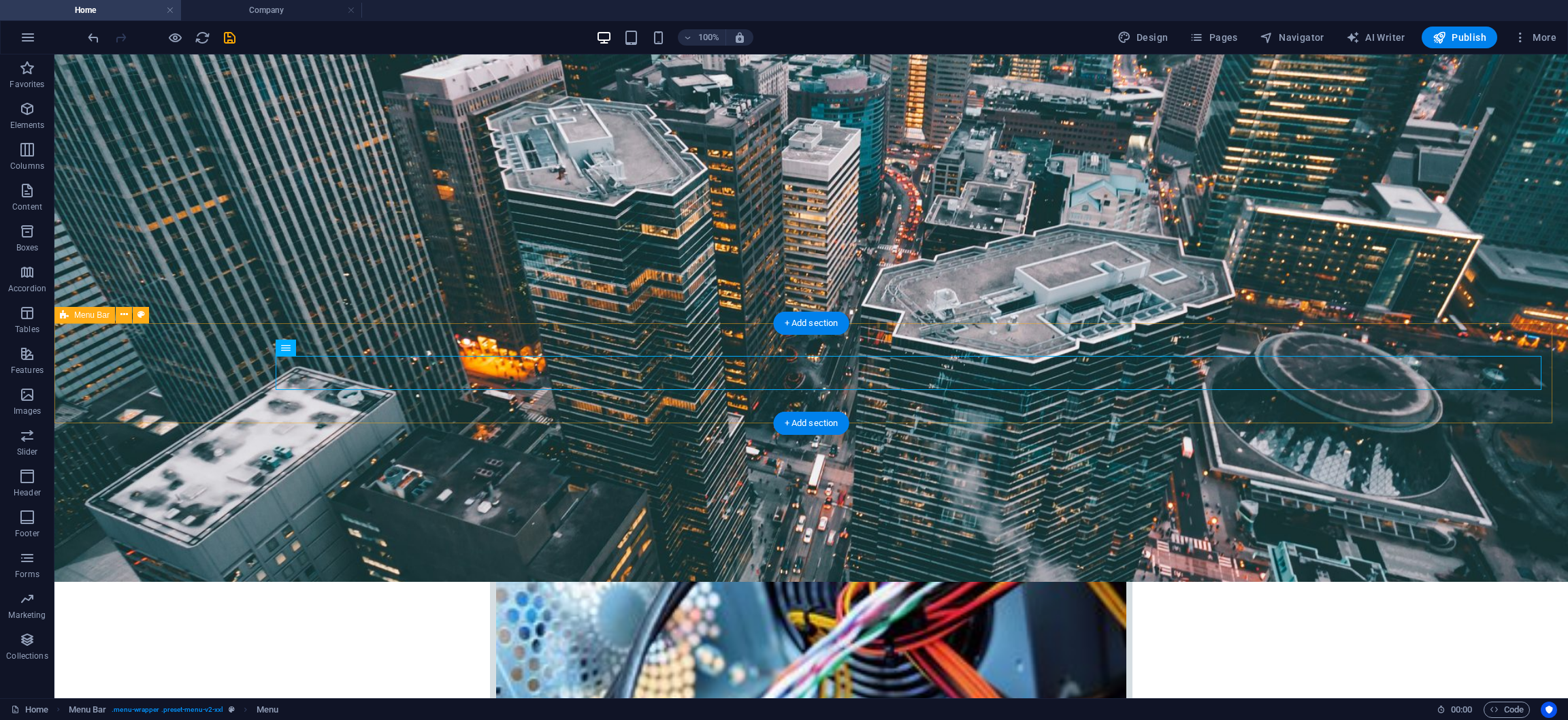 scroll, scrollTop: 0, scrollLeft: 0, axis: both 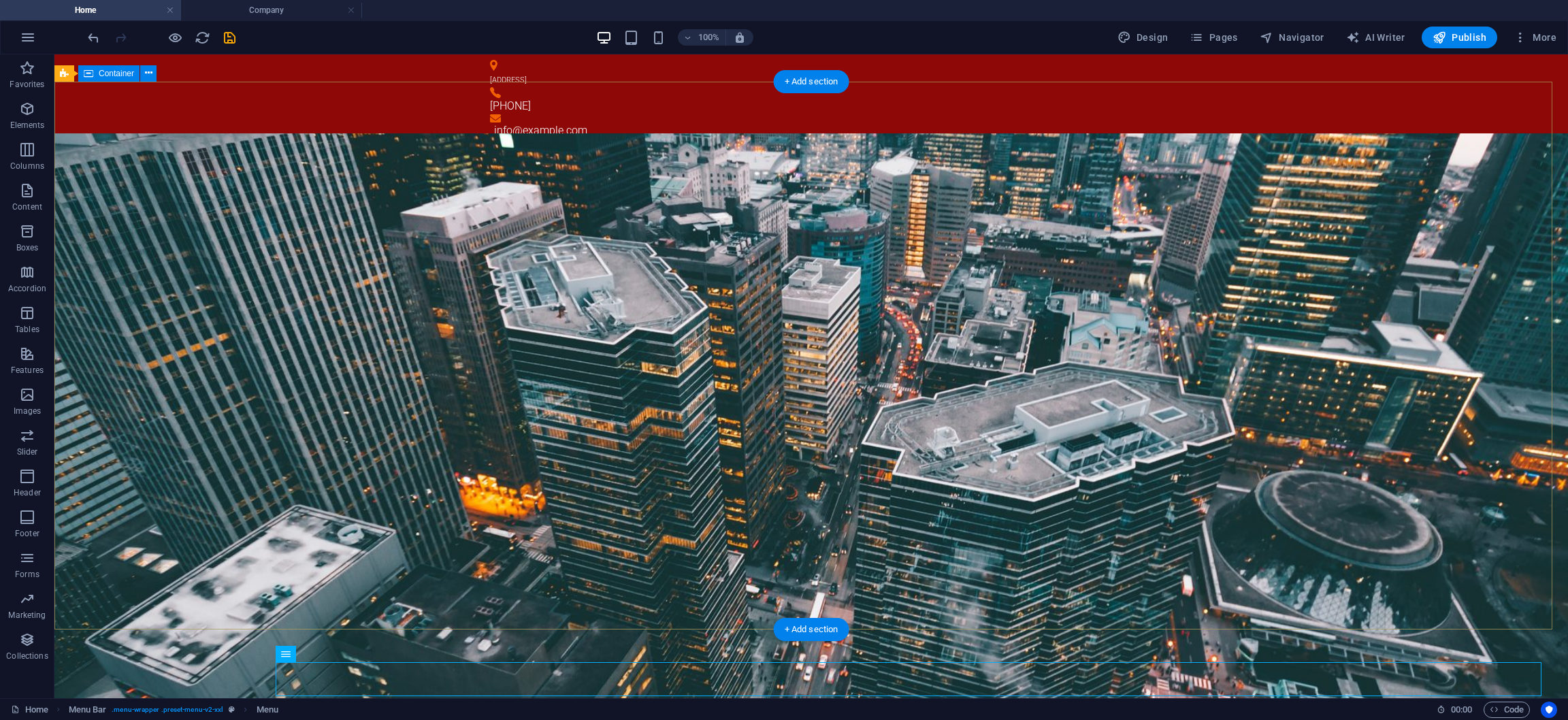 click on "Hardware Support Lorem ipsum dolor sit amet, consetetur sadipscing elitr, sed diam nonumy eirmod tempor invidunt ut labore et dolore magna aliquyam erat, sed diam voluptua. At vero eos et accusam et justo duo dolores et ea rebum. Networking Lorem ipsum dolor sit amet, consetetur sadipscing elitr, sed diam nonumy eirmod tempor invidunt ut labore et dolore magna aliquyam erat, sed diam voluptua. At vero eos et accusam et justo duo dolores et ea rebum. Circuit Boards Lorem ipsum dolor sit amet, consetetur sadipscing elitr, sed diam nonumy eirmod tempor invidunt ut labore et dolore magna aliquyam erat, sed diam voluptua. At vero eos et accusam et justo duo dolores et ea rebum. Learn more" at bounding box center [811, 1451] 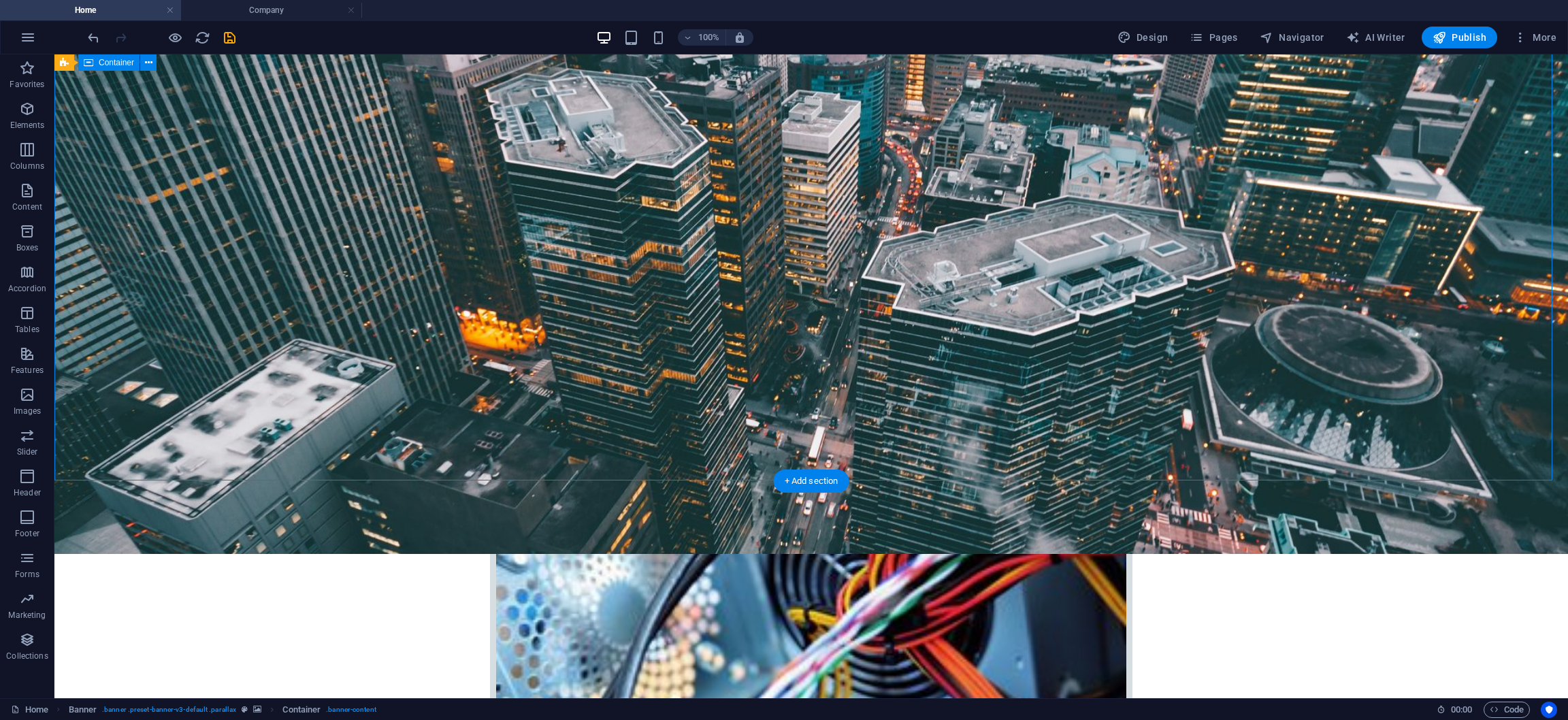 scroll, scrollTop: 306, scrollLeft: 0, axis: vertical 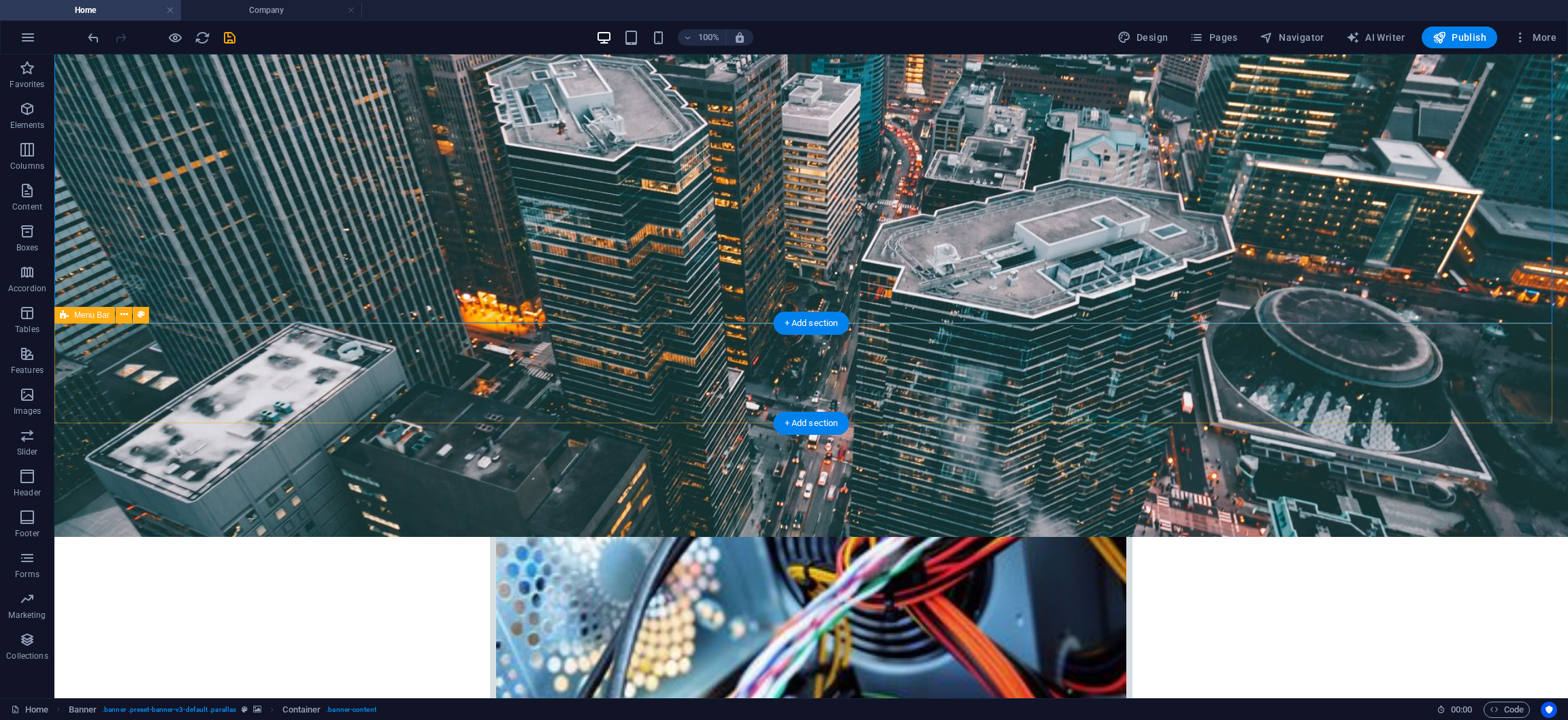 click on "Home Company IT Support Jobs & Career Contact" at bounding box center [811, 1932] 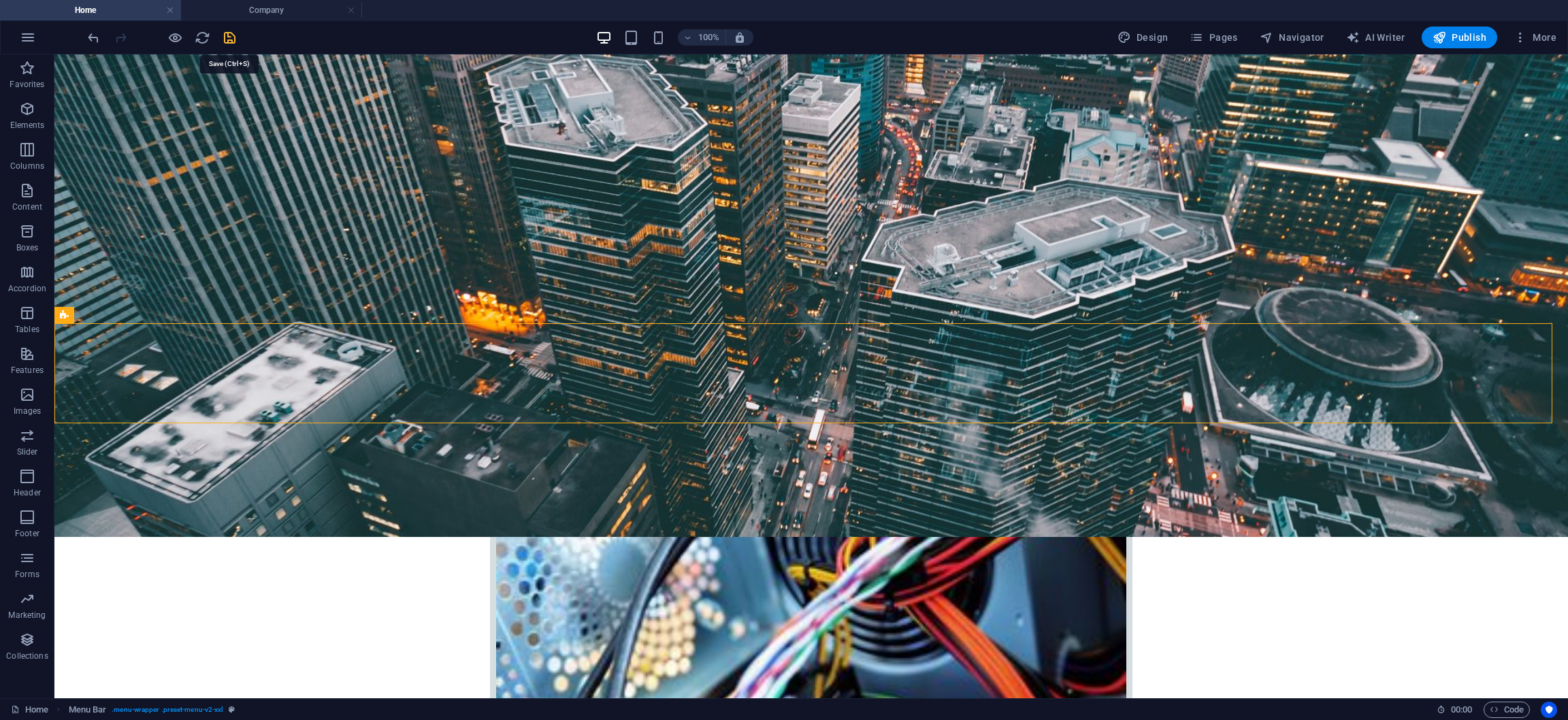 click at bounding box center (229, 37) 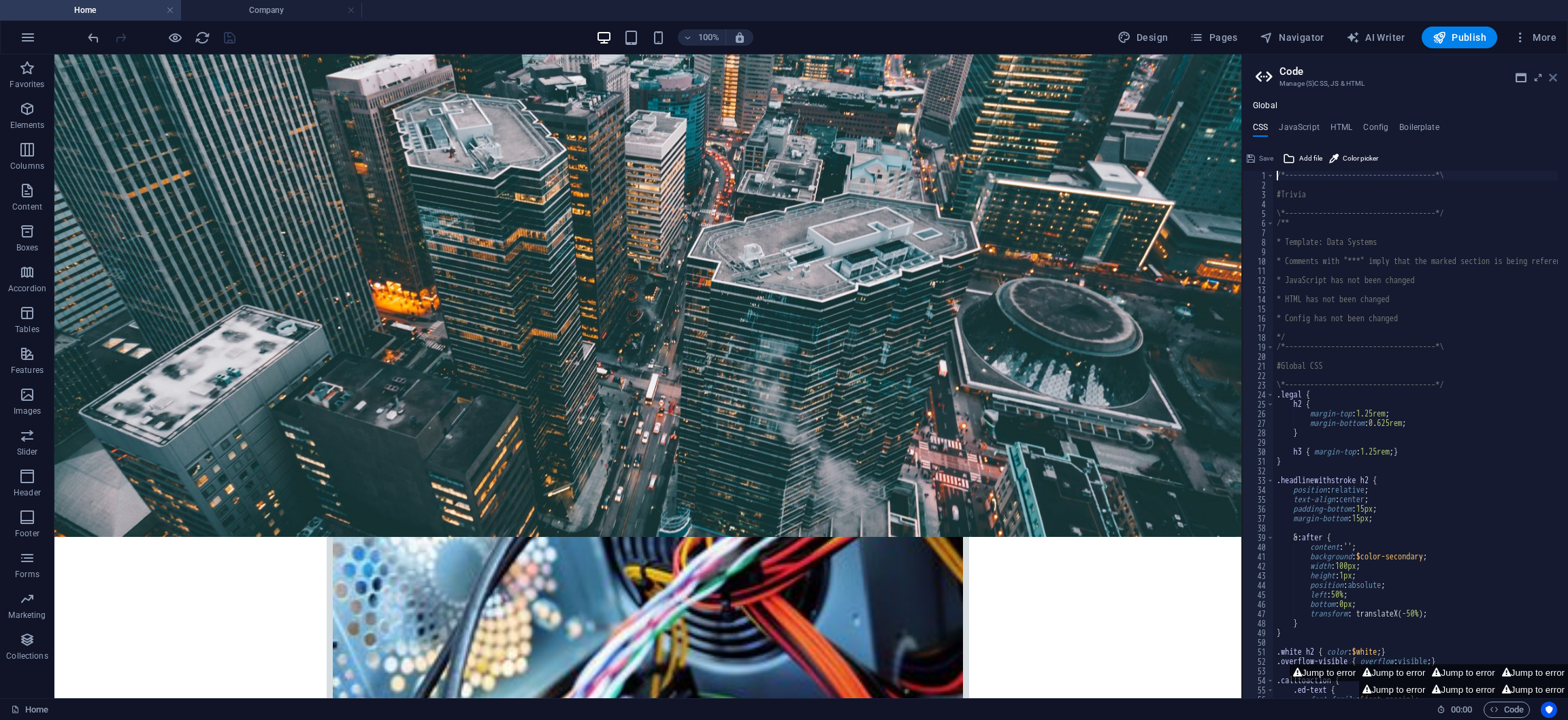 click at bounding box center (1553, 78) 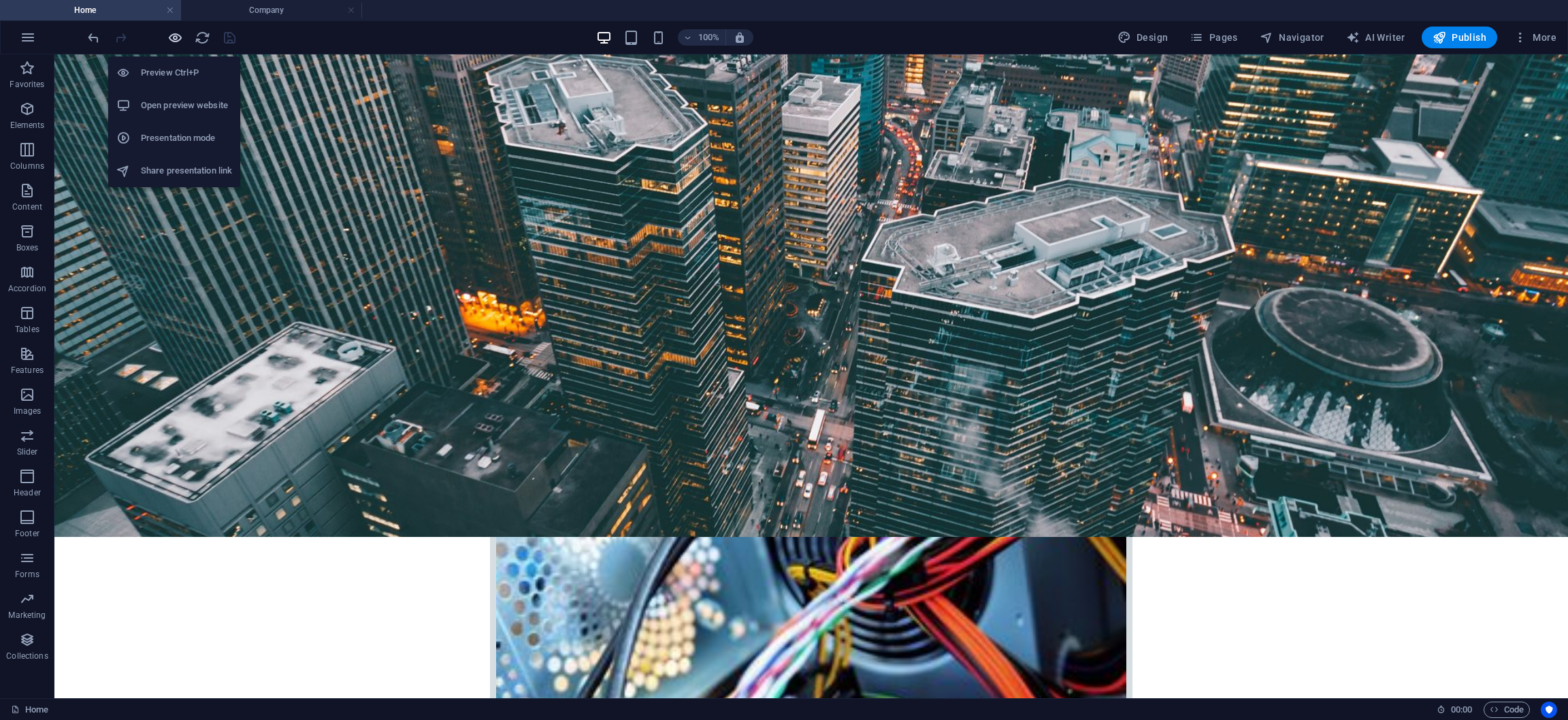 click at bounding box center (175, 37) 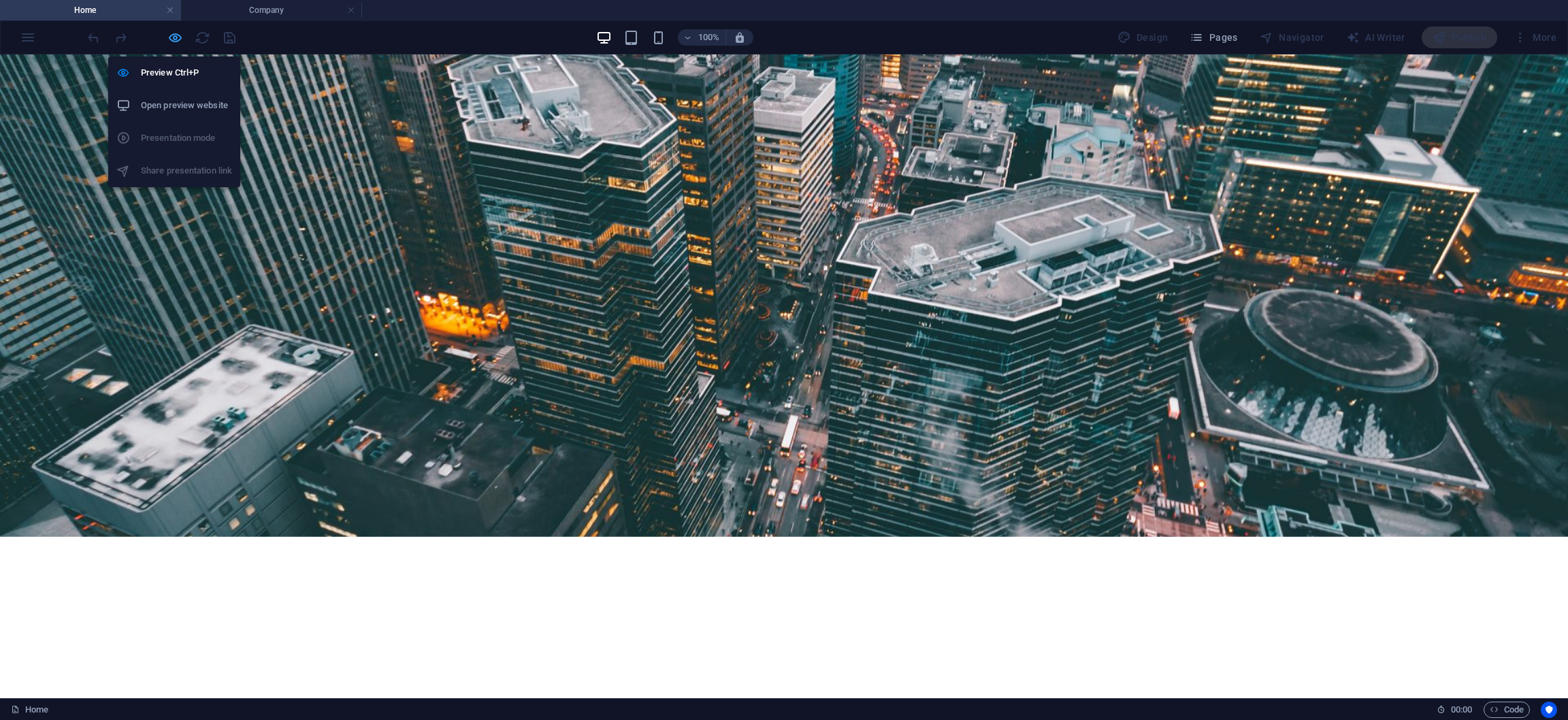 click at bounding box center [175, 37] 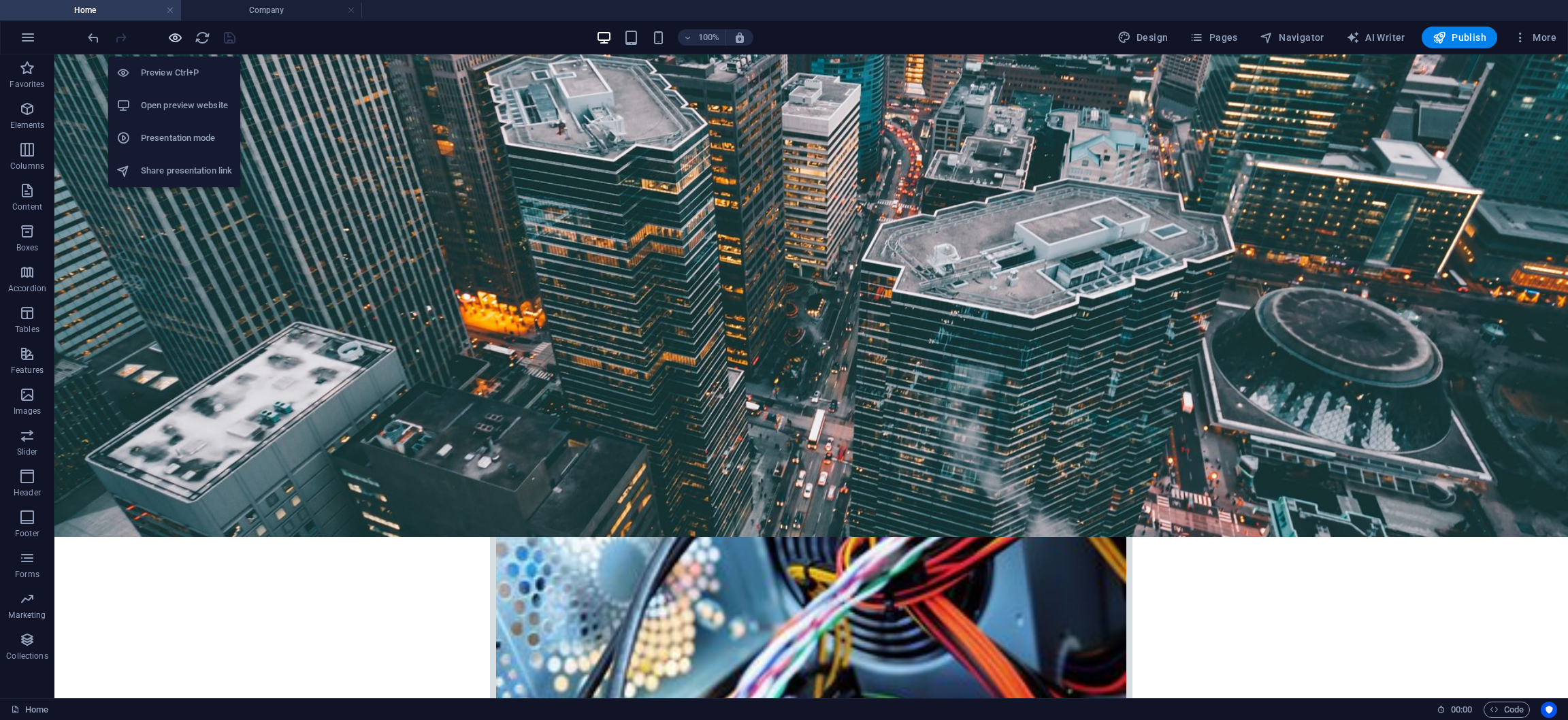 click at bounding box center (175, 37) 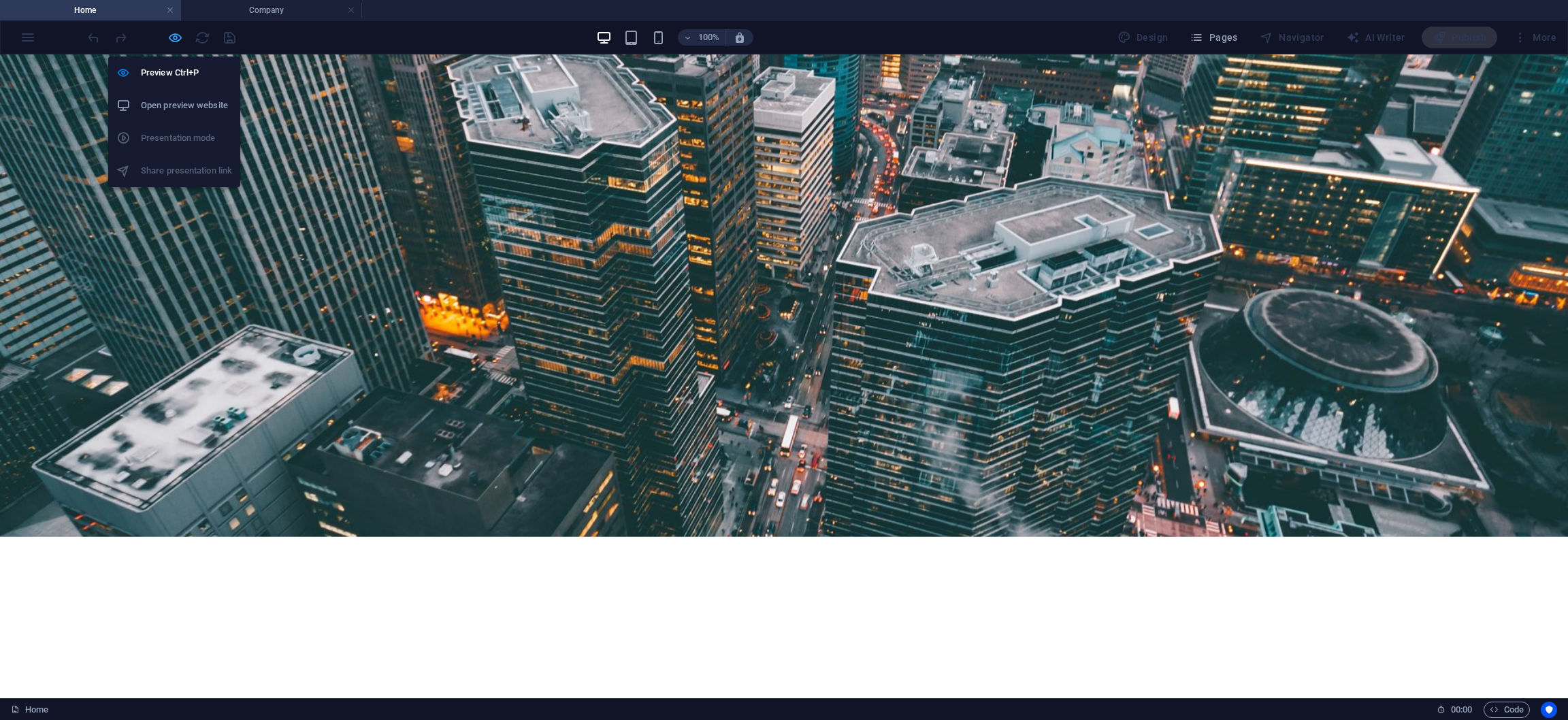 click at bounding box center (175, 37) 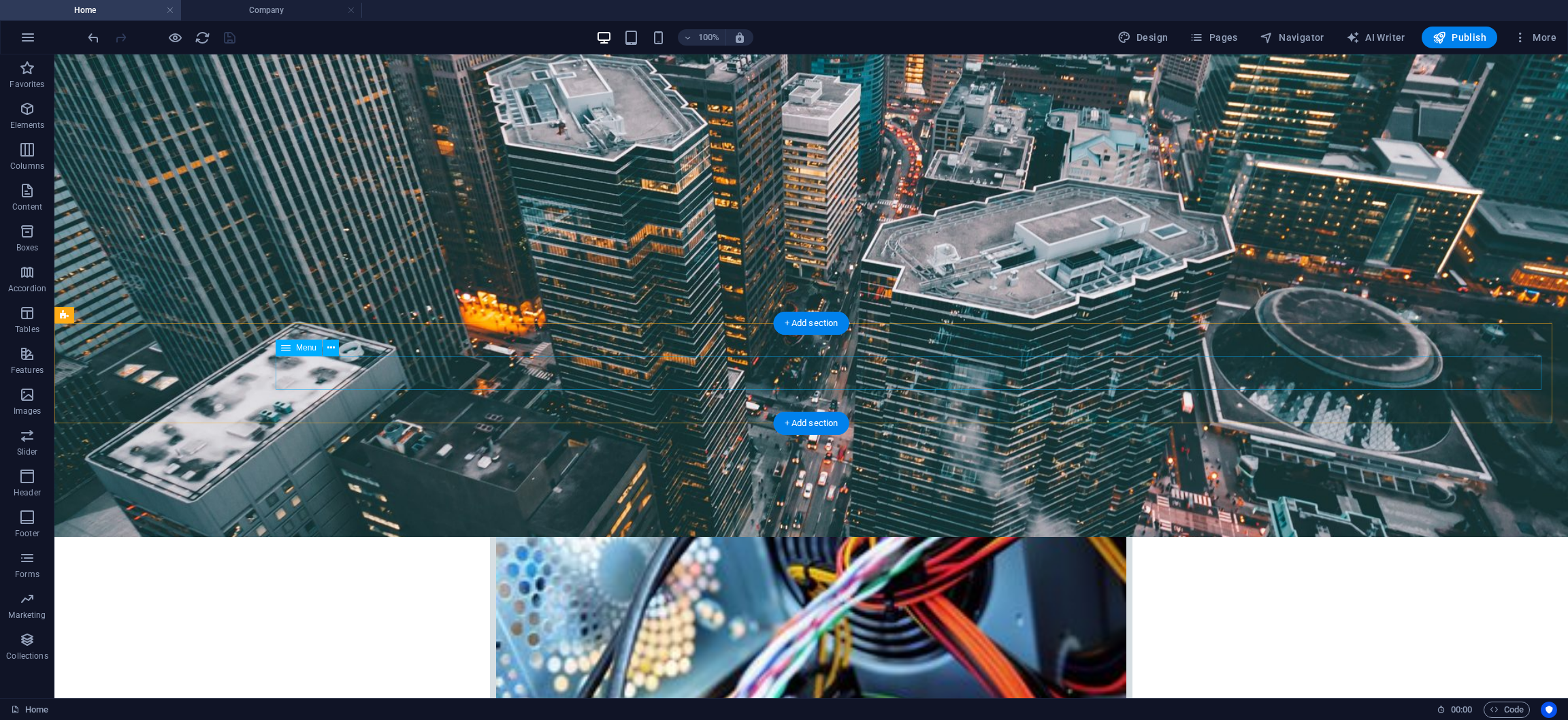 click on "Home Company IT Support Jobs & Career Contact" at bounding box center (811, 1971) 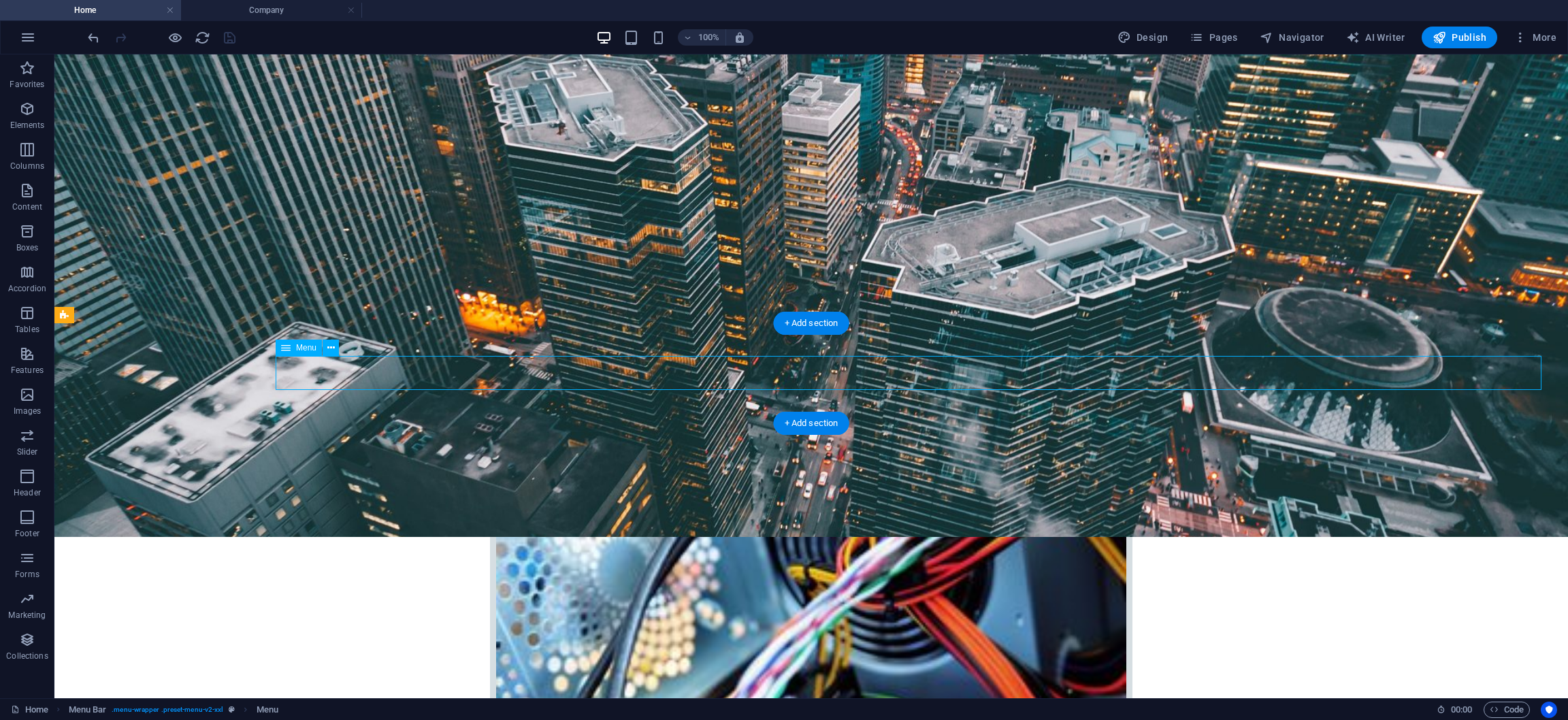 click on "Home Company IT Support Jobs & Career Contact" at bounding box center (811, 1971) 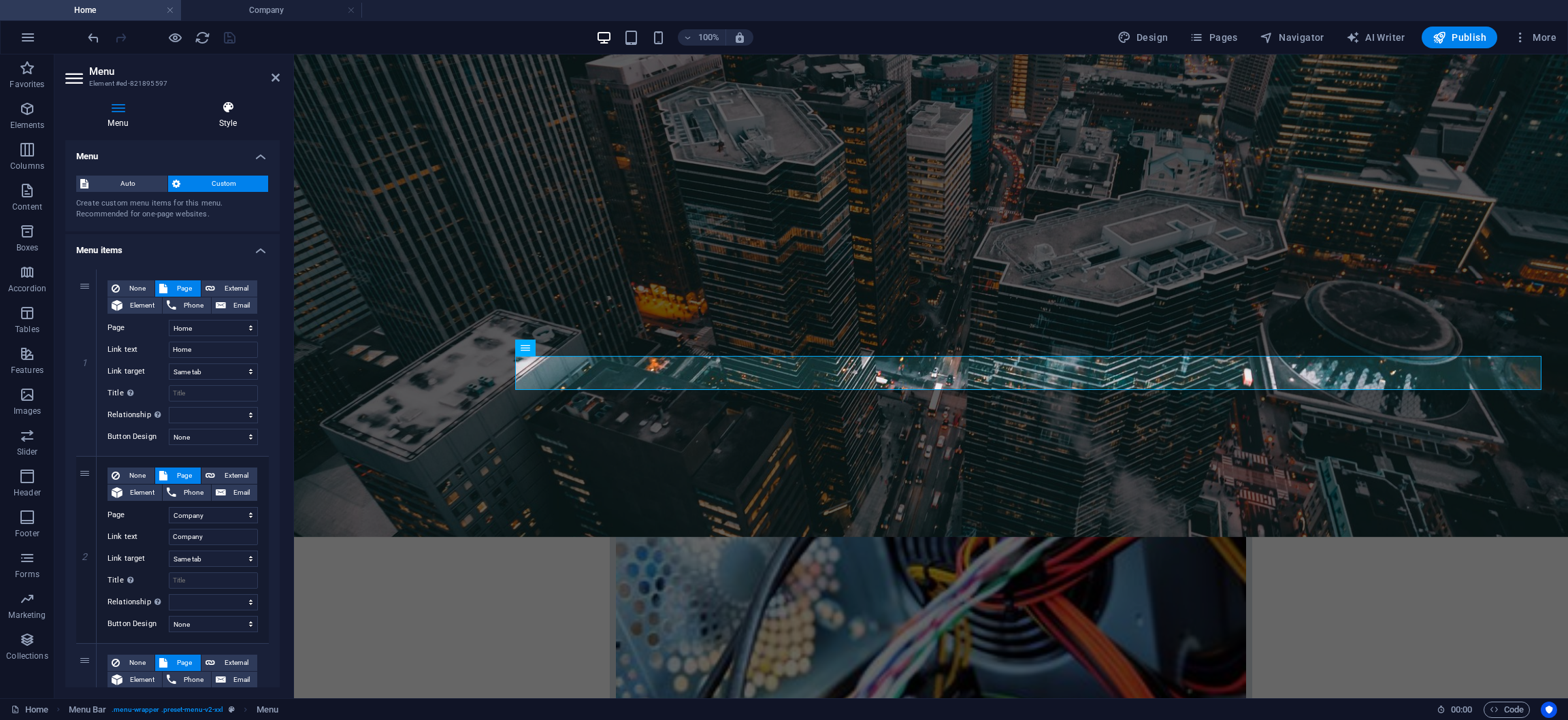 click on "Style" at bounding box center [228, 115] 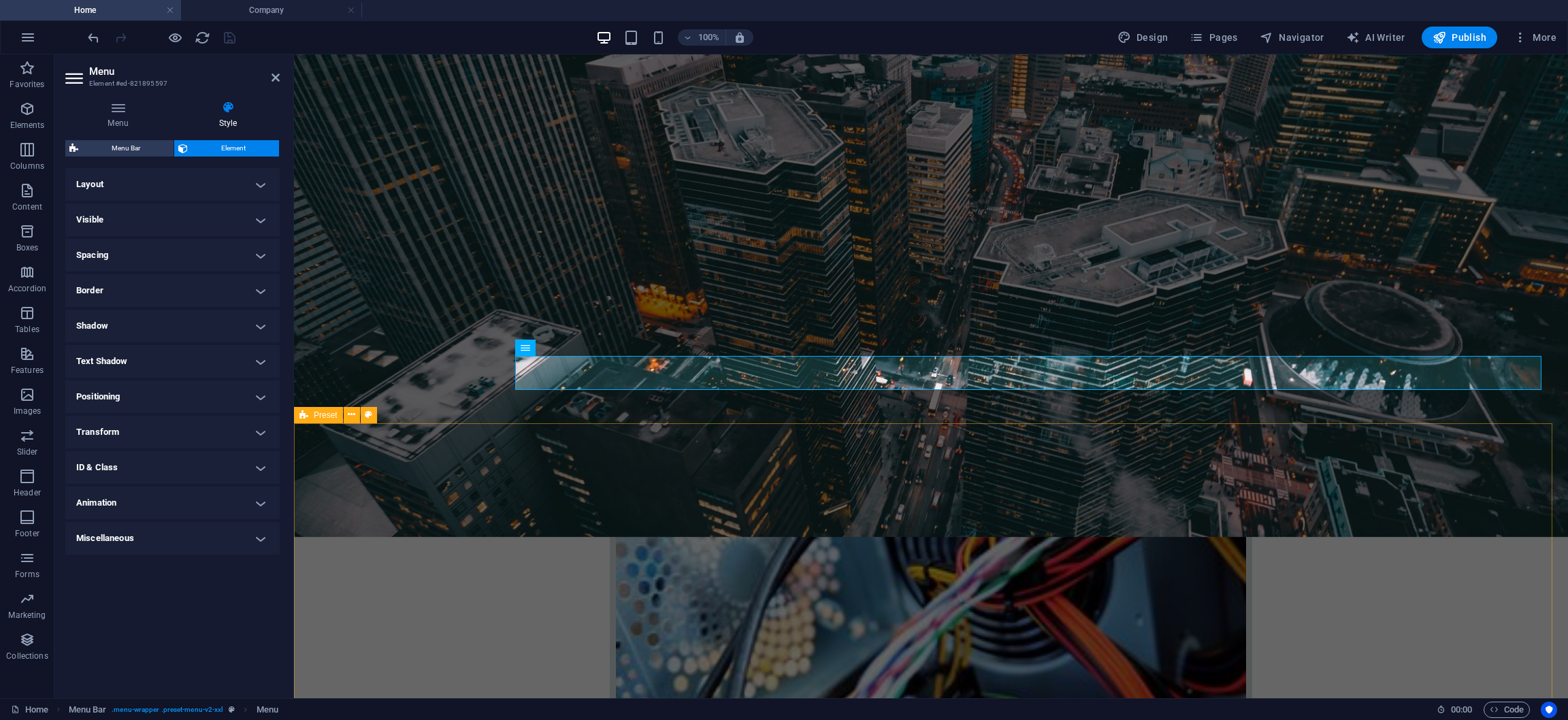 click on "About us Lorem ipsum dolor sit amet, consectetur adipisicing elit. Libero, assumenda, dolore, cum vel modi asperiores consequatur suscipit quidem ducimus eveniet iure expedita consectetur odio voluptatum similique fugit voluptates rem accusamus quae quas dolorem tenetur facere tempora maiores adipisci reiciendis accusantium voluptatibus id voluptate tempore dolor harum nisi amet! Nobis, eaque.Lorem ipsum dolor sit amet, consectetur adipisicing elit. Libero, assumenda, dolore, cum vel modi asperiores consequatur suscipit quidem ducimus eveniet iure expedita consectetur odio voluptatum similique fugit voluptates rem accusamus quae quas dolorem tenetur facere tempora maiores adipisci reiciendis accusantium voluptatibus id voluptate tempore dolor harum nisi amet! Nobis, eaque." at bounding box center [931, 2138] 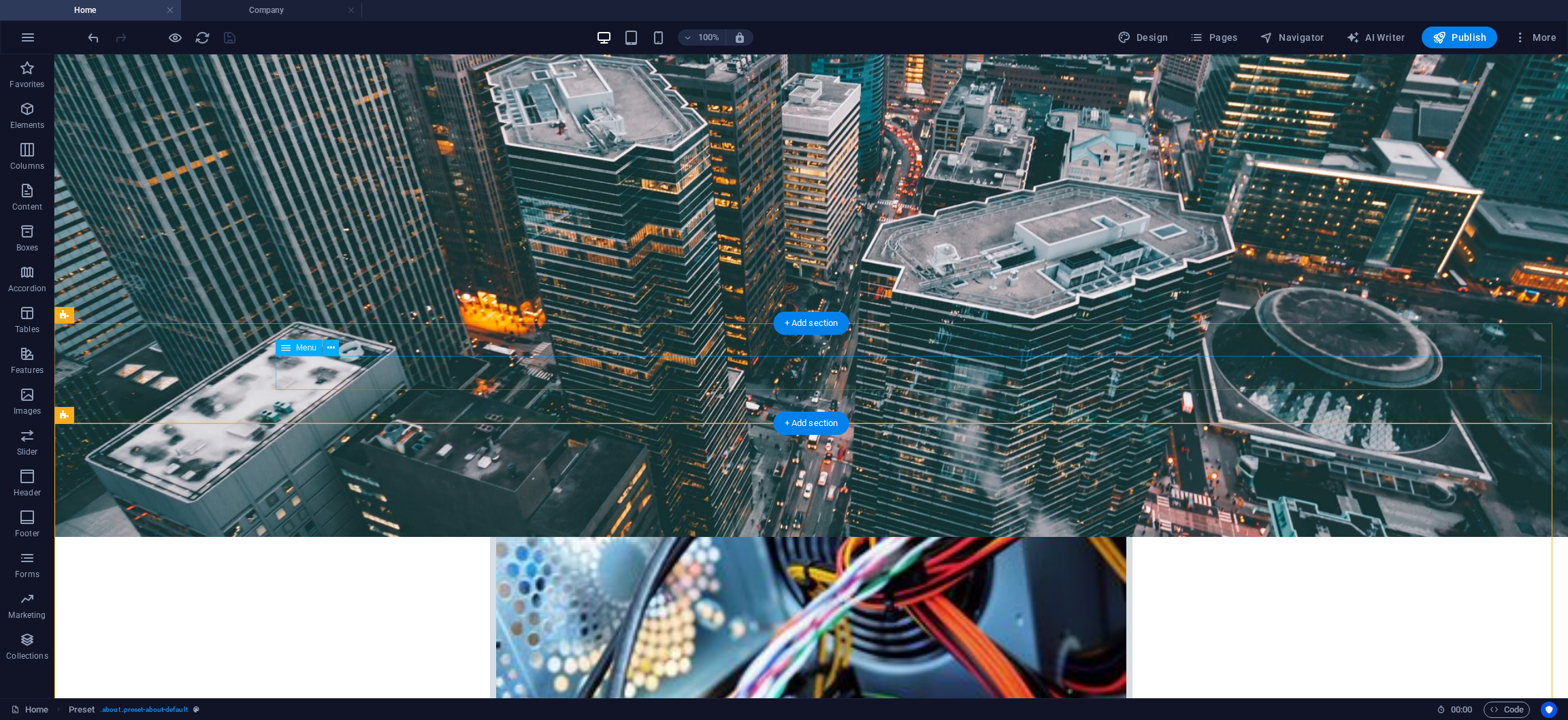 click on "Home Company IT Support Jobs & Career Contact" at bounding box center [811, 1971] 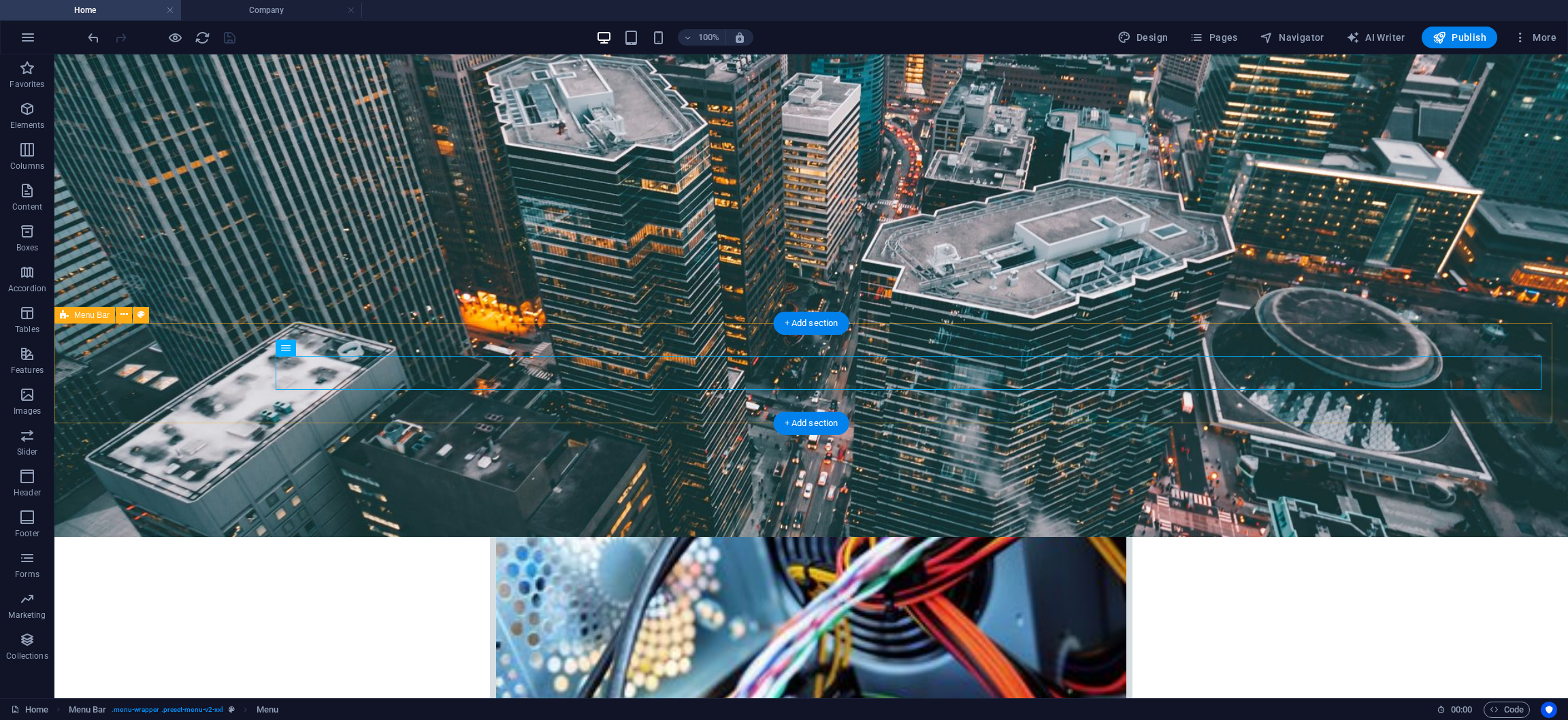 click on "Home Company IT Support Jobs & Career Contact" at bounding box center (811, 1932) 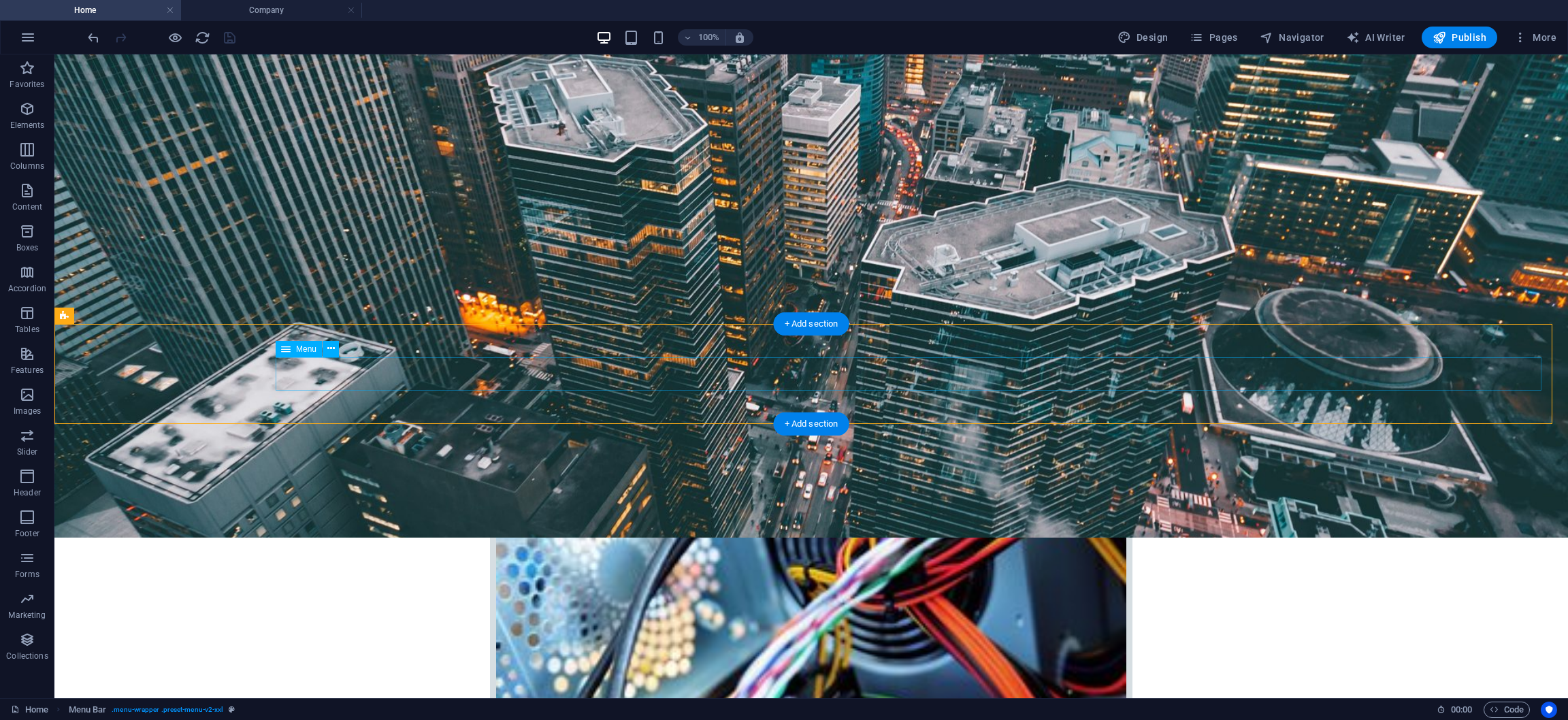 scroll, scrollTop: 306, scrollLeft: 0, axis: vertical 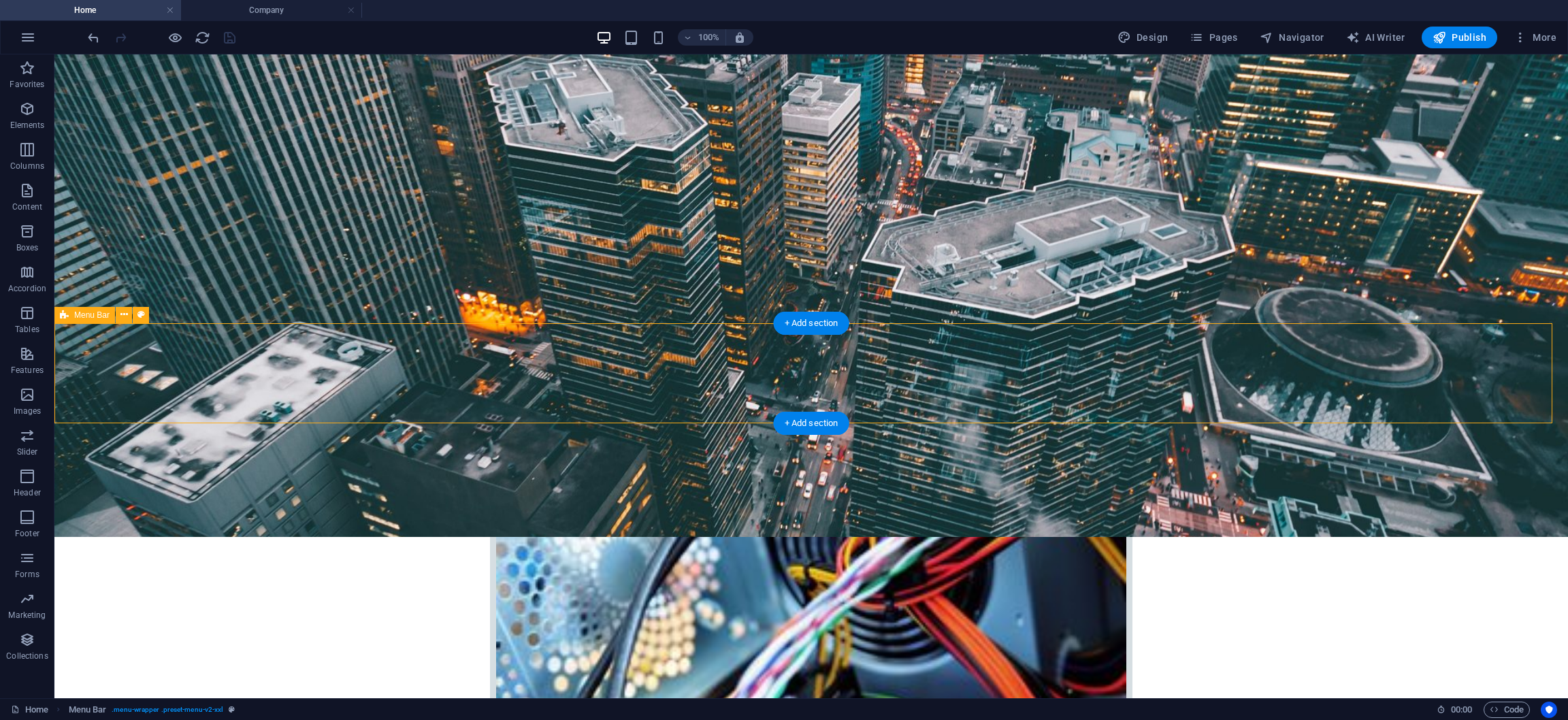 click on "Home Company IT Support Jobs & Career Contact" at bounding box center (811, 1932) 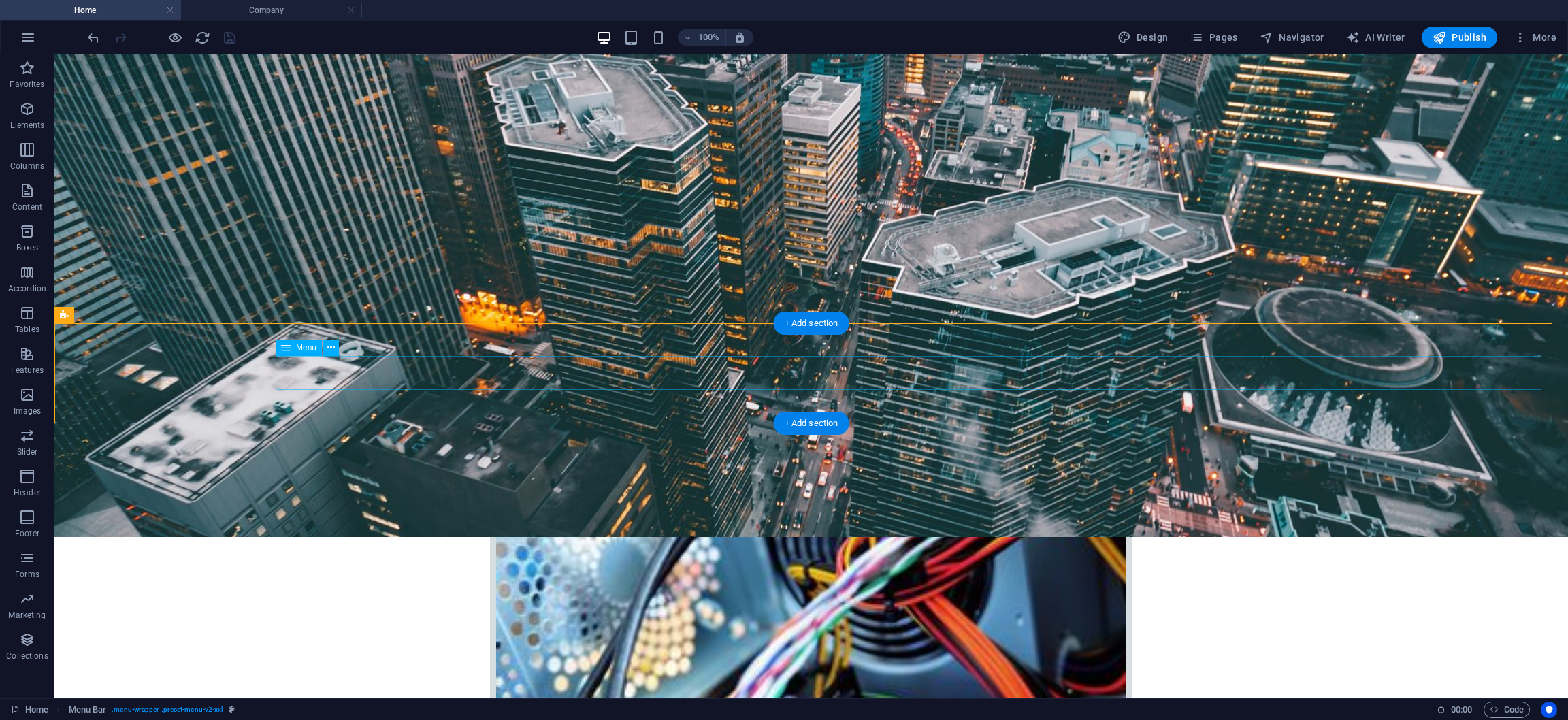 click on "Home Company IT Support Jobs & Career Contact" at bounding box center [811, 1971] 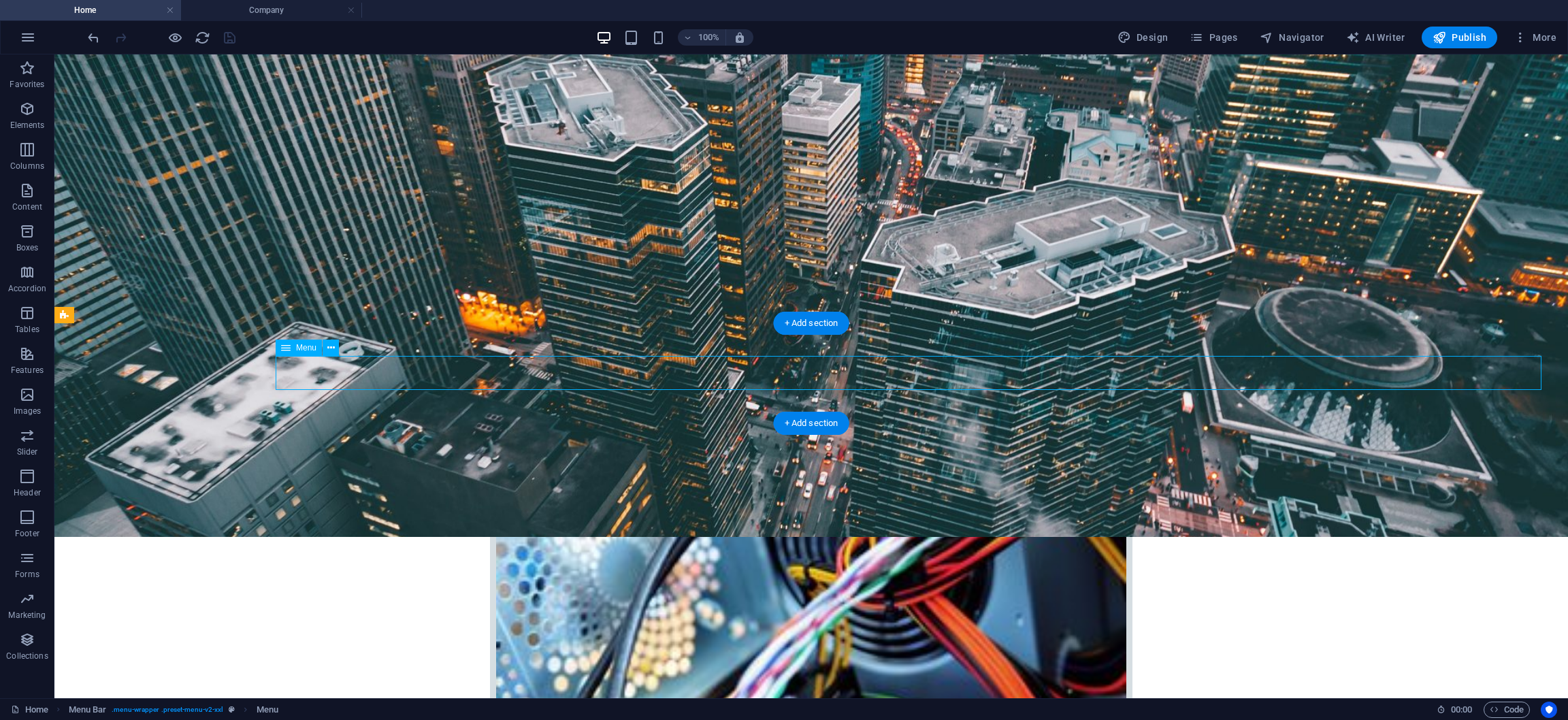click on "Home Company IT Support Jobs & Career Contact" at bounding box center [811, 1971] 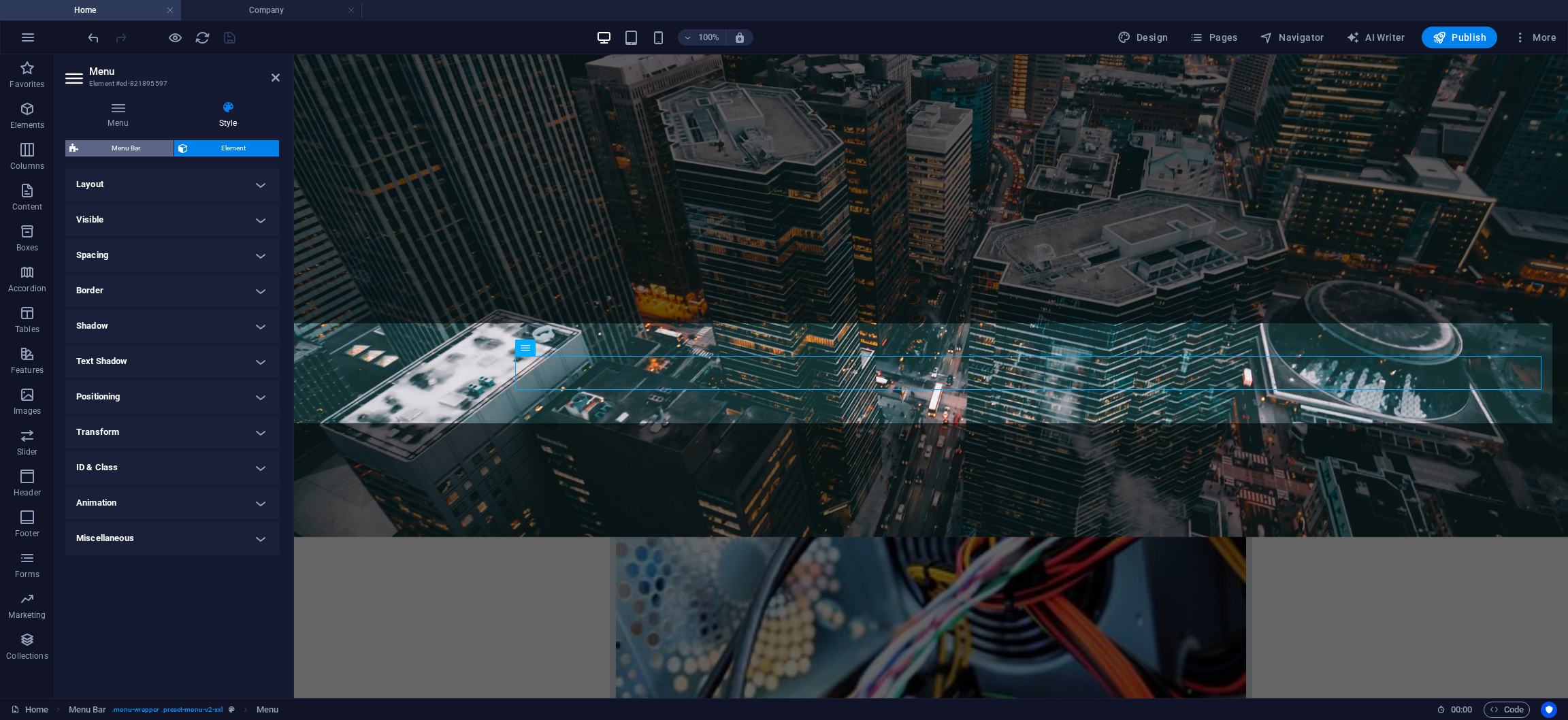 click on "Menu Bar" at bounding box center [126, 148] 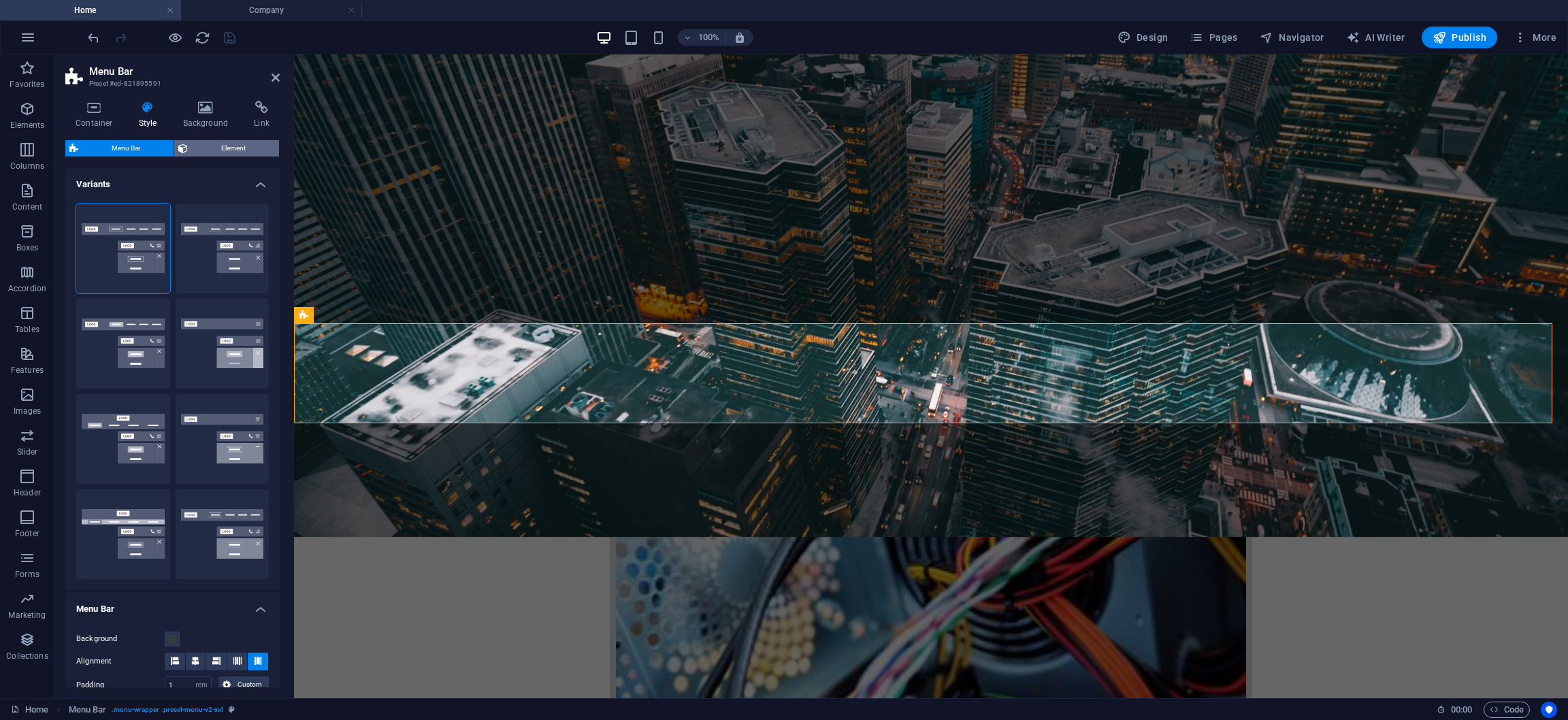 click on "Element" at bounding box center (233, 148) 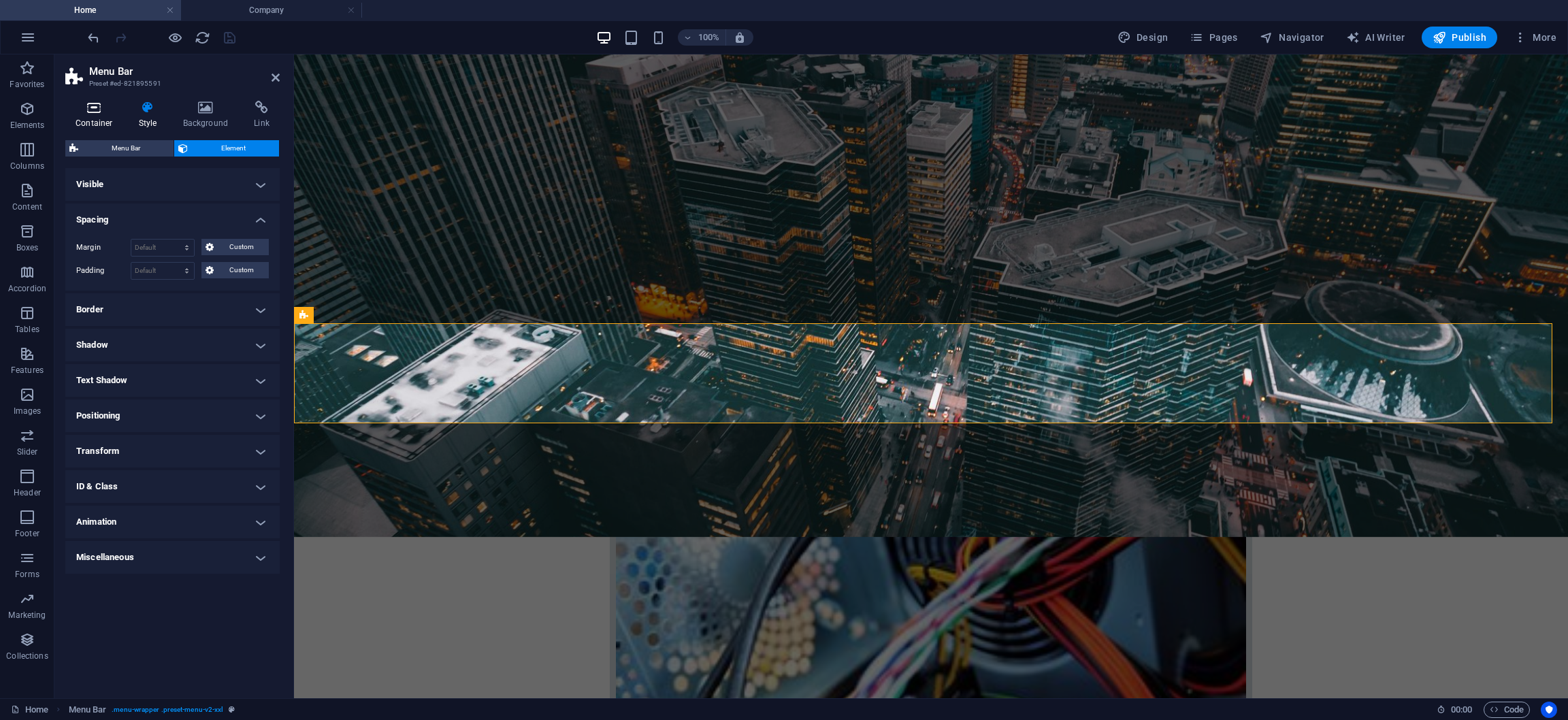 click on "Container" at bounding box center (97, 115) 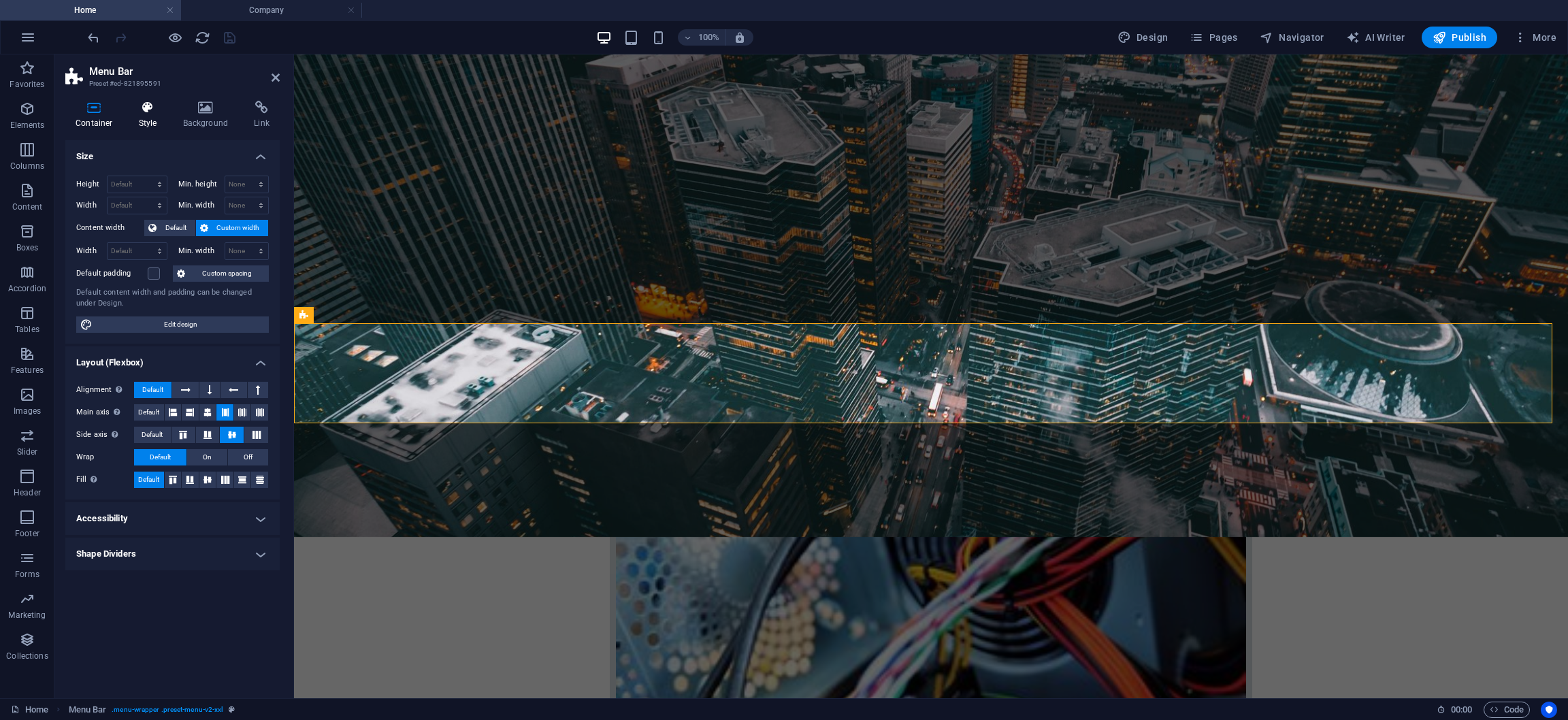 click on "Style" at bounding box center (150, 115) 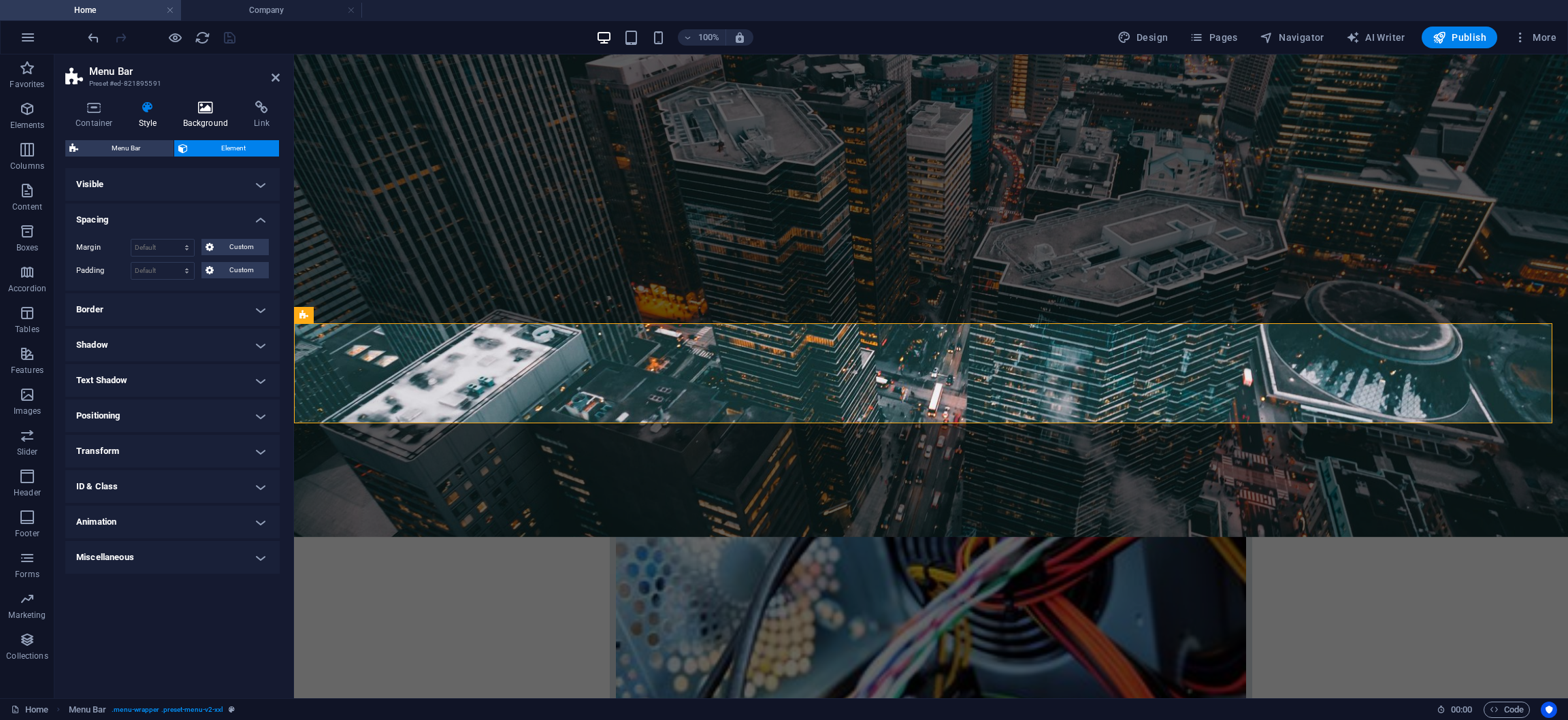 click on "Background" at bounding box center (208, 115) 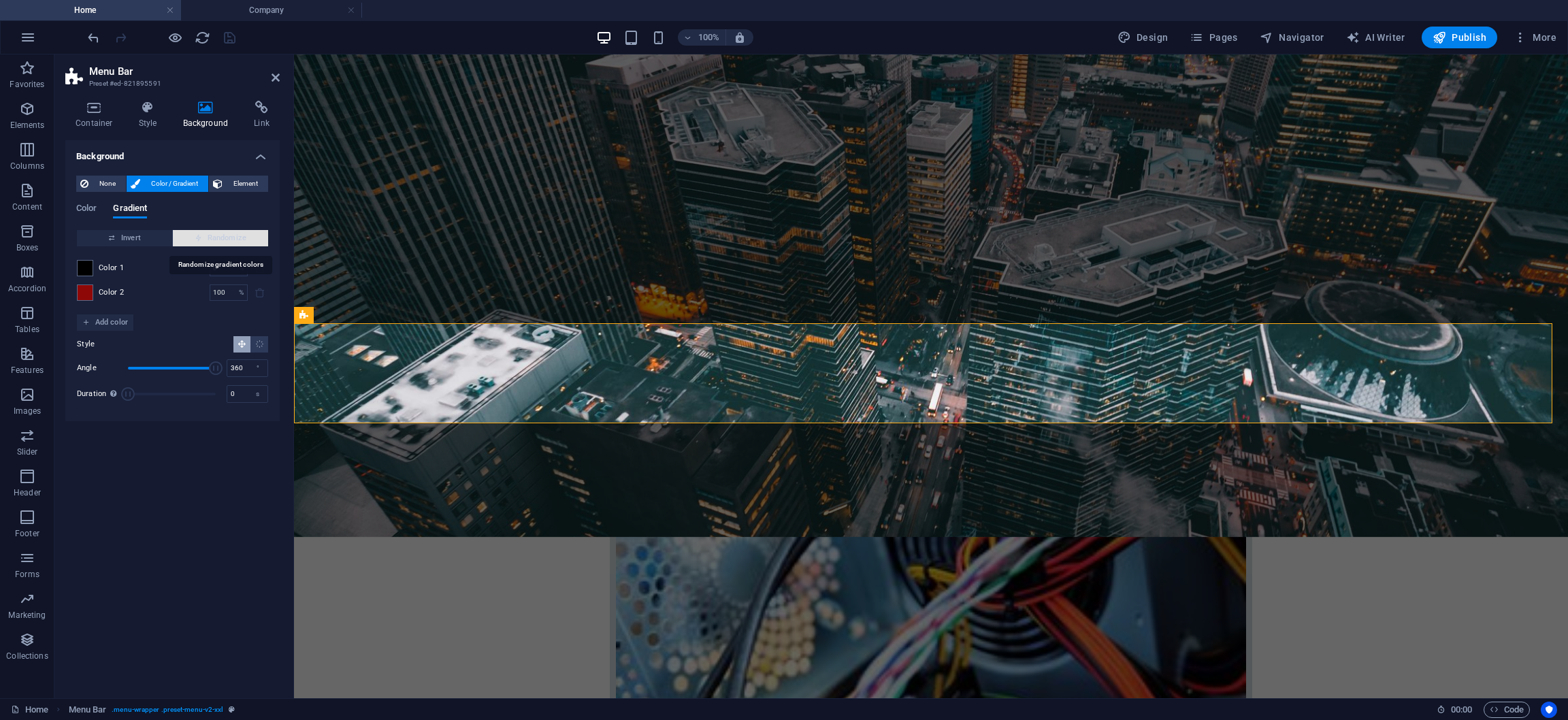 click on "Randomize" at bounding box center (220, 238) 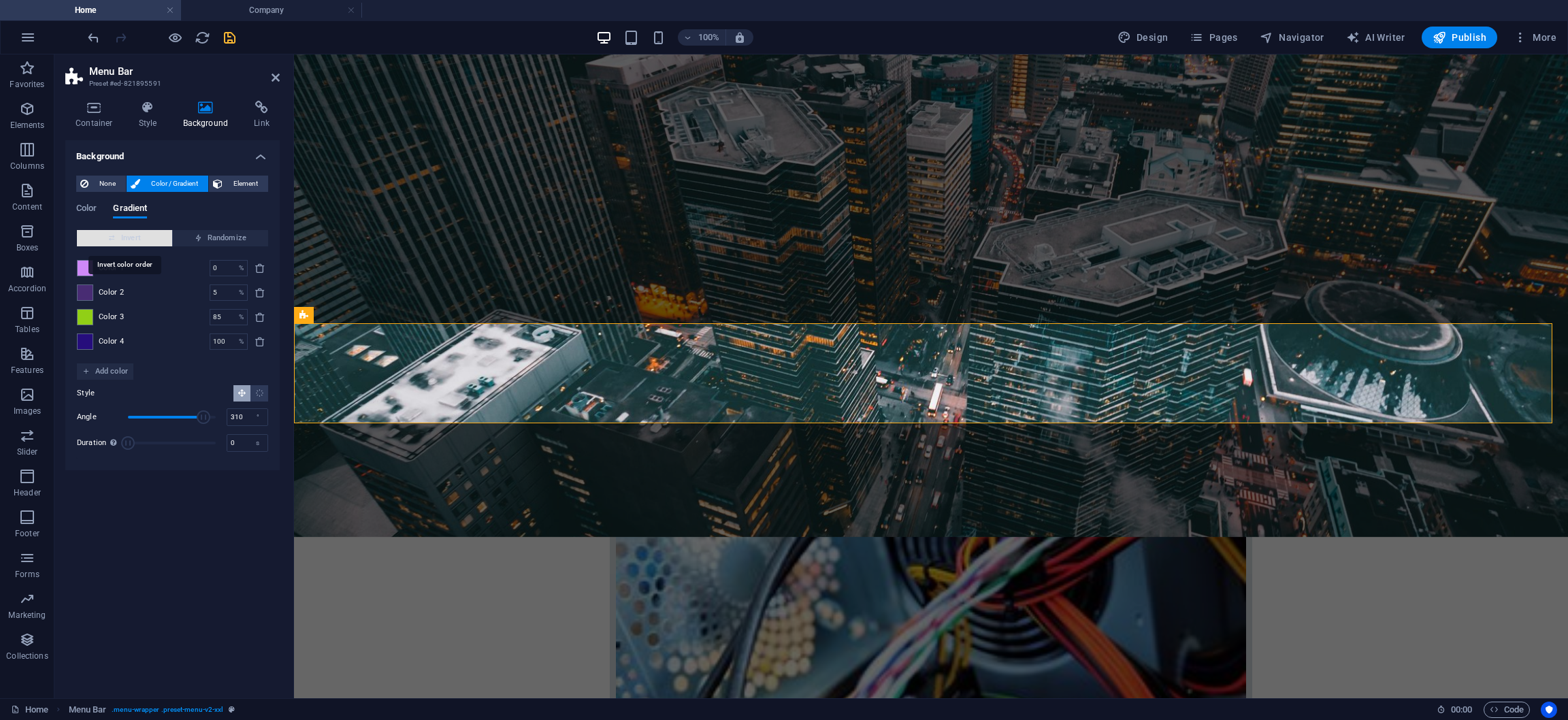 click on "Invert" at bounding box center (125, 238) 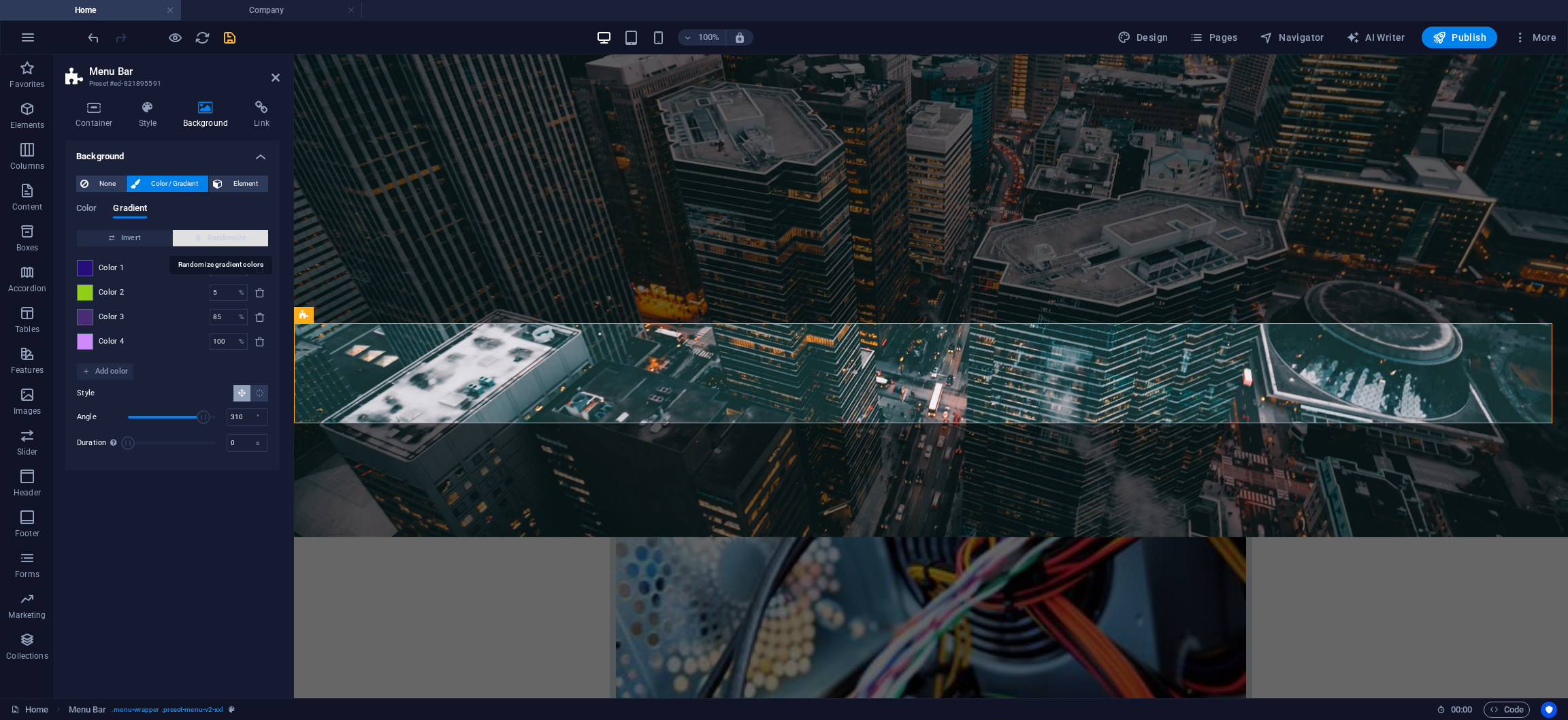 click at bounding box center [198, 238] 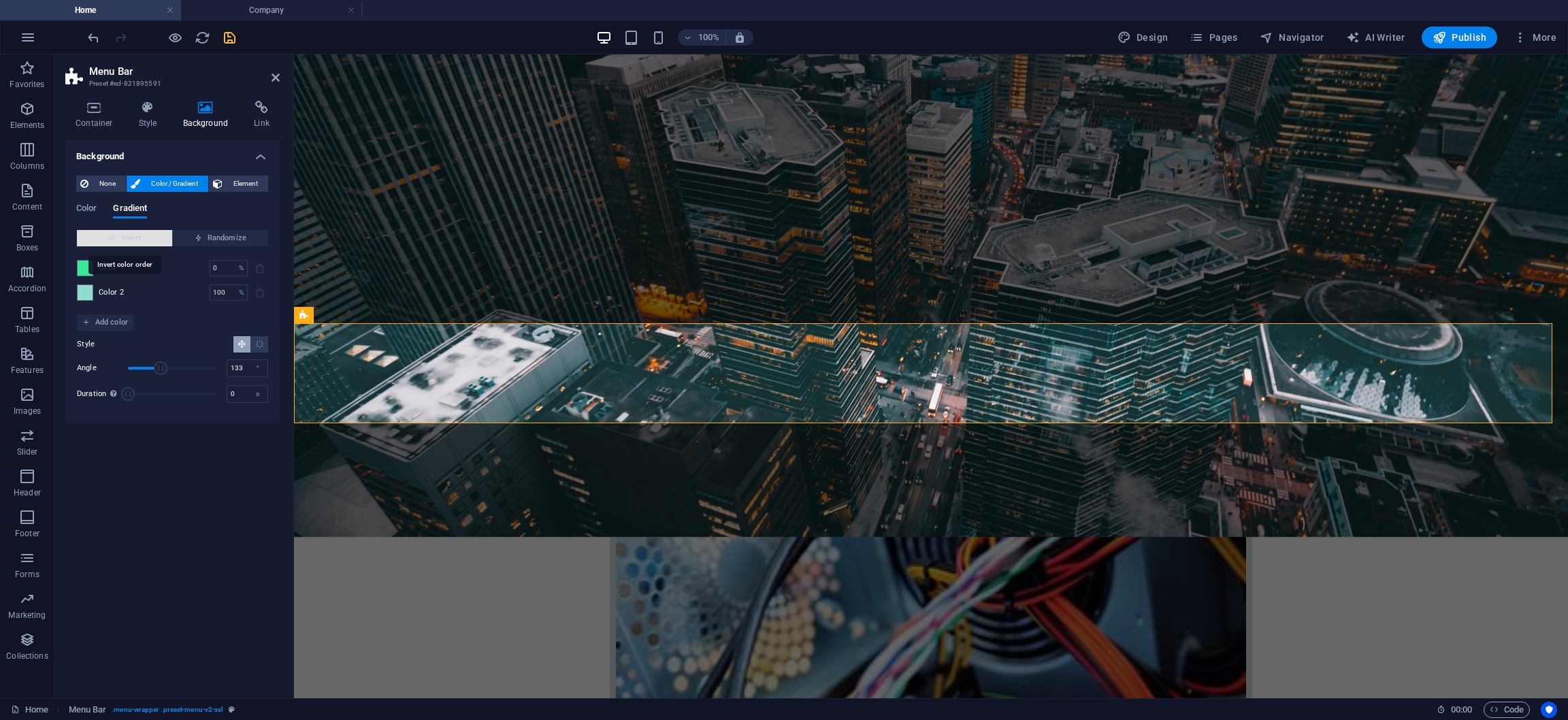 click on "Invert" at bounding box center [125, 238] 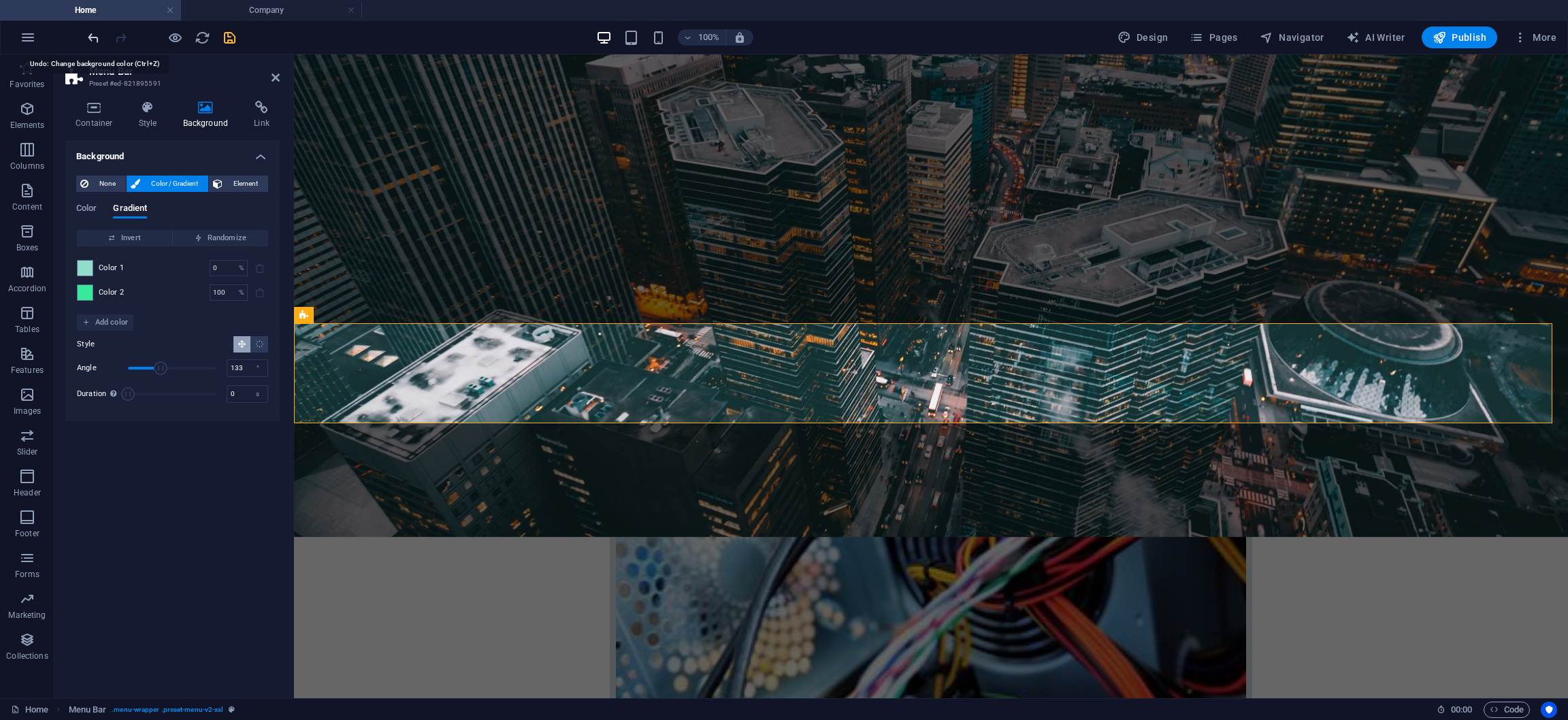 click at bounding box center [93, 37] 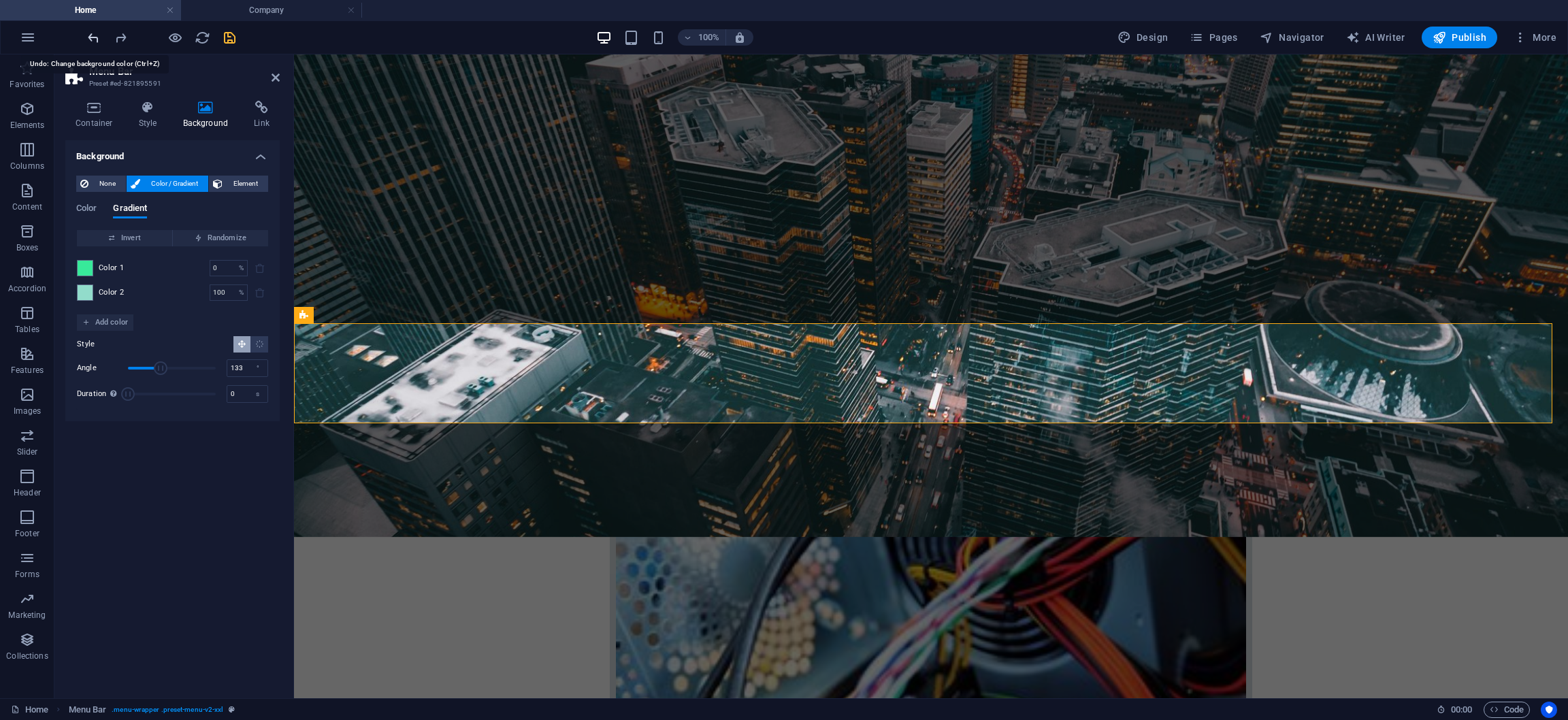 click at bounding box center (93, 37) 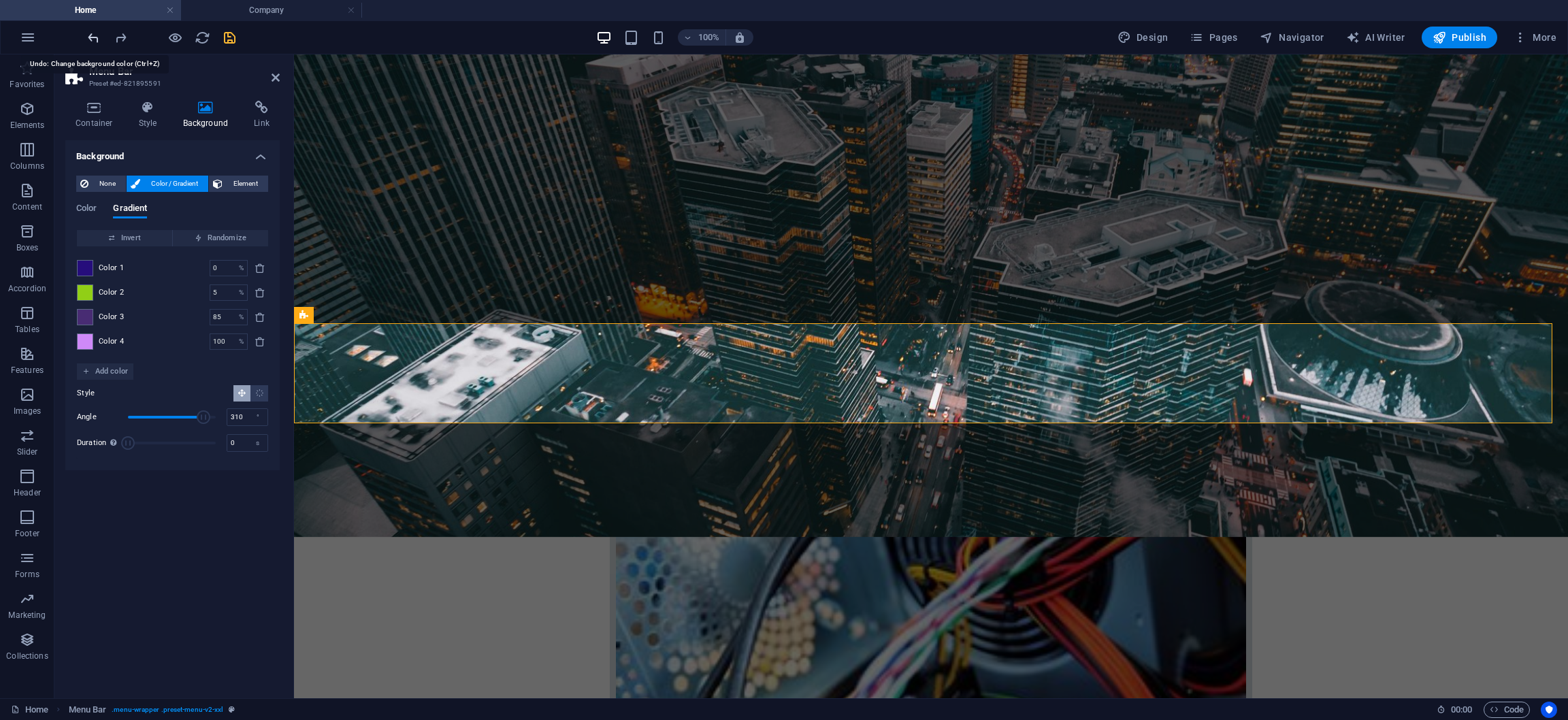 click at bounding box center [93, 37] 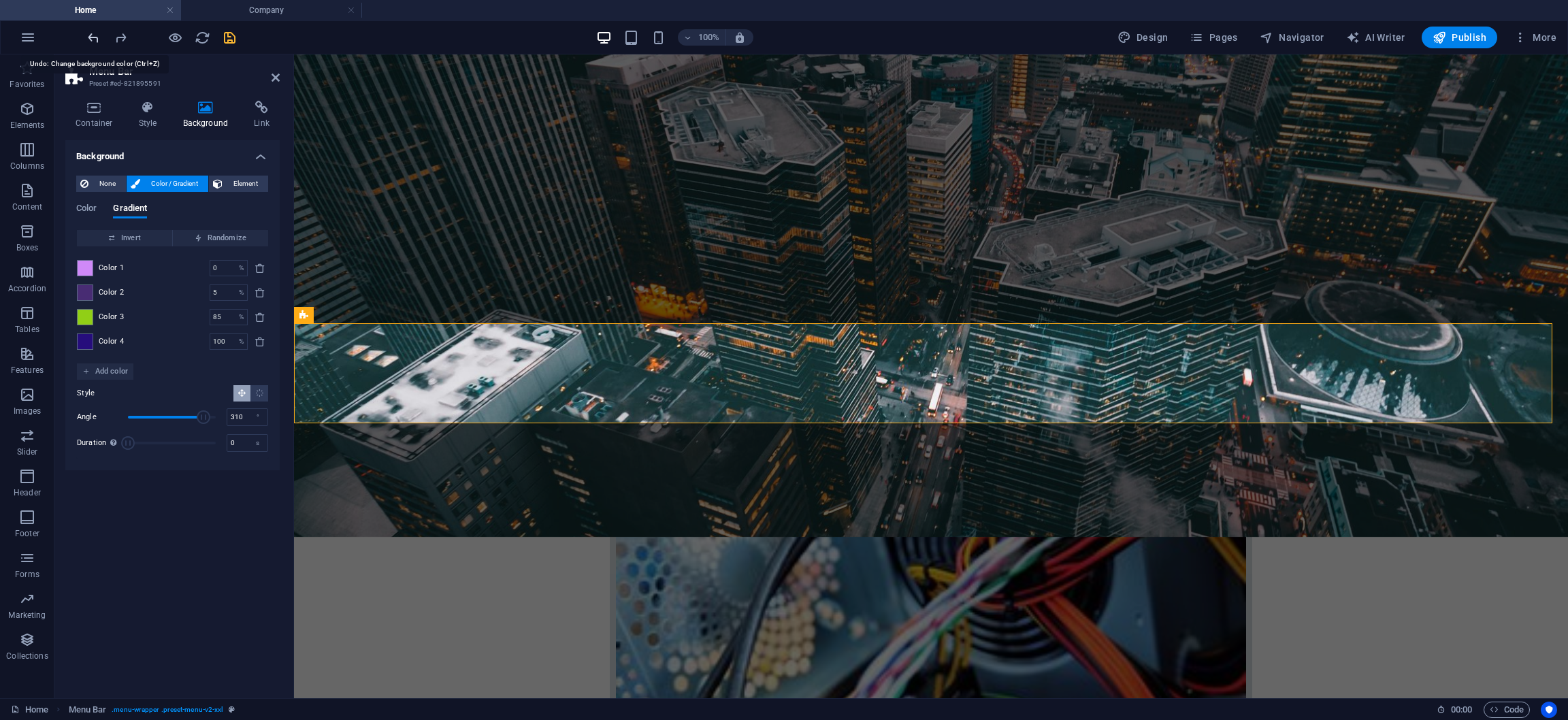 click at bounding box center [93, 37] 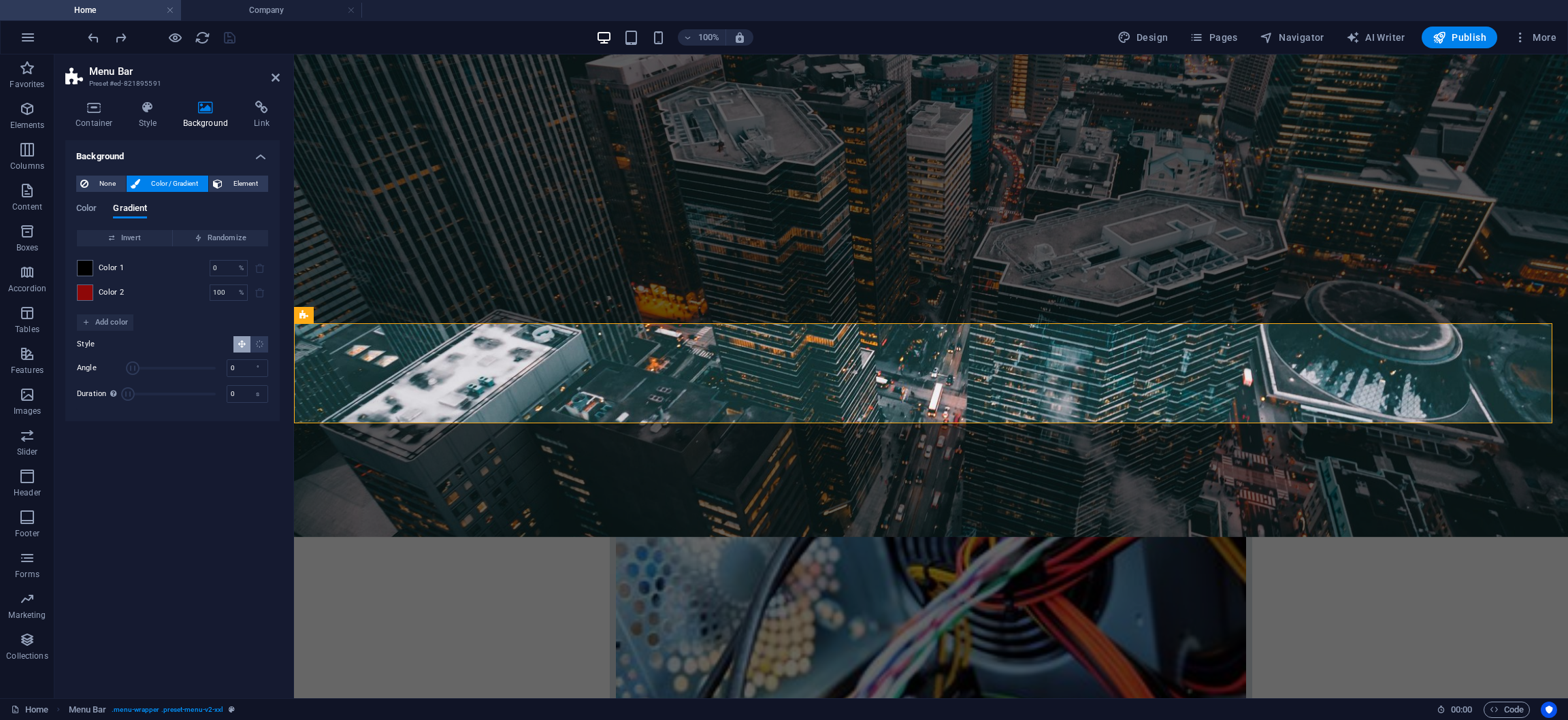 drag, startPoint x: 215, startPoint y: 365, endPoint x: 103, endPoint y: 363, distance: 112.01786 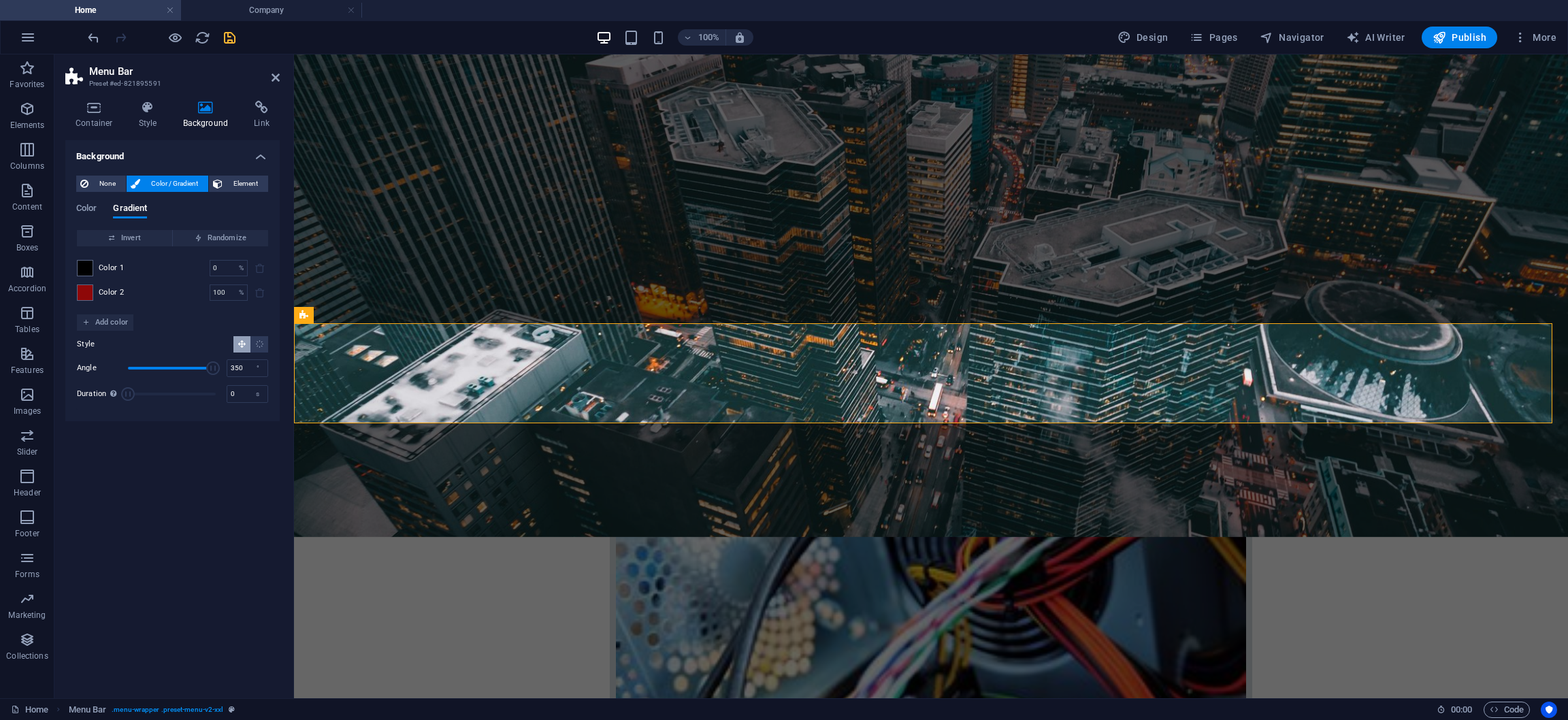 drag, startPoint x: 129, startPoint y: 365, endPoint x: 213, endPoint y: 363, distance: 84.023806 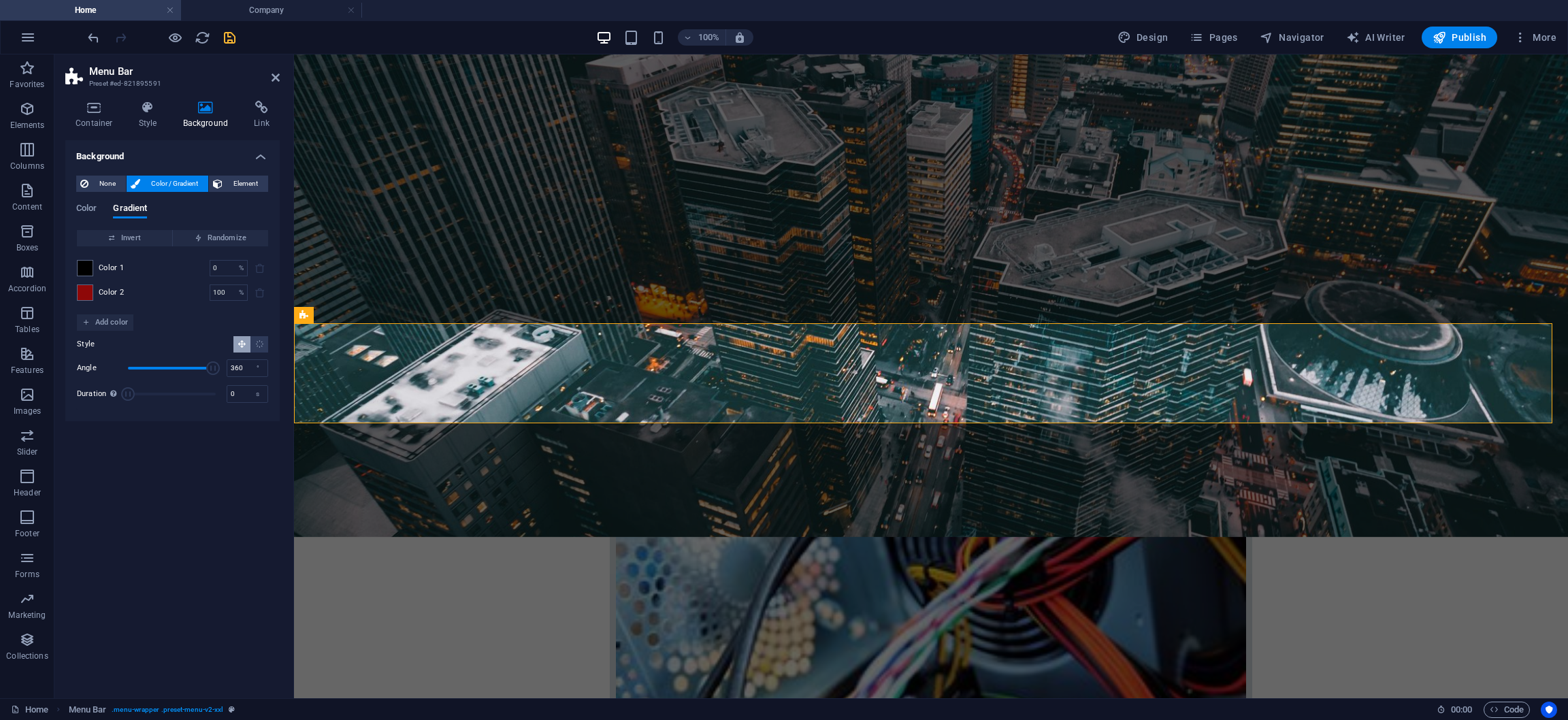 click at bounding box center [213, 368] 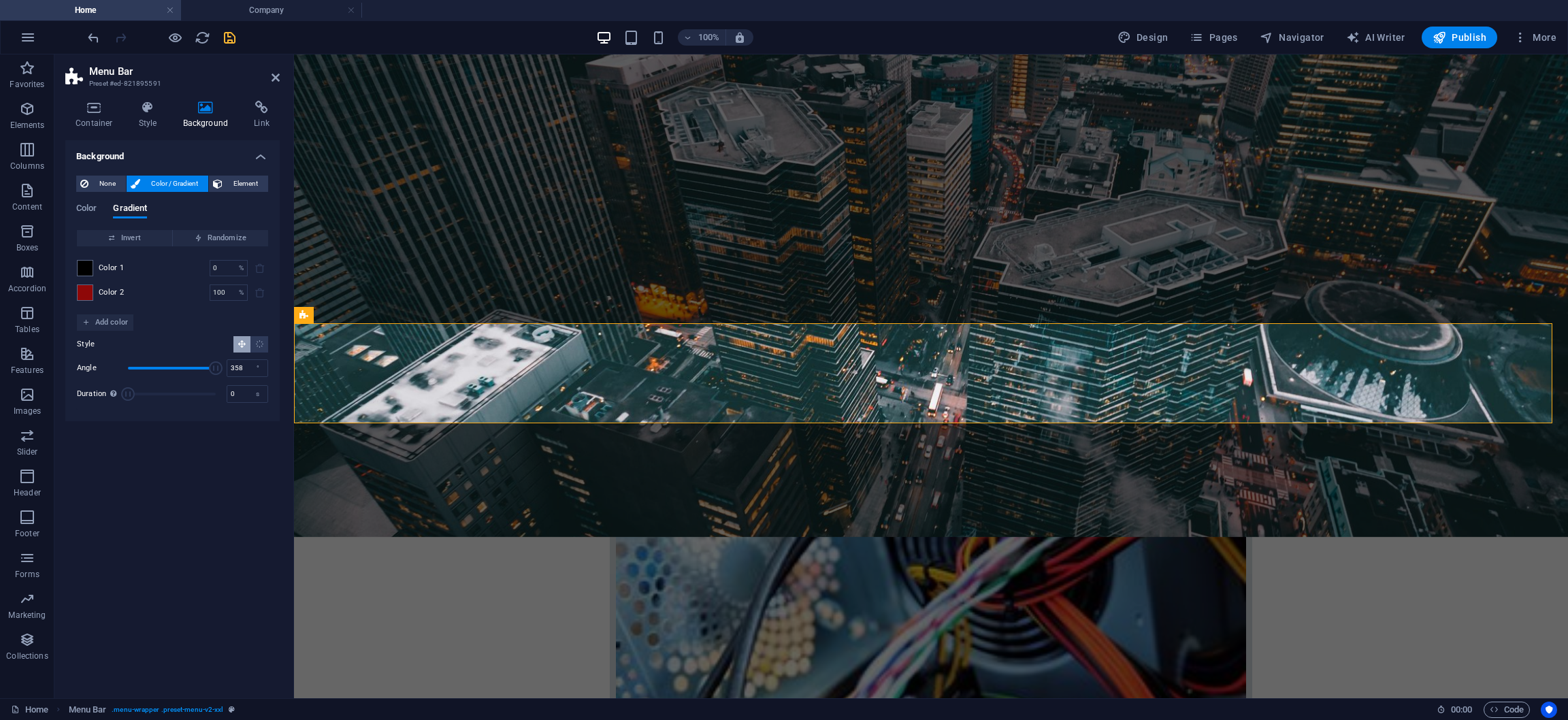 type on "360" 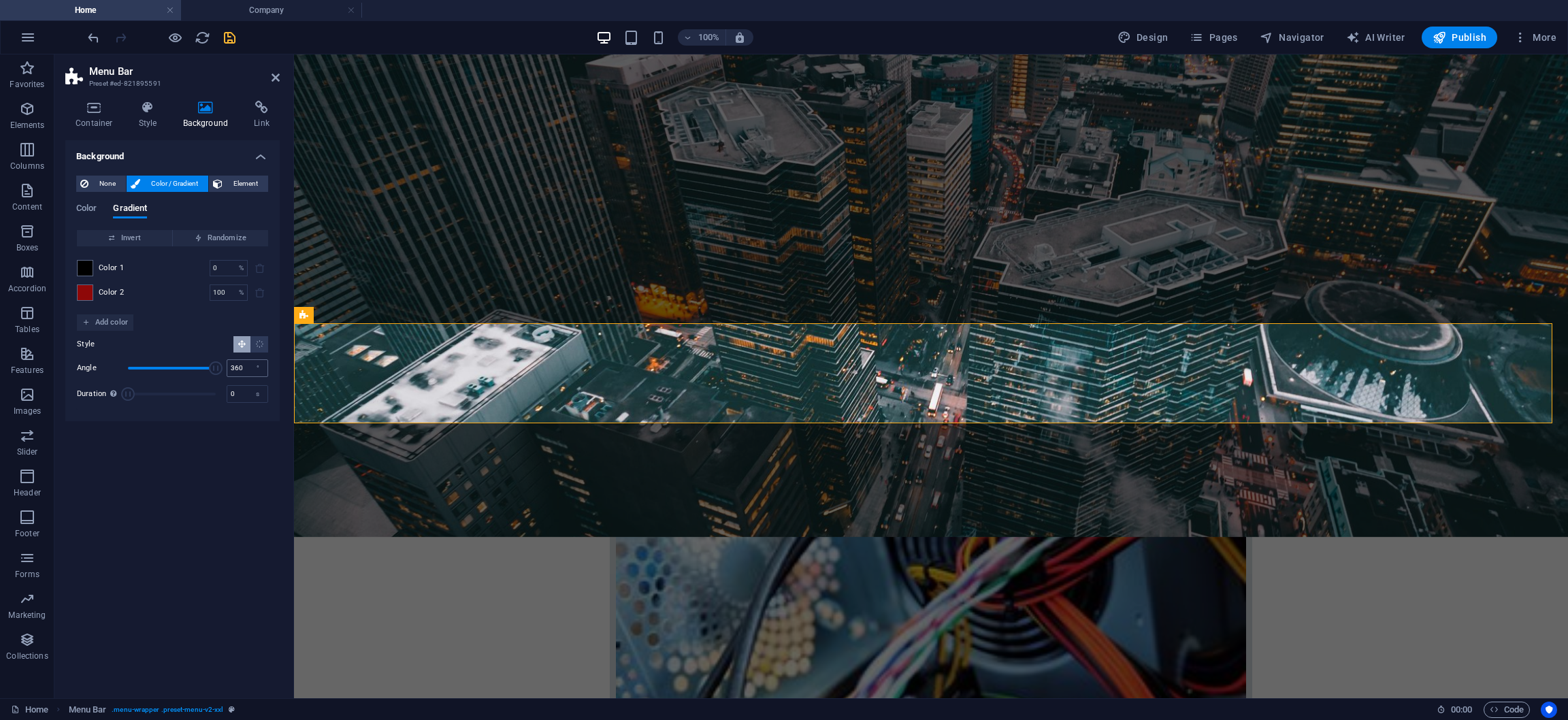 drag, startPoint x: 212, startPoint y: 365, endPoint x: 235, endPoint y: 361, distance: 23.345235 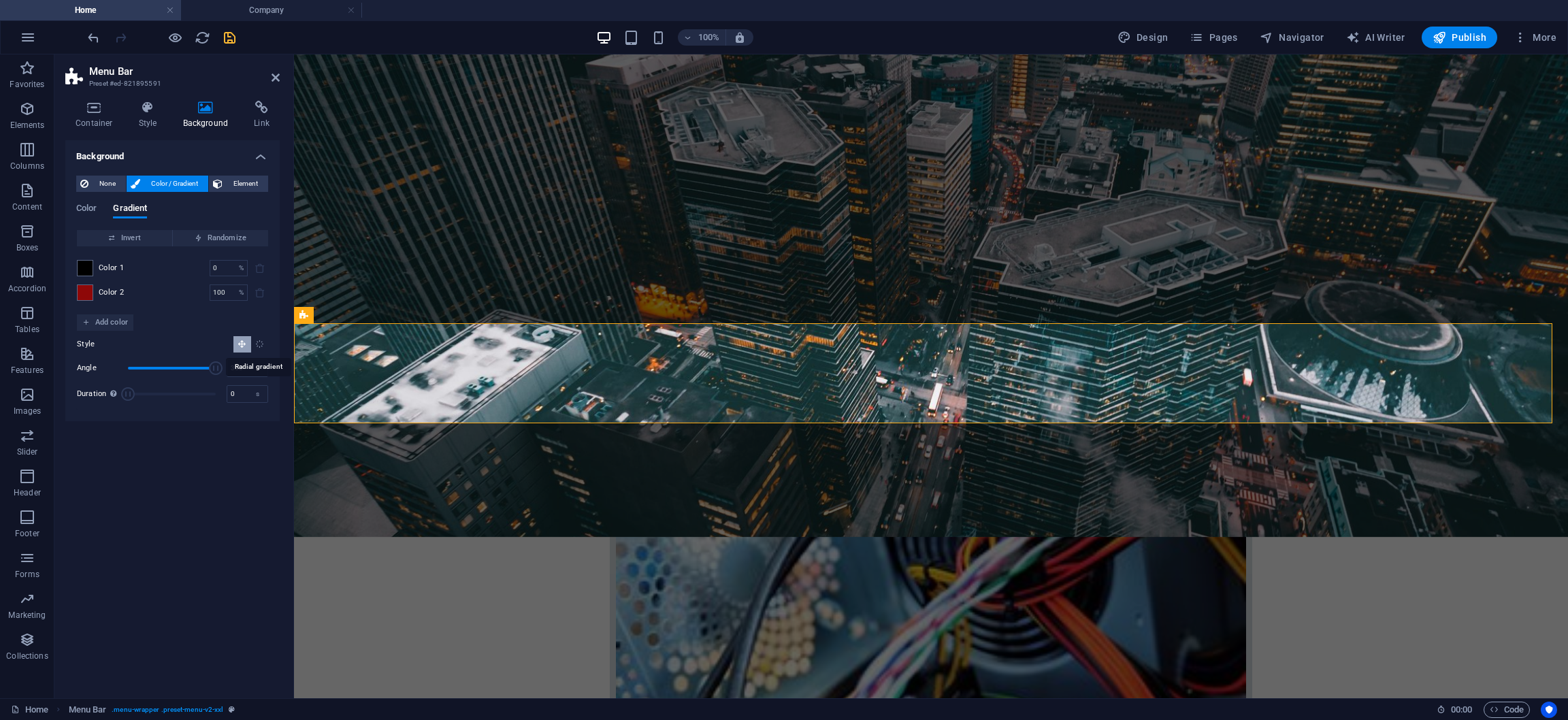 click at bounding box center (259, 344) 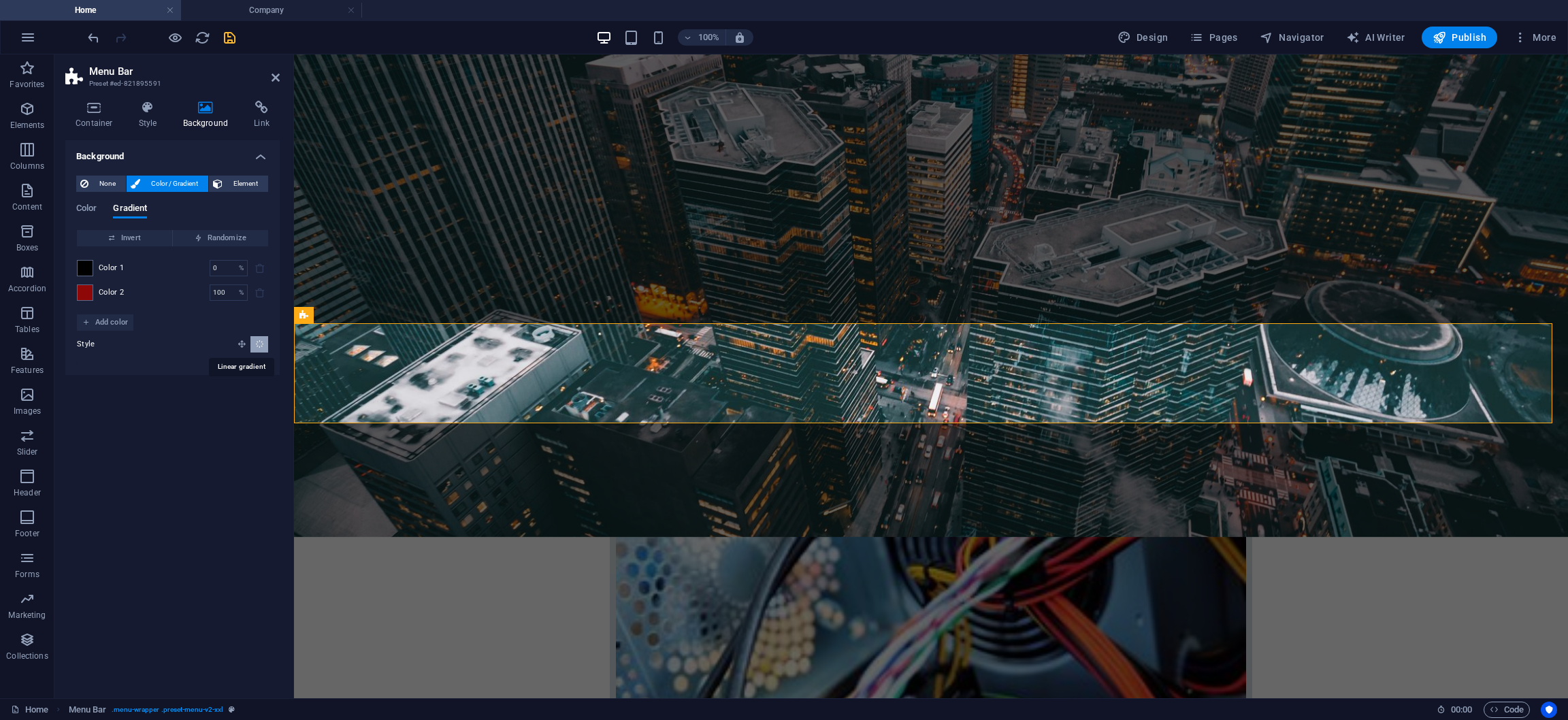 click at bounding box center [242, 344] 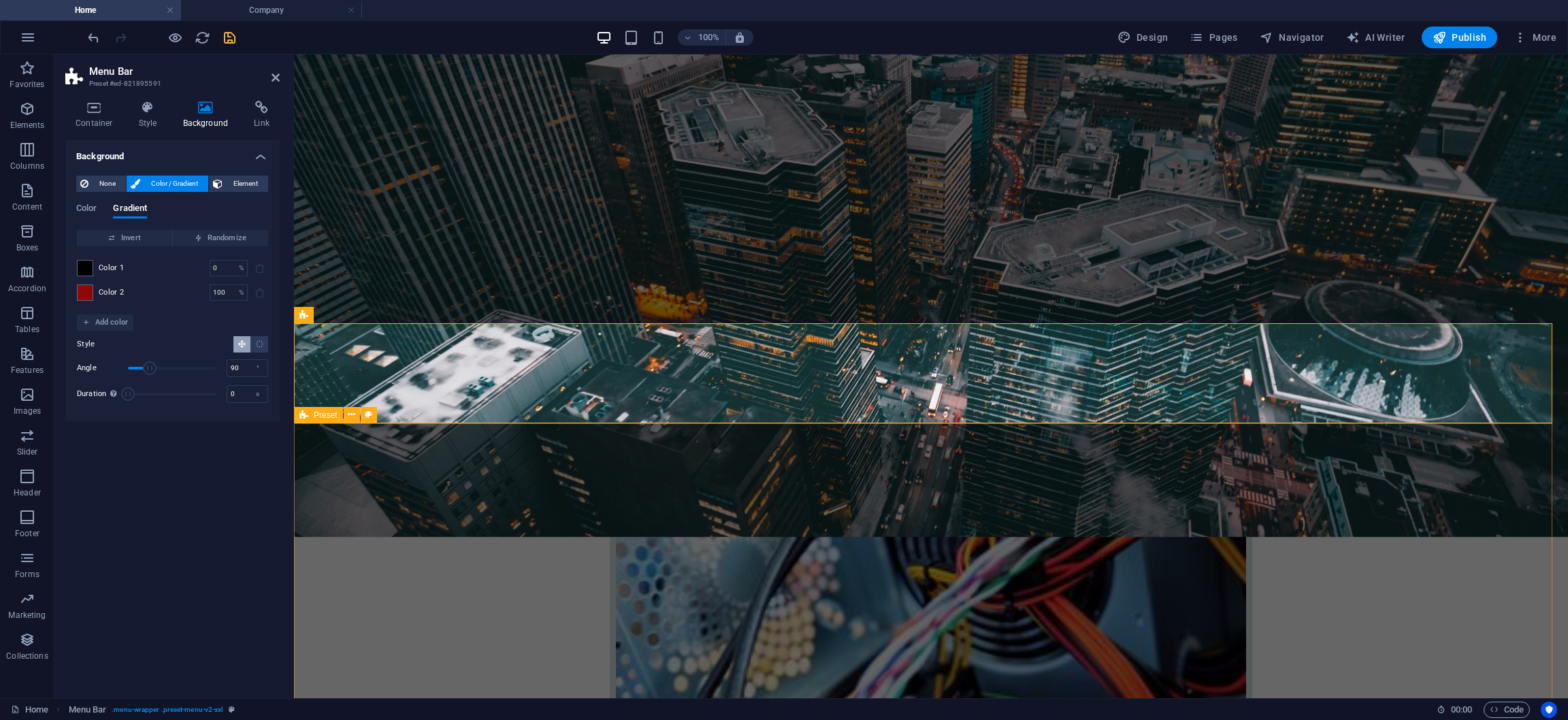 click on "About us Lorem ipsum dolor sit amet, consectetur adipisicing elit. Libero, assumenda, dolore, cum vel modi asperiores consequatur suscipit quidem ducimus eveniet iure expedita consectetur odio voluptatum similique fugit voluptates rem accusamus quae quas dolorem tenetur facere tempora maiores adipisci reiciendis accusantium voluptatibus id voluptate tempore dolor harum nisi amet! Nobis, eaque.Lorem ipsum dolor sit amet, consectetur adipisicing elit. Libero, assumenda, dolore, cum vel modi asperiores consequatur suscipit quidem ducimus eveniet iure expedita consectetur odio voluptatum similique fugit voluptates rem accusamus quae quas dolorem tenetur facere tempora maiores adipisci reiciendis accusantium voluptatibus id voluptate tempore dolor harum nisi amet! Nobis, eaque." at bounding box center (931, 2138) 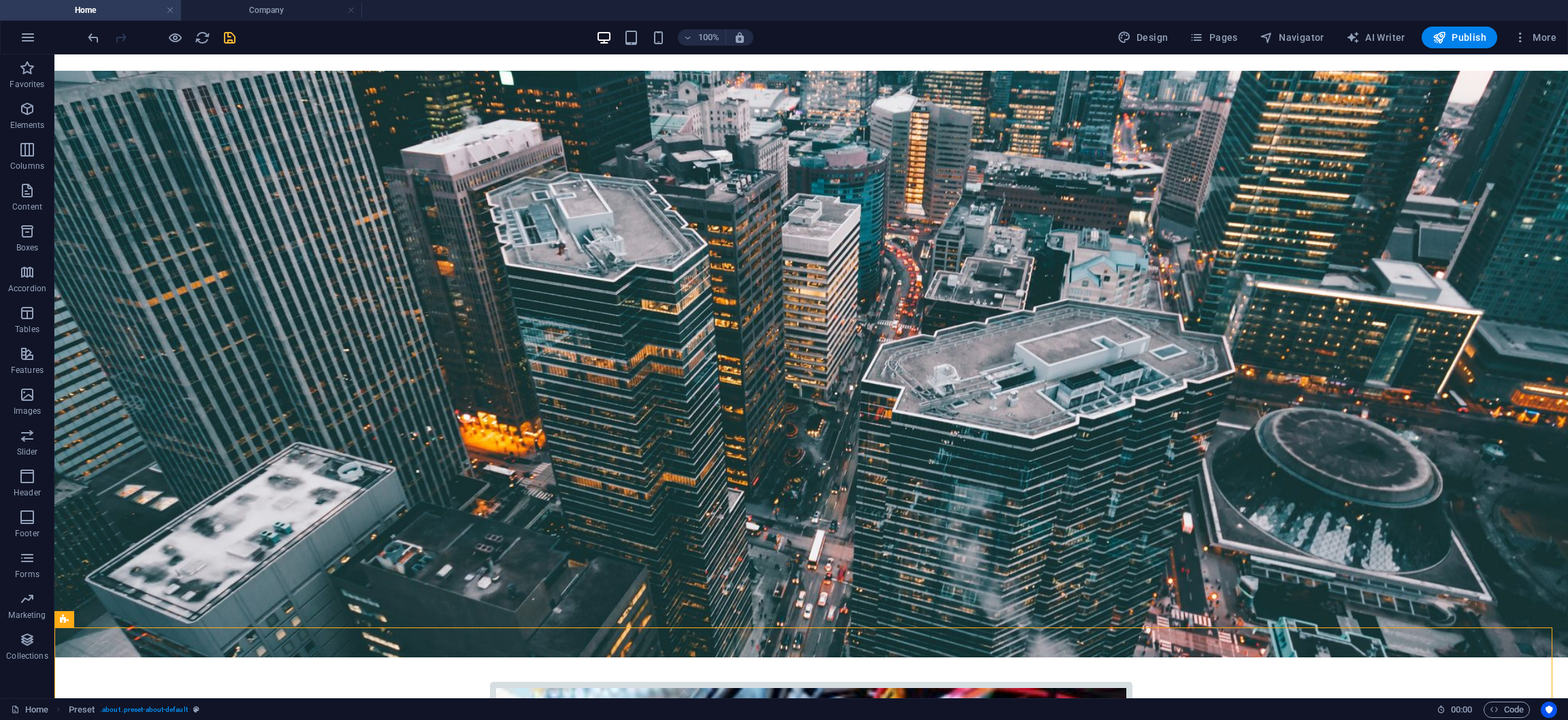 scroll, scrollTop: 306, scrollLeft: 0, axis: vertical 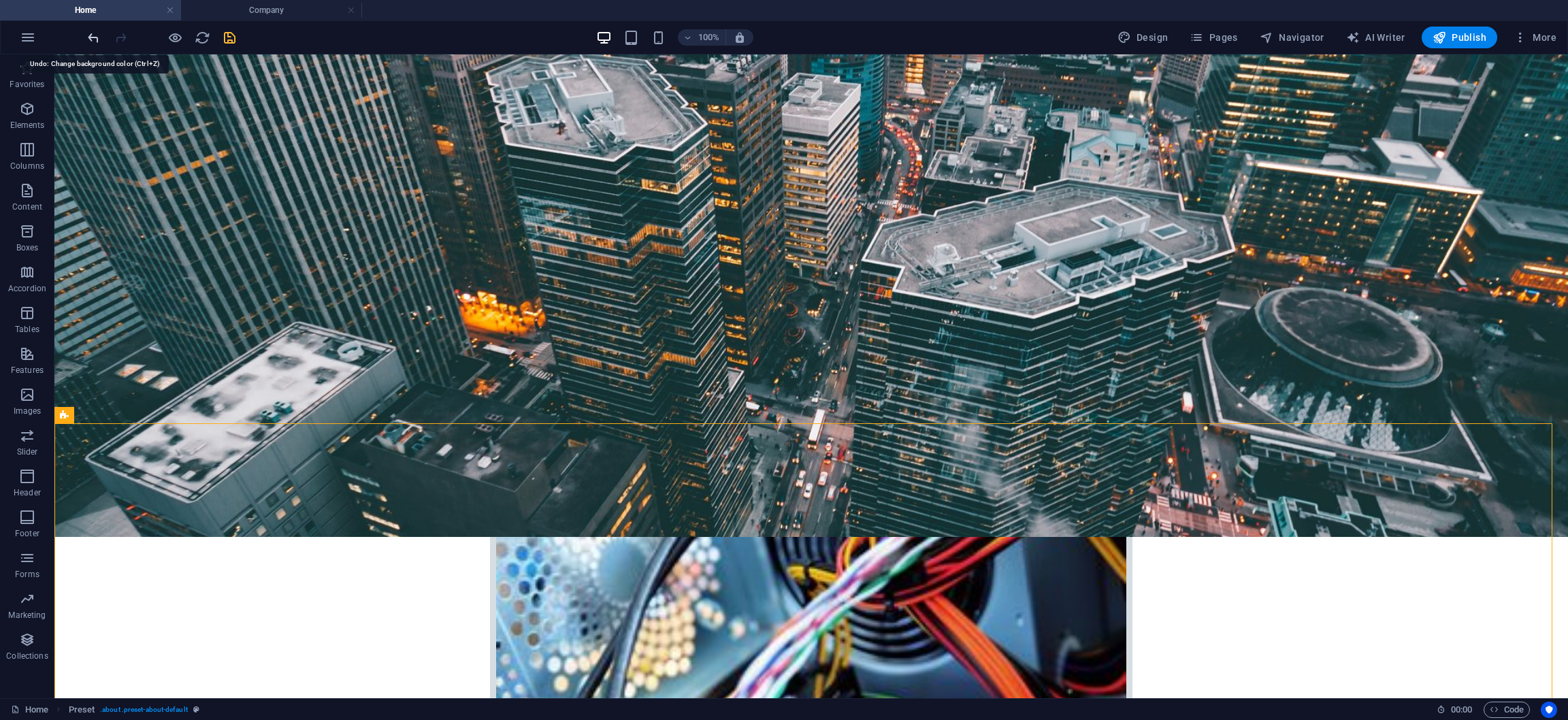 click at bounding box center [93, 37] 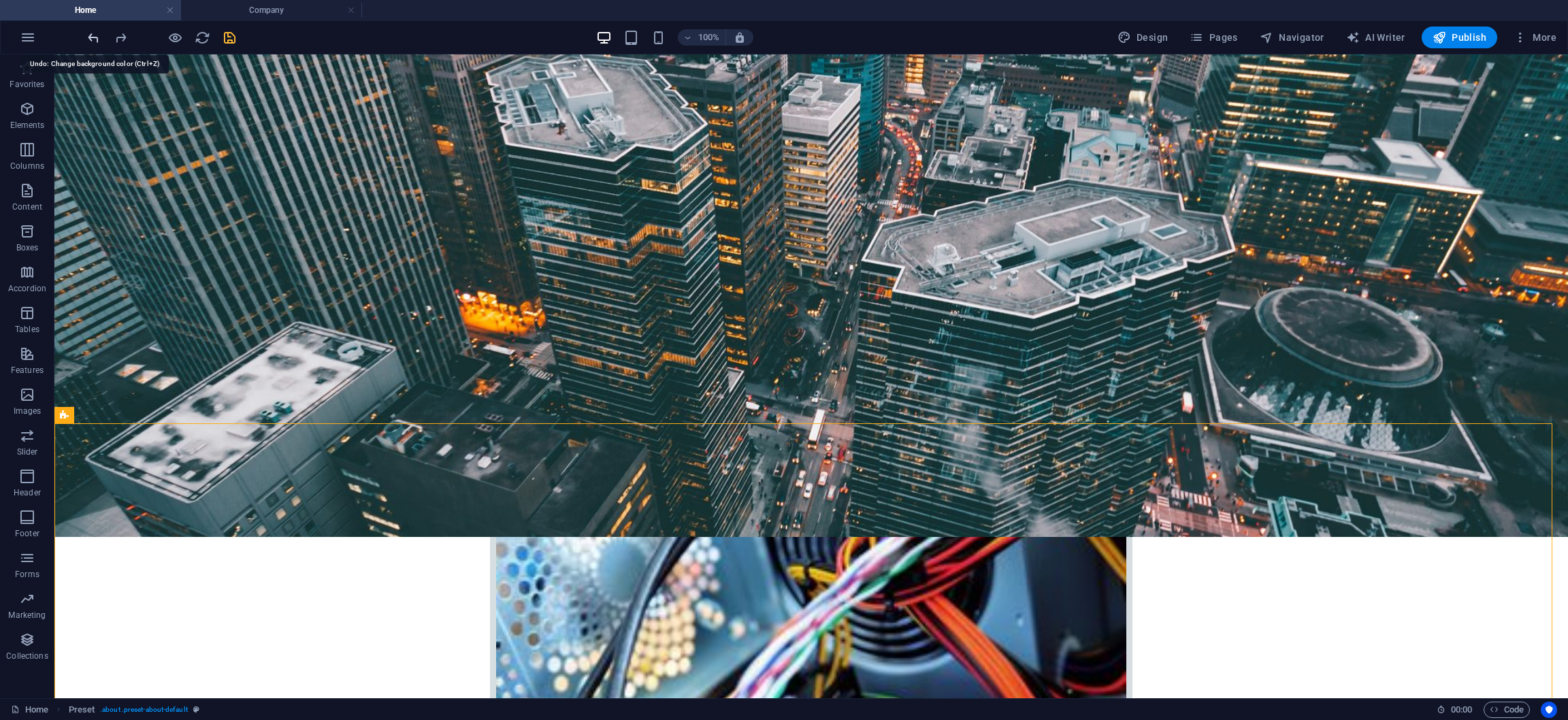 click at bounding box center [93, 37] 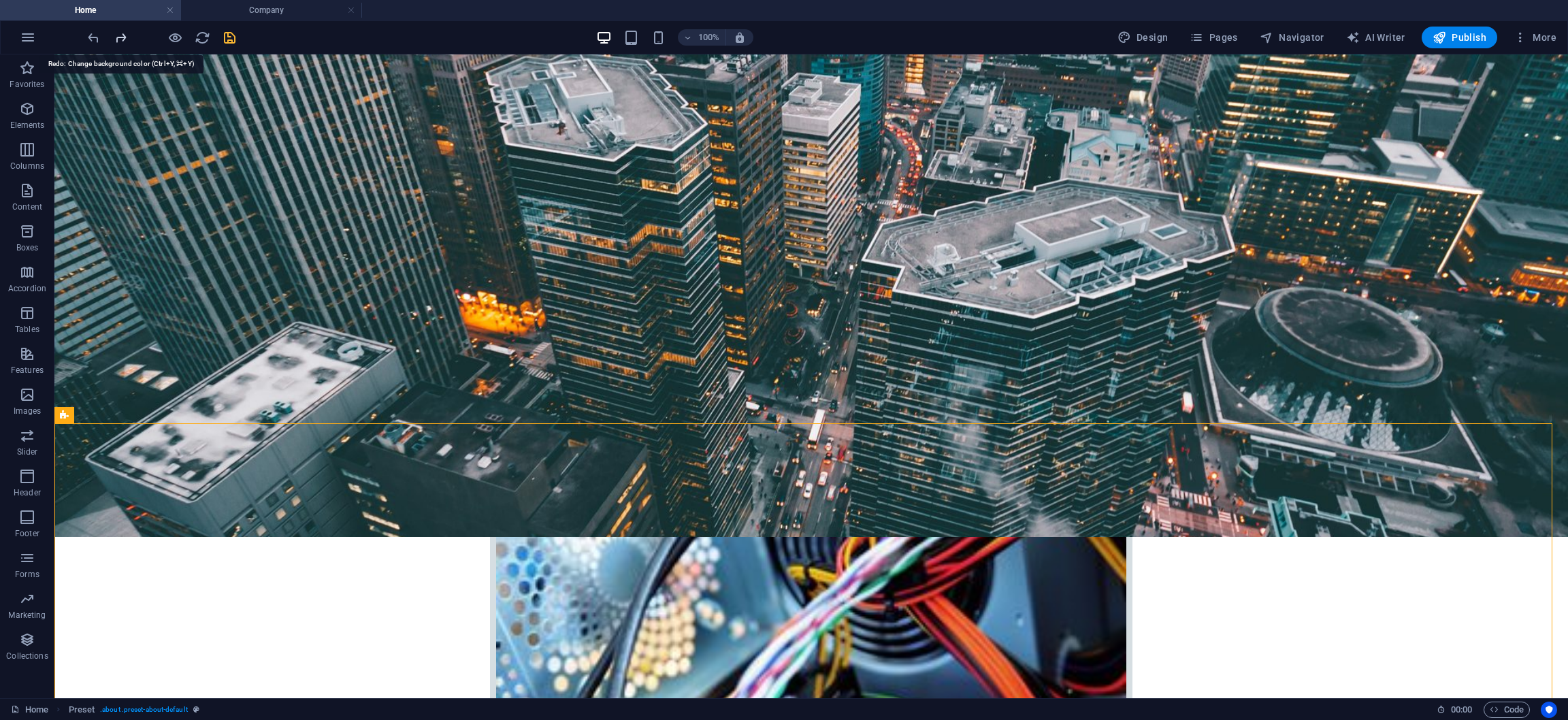 click at bounding box center (120, 37) 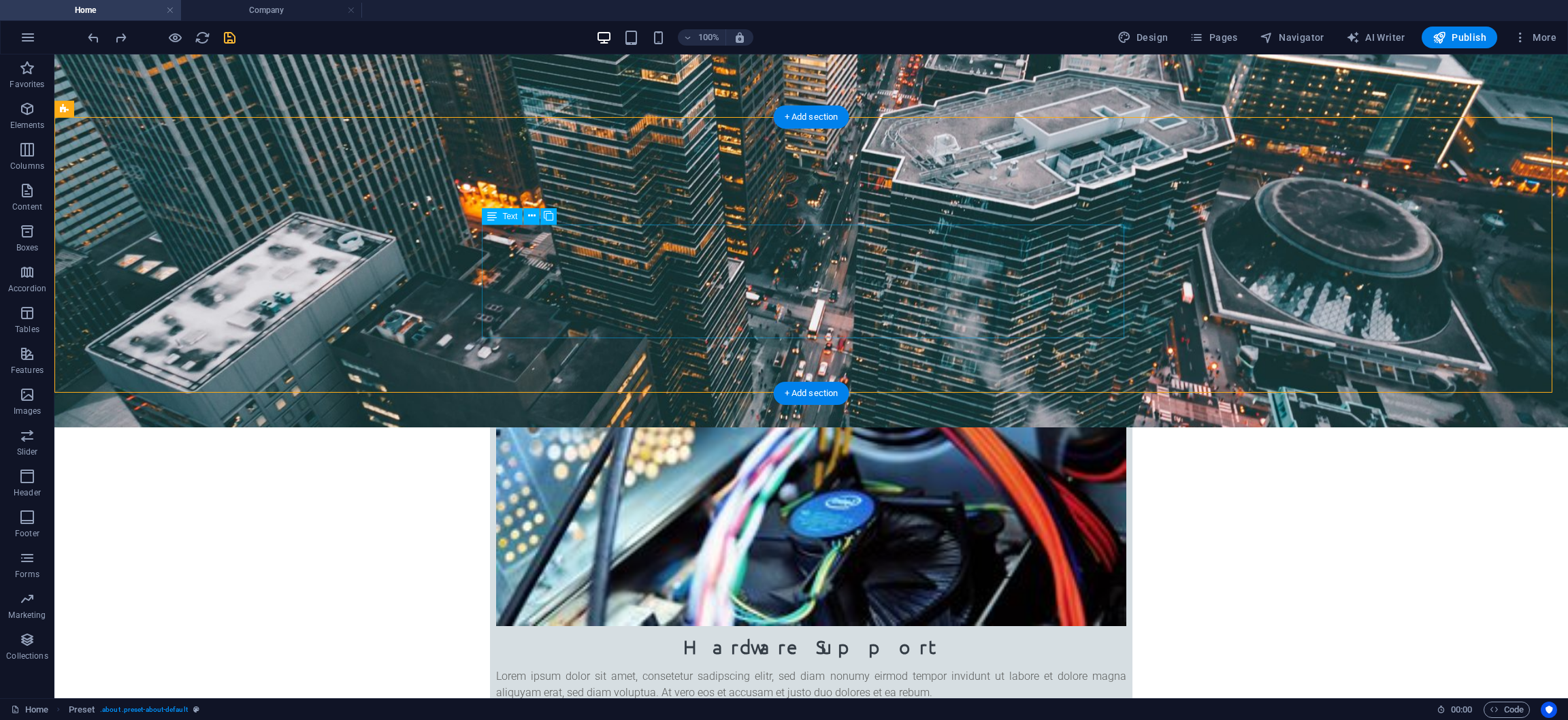 scroll, scrollTop: 408, scrollLeft: 0, axis: vertical 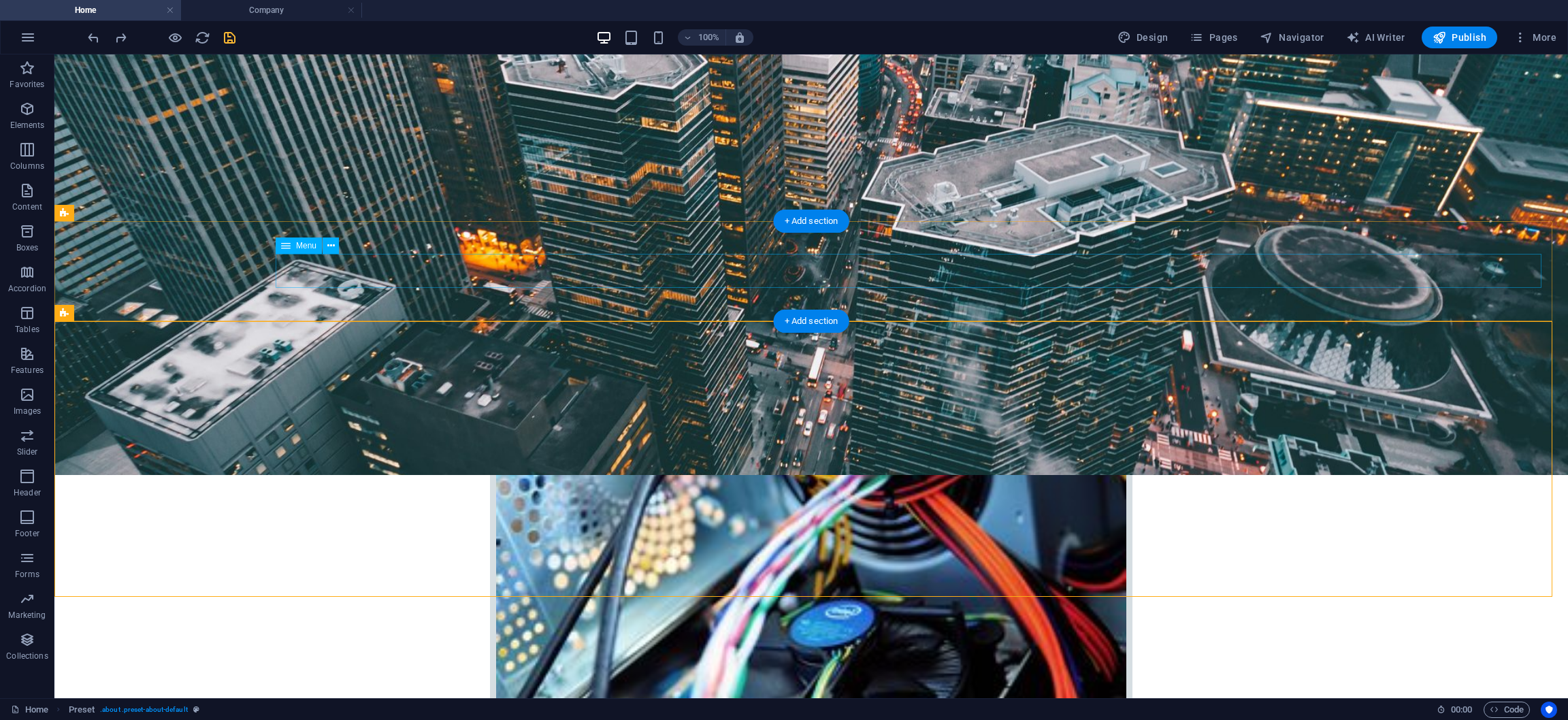 click on "Home Company IT Support Jobs & Career Contact" at bounding box center [811, 1869] 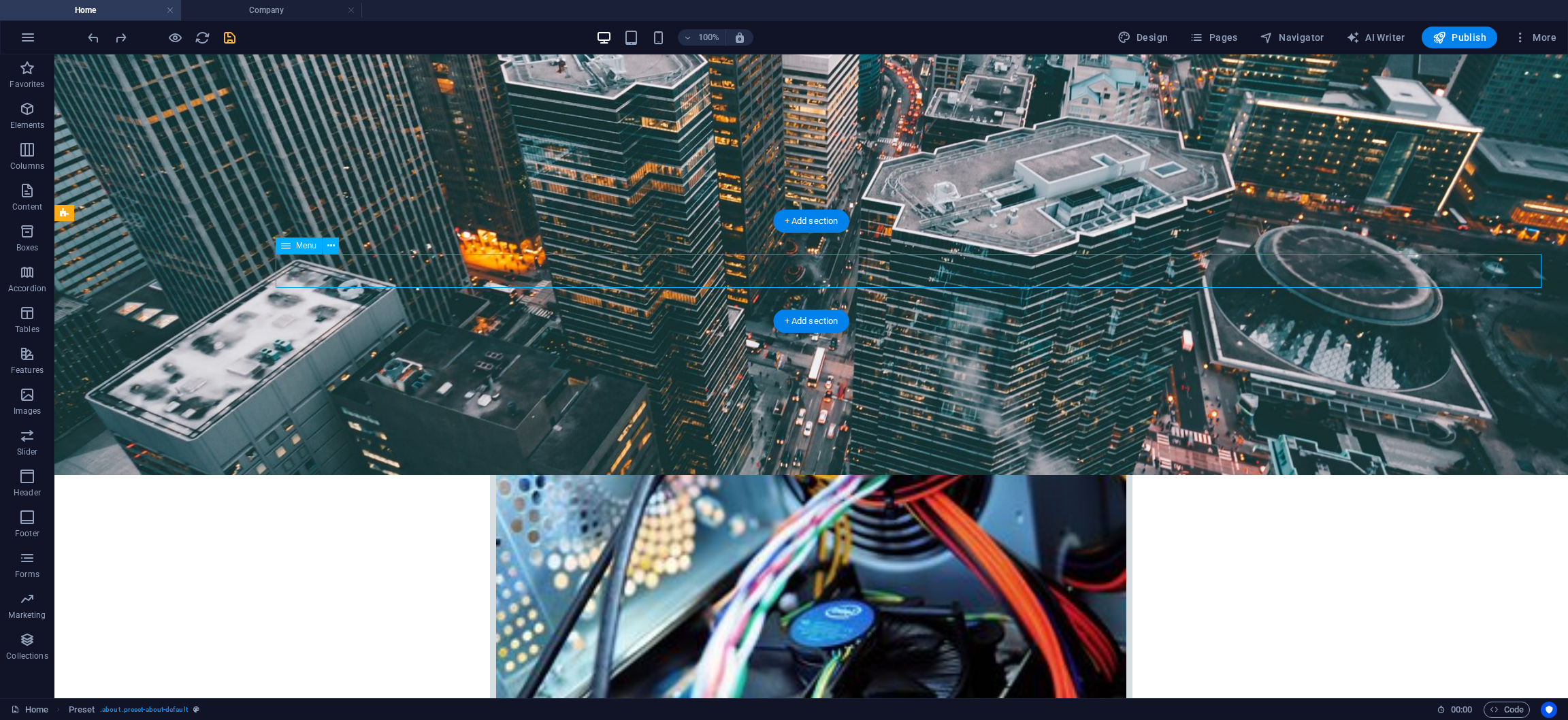 click on "Home Company IT Support Jobs & Career Contact" at bounding box center (811, 1869) 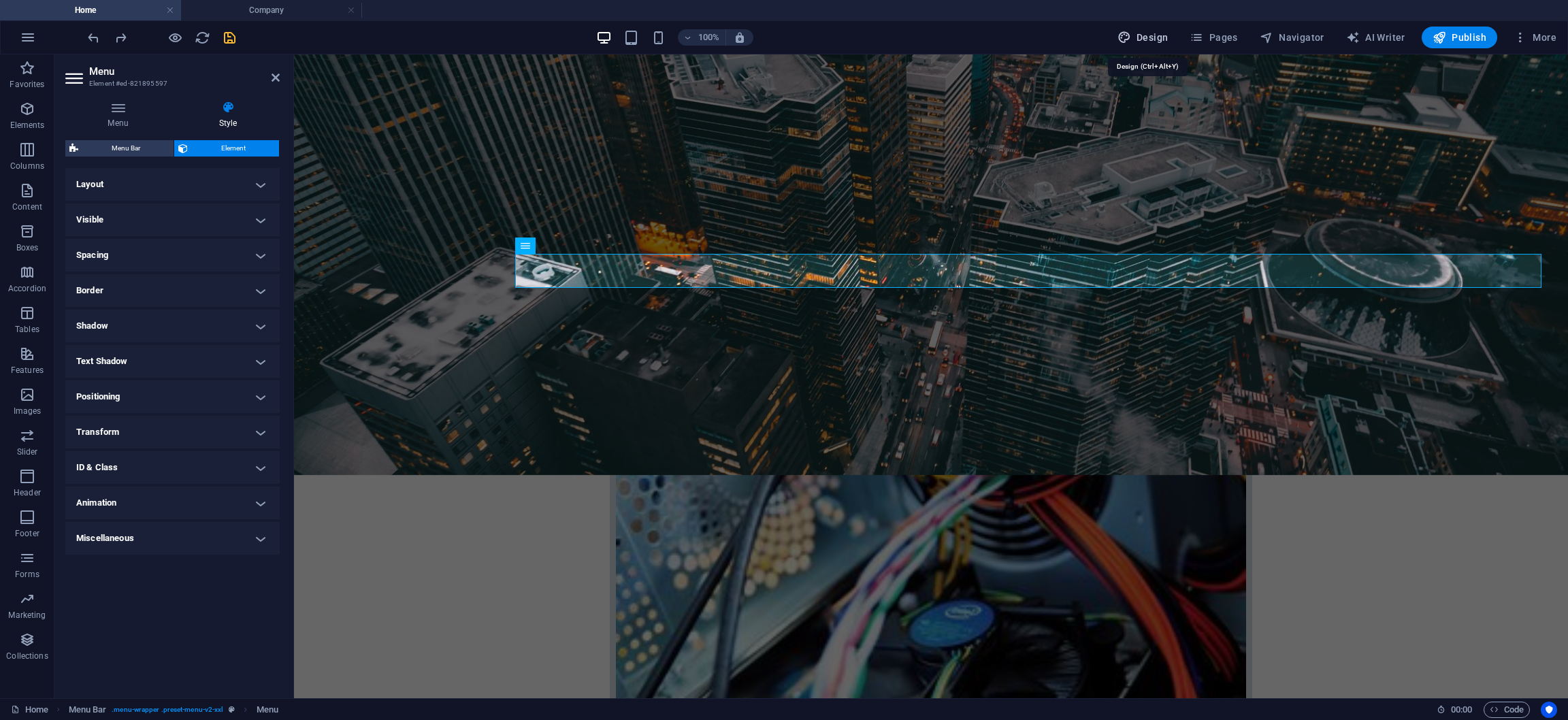 click on "Design" at bounding box center [1143, 37] 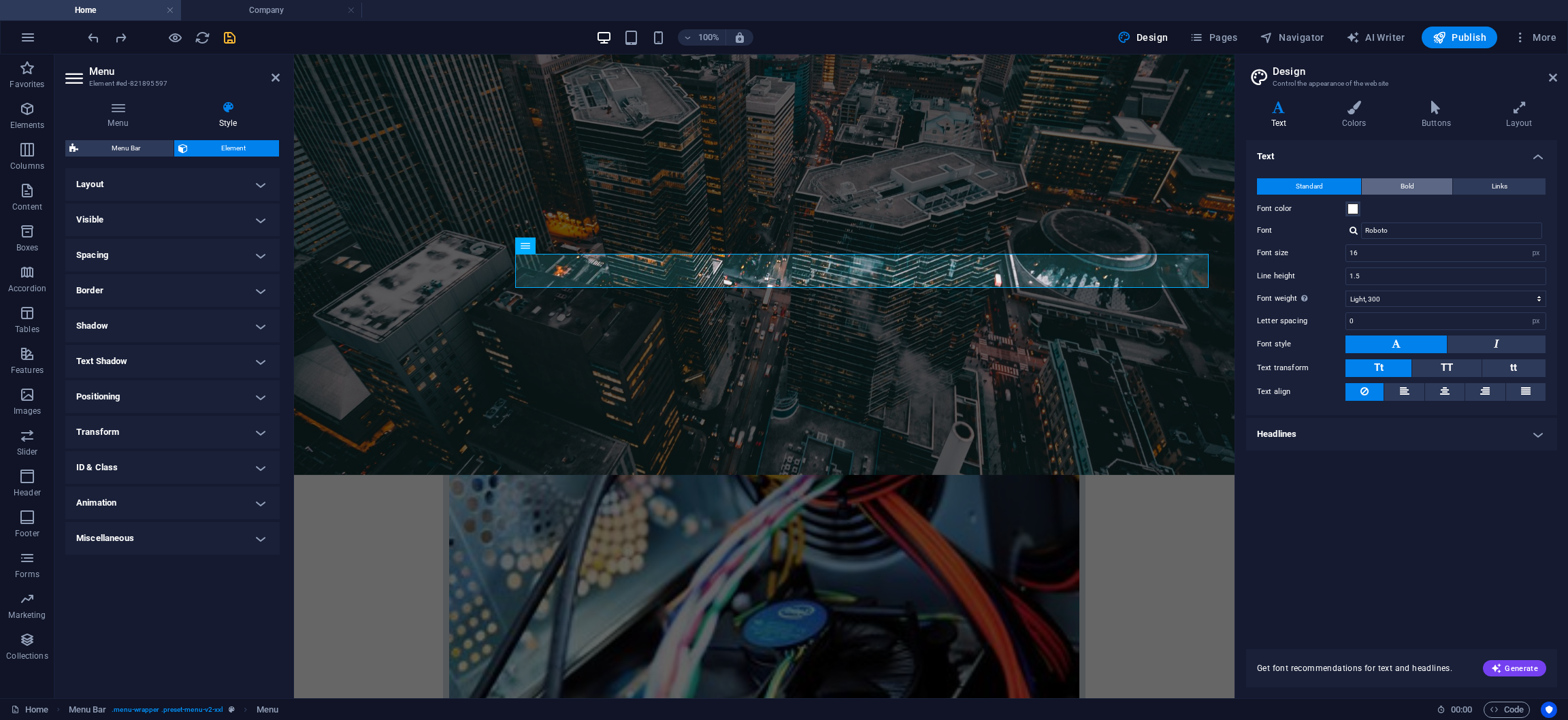 click on "Bold" at bounding box center (1407, 186) 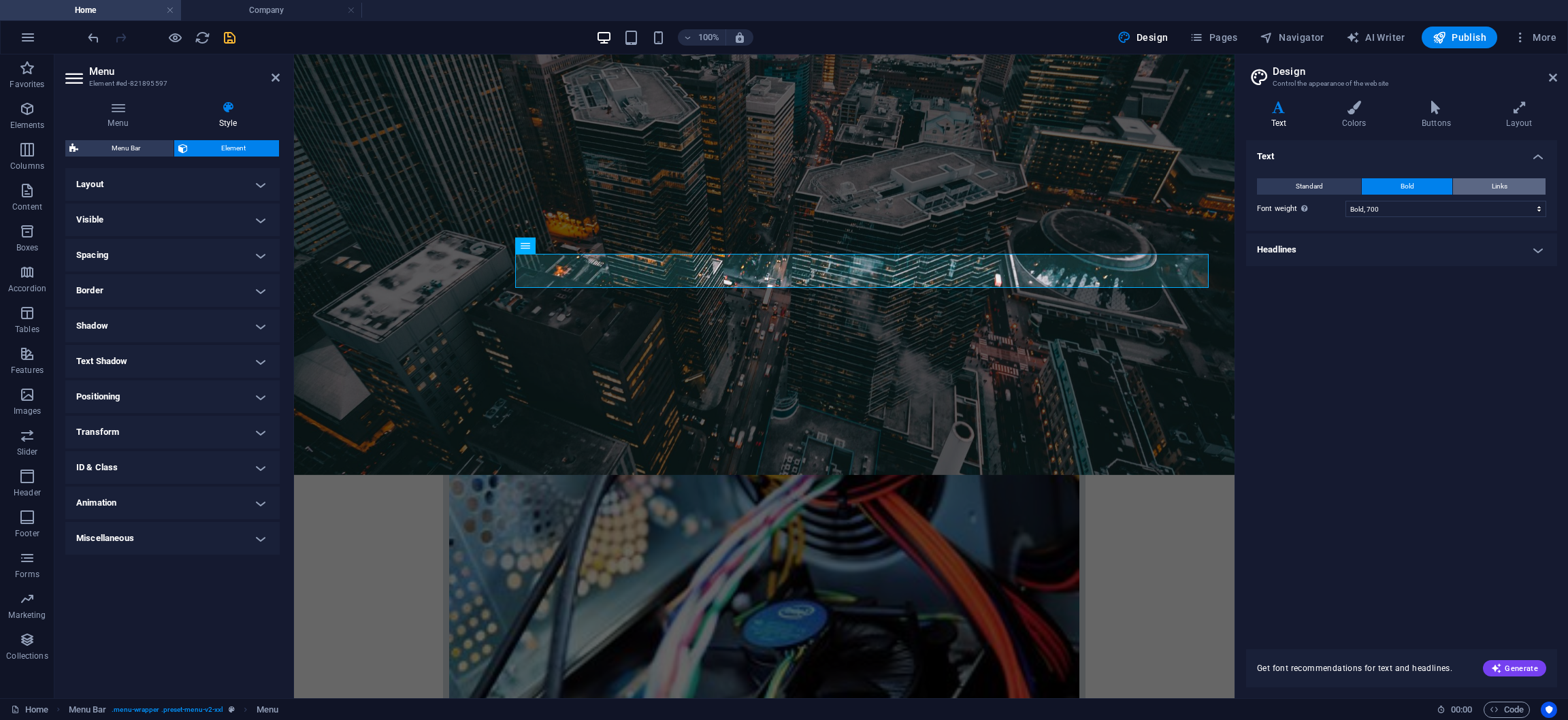 click on "Links" at bounding box center (1499, 186) 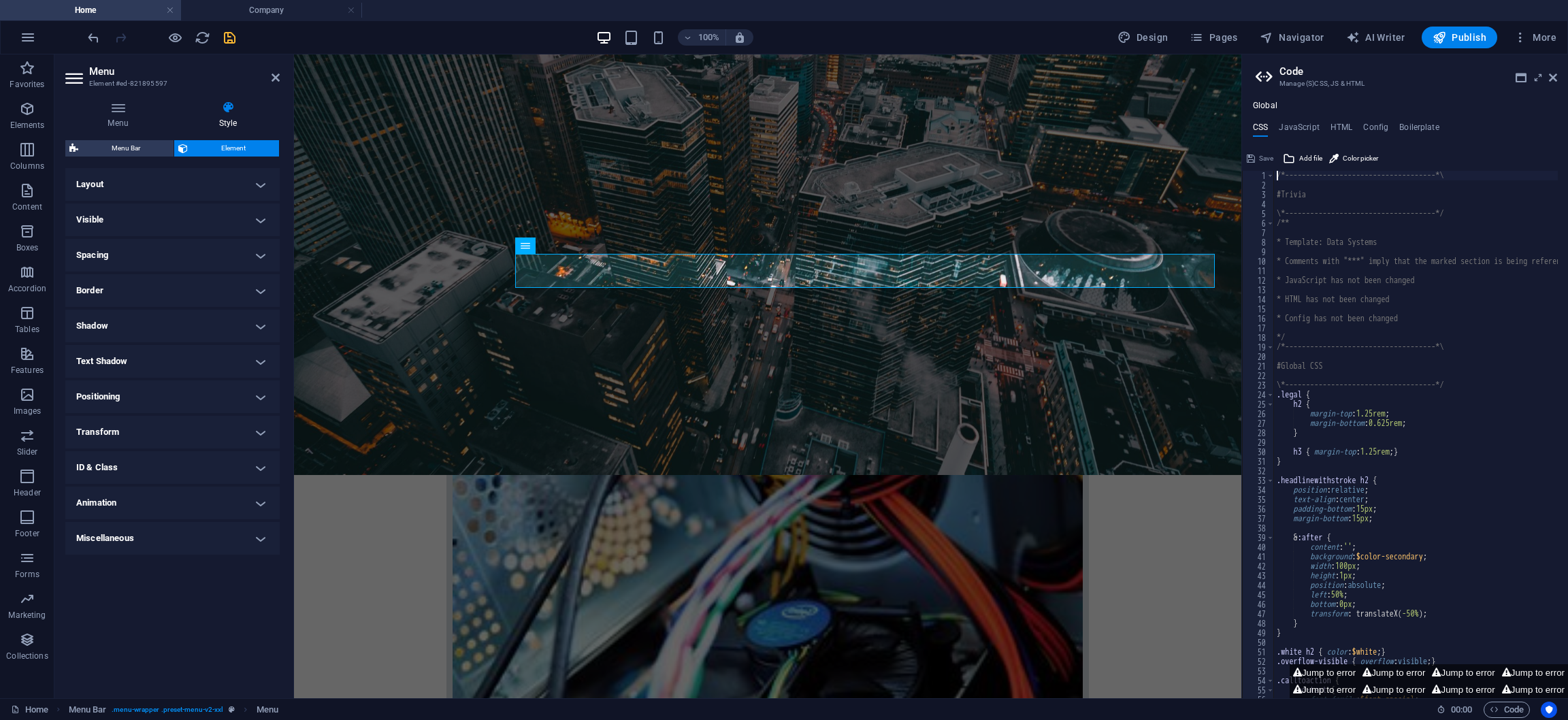 click on "Code Manage (S)CSS, JS & HTML Global CSS JavaScript HTML Config Boilerplate /*------------------------------------*\ 1 2 3 4 5 6 7 8 9 10 11 12 13 14 15 16 17 18 19 20 21 22 23 24 25 26 27 28 29 30 31 32 33 34 35 36 37 38 39 40 41 42 43 44 45 46 47 48 49 50 51 52 53 54 55 56 57 58 /*------------------------------------*\     #Trivia \*------------------------------------*/ /**   * Template: Data Systems   * Comments with "***" imply that the marked section is being referenced somewhere else   * JavaScript has not been changed   * HTML has not been changed   * Config has not been changed   */ /*------------------------------------*\     #Global CSS \*------------------------------------*/ .legal   {      h2   {           margin-top :  1.25rem ;           margin-bottom :  0.625rem ;      }      h3   {   margin-top :  1.25rem ;  } } .headlinewithstroke   h2   {      position :  relative ;      text-align :  center ;      padding-bottom :  15px ;      margin-bottom :  15px ;      & :after   {           content :" at bounding box center (1405, 376) 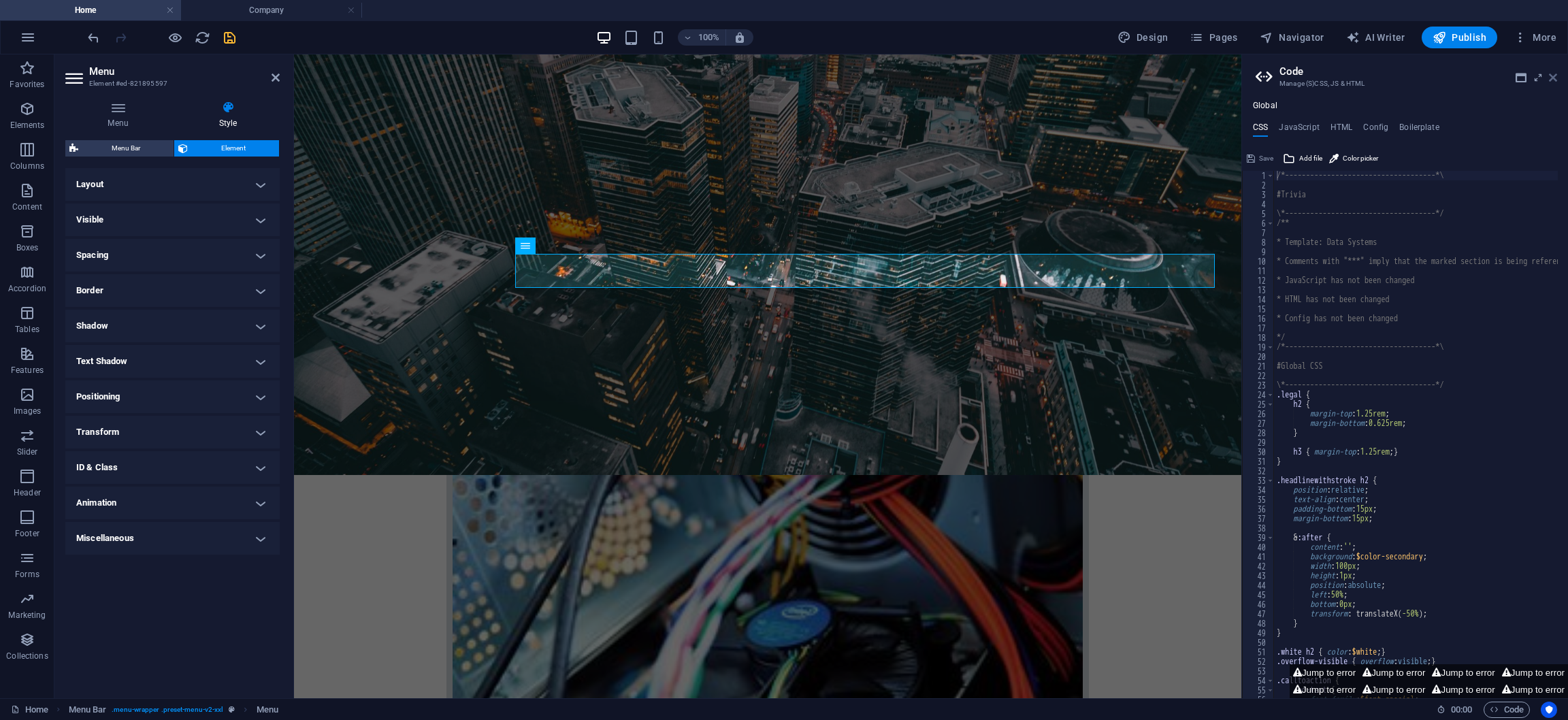 click at bounding box center (1553, 78) 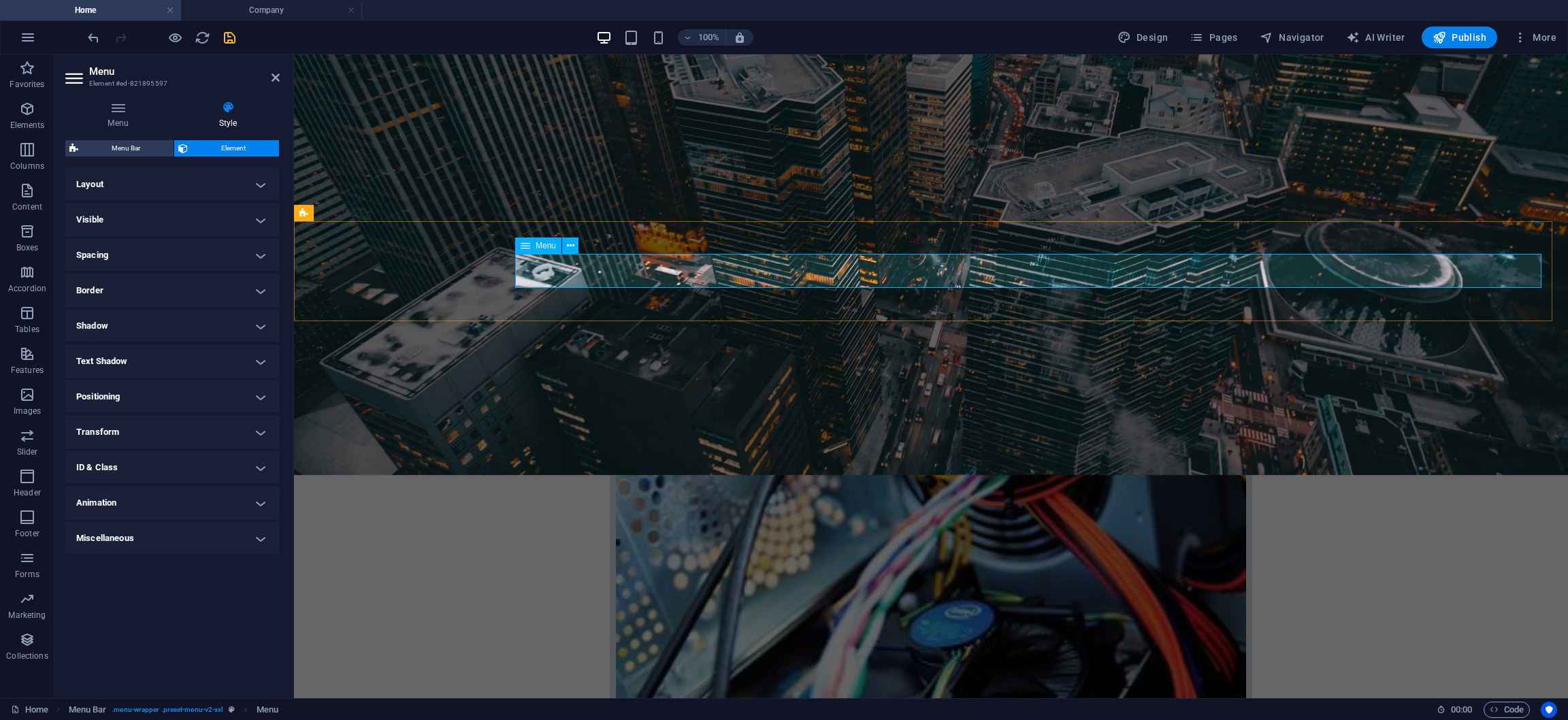 click on "Home Company IT Support Jobs & Career Contact" at bounding box center [931, 1869] 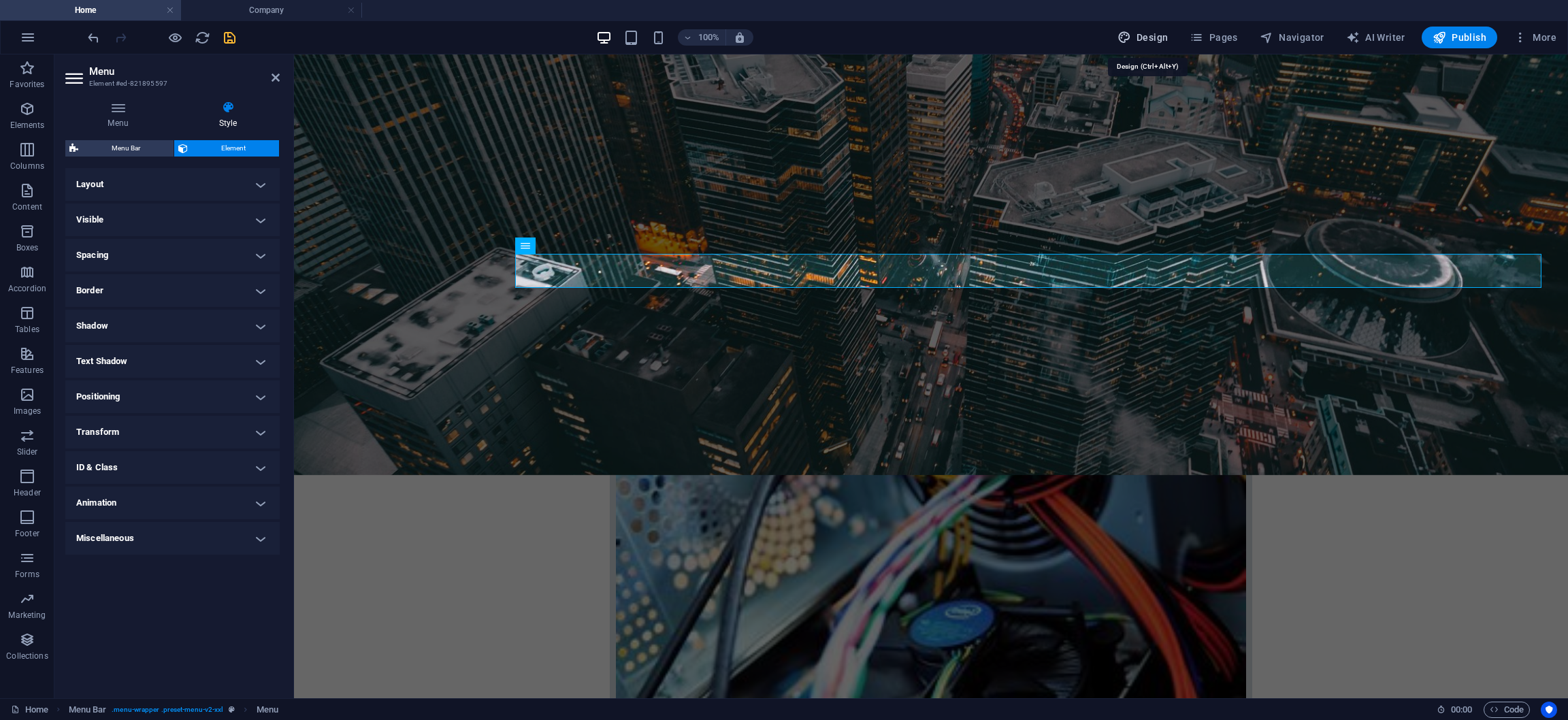 click on "Design" at bounding box center [1143, 37] 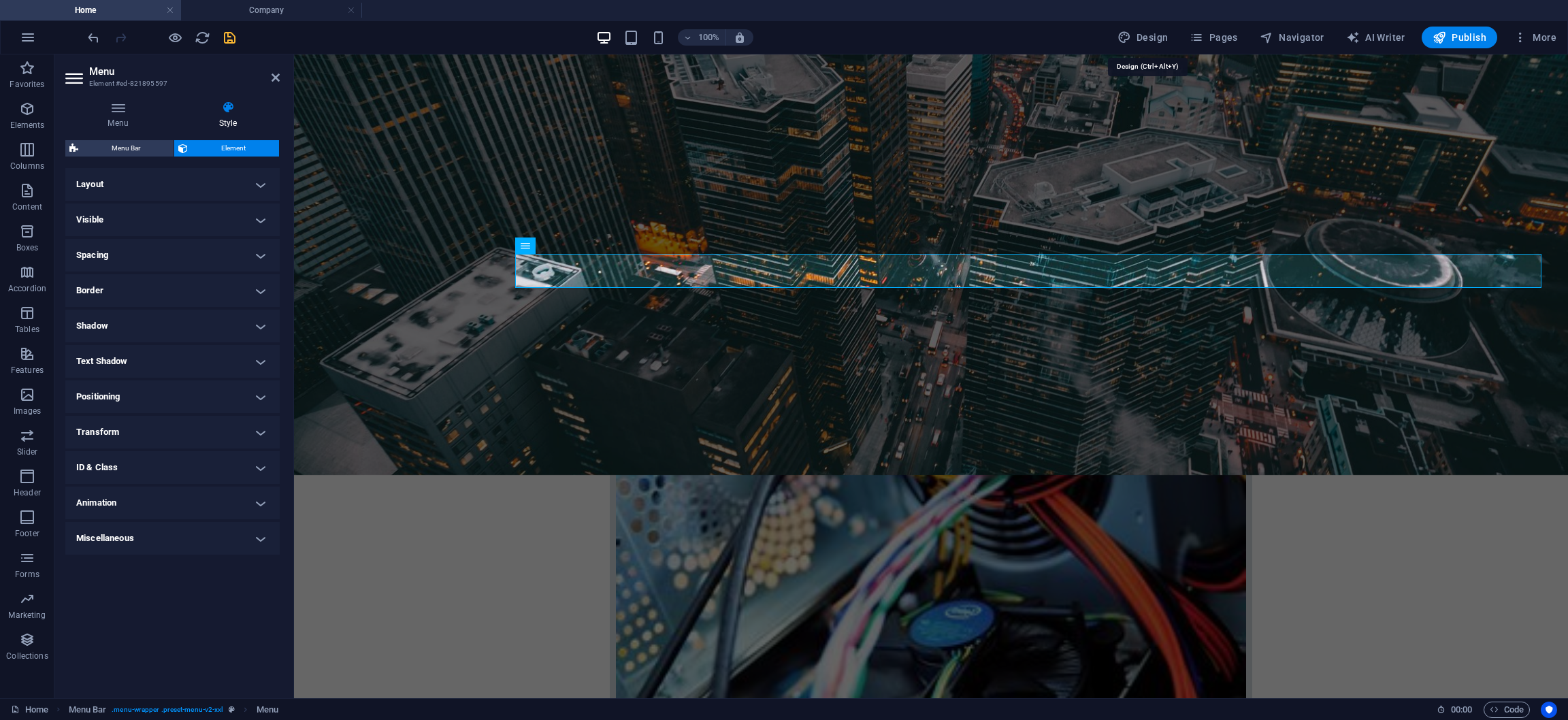 select on "ease-in-out" 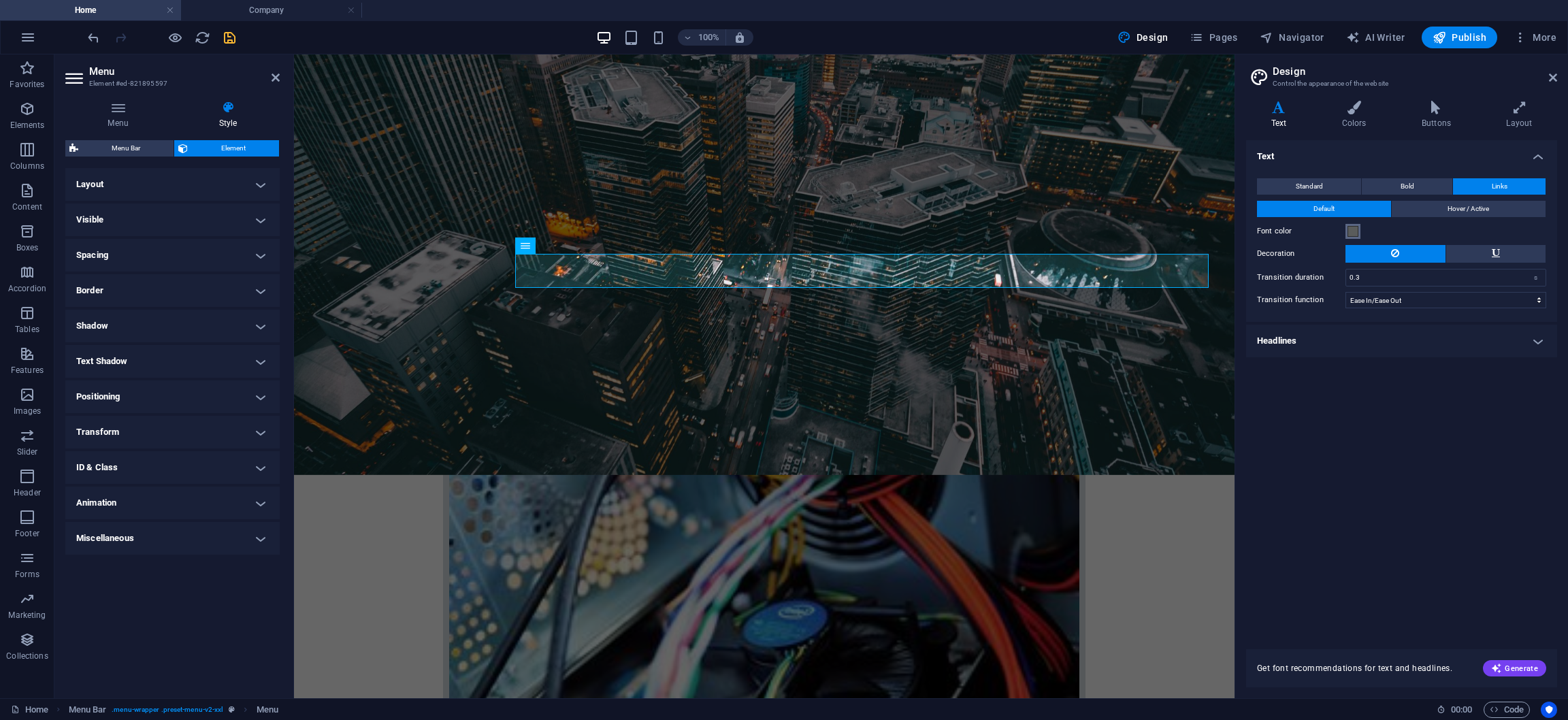 click on "Font color" at bounding box center [1353, 231] 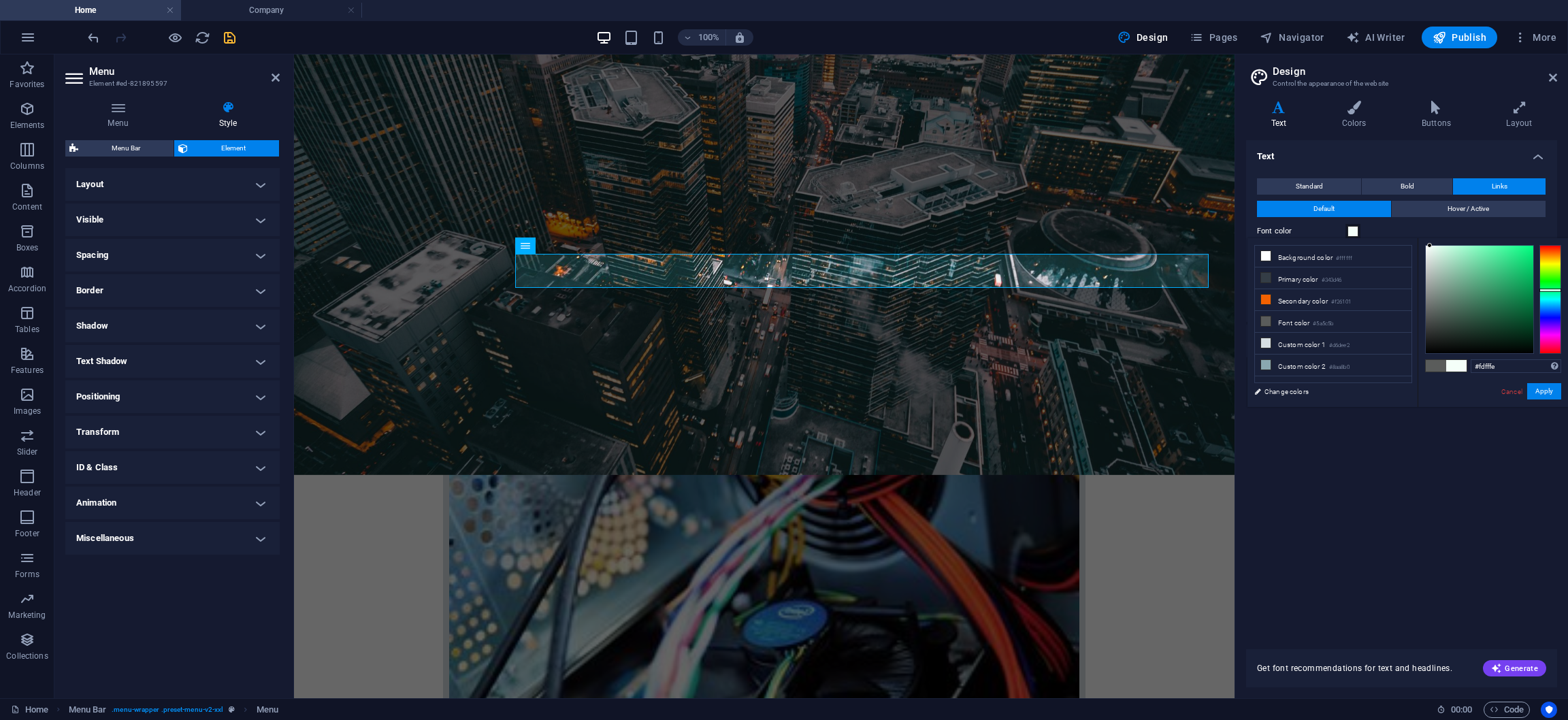 type on "#ffffff" 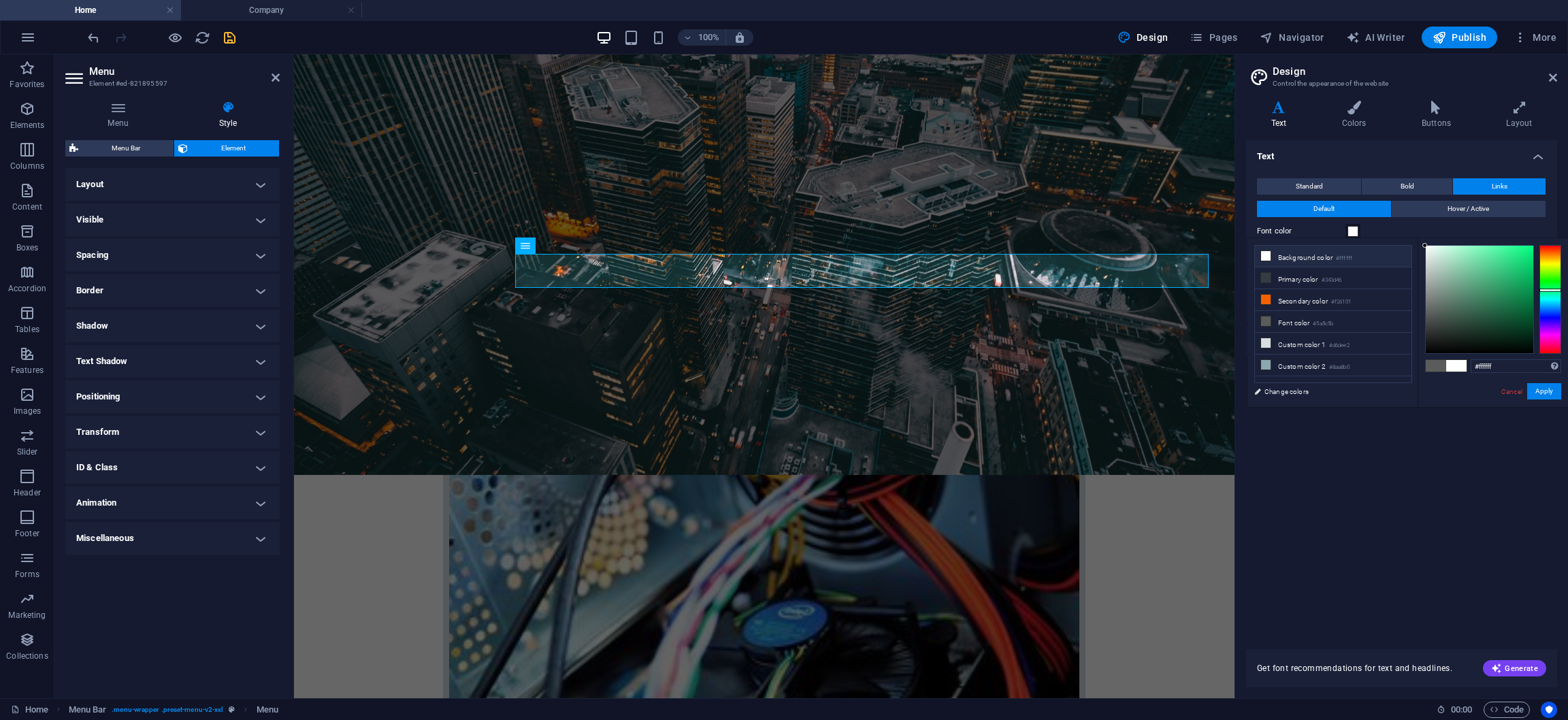 drag, startPoint x: 1427, startPoint y: 310, endPoint x: 1406, endPoint y: 237, distance: 75.96052 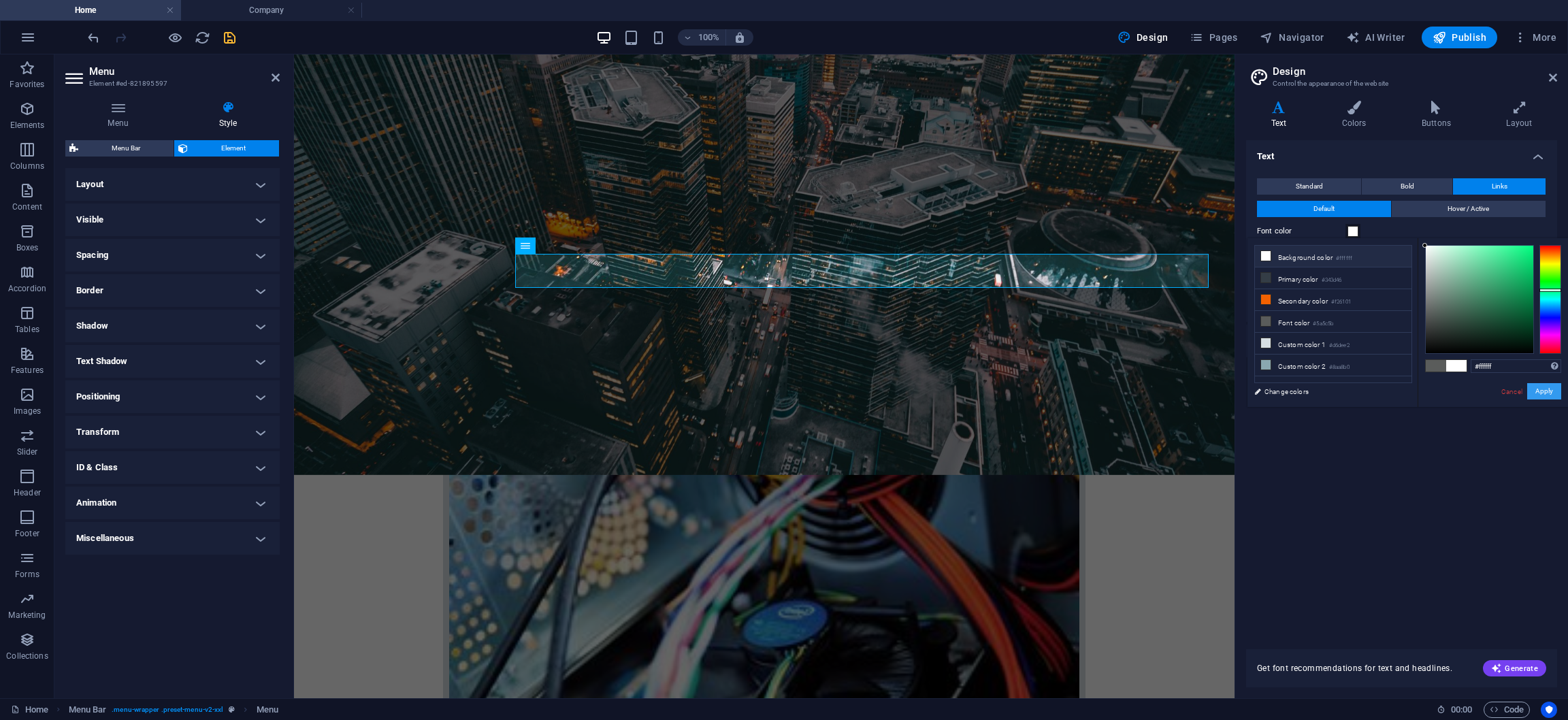 click on "Apply" at bounding box center (1544, 391) 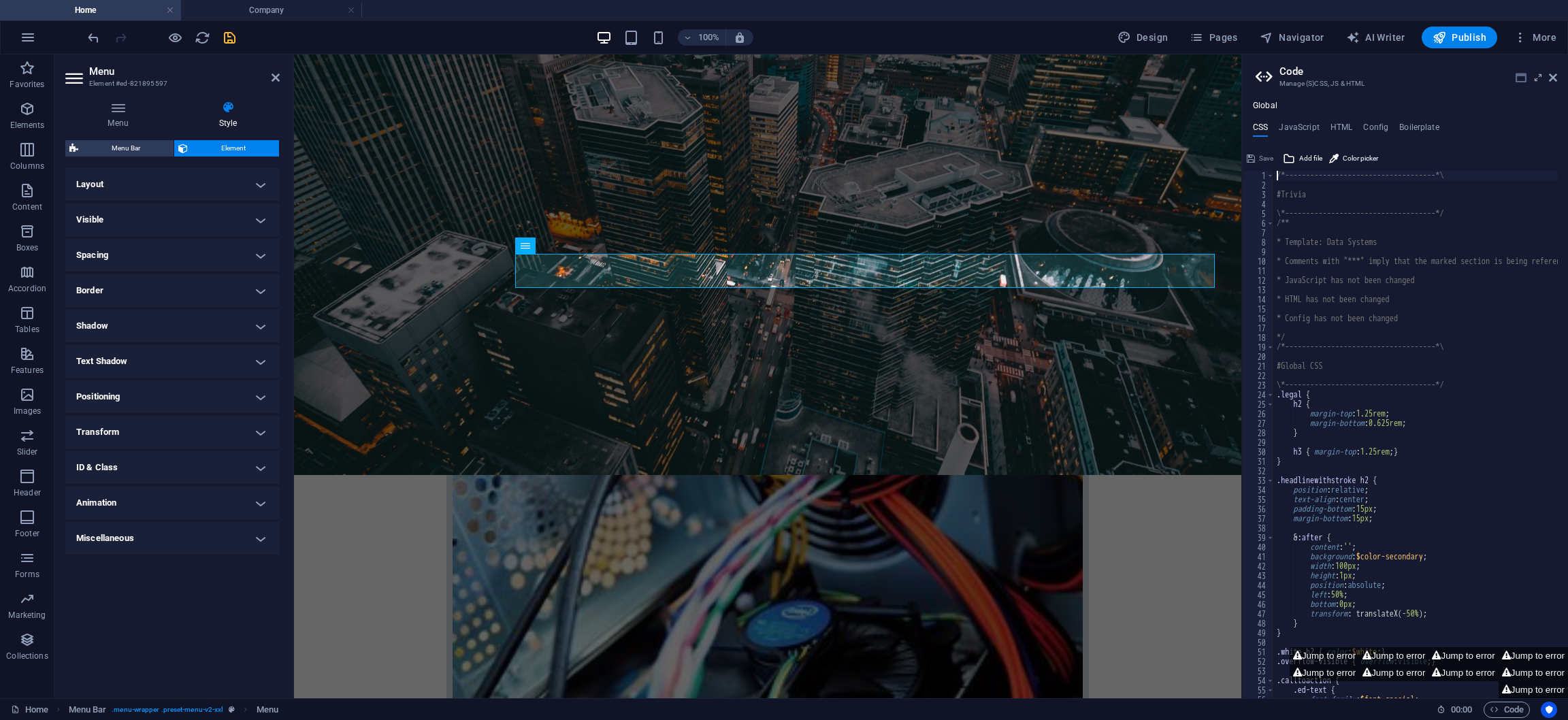 click at bounding box center (1521, 78) 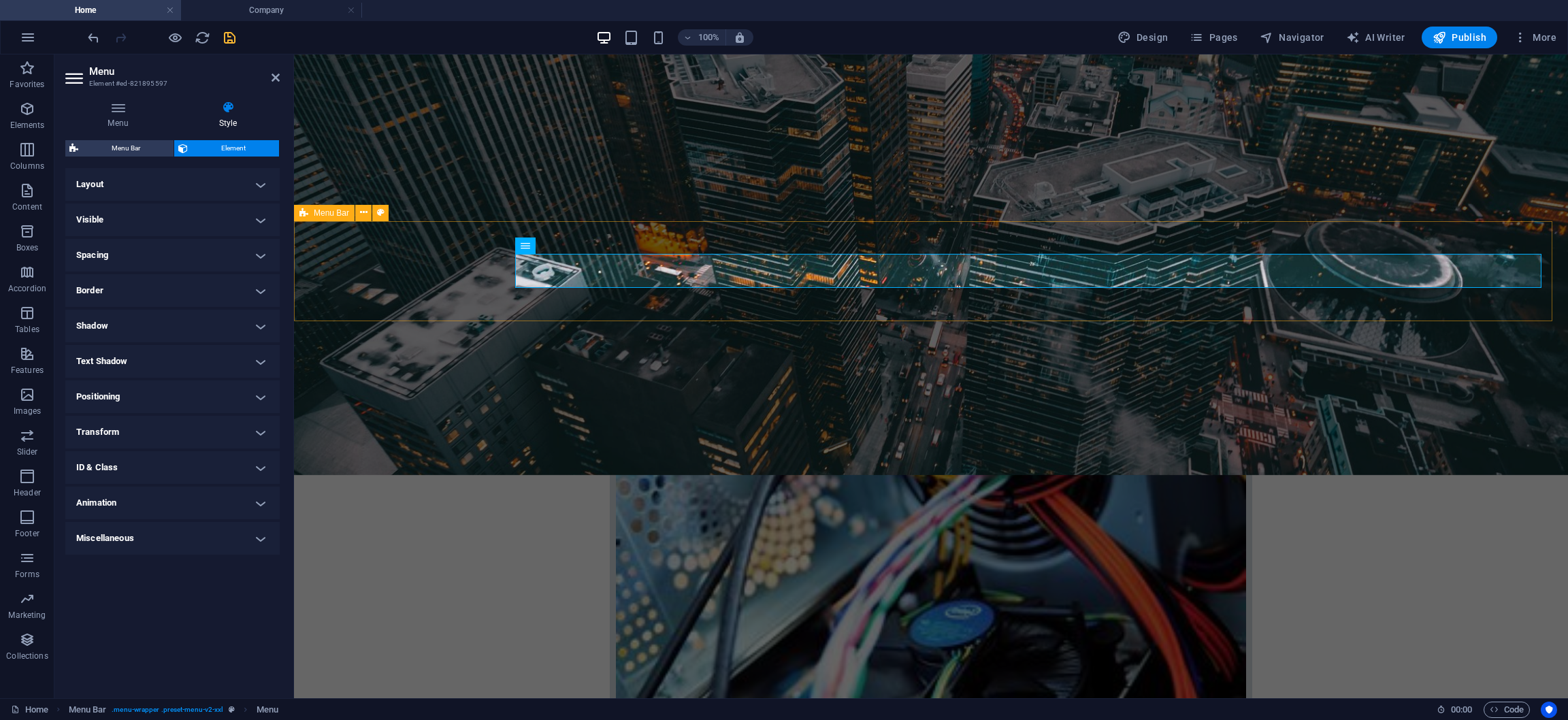 click on "About us Lorem ipsum dolor sit amet, consectetur adipisicing elit. Libero, assumenda, dolore, cum vel modi asperiores consequatur suscipit quidem ducimus eveniet iure expedita consectetur odio voluptatum similique fugit voluptates rem accusamus quae quas dolorem tenetur facere tempora maiores adipisci reiciendis accusantium voluptatibus id voluptate tempore dolor harum nisi amet! Nobis, eaque.Lorem ipsum dolor sit amet, consectetur adipisicing elit. Libero, assumenda, dolore, cum vel modi asperiores consequatur suscipit quidem ducimus eveniet iure expedita consectetur odio voluptatum similique fugit voluptates rem accusamus quae quas dolorem tenetur facere tempora maiores adipisci reiciendis accusantium voluptatibus id voluptate tempore dolor harum nisi amet! Nobis, eaque." at bounding box center [931, 2035] 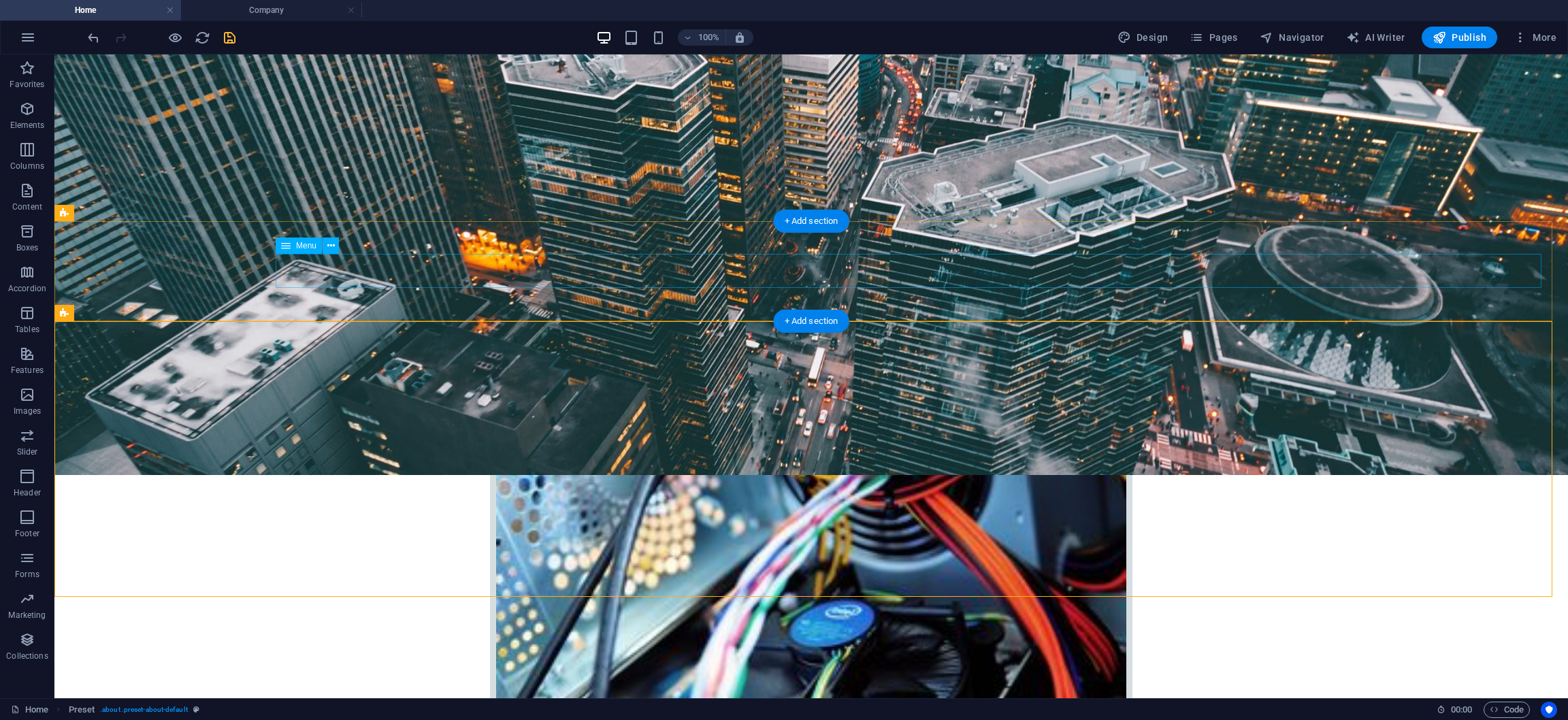 click on "Home Company IT Support Jobs & Career Contact" at bounding box center [811, 1869] 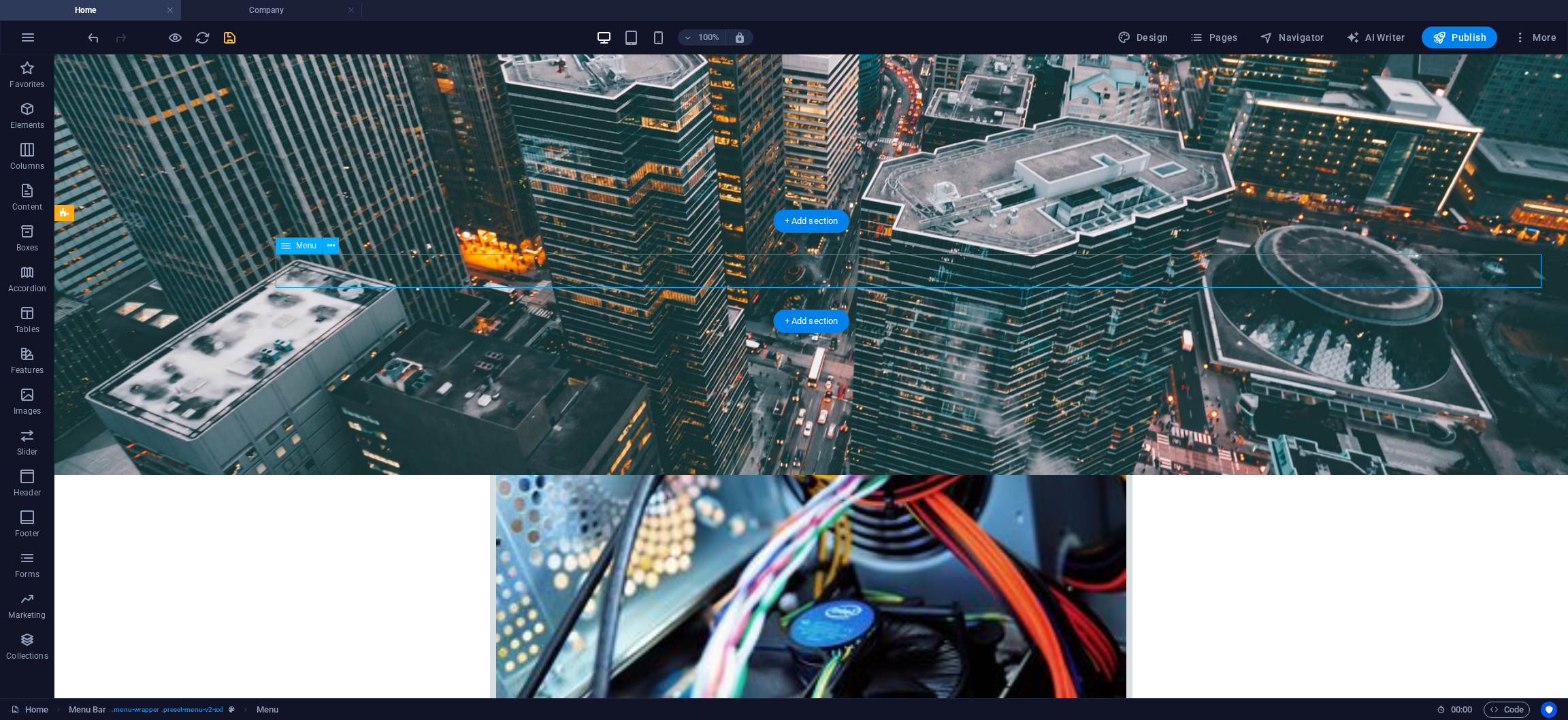 click on "Home Company IT Support Jobs & Career Contact" at bounding box center [811, 1869] 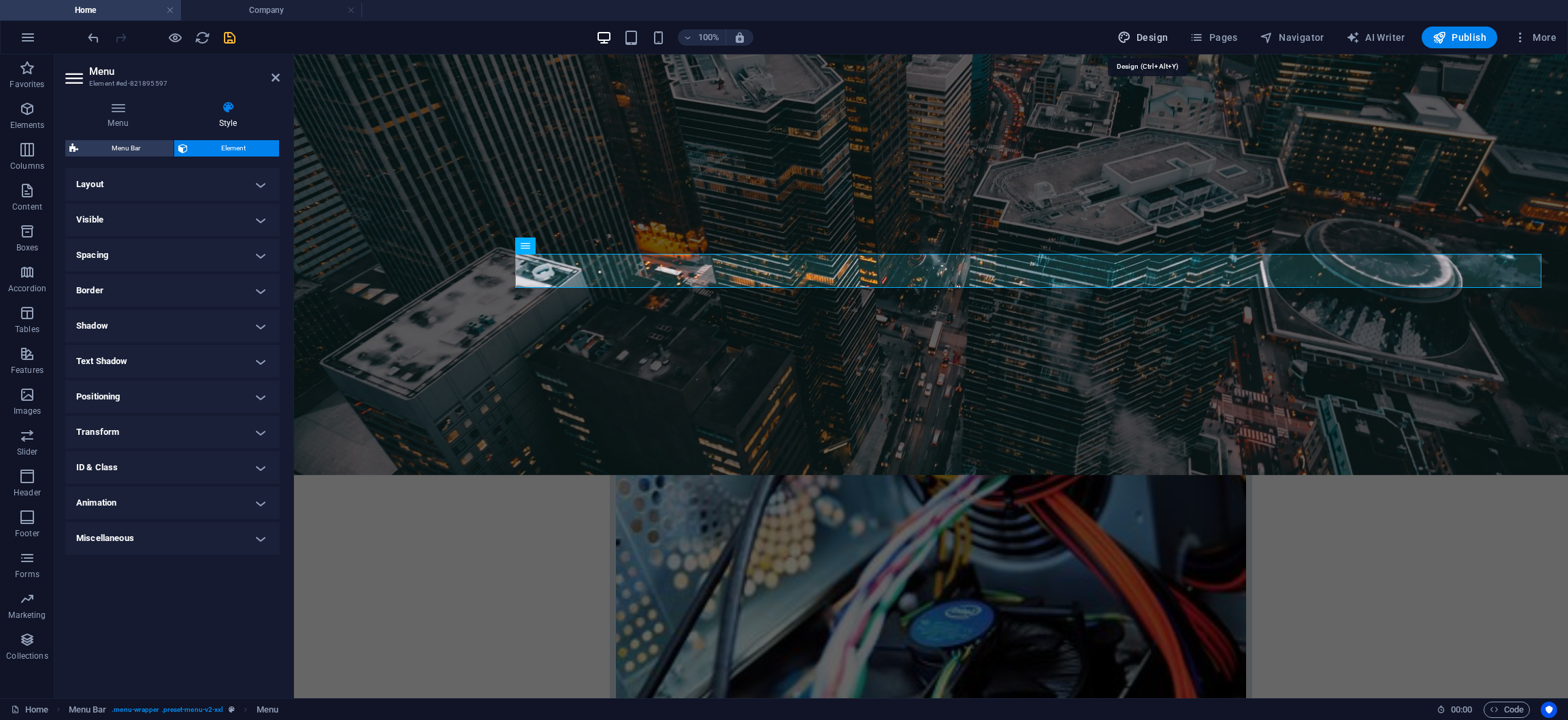 click on "Design" at bounding box center (1143, 37) 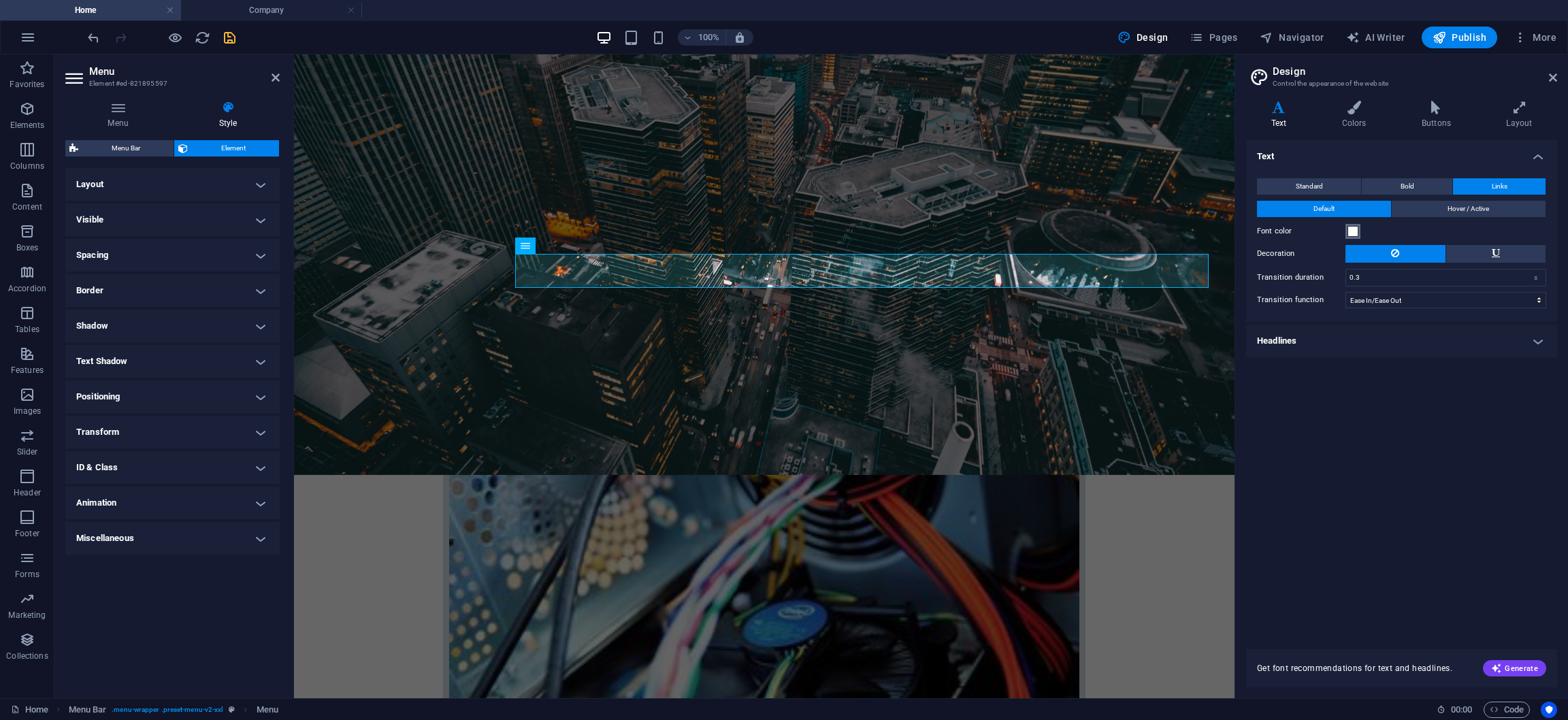 click at bounding box center (1353, 231) 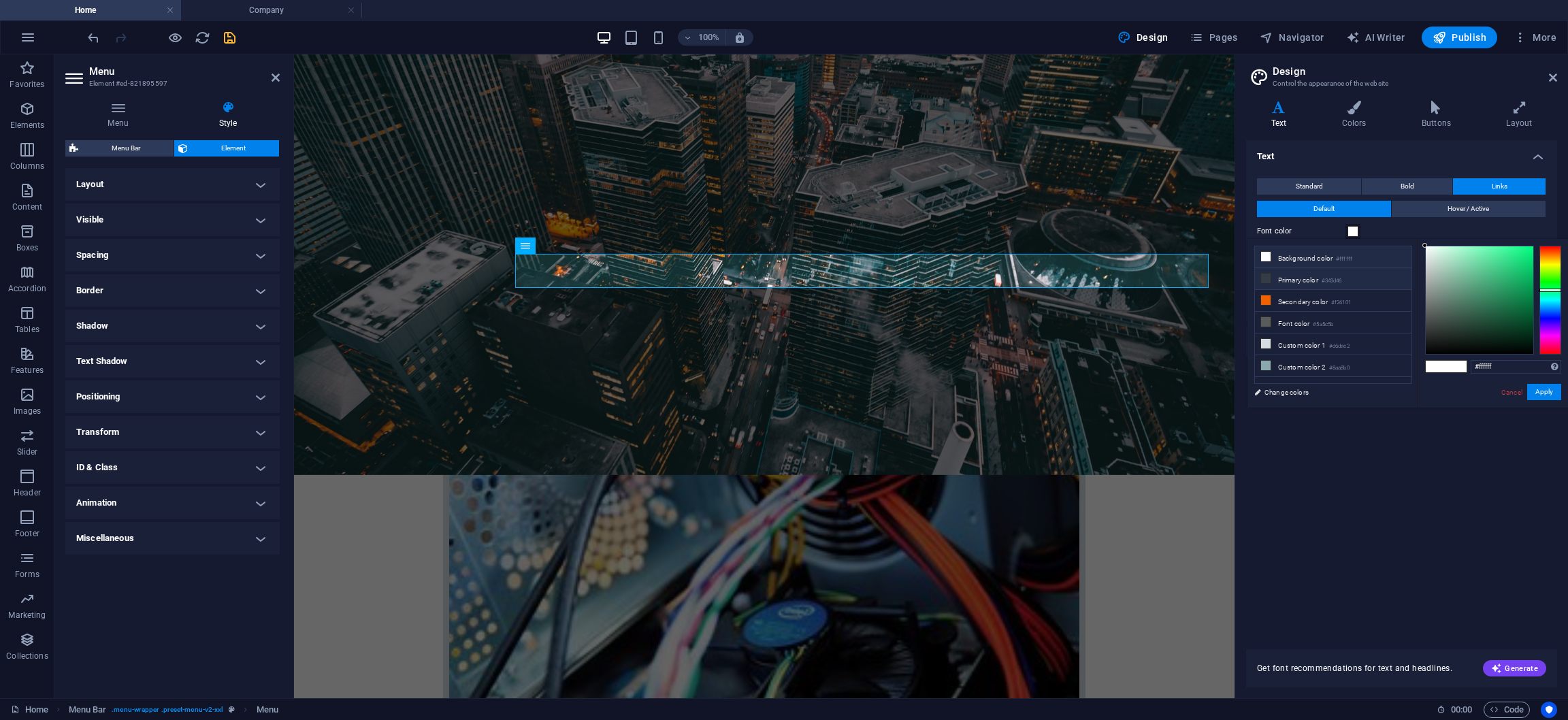 click on "Primary color
#343d46" at bounding box center (1333, 279) 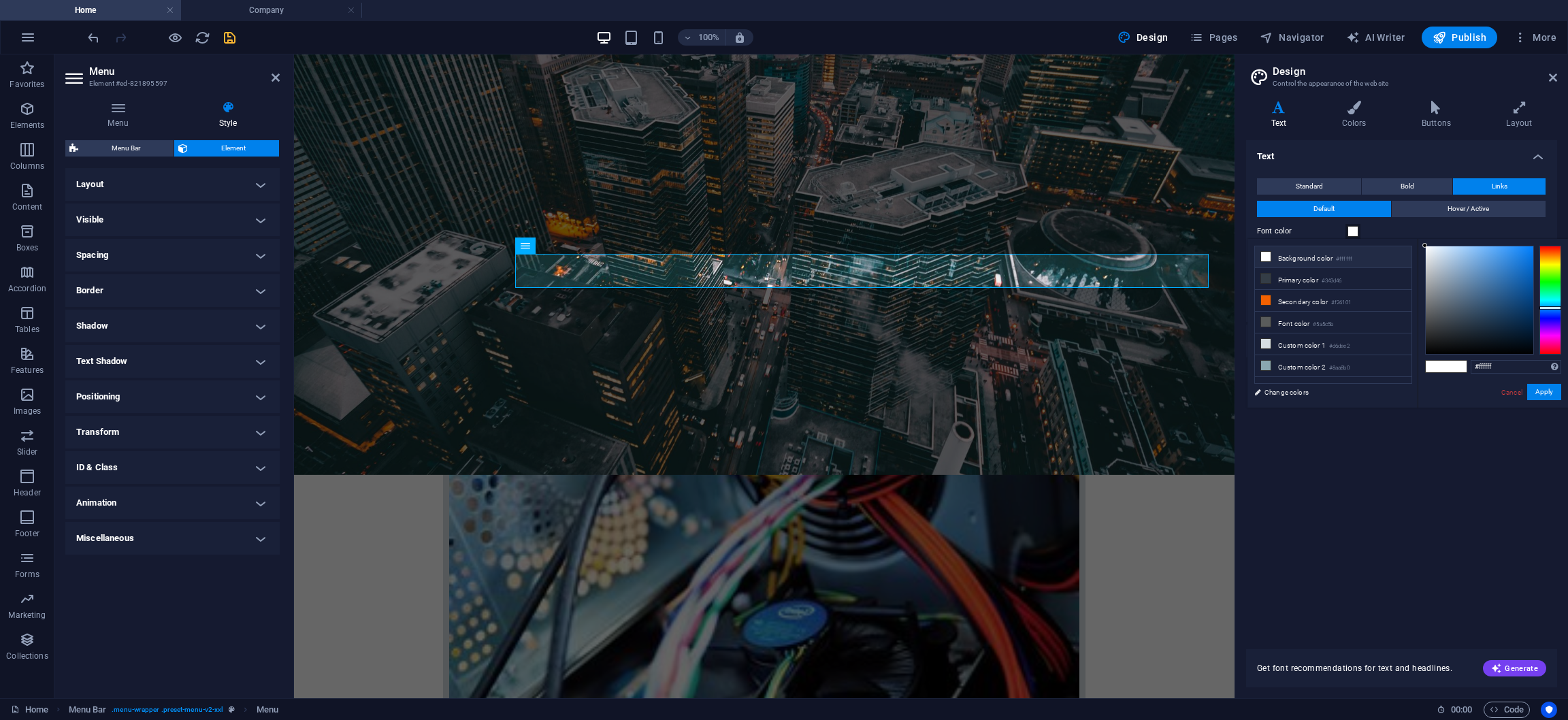 drag, startPoint x: 1450, startPoint y: 323, endPoint x: 1400, endPoint y: 225, distance: 110.0182 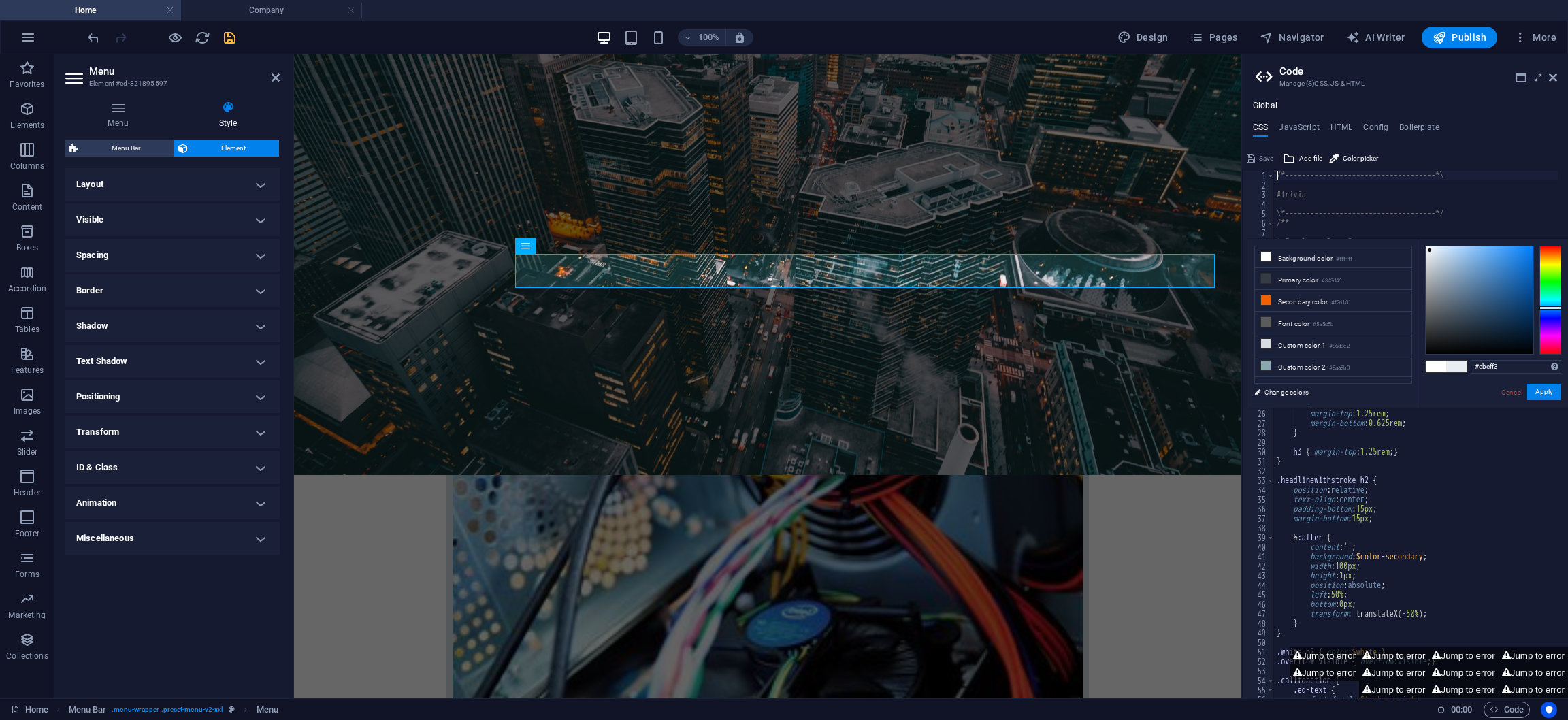 drag, startPoint x: 1422, startPoint y: 243, endPoint x: 1428, endPoint y: 250, distance: 9.21954 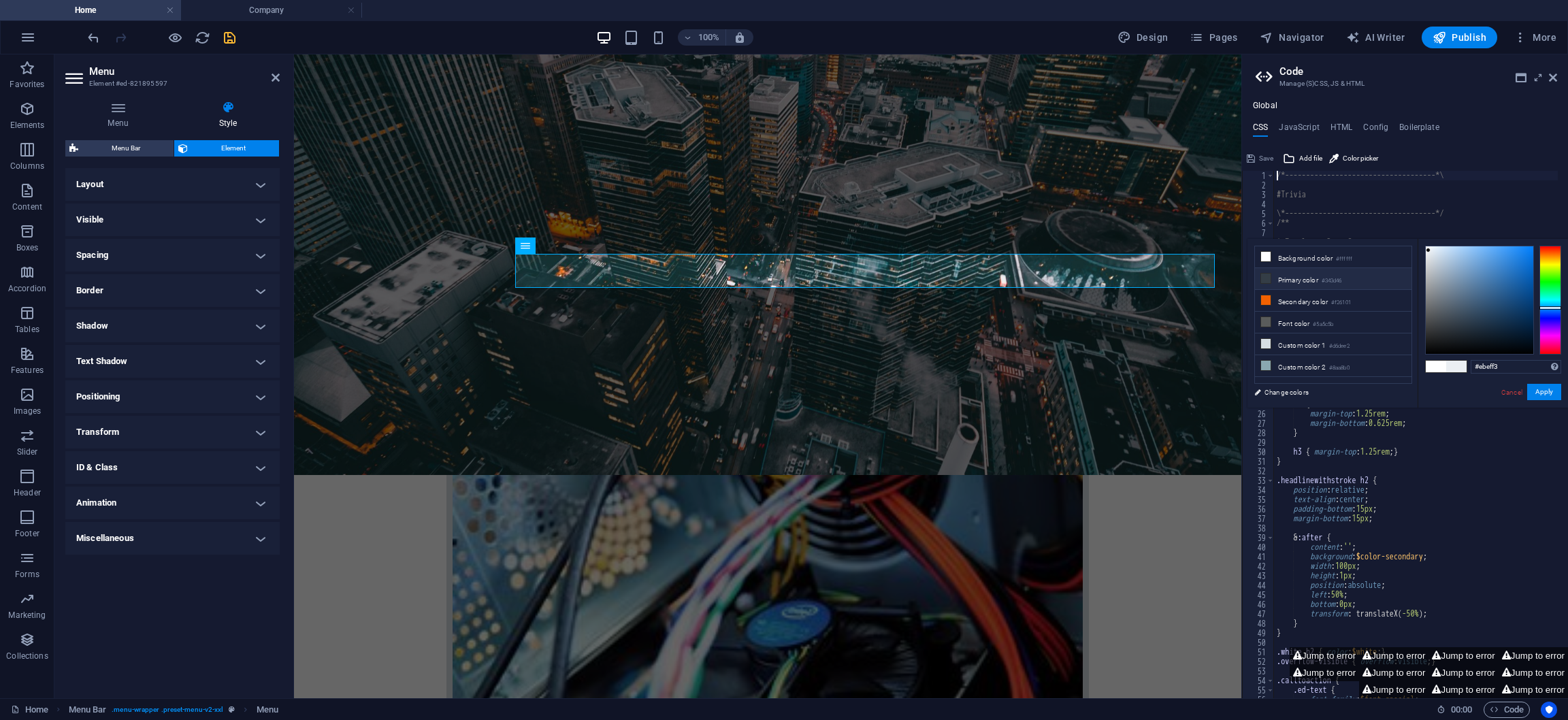 click on "Primary color
#343d46" at bounding box center (1333, 279) 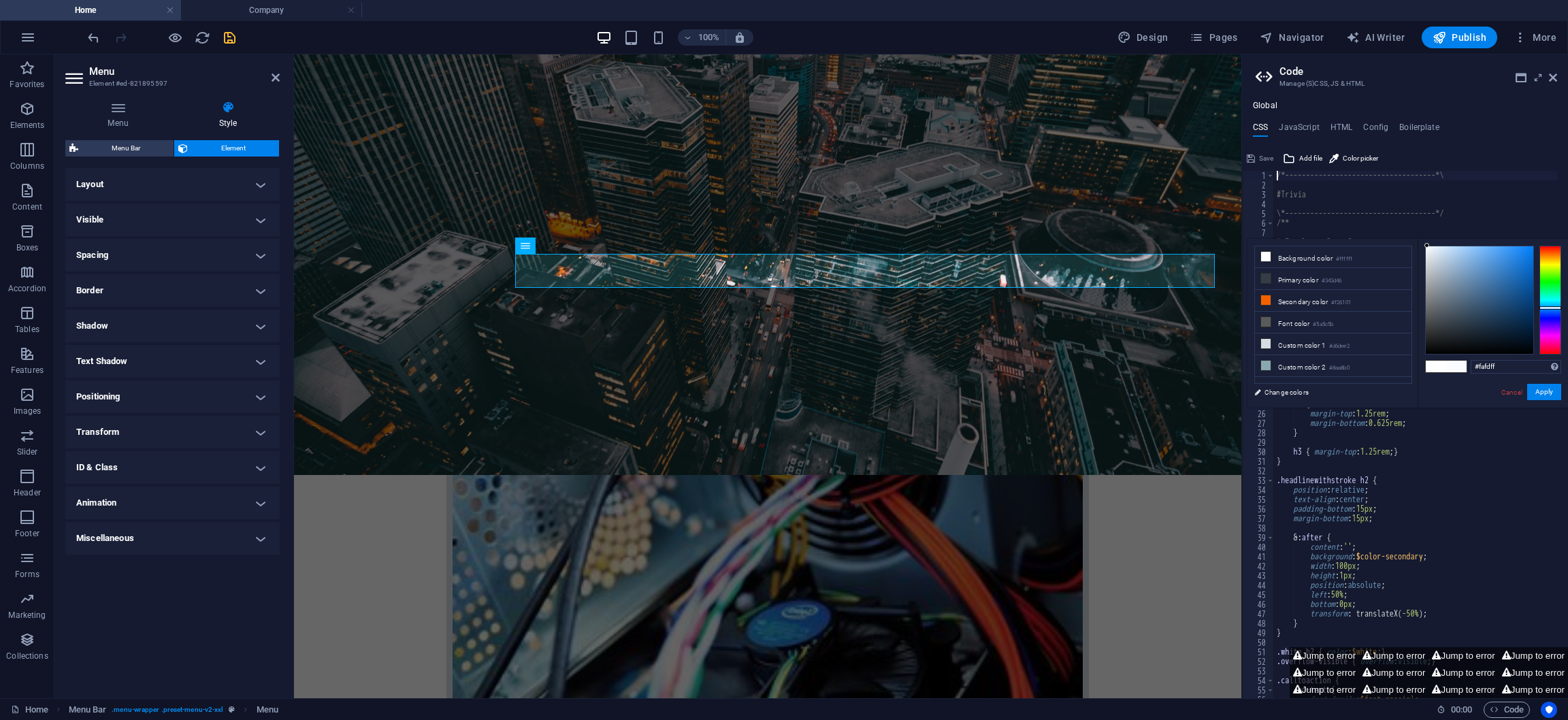 drag, startPoint x: 1455, startPoint y: 326, endPoint x: 1424, endPoint y: 239, distance: 92.358 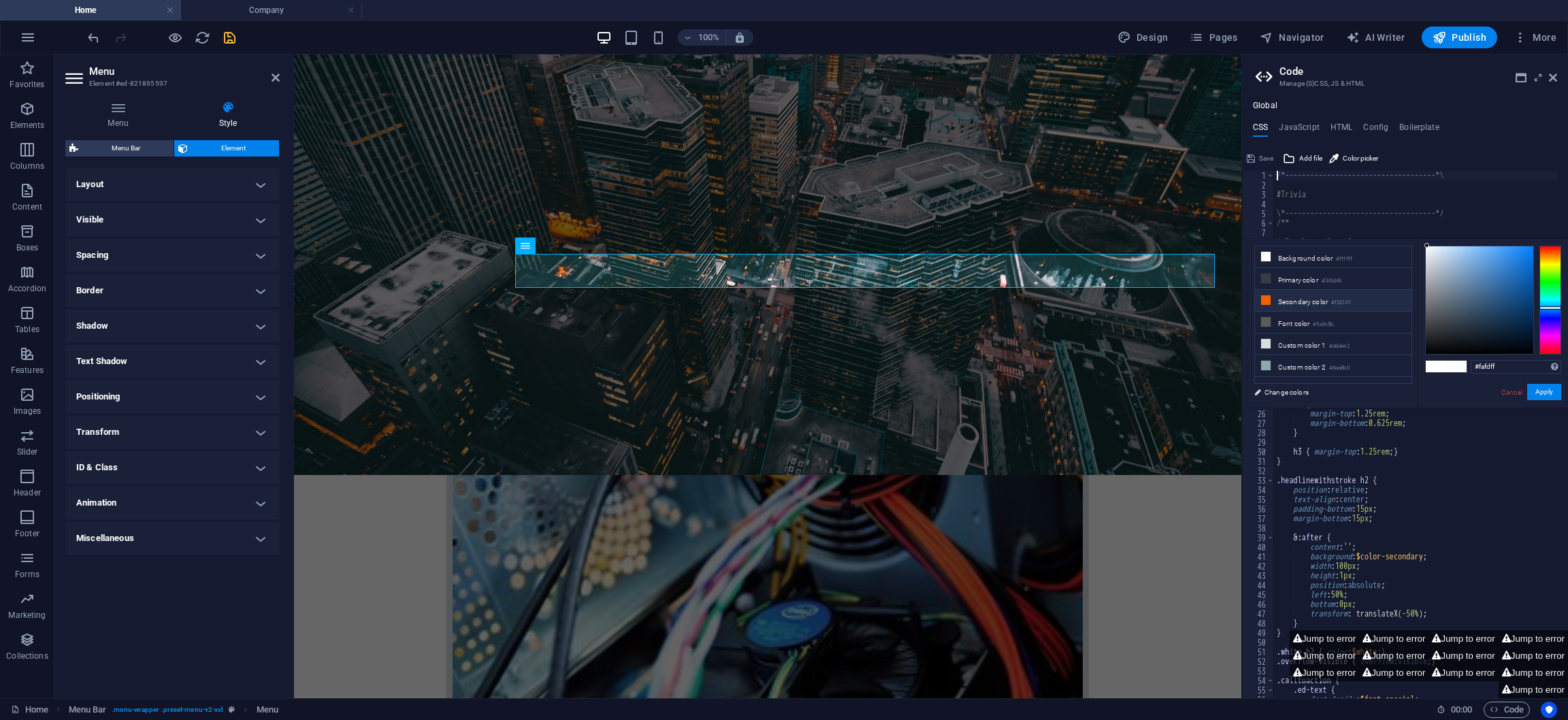 click on "Secondary color
#f26101" at bounding box center (1333, 301) 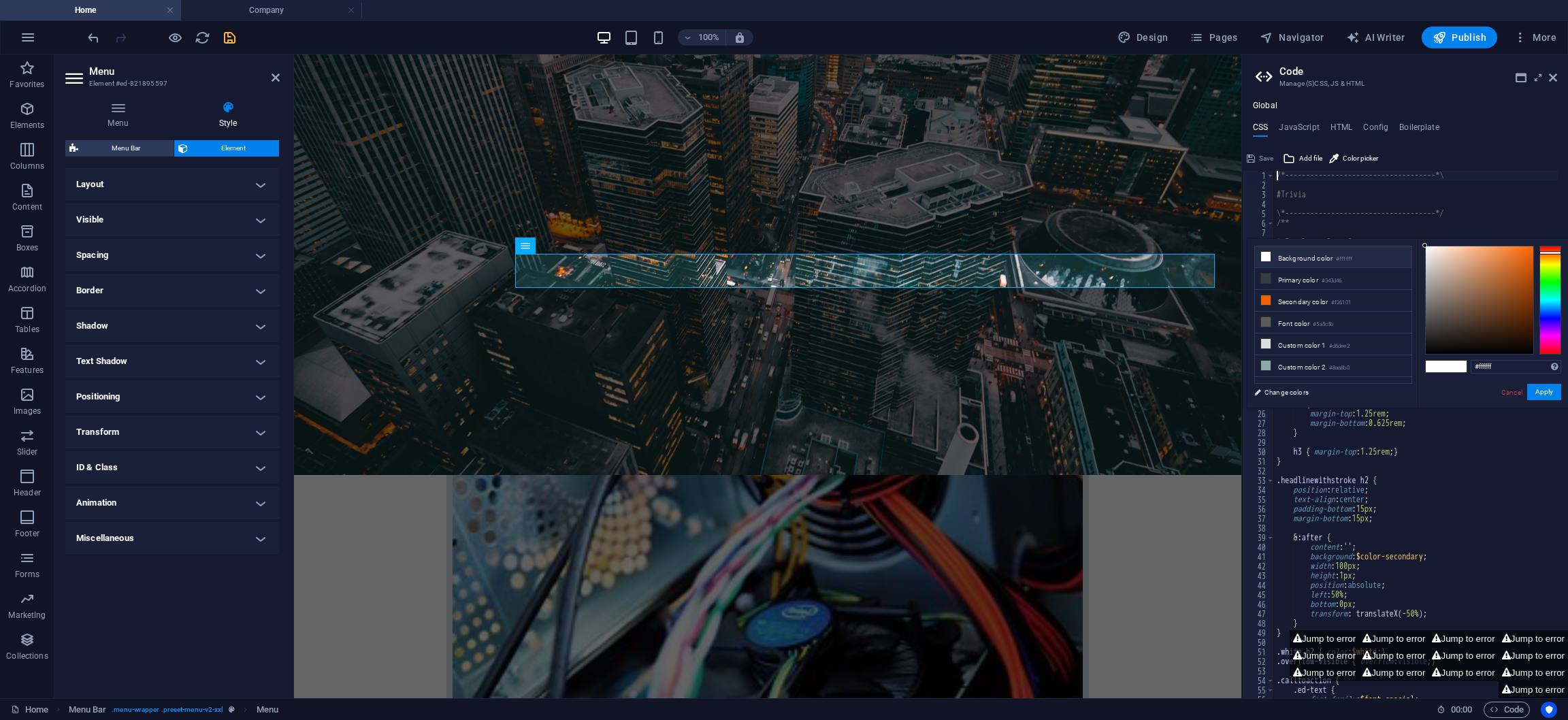 drag, startPoint x: 1430, startPoint y: 261, endPoint x: 1422, endPoint y: 243, distance: 19.69772 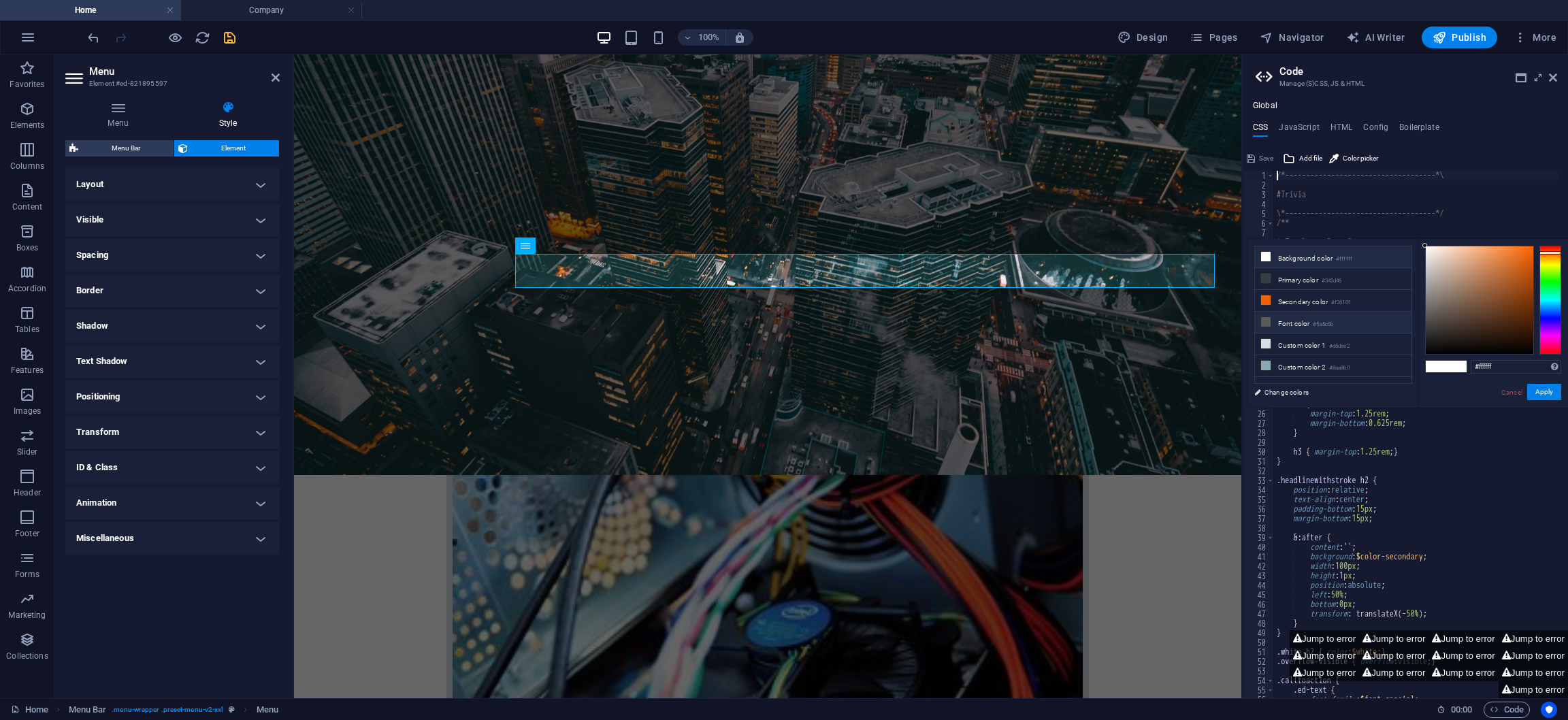 click on "Font color
#5a5c5b" at bounding box center (1333, 323) 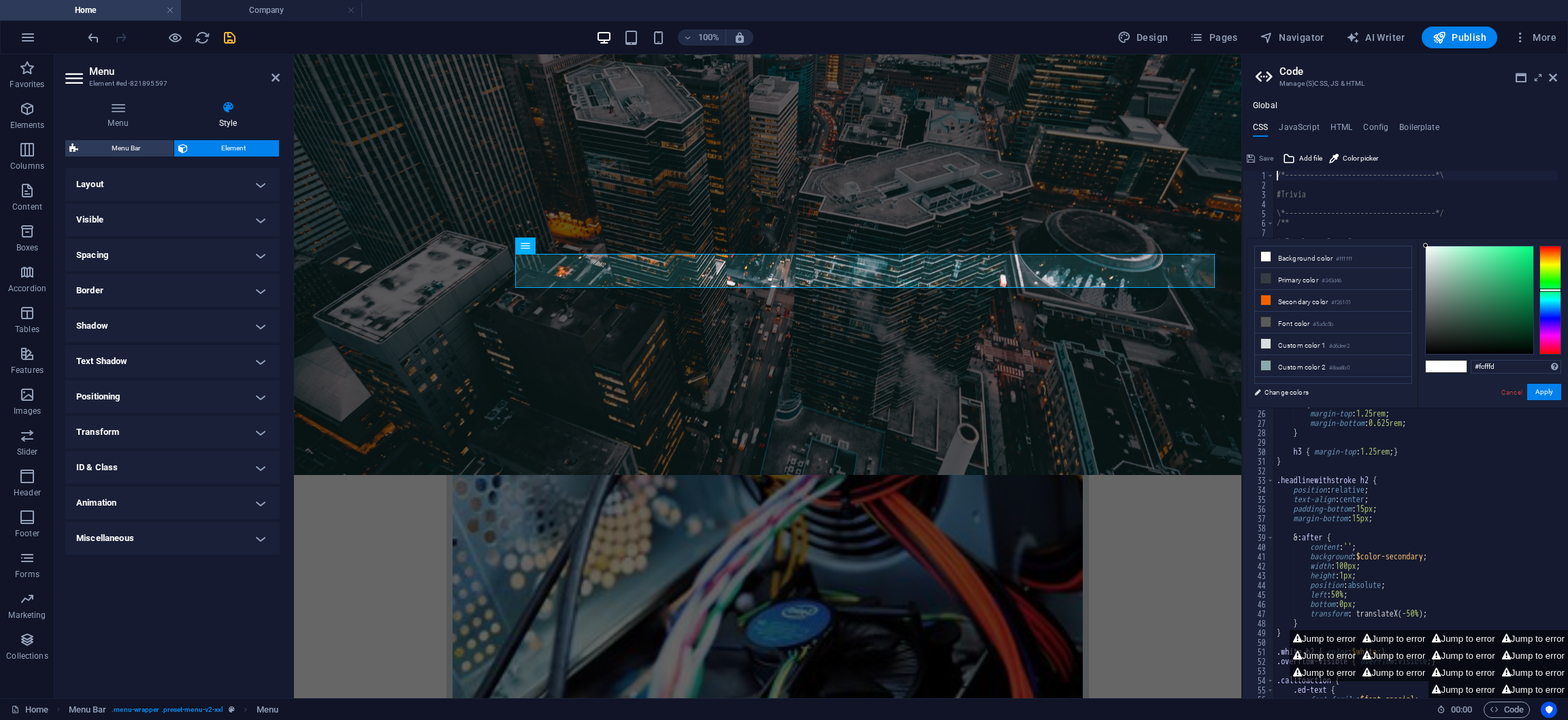 drag, startPoint x: 1428, startPoint y: 285, endPoint x: 1426, endPoint y: 215, distance: 70.02857 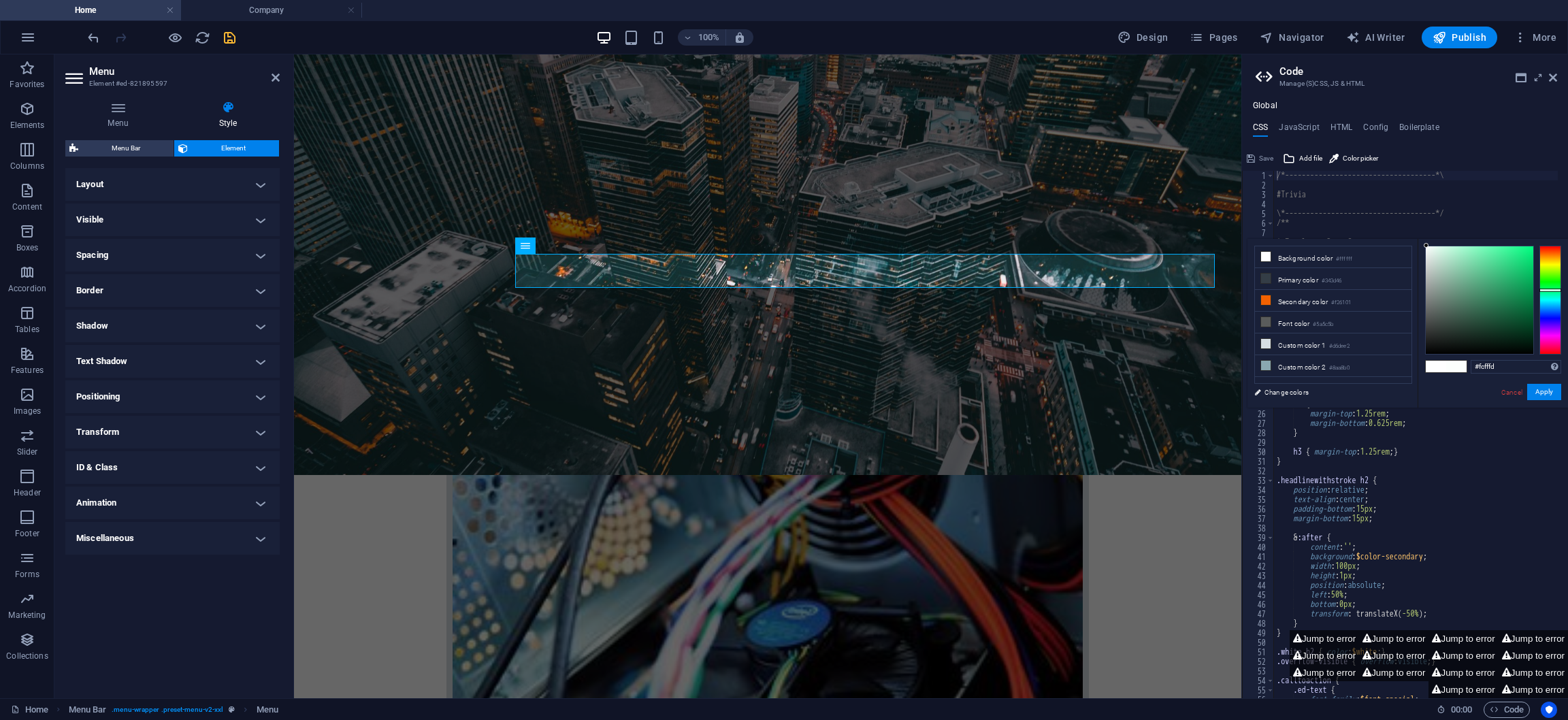 drag, startPoint x: 1426, startPoint y: 249, endPoint x: 1428, endPoint y: 261, distance: 12.165525 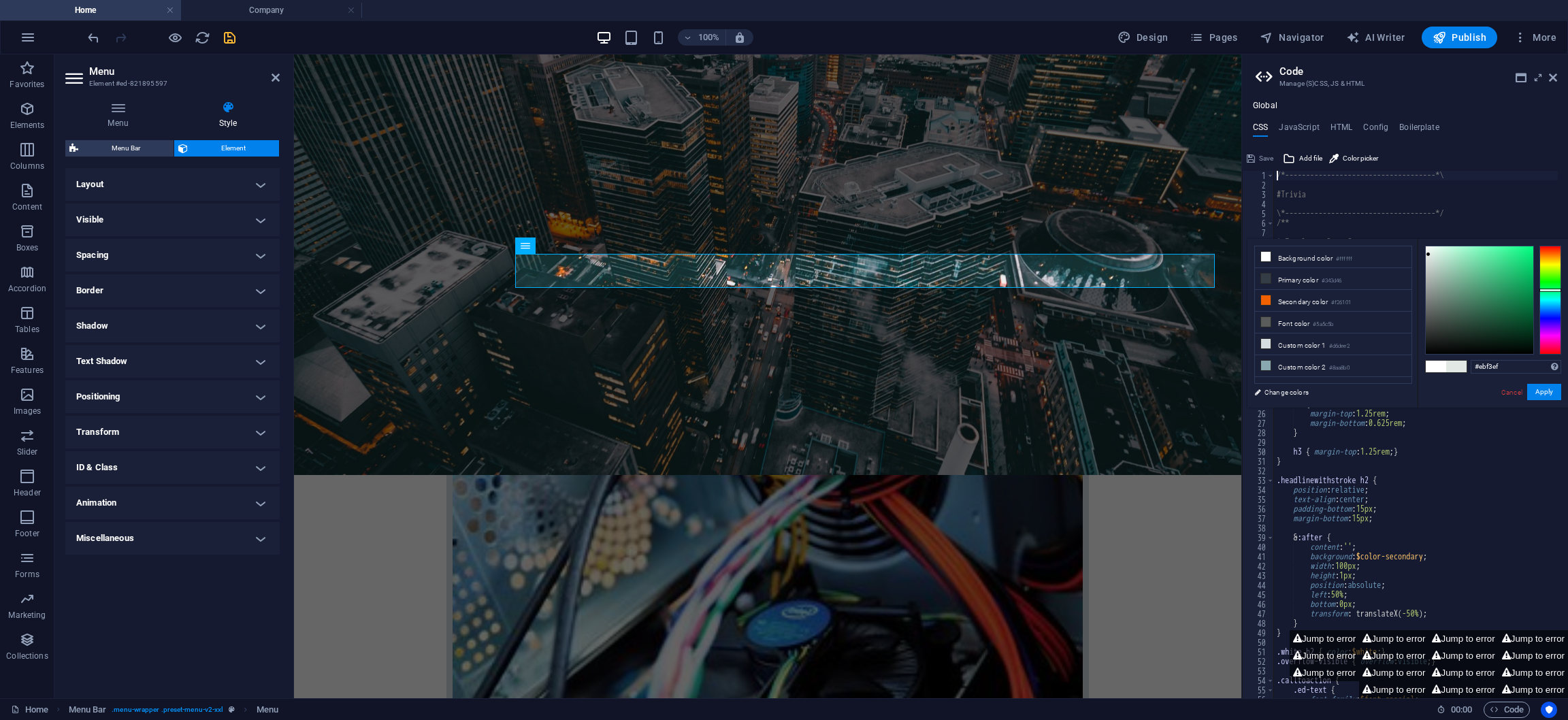 type on "#eef6f2" 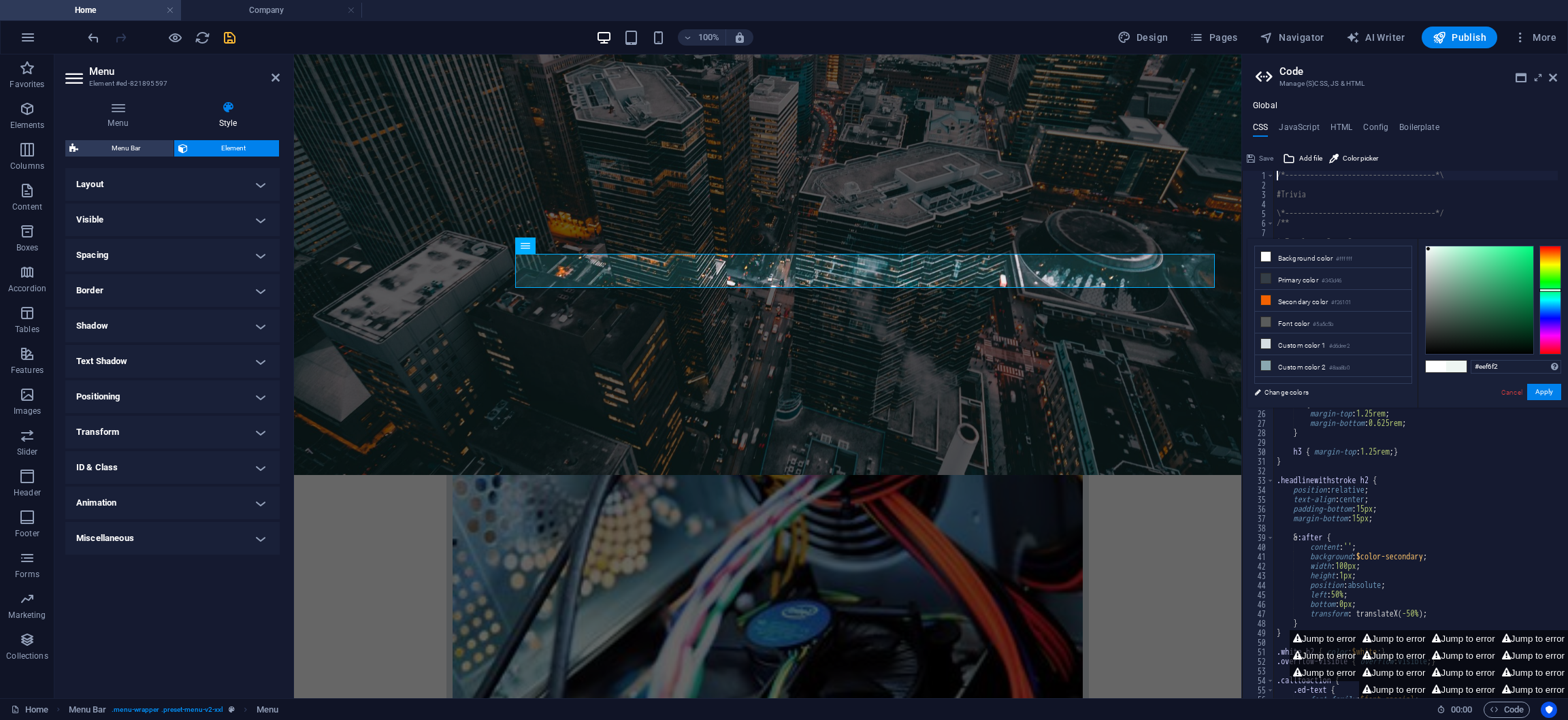 click at bounding box center [1428, 248] 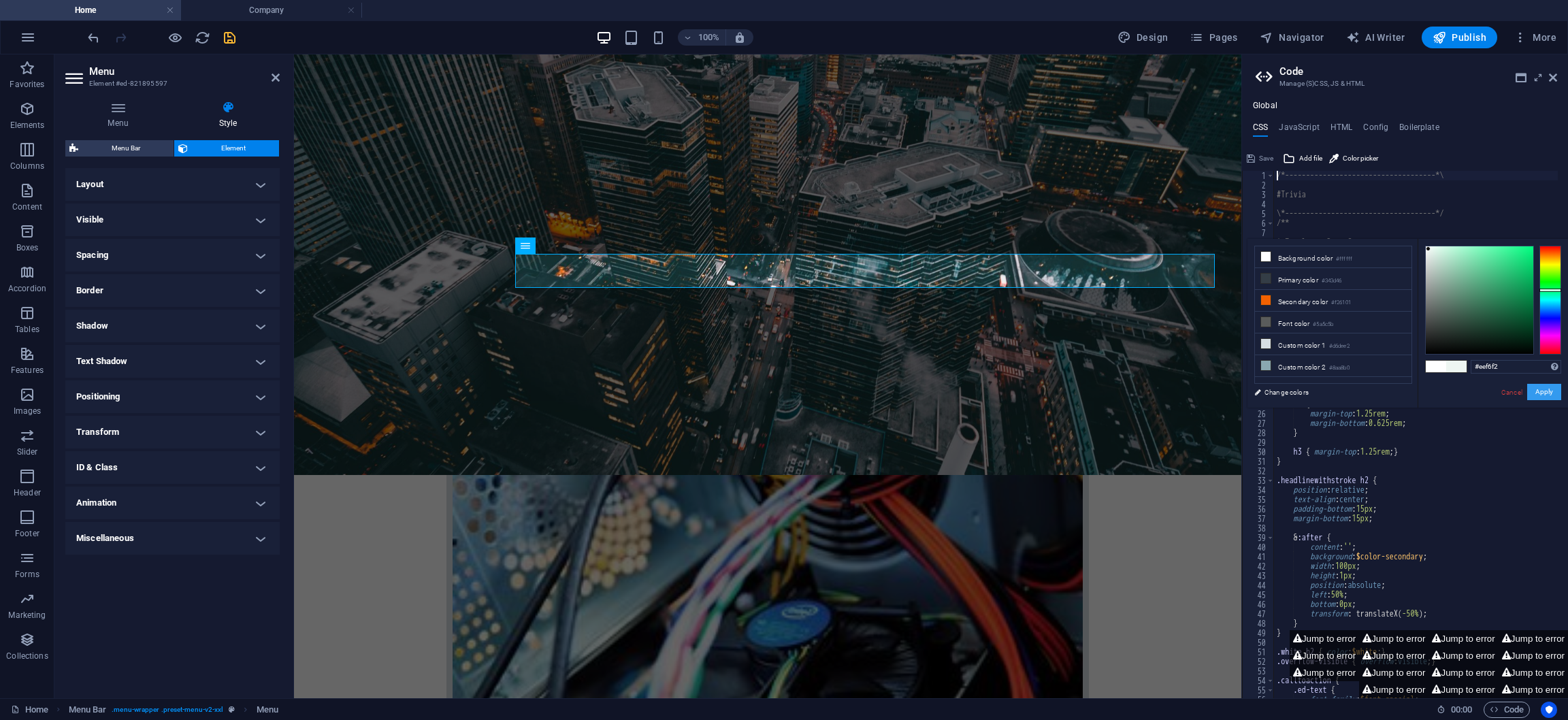 click on "Apply" at bounding box center [1544, 392] 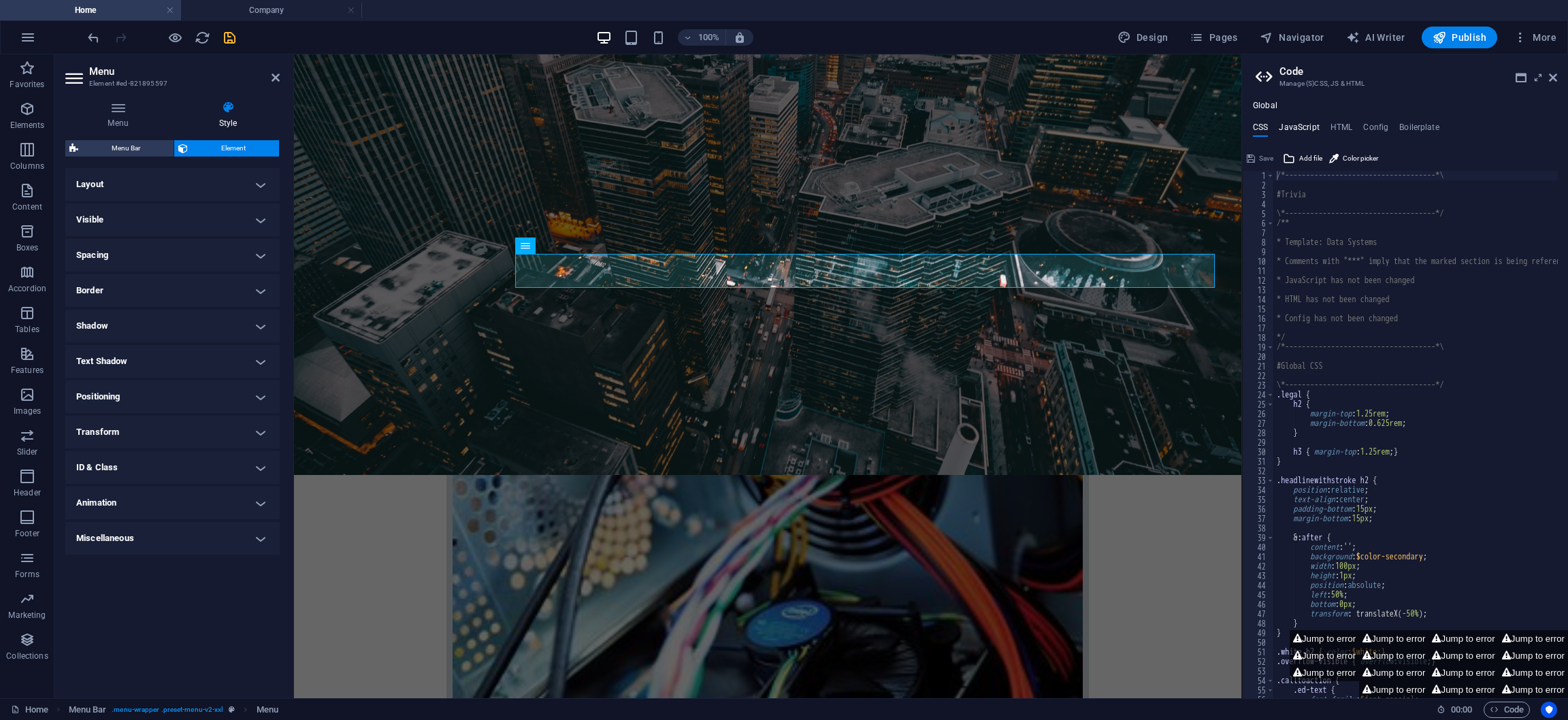 click on "JavaScript" at bounding box center [1298, 130] 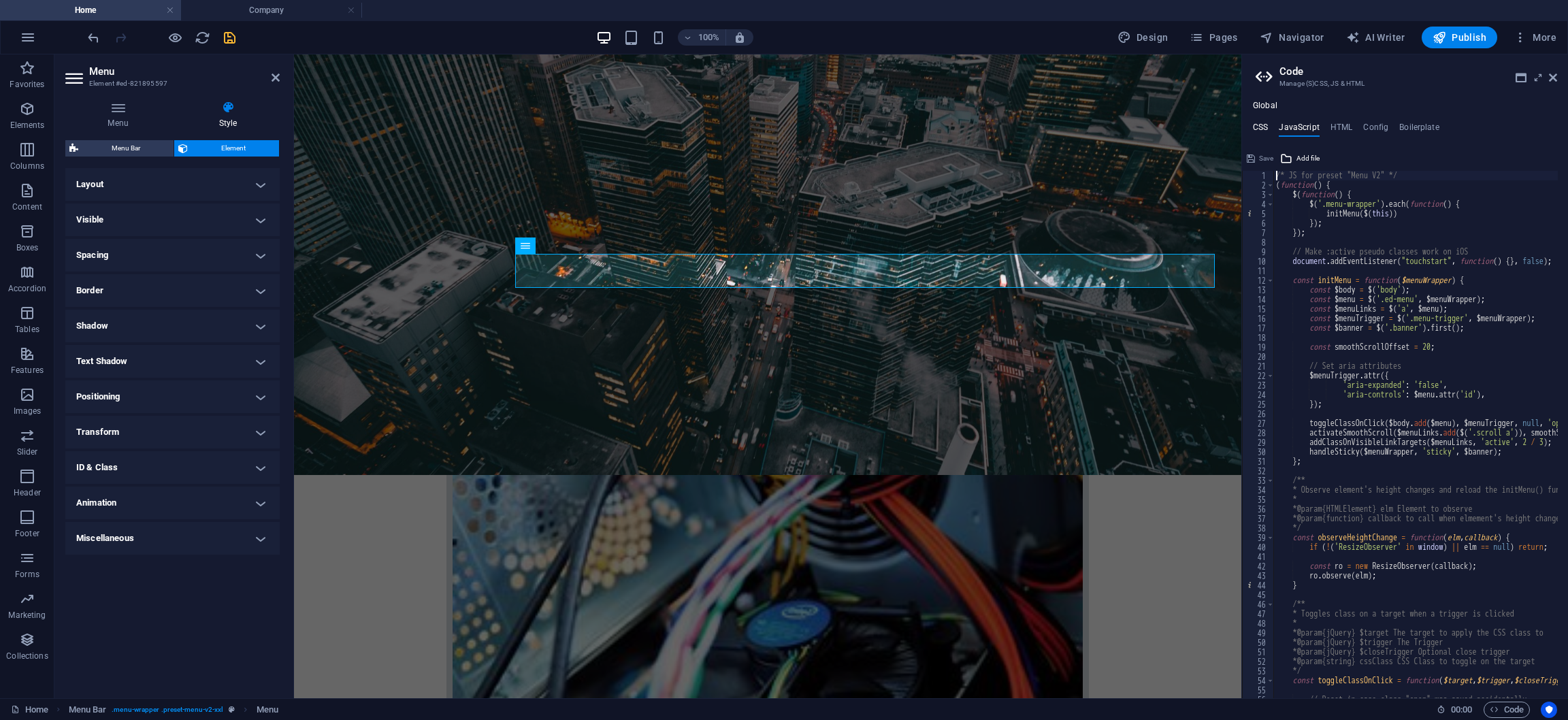 click on "CSS JavaScript HTML Config Boilerplate" at bounding box center (1405, 130) 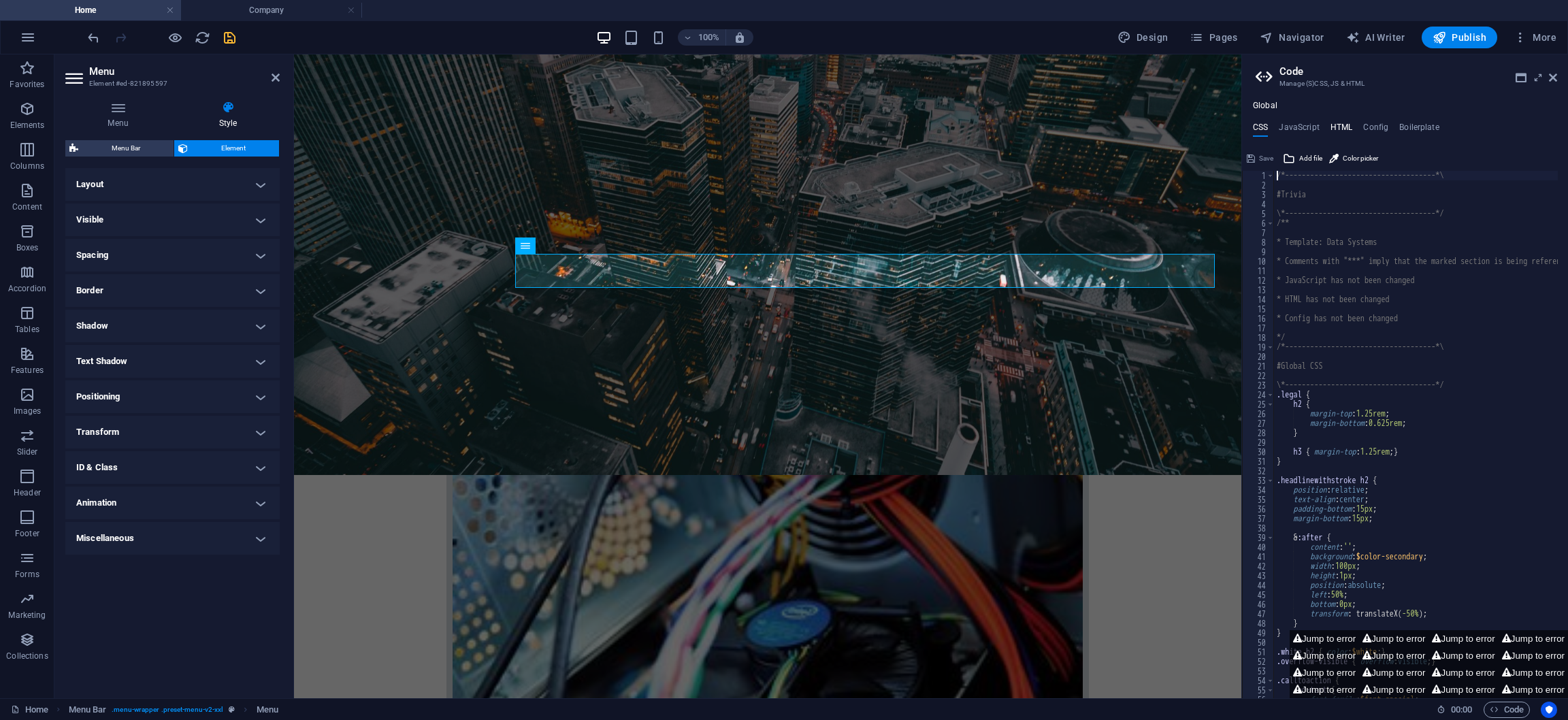 click on "HTML" at bounding box center (1341, 130) 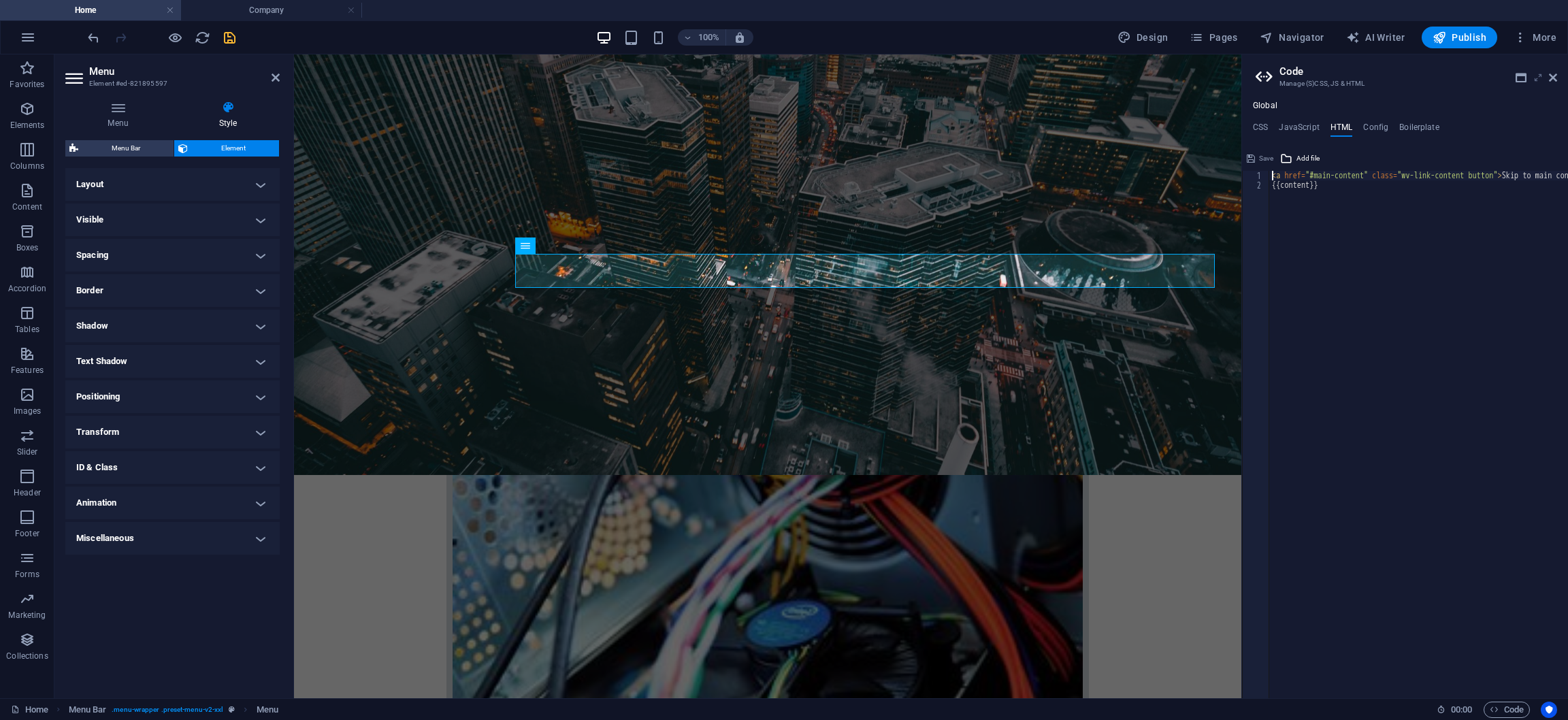 click at bounding box center (1538, 78) 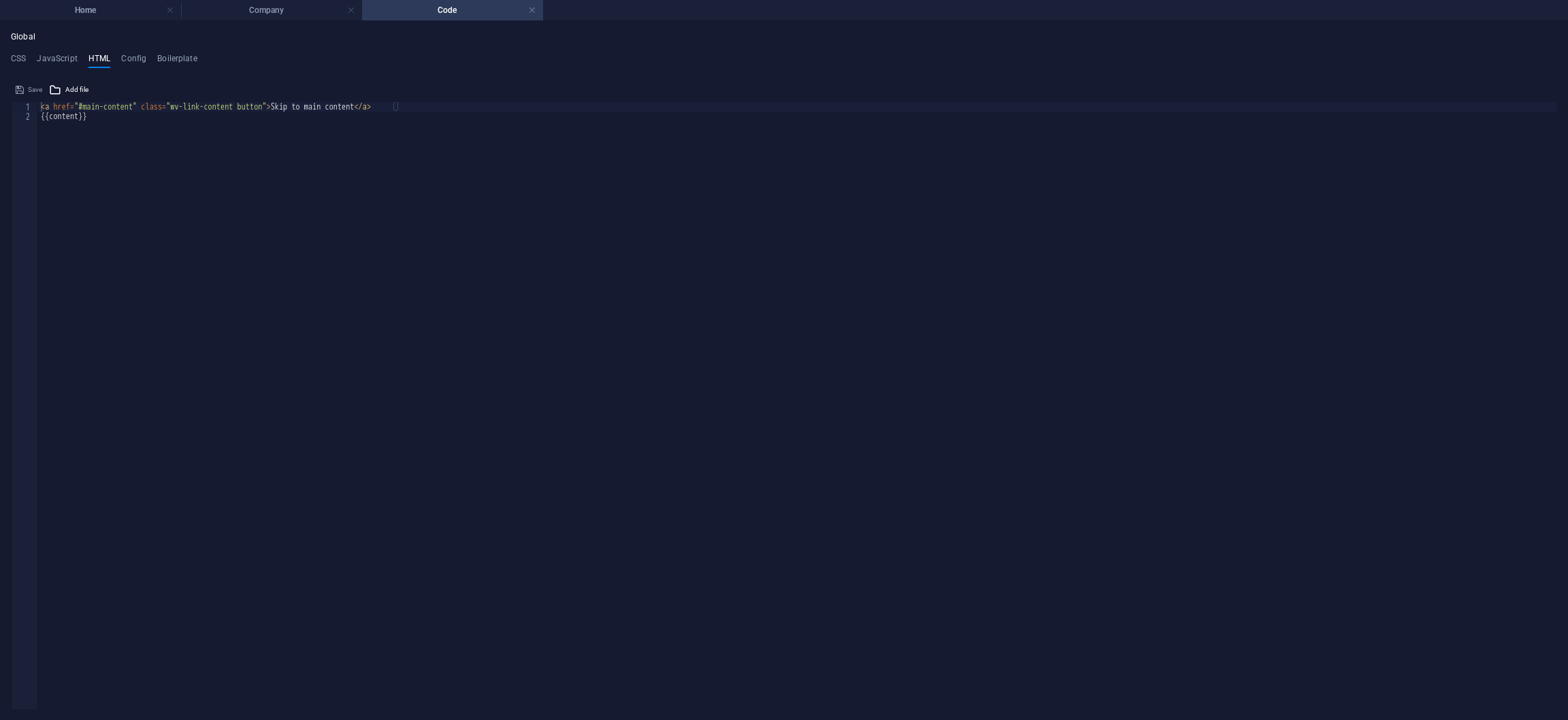 scroll, scrollTop: 0, scrollLeft: 0, axis: both 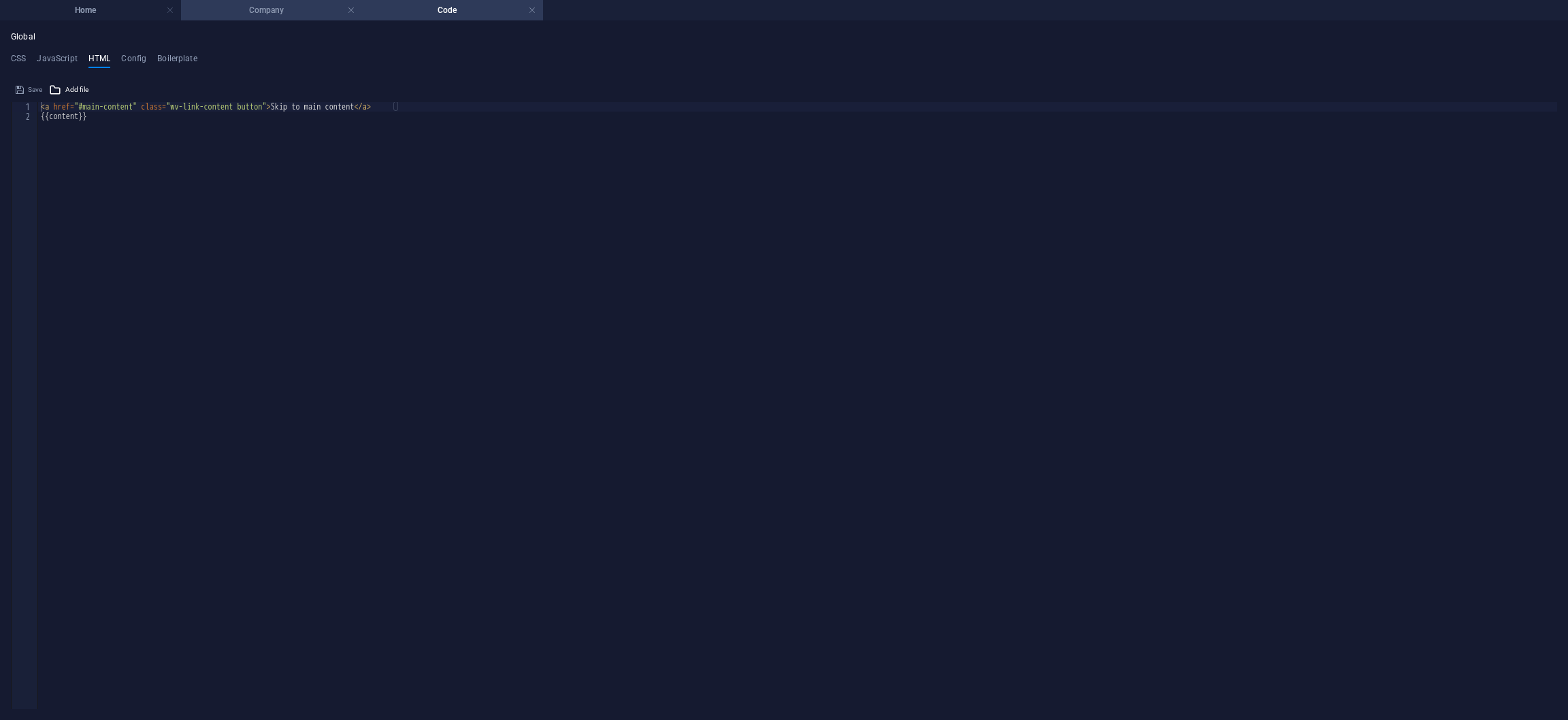 click on "Company" at bounding box center [272, 10] 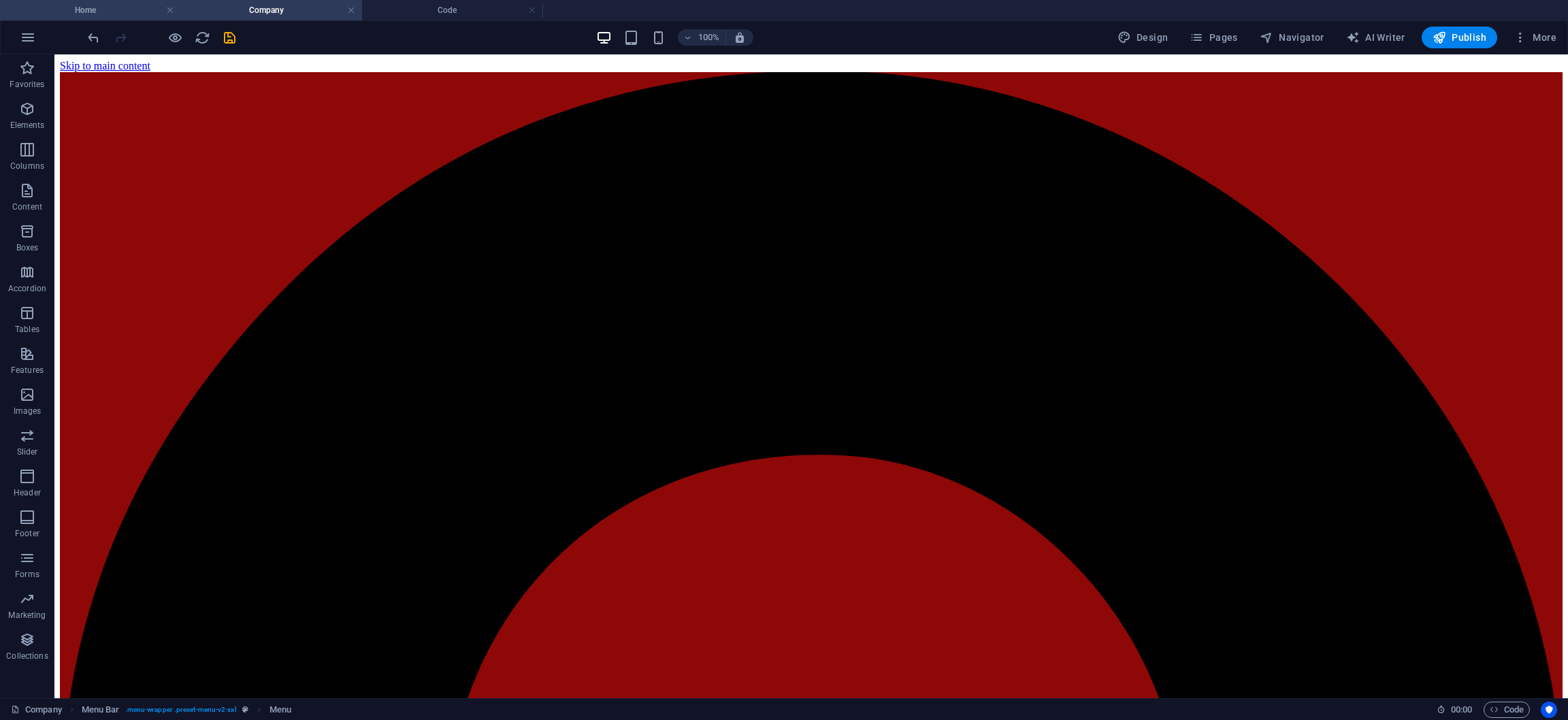 click on "Home" at bounding box center [91, 10] 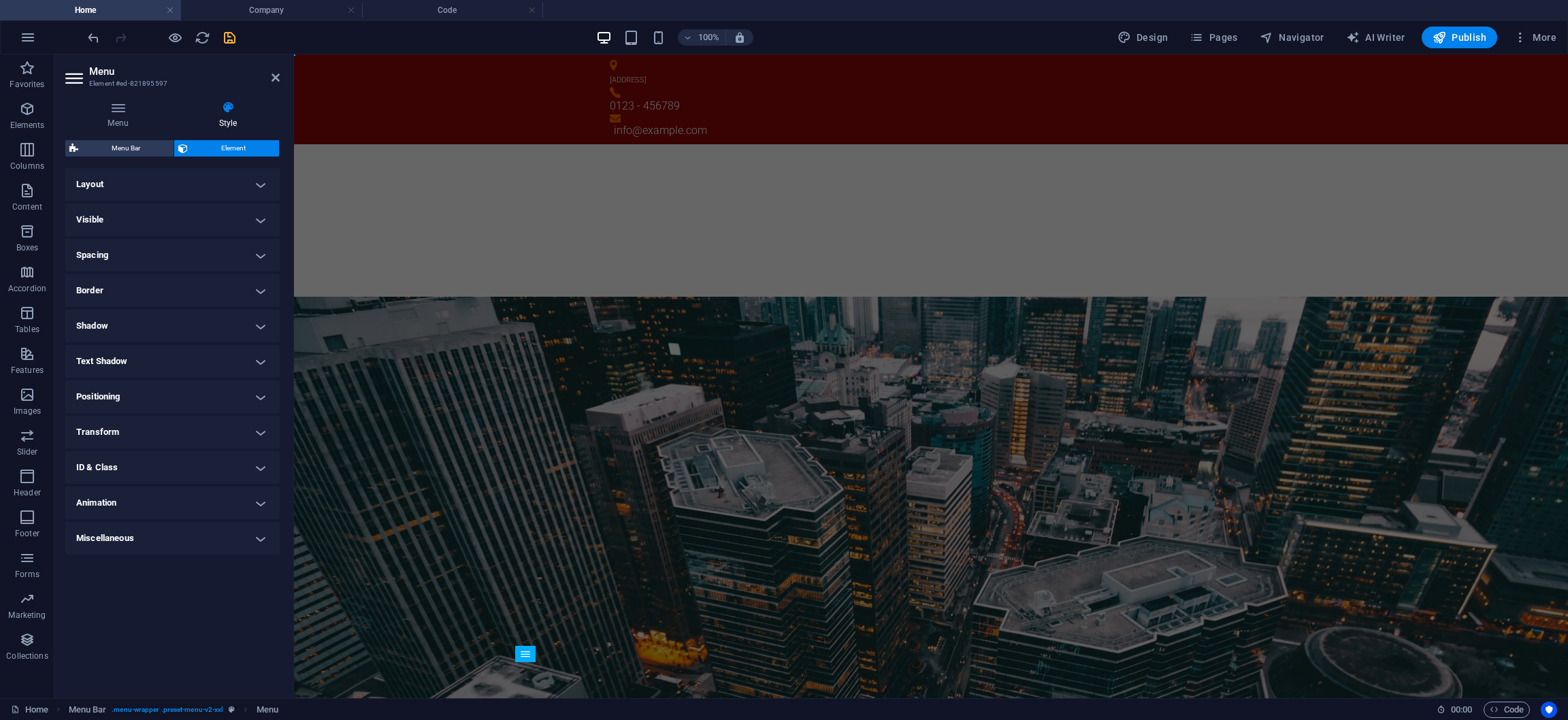 scroll, scrollTop: 408, scrollLeft: 0, axis: vertical 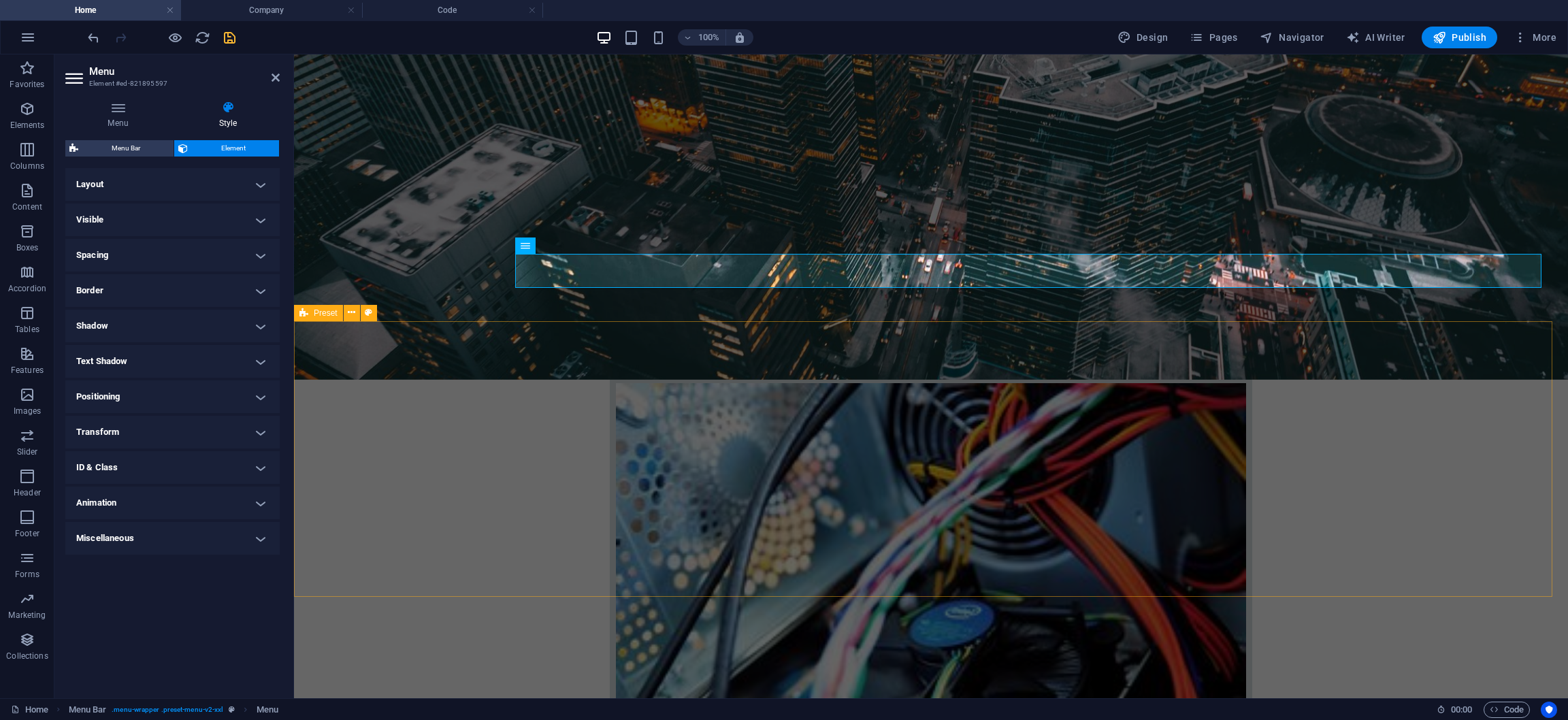 click on "About us Lorem ipsum dolor sit amet, consectetur adipisicing elit. Libero, assumenda, dolore, cum vel modi asperiores consequatur suscipit quidem ducimus eveniet iure expedita consectetur odio voluptatum similique fugit voluptates rem accusamus quae quas dolorem tenetur facere tempora maiores adipisci reiciendis accusantium voluptatibus id voluptate tempore dolor harum nisi amet! Nobis, eaque.Lorem ipsum dolor sit amet, consectetur adipisicing elit. Libero, assumenda, dolore, cum vel modi asperiores consequatur suscipit quidem ducimus eveniet iure expedita consectetur odio voluptatum similique fugit voluptates rem accusamus quae quas dolorem tenetur facere tempora maiores adipisci reiciendis accusantium voluptatibus id voluptate tempore dolor harum nisi amet! Nobis, eaque." at bounding box center (931, 2035) 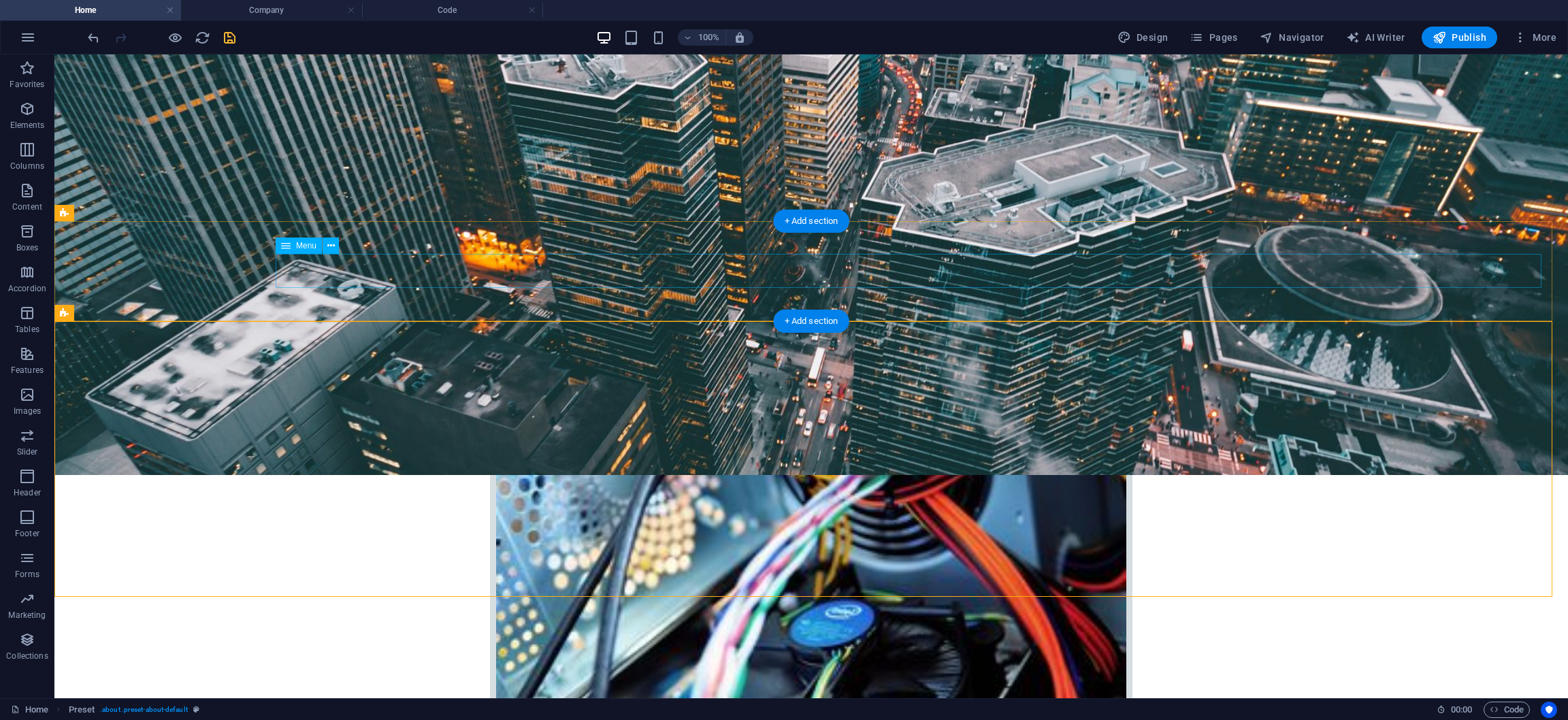 click on "Home Company IT Support Jobs & Career Contact" at bounding box center [811, 1869] 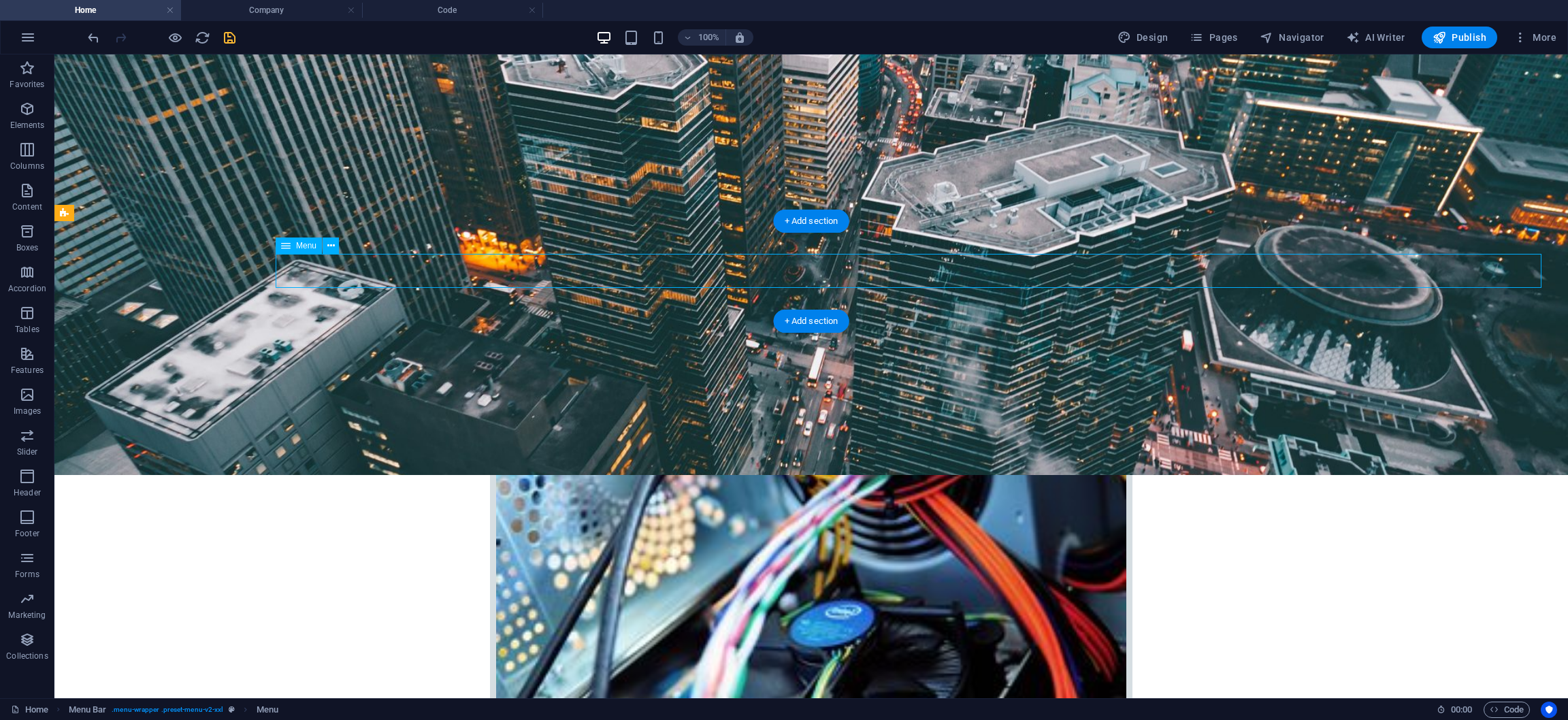 click on "Home Company IT Support Jobs & Career Contact" at bounding box center [811, 1869] 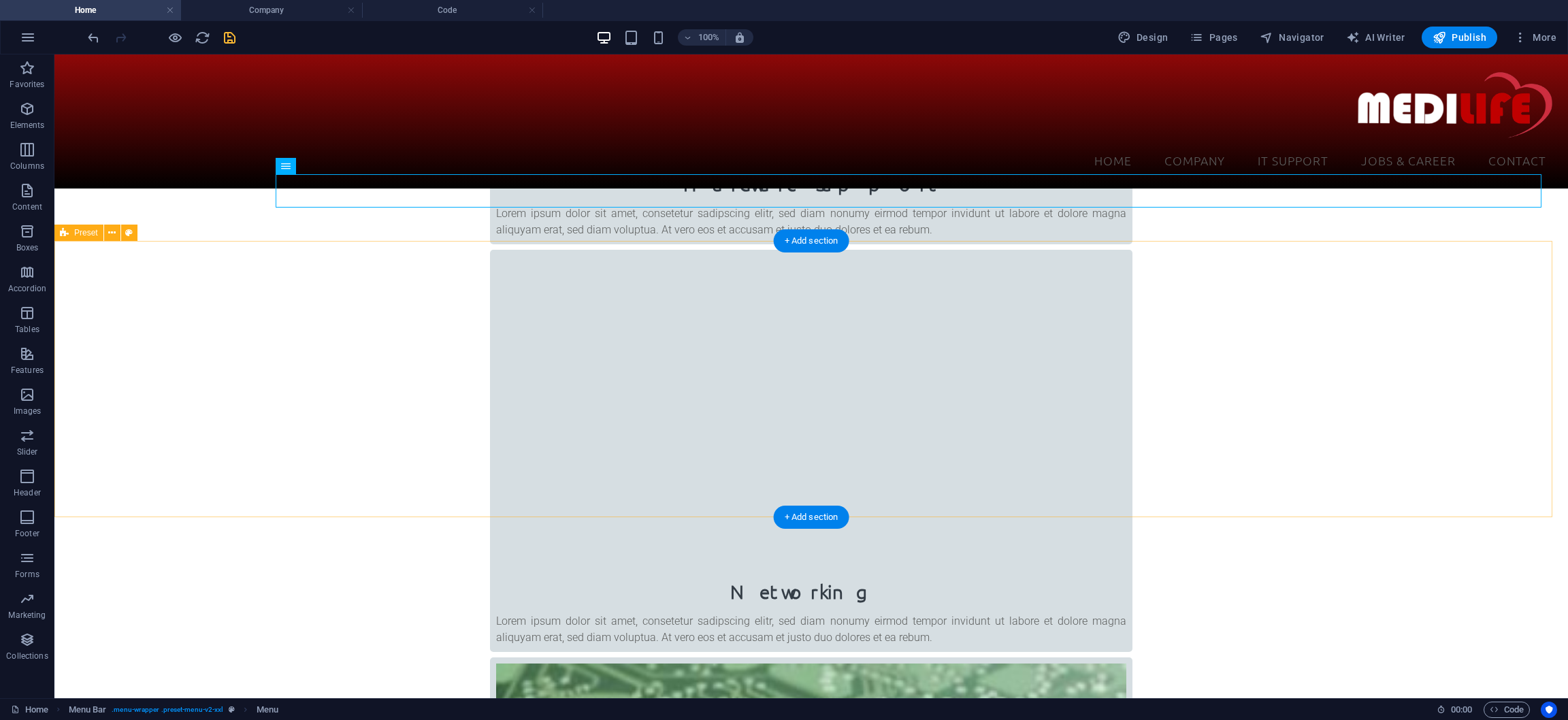 scroll, scrollTop: 472, scrollLeft: 0, axis: vertical 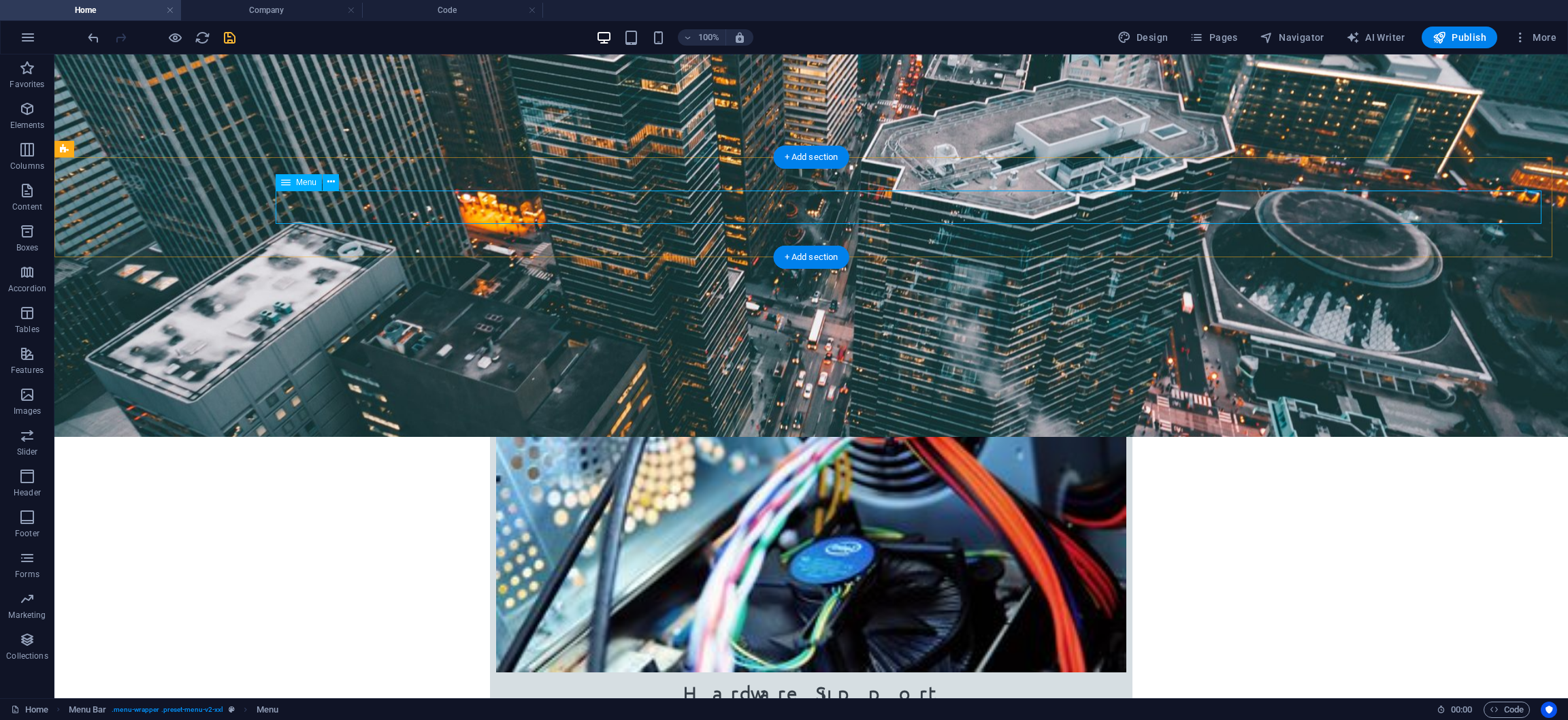 click on "Home Company IT Support Jobs & Career Contact" at bounding box center [811, 1805] 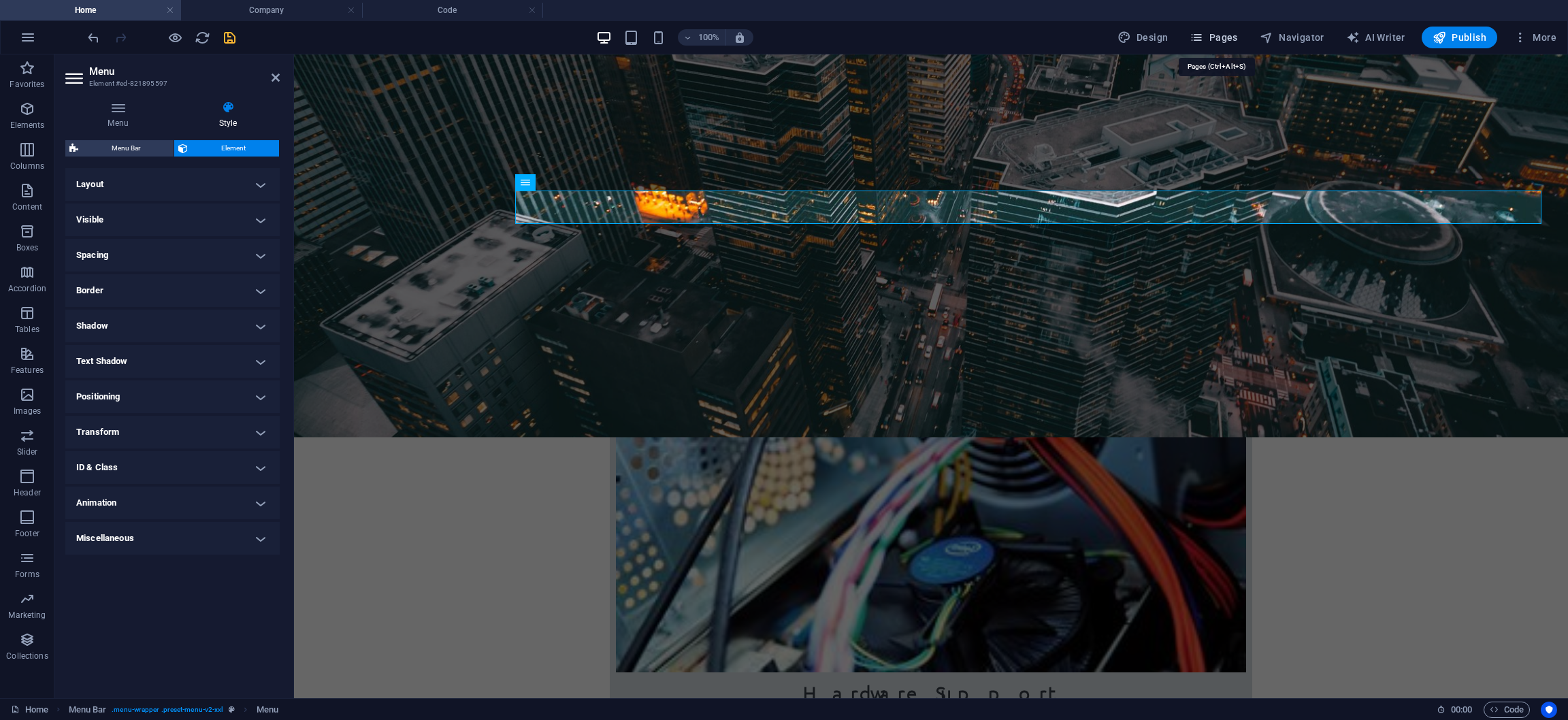 click at bounding box center [1196, 37] 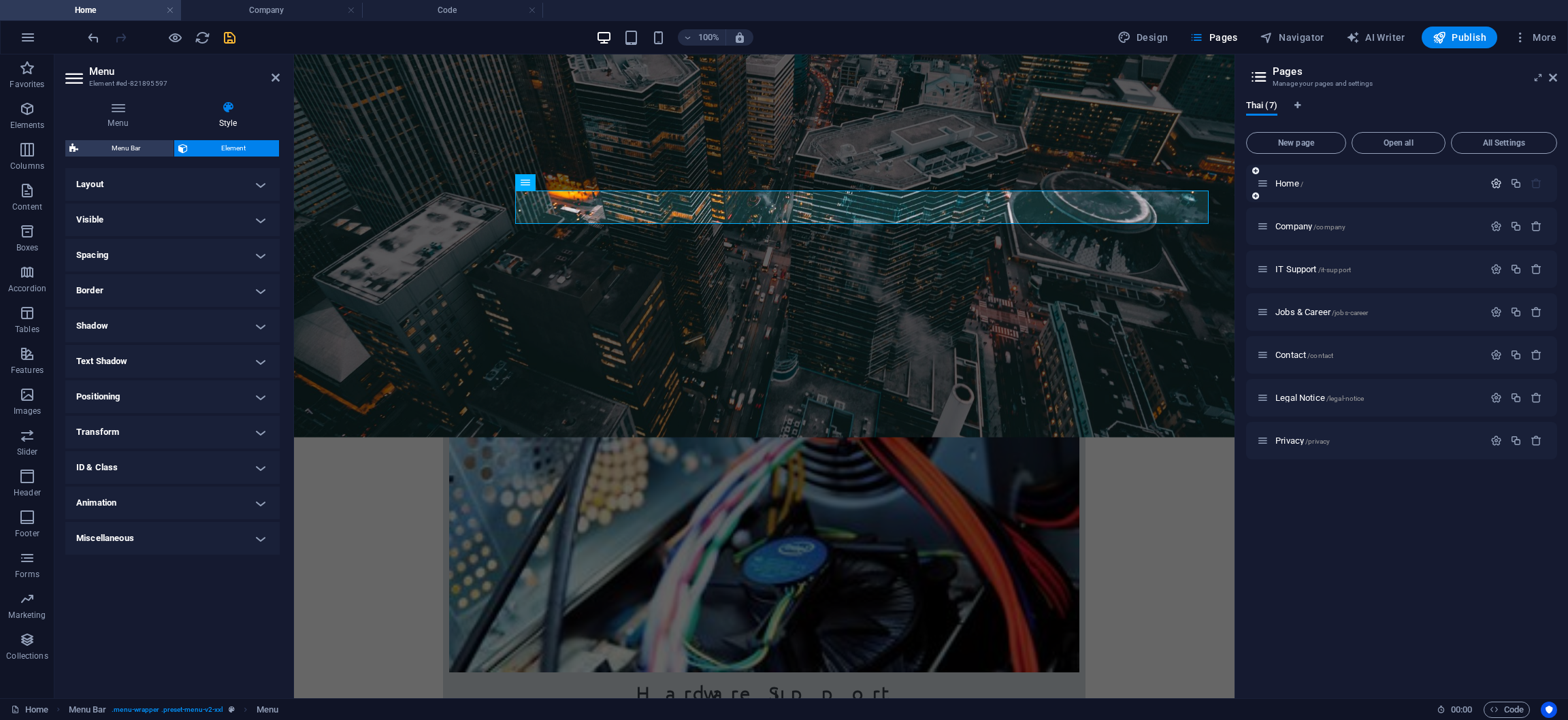 click at bounding box center [1496, 183] 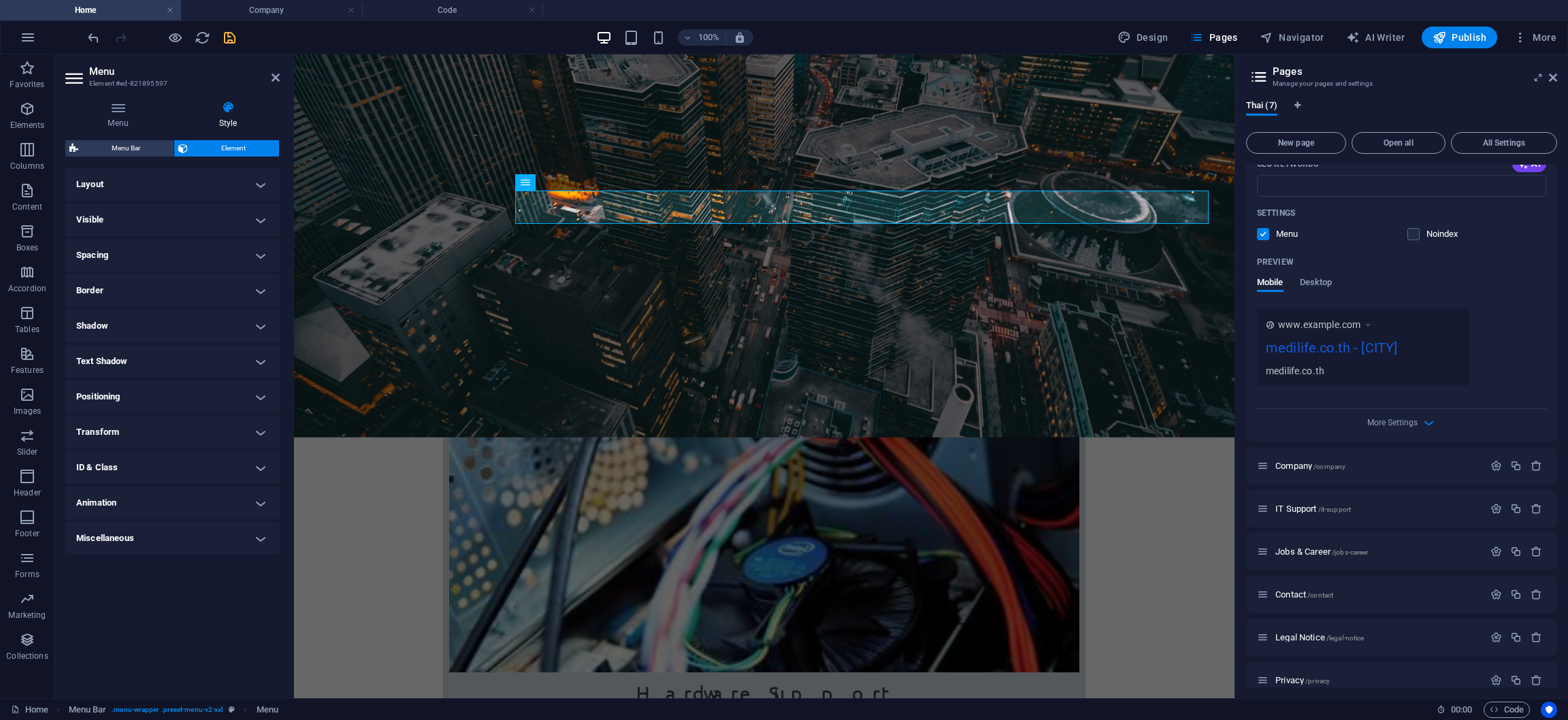 scroll, scrollTop: 284, scrollLeft: 0, axis: vertical 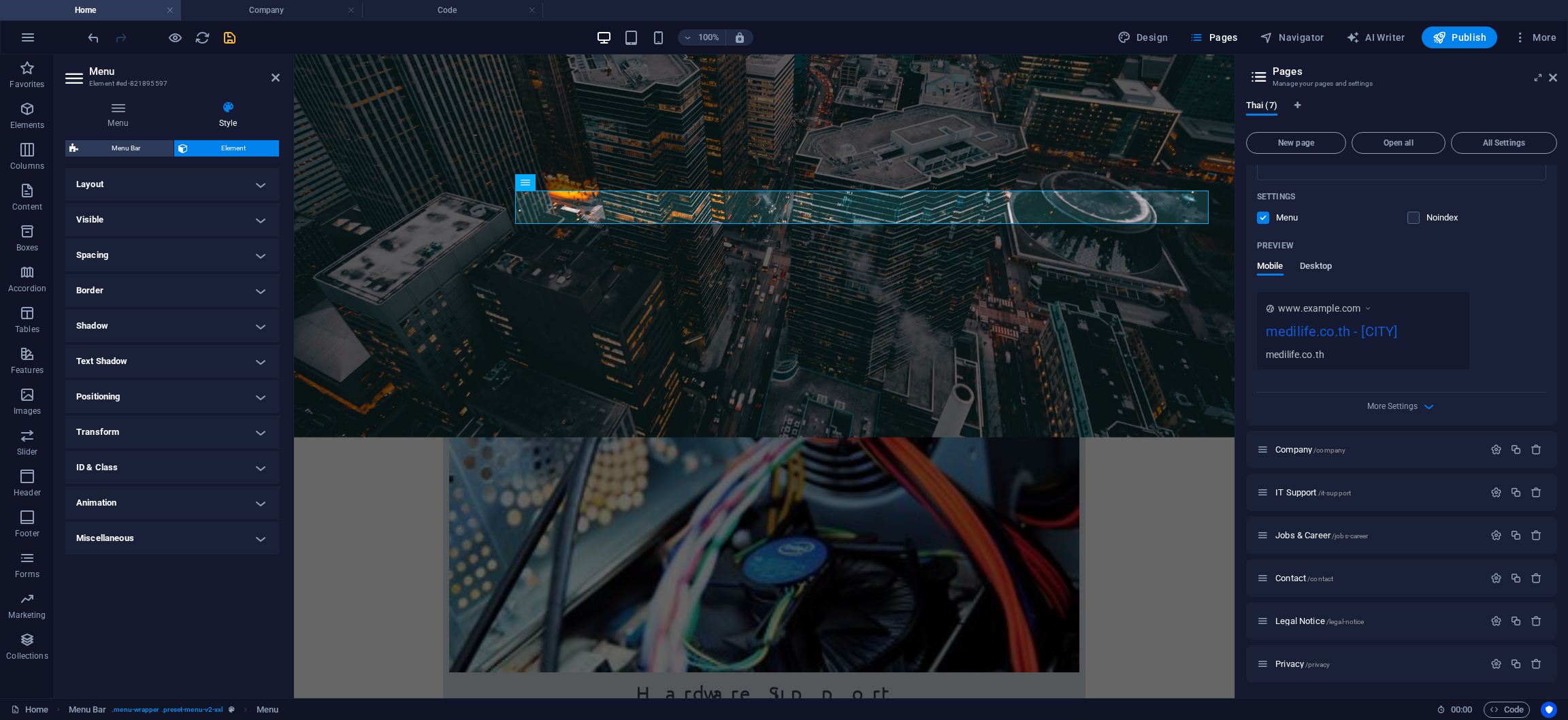 click on "Desktop" at bounding box center [1316, 267] 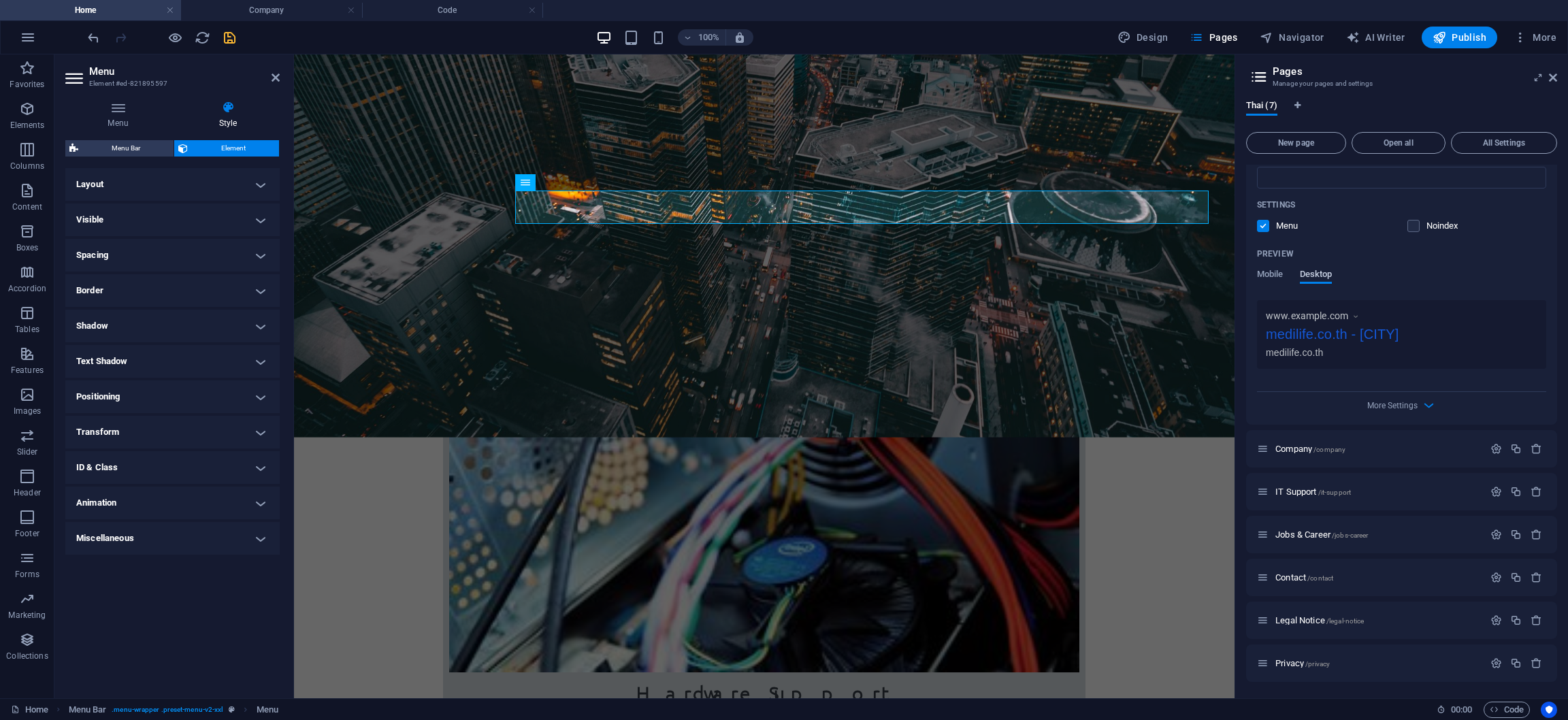 scroll, scrollTop: 259, scrollLeft: 0, axis: vertical 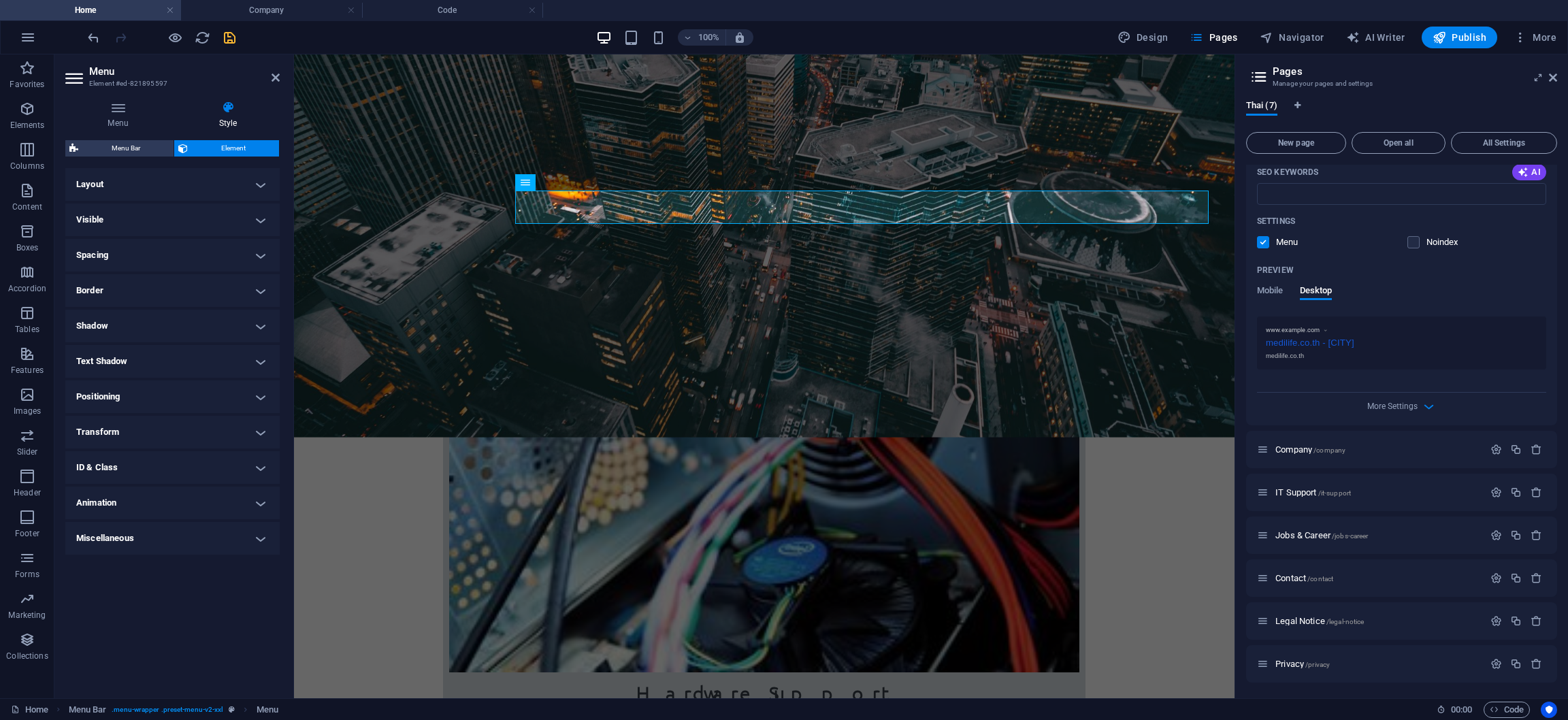 click on "Preview Mobile Desktop" at bounding box center (1401, 288) 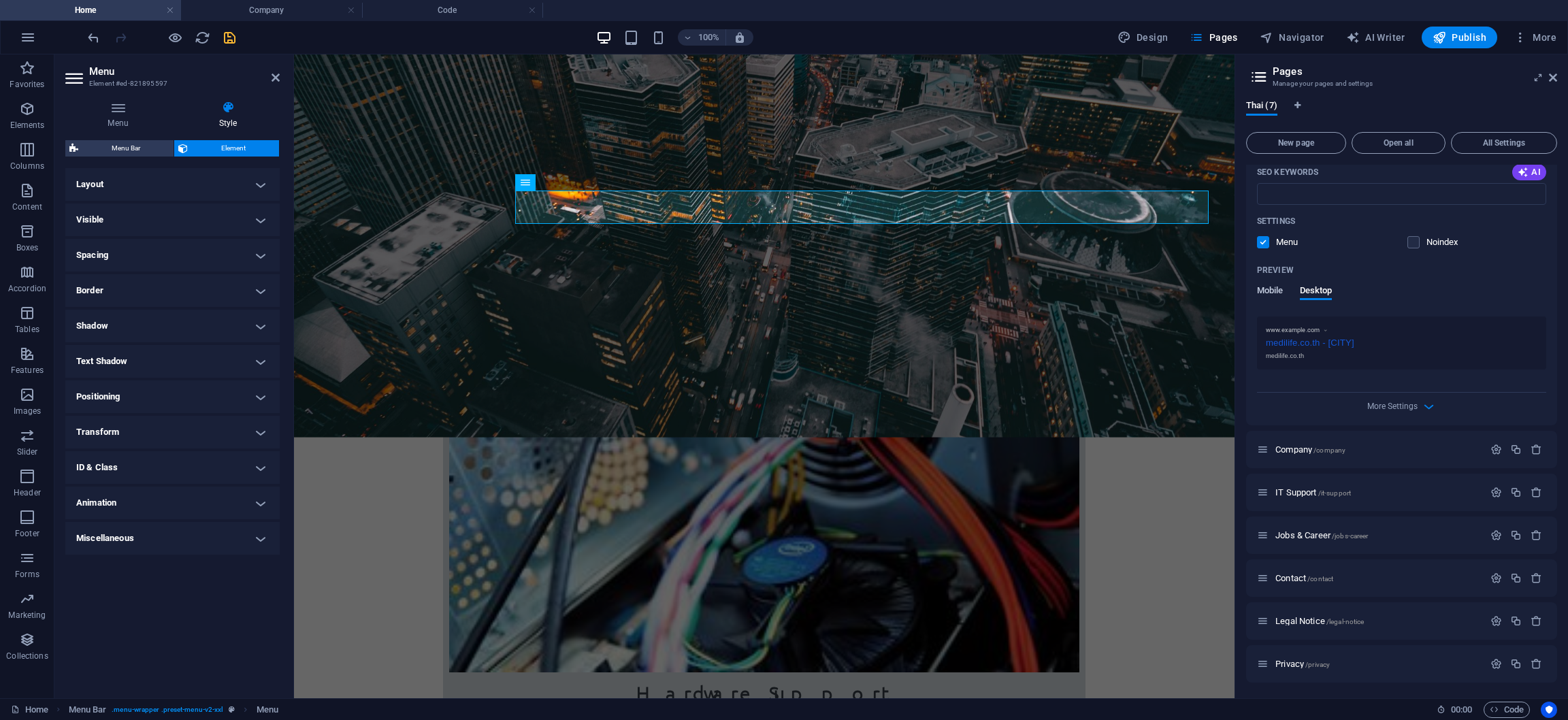 click on "Mobile" at bounding box center (1270, 292) 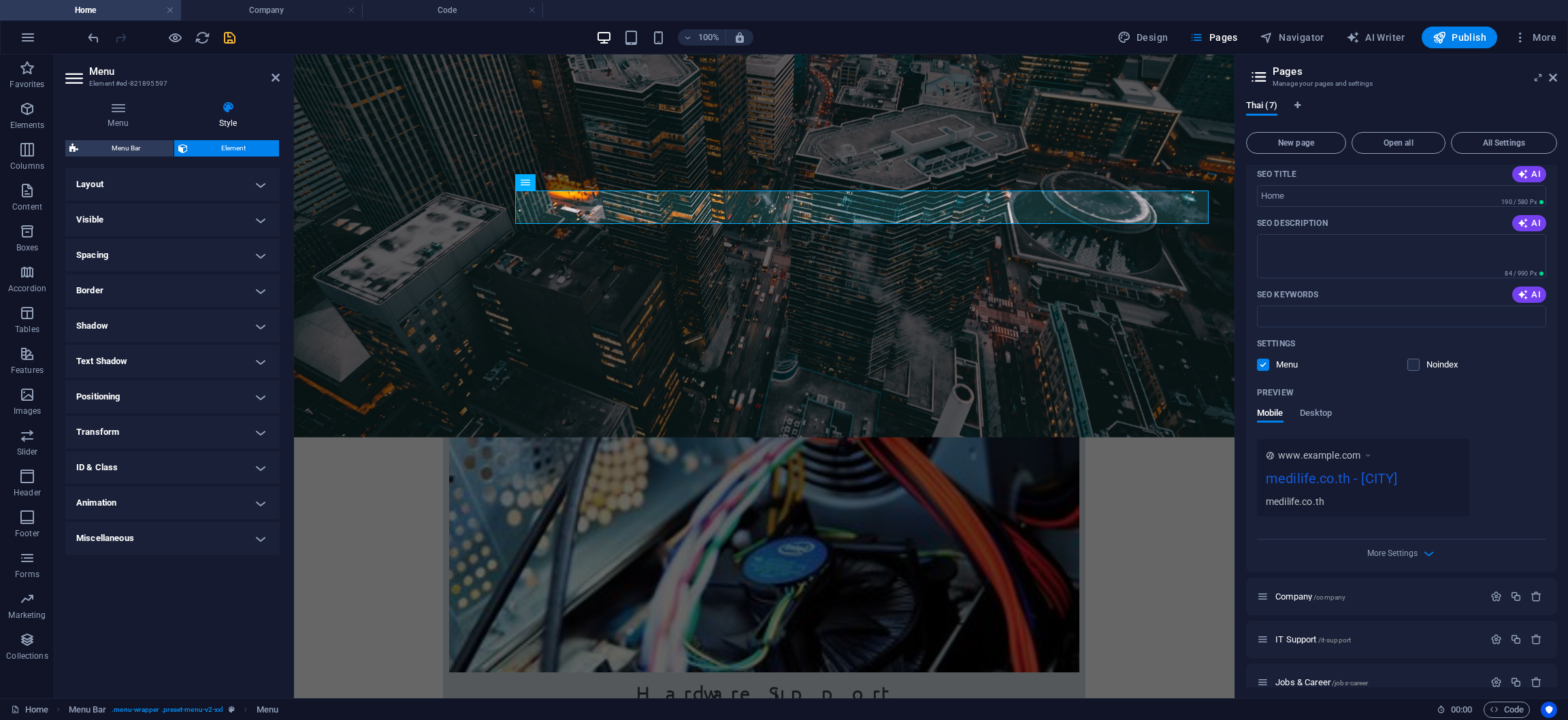 scroll, scrollTop: 80, scrollLeft: 0, axis: vertical 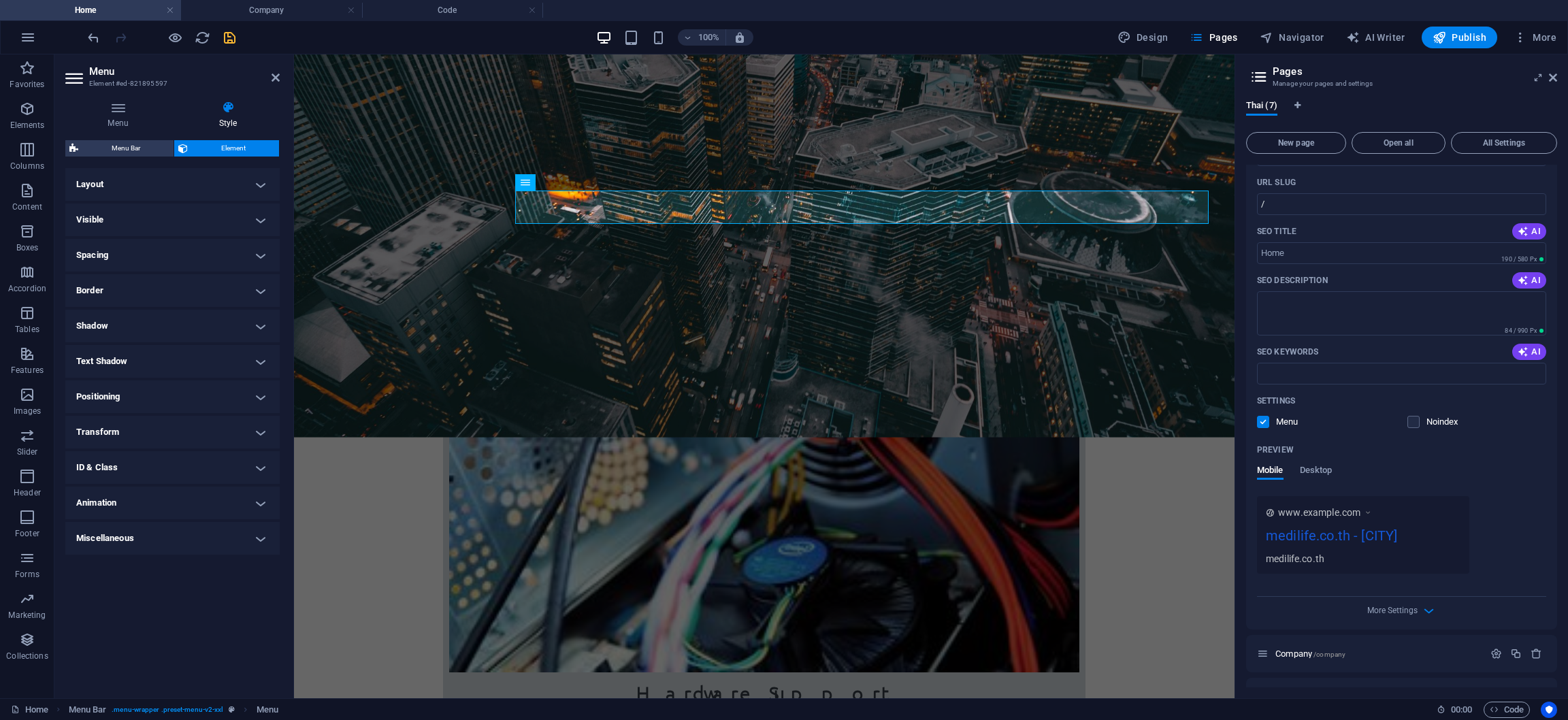 click at bounding box center [1263, 422] 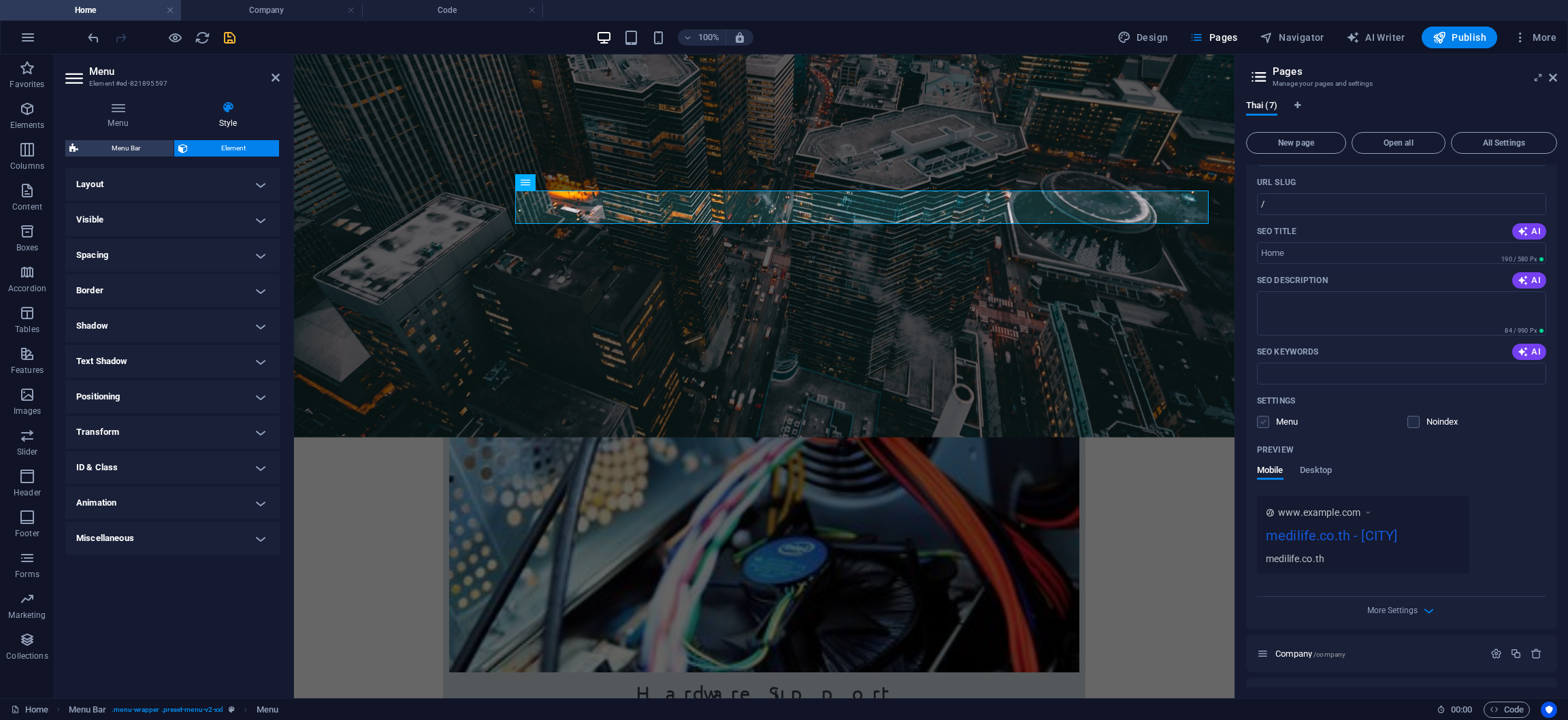 click at bounding box center (1263, 422) 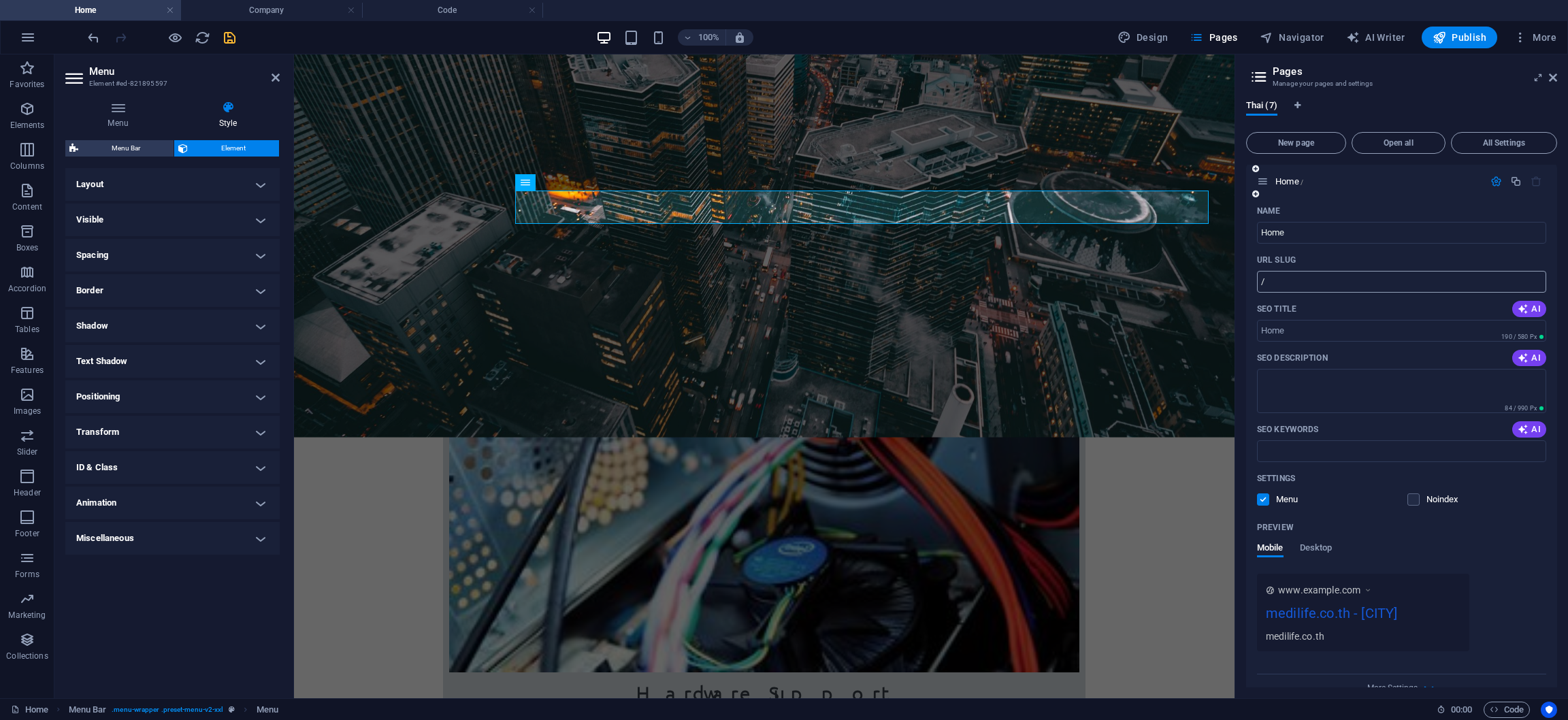 scroll, scrollTop: 0, scrollLeft: 0, axis: both 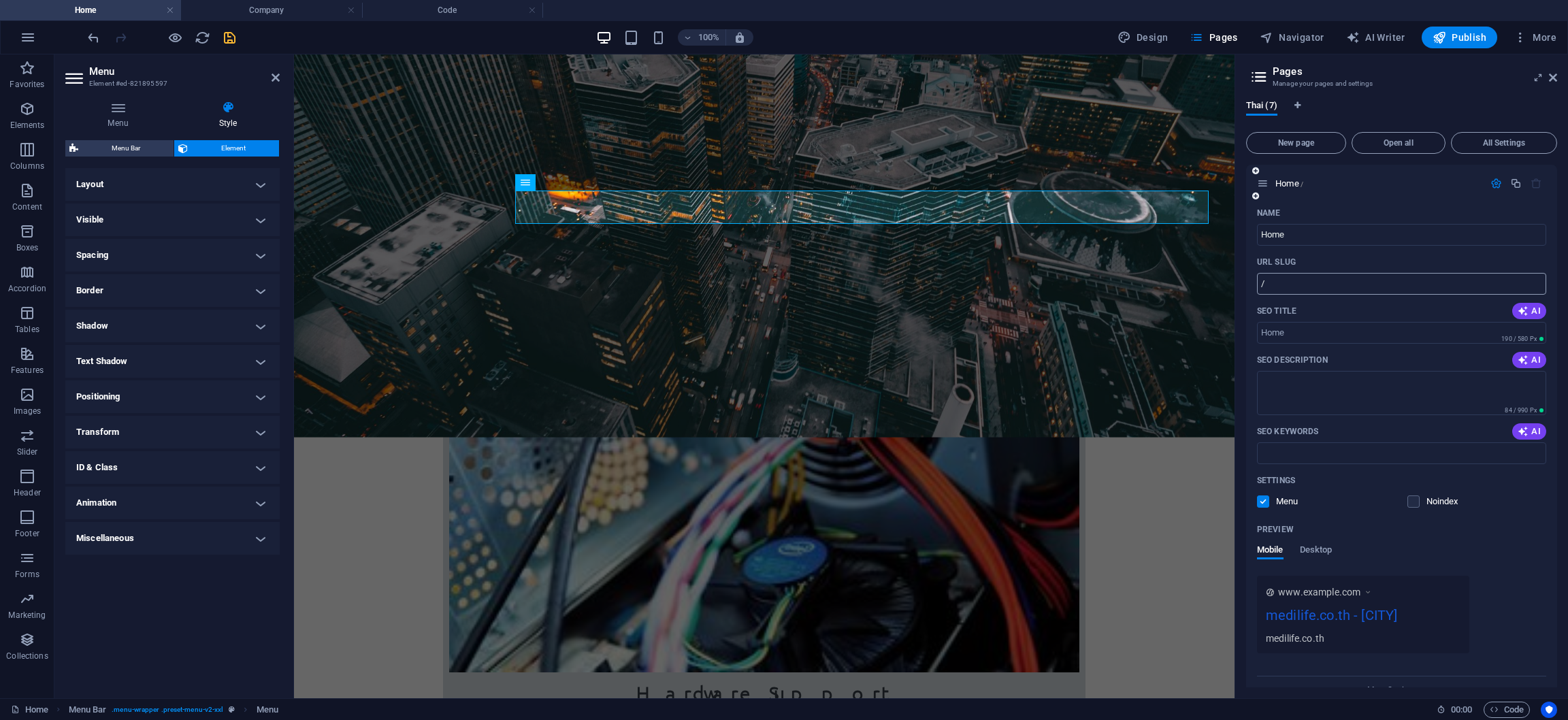 click on "/" at bounding box center (1401, 284) 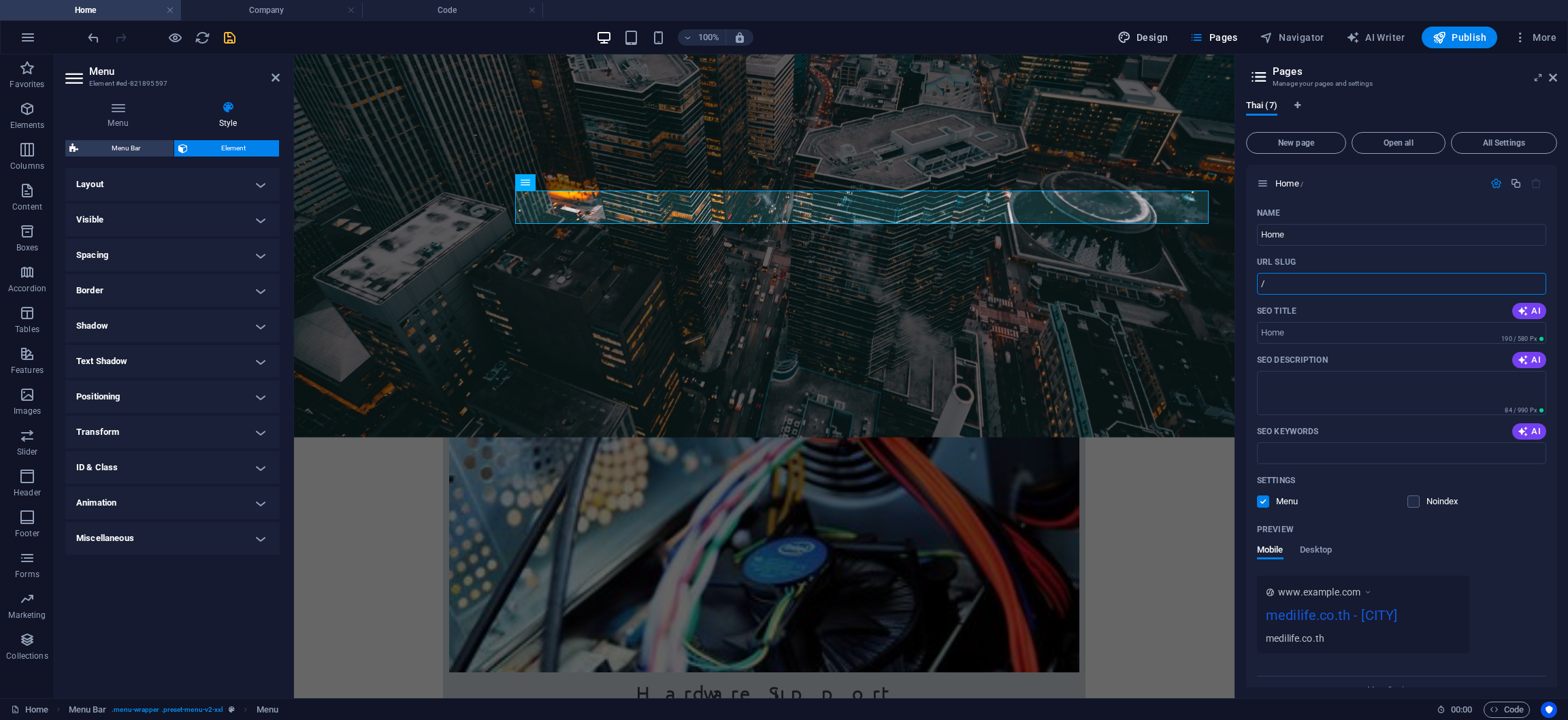 click on "Design" at bounding box center [1143, 37] 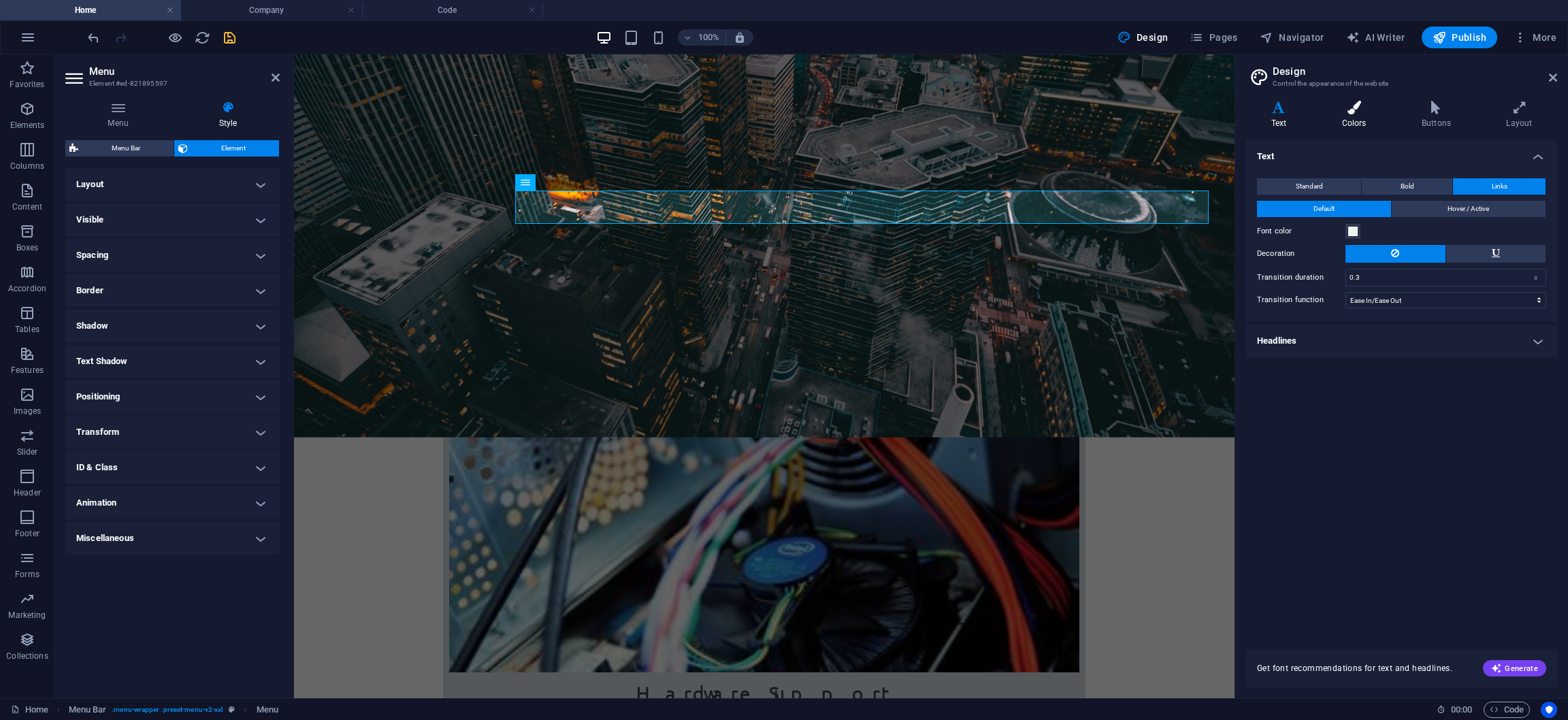 click on "Colors" at bounding box center [1356, 115] 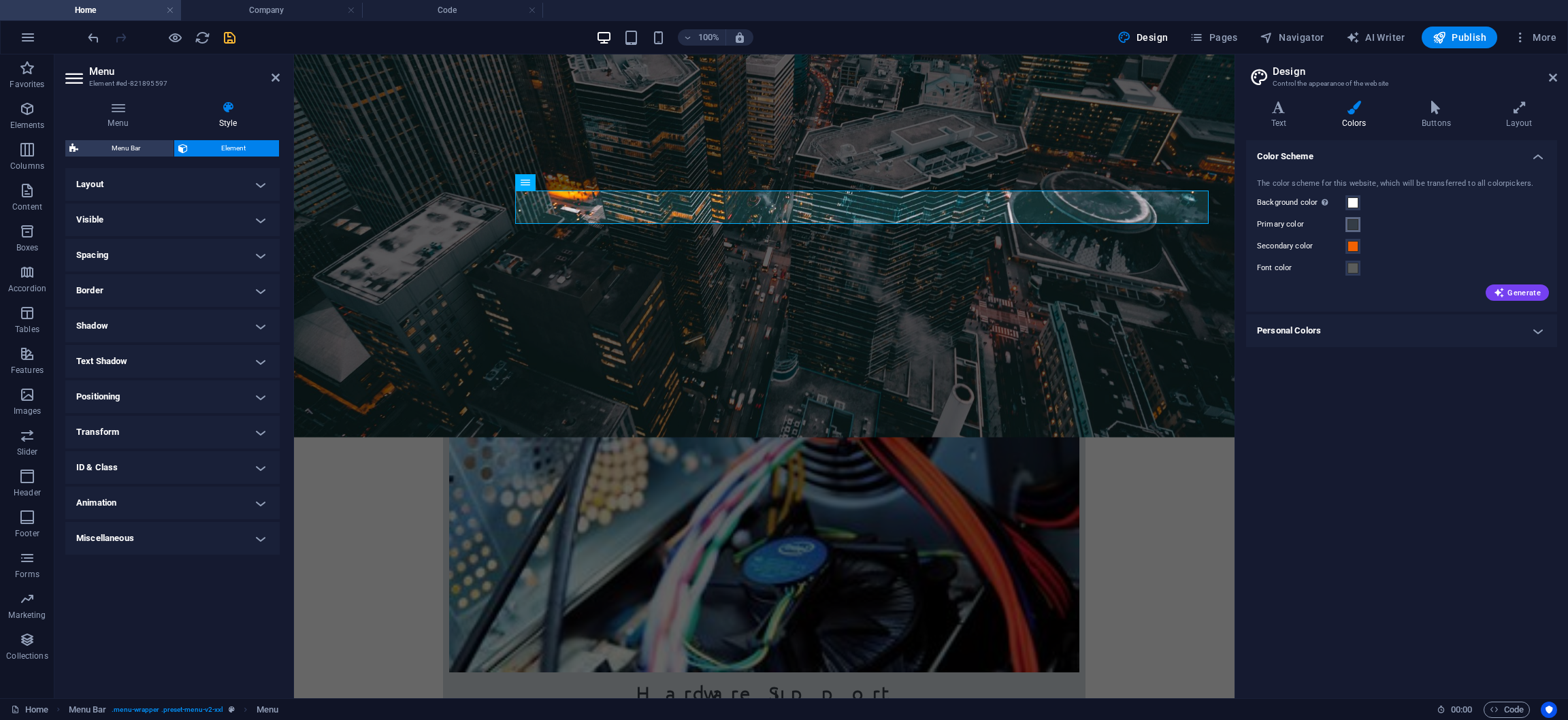 click at bounding box center (1353, 225) 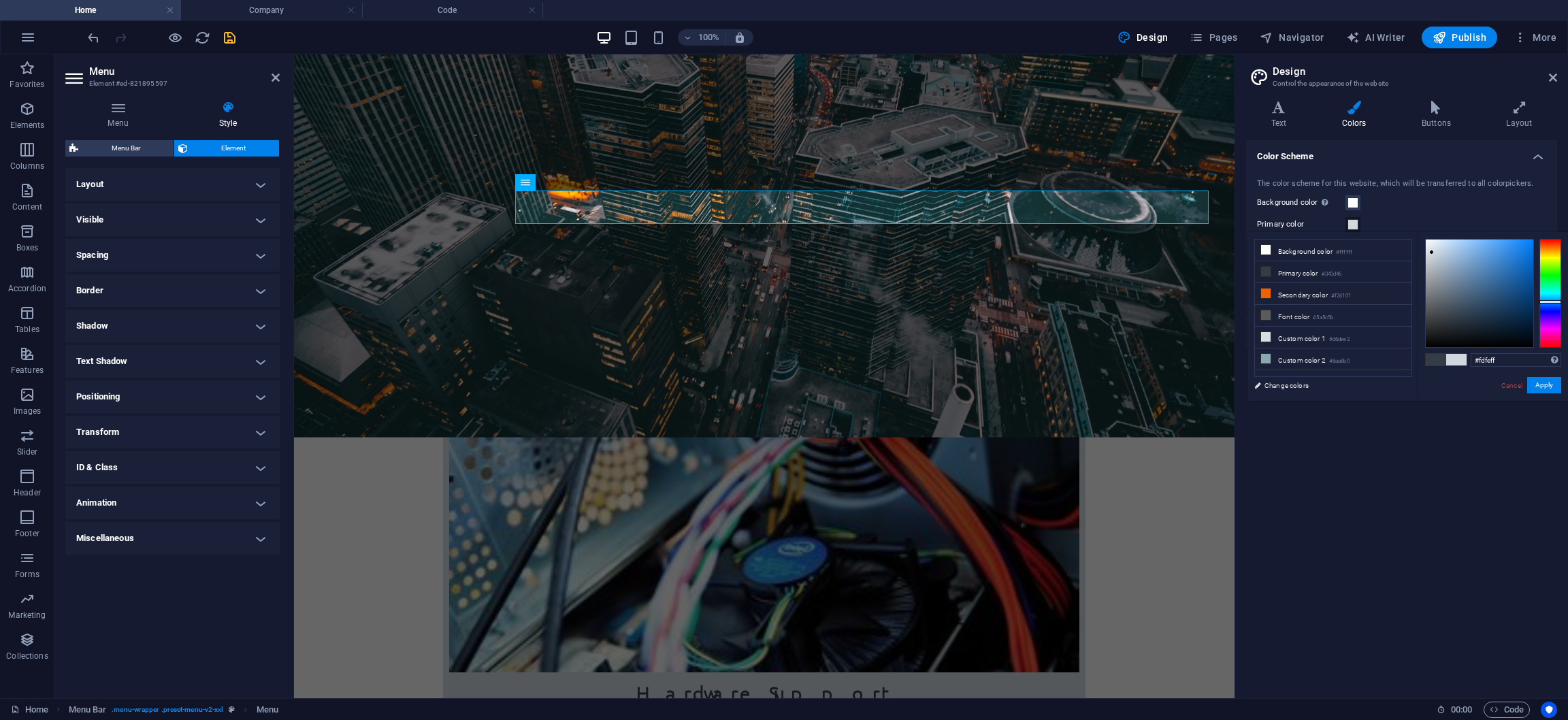 type on "#ffffff" 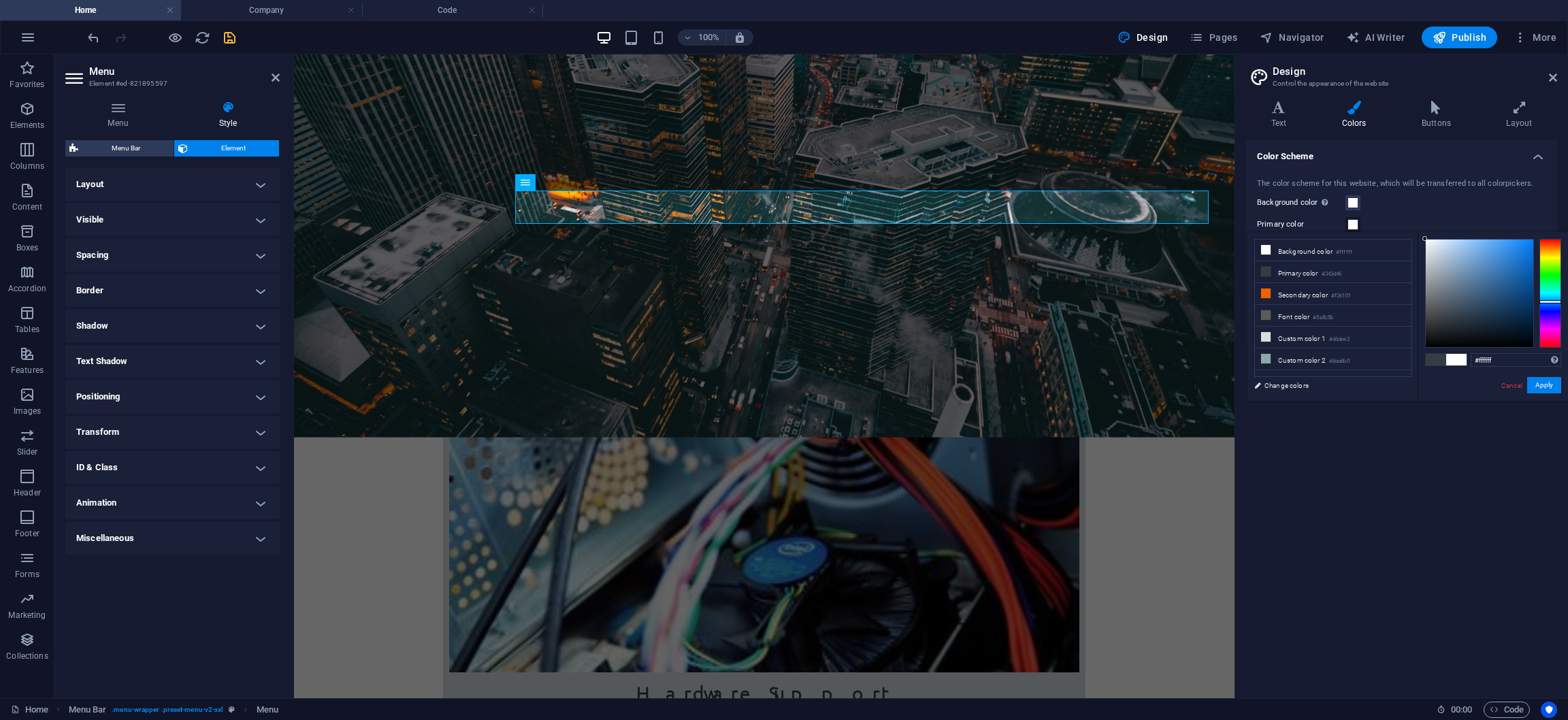 drag, startPoint x: 1453, startPoint y: 316, endPoint x: 1423, endPoint y: 231, distance: 90.13878 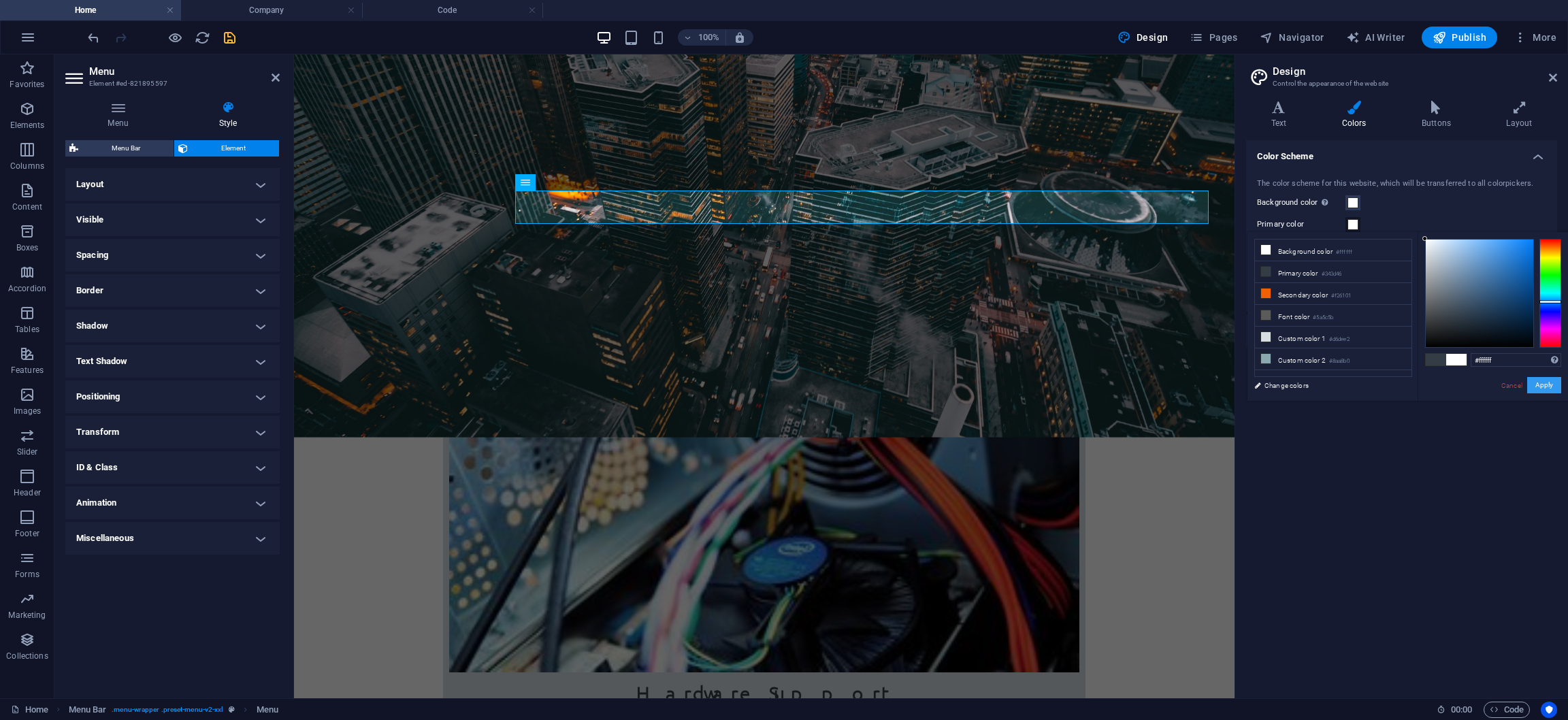 click on "Apply" at bounding box center (1544, 385) 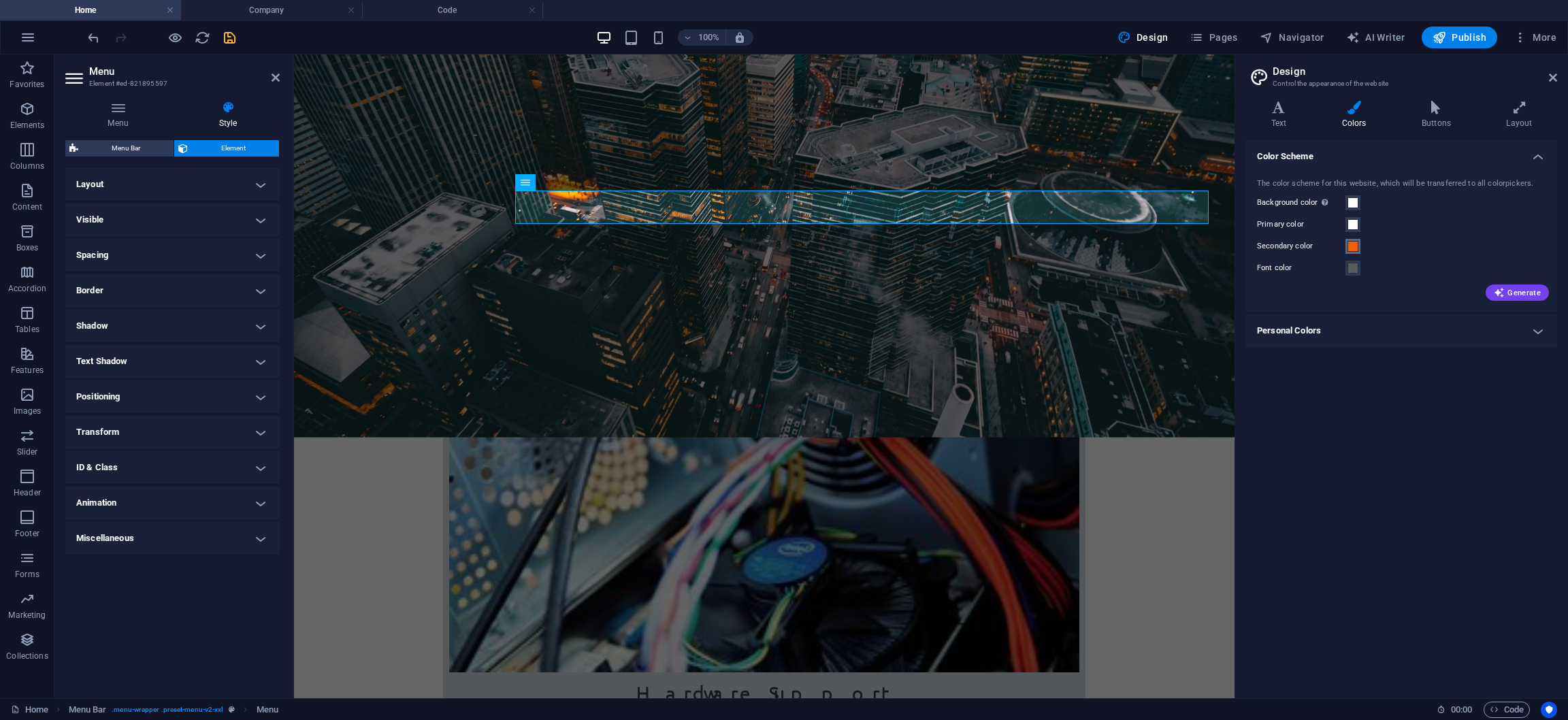 click at bounding box center [1353, 246] 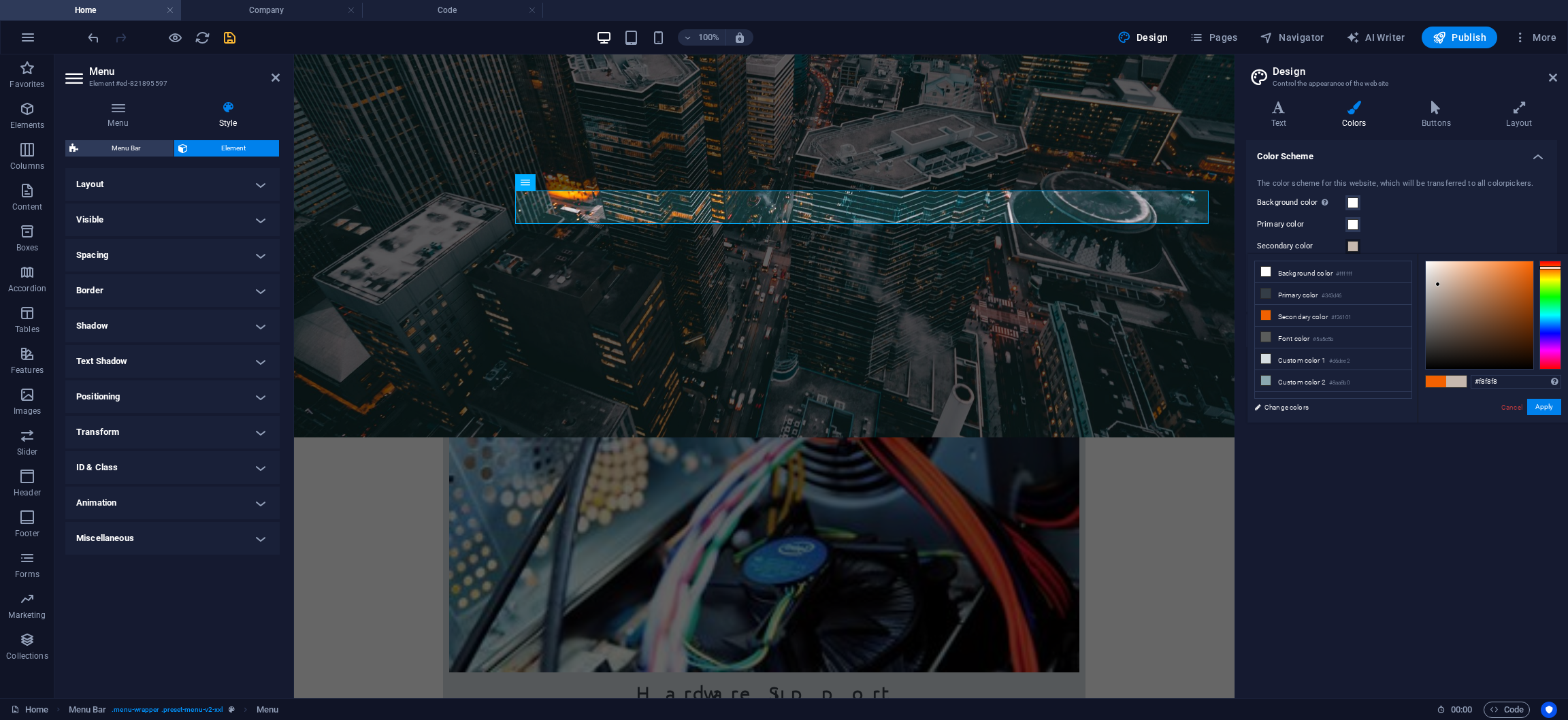type on "#ffffff" 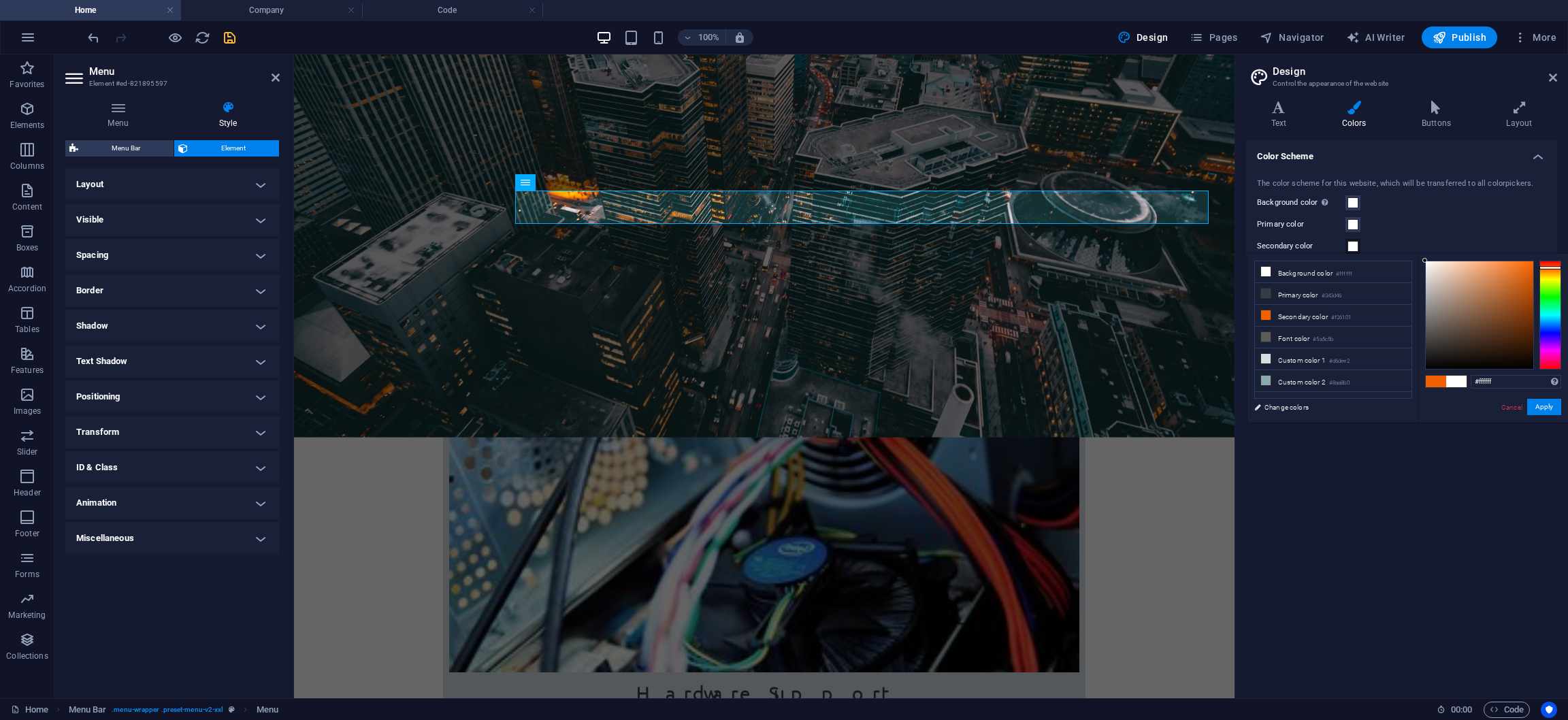 drag, startPoint x: 1448, startPoint y: 296, endPoint x: 1414, endPoint y: 251, distance: 56.40035 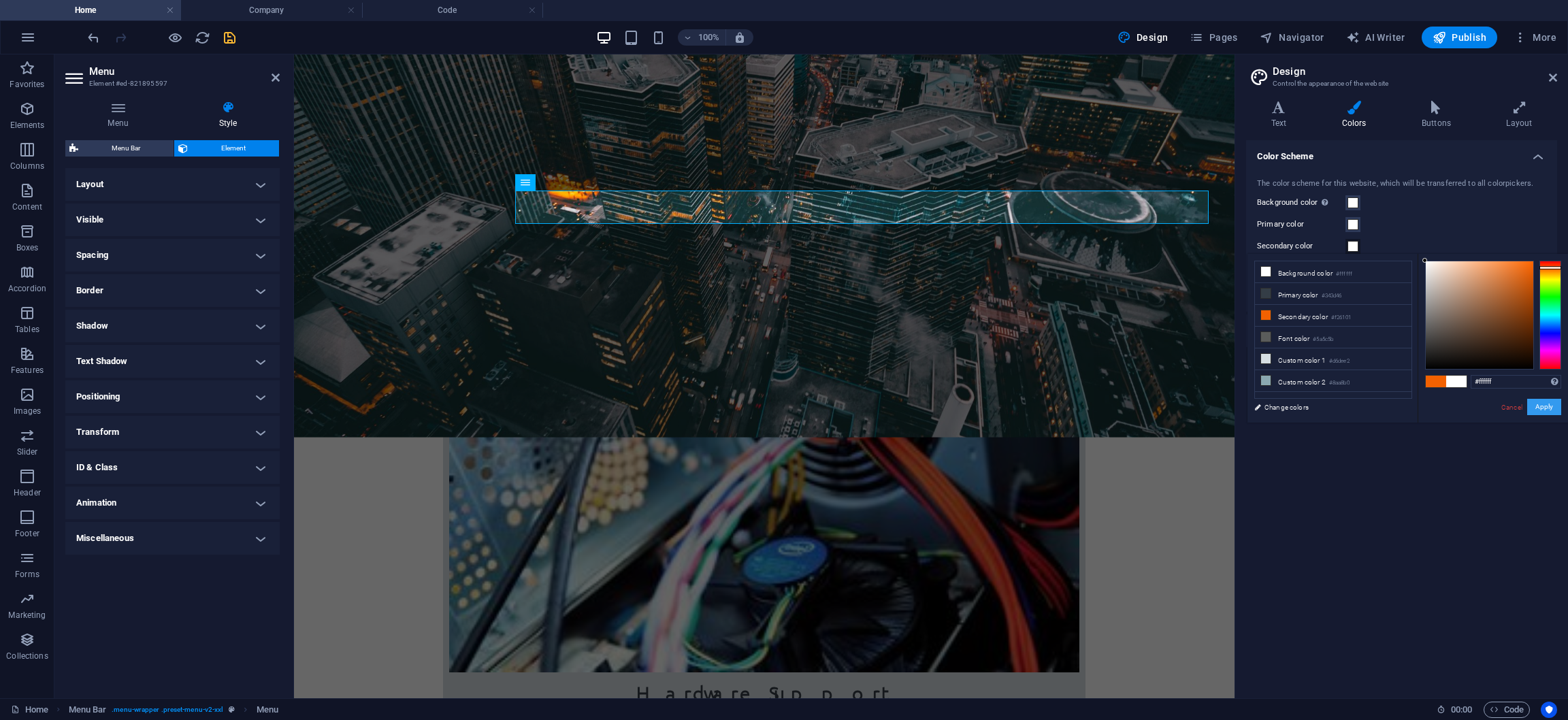 click on "Apply" at bounding box center (1544, 407) 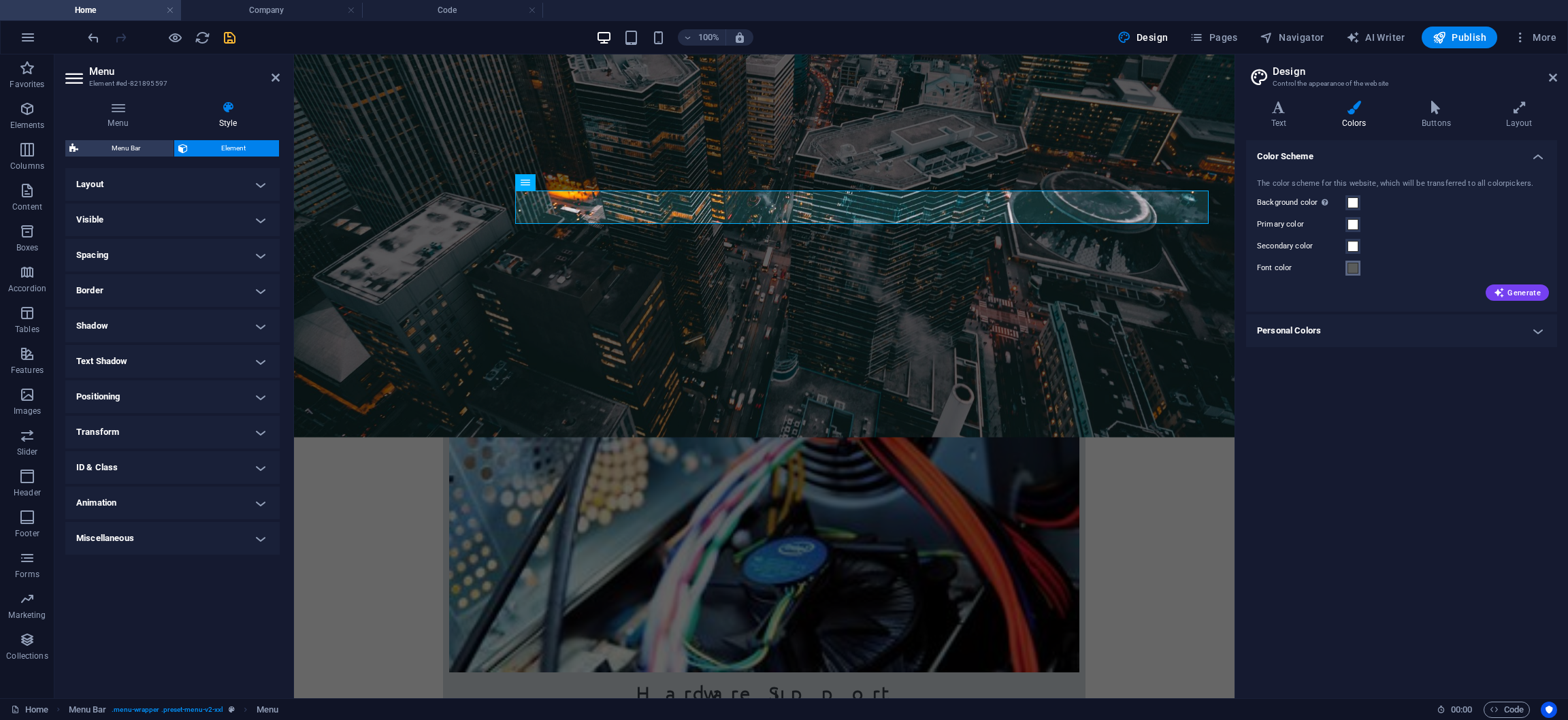 click on "Font color" at bounding box center [1401, 268] 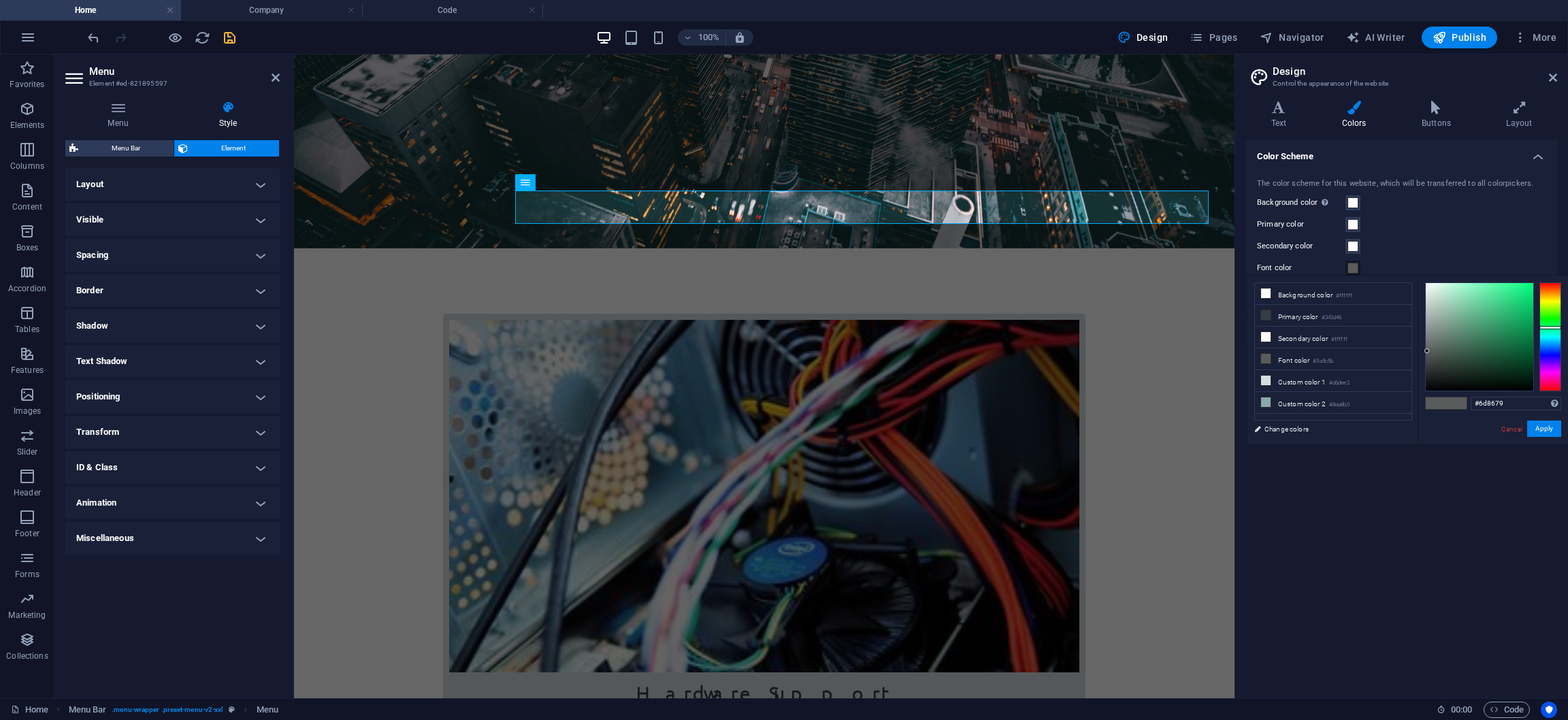 scroll, scrollTop: 0, scrollLeft: 0, axis: both 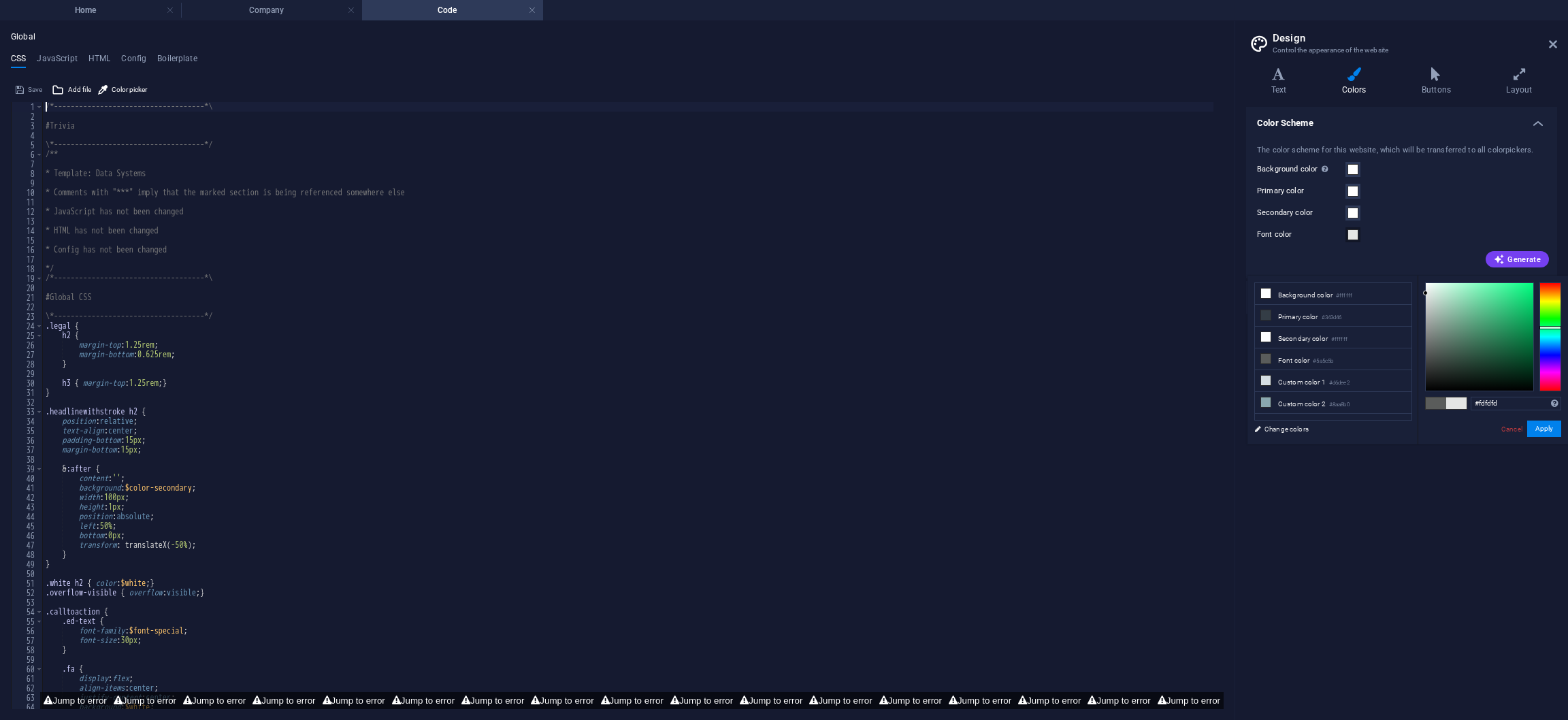 type on "#ffffff" 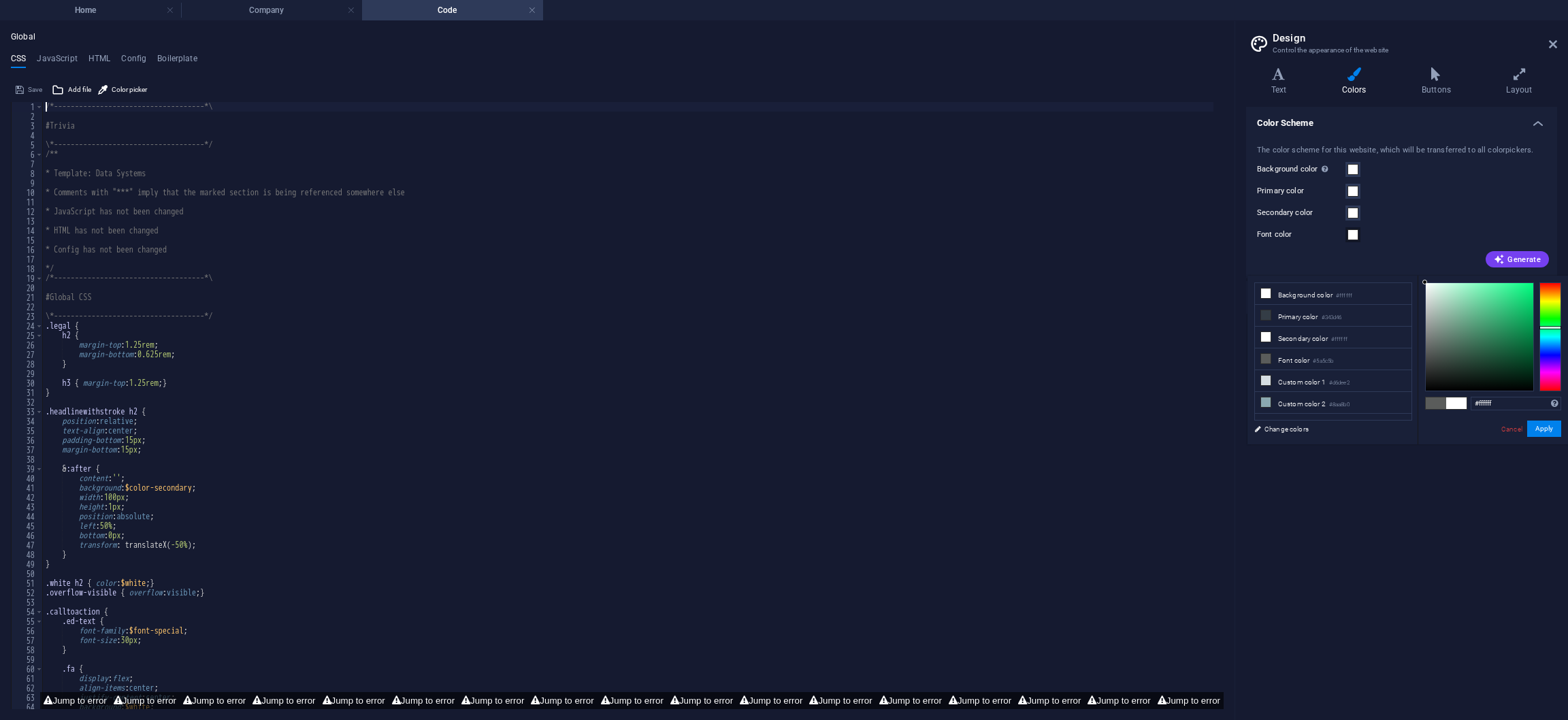 drag, startPoint x: 1445, startPoint y: 333, endPoint x: 1415, endPoint y: 278, distance: 62.64982 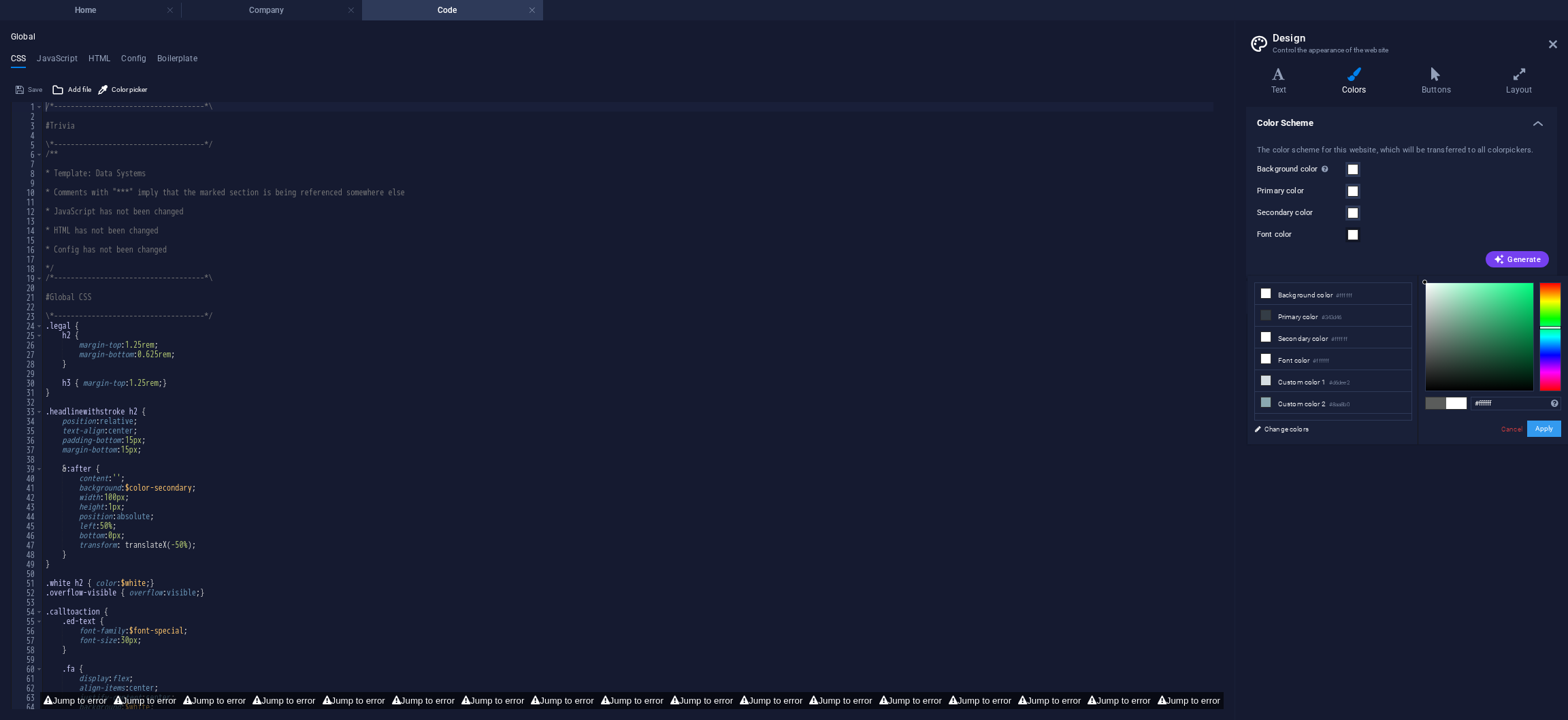click on "Apply" at bounding box center (1544, 429) 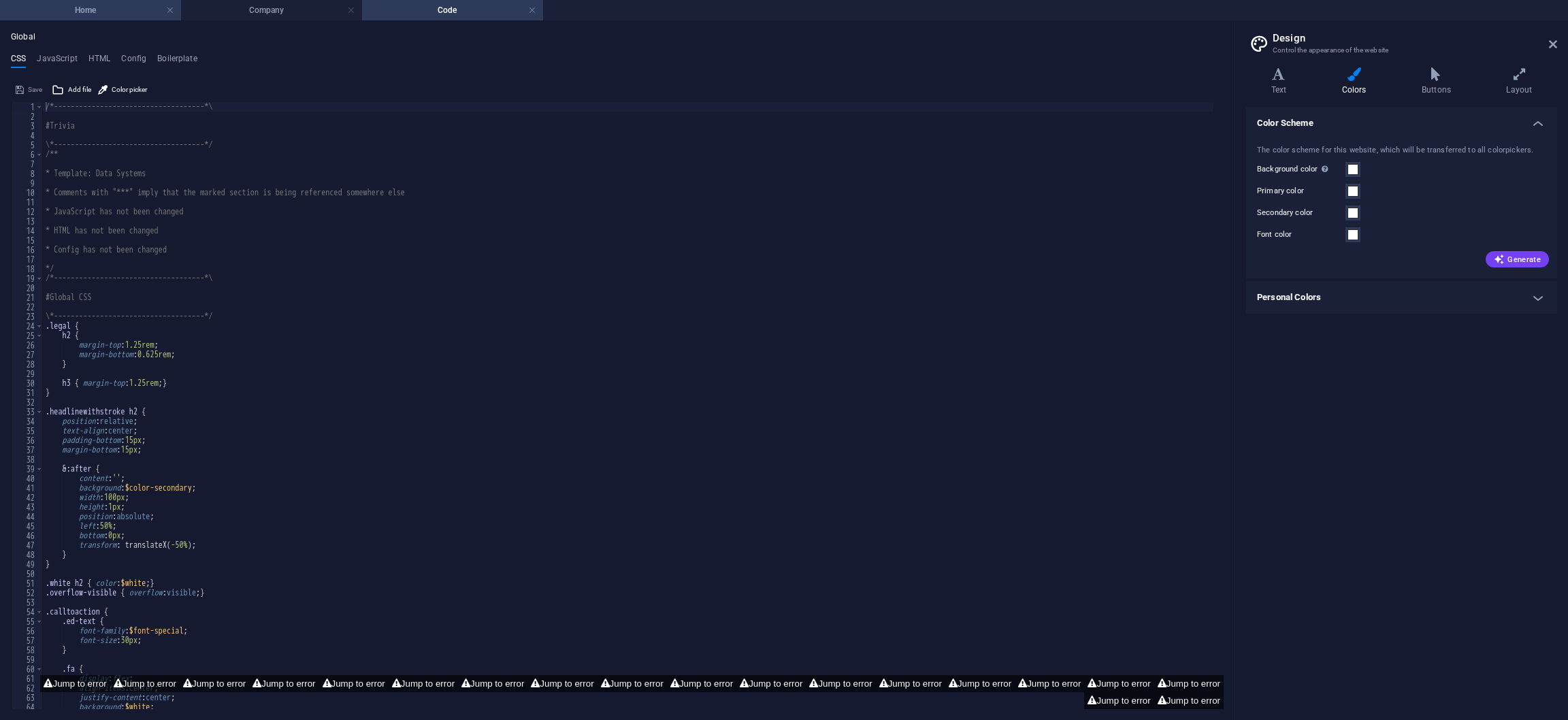 click on "Home" at bounding box center (91, 10) 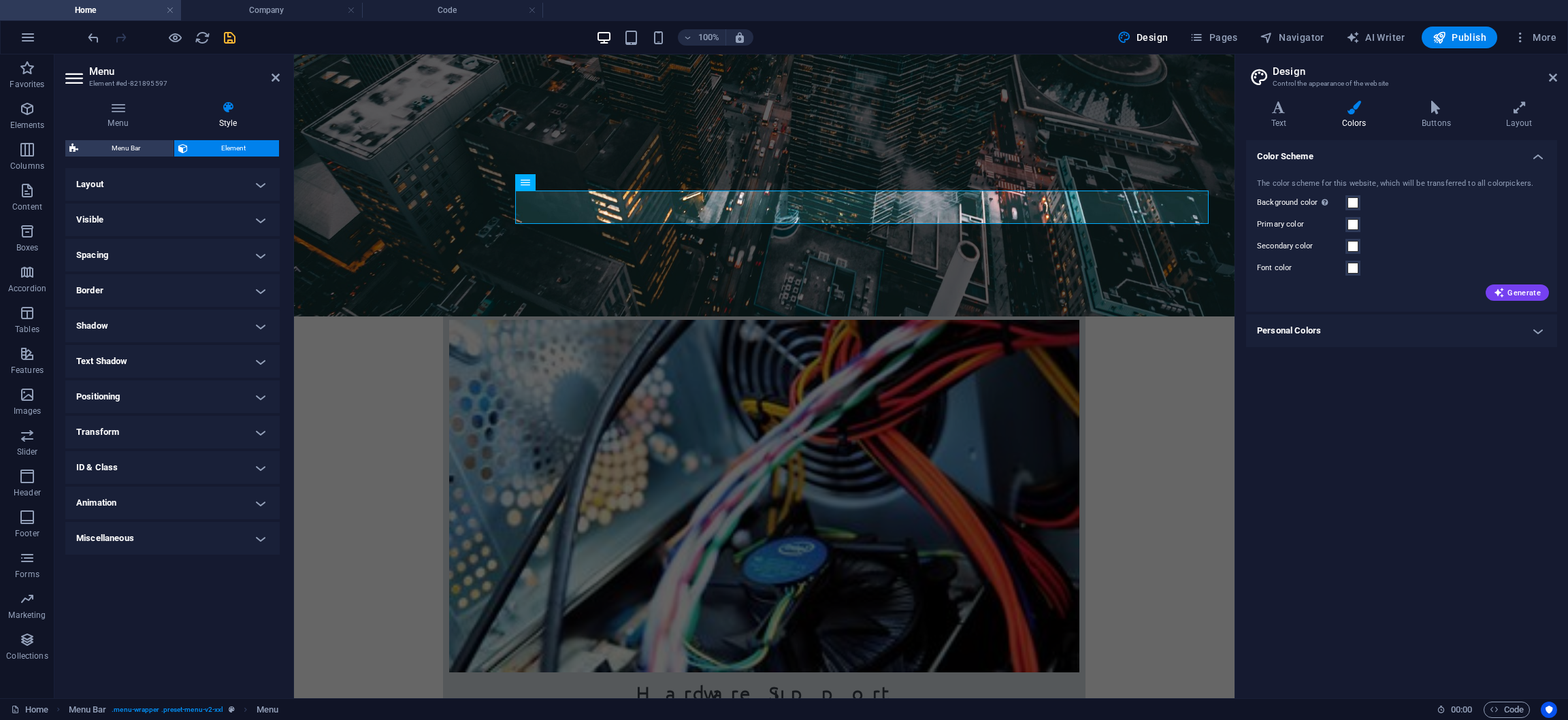 click on "Personal Colors" at bounding box center (1401, 331) 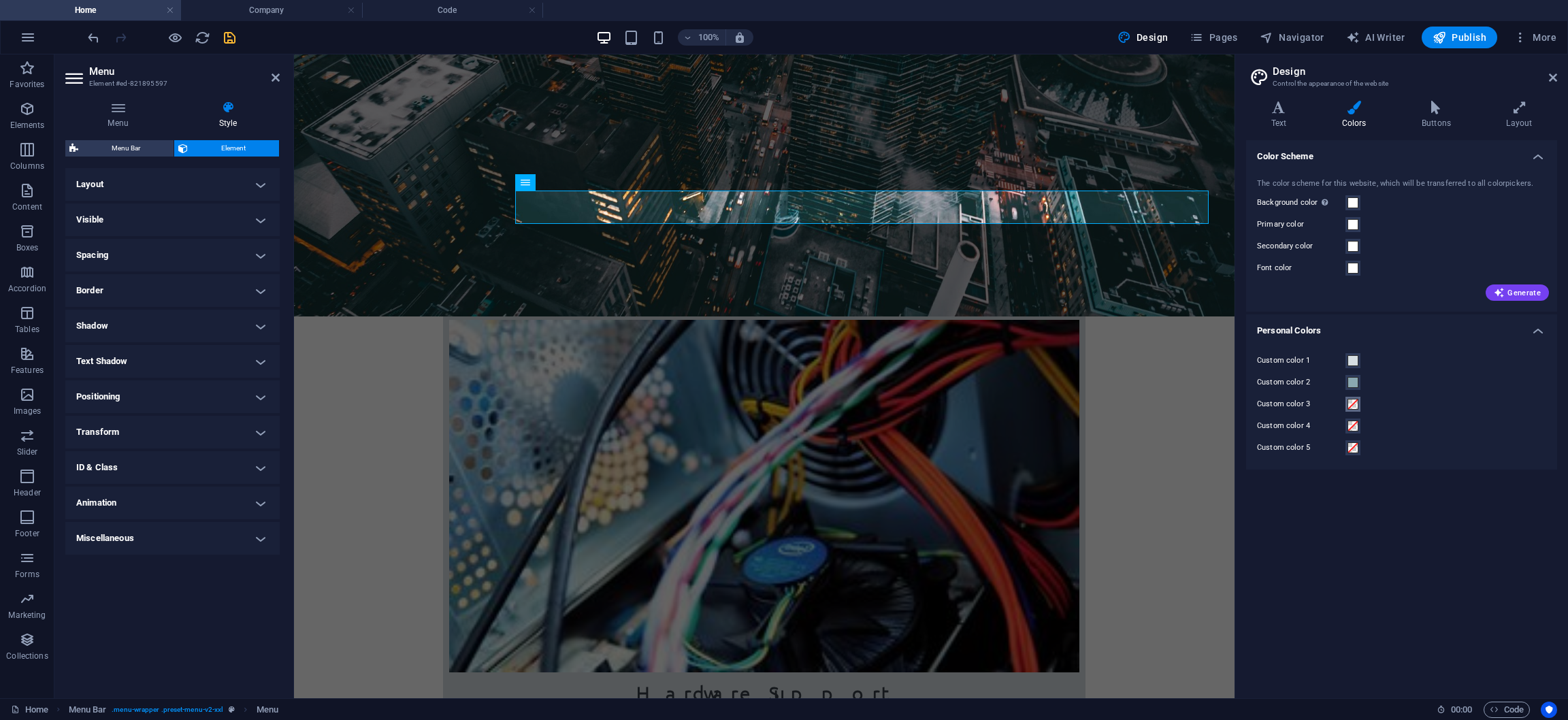 click on "Custom color 3" at bounding box center (1353, 404) 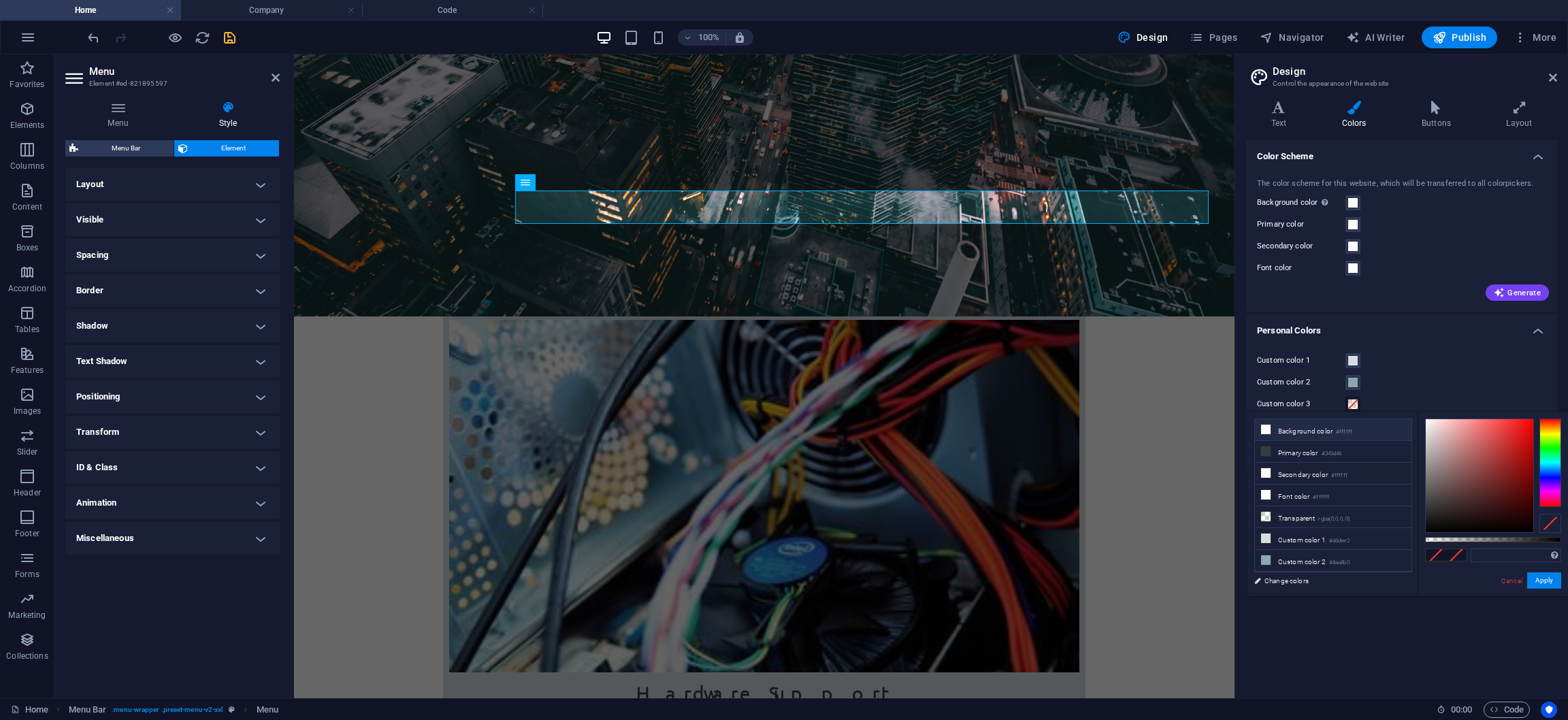 click on "Background color
#ffffff" at bounding box center (1333, 430) 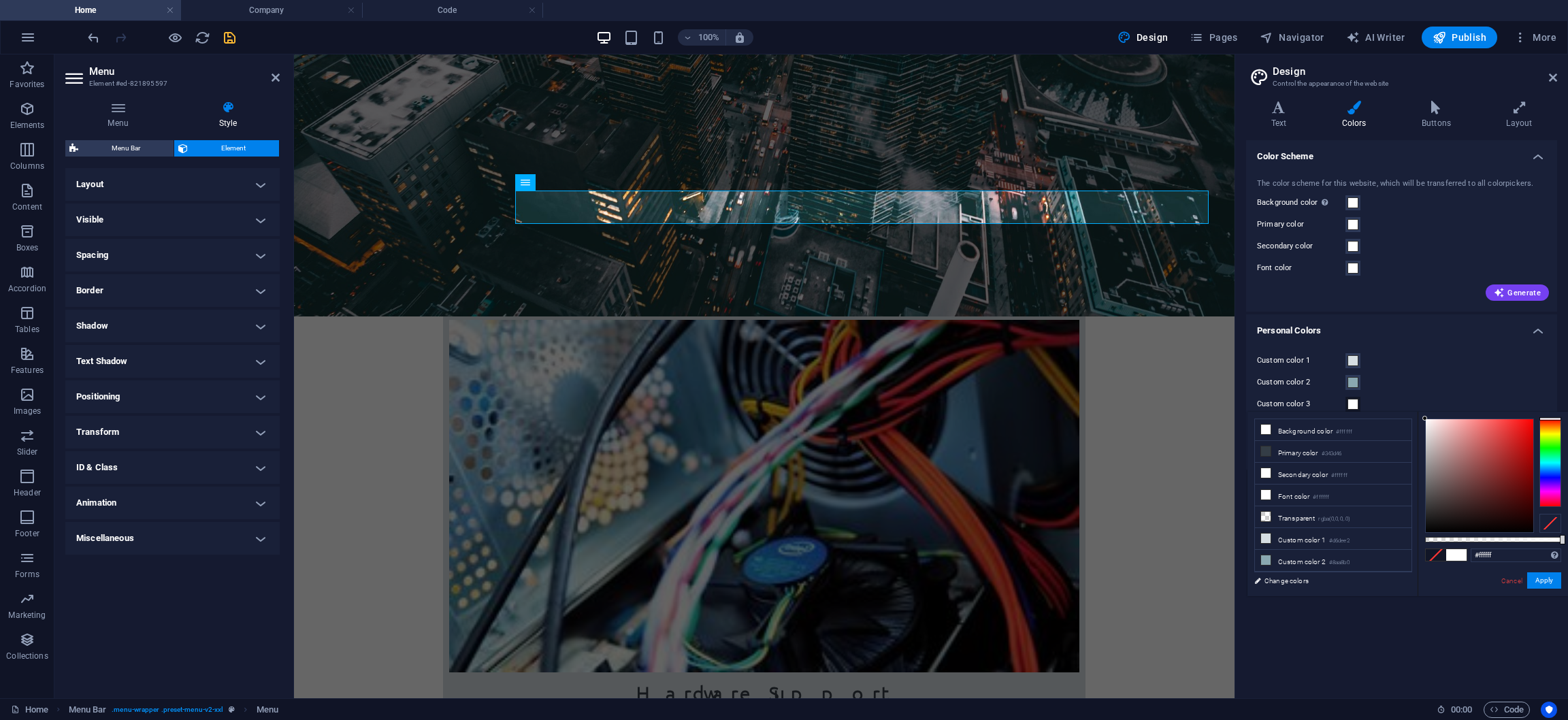 click on "Secondary color
#ffffff" at bounding box center (1333, 474) 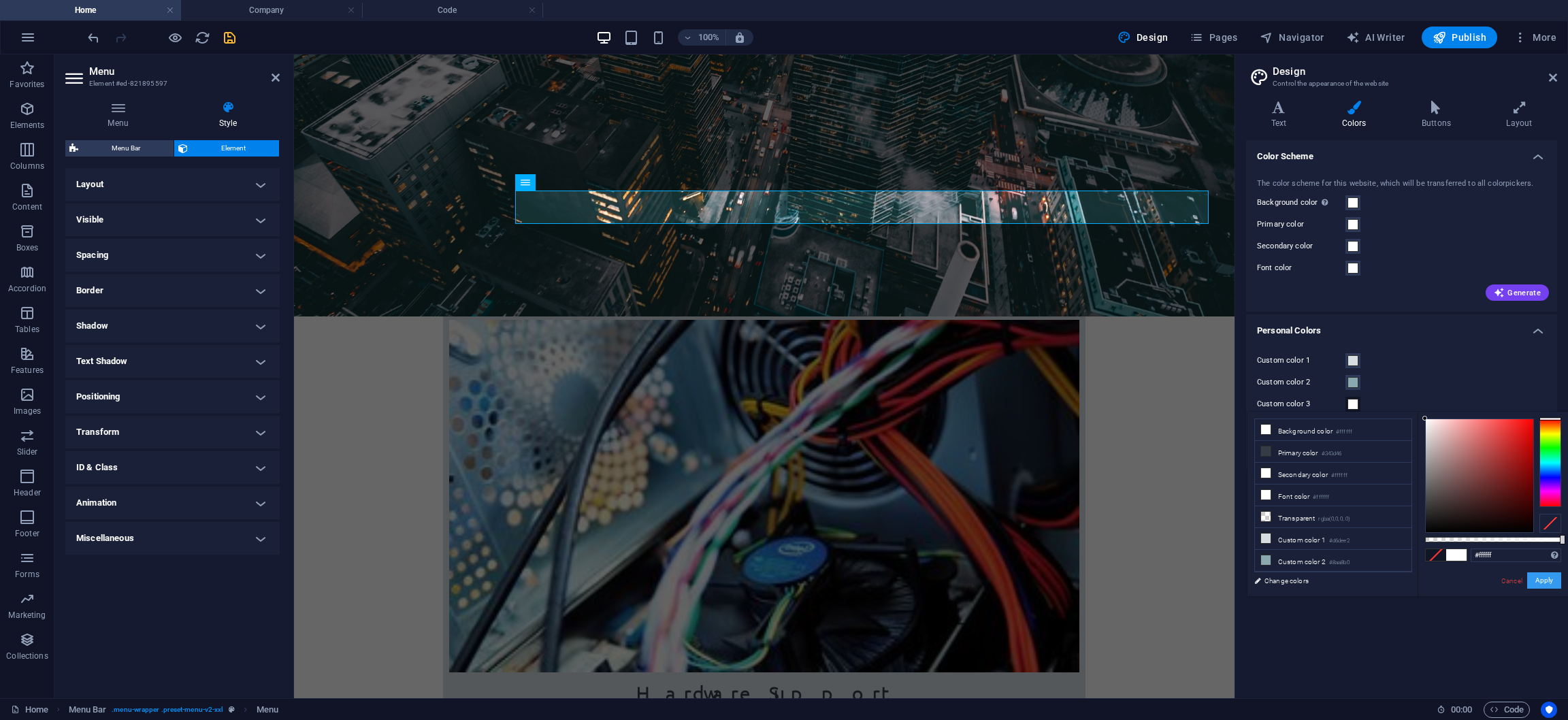 click on "Apply" at bounding box center (1544, 580) 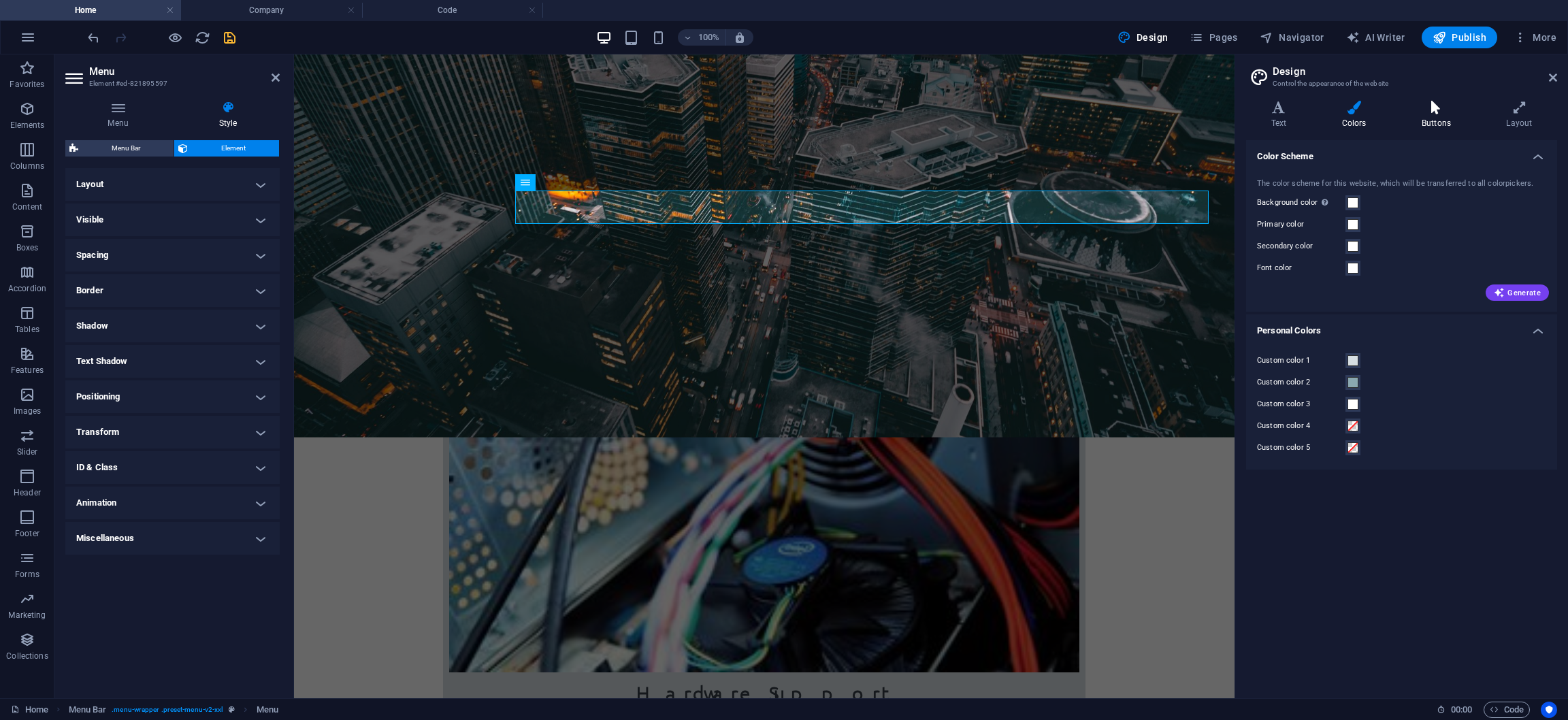 click on "Text  Colors  Buttons  Layout Text Standard Bold Links Font color Font Roboto Font size 16 rem px Line height 1.5 Font weight To display the font weight correctly, it may need to be enabled.  Manage Fonts Thin, 100 Extra-light, 200 Light, 300 Regular, 400 Medium, 500 Semi-bold, 600 Bold, 700 Extra-bold, 800 Black, 900 Letter spacing 0 rem px Font style Text transform Tt TT tt Text align Font weight To display the font weight correctly, it may need to be enabled.  Manage Fonts Thin, 100 Extra-light, 200 Light, 300 Regular, 400 Medium, 500 Semi-bold, 600 Bold, 700 Extra-bold, 800 Black, 900 Default Hover / Active Font color Font color Decoration Decoration Transition duration 0.3 s Transition function Ease Ease In Ease Out Ease In/Ease Out Linear Headlines All H1 / Textlogo H2 H3 H4 H5 H6 Font color Font Ubuntu Line height 1.5 Font weight To display the font weight correctly, it may need to be enabled.  Manage Fonts Thin, 100 Extra-light, 200 Light, 300 Regular, 400 Medium, 500 Semi-bold, 600 Bold, 700 0 rem 0" at bounding box center [1401, 394] 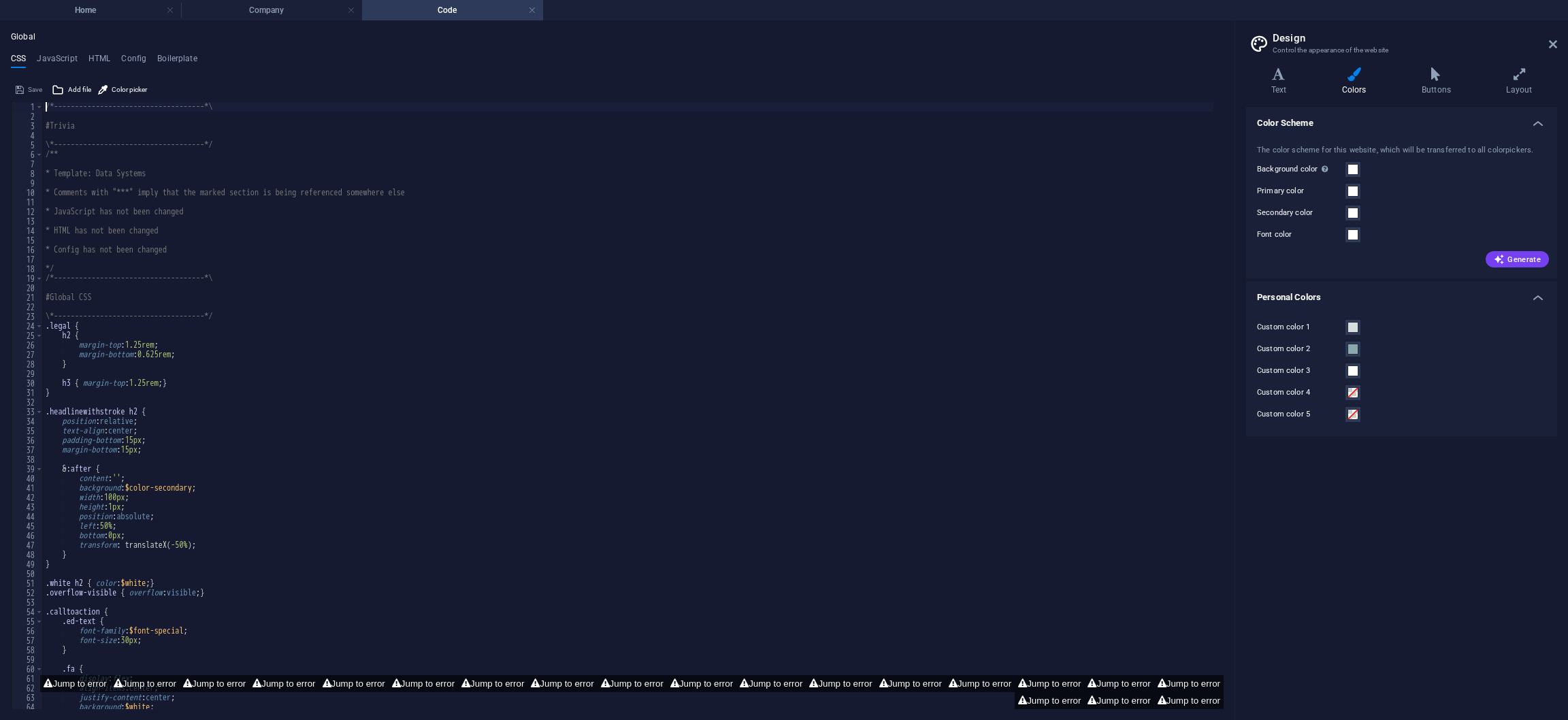 scroll, scrollTop: 0, scrollLeft: 0, axis: both 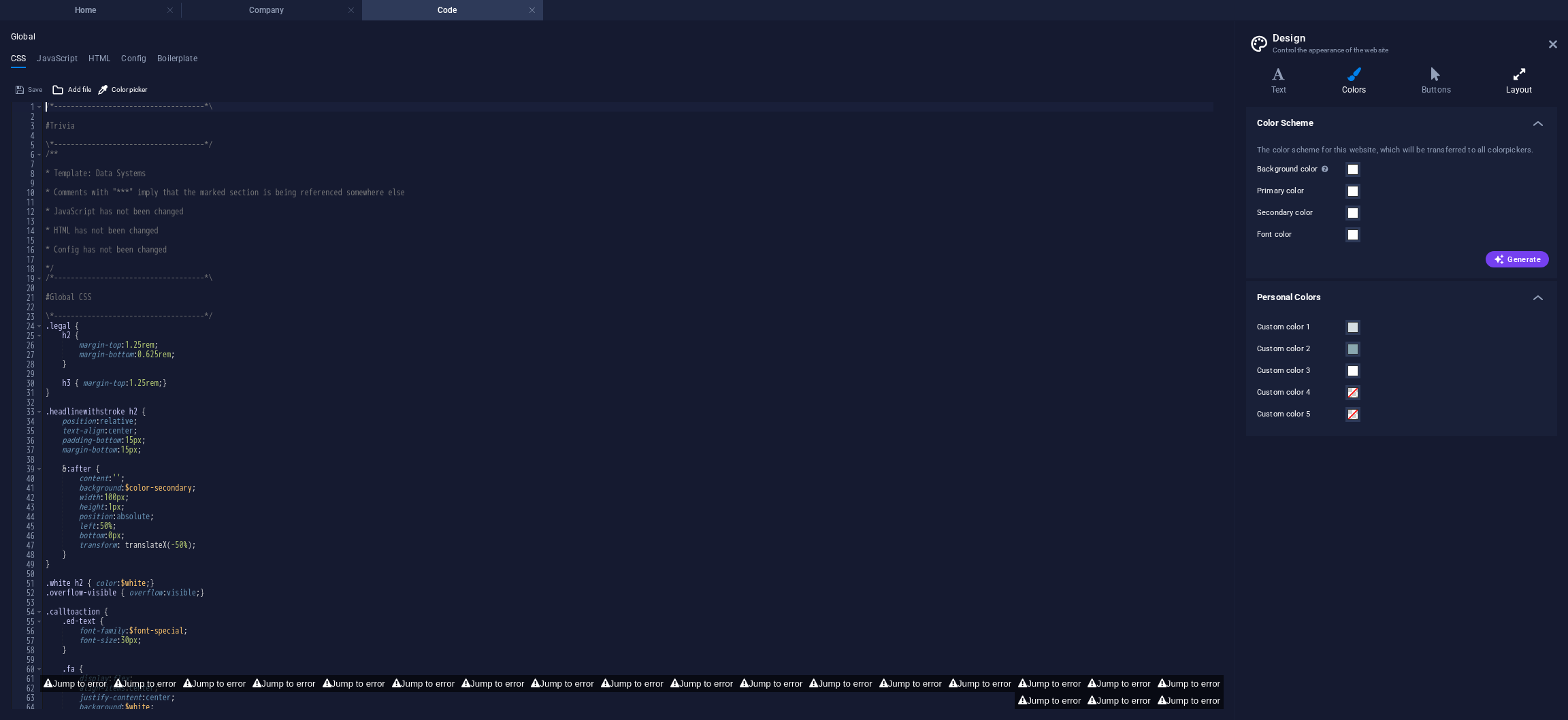 click on "Layout" at bounding box center [1519, 82] 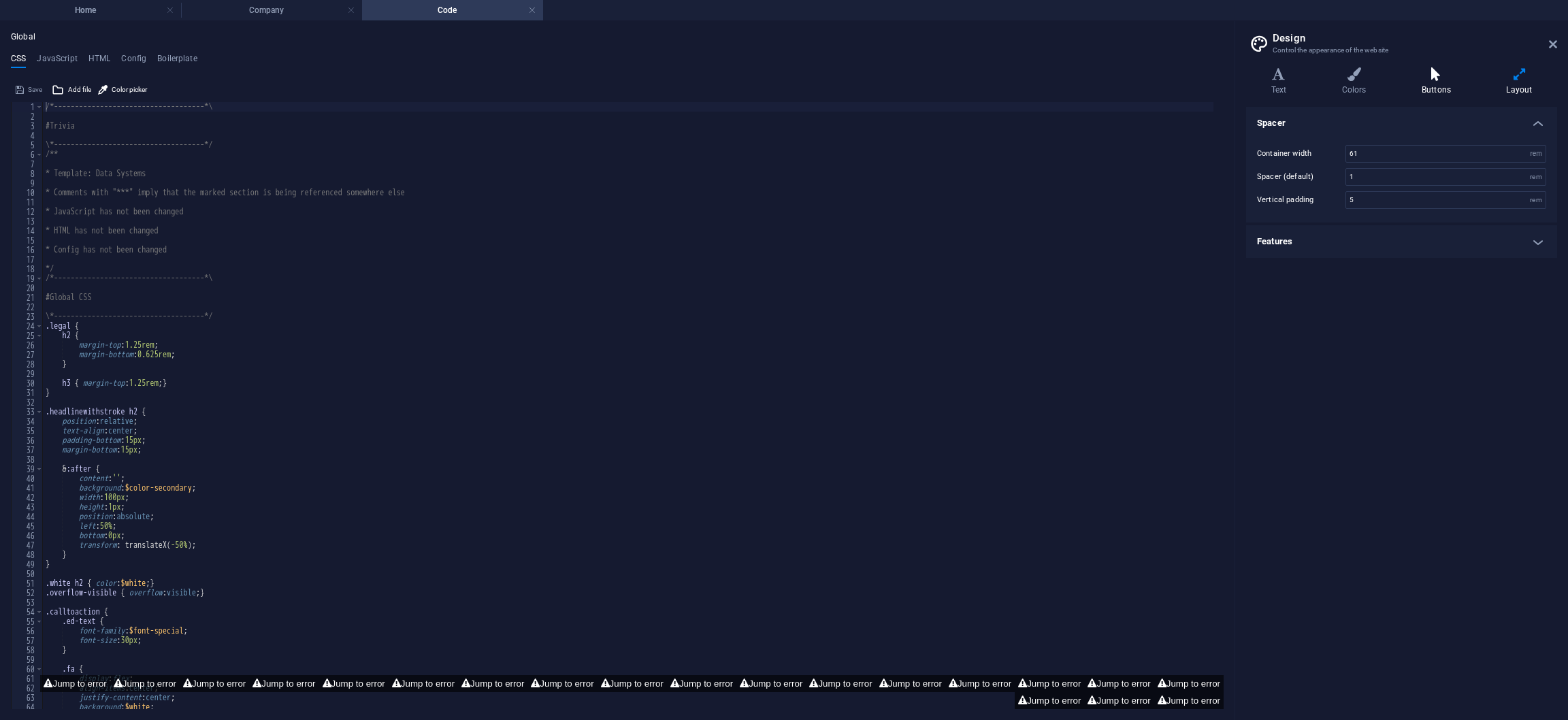 click on "Buttons" at bounding box center [1439, 82] 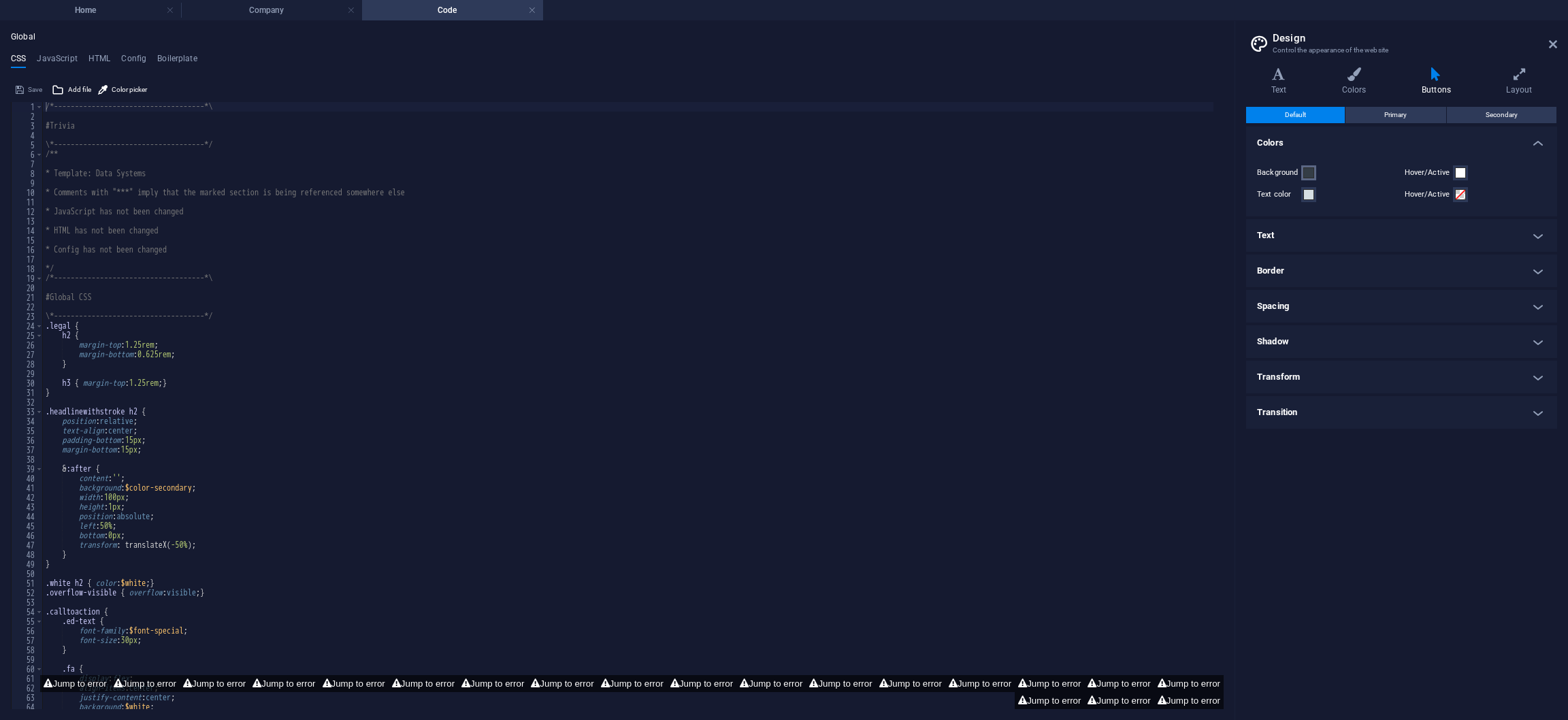click at bounding box center (1309, 173) 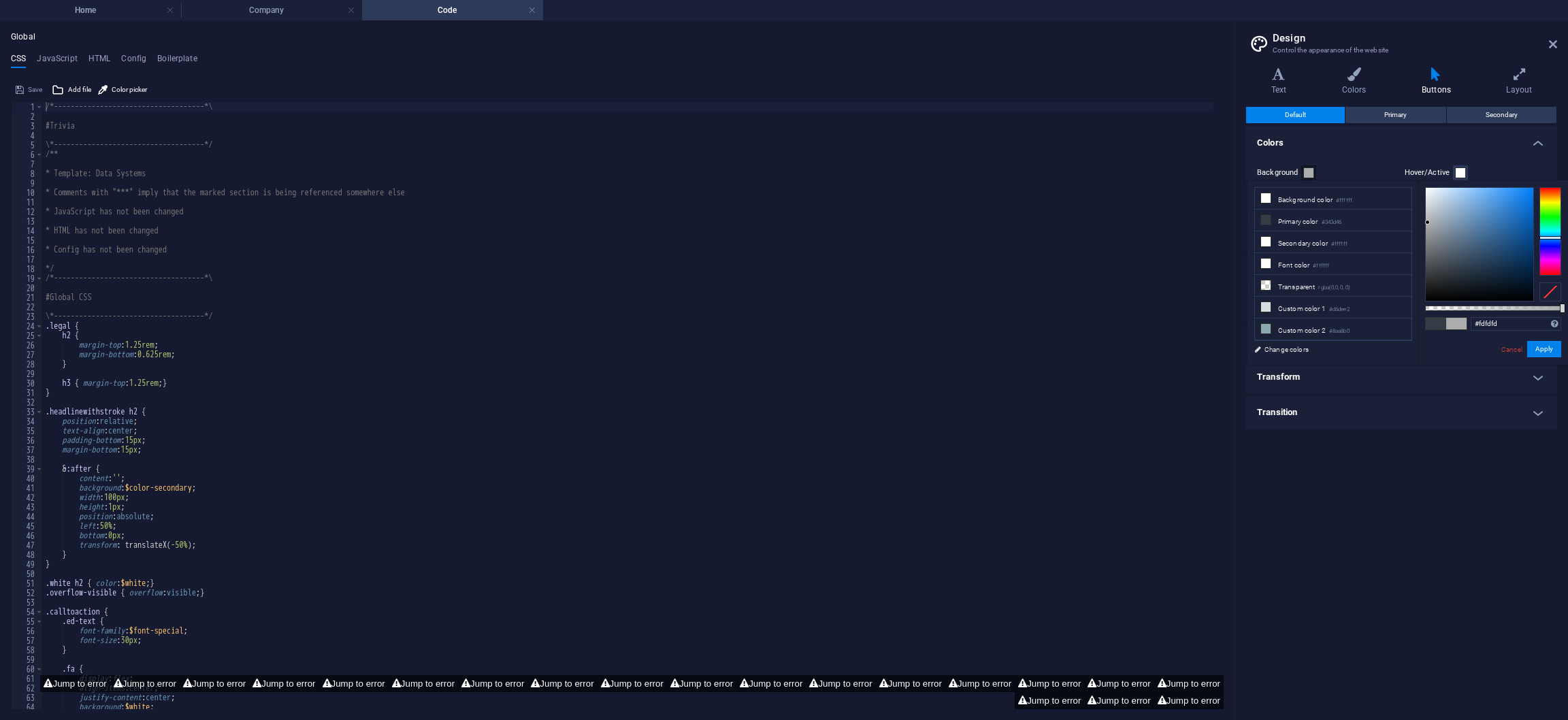 type on "#ffffff" 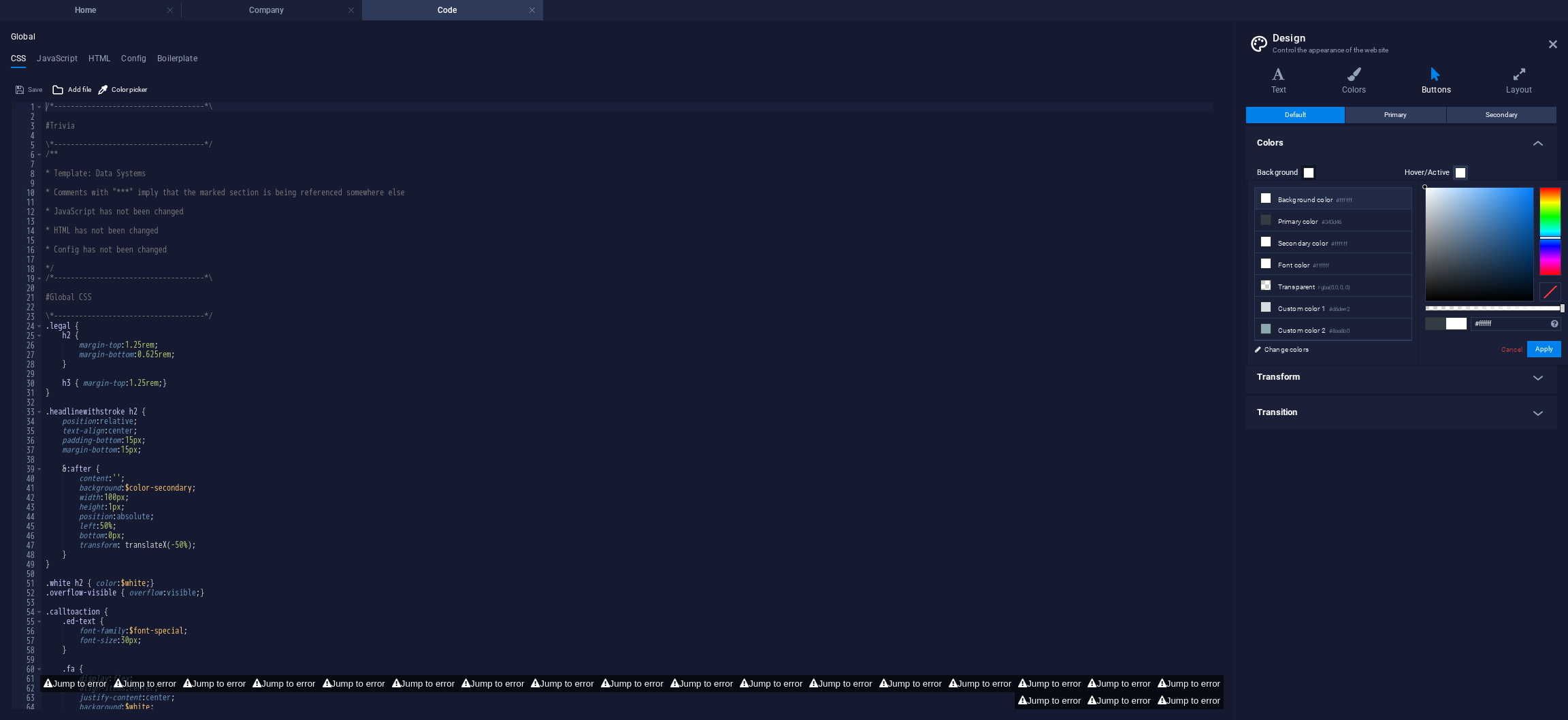 drag, startPoint x: 1447, startPoint y: 256, endPoint x: 1407, endPoint y: 159, distance: 104.92378 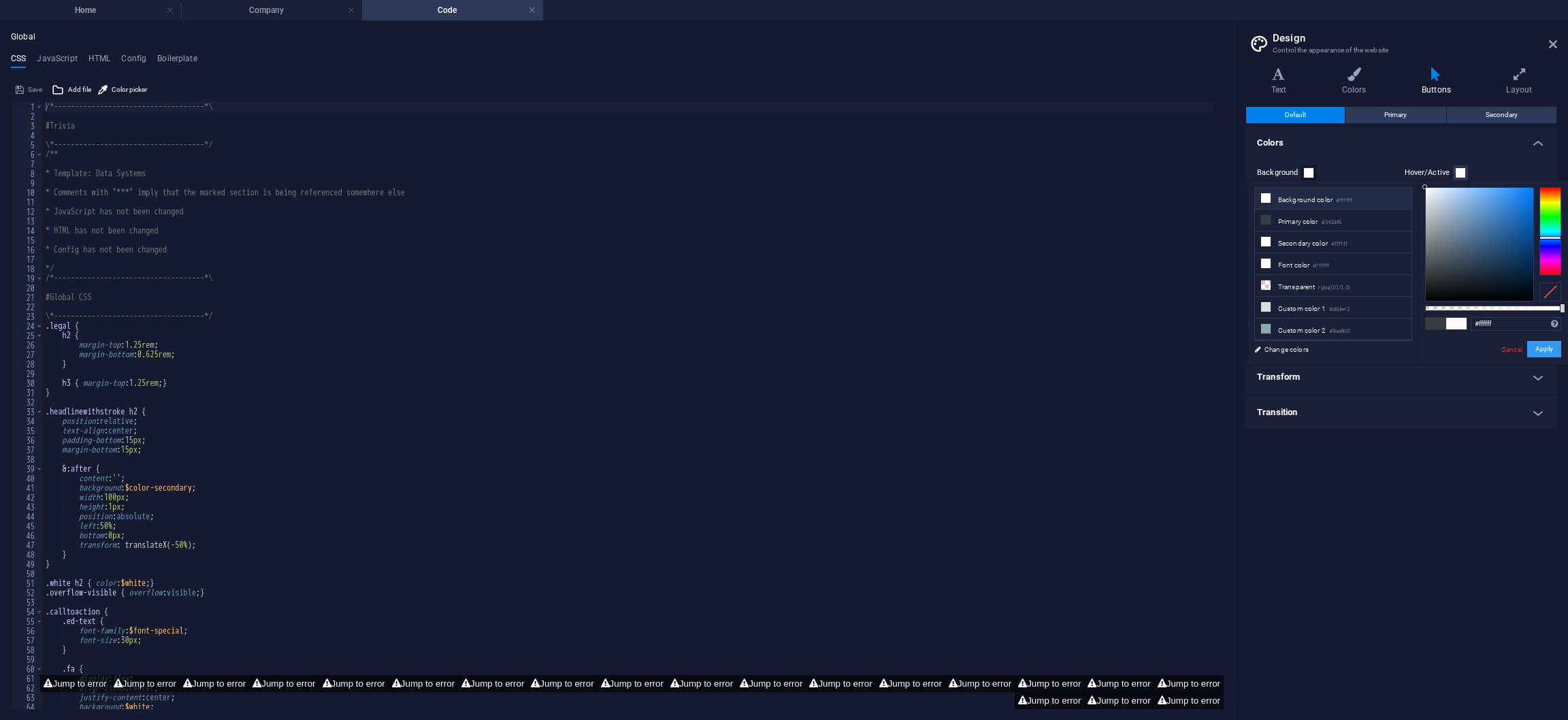 click on "Apply" at bounding box center (1544, 349) 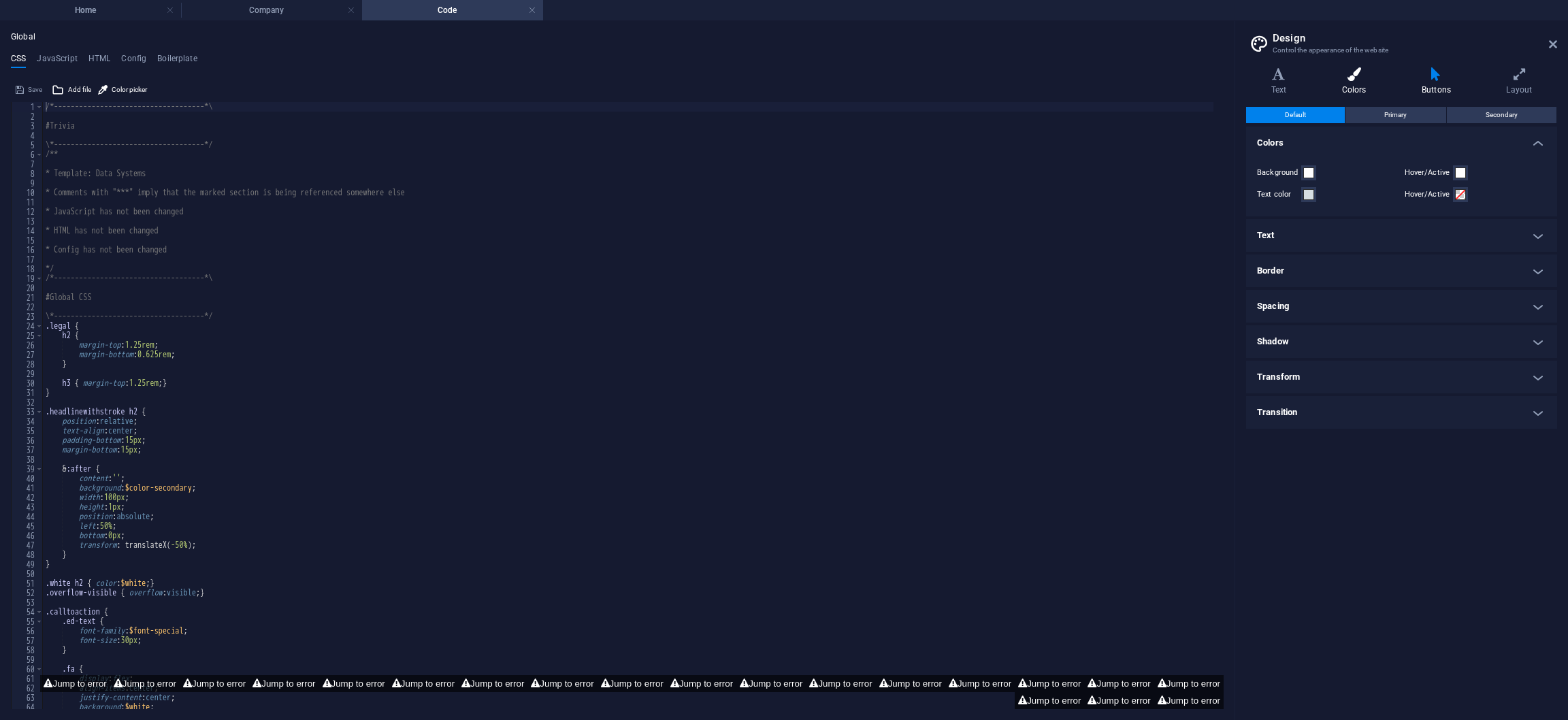 click at bounding box center (1354, 74) 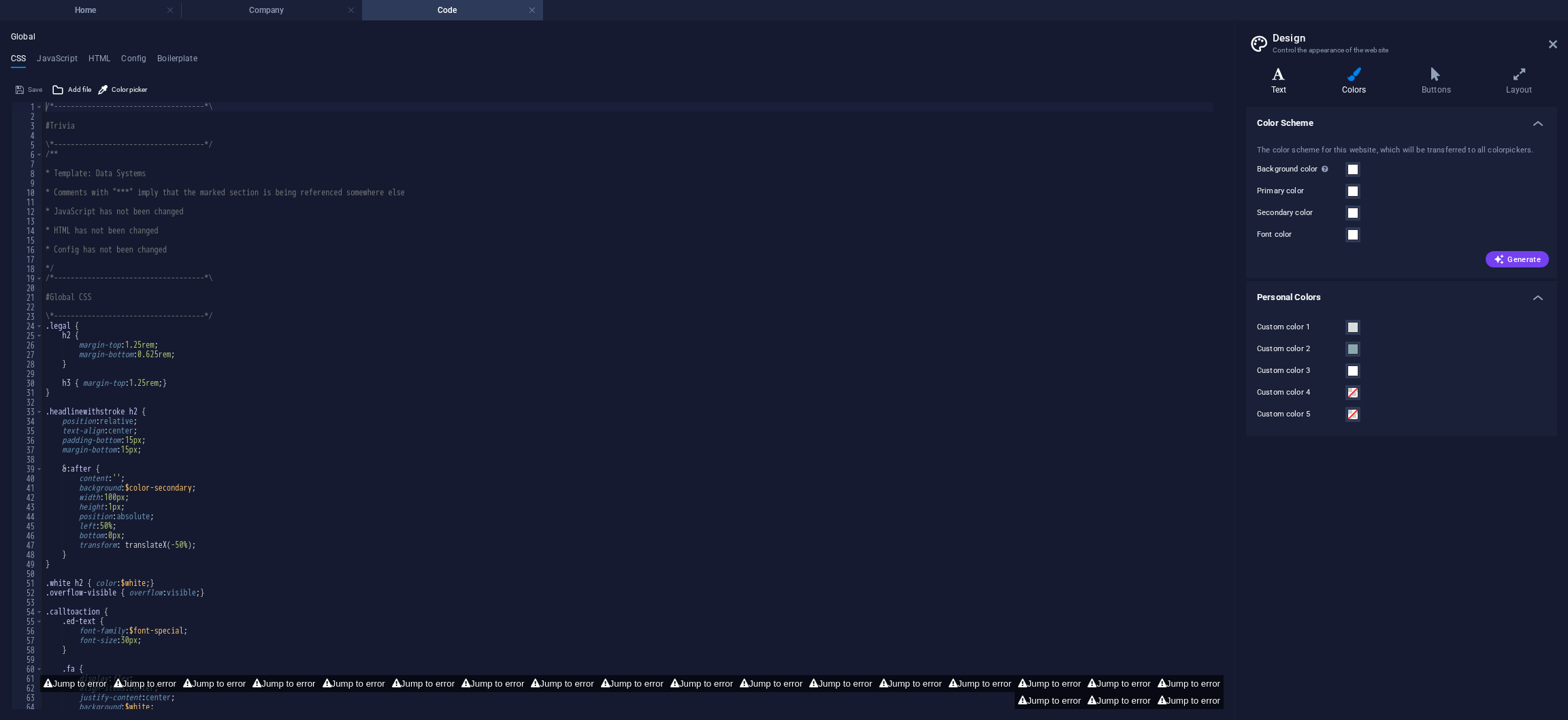 click on "Text" at bounding box center (1281, 82) 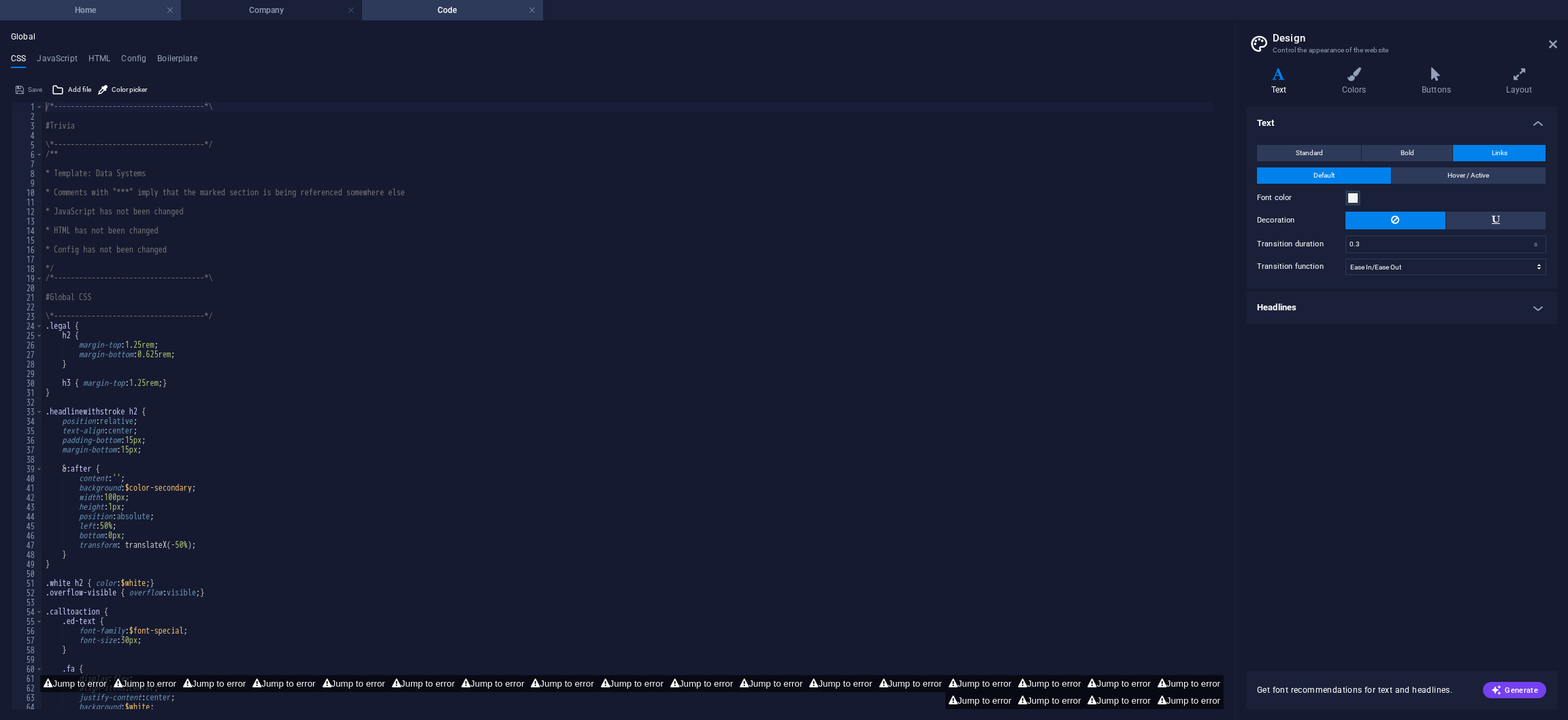 click on "Home" at bounding box center [91, 10] 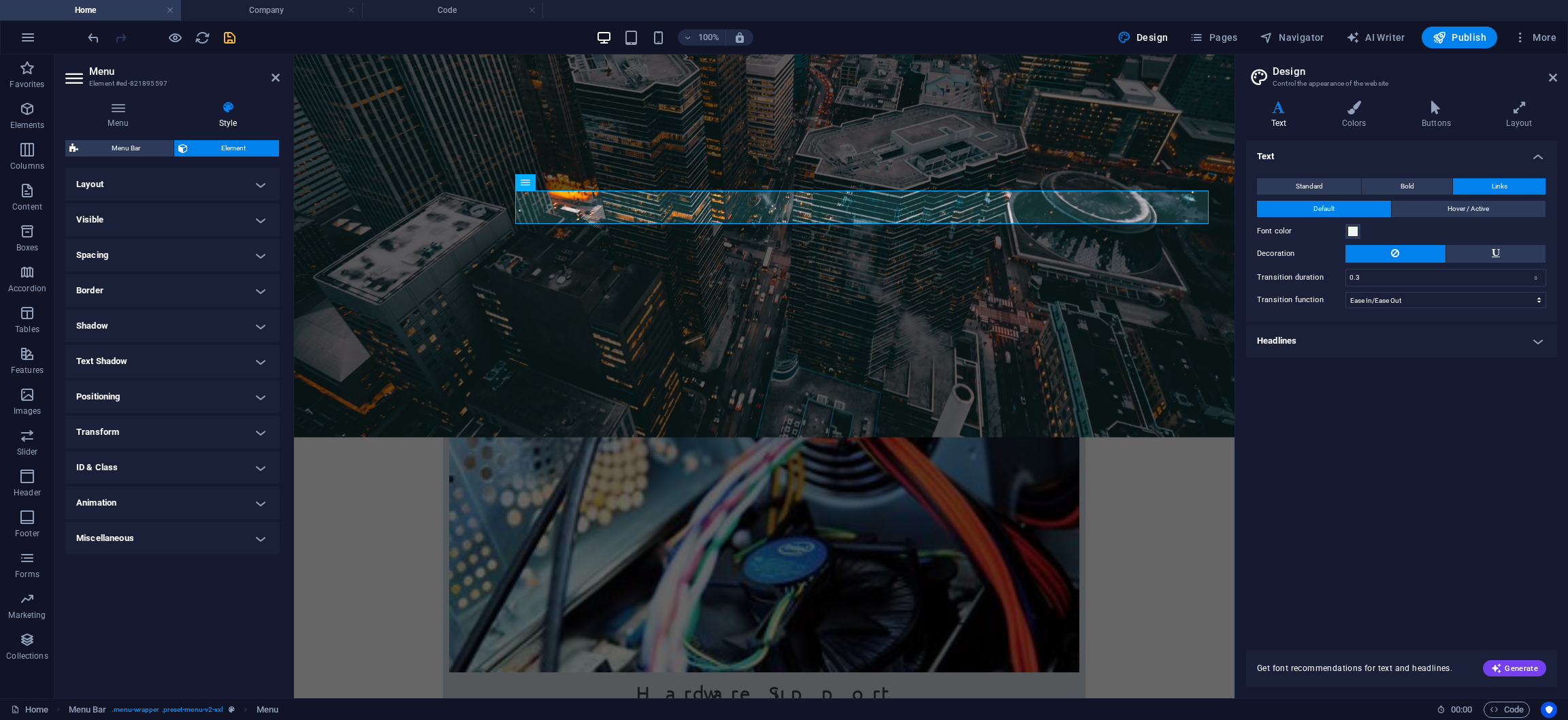 click on "Design" at bounding box center [1415, 71] 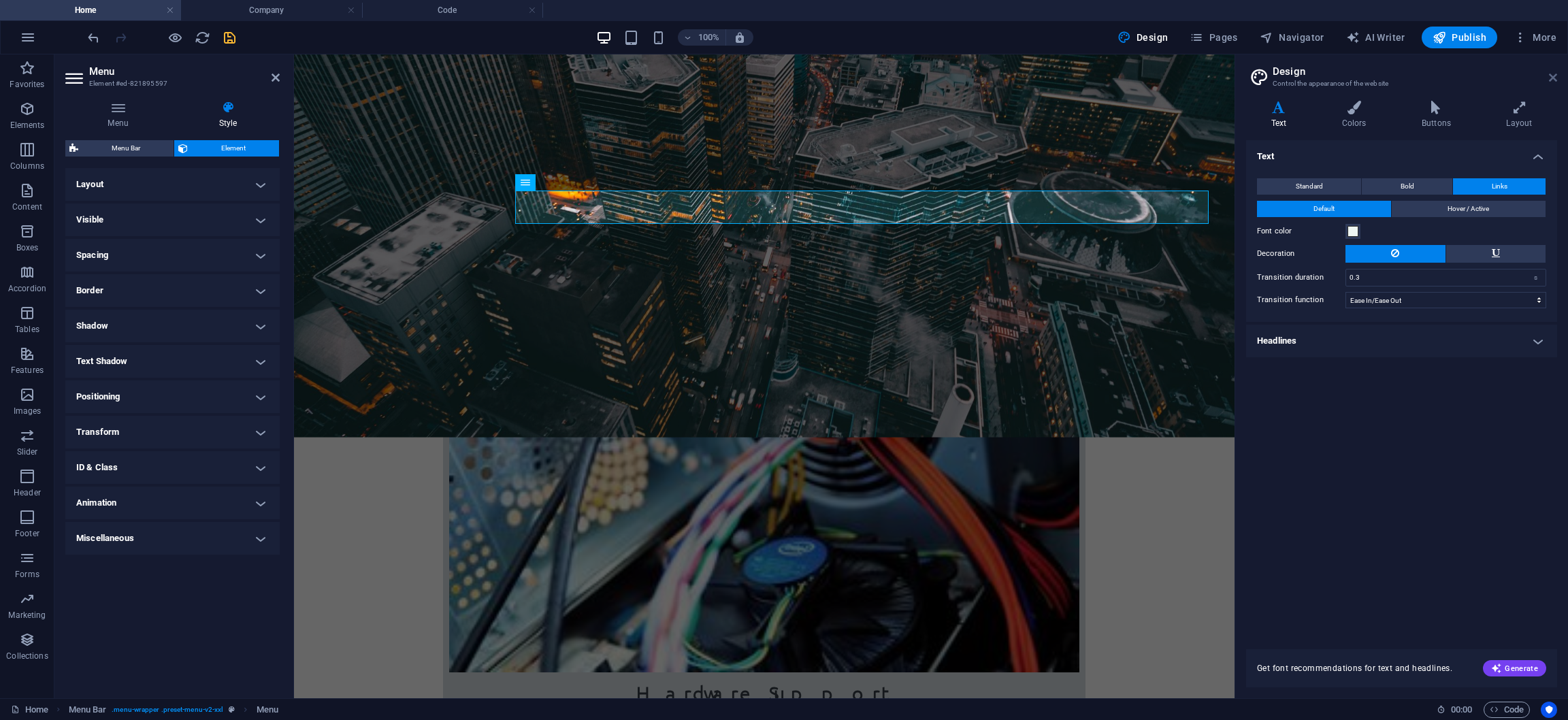 click at bounding box center [1553, 78] 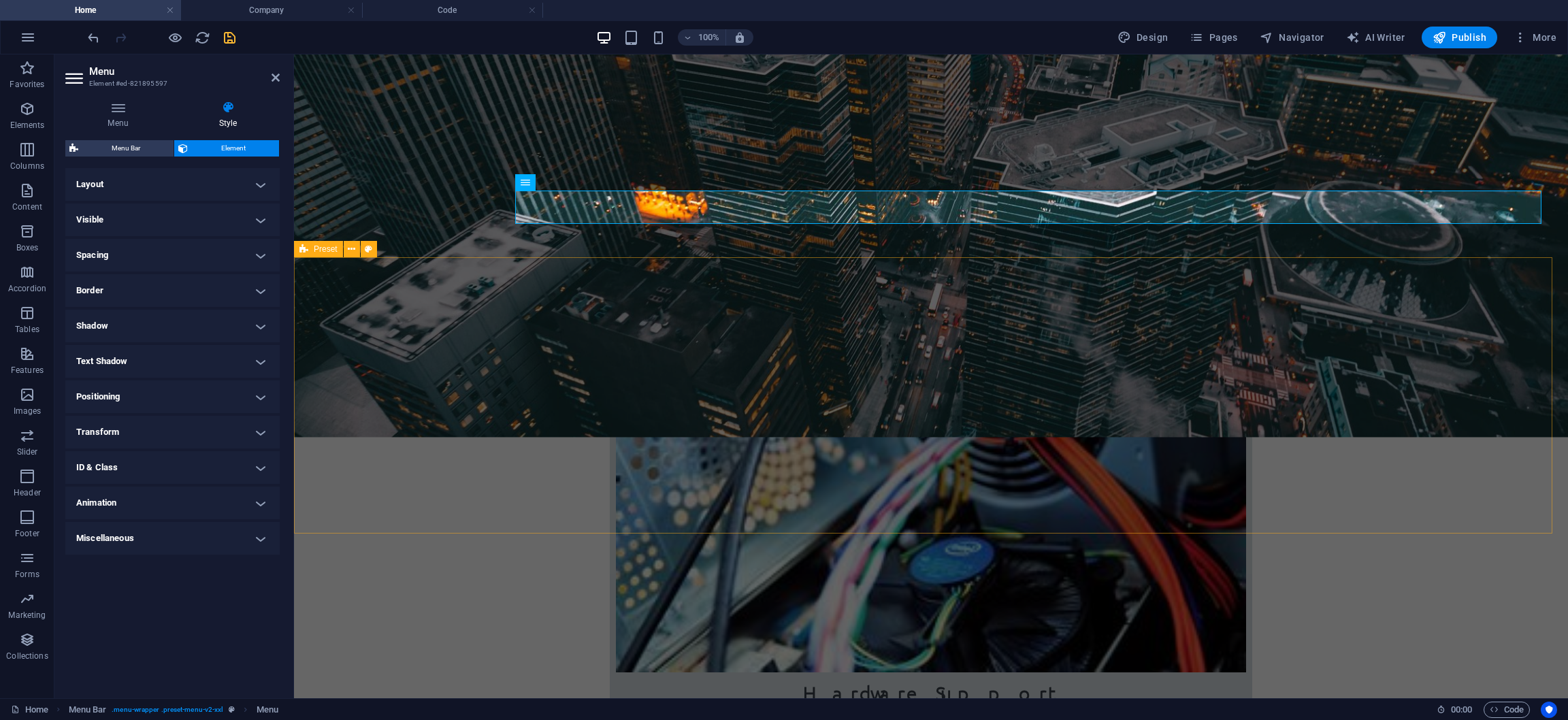 click on "About us Lorem ipsum dolor sit amet, consectetur adipisicing elit. Libero, assumenda, dolore, cum vel modi asperiores consequatur suscipit quidem ducimus eveniet iure expedita consectetur odio voluptatum similique fugit voluptates rem accusamus quae quas dolorem tenetur facere tempora maiores adipisci reiciendis accusantium voluptatibus id voluptate tempore dolor harum nisi amet! Nobis, eaque.Lorem ipsum dolor sit amet, consectetur adipisicing elit. Libero, assumenda, dolore, cum vel modi asperiores consequatur suscipit quidem ducimus eveniet iure expedita consectetur odio voluptatum similique fugit voluptates rem accusamus quae quas dolorem tenetur facere tempora maiores adipisci reiciendis accusantium voluptatibus id voluptate tempore dolor harum nisi amet! Nobis, eaque." at bounding box center [931, 1971] 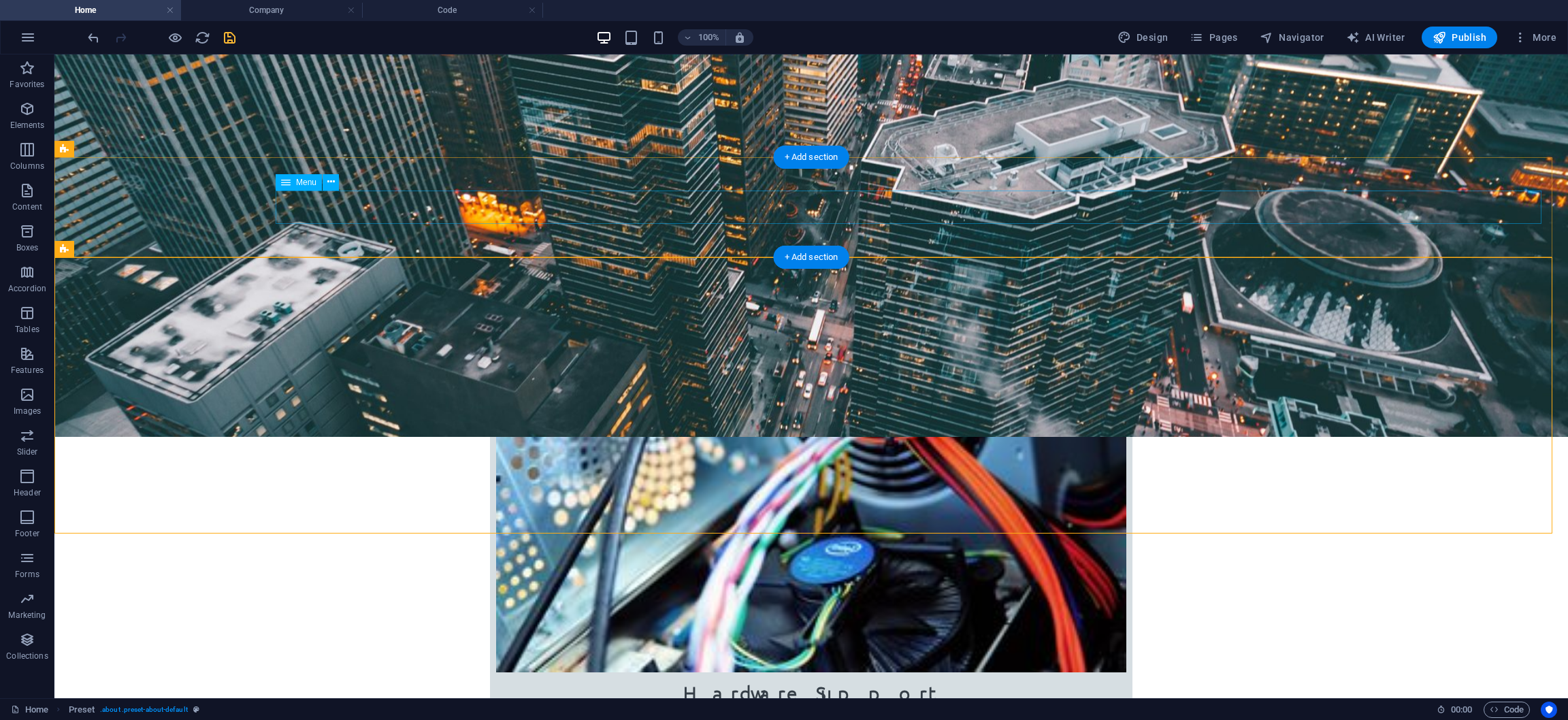 click on "Home Company IT Support Jobs & Career Contact" at bounding box center [811, 1805] 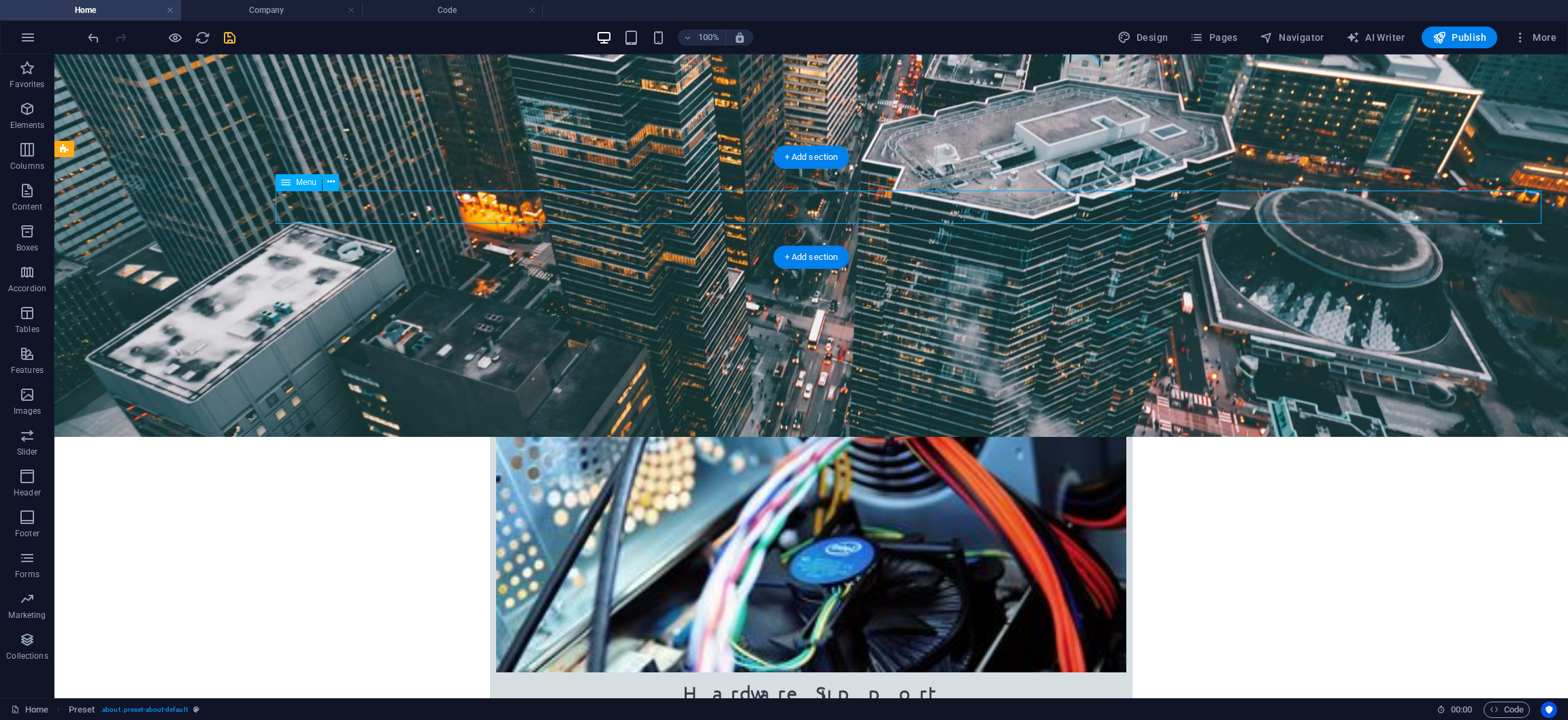 click on "Home Company IT Support Jobs & Career Contact" at bounding box center [811, 1805] 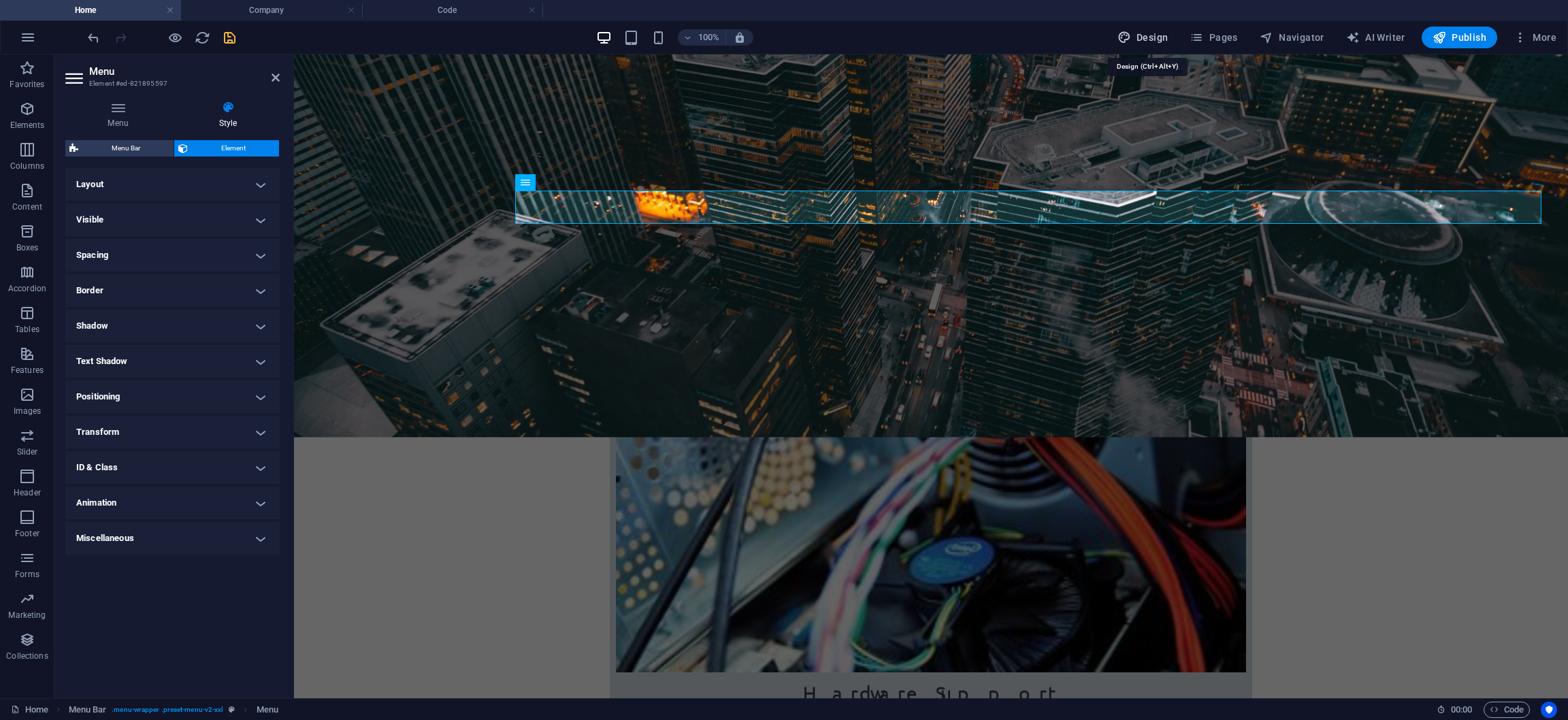 click on "Design" at bounding box center (1143, 37) 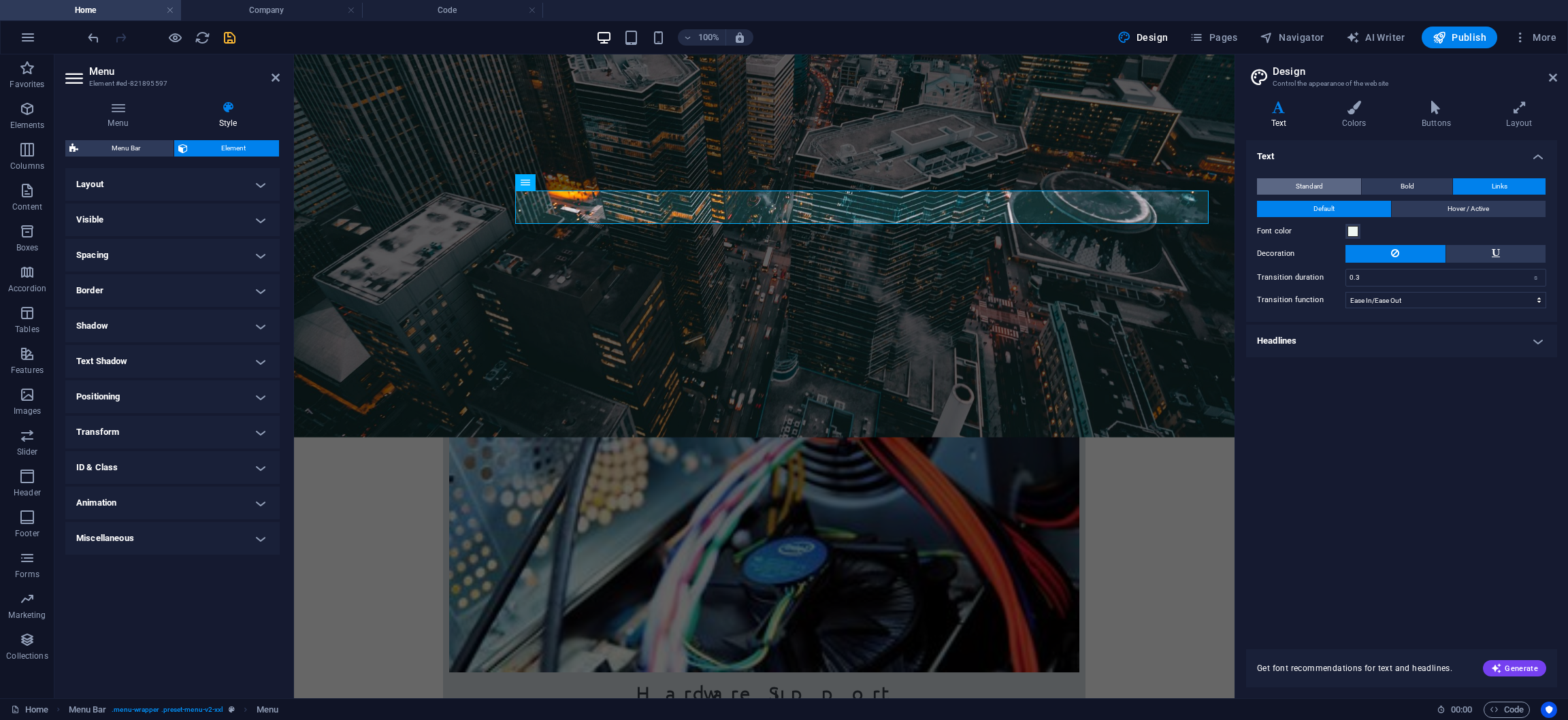 click on "Standard" at bounding box center (1309, 186) 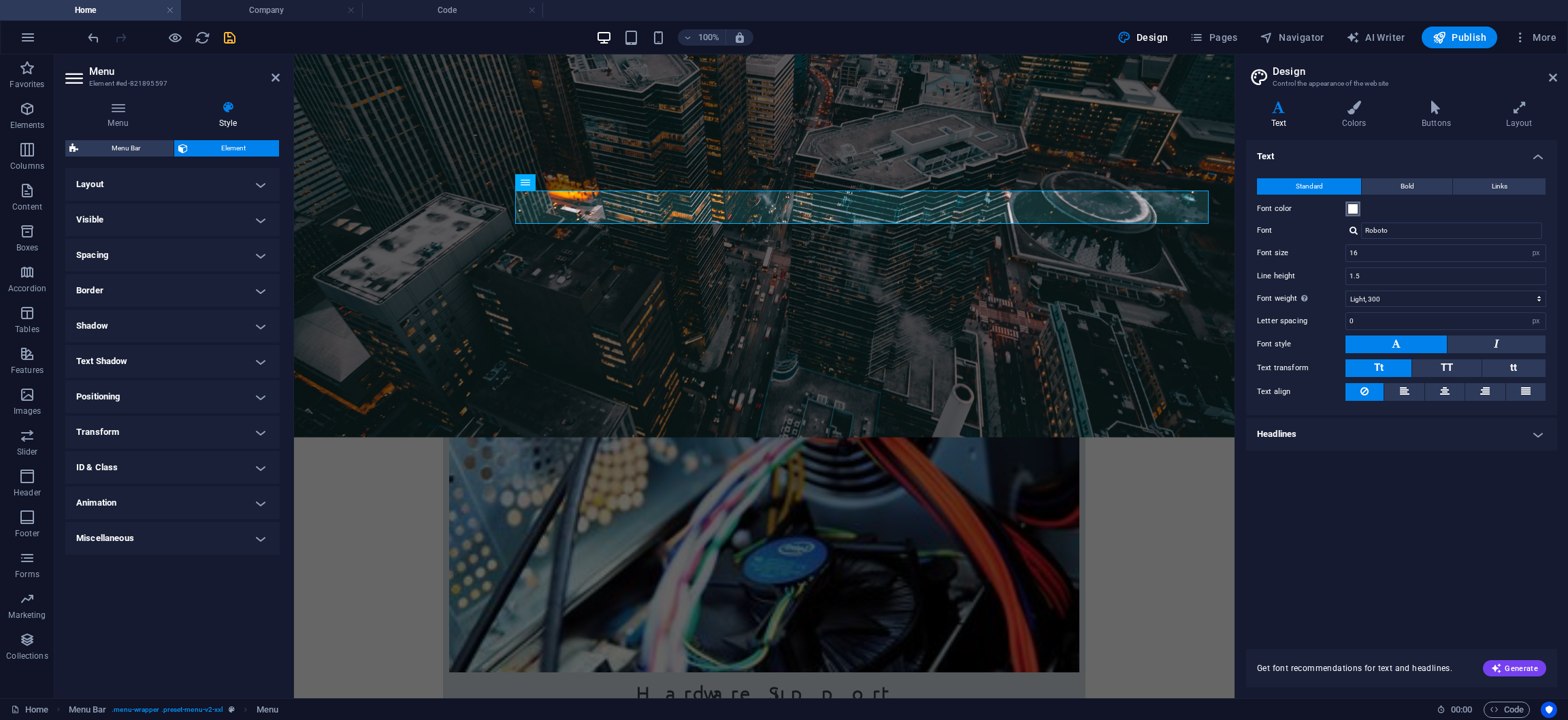 click at bounding box center [1353, 209] 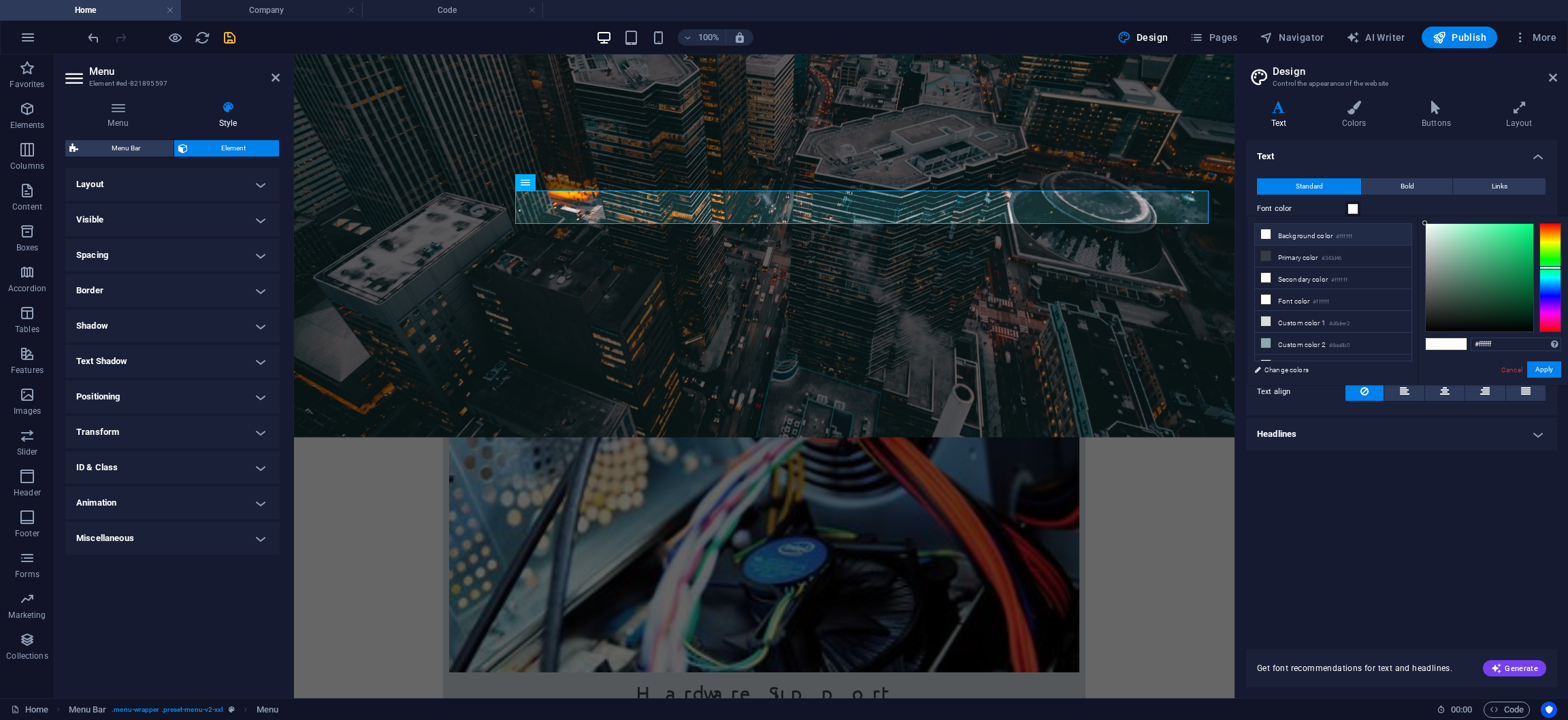 scroll, scrollTop: 0, scrollLeft: 0, axis: both 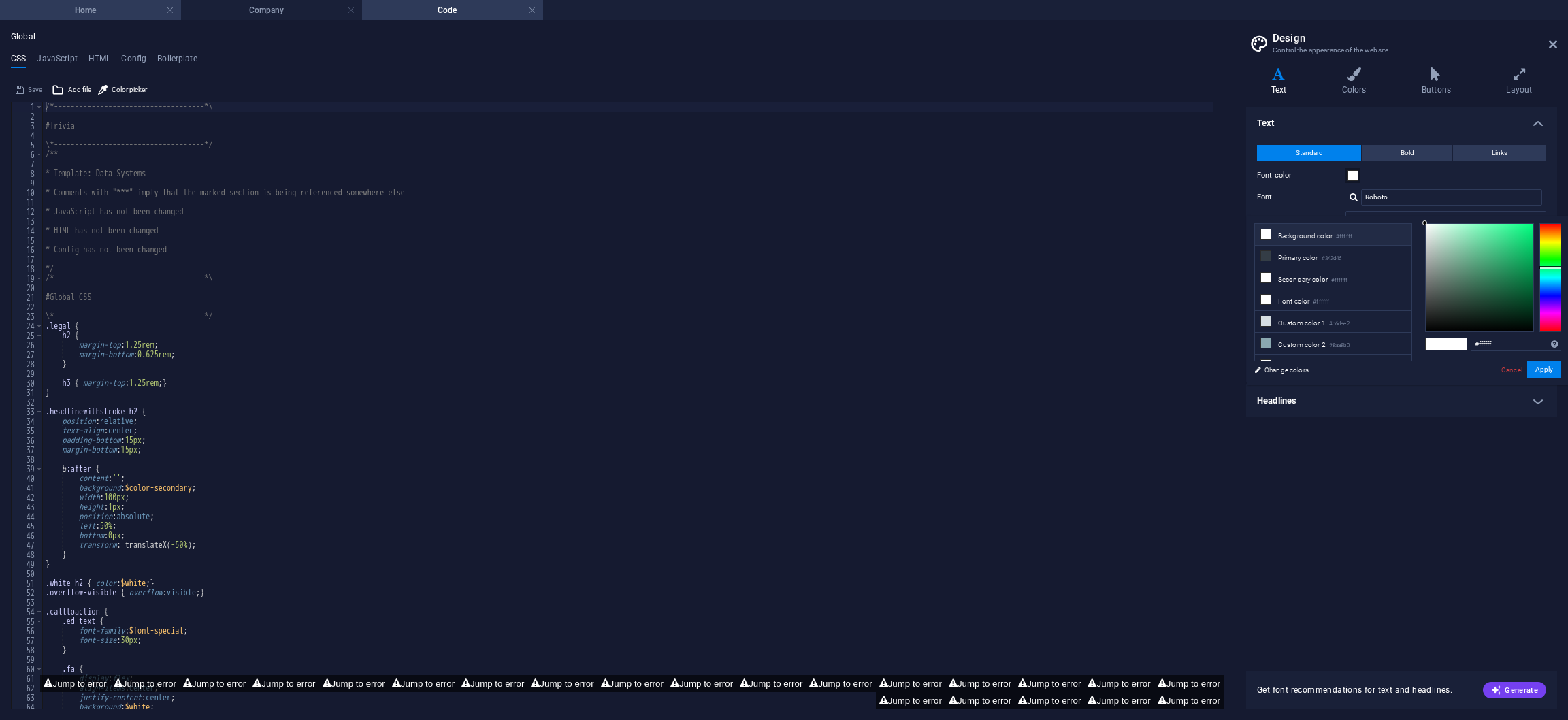 click on "Home" at bounding box center (91, 10) 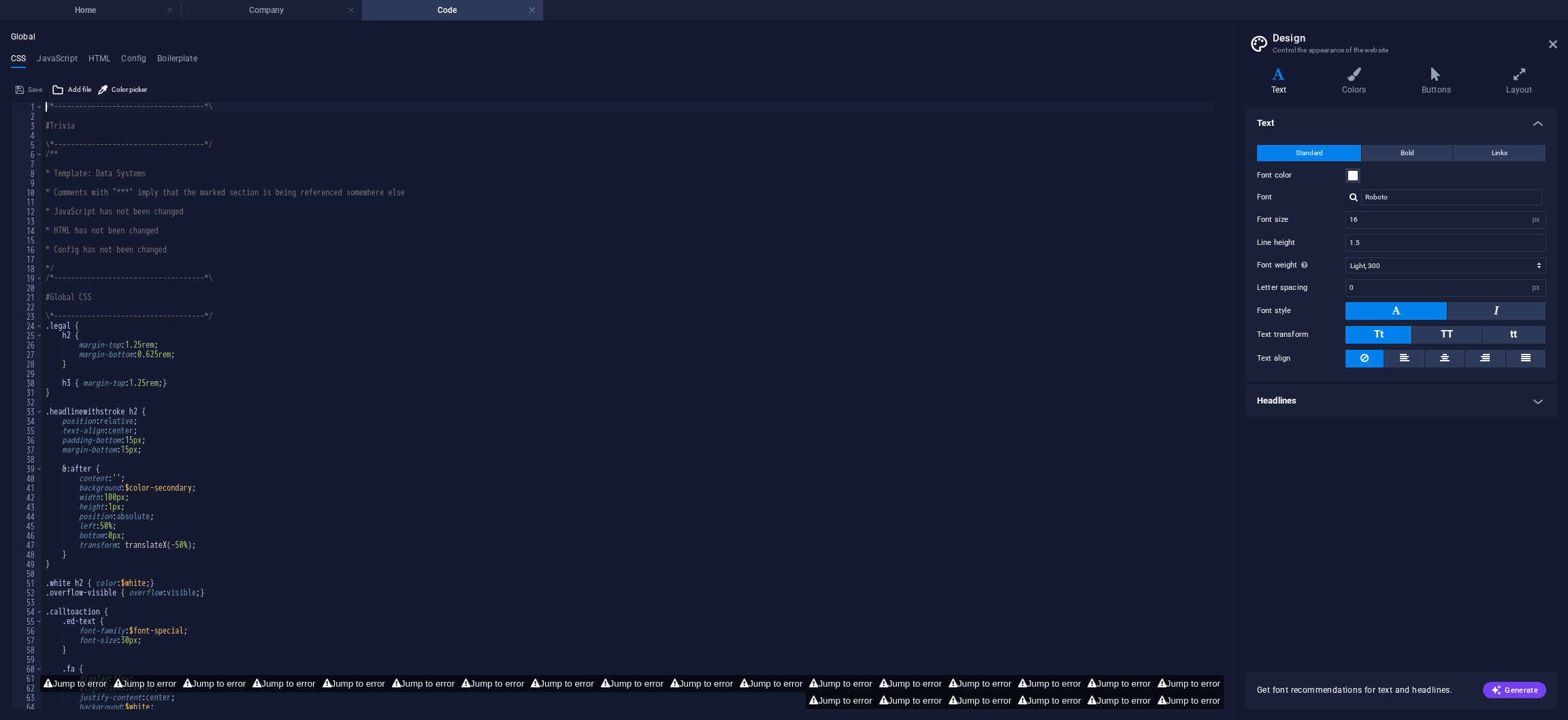 scroll, scrollTop: 0, scrollLeft: 0, axis: both 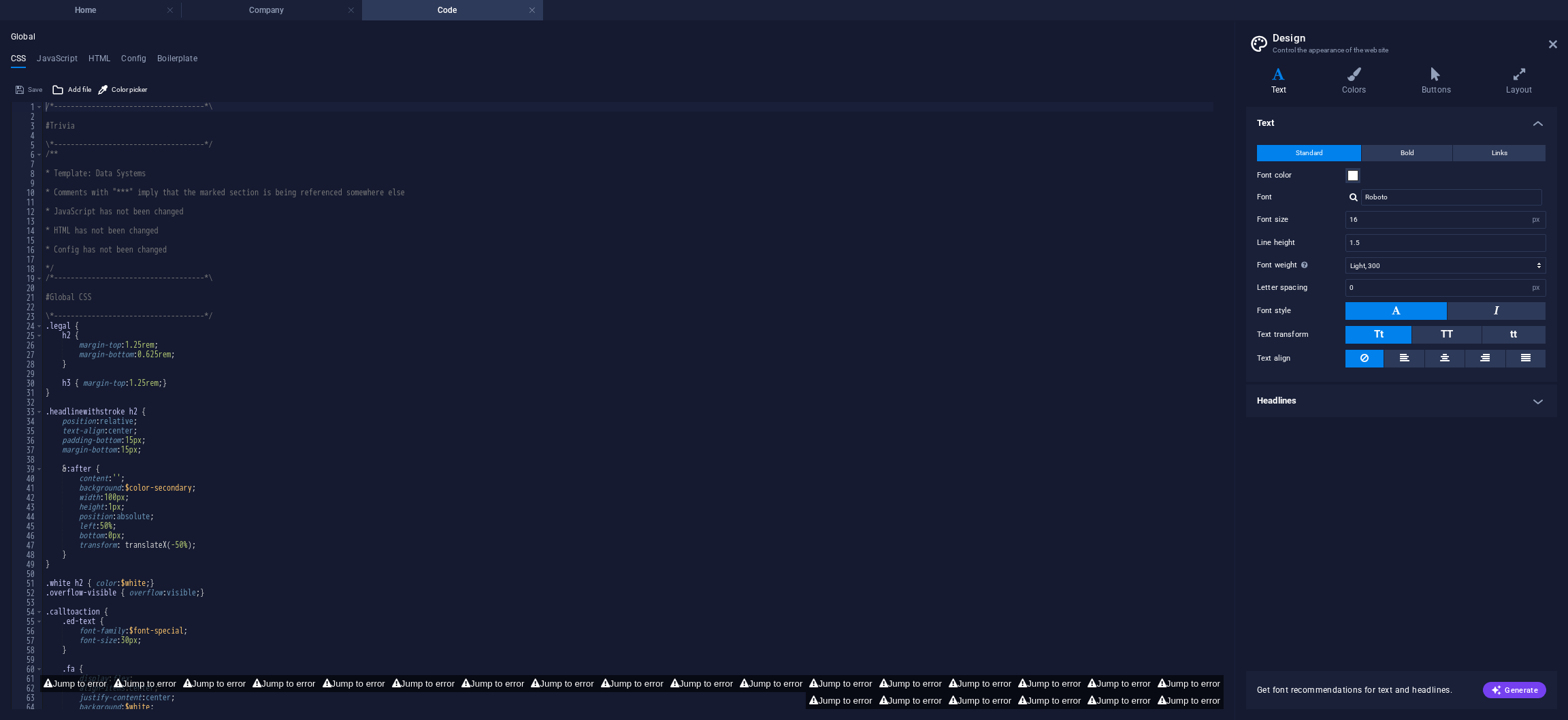 click on "Design Control the appearance of the website Variants  Text  Colors  Buttons  Layout Text Standard Bold Links Font color Font Roboto Font size 16 rem px Line height 1.5 Font weight To display the font weight correctly, it may need to be enabled.  Manage Fonts Thin, 100 Extra-light, 200 Light, 300 Regular, 400 Medium, 500 Semi-bold, 600 Bold, 700 Extra-bold, 800 Black, 900 Letter spacing 0 rem px Font style Text transform Tt TT tt Text align Font weight To display the font weight correctly, it may need to be enabled.  Manage Fonts Thin, 100 Extra-light, 200 Light, 300 Regular, 400 Medium, 500 Semi-bold, 600 Bold, 700 Extra-bold, 800 Black, 900 Default Hover / Active Font color Font color Decoration Decoration Transition duration 0.3 s Transition function Ease Ease In Ease Out Ease In/Ease Out Linear Headlines All H1 / Textlogo H2 H3 H4 H5 H6 Font color Font Ubuntu Line height 1.5 Font weight To display the font weight correctly, it may need to be enabled.  Manage Fonts Thin, 100 Extra-light, 200 Light, 300 0 0" at bounding box center (1401, 370) 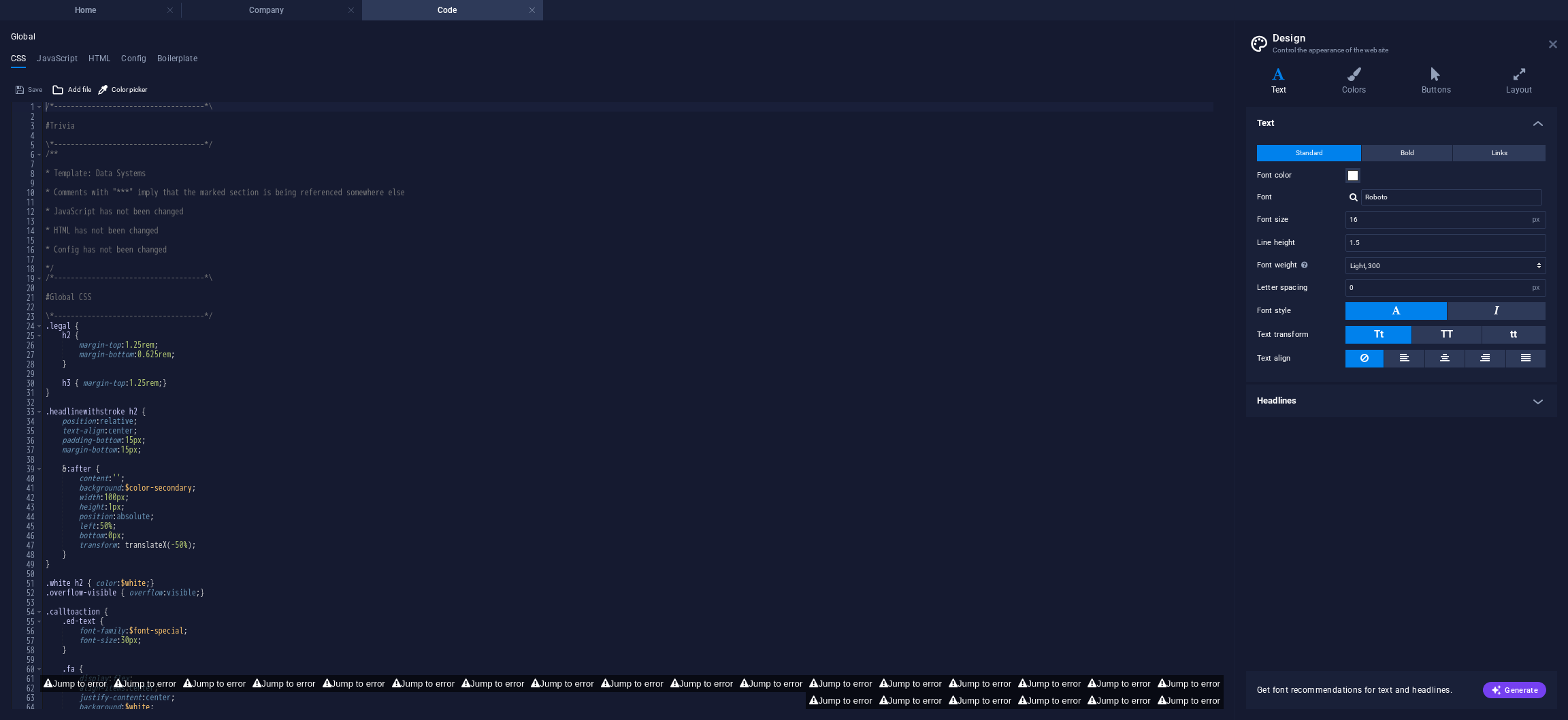 click at bounding box center [1553, 44] 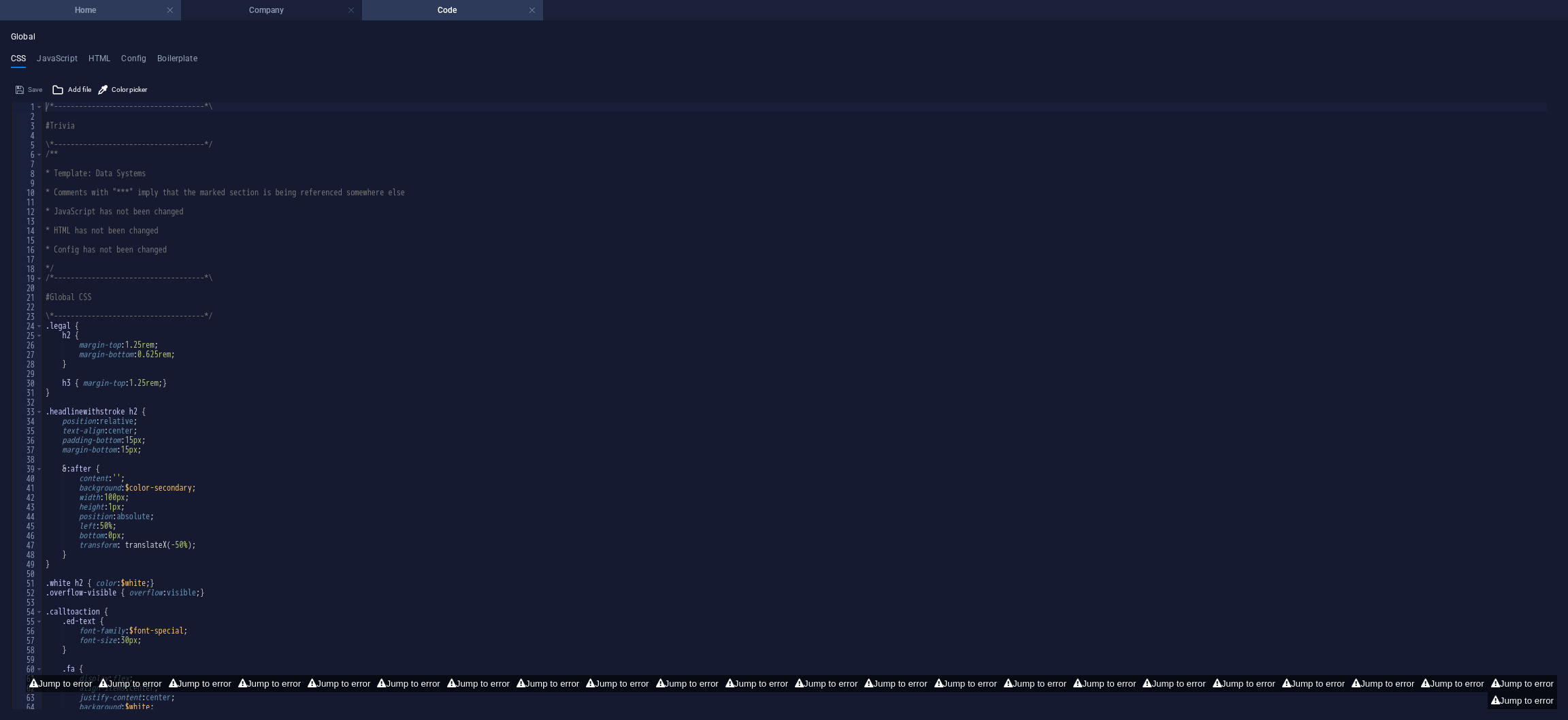 click on "Home" at bounding box center [91, 10] 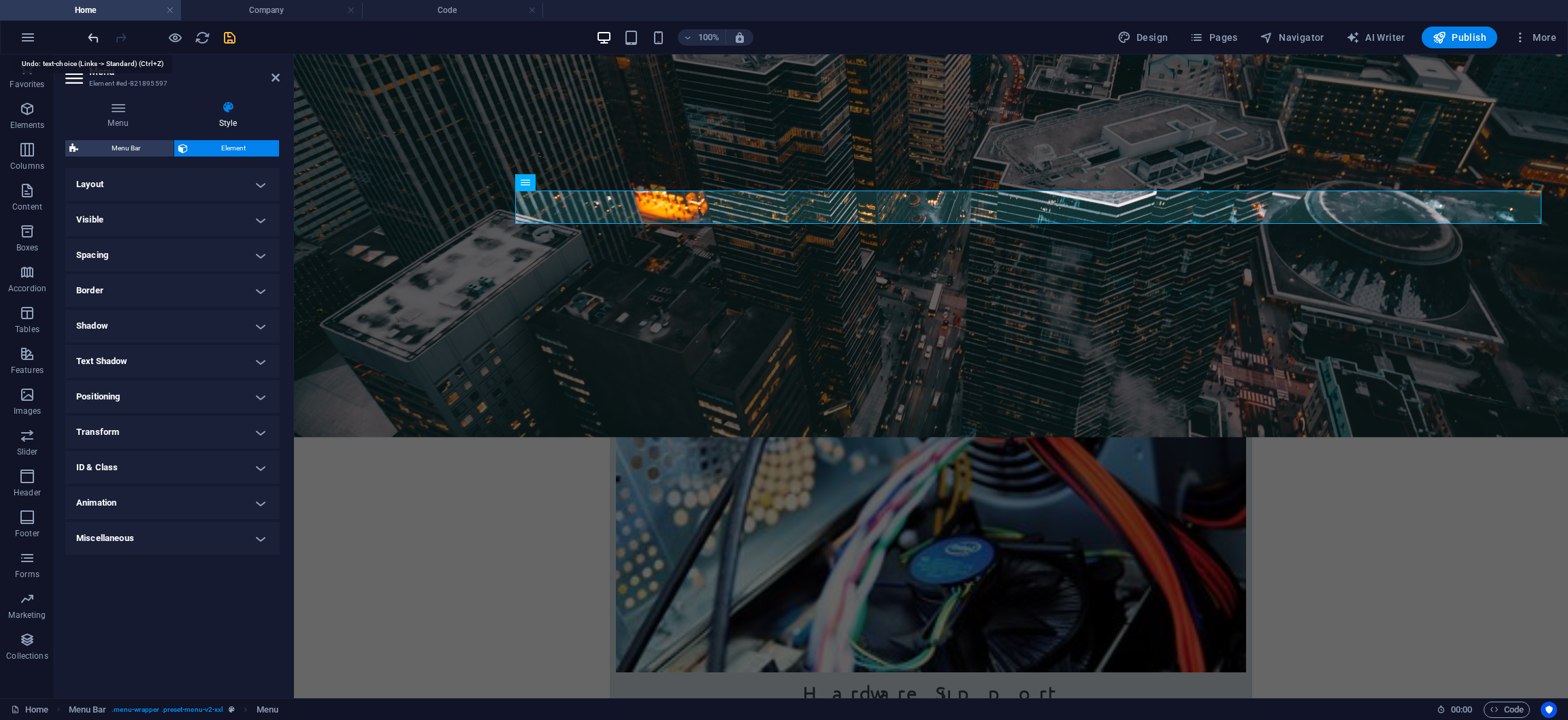 click at bounding box center (93, 37) 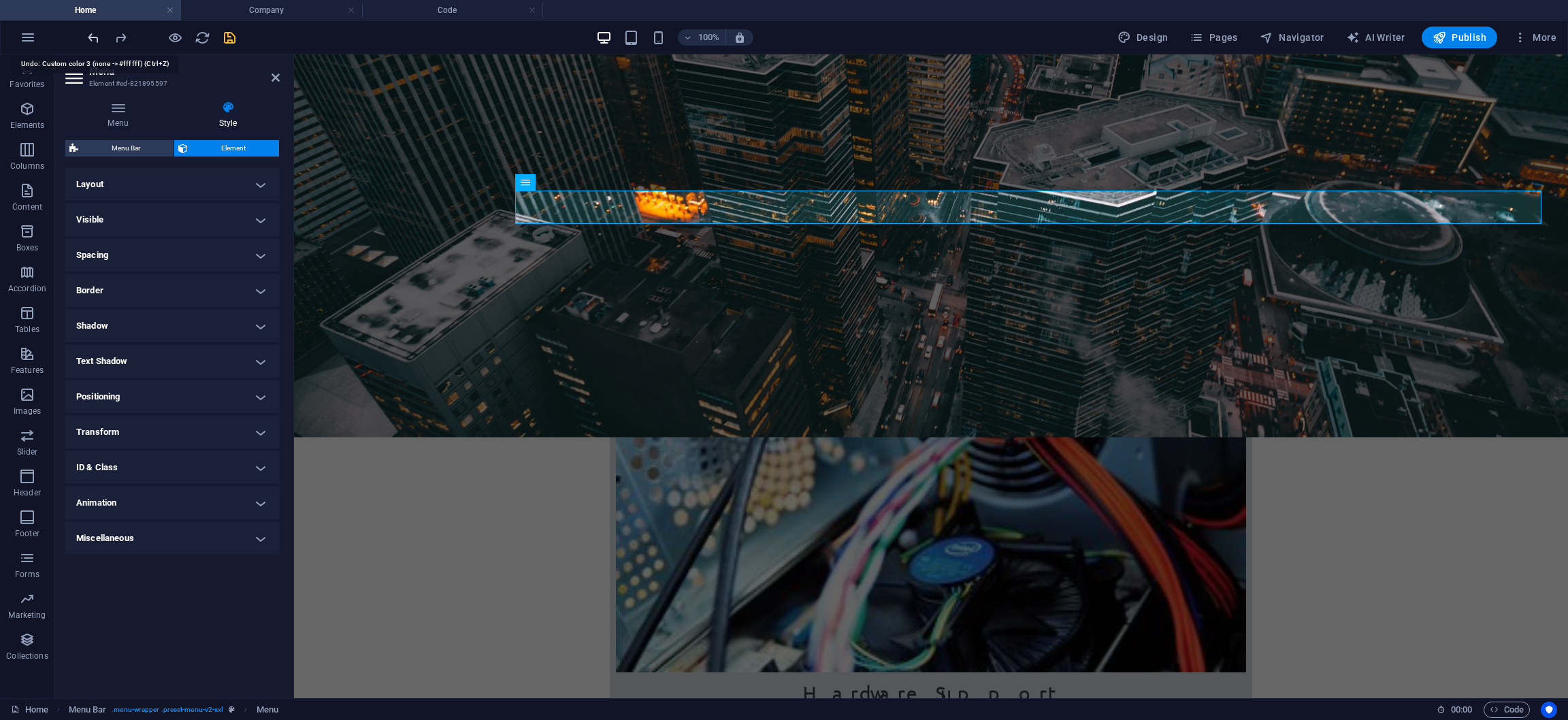 click at bounding box center [93, 37] 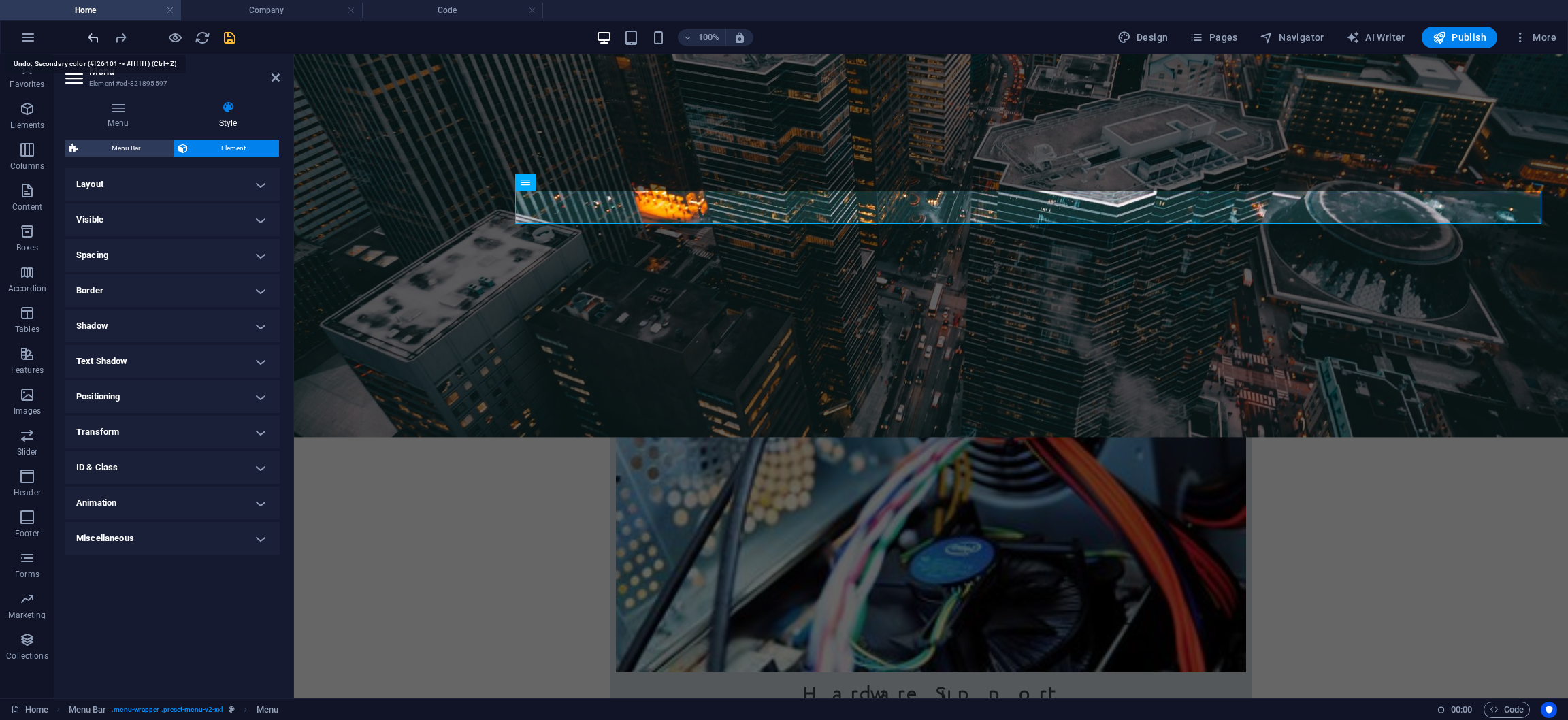 click at bounding box center (93, 37) 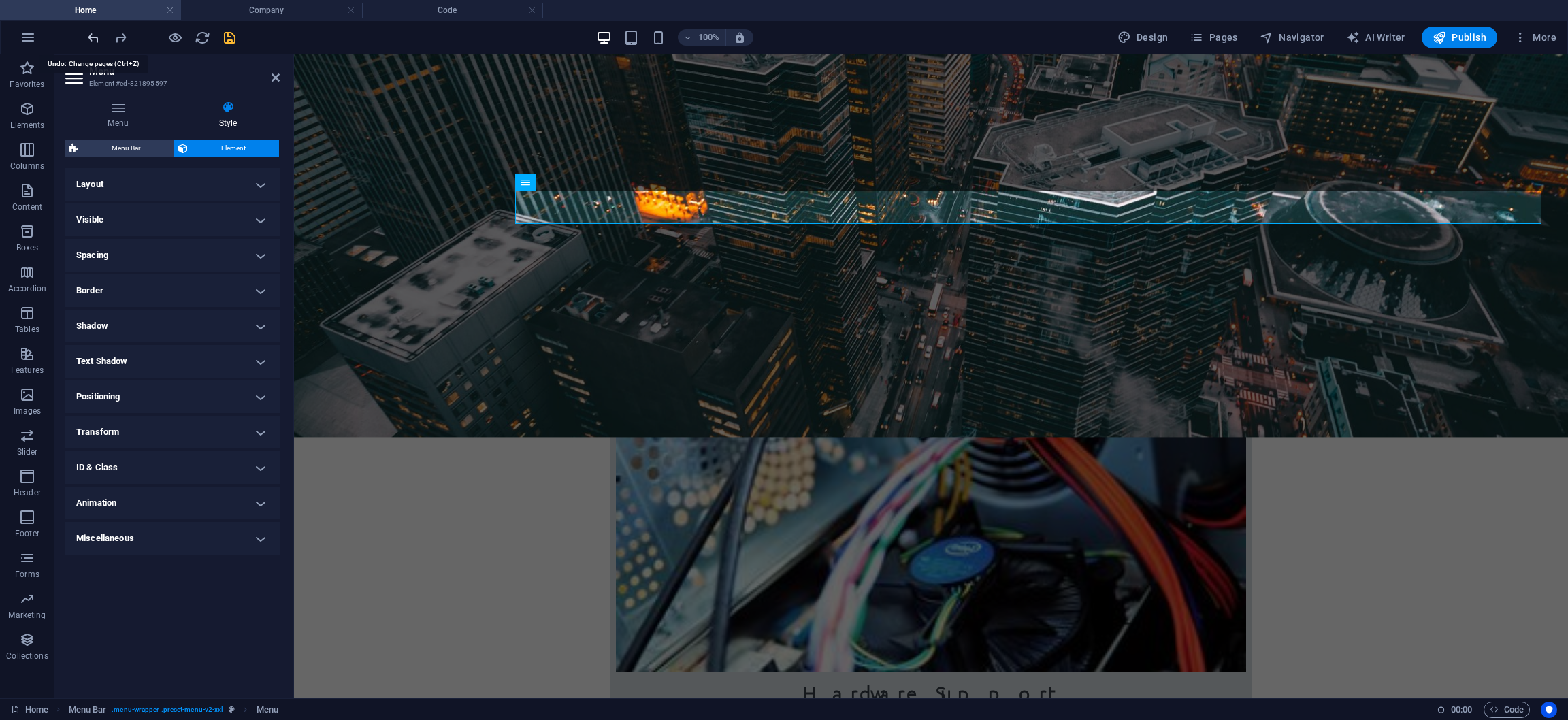 click at bounding box center (93, 37) 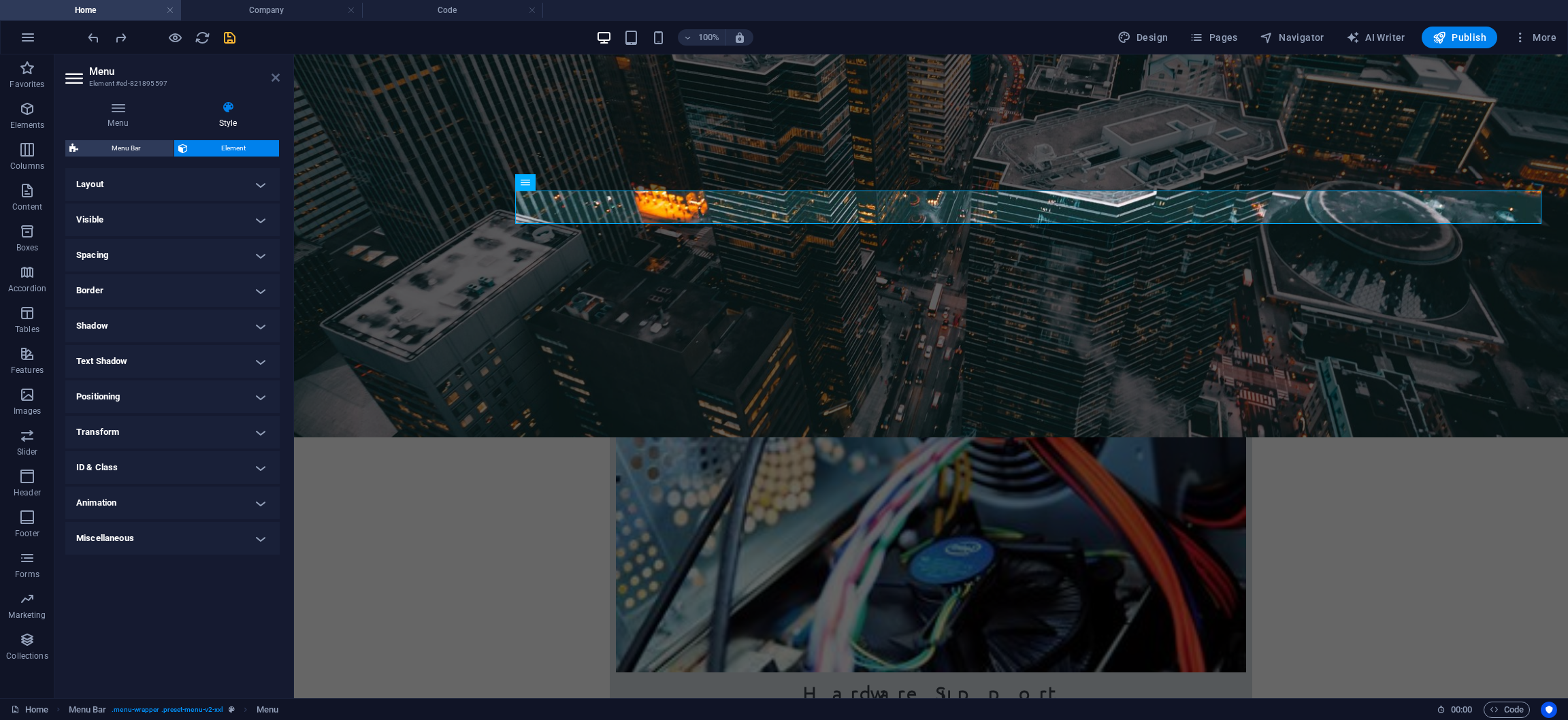 click on "Menu Element #ed-821895597" at bounding box center (172, 72) 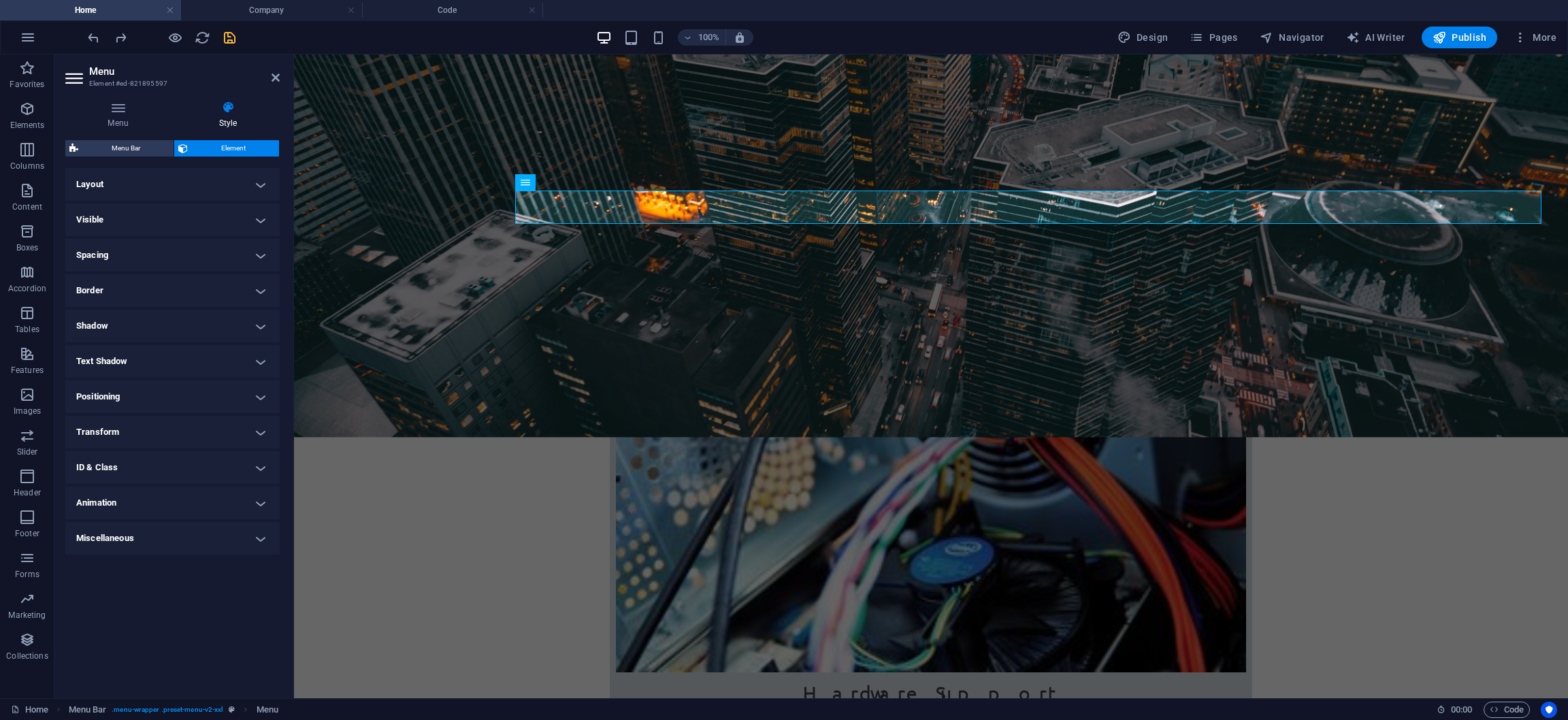 scroll, scrollTop: 0, scrollLeft: 0, axis: both 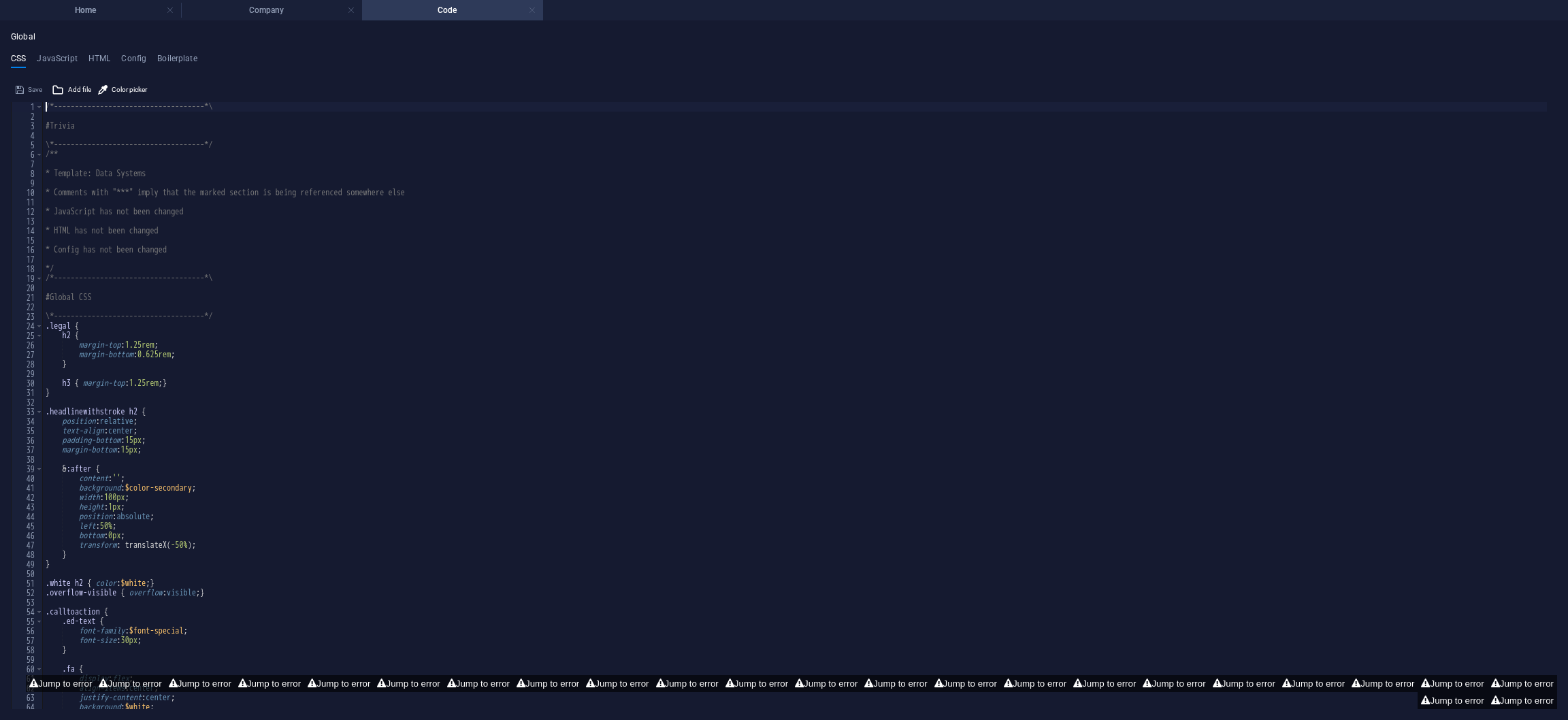 click at bounding box center [532, 10] 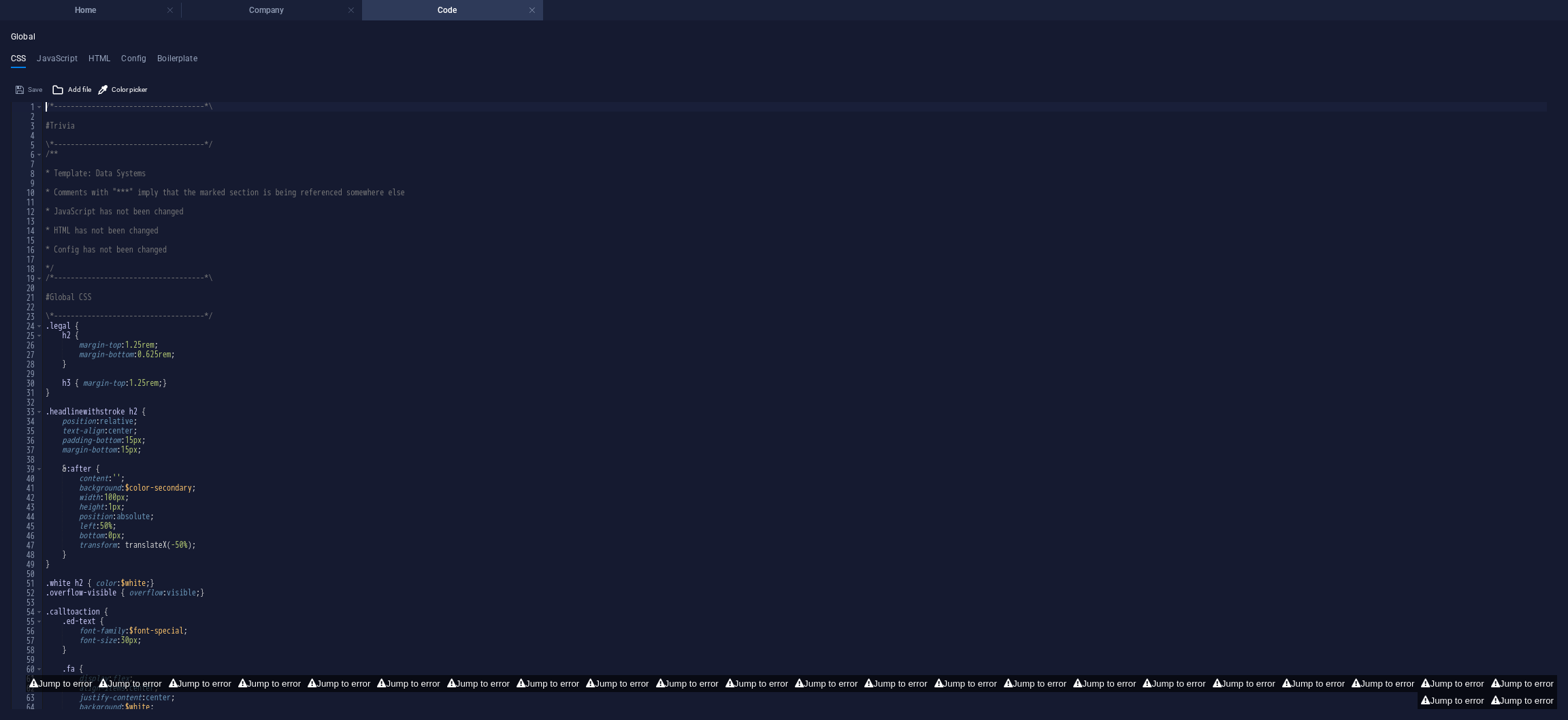 scroll, scrollTop: 472, scrollLeft: 0, axis: vertical 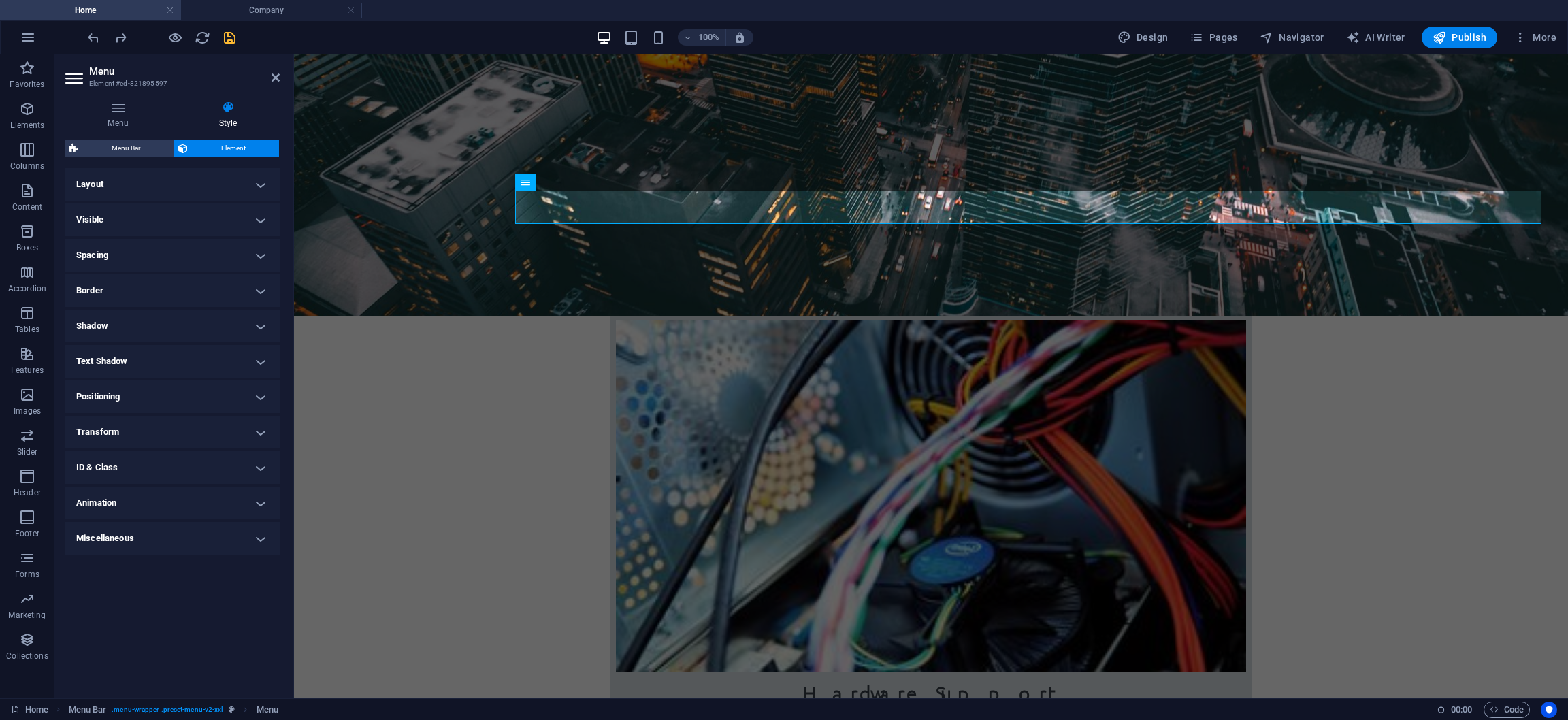 click on "Home" at bounding box center [91, 10] 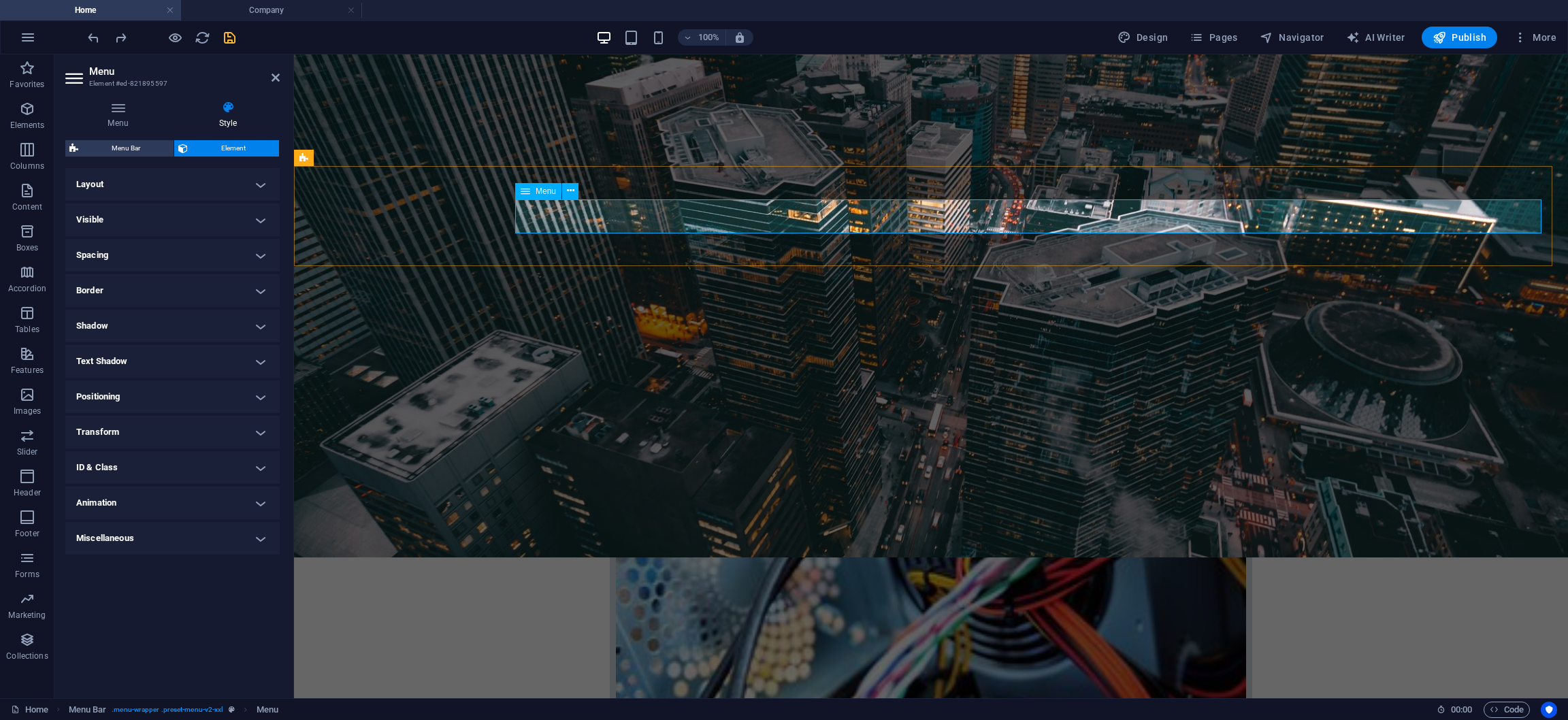 scroll, scrollTop: 267, scrollLeft: 0, axis: vertical 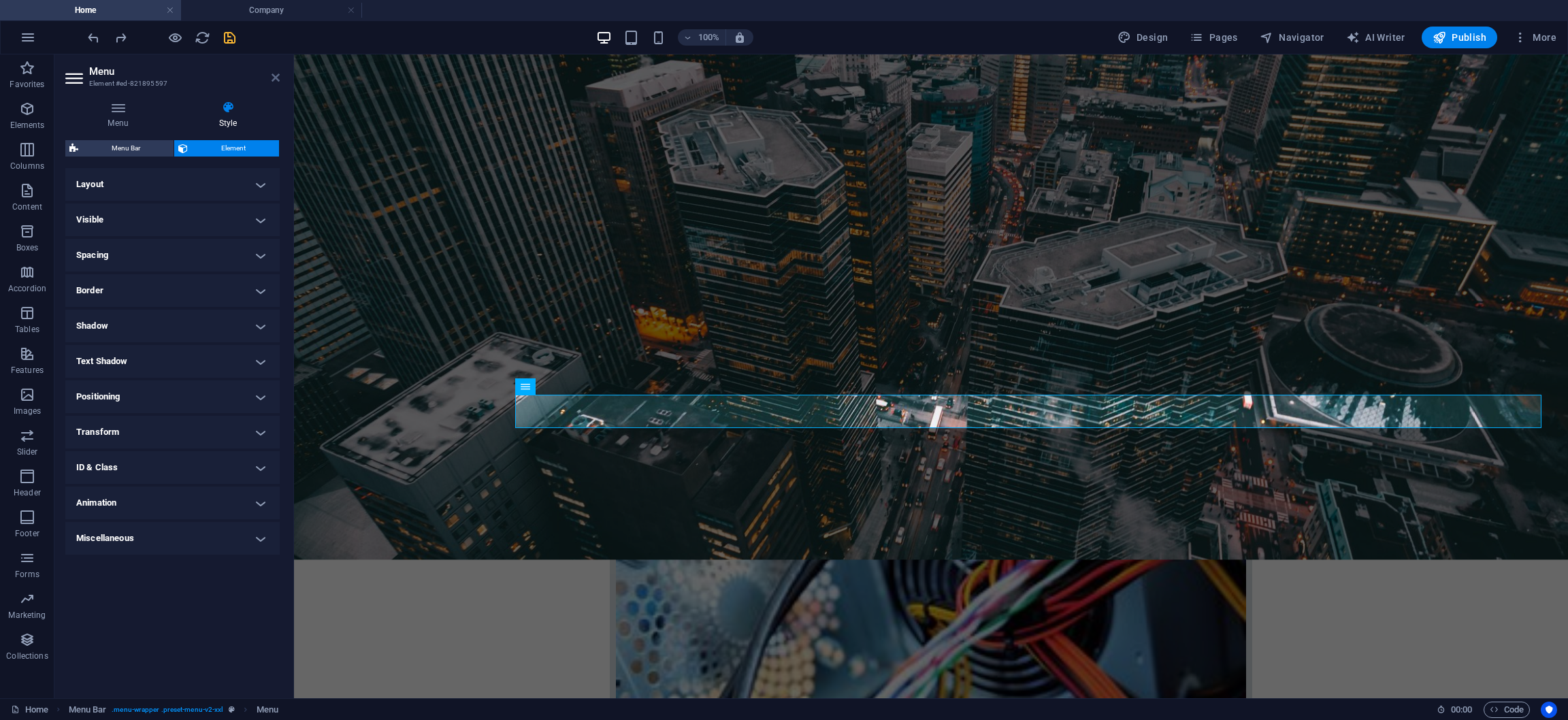 click at bounding box center [276, 78] 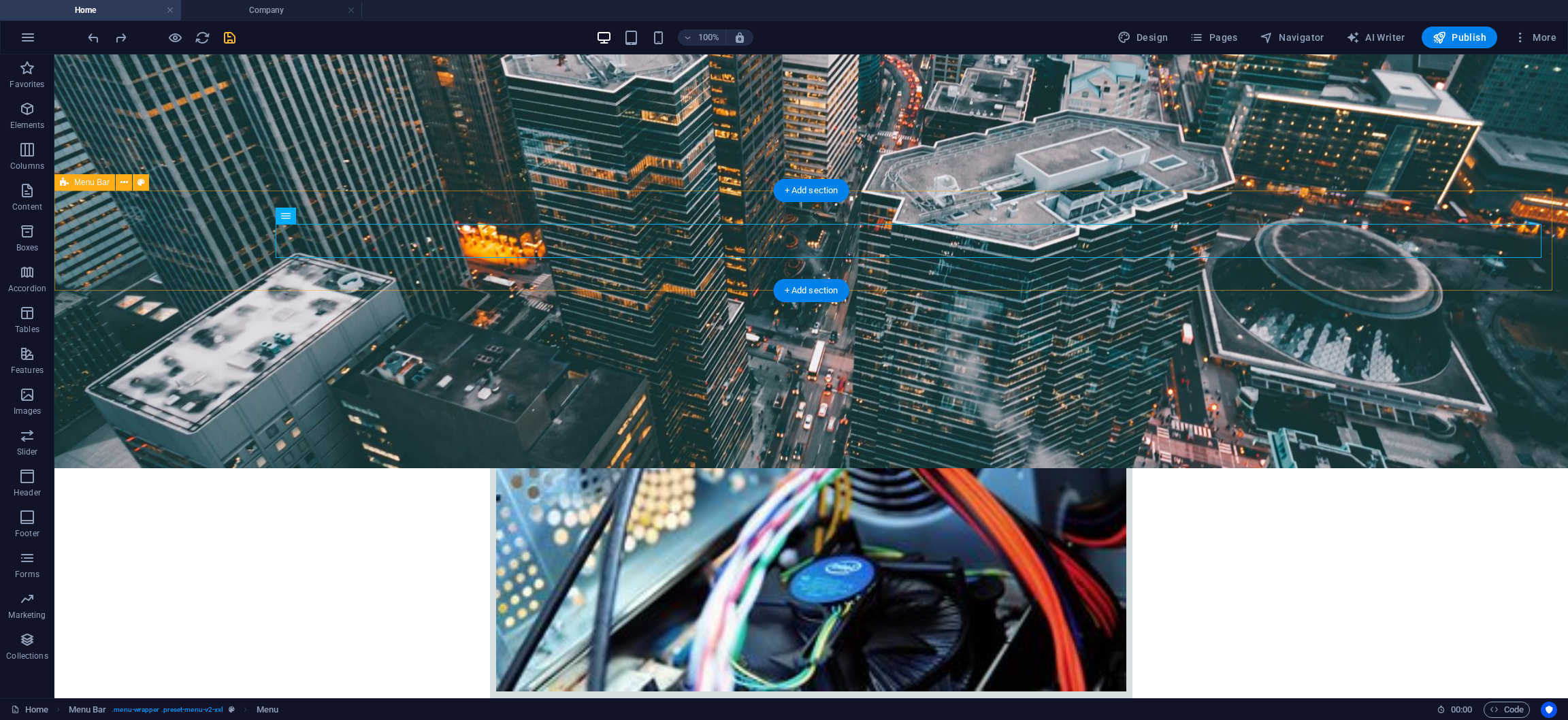 scroll, scrollTop: 510, scrollLeft: 0, axis: vertical 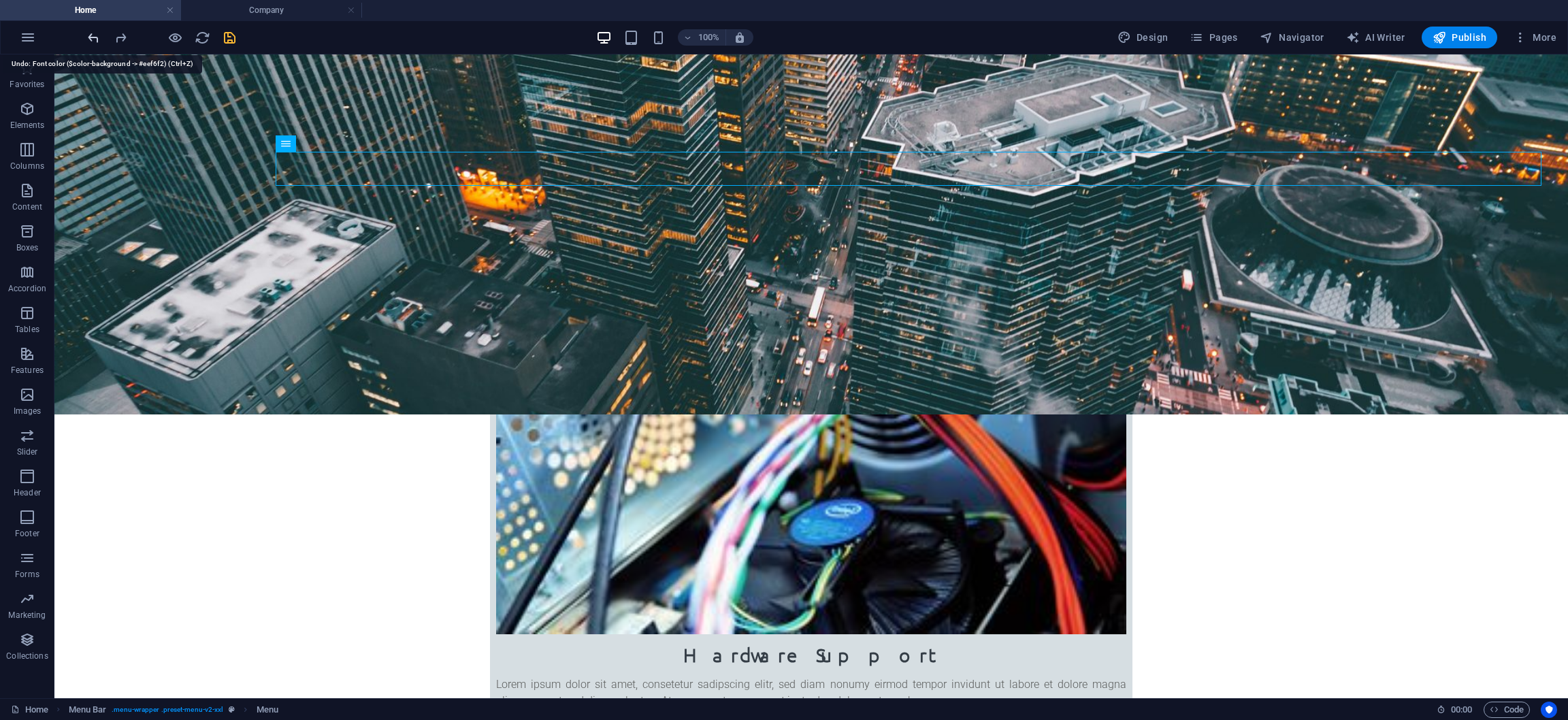 click at bounding box center [93, 37] 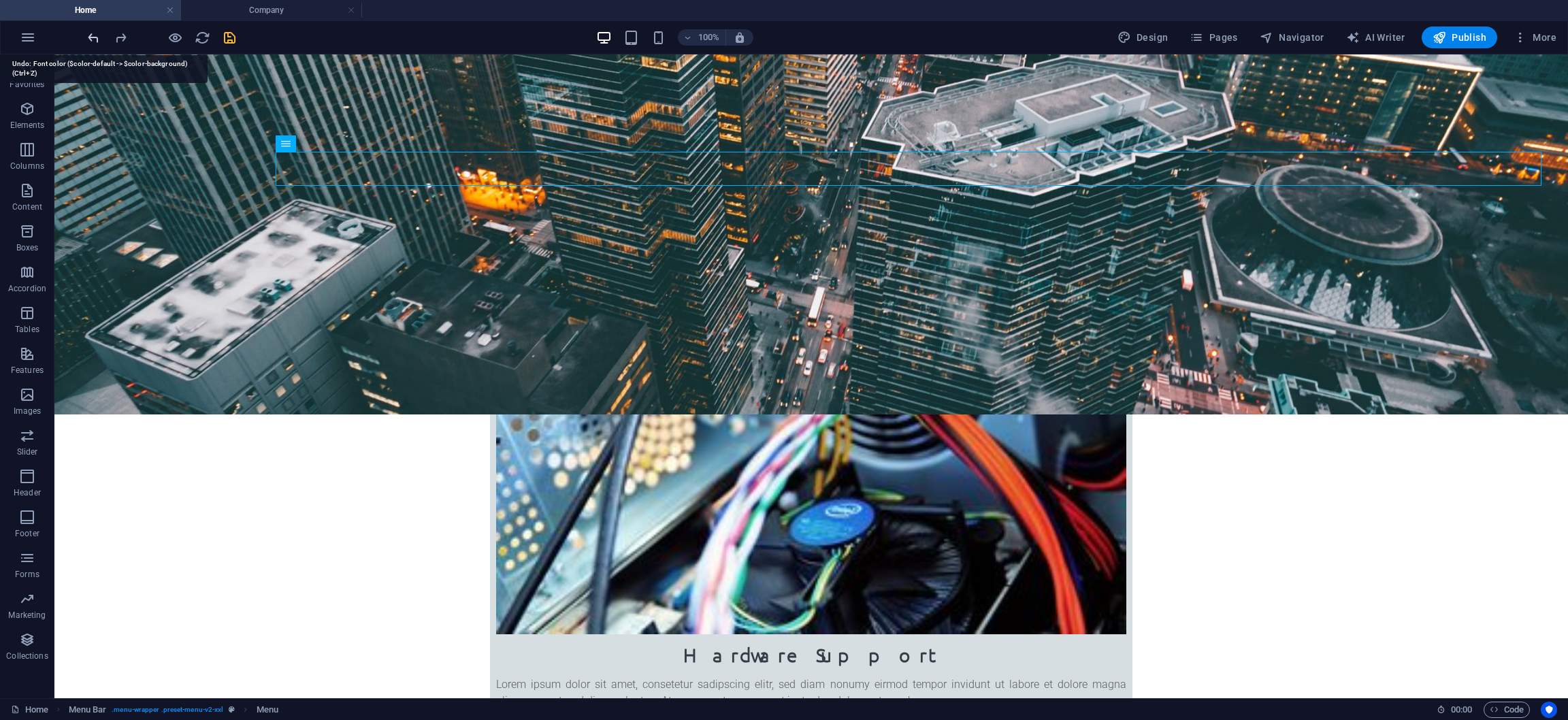 click at bounding box center [93, 37] 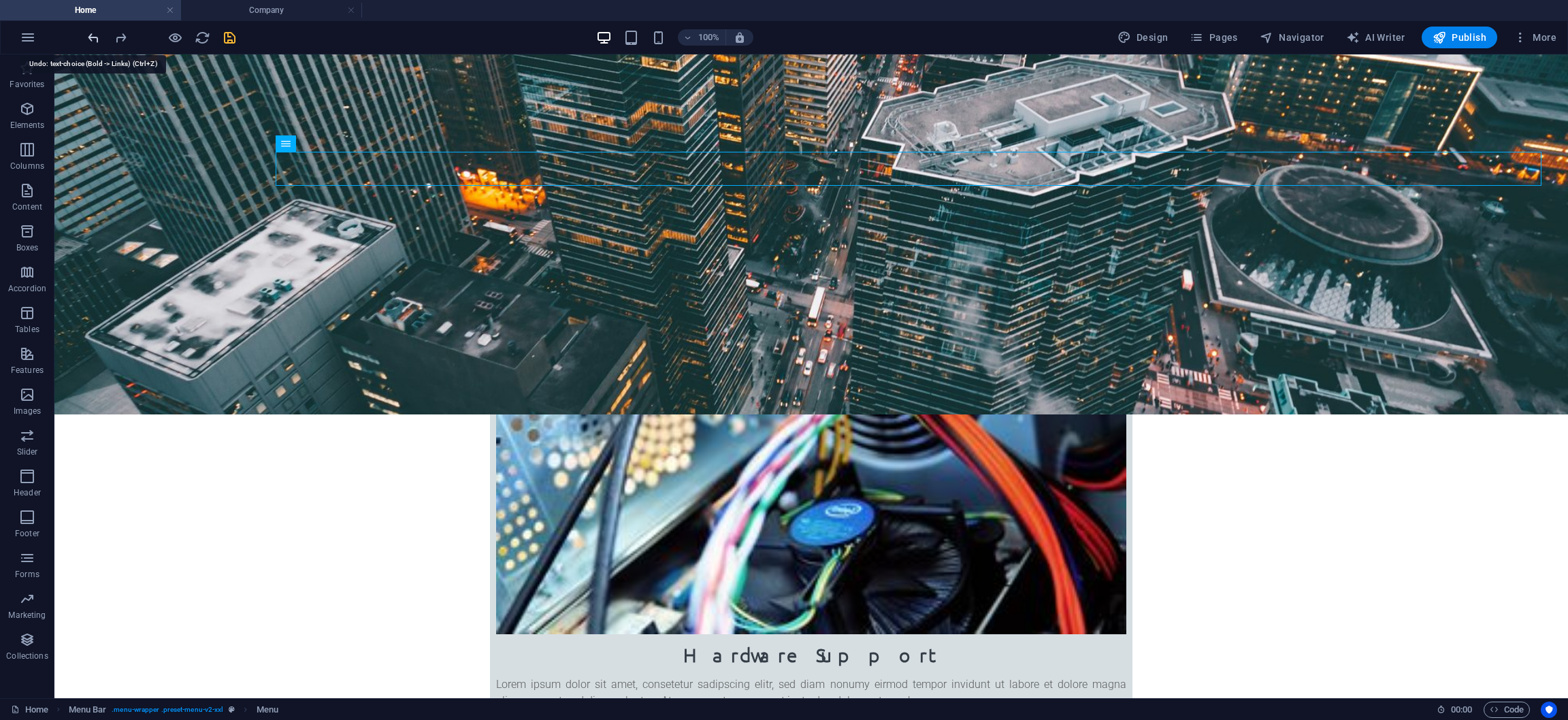 click at bounding box center (93, 37) 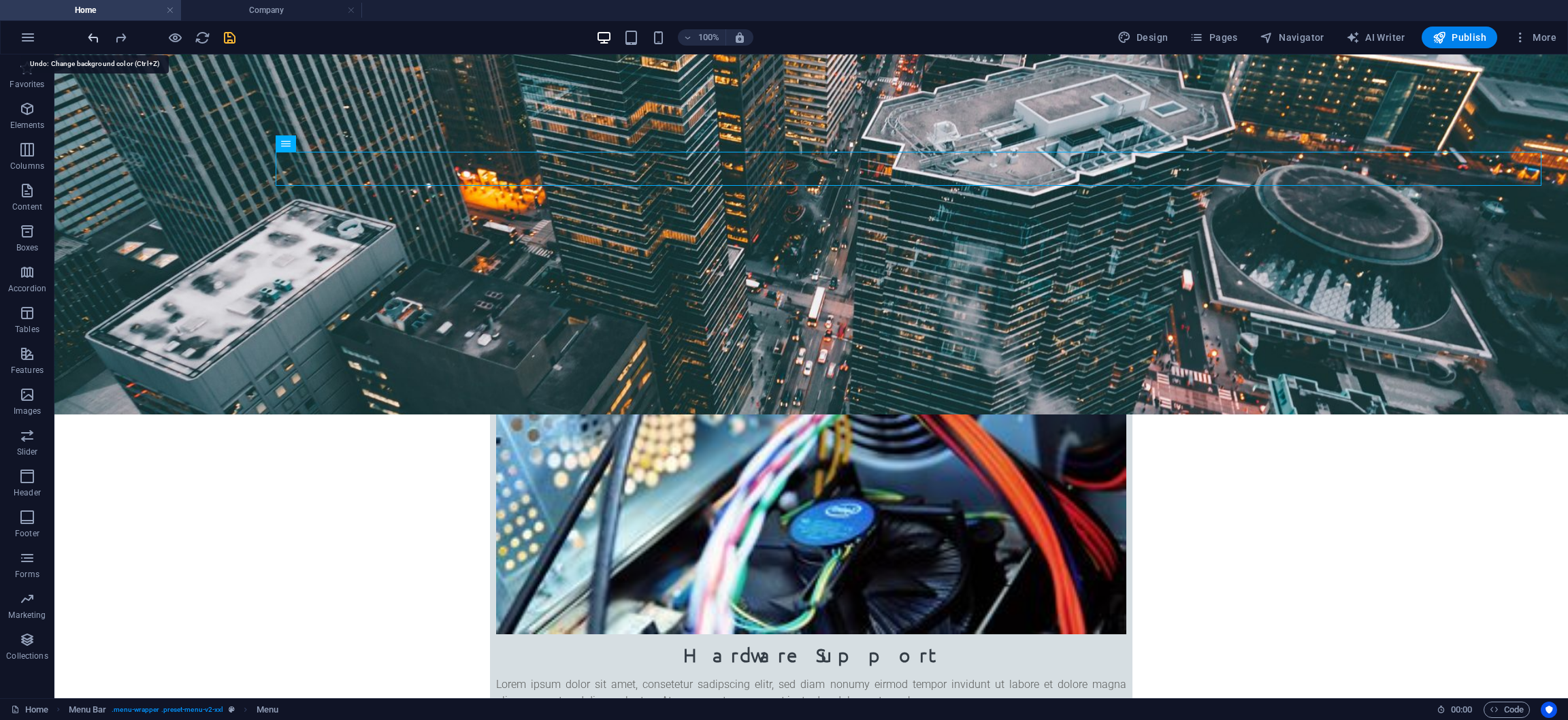 click at bounding box center [93, 37] 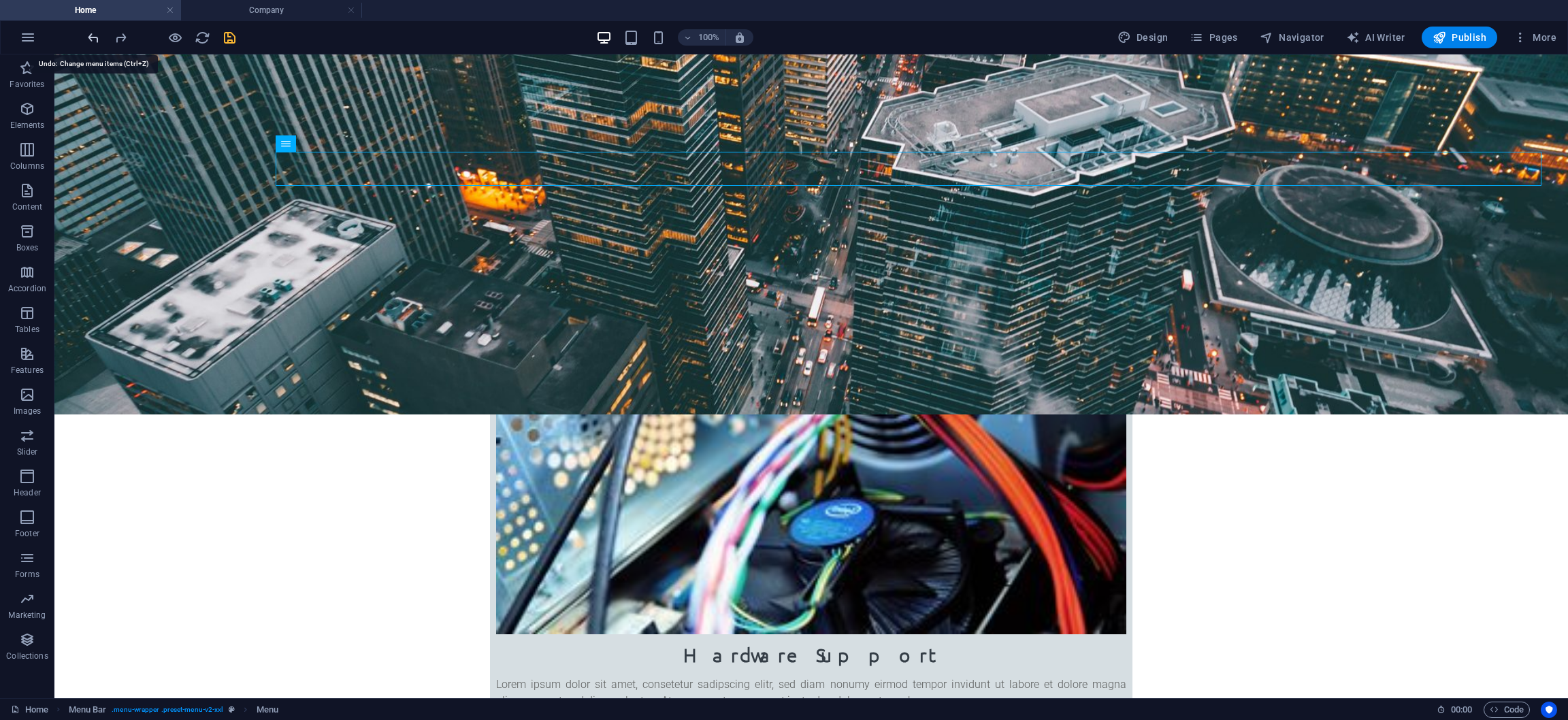 click at bounding box center (93, 37) 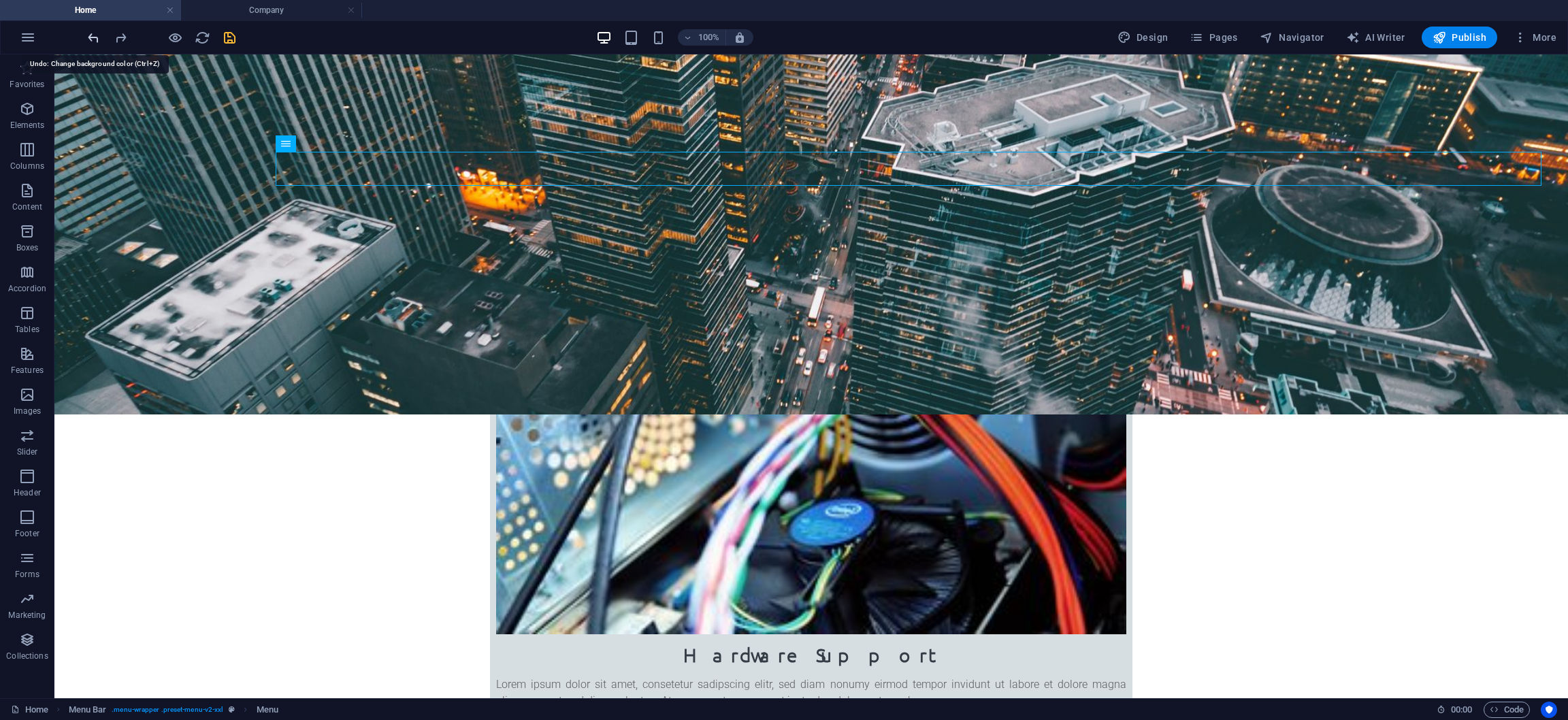 click at bounding box center (93, 37) 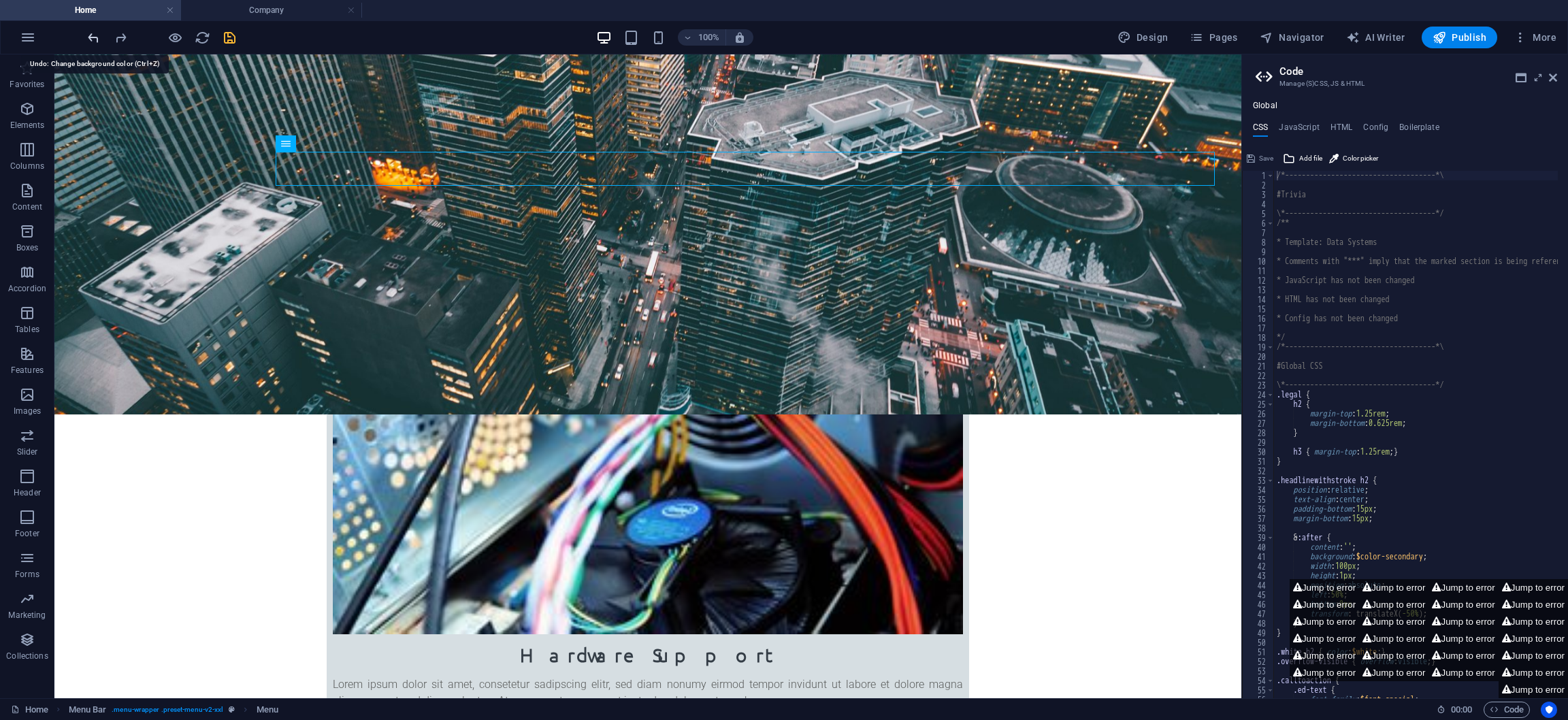 click at bounding box center [93, 37] 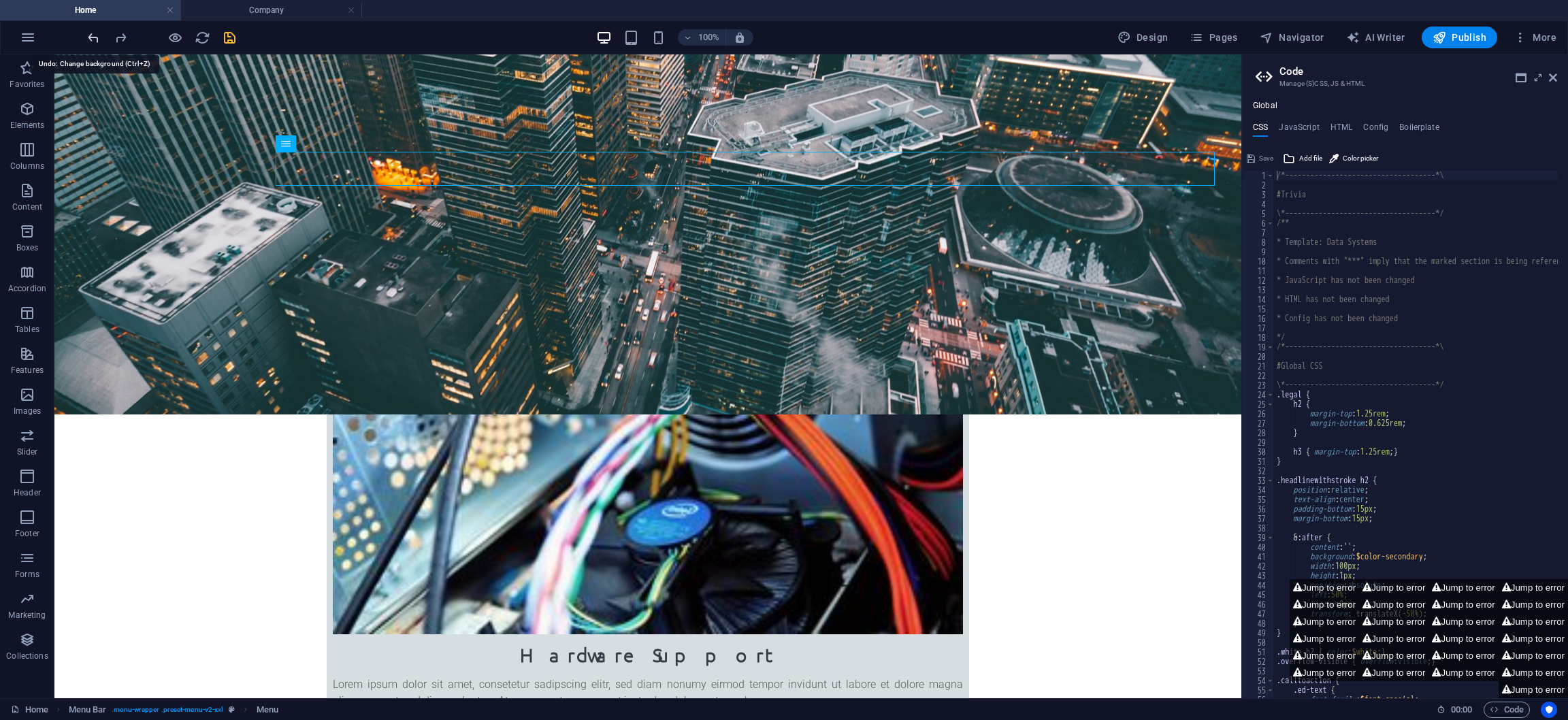 click at bounding box center (93, 37) 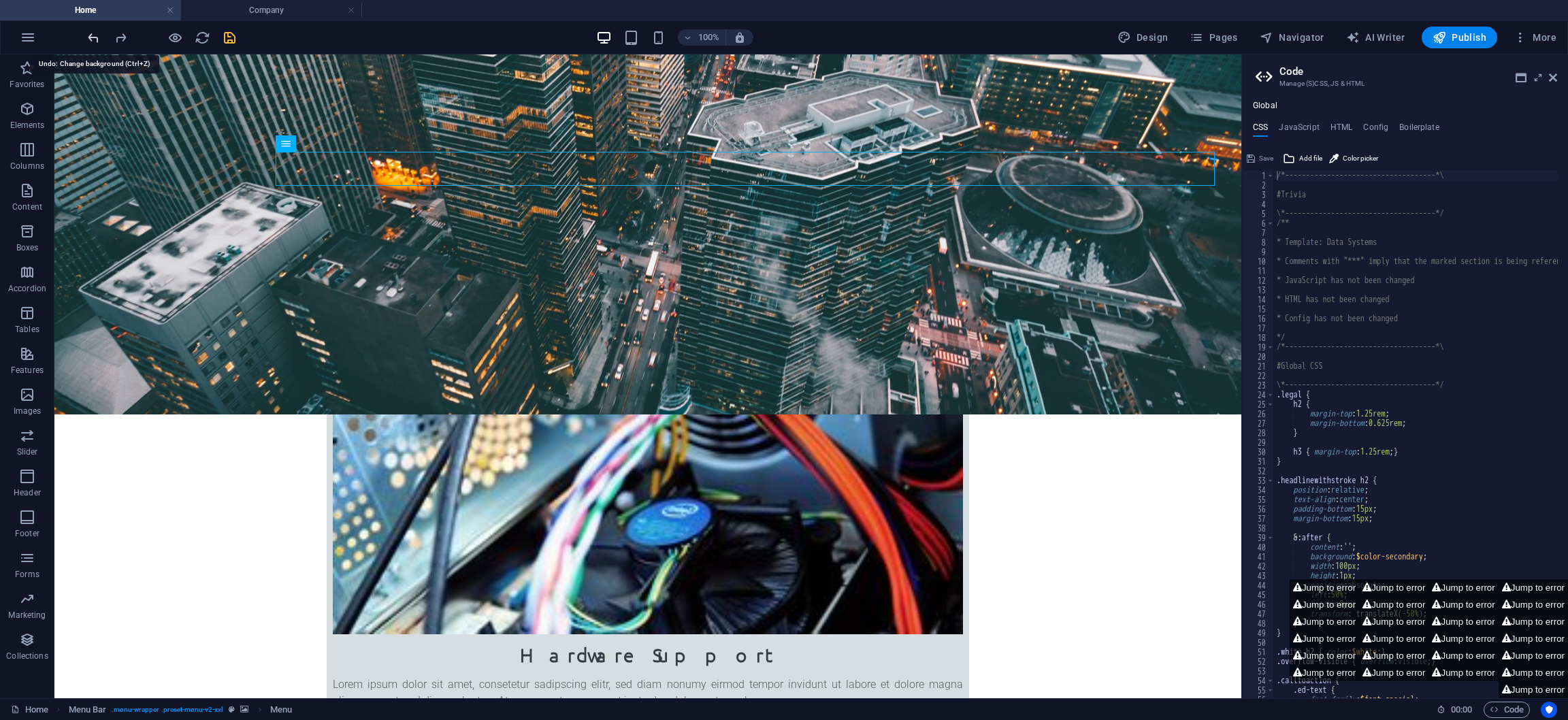 click at bounding box center [93, 37] 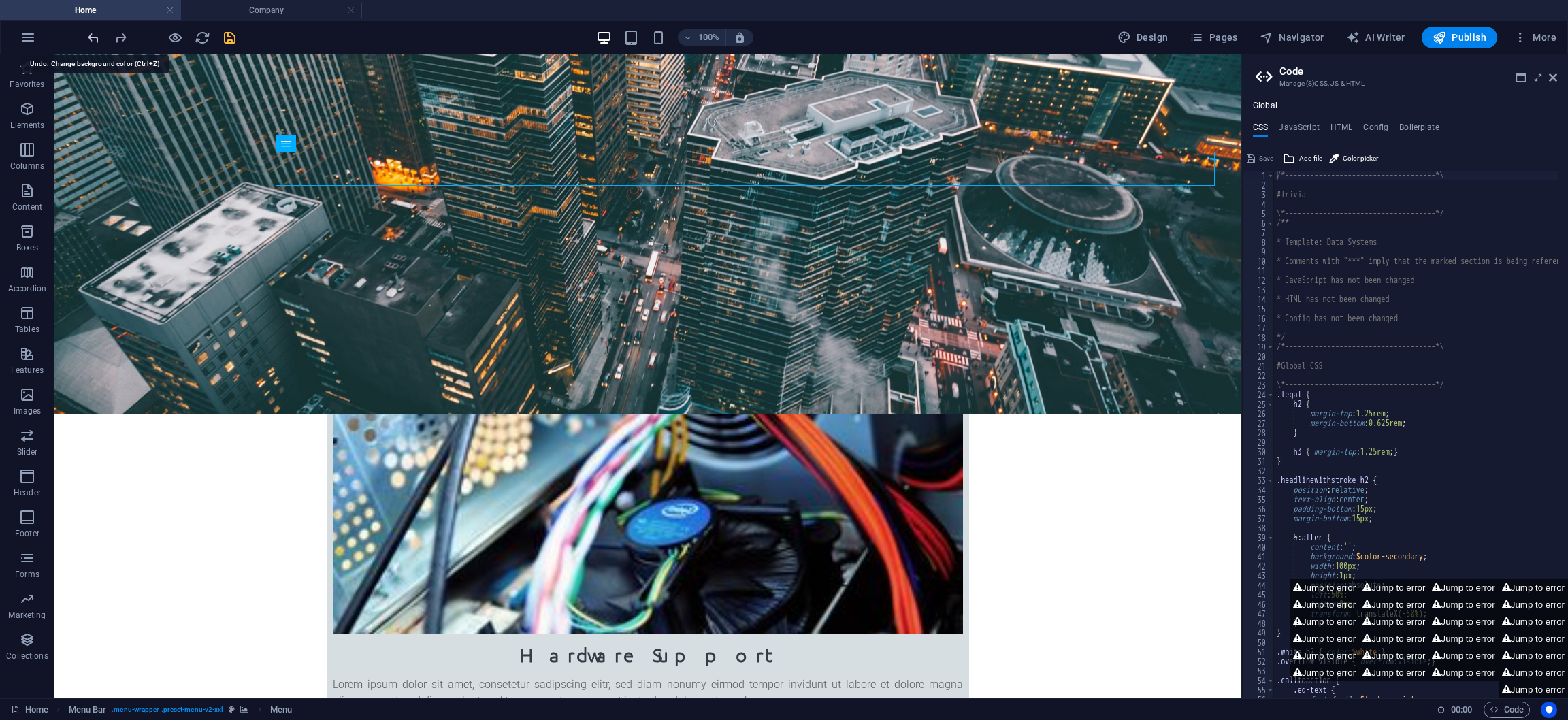 click at bounding box center [93, 37] 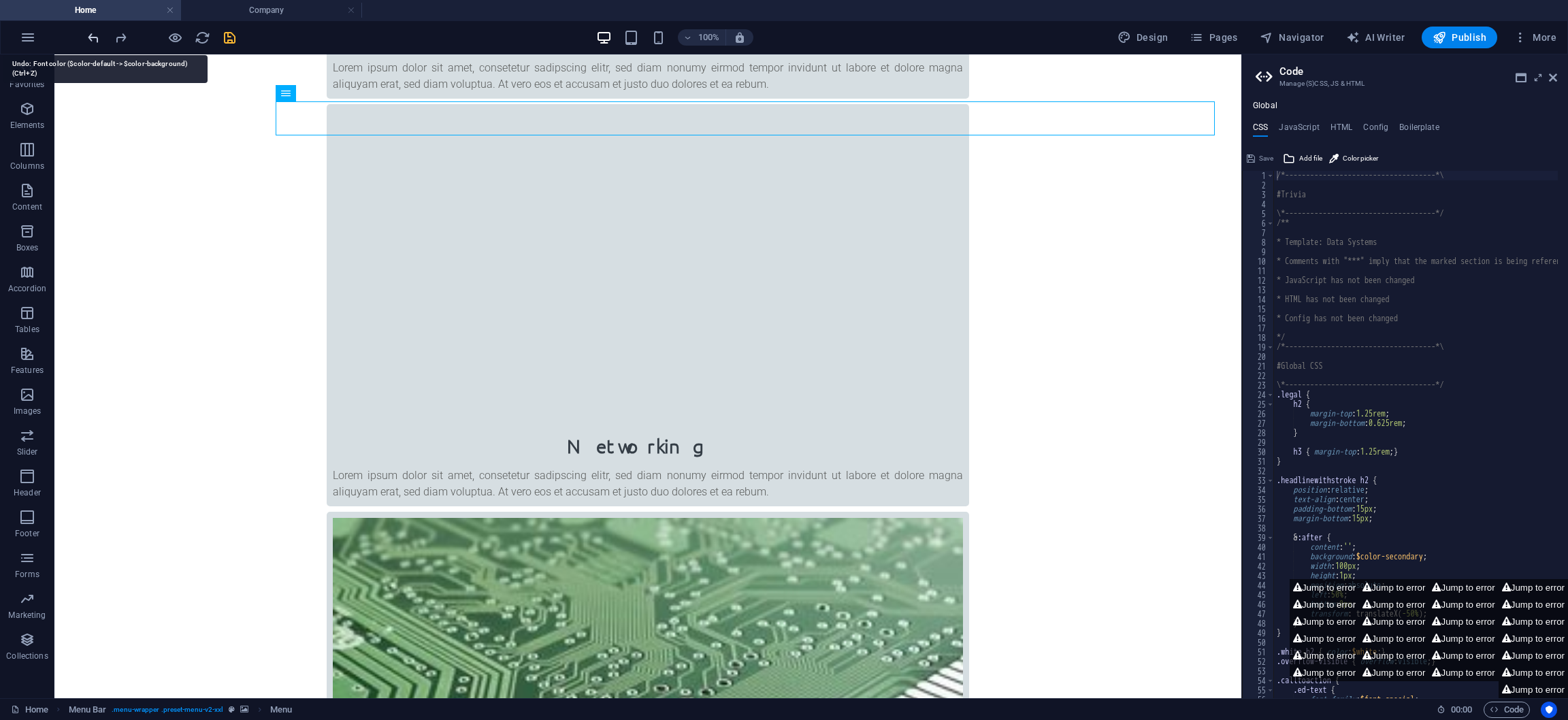 scroll, scrollTop: 1568, scrollLeft: 0, axis: vertical 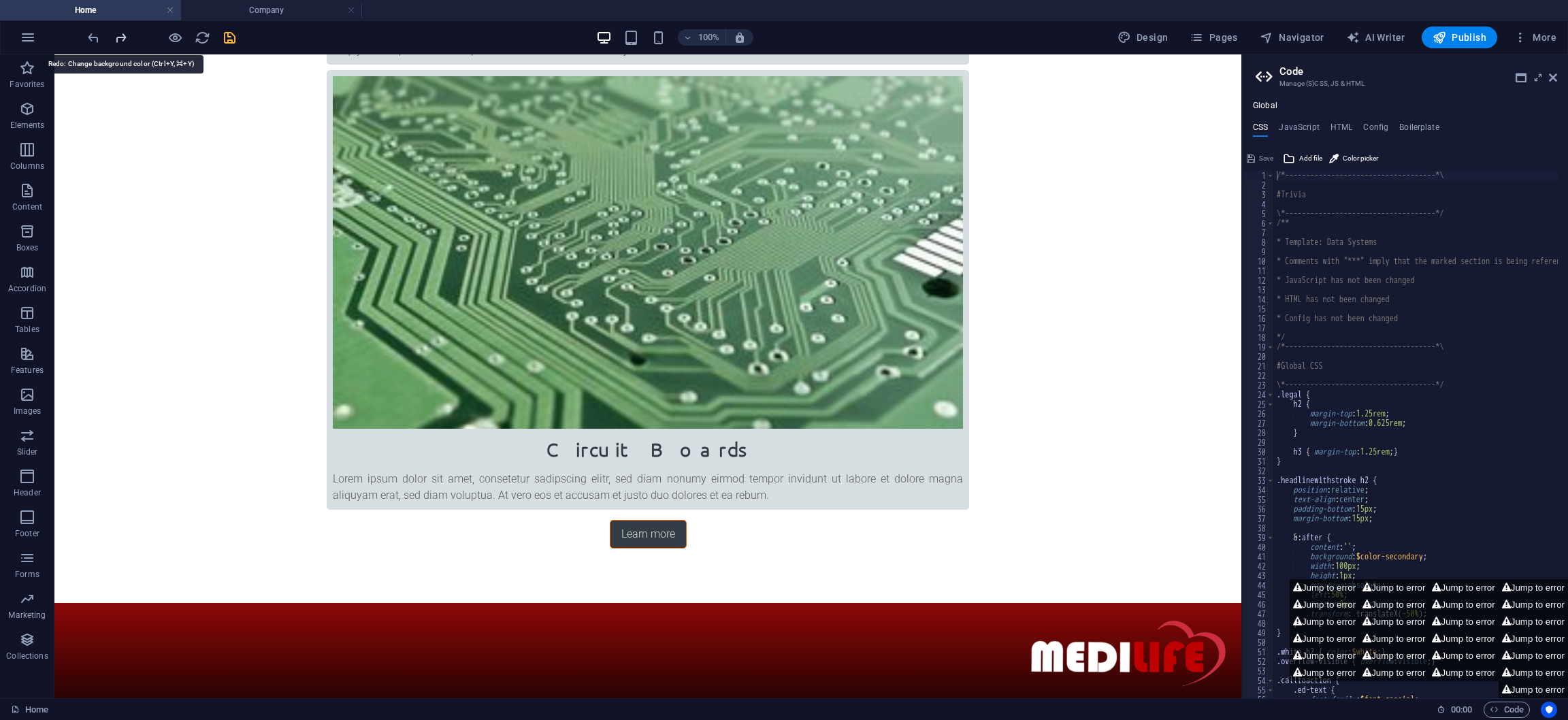 click at bounding box center [120, 37] 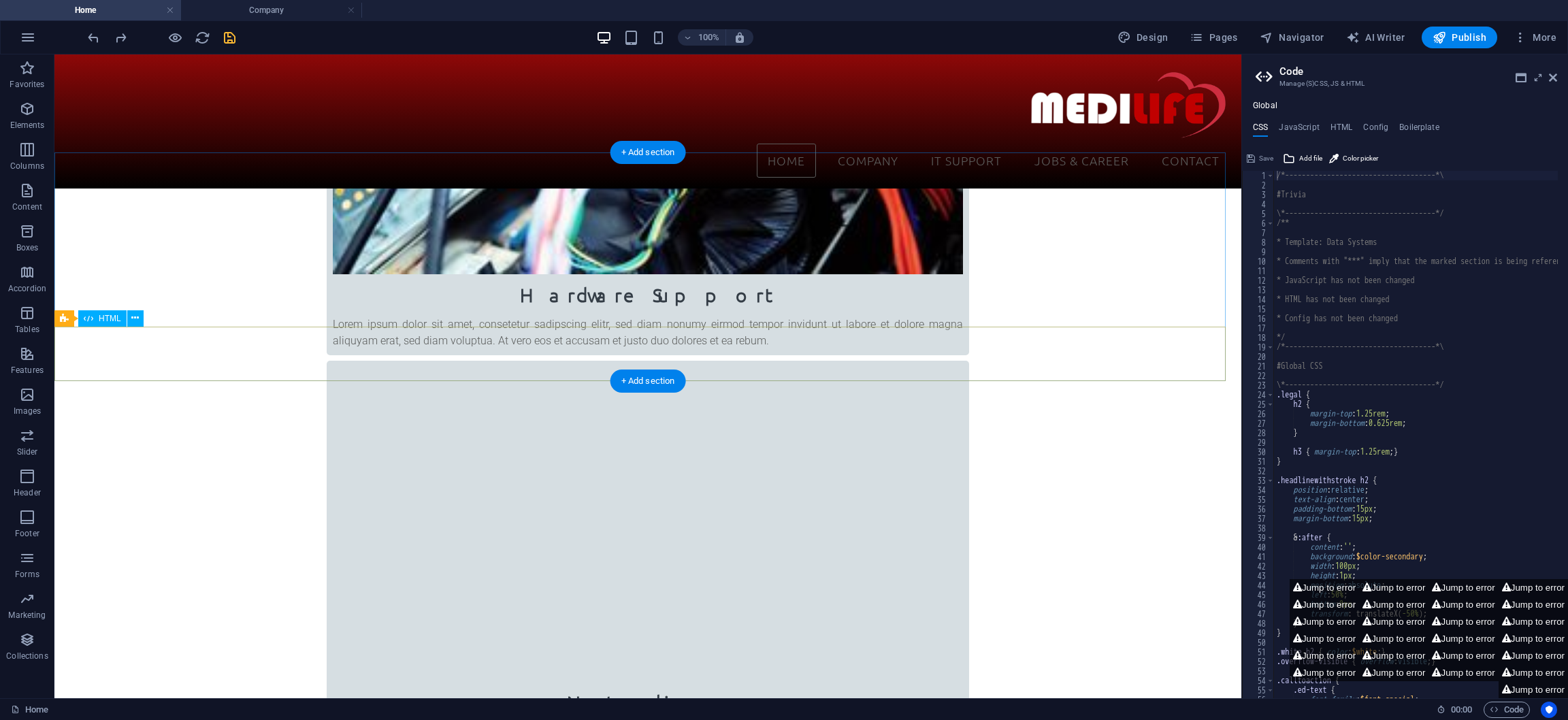 scroll, scrollTop: 853, scrollLeft: 0, axis: vertical 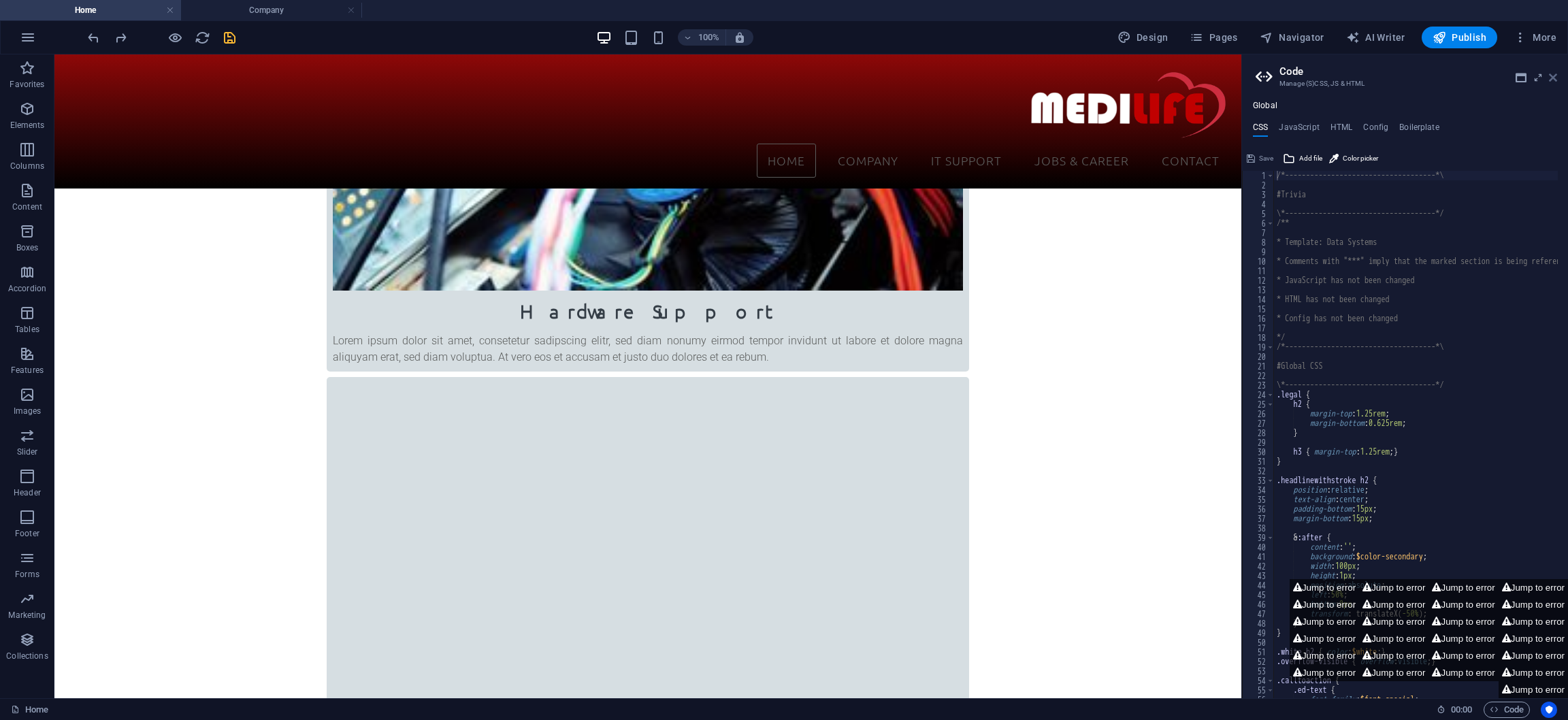 click at bounding box center (1553, 78) 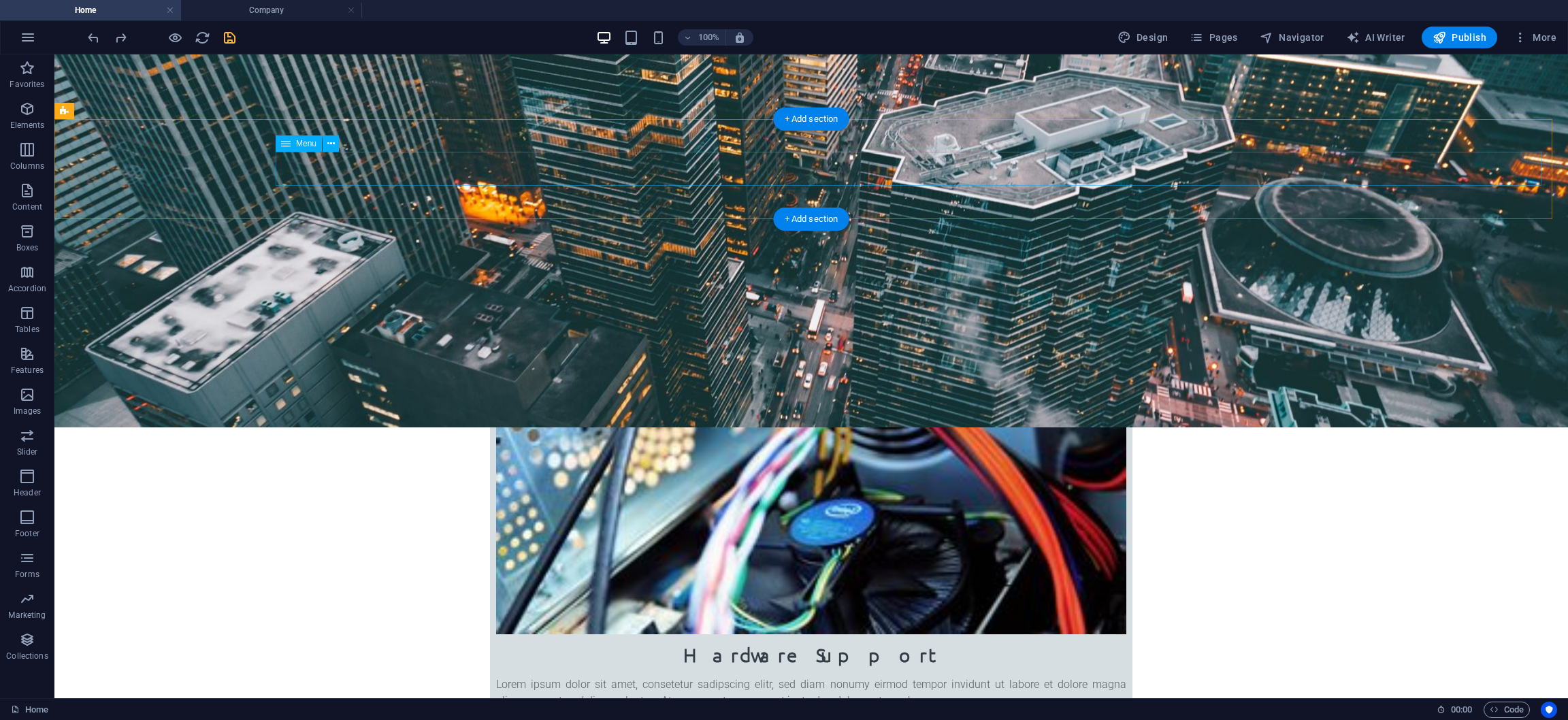 scroll, scrollTop: 1071, scrollLeft: 0, axis: vertical 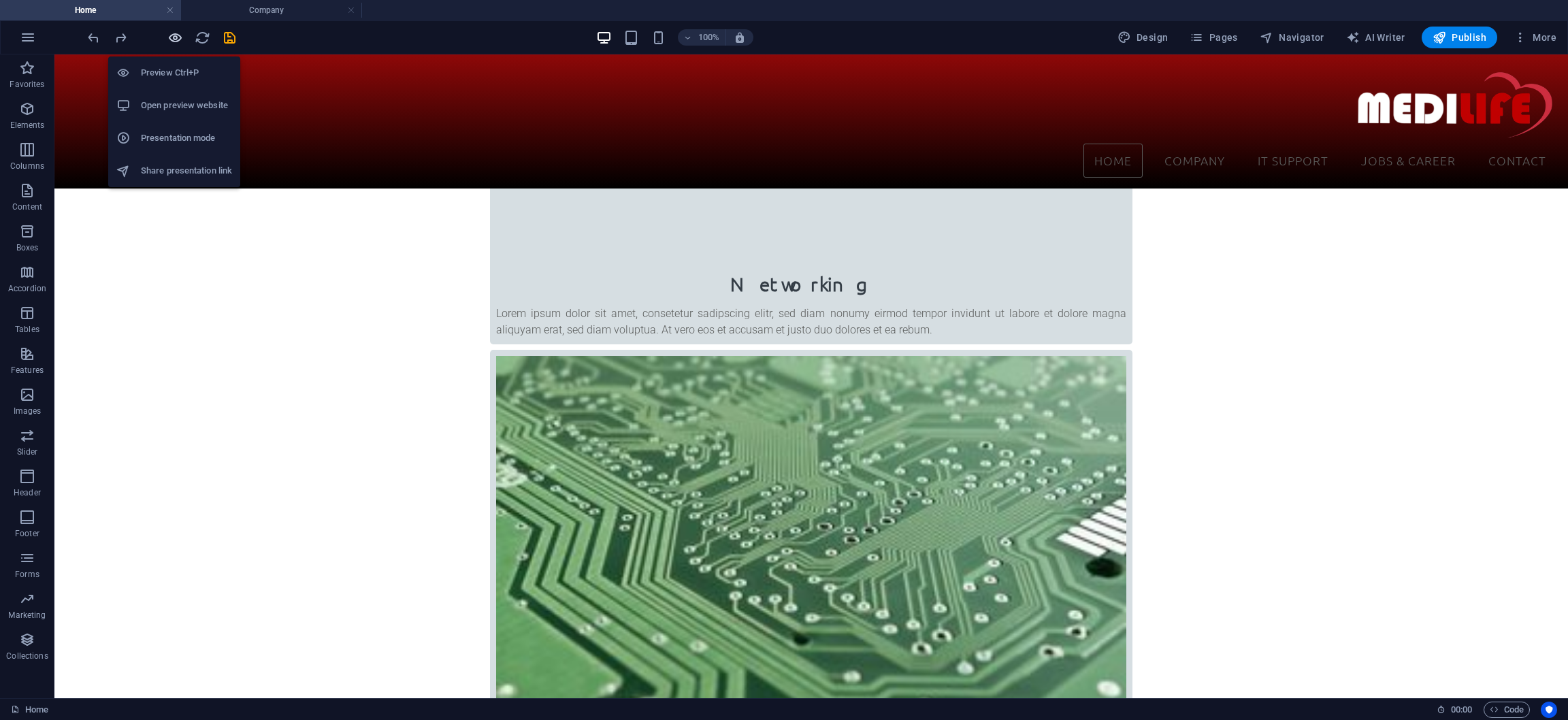 click at bounding box center (175, 37) 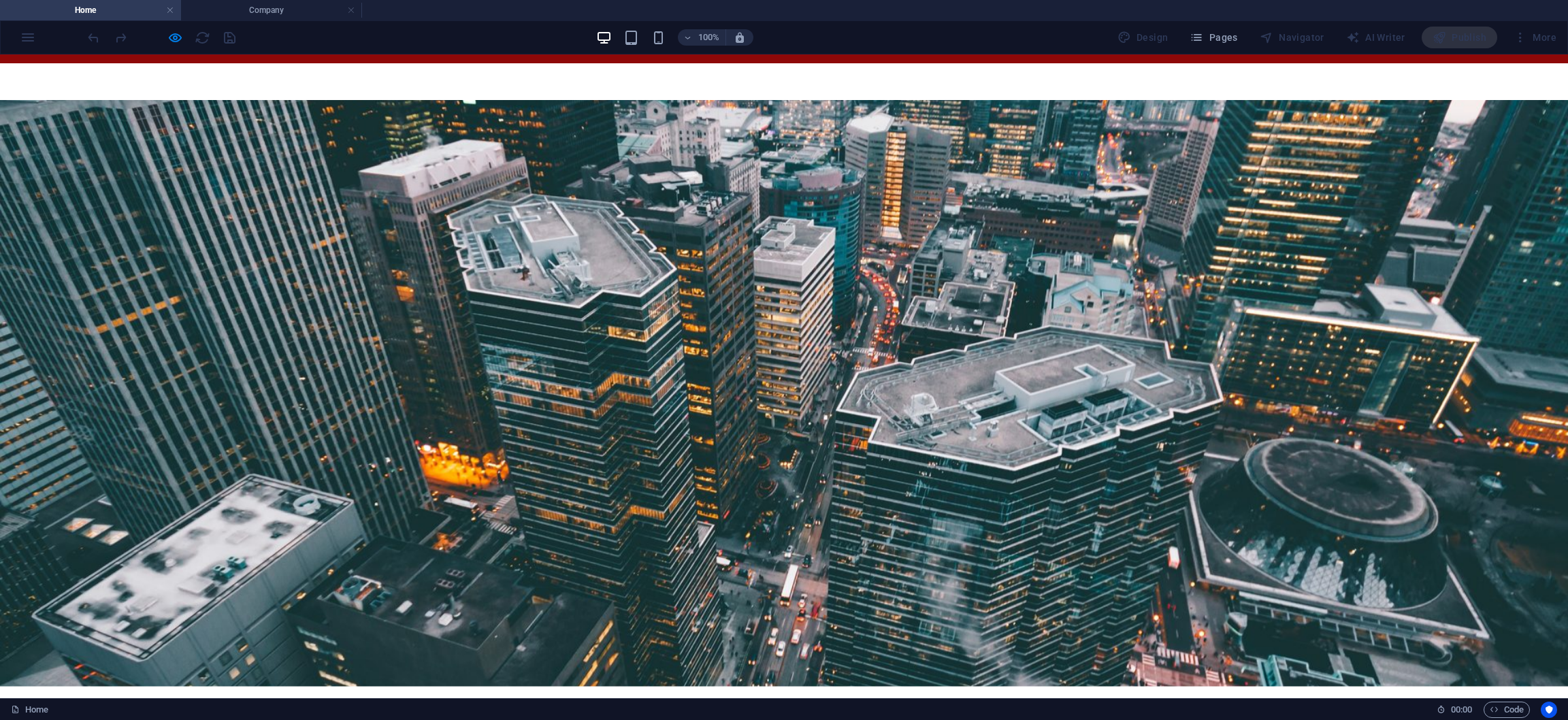 scroll, scrollTop: 0, scrollLeft: 0, axis: both 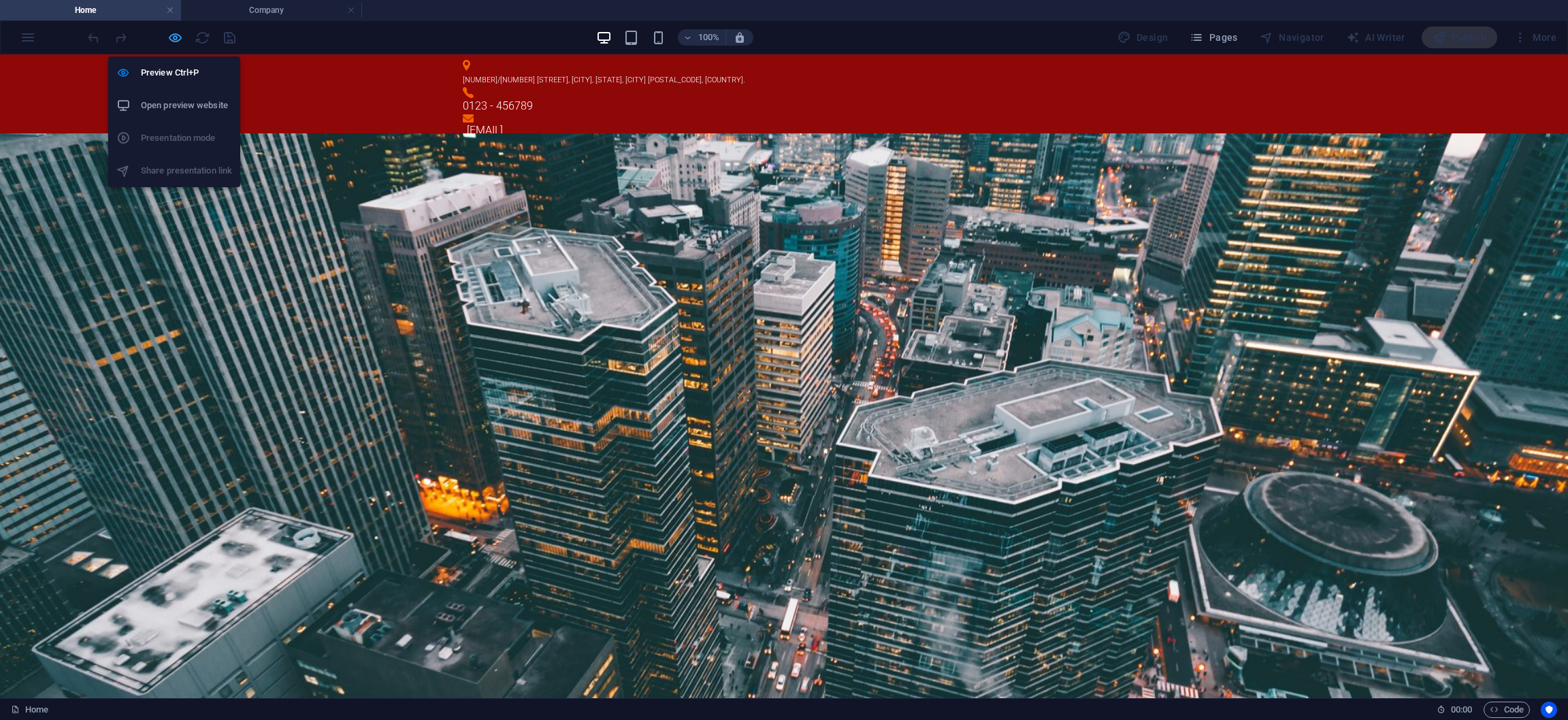 click at bounding box center (175, 37) 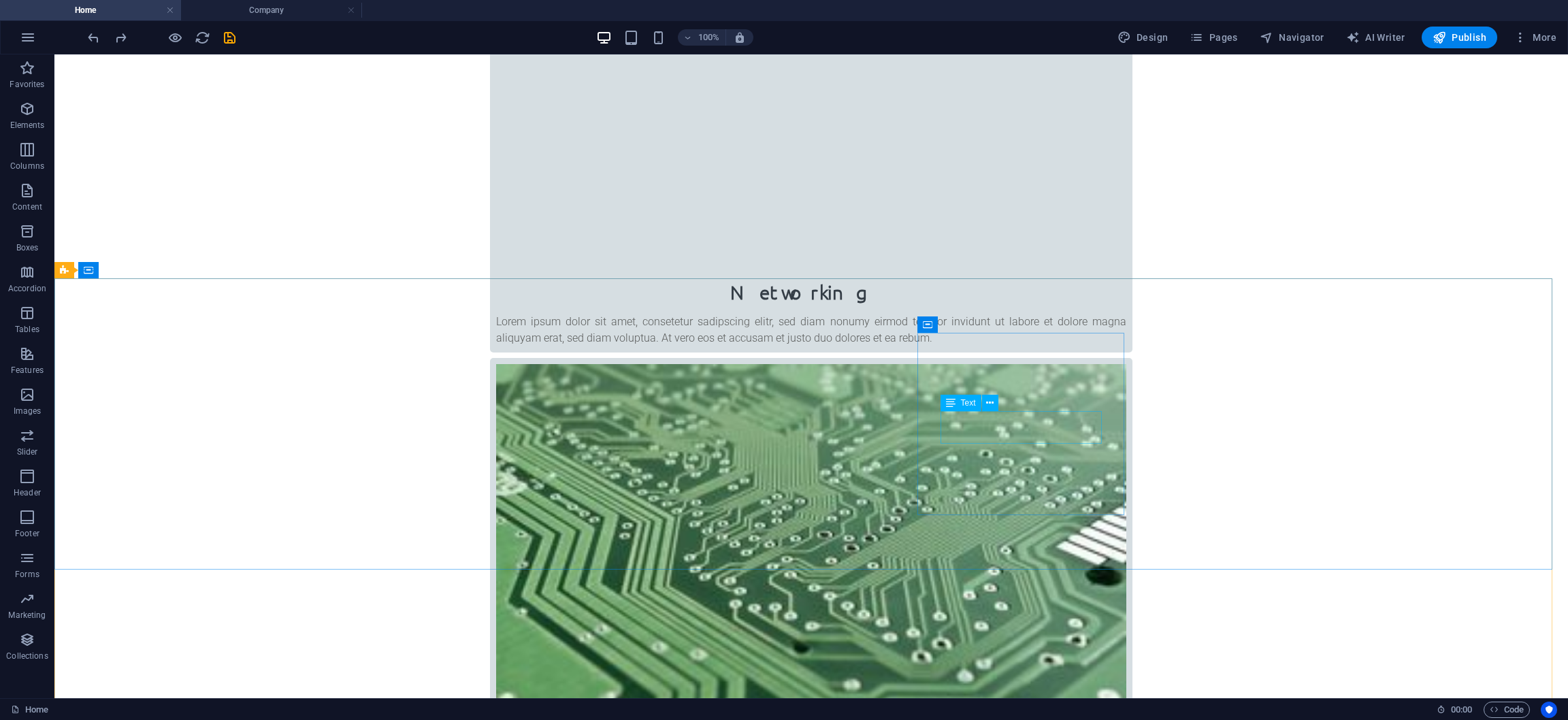 scroll, scrollTop: 1531, scrollLeft: 0, axis: vertical 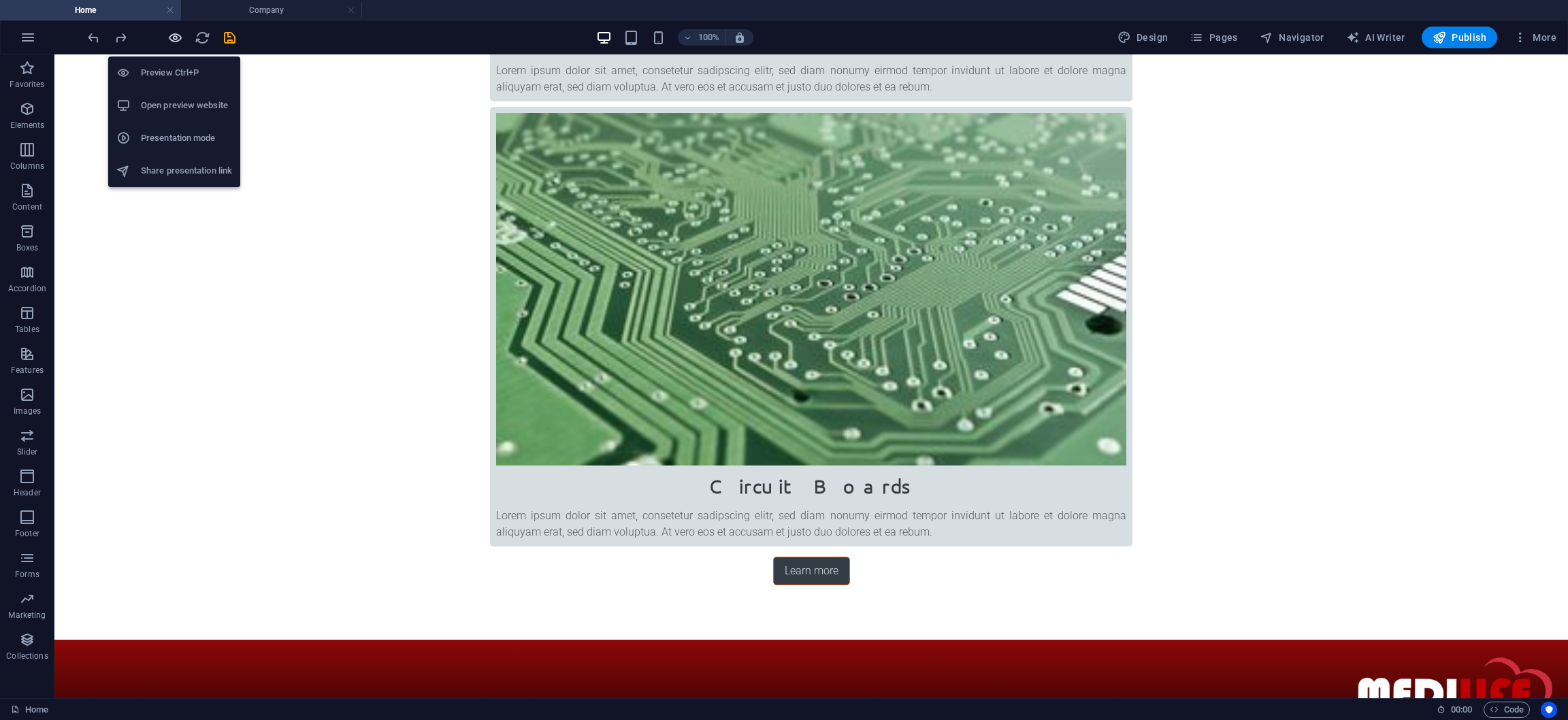 click at bounding box center [175, 37] 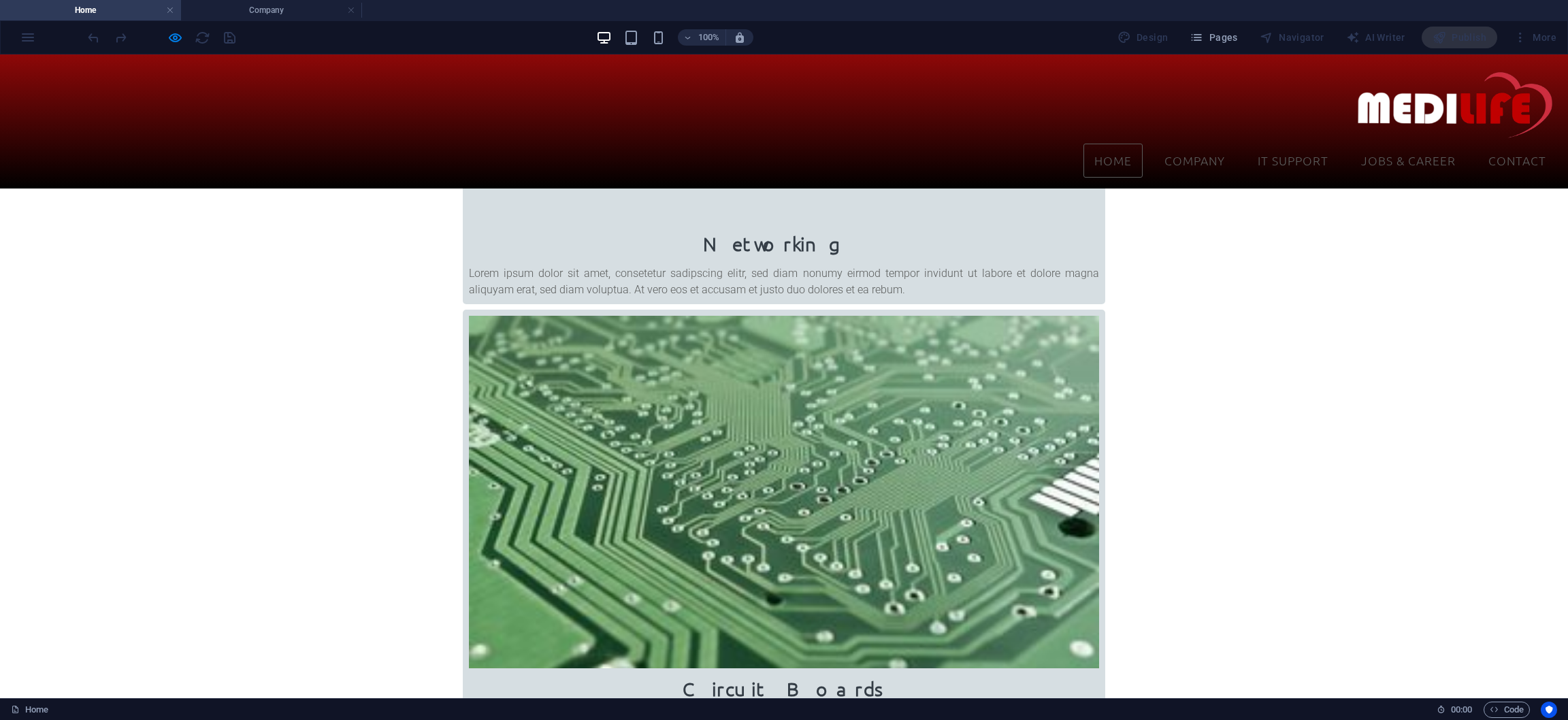 scroll, scrollTop: 1288, scrollLeft: 0, axis: vertical 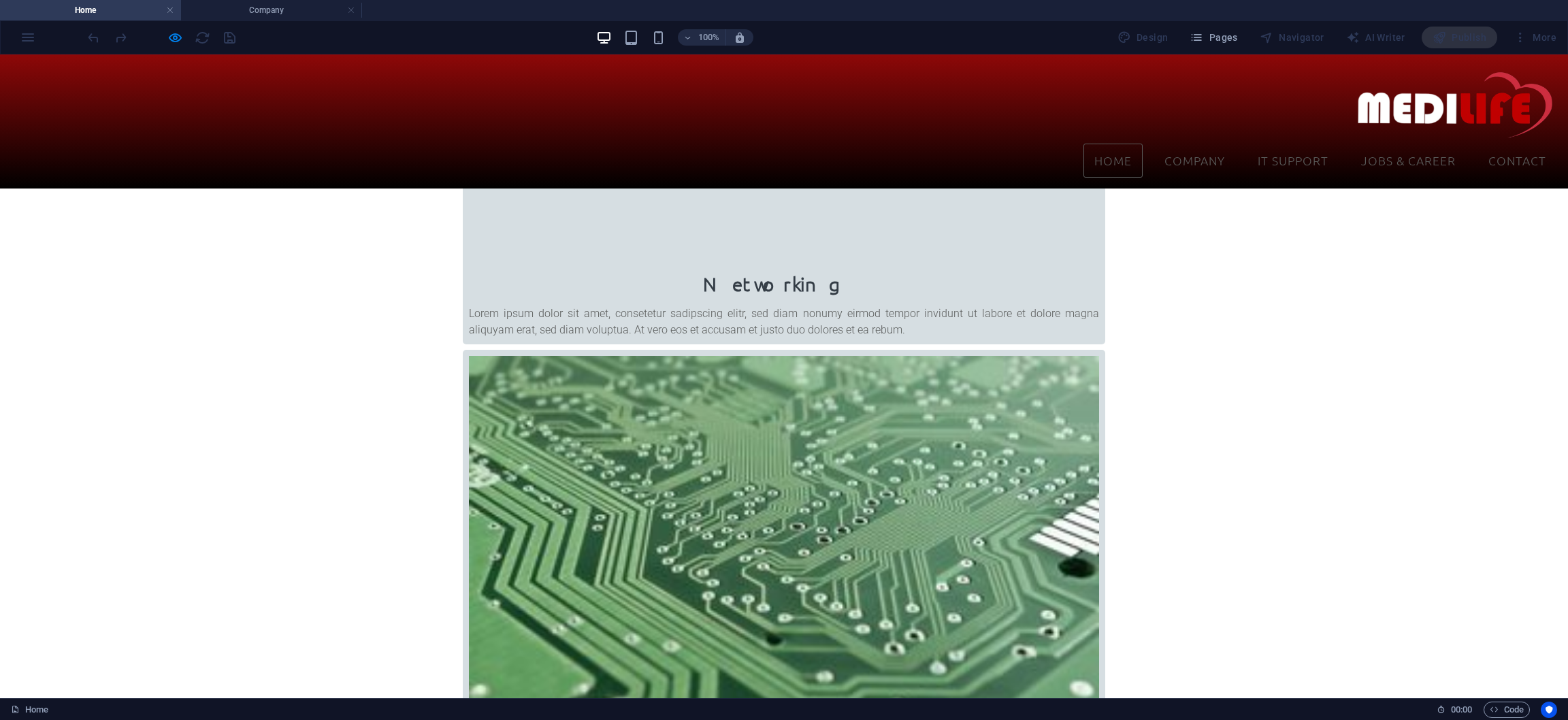 click on "Did you already know... MAC World It has survived not only five centuries, but also the leap into electronic typesetting, remaining essentially unchanged. It was popularised in the 1960s with the release of Letraset sheets containing Lorem Ipsum passages, and more recently with desktop publishing software like Aldus PageMaker including versions of Lorem Ipsum. Get informed Computerworld Lorem Ipsum   is simply dummy text of the printing and typesetting industry. Lorem Ipsum has been the industry's standard dummy text ever since the 1500s, when an unknown printer took a galley of type and scrambled it to make a type specimen book. It has survived not only five centuries, but also the leap into electronic typesetting, remaining essentially unchanged. It was popularised in the 1960s with the release of Letraset sheets containing Lorem Ipsum passages, and more recently with desktop publishing software like Aldus PageMaker including versions of Lorem Ipsum. Get informed Custom PC Get informed MAC World" at bounding box center (784, 2444) 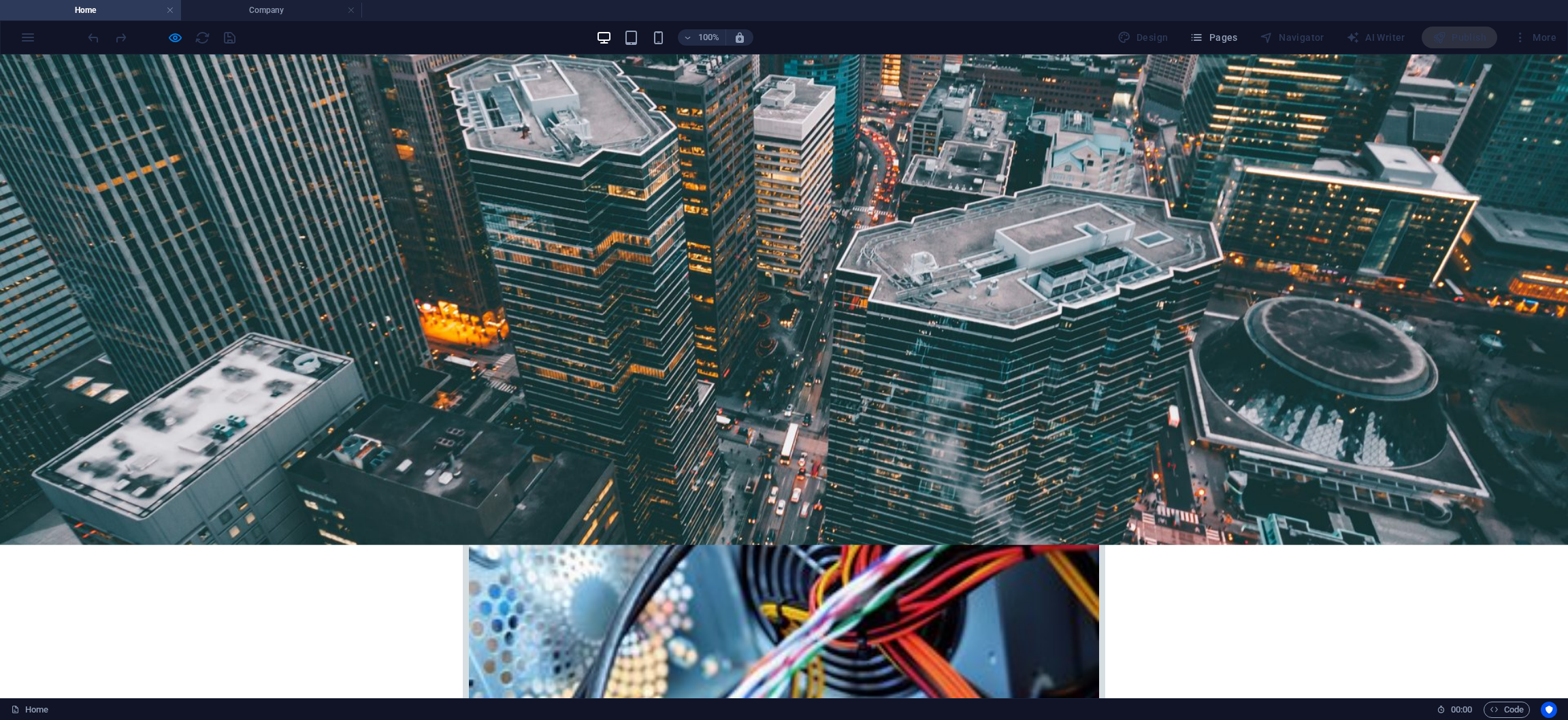 scroll, scrollTop: 0, scrollLeft: 0, axis: both 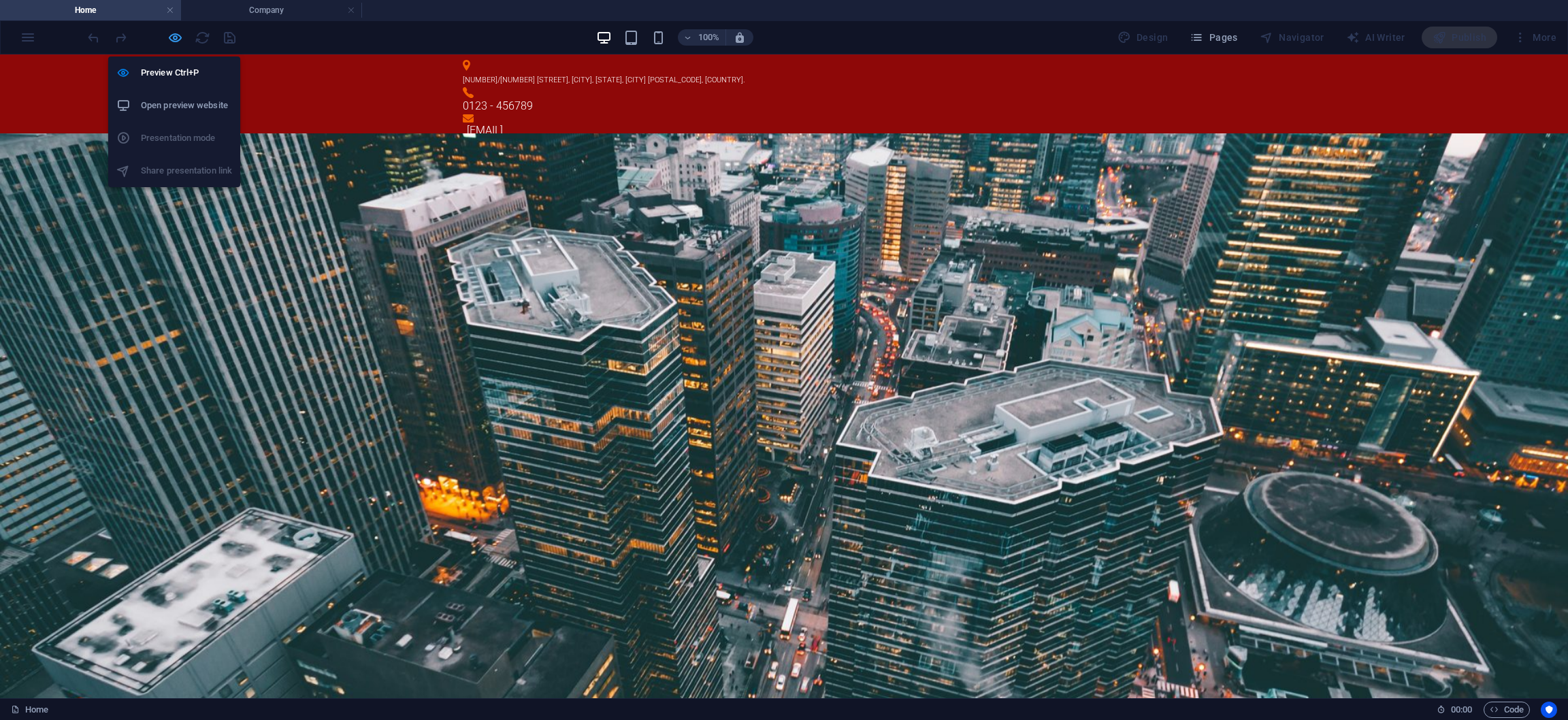 click at bounding box center [175, 37] 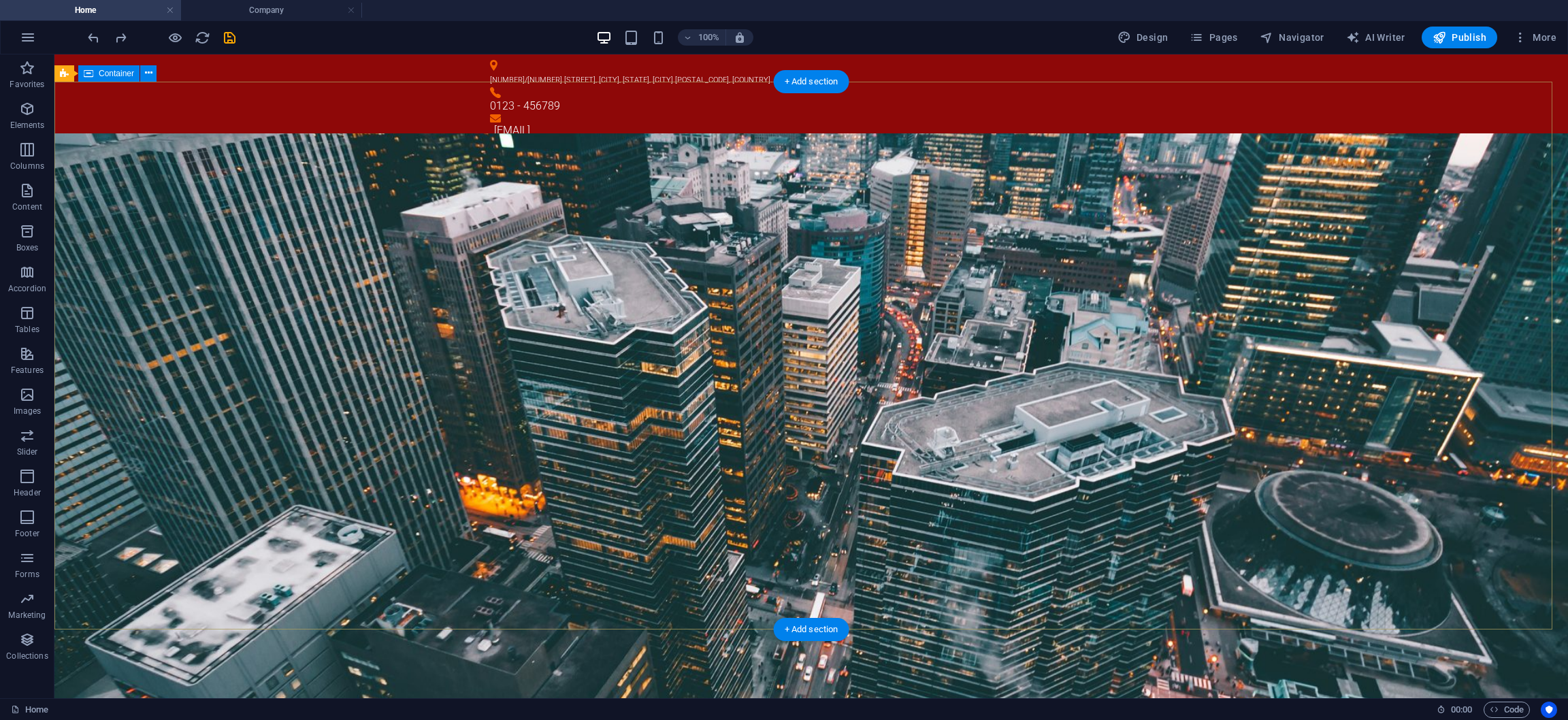 click on "Hardware Support Lorem ipsum dolor sit amet, consetetur sadipscing elitr, sed diam nonumy eirmod tempor invidunt ut labore et dolore magna aliquyam erat, sed diam voluptua. At vero eos et accusam et justo duo dolores et ea rebum. Networking Lorem ipsum dolor sit amet, consetetur sadipscing elitr, sed diam nonumy eirmod tempor invidunt ut labore et dolore magna aliquyam erat, sed diam voluptua. At vero eos et accusam et justo duo dolores et ea rebum. Circuit Boards Lorem ipsum dolor sit amet, consetetur sadipscing elitr, sed diam nonumy eirmod tempor invidunt ut labore et dolore magna aliquyam erat, sed diam voluptua. At vero eos et accusam et justo duo dolores et ea rebum. Learn more" at bounding box center (811, 1451) 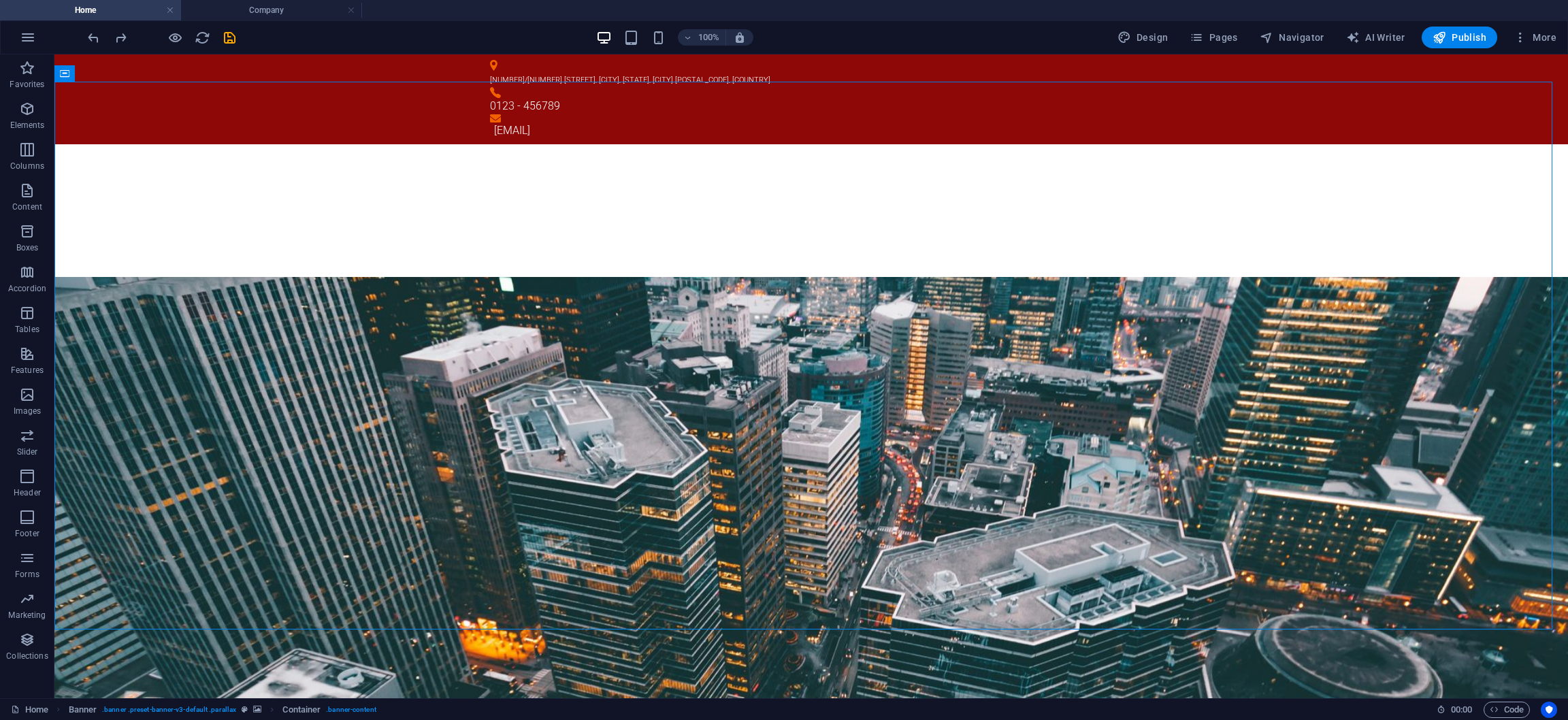 scroll, scrollTop: 563, scrollLeft: 0, axis: vertical 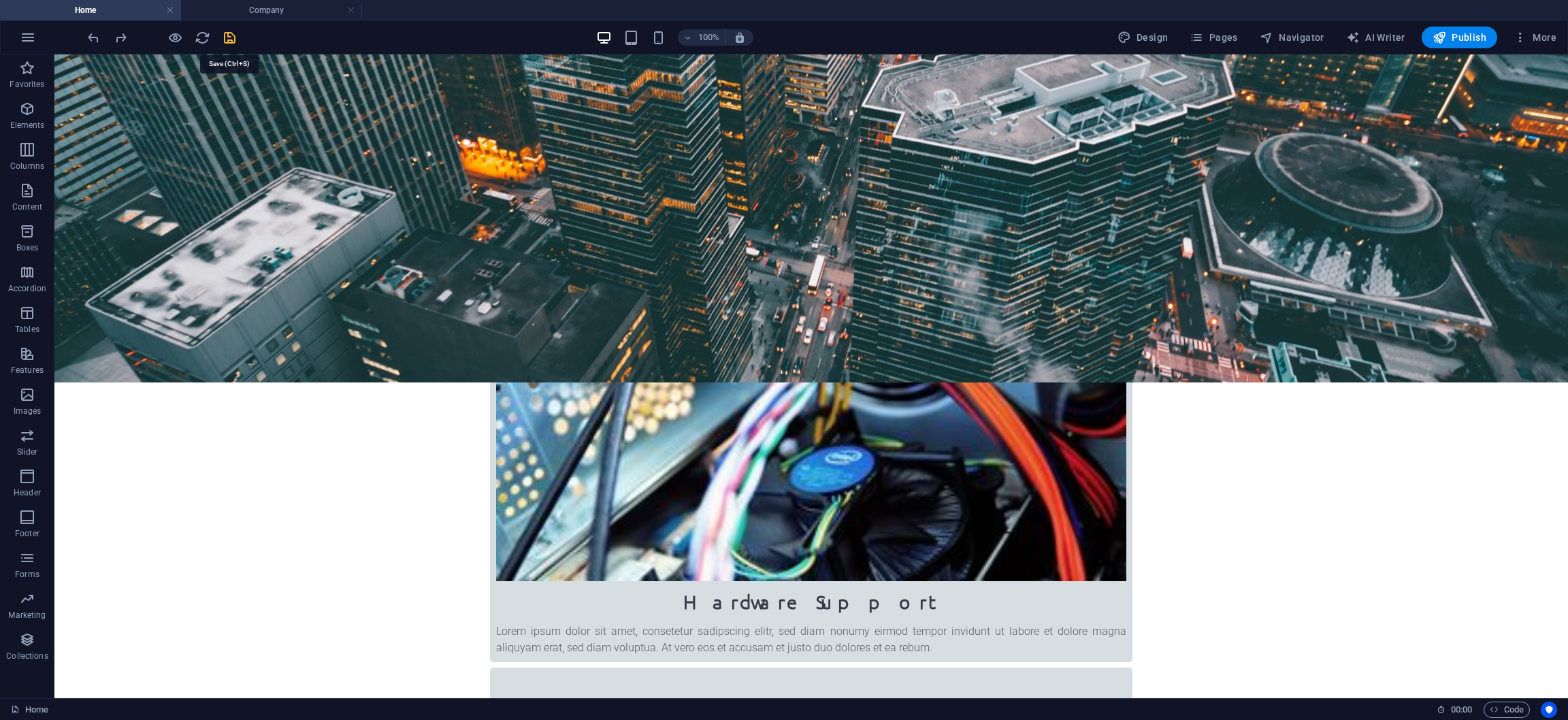 click at bounding box center [229, 37] 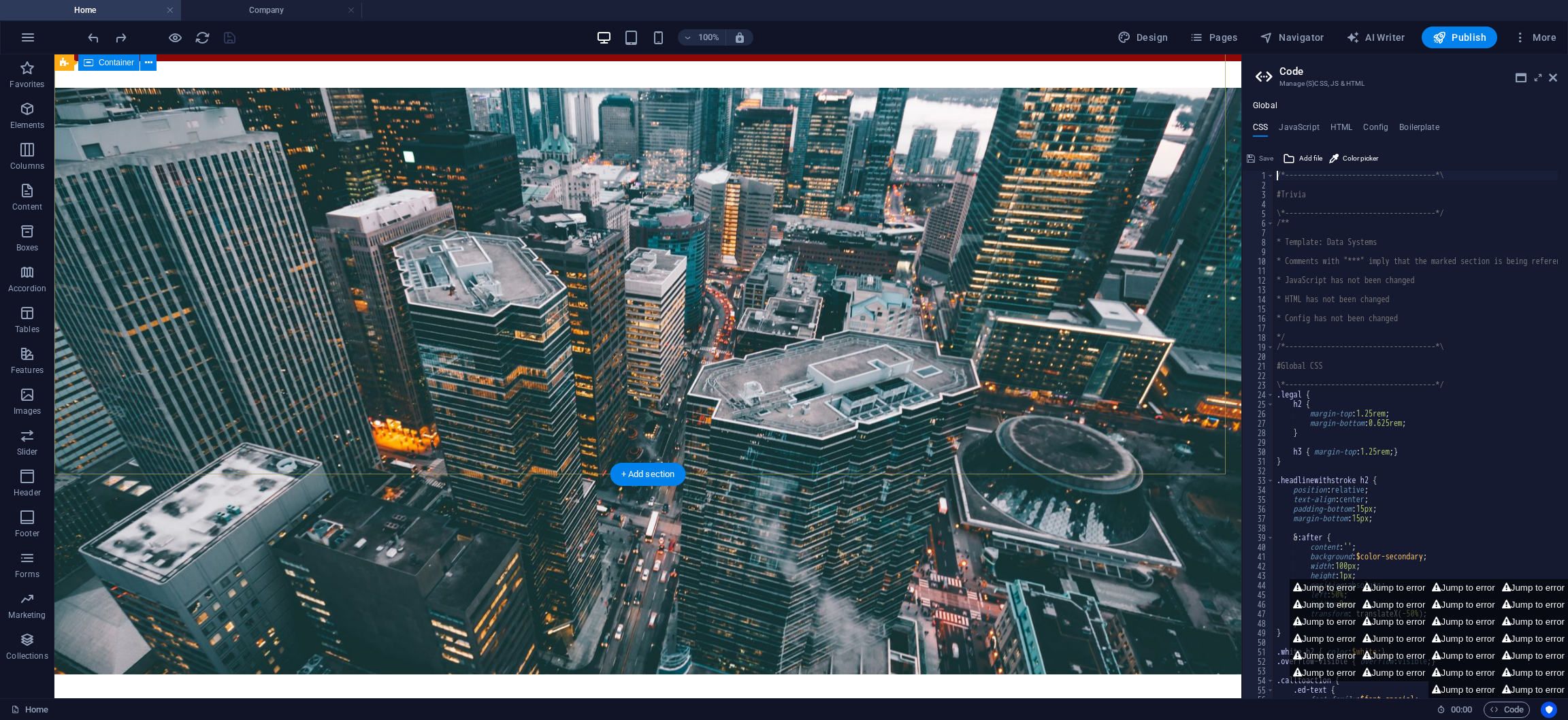 scroll, scrollTop: 0, scrollLeft: 0, axis: both 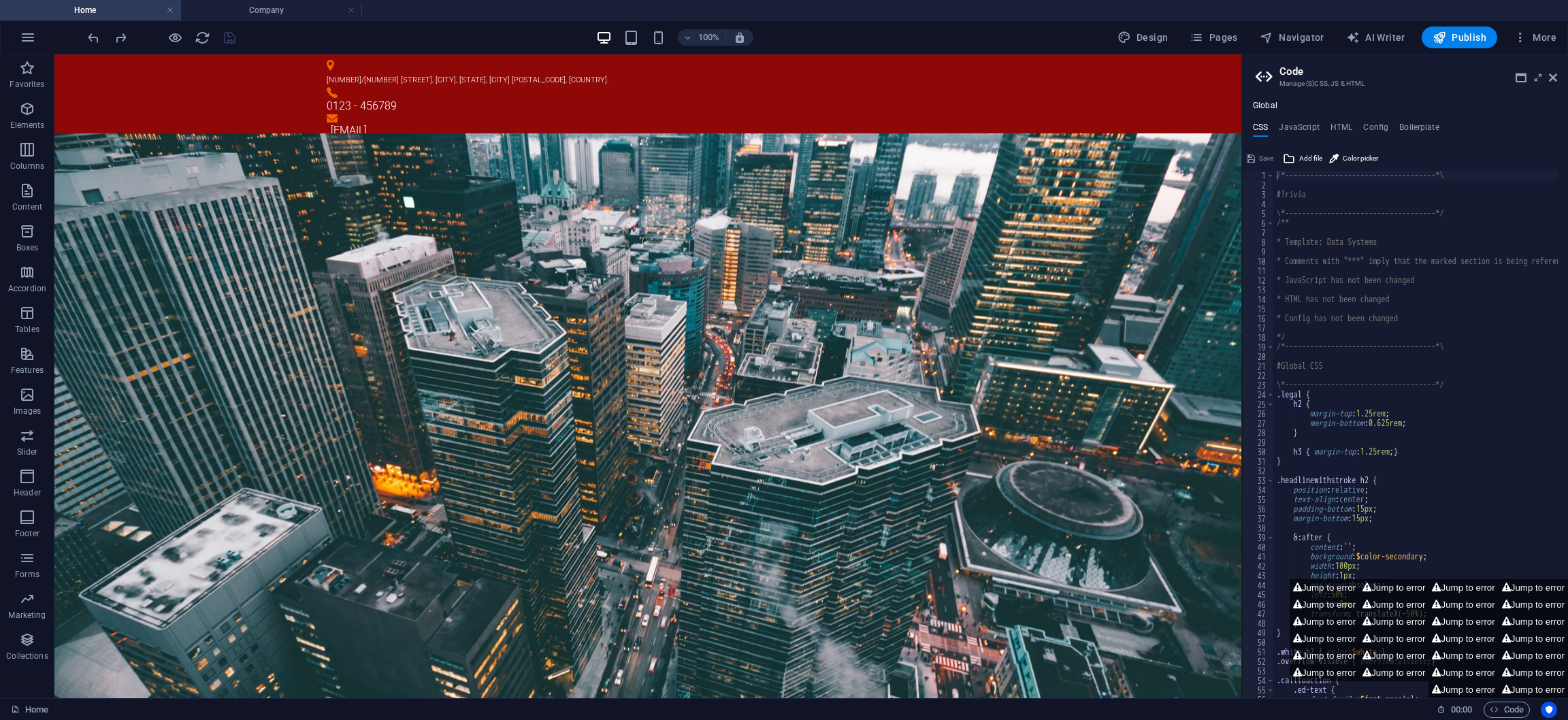 click at bounding box center (161, 37) 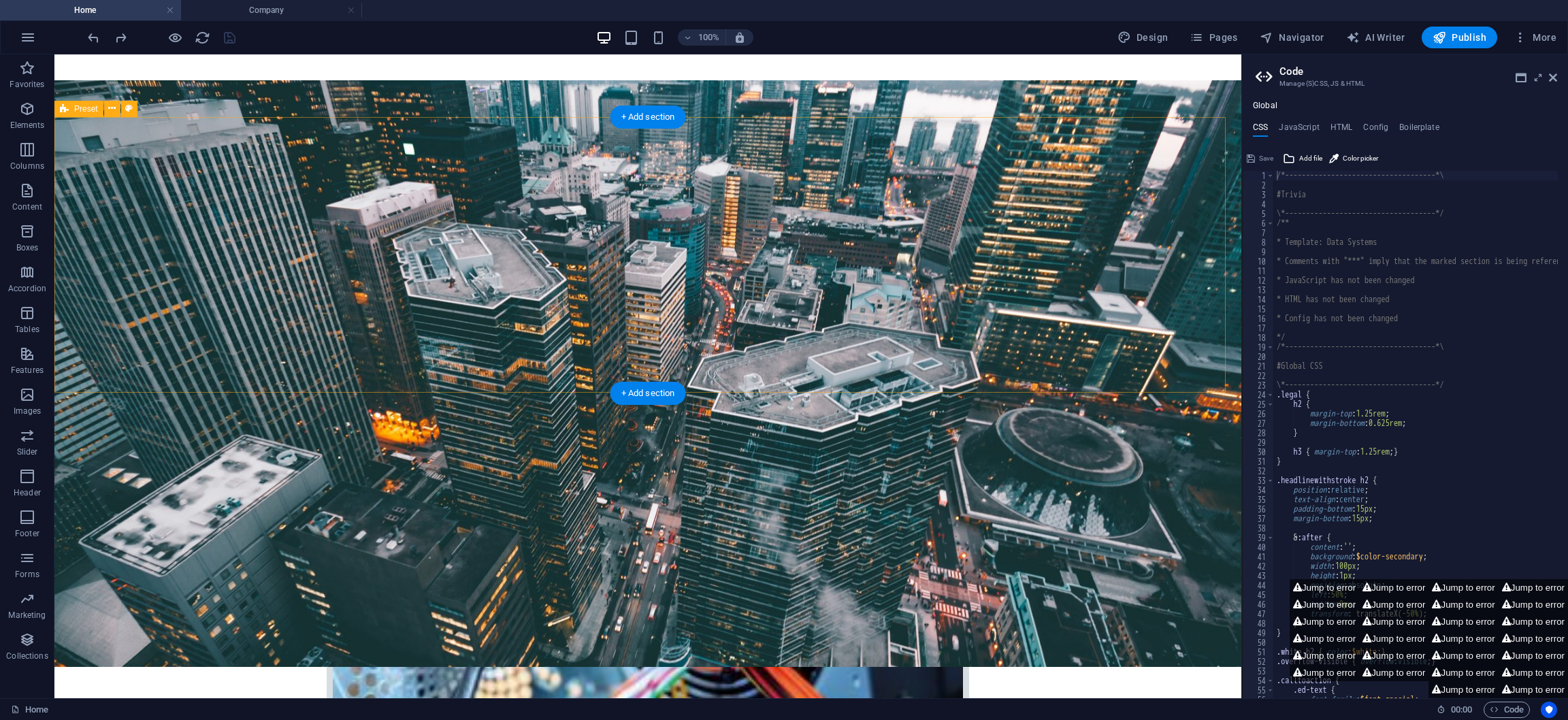 scroll, scrollTop: 102, scrollLeft: 0, axis: vertical 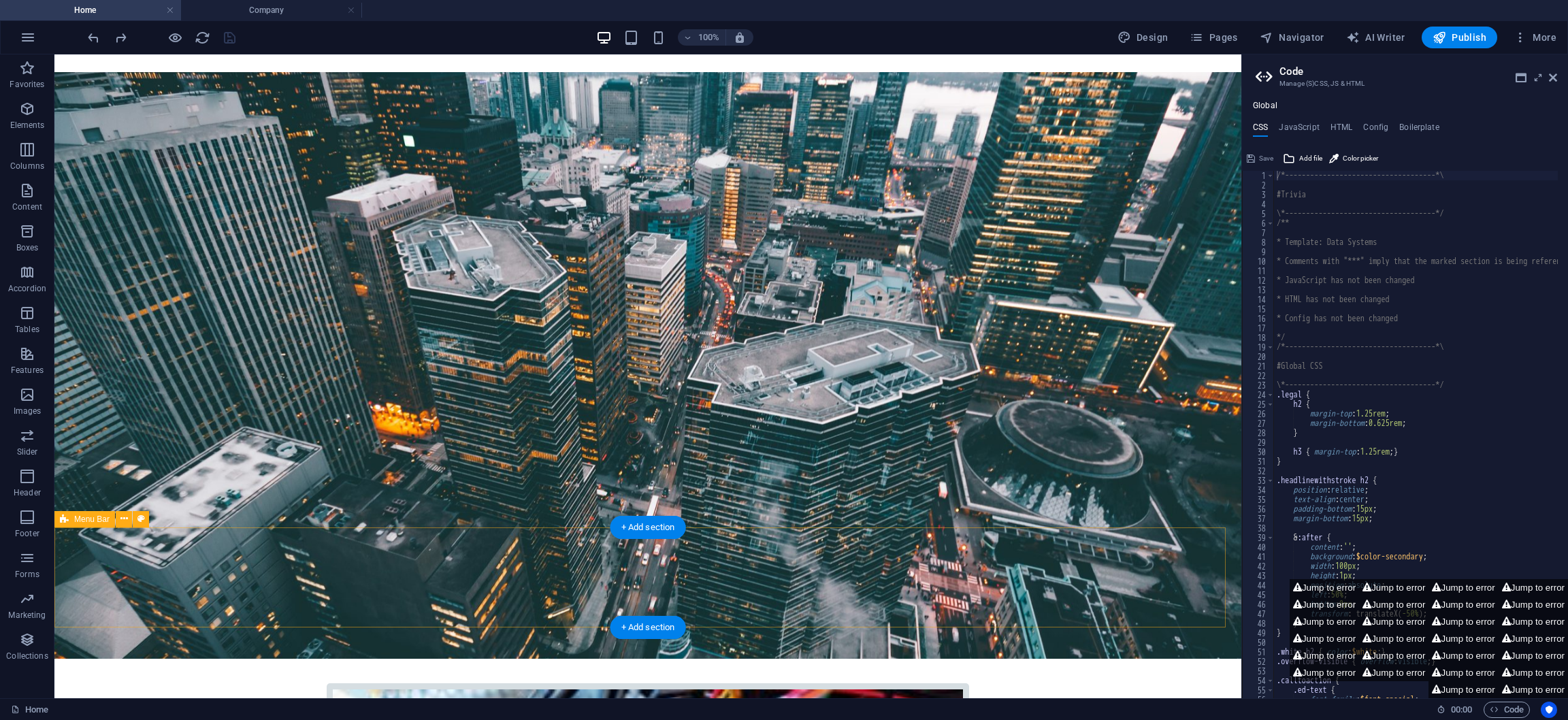 click on "Home Company IT Support Jobs & Career Contact" at bounding box center (648, 2136) 